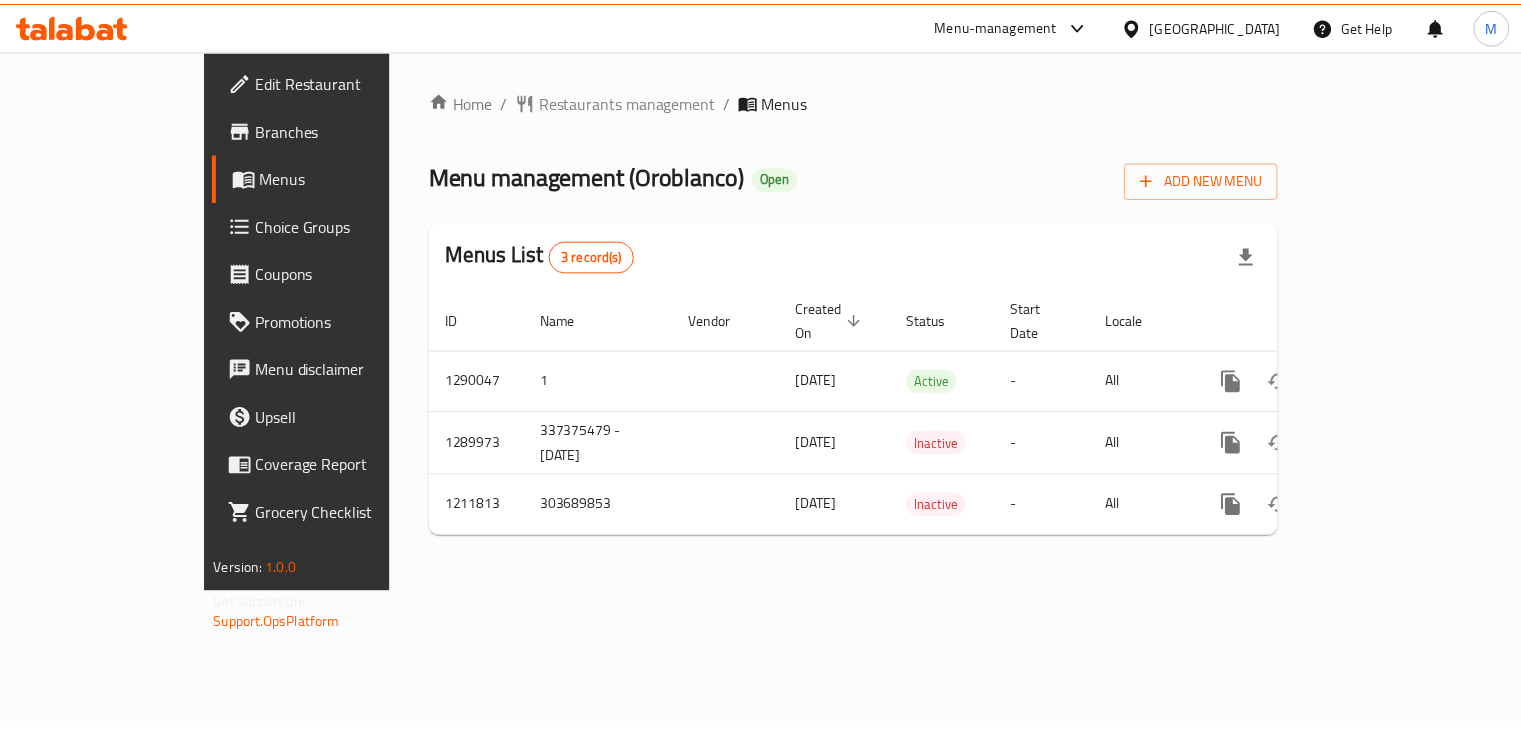scroll, scrollTop: 0, scrollLeft: 0, axis: both 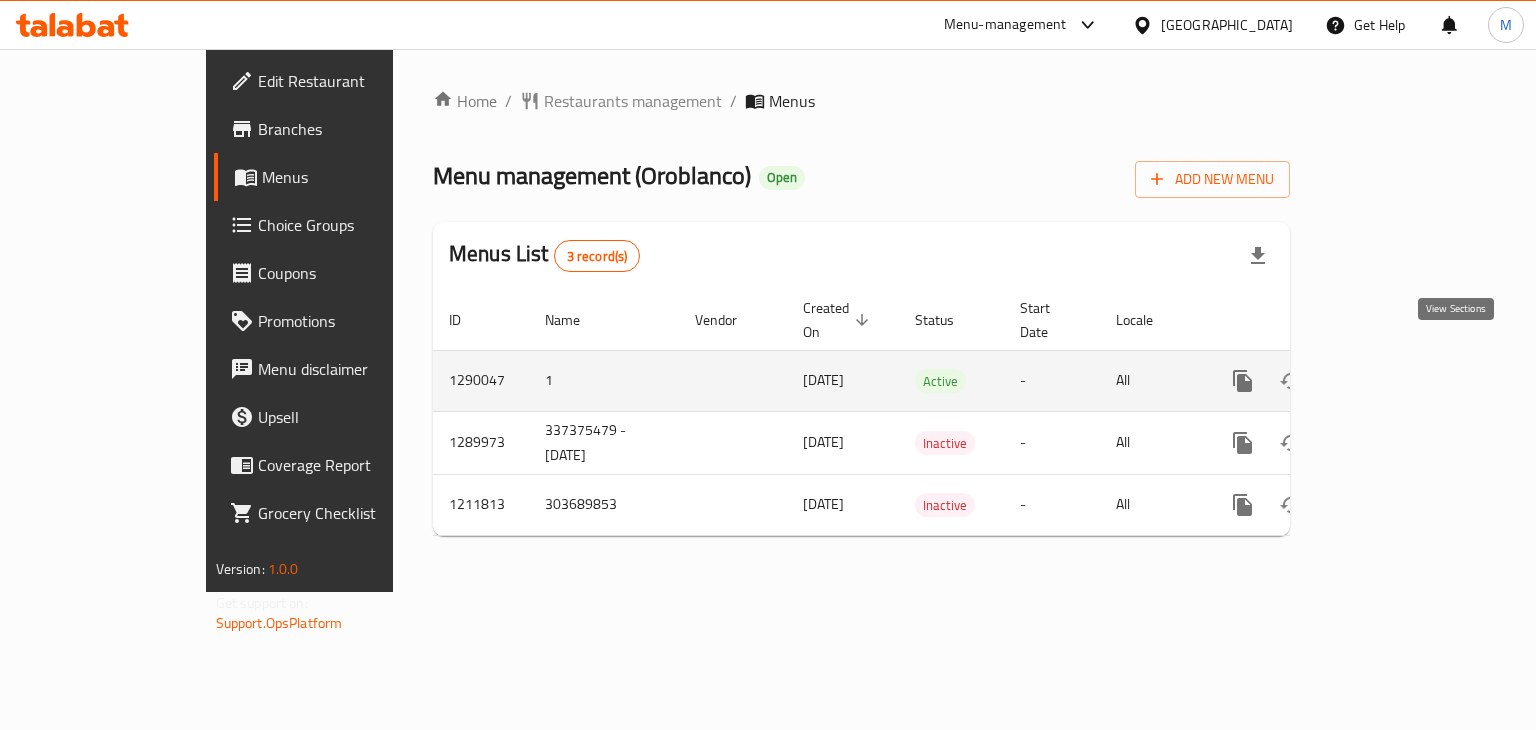 click at bounding box center (1387, 381) 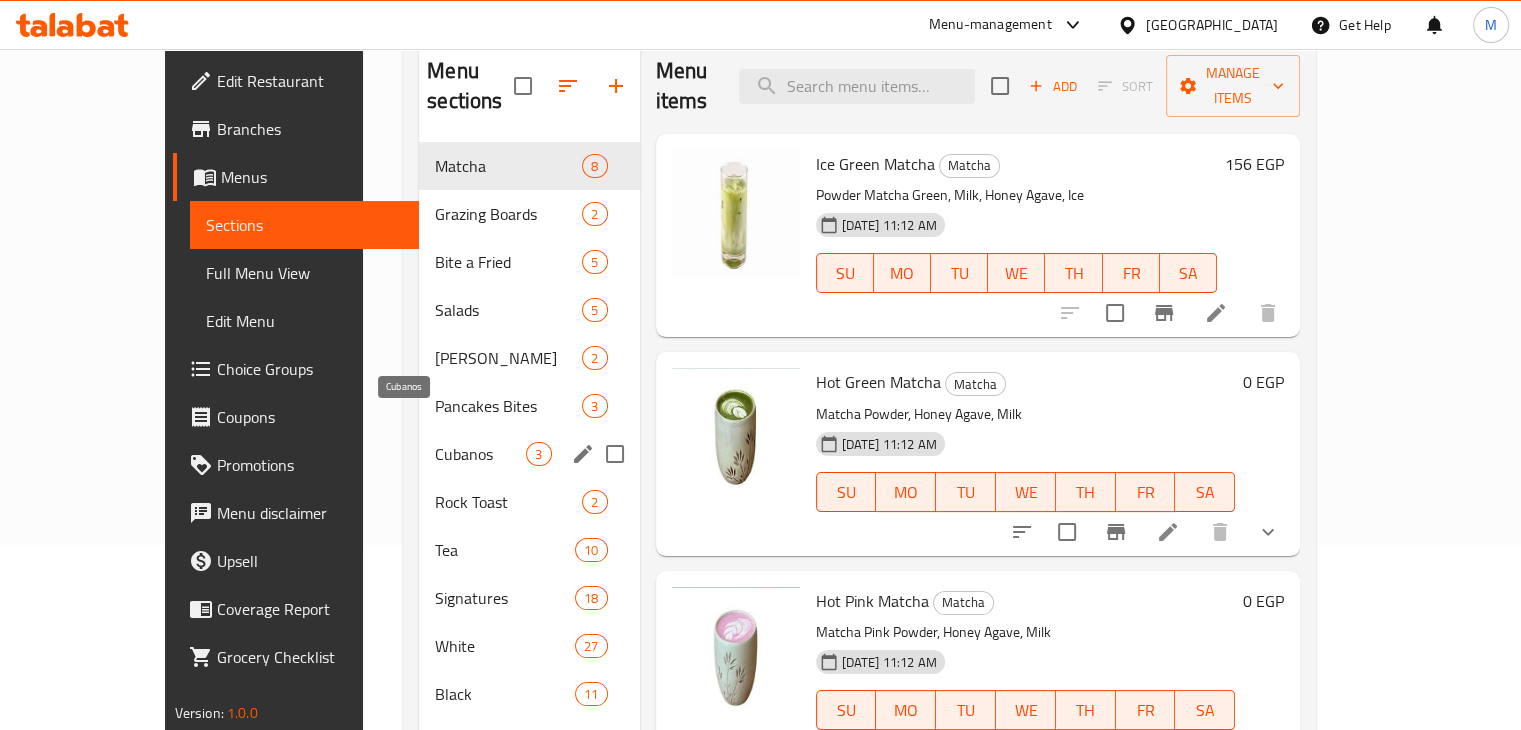 scroll, scrollTop: 0, scrollLeft: 0, axis: both 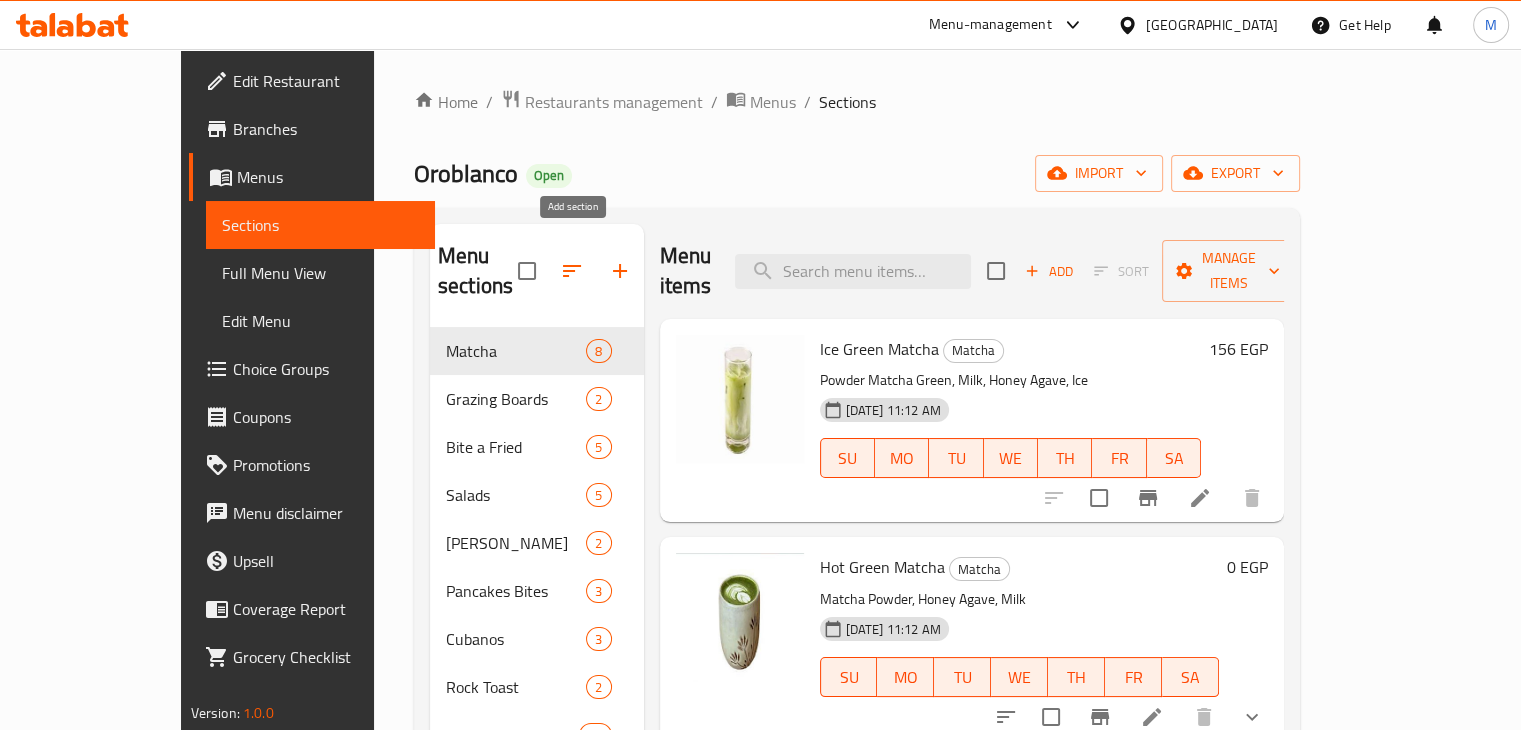 click at bounding box center [620, 271] 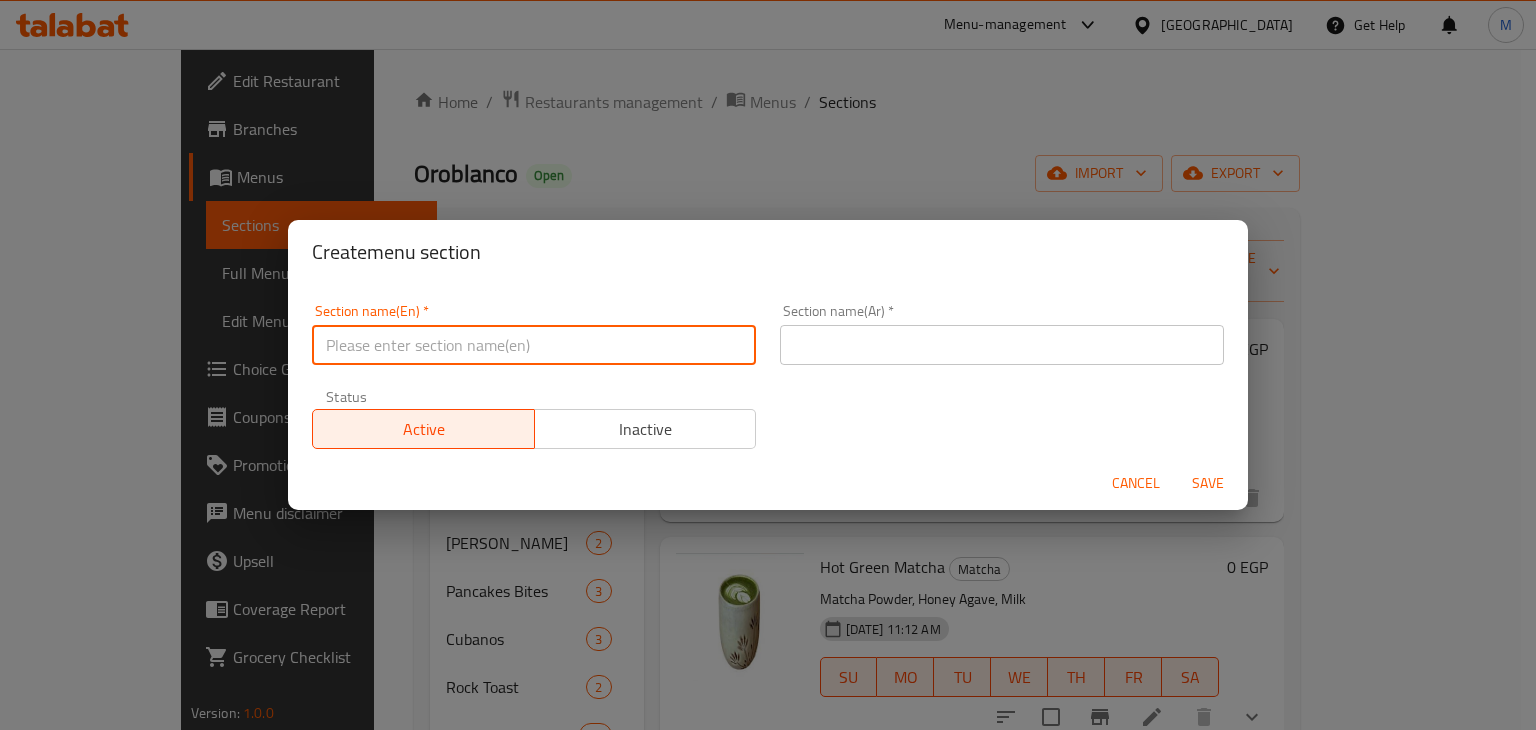 click at bounding box center (534, 345) 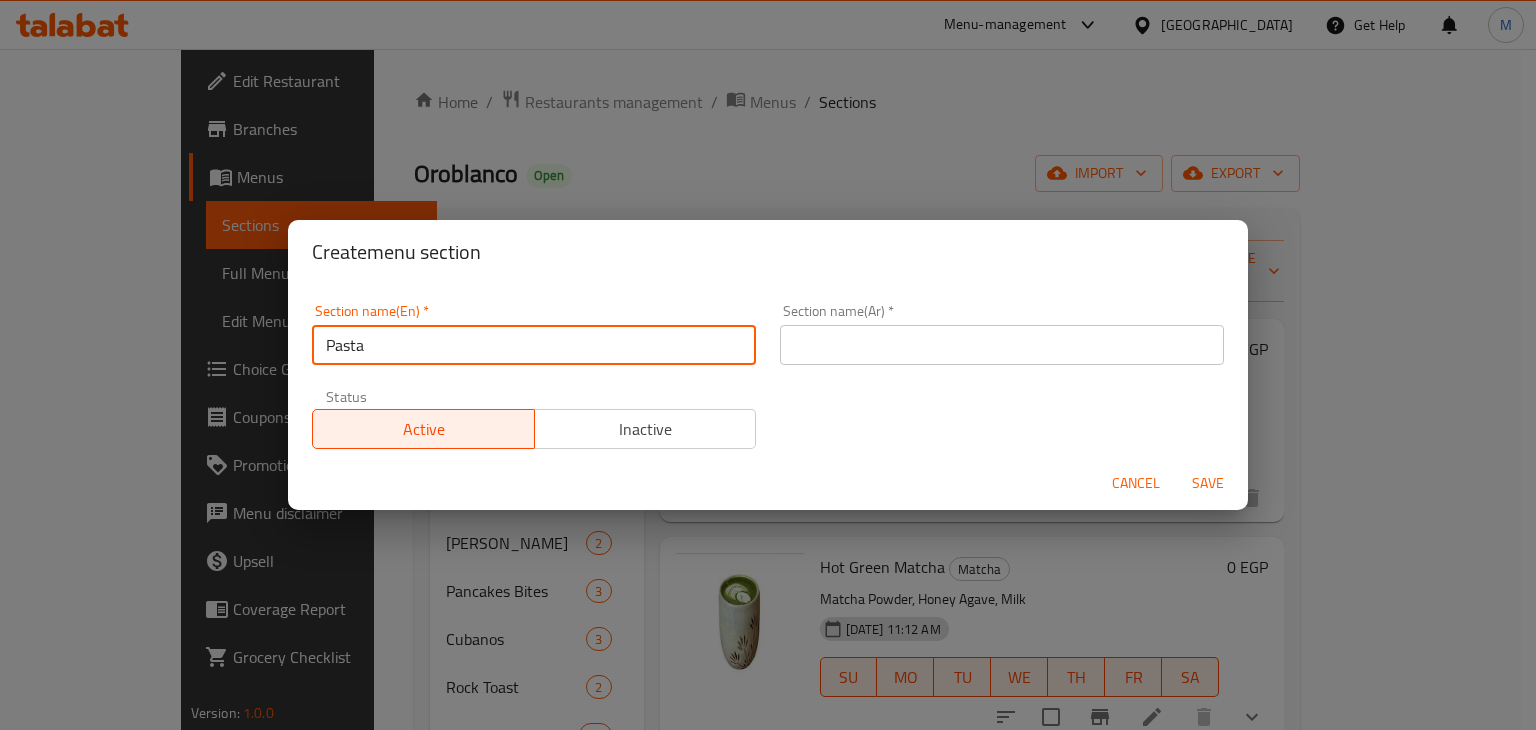 type on "Pasta" 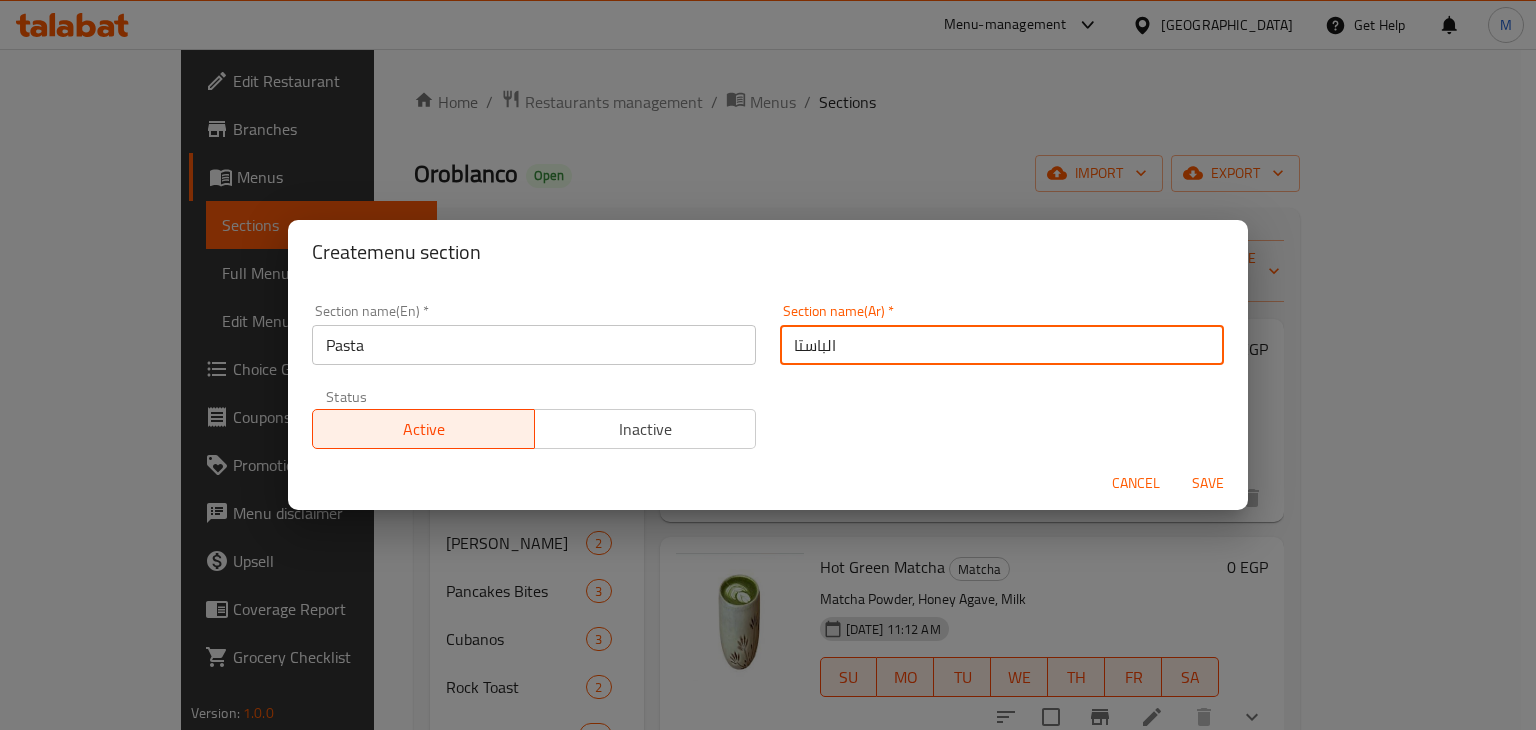 type on "الباستا" 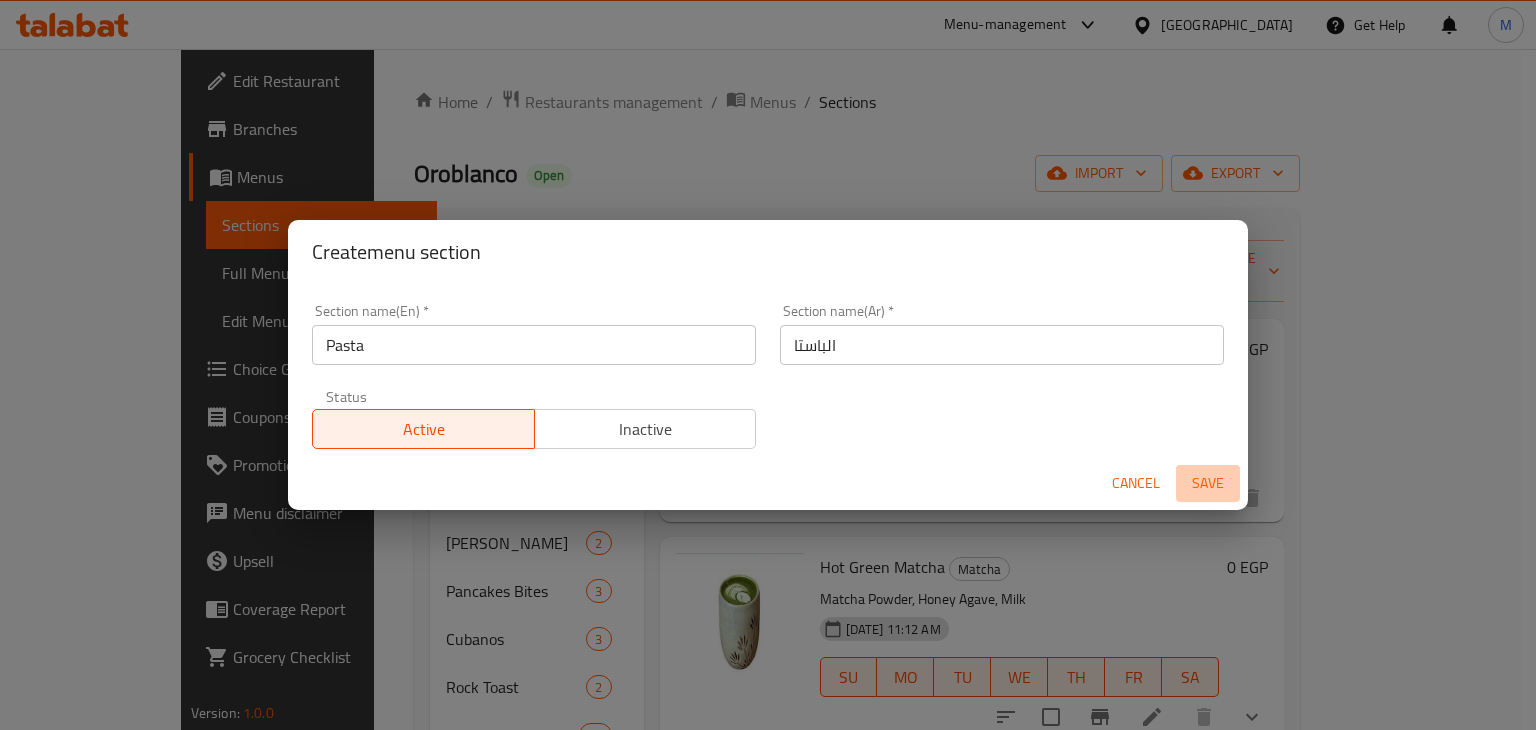 click on "Save" at bounding box center [1208, 483] 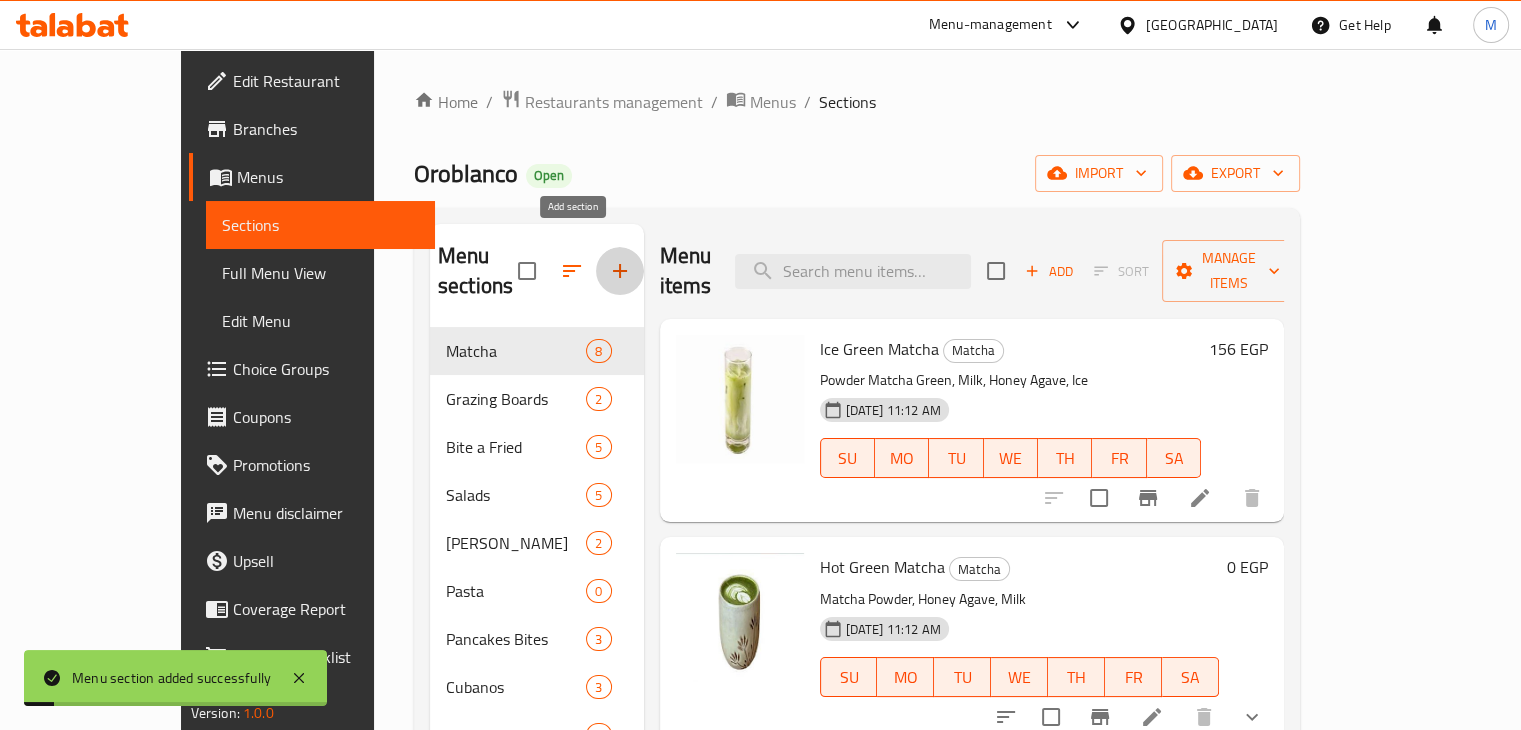 click at bounding box center [620, 271] 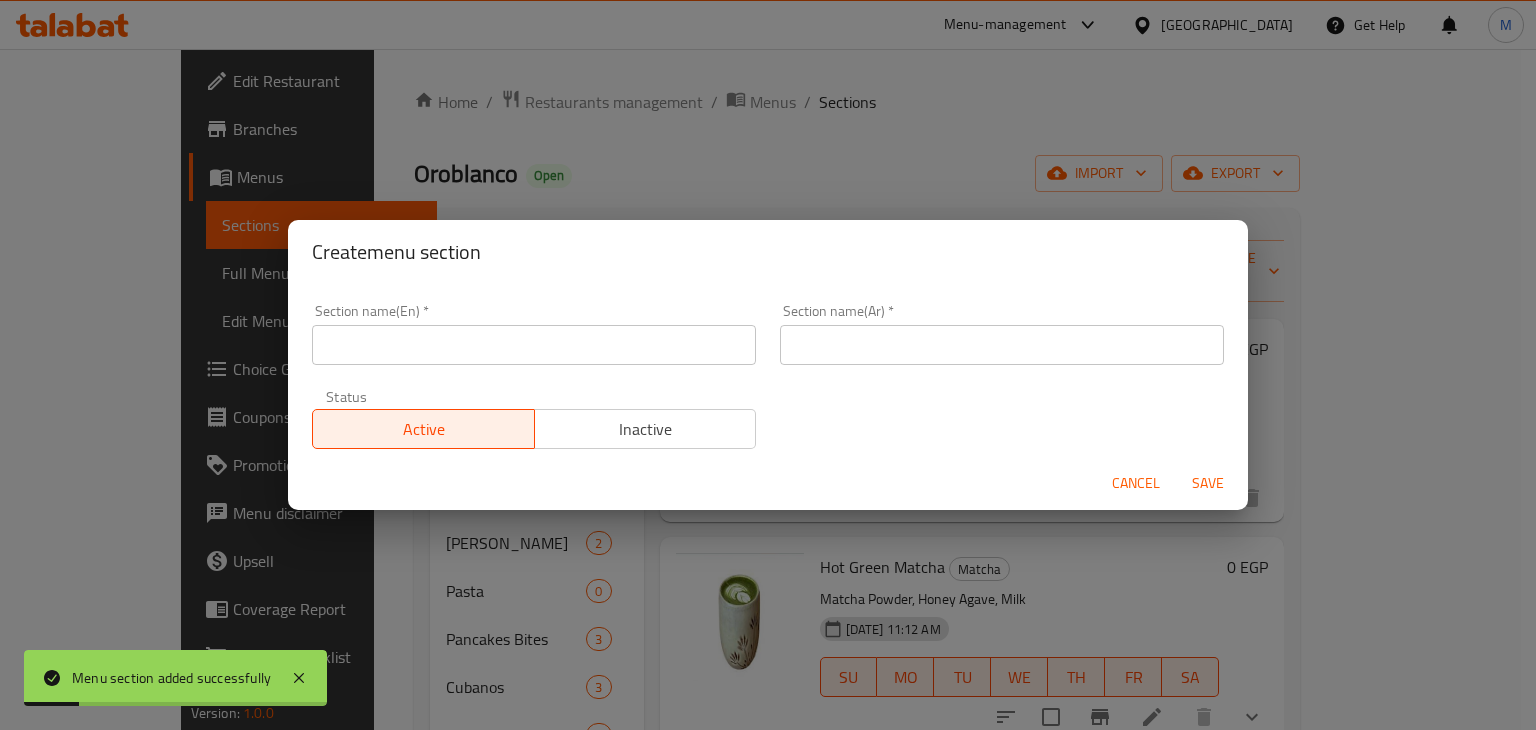 click on "Status Active Inactive" at bounding box center [534, 419] 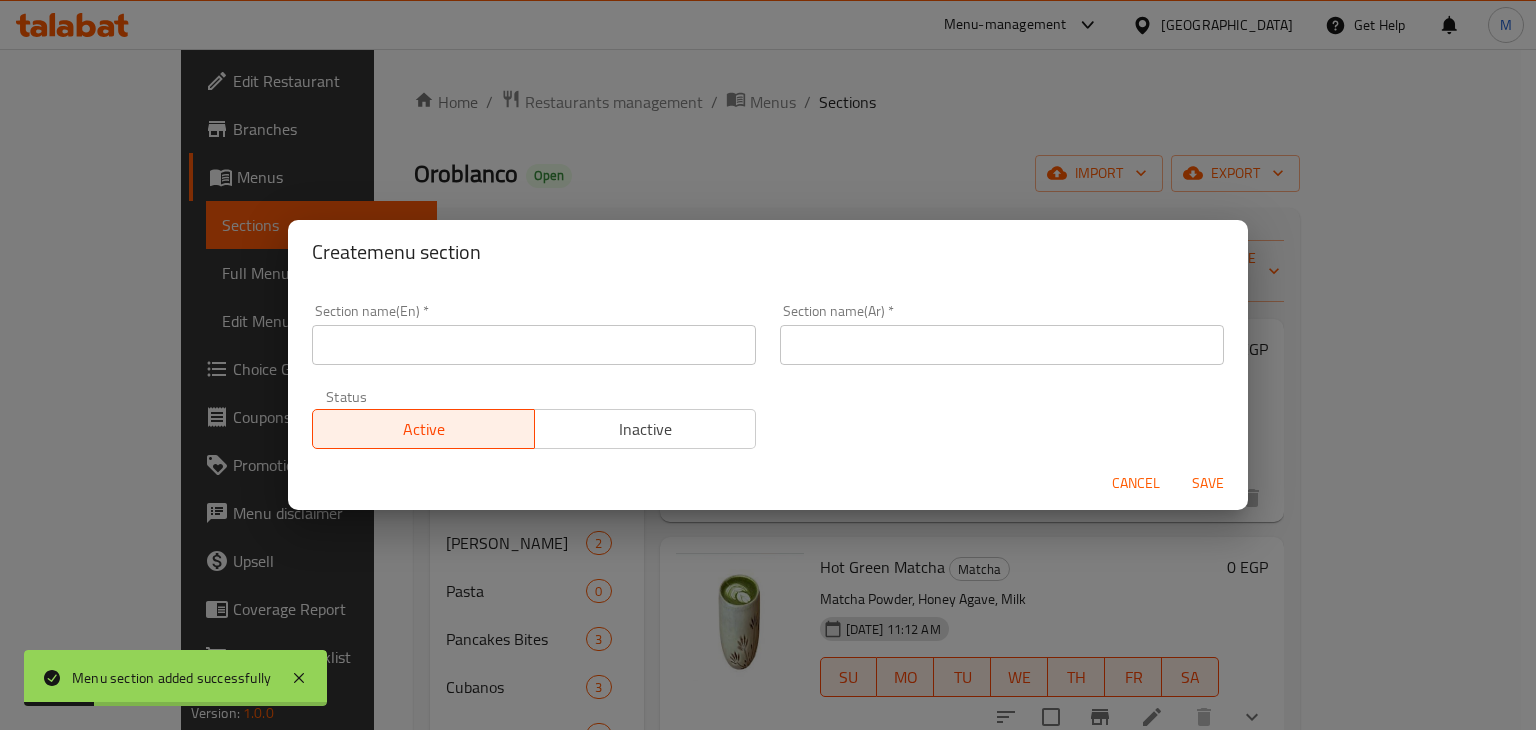 click at bounding box center [534, 345] 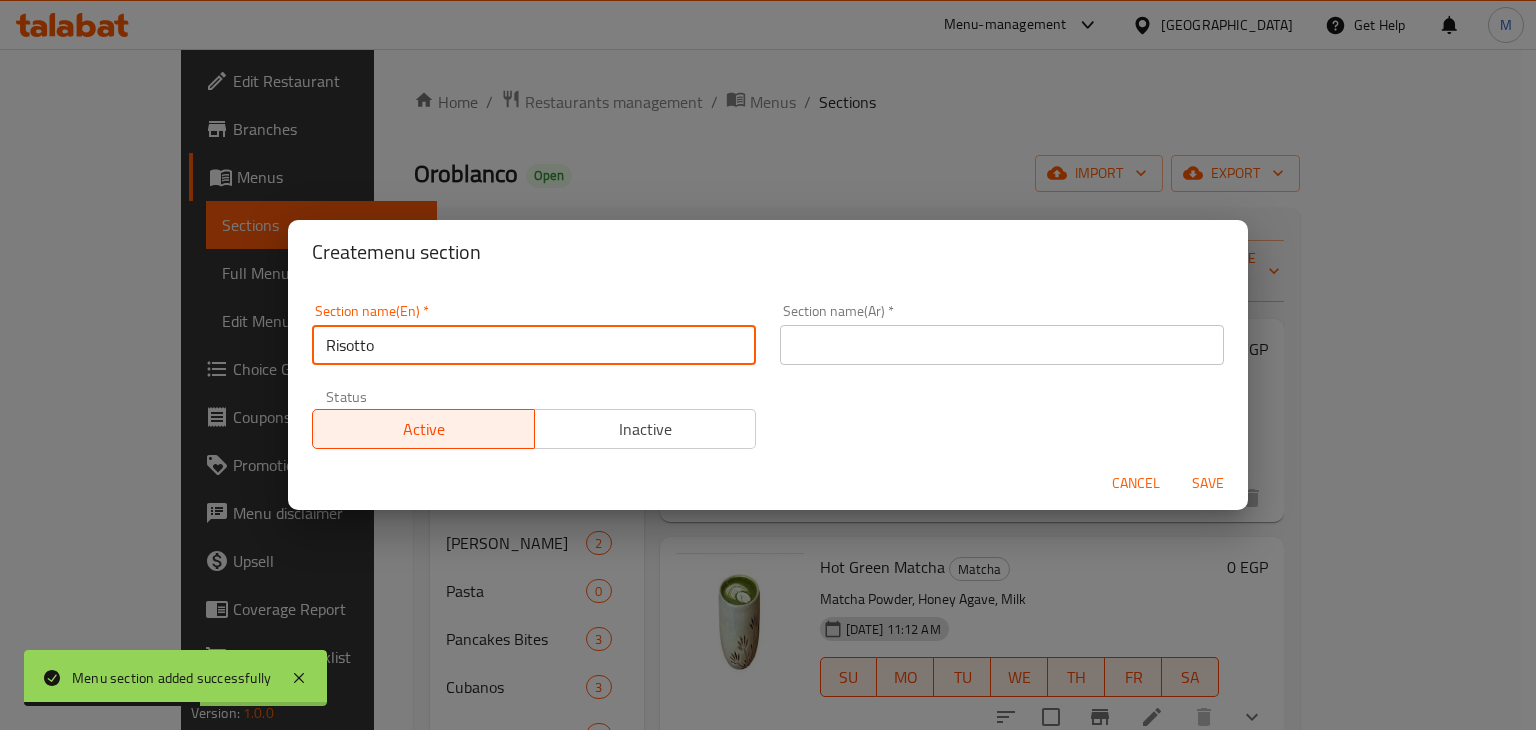 type on "Risotto" 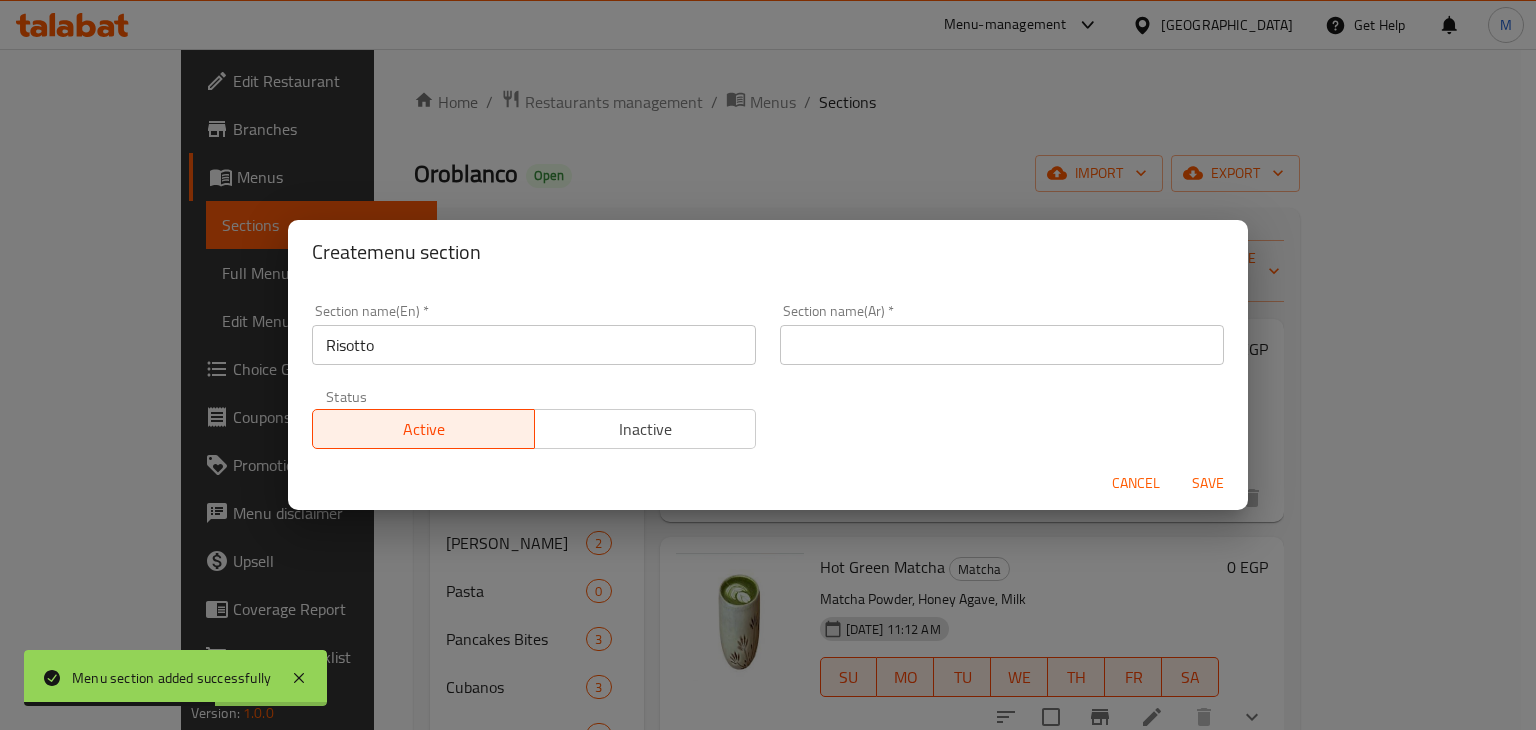 click at bounding box center (1002, 345) 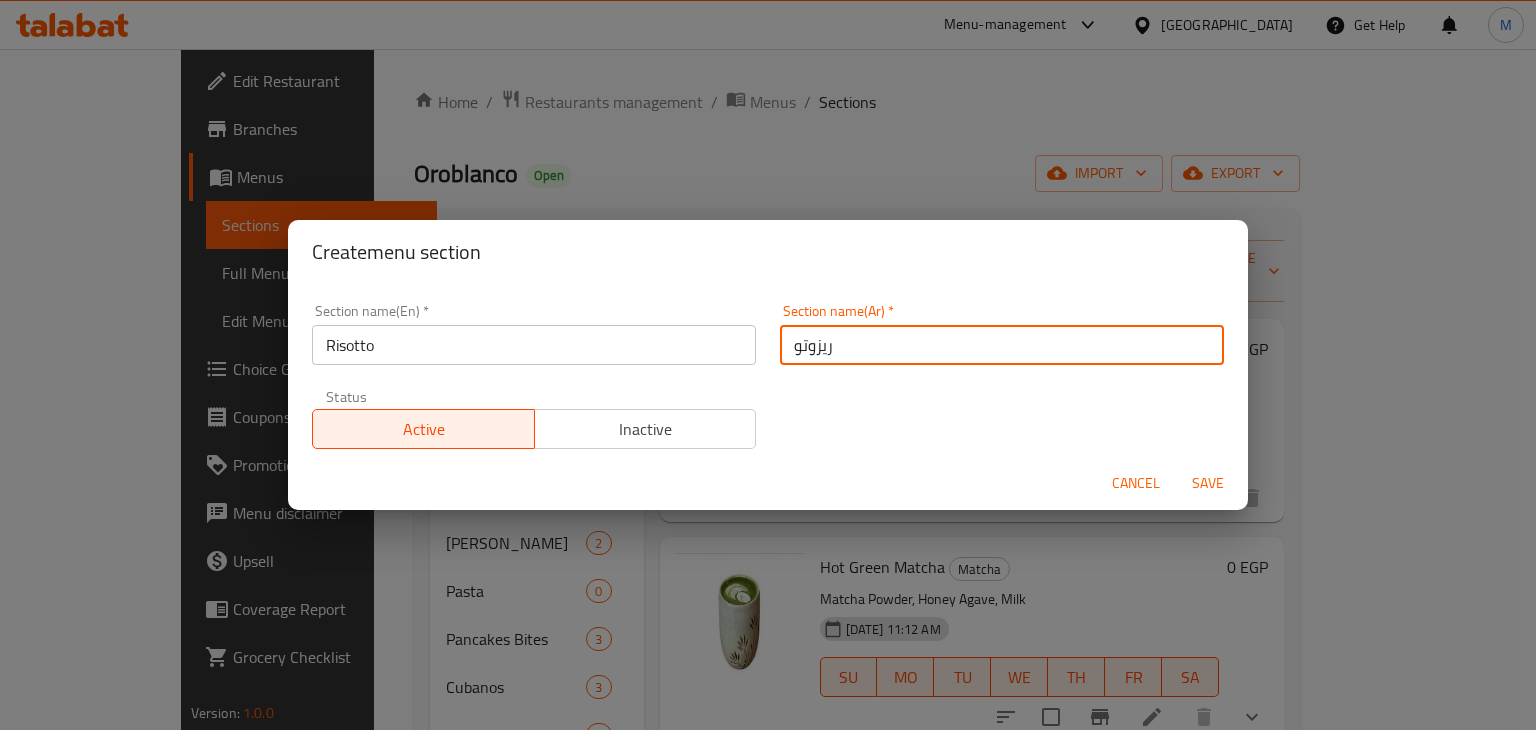 type on "ريزوتو" 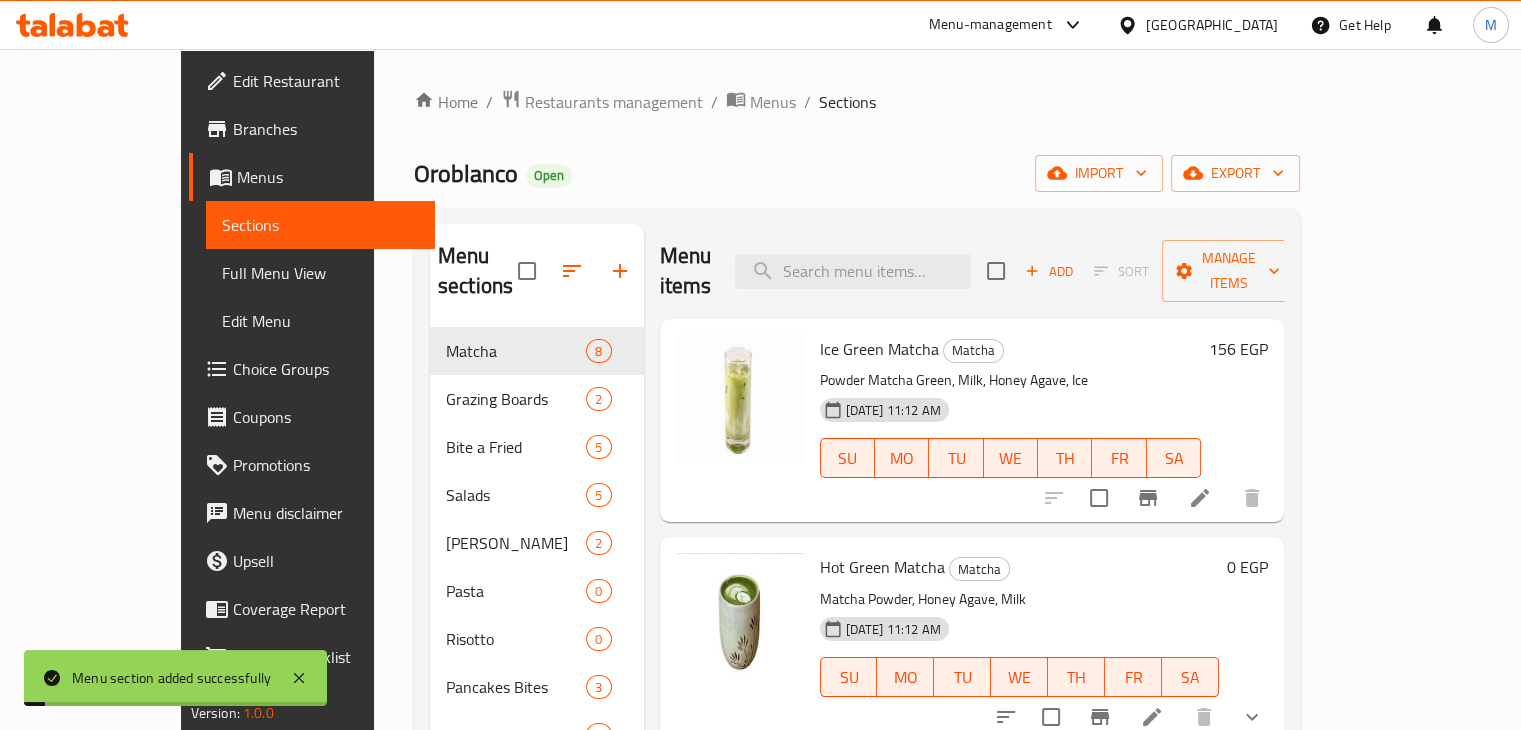 click 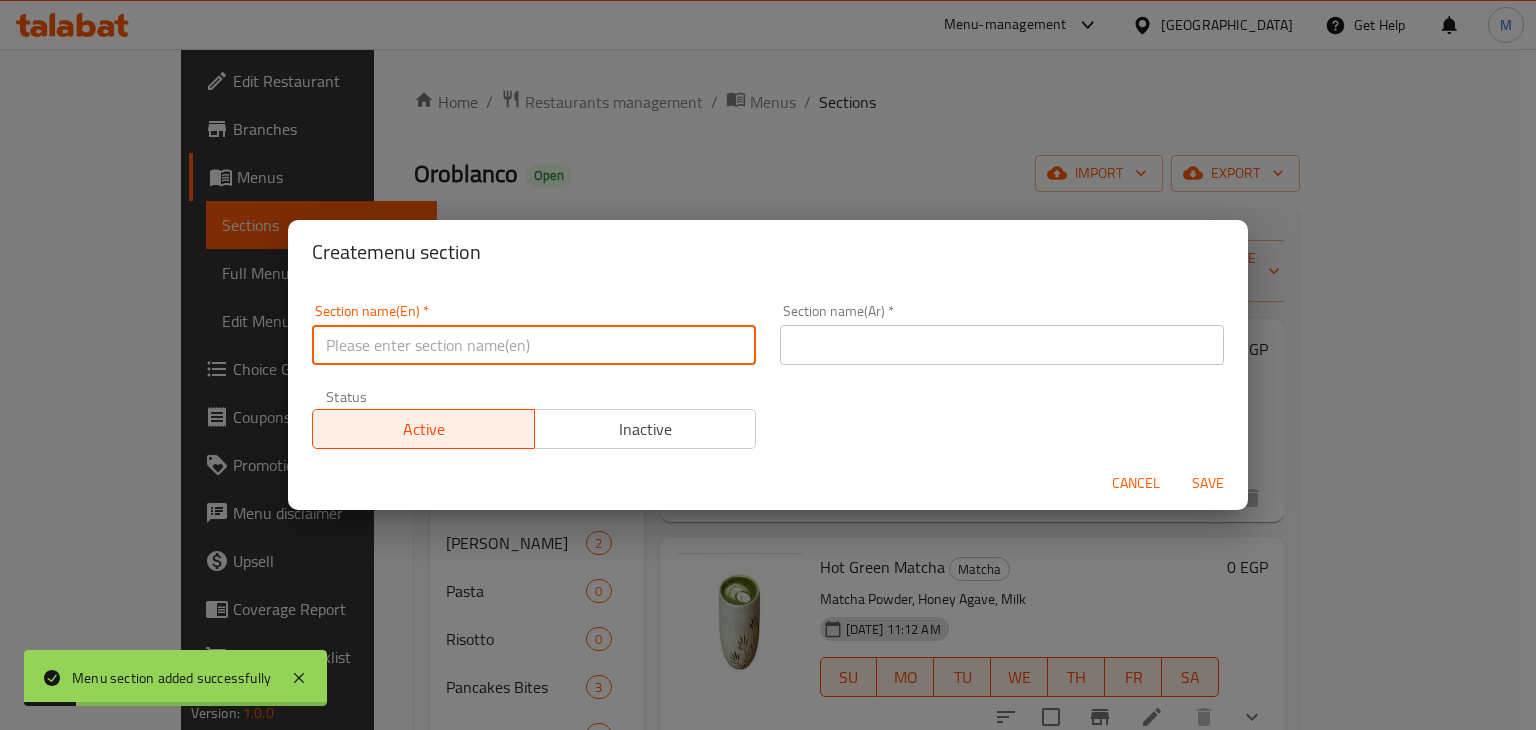 click at bounding box center (534, 345) 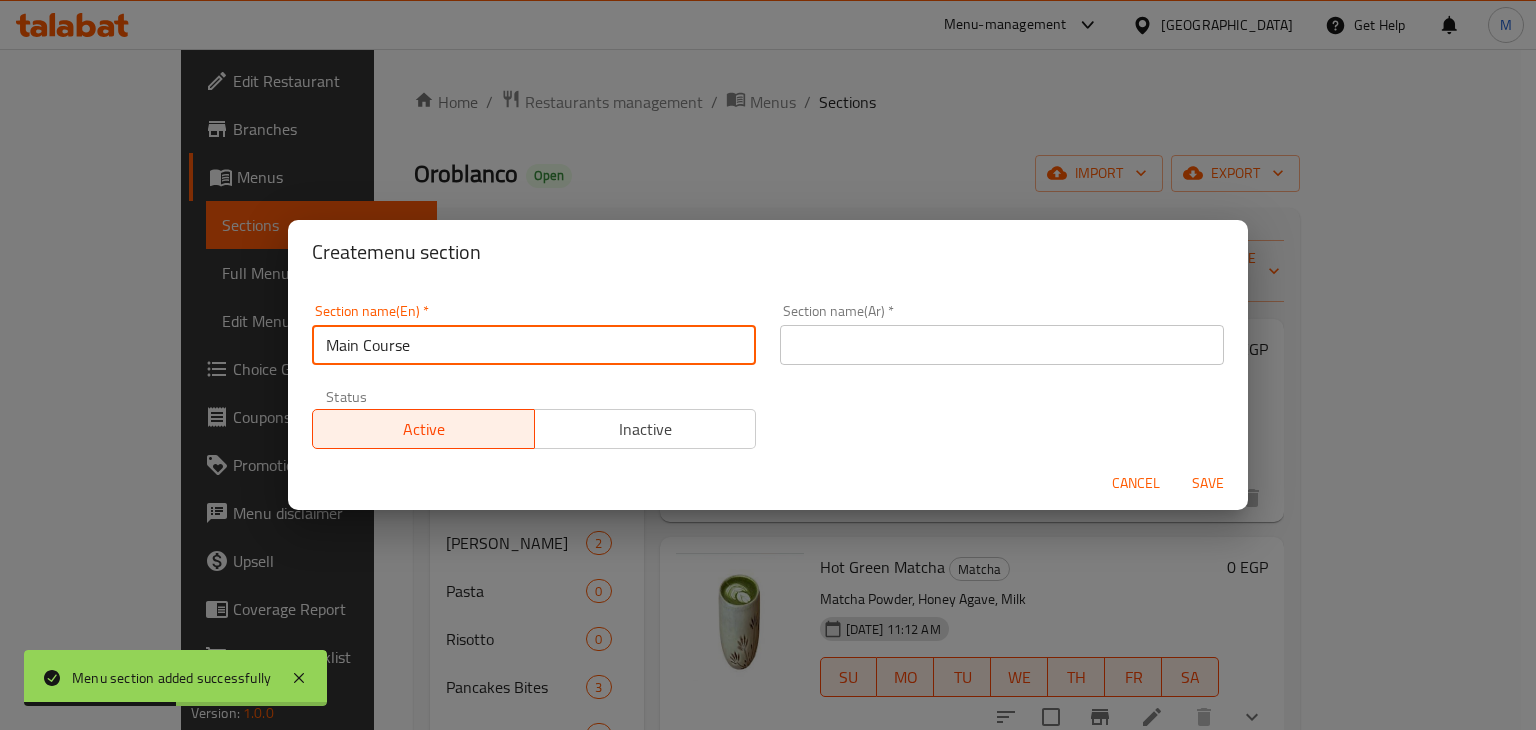 type on "Main Course" 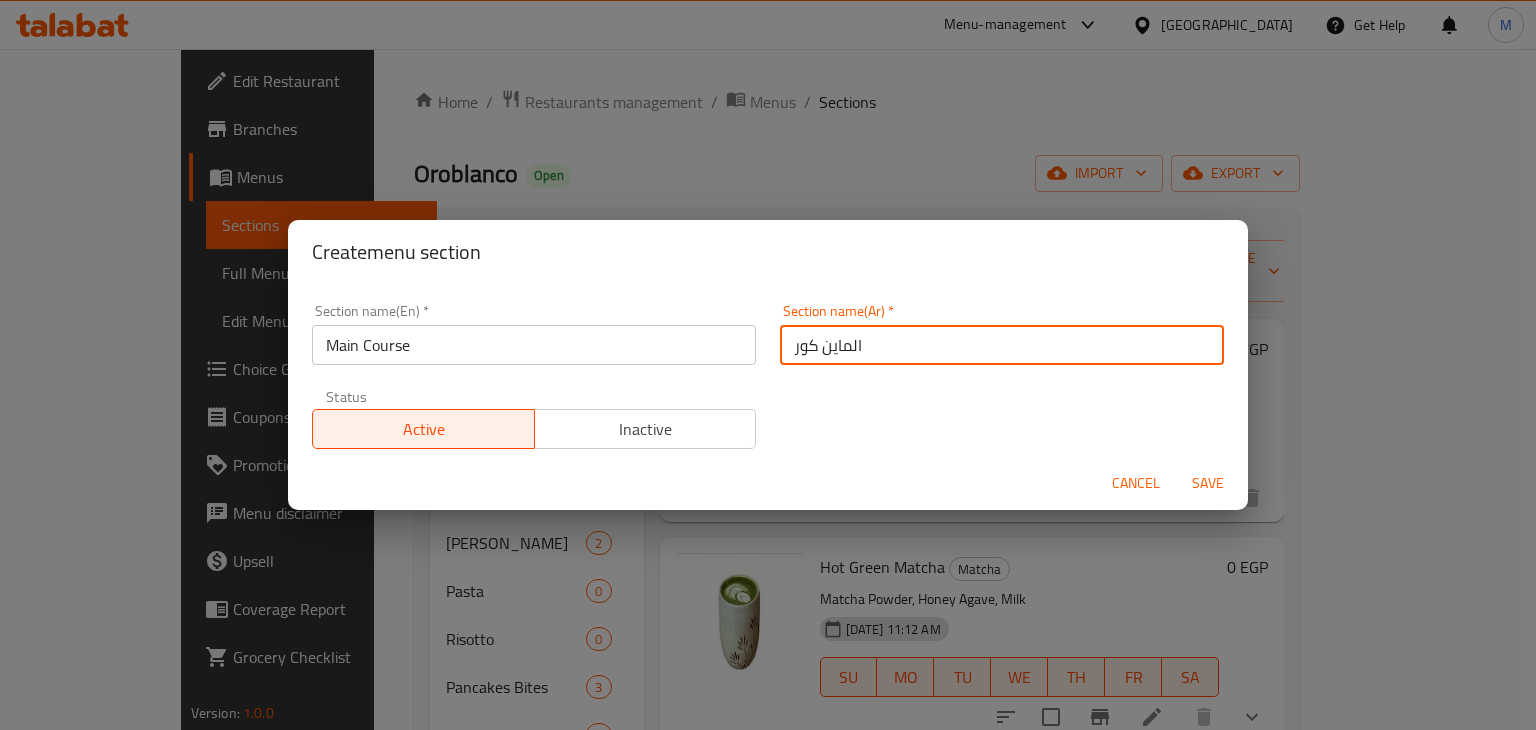 type on "الماين كورس" 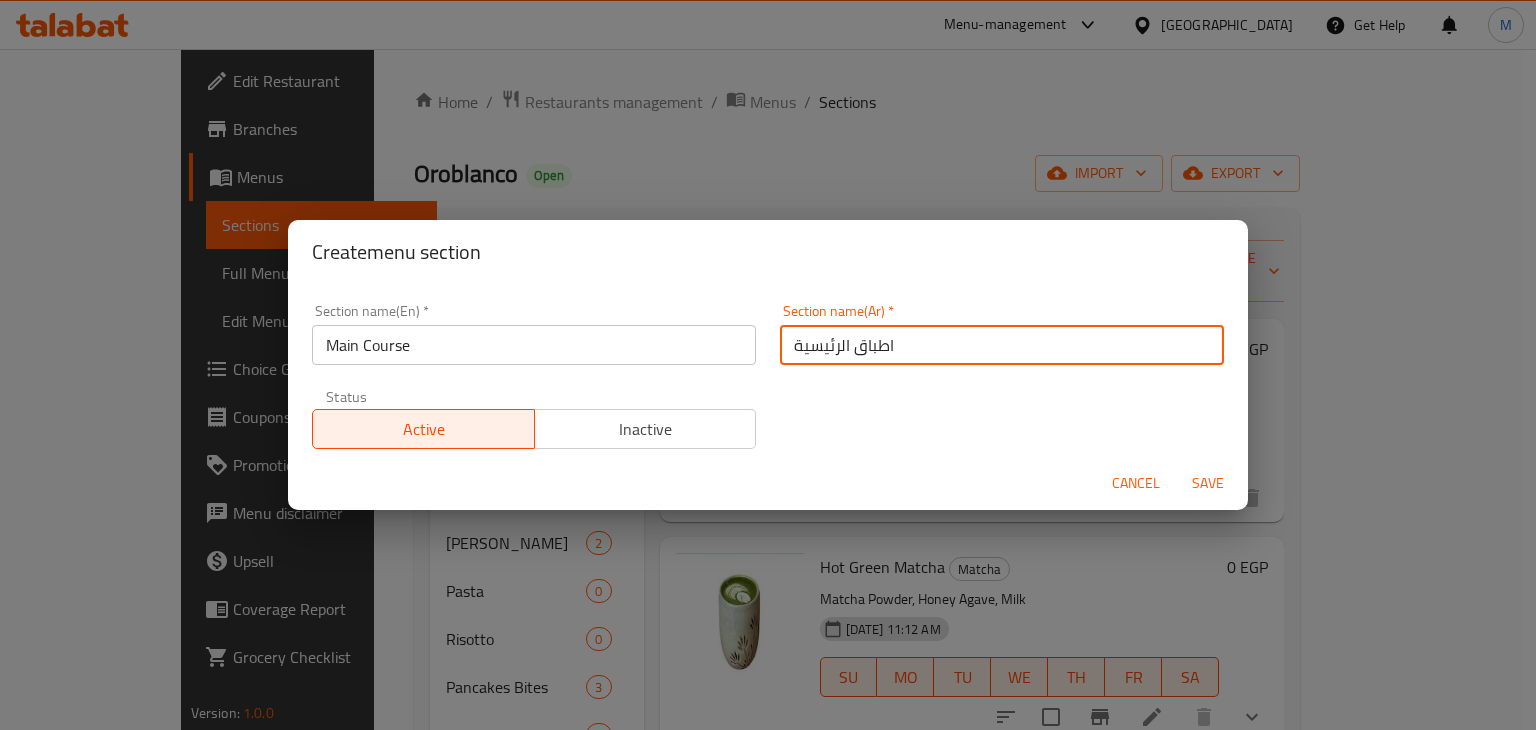 type on "اطباق الرئيسية" 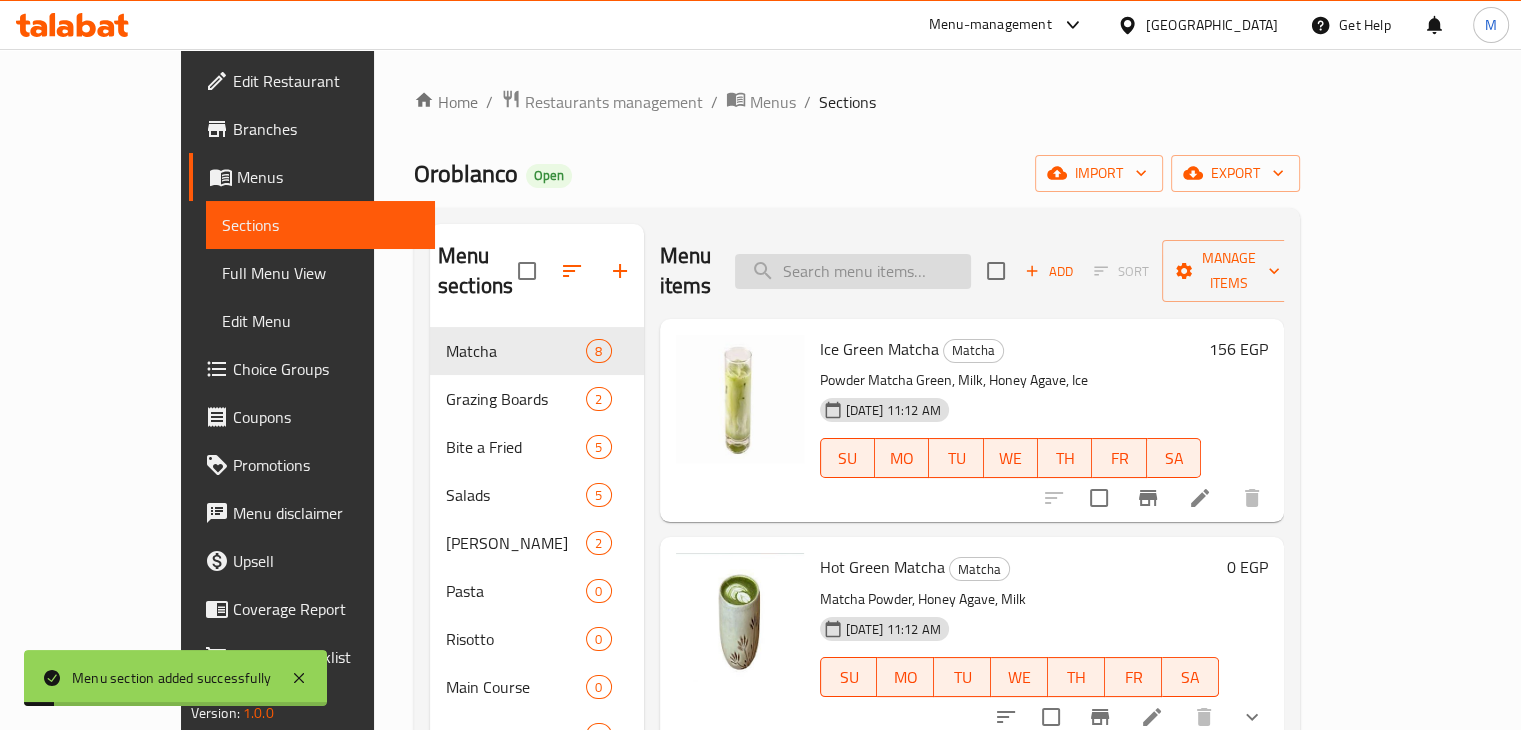 click at bounding box center (853, 271) 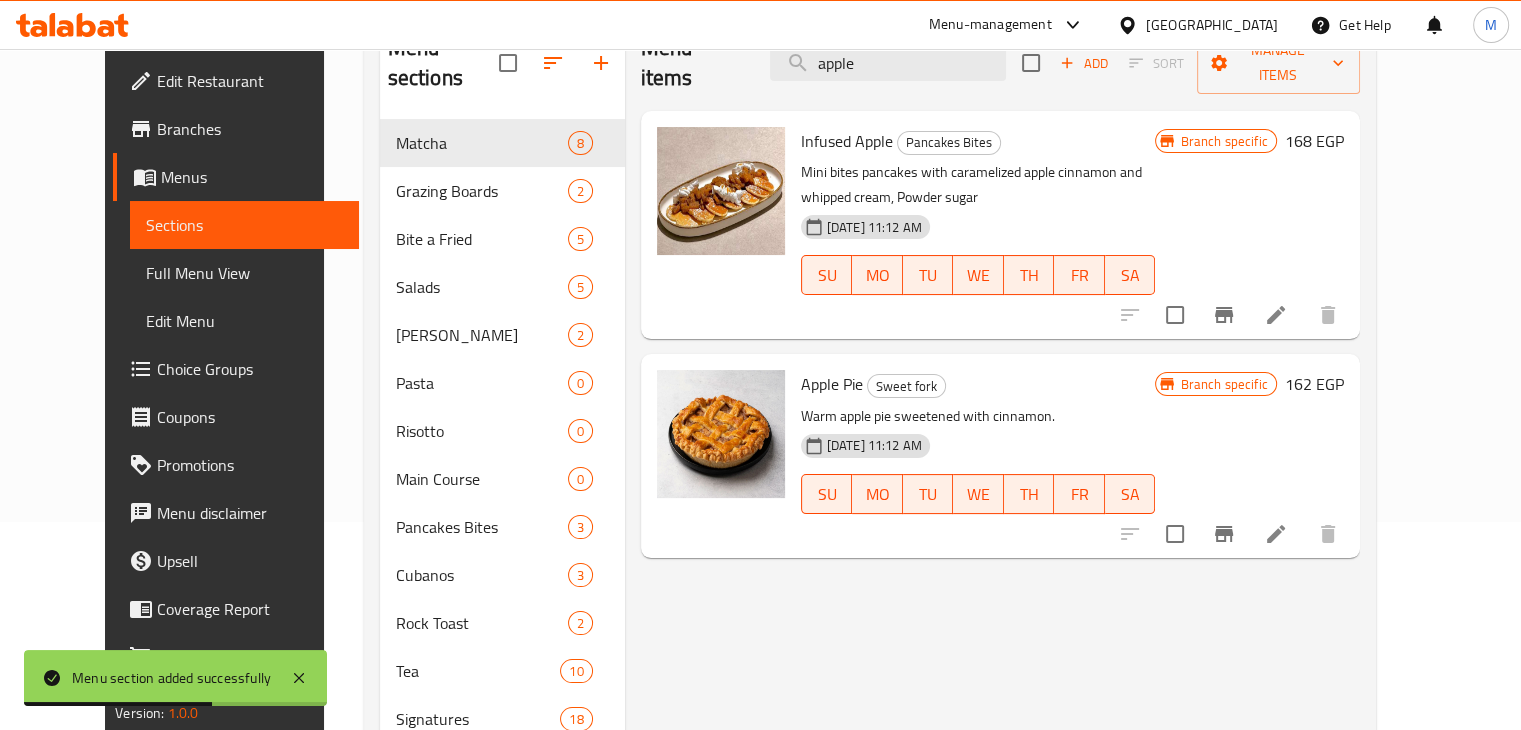 scroll, scrollTop: 219, scrollLeft: 0, axis: vertical 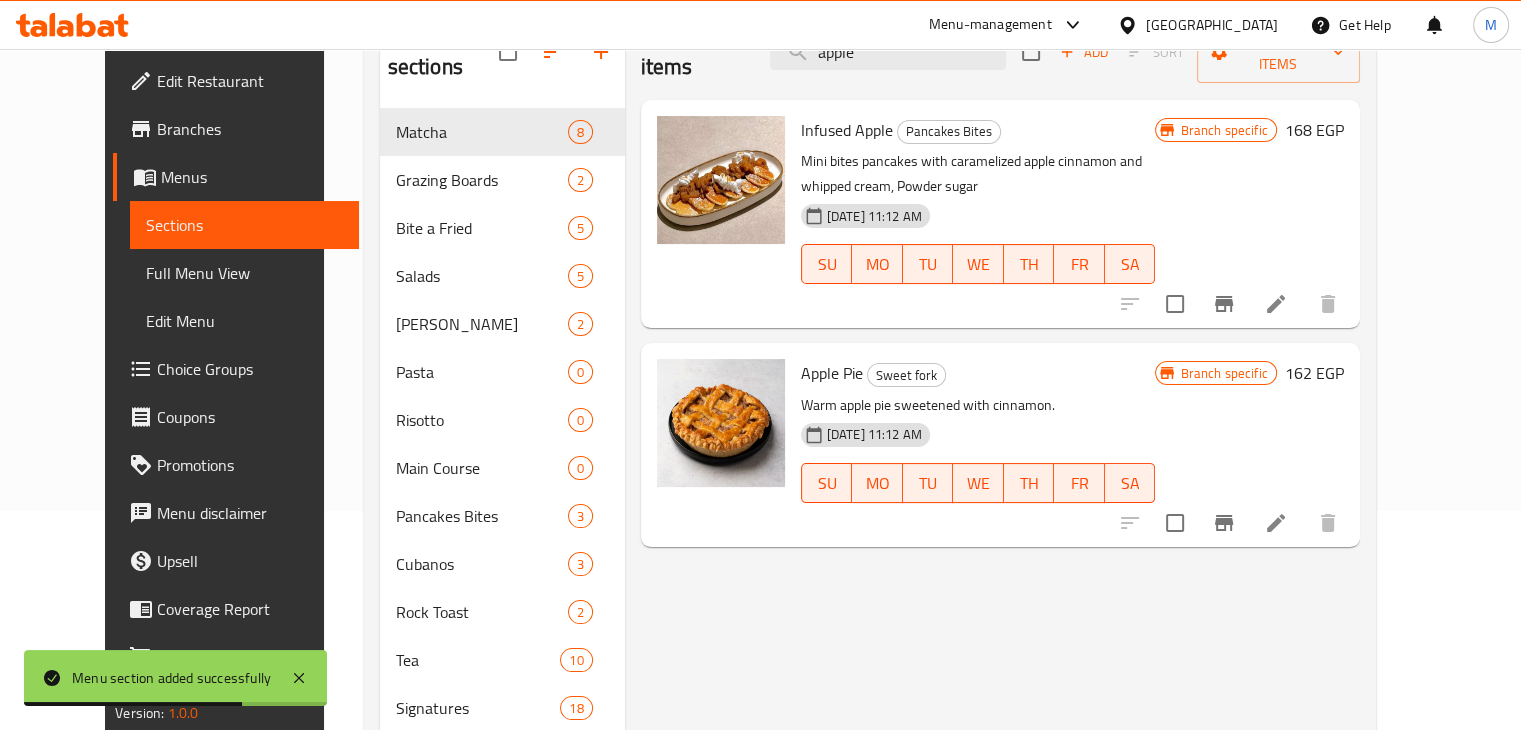 type on "apple" 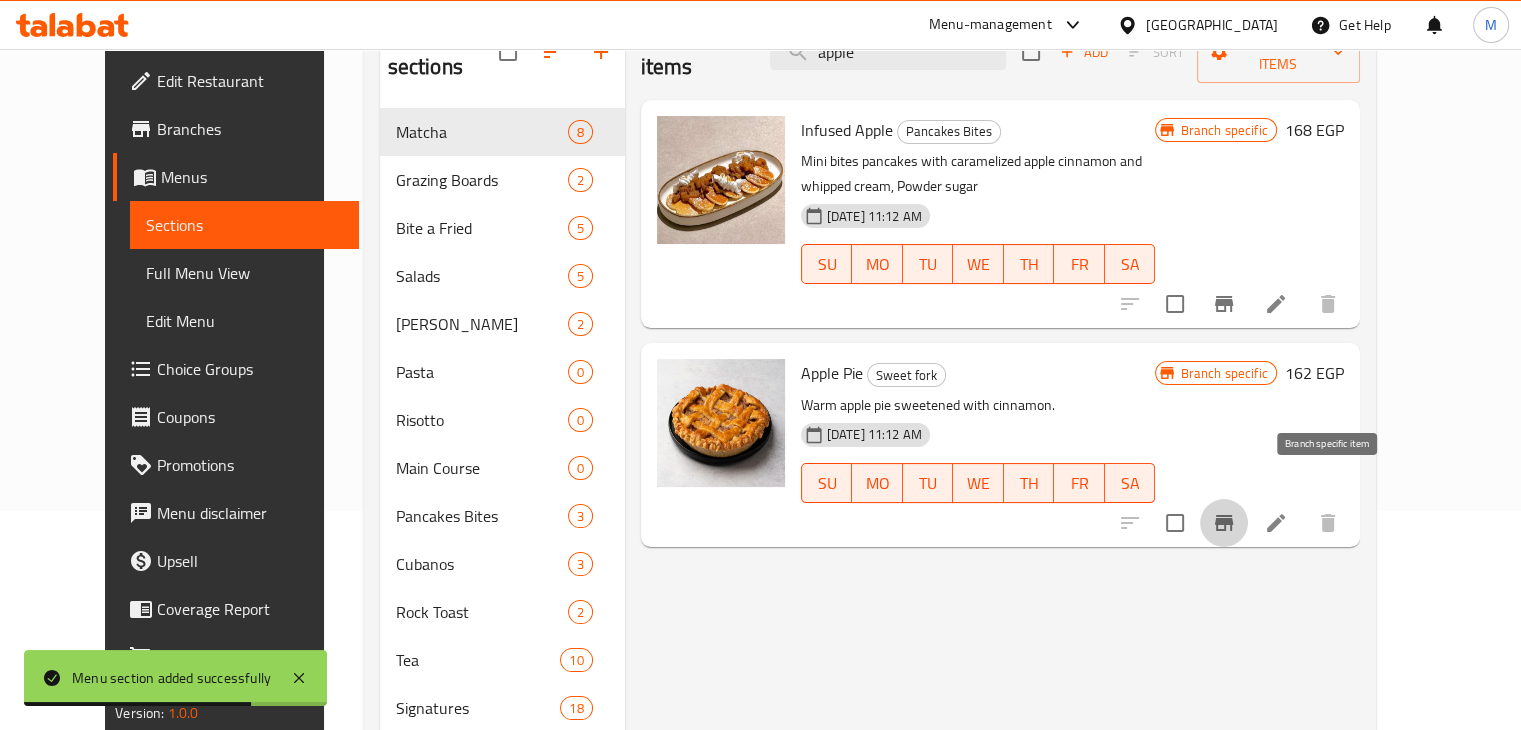 click 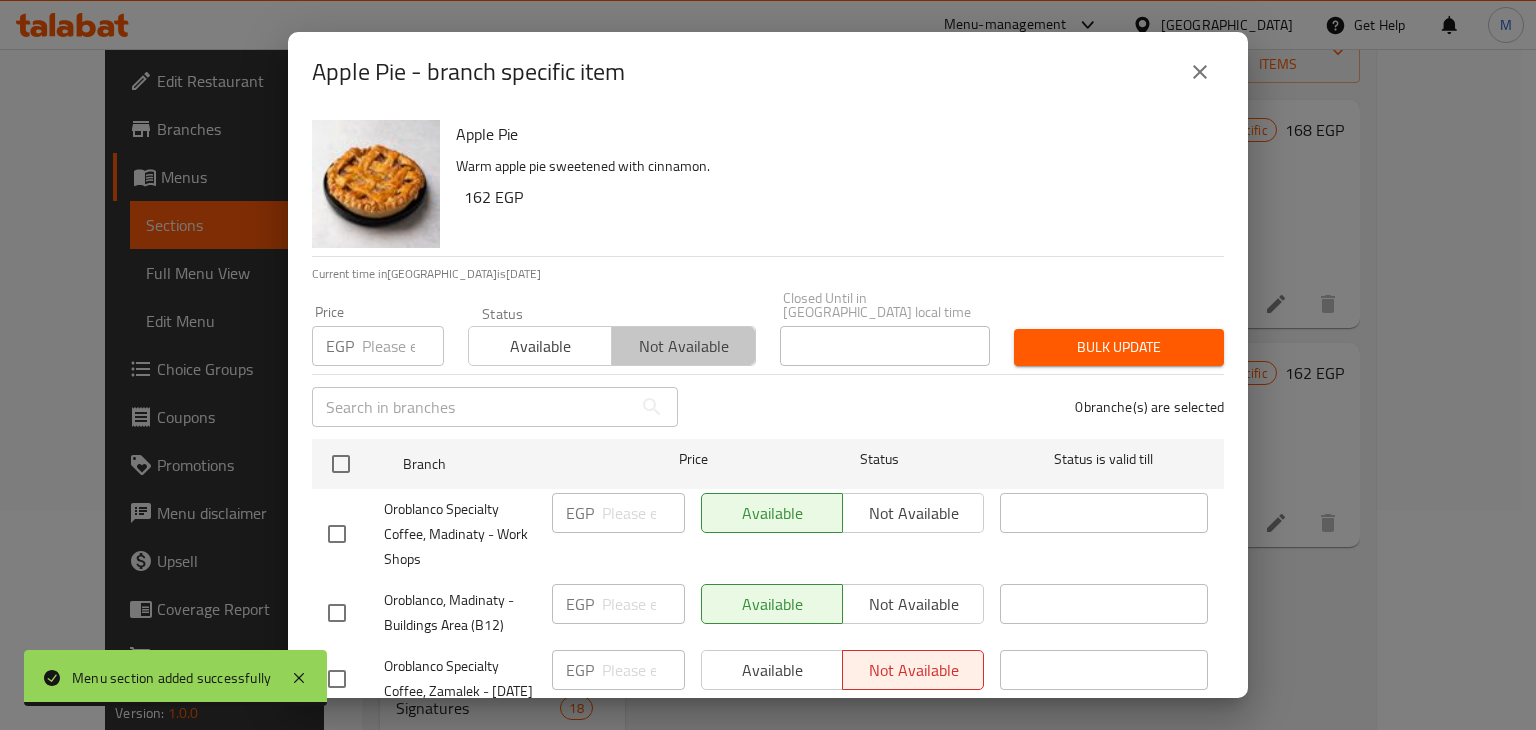 click on "Not available" at bounding box center [683, 346] 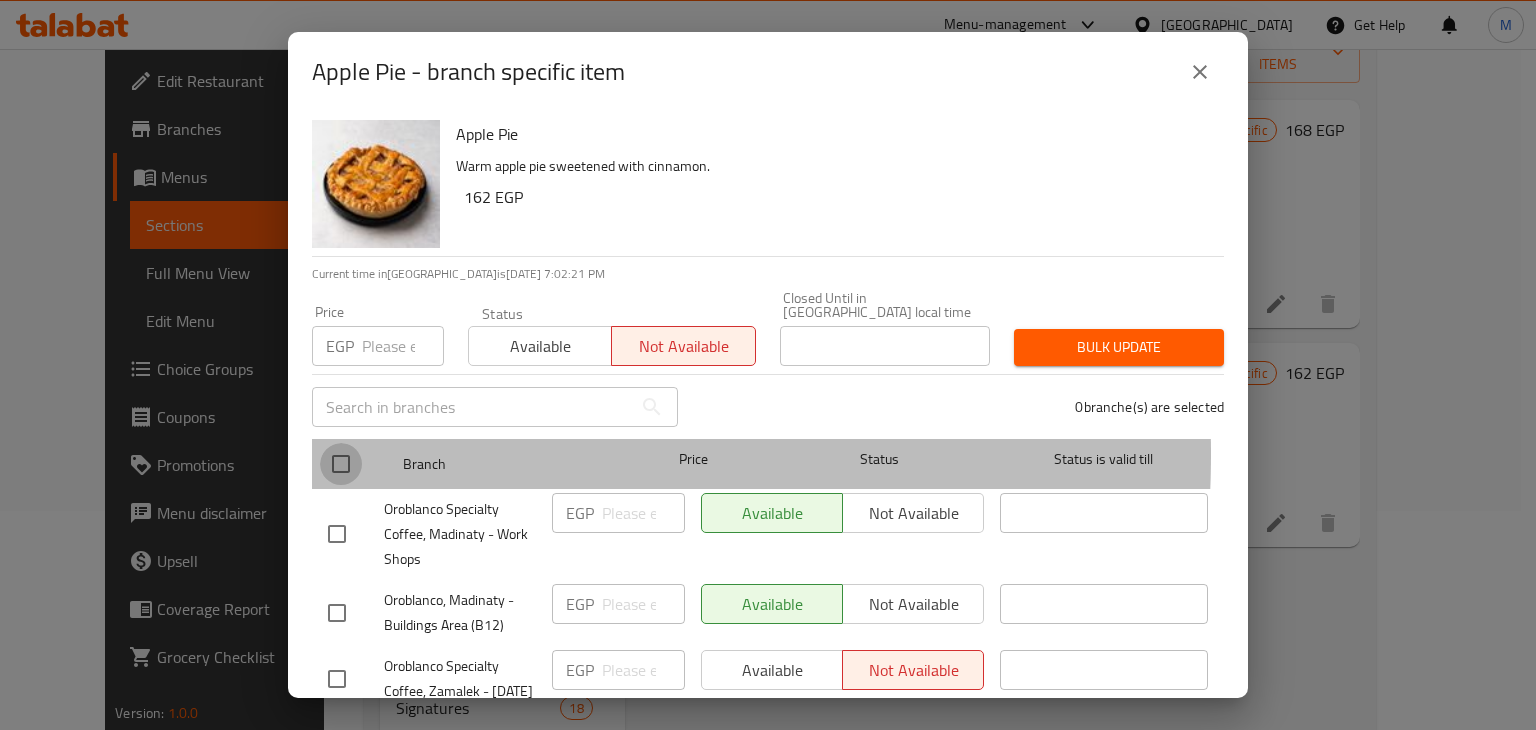 click at bounding box center [341, 464] 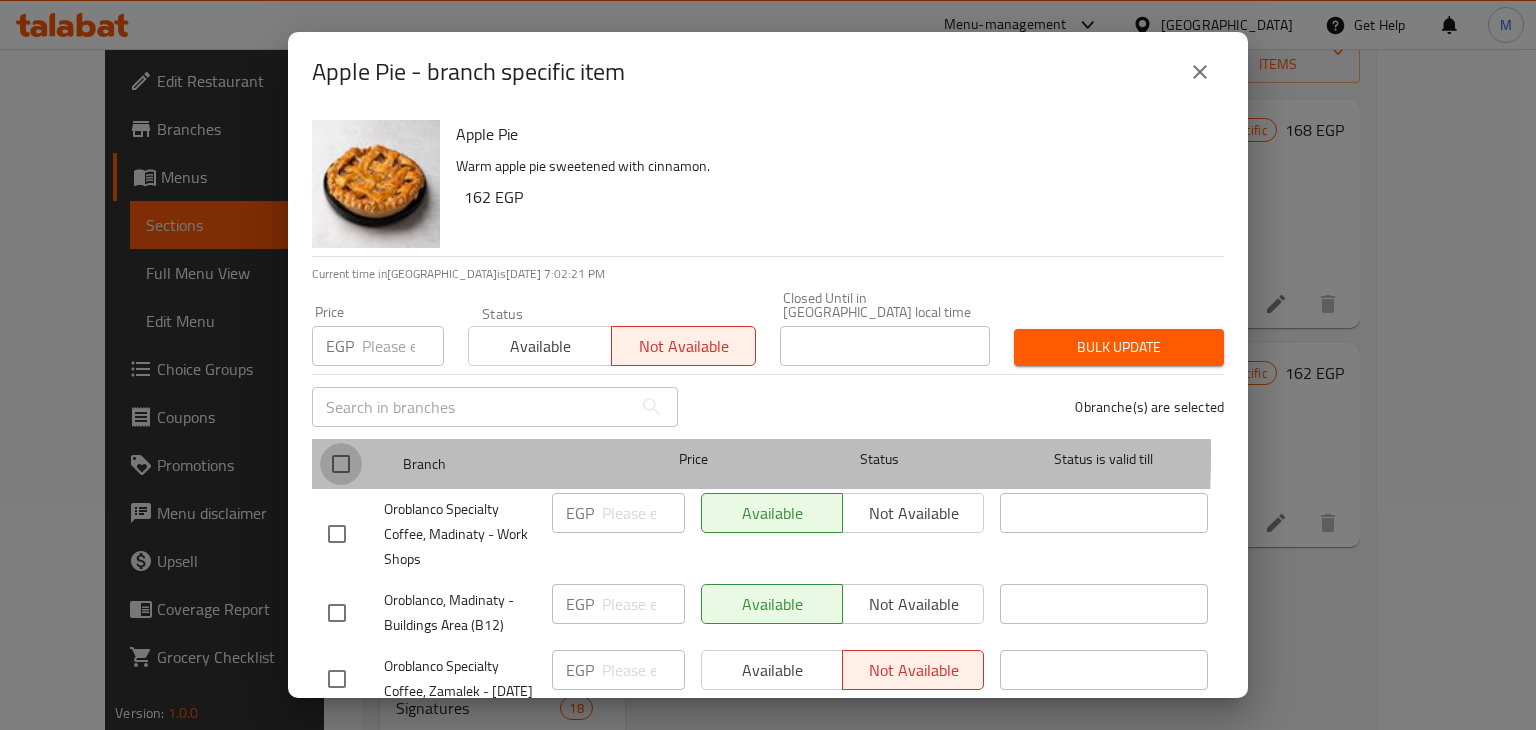checkbox on "true" 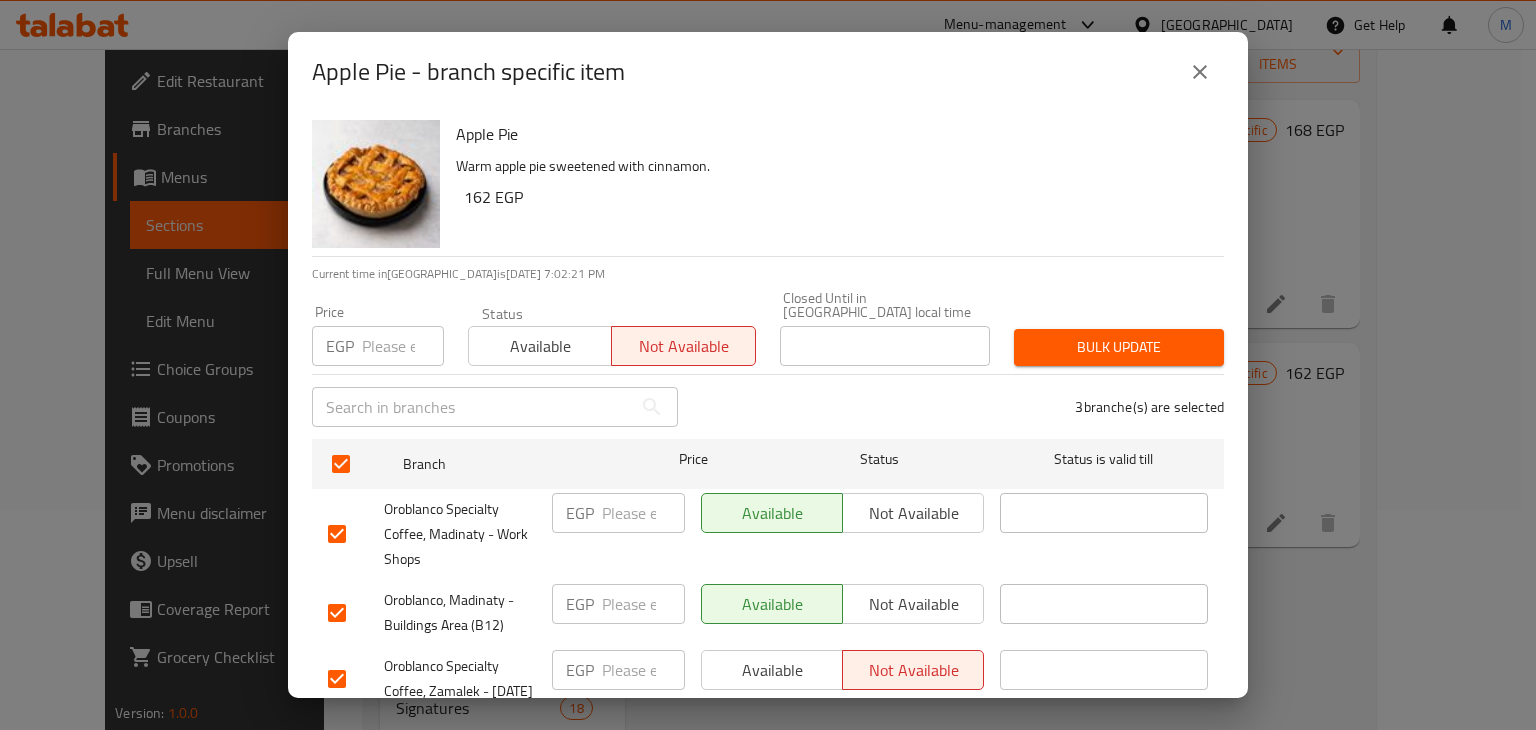 click on "Not available" at bounding box center (913, 513) 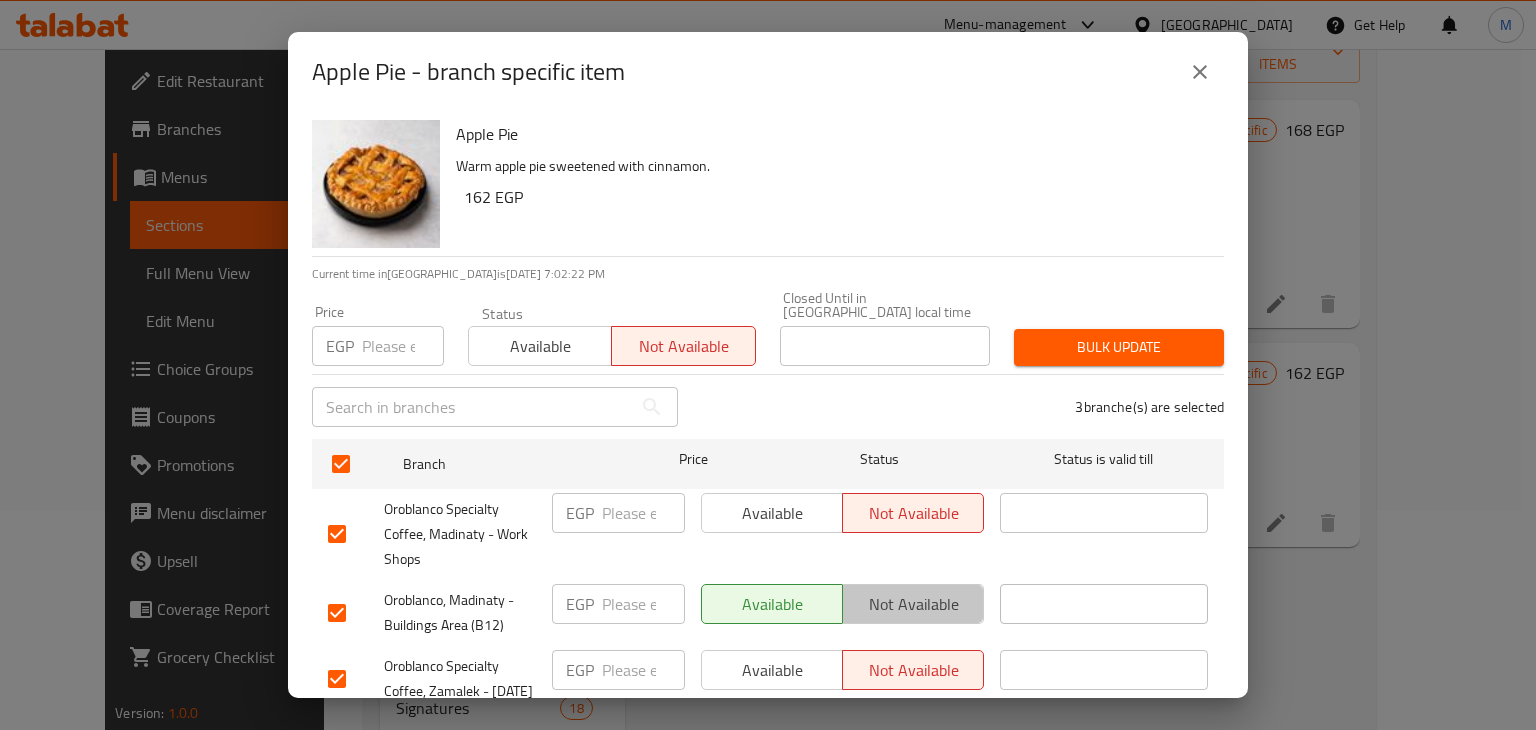 click on "Not available" at bounding box center (913, 604) 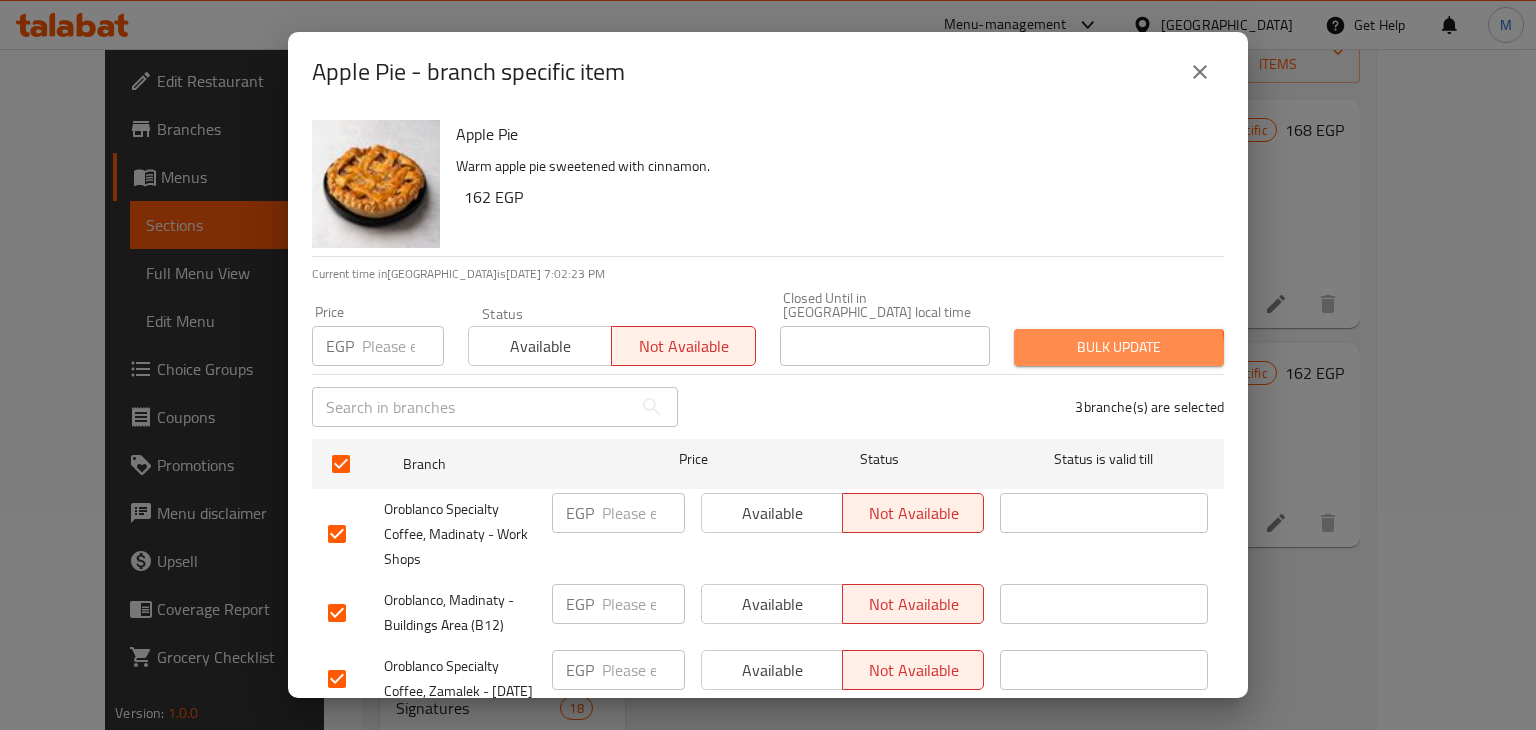 click on "Bulk update" at bounding box center [1119, 347] 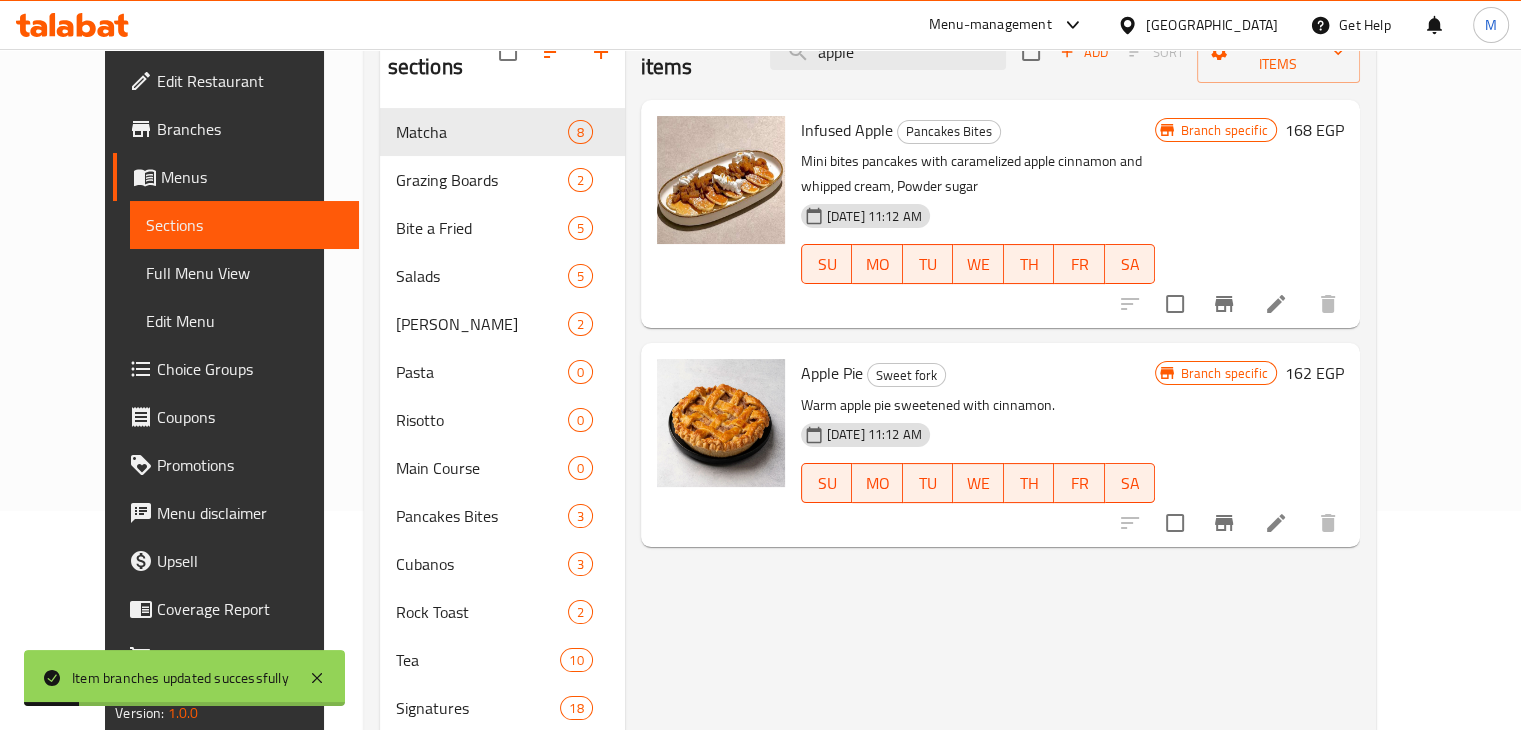 scroll, scrollTop: 0, scrollLeft: 0, axis: both 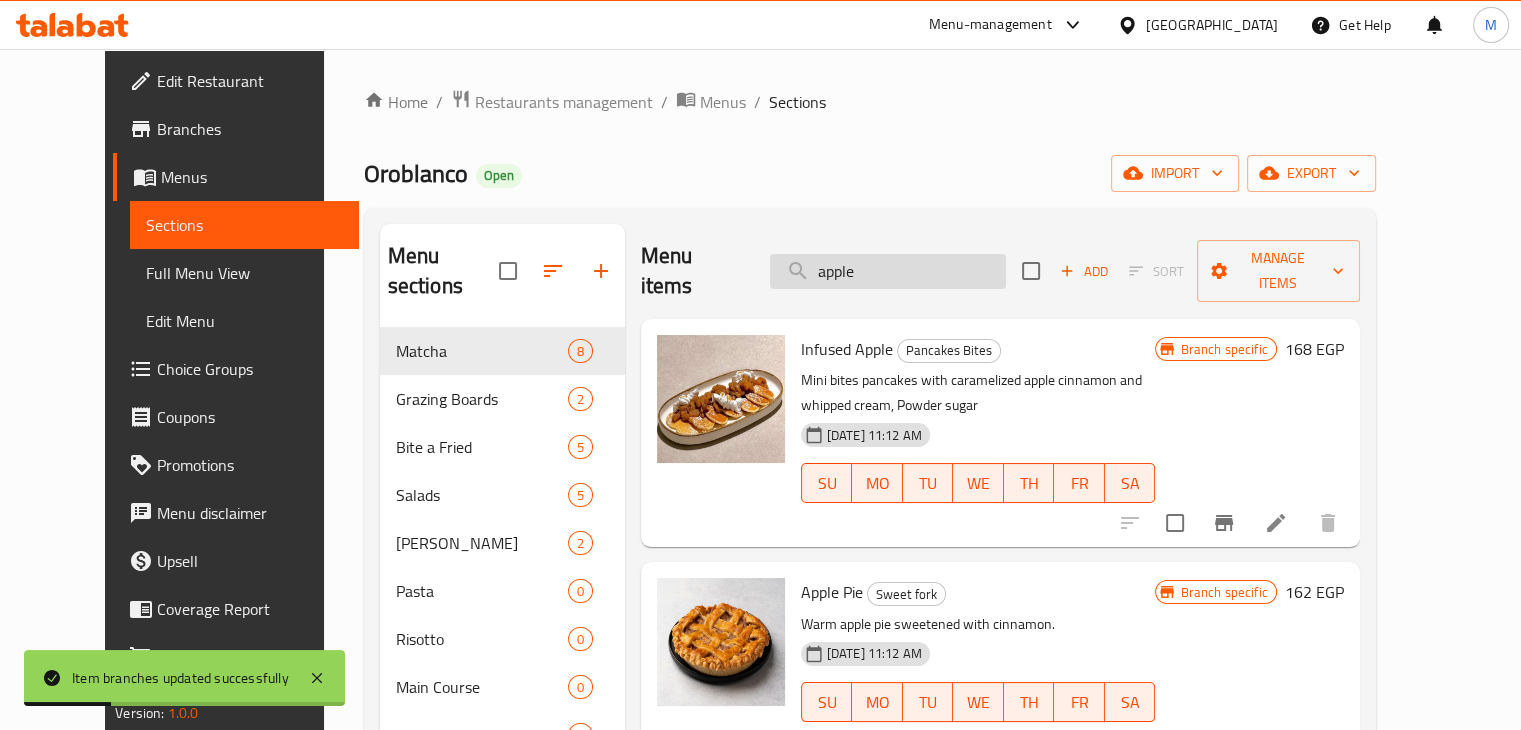 click on "apple" at bounding box center (888, 271) 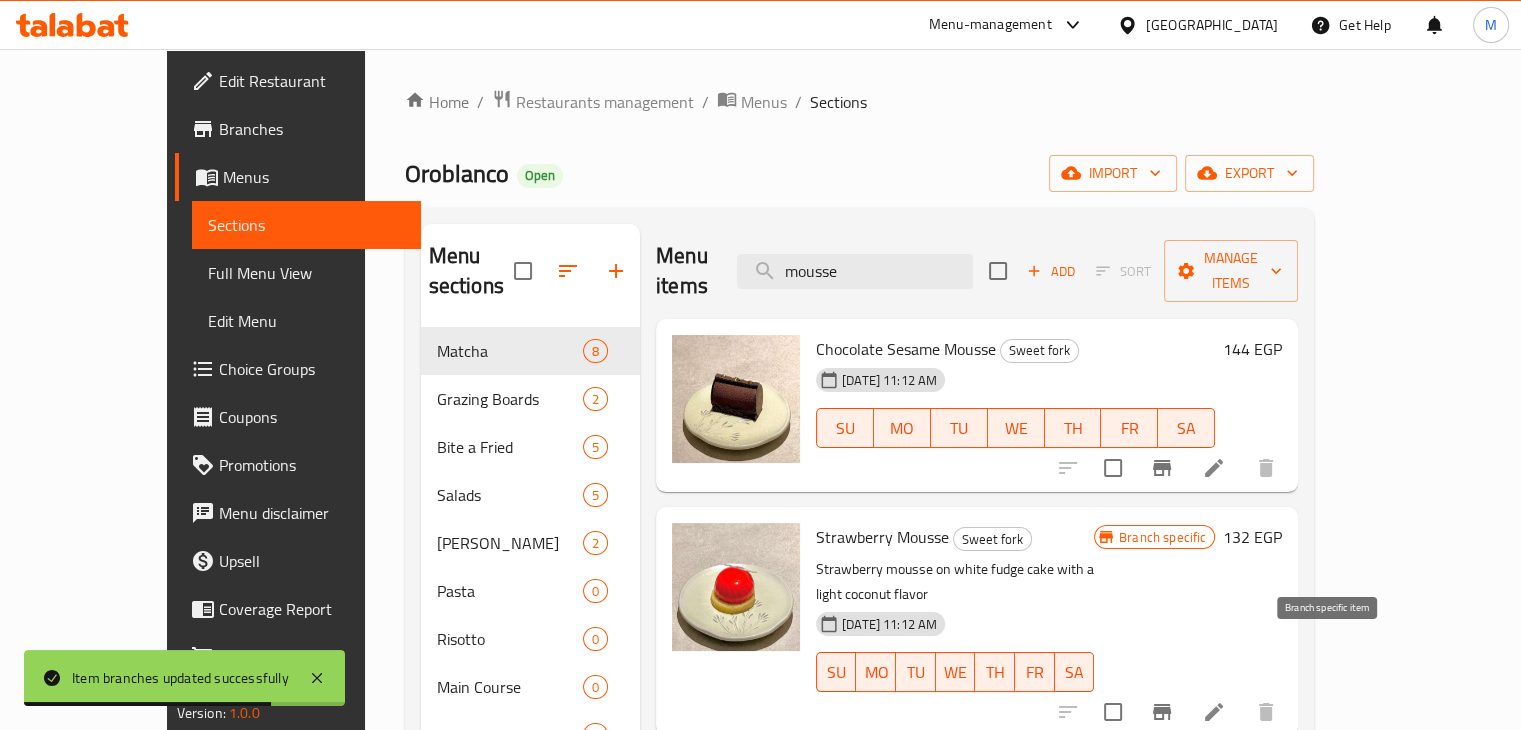 type on "mousse" 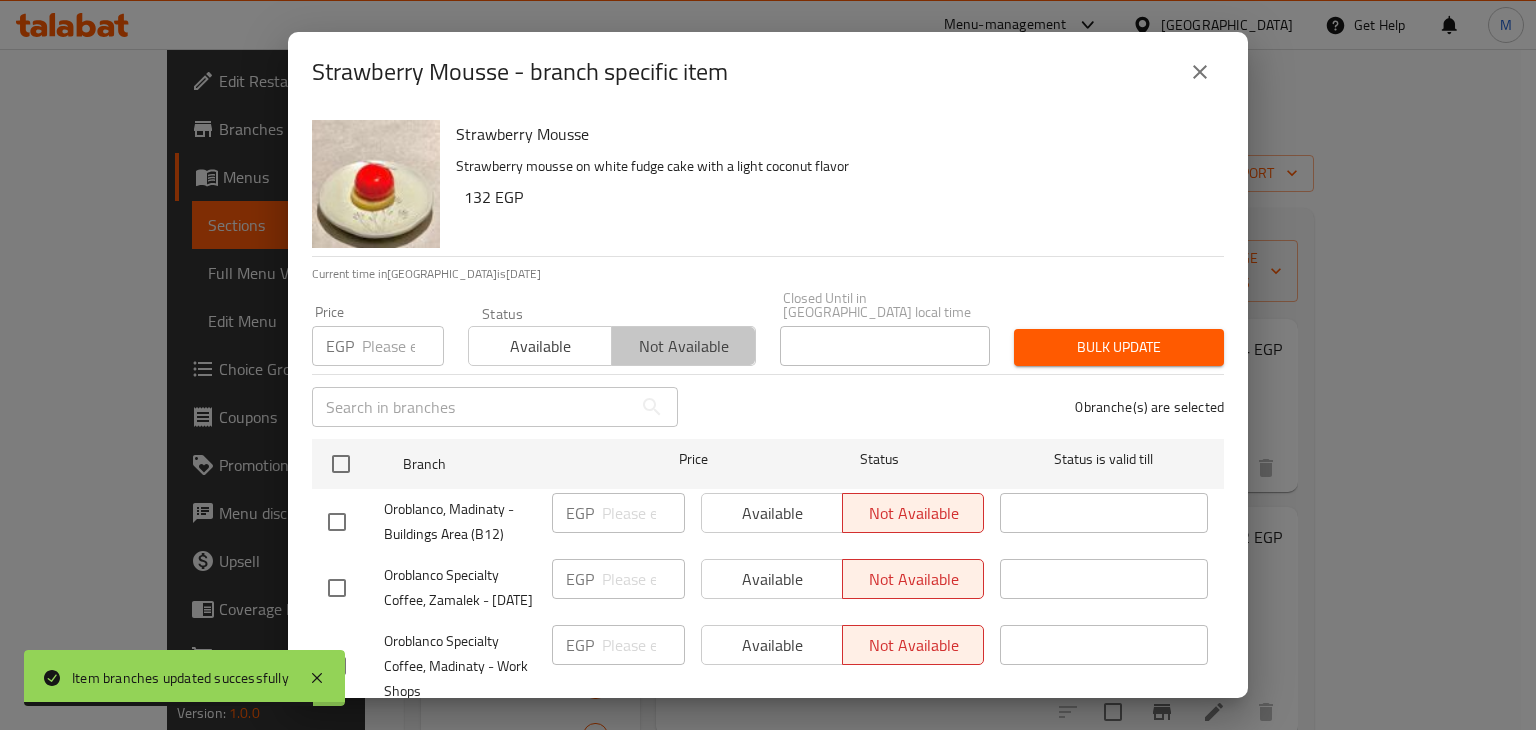 click on "Not available" at bounding box center (683, 346) 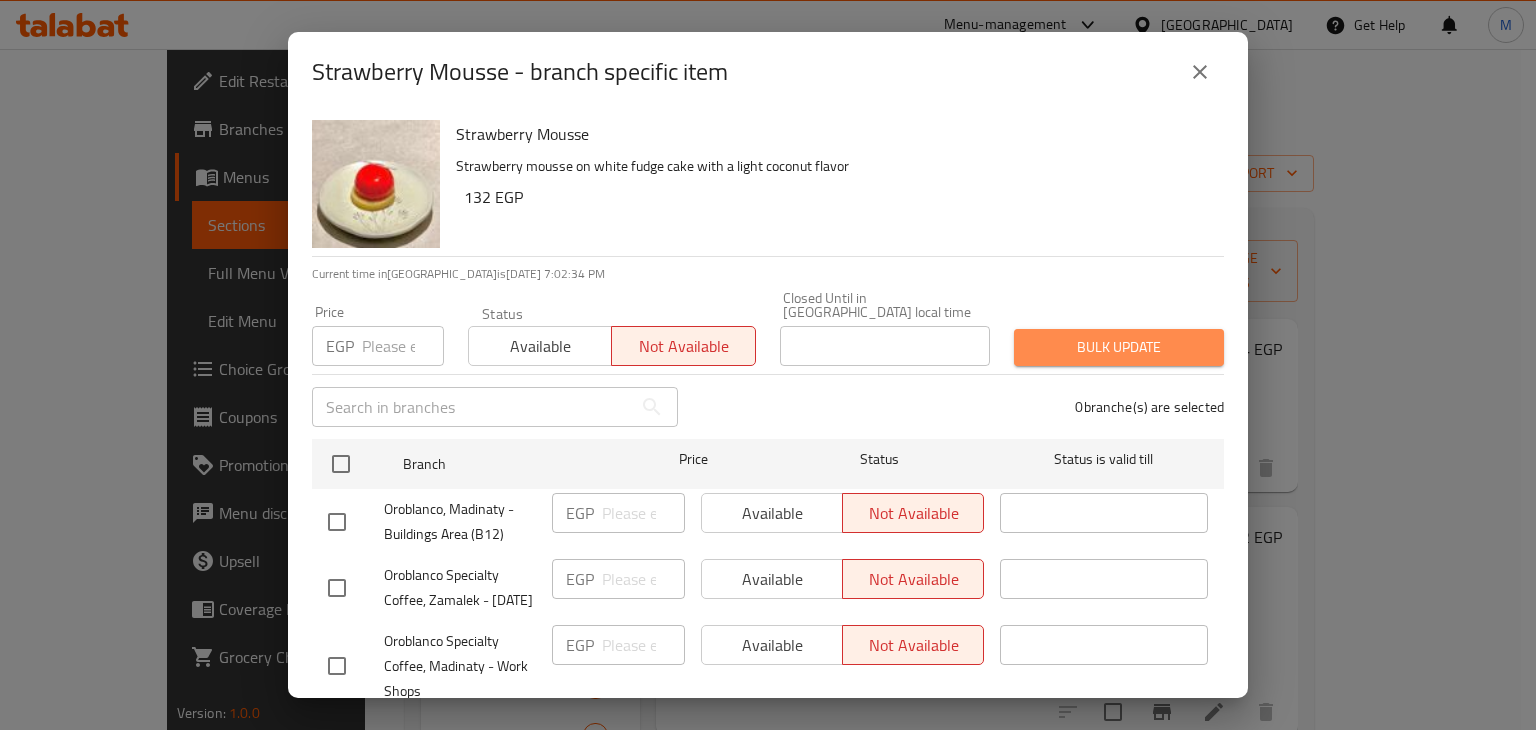 click on "Bulk update" at bounding box center [1119, 347] 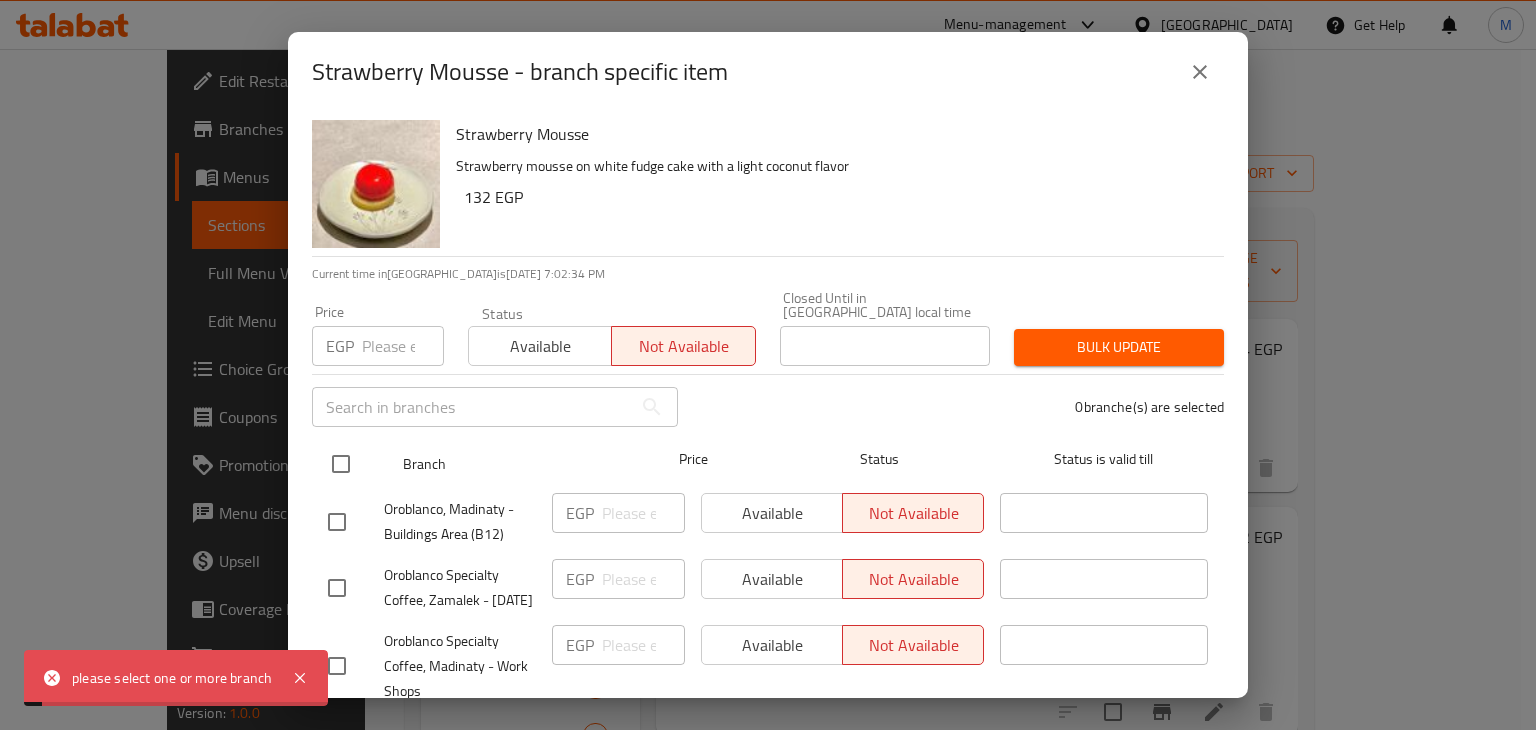 click at bounding box center [341, 464] 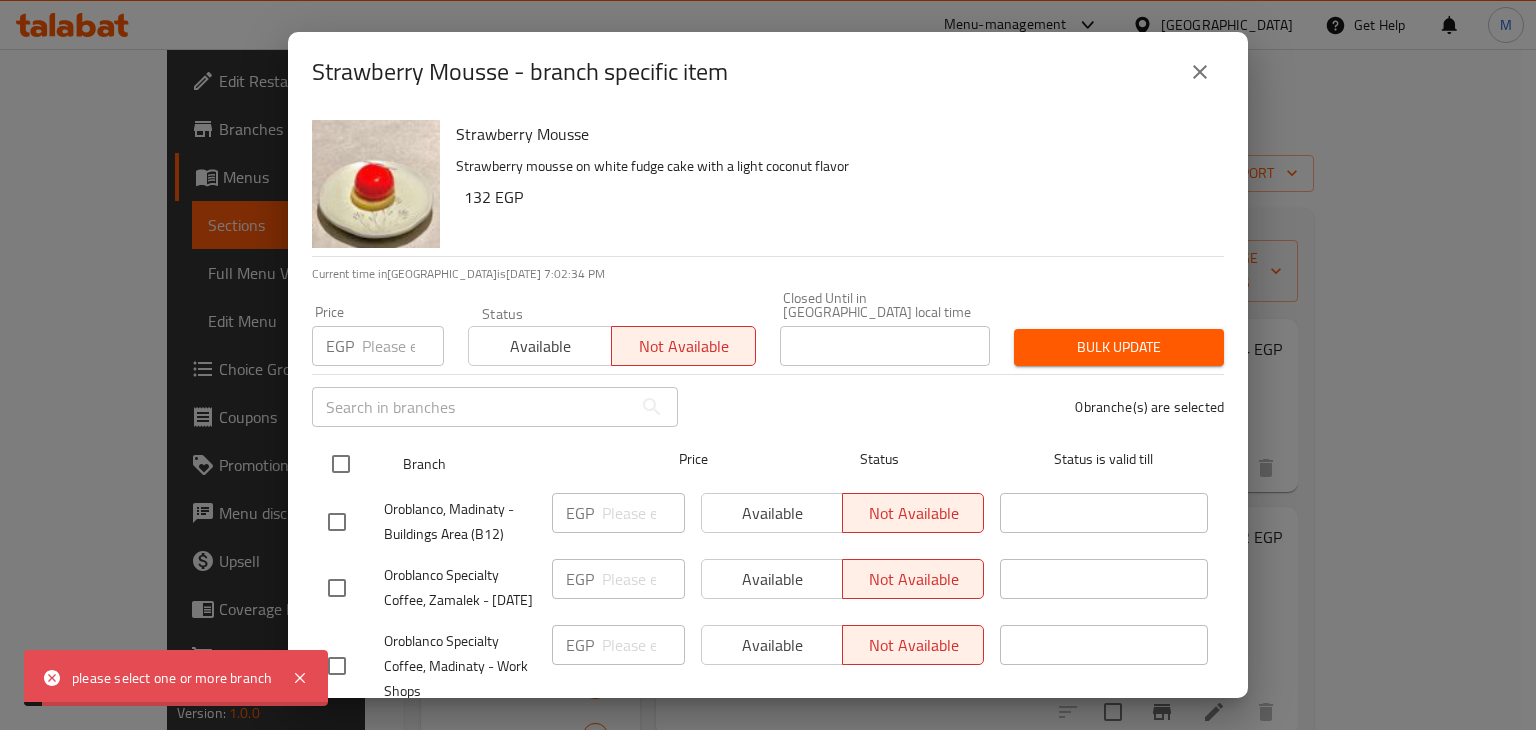 checkbox on "true" 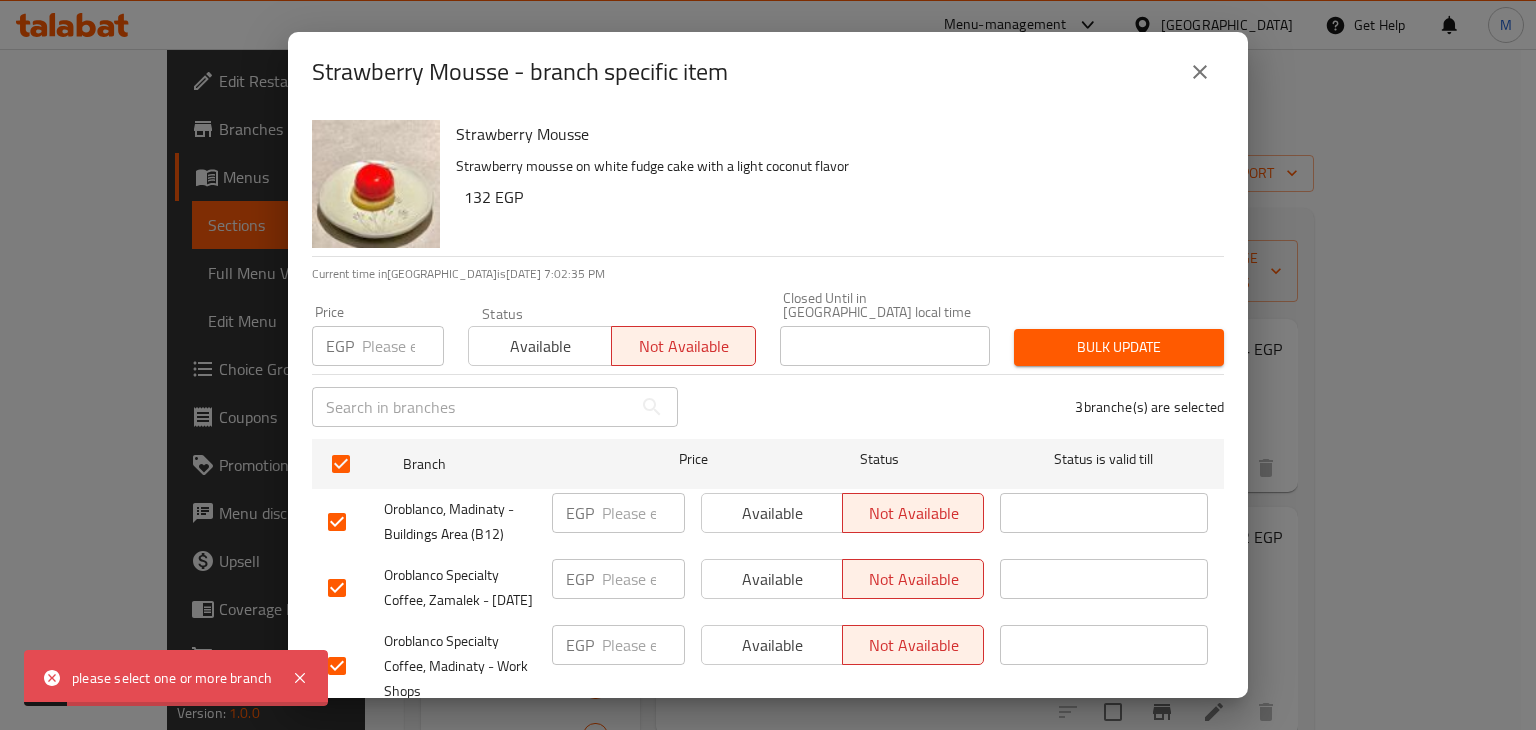 click on "Bulk update" at bounding box center (1119, 347) 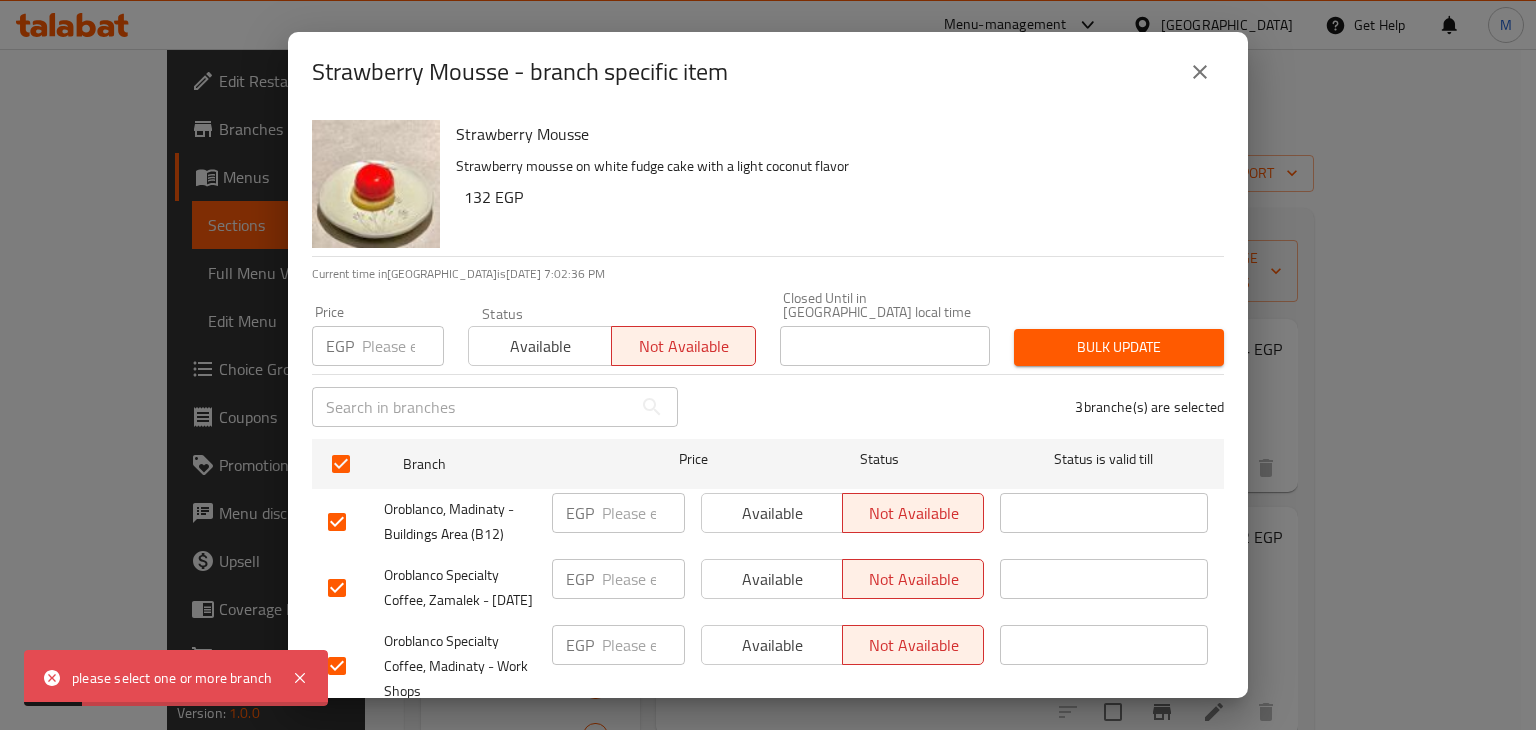 click on "Bulk update" at bounding box center (1119, 347) 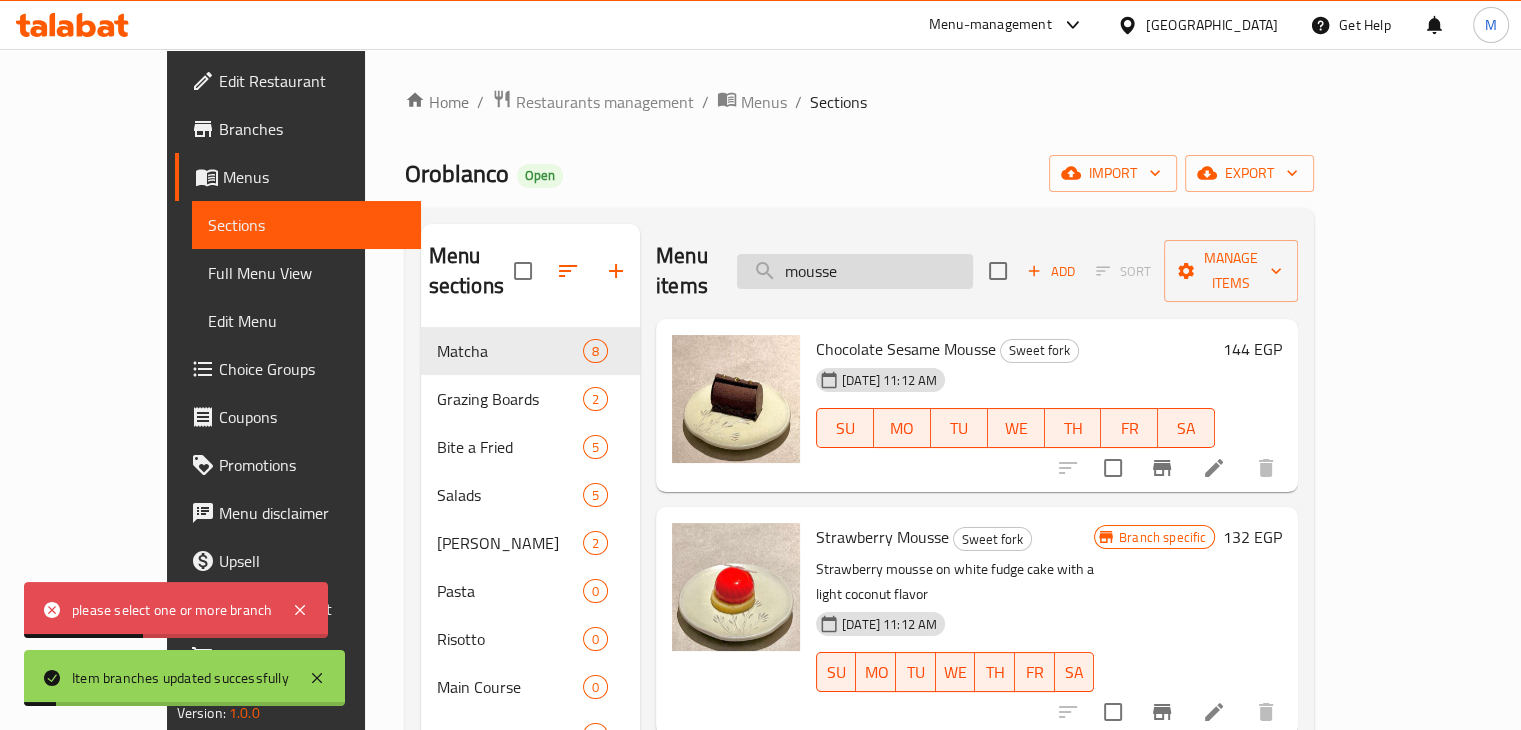 click on "mousse" at bounding box center [855, 271] 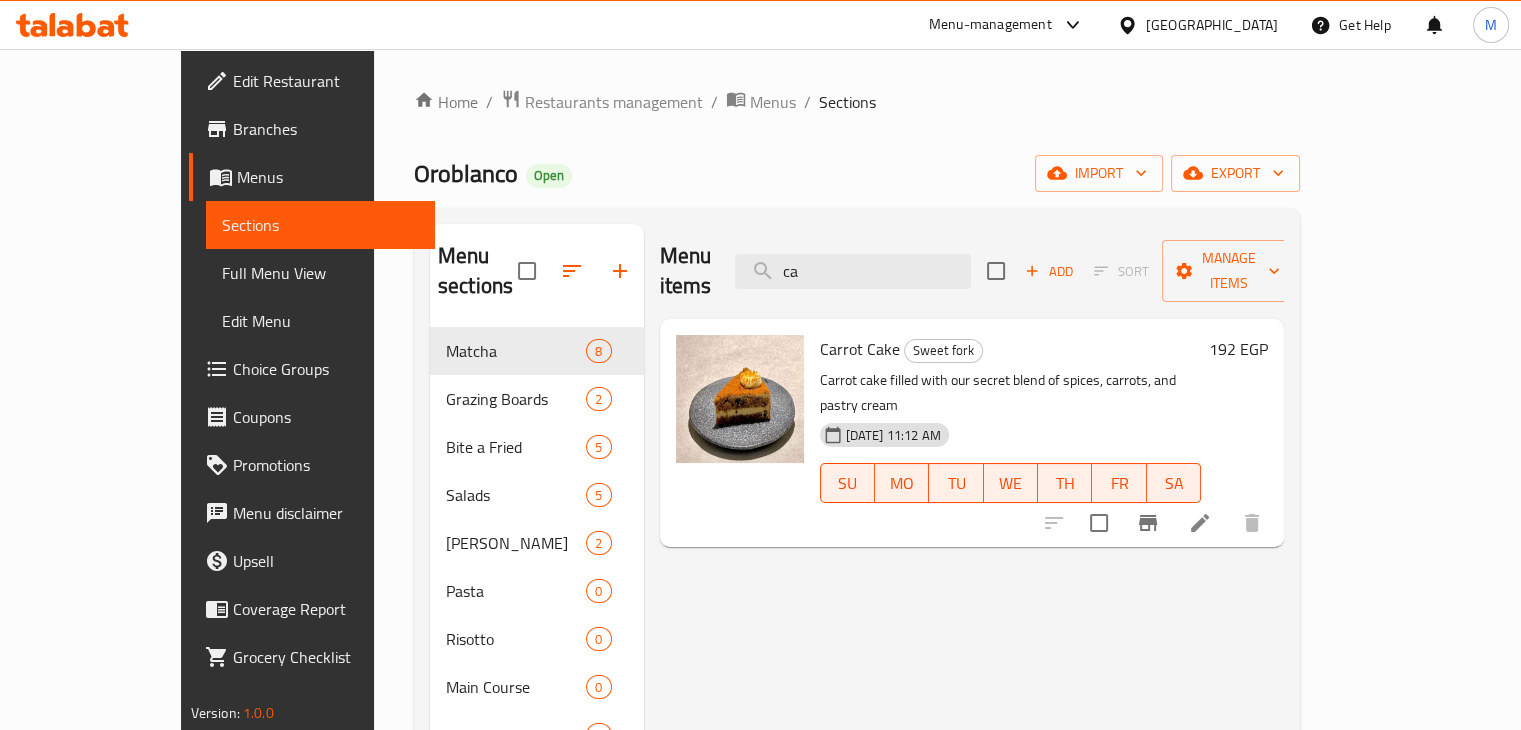type on "c" 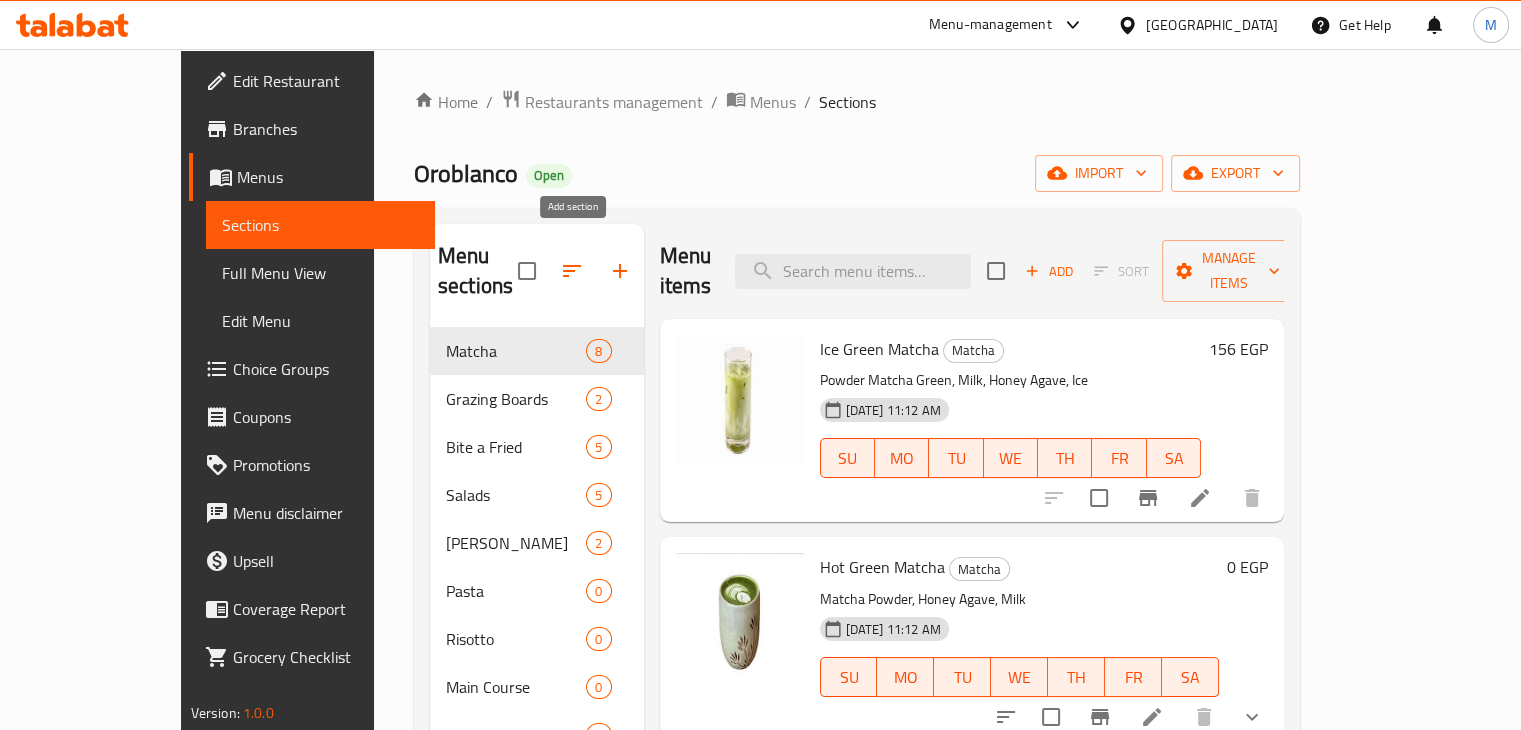 type 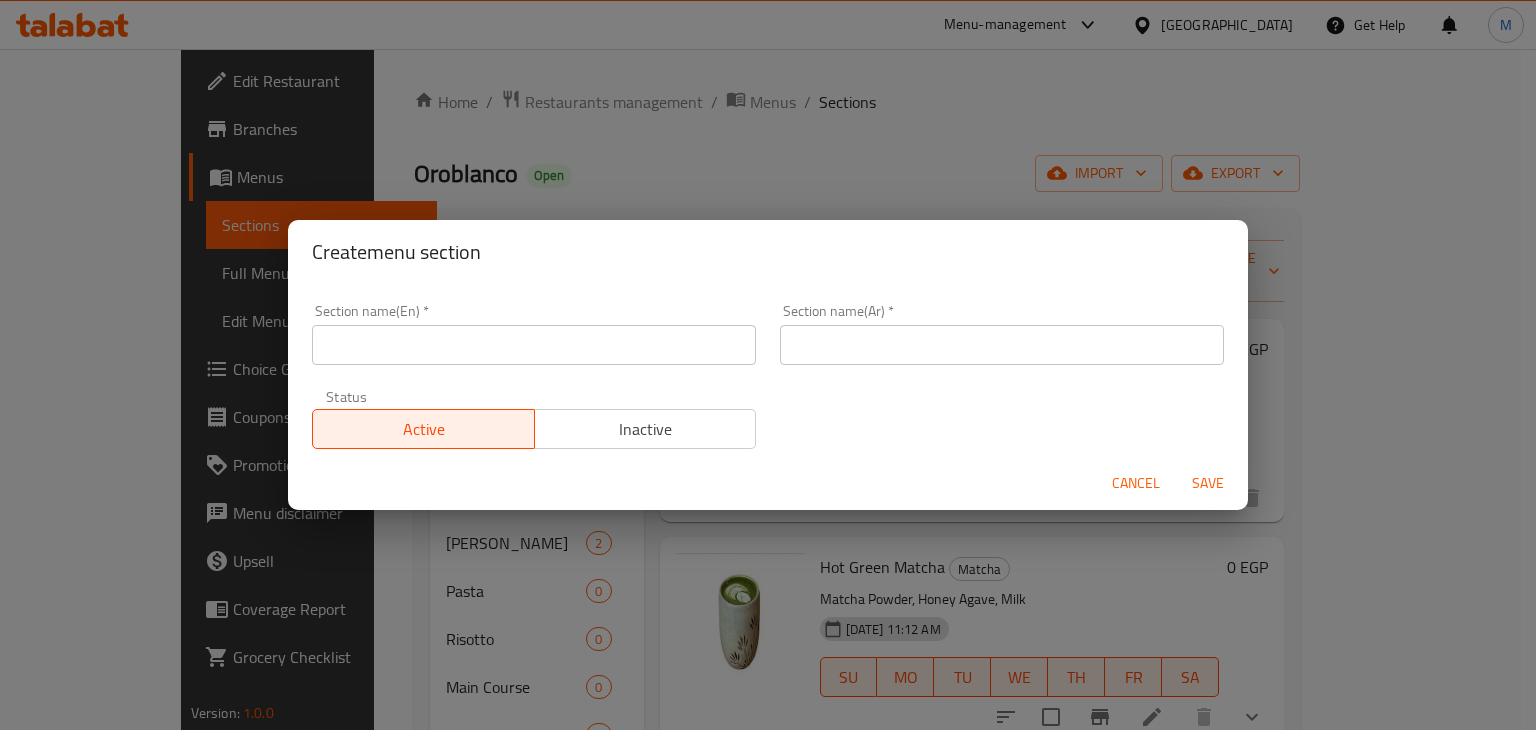 type 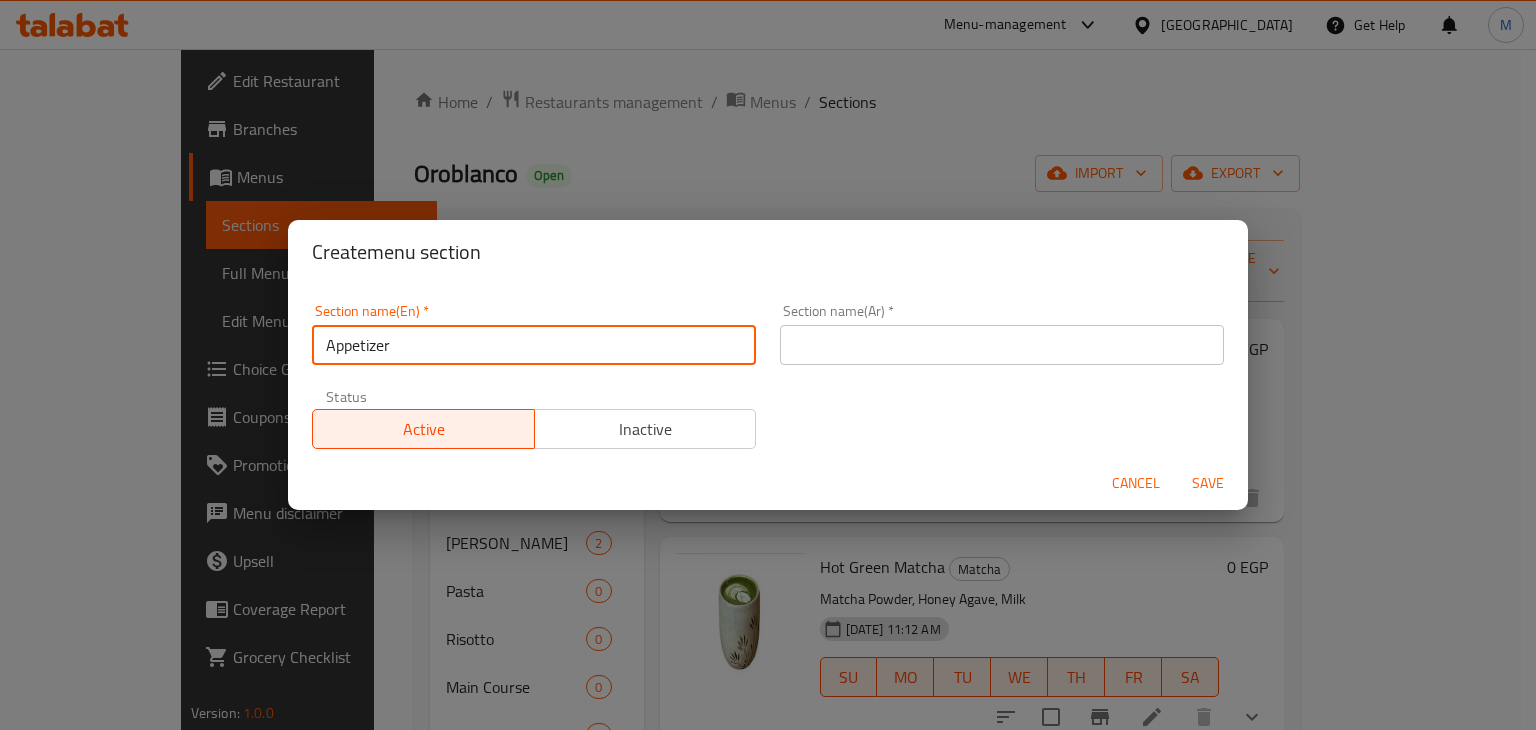 type on "Appetizer" 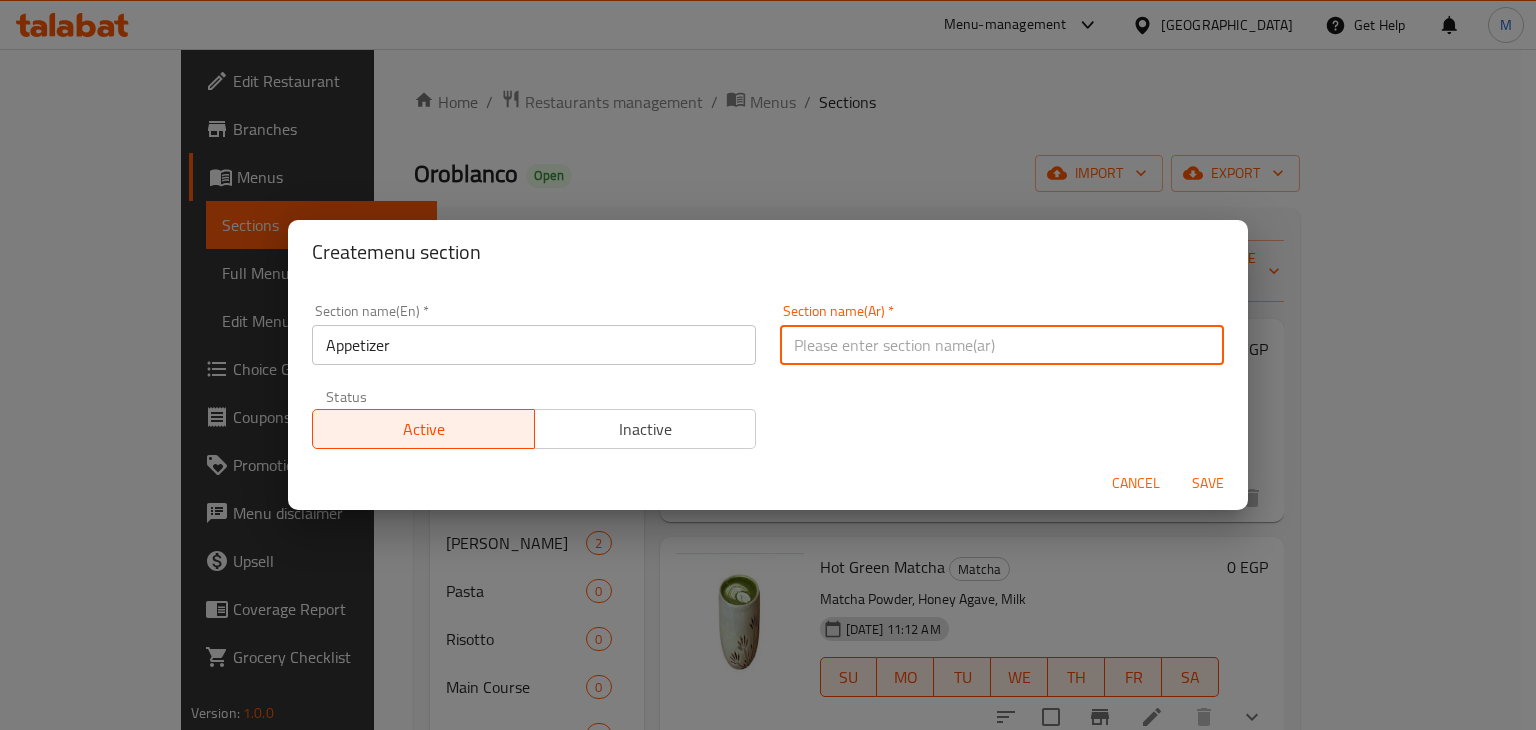 click at bounding box center (1002, 345) 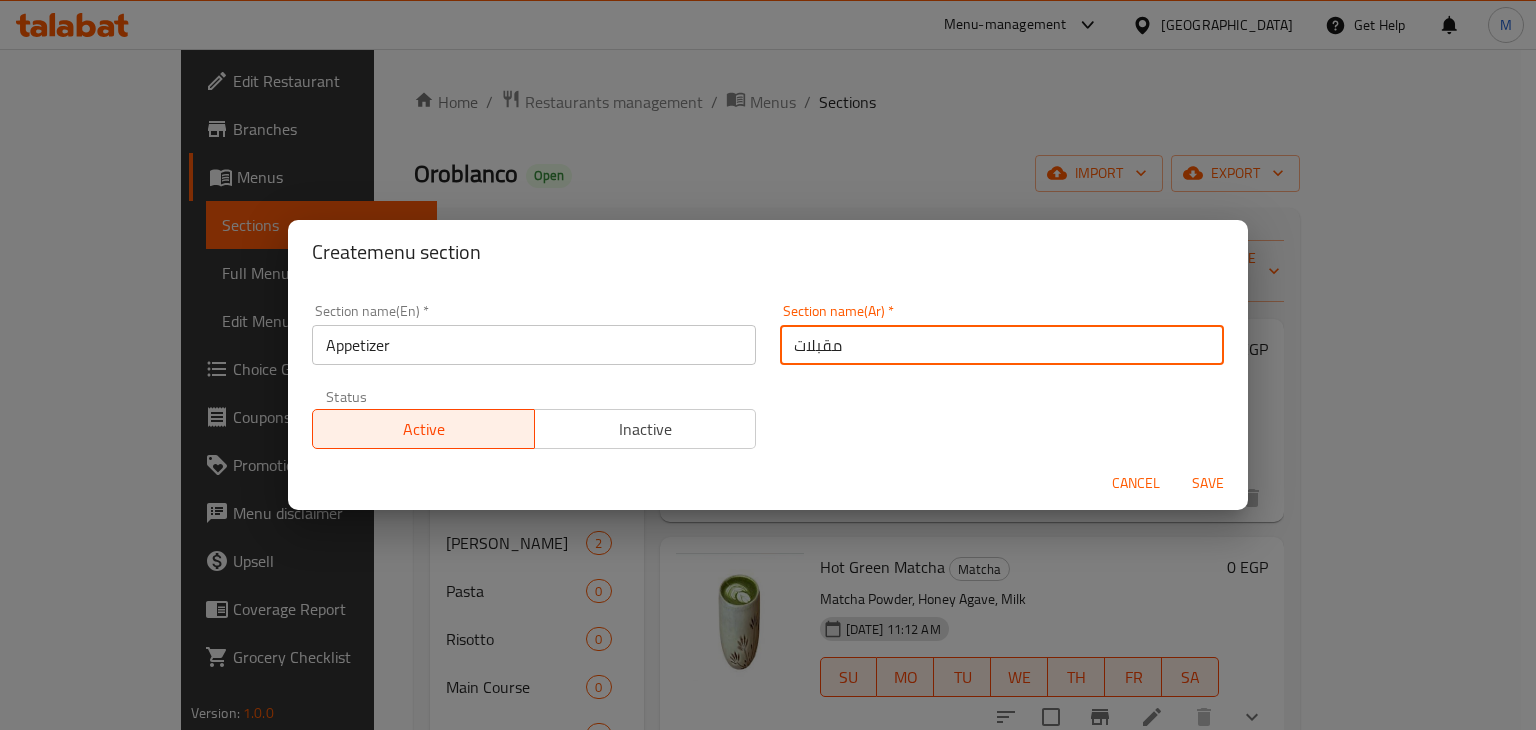 type on "مقبلات" 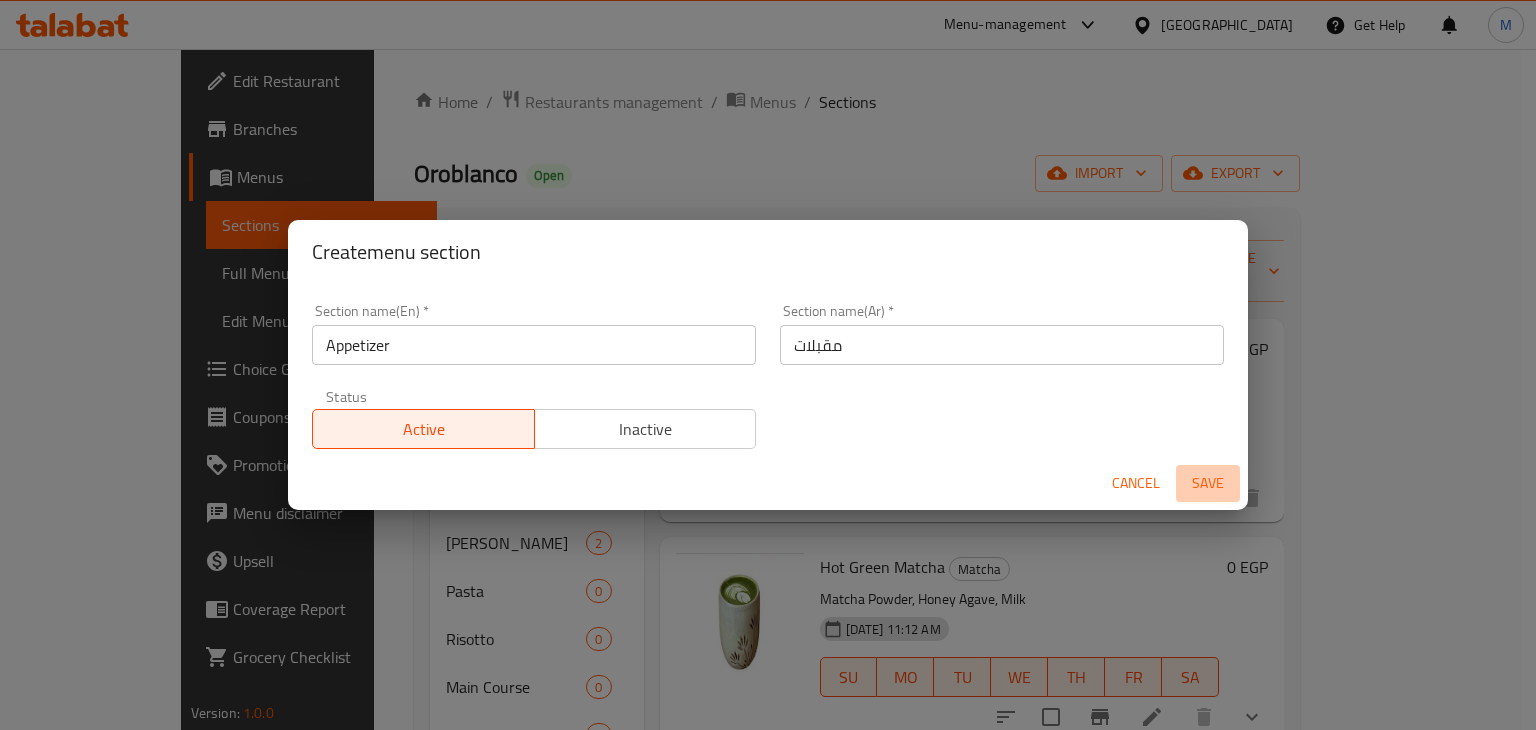 click on "Save" at bounding box center (1208, 483) 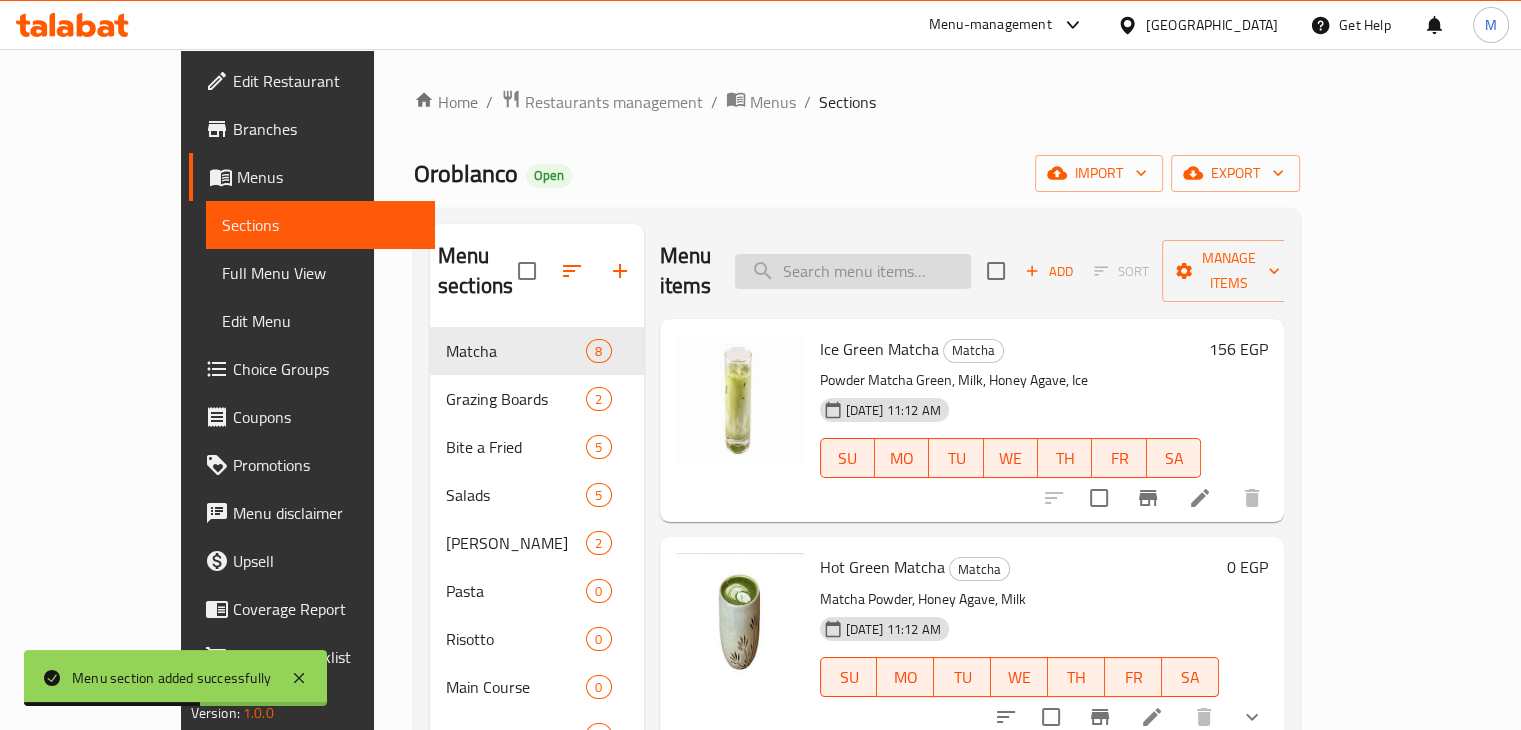 click at bounding box center [853, 271] 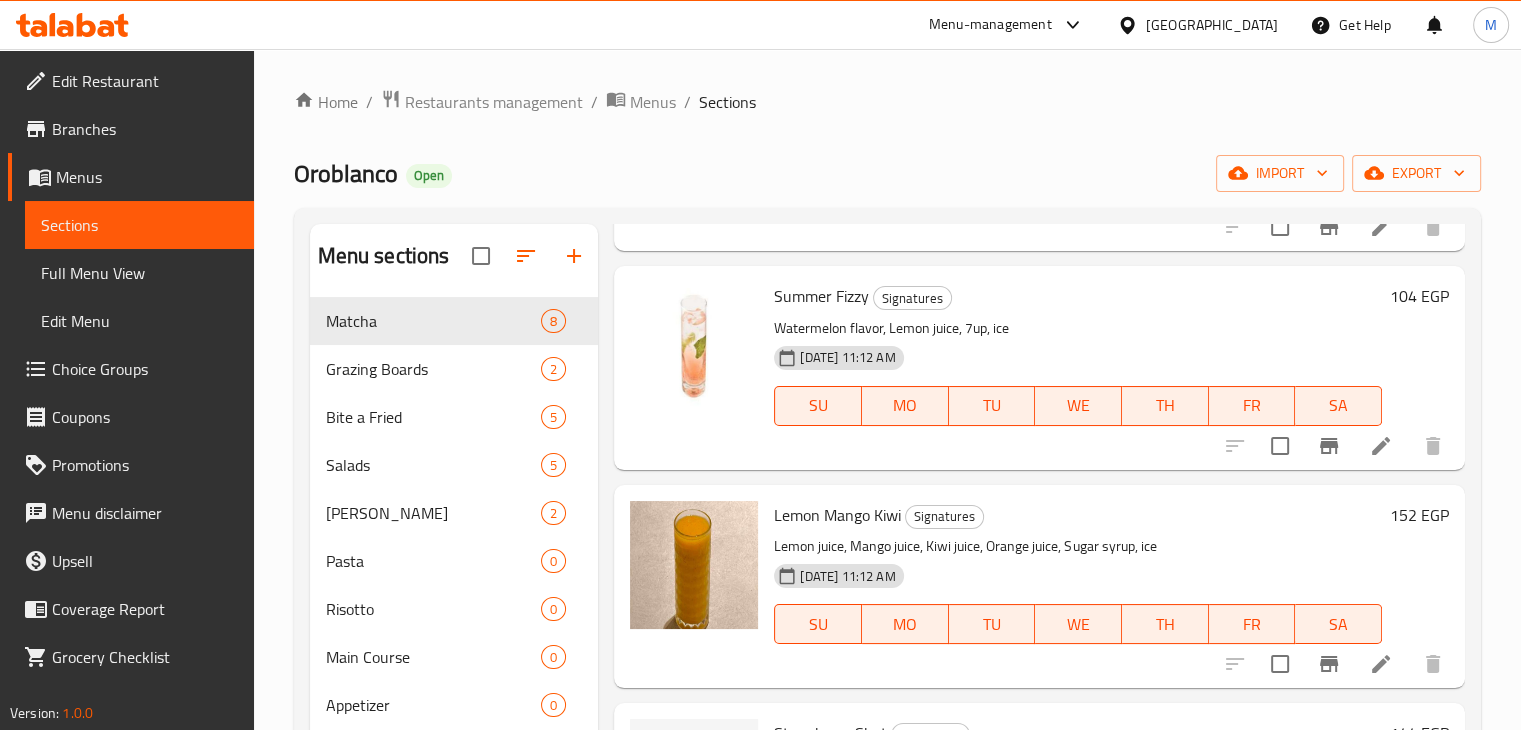 scroll, scrollTop: 1447, scrollLeft: 0, axis: vertical 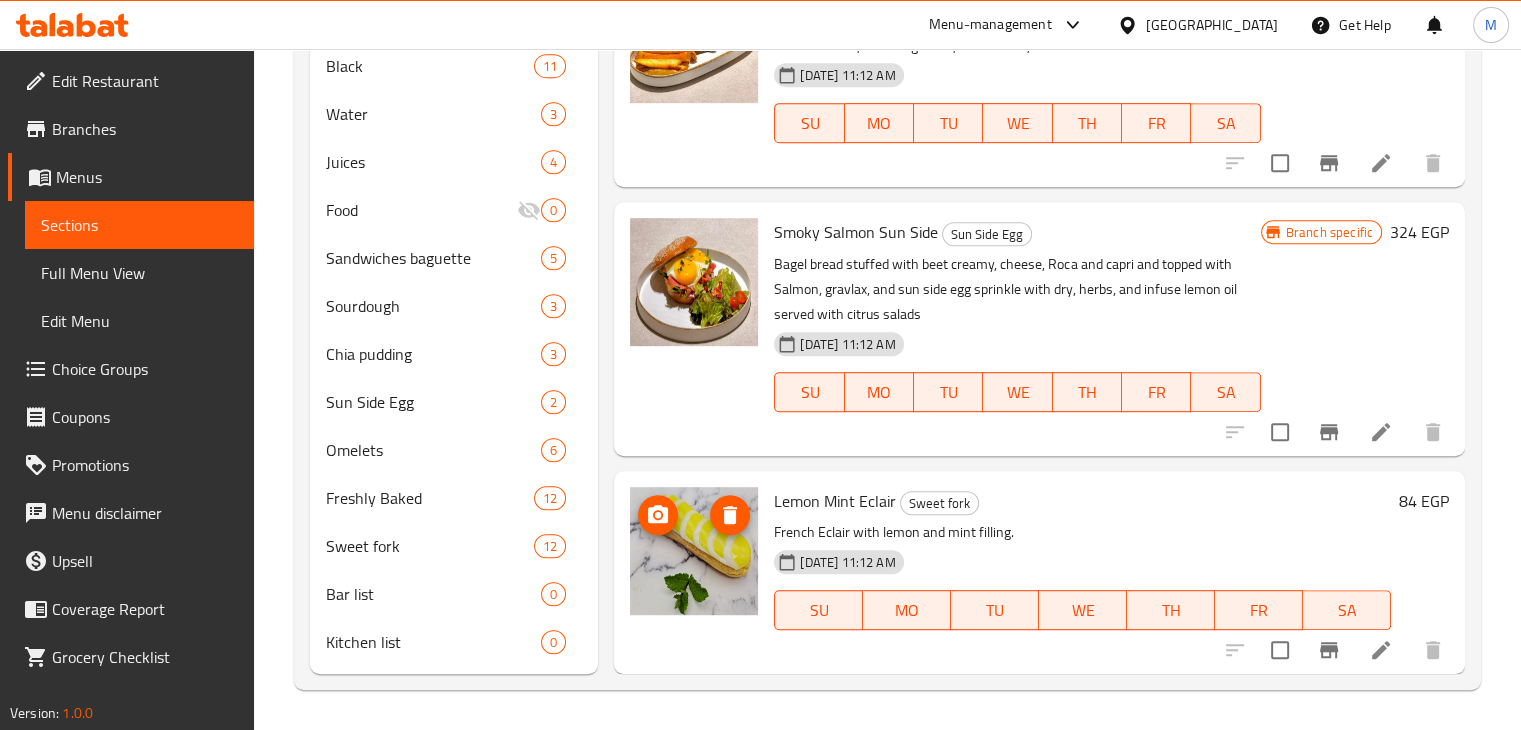 click 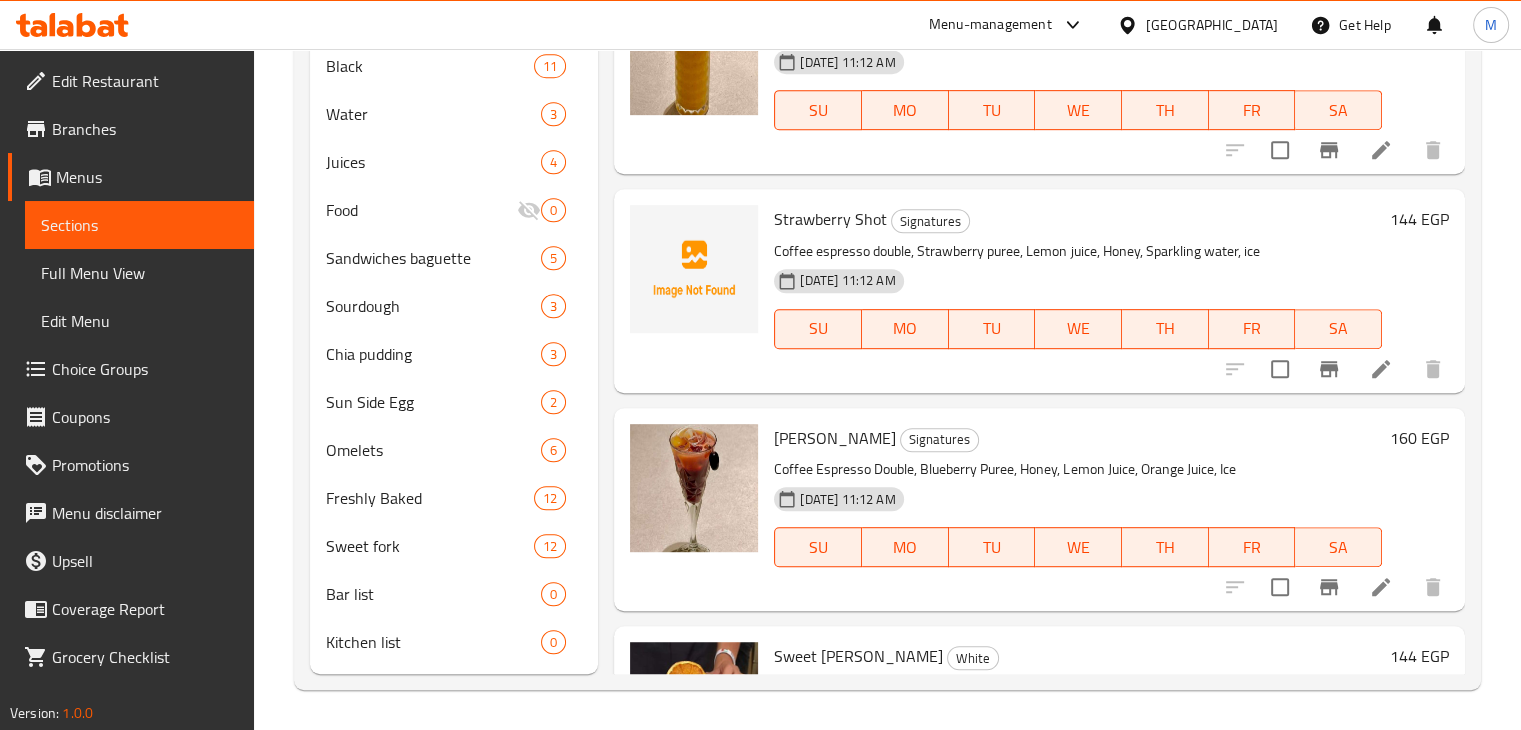 scroll, scrollTop: 0, scrollLeft: 0, axis: both 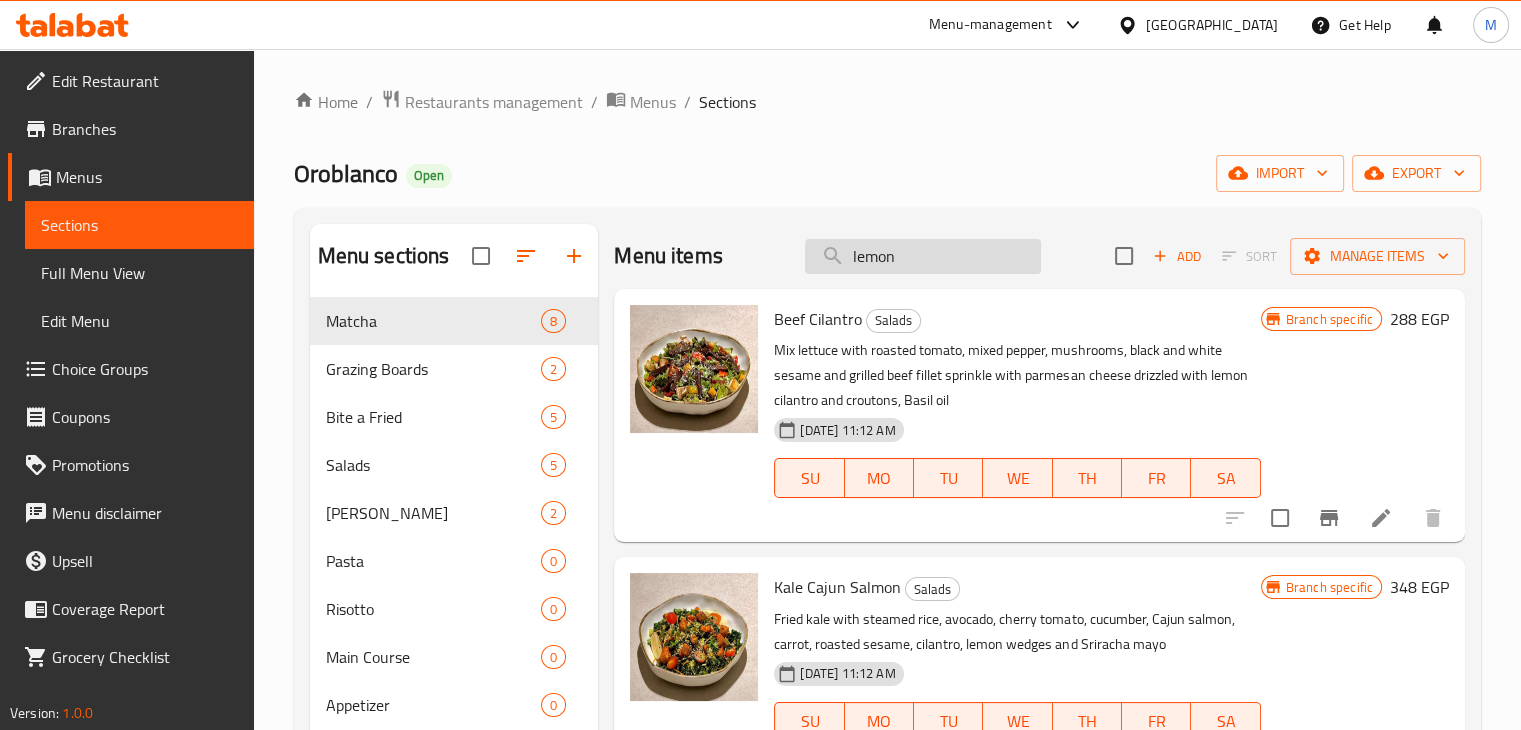 click on "lemon" at bounding box center [923, 256] 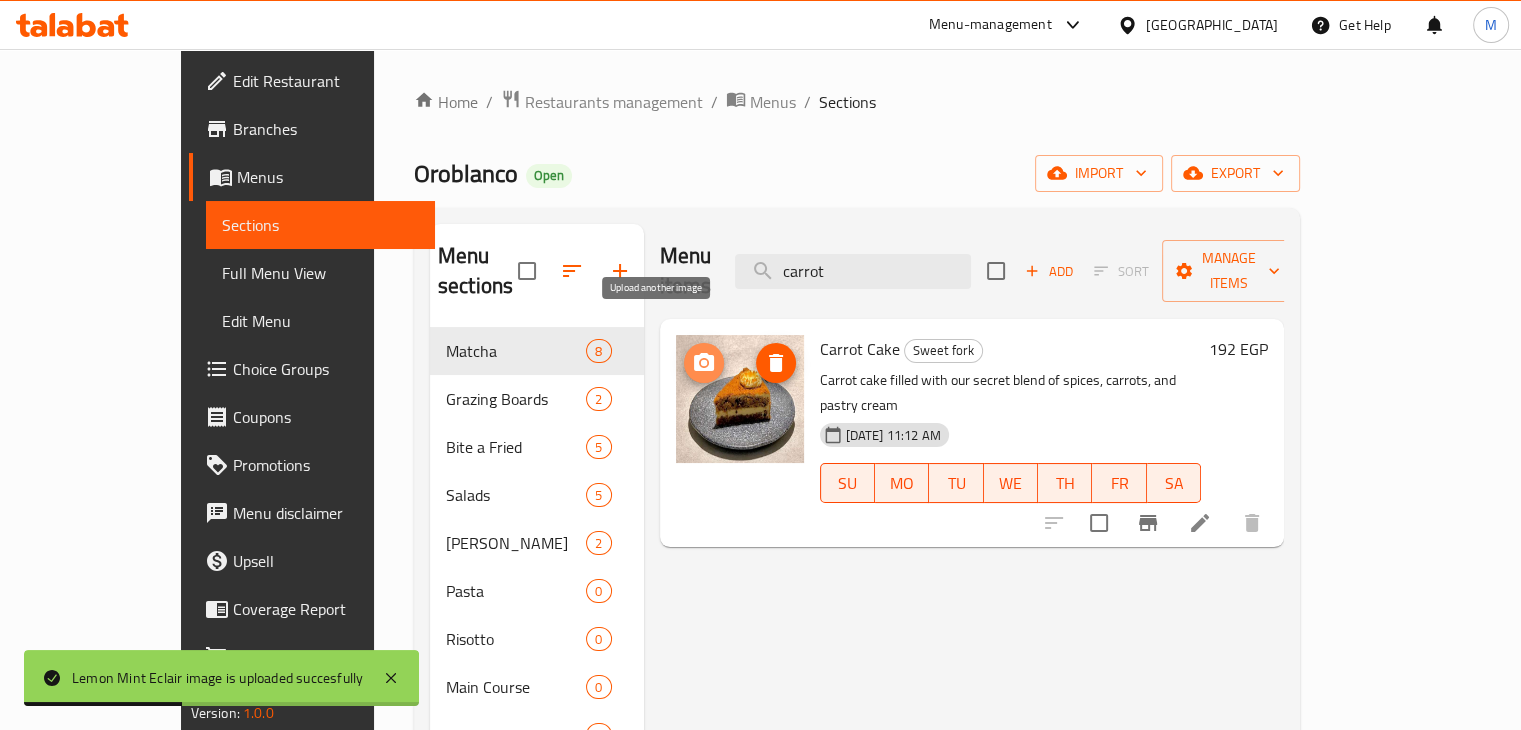 click 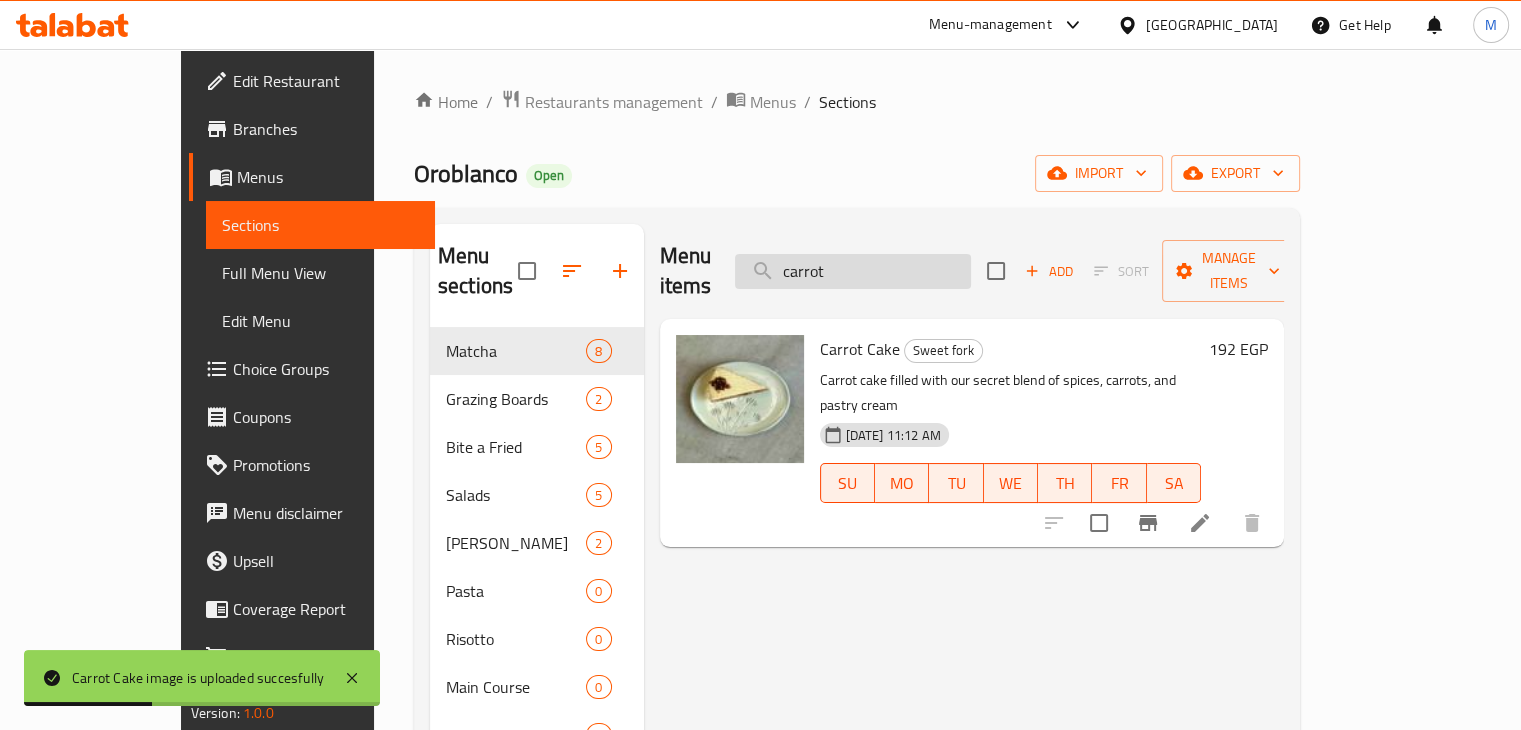 click on "carrot" at bounding box center (853, 271) 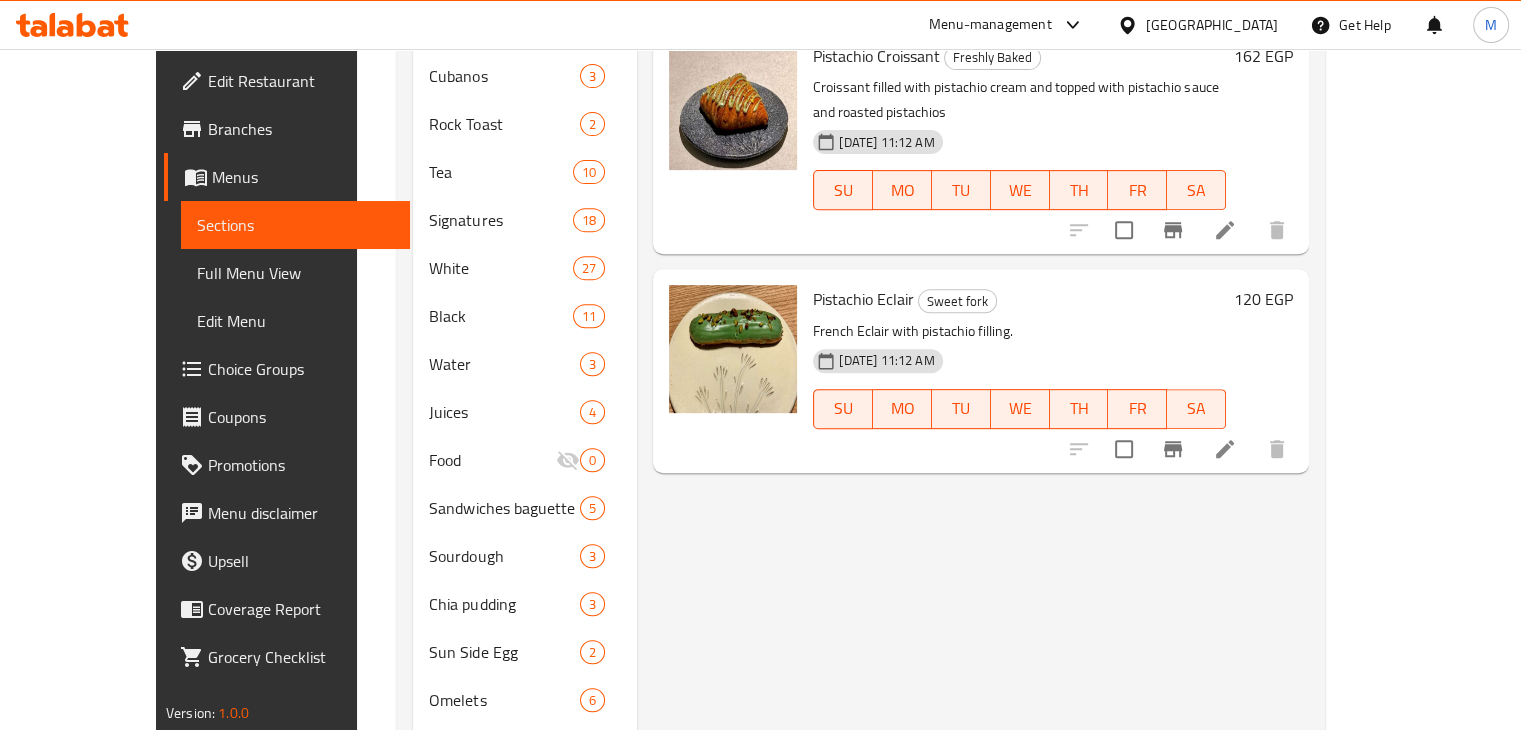 scroll, scrollTop: 756, scrollLeft: 0, axis: vertical 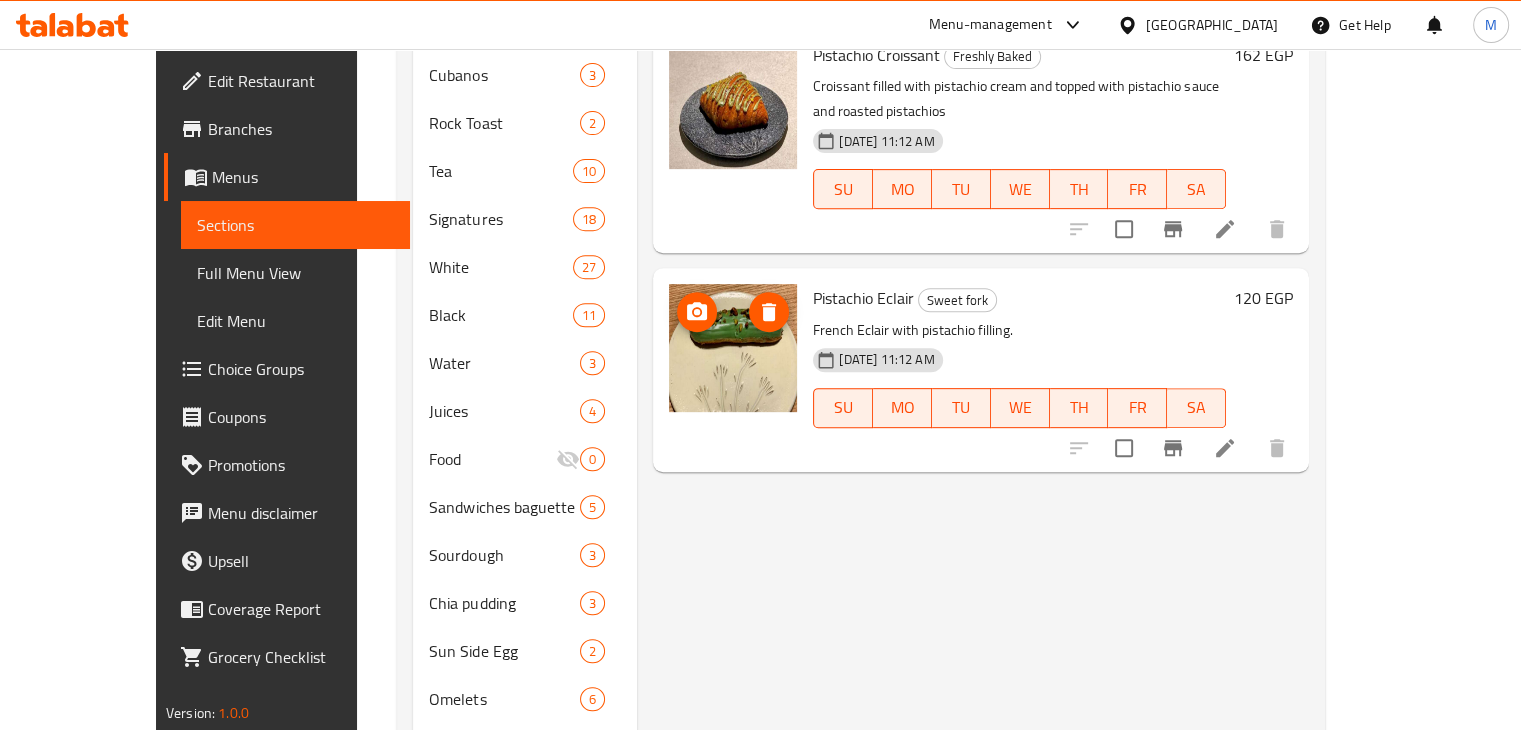 type on "pista" 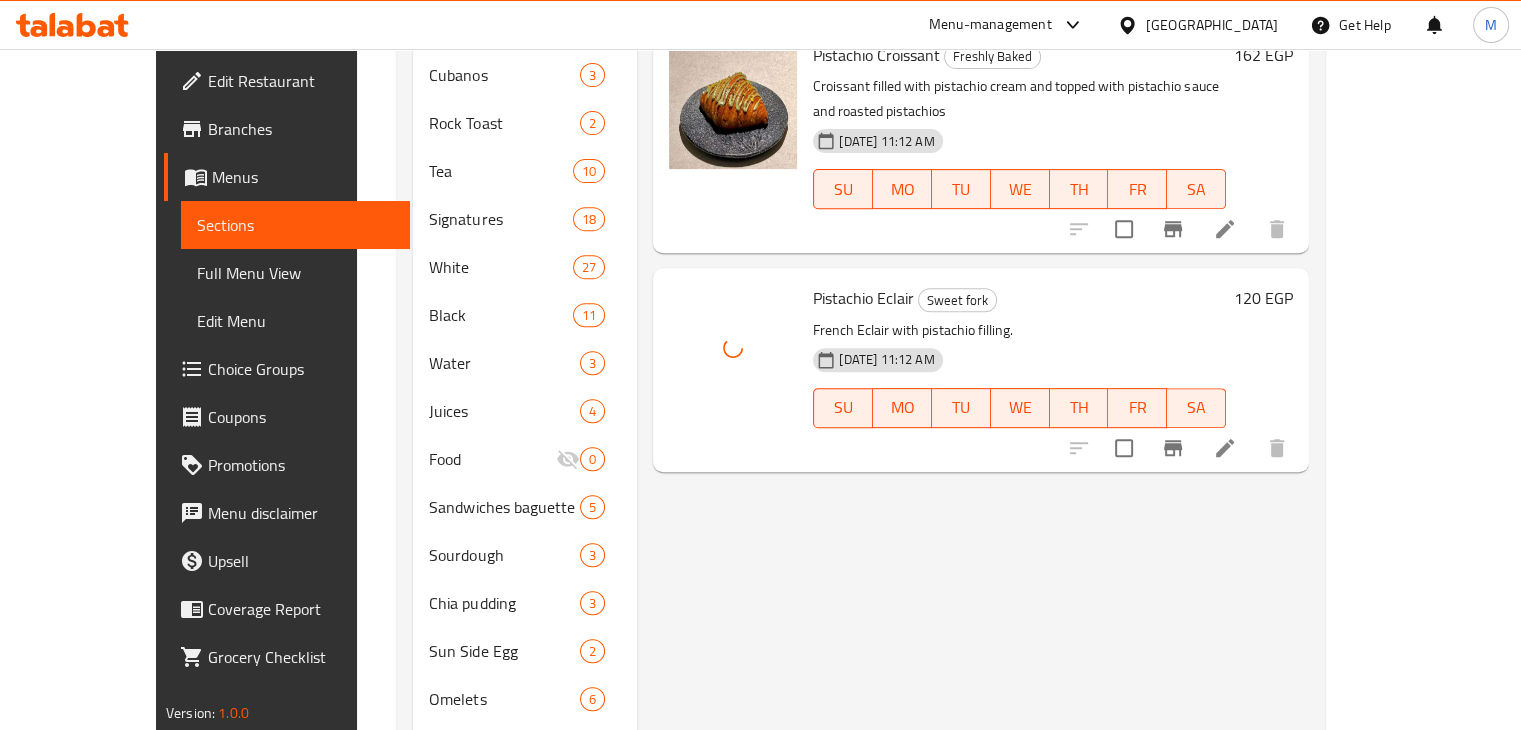 click on "Menu items pista Add Sort Manage items Hot Pistachio    White COFFEE ESPRESSO DOUBLE, Milk, Pistachio, hazelnut Flavour ,Pistachio Crushed
[DATE] 11:12 AM SU MO TU WE TH FR SA 0   EGP Ice Pistachio   White COFFEE ESPRESSO DOUBLE, Milk, Pistachio, hazelnut Flavour, ice
[DATE] 11:12 AM SU MO TU WE TH FR SA 238   EGP Pistachio Croissant   Freshly Baked Croissant filled with pistachio cream and topped with pistachio sauce and roasted pistachios [DATE] 11:12 AM SU MO TU WE TH FR SA 162   EGP Pistachio Eclair   Sweet fork French Eclair with pistachio filling. [DATE] 11:12 AM SU MO TU WE TH FR SA 120   EGP" at bounding box center (973, 195) 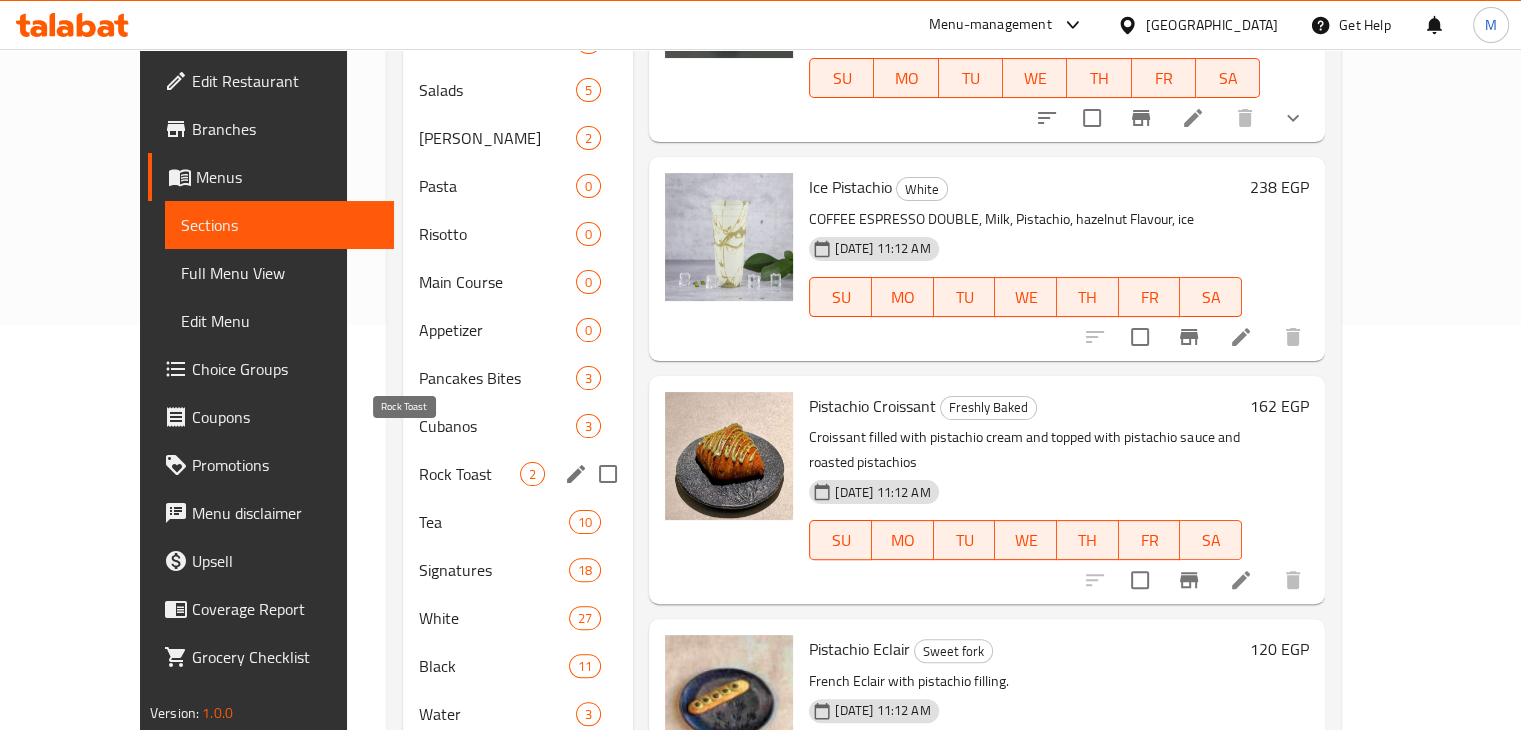 scroll, scrollTop: 394, scrollLeft: 0, axis: vertical 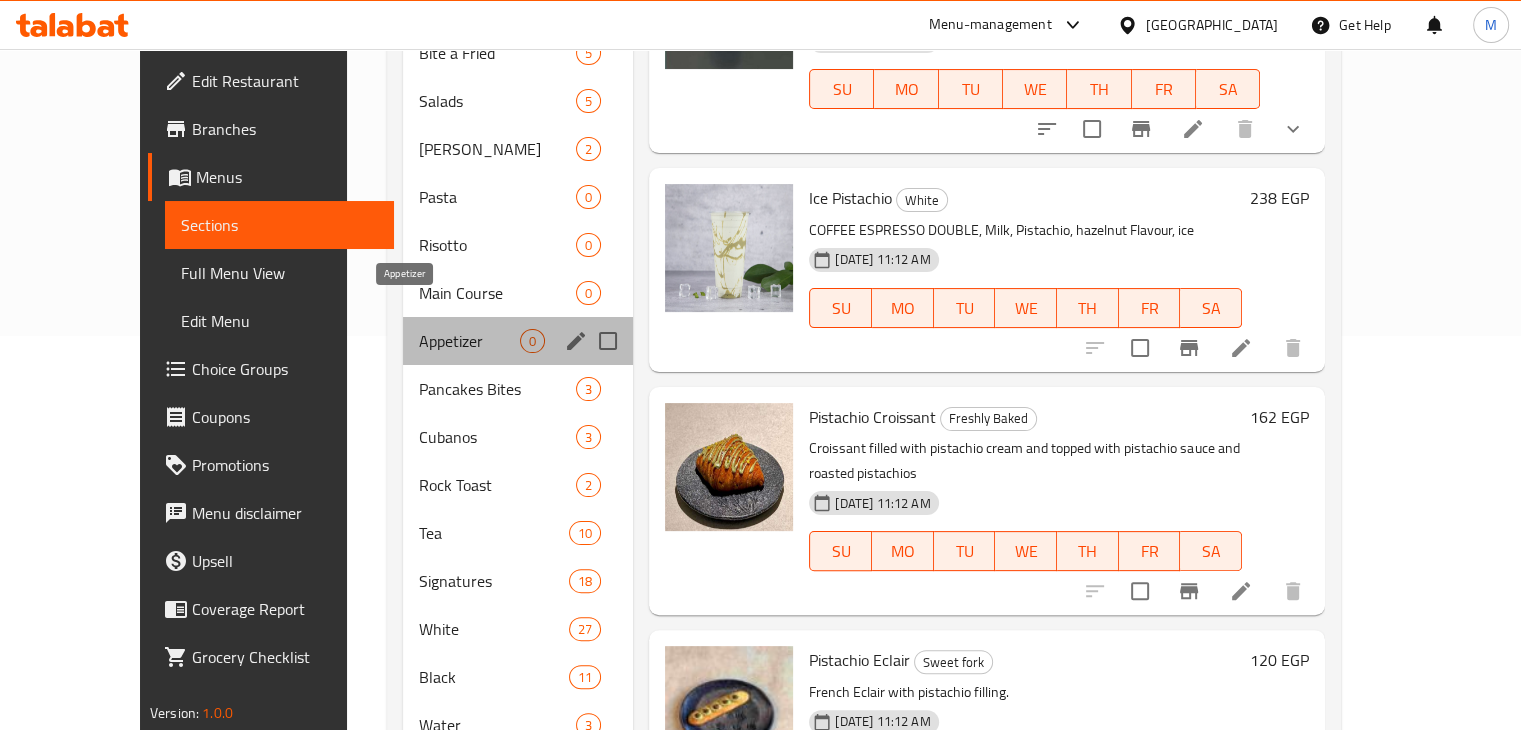 click on "Appetizer" at bounding box center [469, 341] 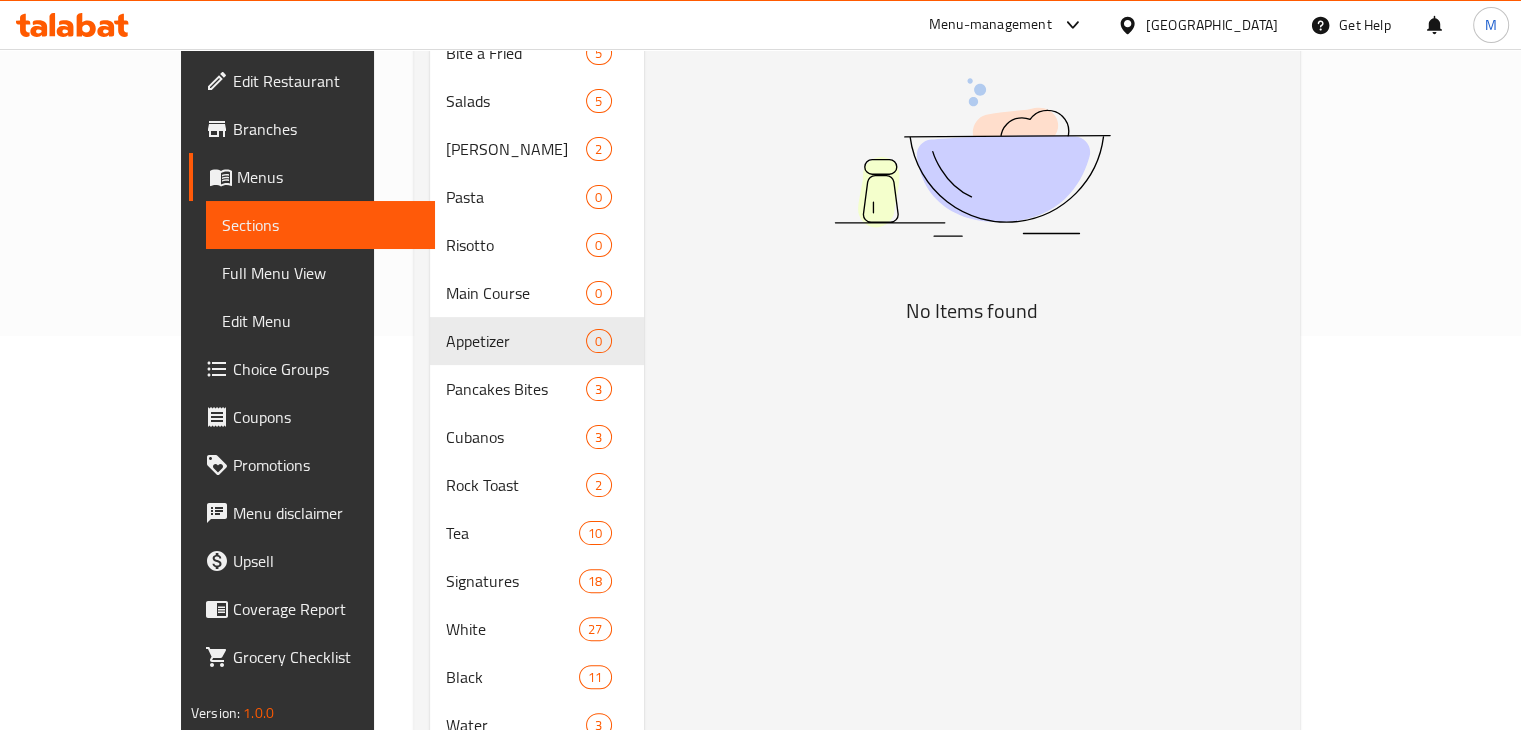 scroll, scrollTop: 0, scrollLeft: 0, axis: both 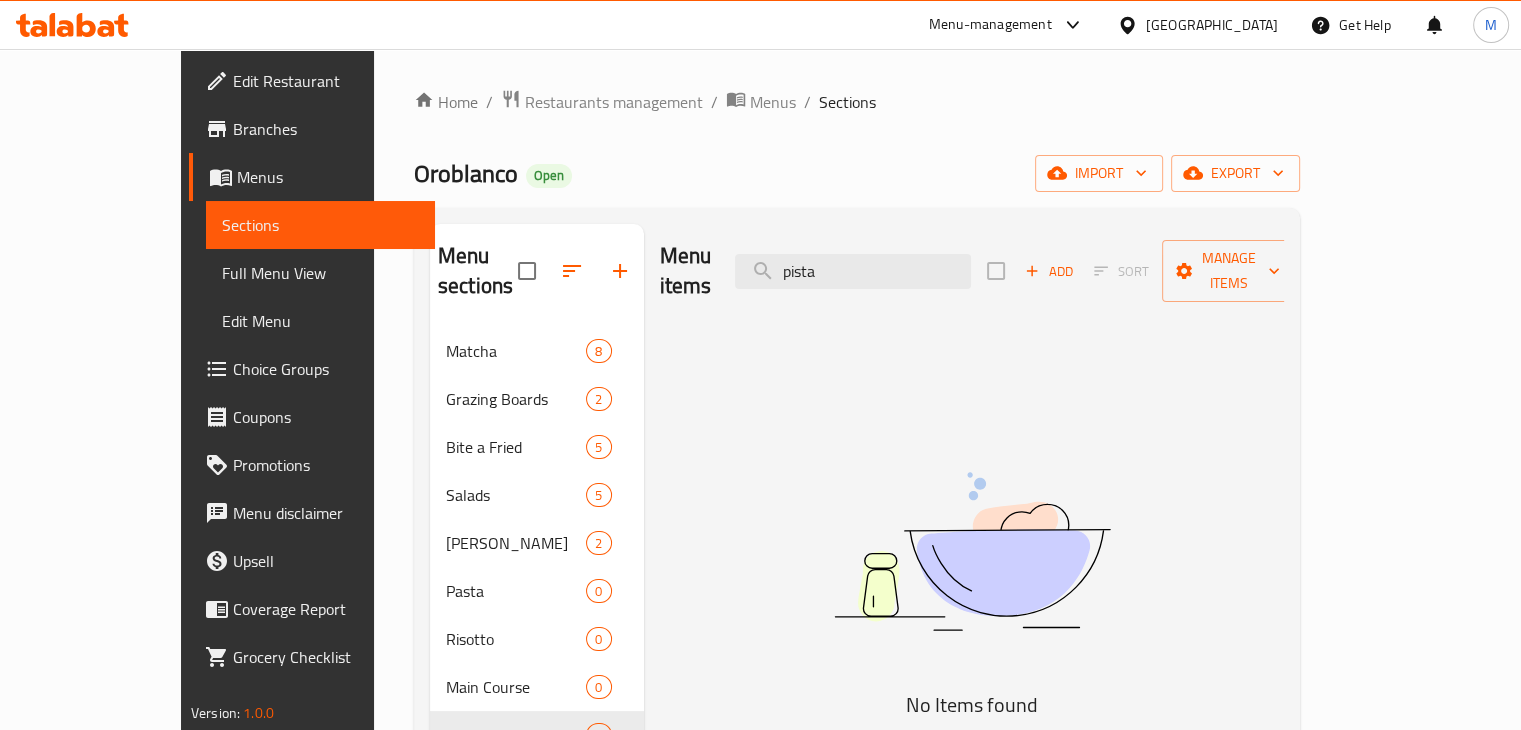 click on "Add Sort Manage items" at bounding box center (1141, 271) 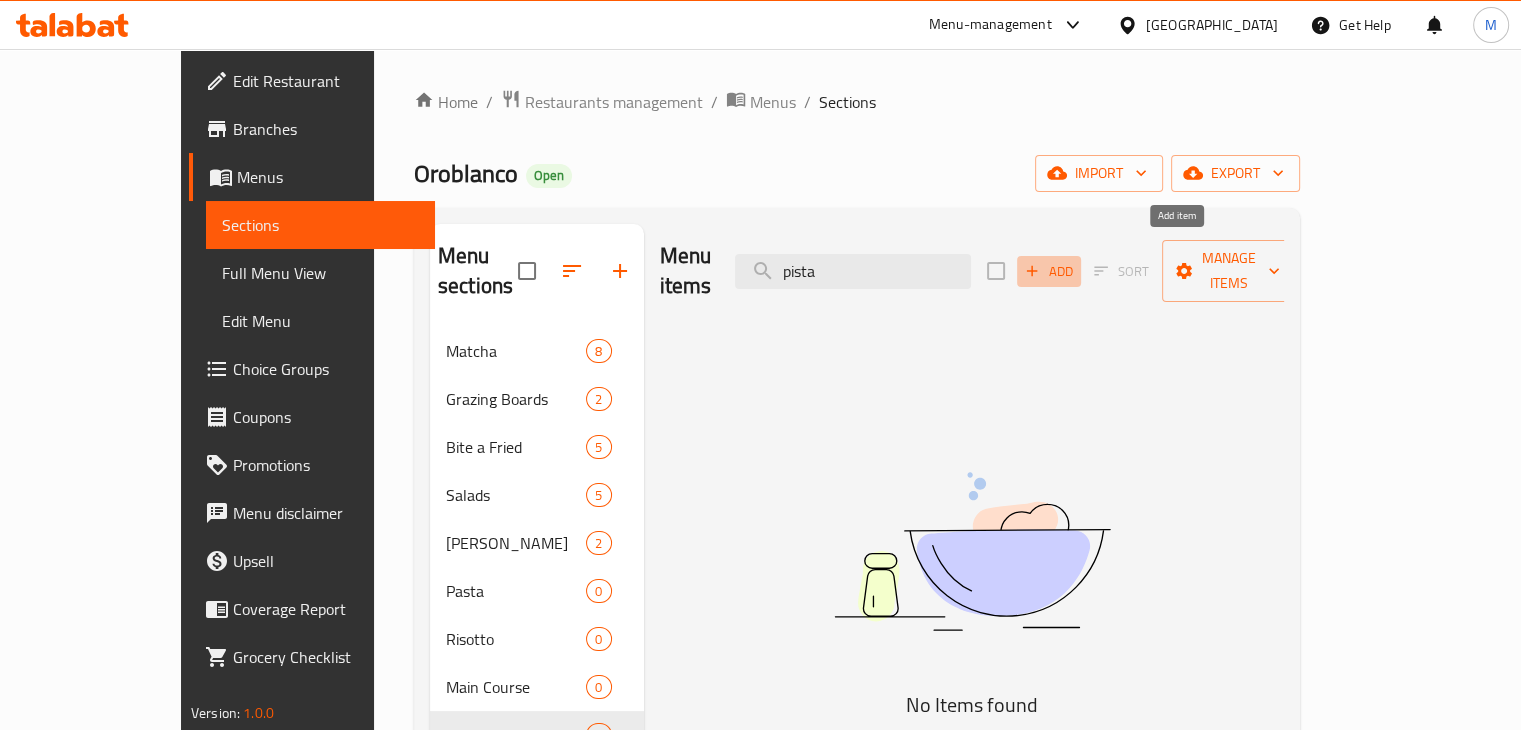 click on "Add" at bounding box center (1049, 271) 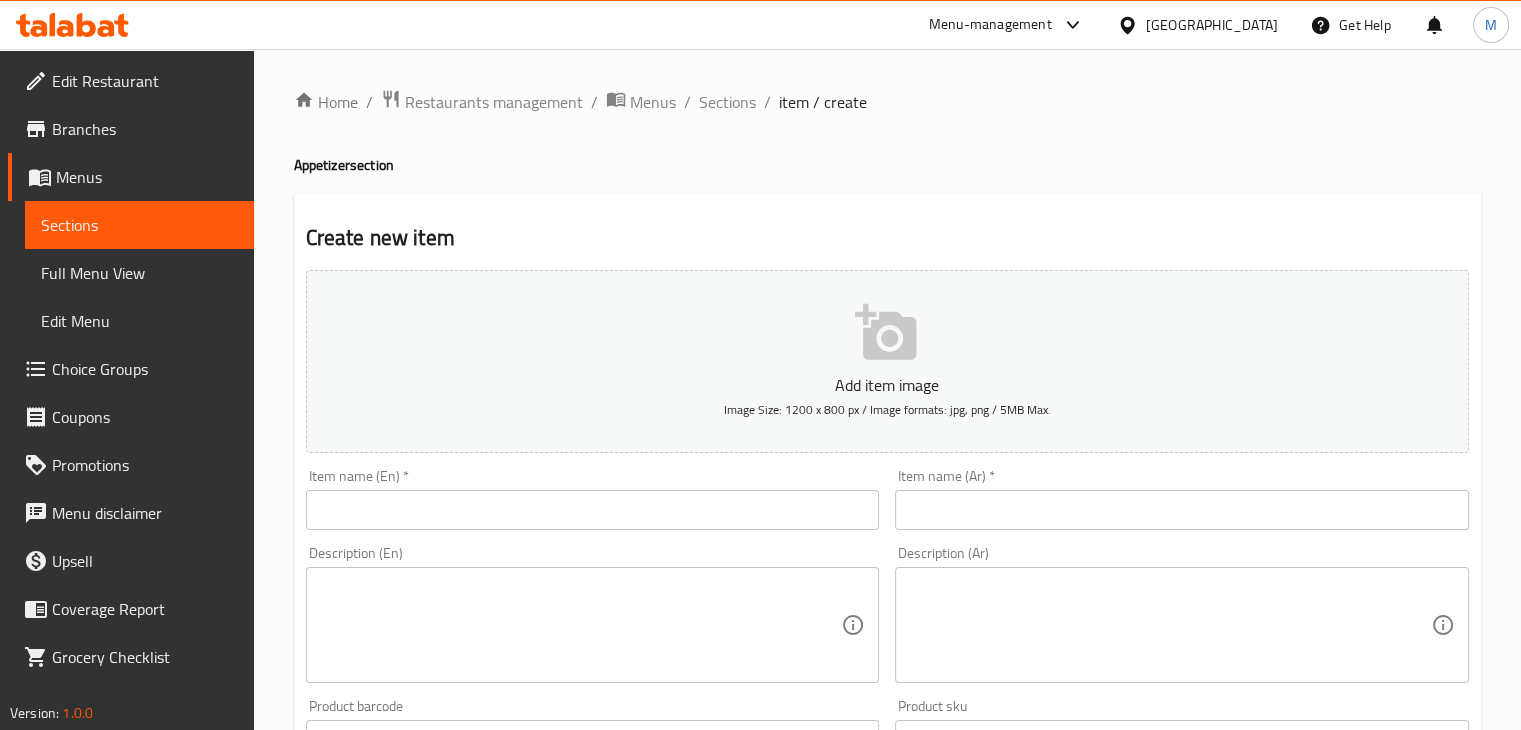 click at bounding box center (593, 510) 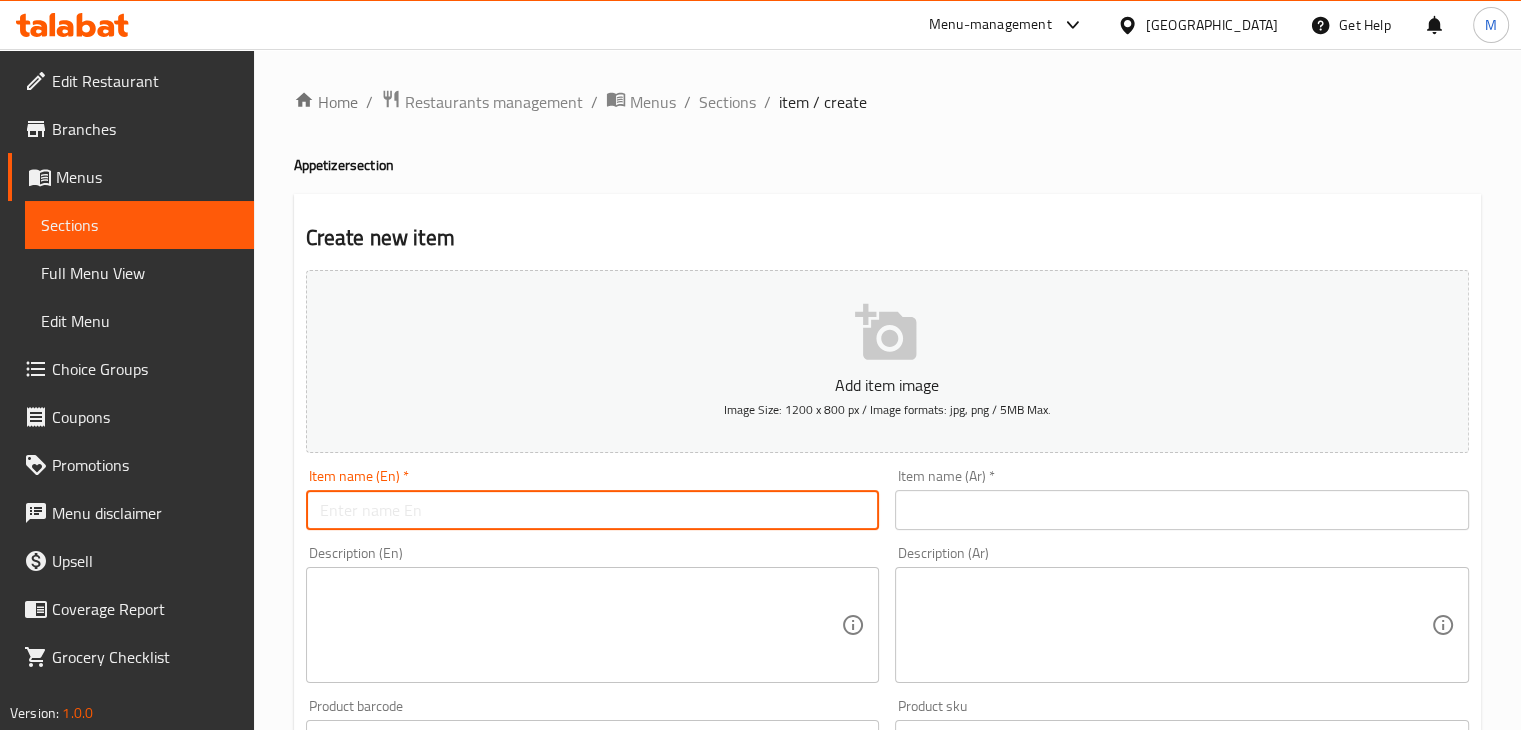 paste on "Chicken Quesadilla" 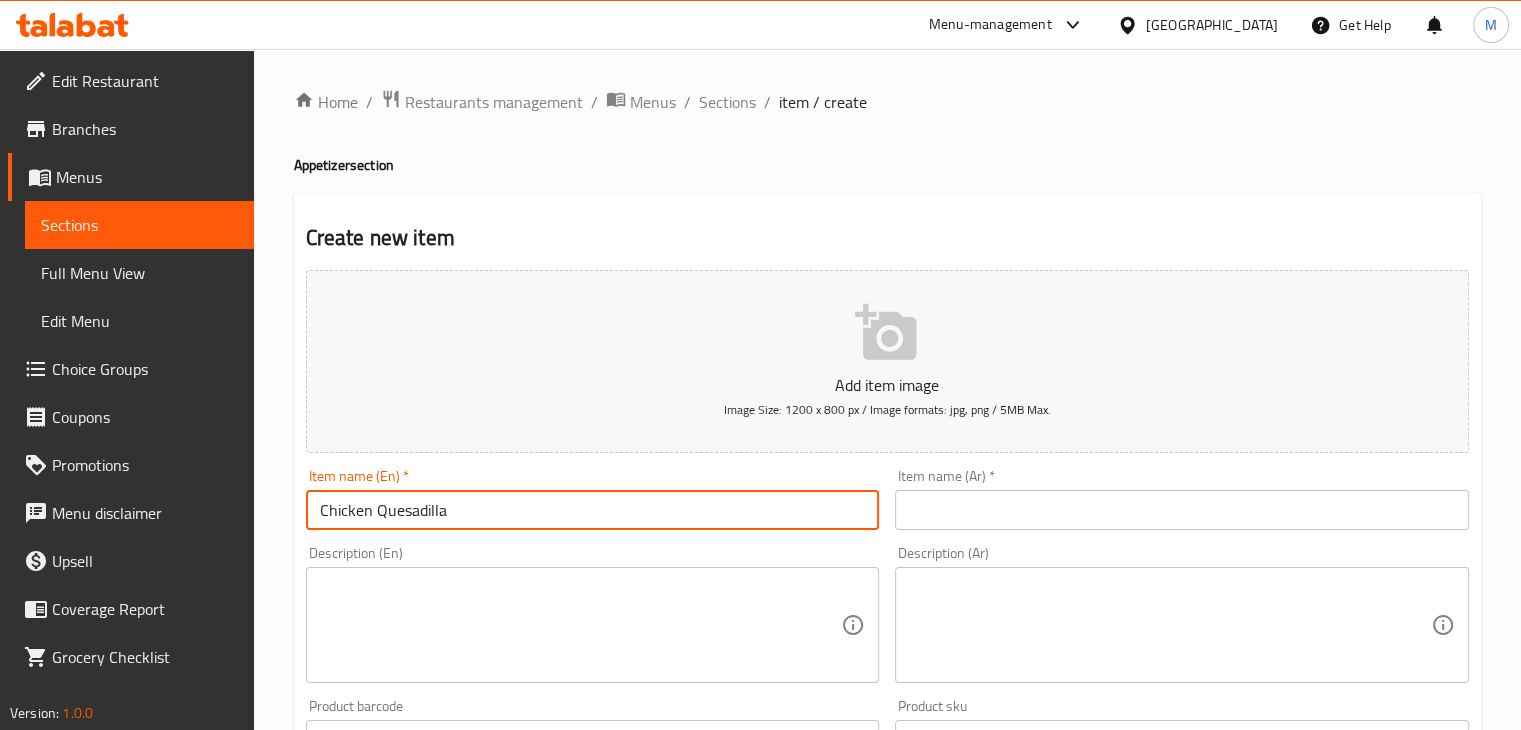 type on "Chicken Quesadilla" 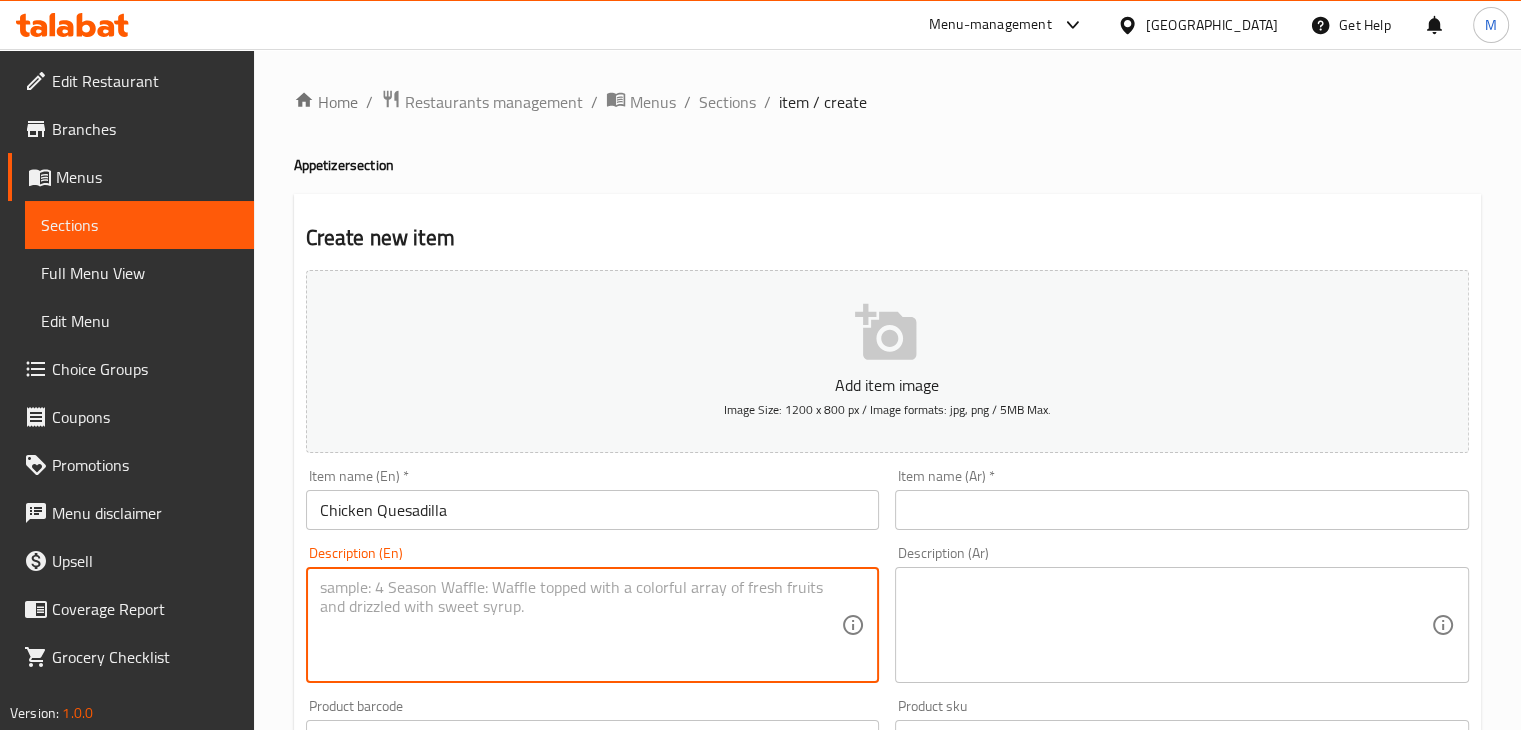 click at bounding box center [581, 625] 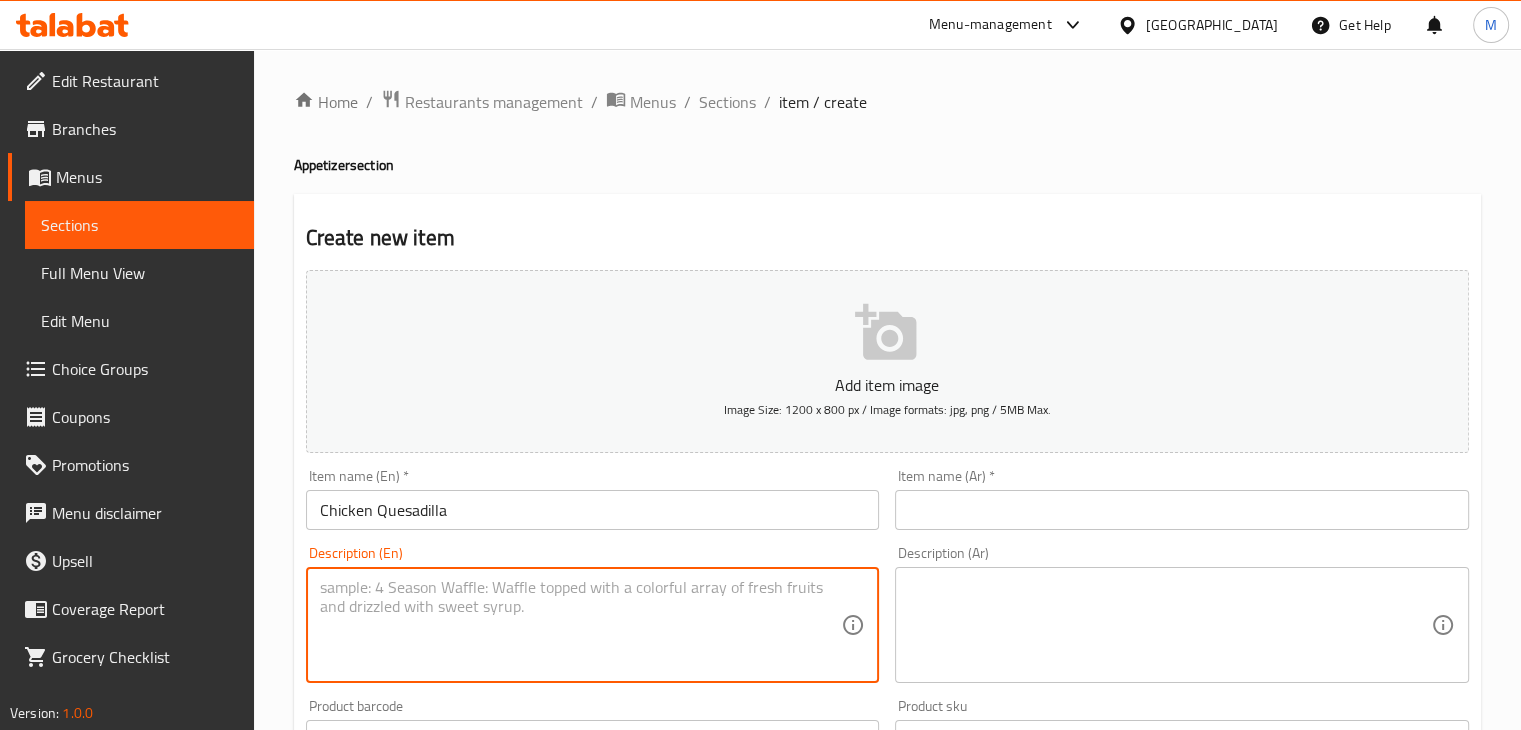 paste on "Tortilla filled with seasoned chicken and melted cheese" 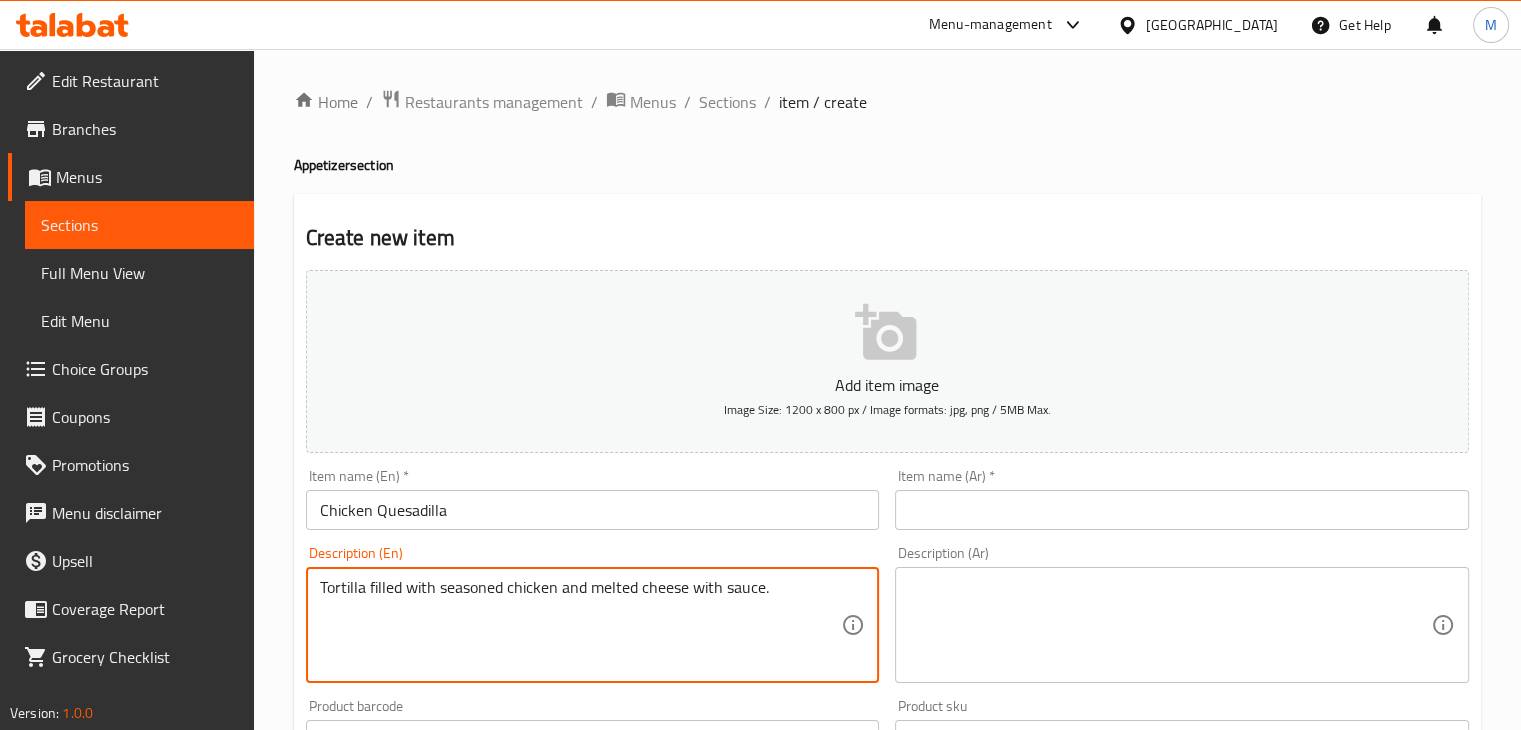 type on "Tortilla filled with seasoned chicken and melted cheese with sauce." 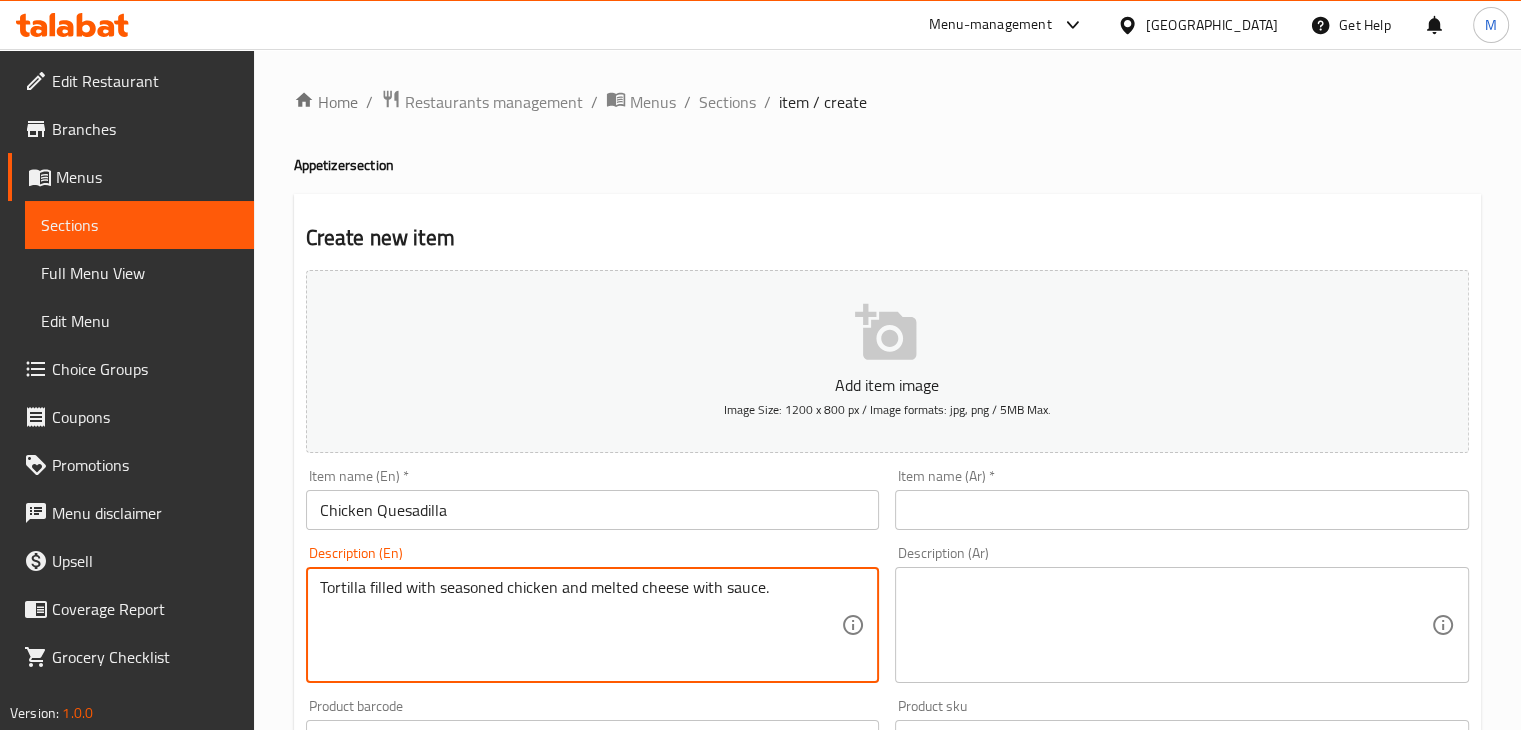 click at bounding box center (1170, 625) 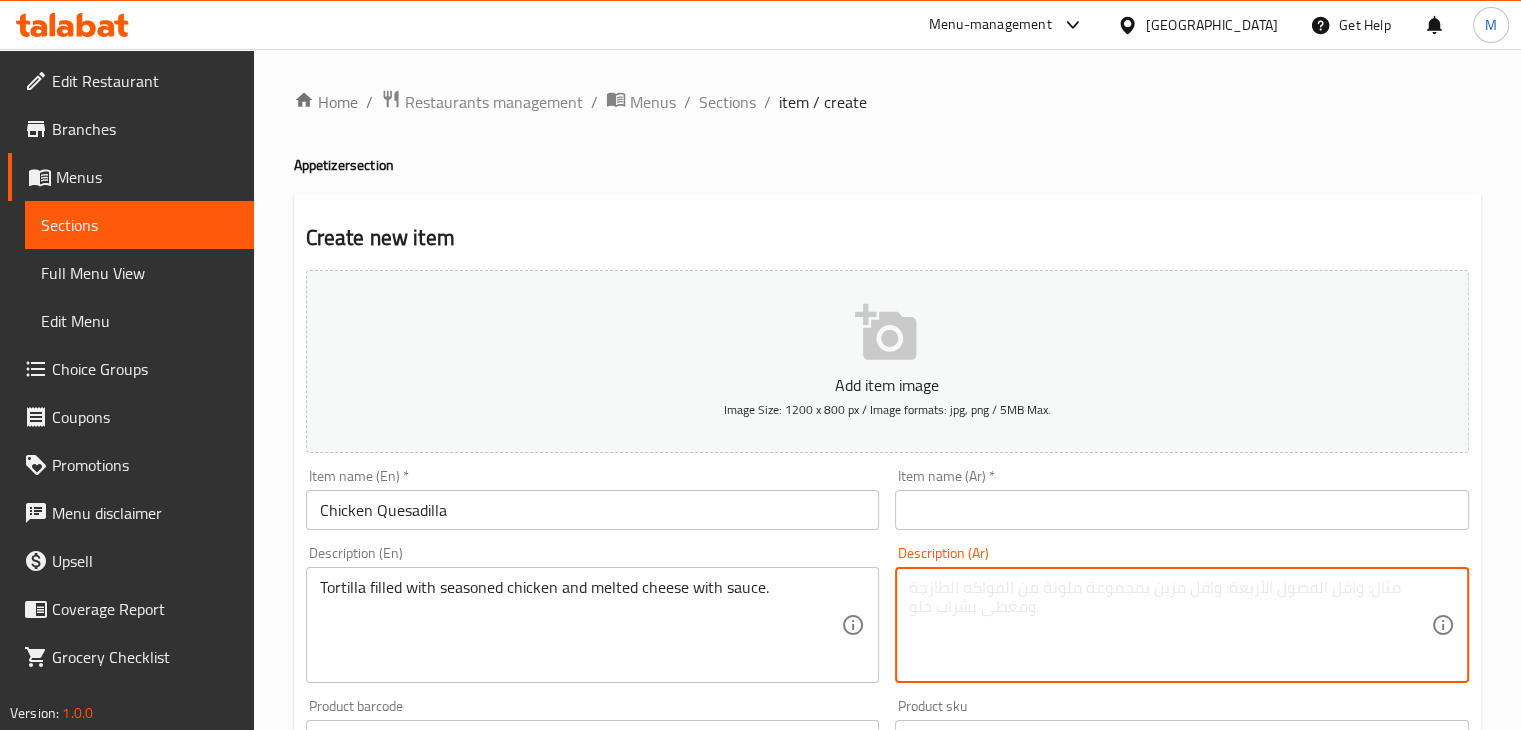 type on "v" 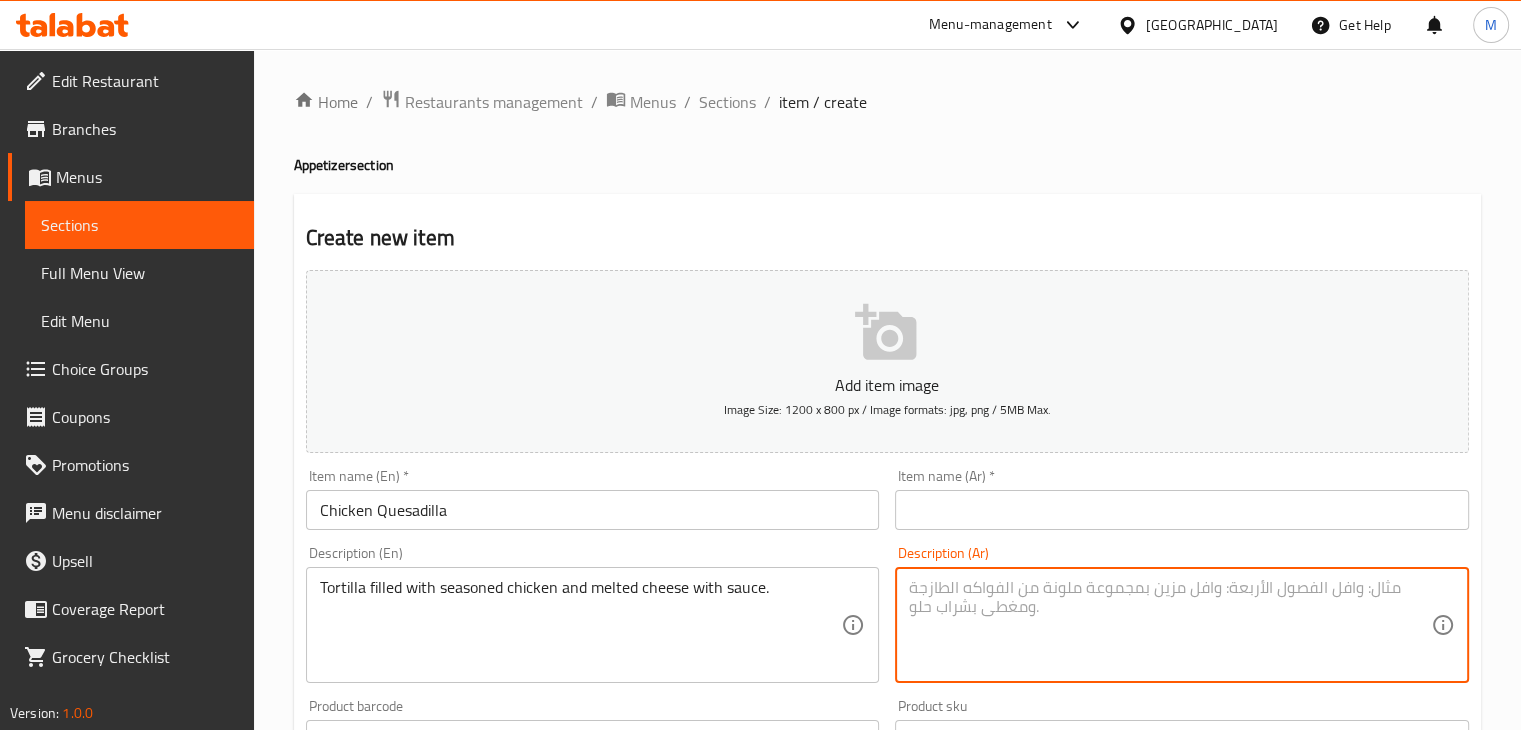 paste on "خبز تورتيلا محشو بقطع الدجاج والجبن الذائب مع التوابل" 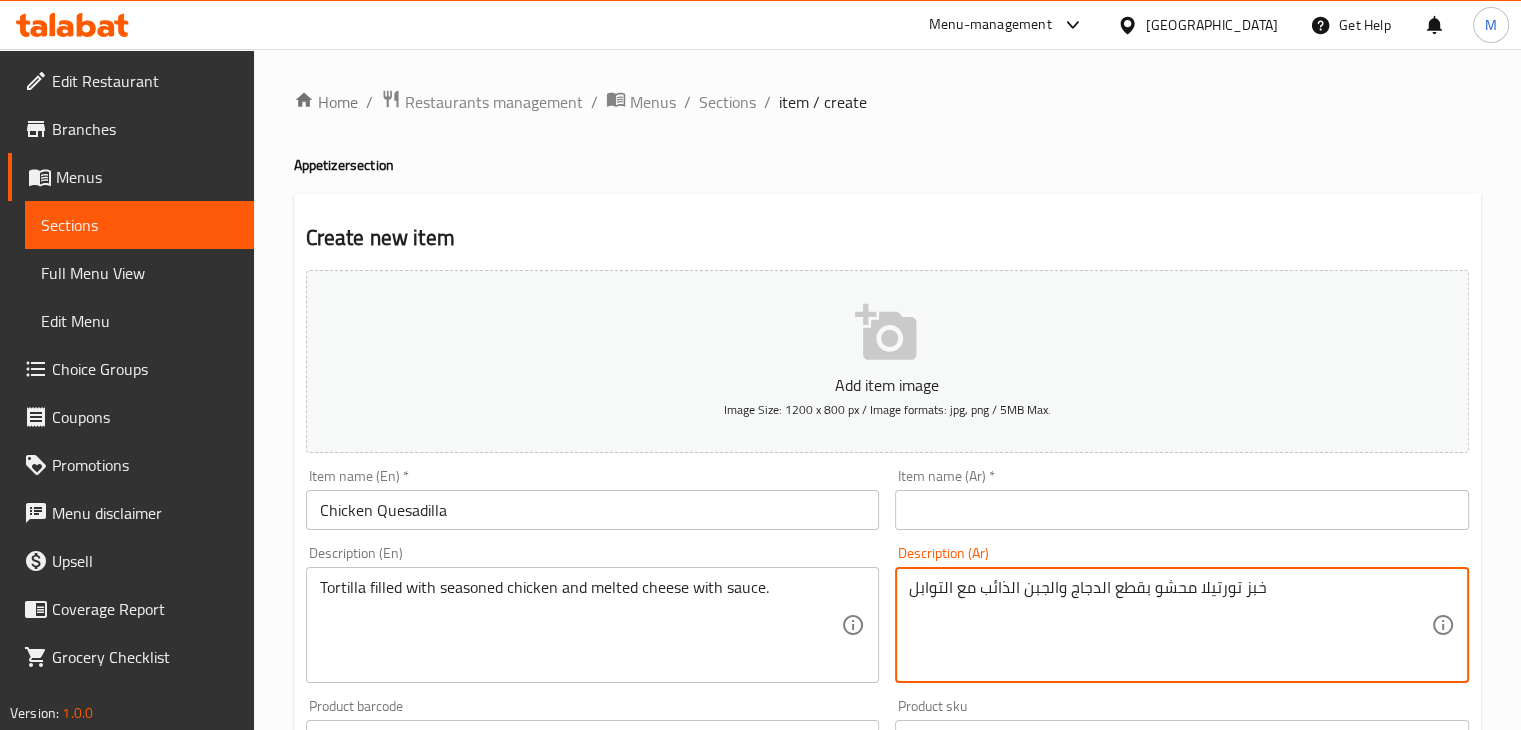 type on "خبز تورتيلا محشو بقطع الدجاج والجبن الذائب مع التوابل" 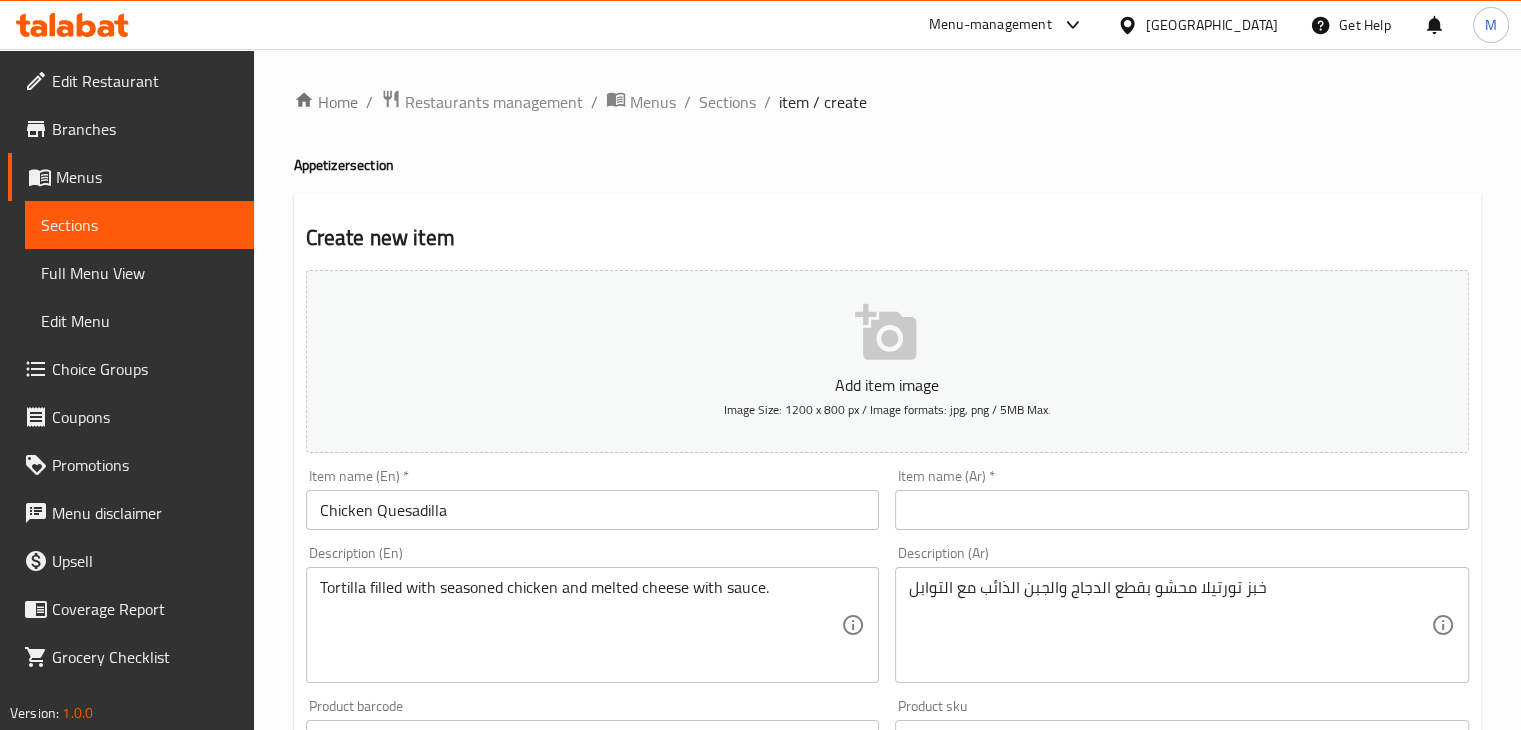 click on "Item name (Ar)   * Item name (Ar)  *" at bounding box center [1182, 499] 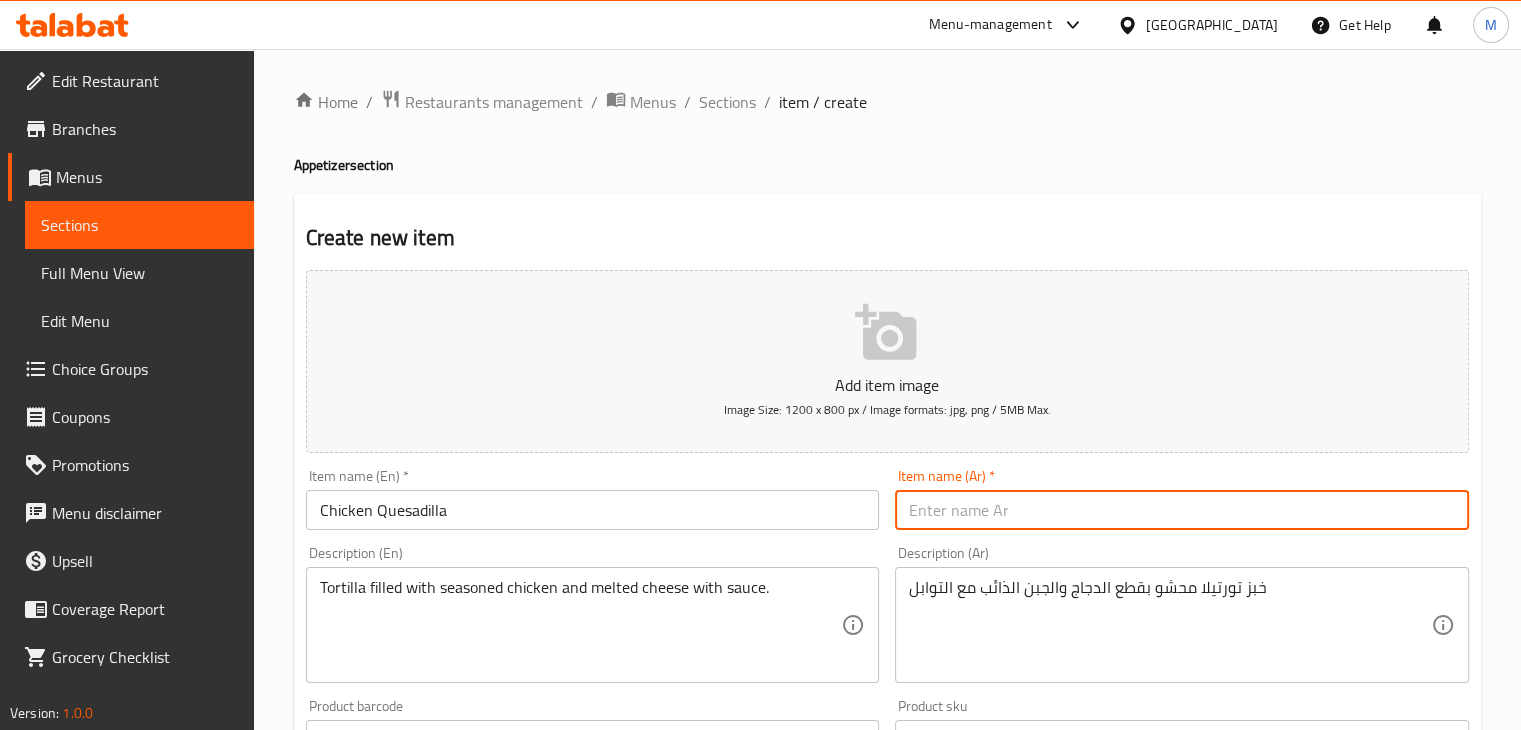 click at bounding box center (1182, 510) 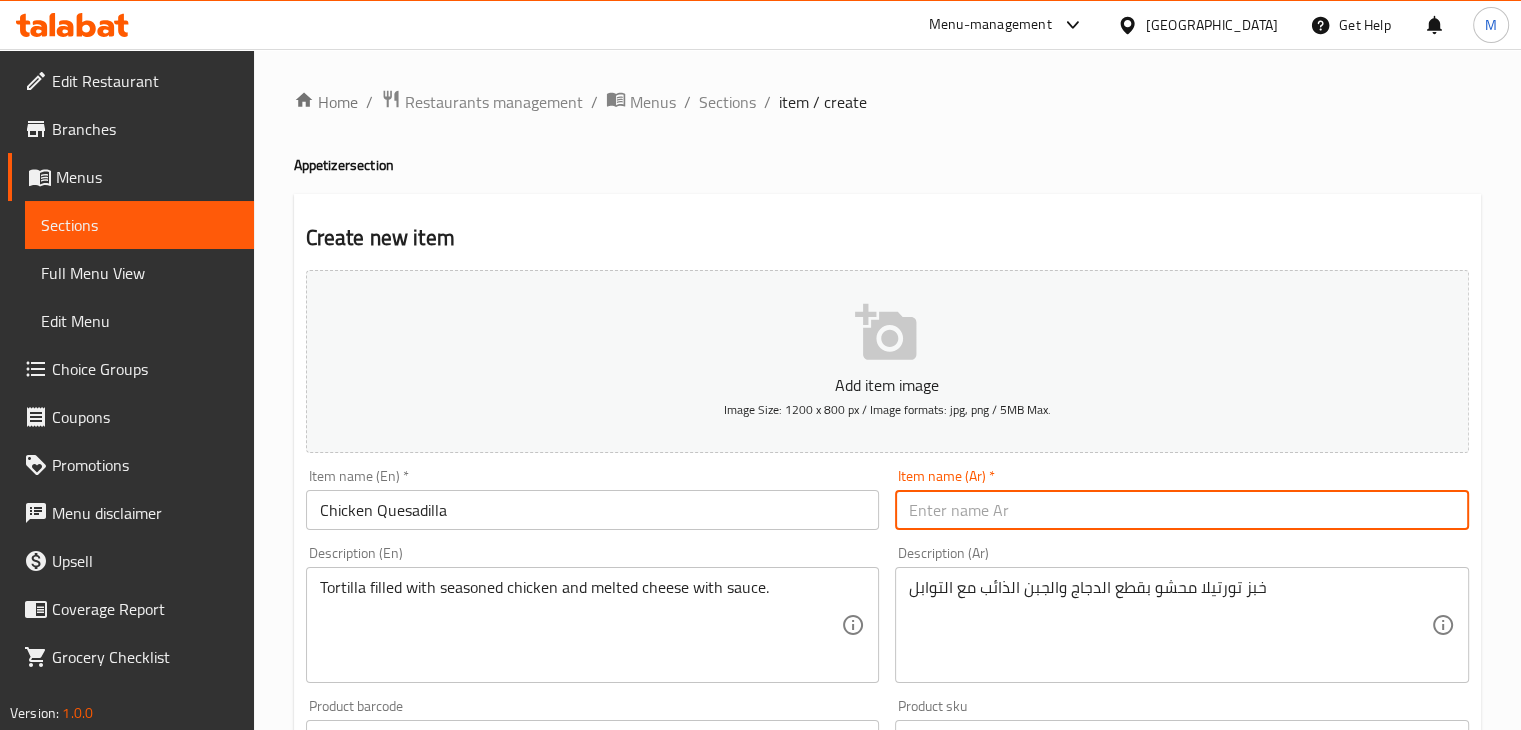 paste on "كاساديا الدجاج" 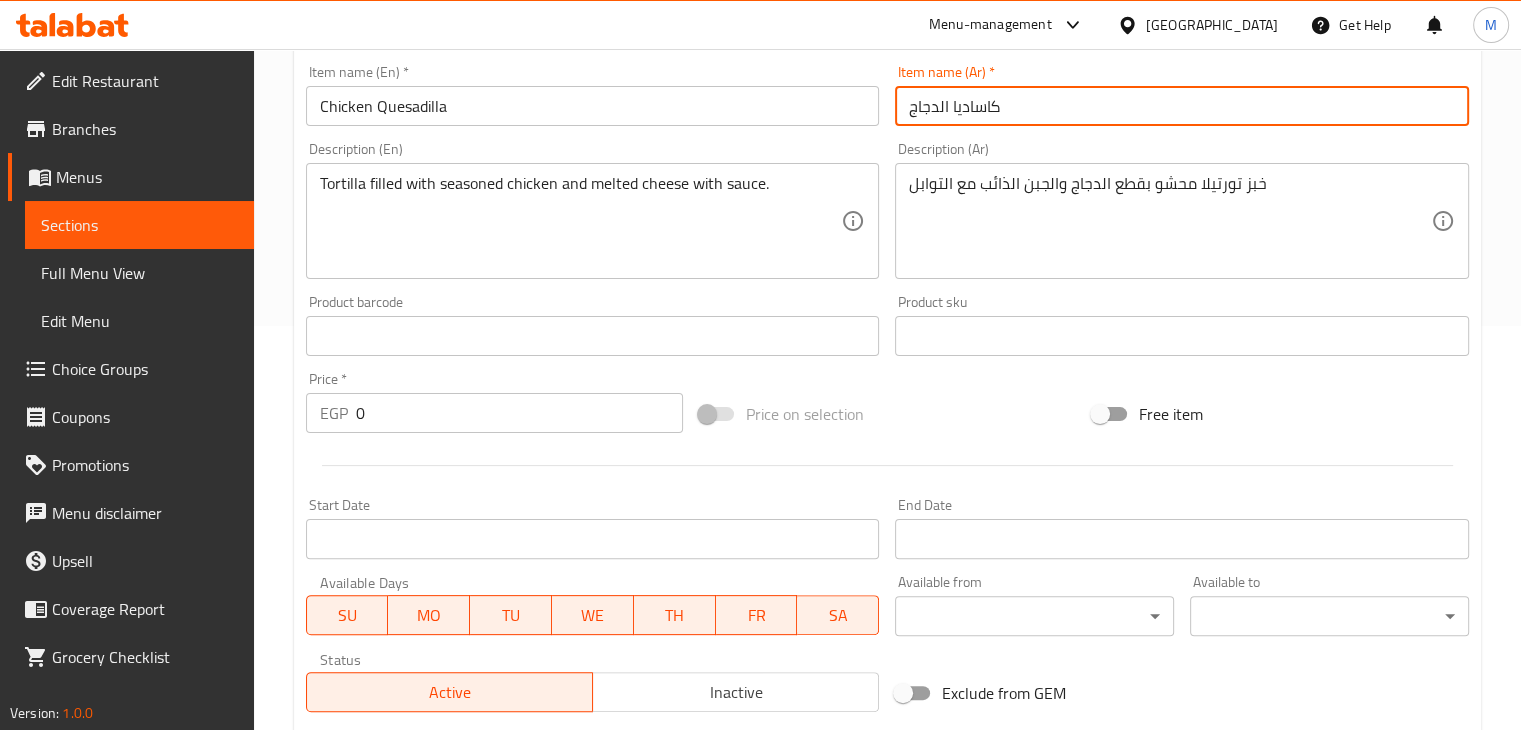 scroll, scrollTop: 683, scrollLeft: 0, axis: vertical 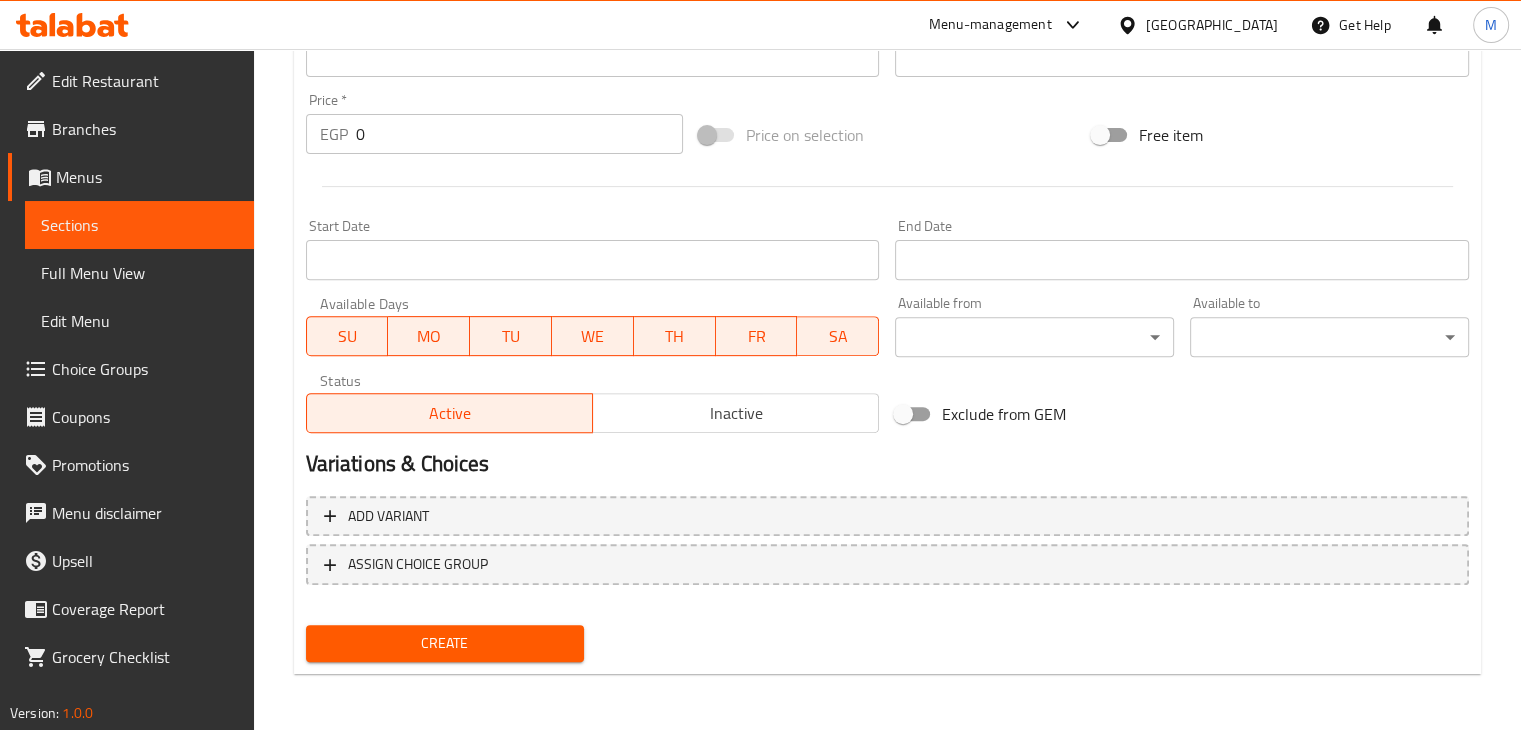 type on "كاساديا الدجاج" 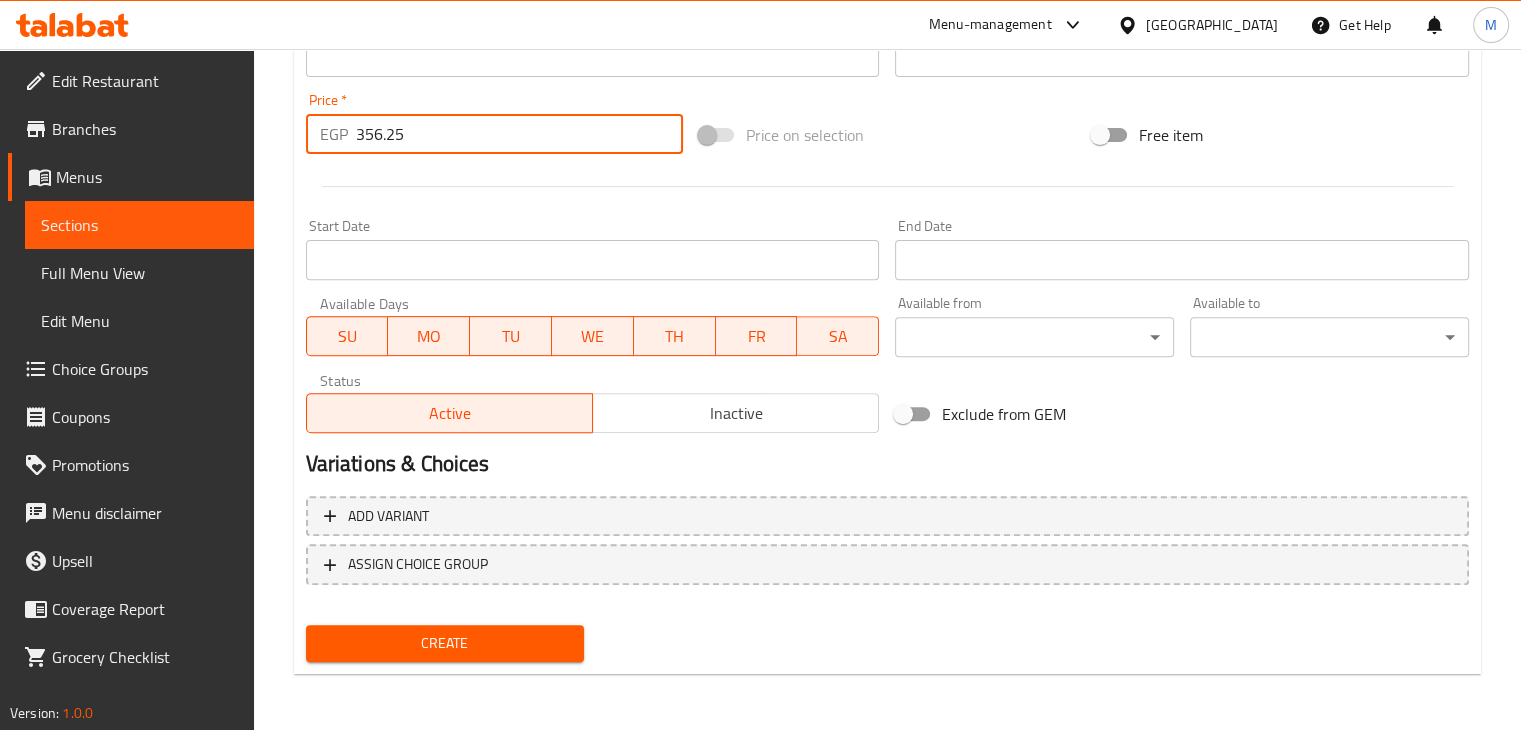 type on "356.25" 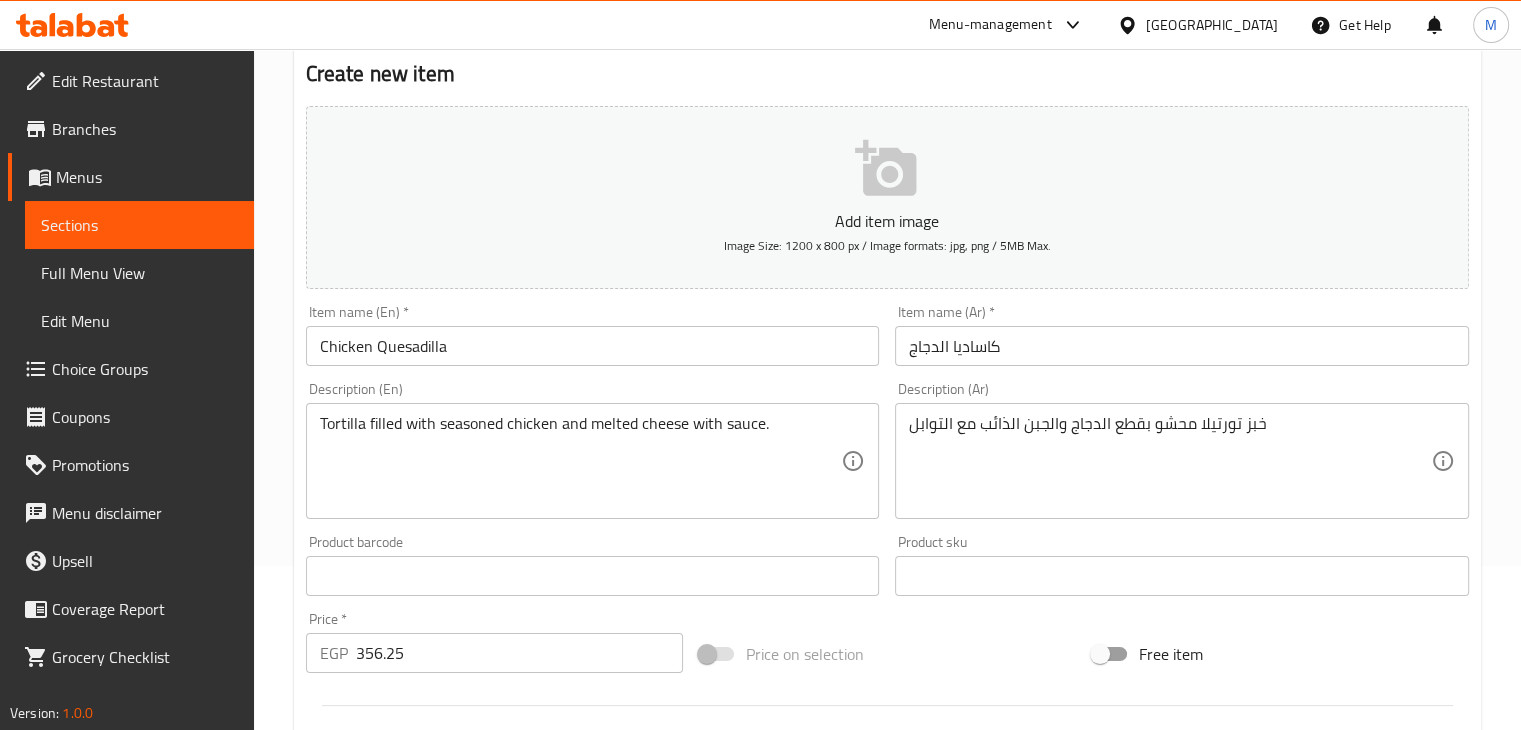 scroll, scrollTop: 91, scrollLeft: 0, axis: vertical 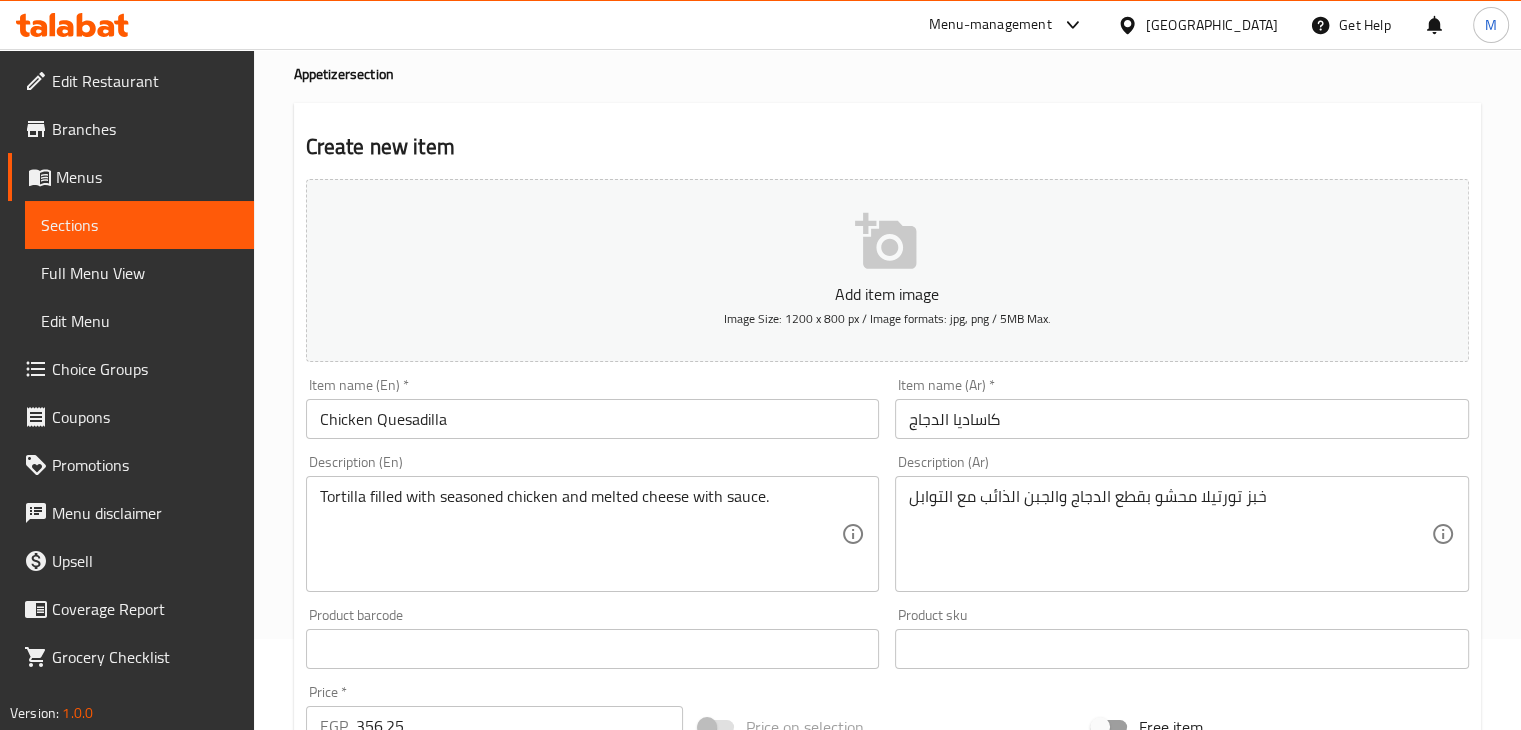 click on "Add item image Image Size: 1200 x 800 px / Image formats: jpg, png / 5MB Max." at bounding box center [887, 270] 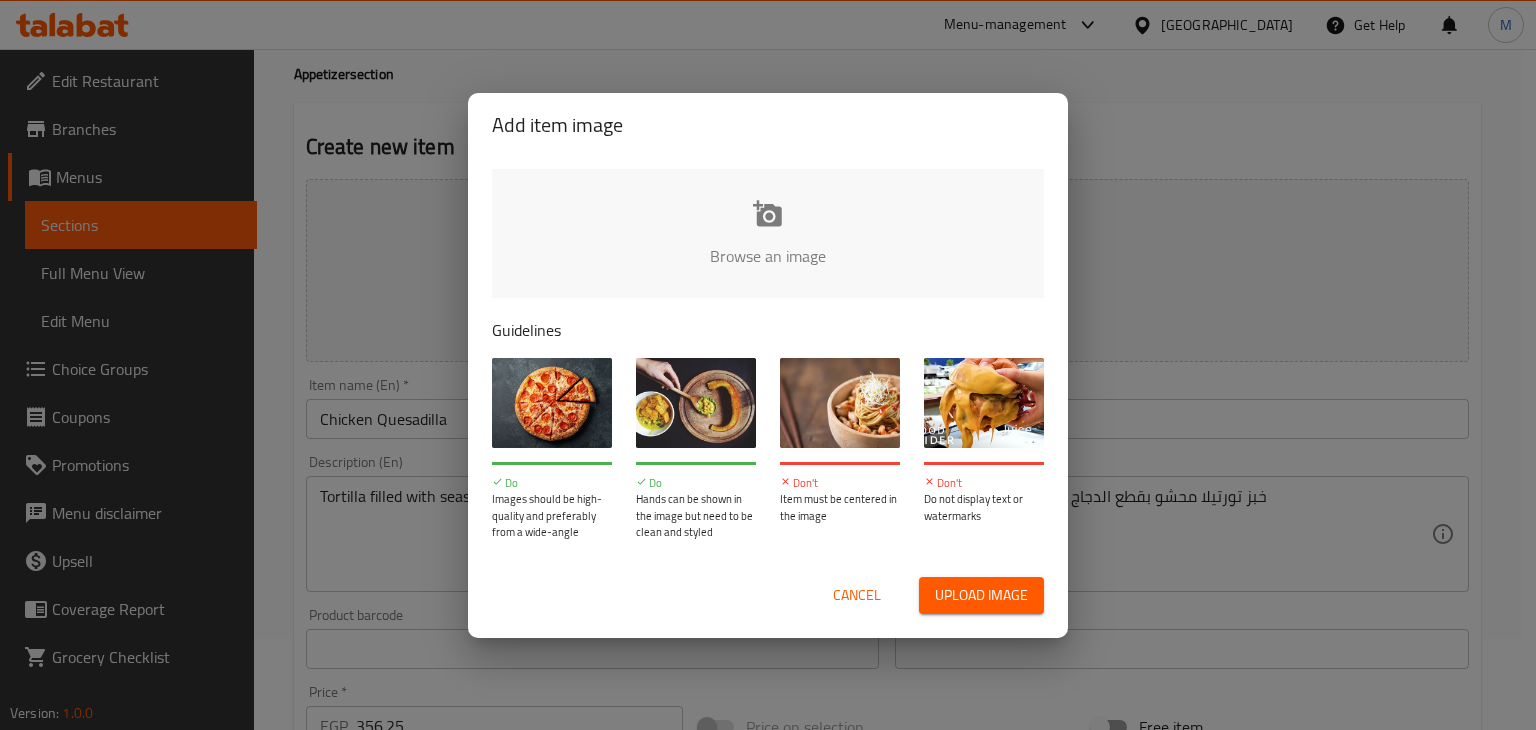 click at bounding box center [1444, 262] 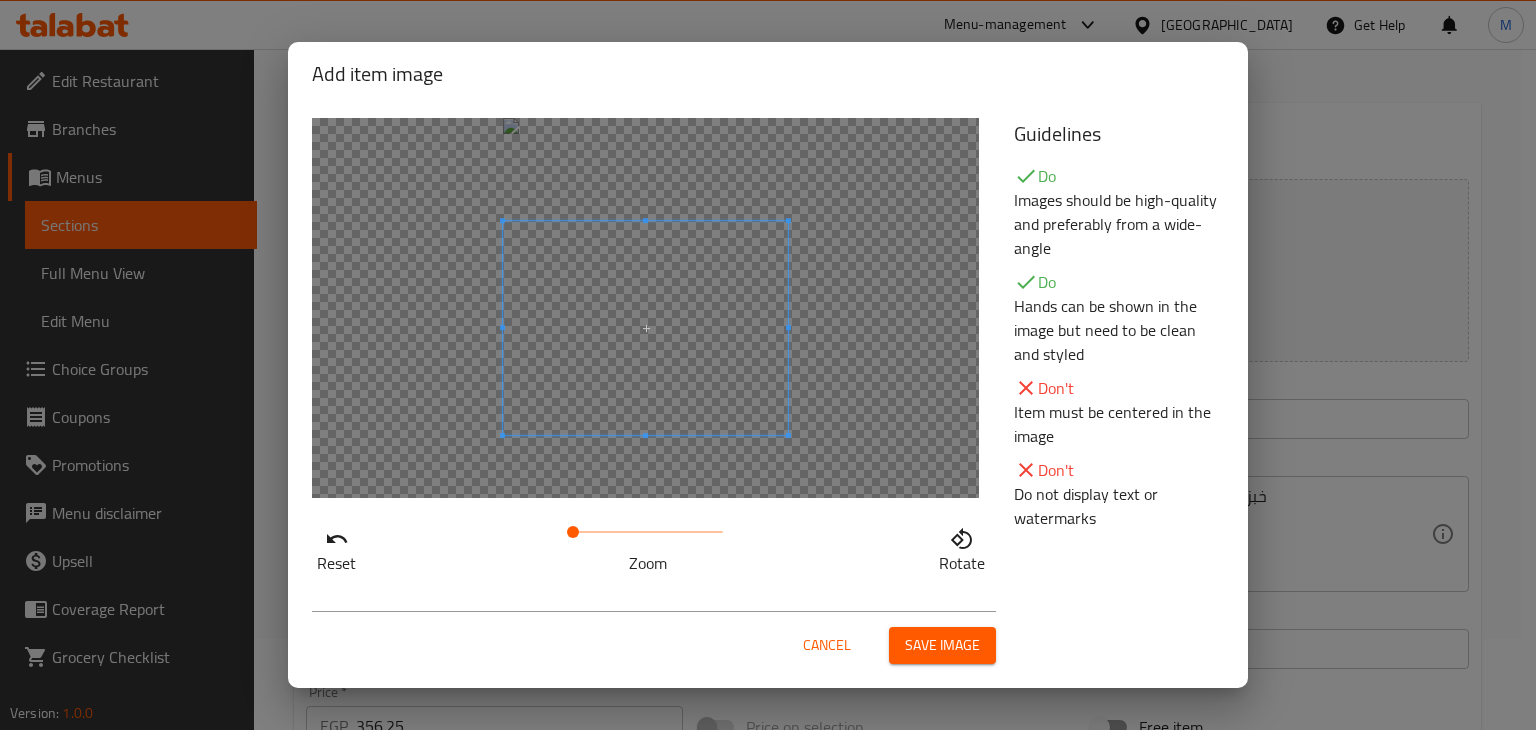 click at bounding box center [645, 328] 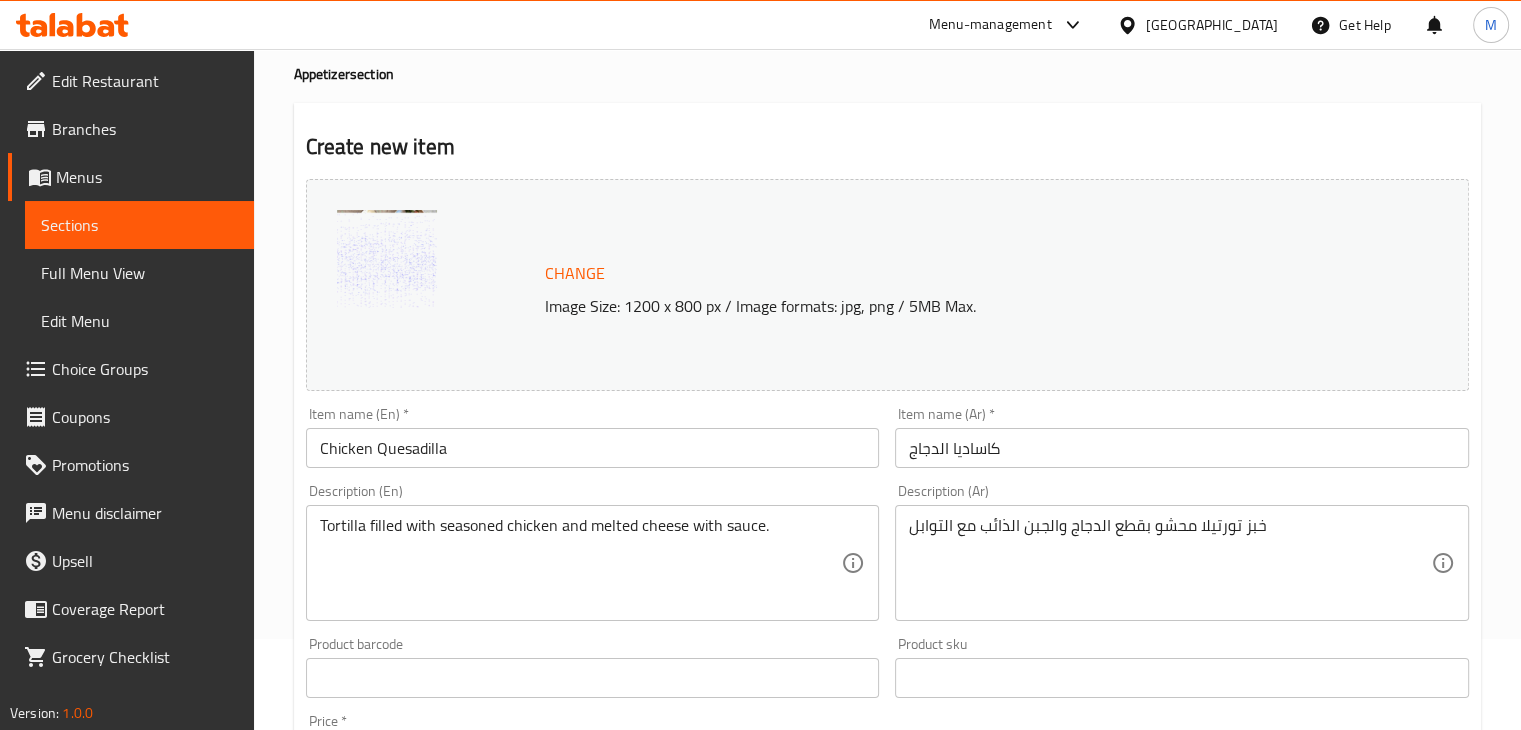 scroll, scrollTop: 711, scrollLeft: 0, axis: vertical 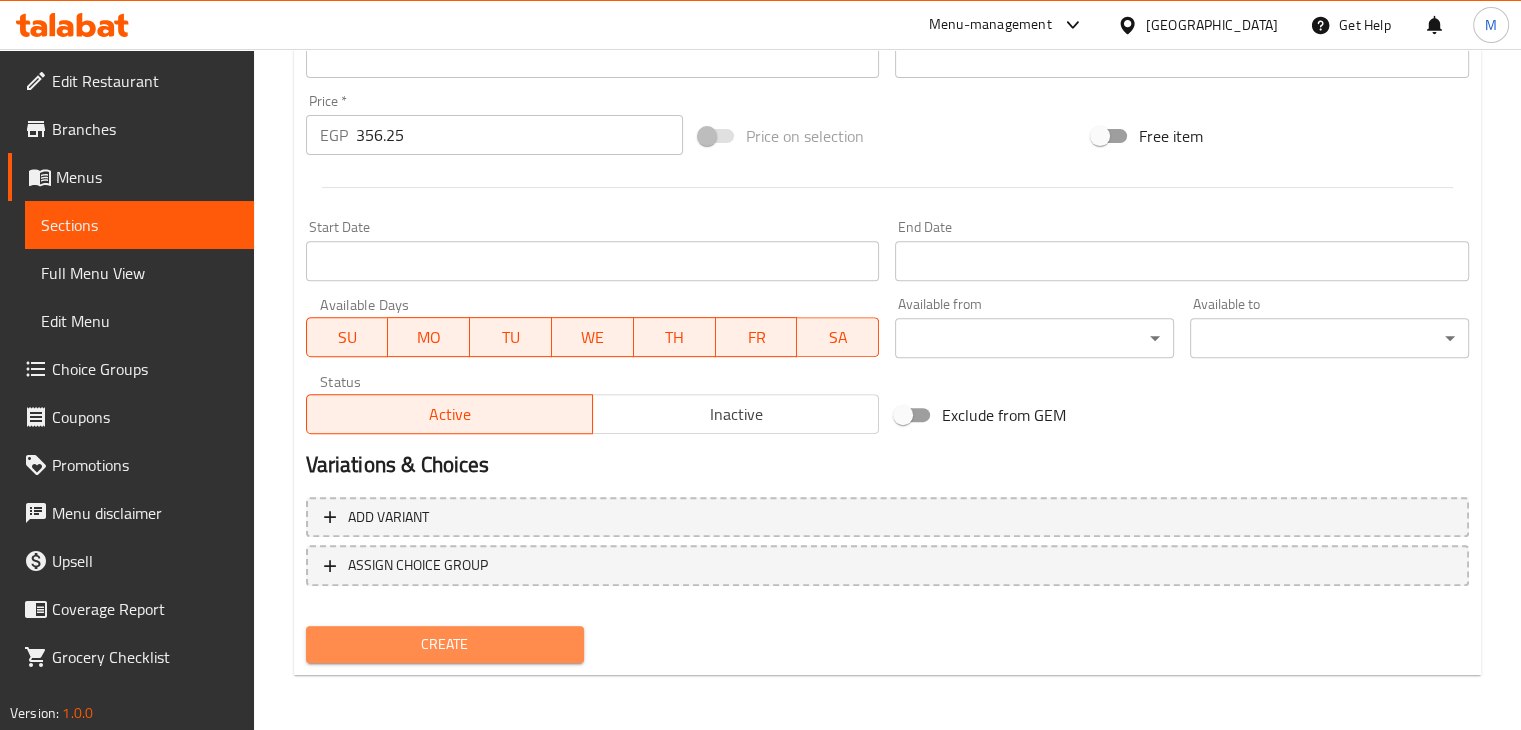 click on "Create" at bounding box center (445, 644) 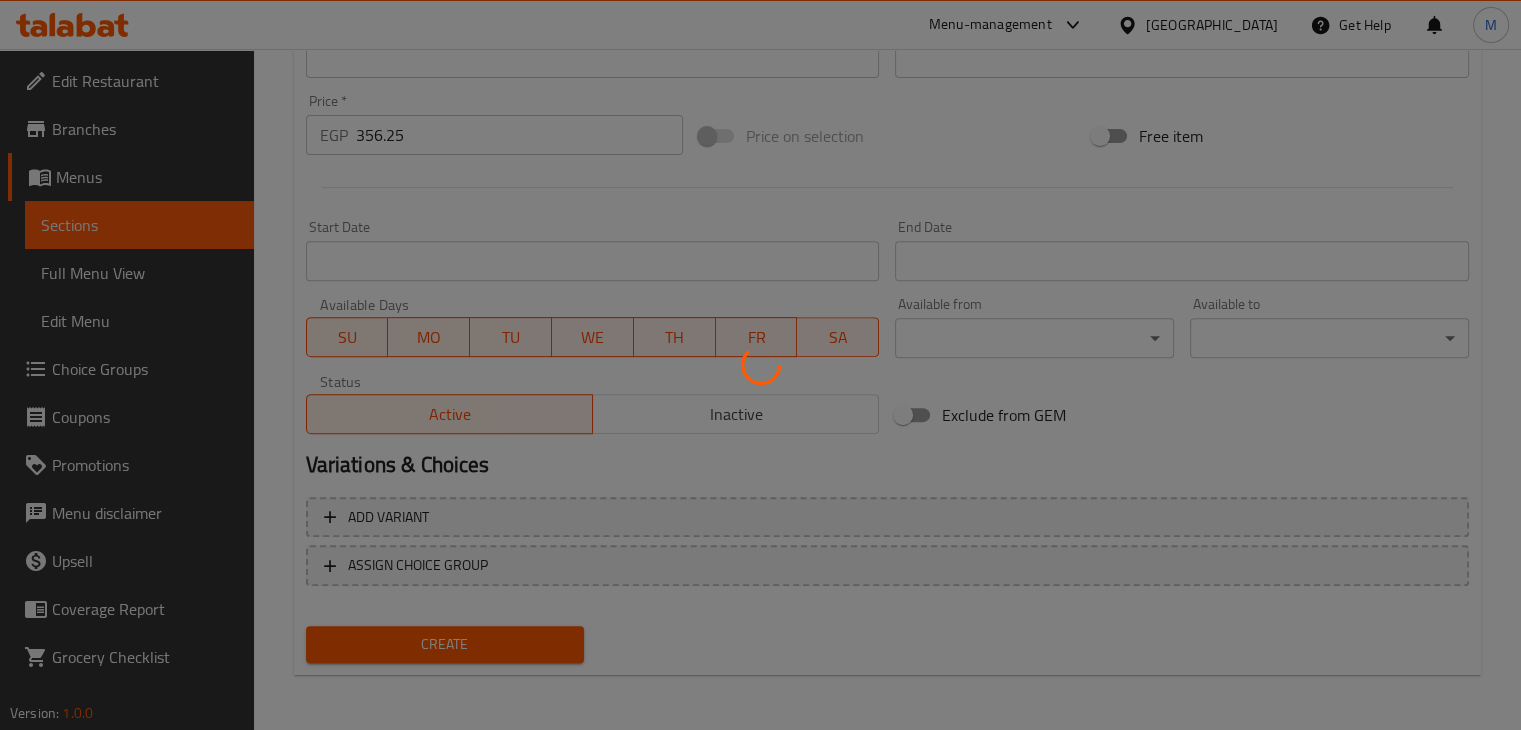 type 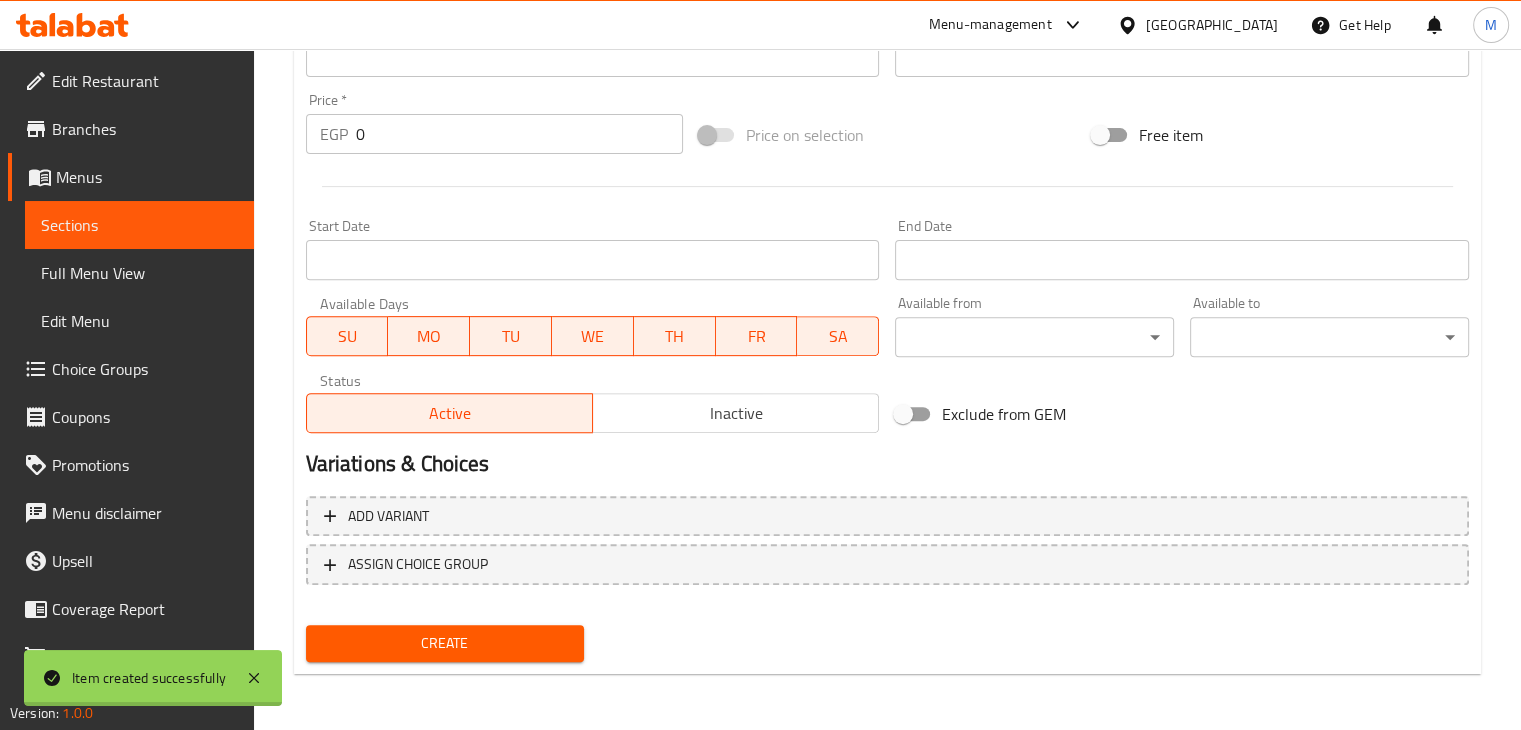 scroll, scrollTop: 683, scrollLeft: 0, axis: vertical 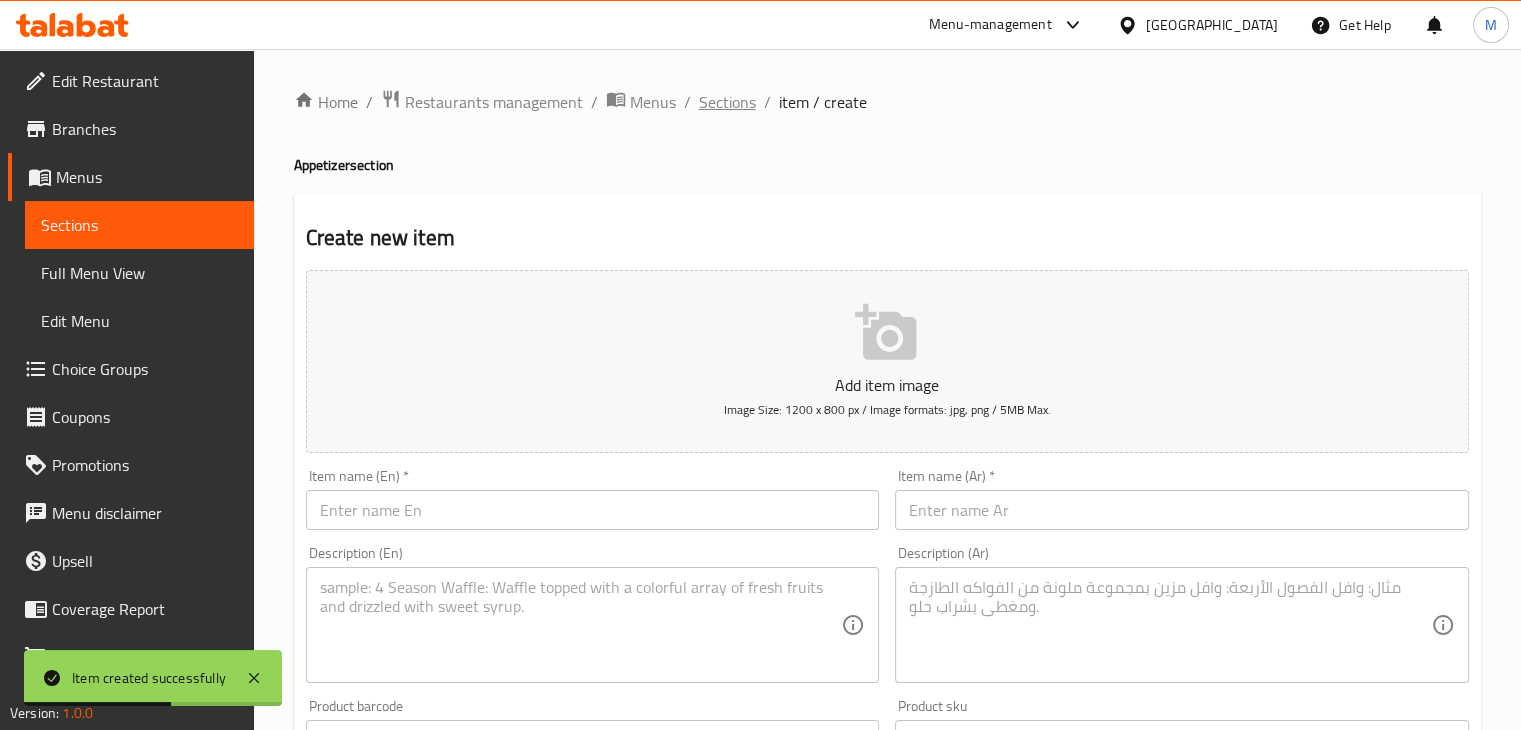 click on "Sections" at bounding box center (727, 102) 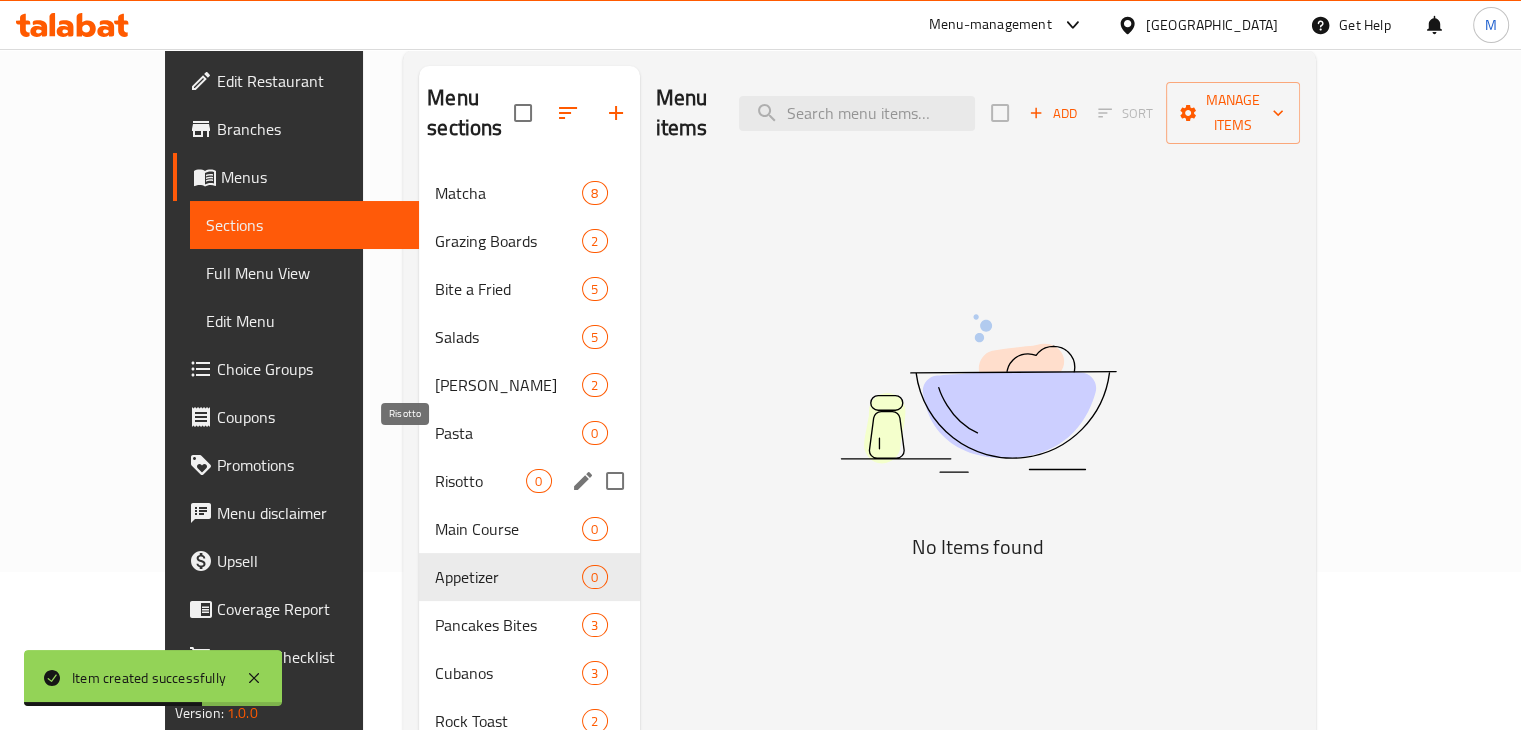 scroll, scrollTop: 168, scrollLeft: 0, axis: vertical 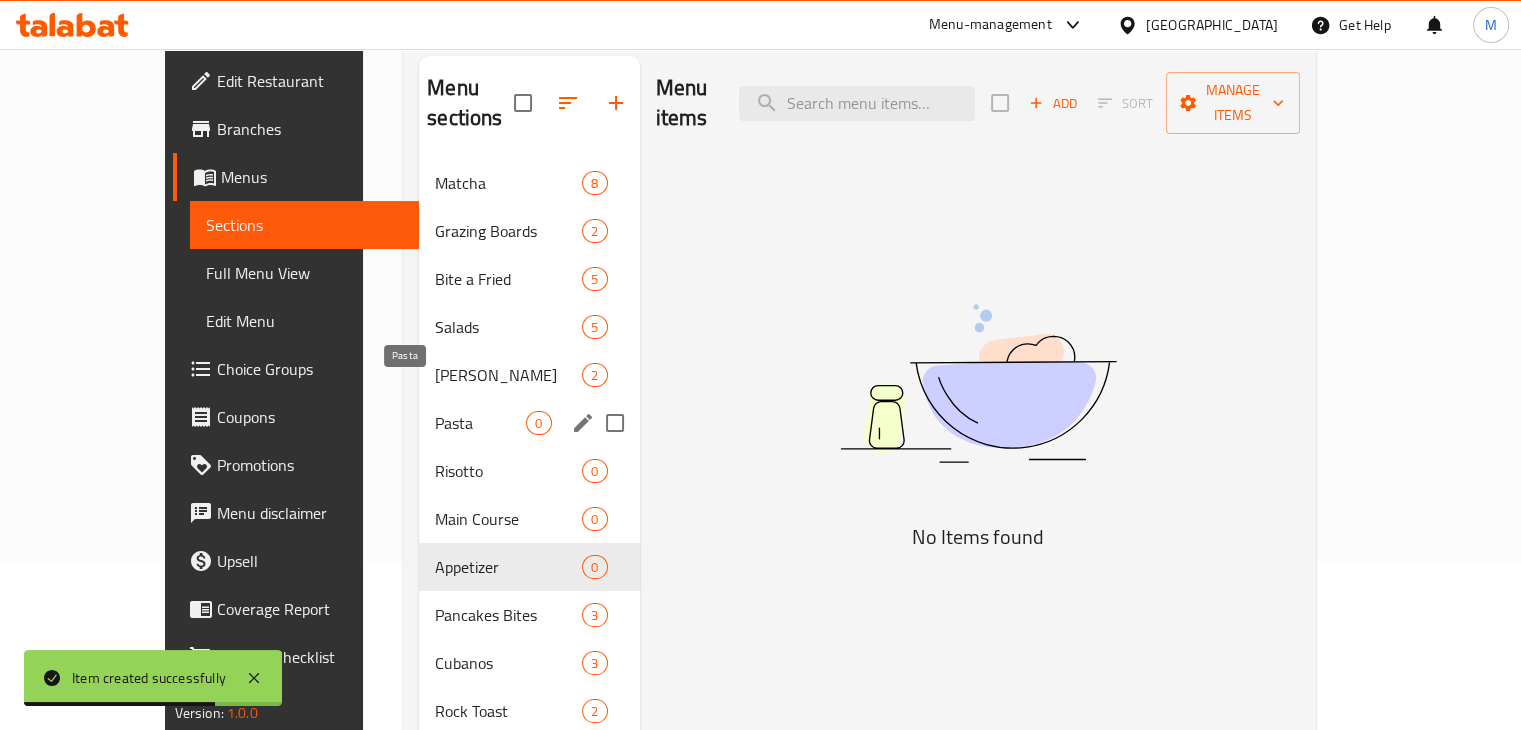 click on "Pasta" at bounding box center (480, 423) 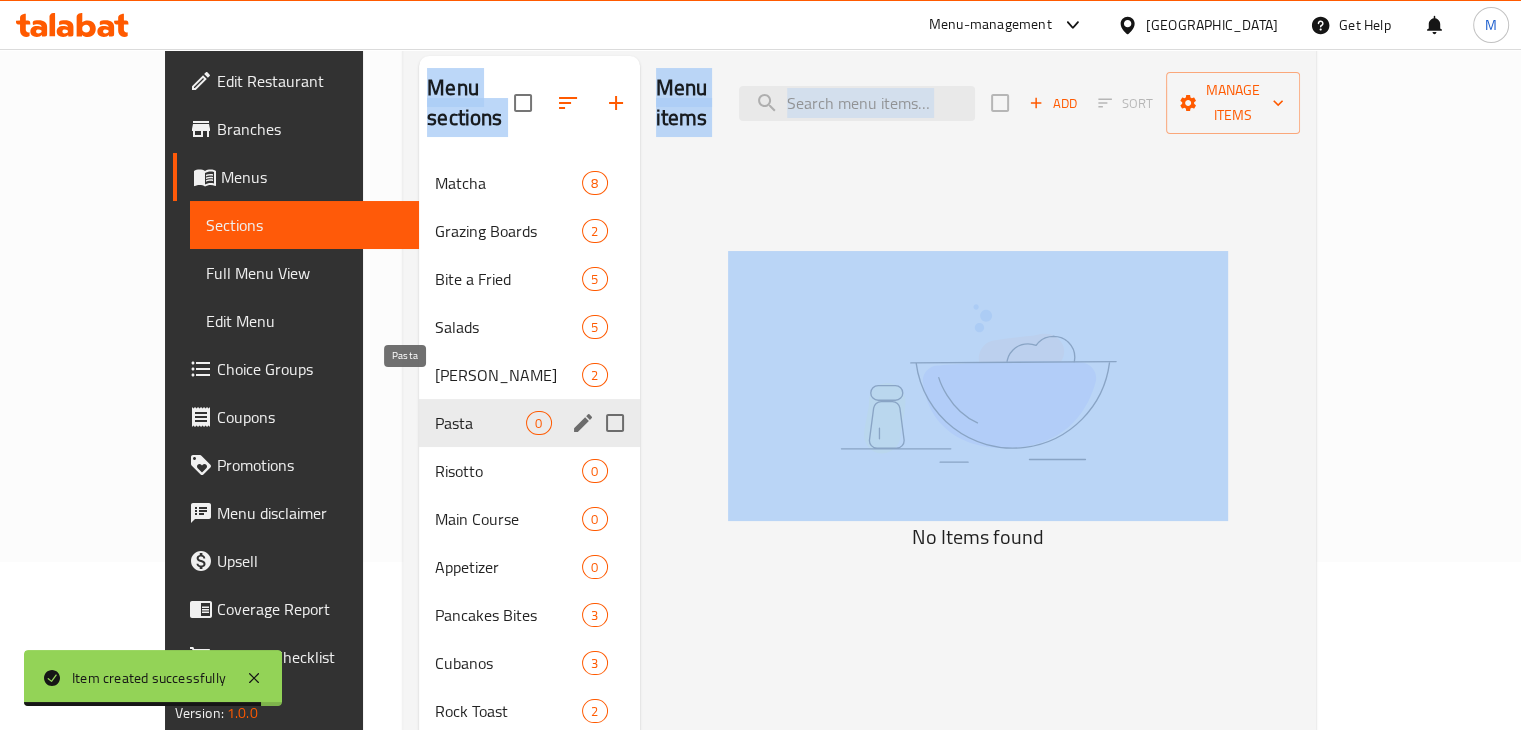 drag, startPoint x: 1130, startPoint y: 89, endPoint x: 474, endPoint y: 391, distance: 722.17725 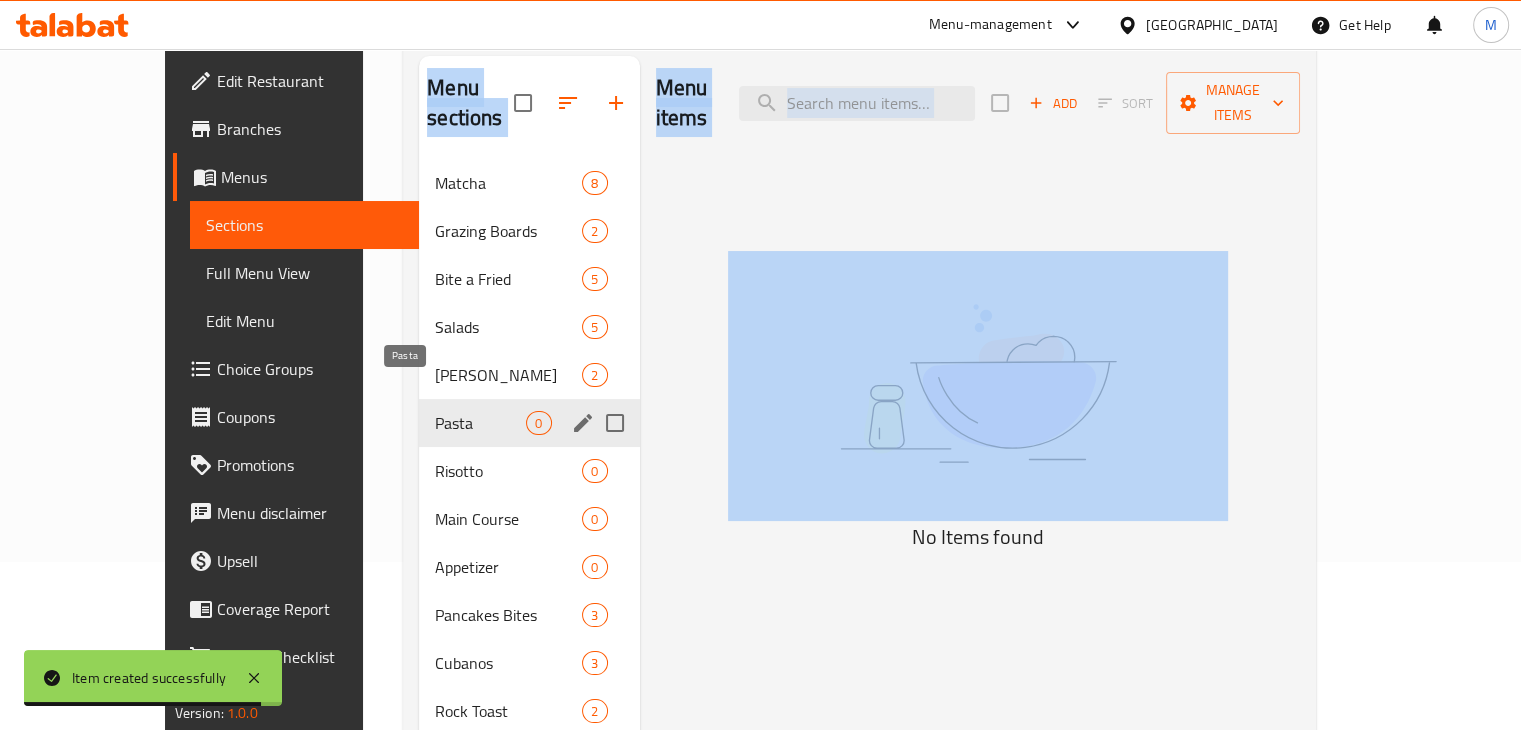 click on "Menu sections Matcha 8 Grazing Boards 2 Bite a Fried 5 Salads 5 Benedict 2 Pasta 0 Risotto 0 Main Course 0 Appetizer 0 Pancakes Bites 3 Cubanos 3 Rock Toast 2 	Tea 10 Signatures 18 White 27 Black 11 Water 3 Juices 4 Food 0 Sandwiches  baguette 5 Sourdough 3 Chia pudding 3 Sun Side Egg 2 Omelets 6 Freshly Baked 12 Sweet fork 12 Bar list 0 Kitchen list 0 Menu items Add Sort Manage items No Items found" at bounding box center (859, 783) 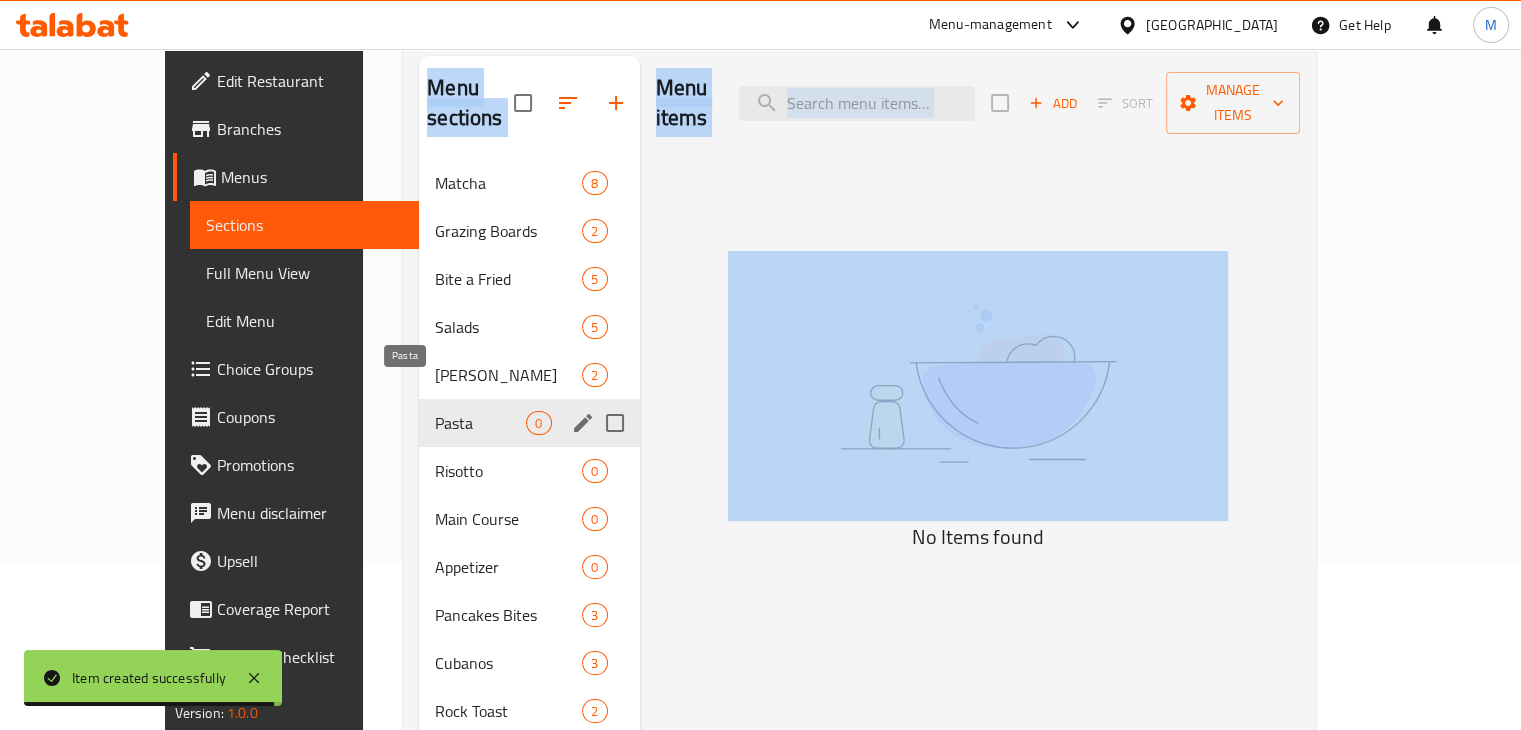 click at bounding box center [978, 383] 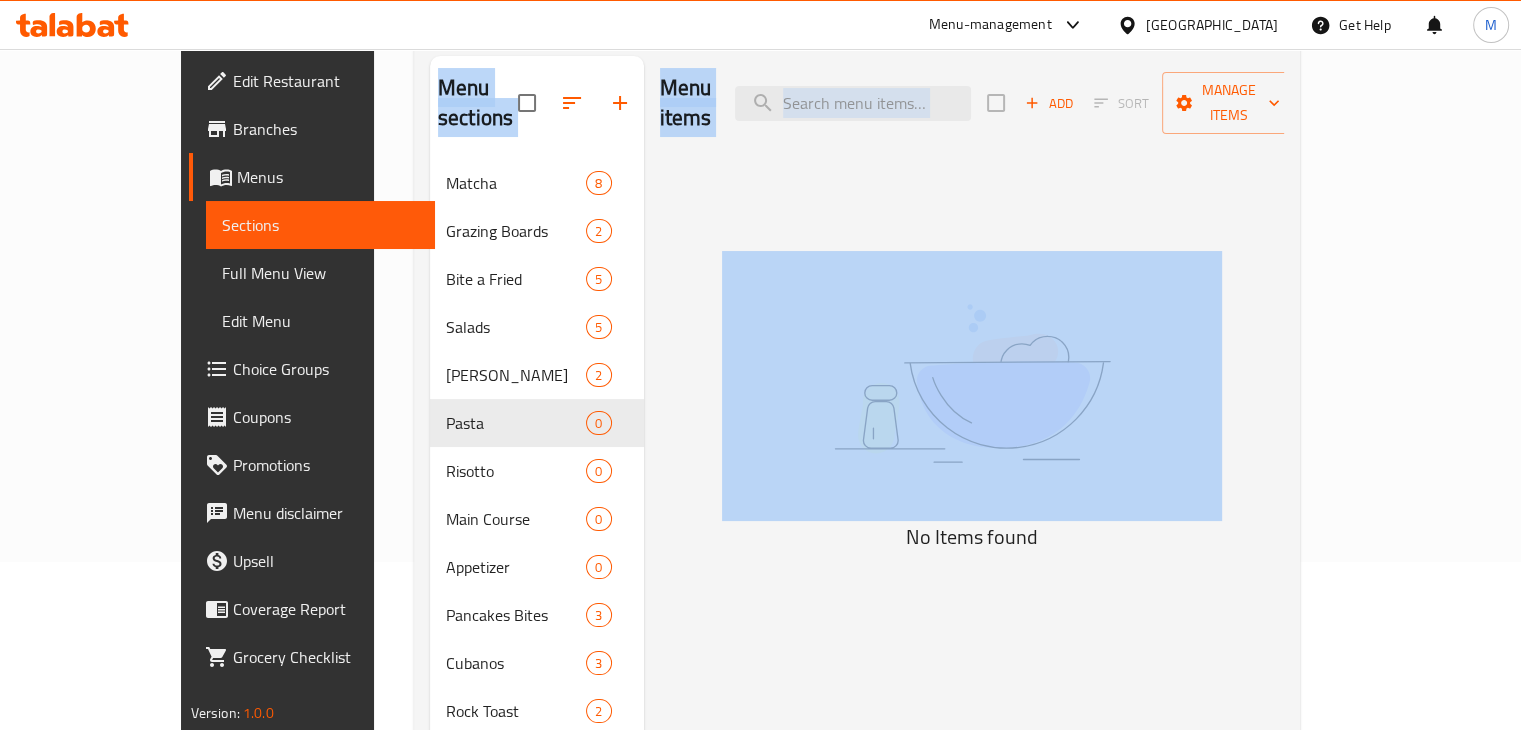 click on "Menu items Add Sort Manage items" at bounding box center (972, 103) 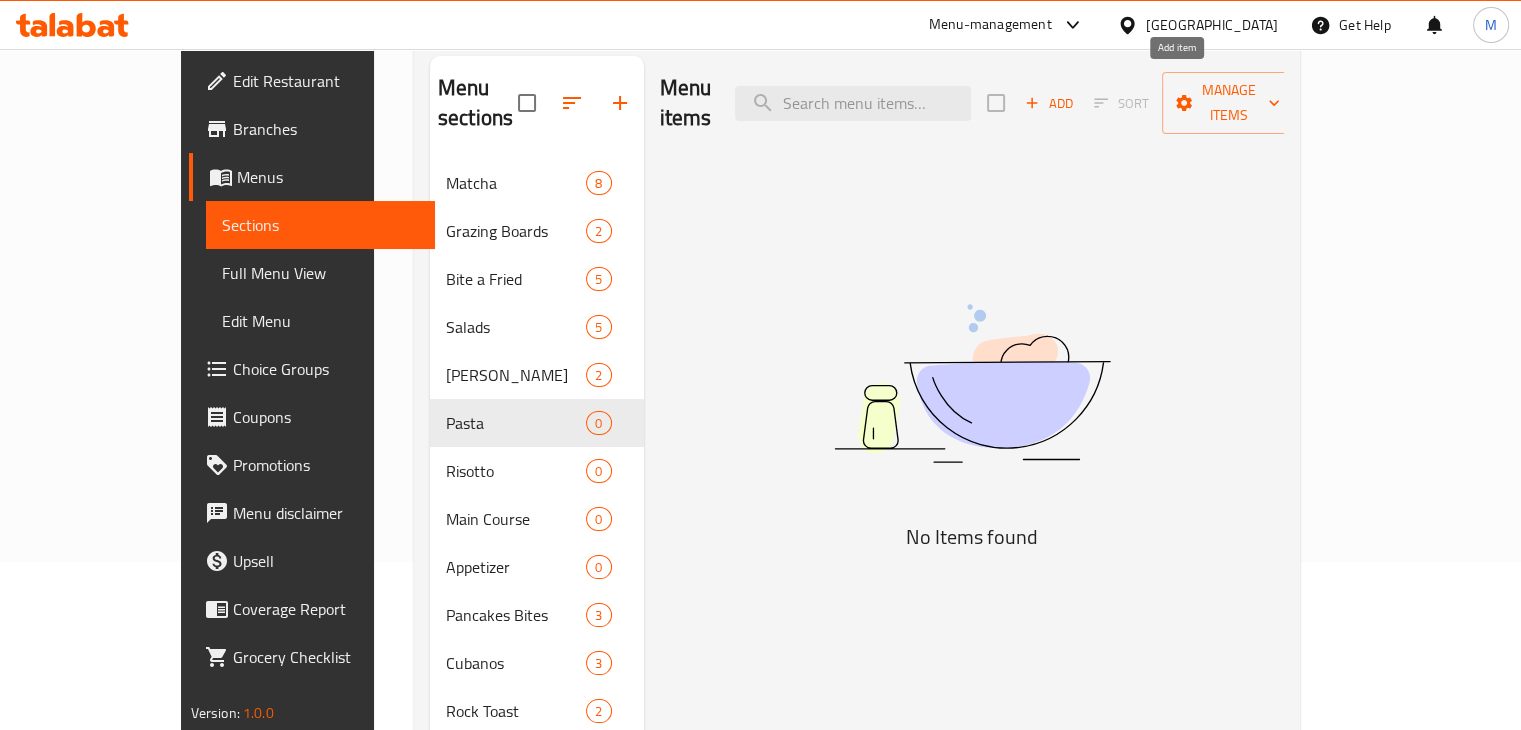 click on "Add" at bounding box center (1049, 103) 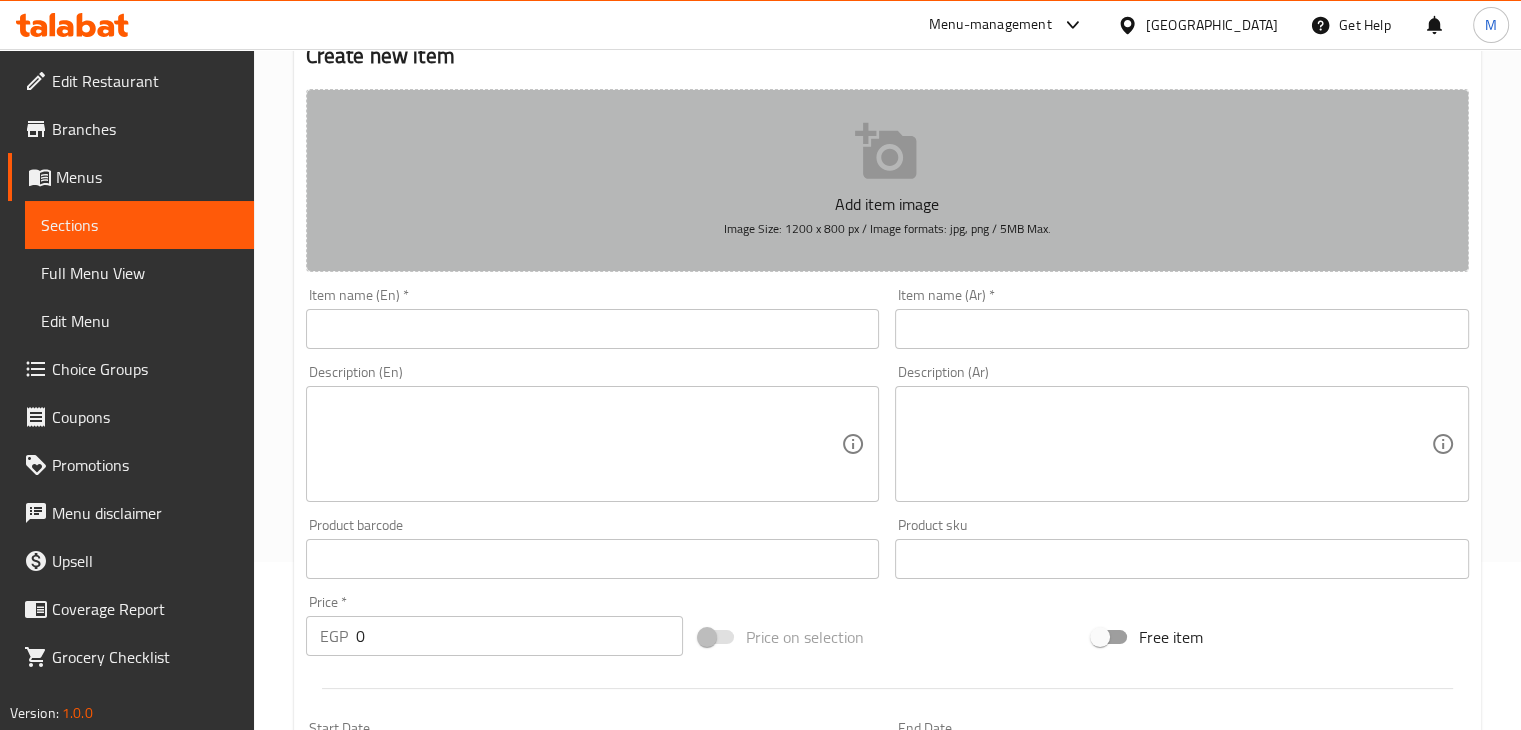 click 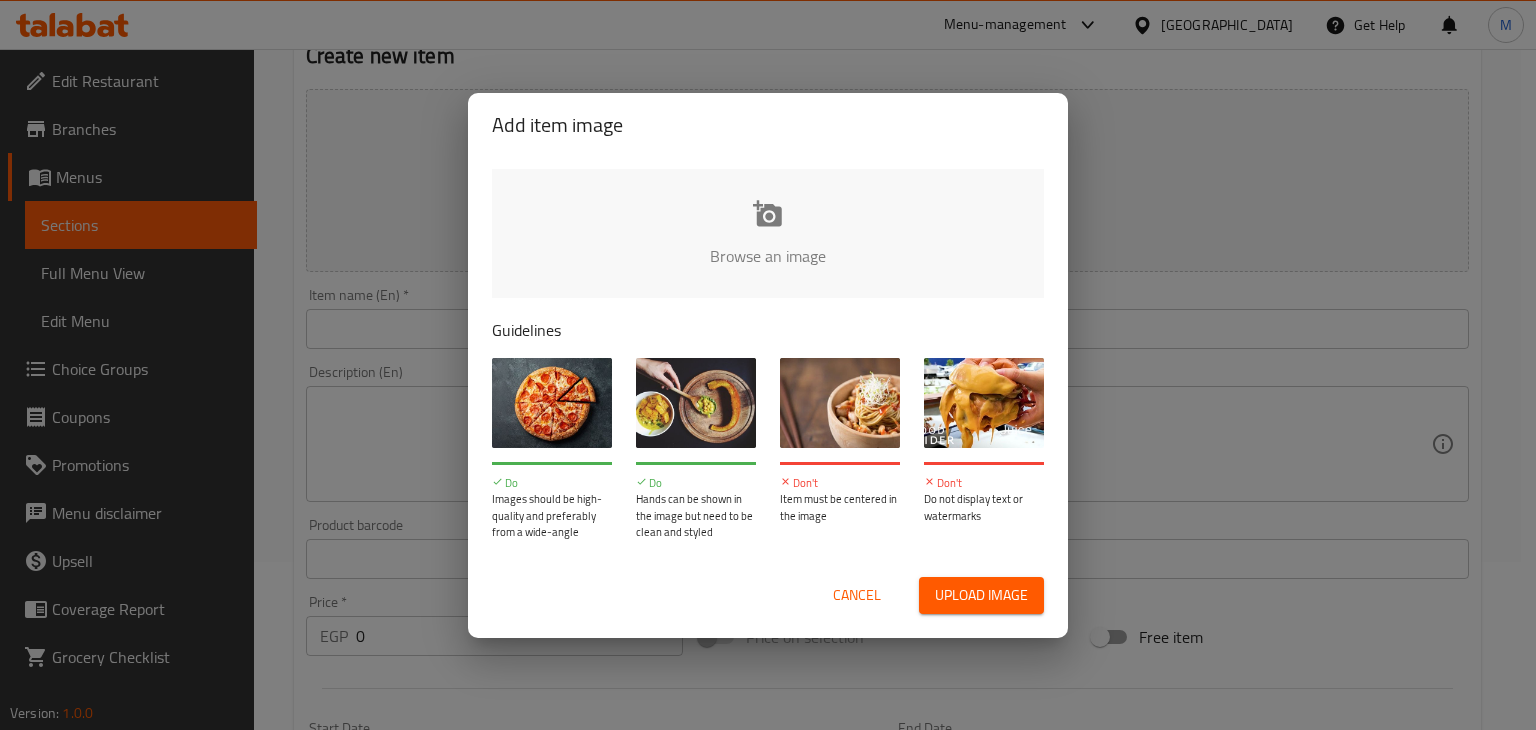 click at bounding box center (1444, 262) 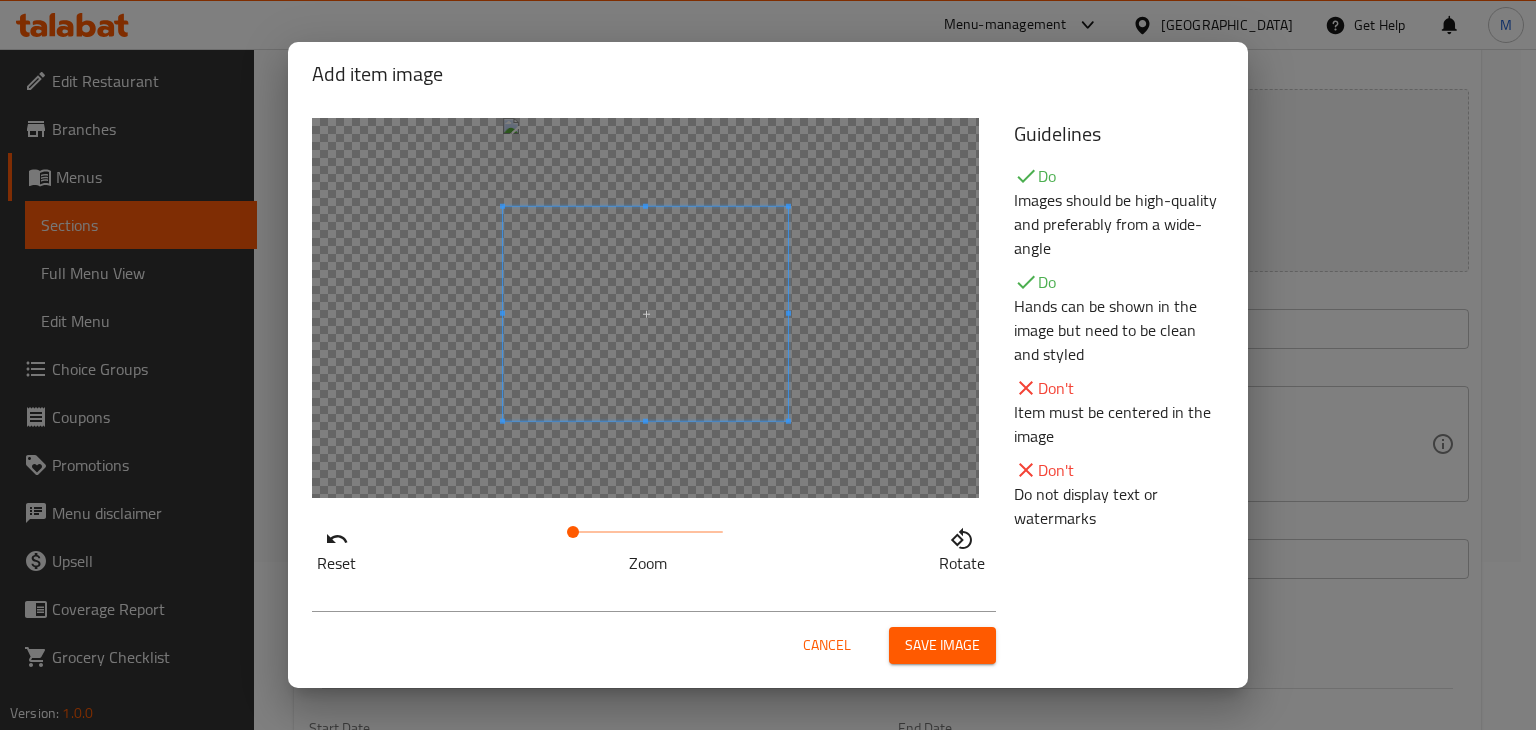 click at bounding box center [645, 314] 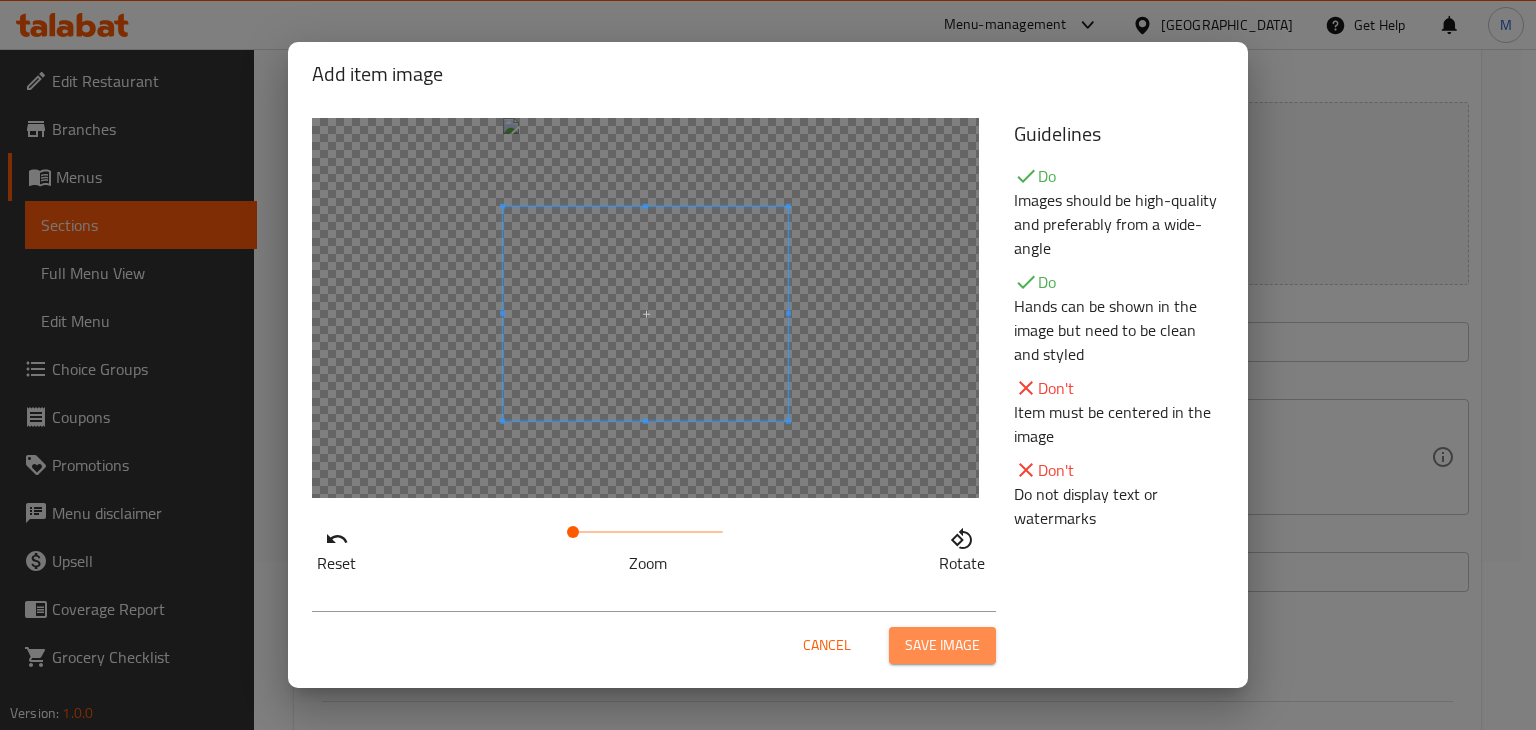 click on "Save image" at bounding box center [942, 645] 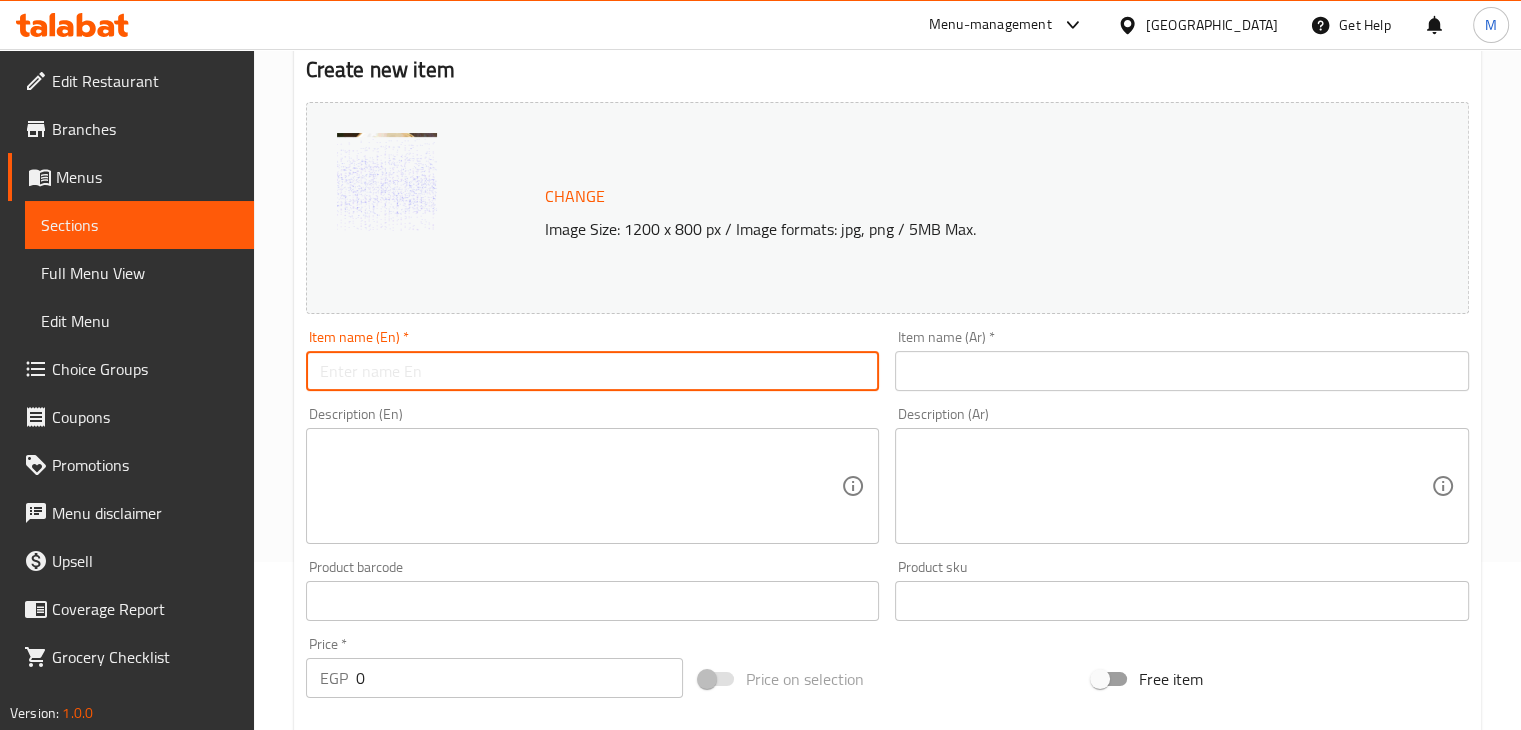 click at bounding box center (593, 371) 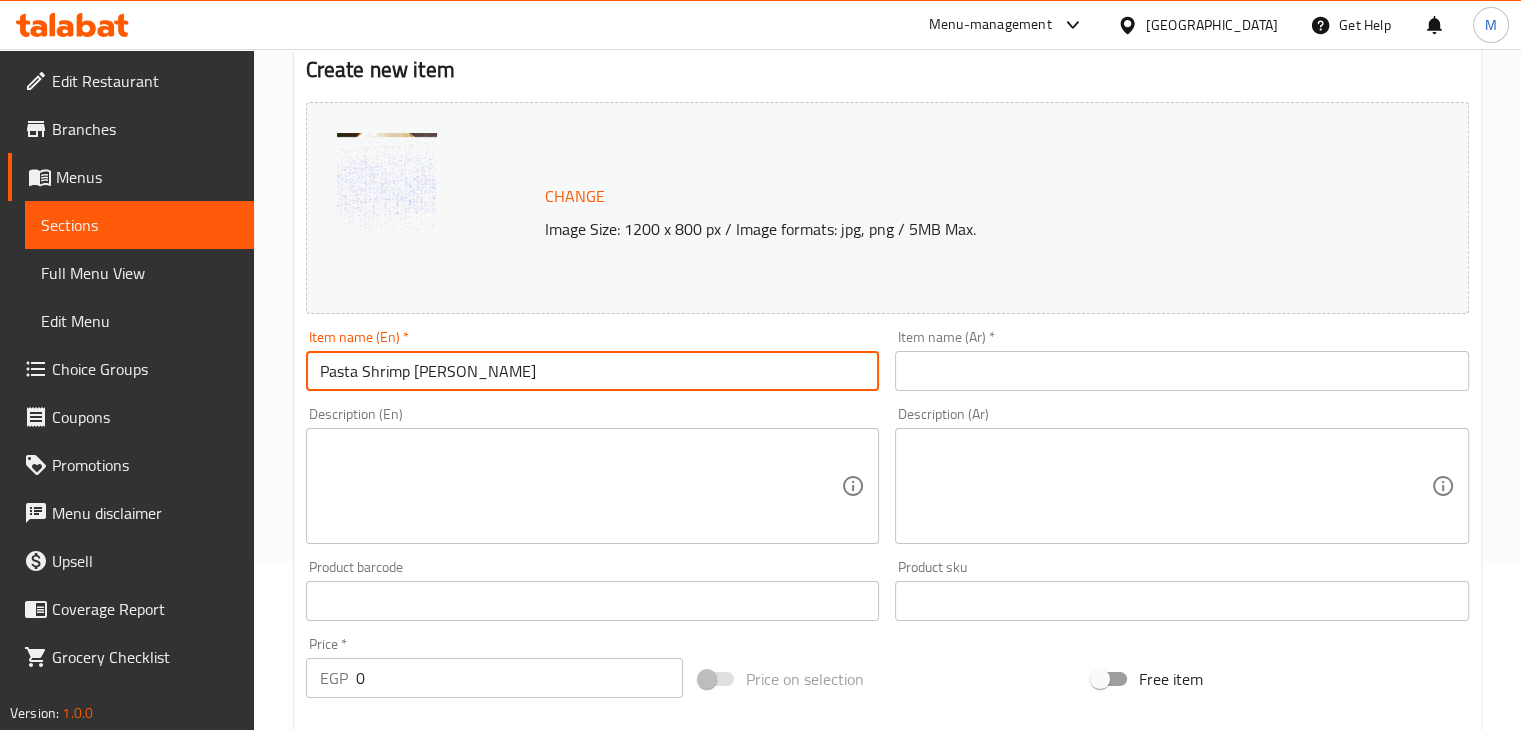 click on "Pasta Shrimp [PERSON_NAME]" at bounding box center [593, 371] 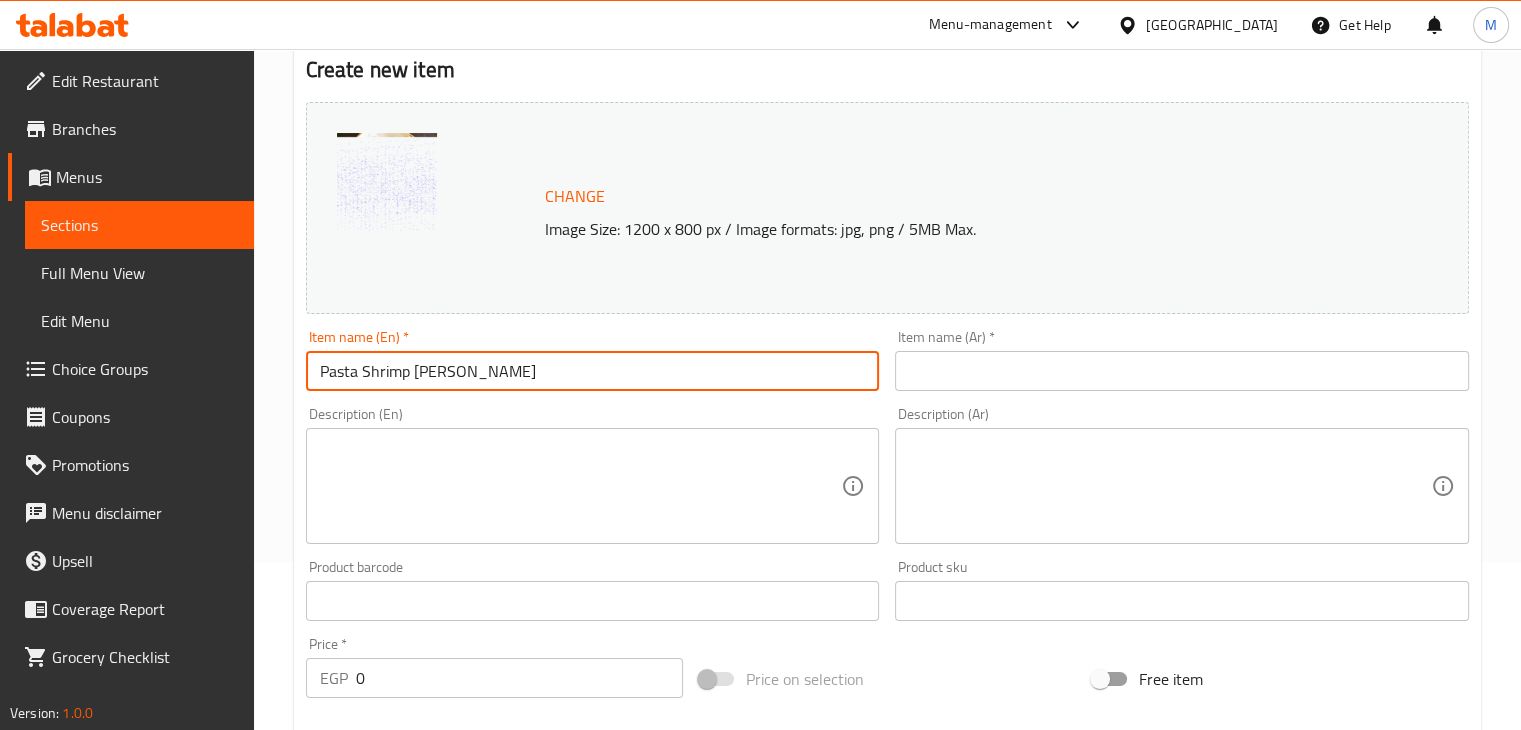 paste on "Shrimp [PERSON_NAME]" 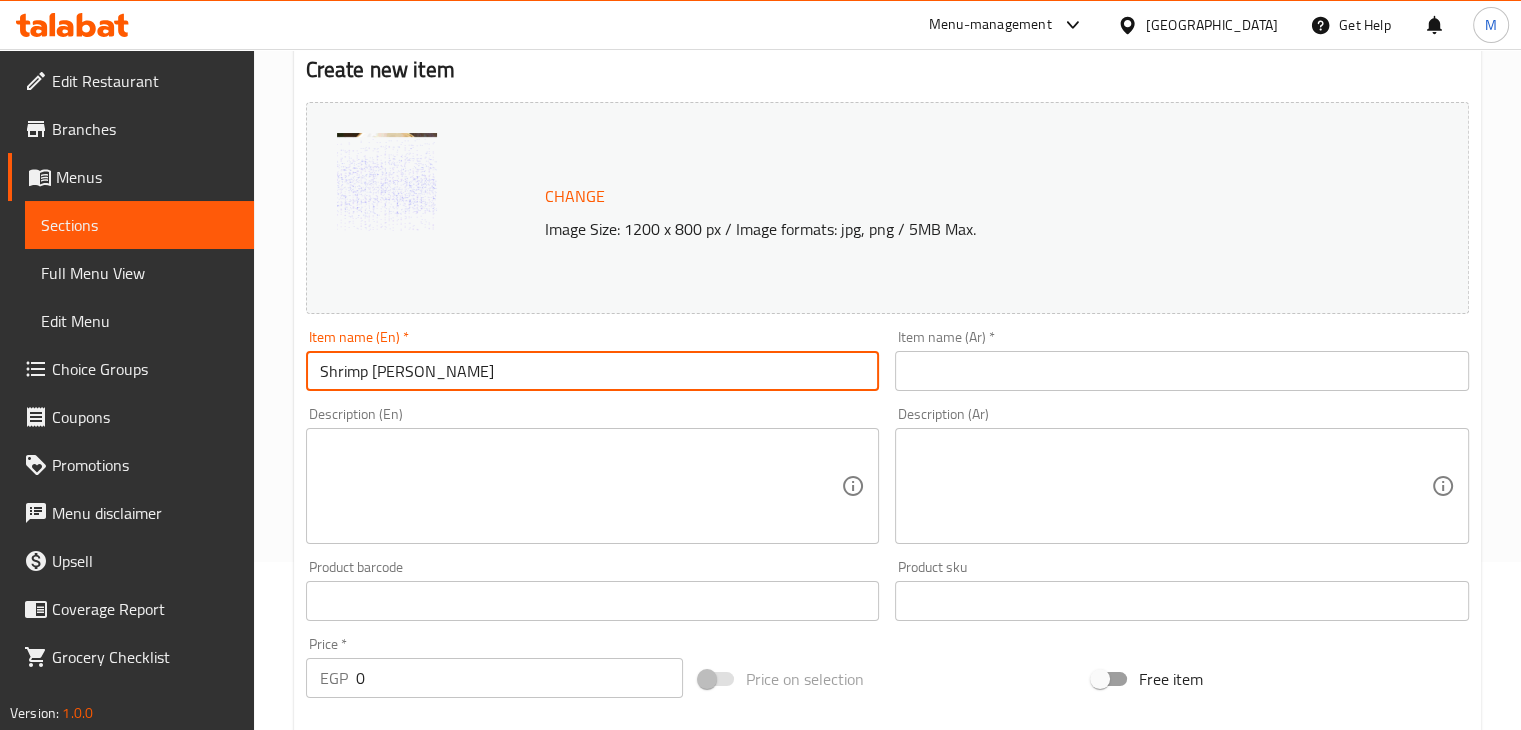 type on "Shrimp [PERSON_NAME]" 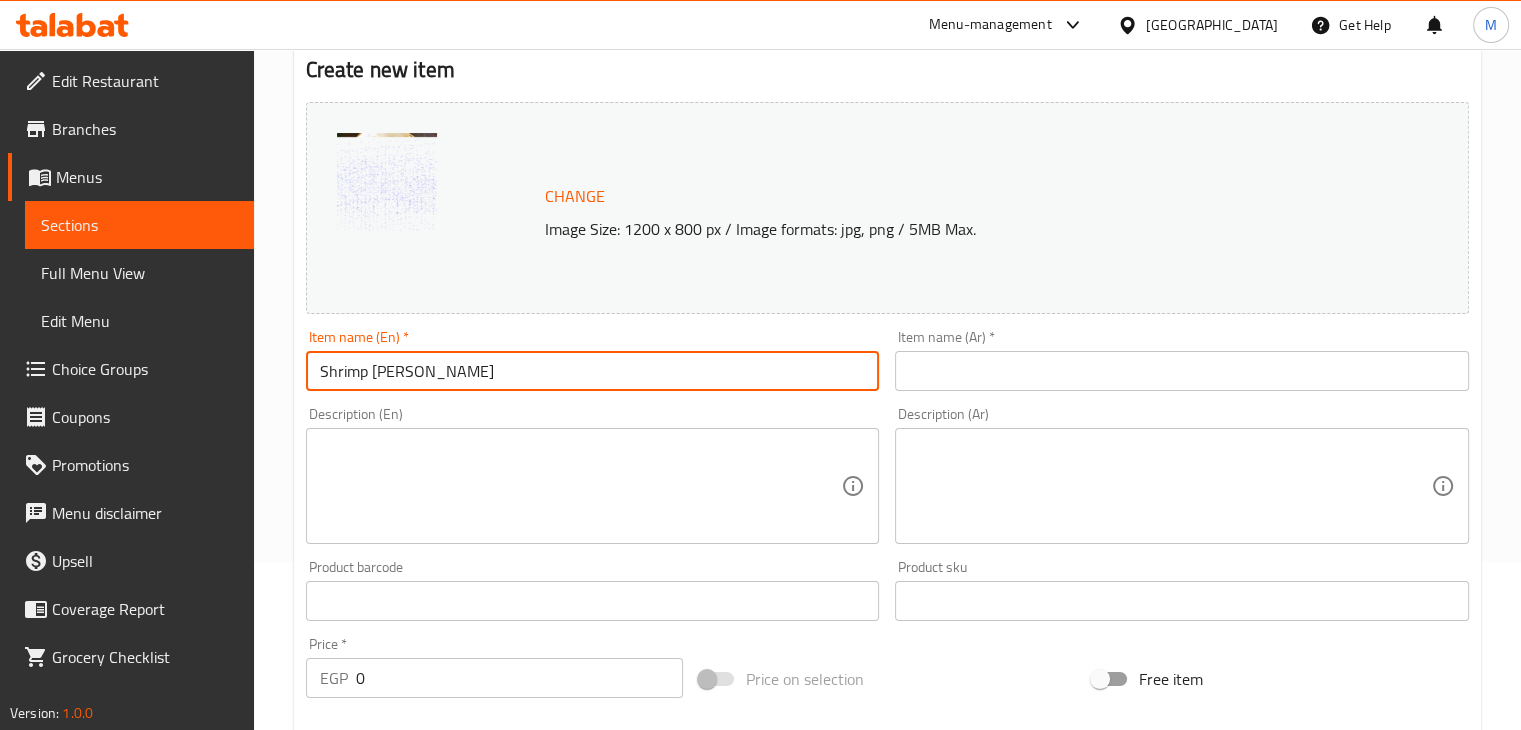 click at bounding box center (581, 486) 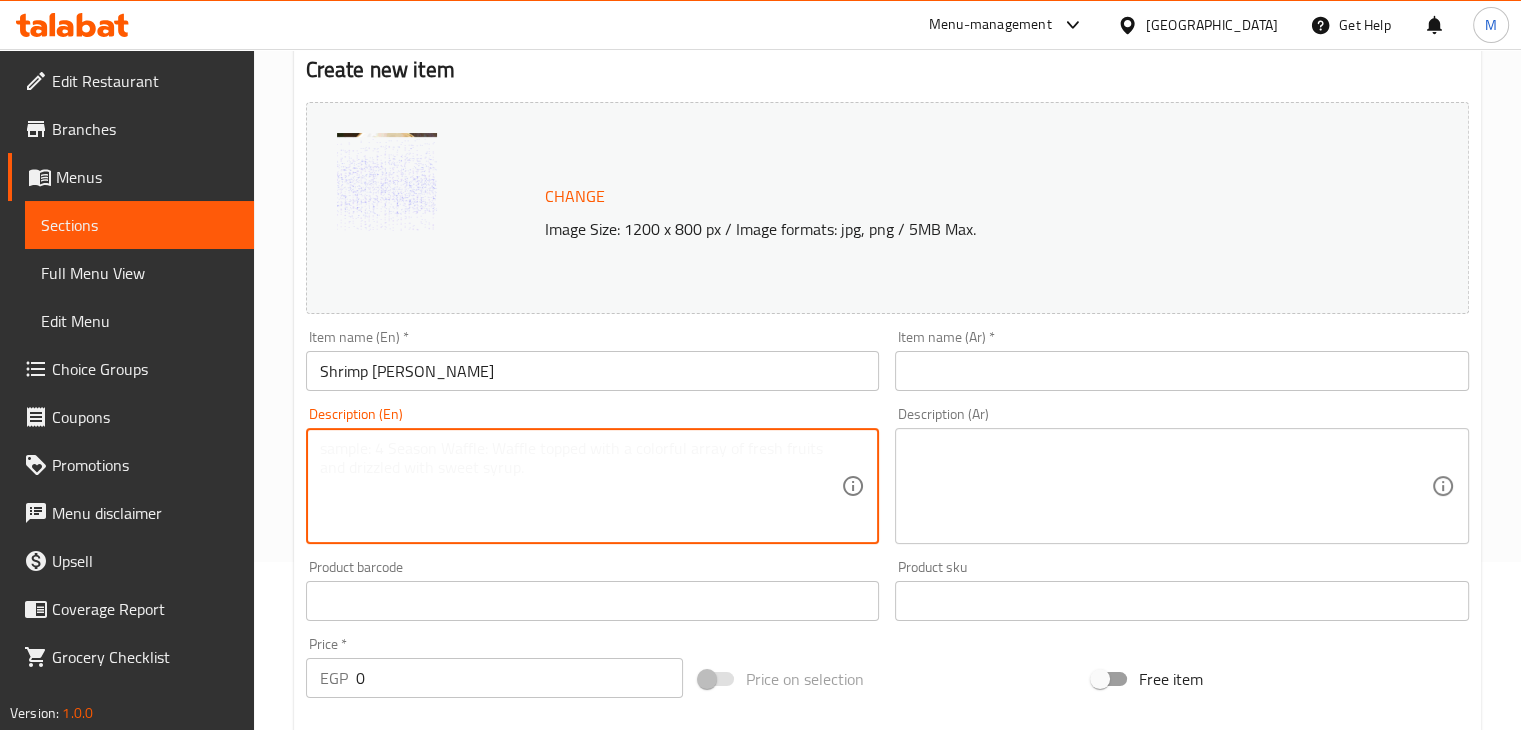 paste on "Pasta in [PERSON_NAME] sauce with seasoned shrimp." 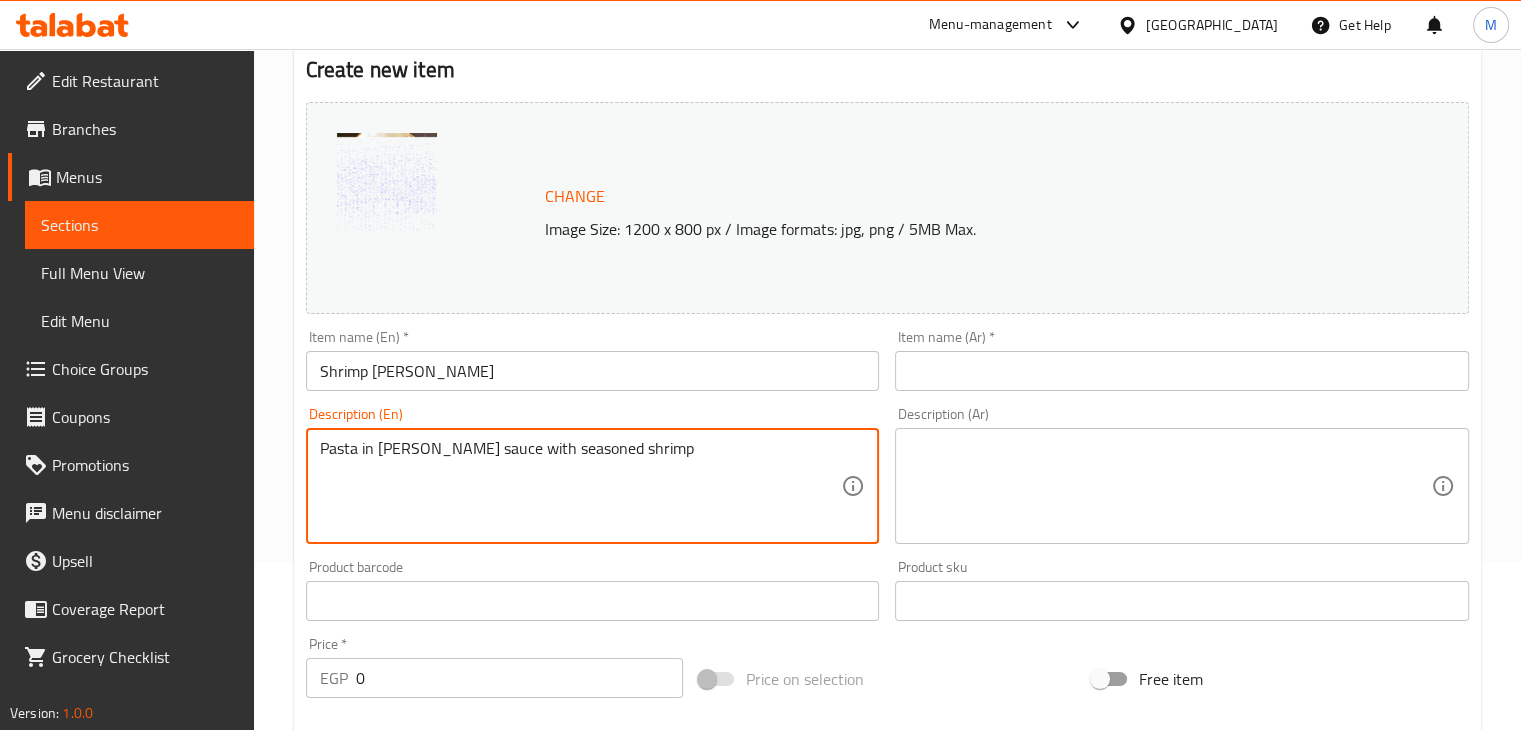 type on "Pasta in [PERSON_NAME] sauce with seasoned shrimp" 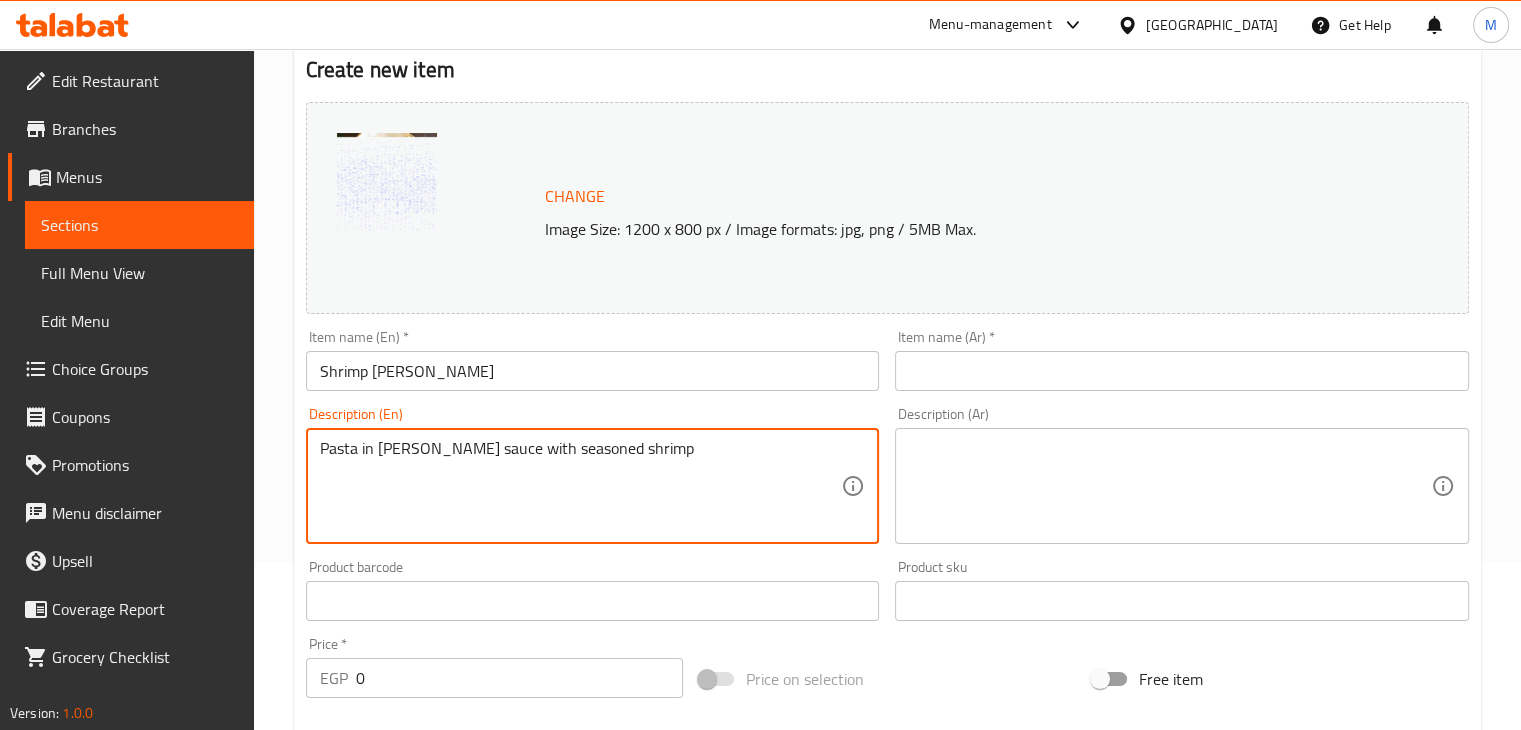 click at bounding box center [1170, 486] 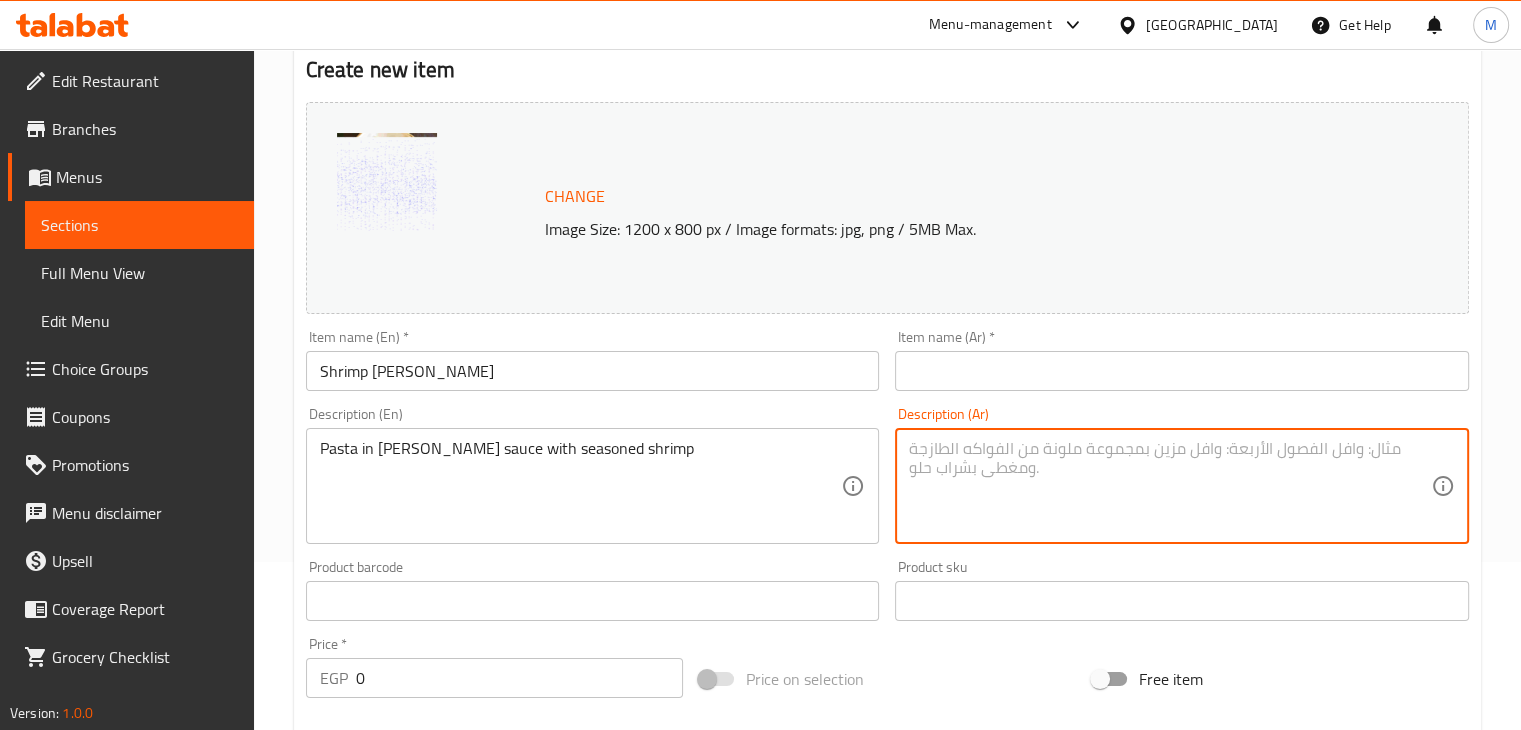 paste on "مكرونة [PERSON_NAME] الغنية مع [PERSON_NAME]" 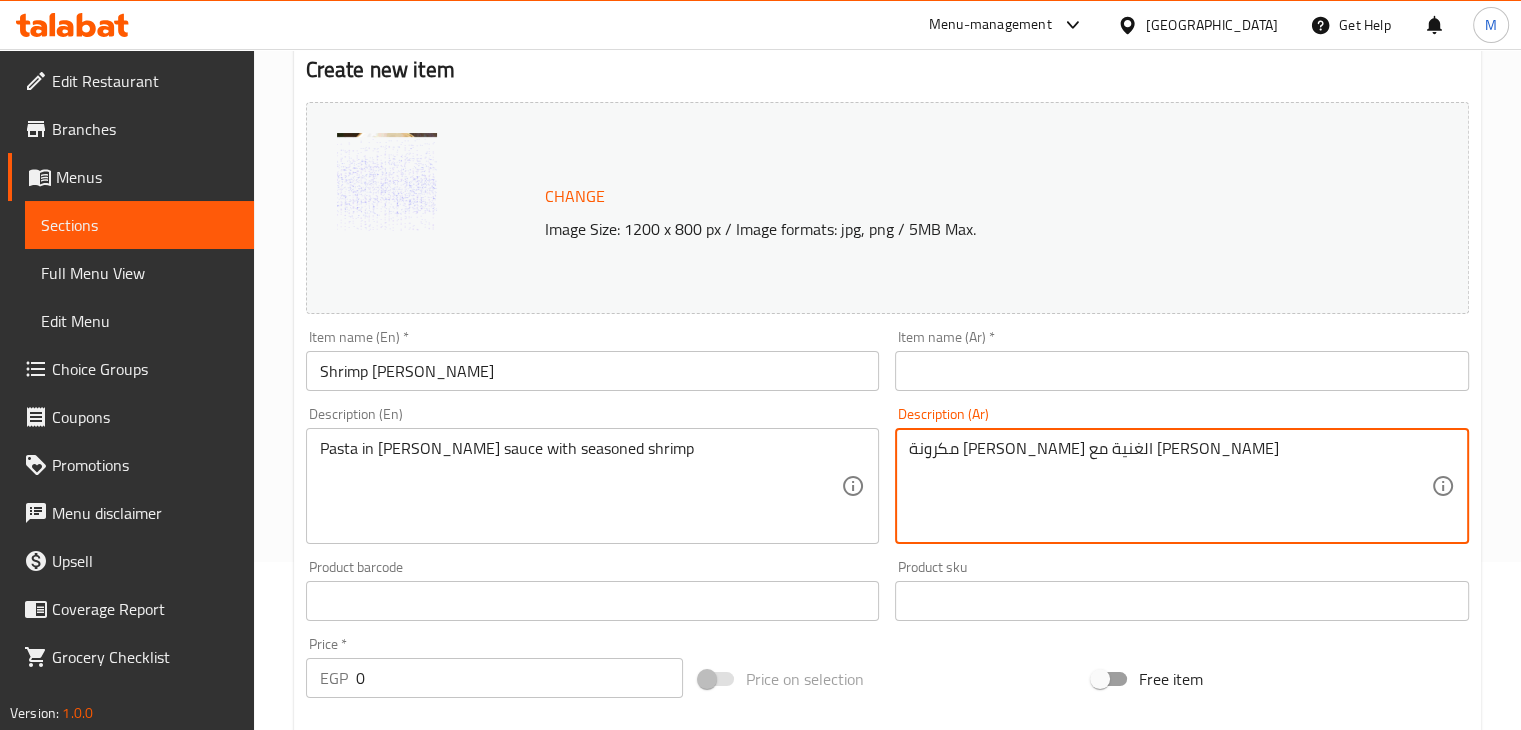 type on "مكرونة [PERSON_NAME] الغنية مع [PERSON_NAME]" 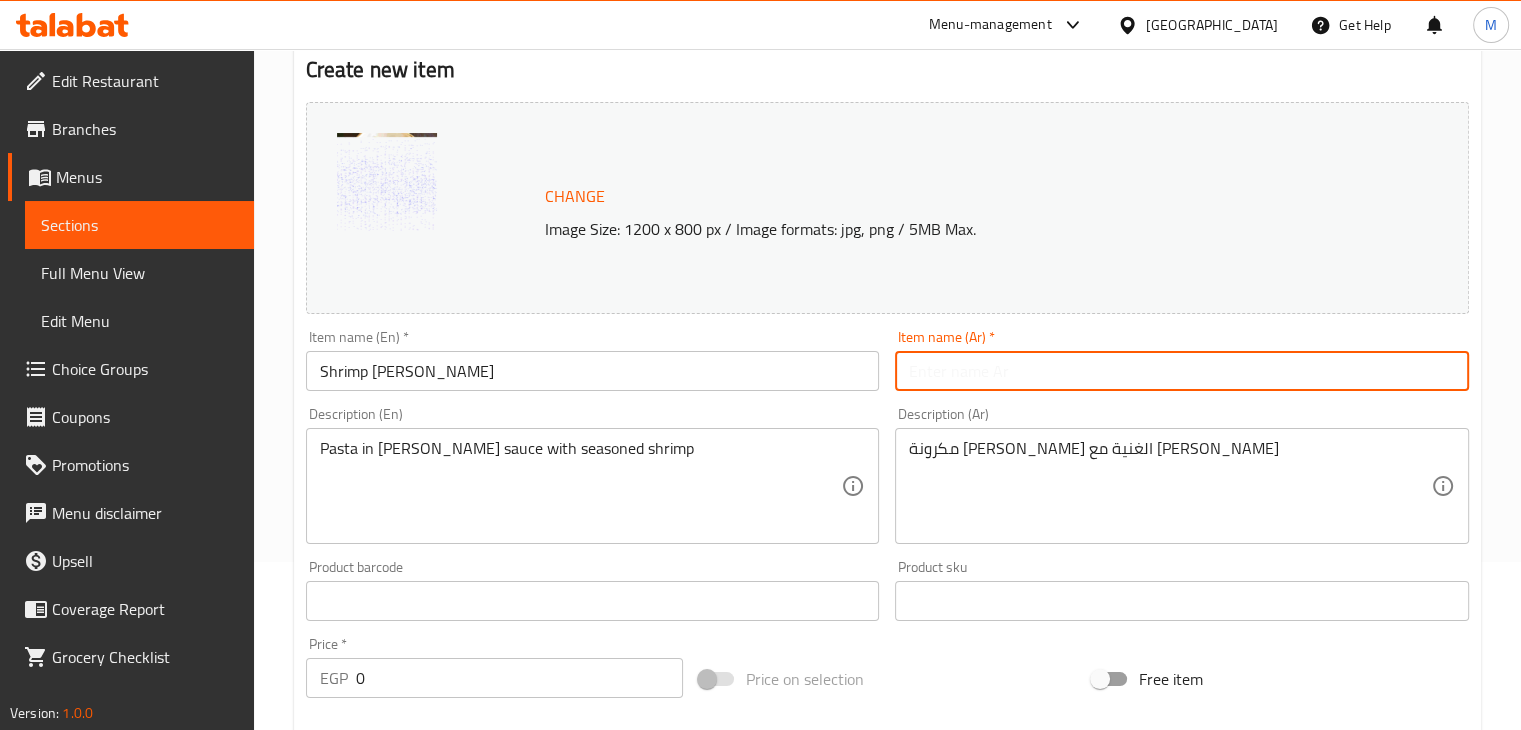 paste on "[PERSON_NAME]" 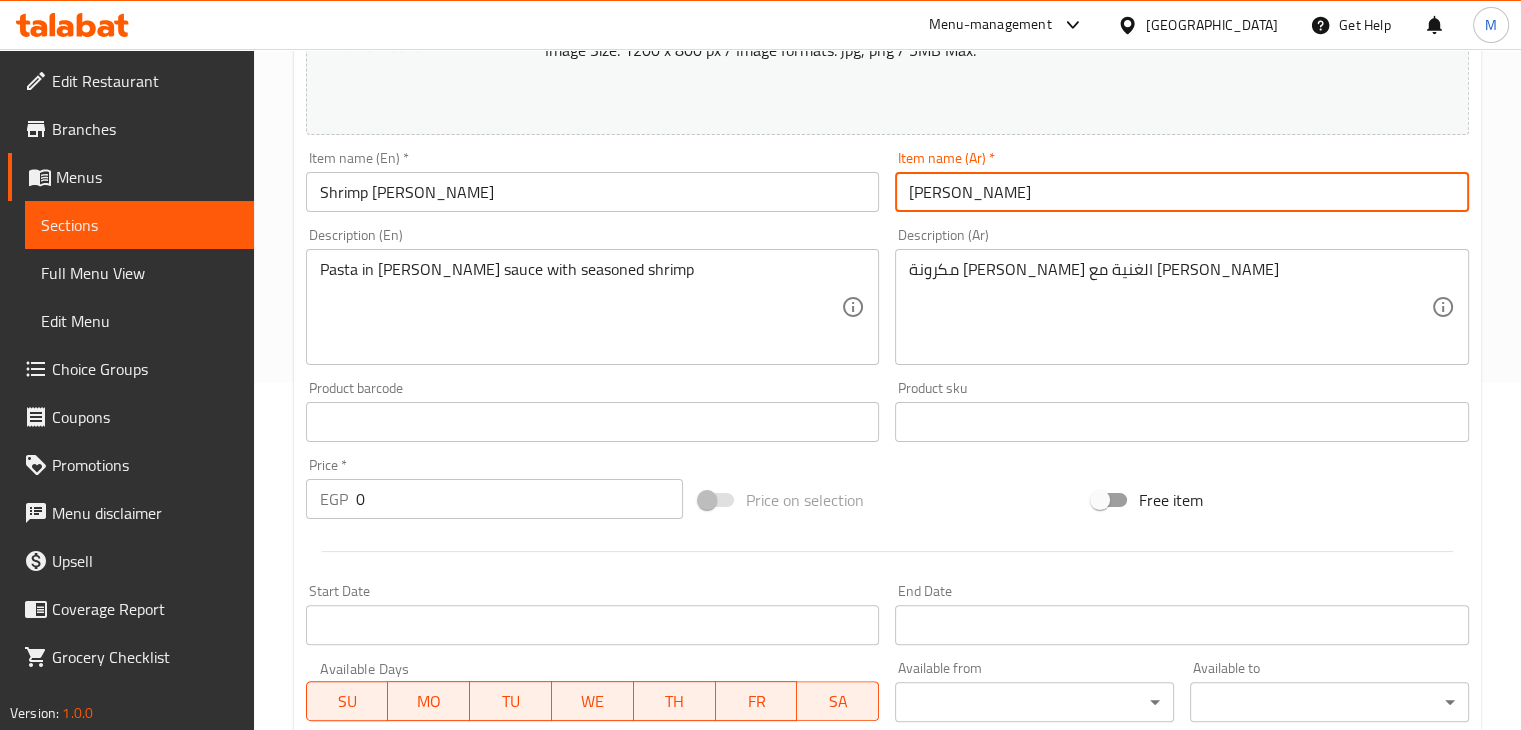 scroll, scrollTop: 350, scrollLeft: 0, axis: vertical 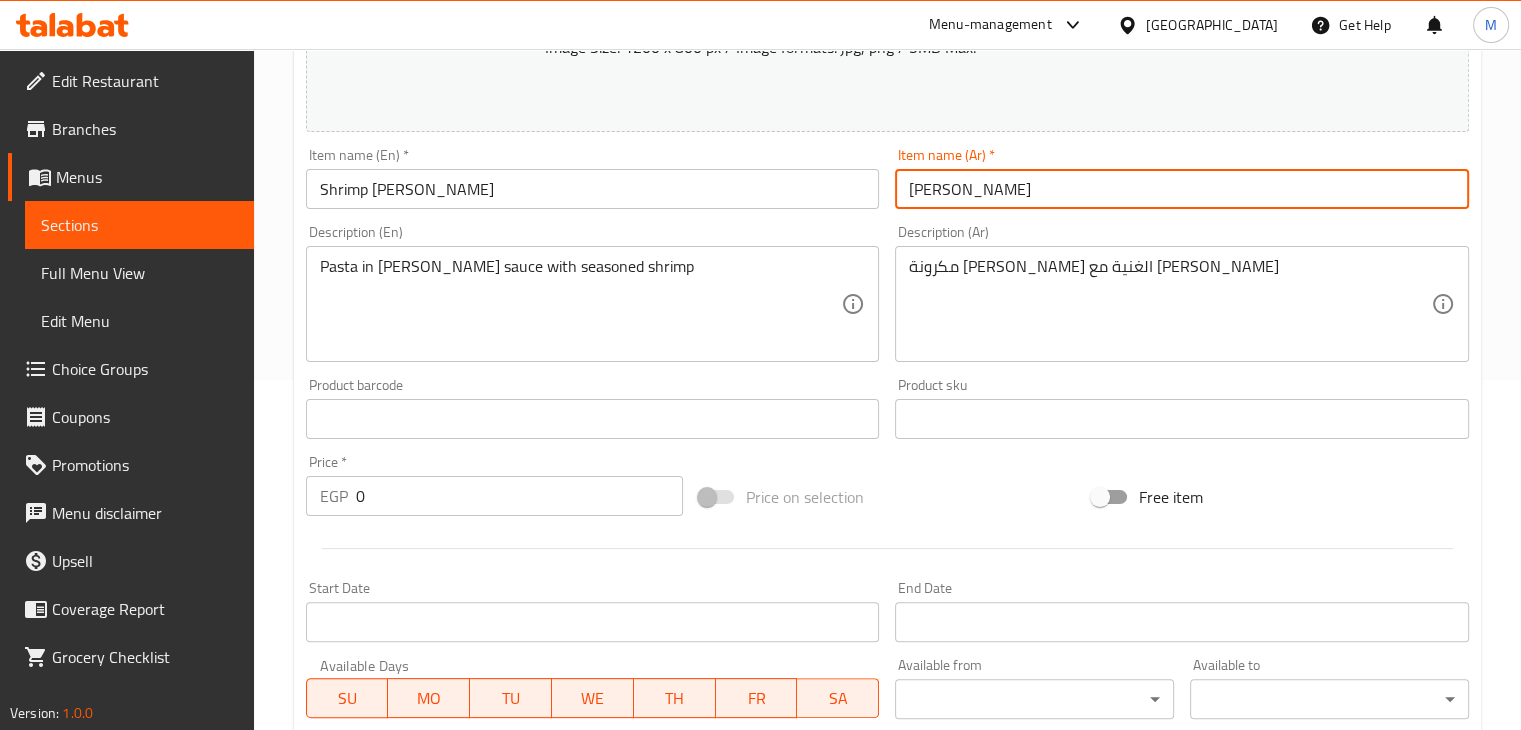 type on "[PERSON_NAME]" 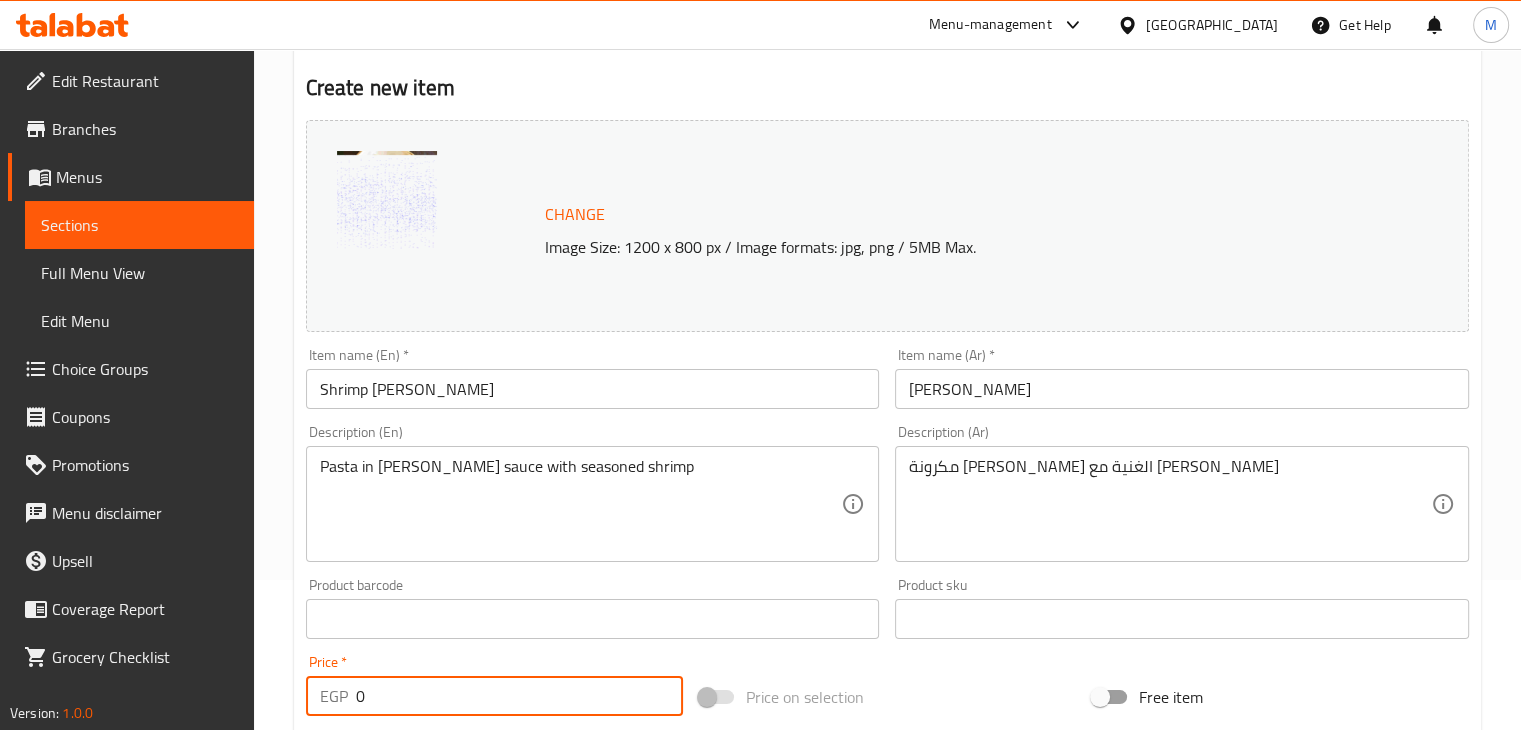 scroll, scrollTop: 323, scrollLeft: 0, axis: vertical 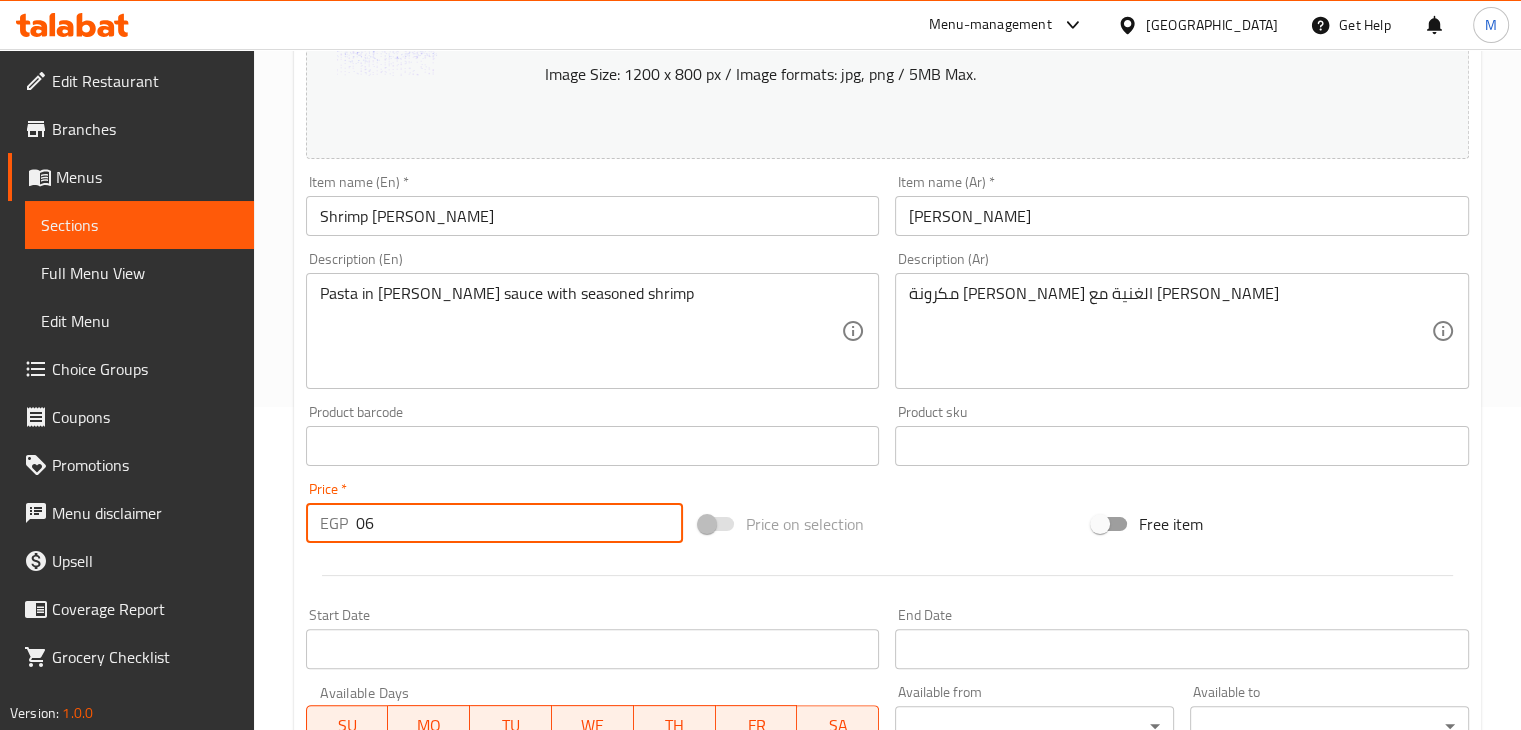 type on "0" 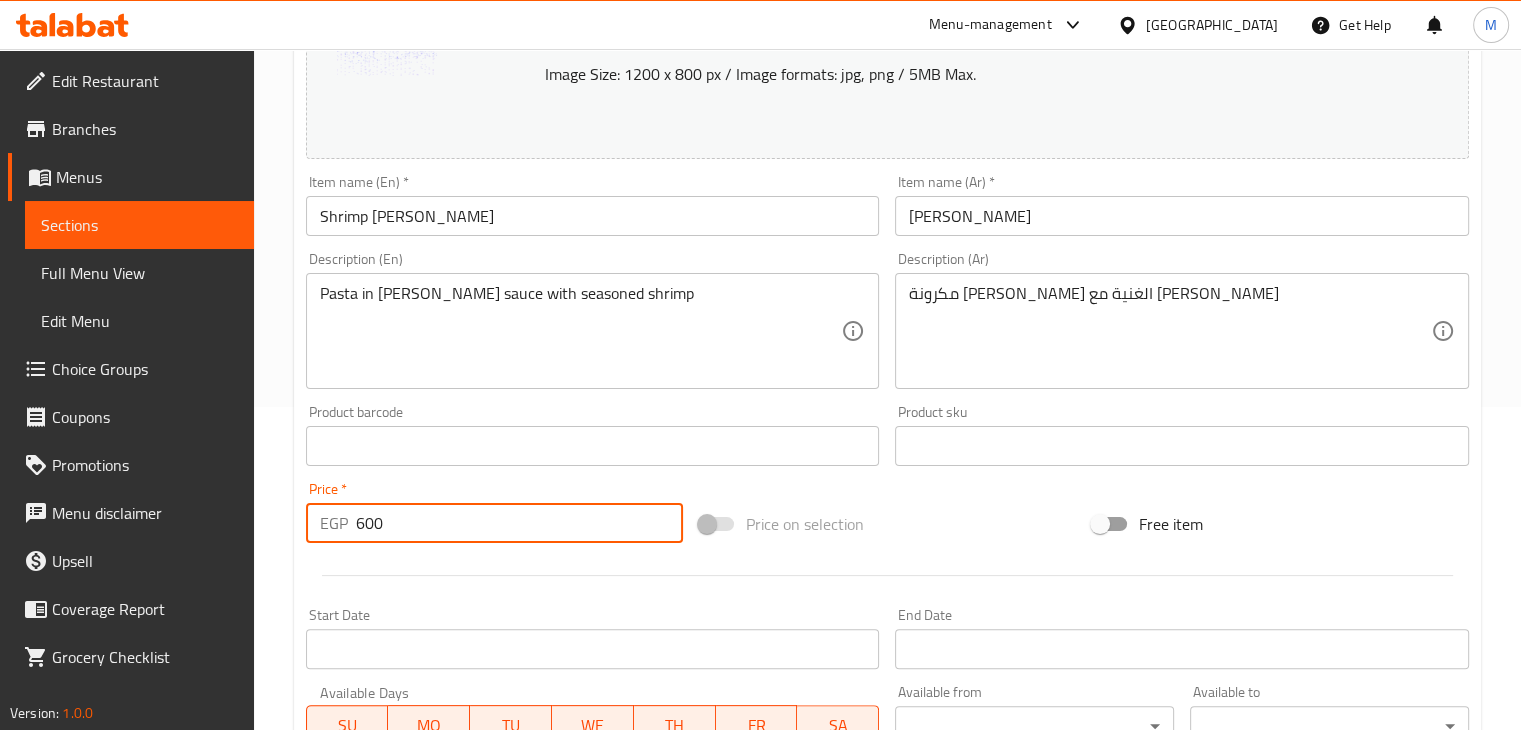 scroll, scrollTop: 711, scrollLeft: 0, axis: vertical 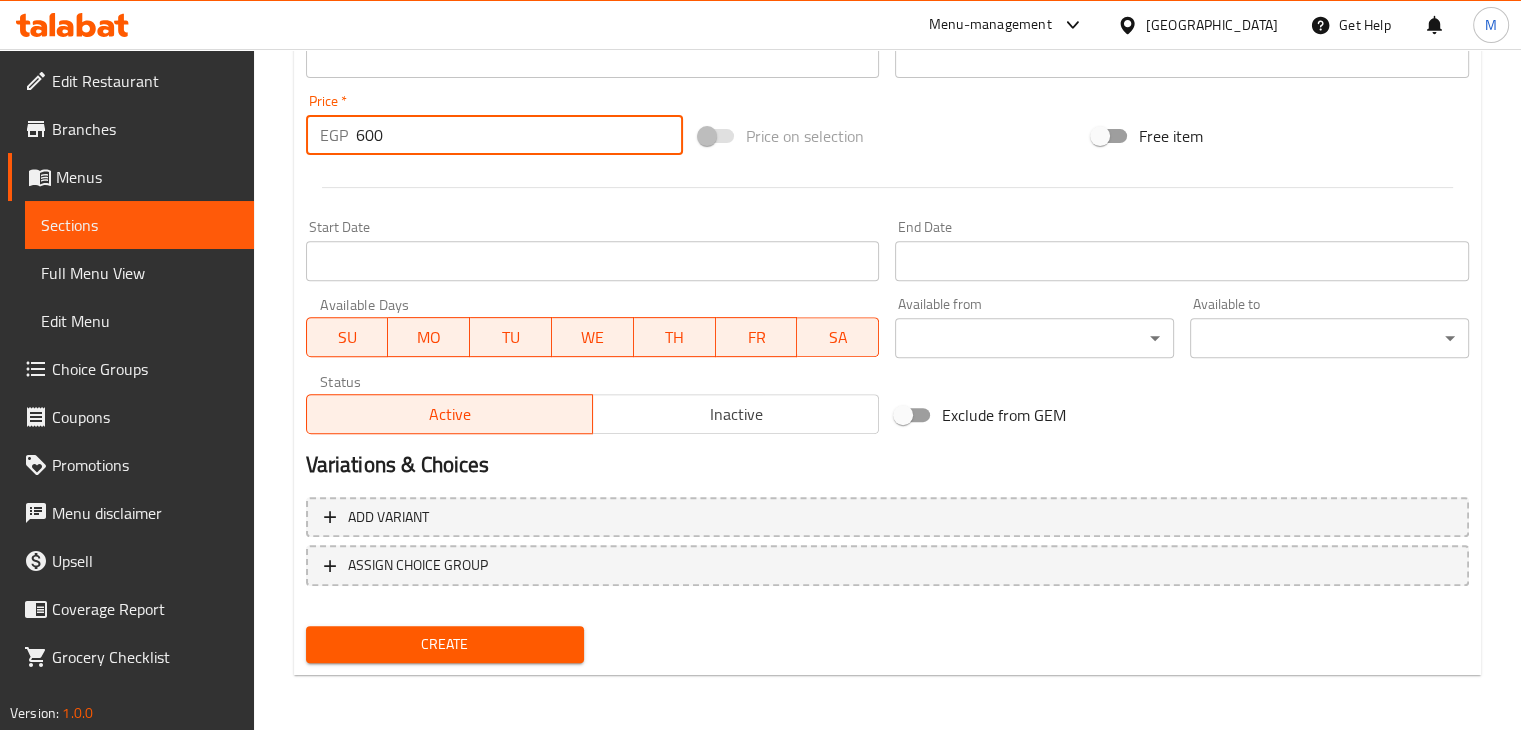 type on "600" 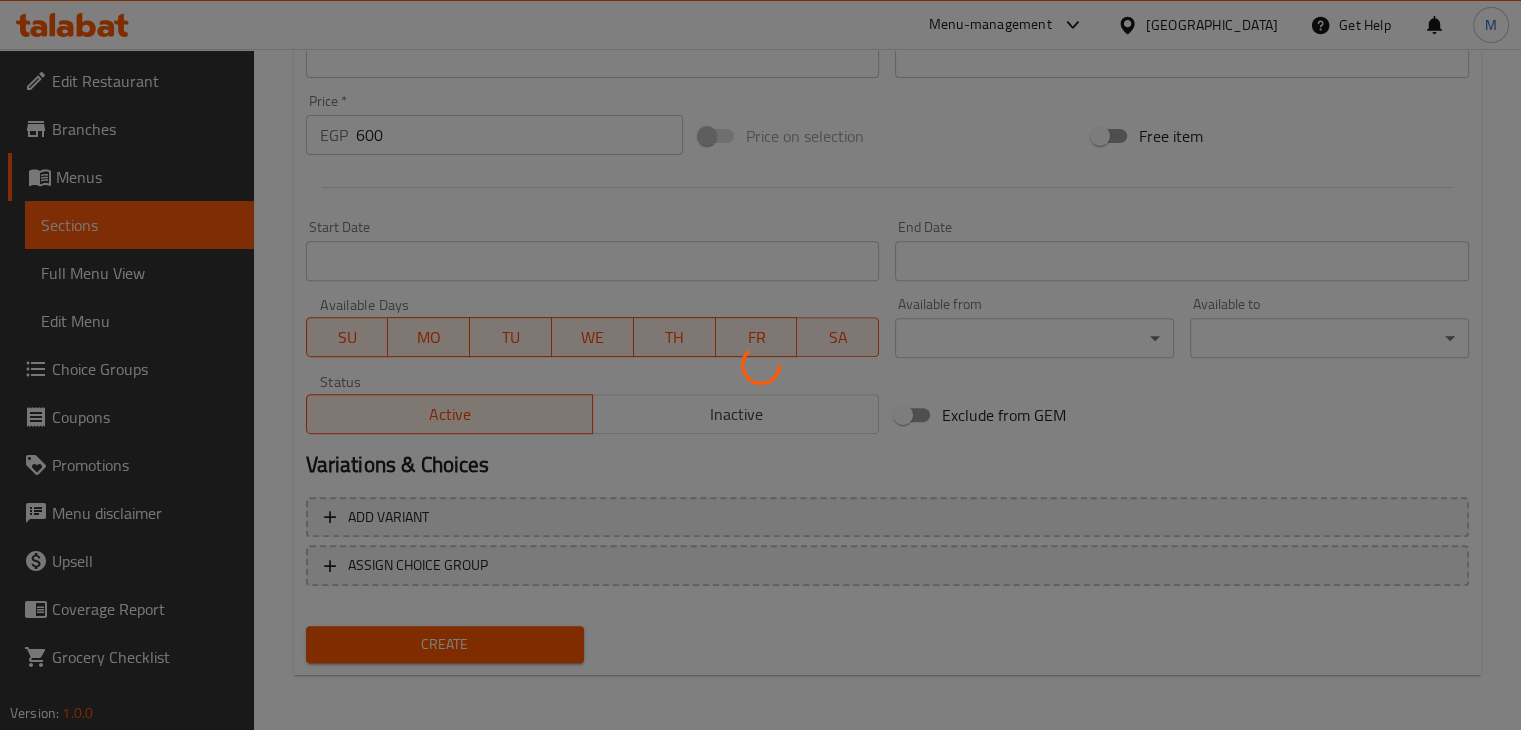 type 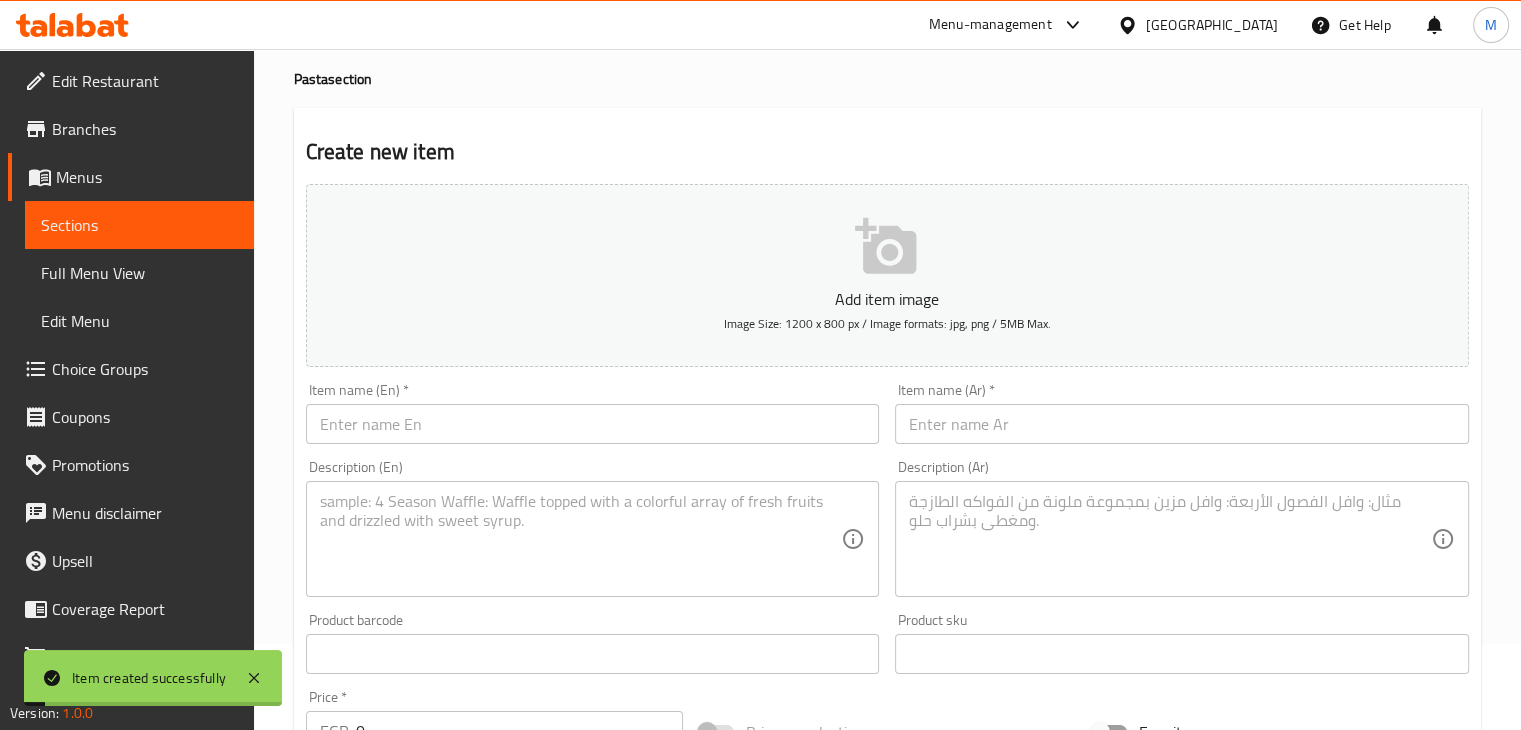 scroll, scrollTop: 0, scrollLeft: 0, axis: both 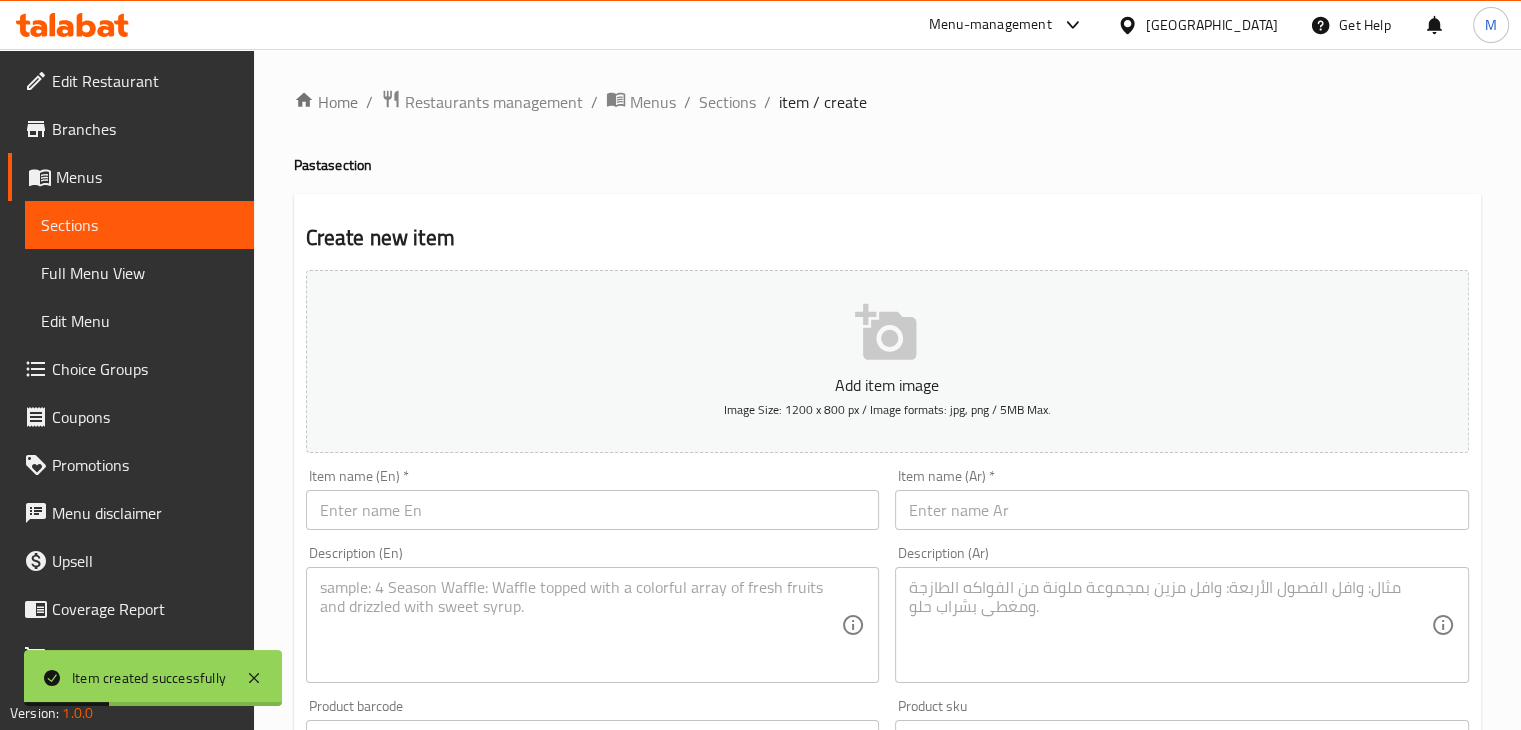click on "Add item image" at bounding box center [887, 385] 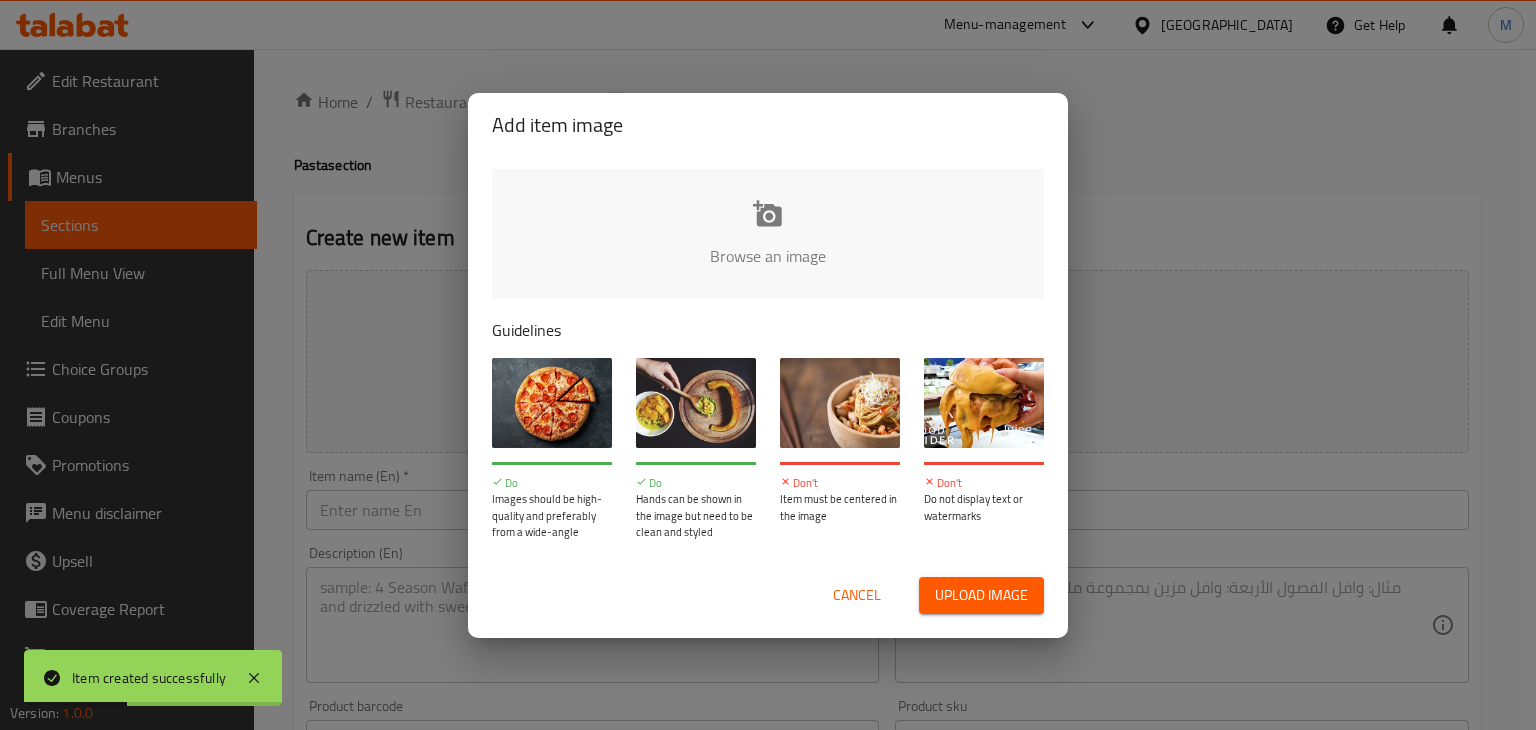 click at bounding box center (1444, 262) 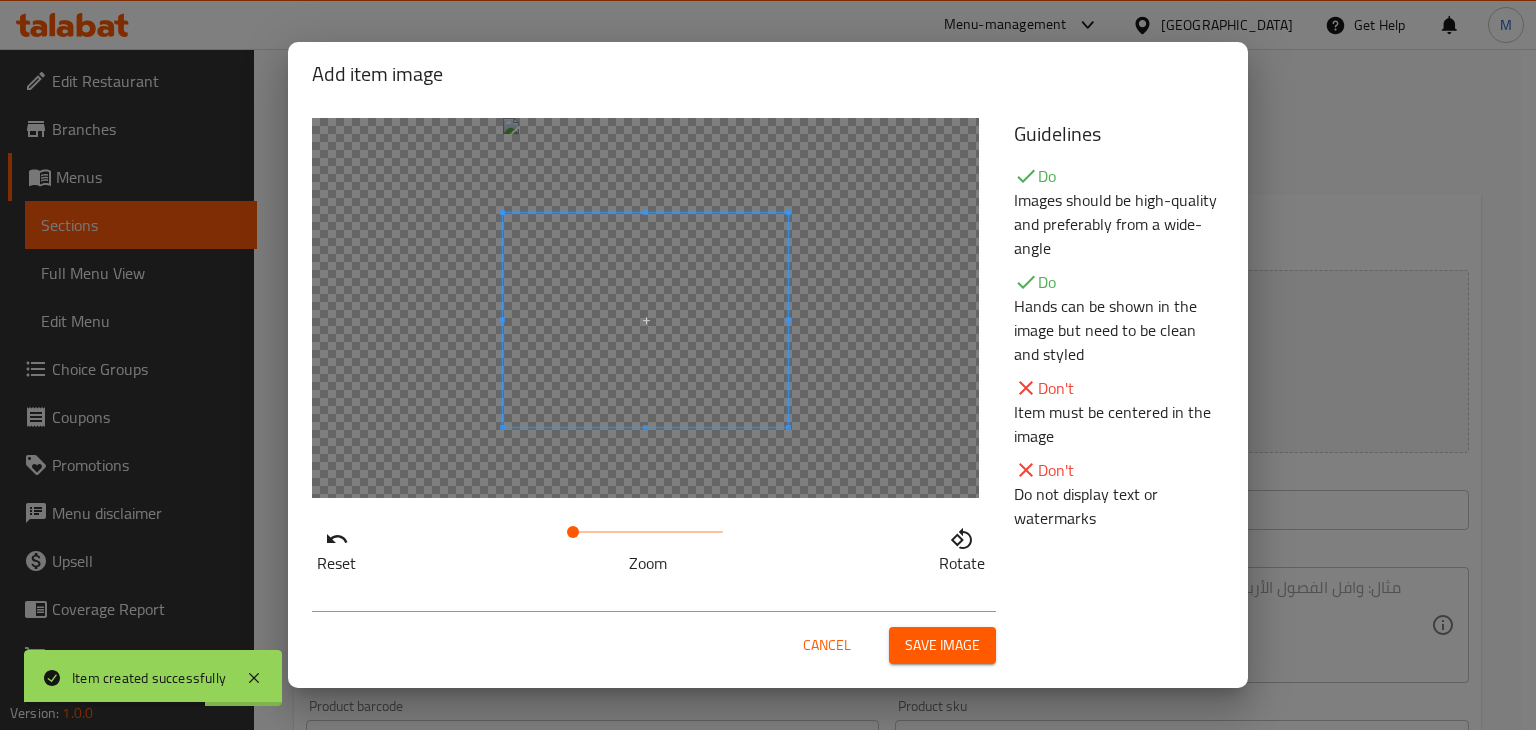 click at bounding box center [645, 320] 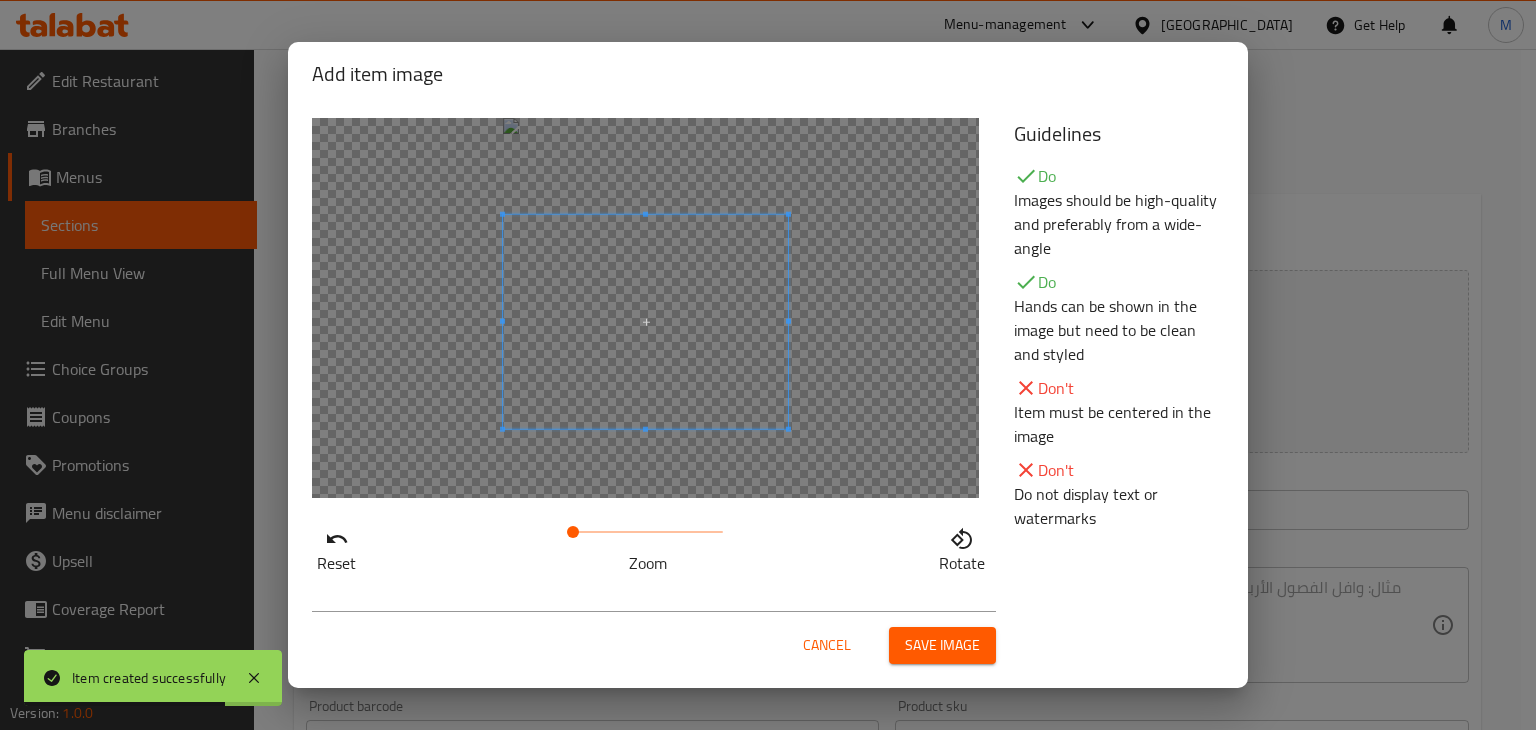 click on "Save image" at bounding box center (942, 645) 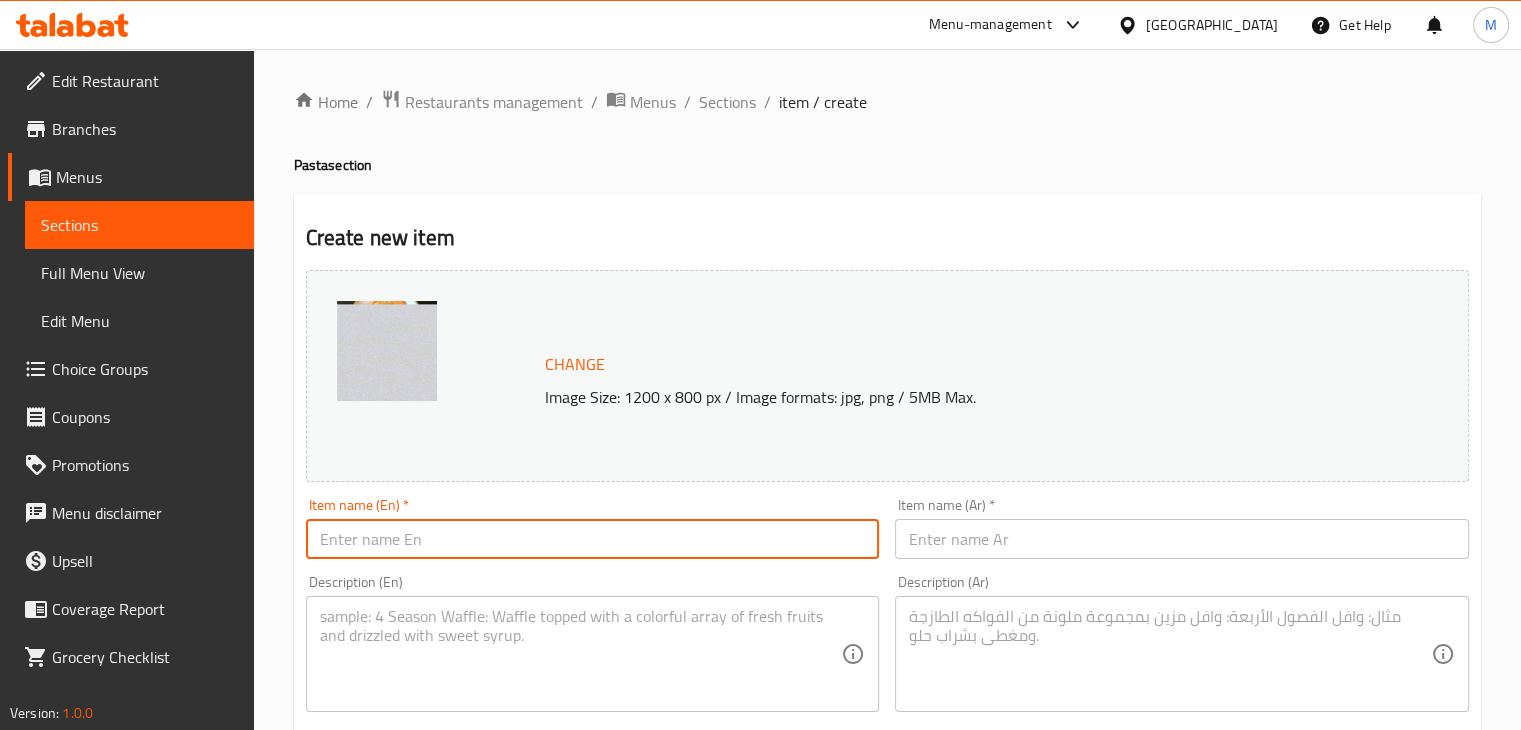 click at bounding box center [593, 539] 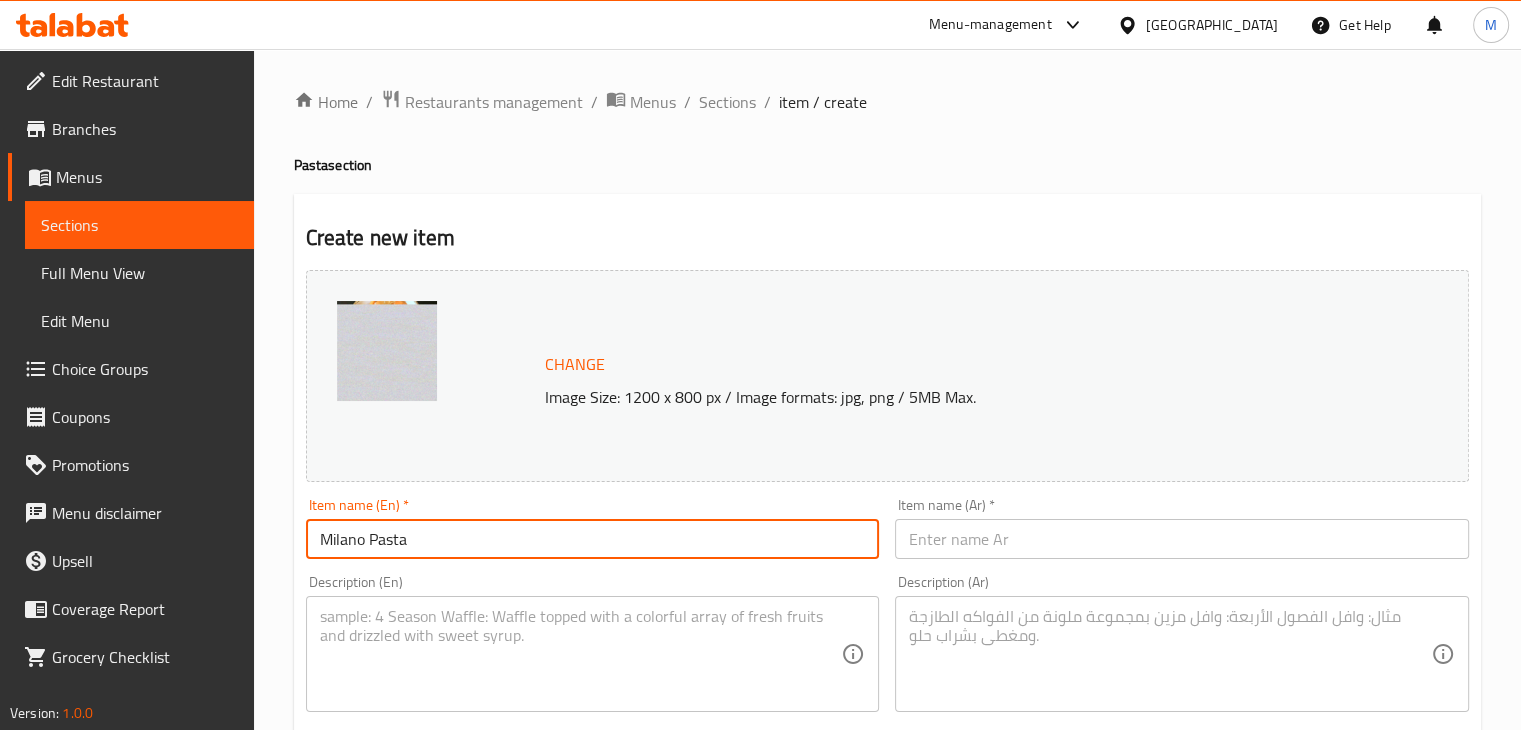 type on "Milano Pasta" 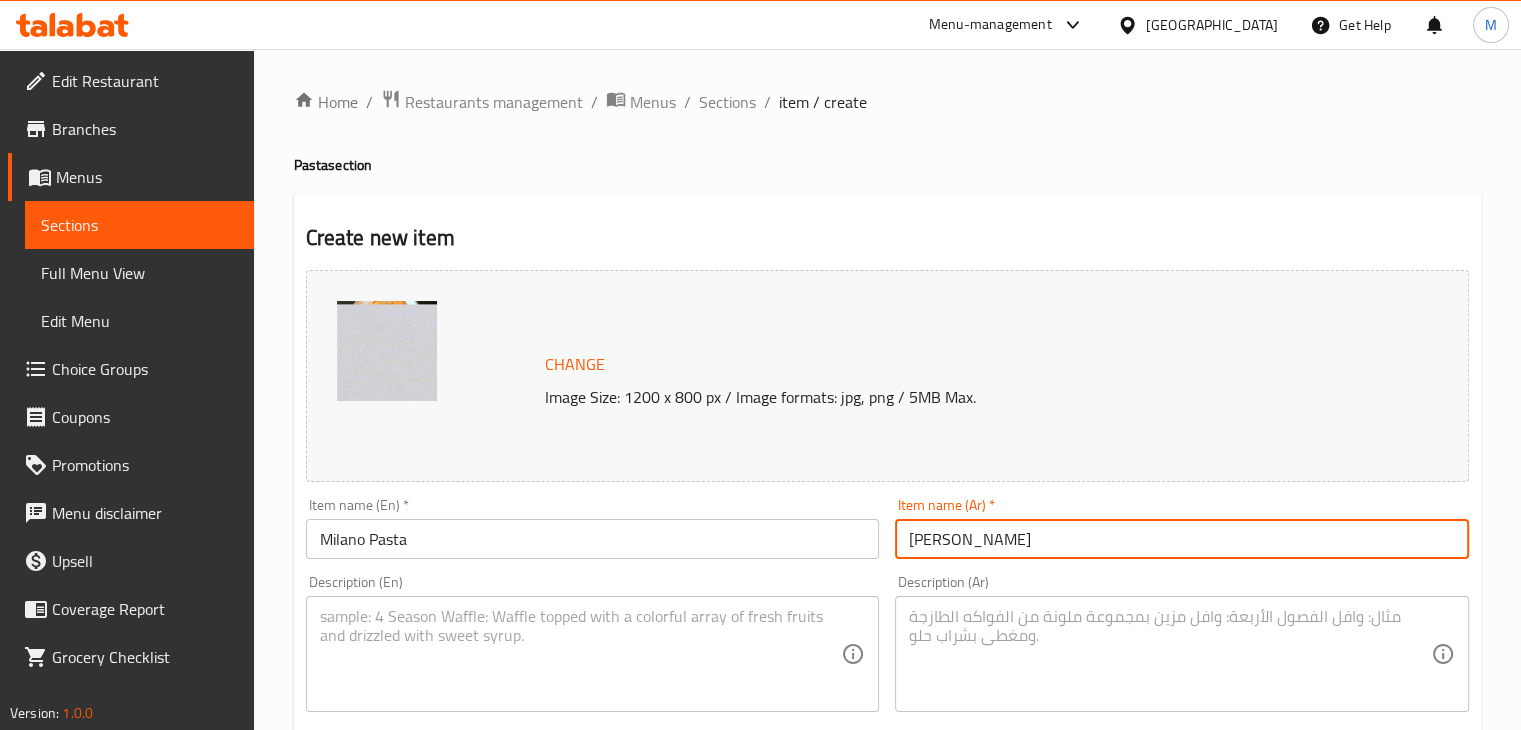 type on "[PERSON_NAME]" 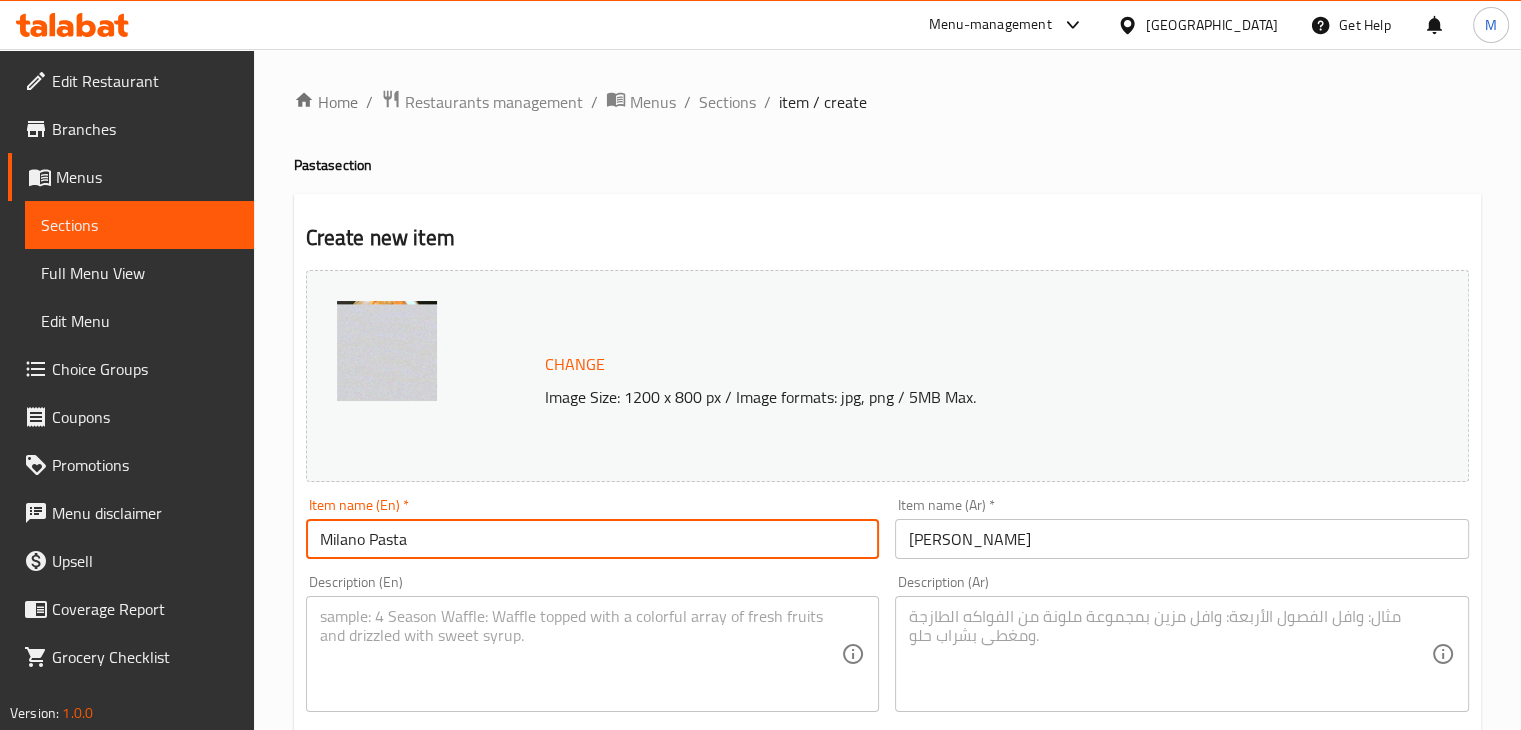 click at bounding box center (581, 654) 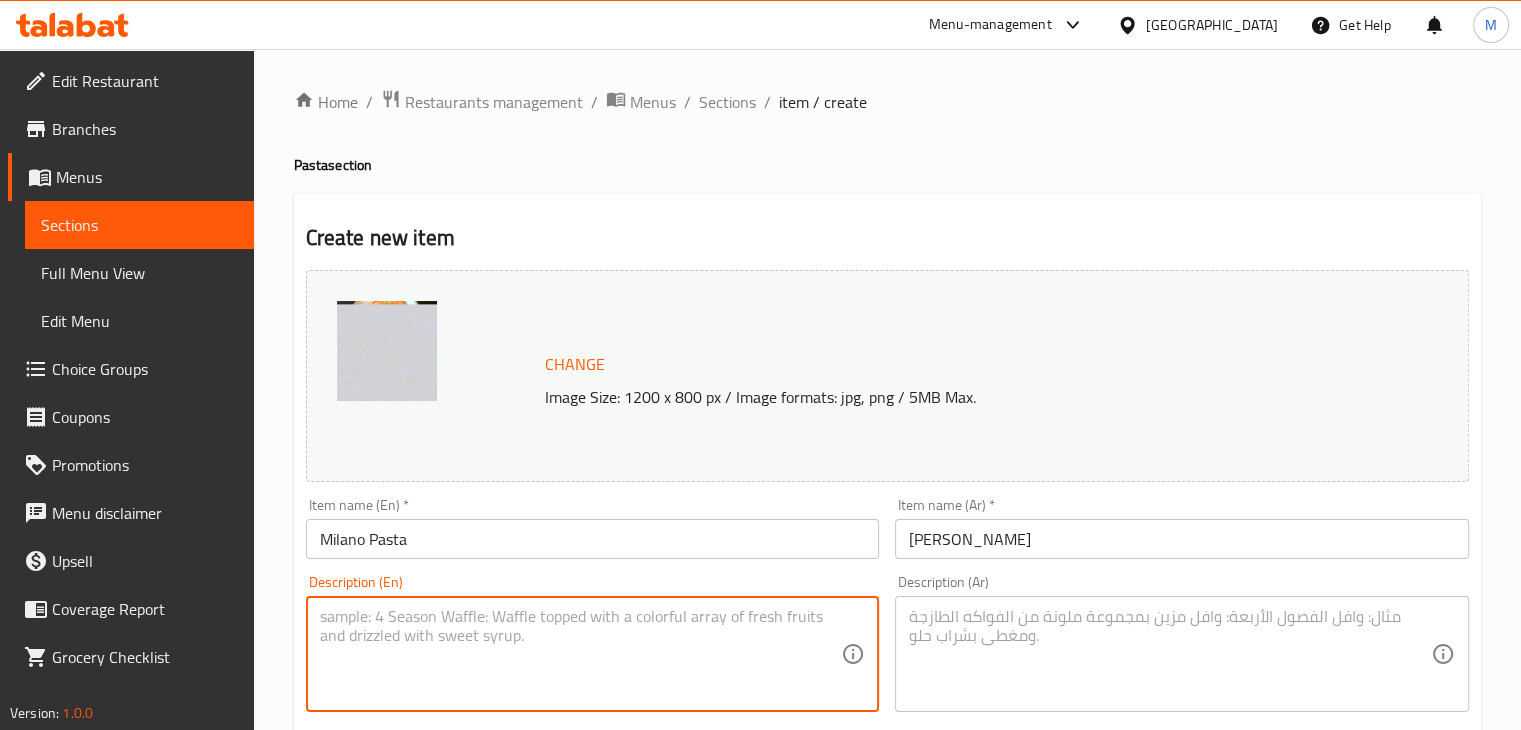 paste on "Pasta in creamy tomato sauce with chicken and mushrooms." 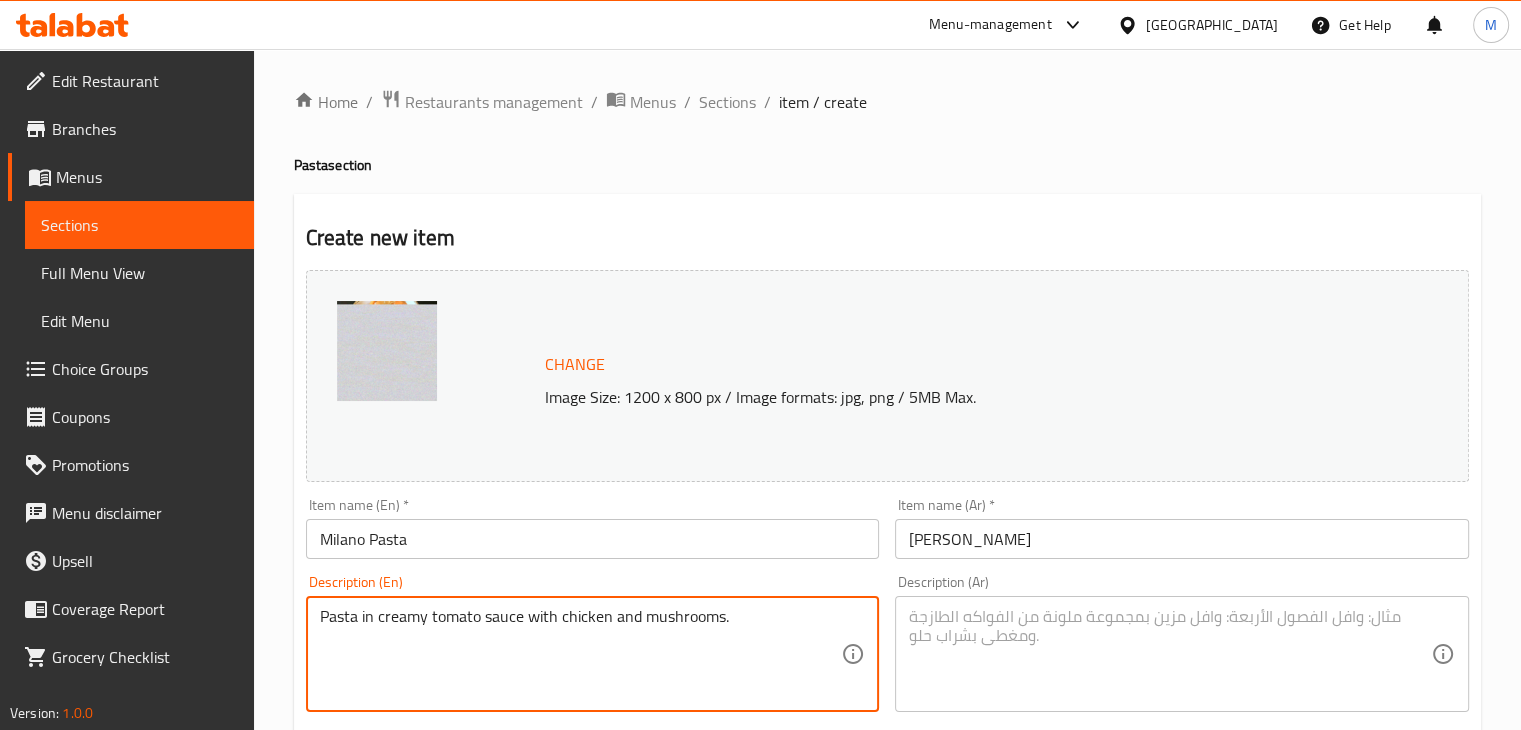 type on "Pasta in creamy tomato sauce with chicken and mushrooms." 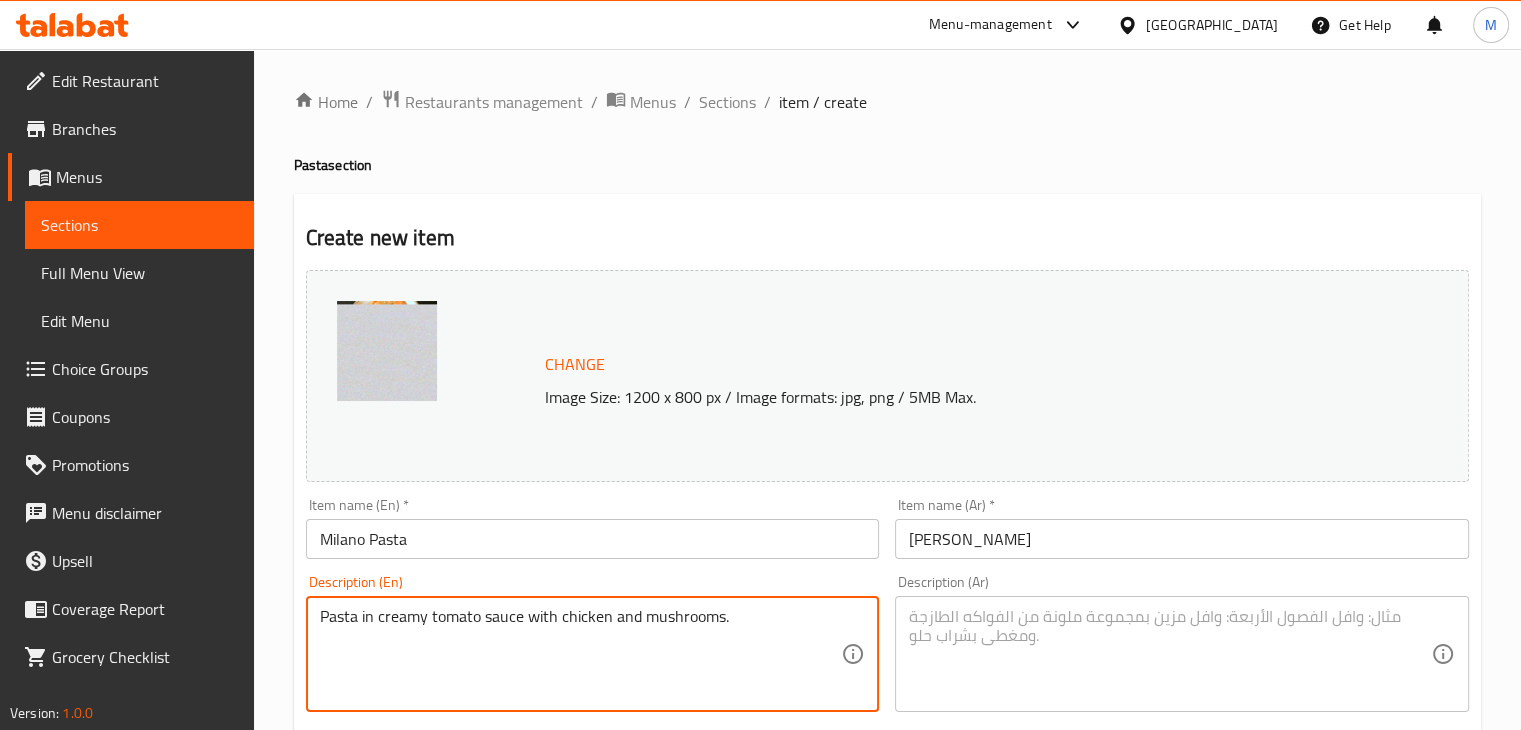click at bounding box center [1170, 654] 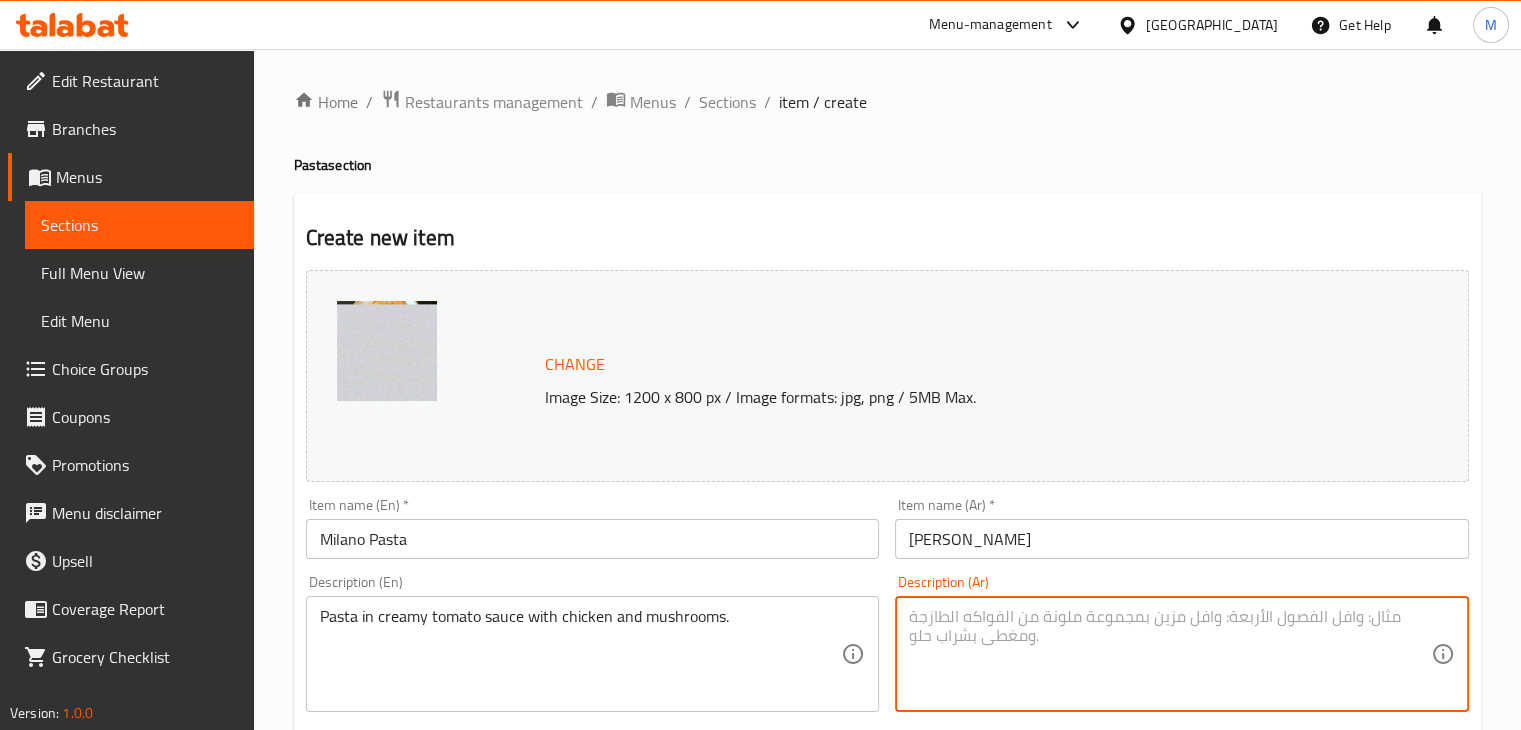 paste on "مكرونة بصلصة الطماطم الكريمية مع الدجاج والمشروم" 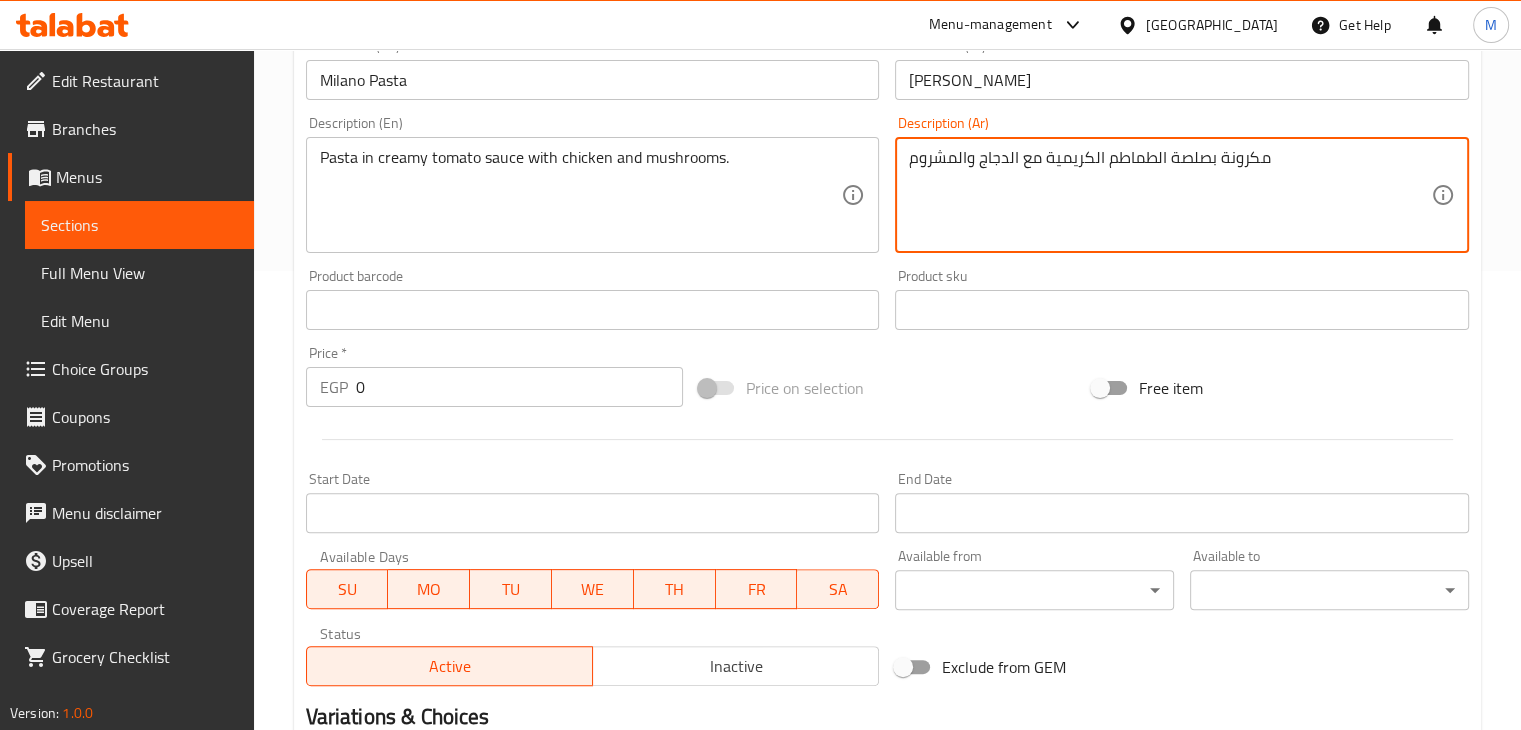 scroll, scrollTop: 460, scrollLeft: 0, axis: vertical 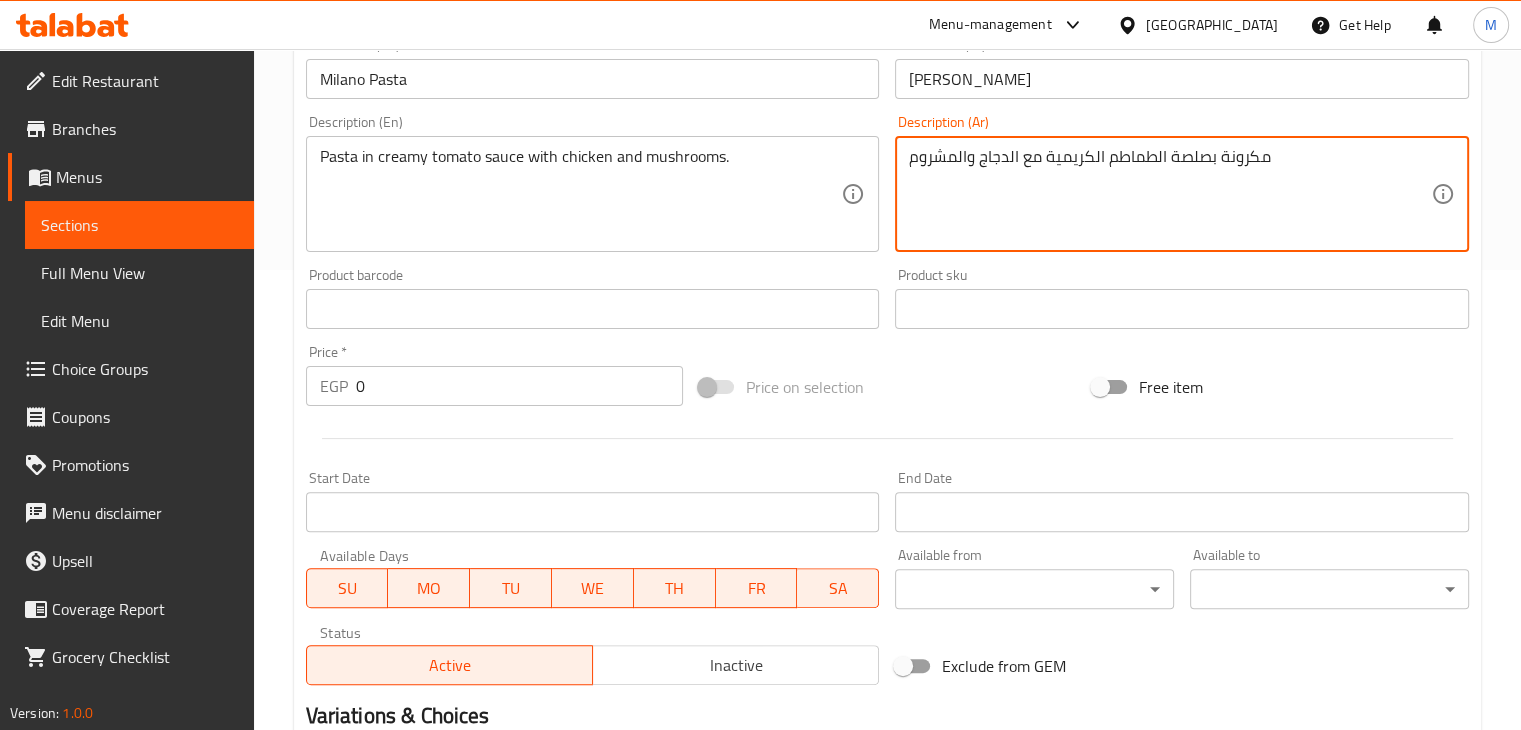 type on "مكرونة بصلصة الطماطم الكريمية مع الدجاج والمشروم" 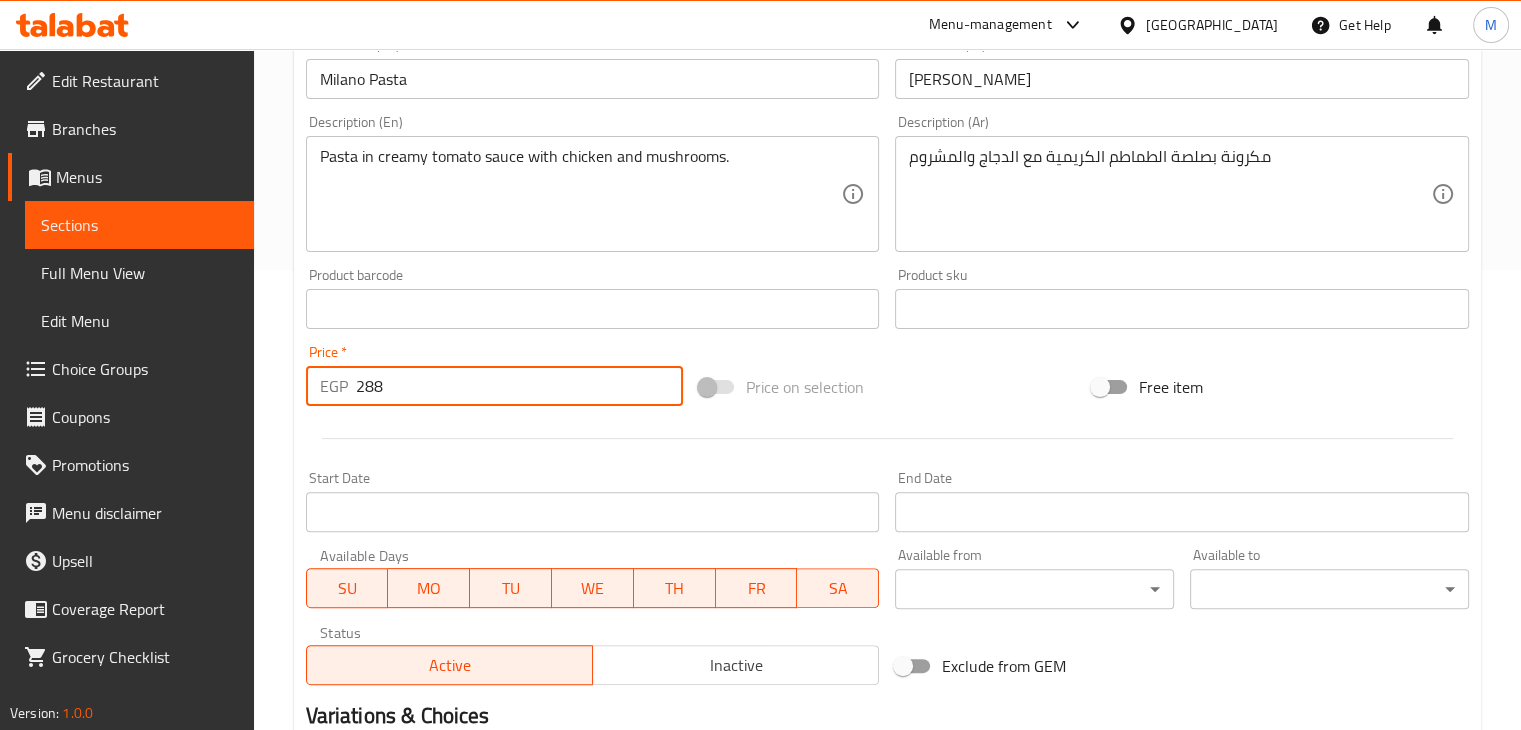 scroll, scrollTop: 711, scrollLeft: 0, axis: vertical 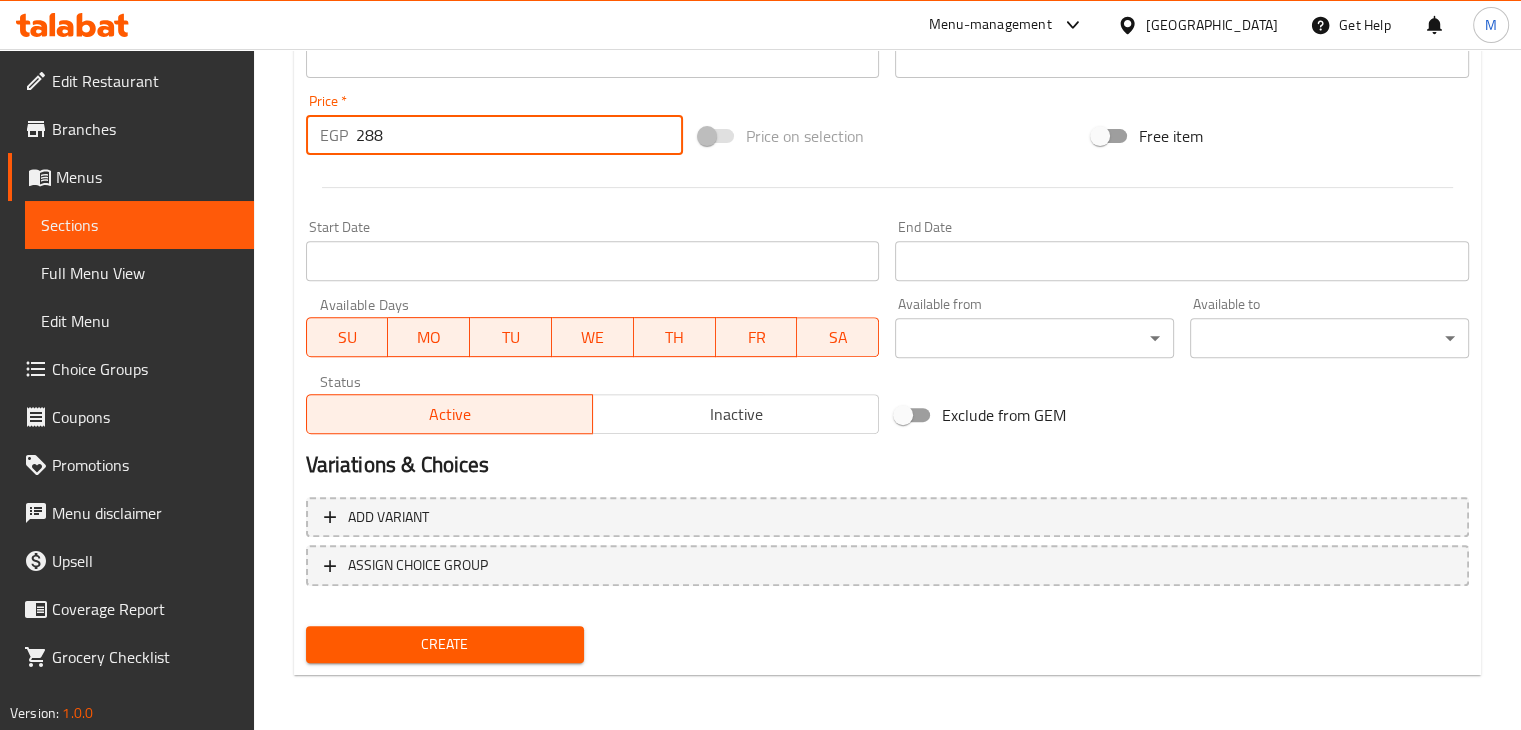 type on "288" 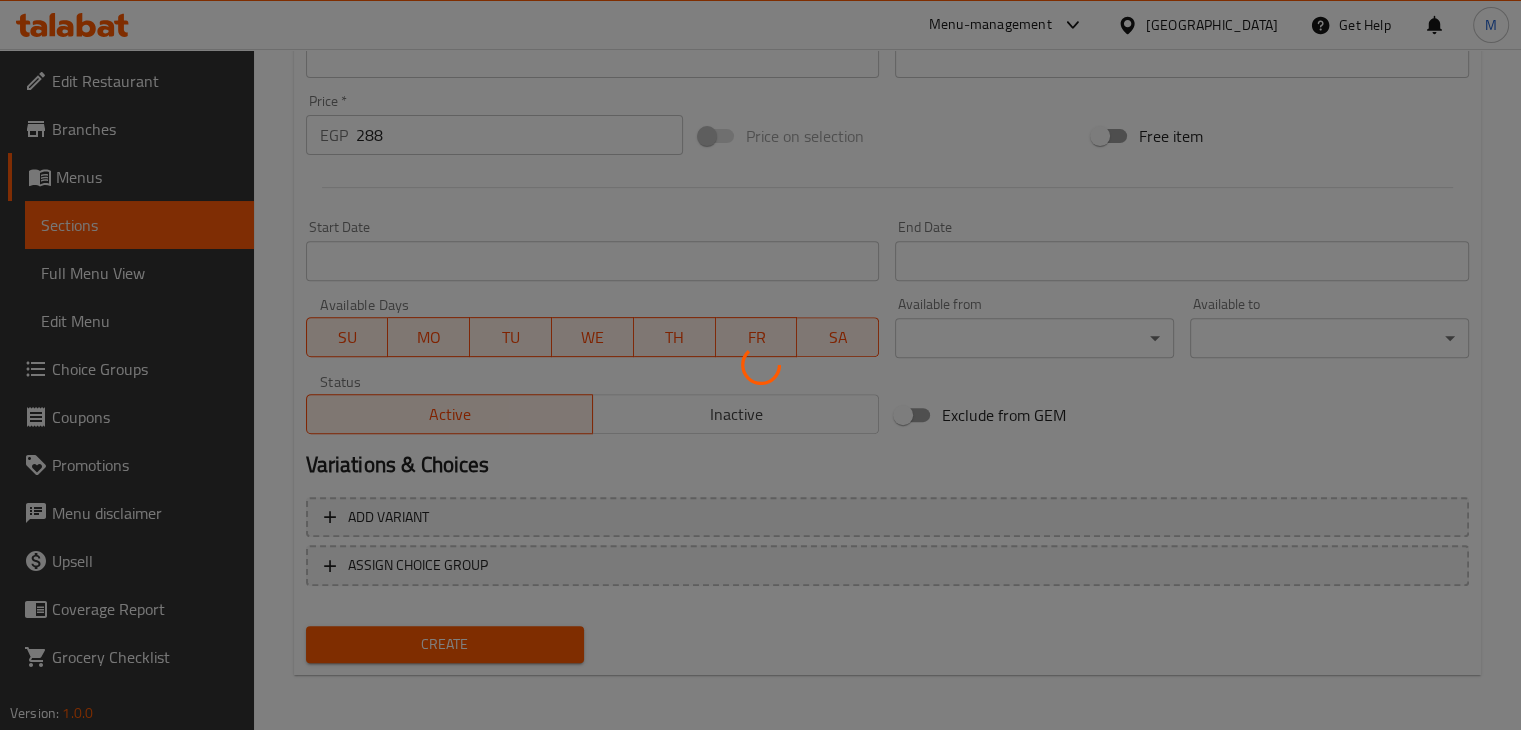 type 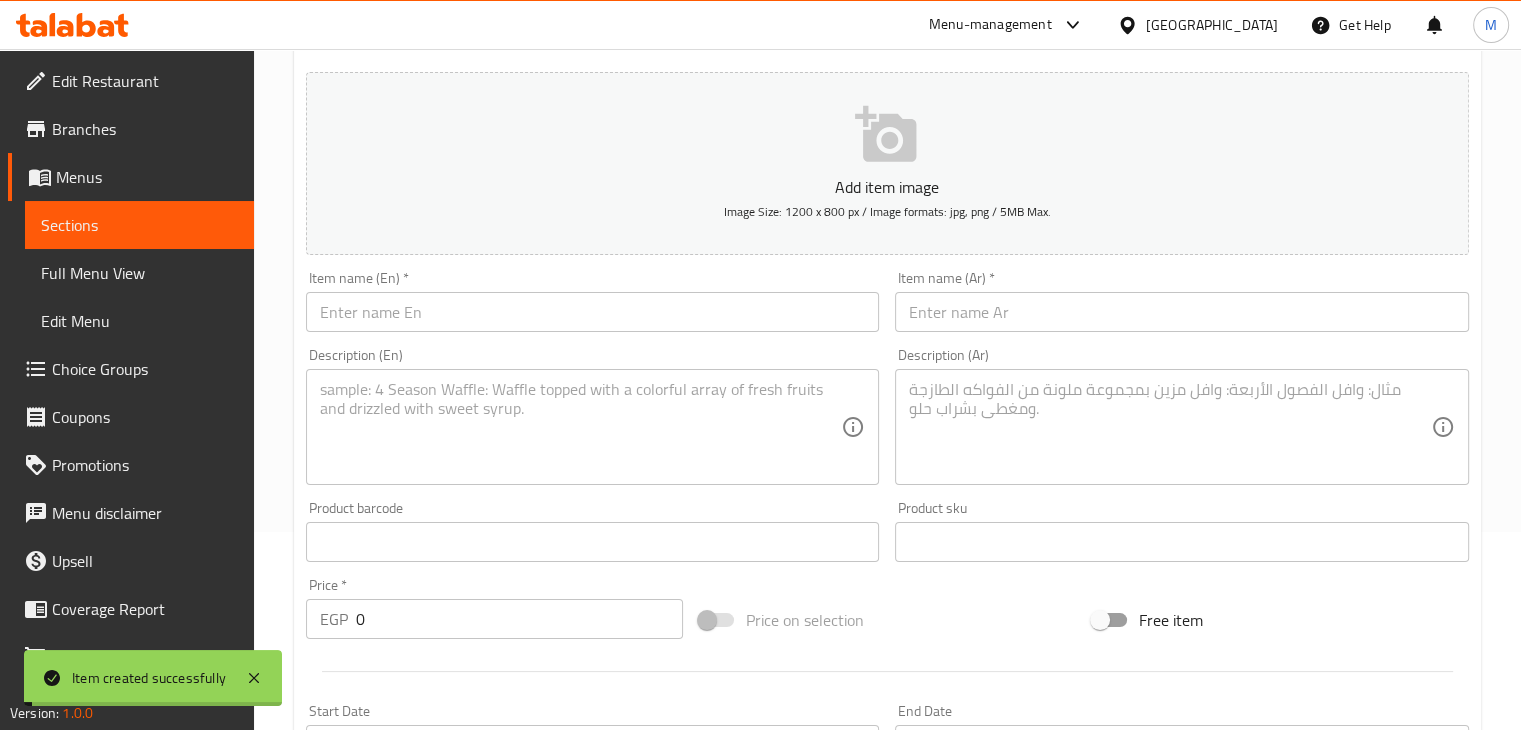 scroll, scrollTop: 0, scrollLeft: 0, axis: both 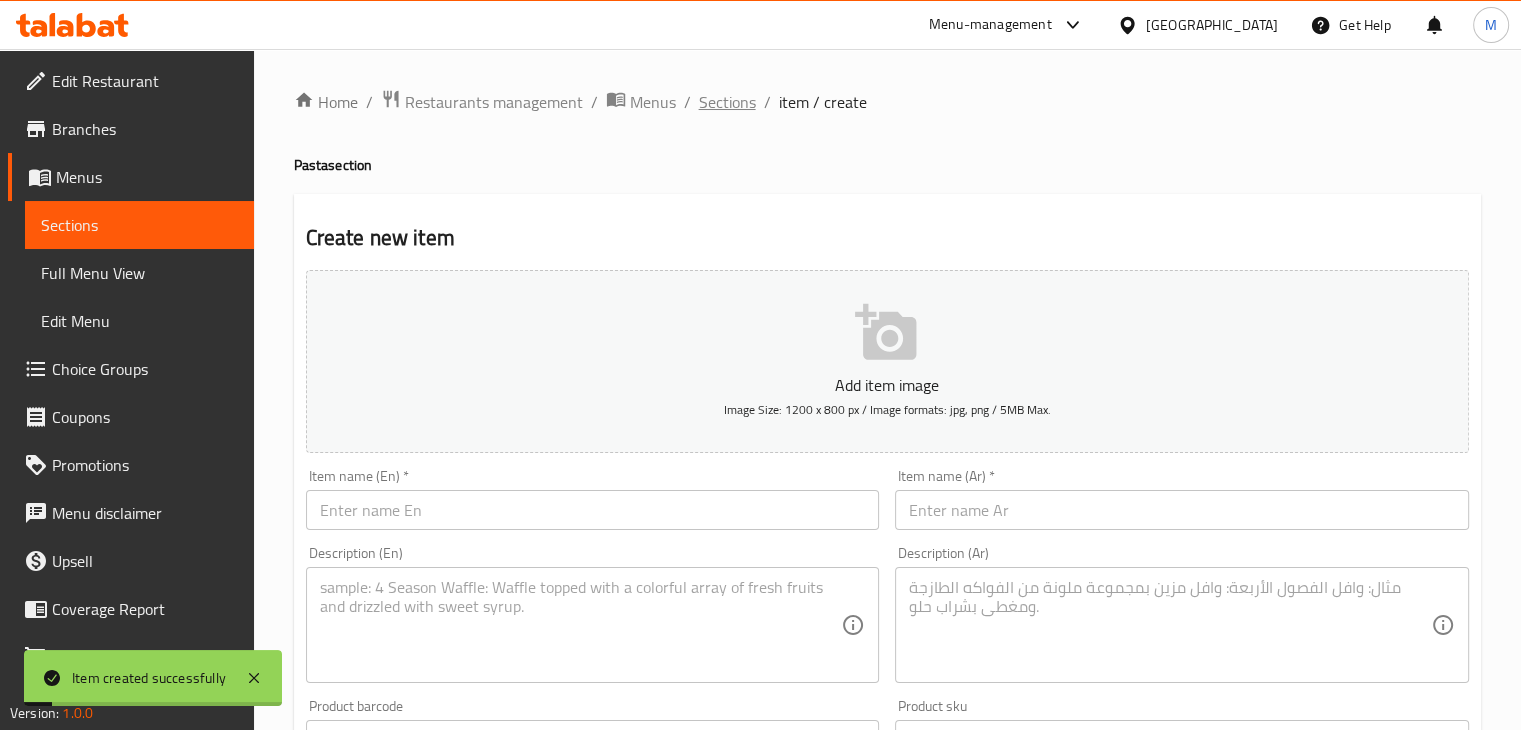 click on "Sections" at bounding box center (727, 102) 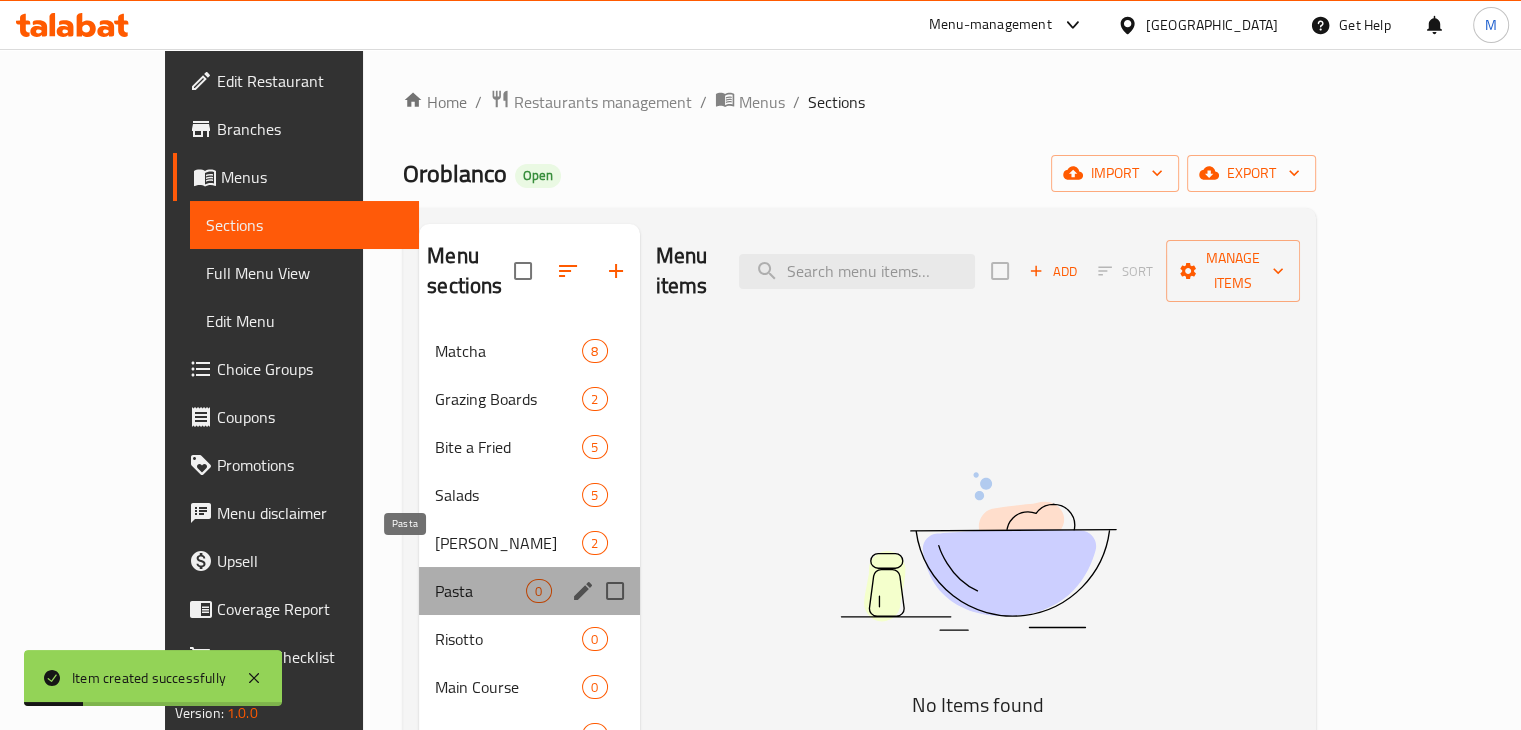 click on "Pasta" at bounding box center (480, 591) 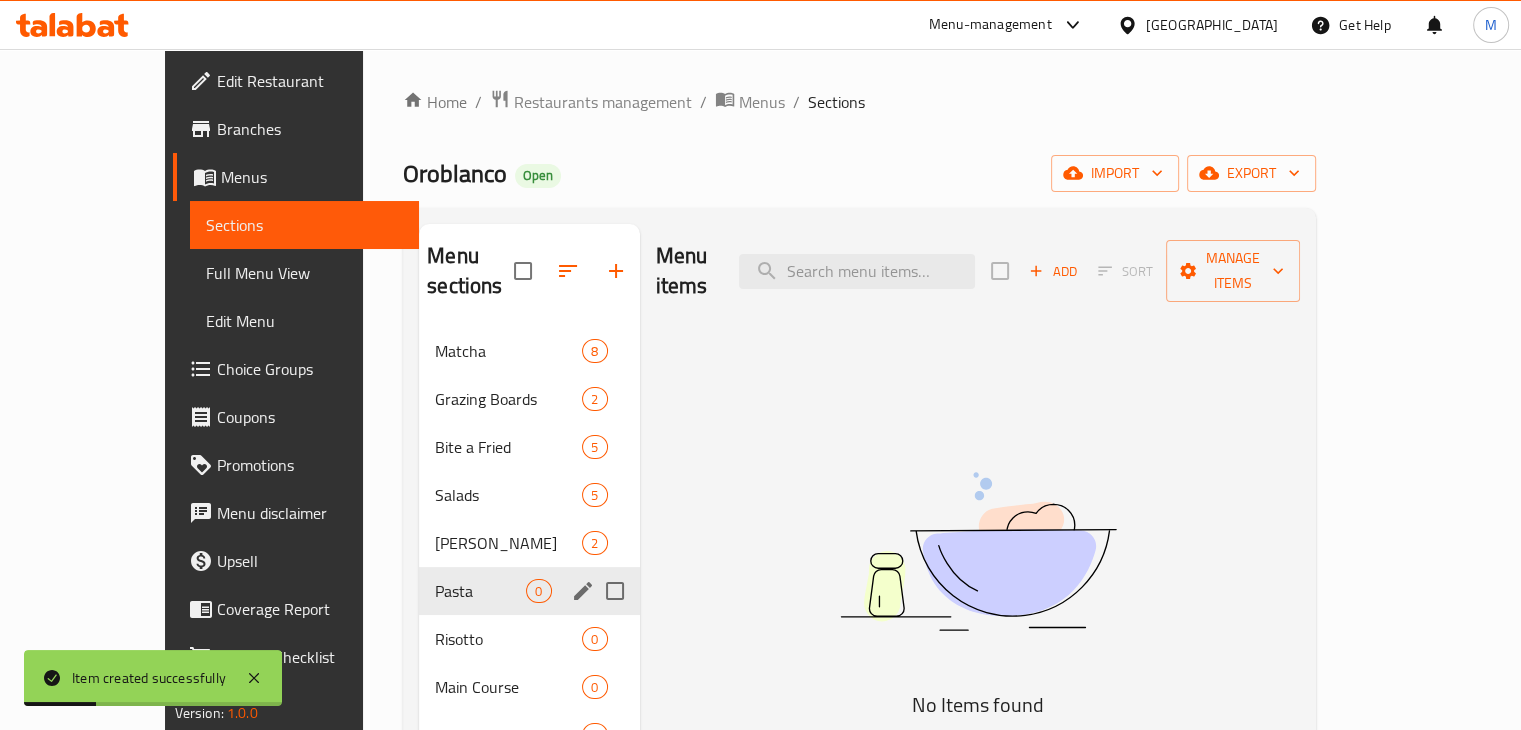 click on "Benedict 2" at bounding box center [529, 543] 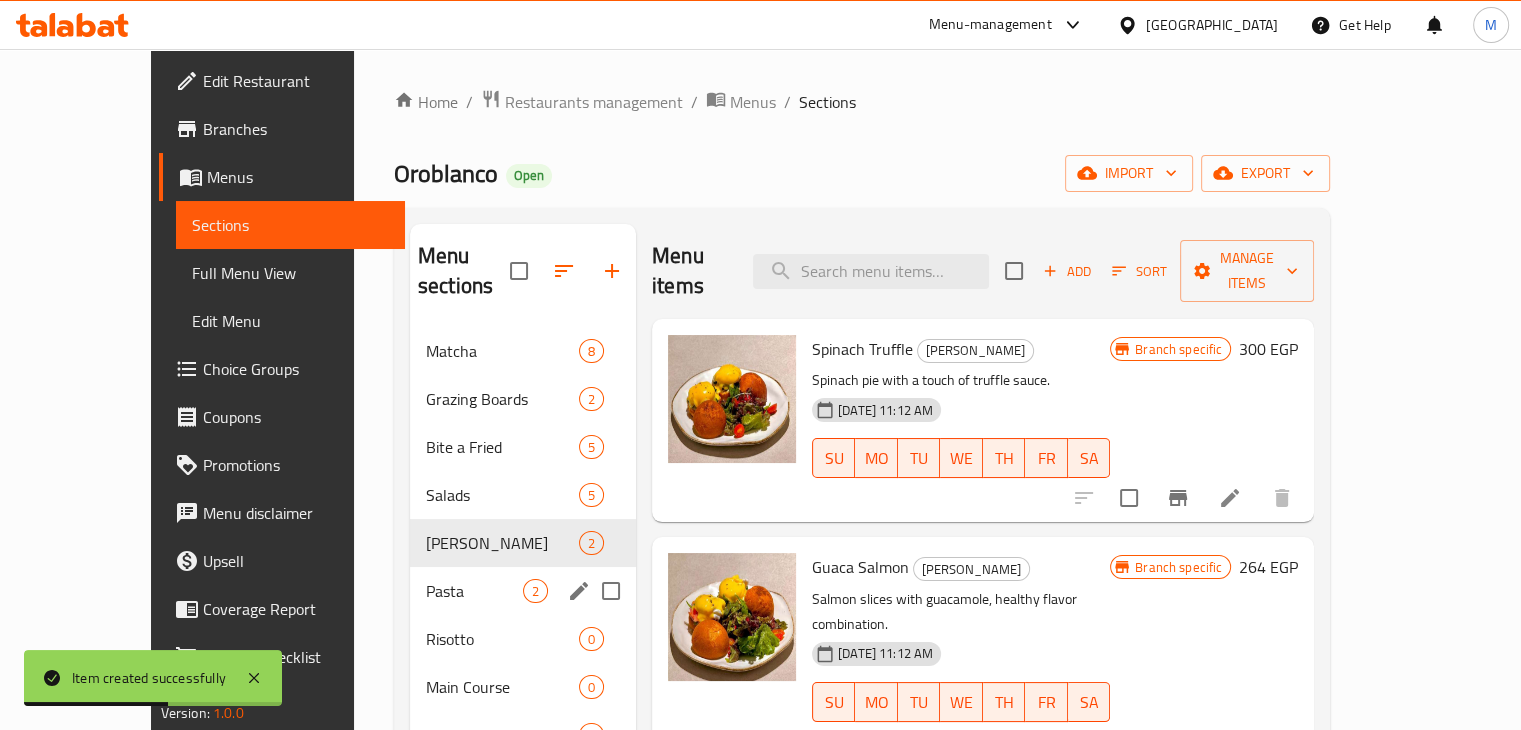 click on "Pasta" at bounding box center [474, 591] 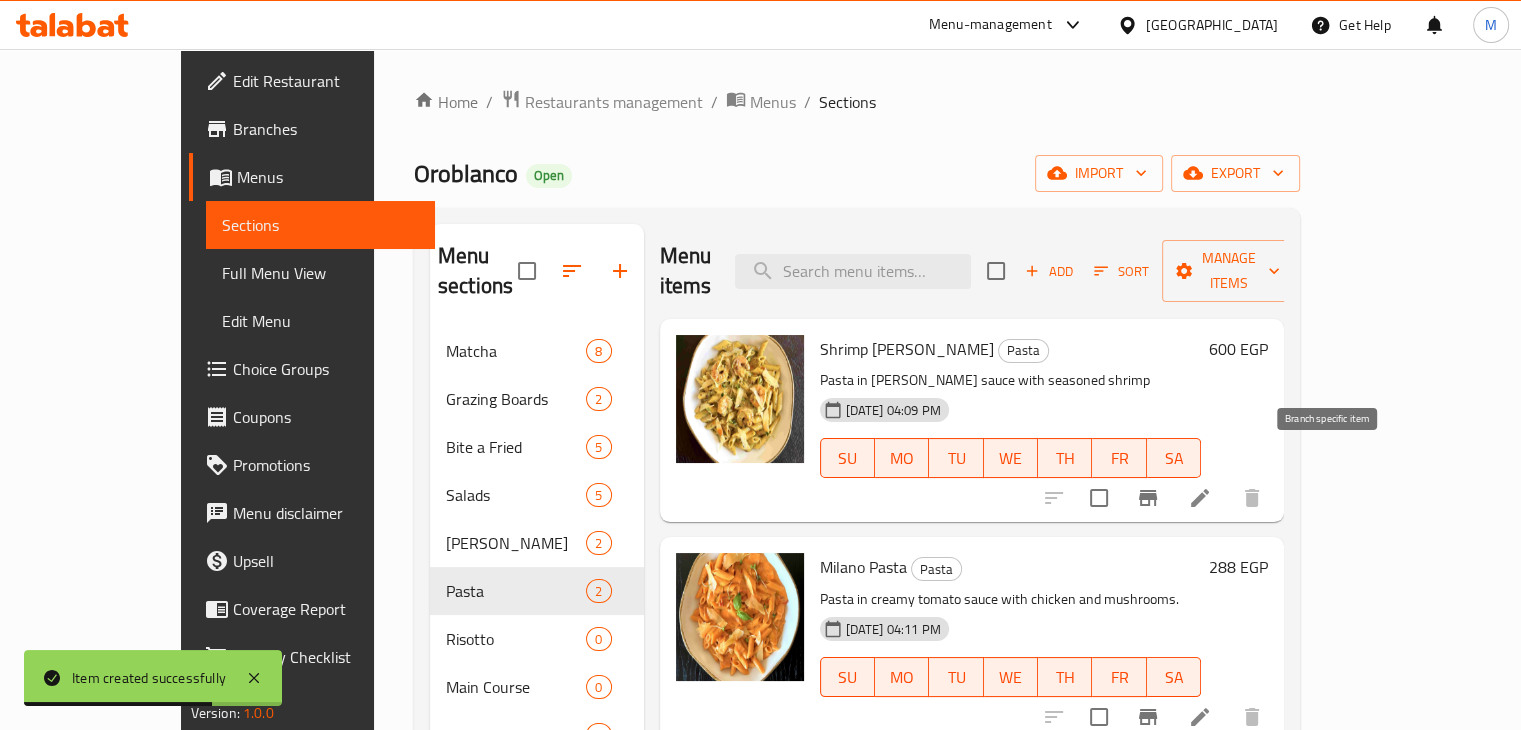 click 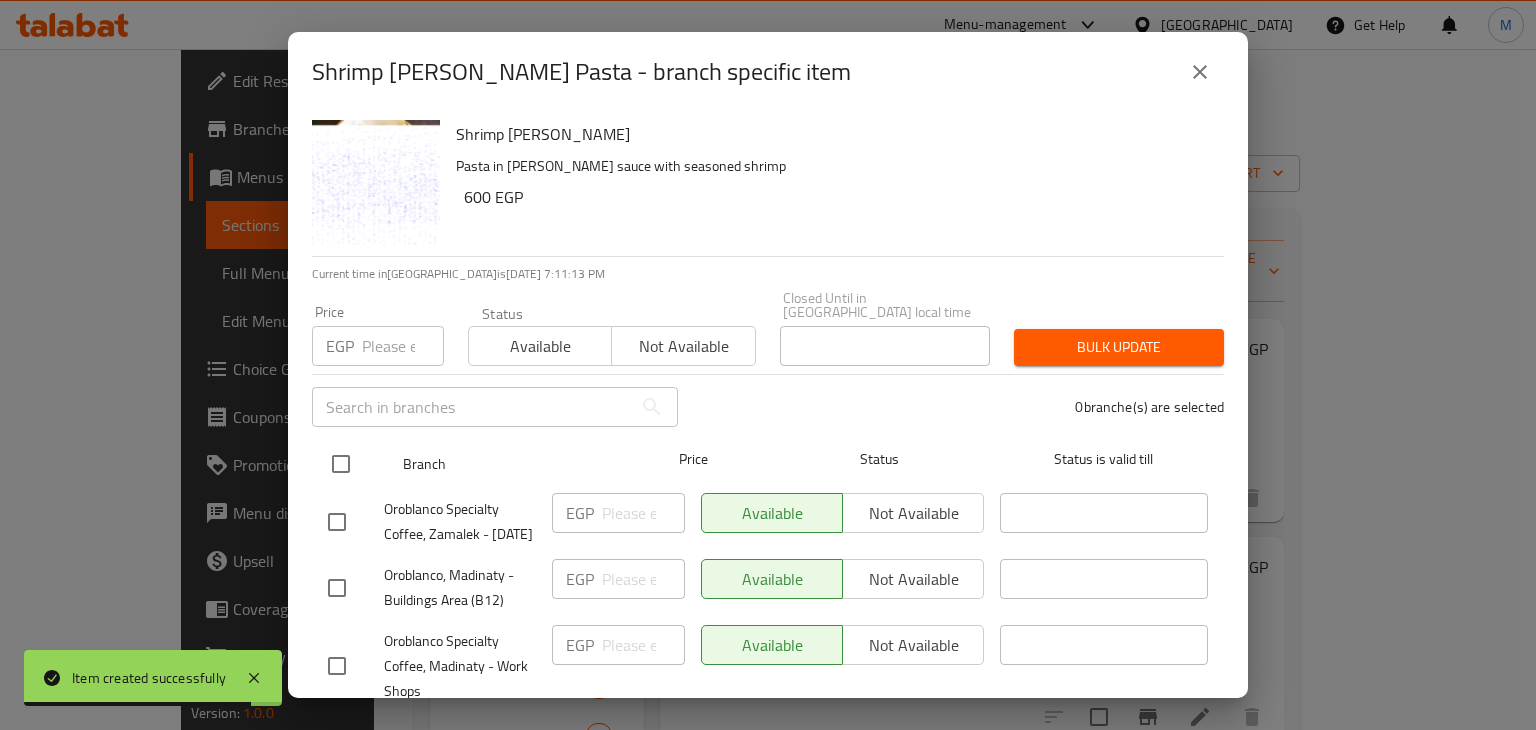 click on "Branch Price Status Status is valid till" at bounding box center [768, 464] 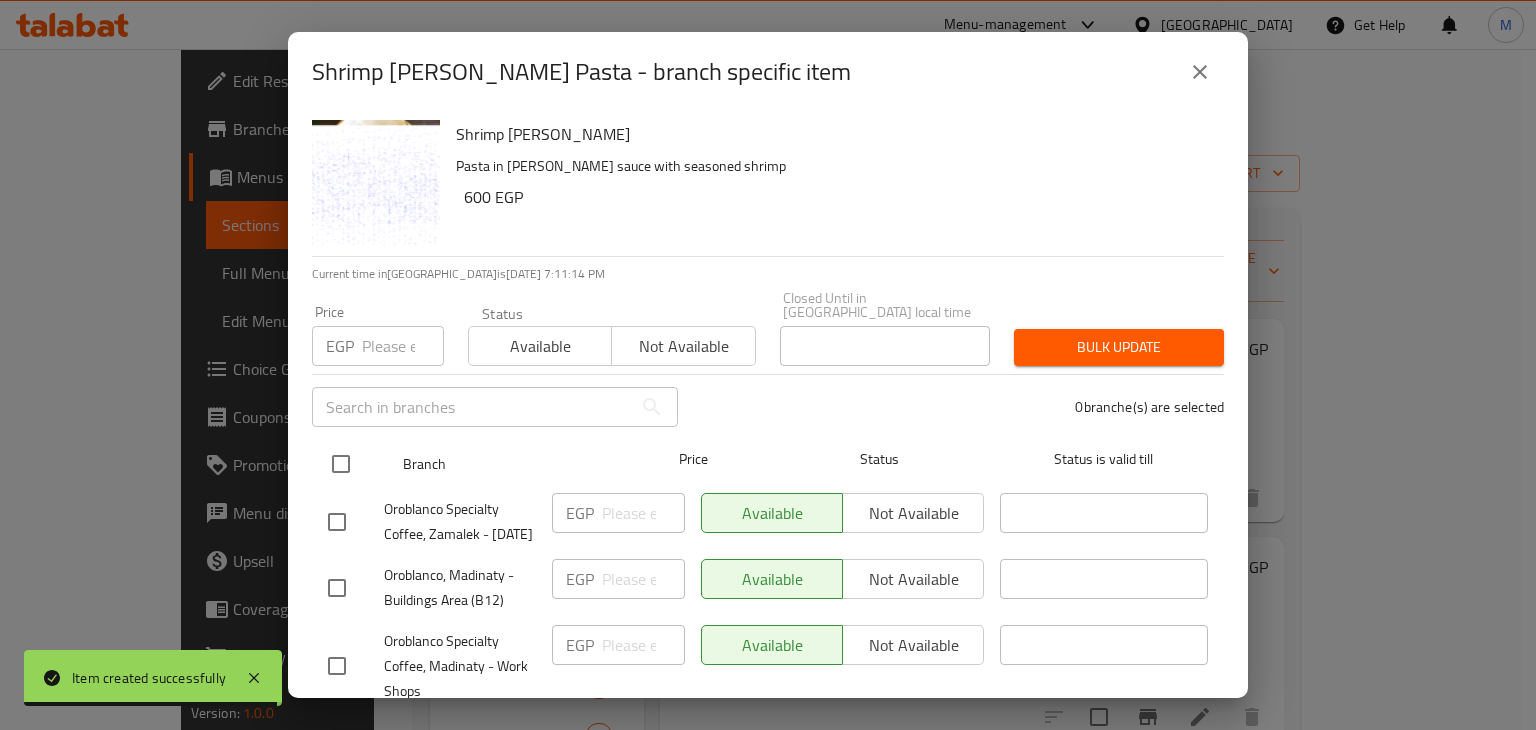 click at bounding box center [341, 464] 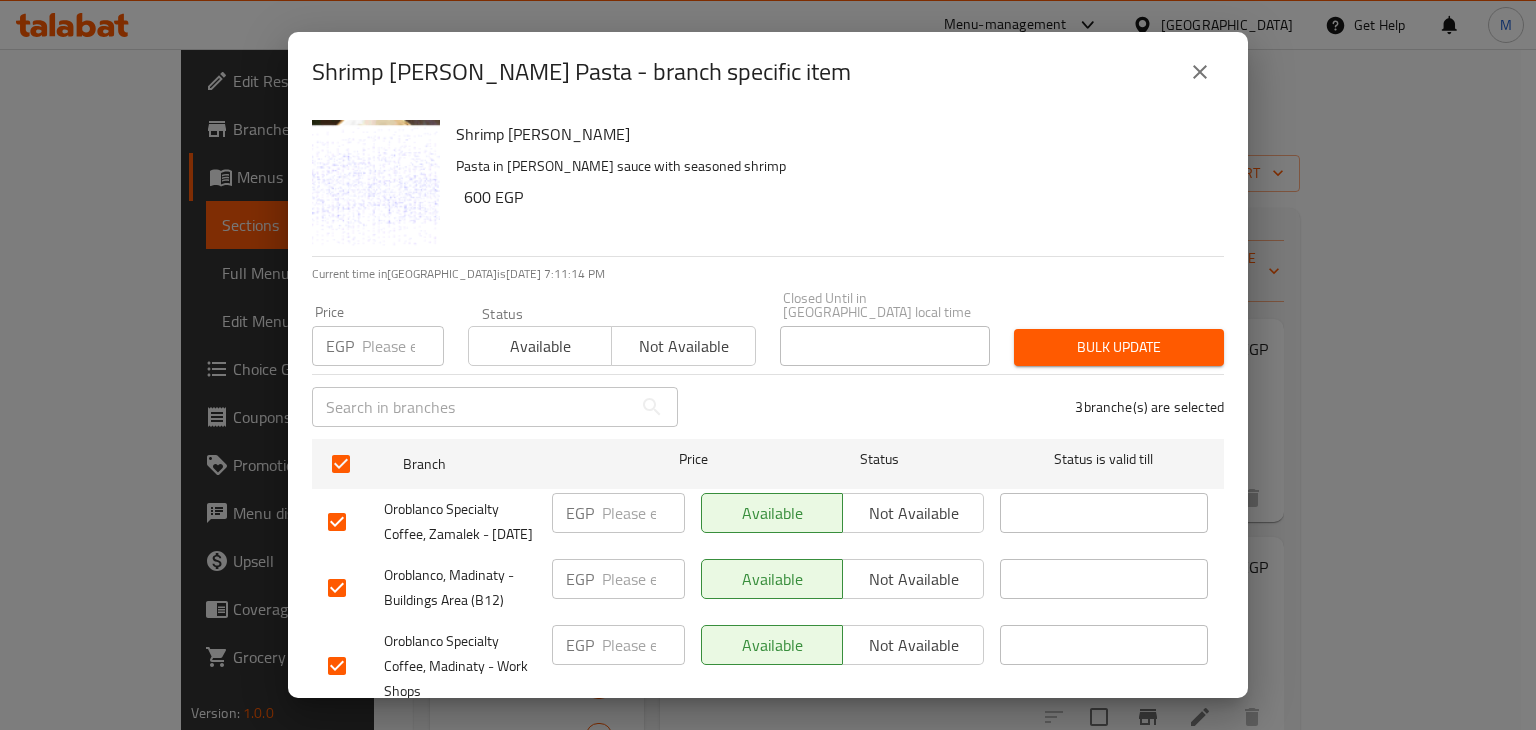 click at bounding box center [403, 346] 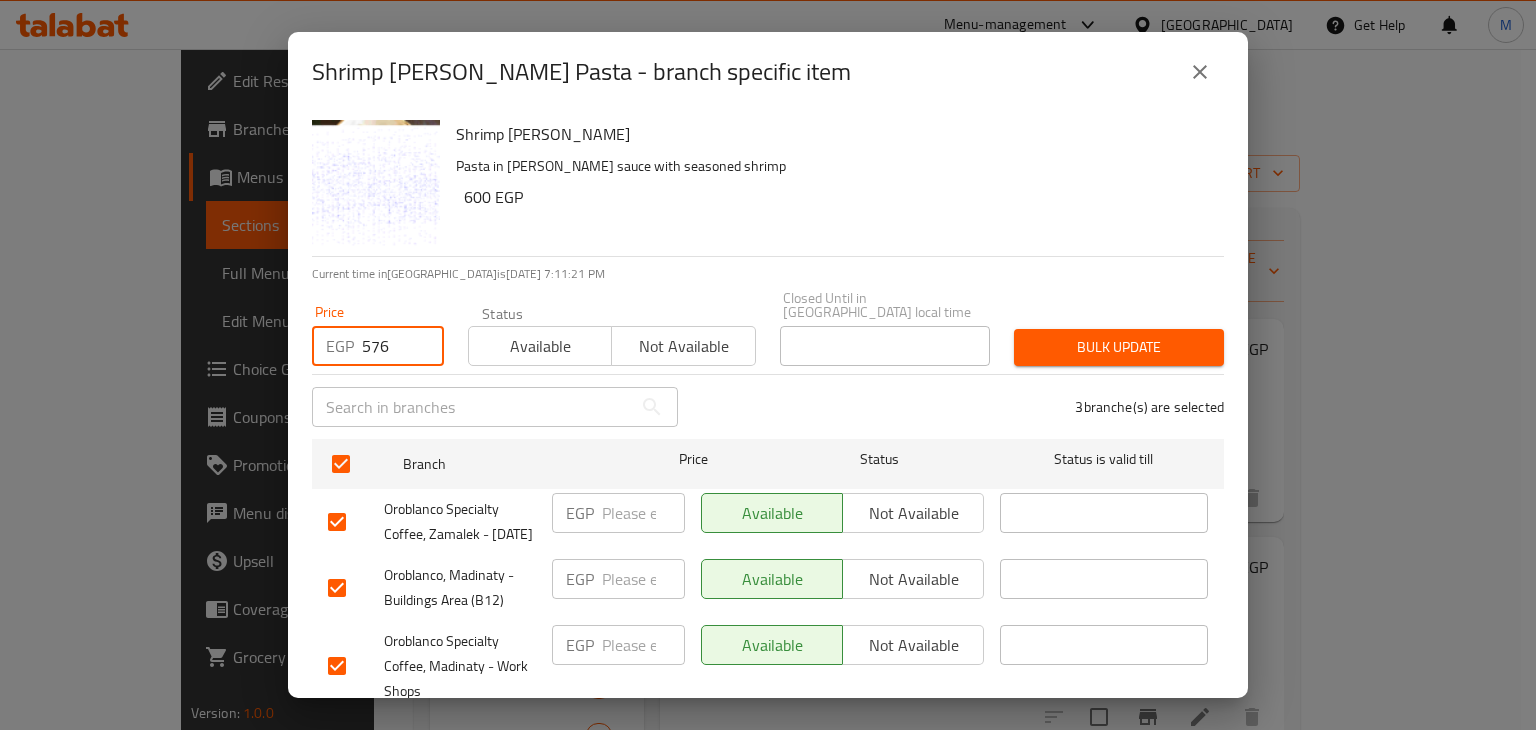 type on "576" 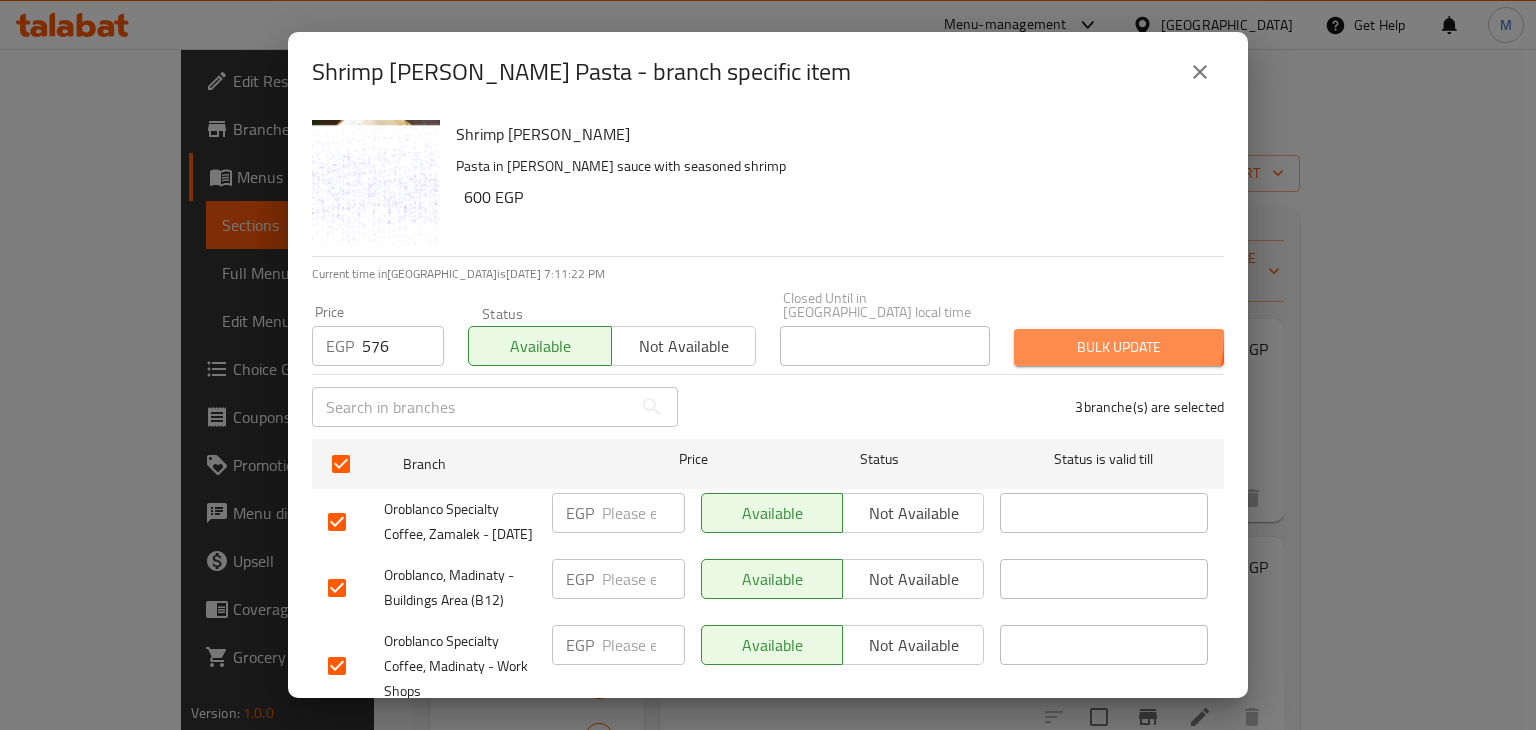 click on "Bulk update" at bounding box center [1119, 347] 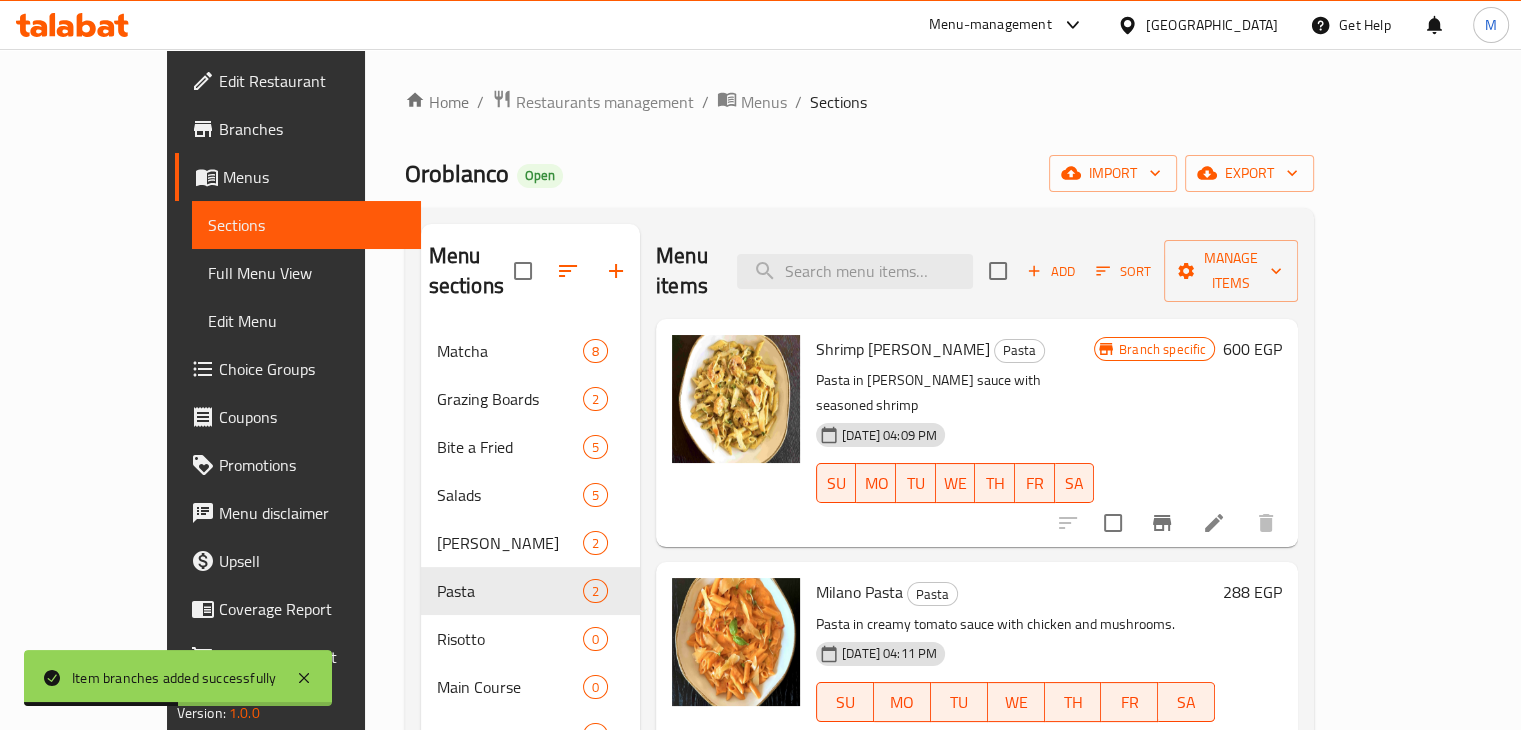 click on "Add Sort Manage items" at bounding box center (1143, 271) 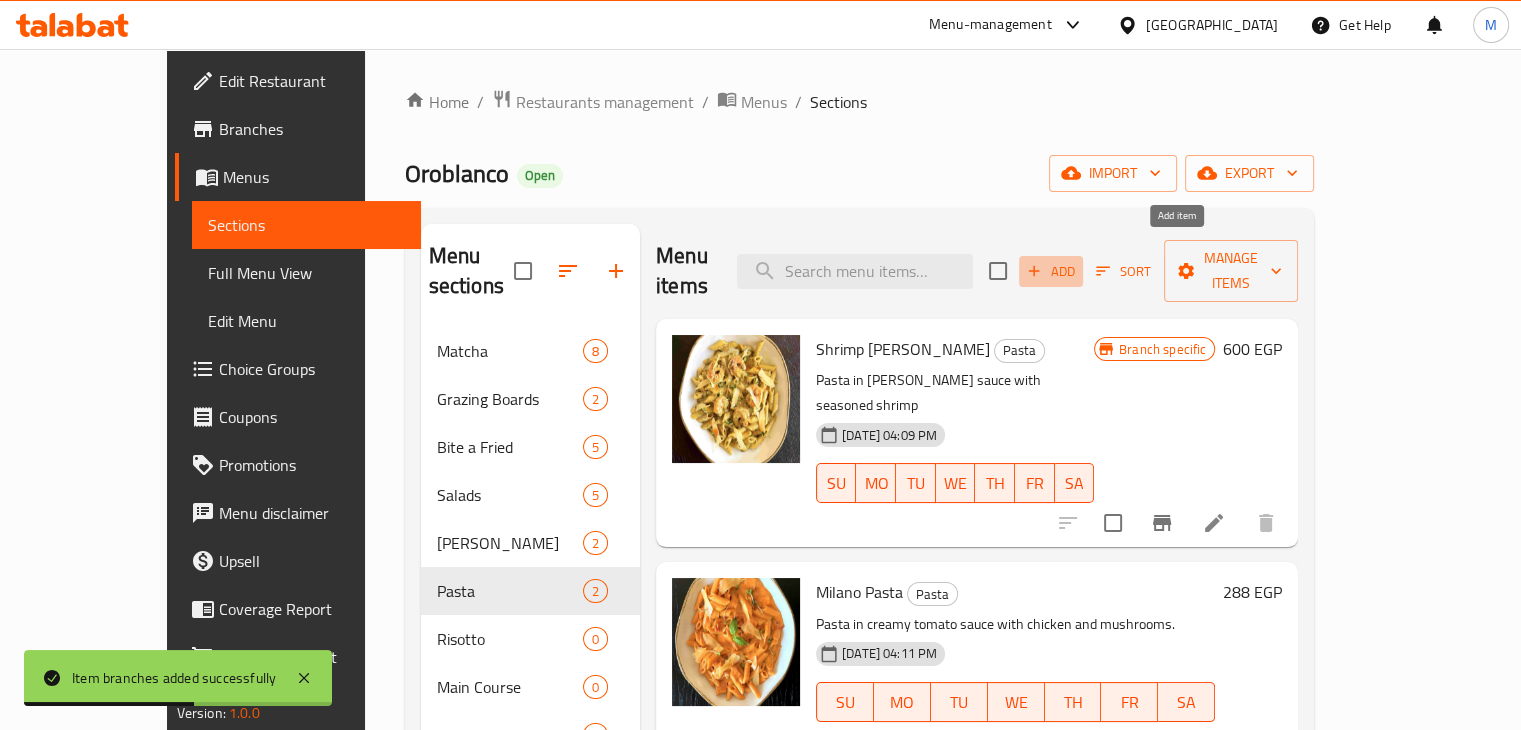 click on "Add" at bounding box center [1051, 271] 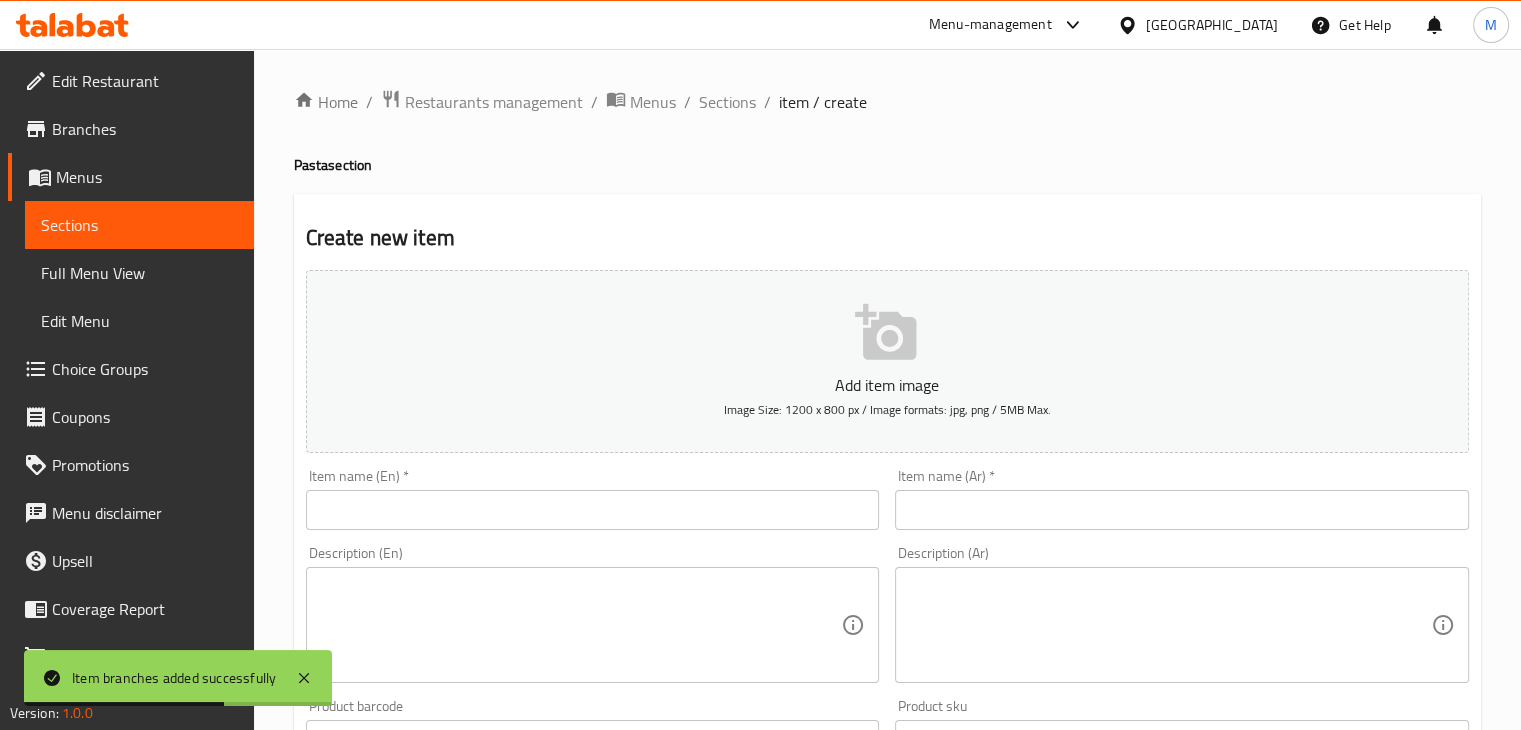 click at bounding box center (593, 510) 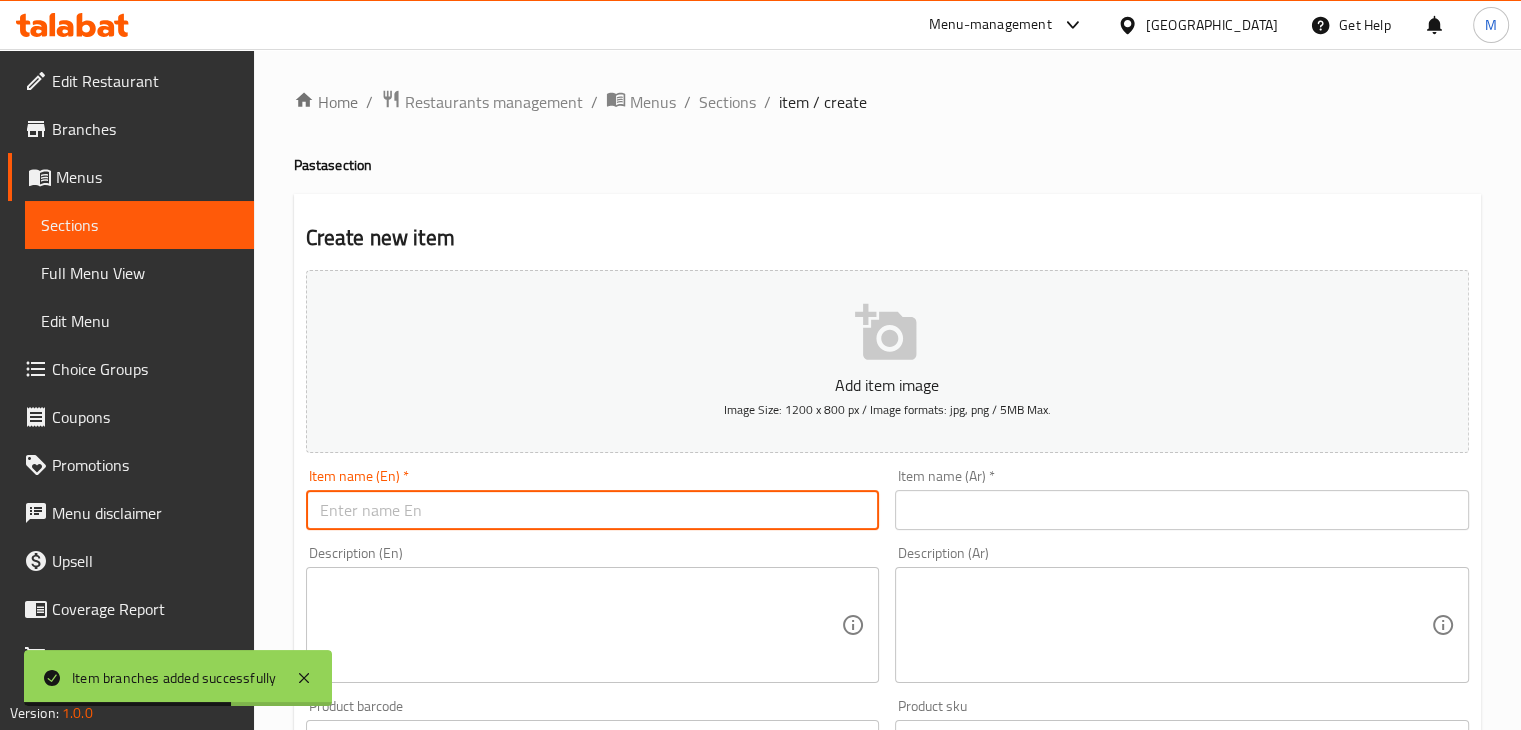 paste on "Fettuccini Smoked Salmon Pasta" 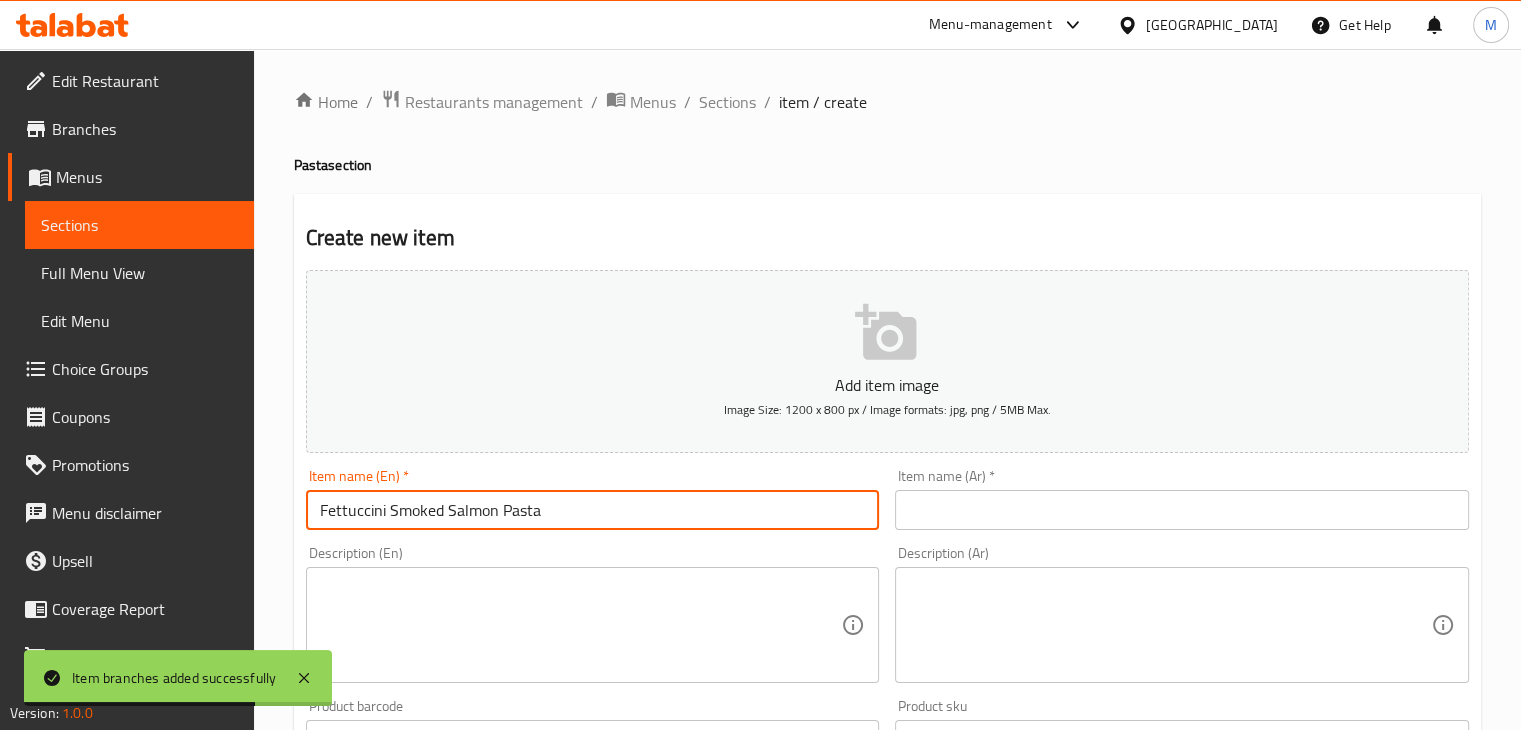 type on "Fettuccini Smoked Salmon Pasta" 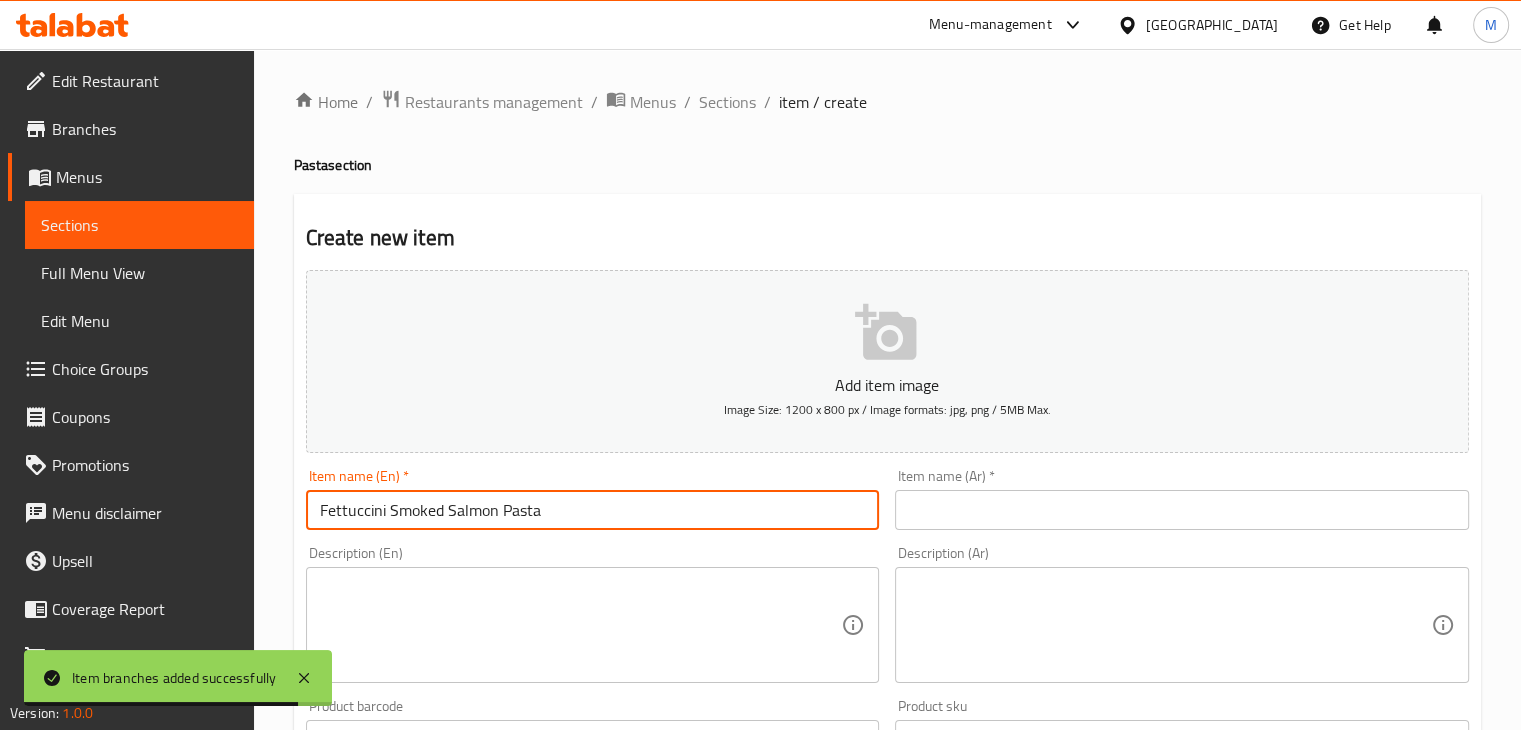 click at bounding box center [581, 625] 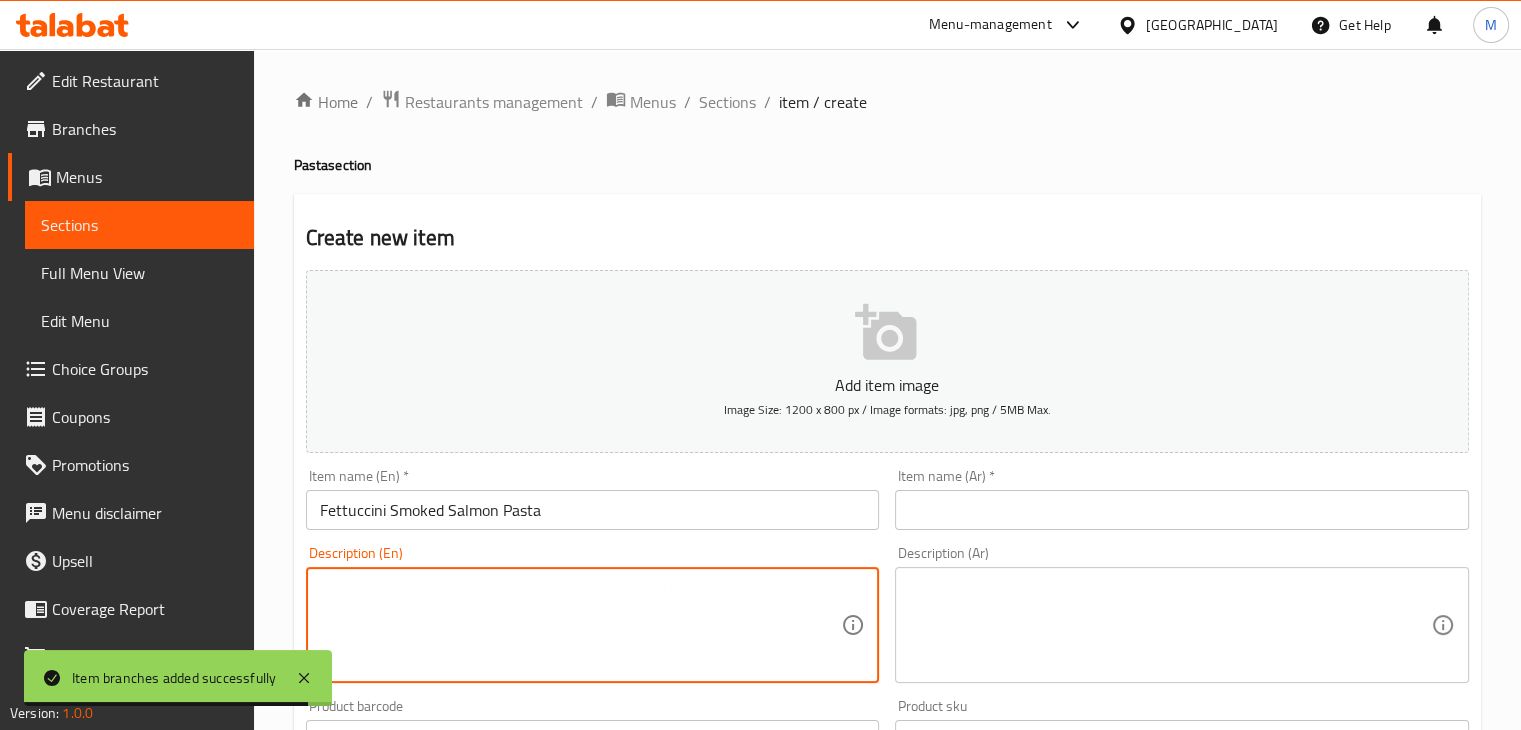 paste on "Fettuccini with smoked salmon in a rich creamy sauce." 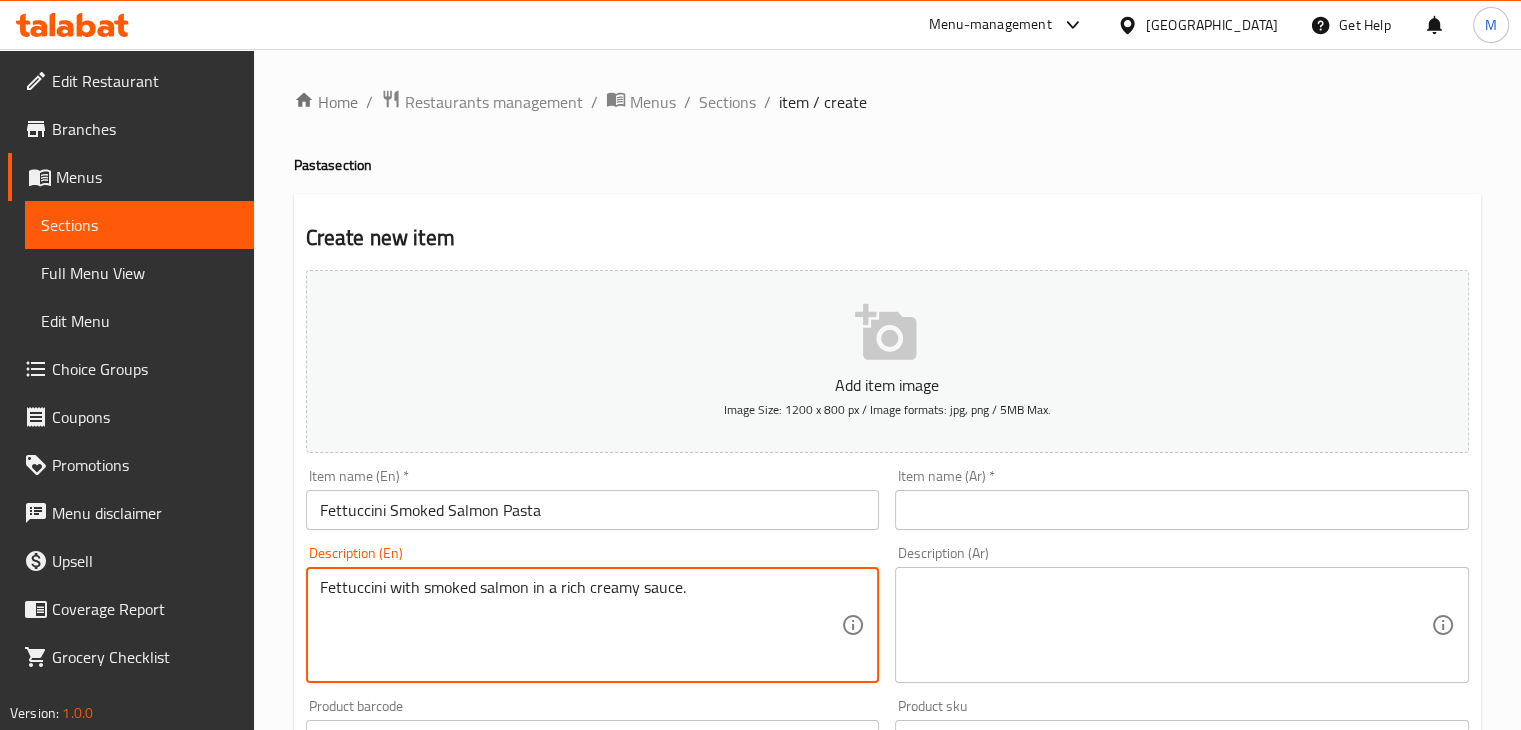 click on "Fettuccini with smoked salmon in a rich creamy sauce." at bounding box center [581, 625] 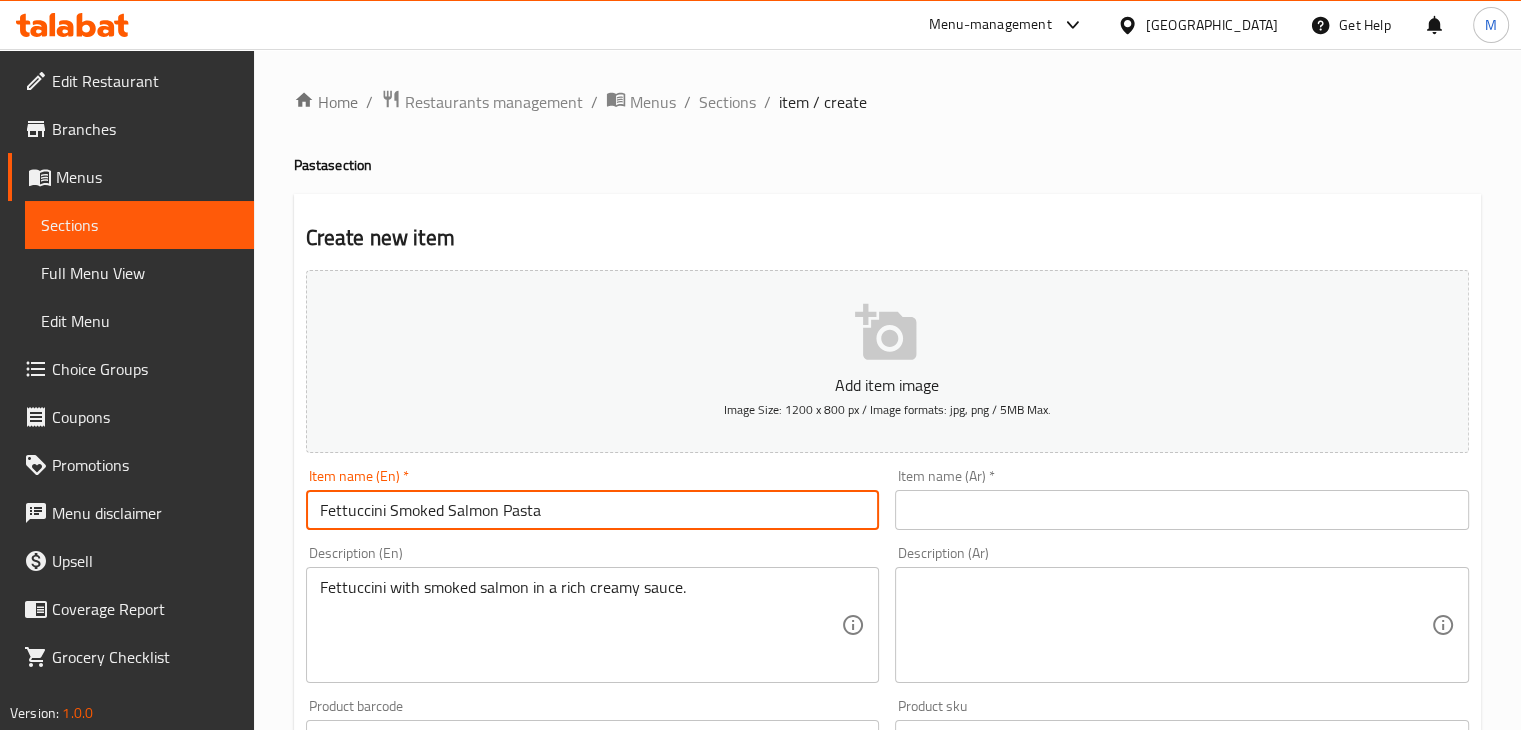 click on "Fettuccini Smoked Salmon Pasta" at bounding box center (593, 510) 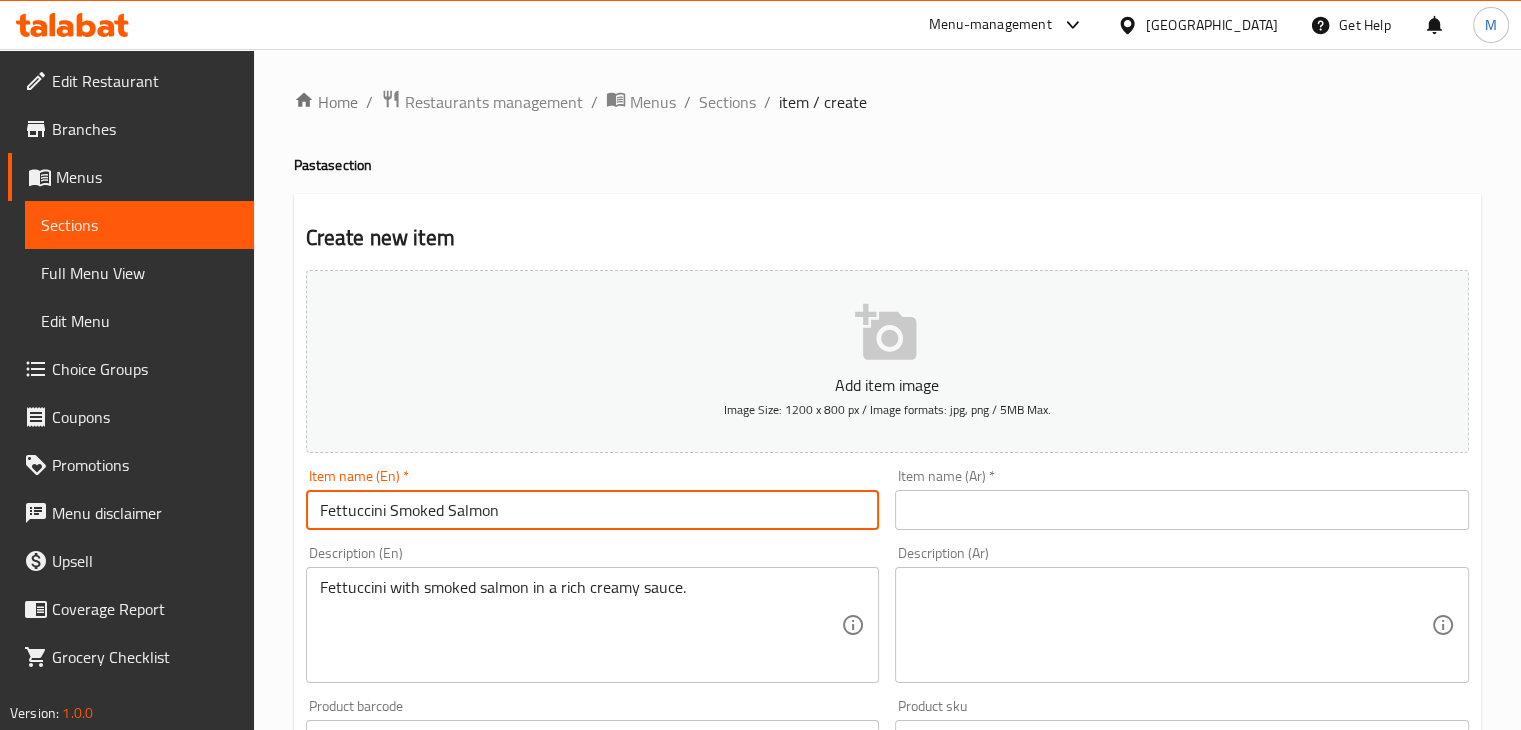 type on "Fettuccini Smoked Salmon" 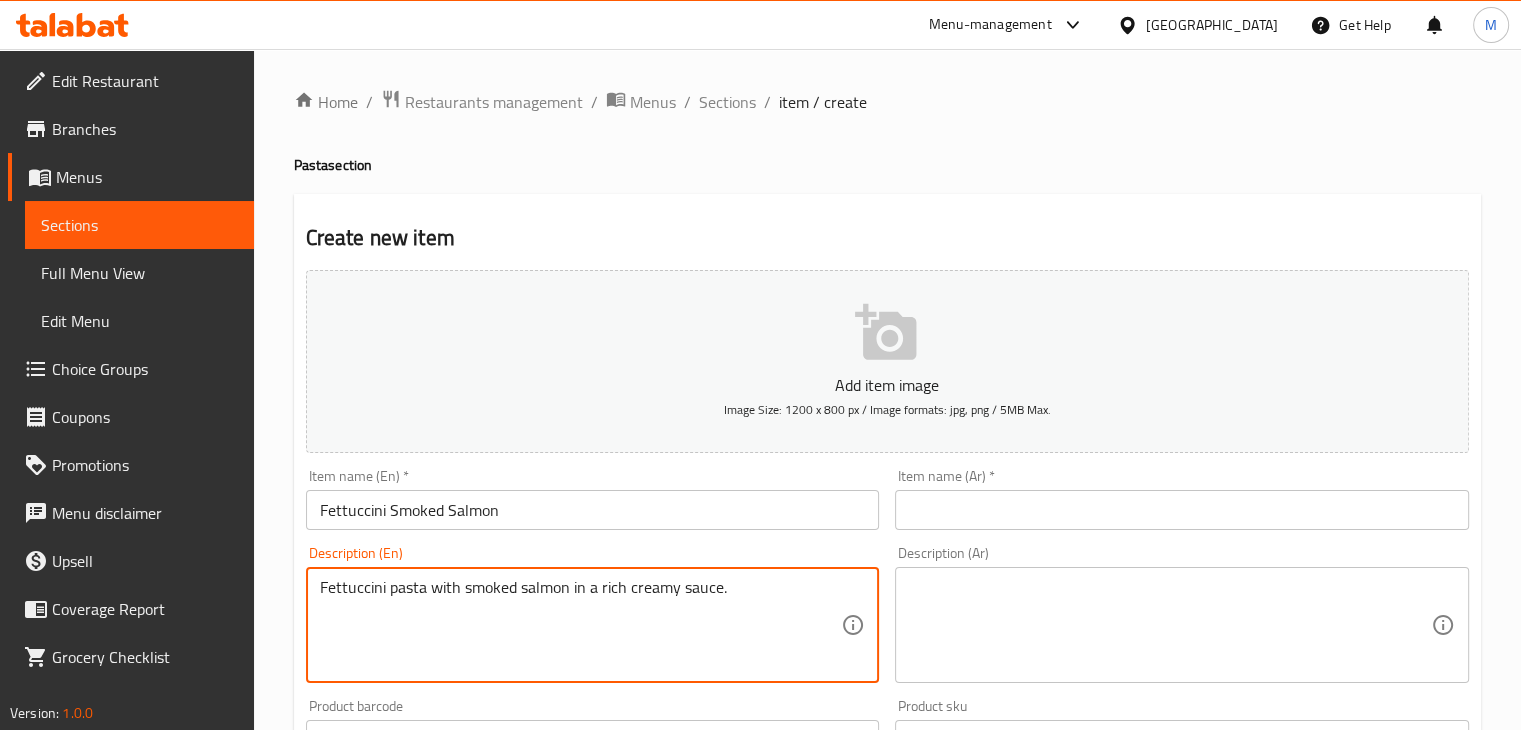 type on "Fettuccini pasta with smoked salmon in a rich creamy sauce." 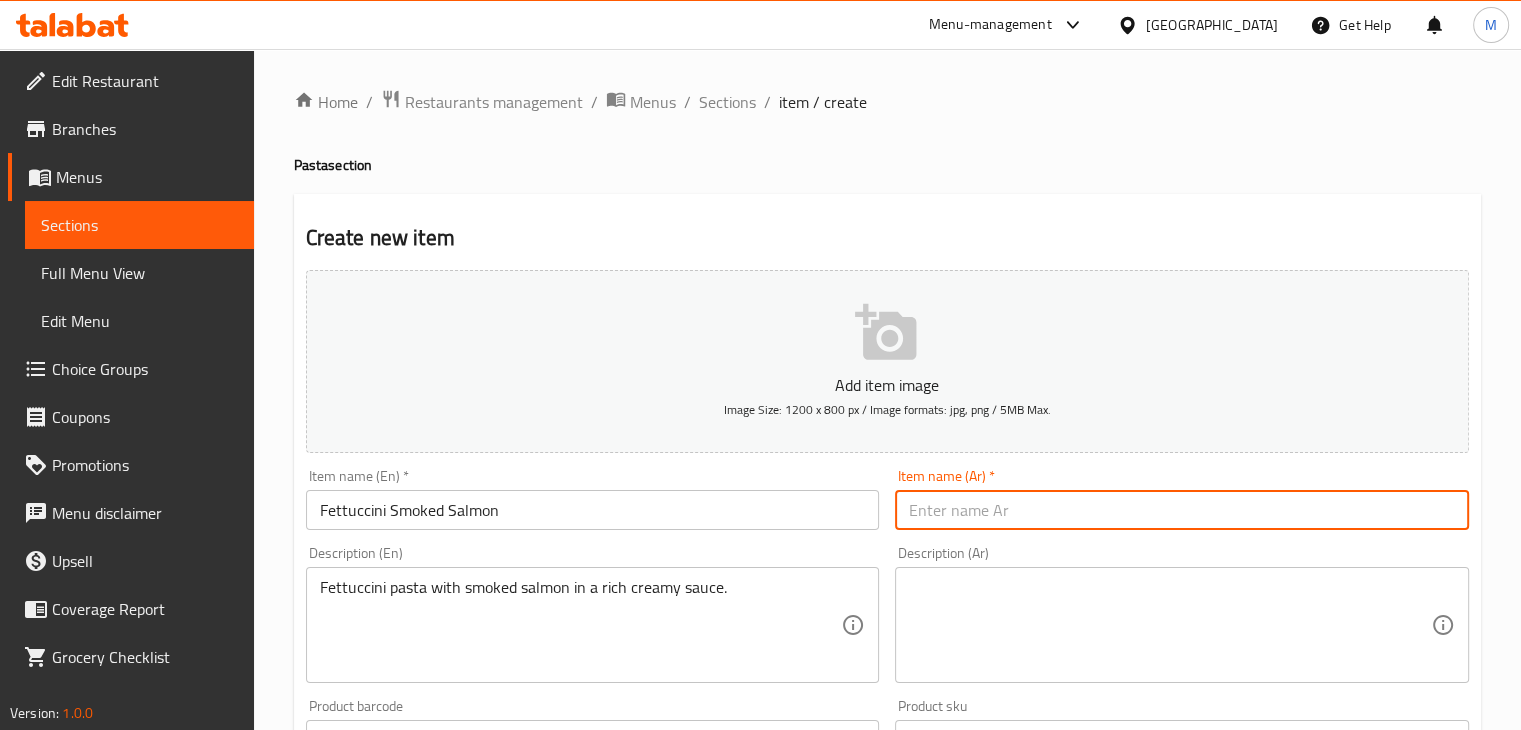 click at bounding box center (1182, 510) 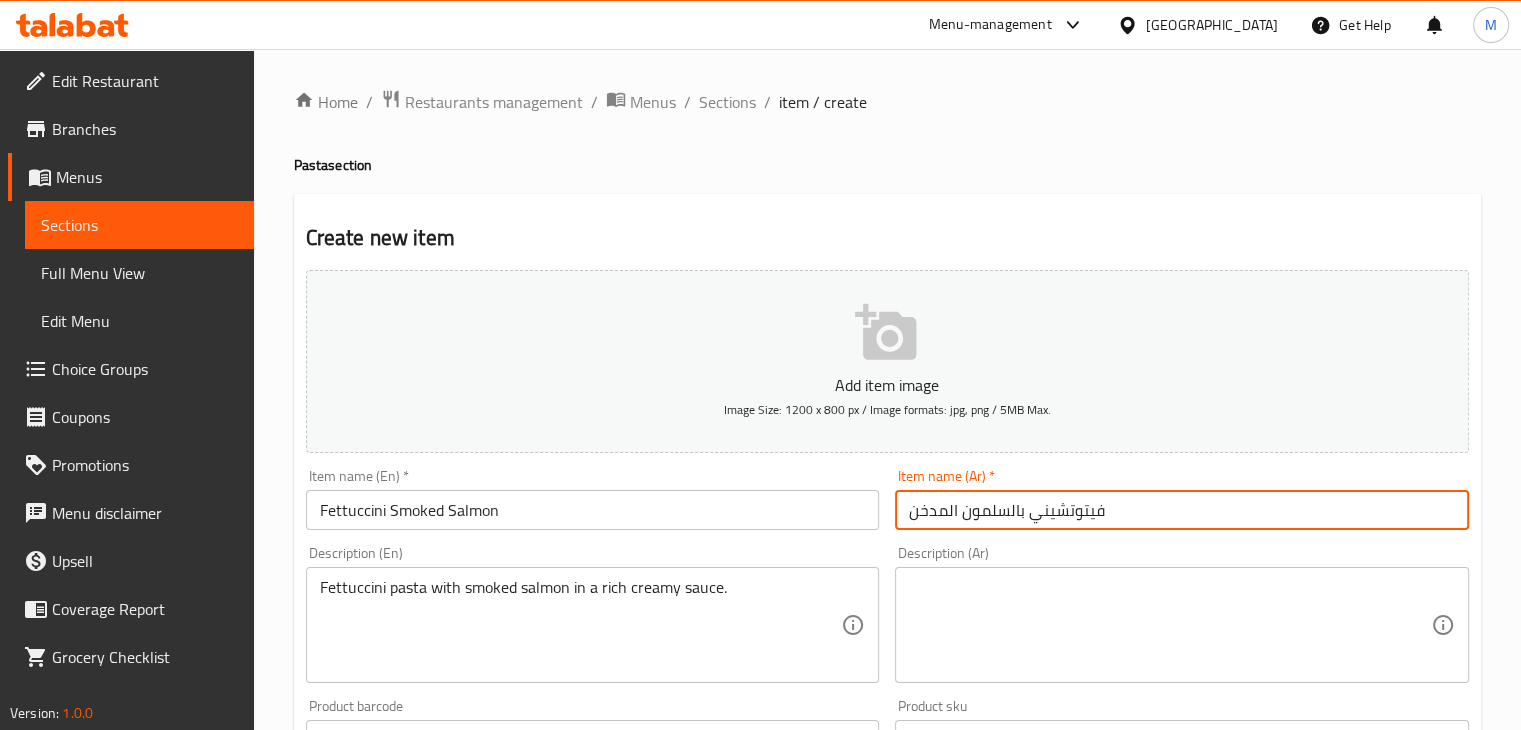 type on "فيتوتشيني بالسلمون المدخن" 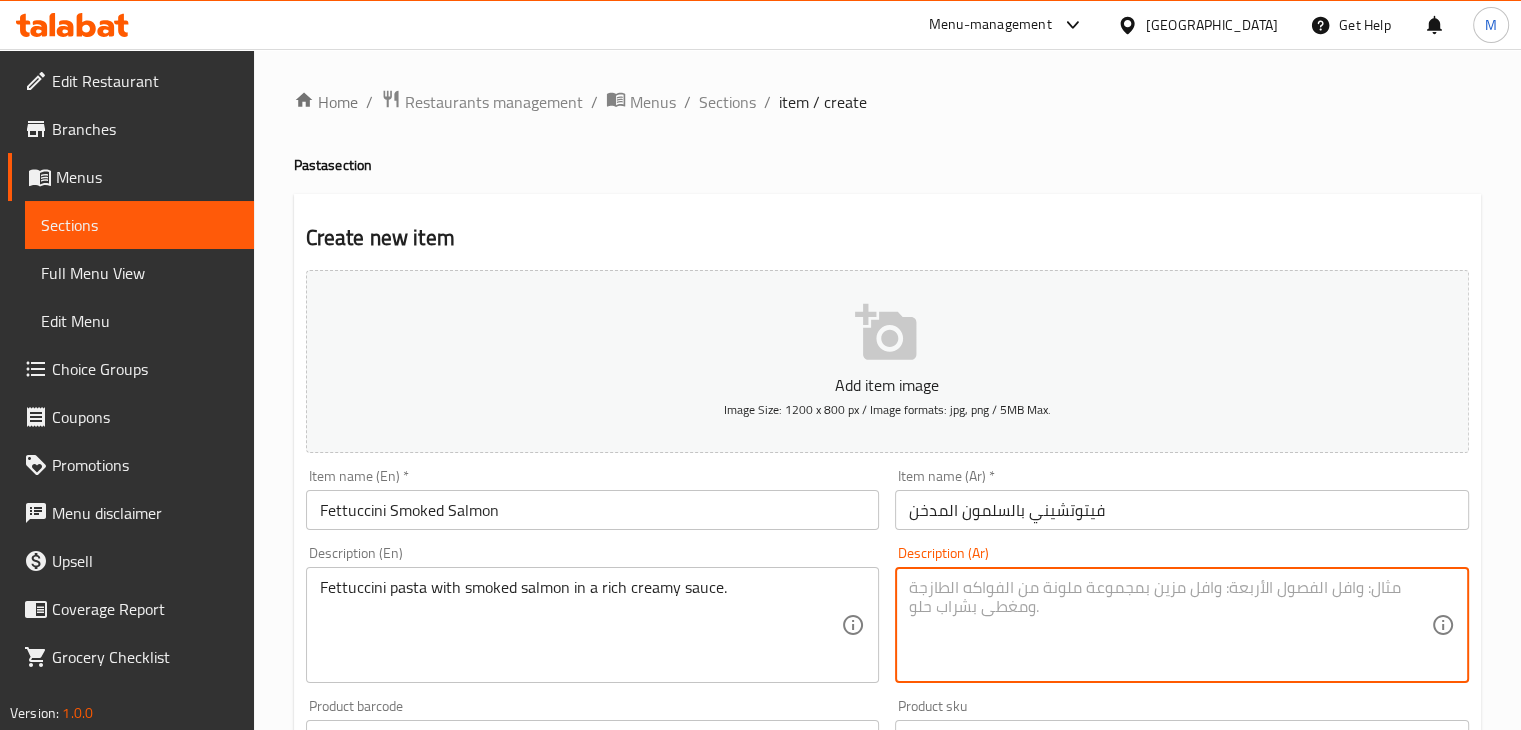 click at bounding box center (1170, 625) 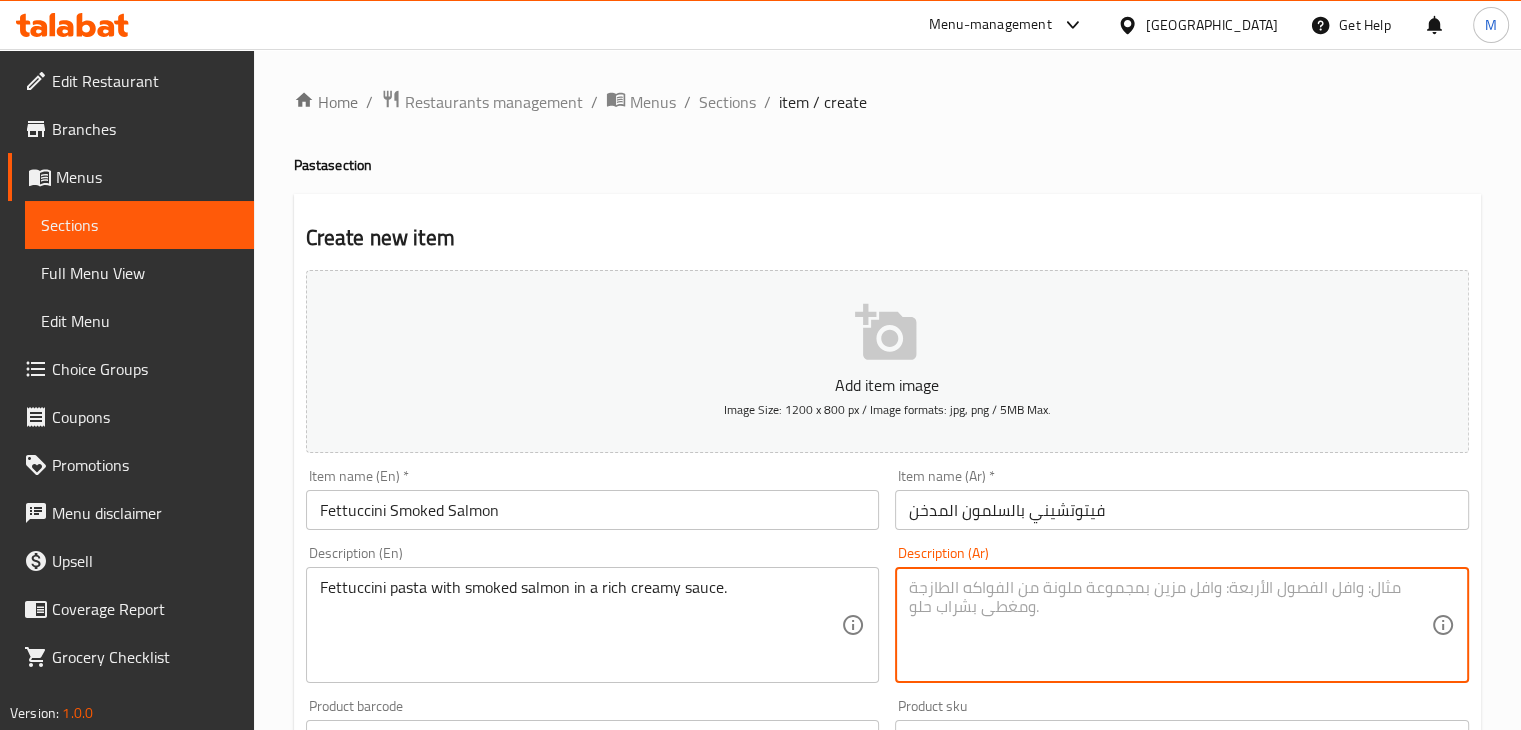 paste on "مكرونة فيتوتشيني مع سلمون مدخن وصلصة كريمية غنية" 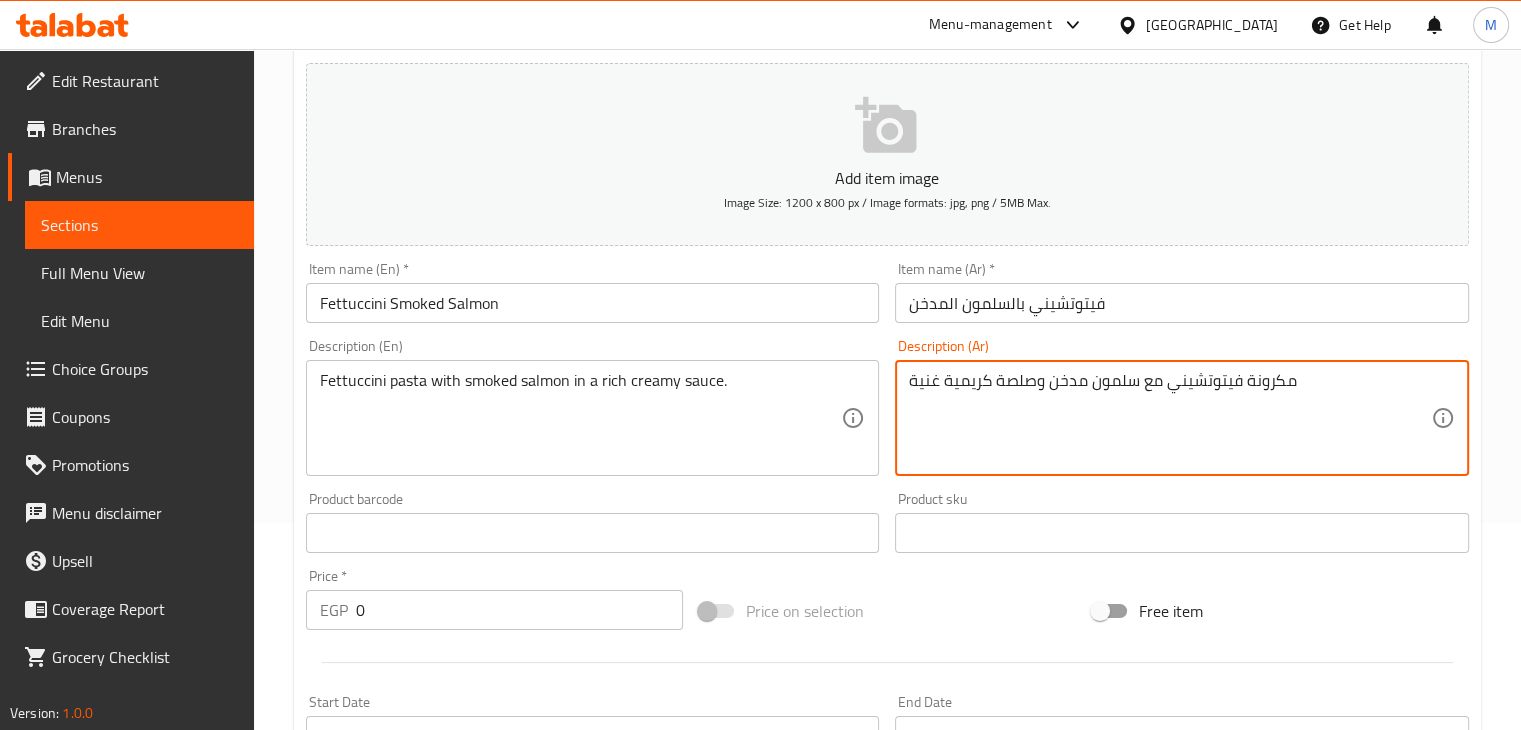 scroll, scrollTop: 216, scrollLeft: 0, axis: vertical 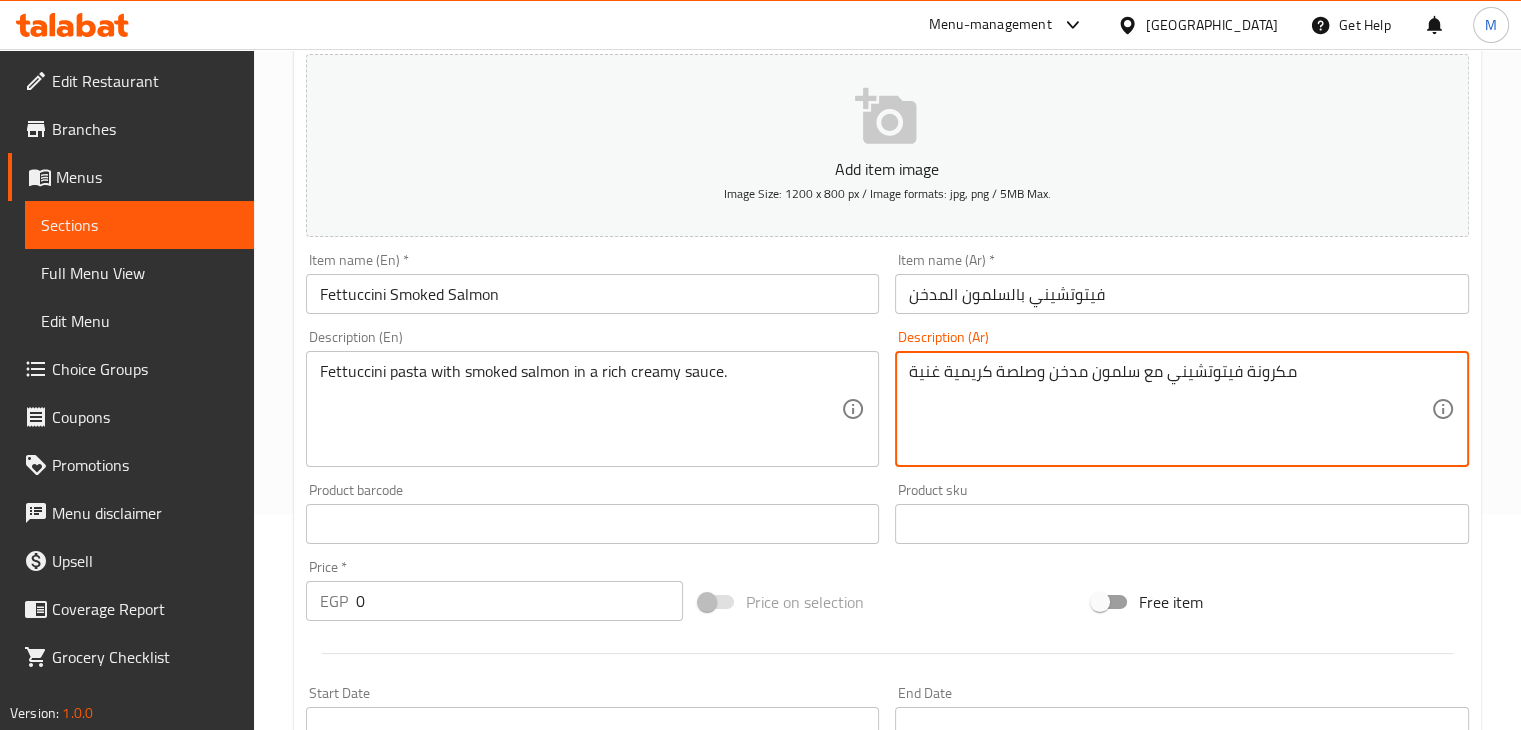 type on "مكرونة فيتوتشيني مع سلمون مدخن وصلصة كريمية غنية" 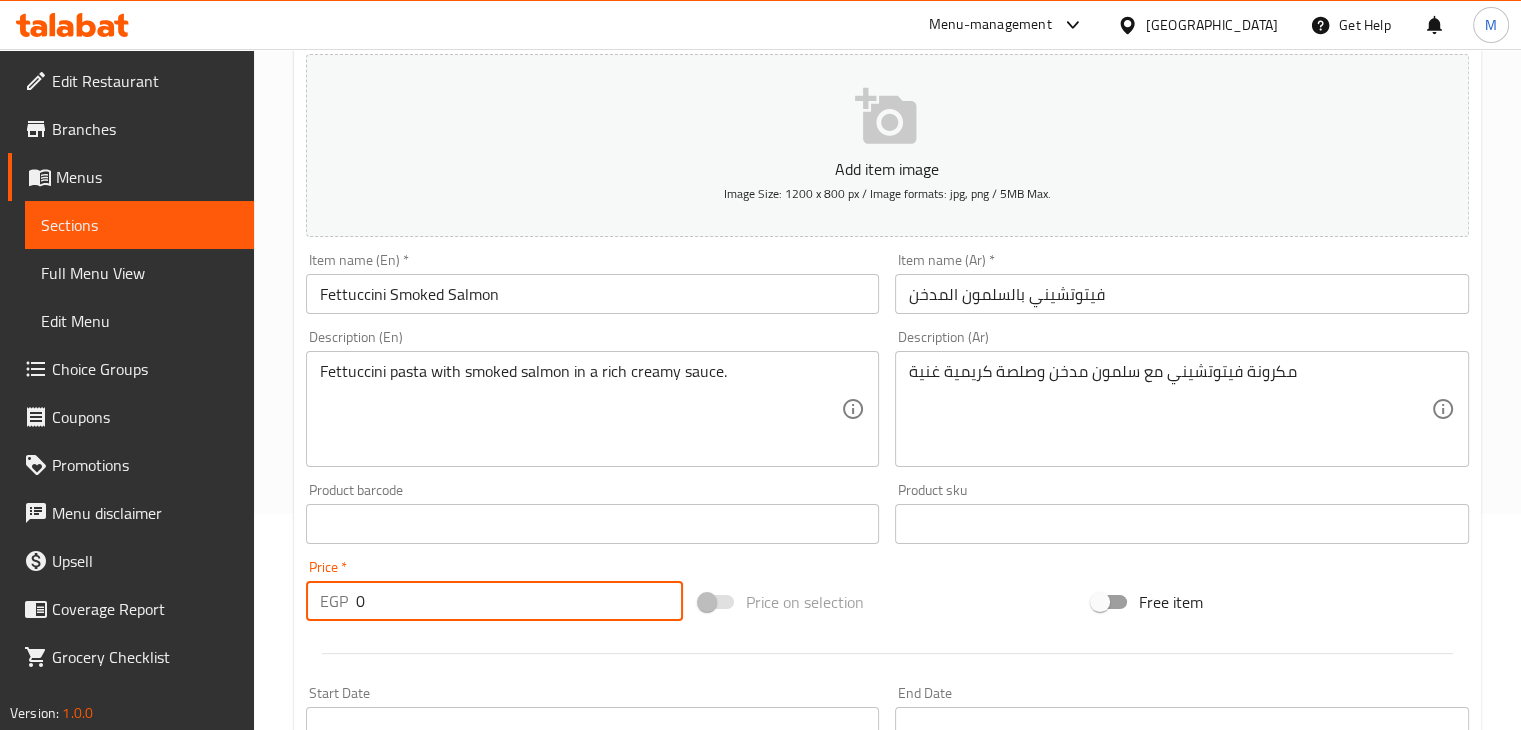 click on "0" at bounding box center (519, 601) 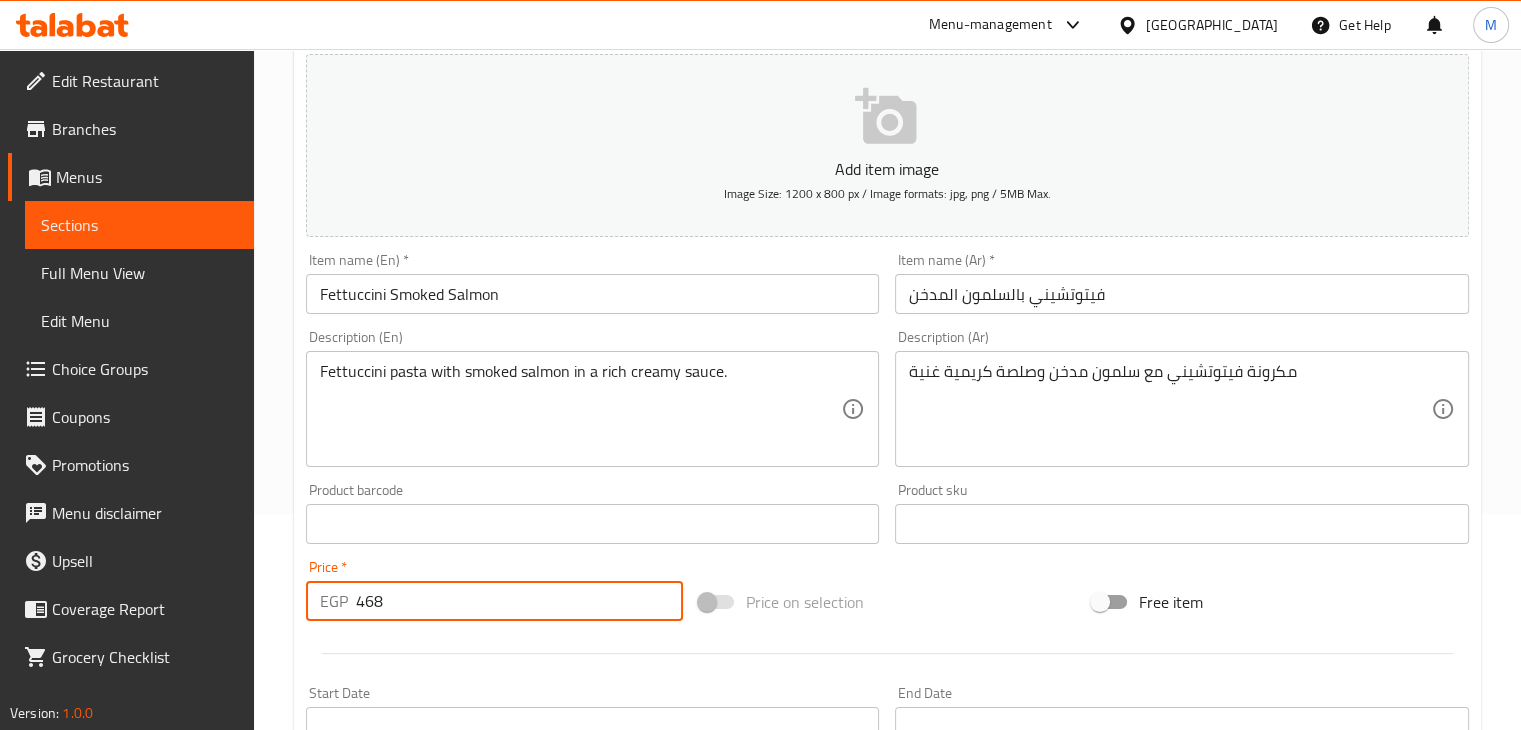 type on "468" 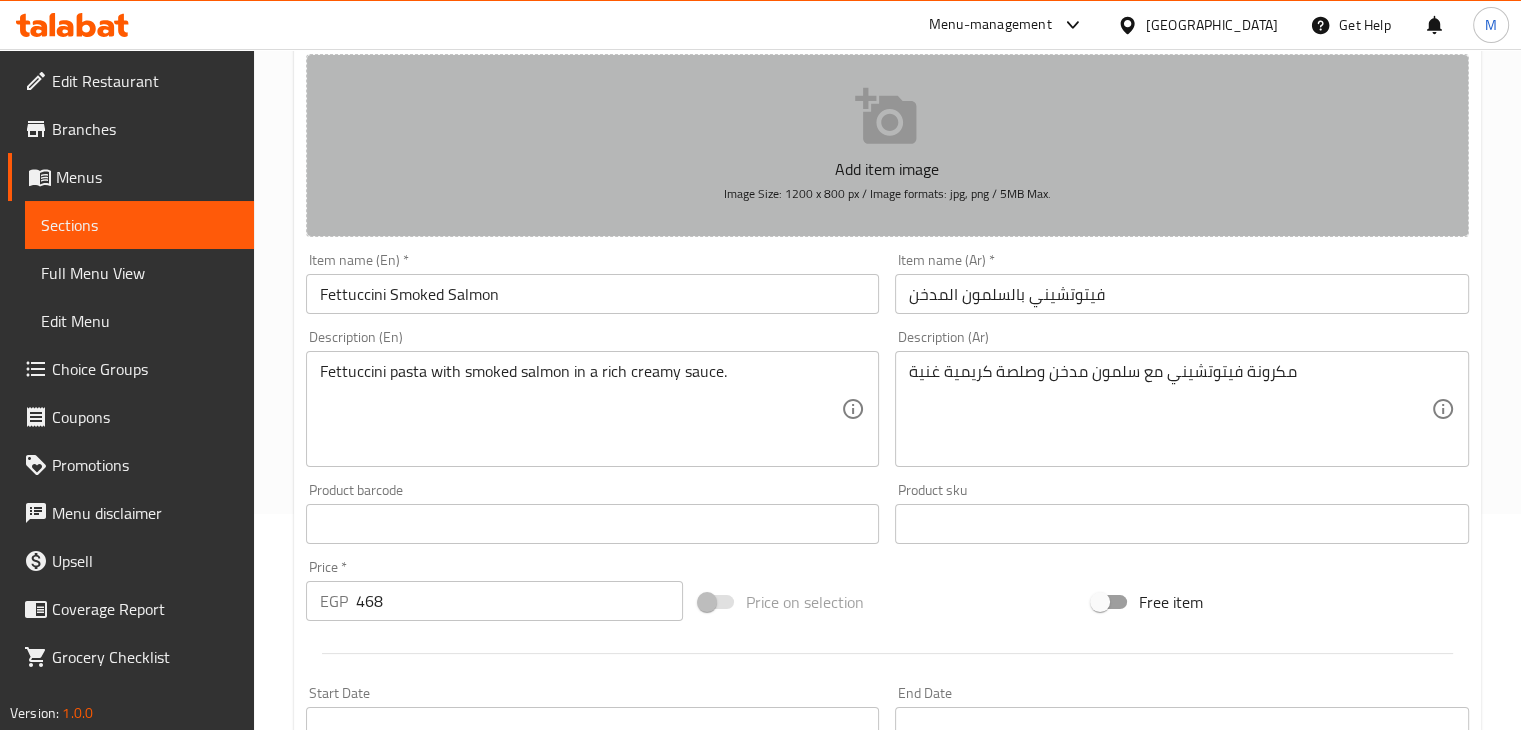 click on "Add item image Image Size: 1200 x 800 px / Image formats: jpg, png / 5MB Max." at bounding box center (887, 145) 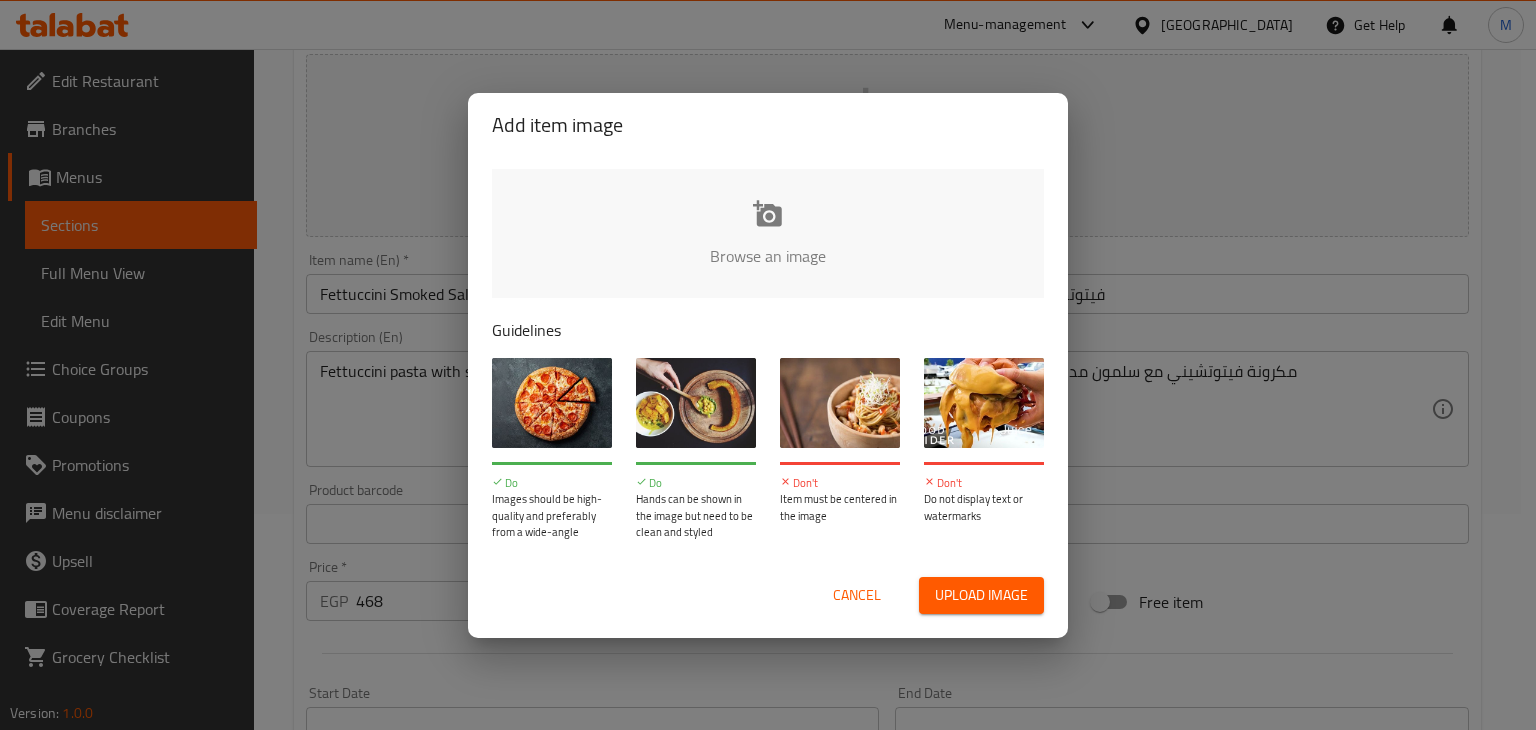 click at bounding box center (1444, 262) 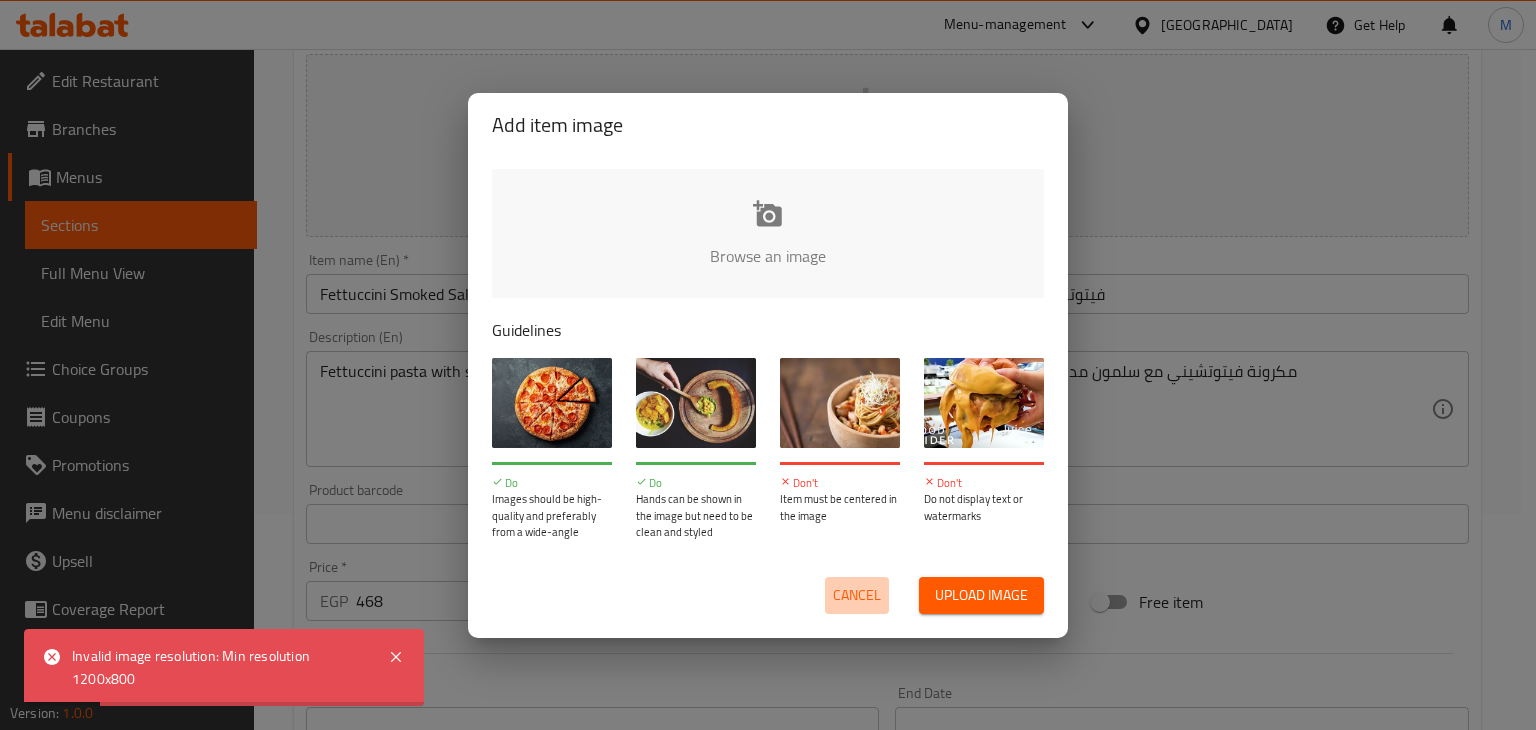click on "Cancel" at bounding box center [857, 595] 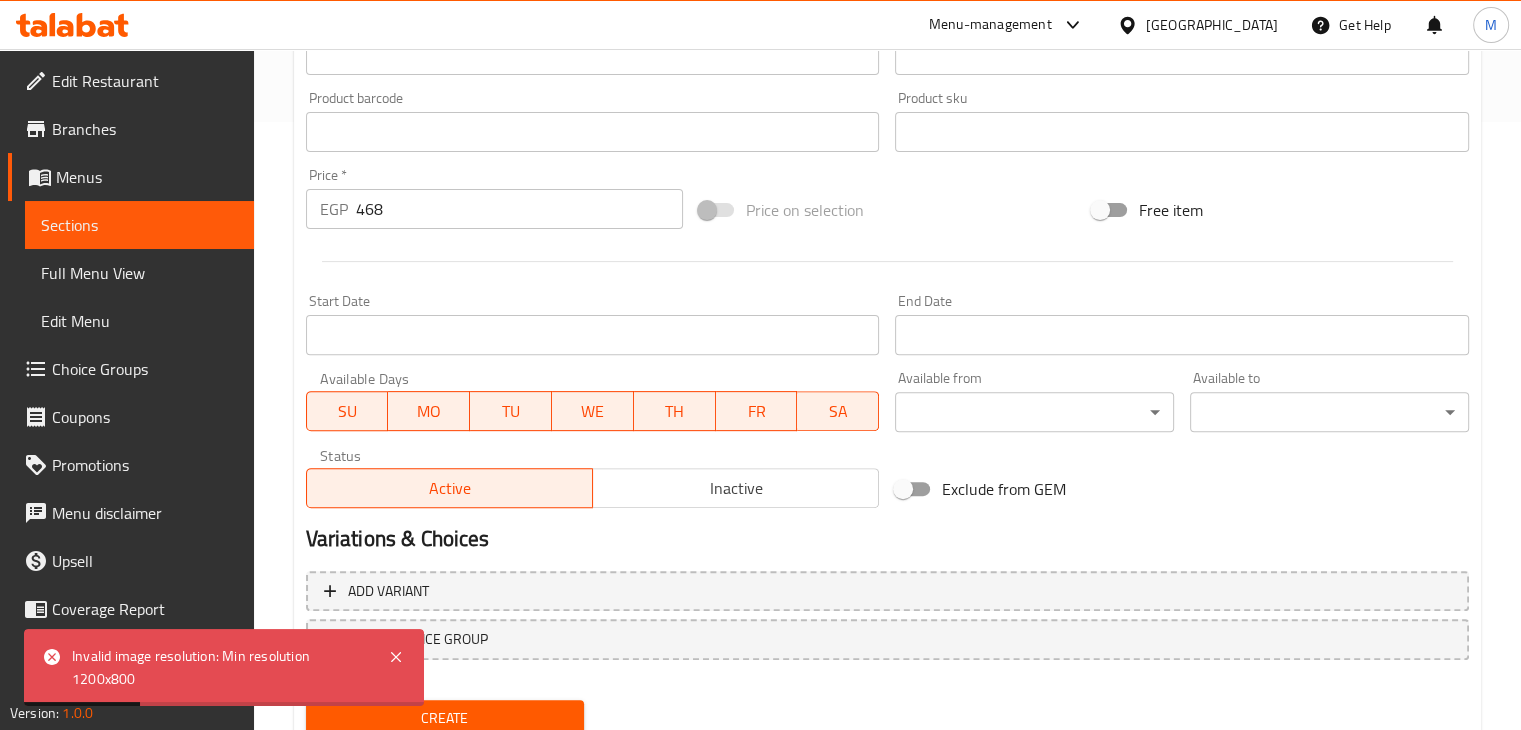 scroll, scrollTop: 683, scrollLeft: 0, axis: vertical 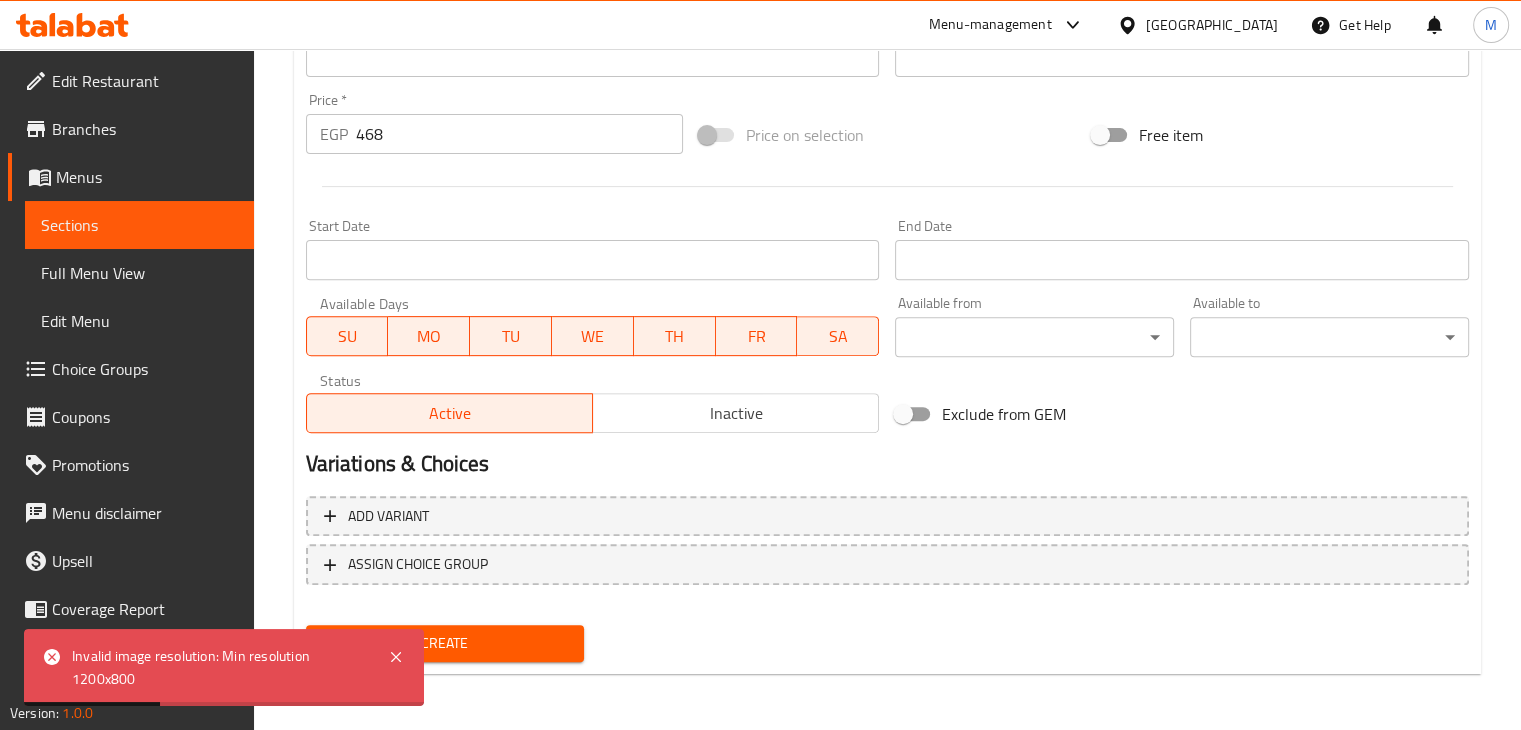 click on "Create" at bounding box center (445, 643) 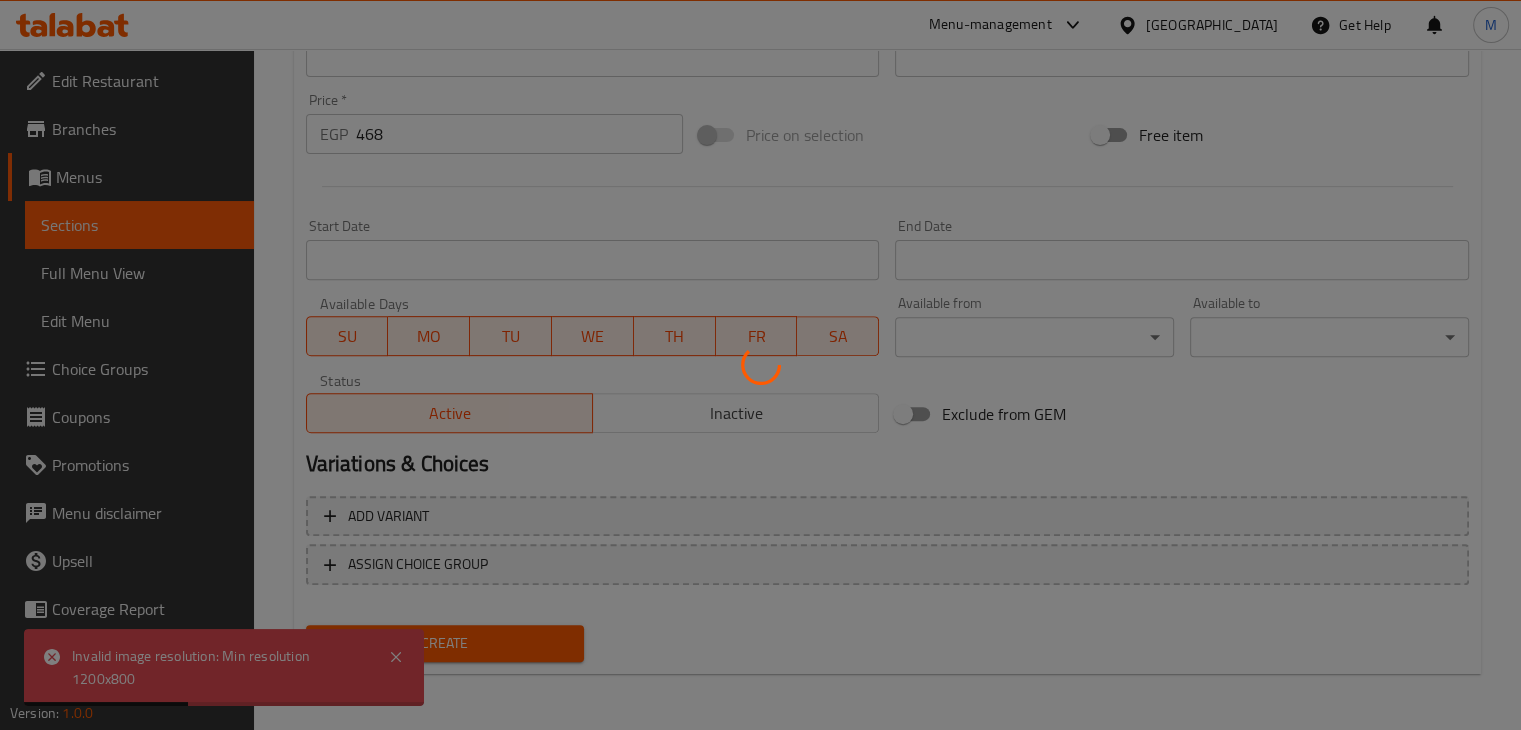 type 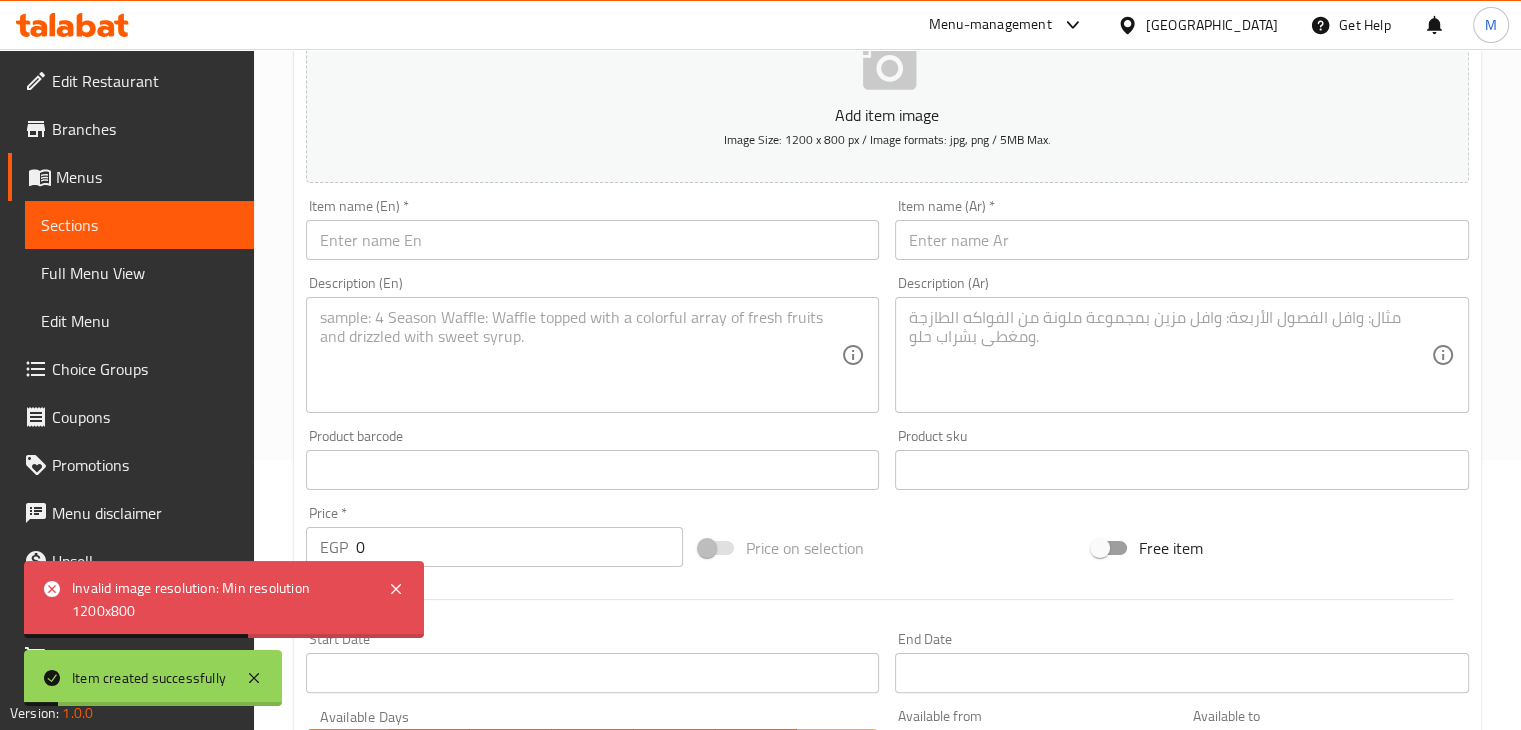 scroll, scrollTop: 0, scrollLeft: 0, axis: both 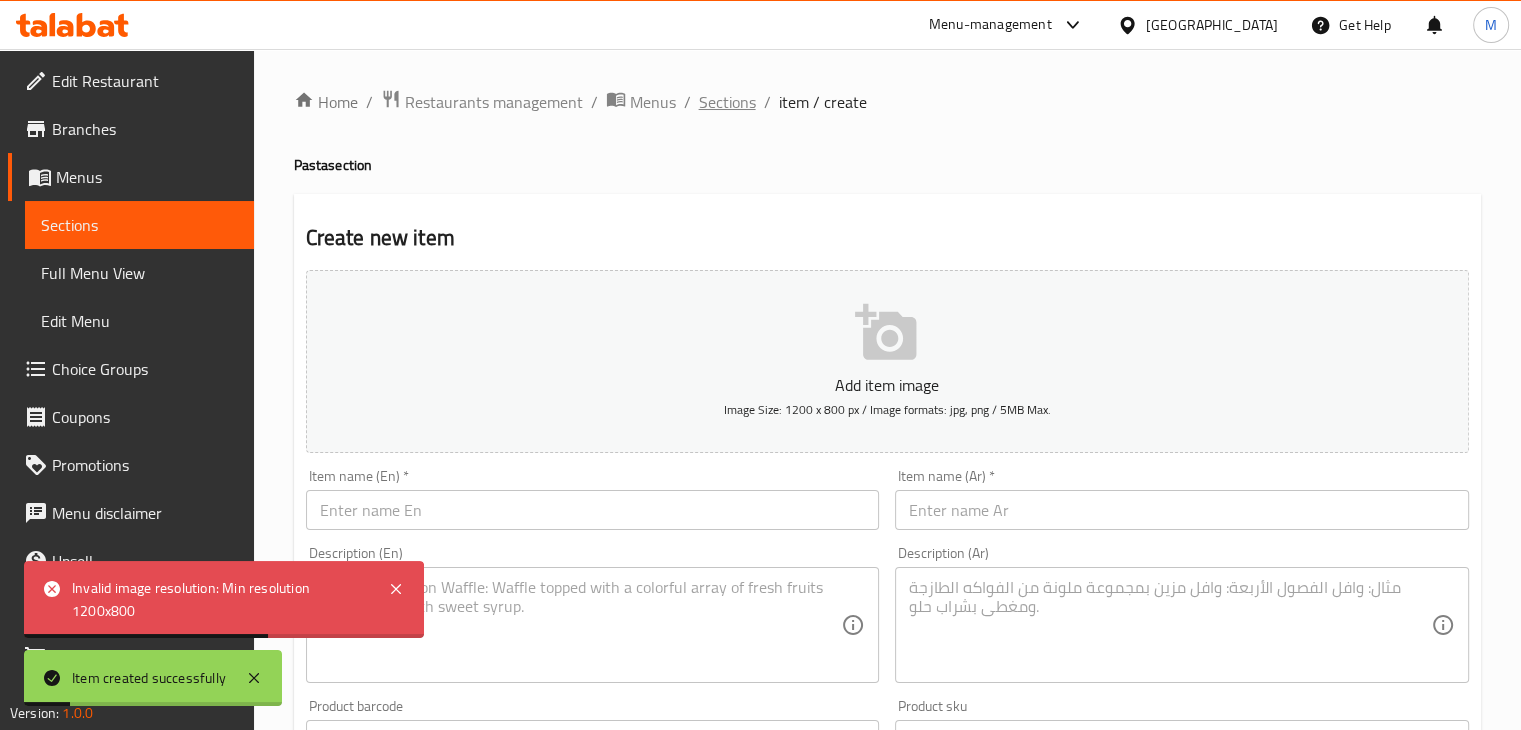 click on "Sections" at bounding box center [727, 102] 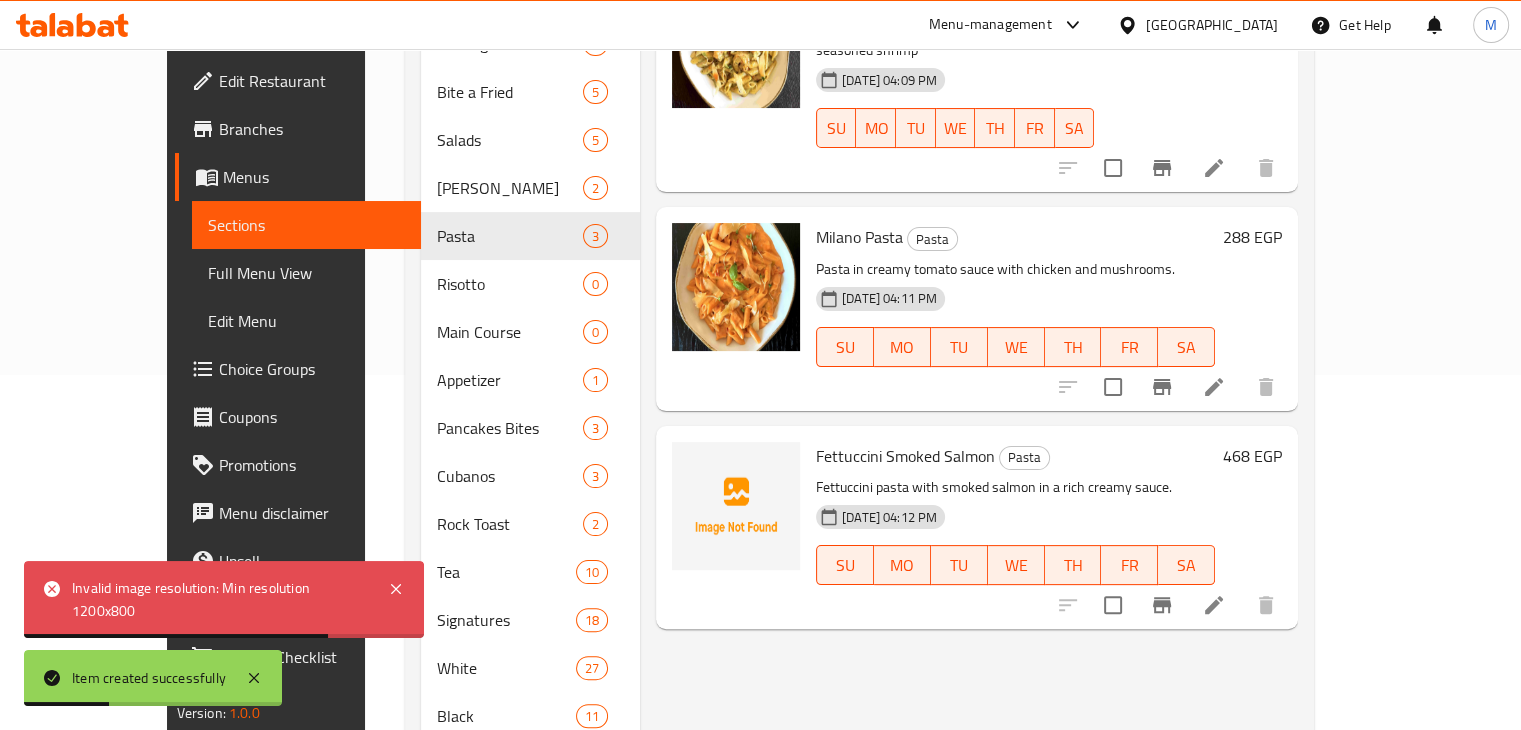 scroll, scrollTop: 356, scrollLeft: 0, axis: vertical 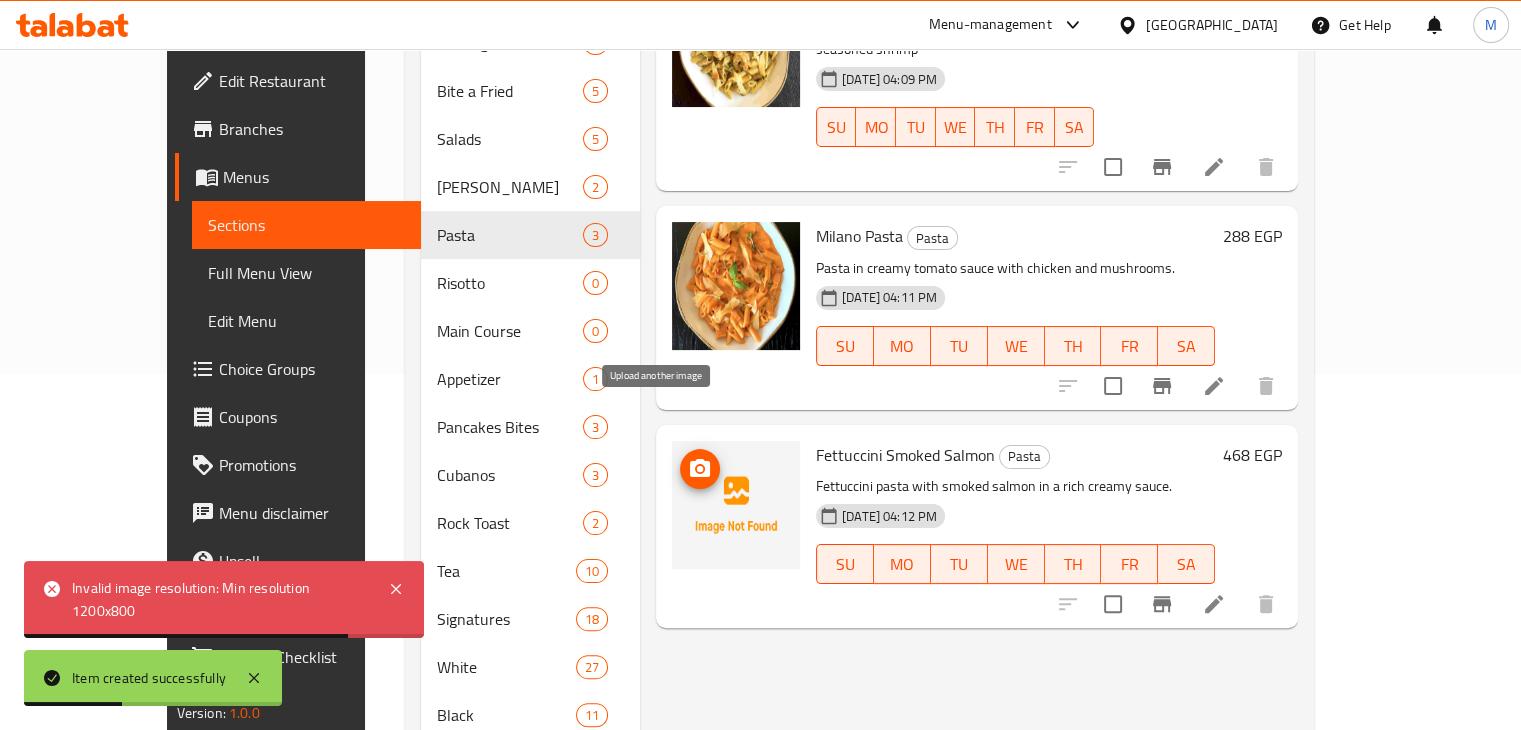 click 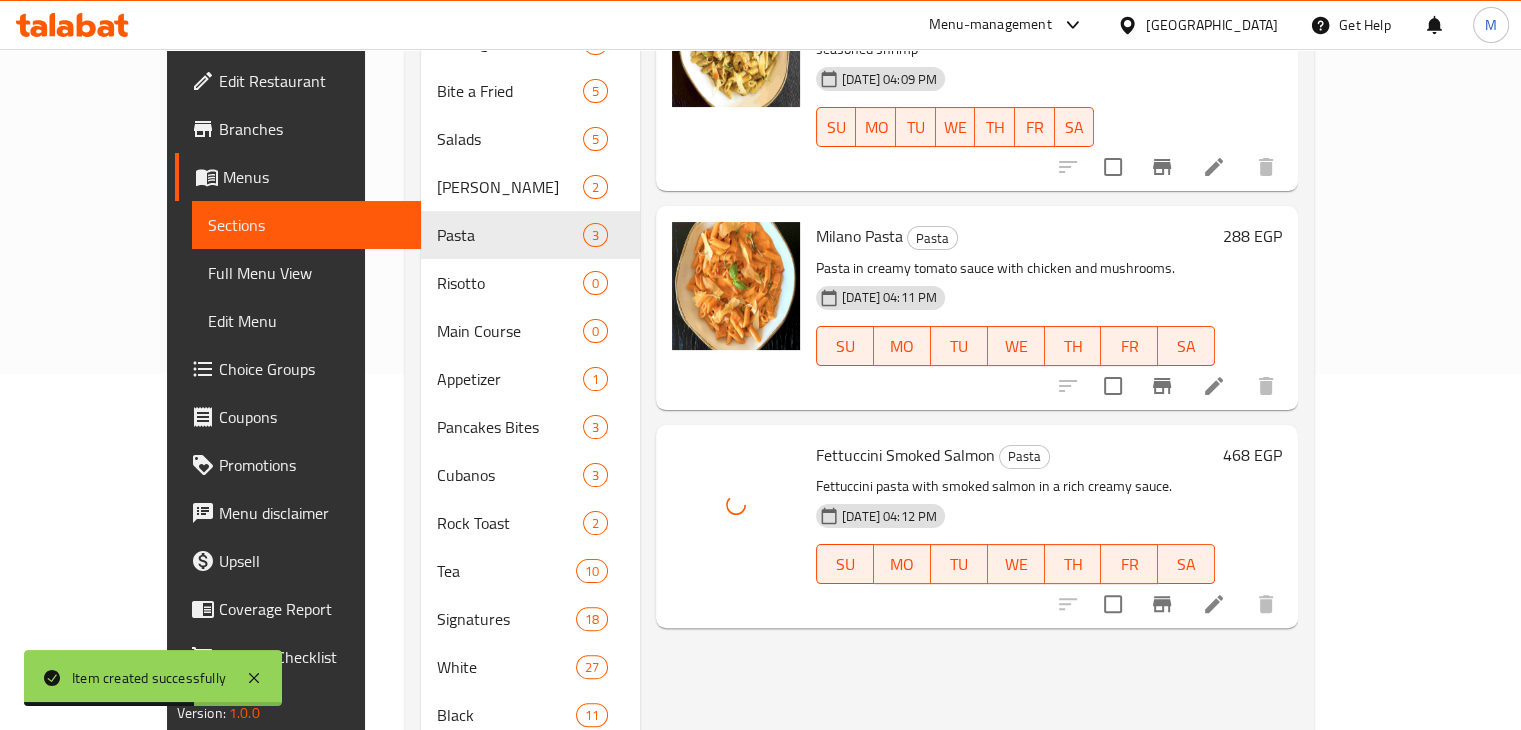 click on "Fettuccini pasta with smoked salmon in a rich creamy sauce." at bounding box center (1015, 486) 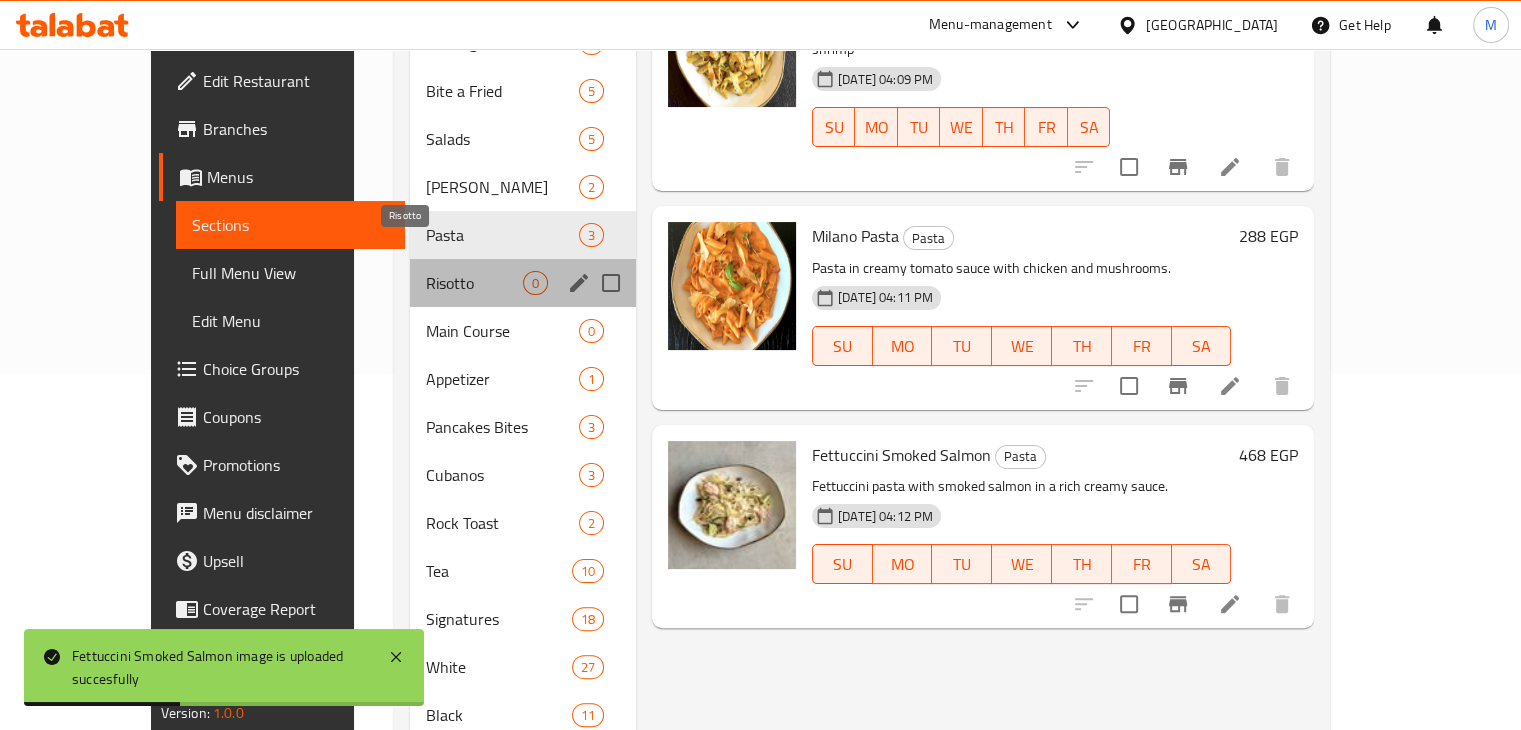 click on "Risotto" at bounding box center (474, 283) 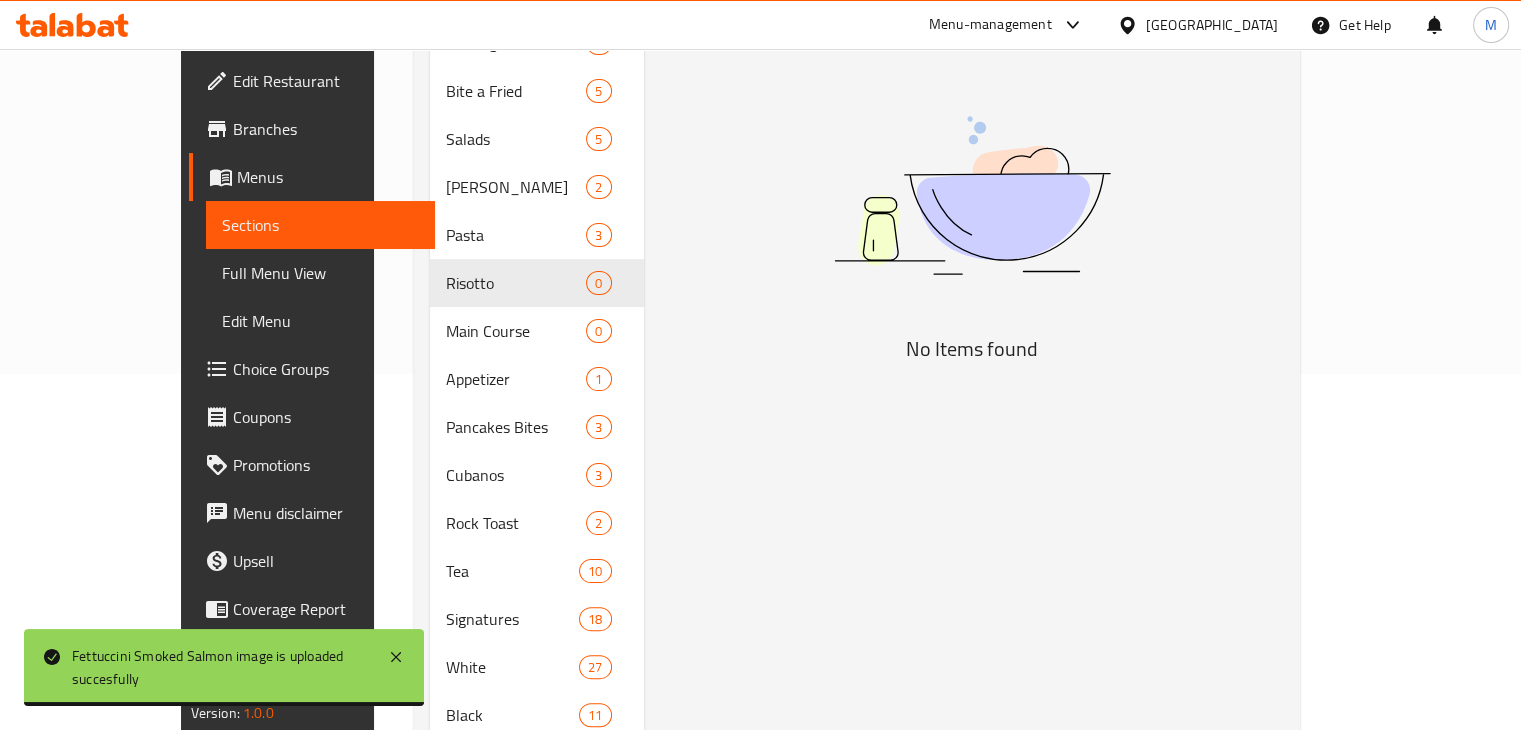 scroll, scrollTop: 0, scrollLeft: 0, axis: both 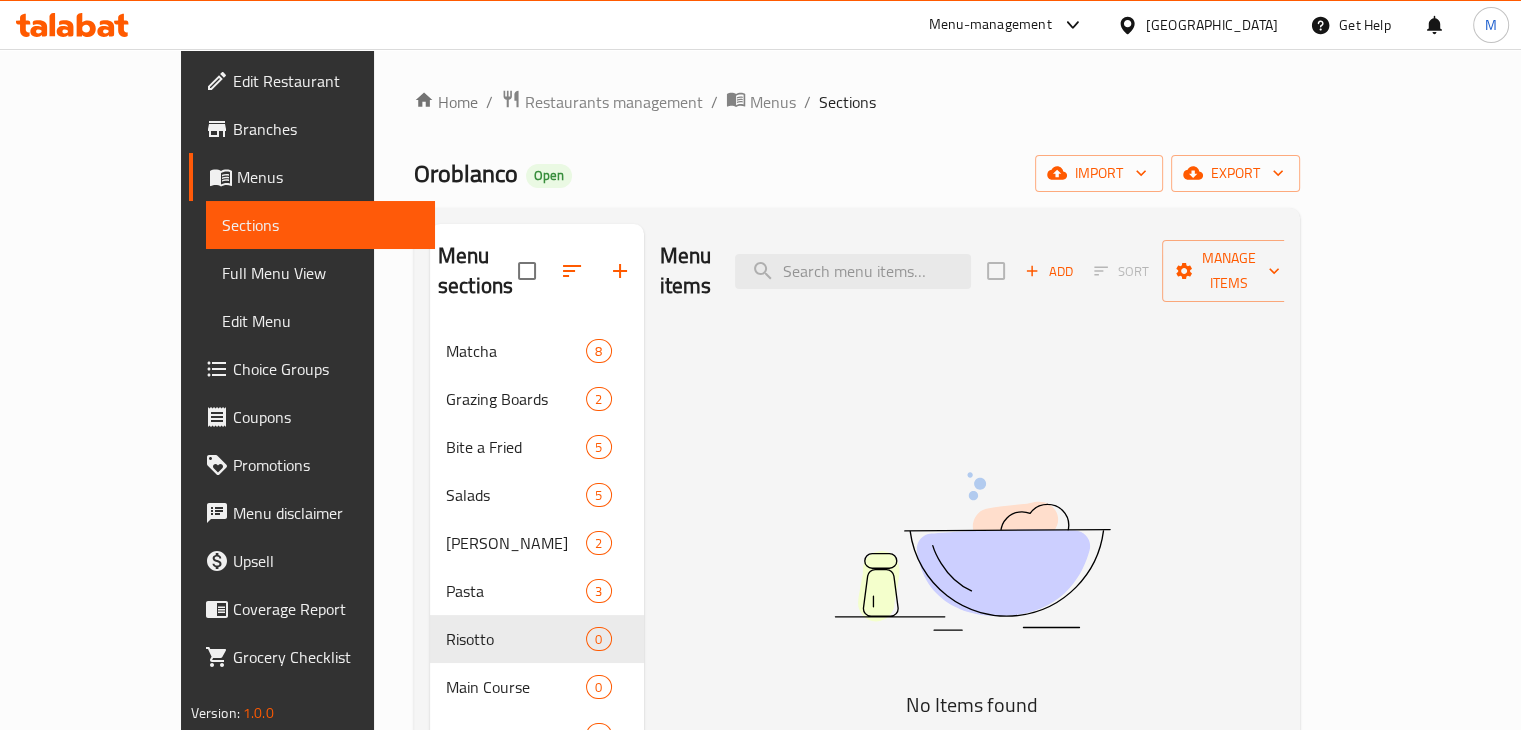 click 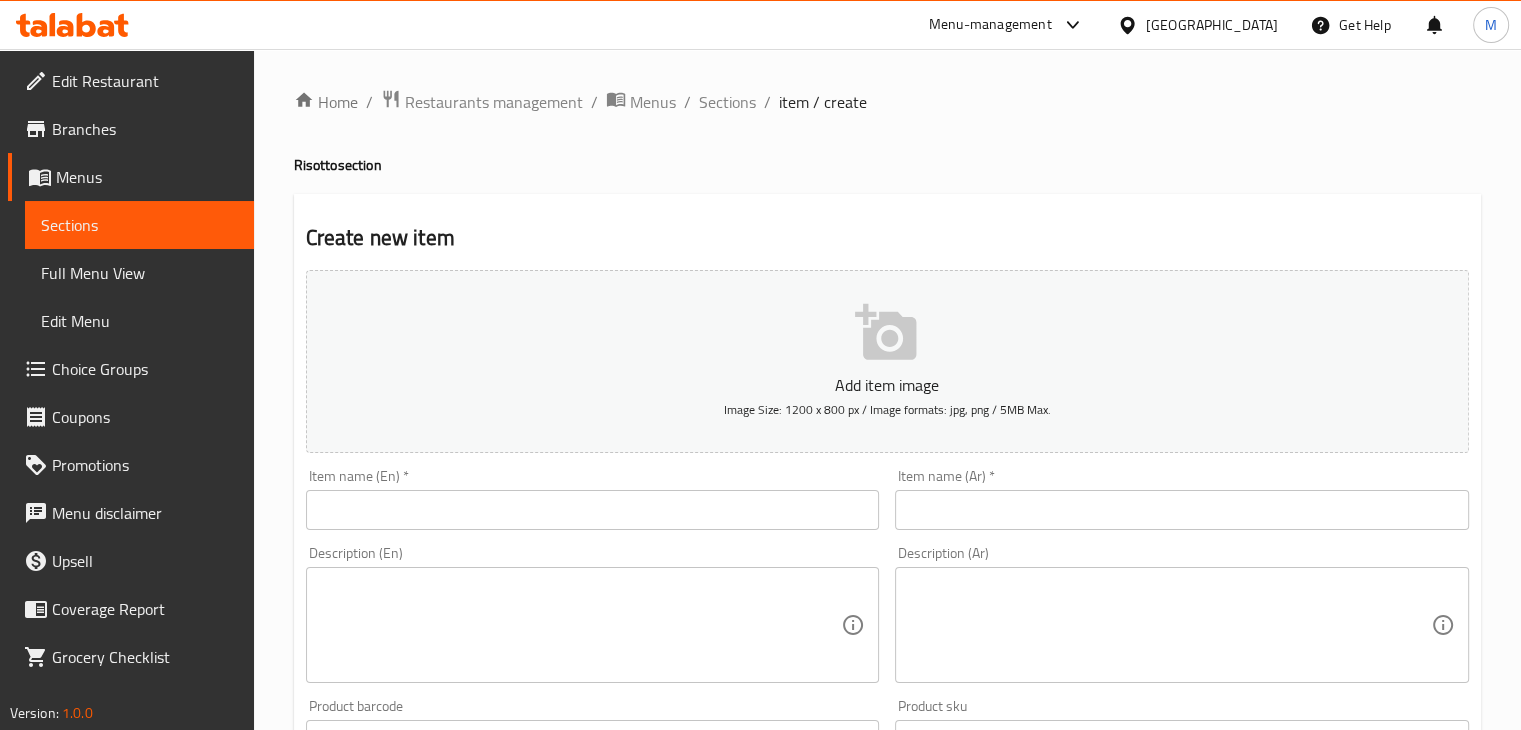 click on "Image Size: 1200 x 800 px / Image formats: jpg, png / 5MB Max." at bounding box center (887, 409) 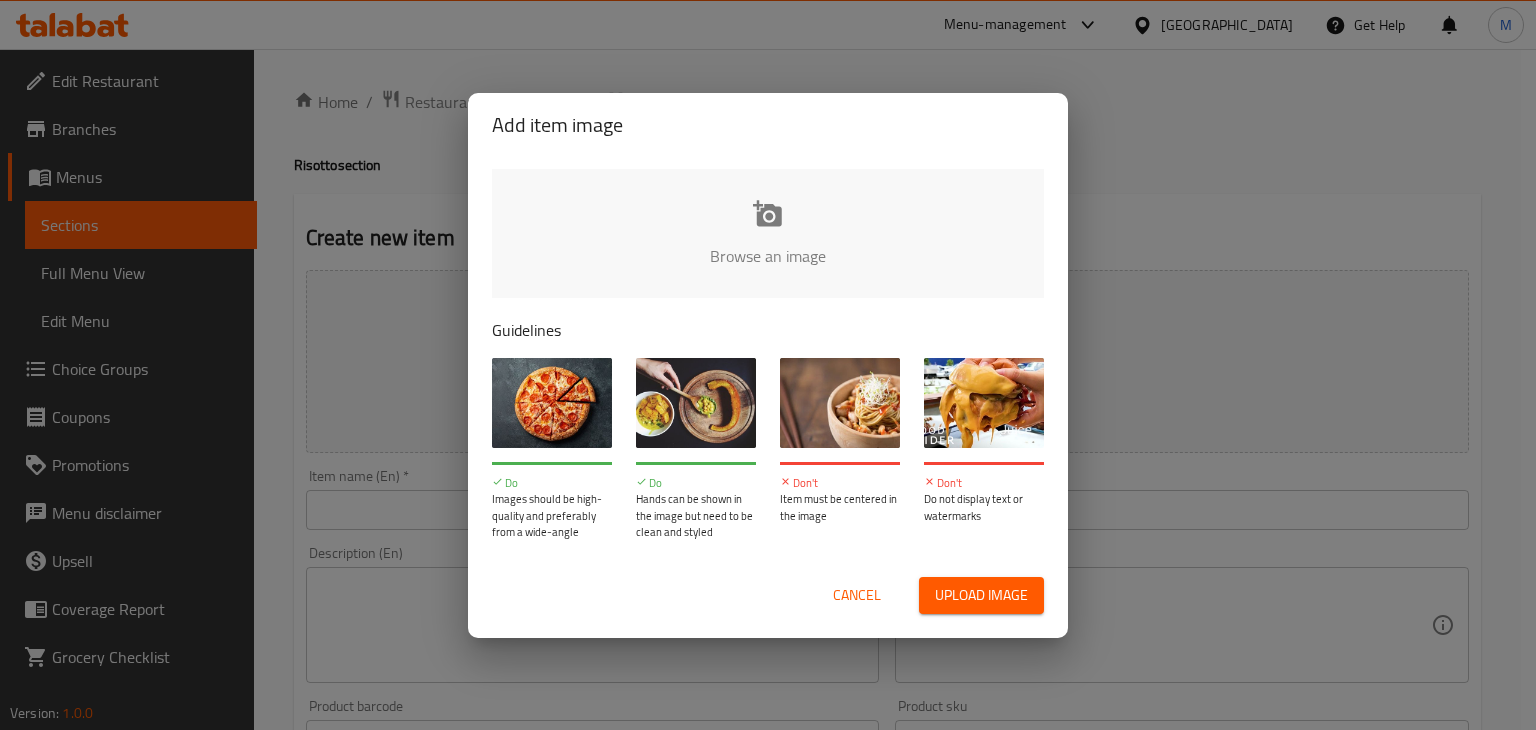 click at bounding box center (1444, 262) 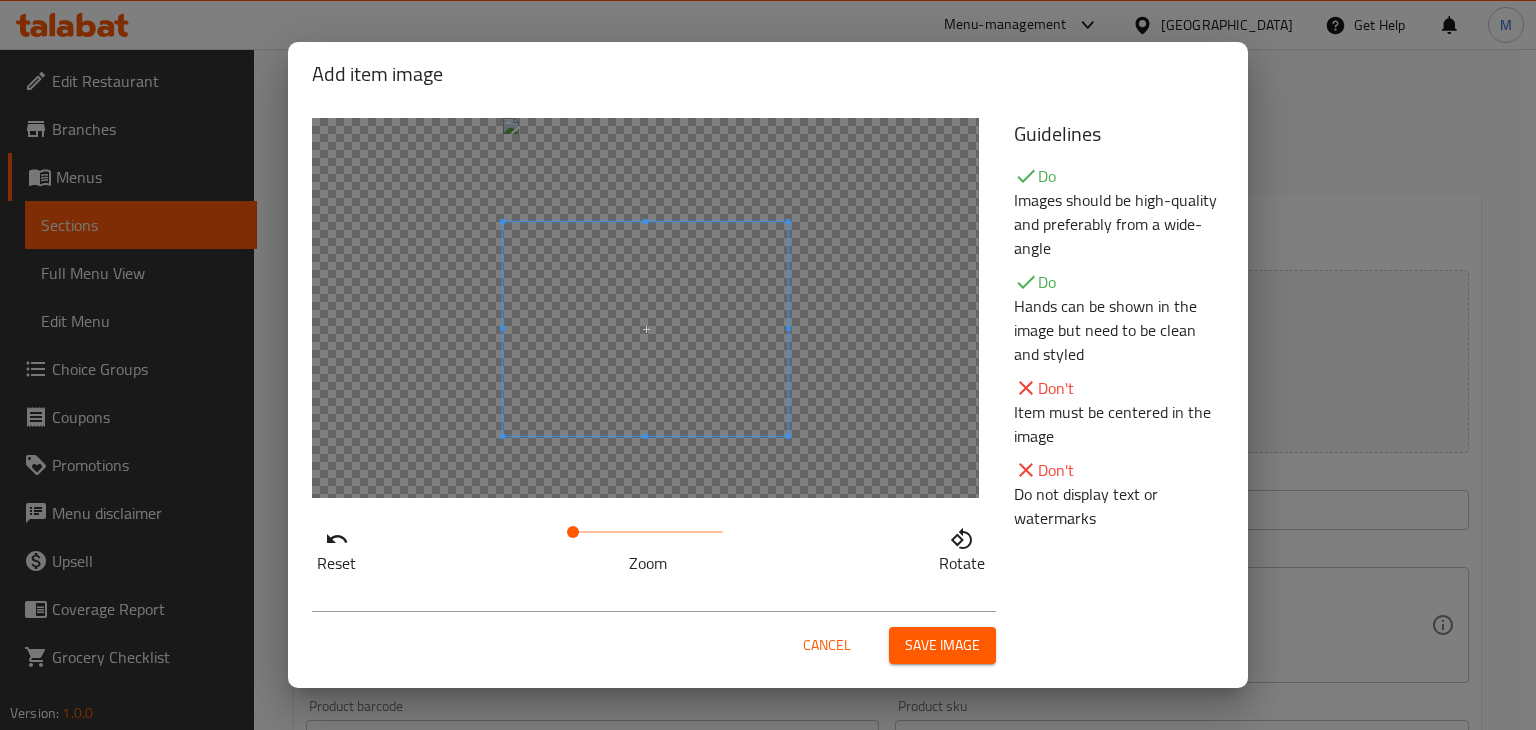 click at bounding box center [645, 329] 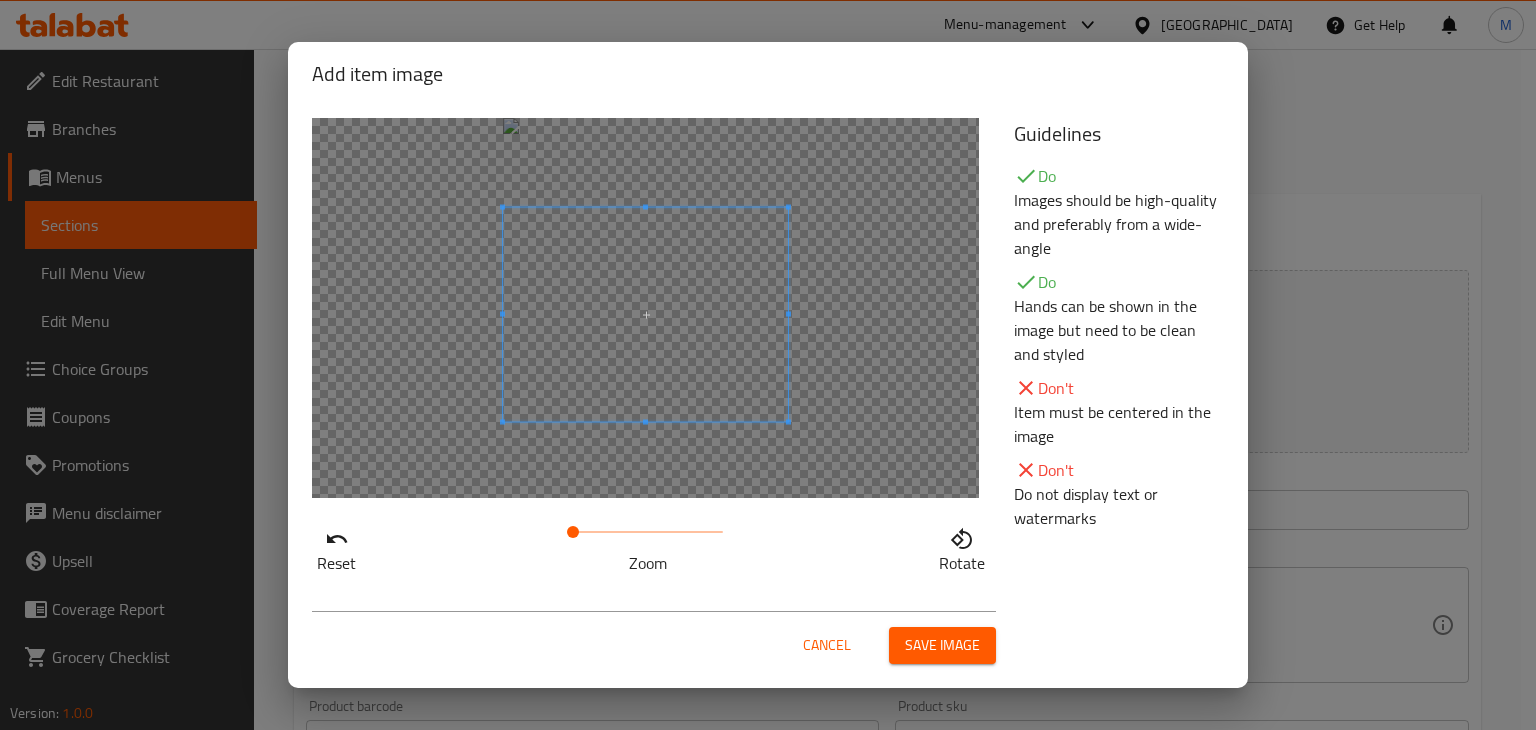 click at bounding box center [645, 315] 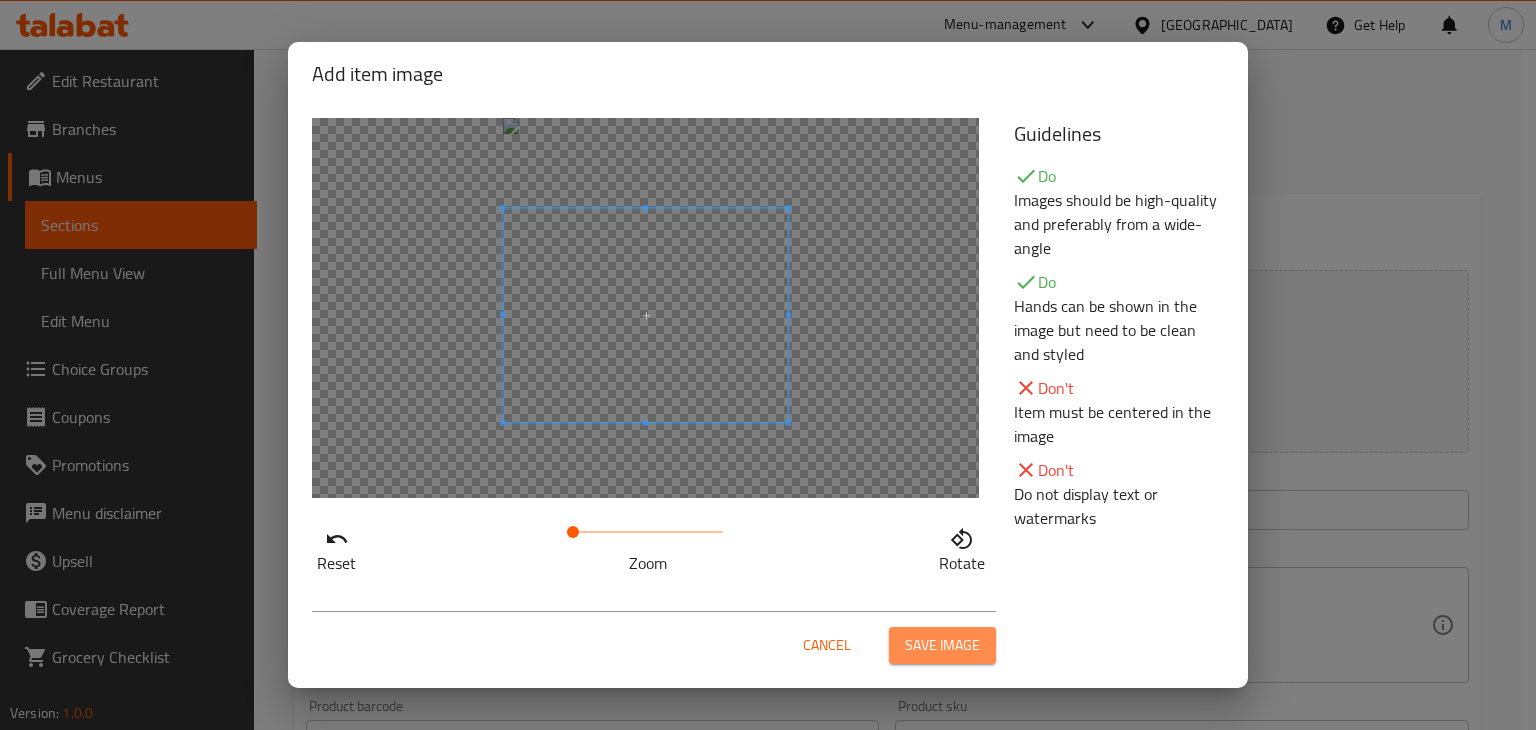 click on "Save image" at bounding box center (942, 645) 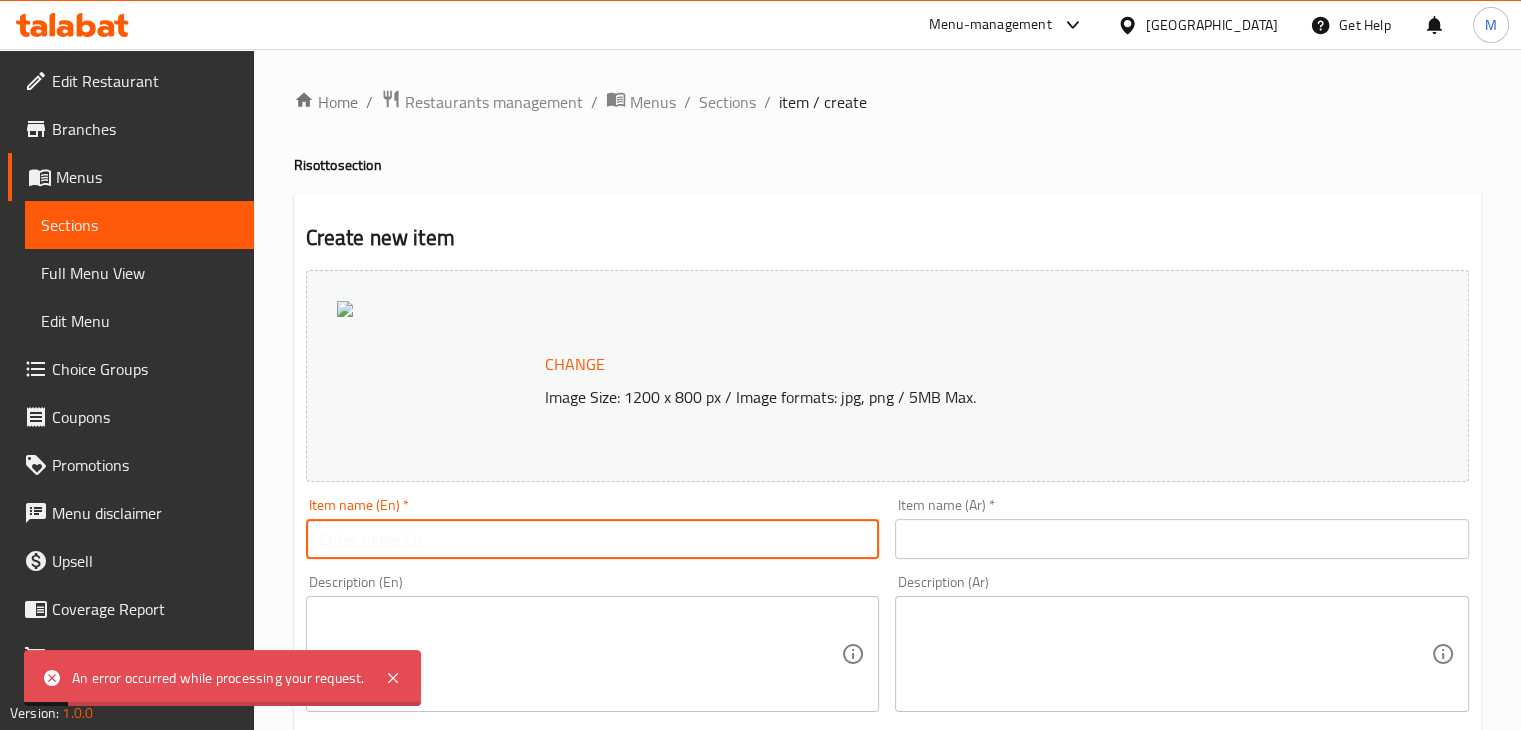 click at bounding box center (593, 539) 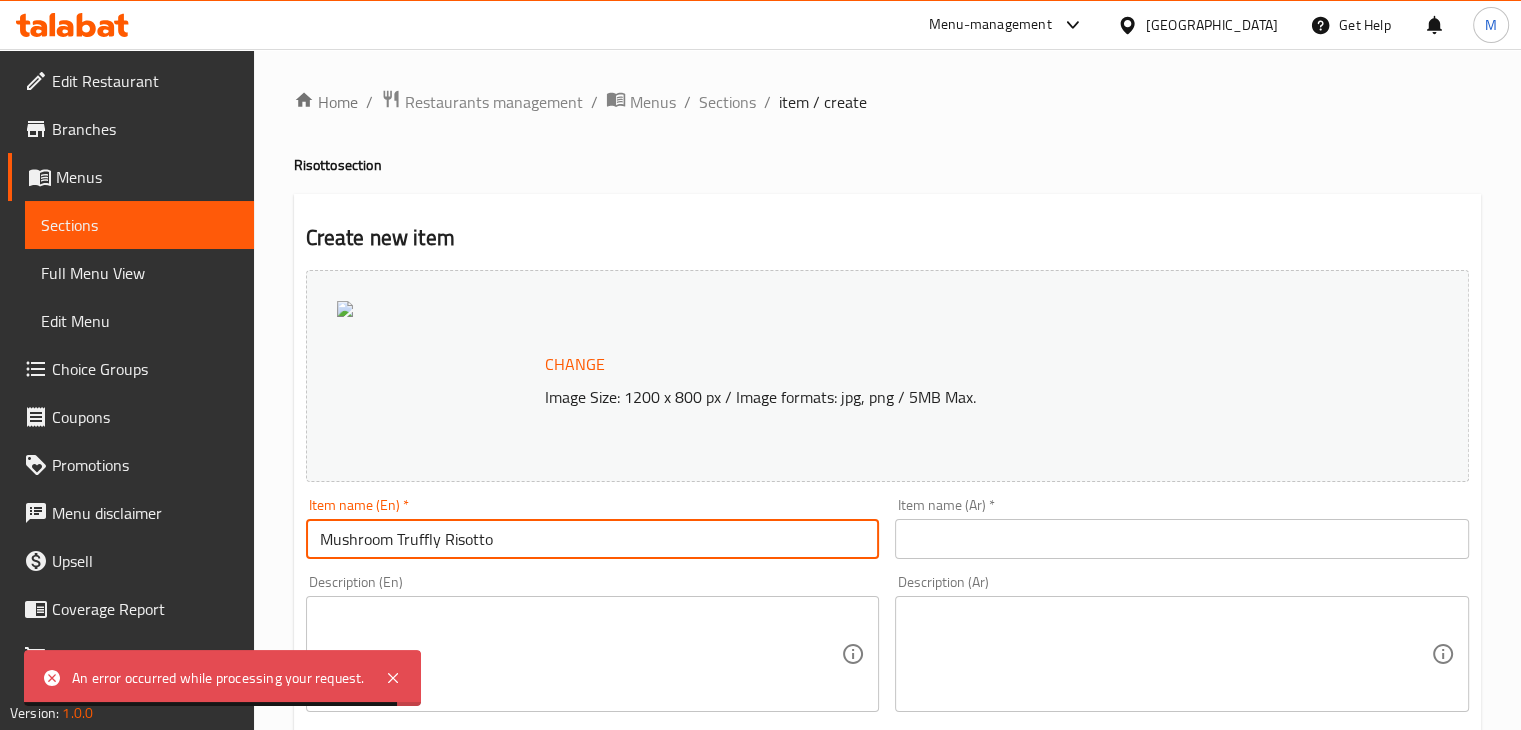 type on "Mushroom Truffly Risotto" 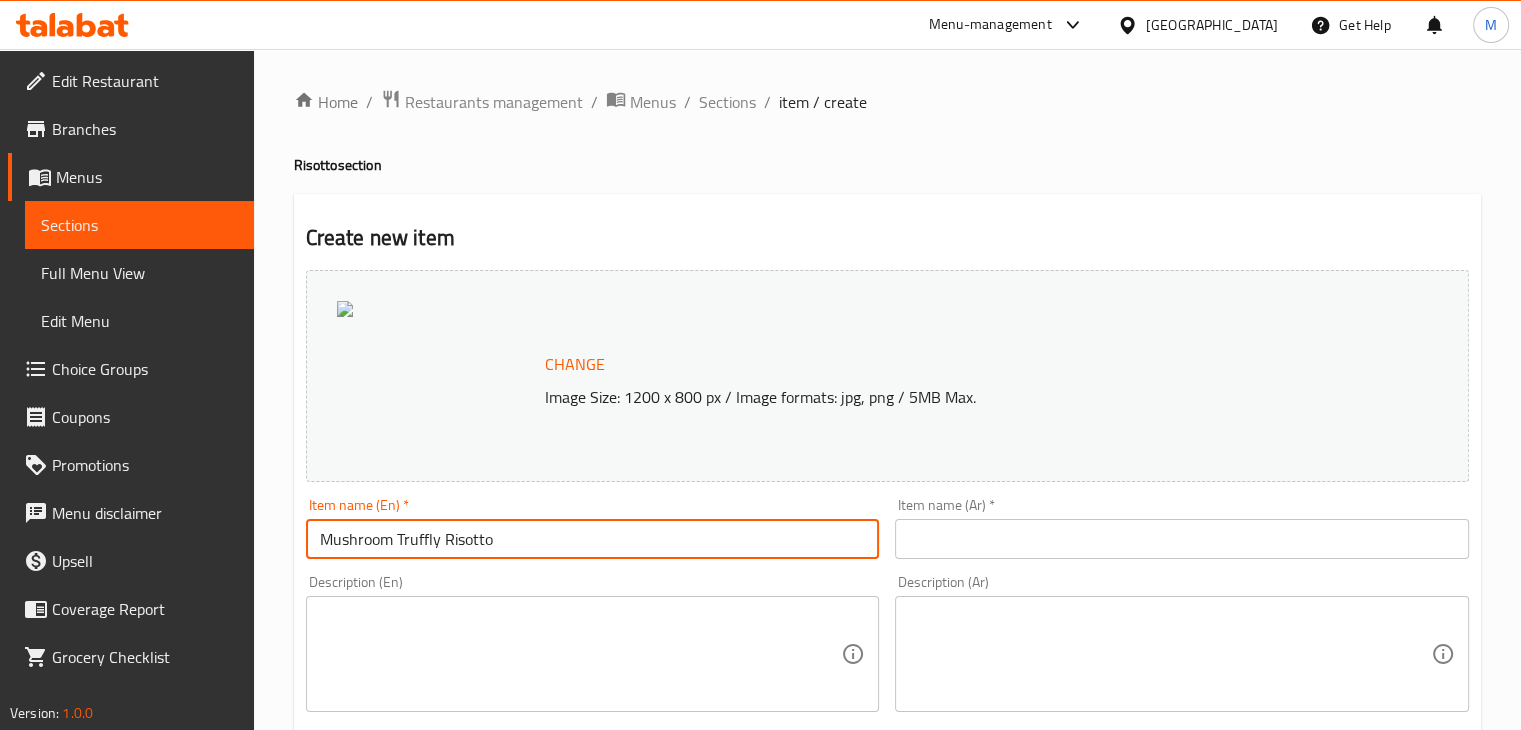 click at bounding box center [1182, 539] 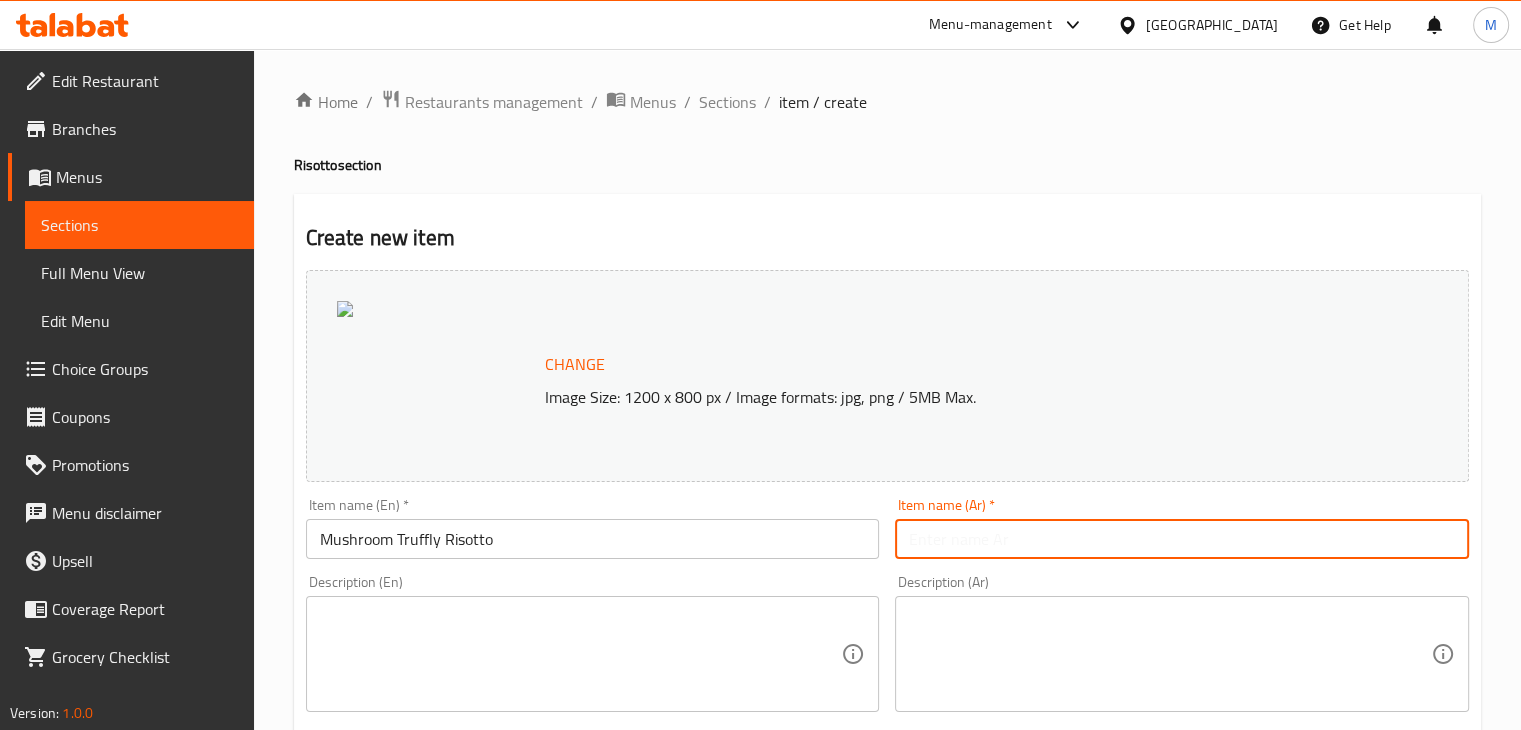 paste on "ريزوتو الفطر والترافل" 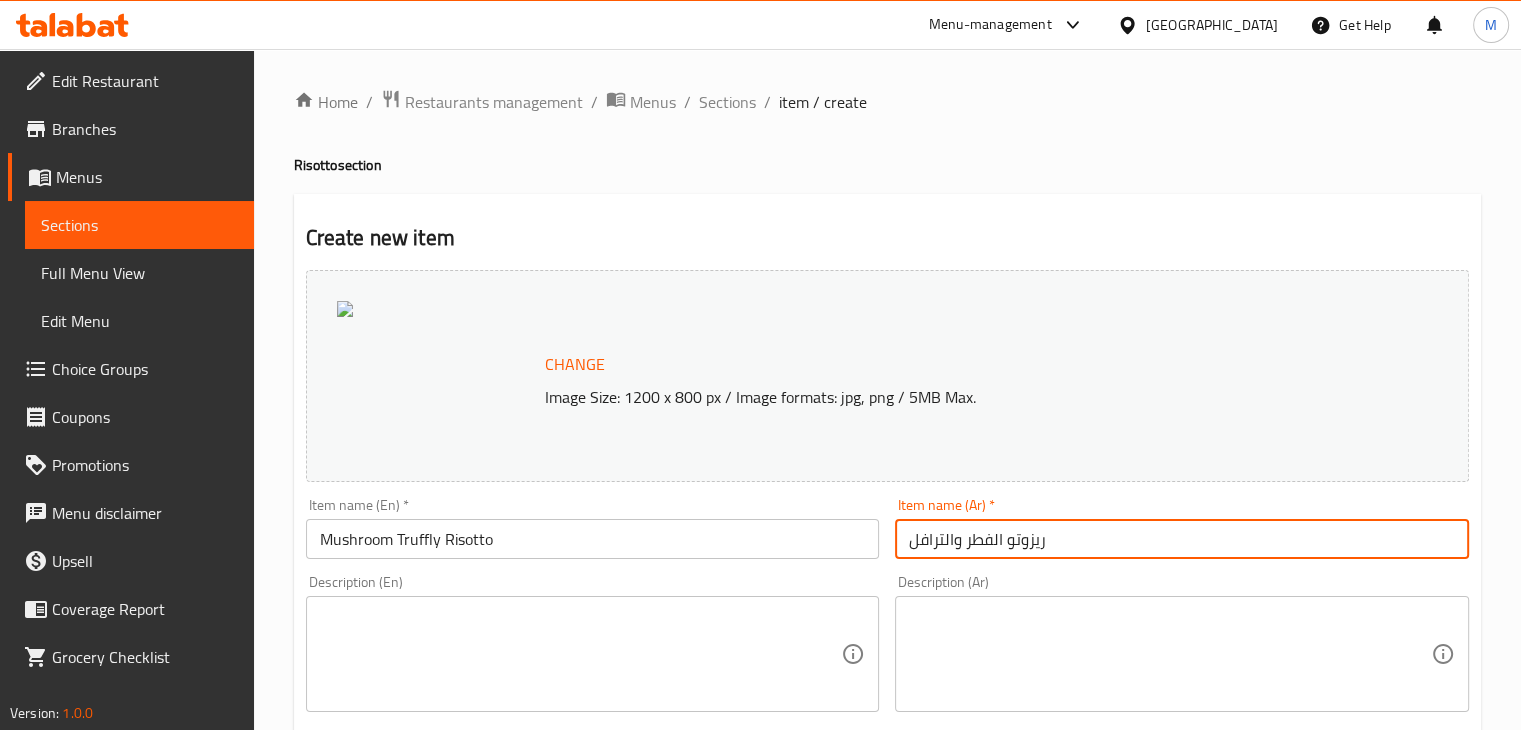 type on "ريزوتو الفطر والترافل" 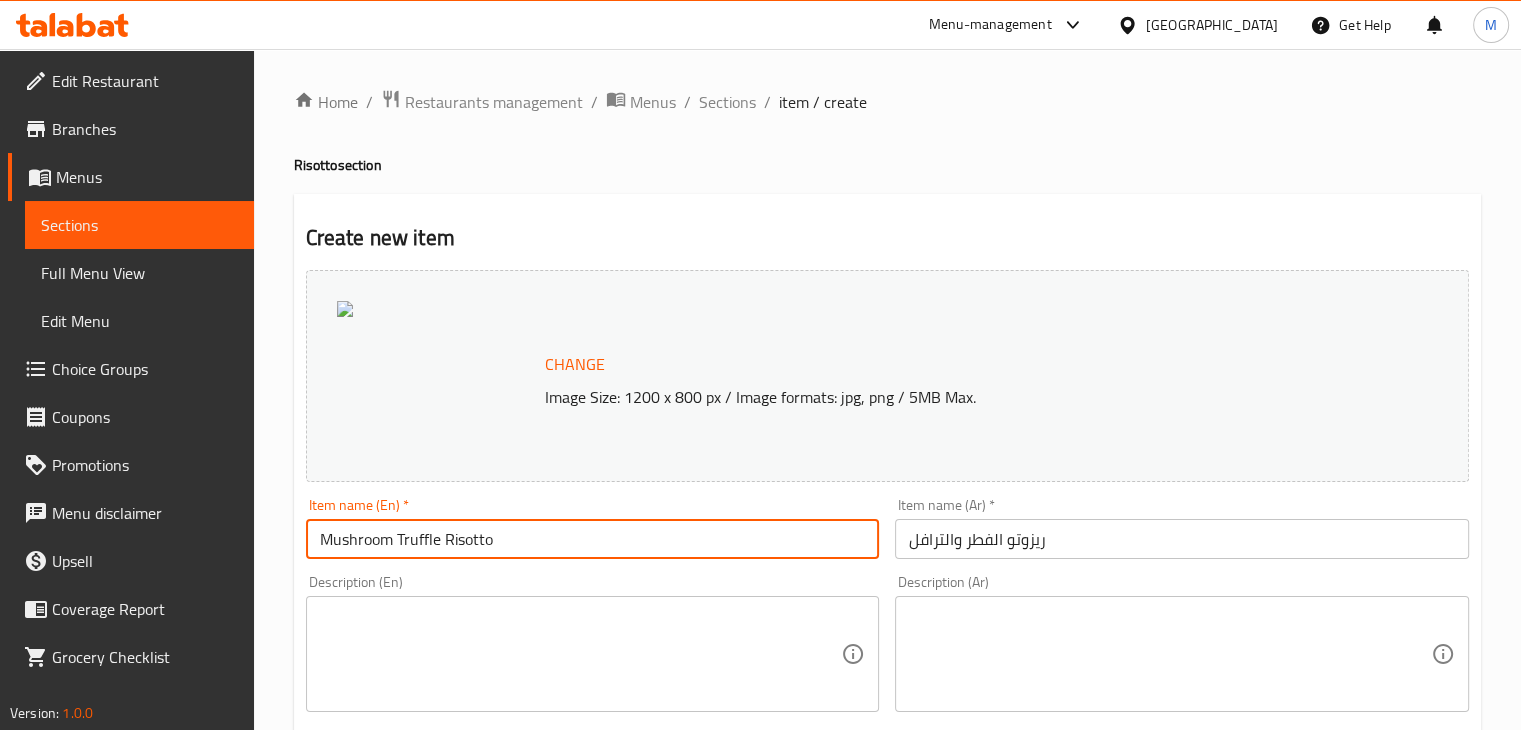 type on "Mushroom Truffle Risotto" 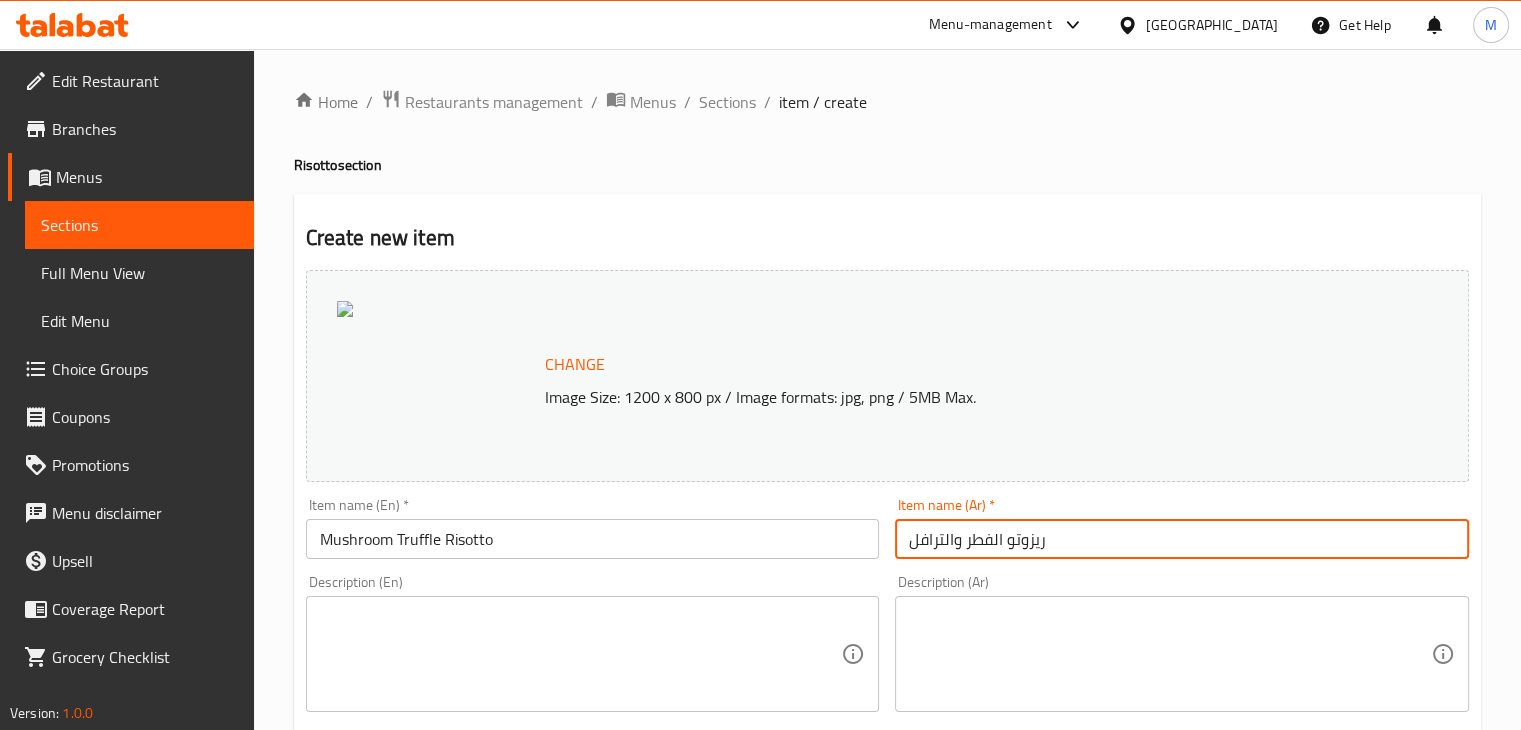 drag, startPoint x: 966, startPoint y: 543, endPoint x: 996, endPoint y: 541, distance: 30.066593 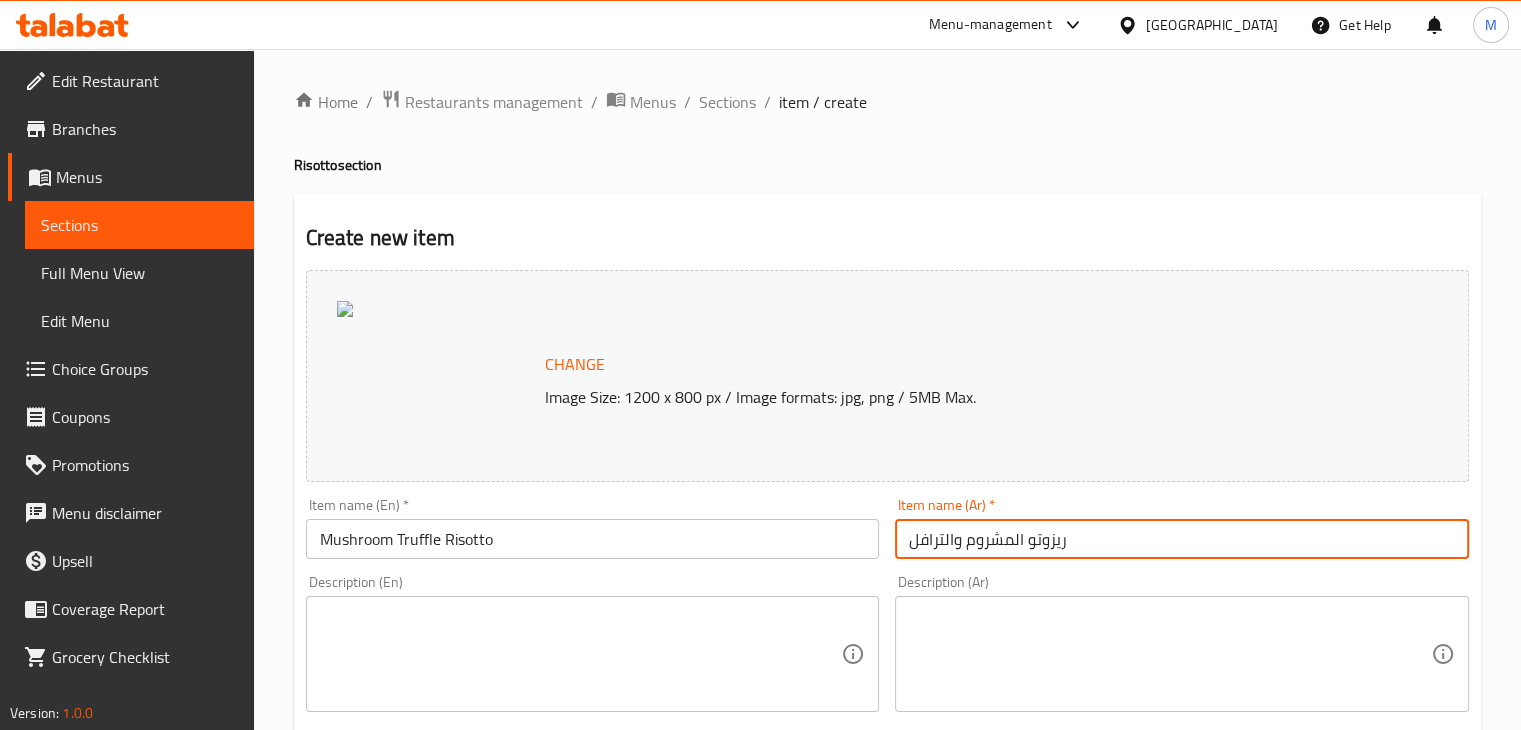 type on "ريزوتو المشروم والترافل" 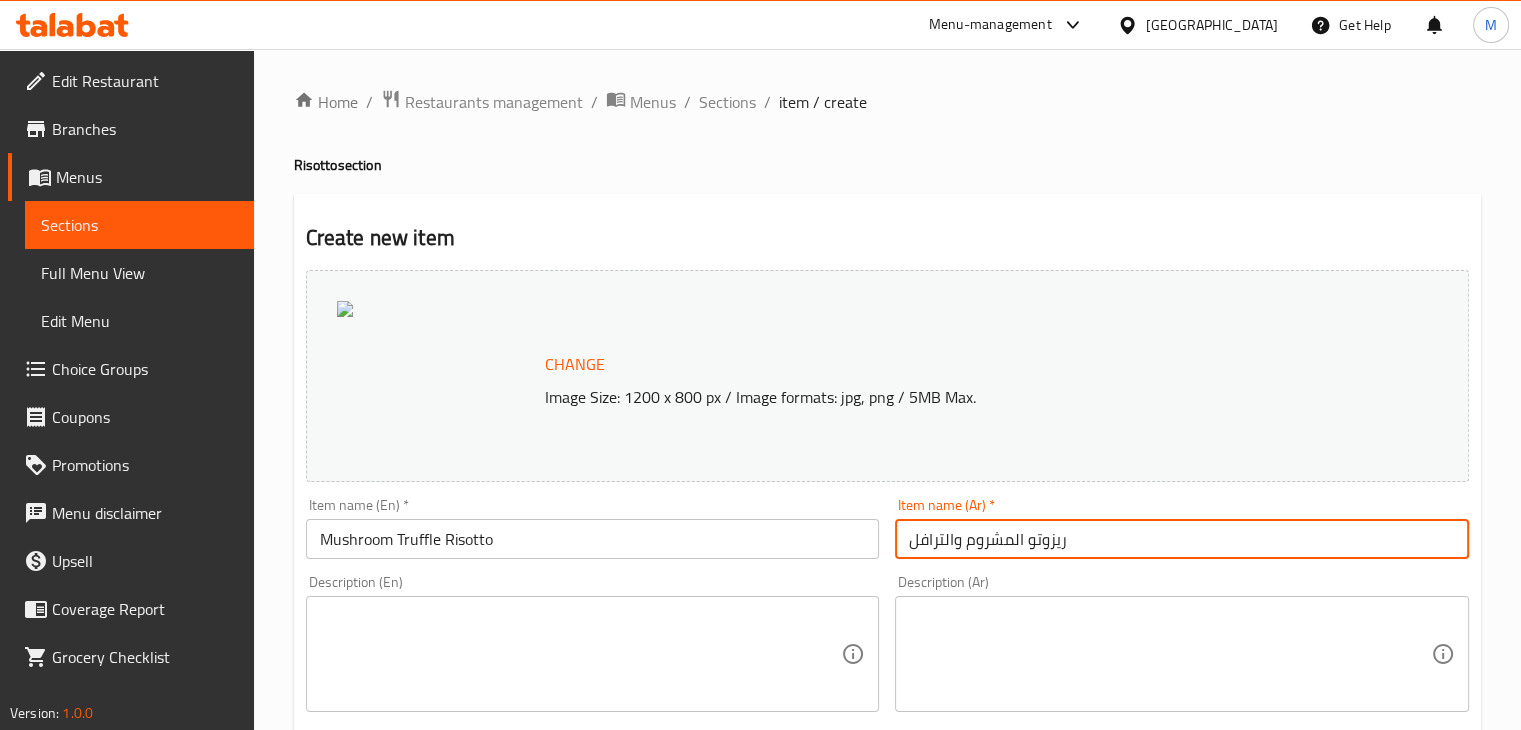 click at bounding box center [1170, 654] 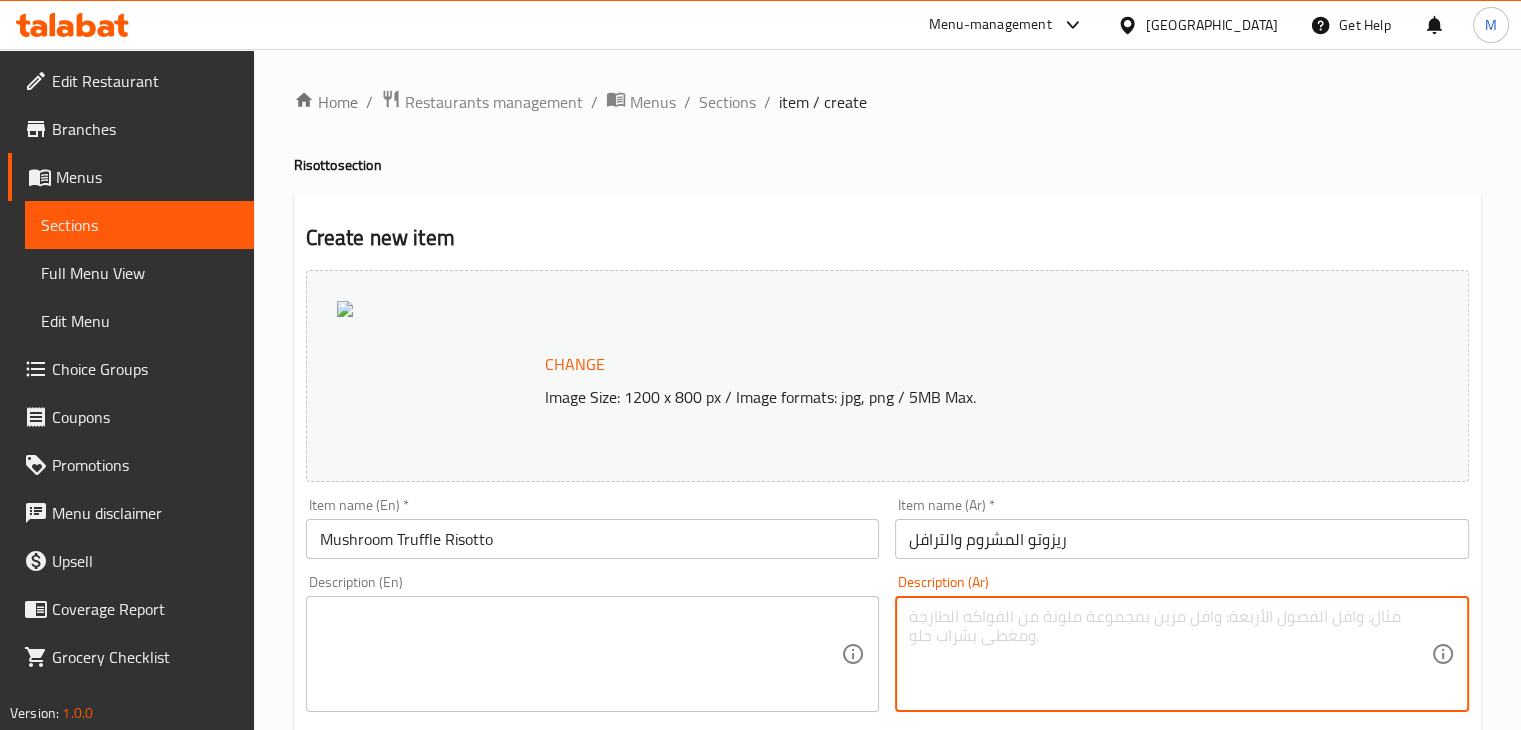 paste on "أرز [PERSON_NAME] ببطء مع الفطر وزيت الترافل الفاخر" 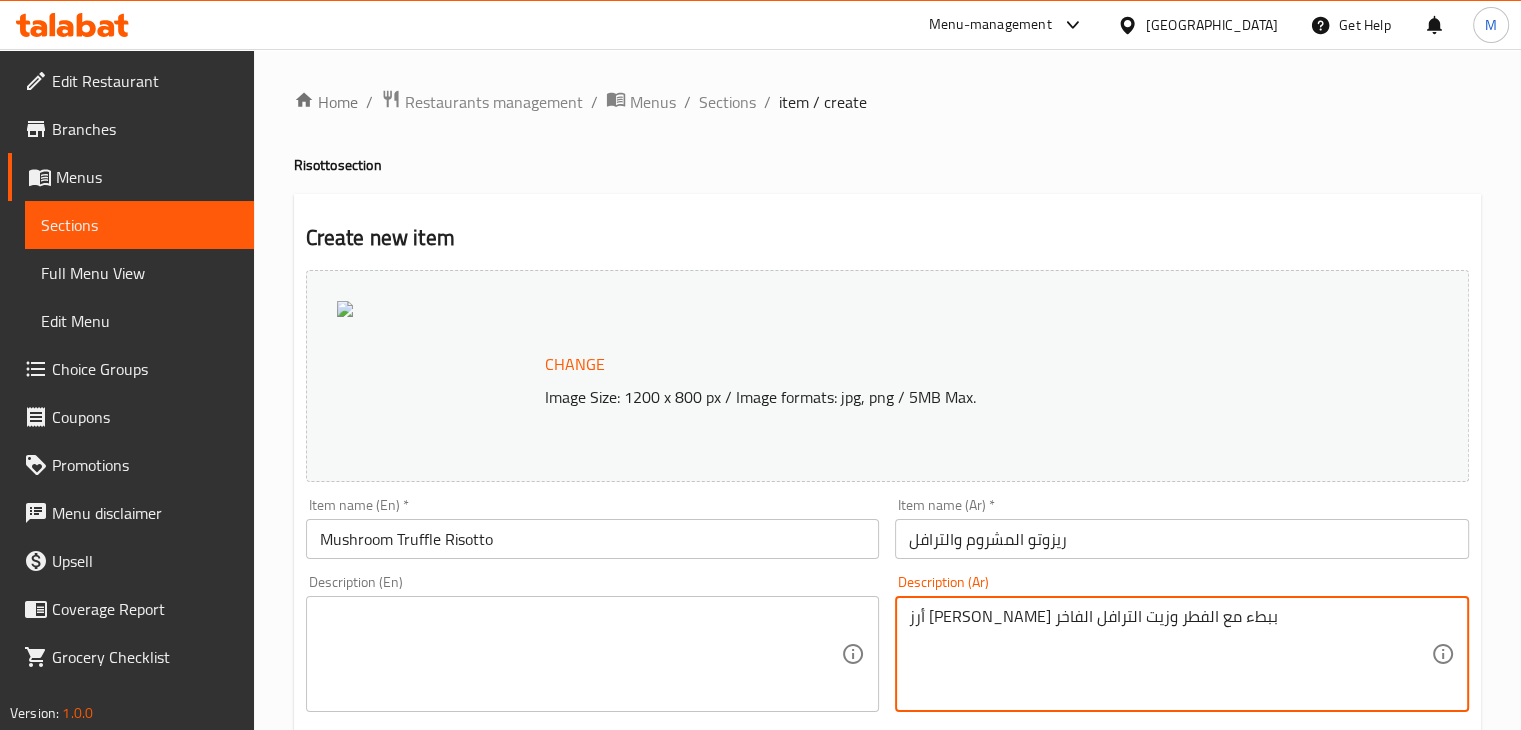 type on "أرز [PERSON_NAME] ببطء مع الفطر وزيت الترافل الفاخر" 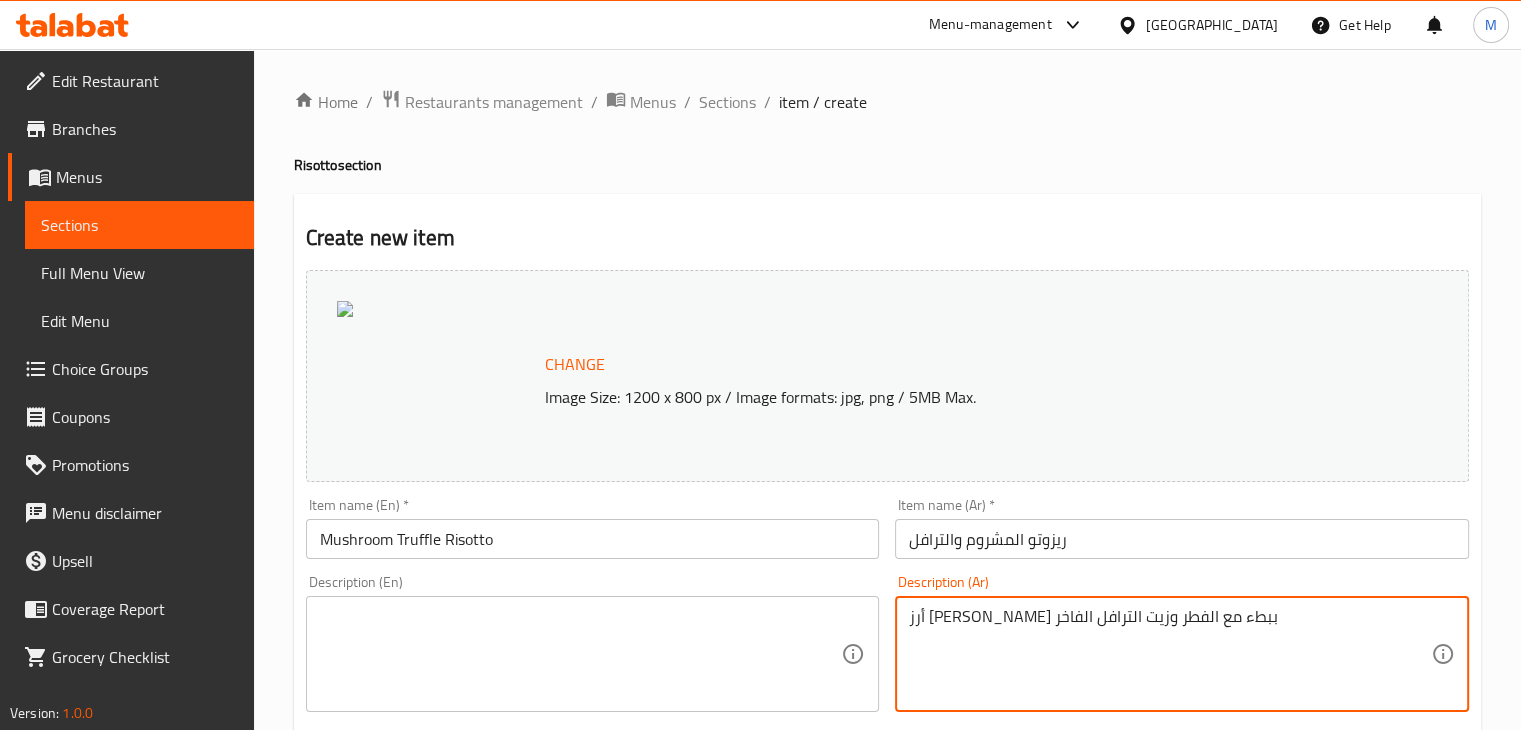click at bounding box center (581, 654) 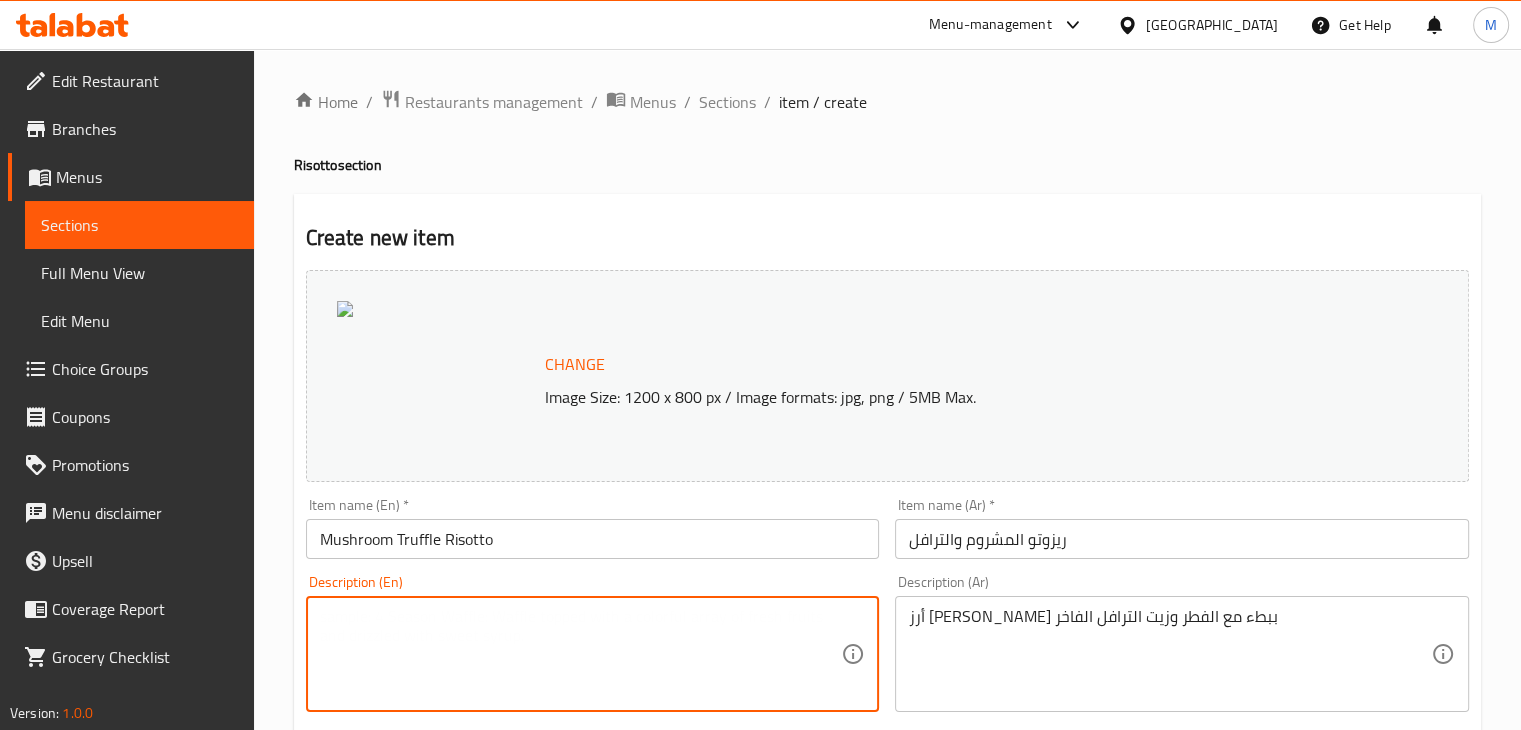 paste on "Creamy slow-cooked rice with mushrooms and luxurious truffle oil." 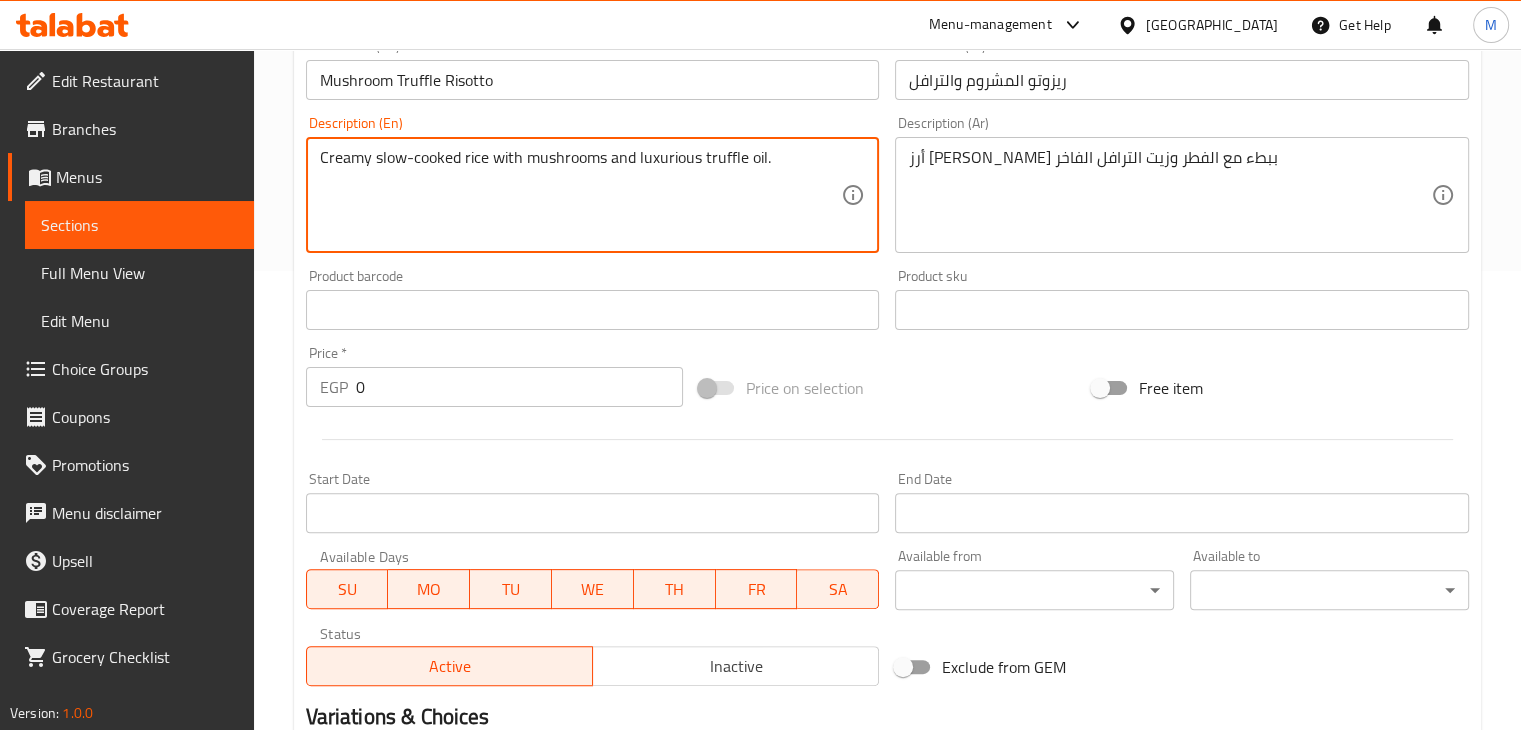 scroll, scrollTop: 514, scrollLeft: 0, axis: vertical 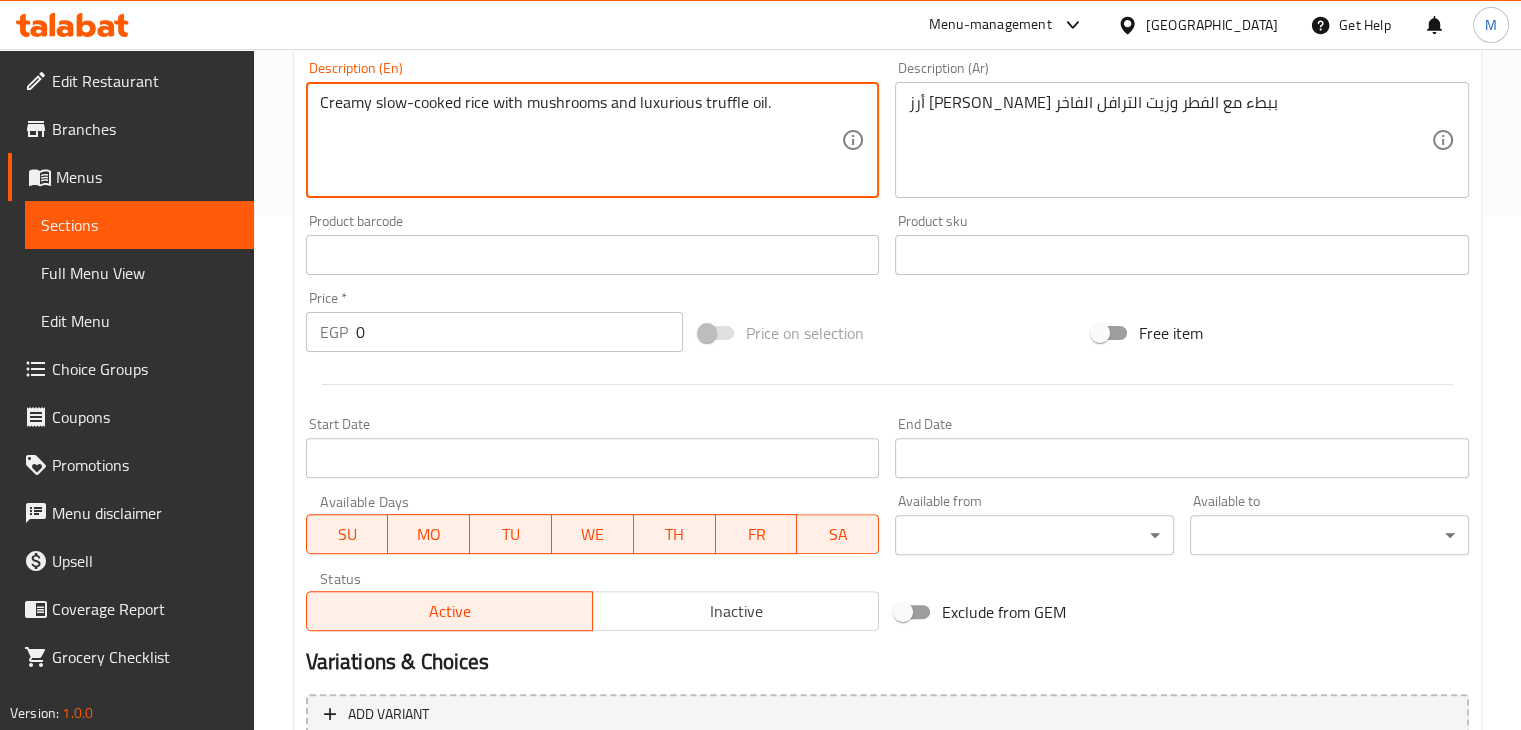 type on "Creamy slow-cooked rice with mushrooms and luxurious truffle oil." 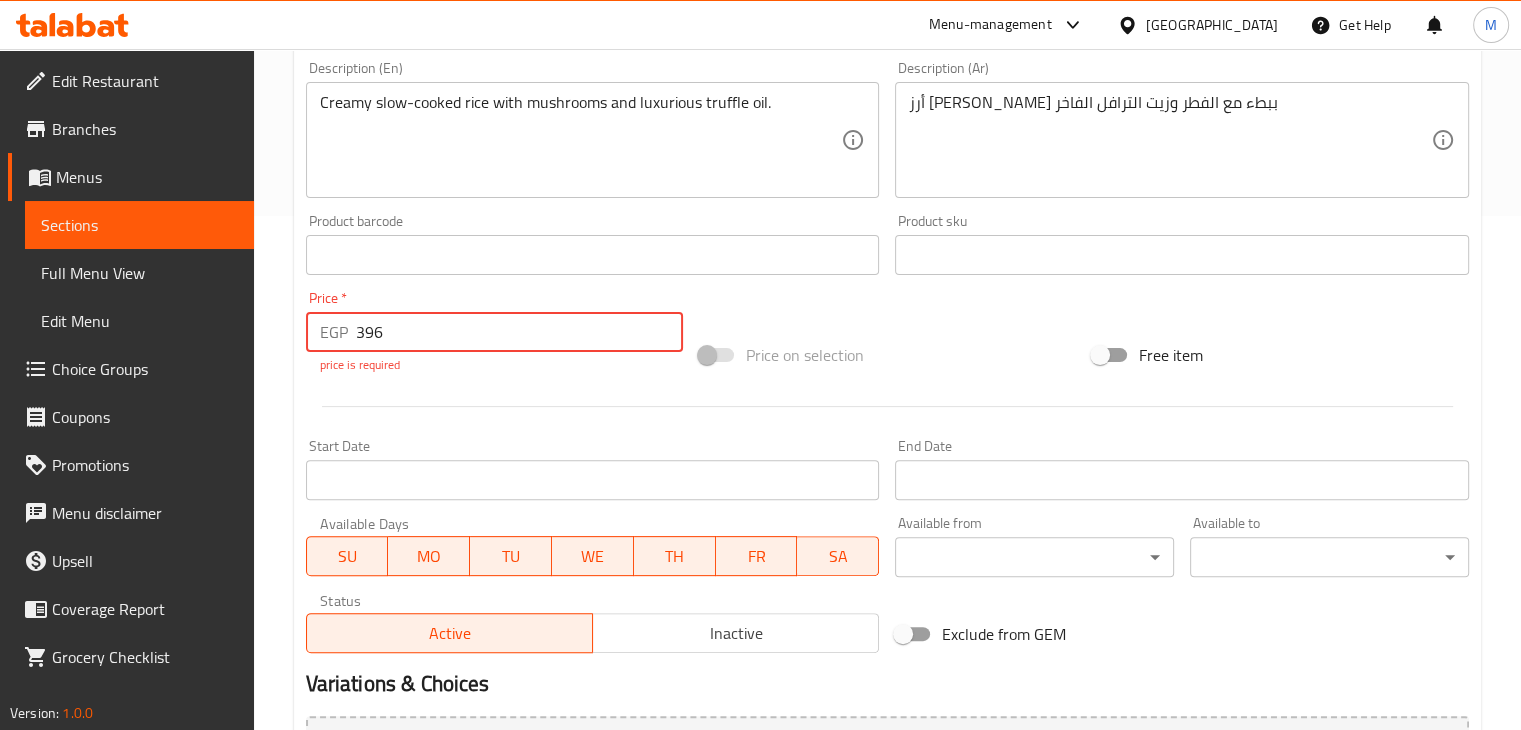 type on "396" 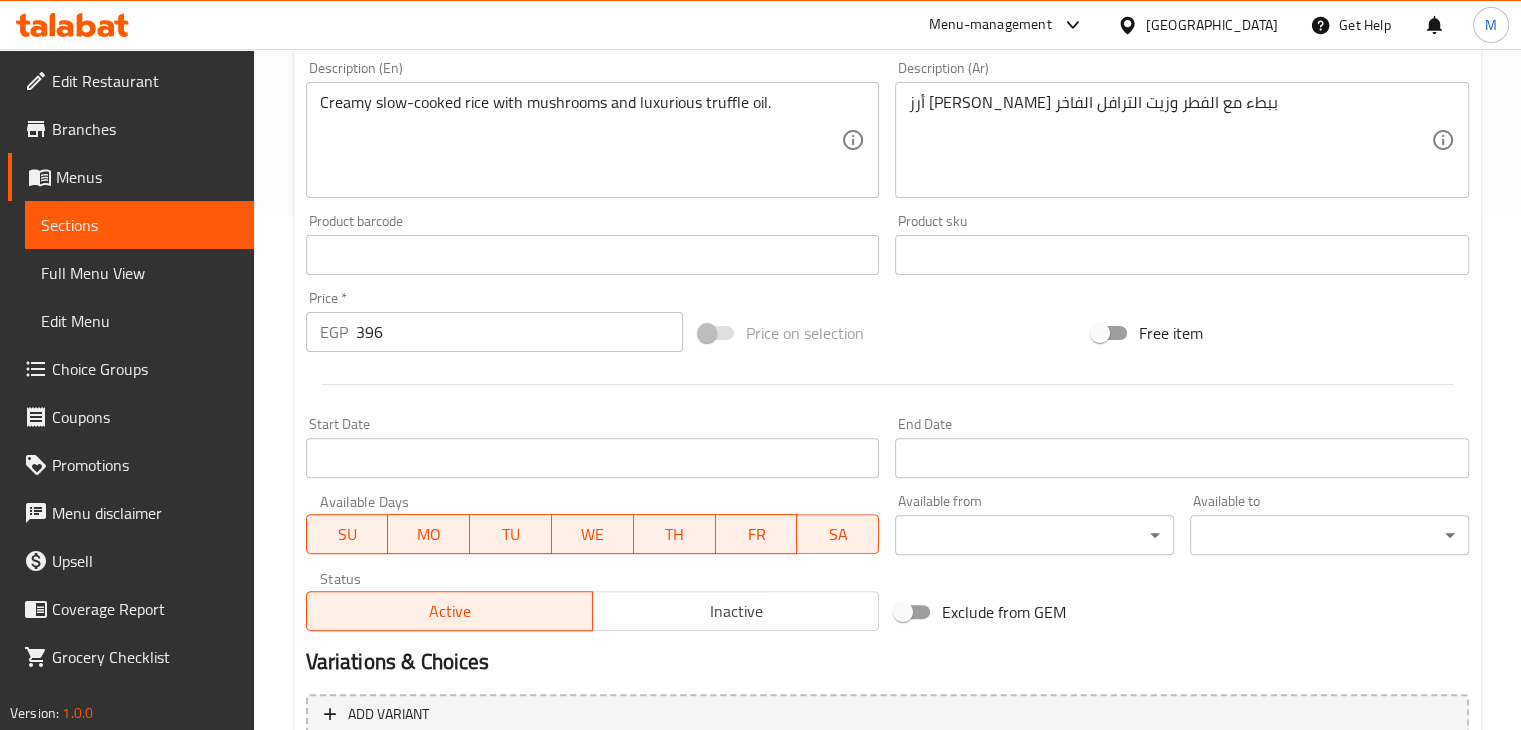 click at bounding box center (887, 384) 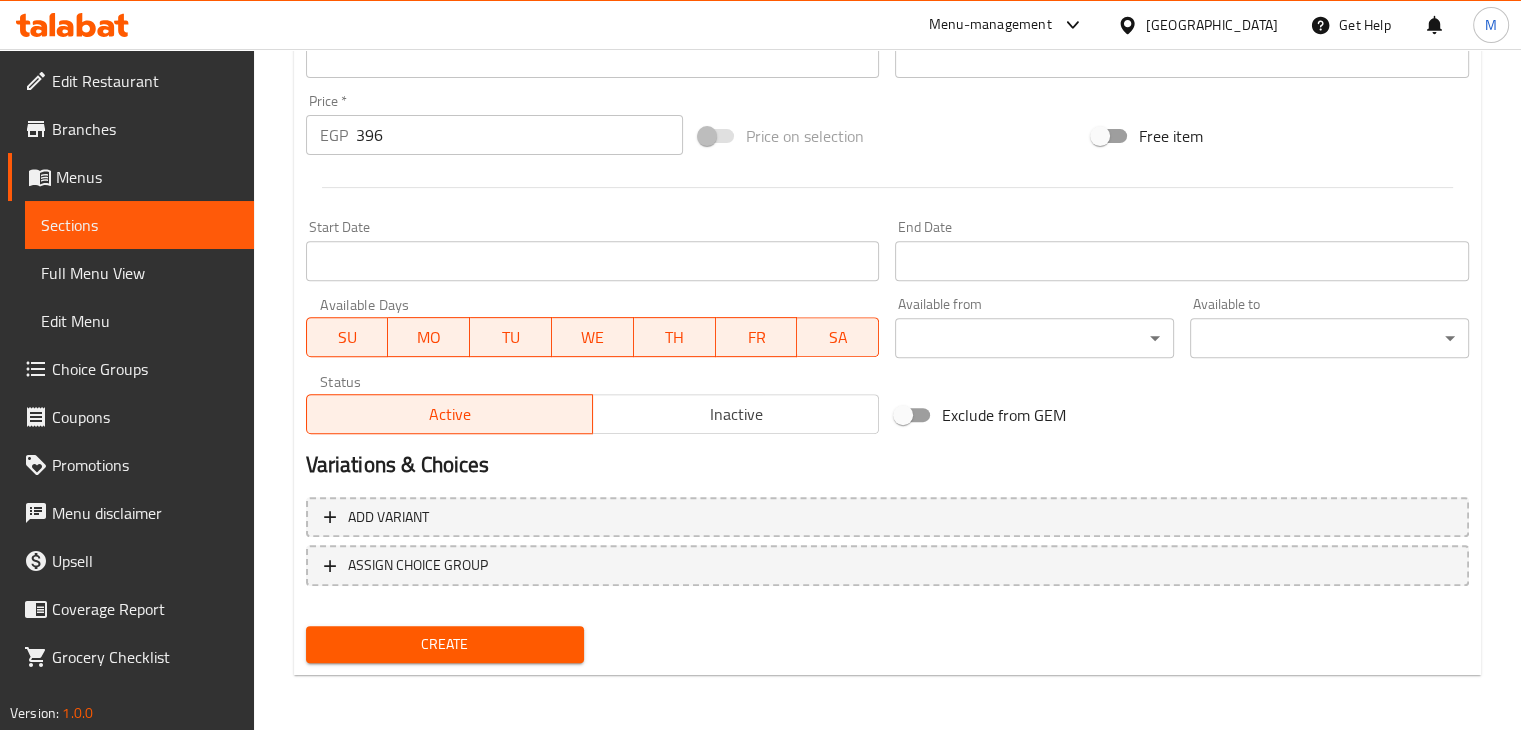 click on "Create" at bounding box center (445, 644) 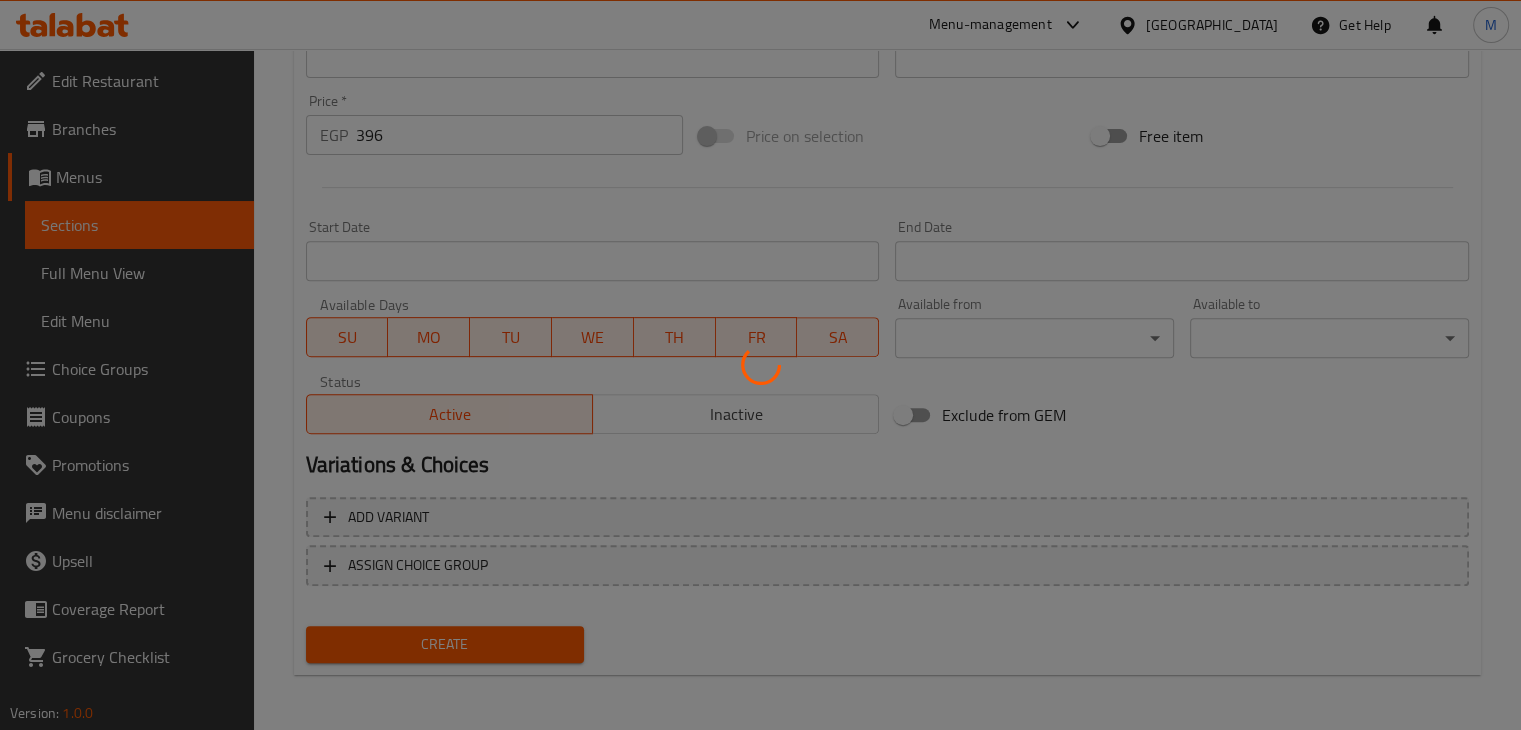type 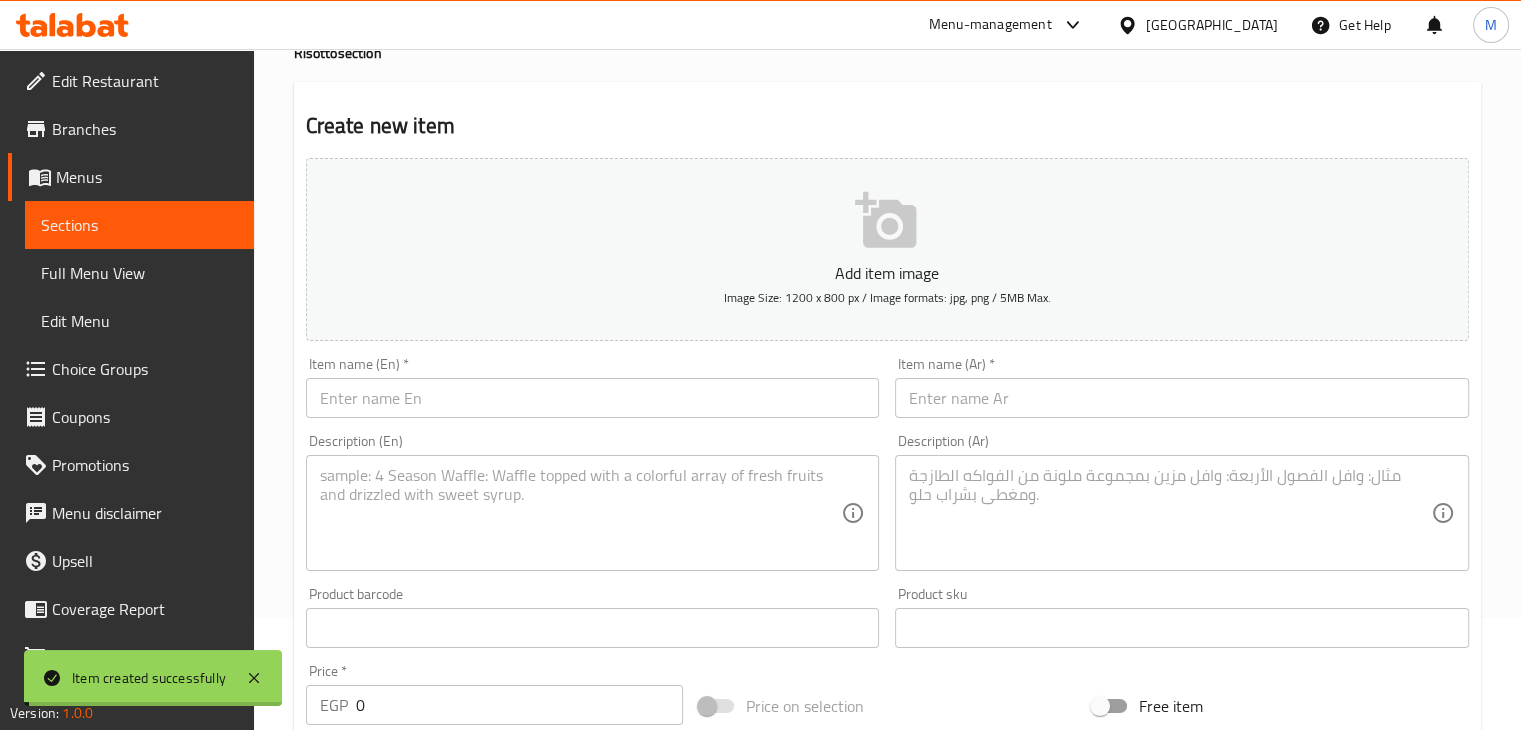 scroll, scrollTop: 0, scrollLeft: 0, axis: both 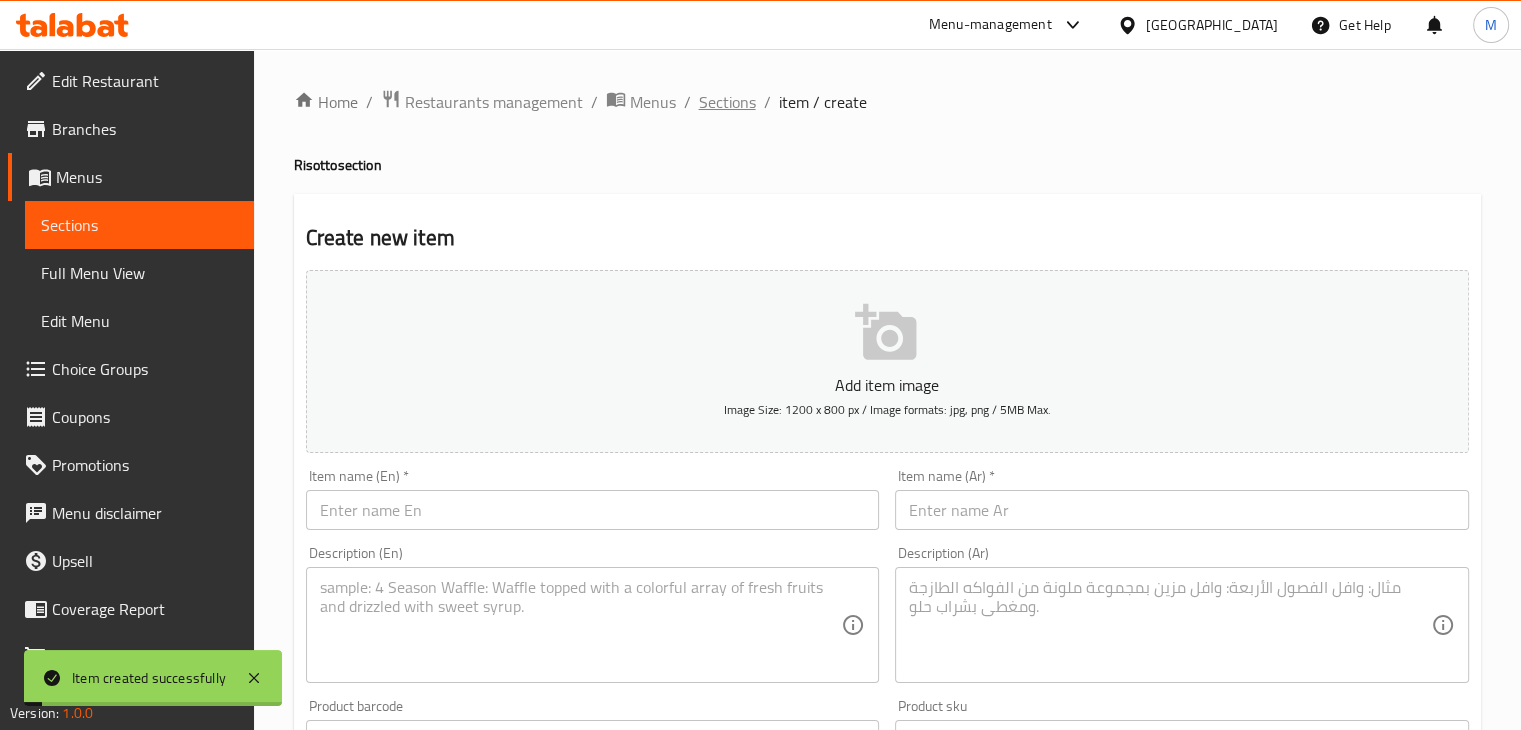 click on "Sections" at bounding box center [727, 102] 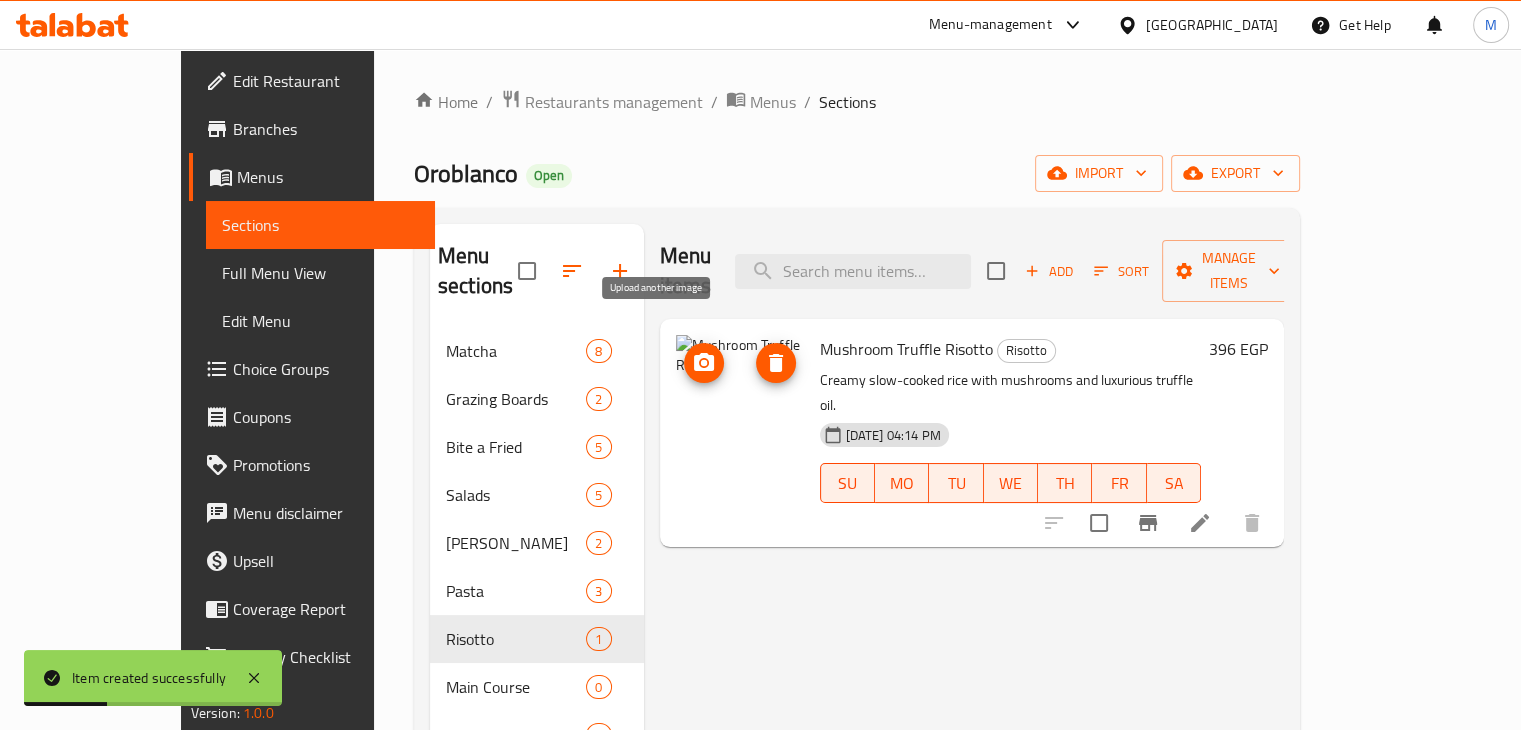 click at bounding box center (704, 363) 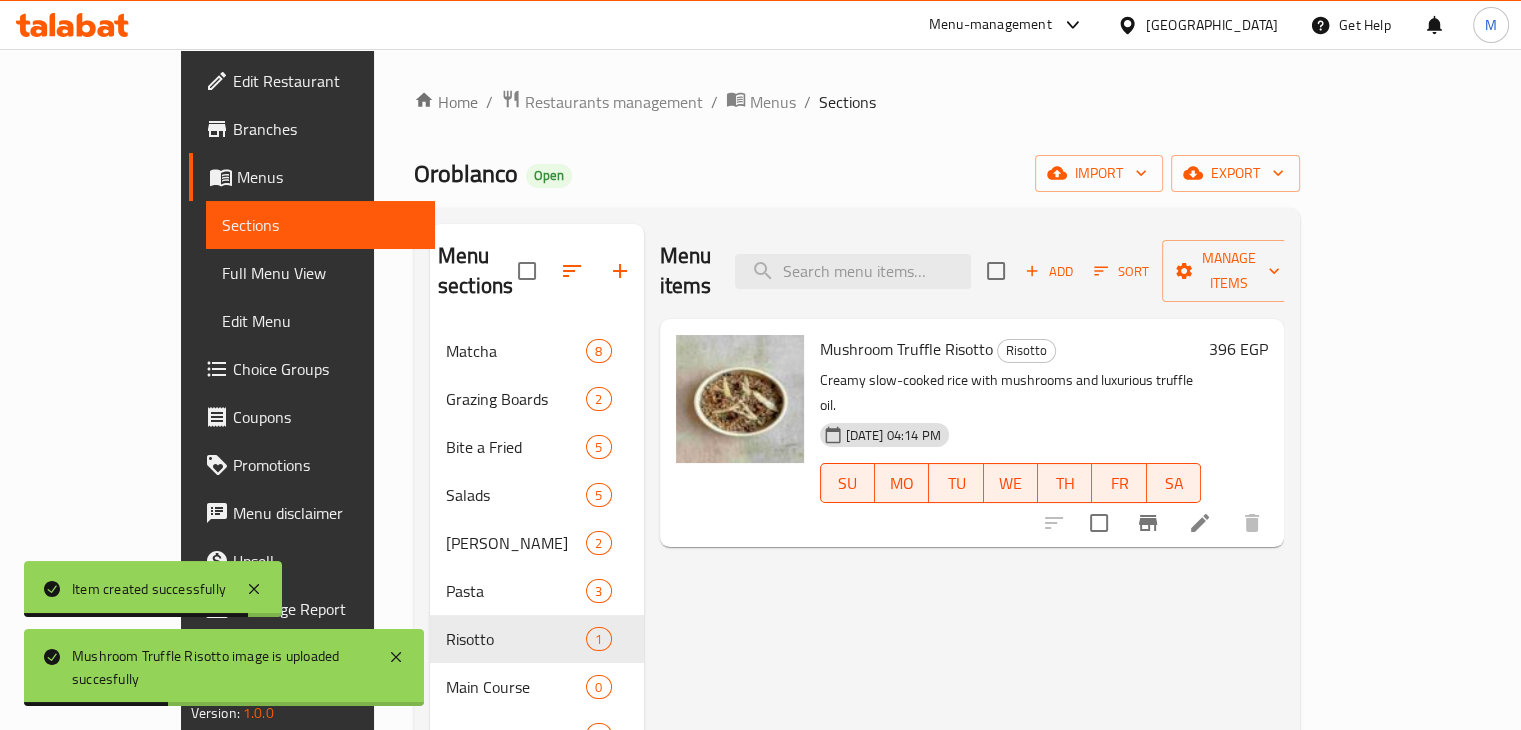 click on "Add" at bounding box center [1049, 271] 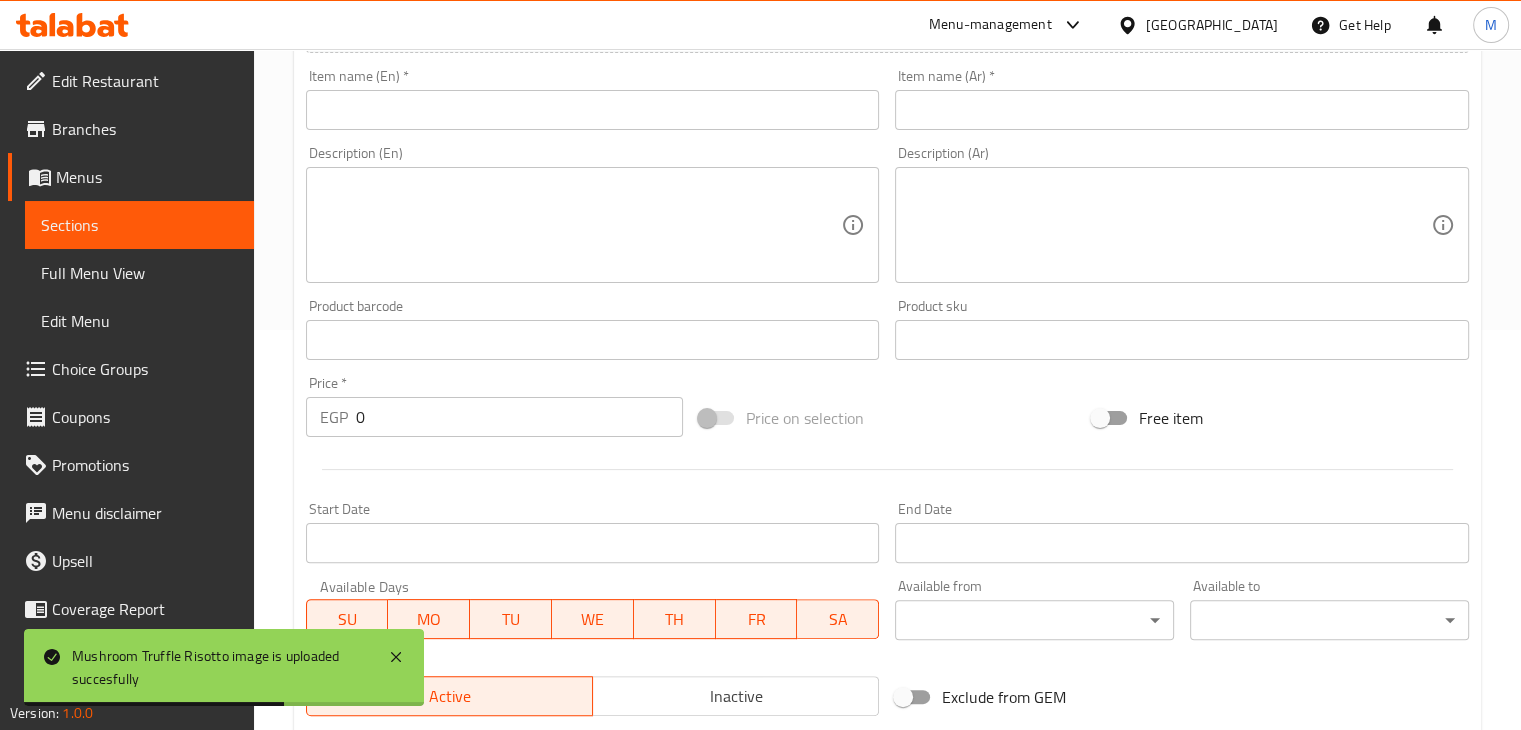 scroll, scrollTop: 400, scrollLeft: 0, axis: vertical 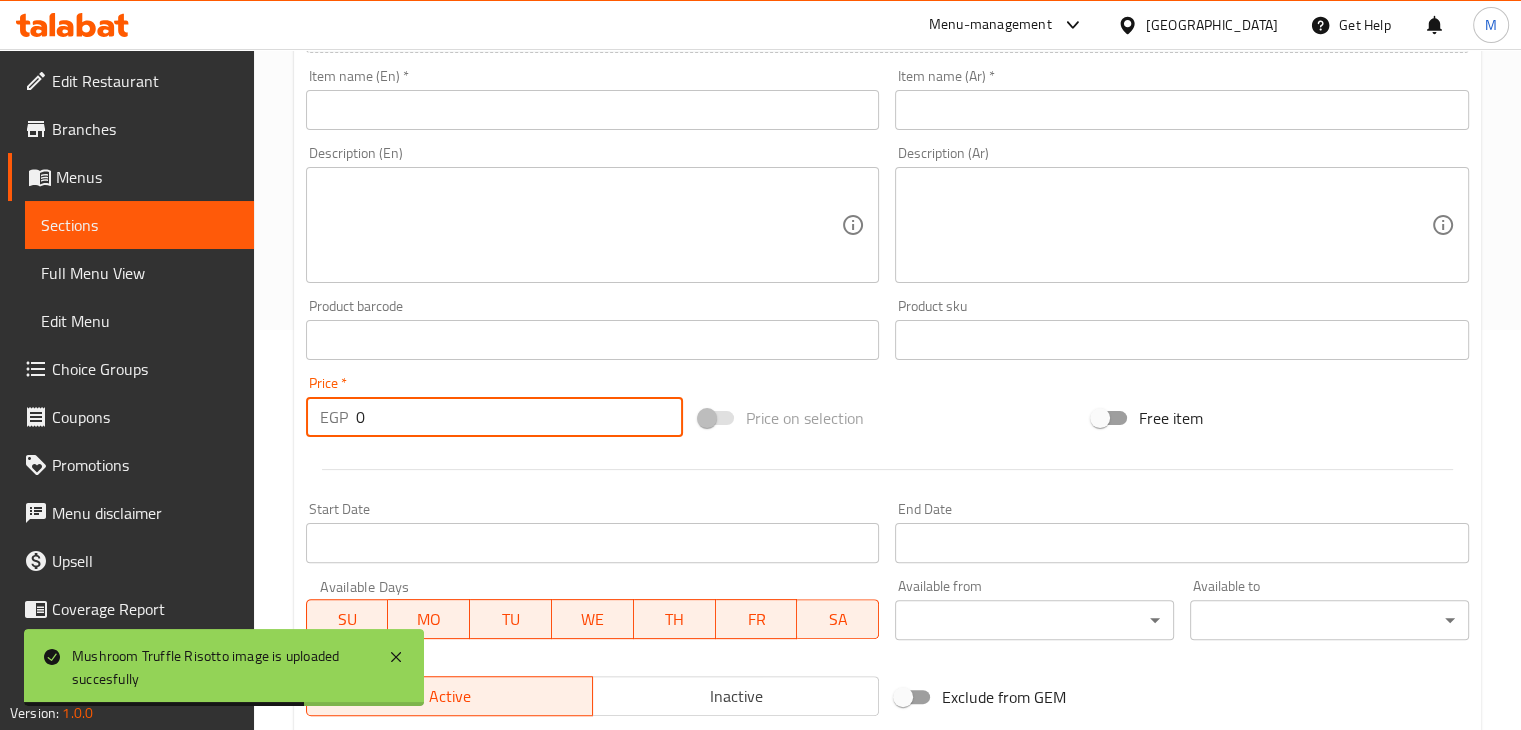 click on "0" at bounding box center (519, 417) 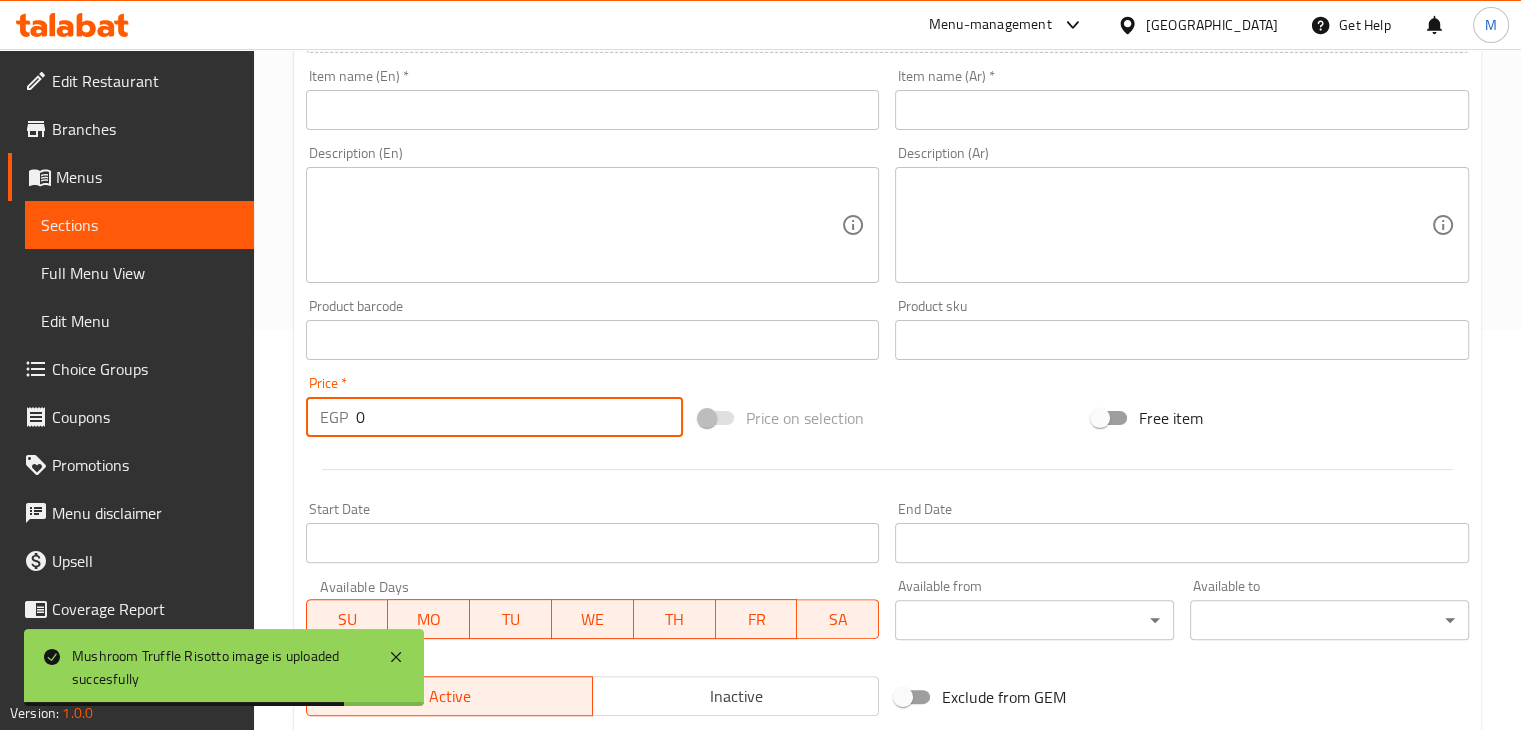 paste on "372" 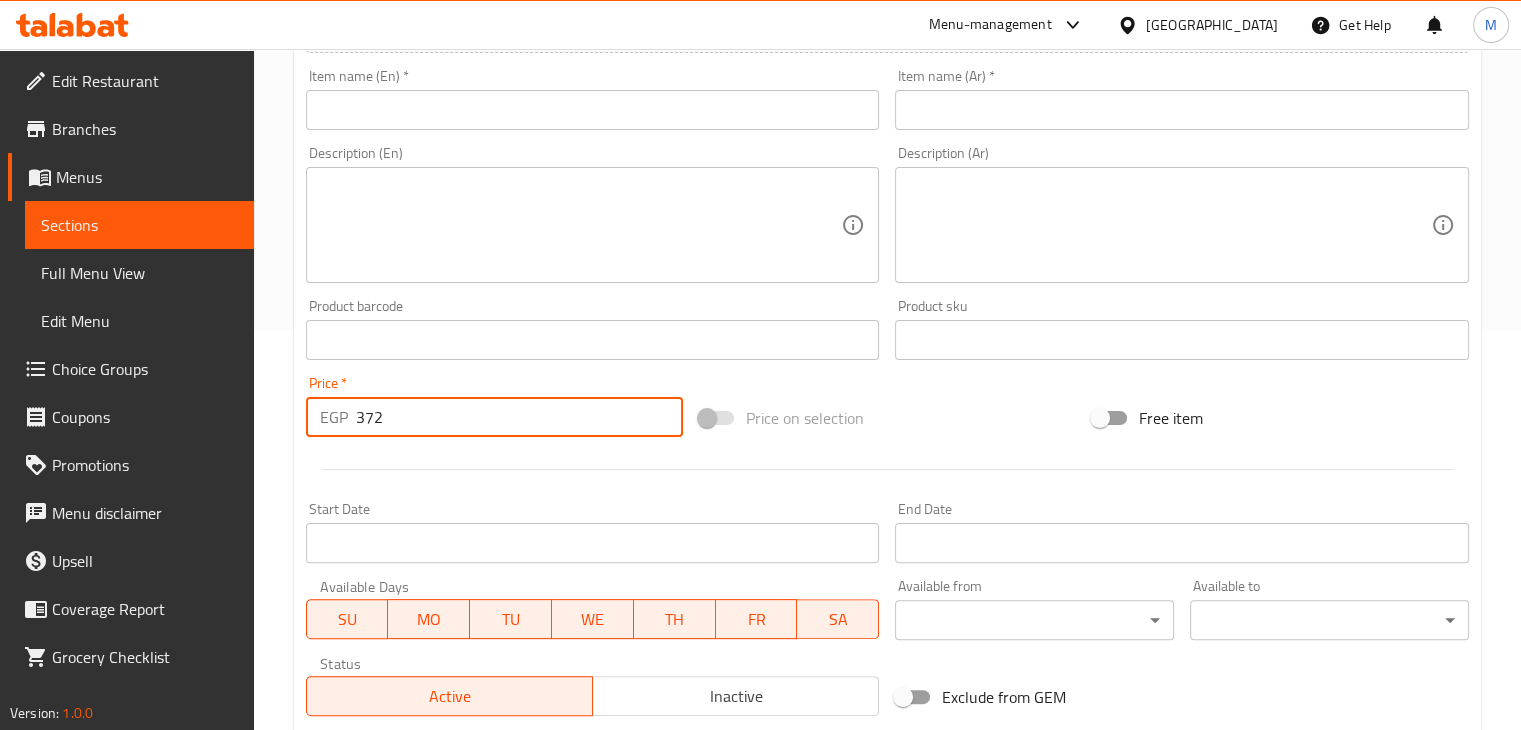 type on "372" 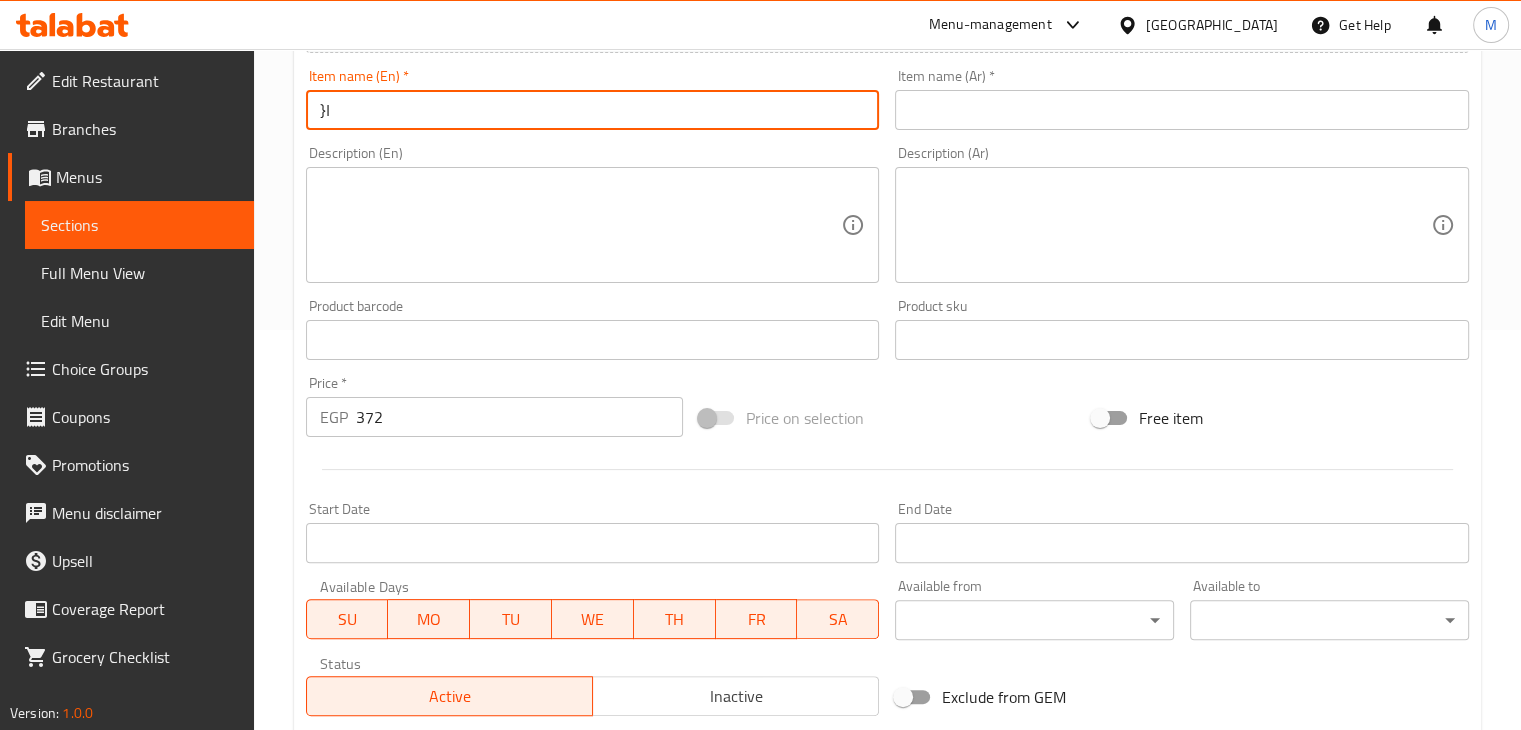 type on "}" 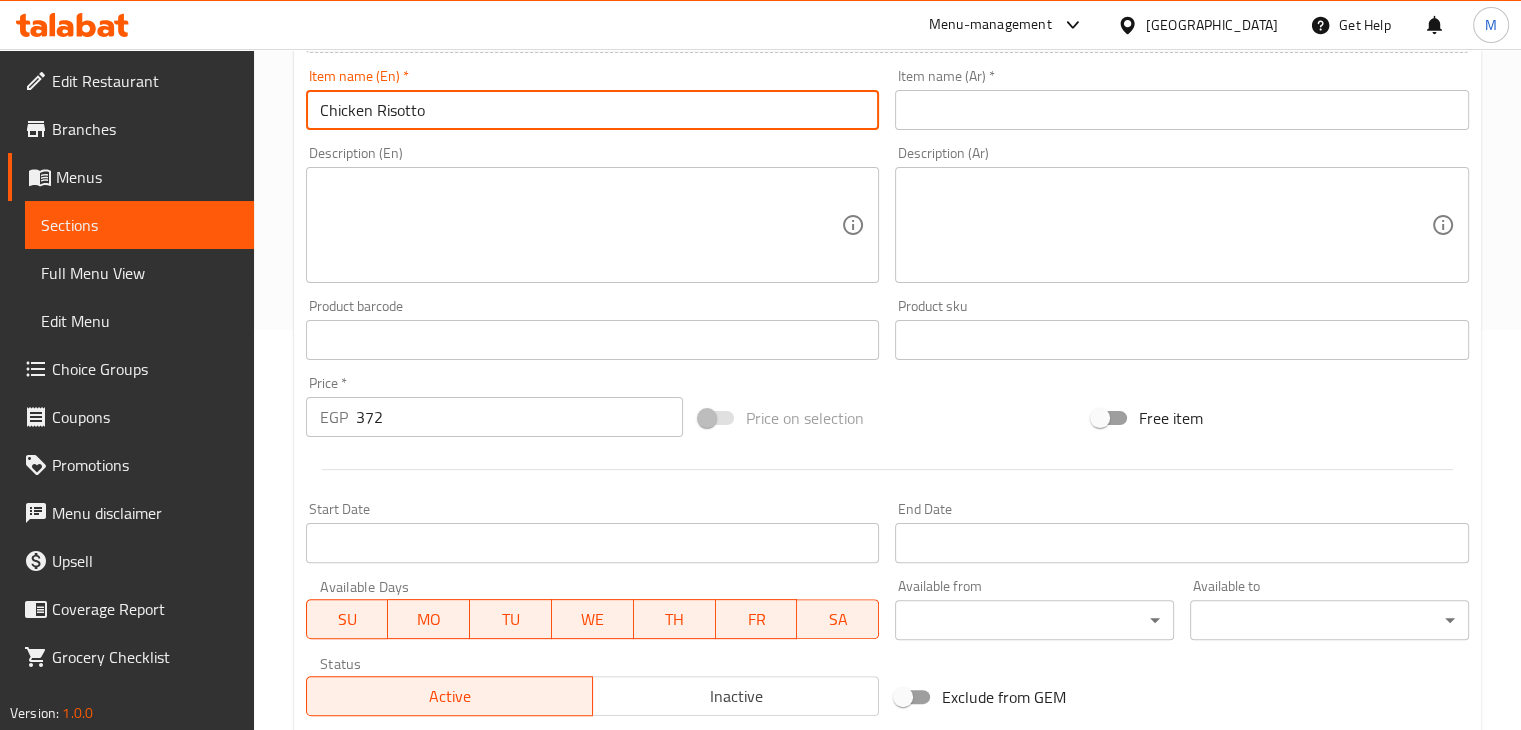 type on "Chicken Risotto" 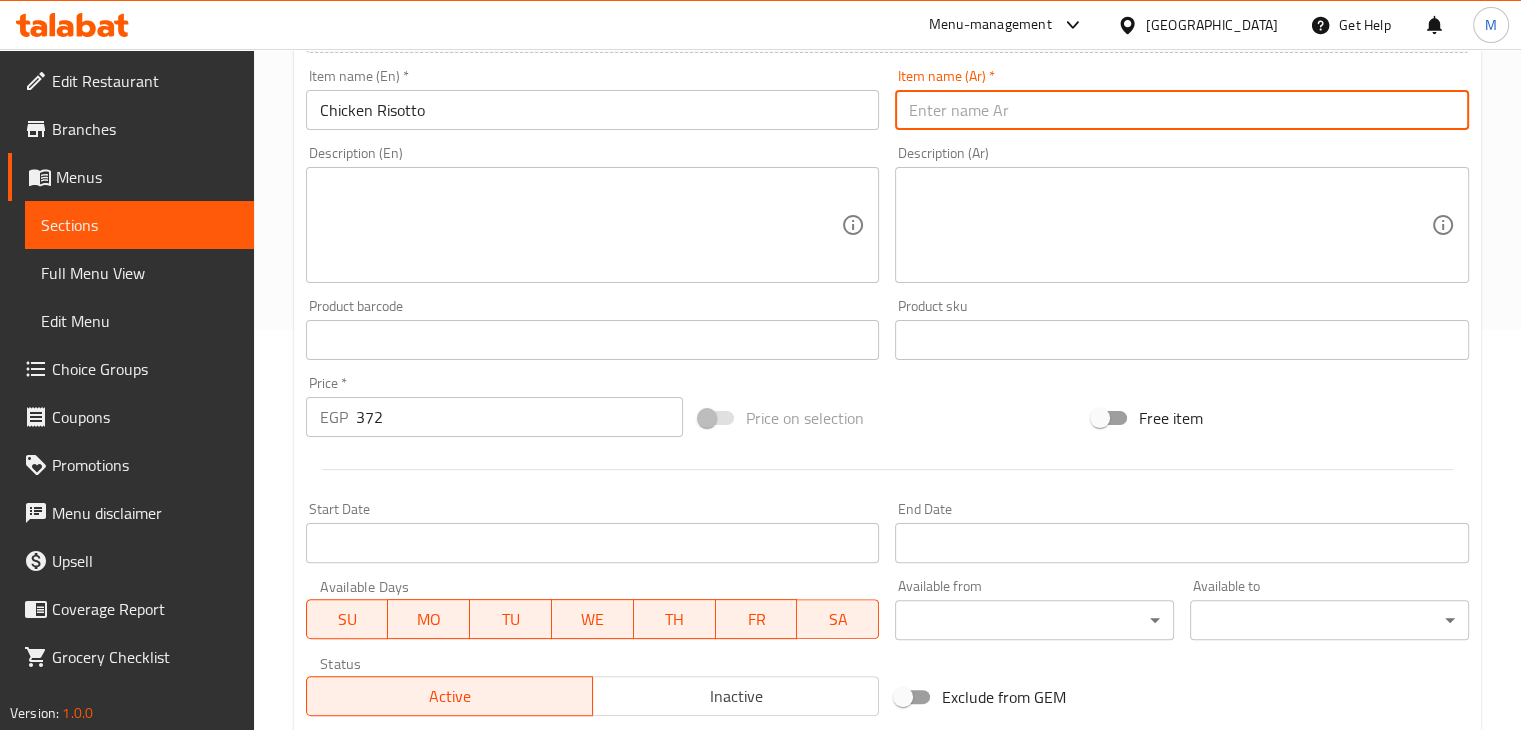 click at bounding box center [1182, 110] 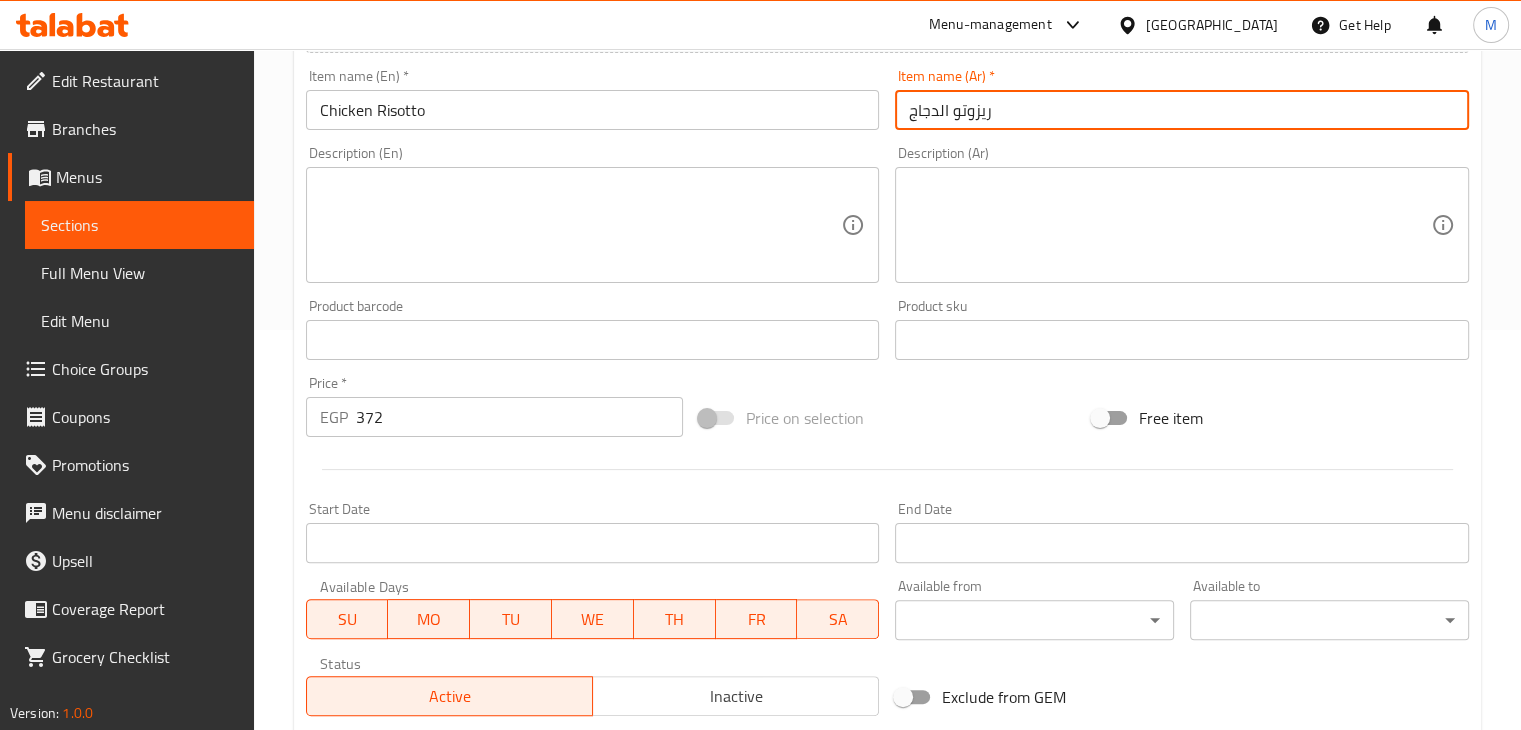 type on "ريزوتو الدجاج" 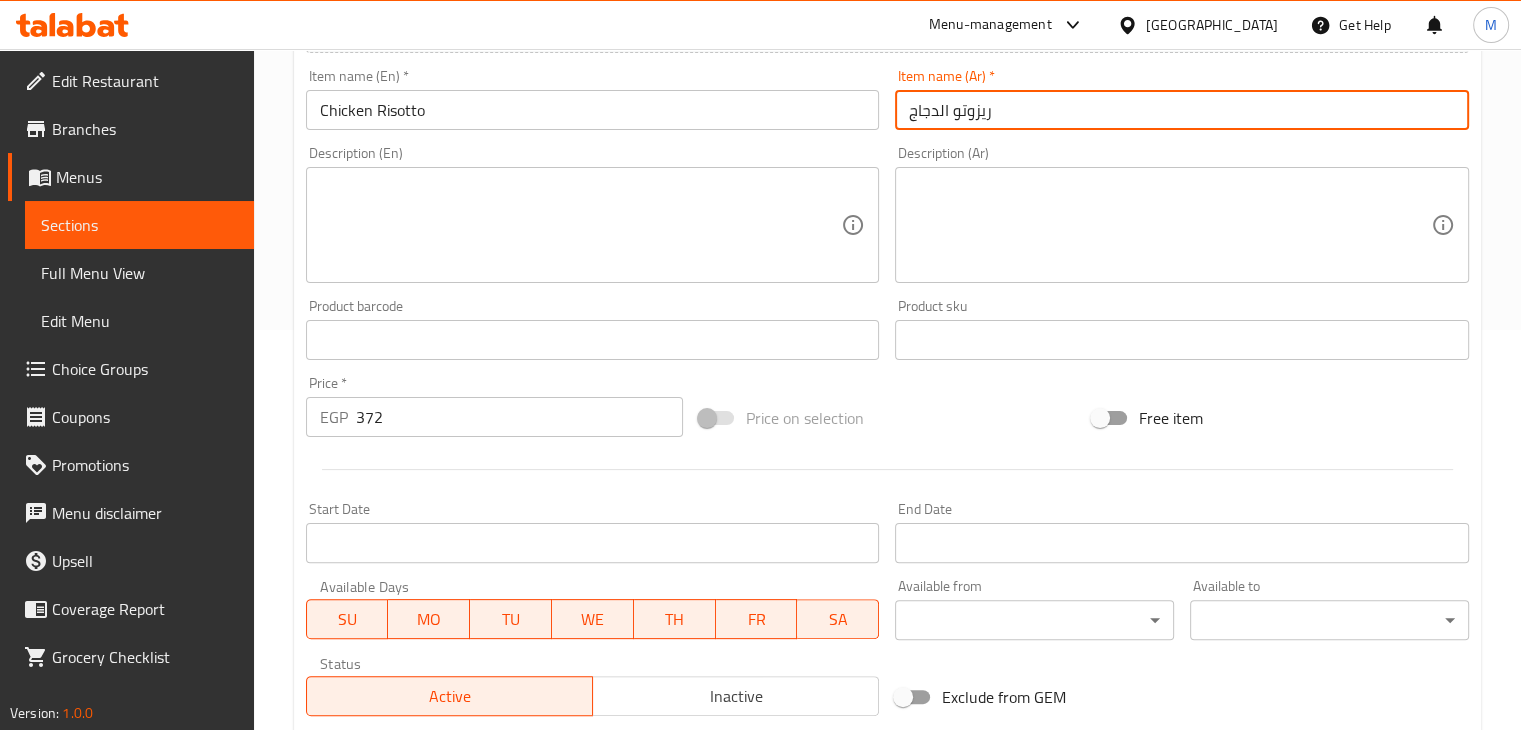 click at bounding box center [1170, 225] 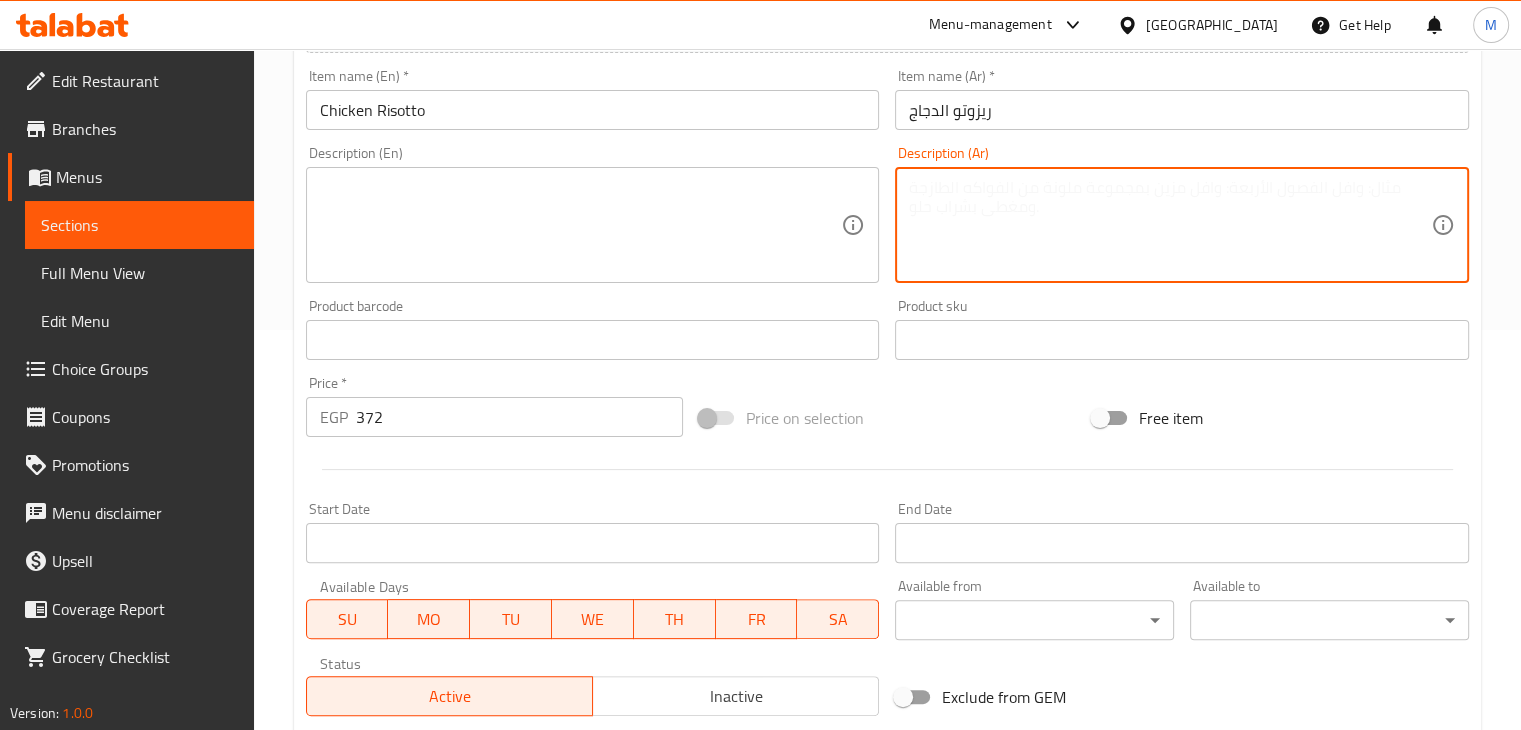 paste on "أرز [PERSON_NAME] ببطء مع قطع الدجاج المتبلة" 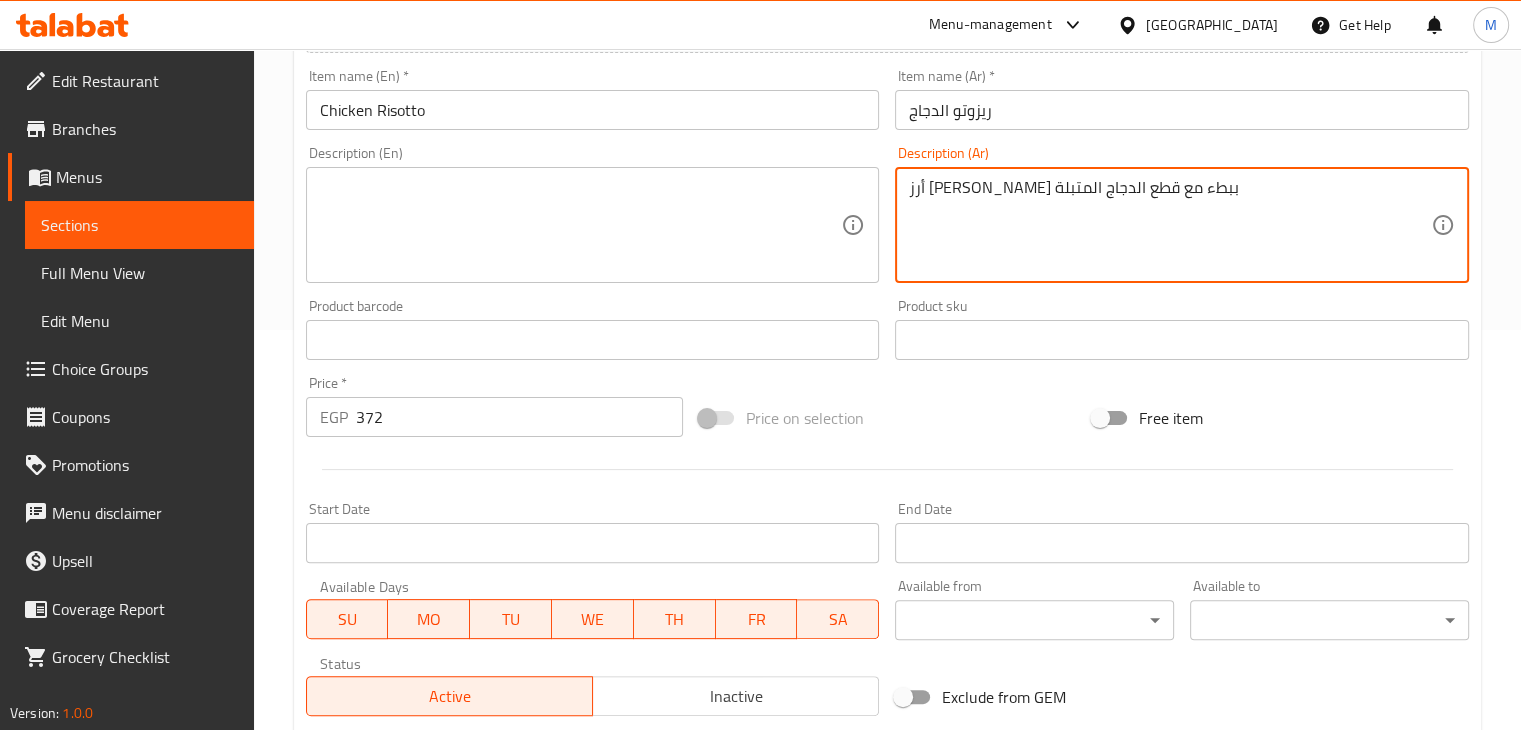 type on "أرز [PERSON_NAME] ببطء مع قطع الدجاج المتبلة" 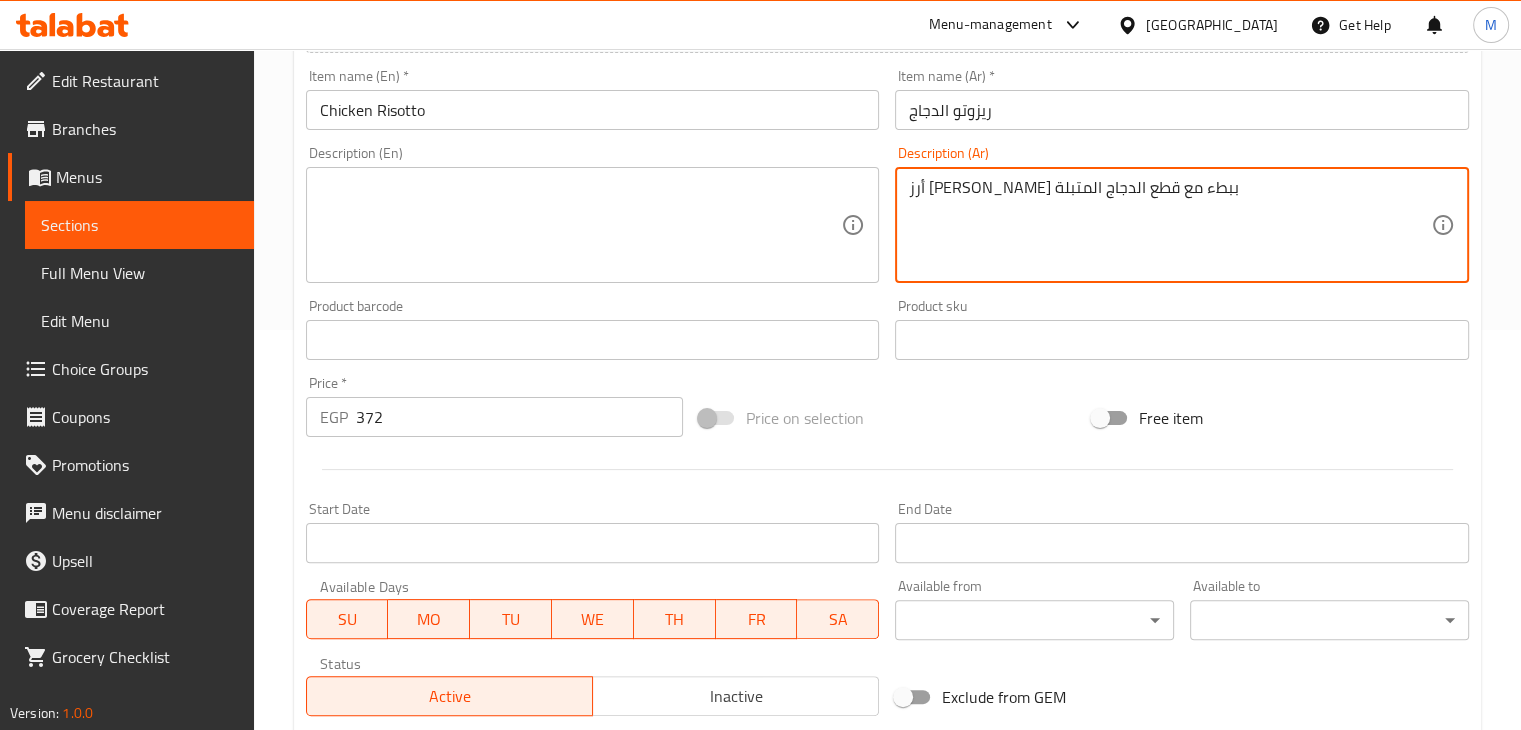 click at bounding box center (581, 225) 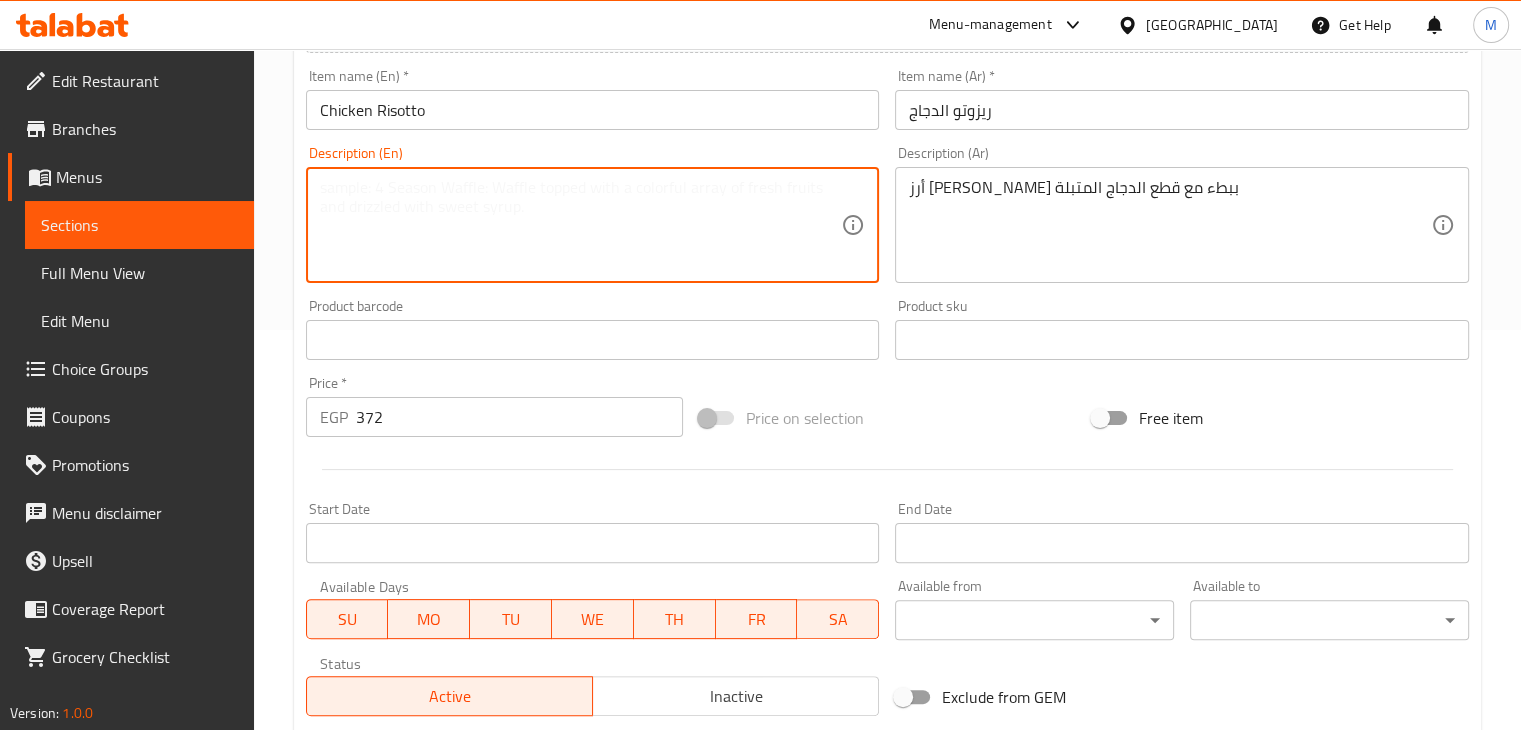 paste on "Creamy slow-cooked rice with seasoned chicken pieces" 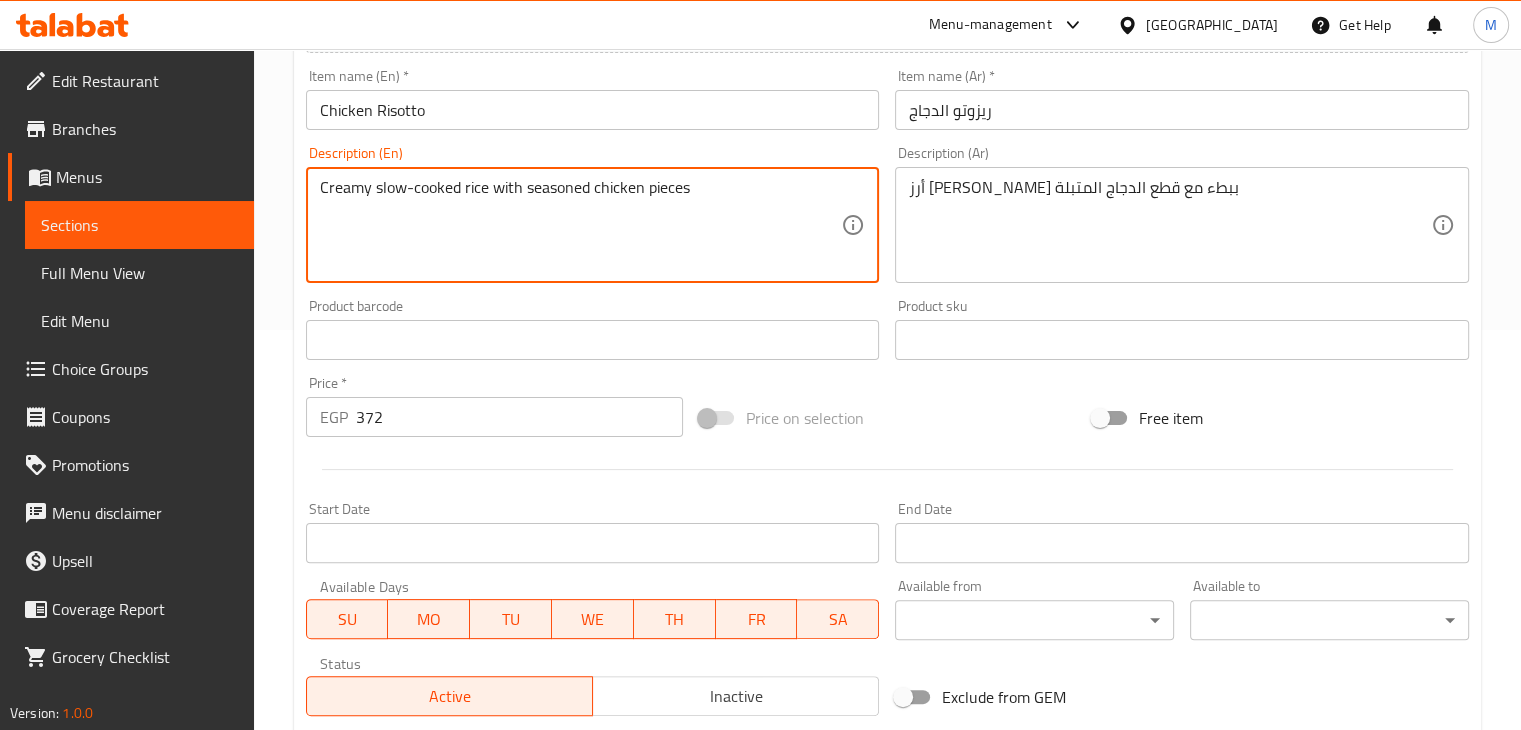 click on "Creamy slow-cooked rice with seasoned chicken pieces" at bounding box center (581, 225) 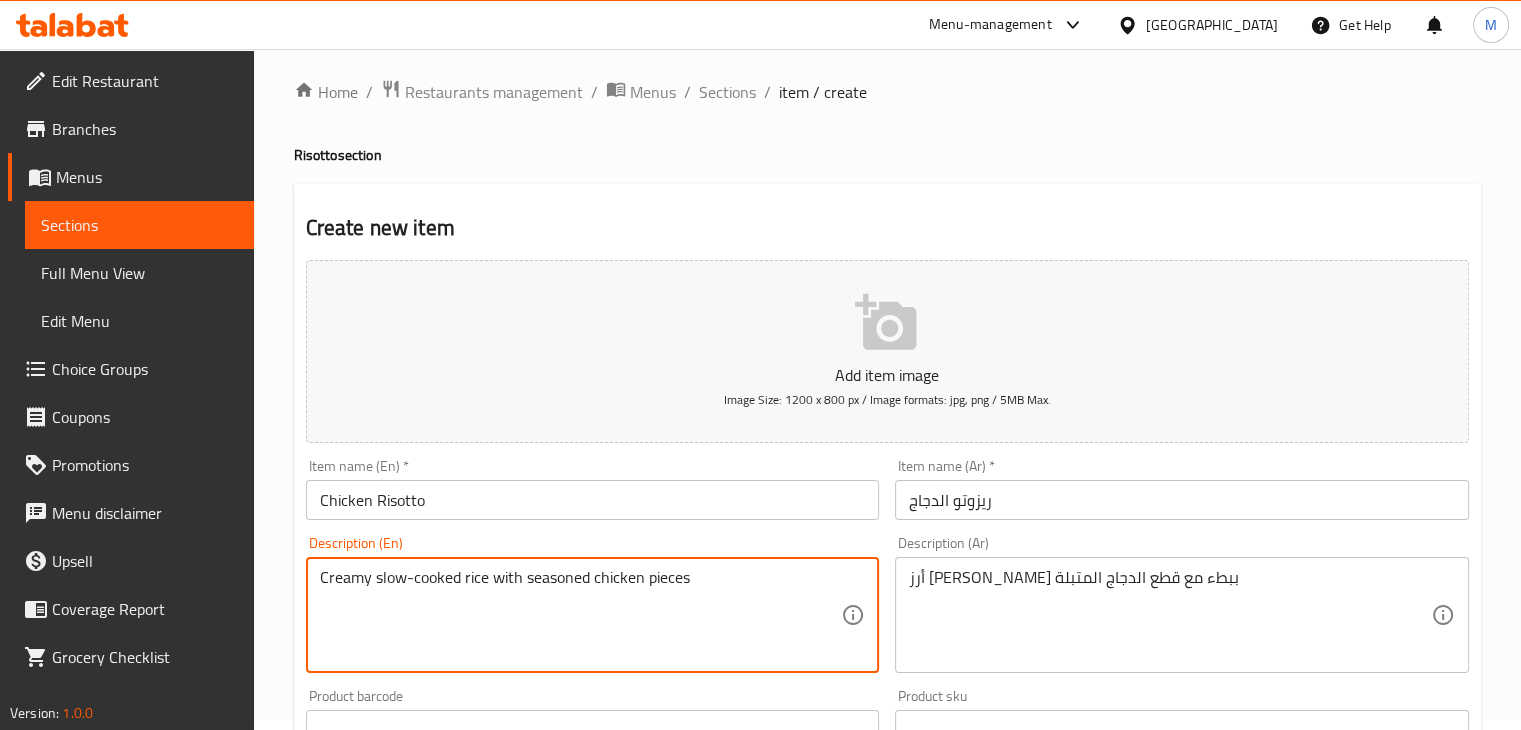 scroll, scrollTop: 0, scrollLeft: 0, axis: both 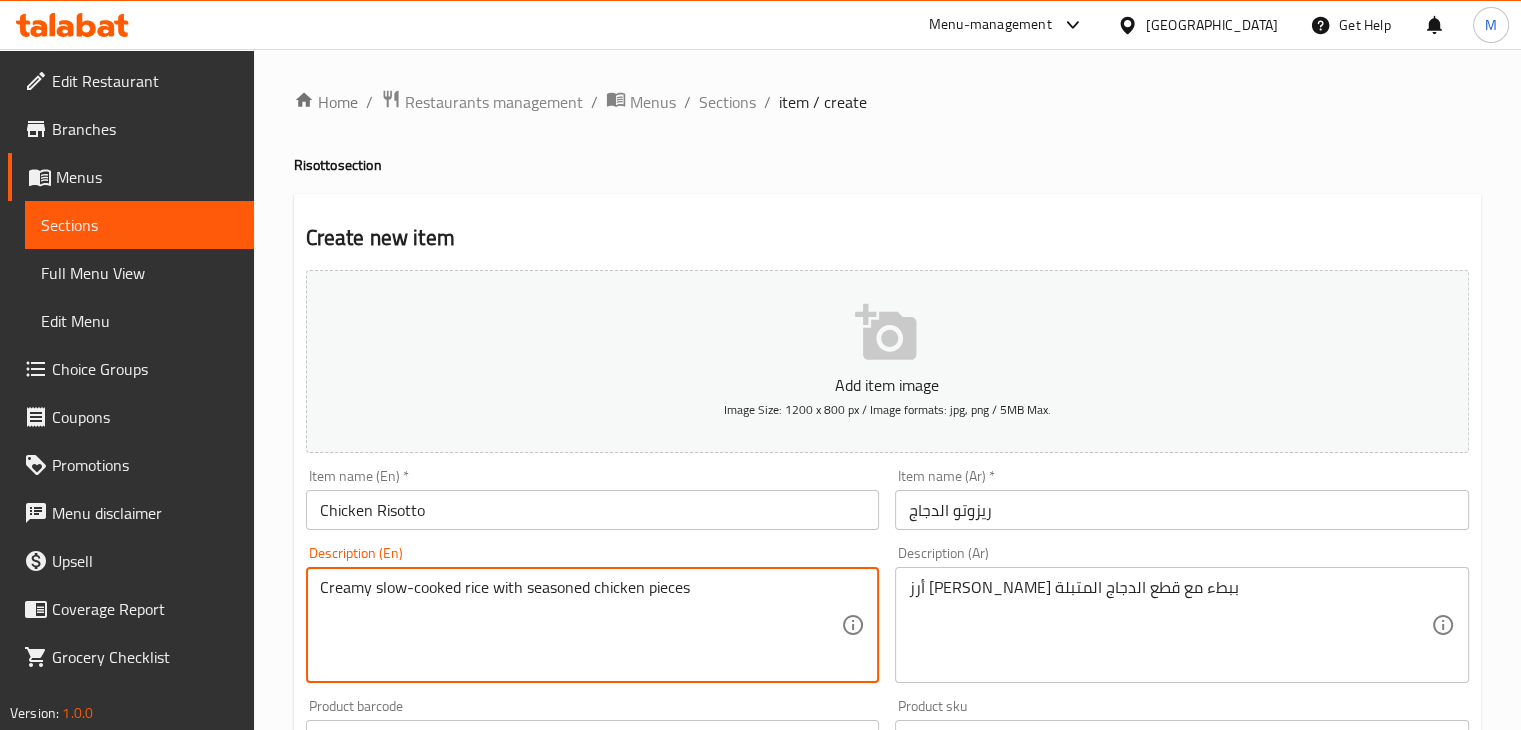 type on "Creamy slow-cooked rice with seasoned chicken pieces" 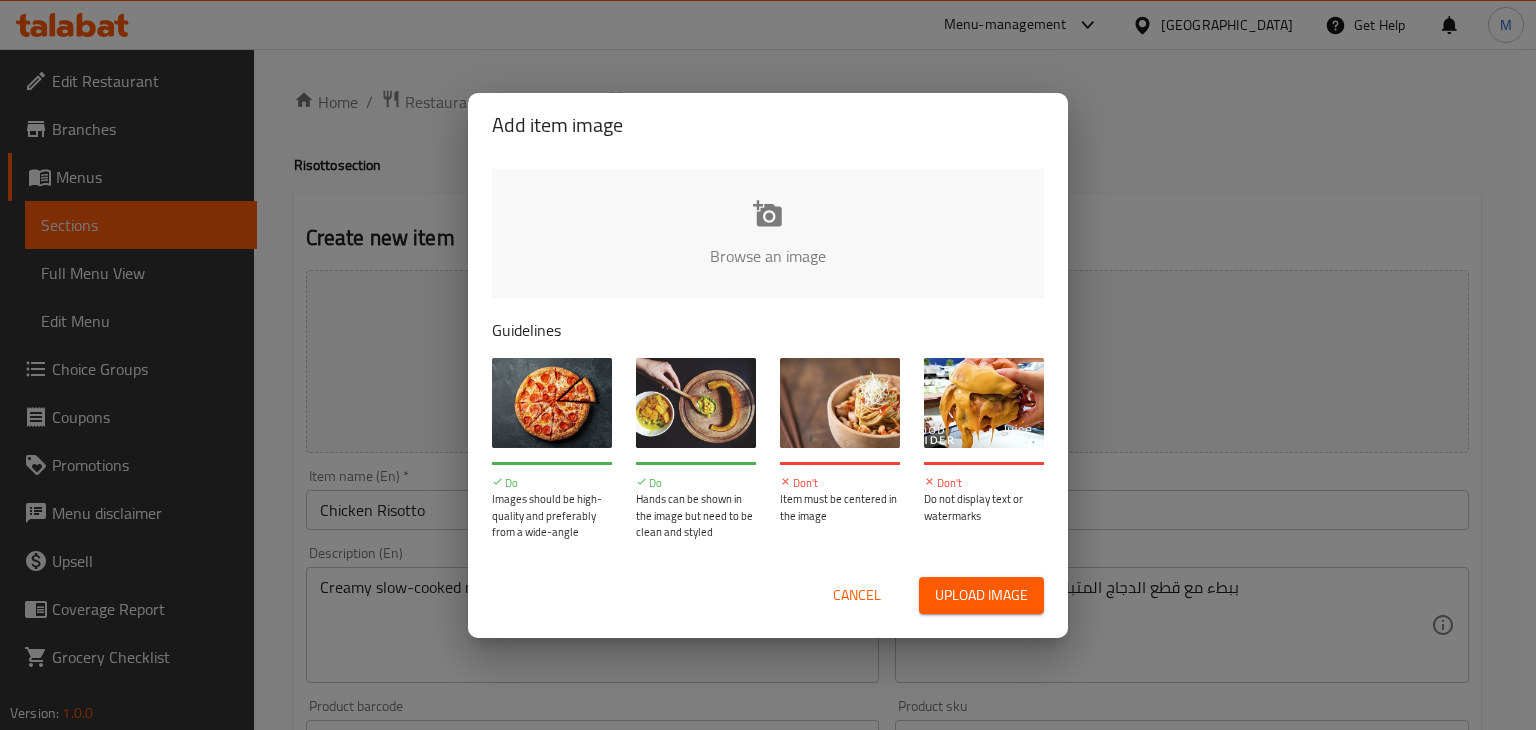click at bounding box center (1444, 262) 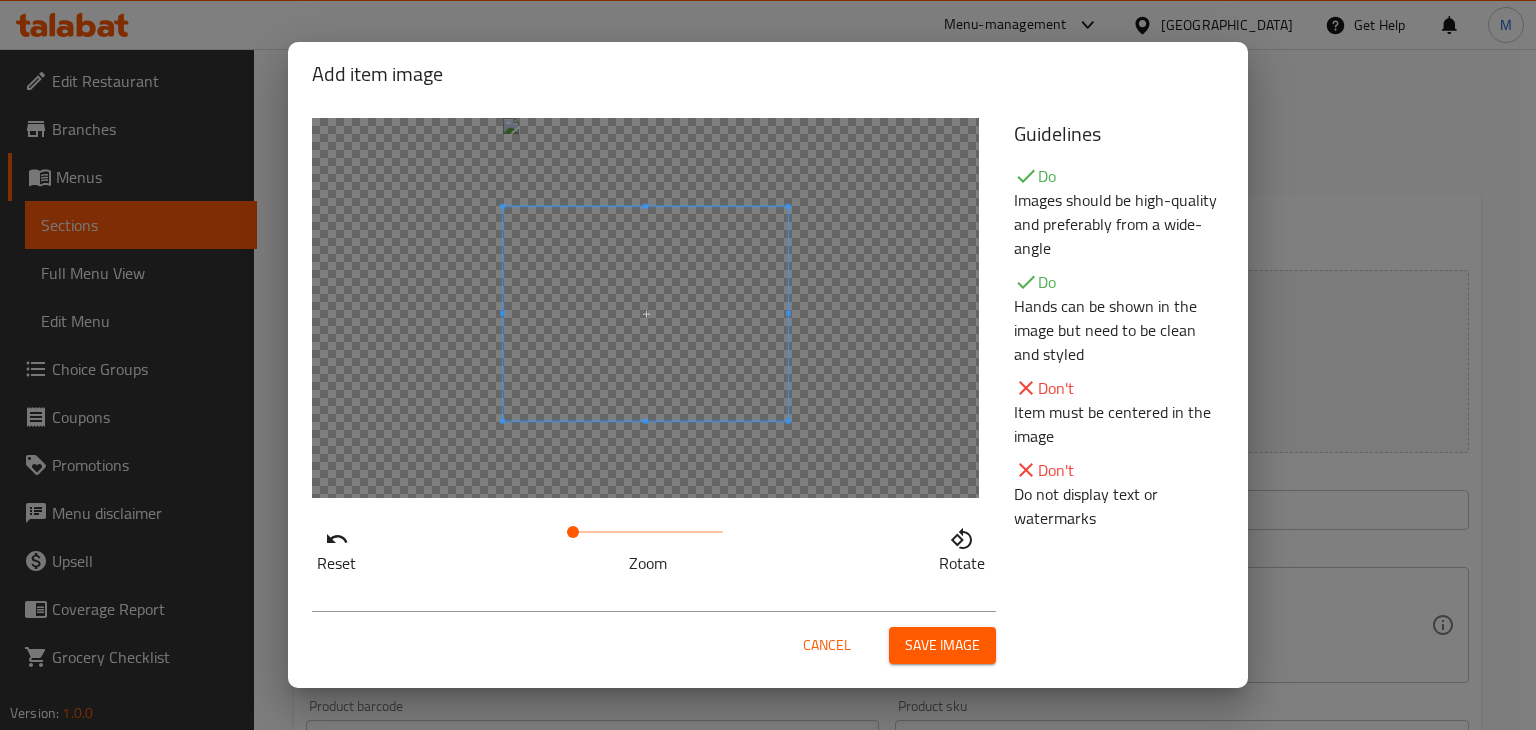 click at bounding box center [645, 314] 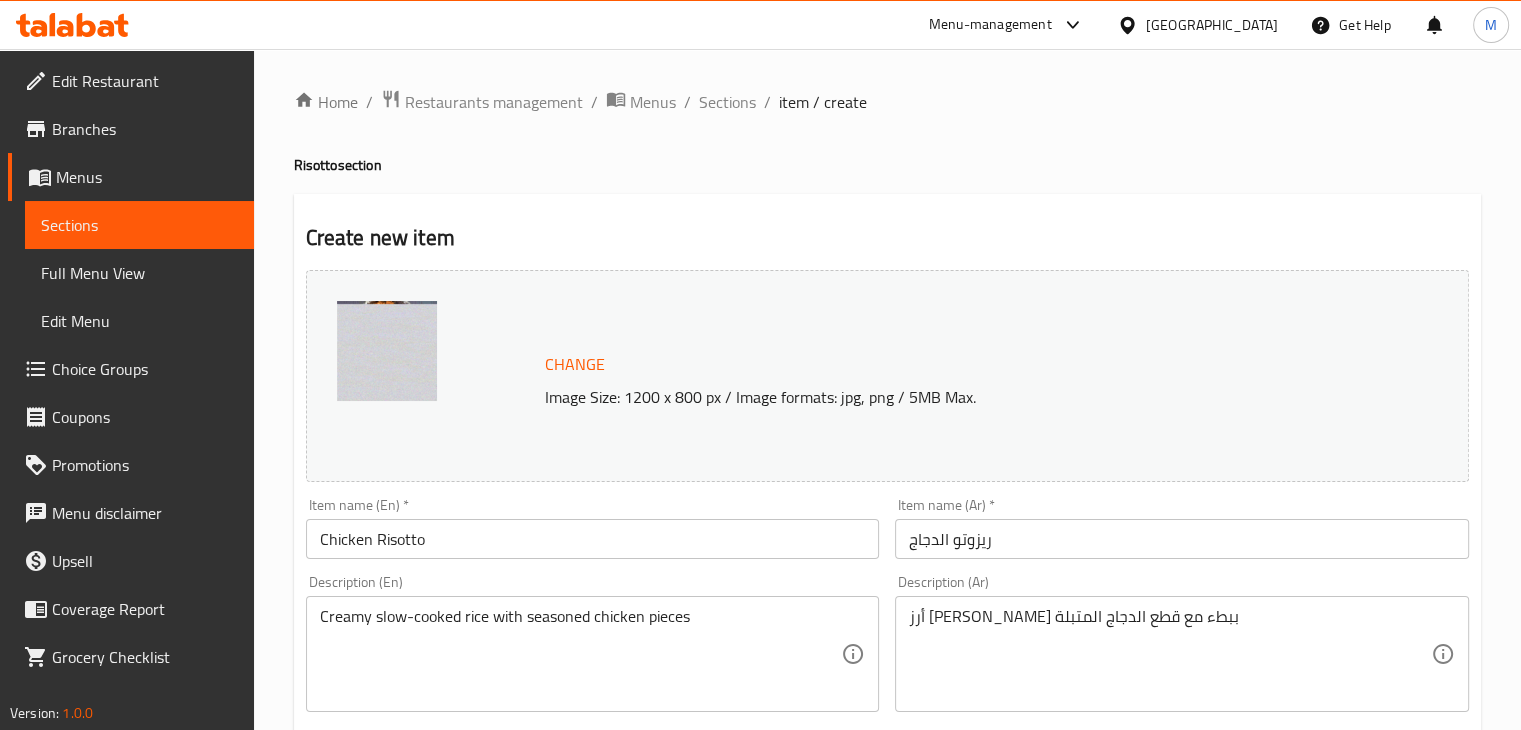 scroll, scrollTop: 711, scrollLeft: 0, axis: vertical 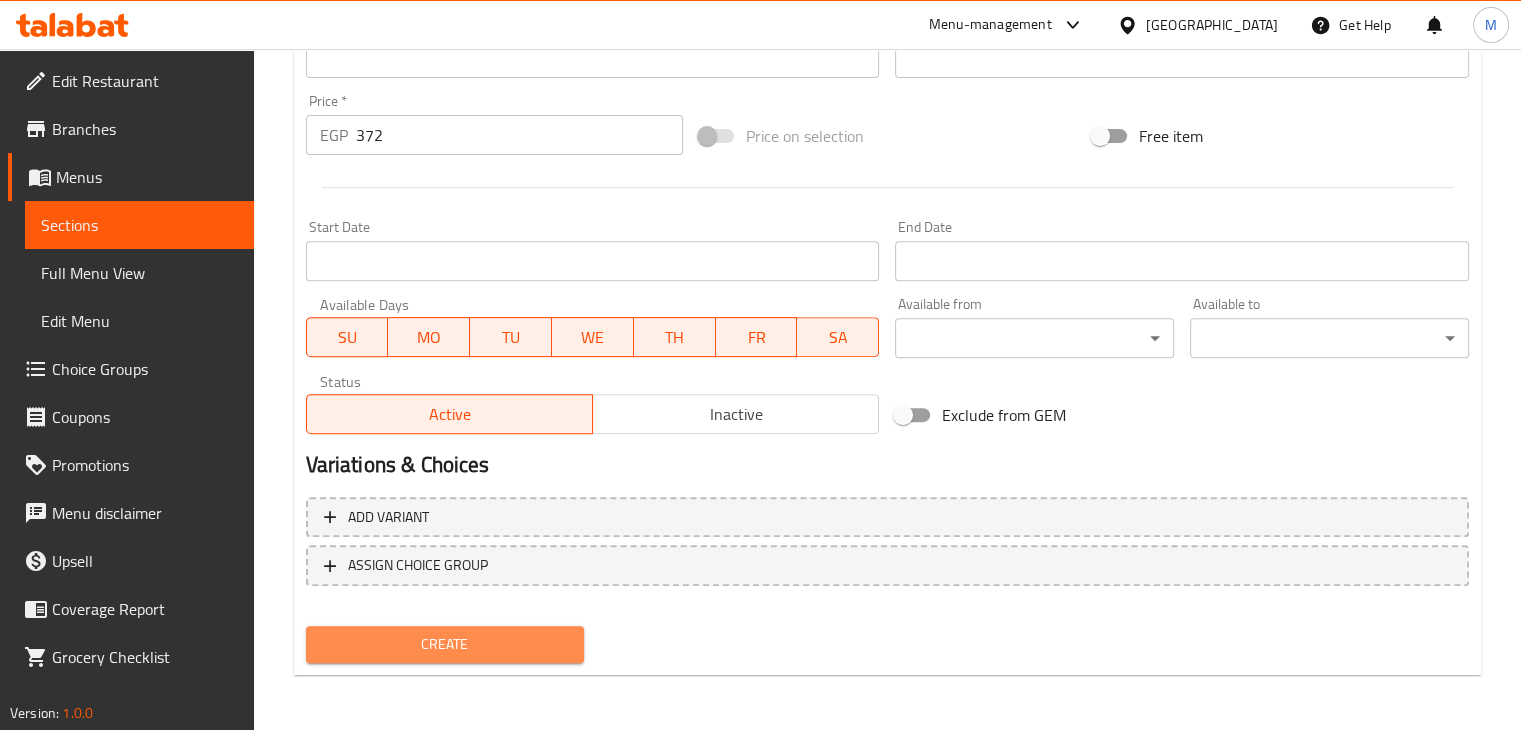 click on "Create" at bounding box center [445, 644] 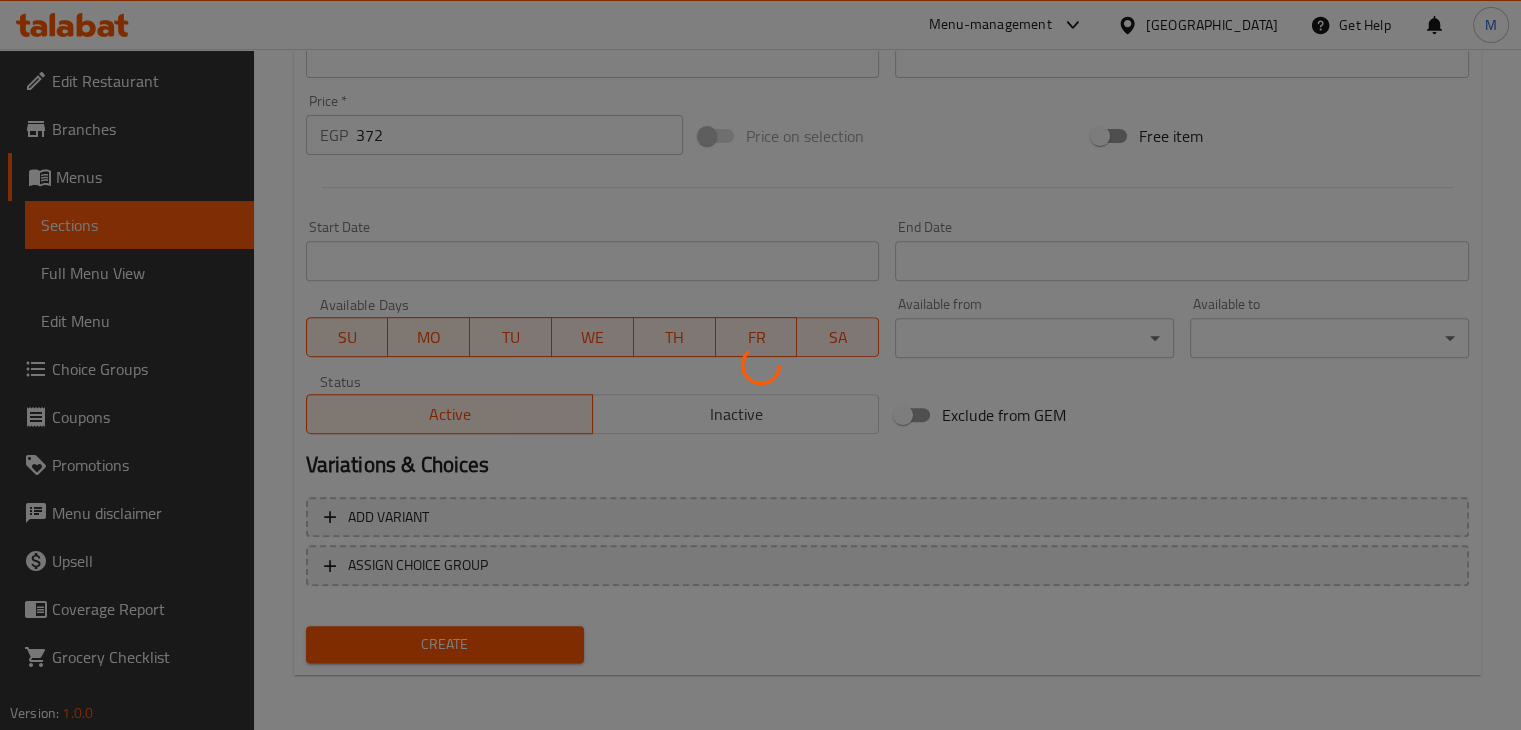type 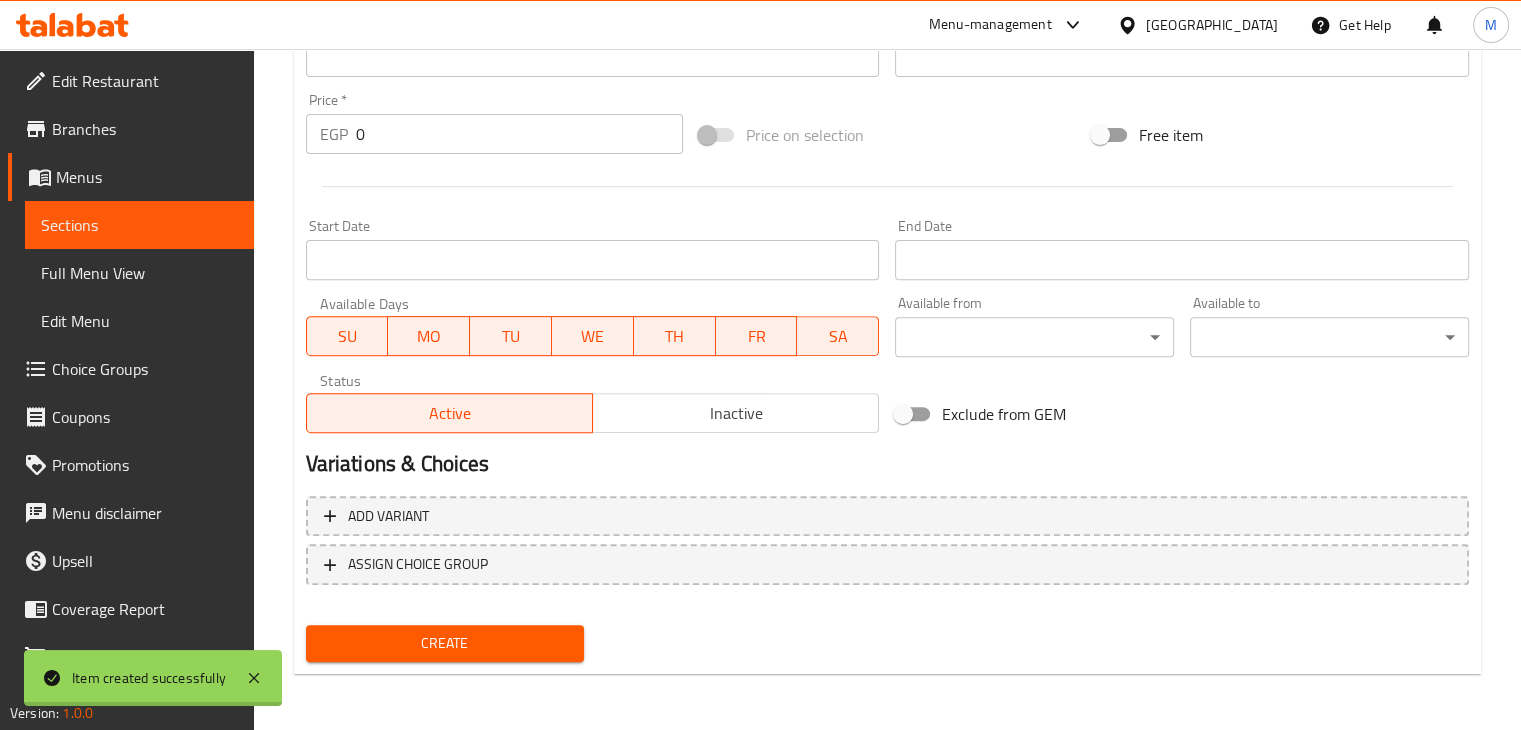 scroll, scrollTop: 683, scrollLeft: 0, axis: vertical 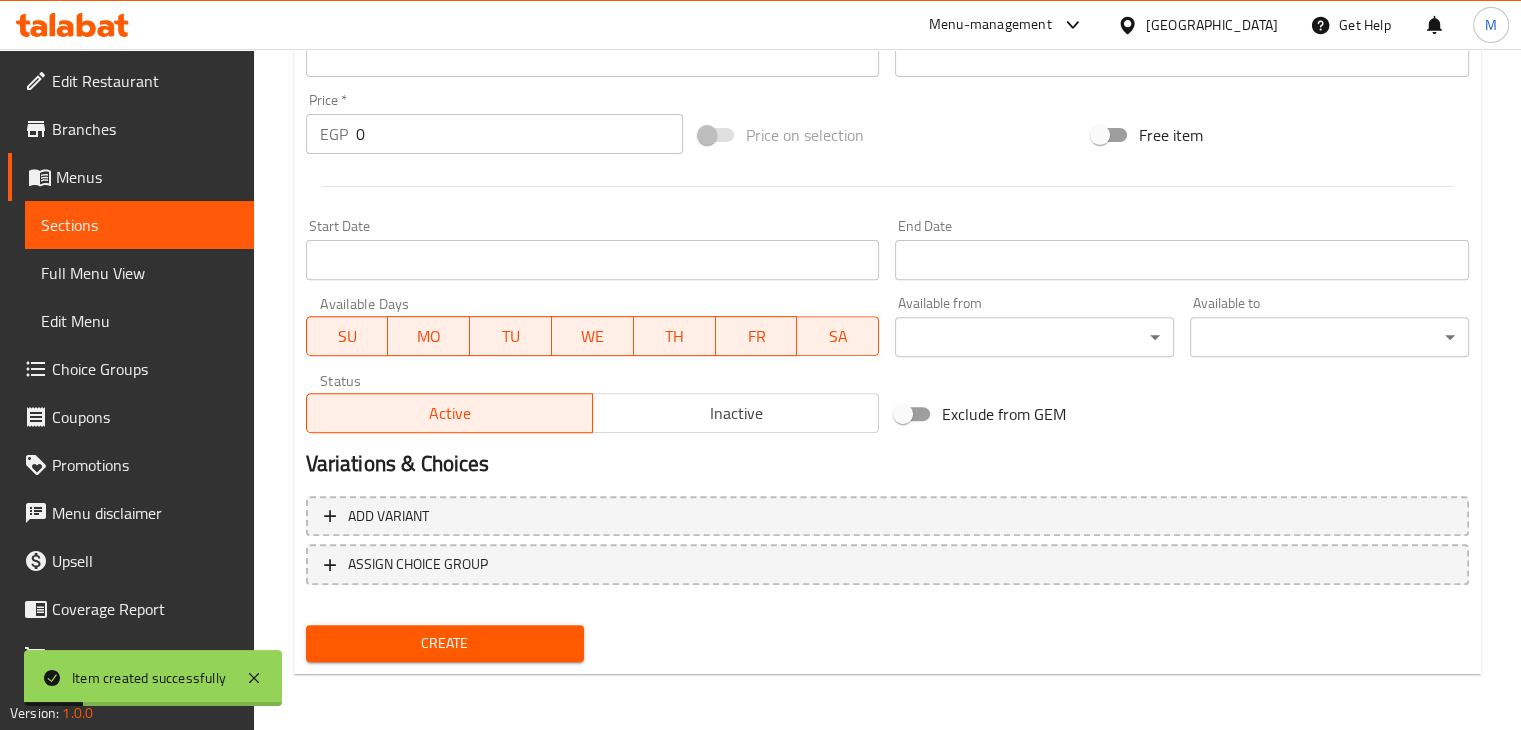 click on "Price   * EGP 0 Price  *" at bounding box center (494, 123) 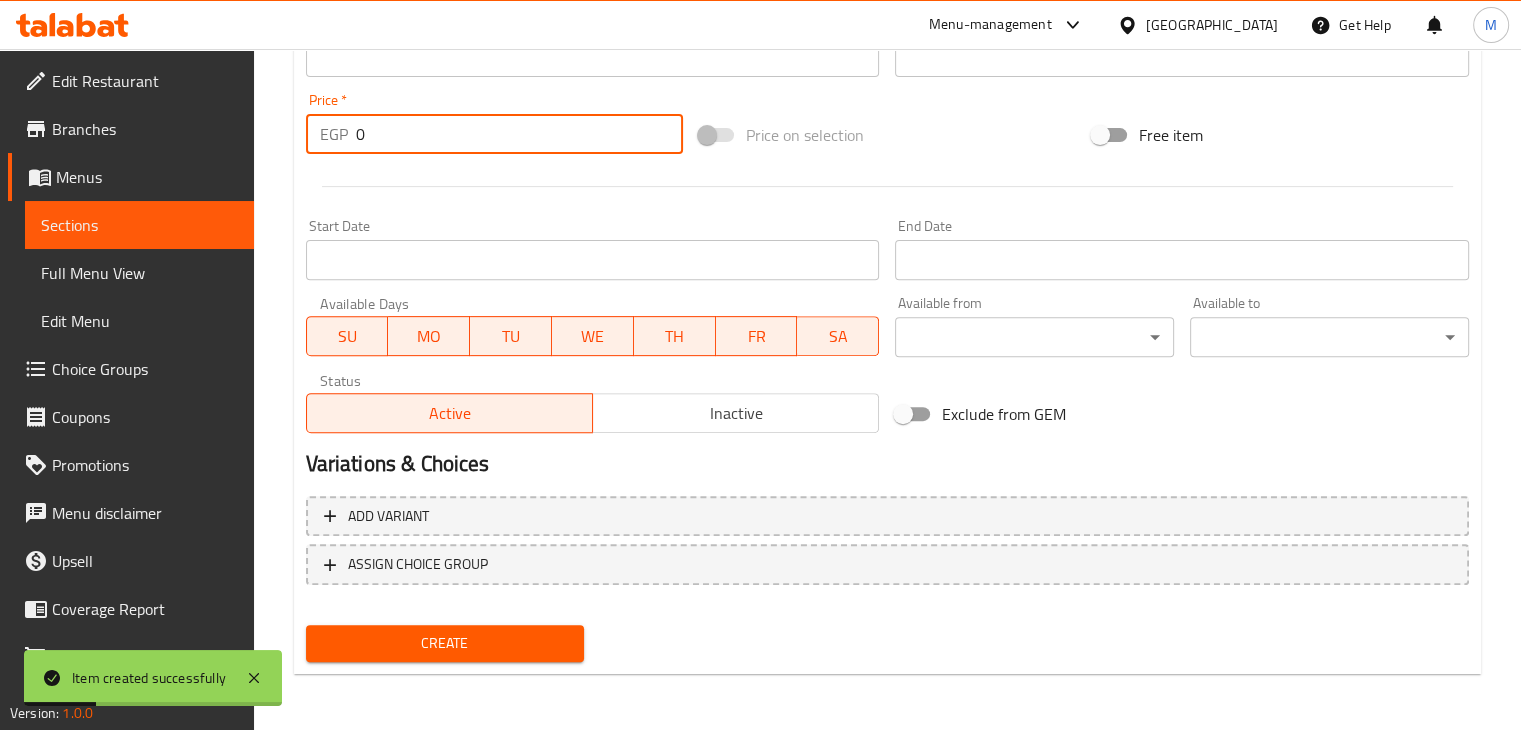 click on "0" at bounding box center (519, 134) 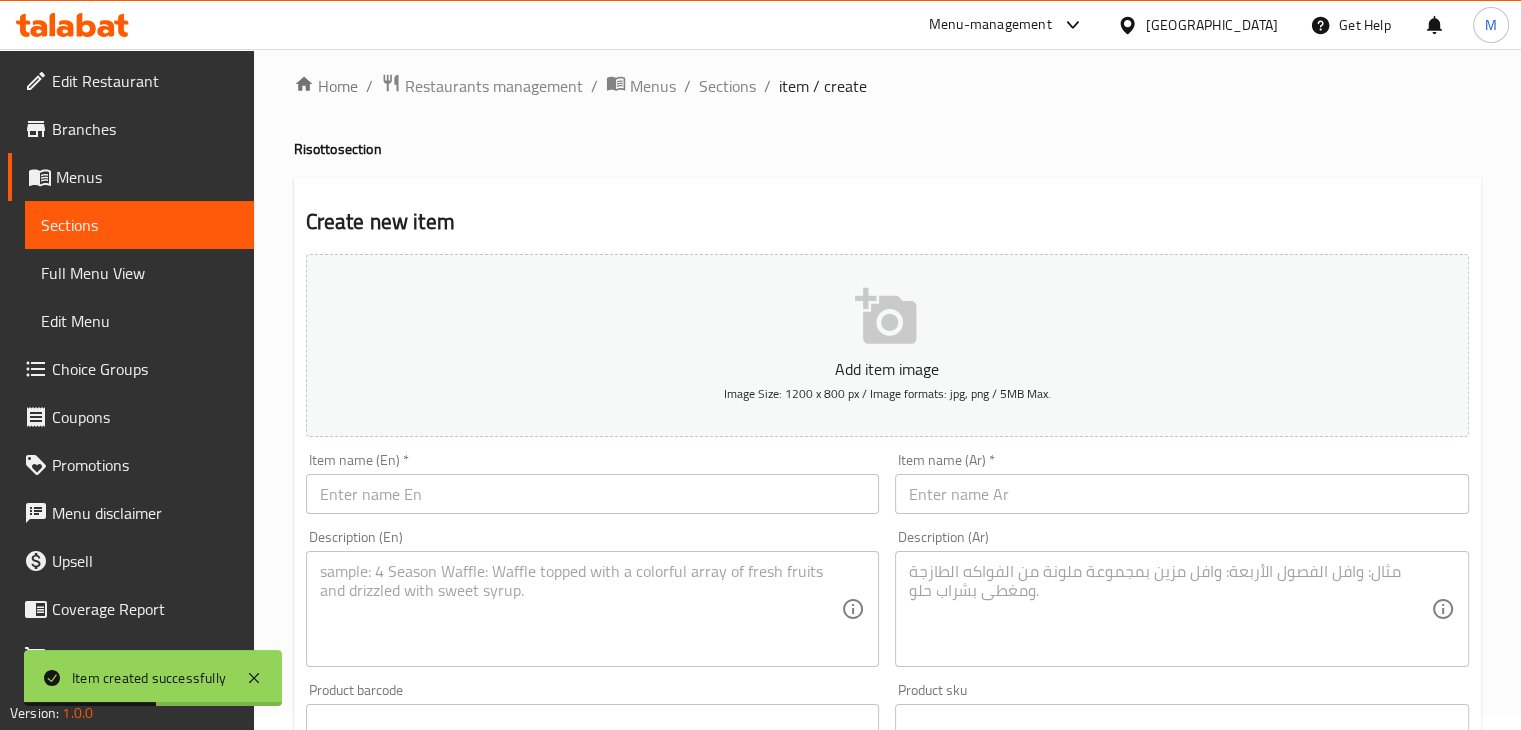 scroll, scrollTop: 0, scrollLeft: 0, axis: both 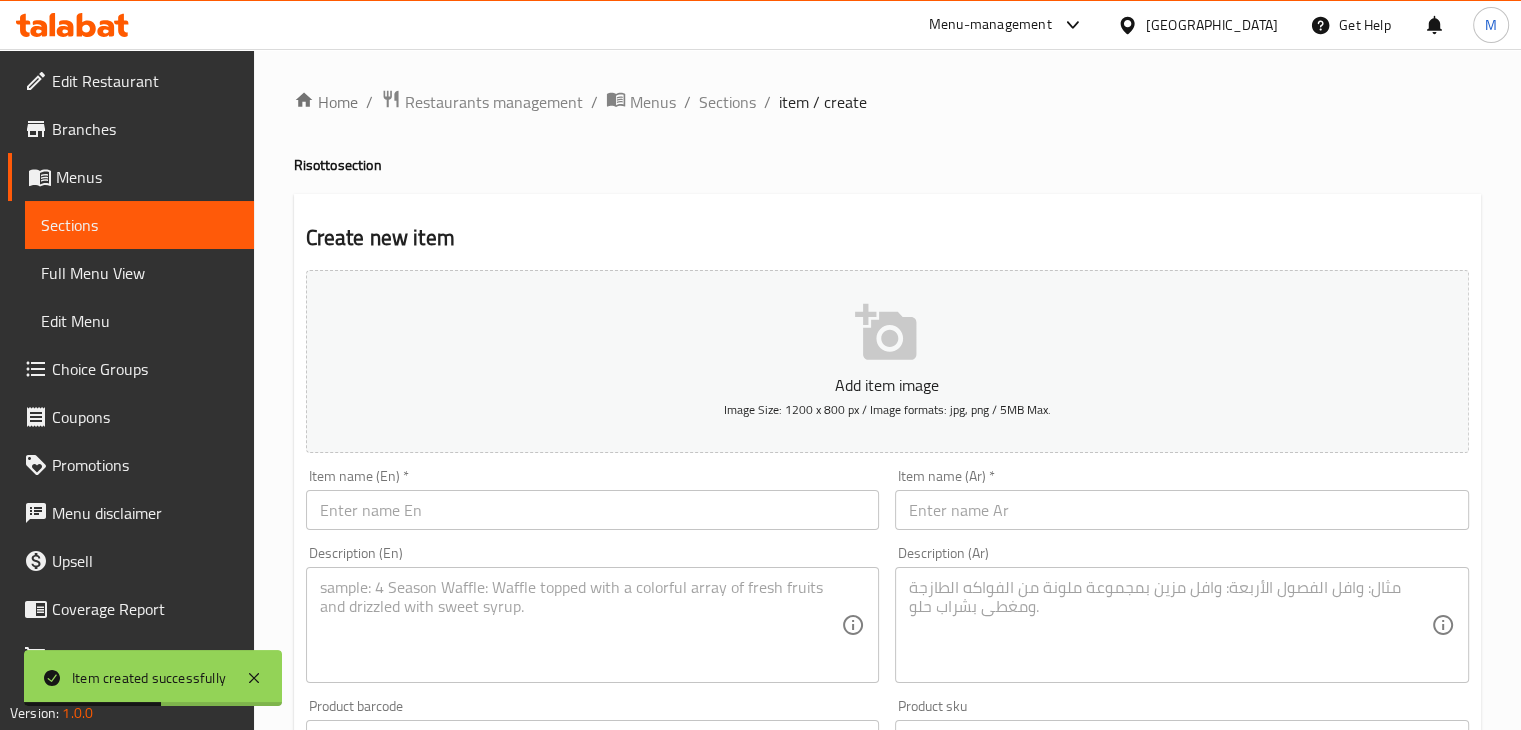 type on "708" 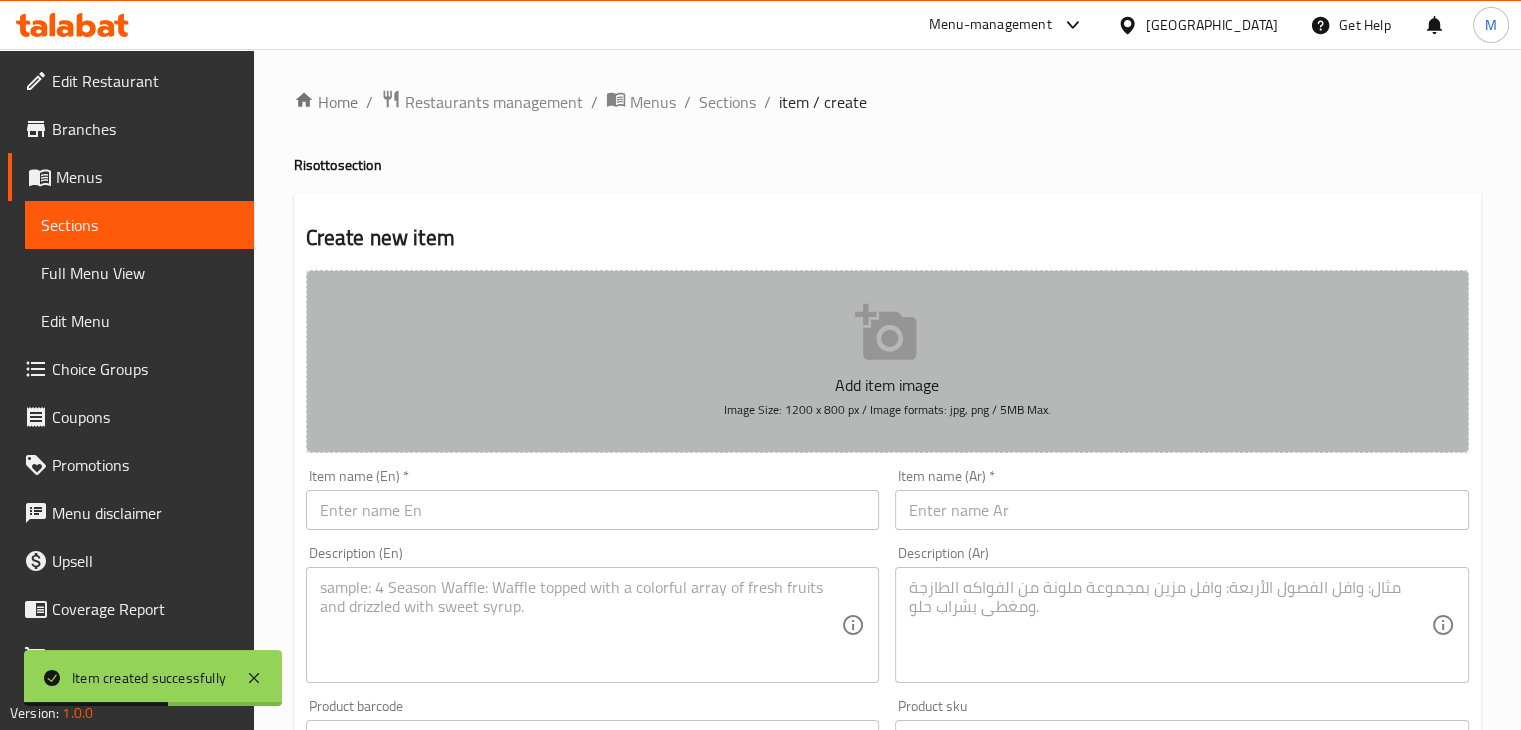 click on "Add item image Image Size: 1200 x 800 px / Image formats: jpg, png / 5MB Max." at bounding box center (887, 361) 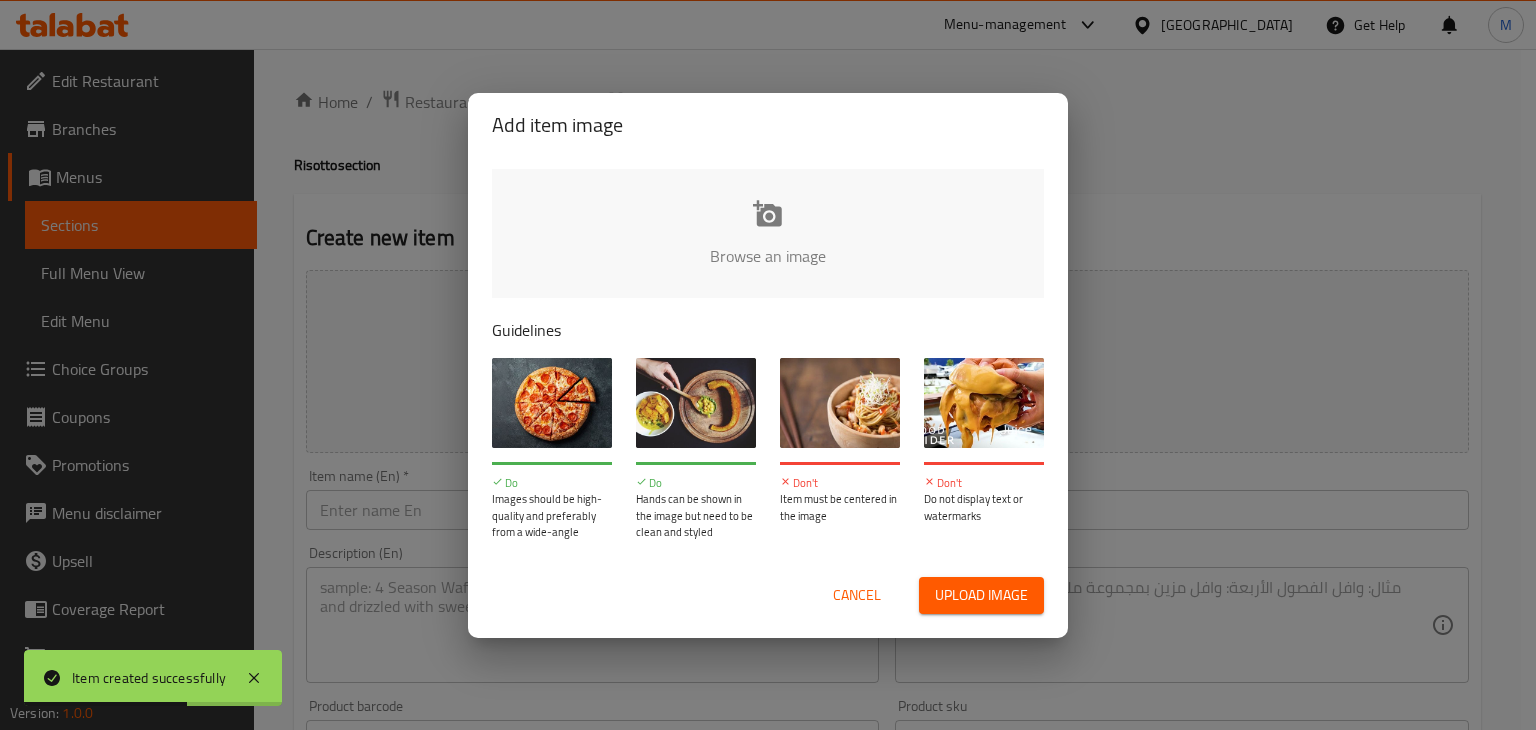 click at bounding box center (1444, 262) 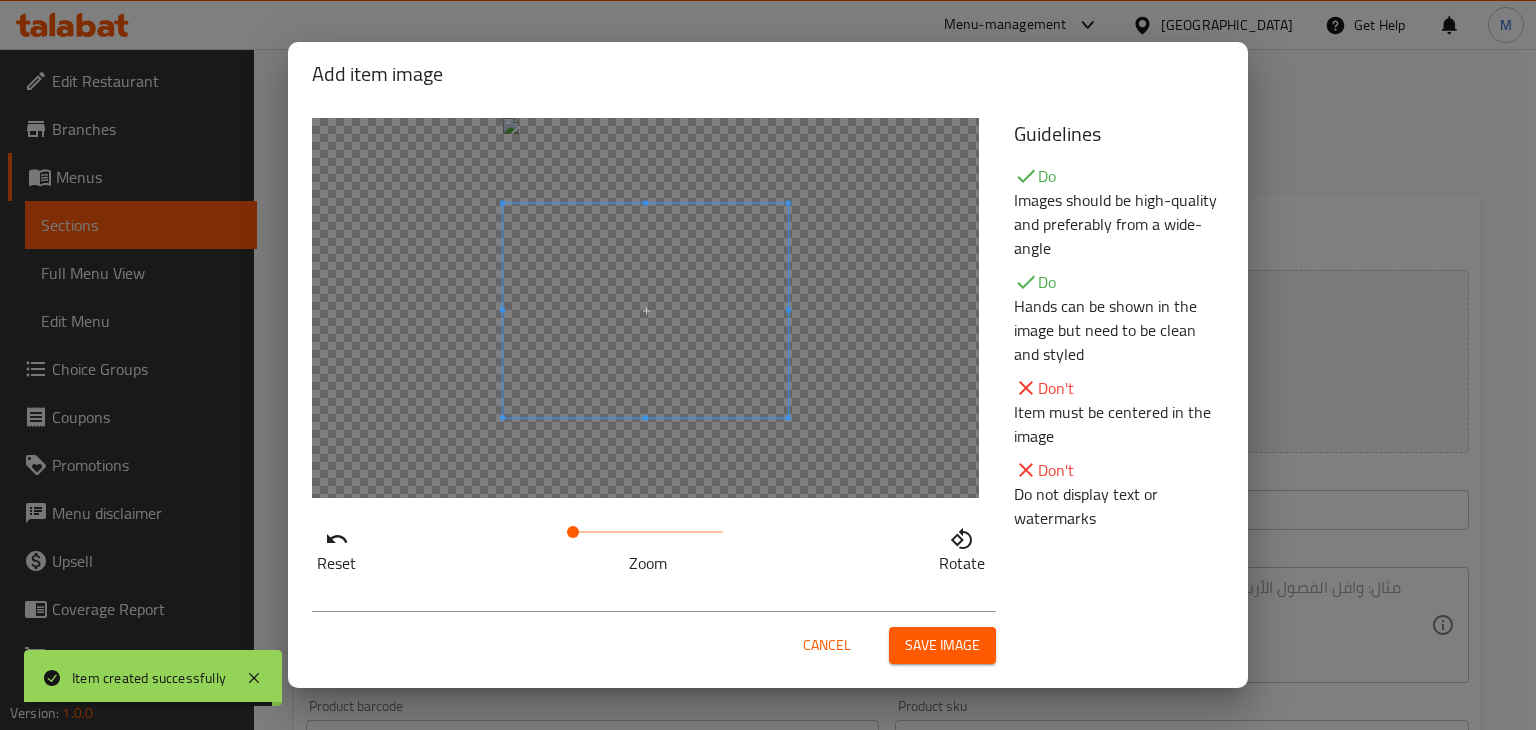 click at bounding box center [645, 311] 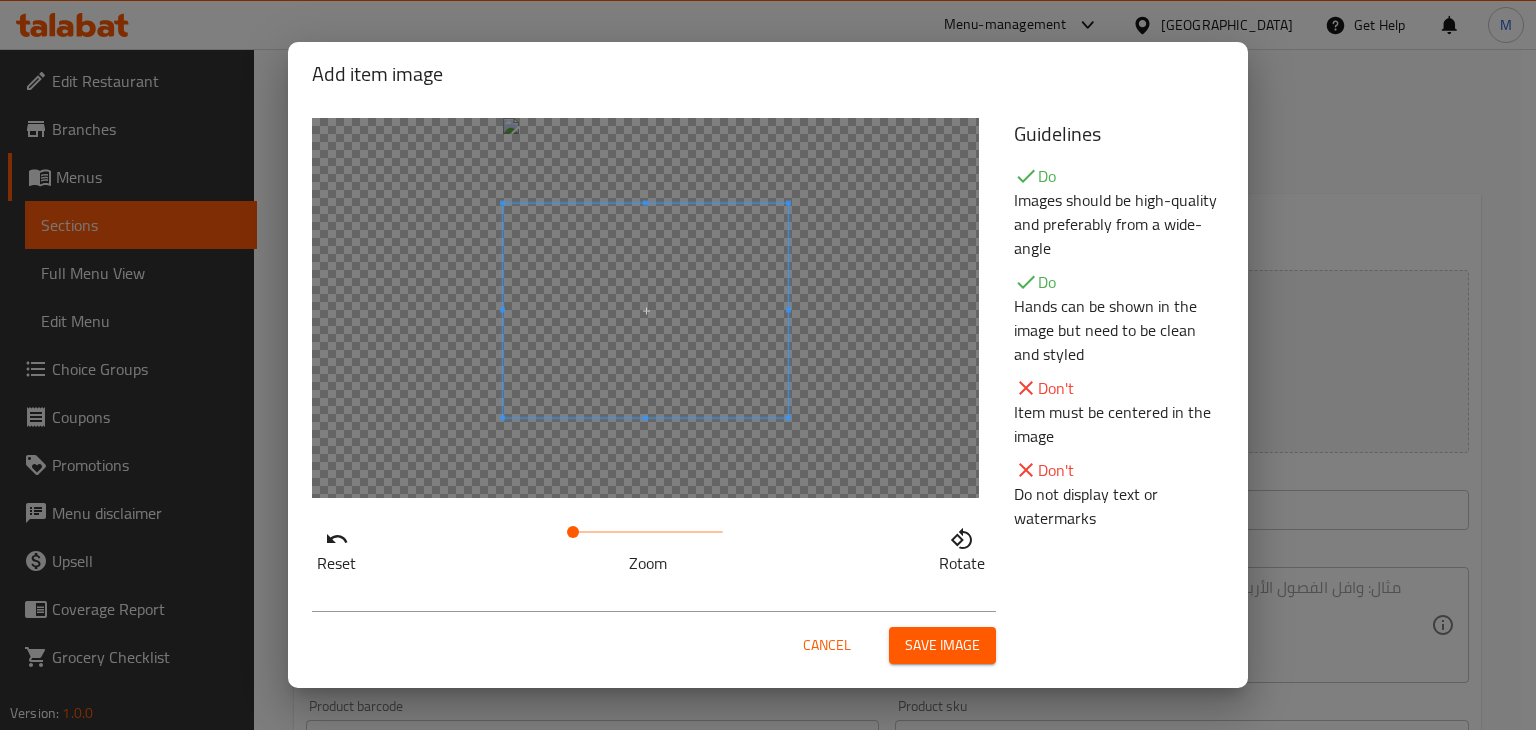 click on "Save image" at bounding box center (942, 645) 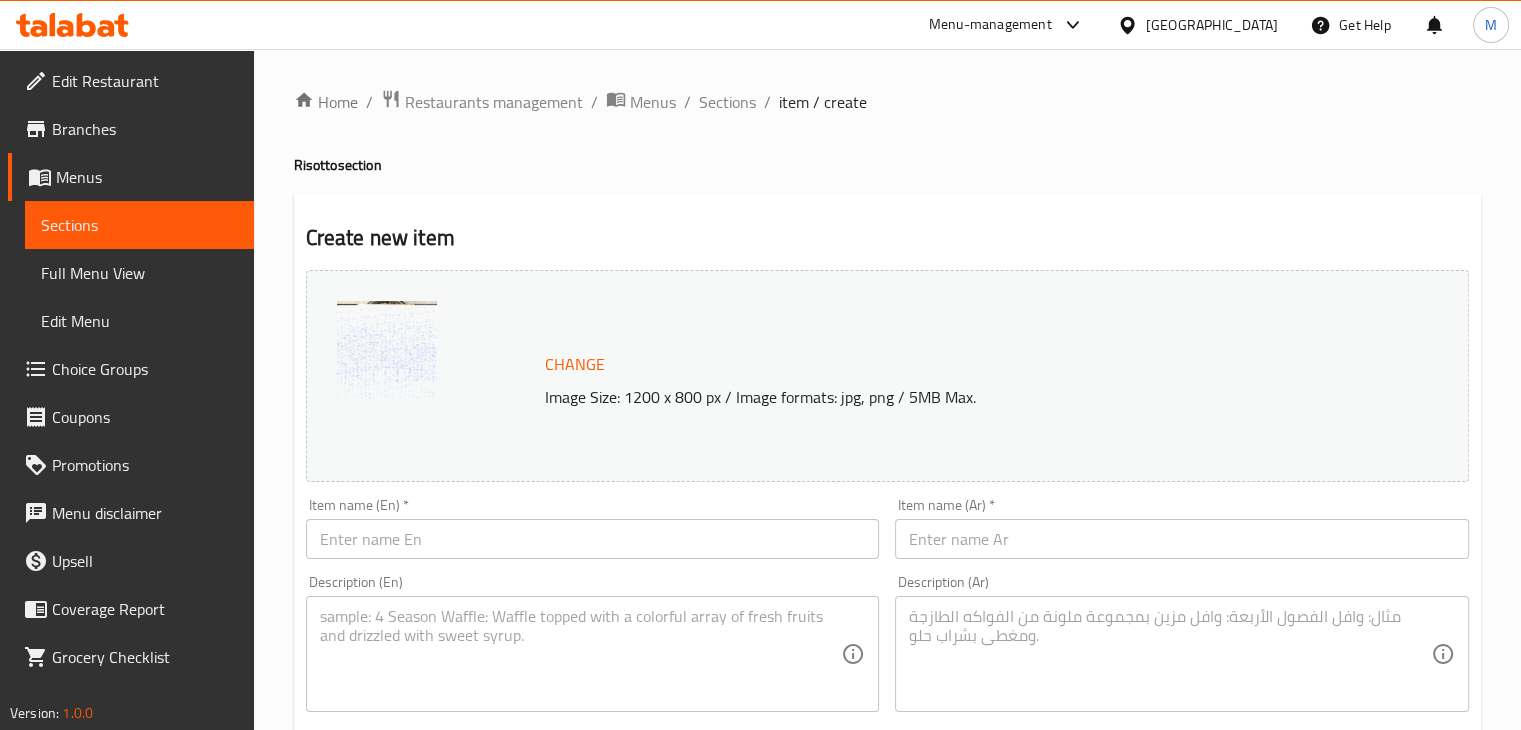 click at bounding box center (581, 654) 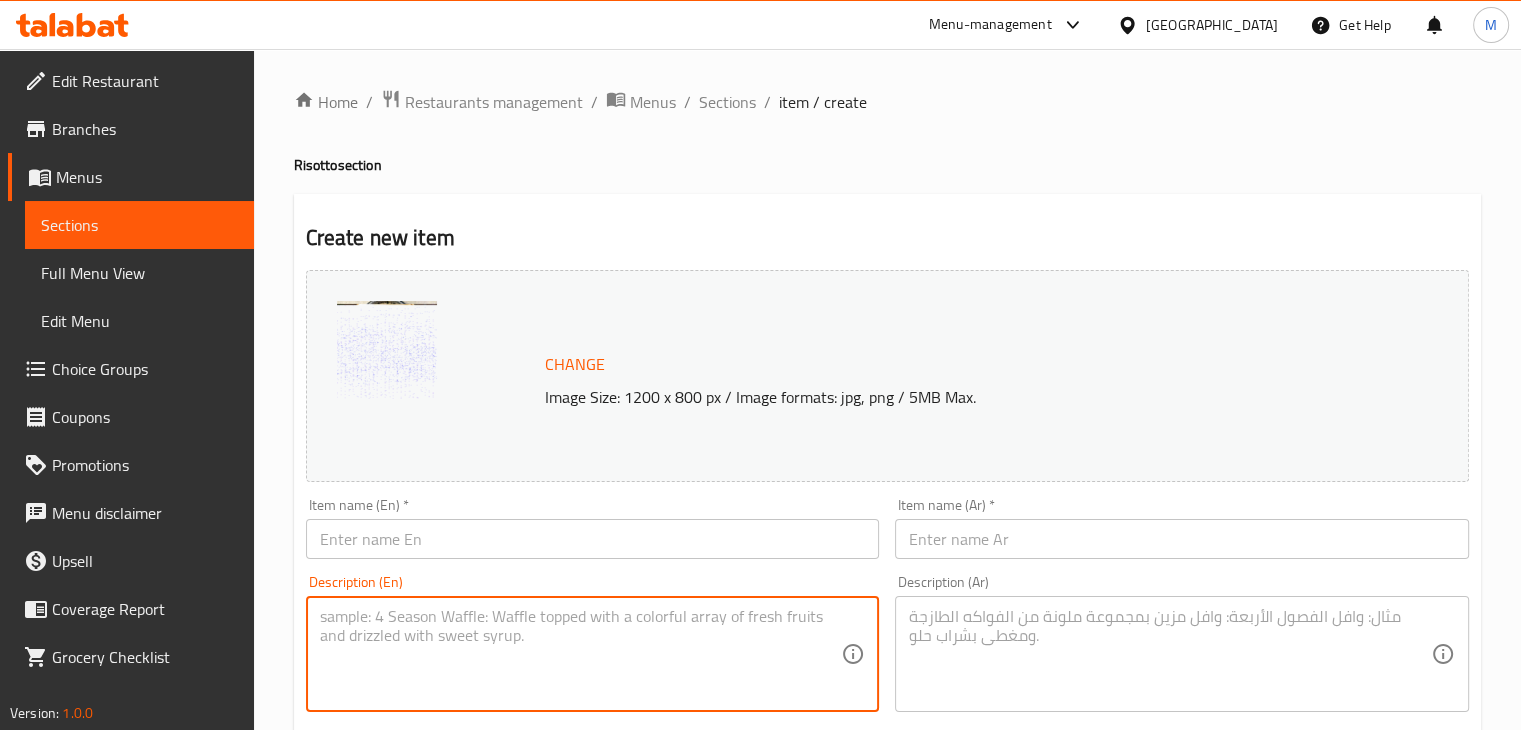 paste on "Creamy slow-cooked rice with fresh, seasoned shrimp." 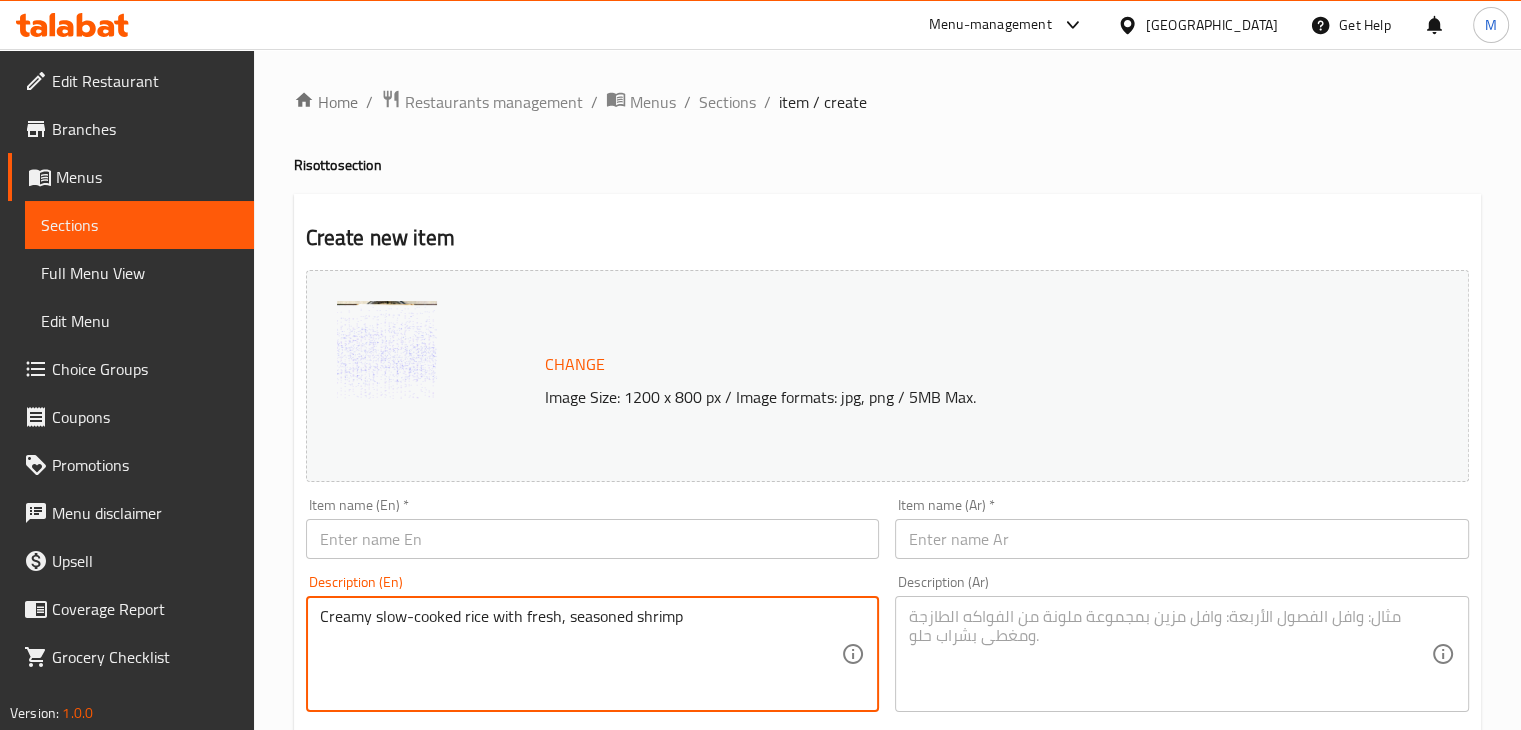 type on "Creamy slow-cooked rice with fresh, seasoned shrimp" 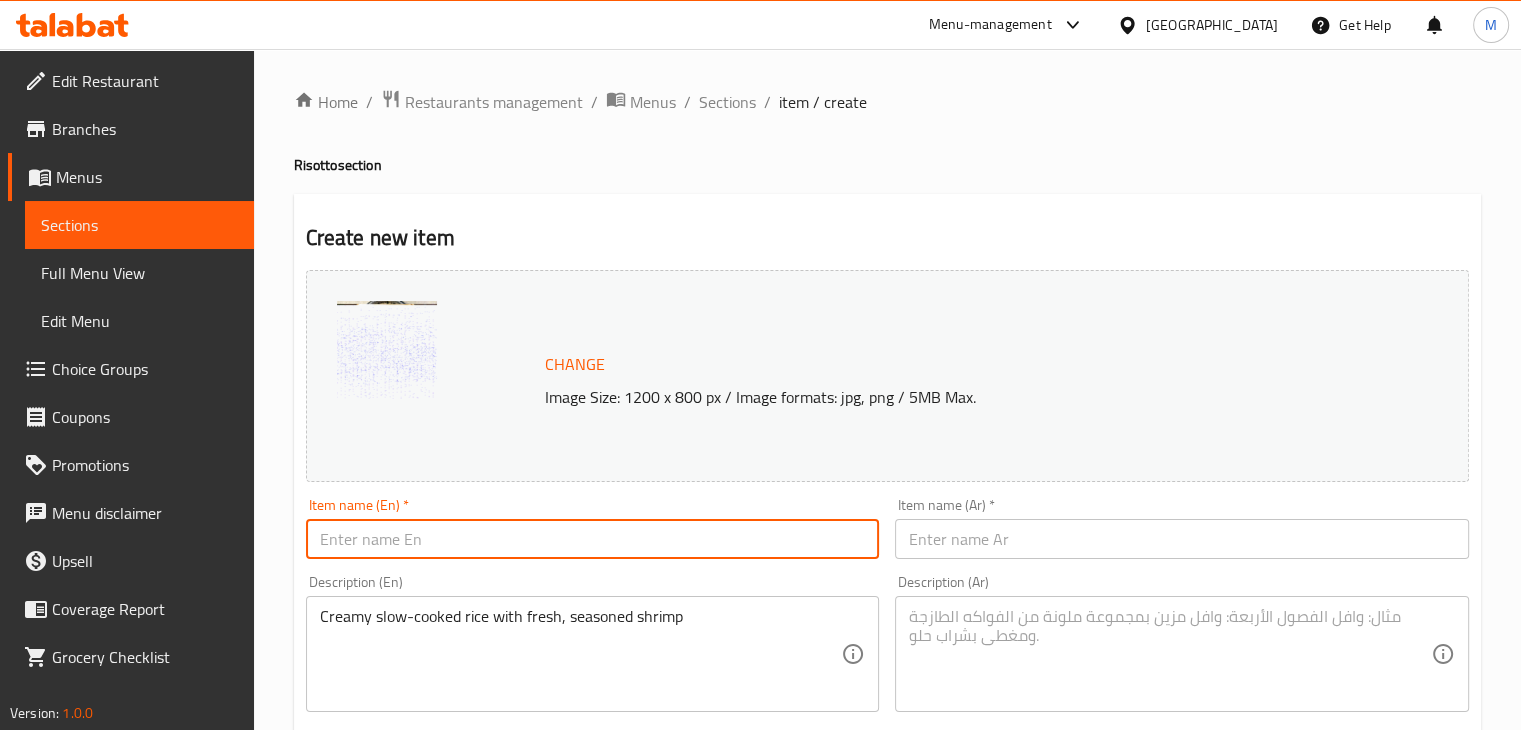 click at bounding box center (593, 539) 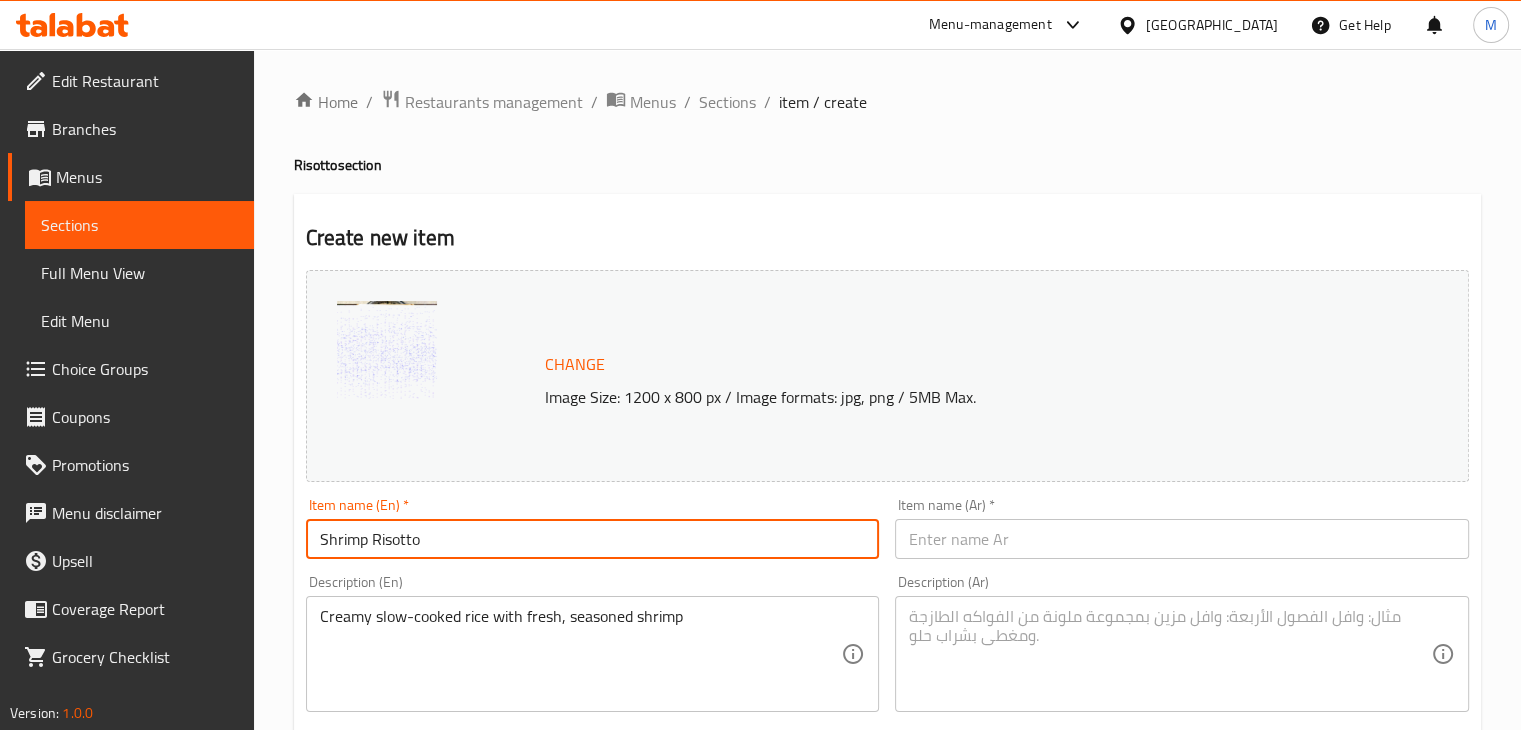 type on "Shrimp Risotto" 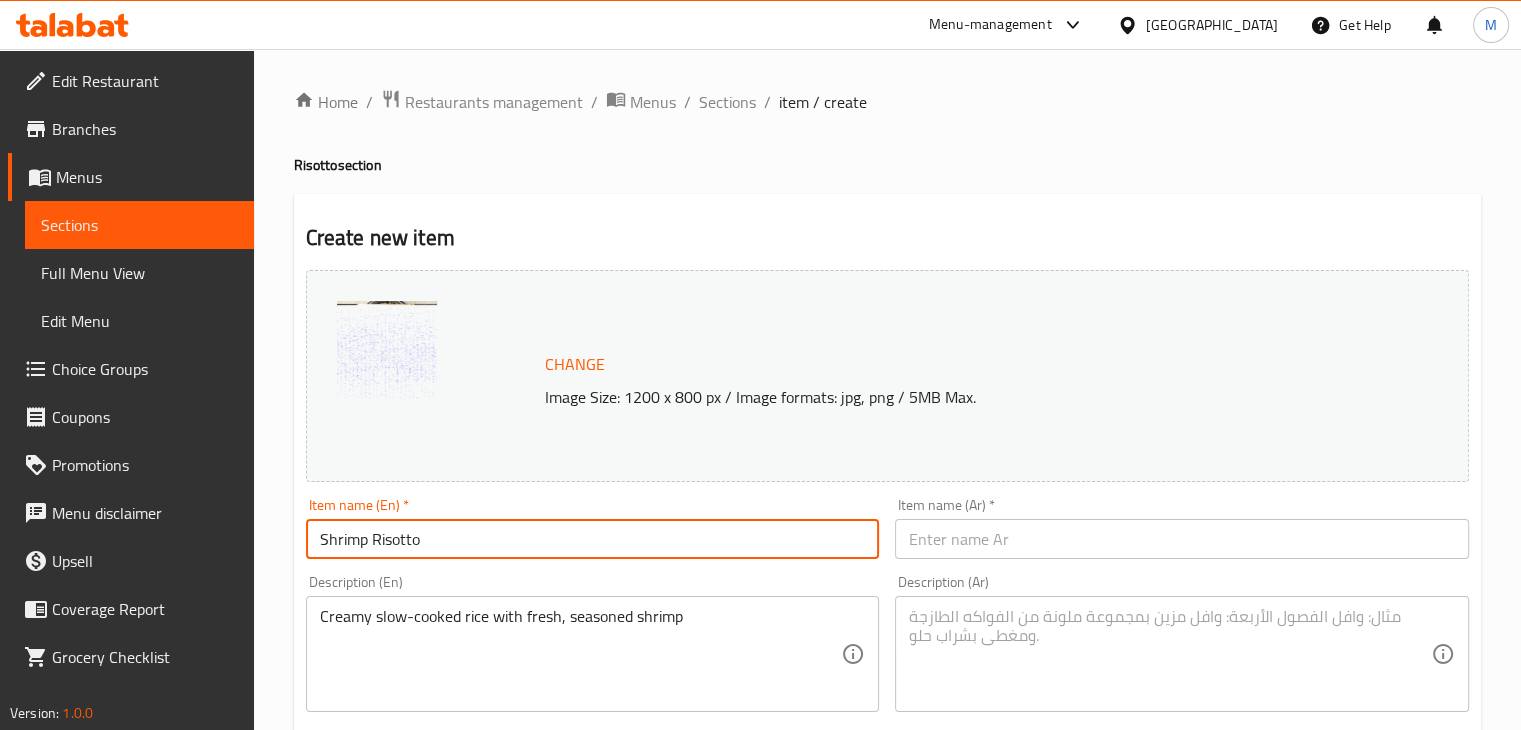 click at bounding box center [1182, 539] 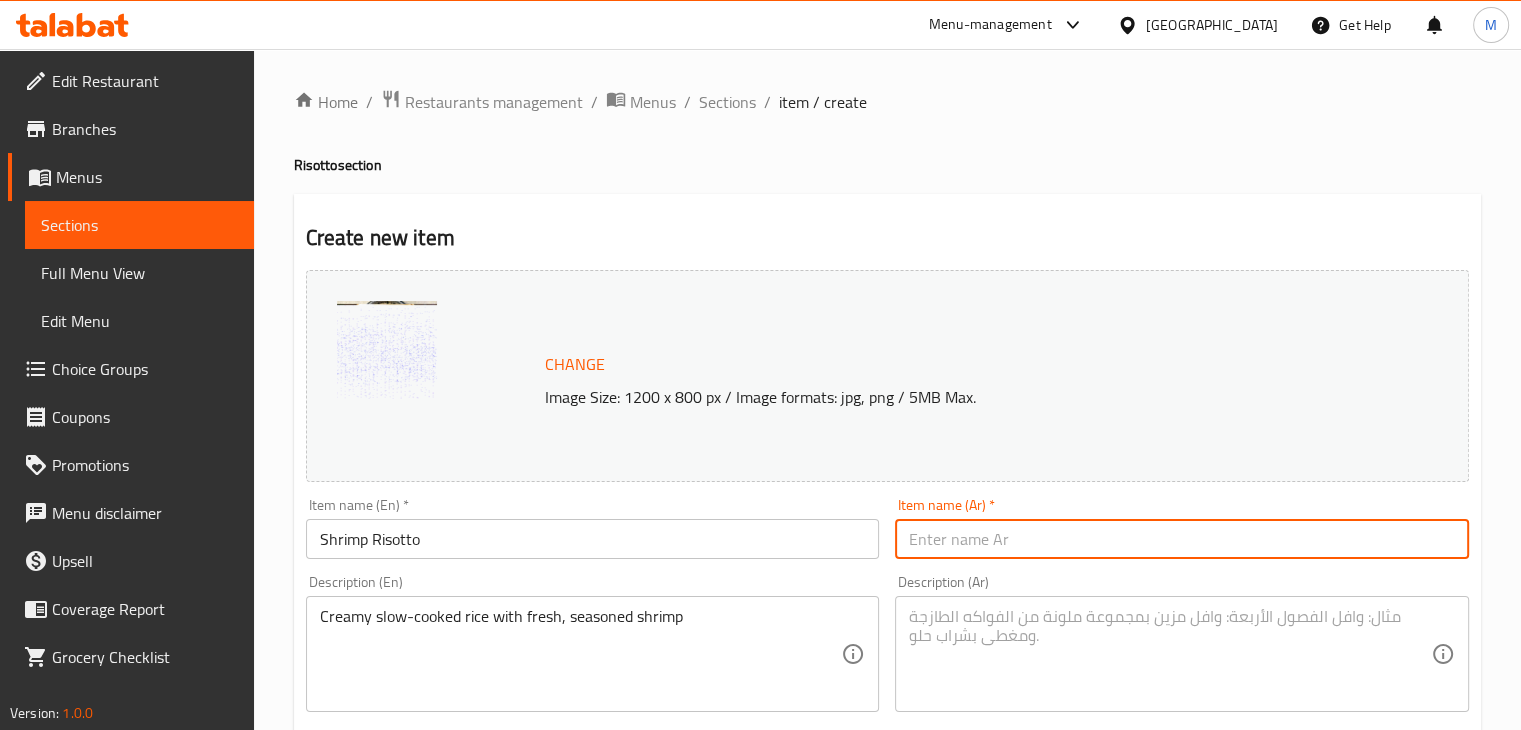 paste on "ريزوتو الجمبري" 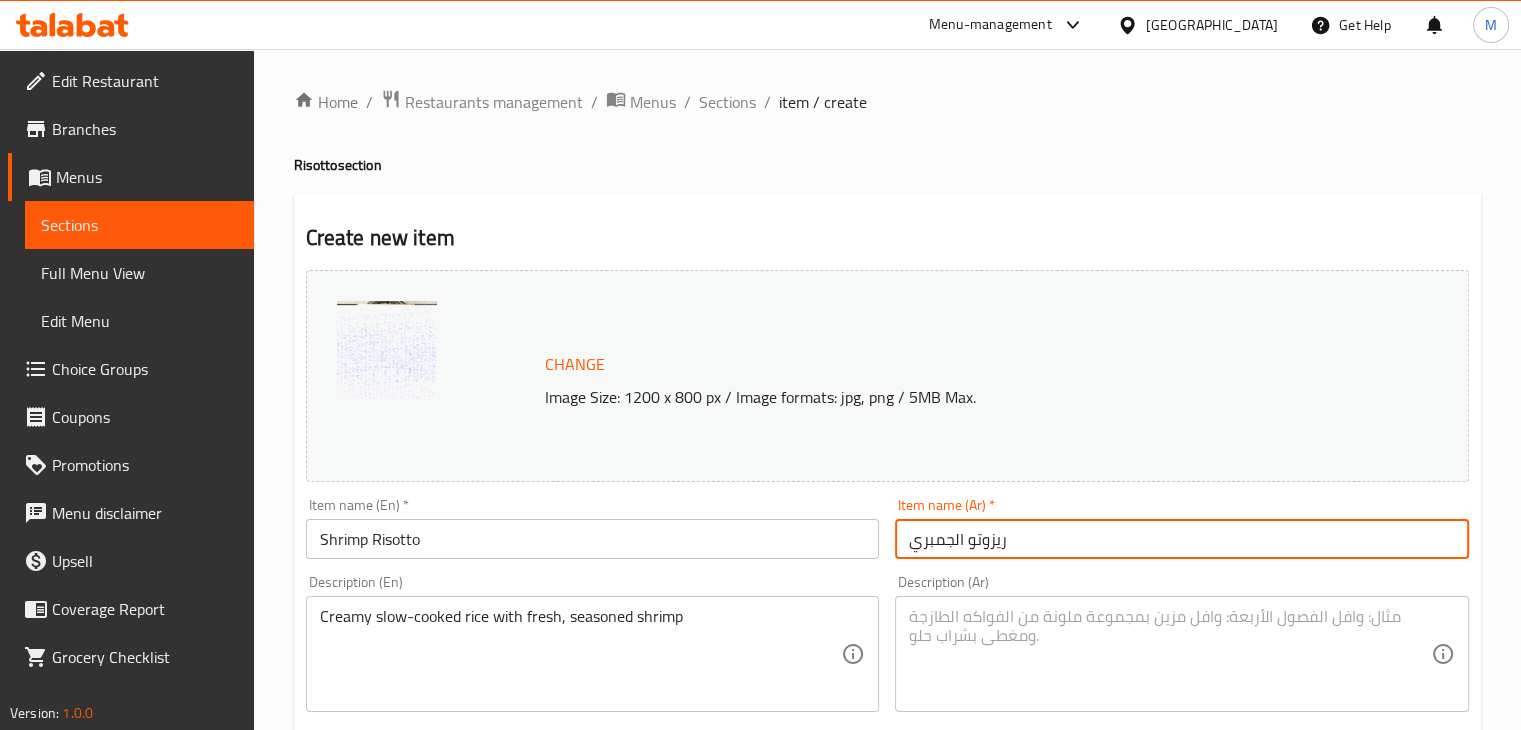 type on "ريزوتو الجمبري" 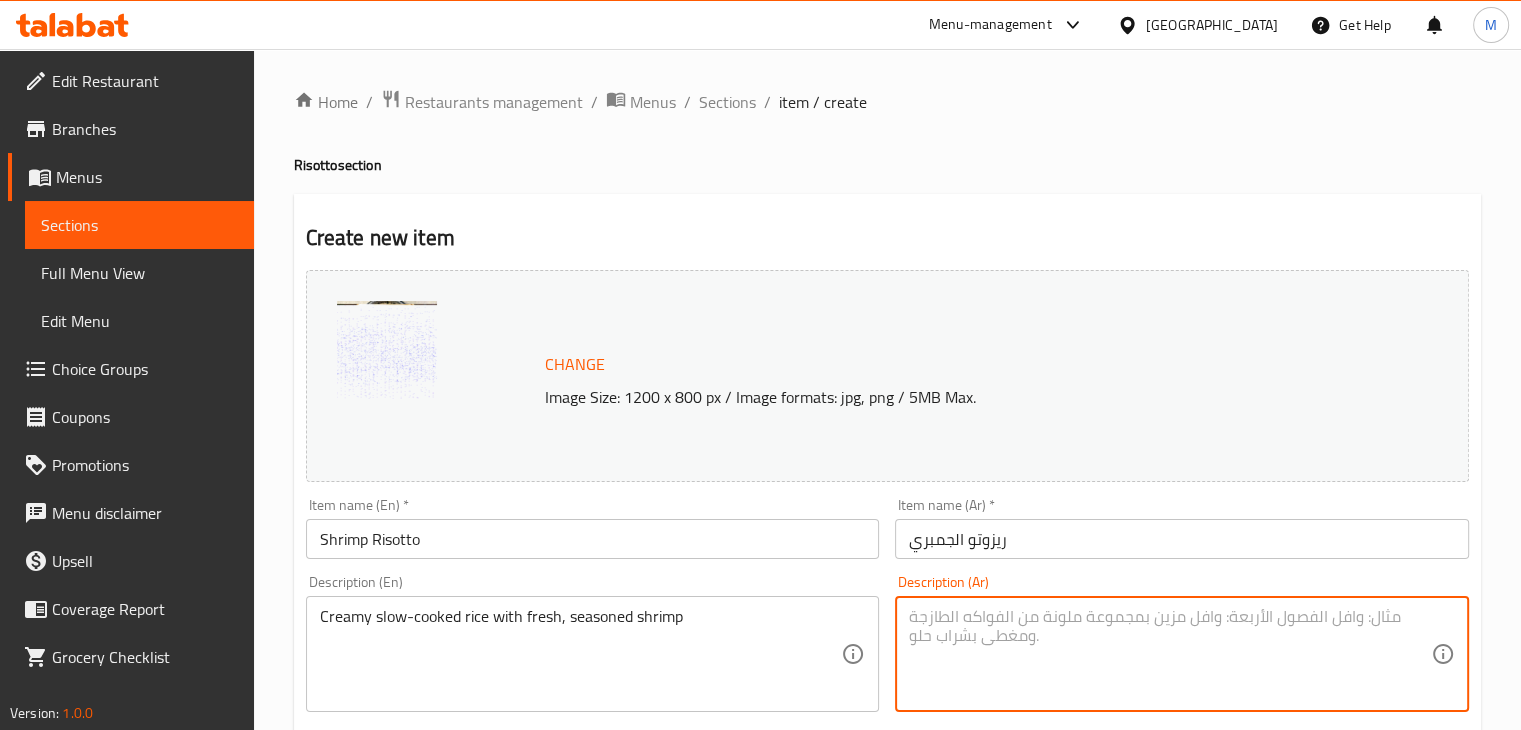 click at bounding box center (1170, 654) 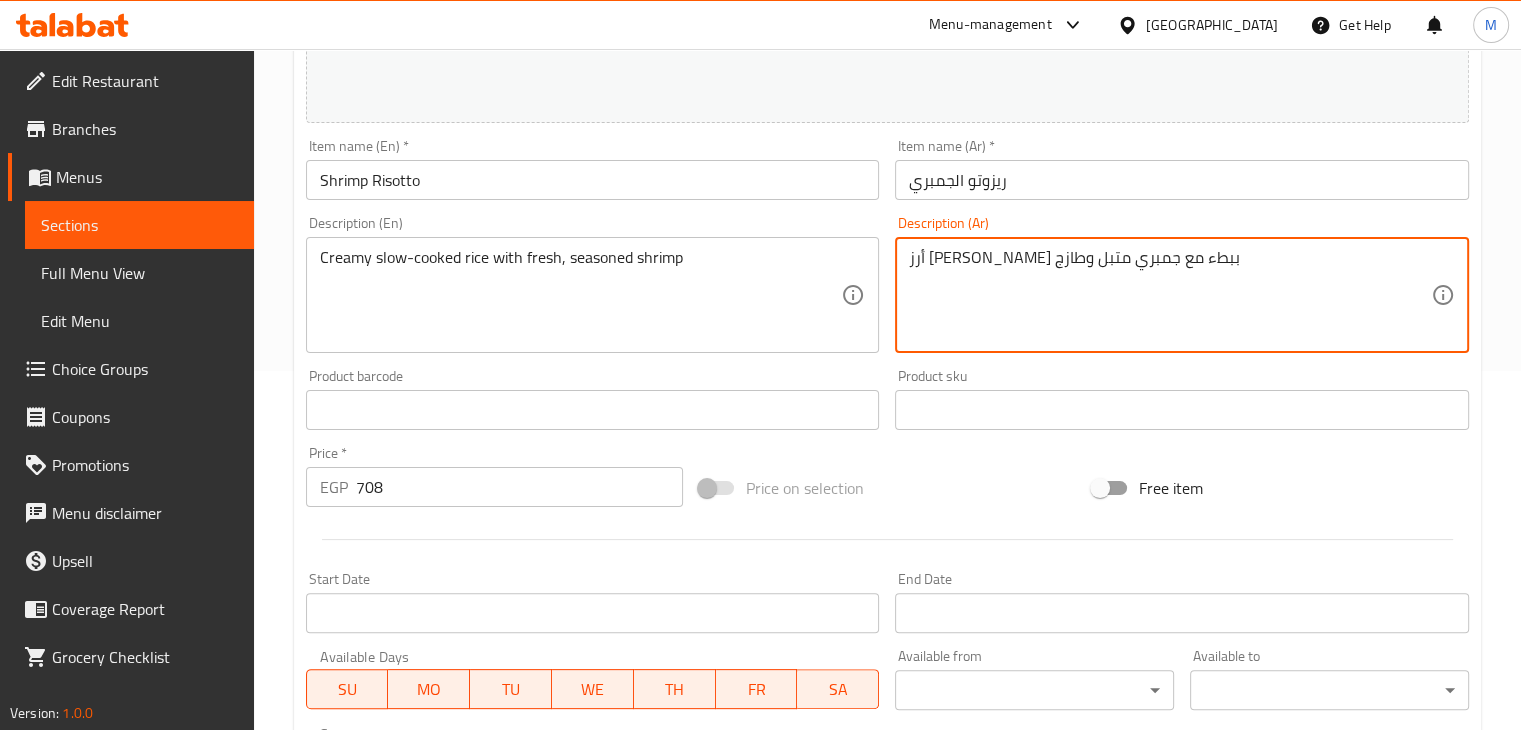scroll, scrollTop: 711, scrollLeft: 0, axis: vertical 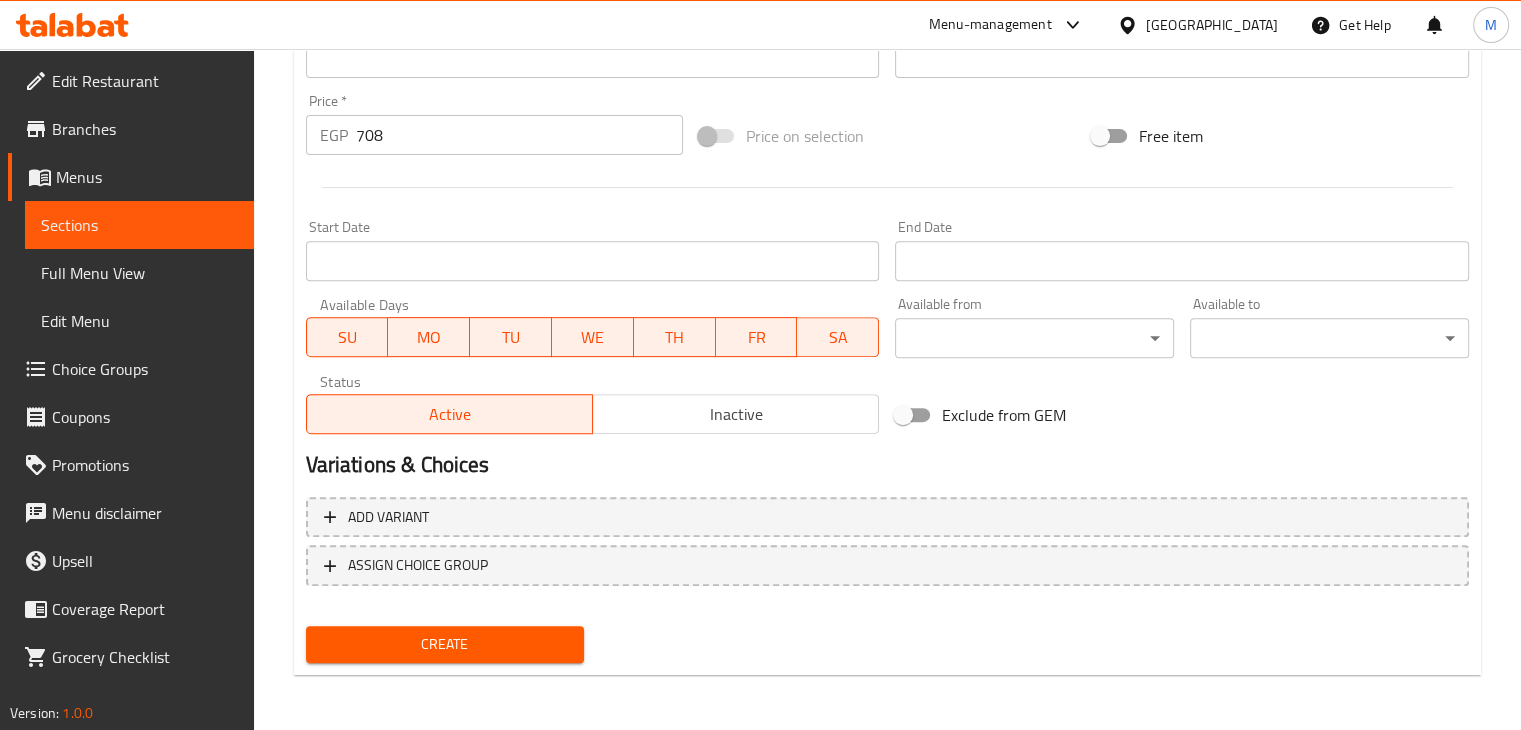 type on "أرز [PERSON_NAME] ببطء مع جمبري متبل وطازج" 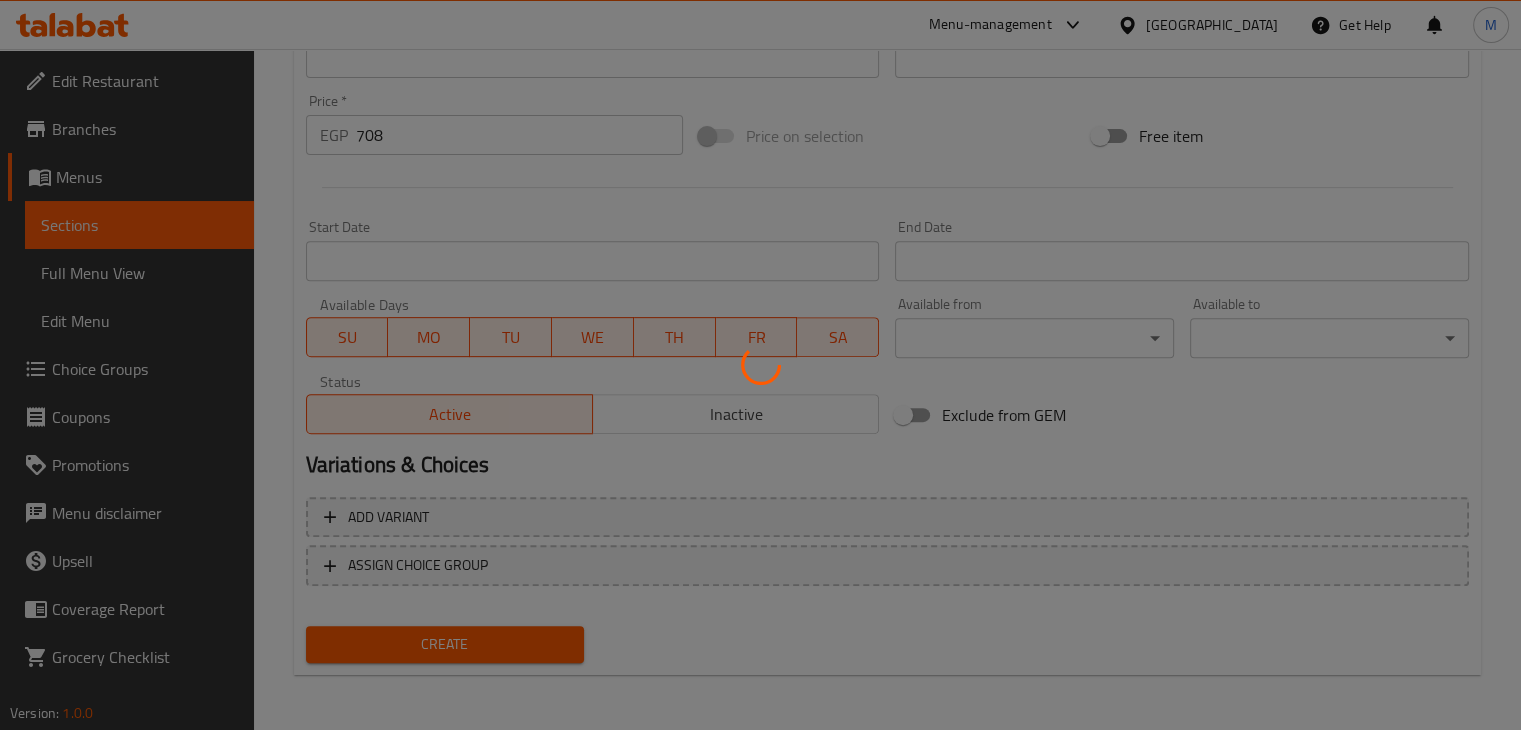 type 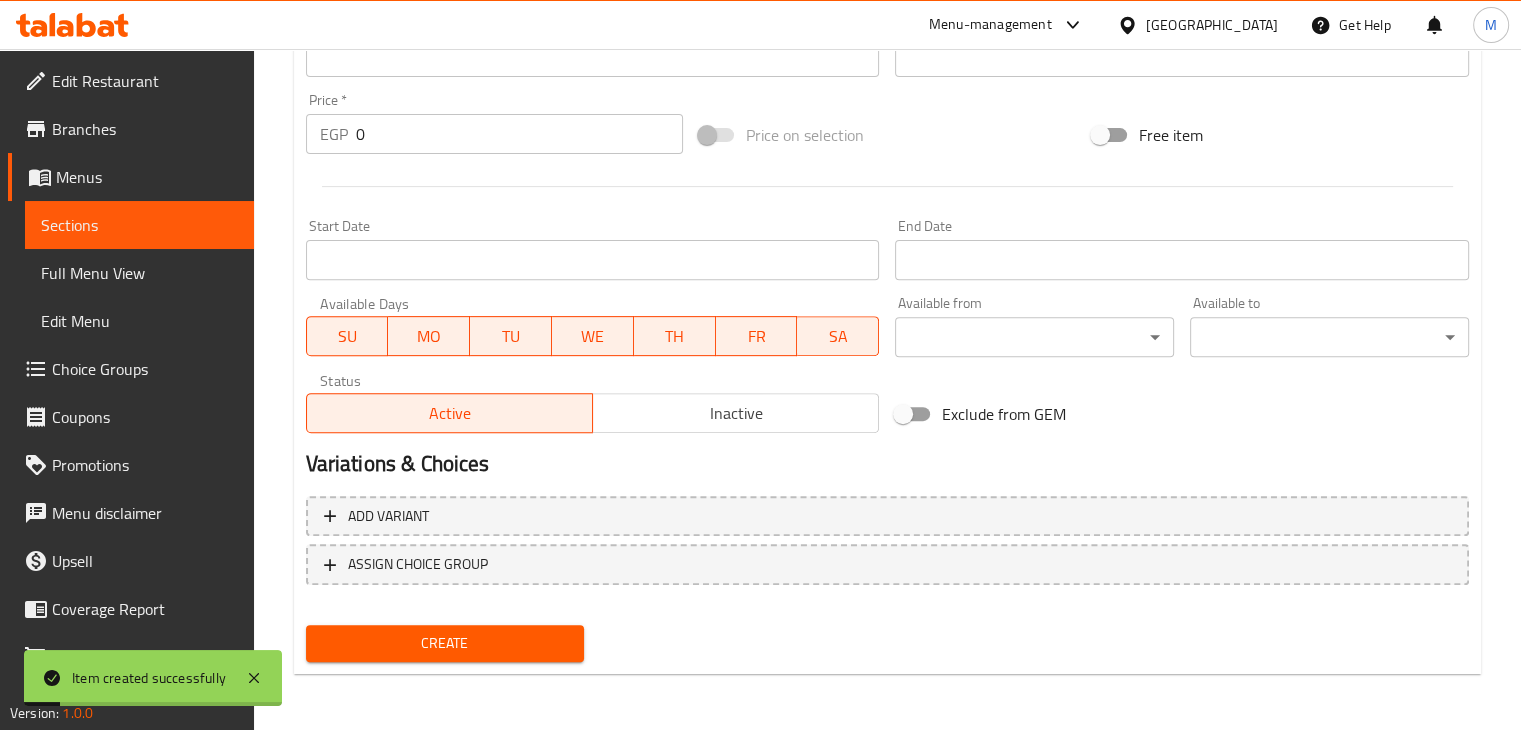 scroll, scrollTop: 683, scrollLeft: 0, axis: vertical 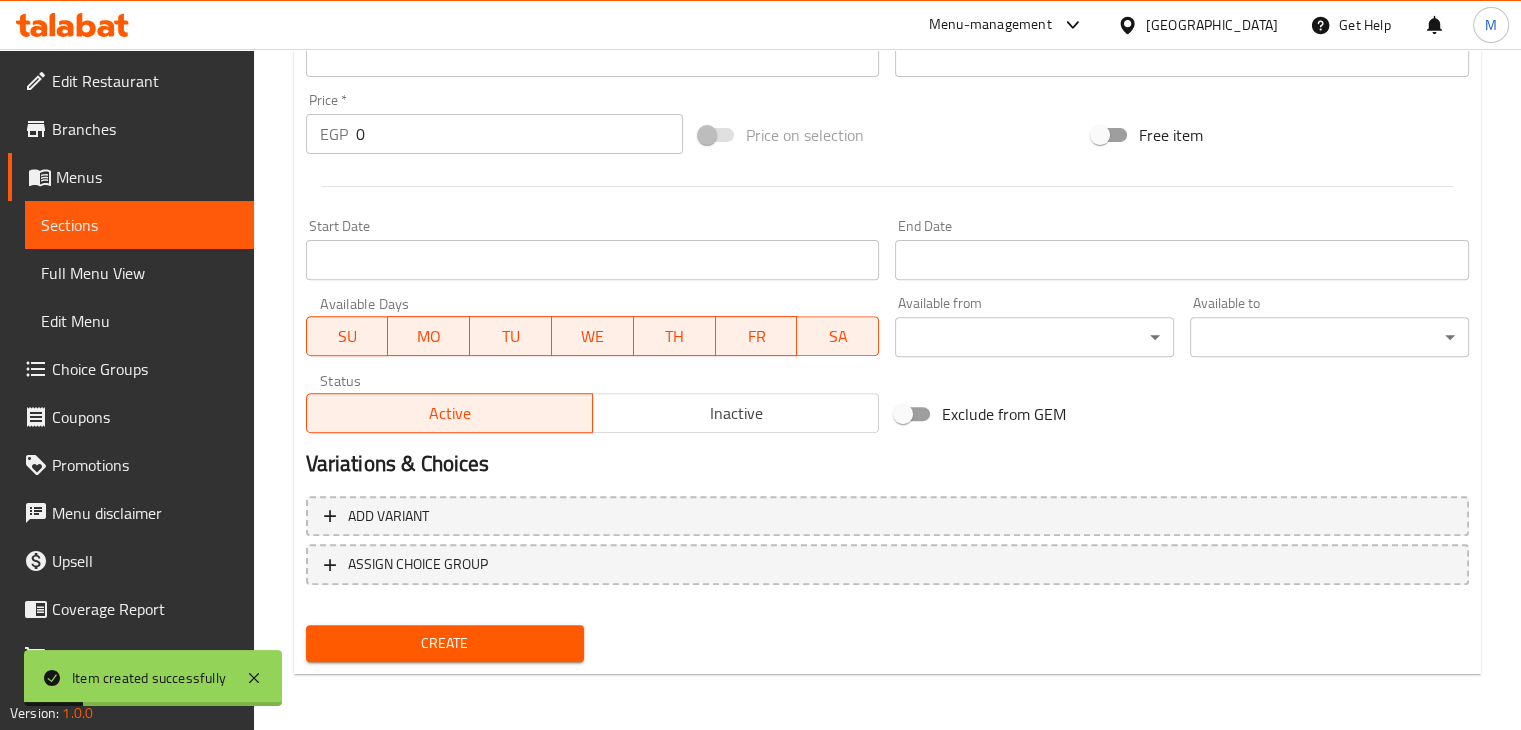 click on "0" at bounding box center [519, 134] 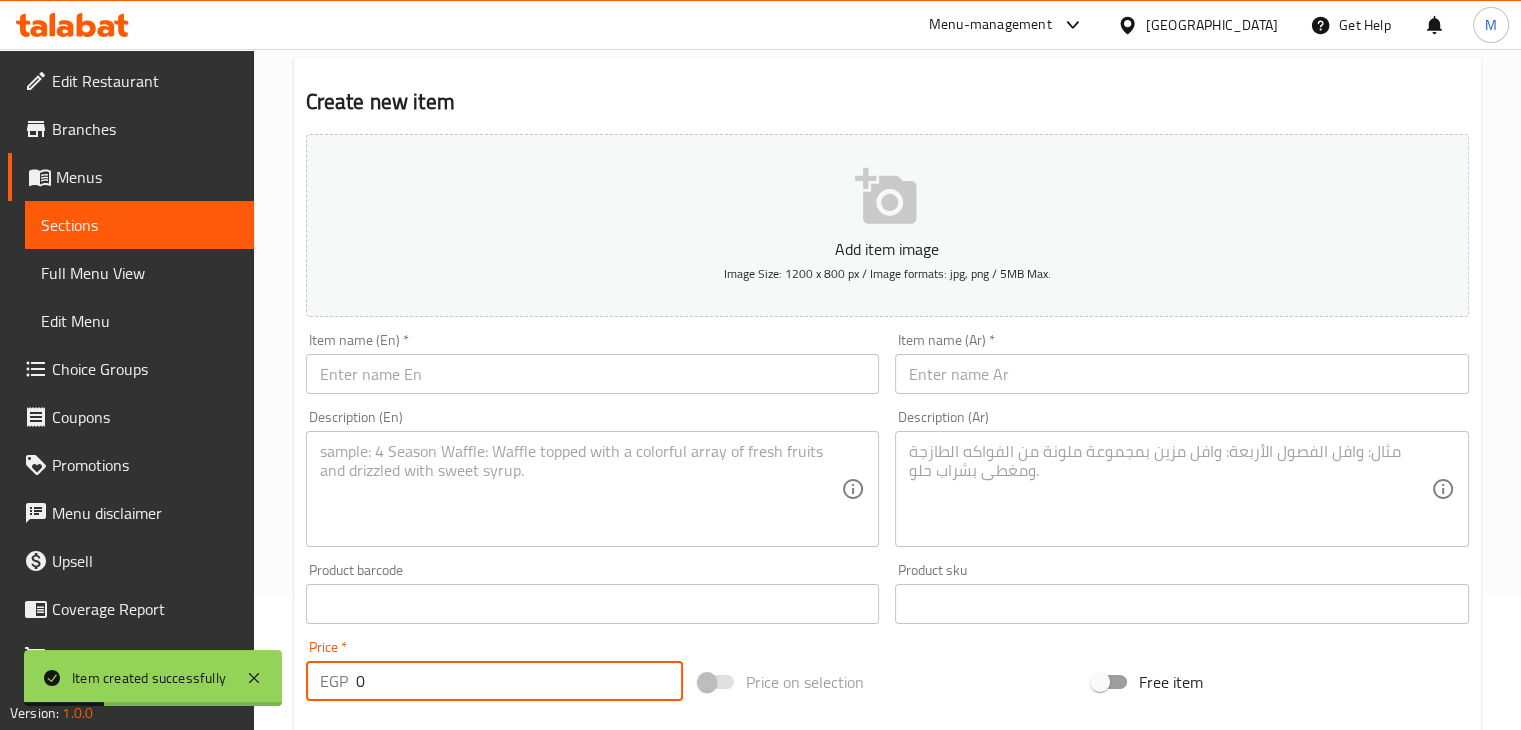 scroll, scrollTop: 0, scrollLeft: 0, axis: both 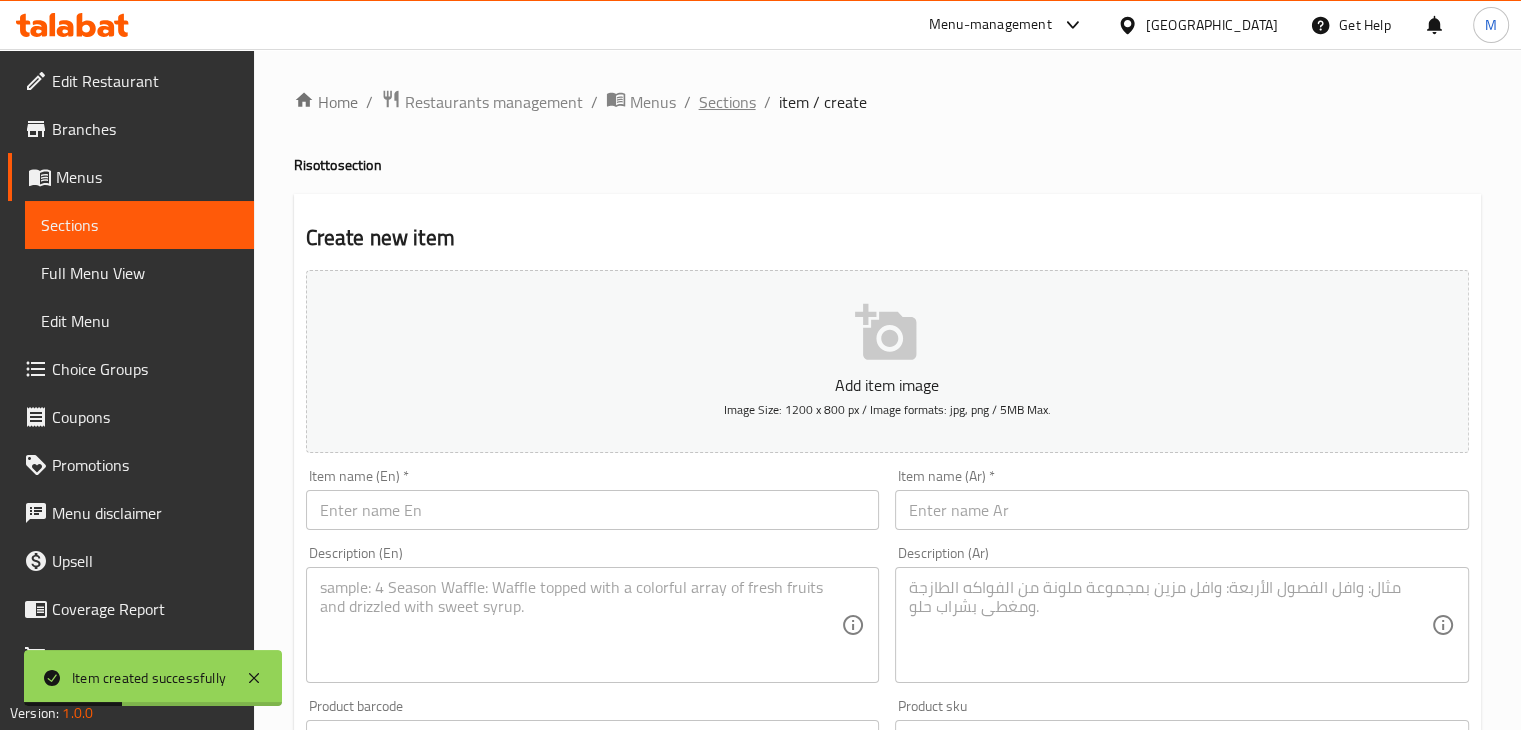 click on "Sections" at bounding box center [727, 102] 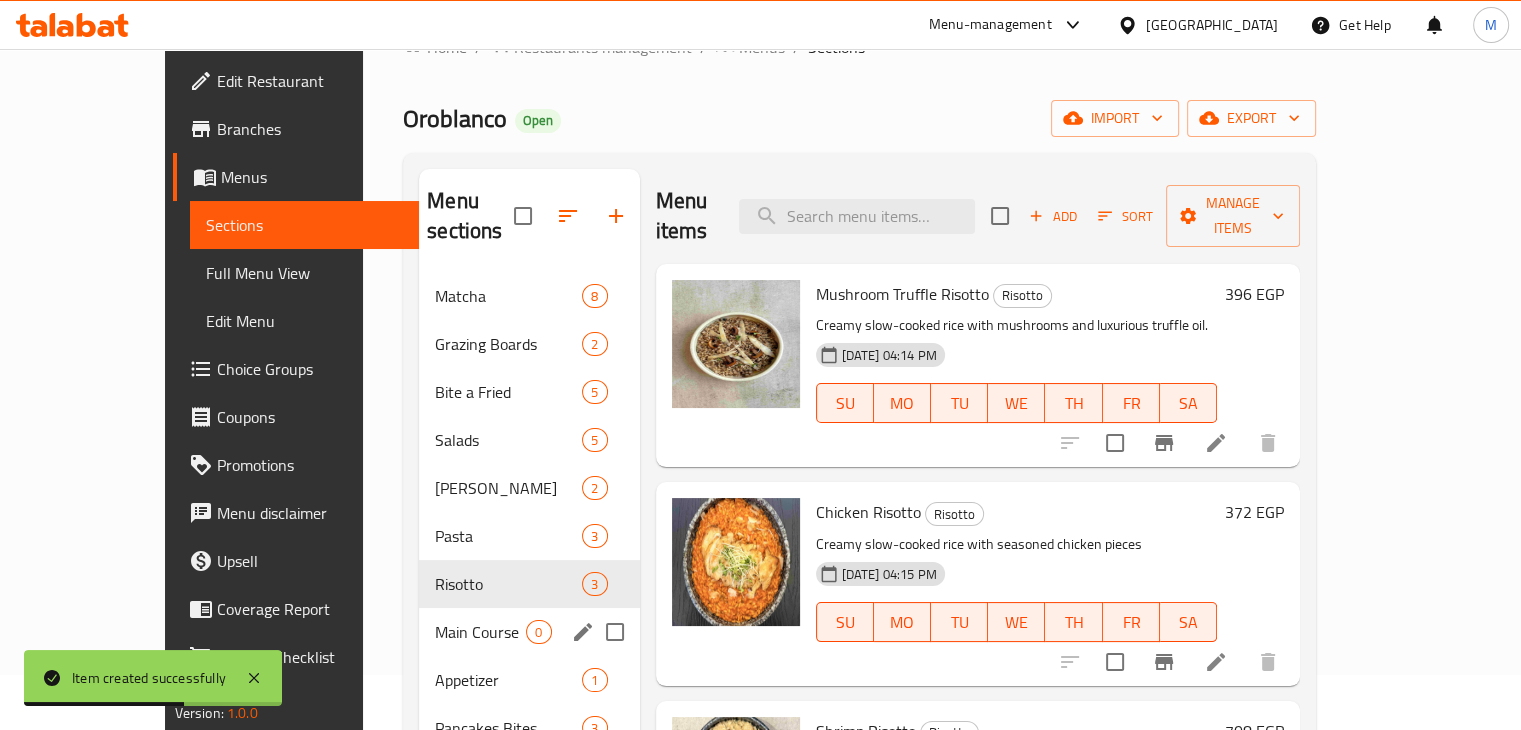 scroll, scrollTop: 56, scrollLeft: 0, axis: vertical 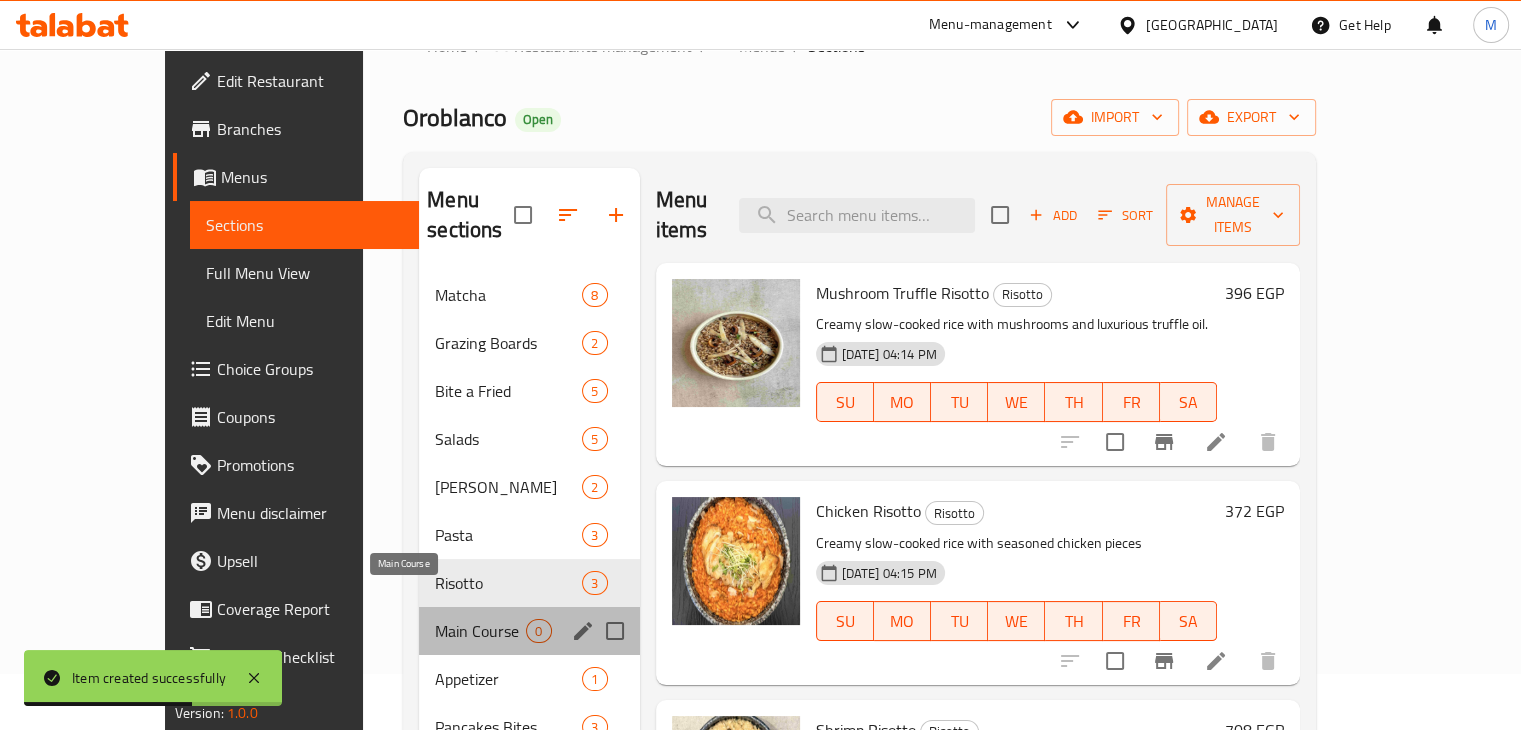 click on "Main Course" at bounding box center [480, 631] 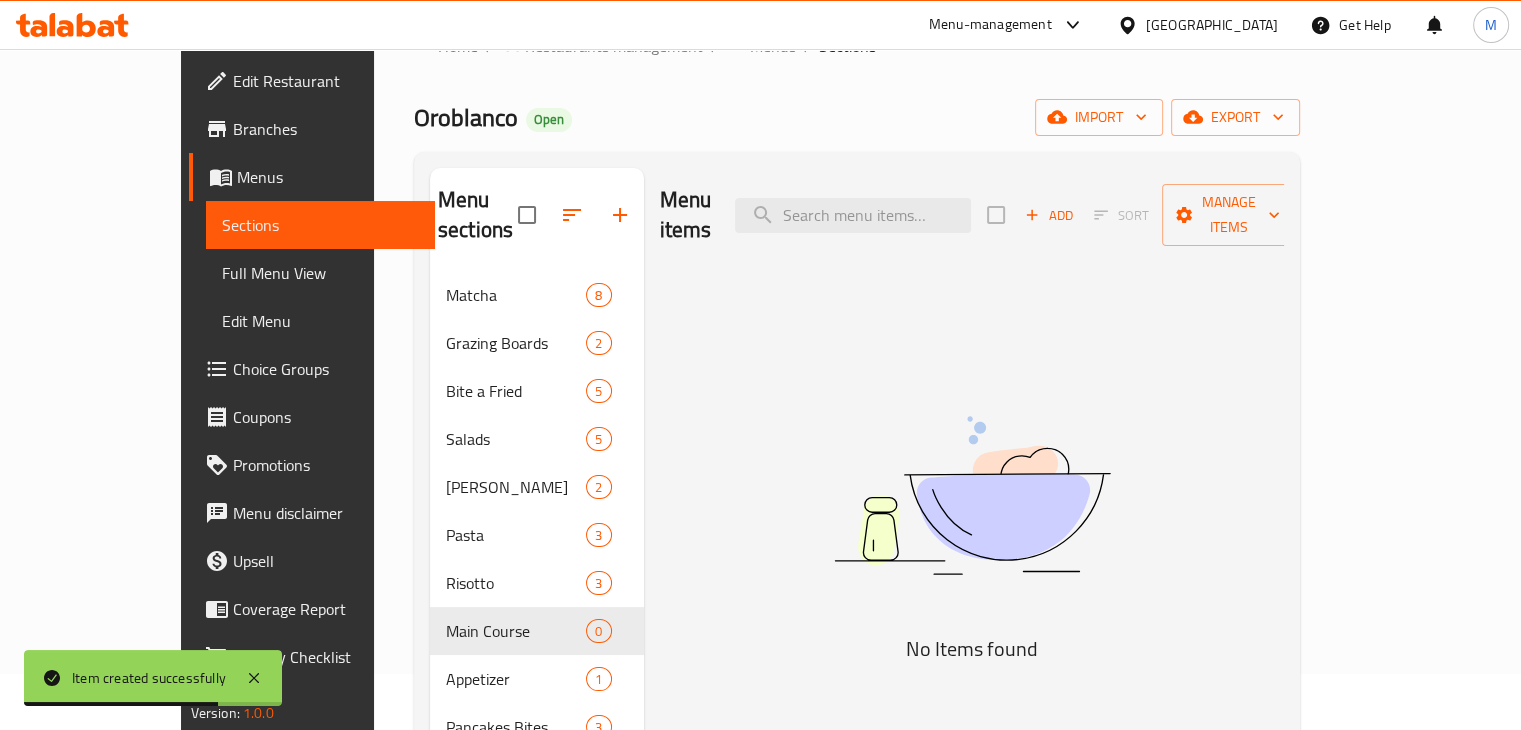 click on "Add Sort Manage items" at bounding box center (1141, 215) 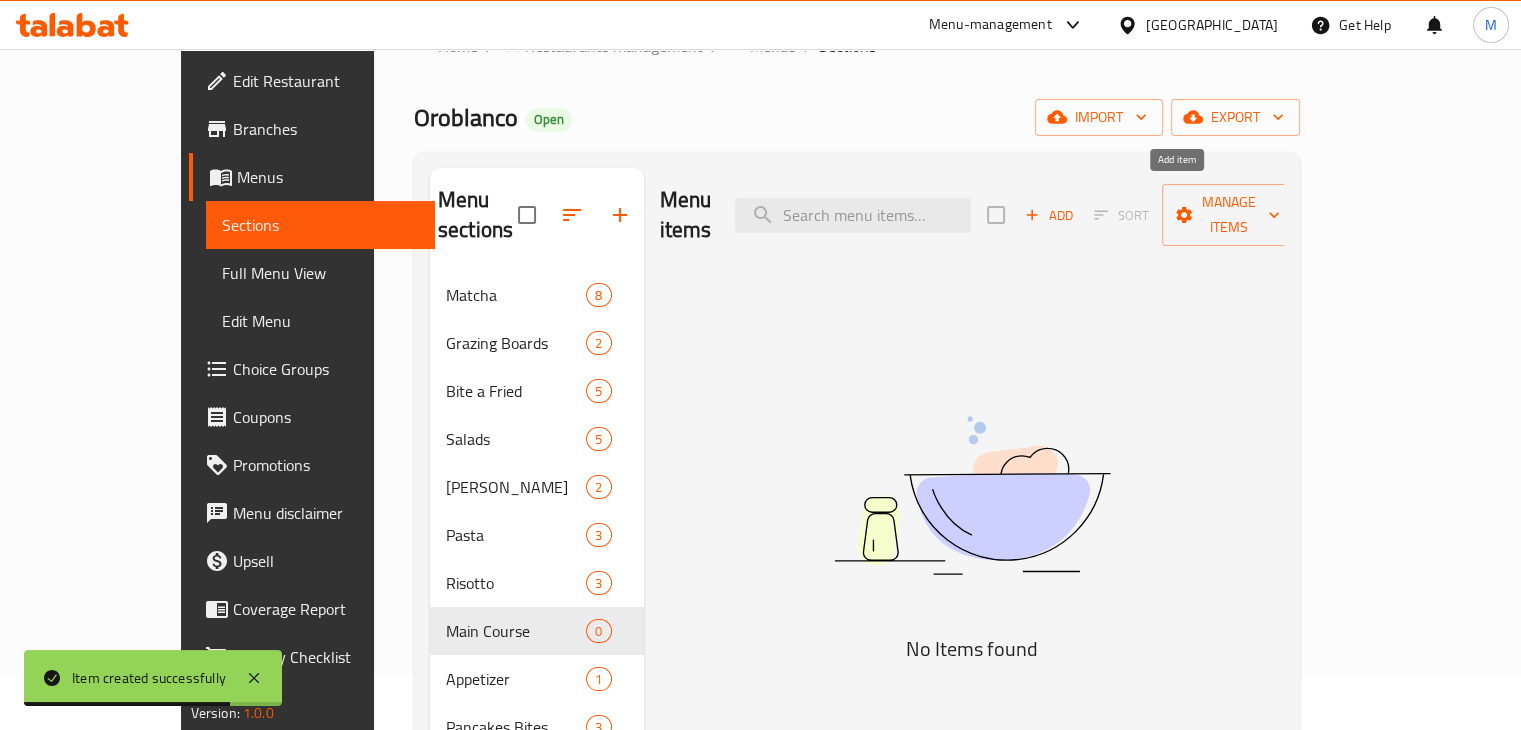 click 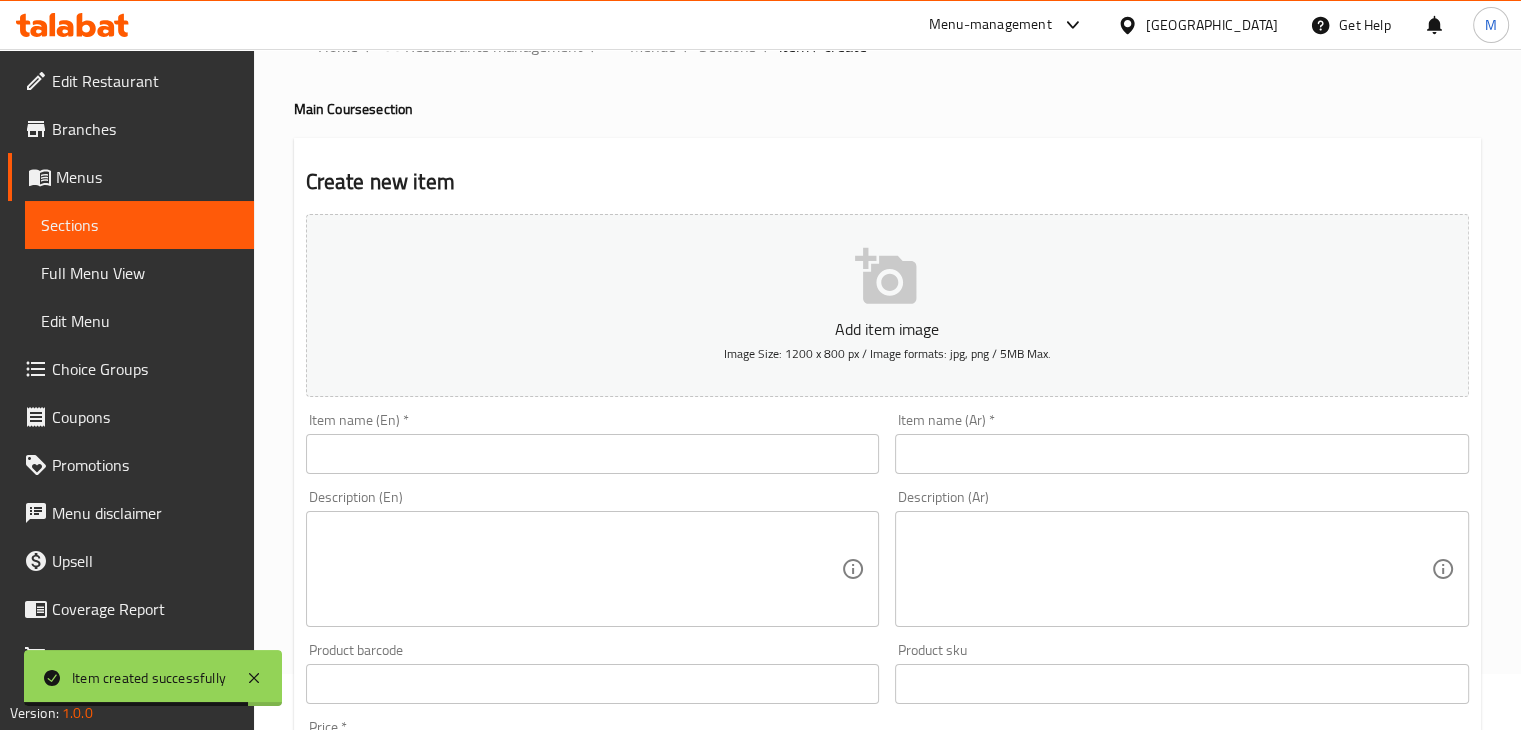 click on "Add item image Image Size: 1200 x 800 px / Image formats: jpg, png / 5MB Max." at bounding box center (887, 305) 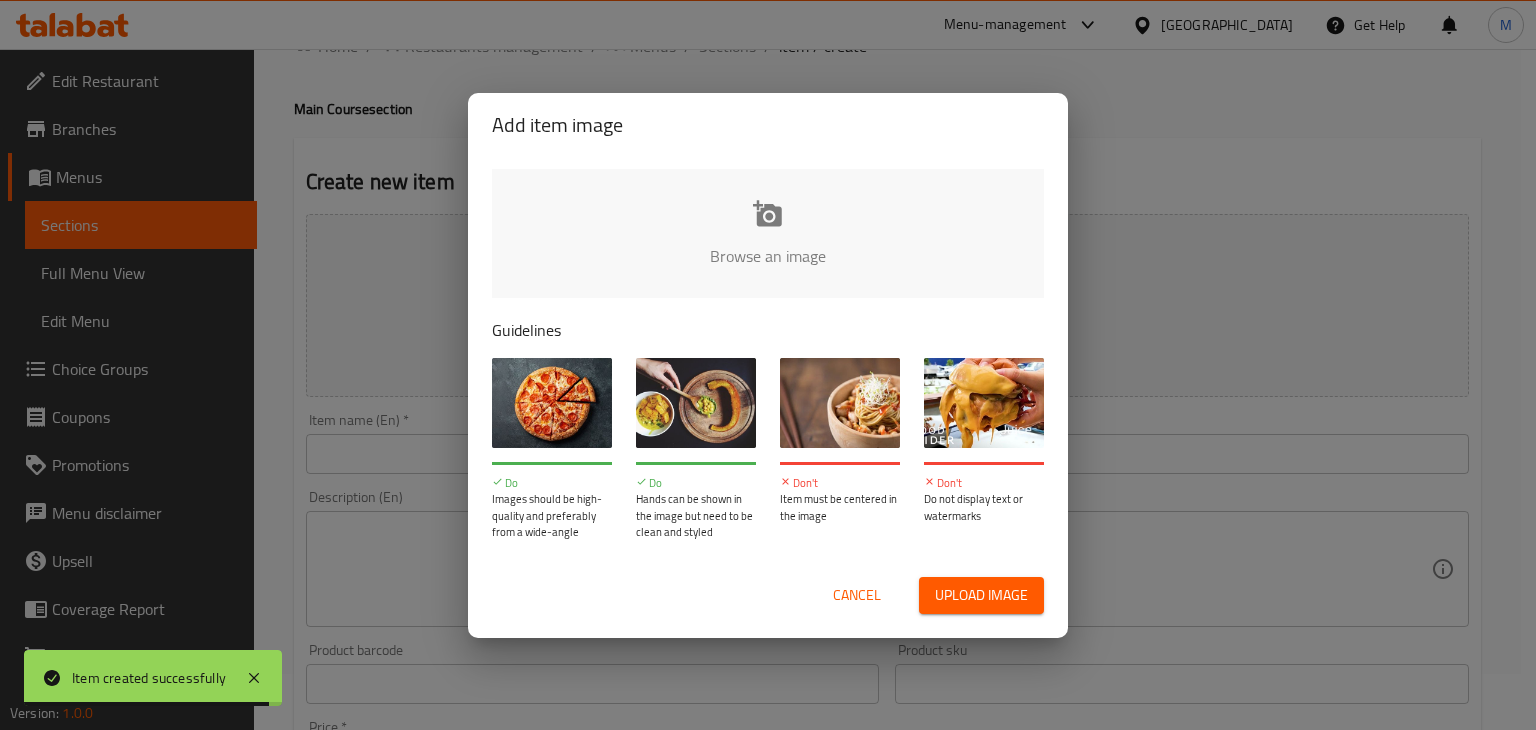 click at bounding box center (1444, 262) 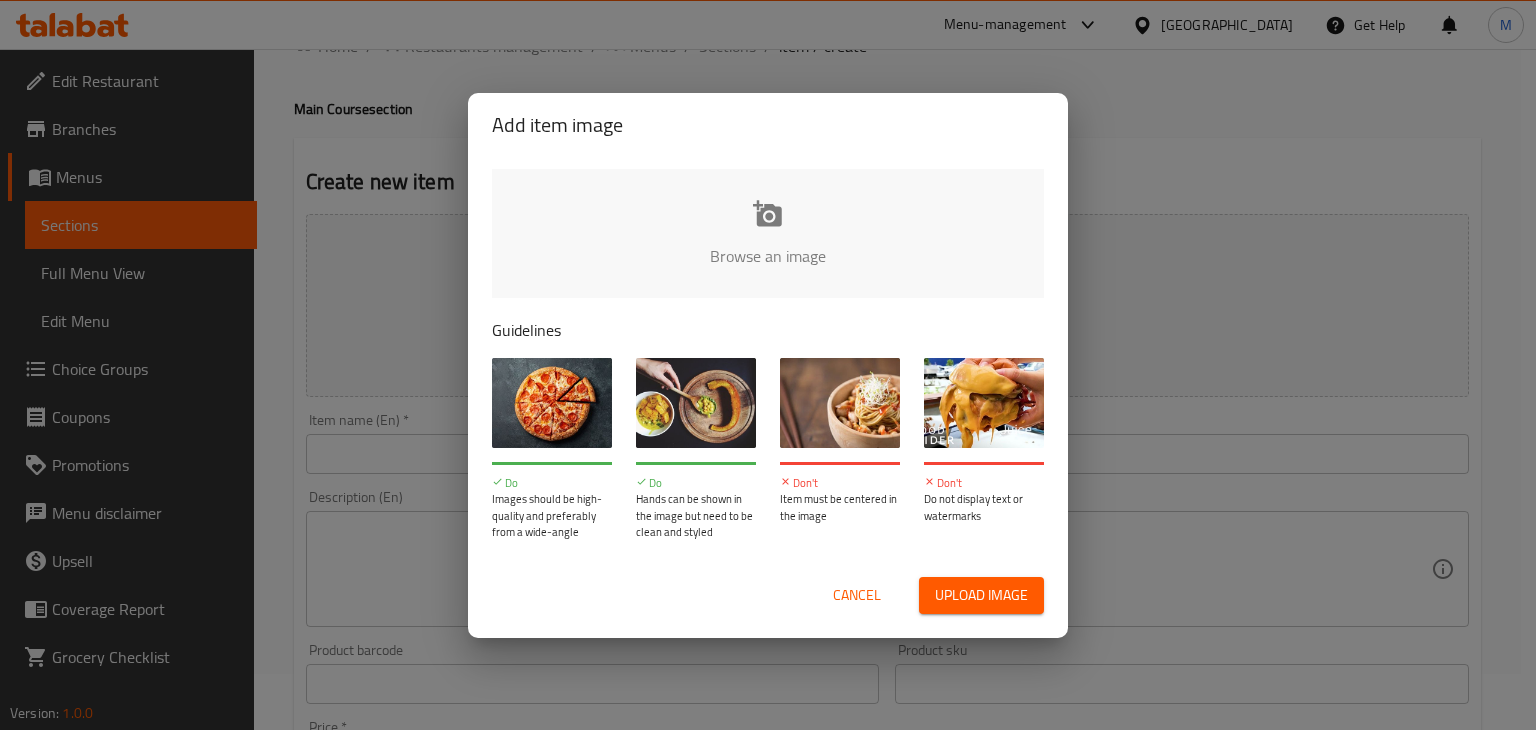 type on "C:\fakepath\WhatsApp Image [DATE] 7.04.24 PM (5).jpeg" 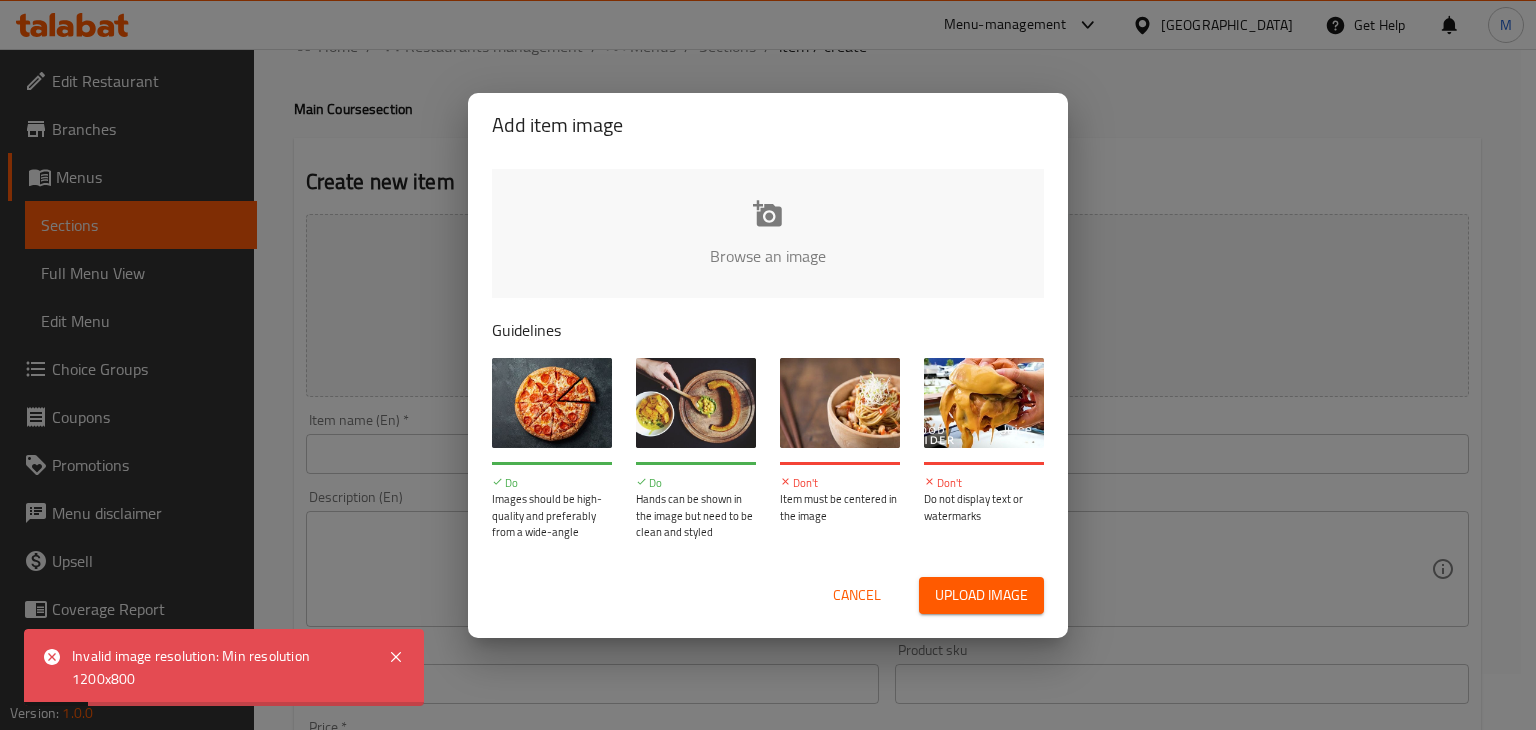 click on "Cancel" at bounding box center (857, 595) 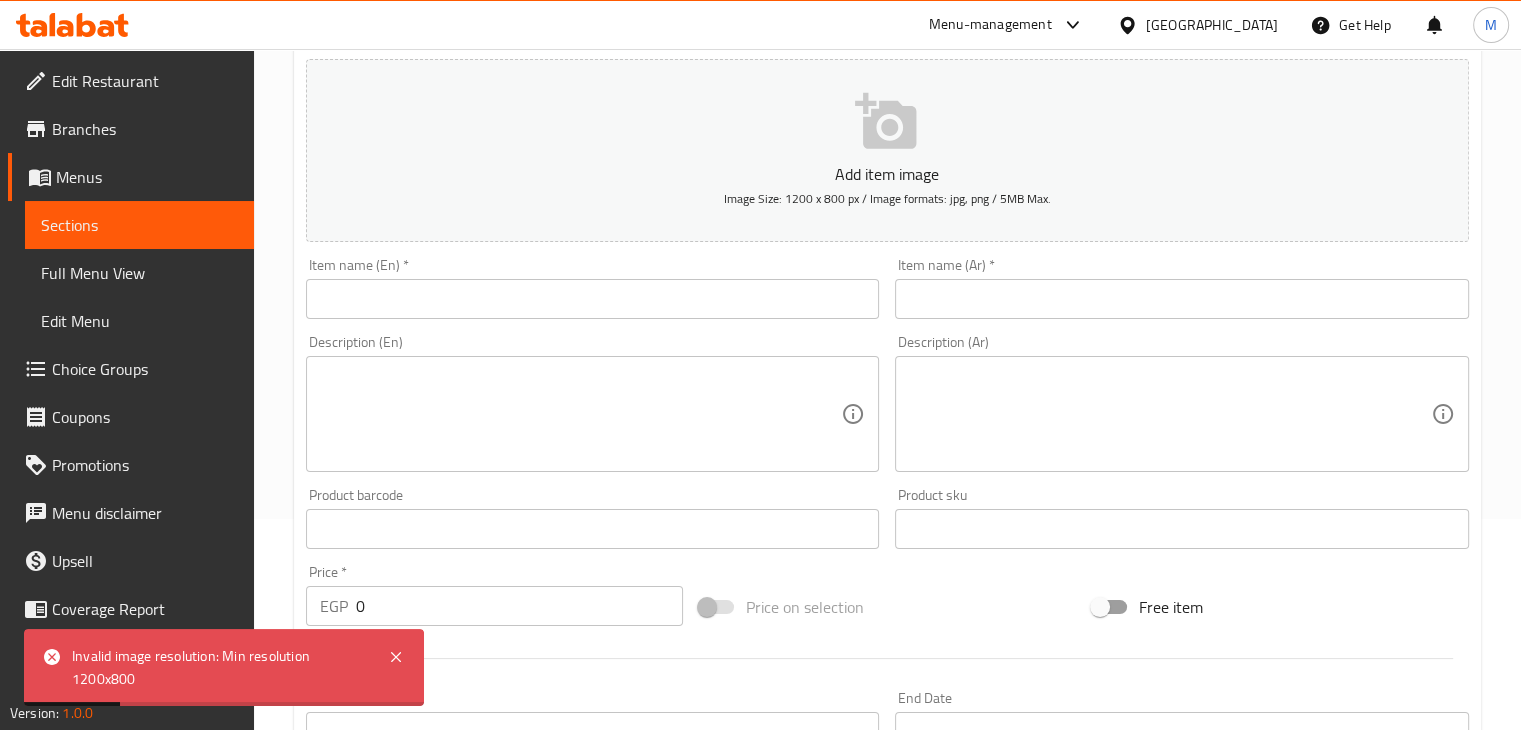 scroll, scrollTop: 212, scrollLeft: 0, axis: vertical 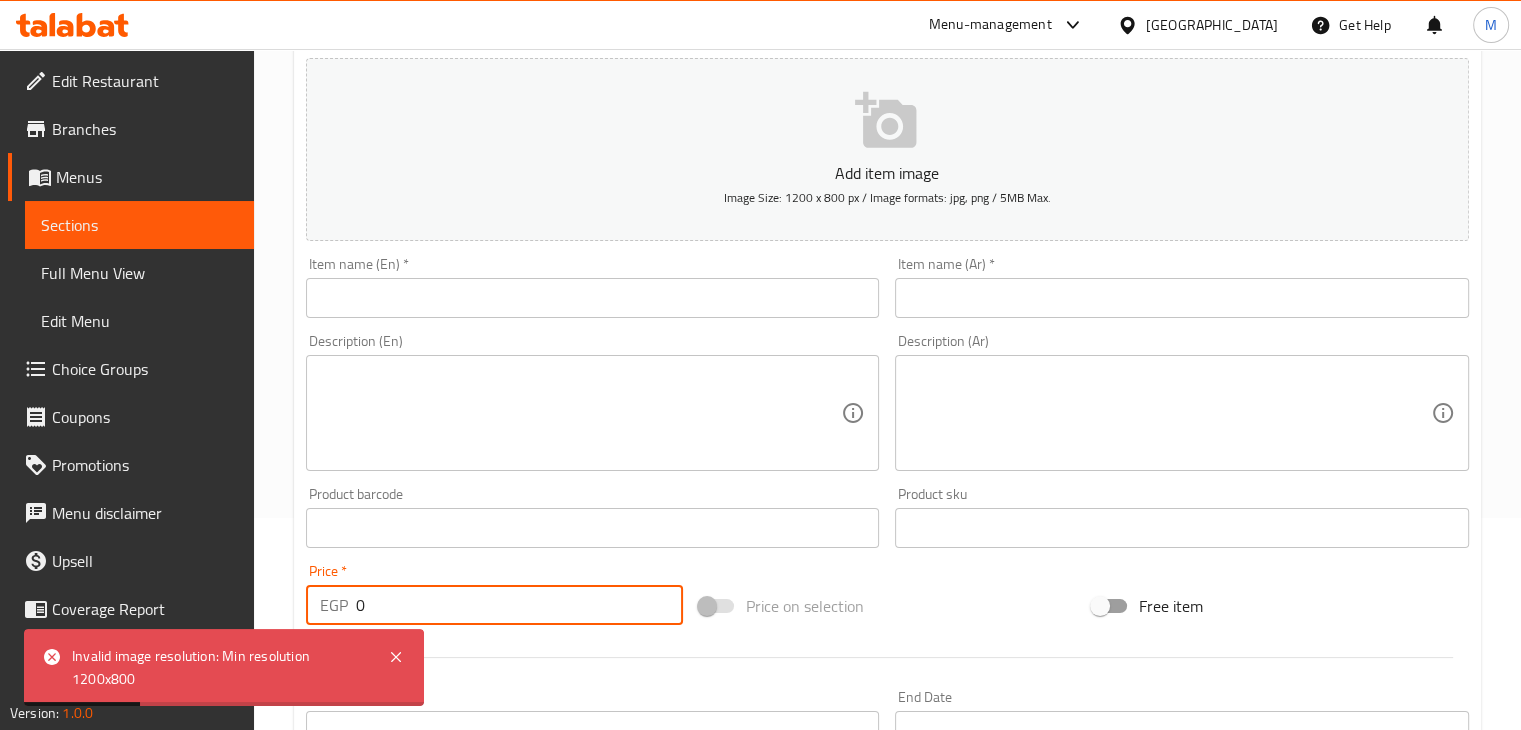 click on "0" at bounding box center [519, 605] 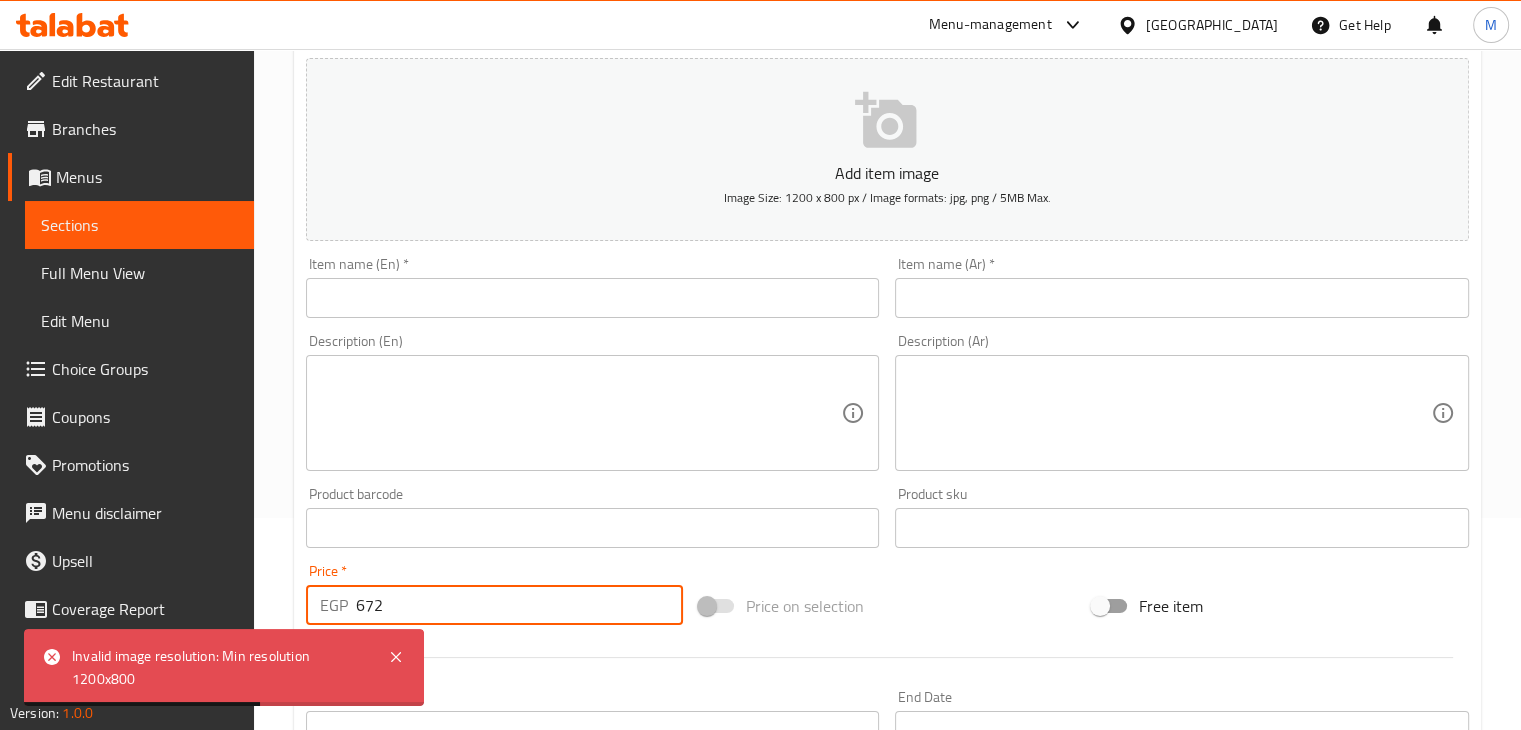 type on "672" 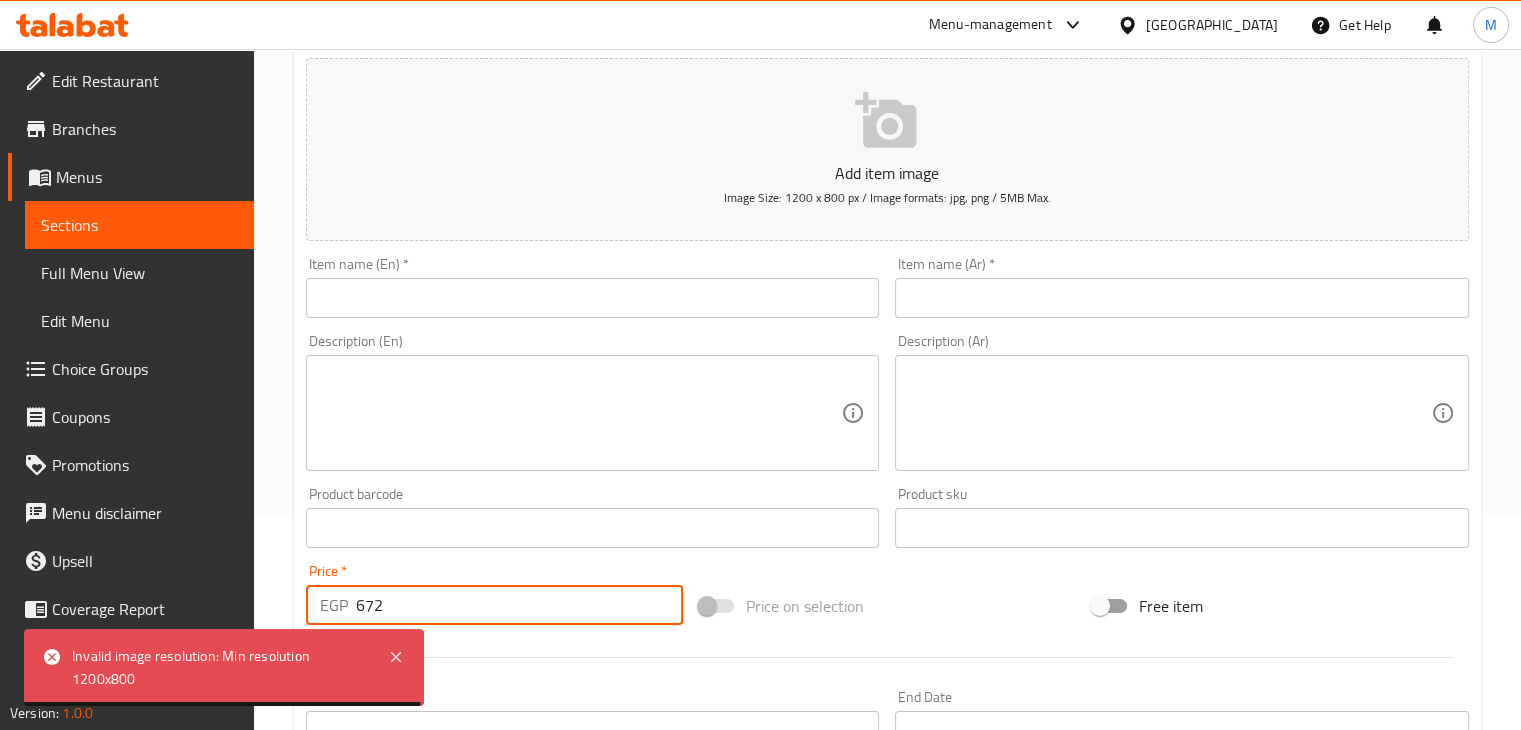 click at bounding box center (593, 298) 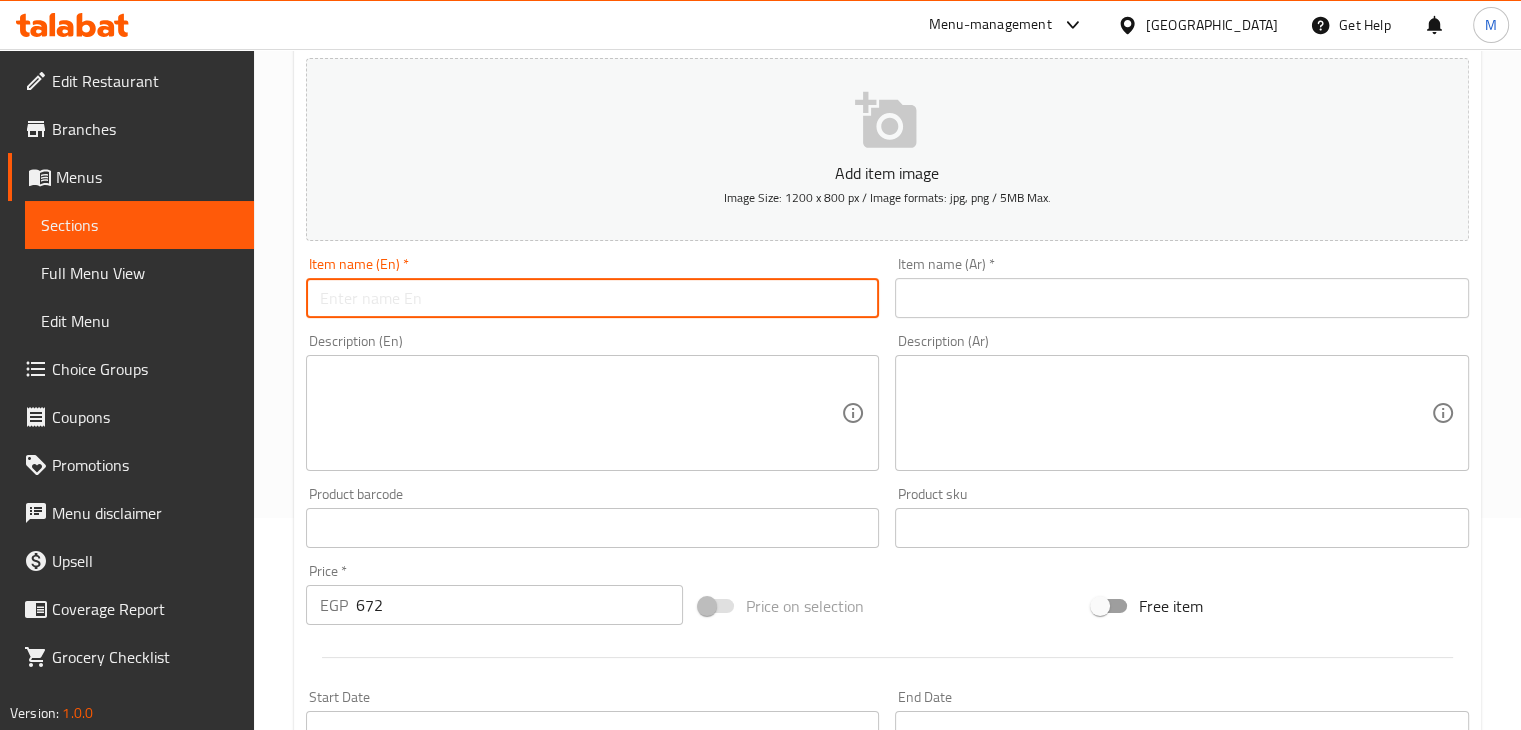 paste on "Filet Mignon" 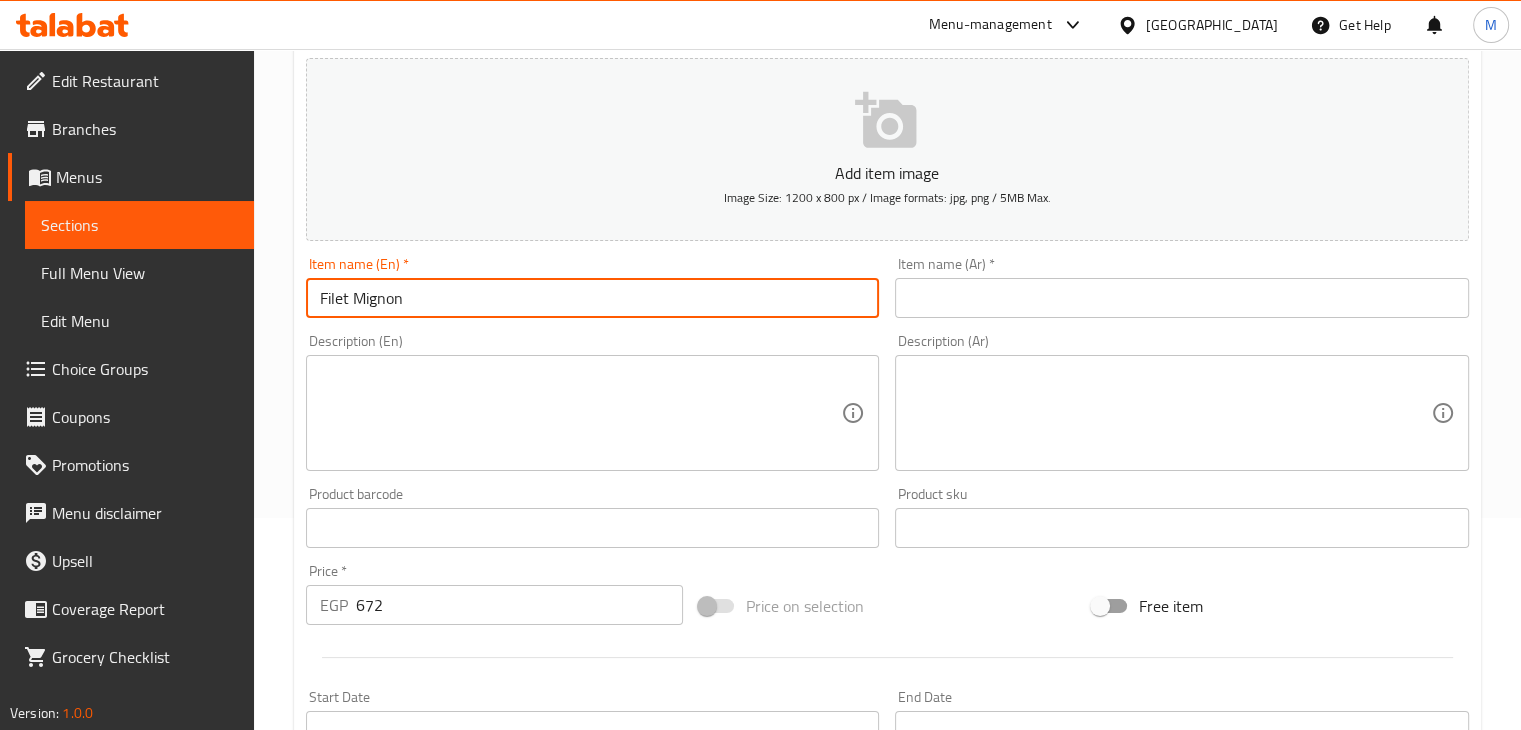 type on "Filet Mignon" 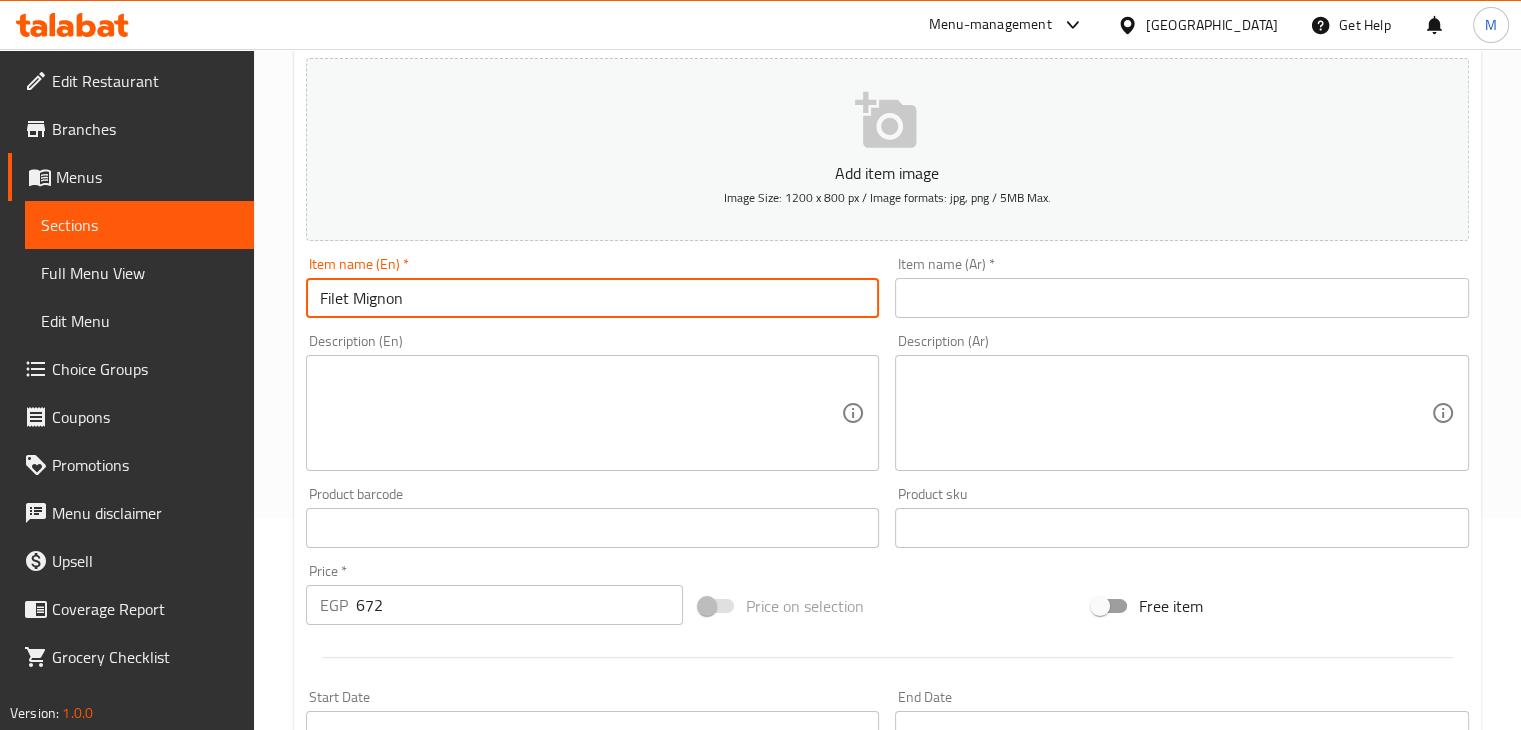 click at bounding box center (581, 413) 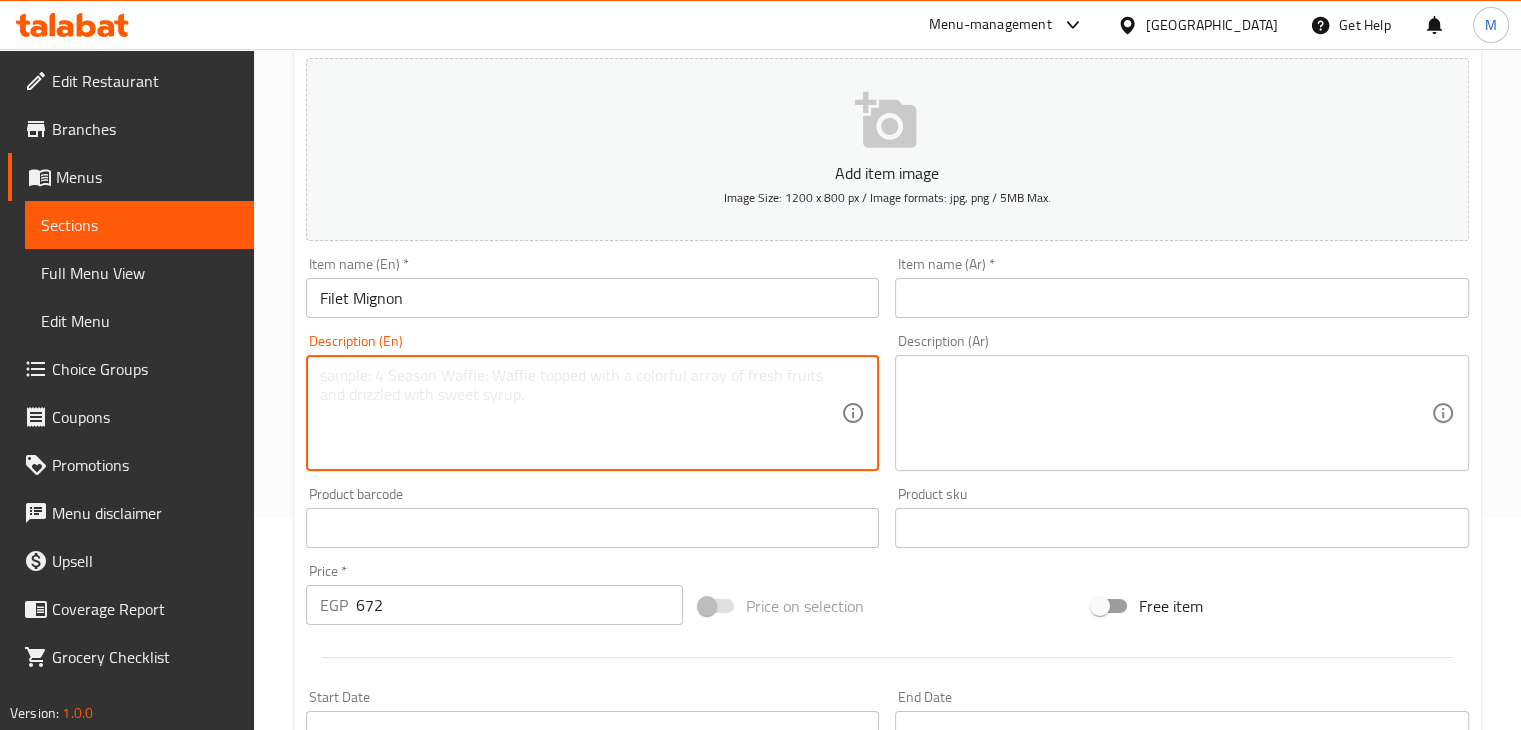 paste on "Tender beef cut grilled to perfection and served with a rich sauce." 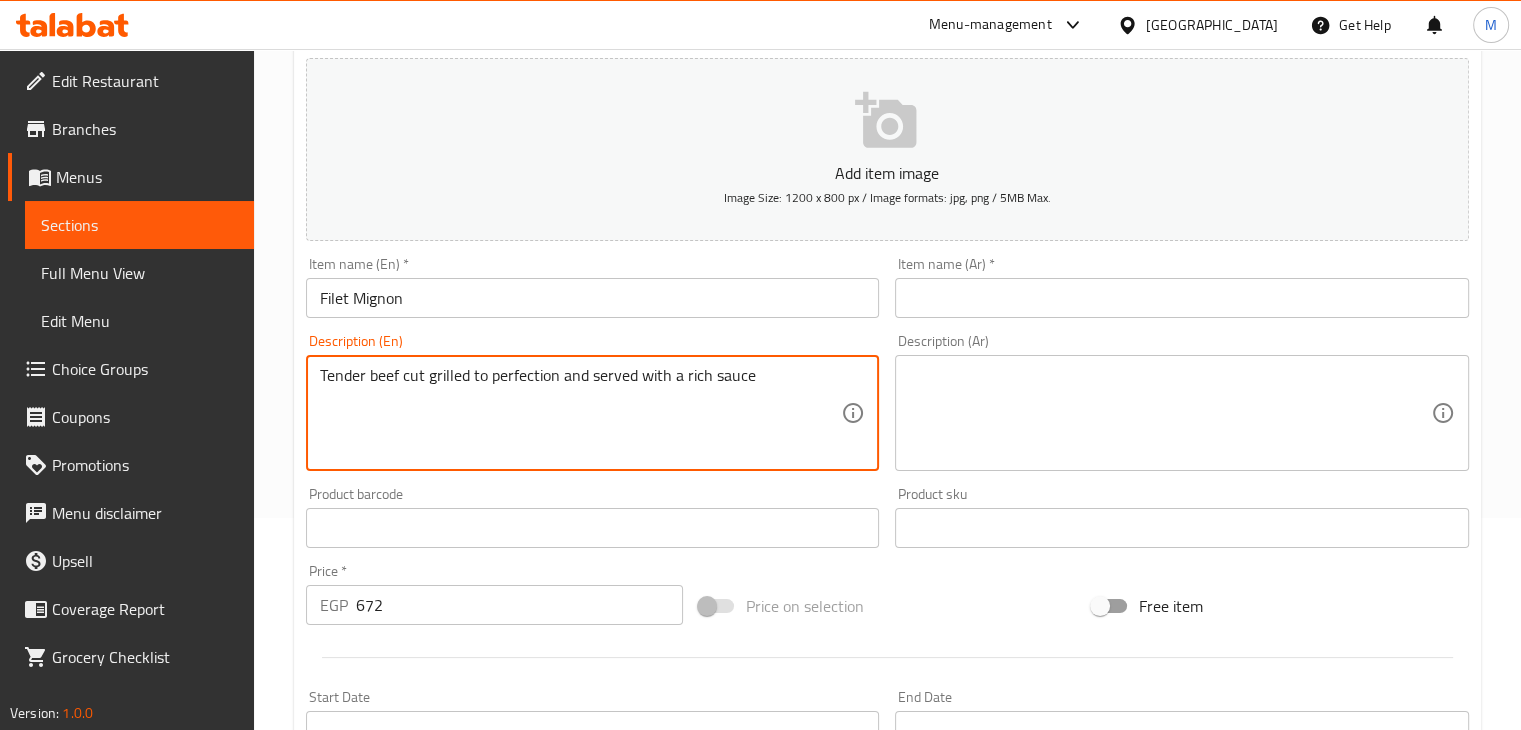 type on "Tender beef cut grilled to perfection and served with a rich sauce" 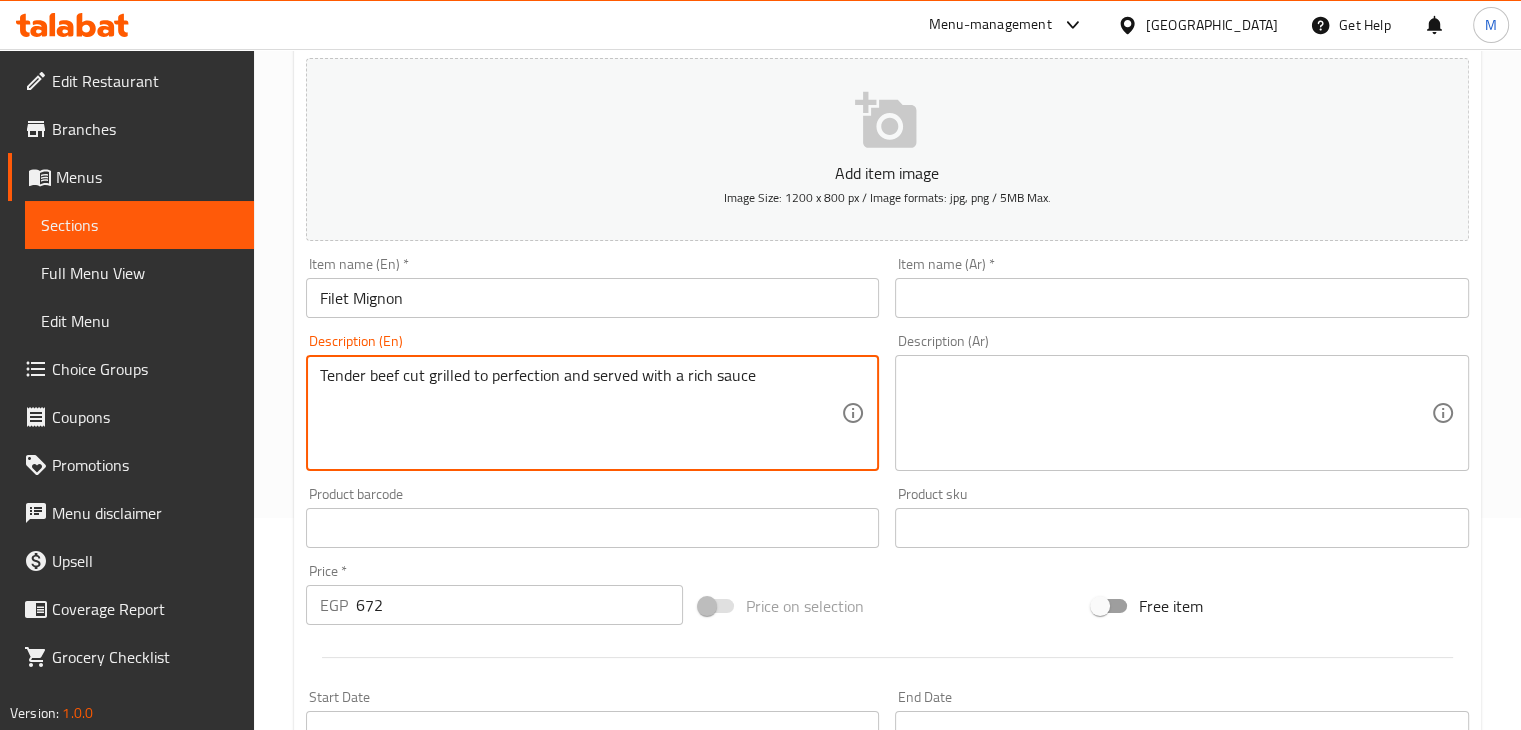 click at bounding box center [1182, 298] 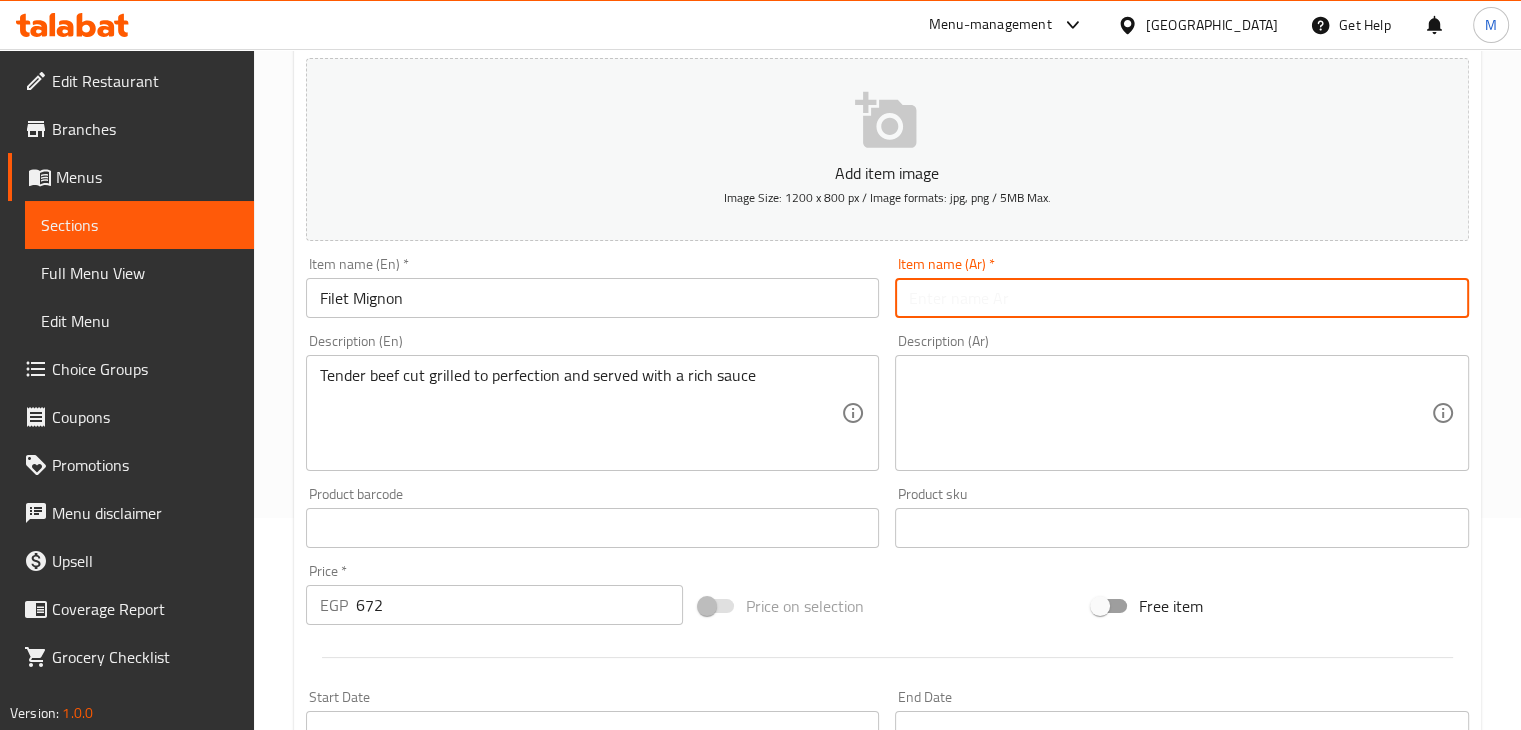 paste on "فيليه ميغنون" 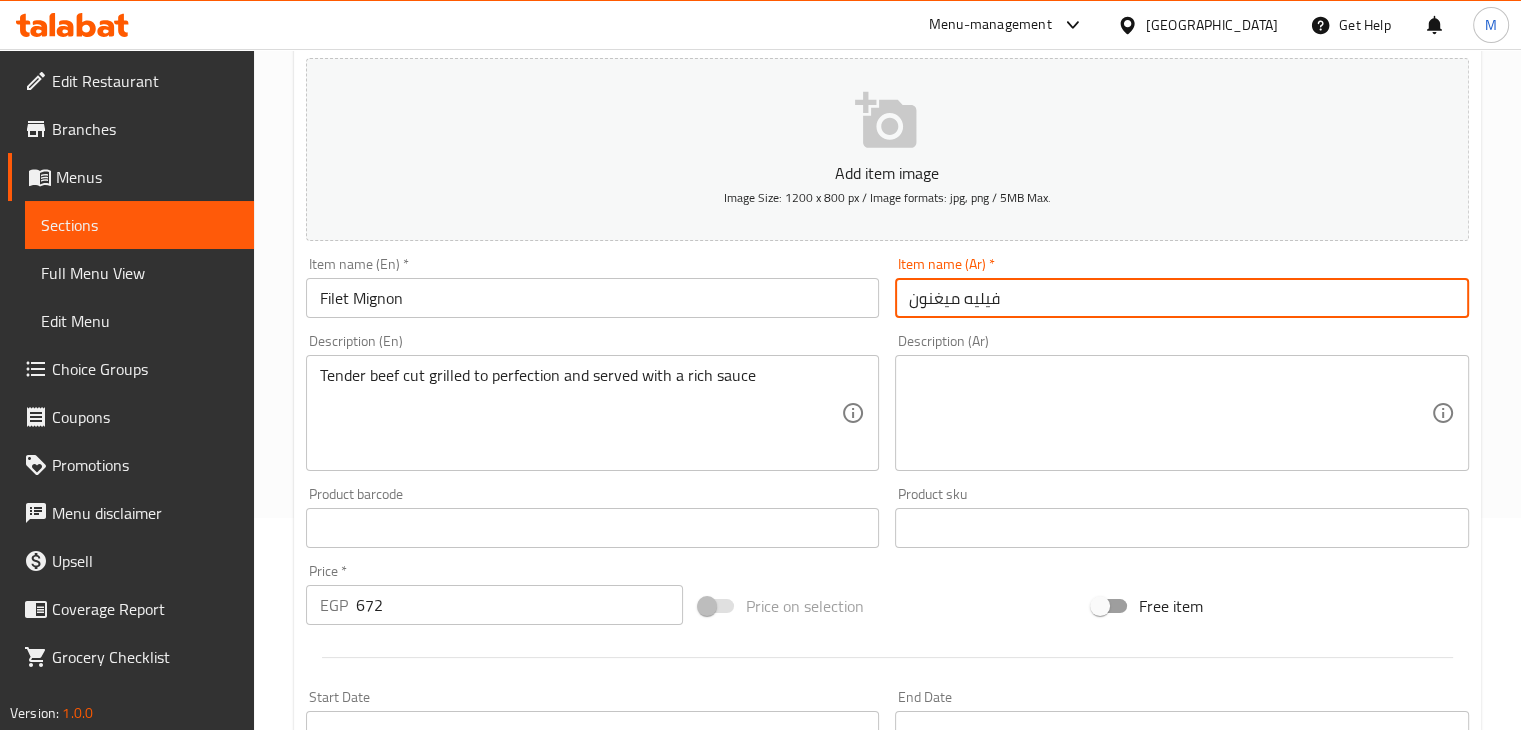 type on "فيليه ميغنون" 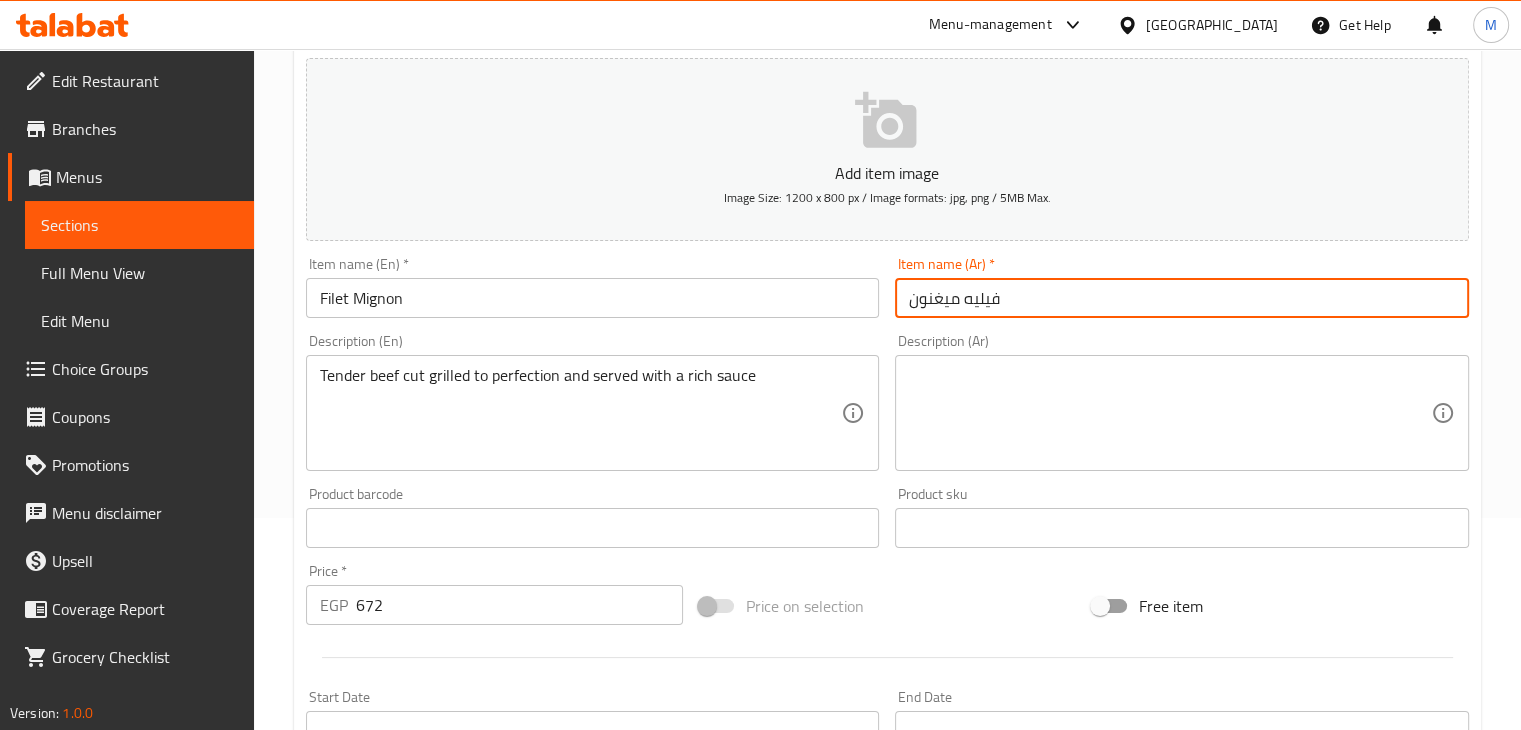 click at bounding box center [1170, 413] 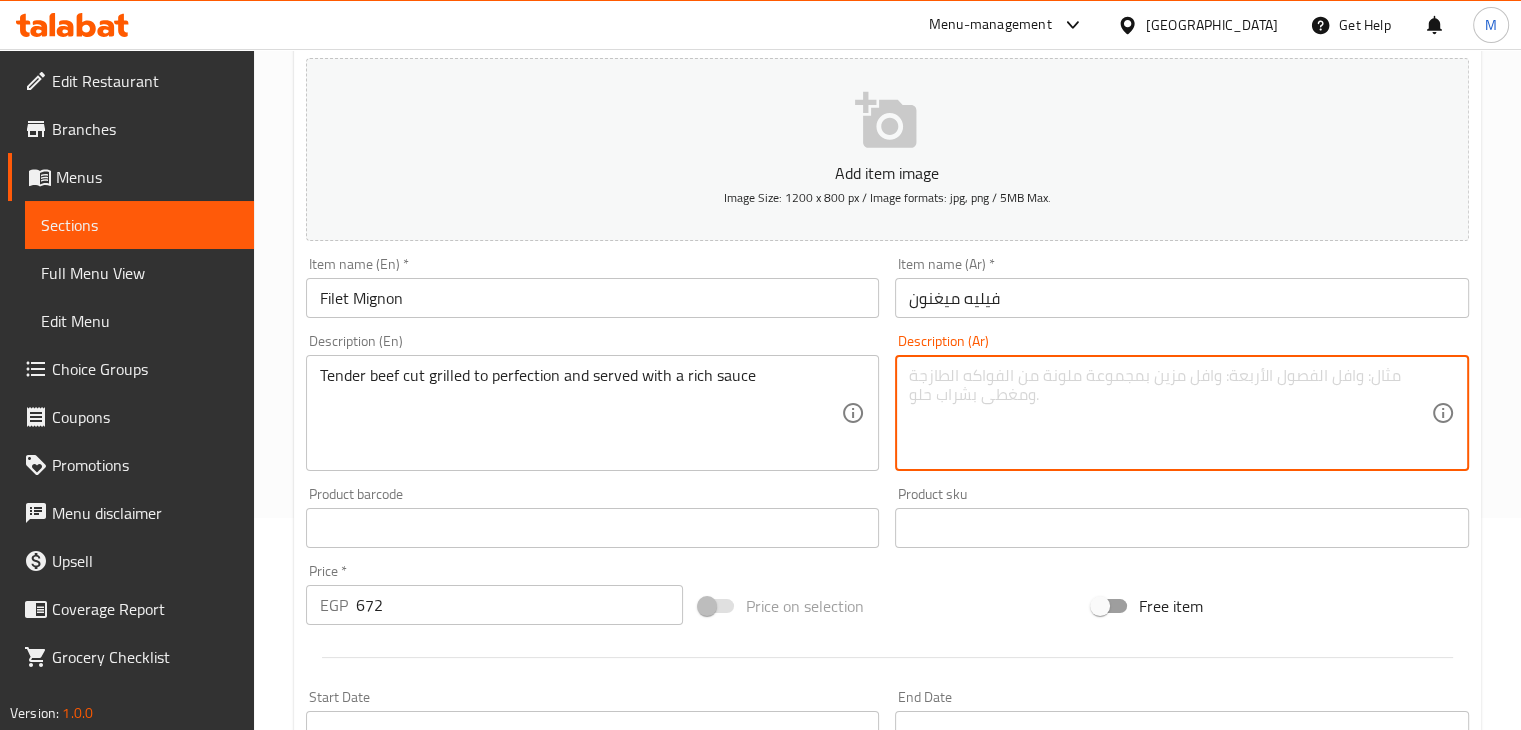 paste on "قطعة لحم بقري طرية مشوية تُقدم مع صوص فاخر" 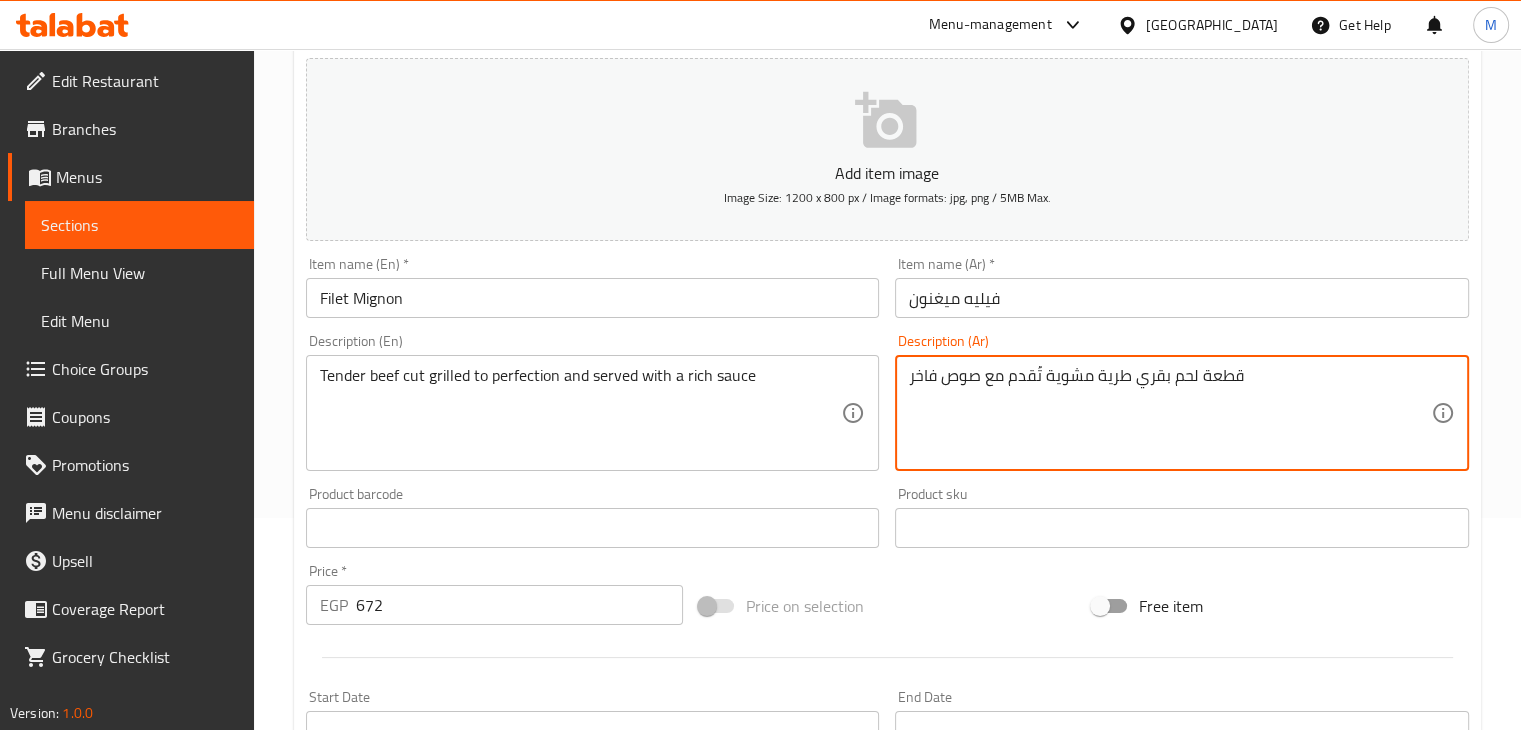 type on "قطعة لحم بقري طرية مشوية تُقدم مع صوص فاخر" 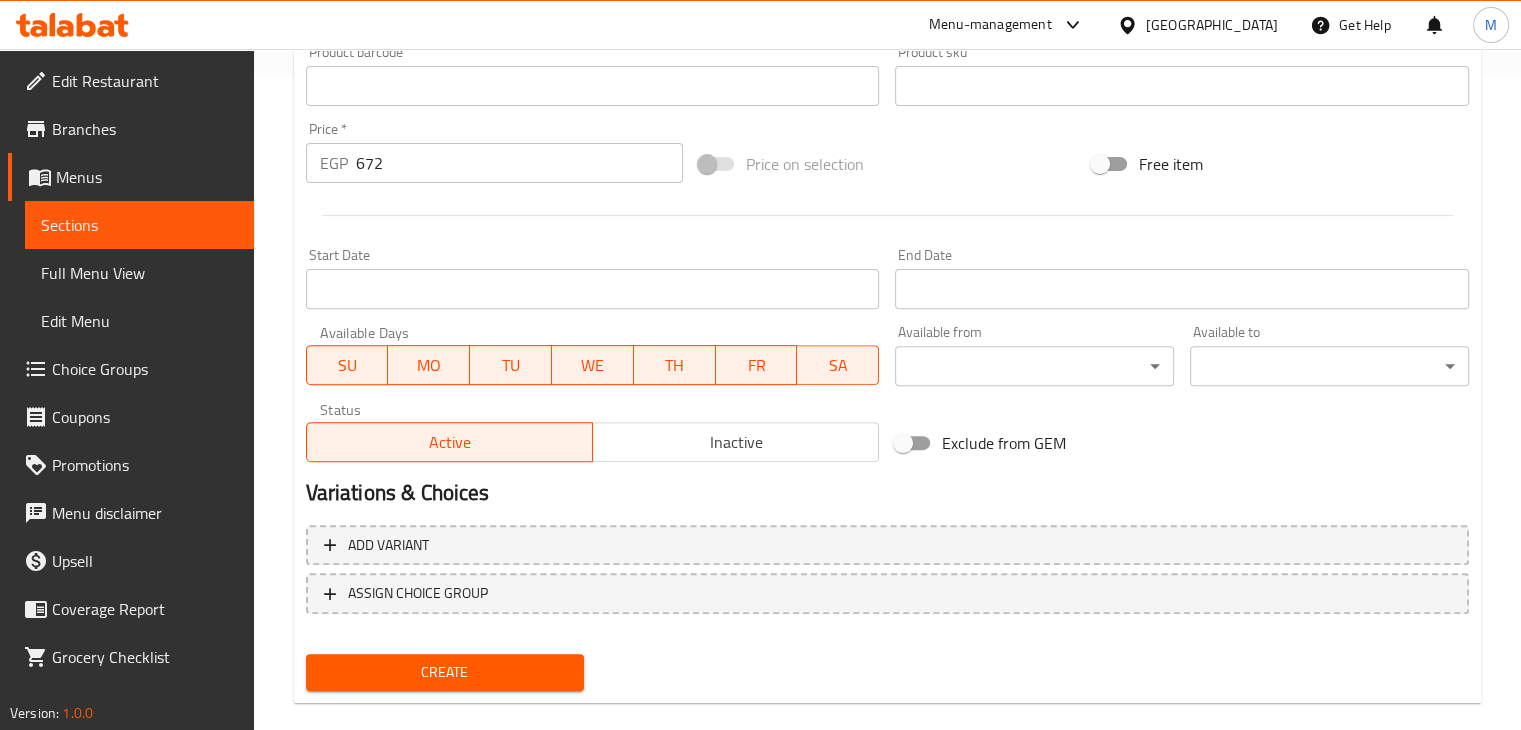 scroll, scrollTop: 683, scrollLeft: 0, axis: vertical 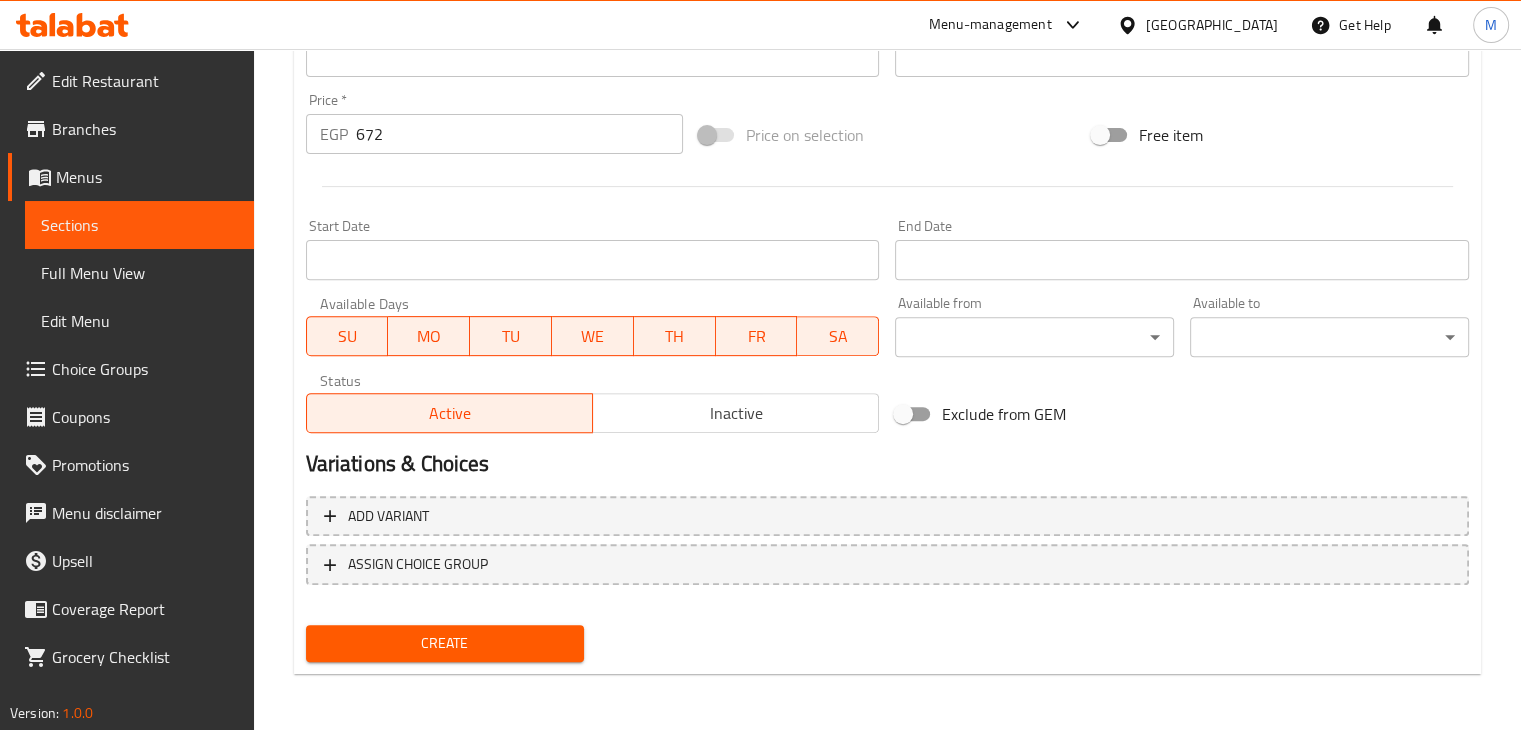 click on "Home / Restaurants management / Menus / Sections / item / create Main Course  section Create new item Add item image Image Size: 1200 x 800 px / Image formats: jpg, png / 5MB Max. Item name (En)   * Filet Mignon Item name (En)  * Item name (Ar)   * فيليه ميغنون Item name (Ar)  * Description (En) Tender beef cut grilled to perfection and served with a rich sauce Description (En) Description (Ar) قطعة لحم بقري طرية مشوية تُقدم مع صوص فاخر Description (Ar) Product barcode Product barcode Product sku Product sku Price   * EGP 672 Price  * Price on selection Free item Start Date Start Date End Date End Date Available Days SU MO TU WE TH FR SA Available from ​ ​ Available to ​ ​ Status Active Inactive Exclude from GEM Variations & Choices Add variant ASSIGN CHOICE GROUP Create" at bounding box center [887, 48] 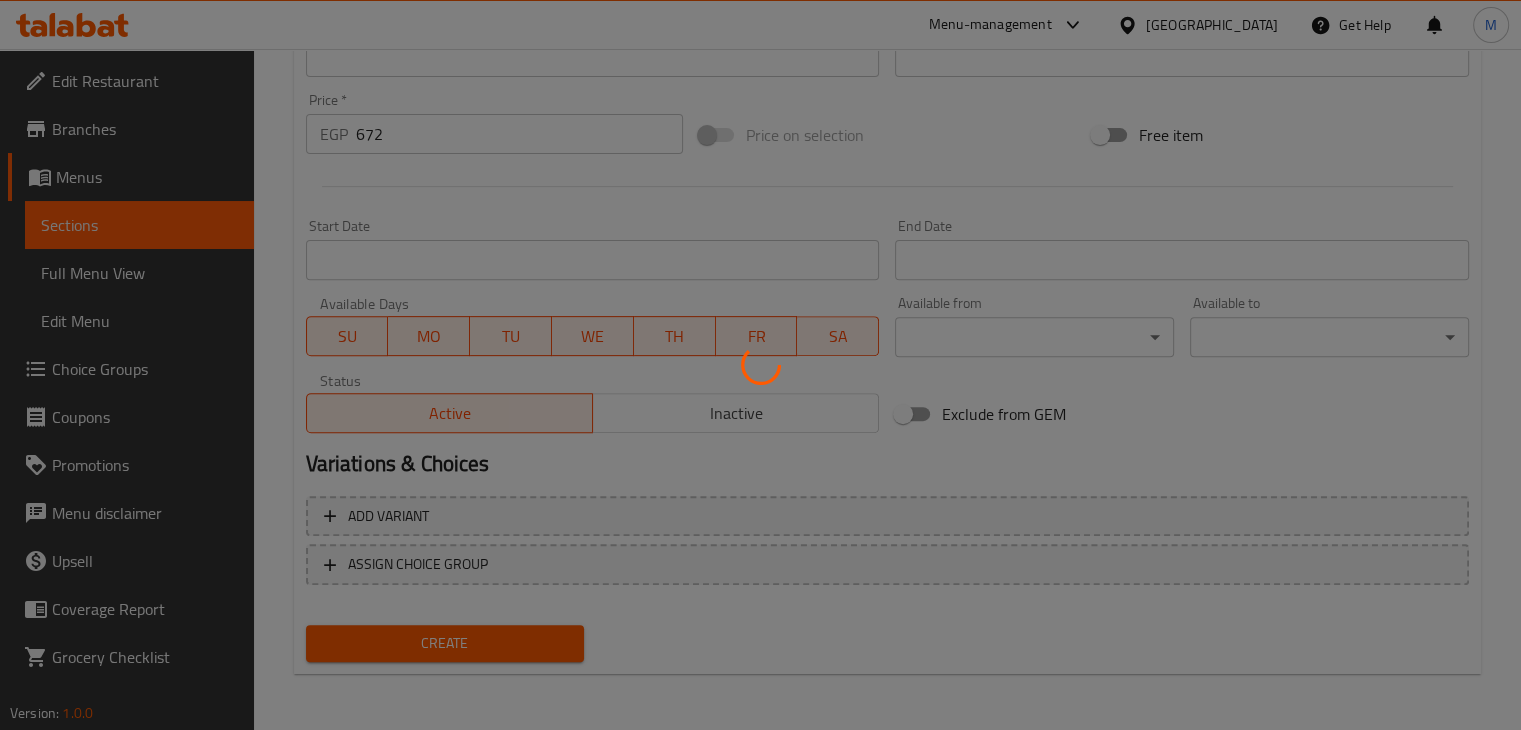 type 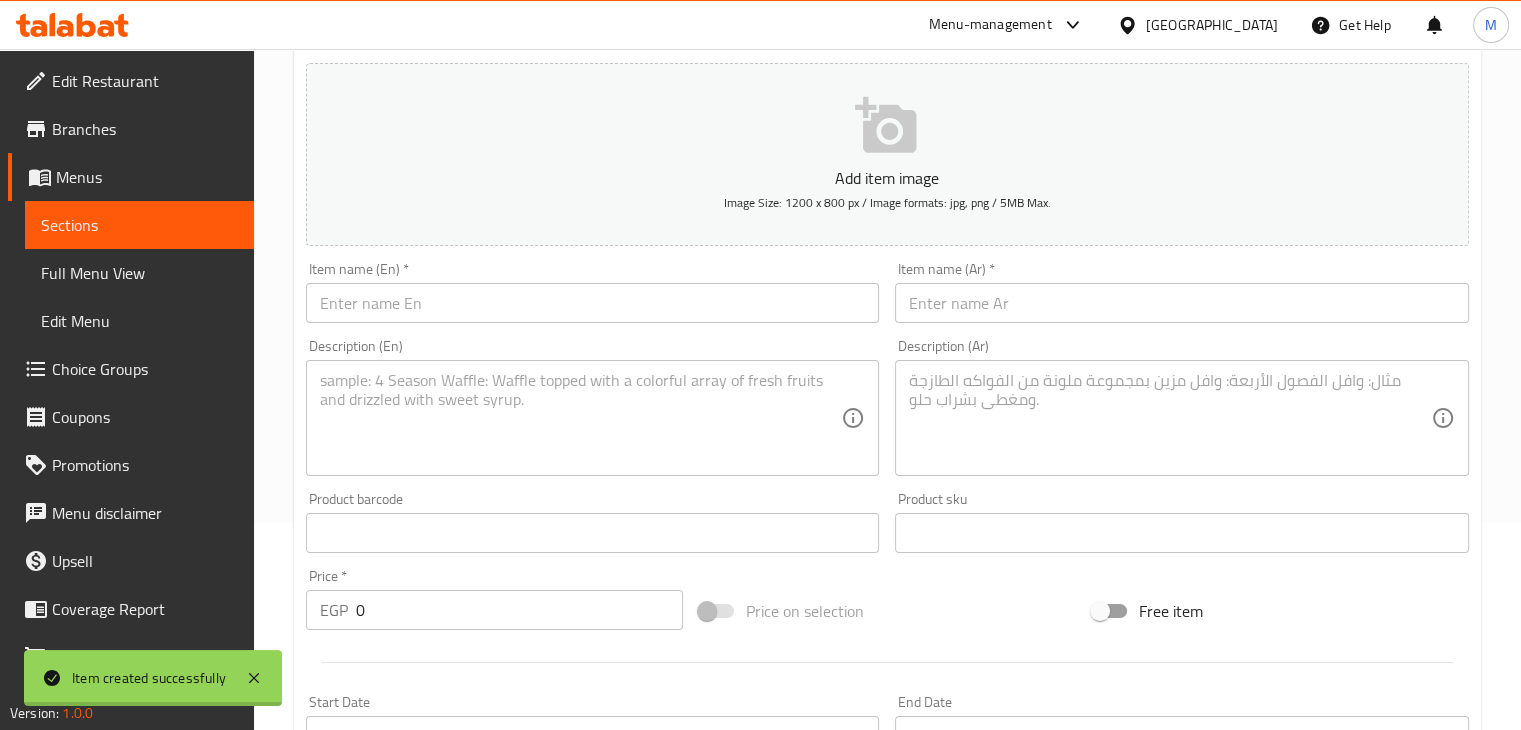 scroll, scrollTop: 0, scrollLeft: 0, axis: both 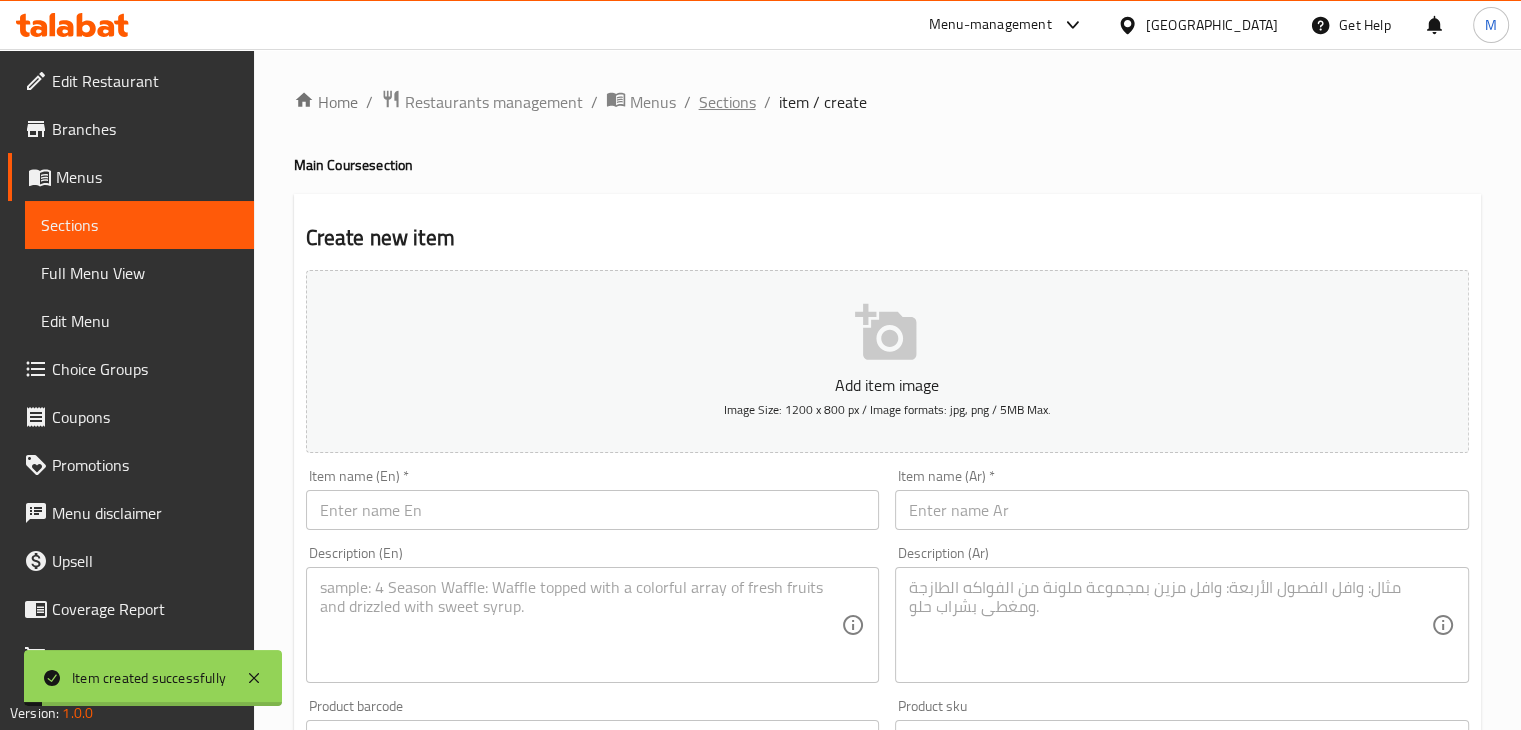 click on "Sections" at bounding box center [727, 102] 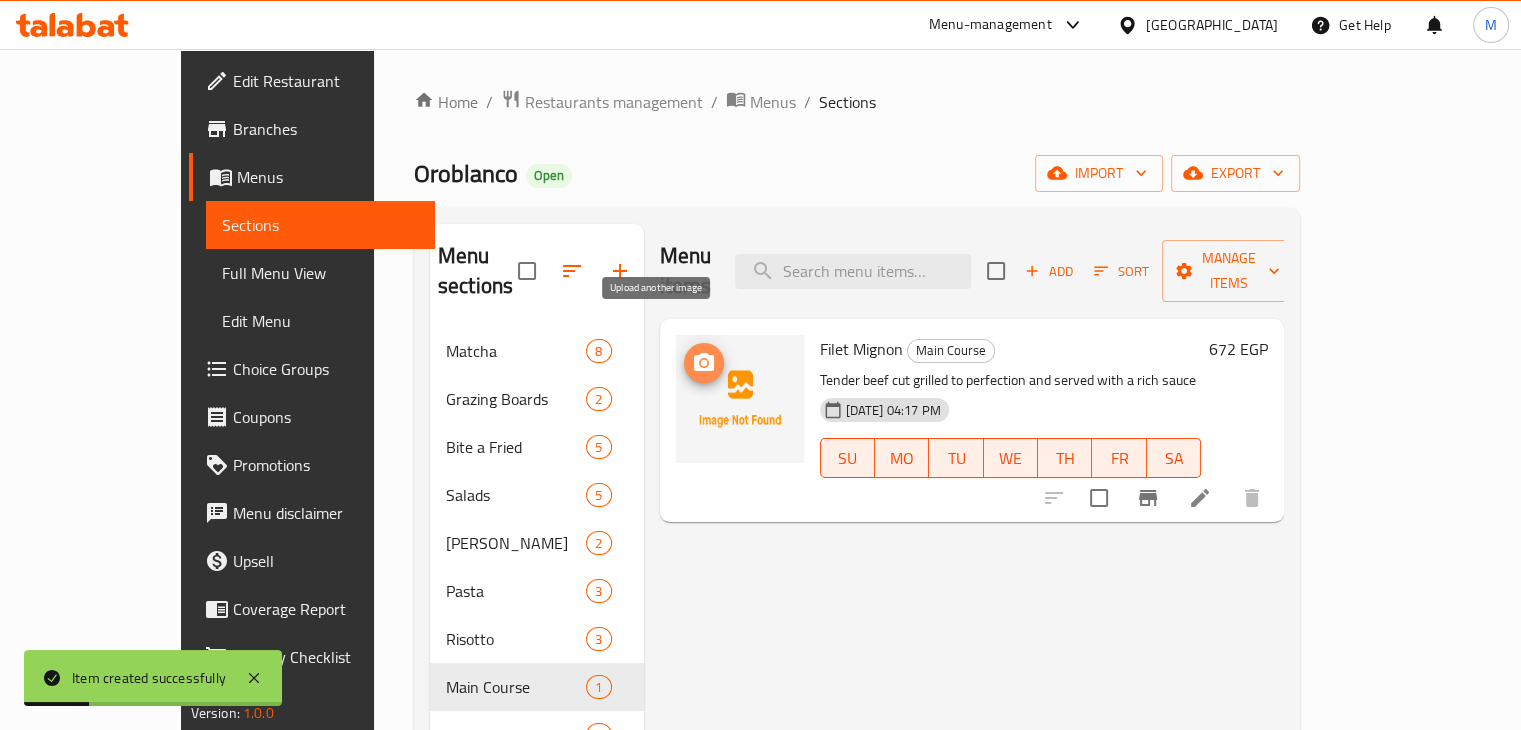 click 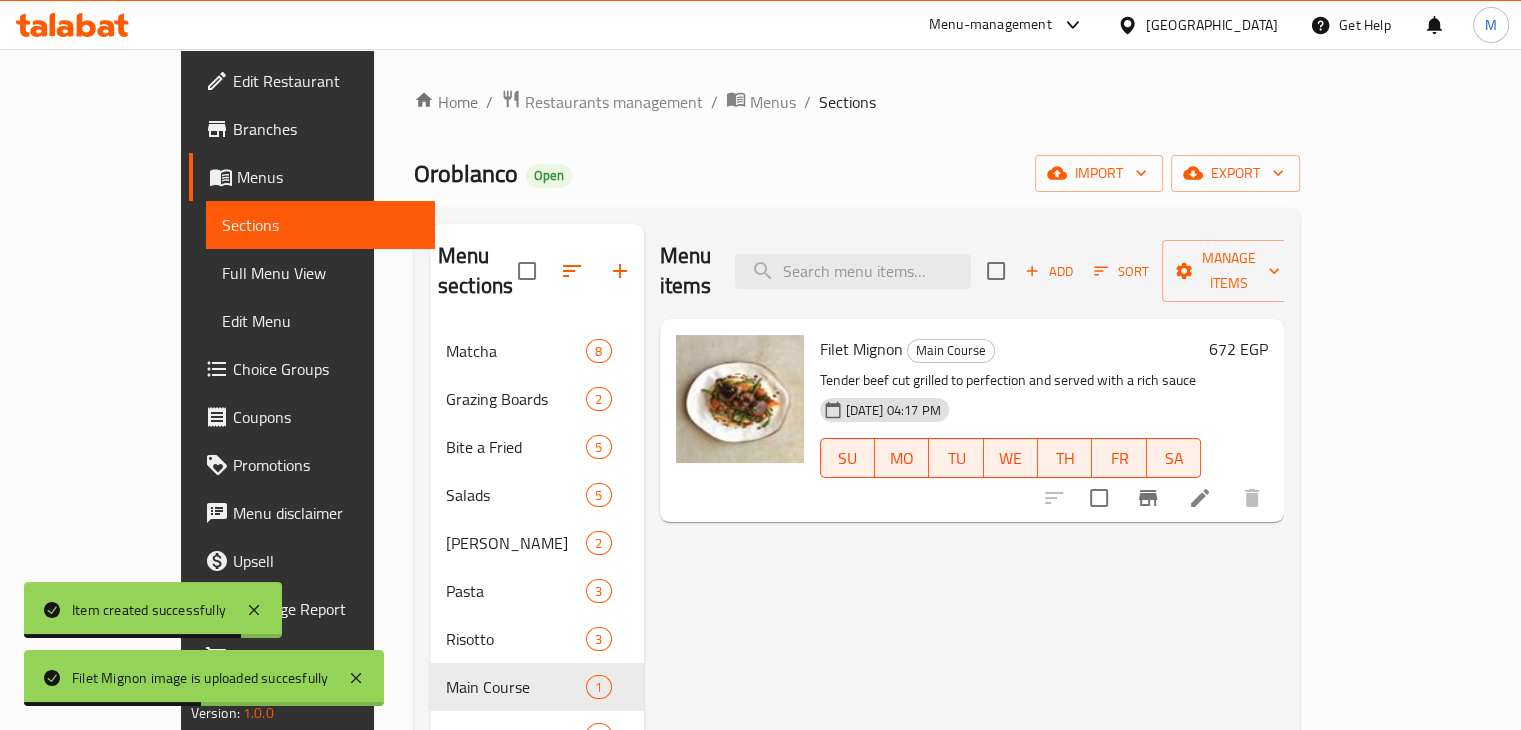 click 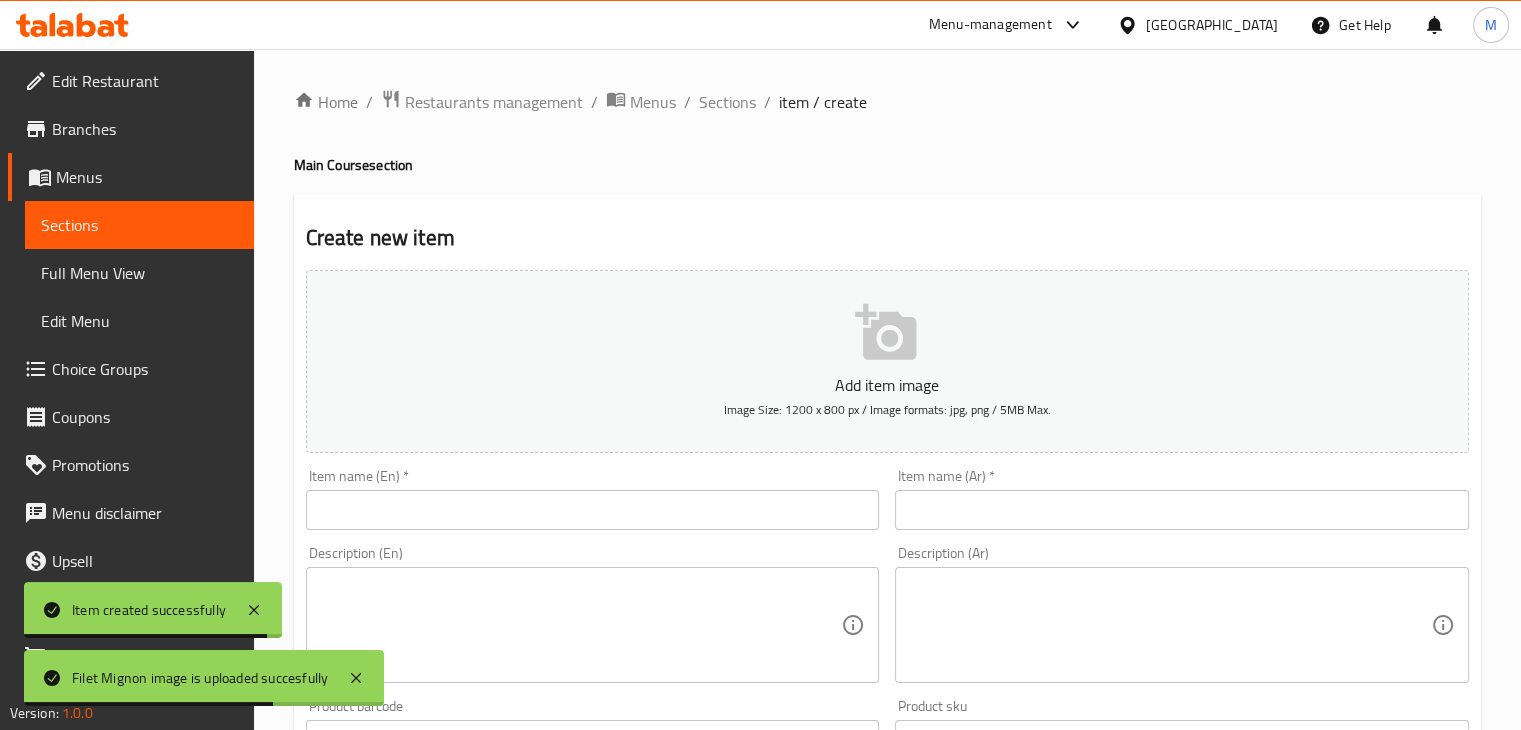 click at bounding box center (593, 510) 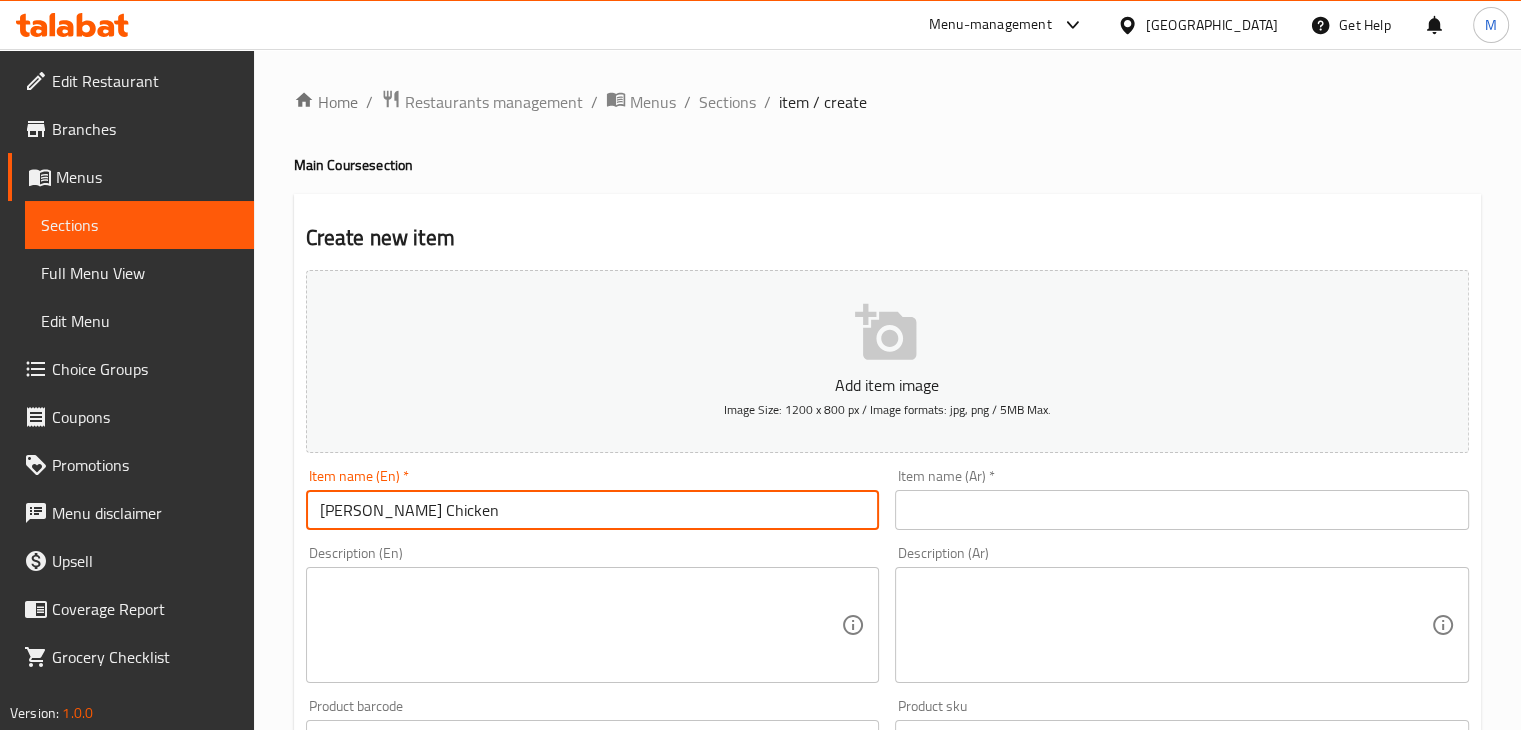 type on "[PERSON_NAME] Chicken" 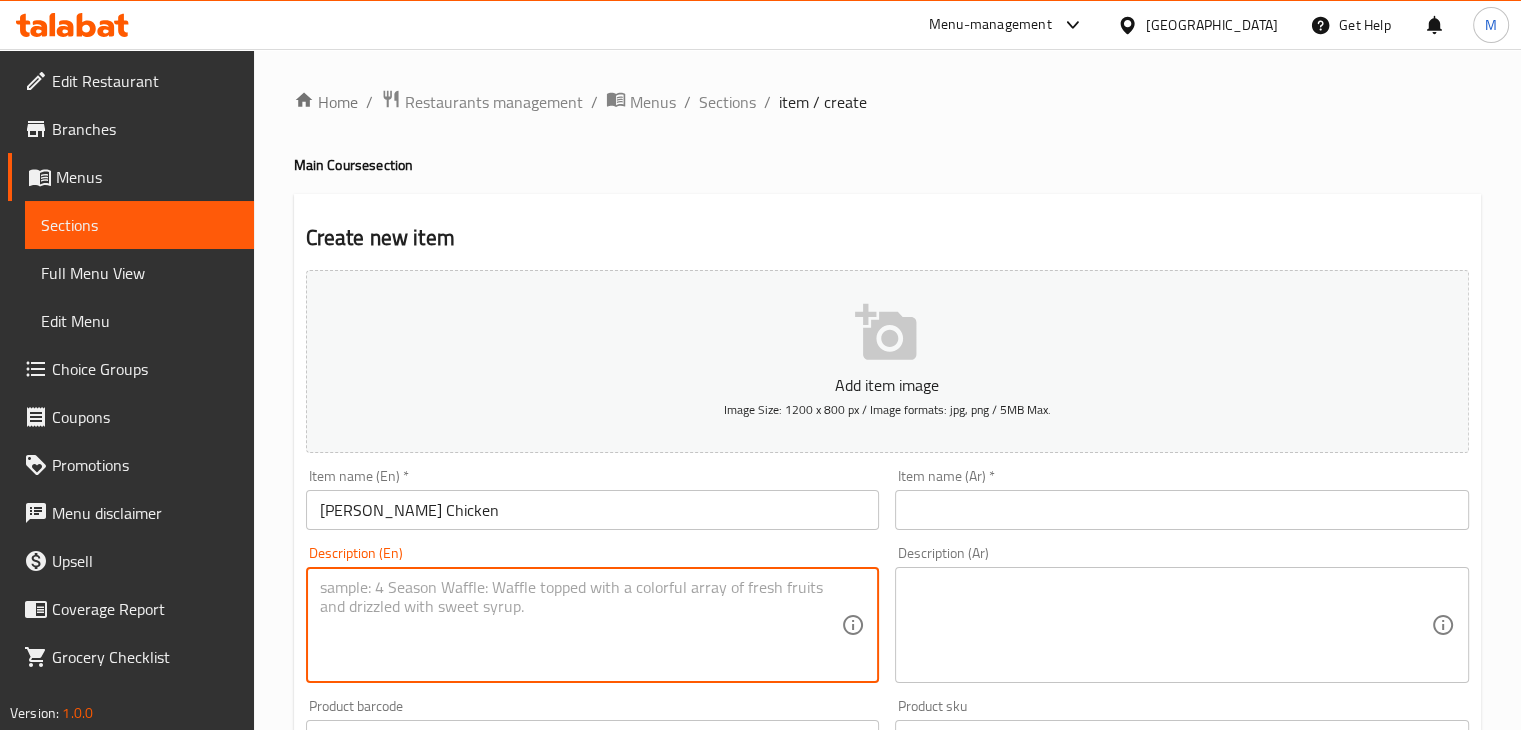 click at bounding box center [581, 625] 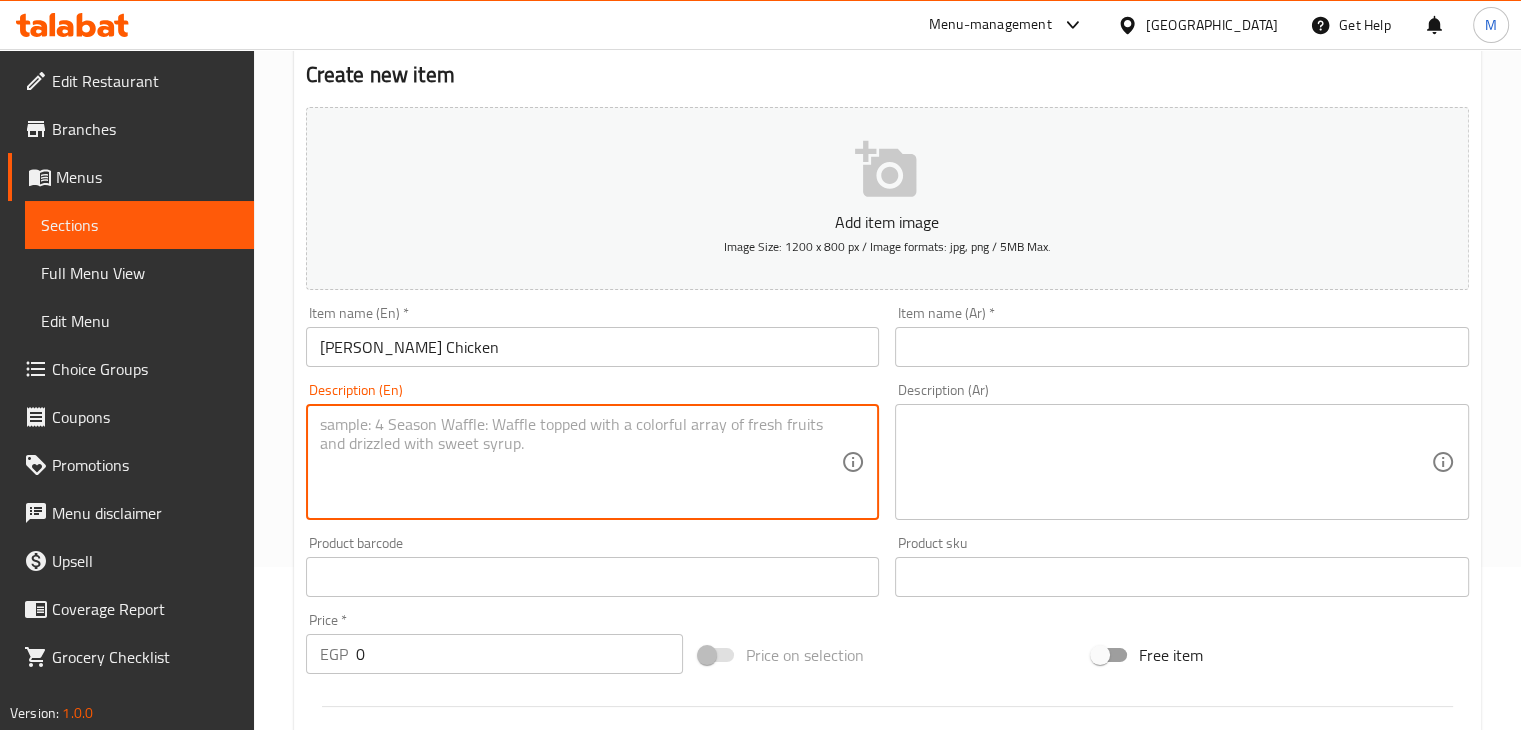 scroll, scrollTop: 164, scrollLeft: 0, axis: vertical 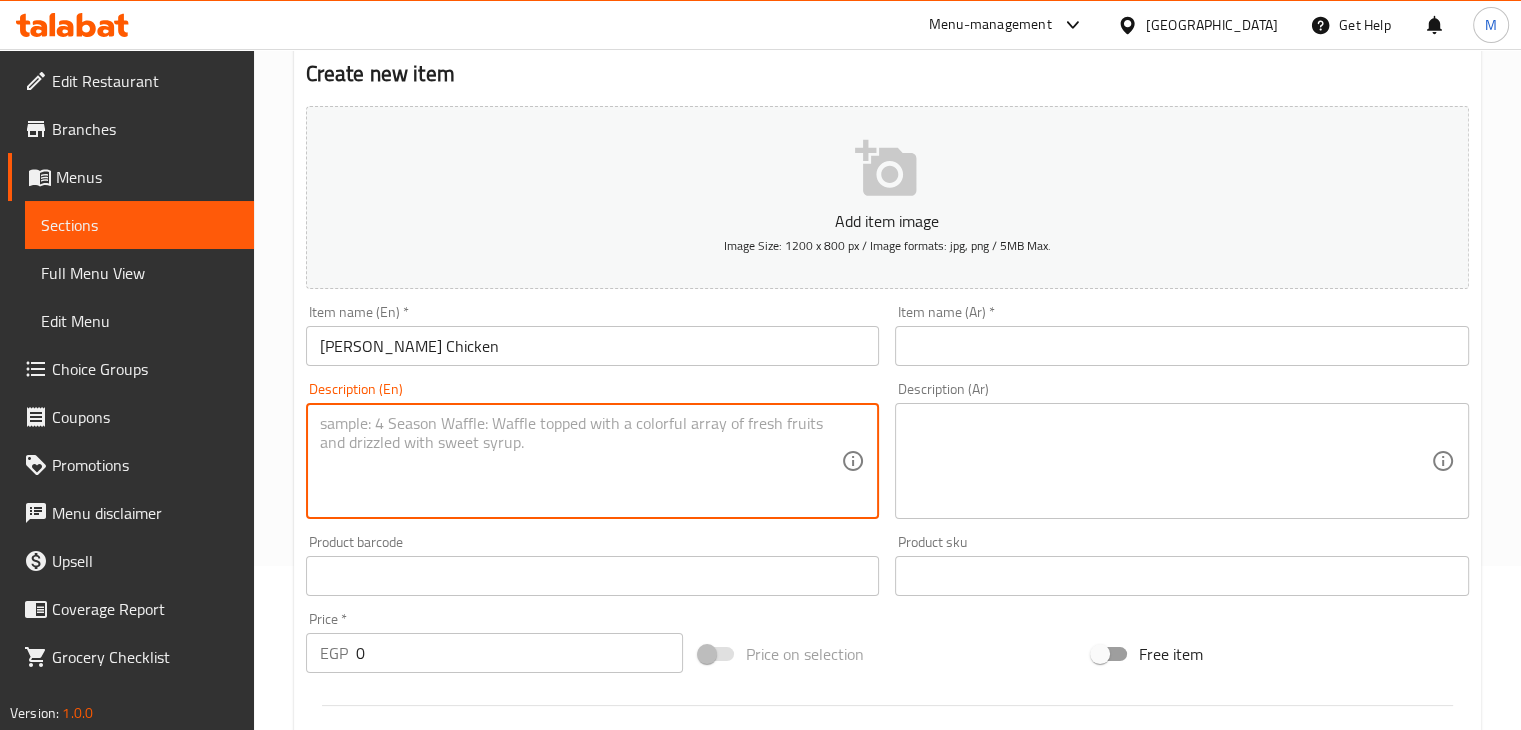 click on "0" at bounding box center [519, 653] 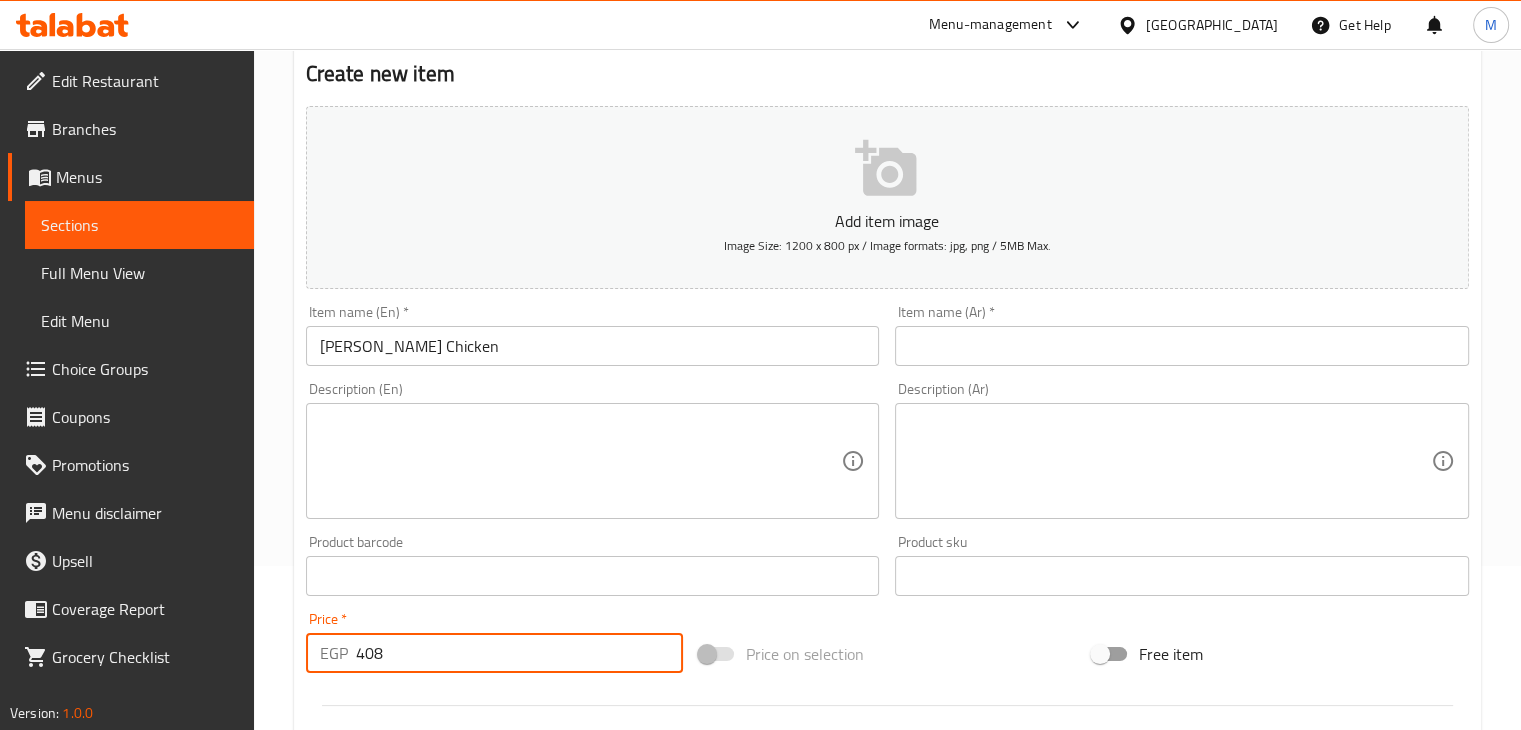 type on "408" 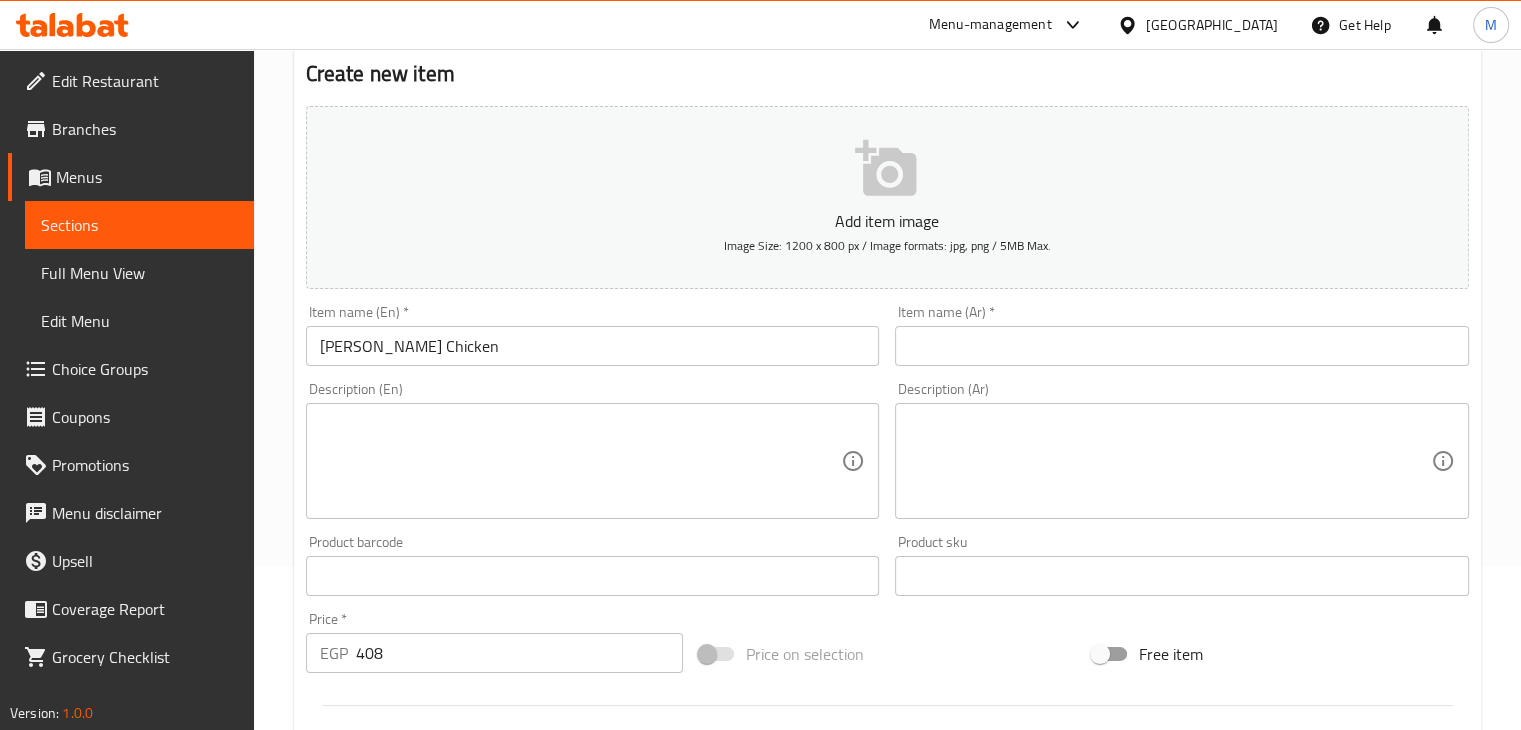 click on "Item name (En)   * [PERSON_NAME] Chicken Item name (En)  *" at bounding box center (593, 335) 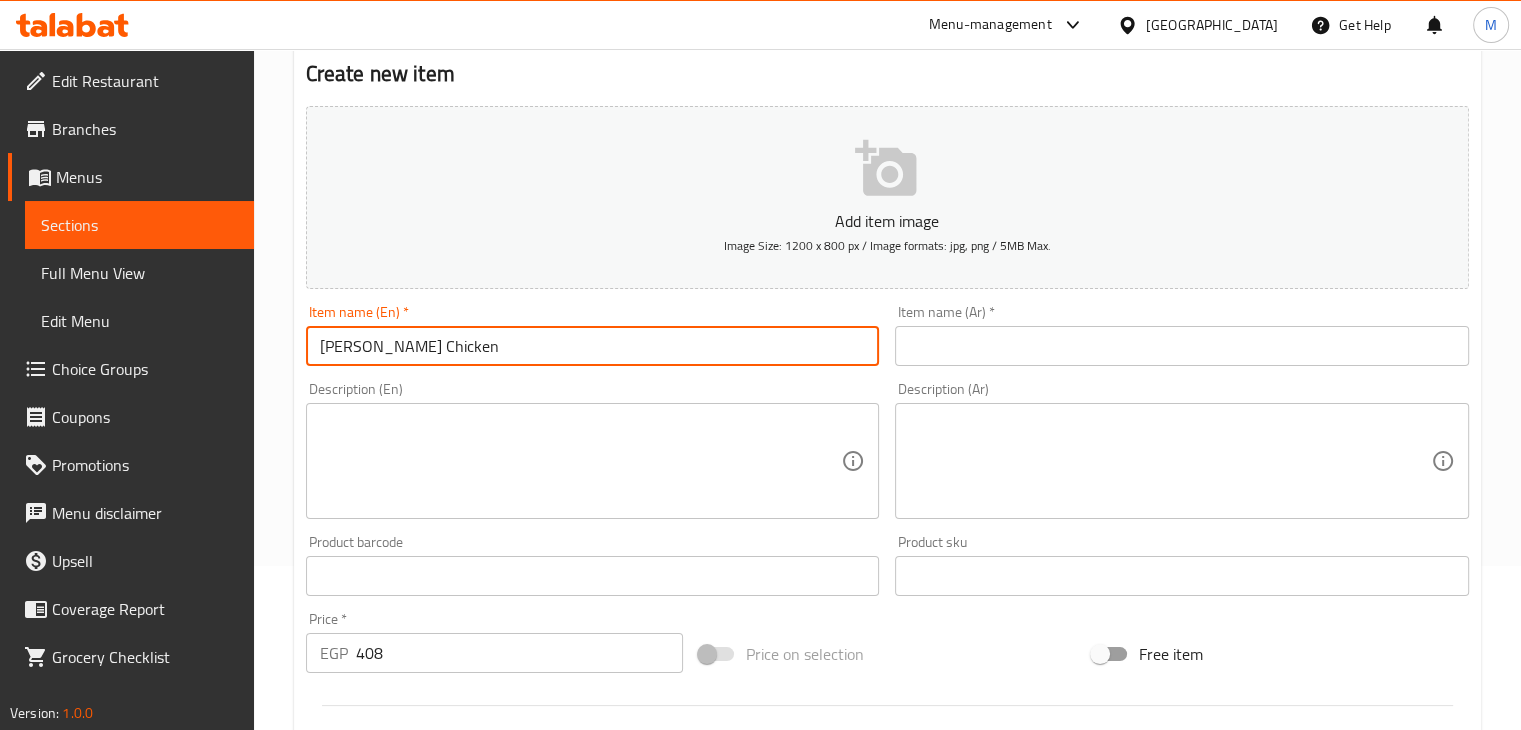 click on "[PERSON_NAME] Chicken" at bounding box center (593, 346) 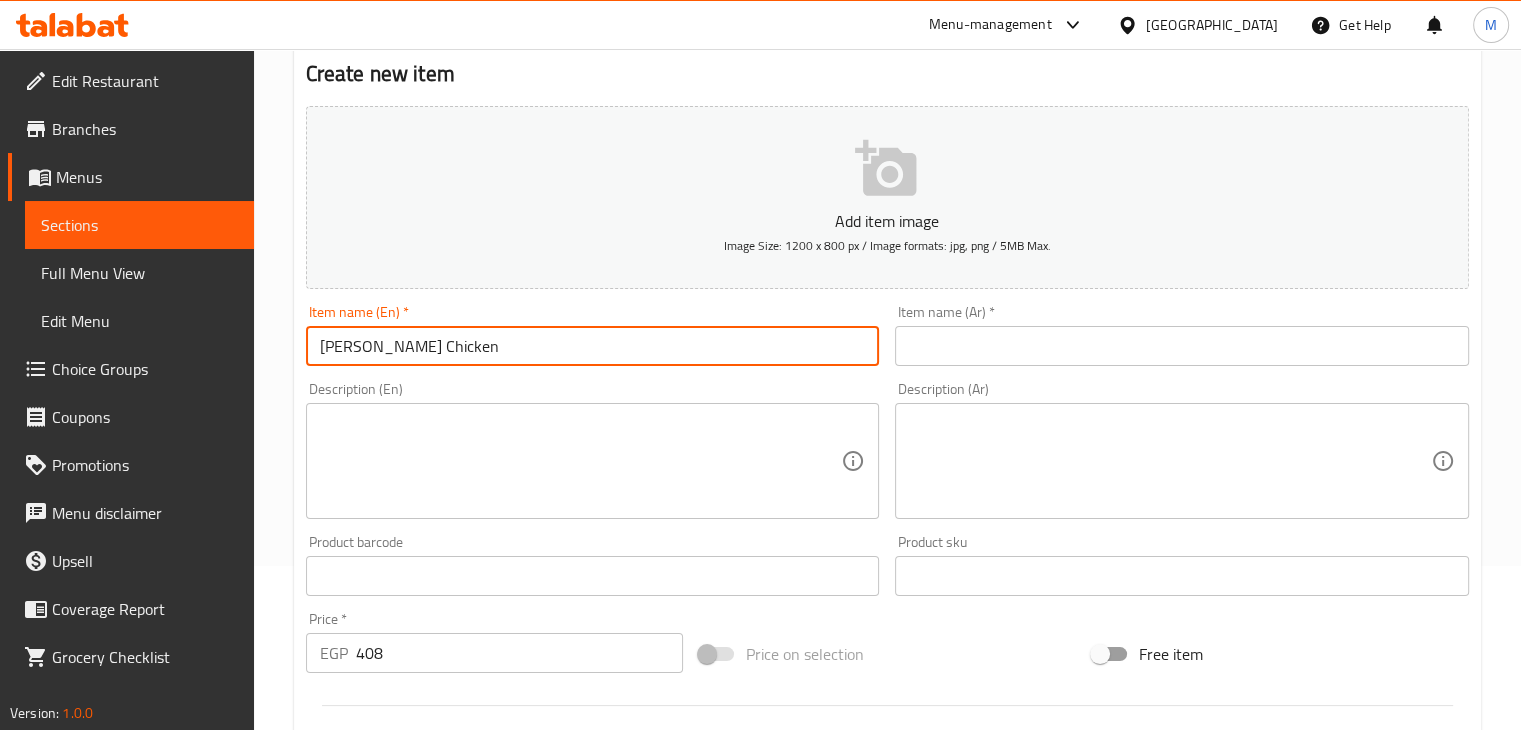 click at bounding box center (581, 461) 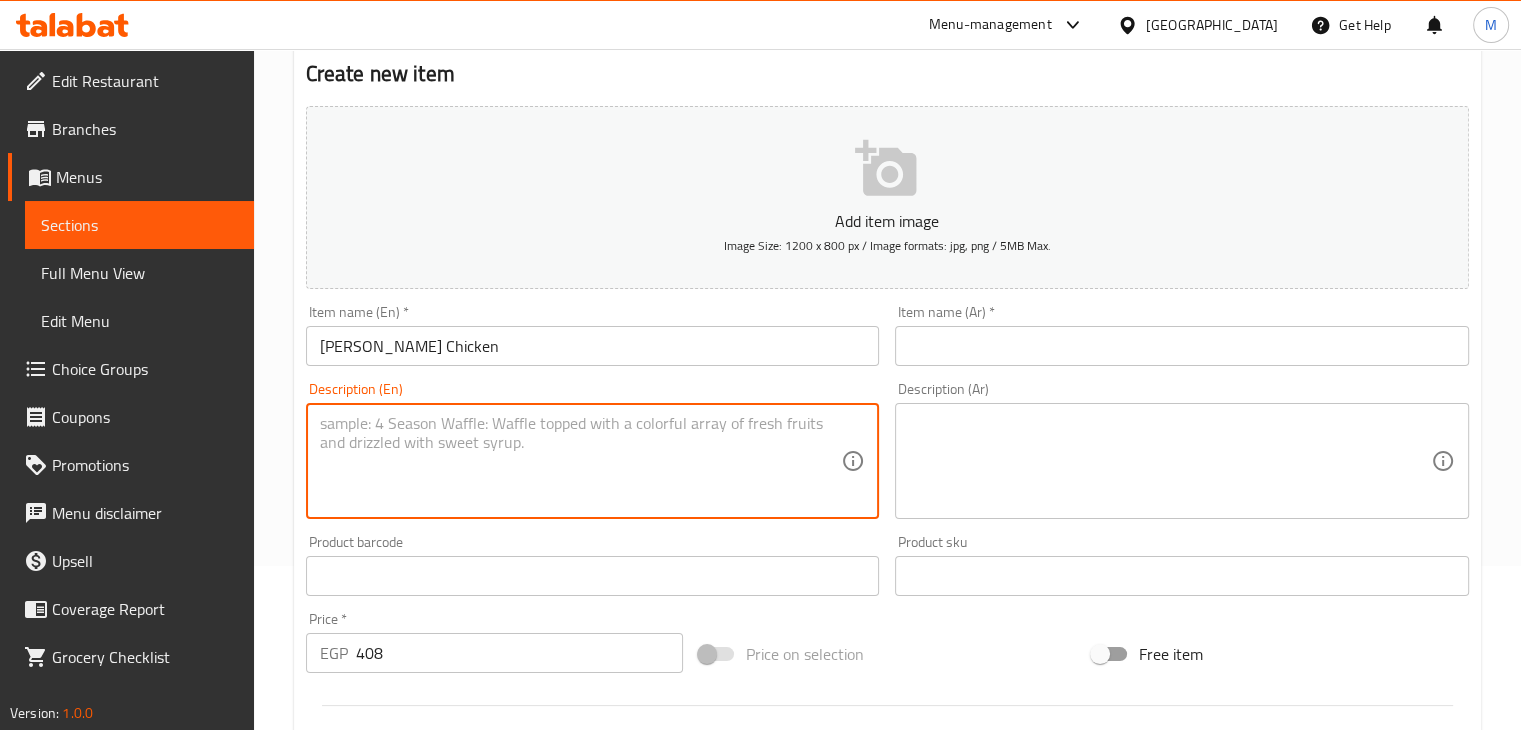 paste on "ender chicken breasts cooked in a creamy sauce with sun-dried tomatoes and Parmesan." 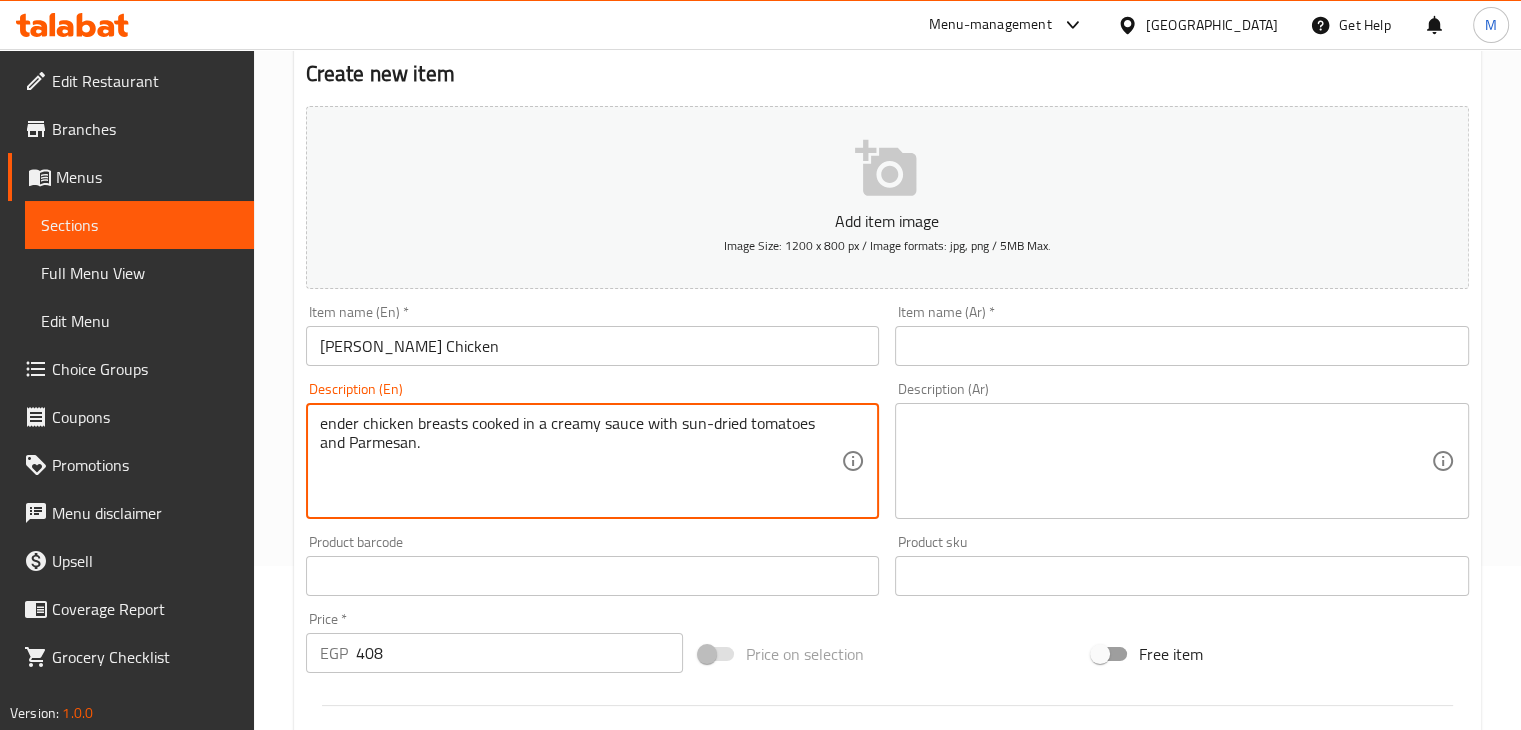 click on "ender chicken breasts cooked in a creamy sauce with sun-dried tomatoes and Parmesan." at bounding box center [581, 461] 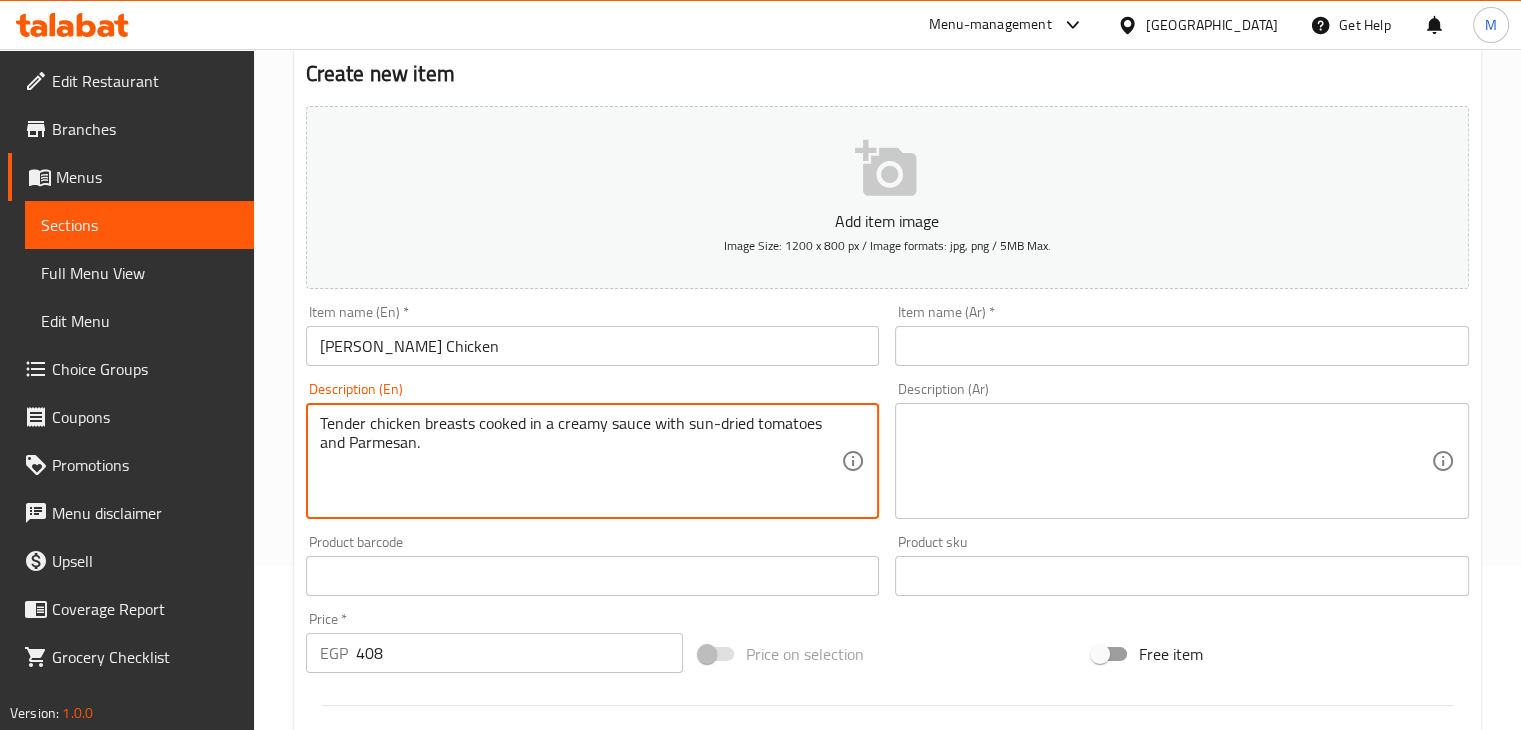 type on "Tender chicken breasts cooked in a creamy sauce with sun-dried tomatoes and Parmesan." 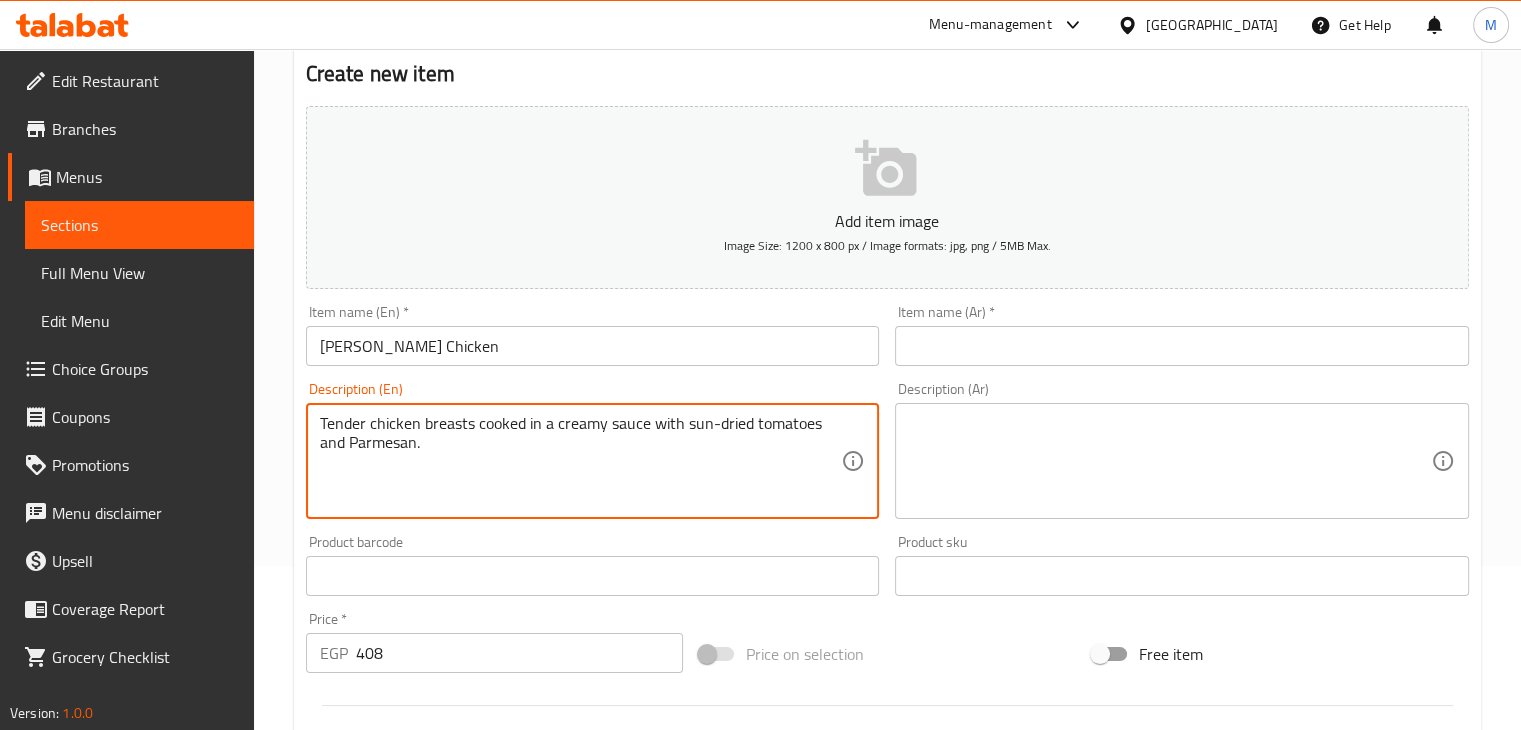 click at bounding box center [1170, 461] 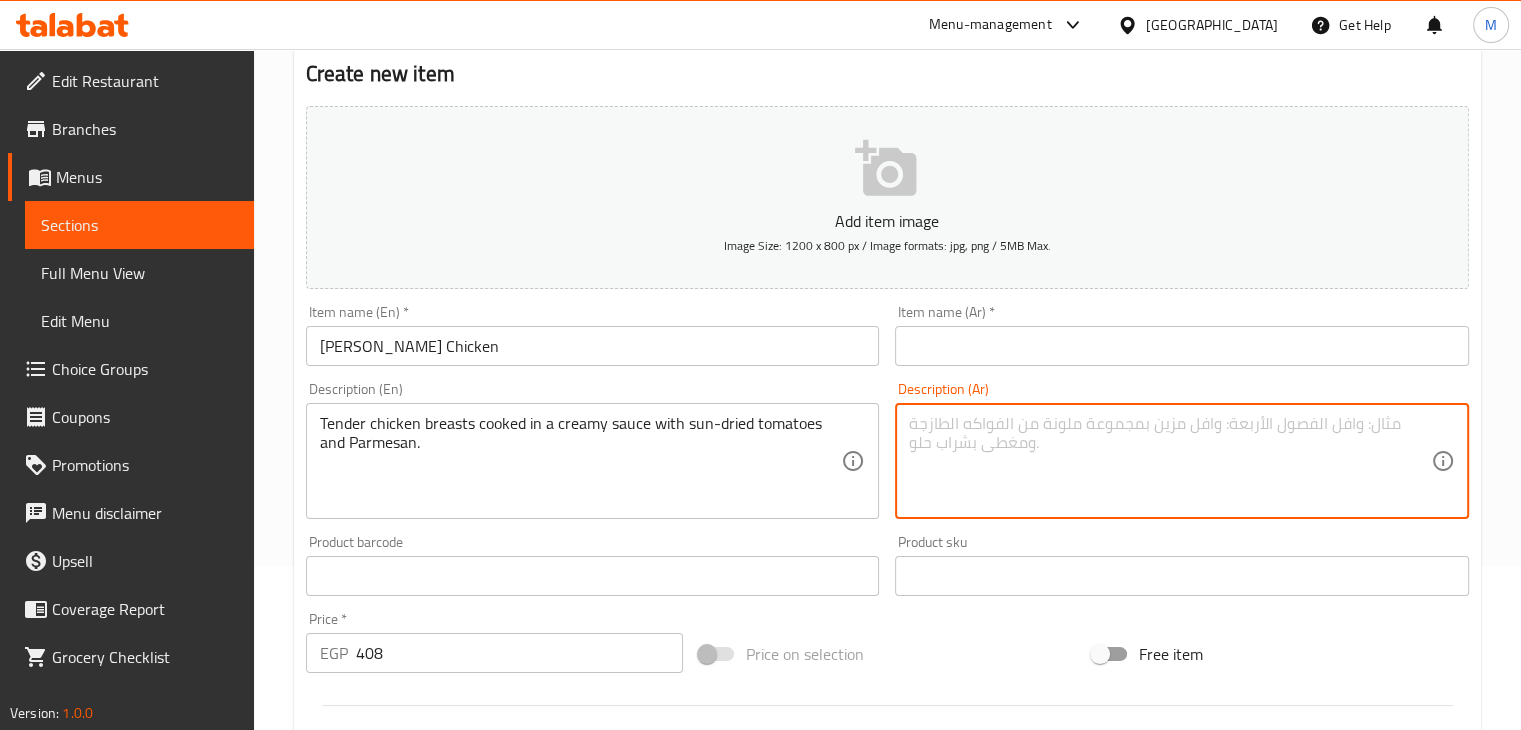 paste on "صدور دجاج طرية تُطهى بصلصة كريمية مع طماطم مجففة وجبن بارميزان" 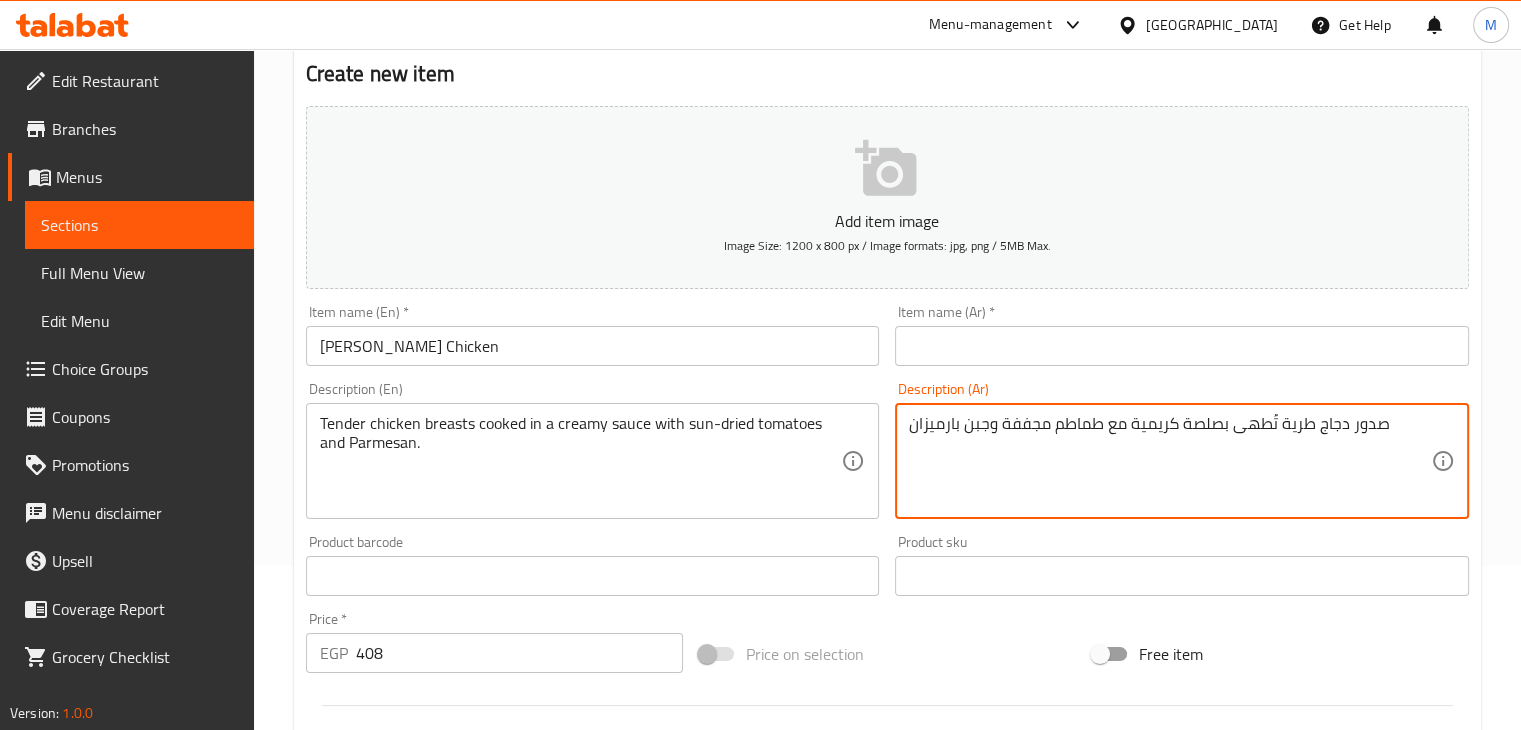type on "صدور دجاج طرية تُطهى بصلصة كريمية مع طماطم مجففة وجبن بارميزان" 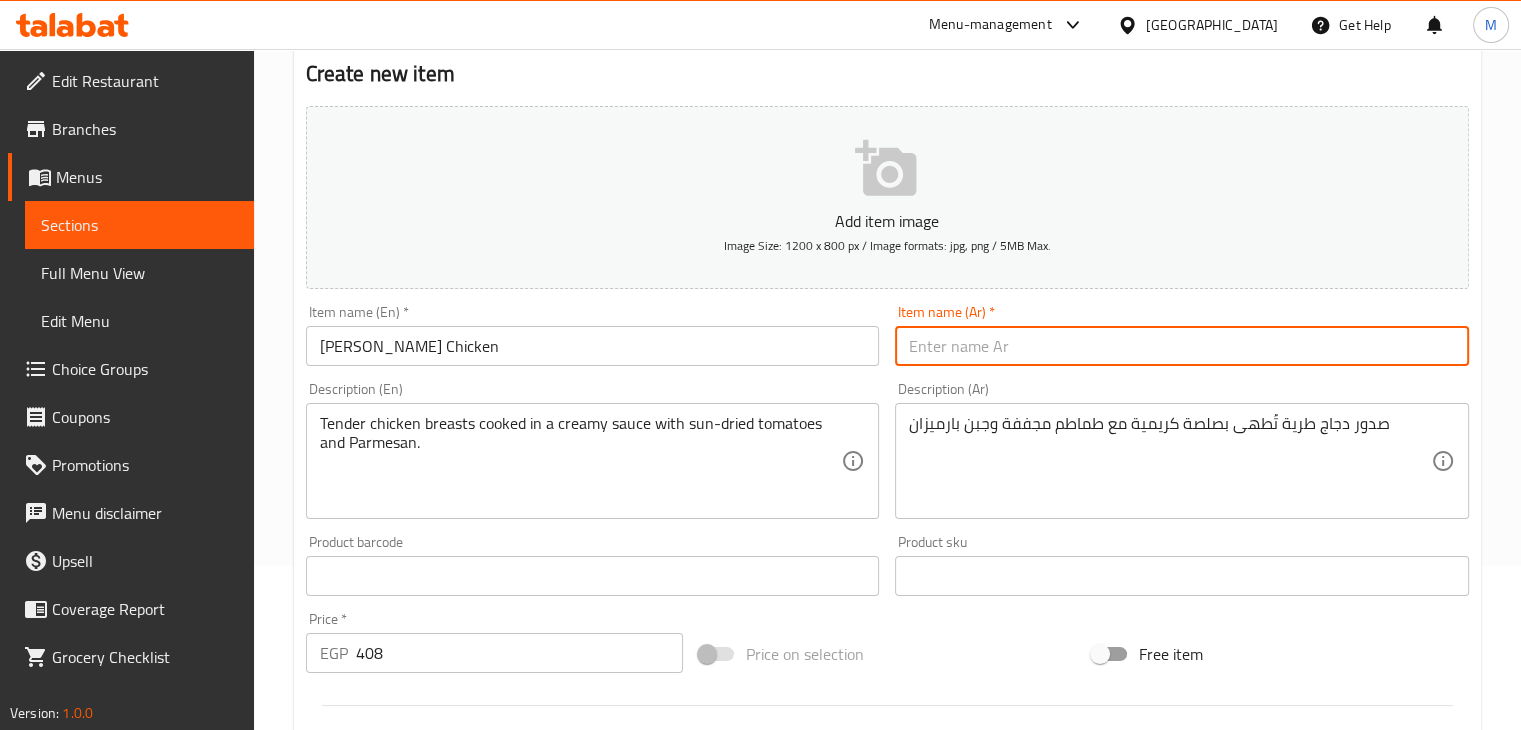 click at bounding box center [1182, 346] 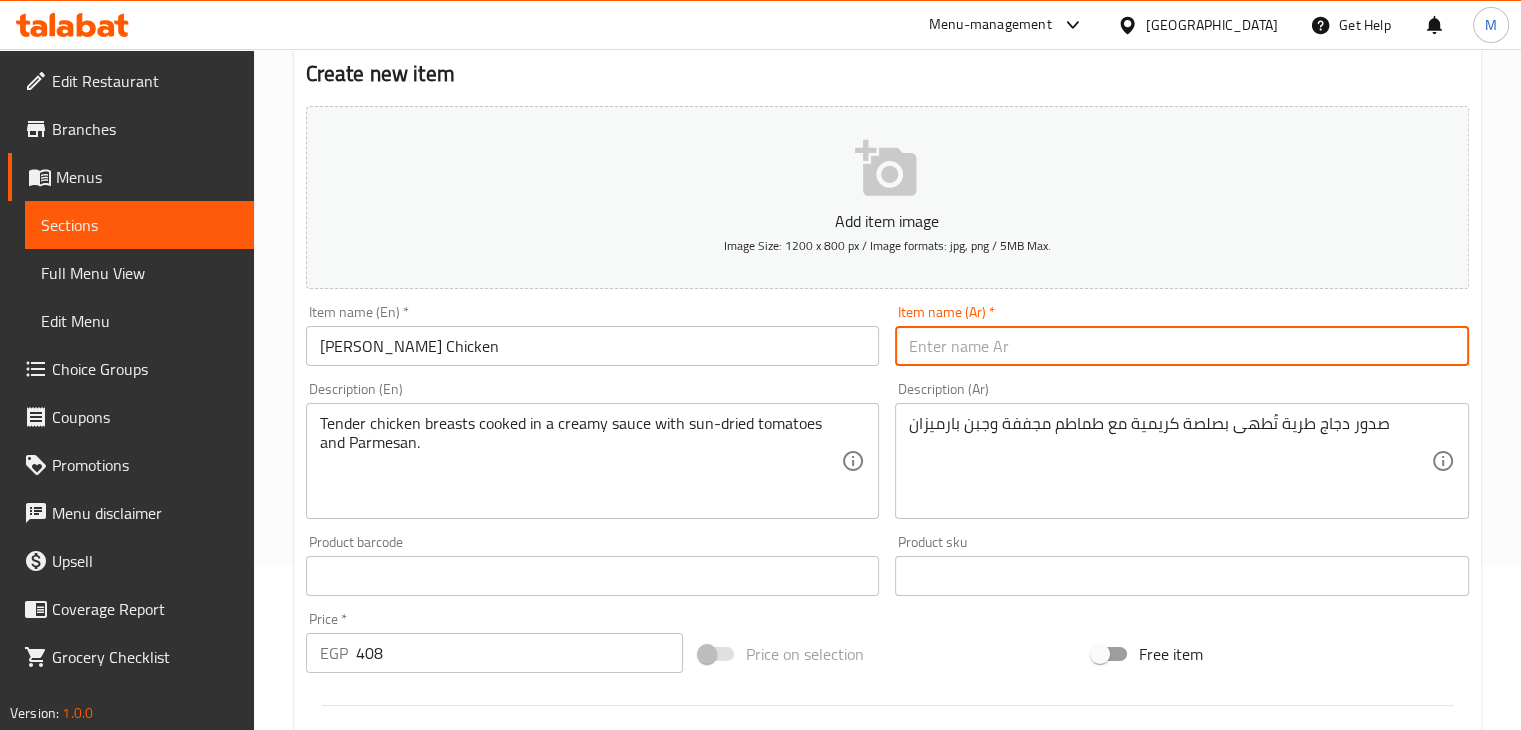 paste on "دجاج [PERSON_NAME]" 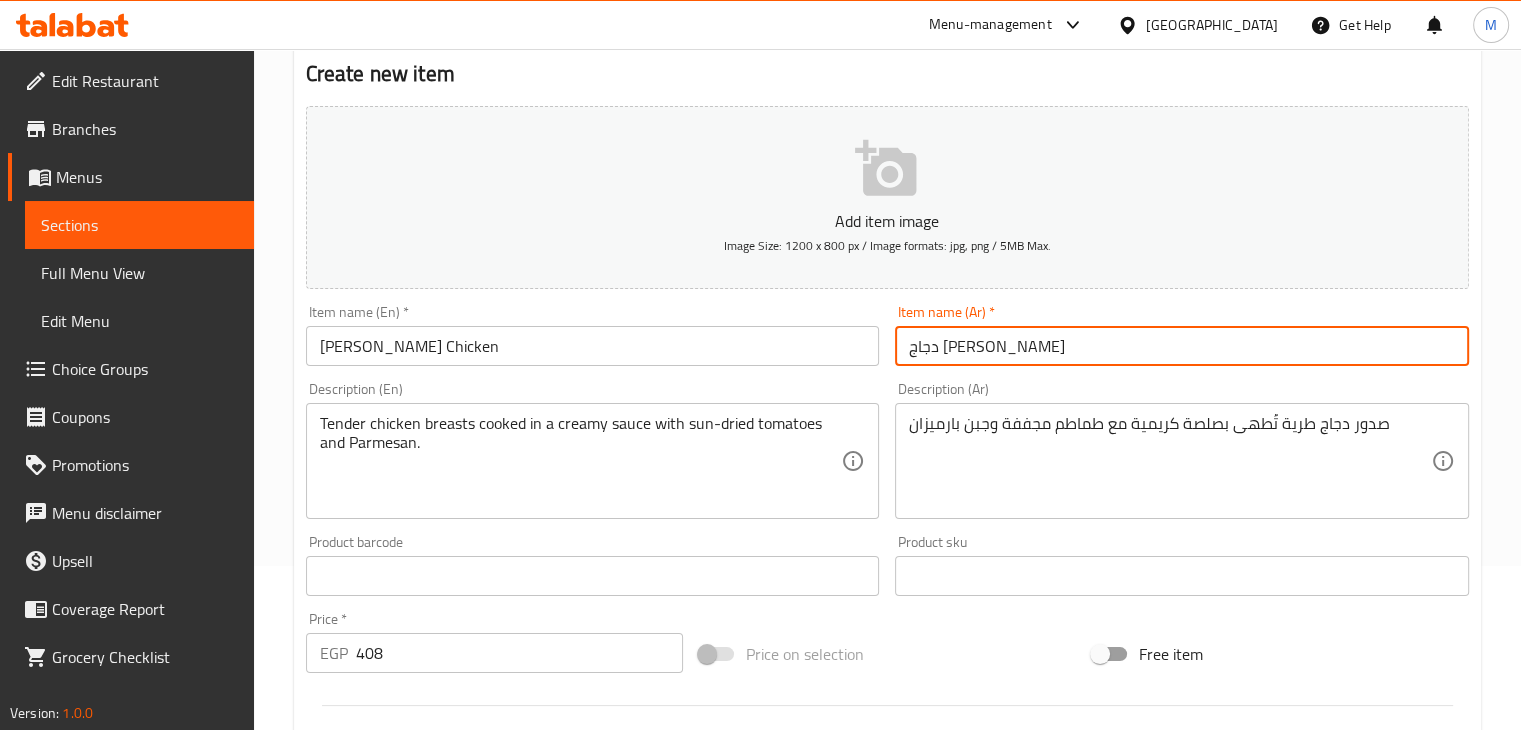 type on "دجاج [PERSON_NAME]" 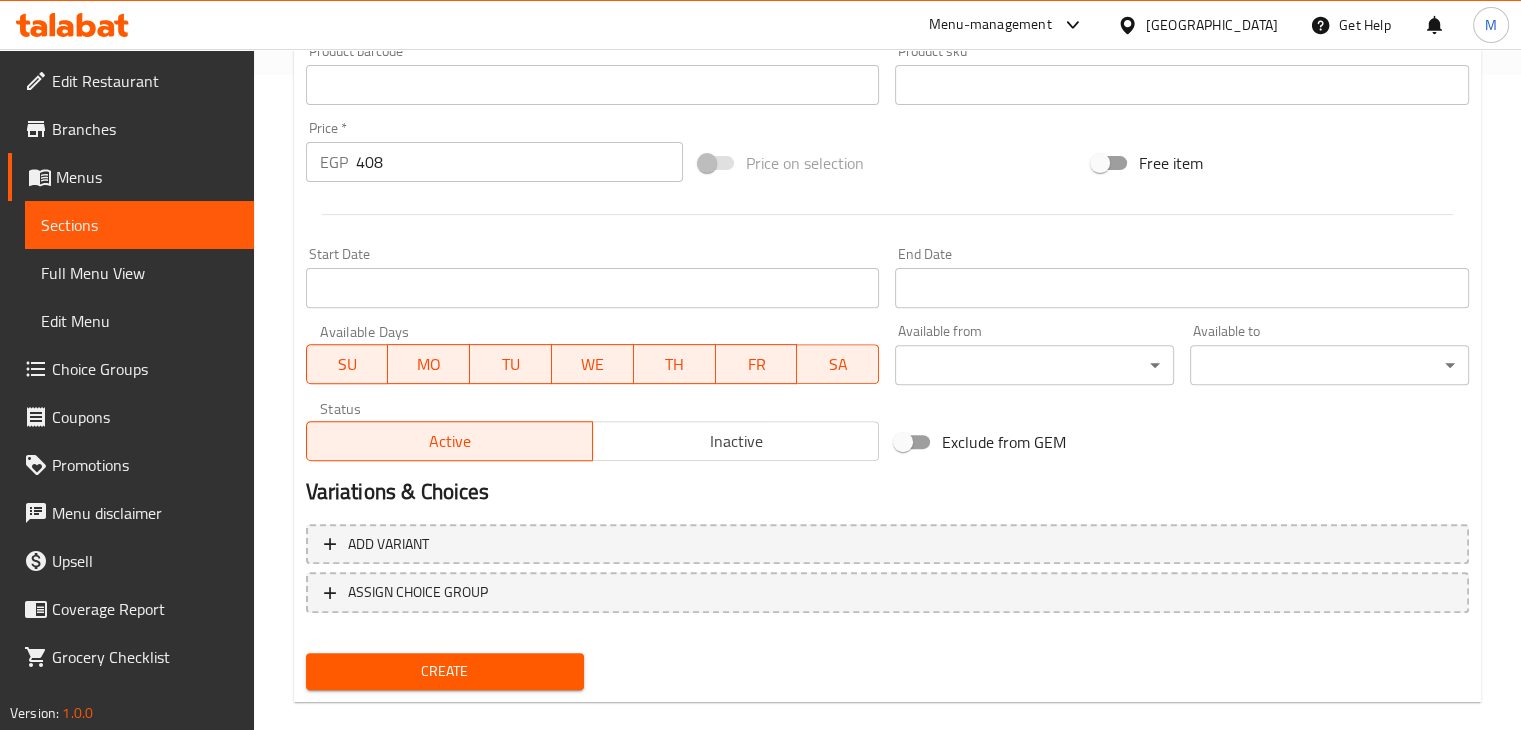 scroll, scrollTop: 683, scrollLeft: 0, axis: vertical 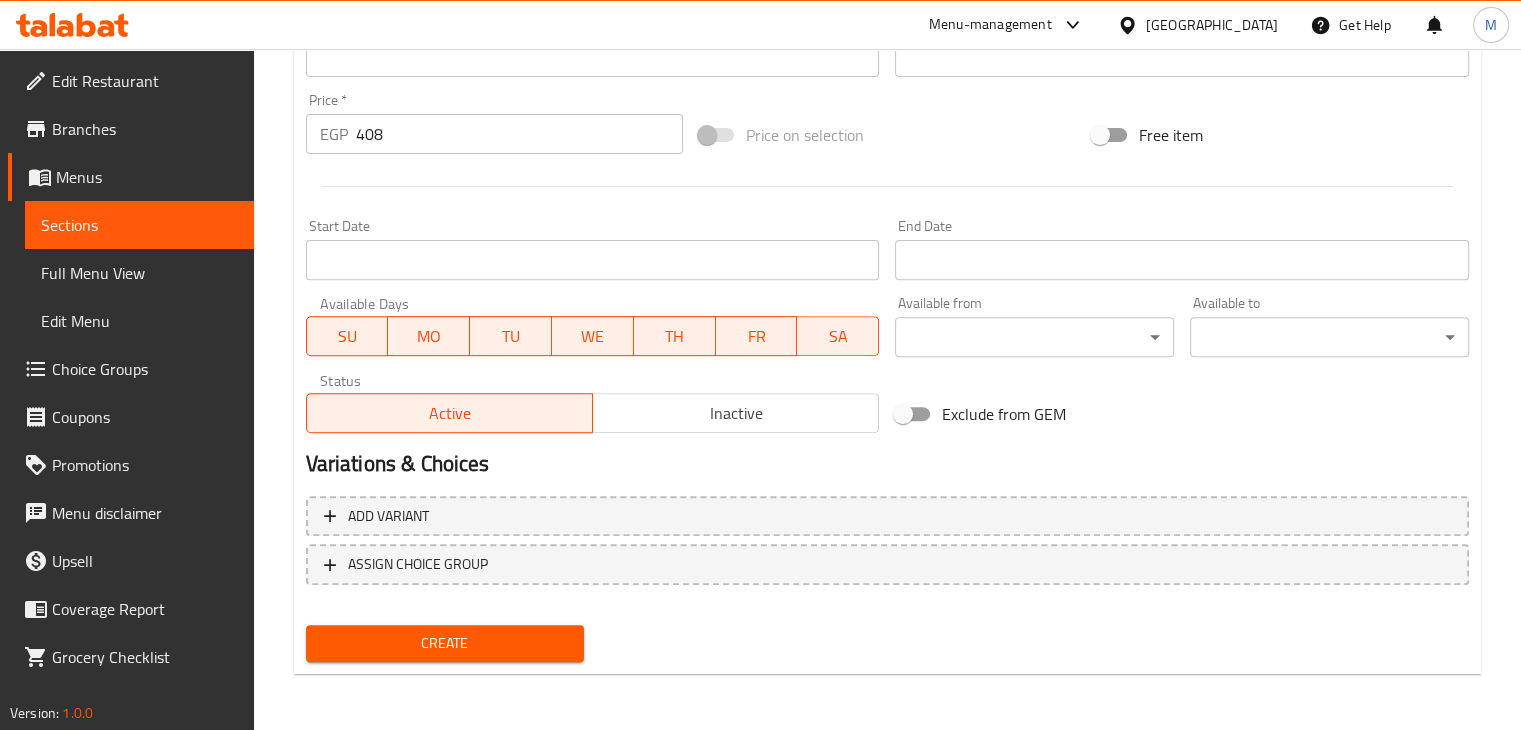 click on "Create" at bounding box center (445, 643) 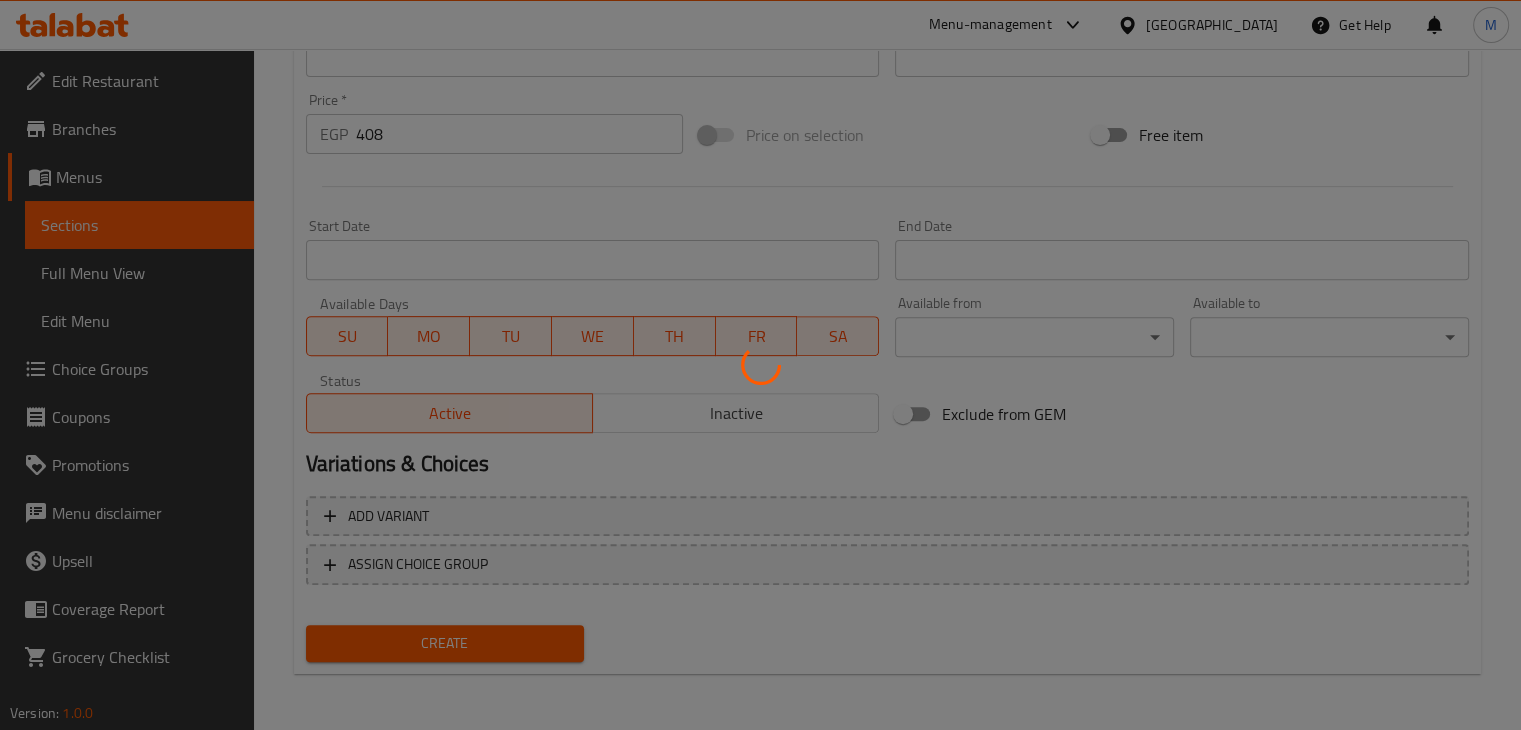 scroll, scrollTop: 226, scrollLeft: 0, axis: vertical 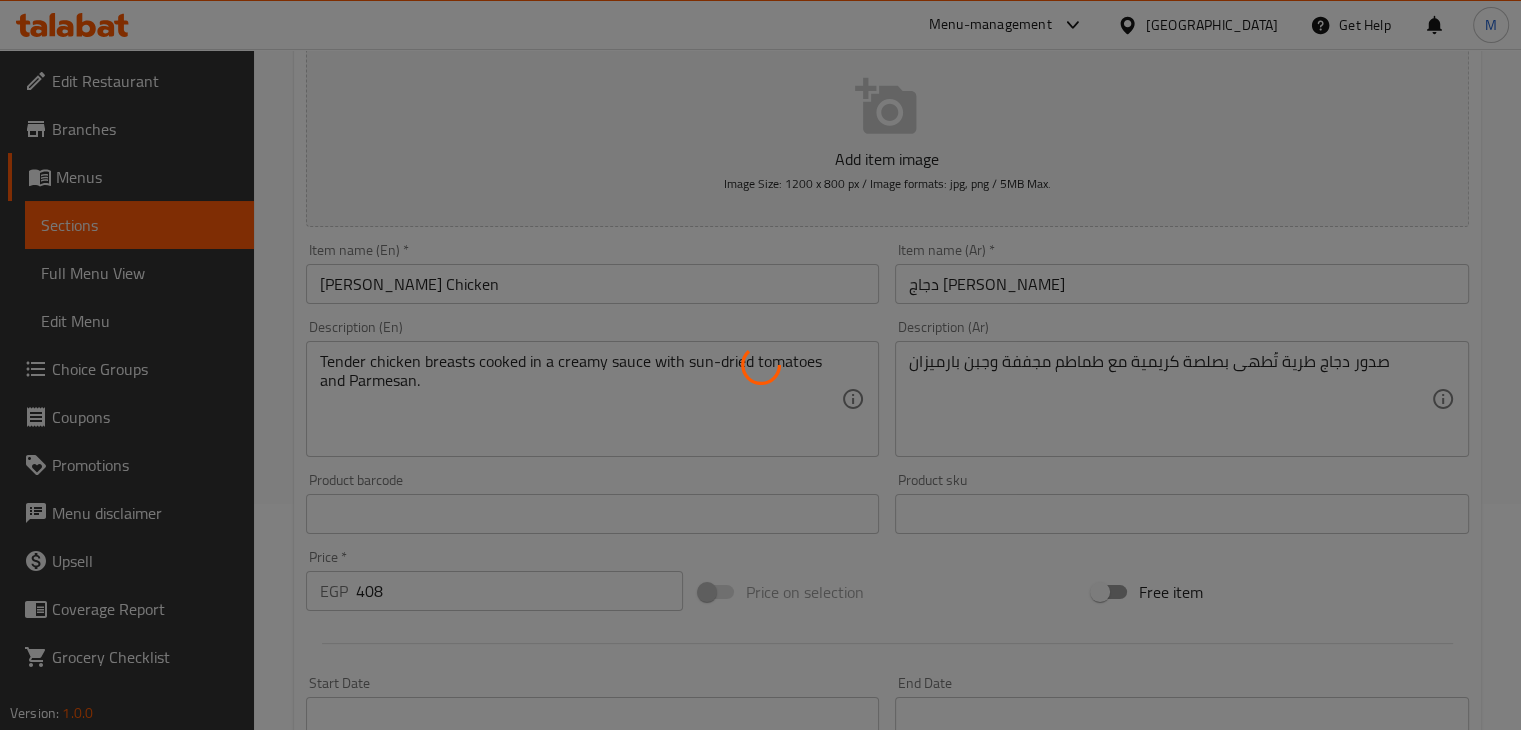 type 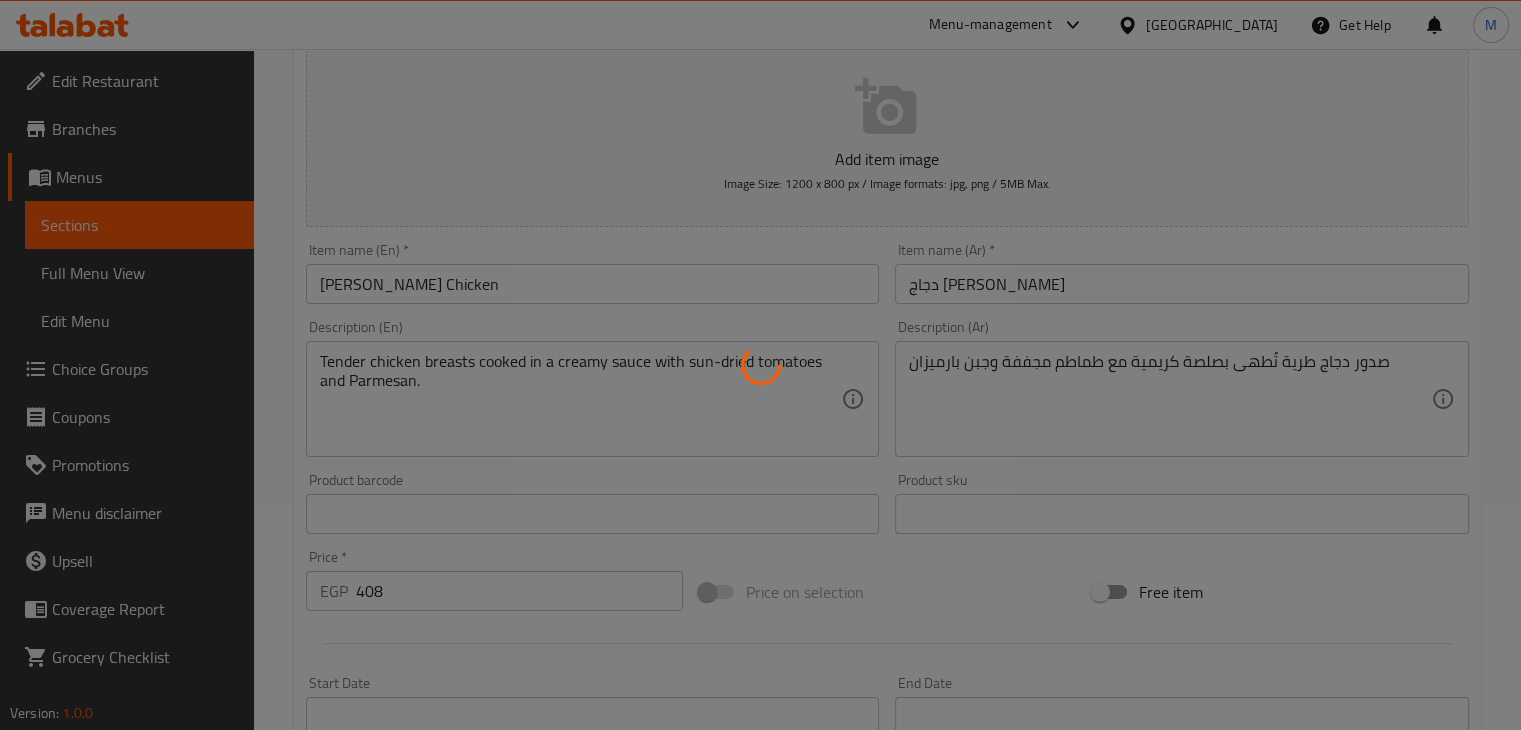type 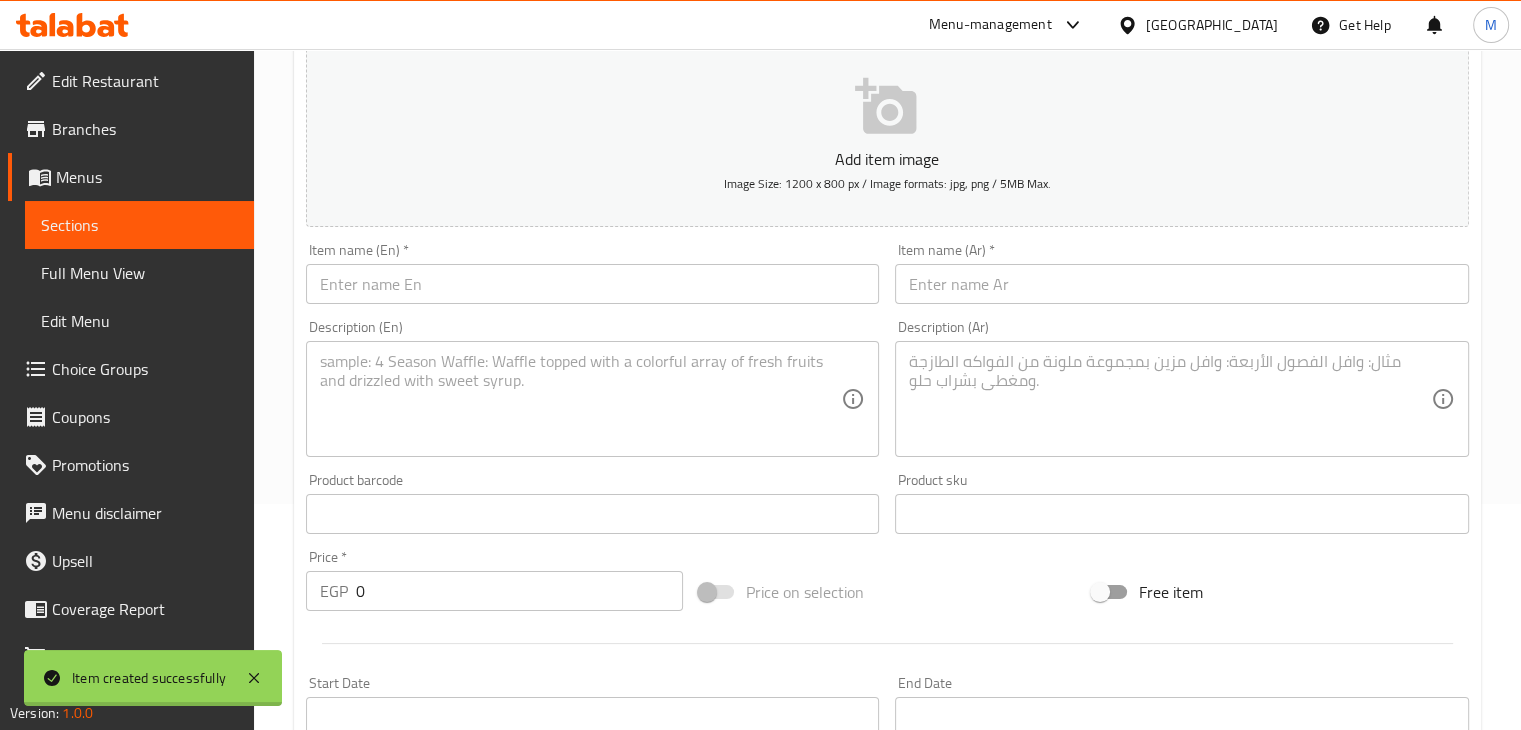scroll, scrollTop: 0, scrollLeft: 0, axis: both 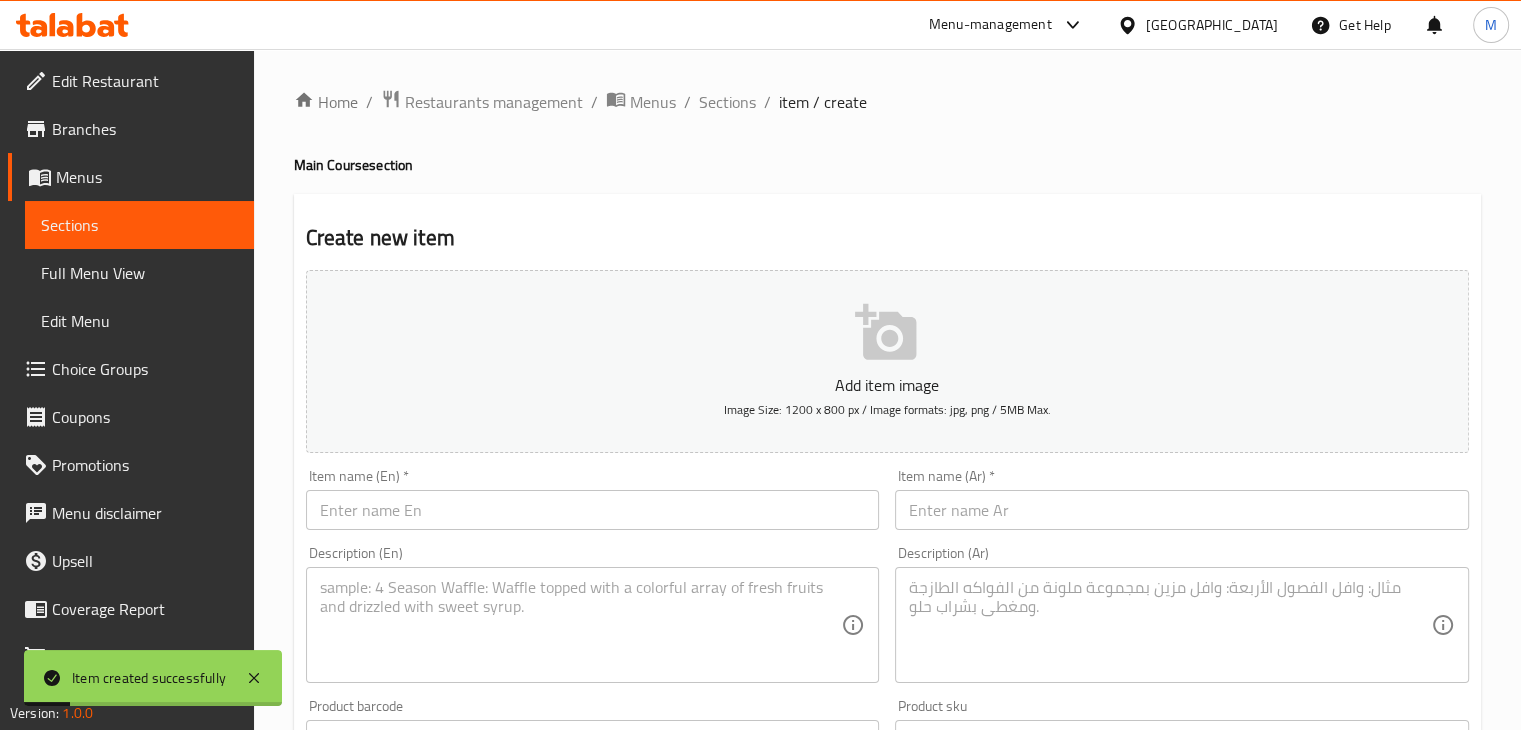click on "Item name (En)   * Item name (En)  *" at bounding box center (593, 499) 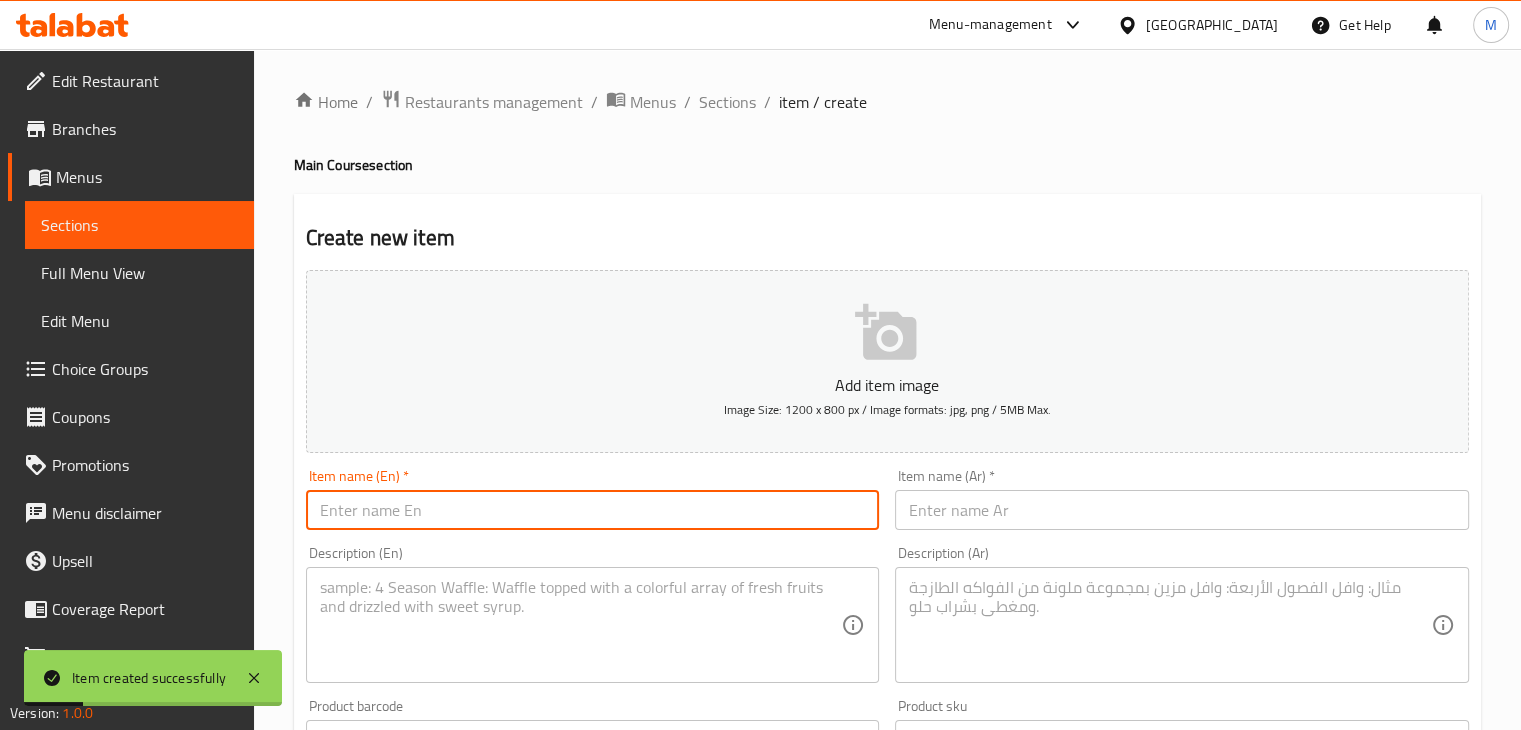 click at bounding box center [593, 510] 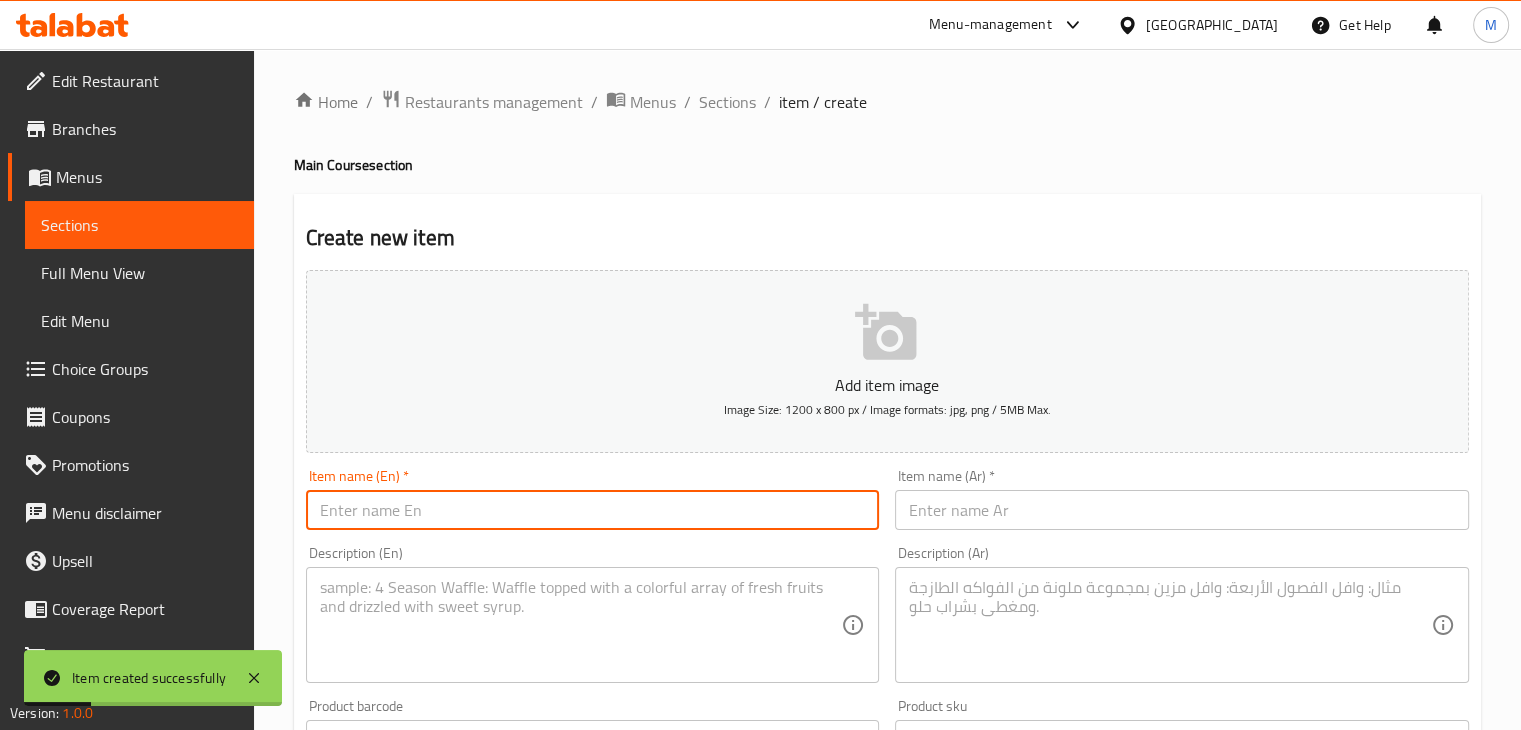 paste on "Tuscan Salmon Filet" 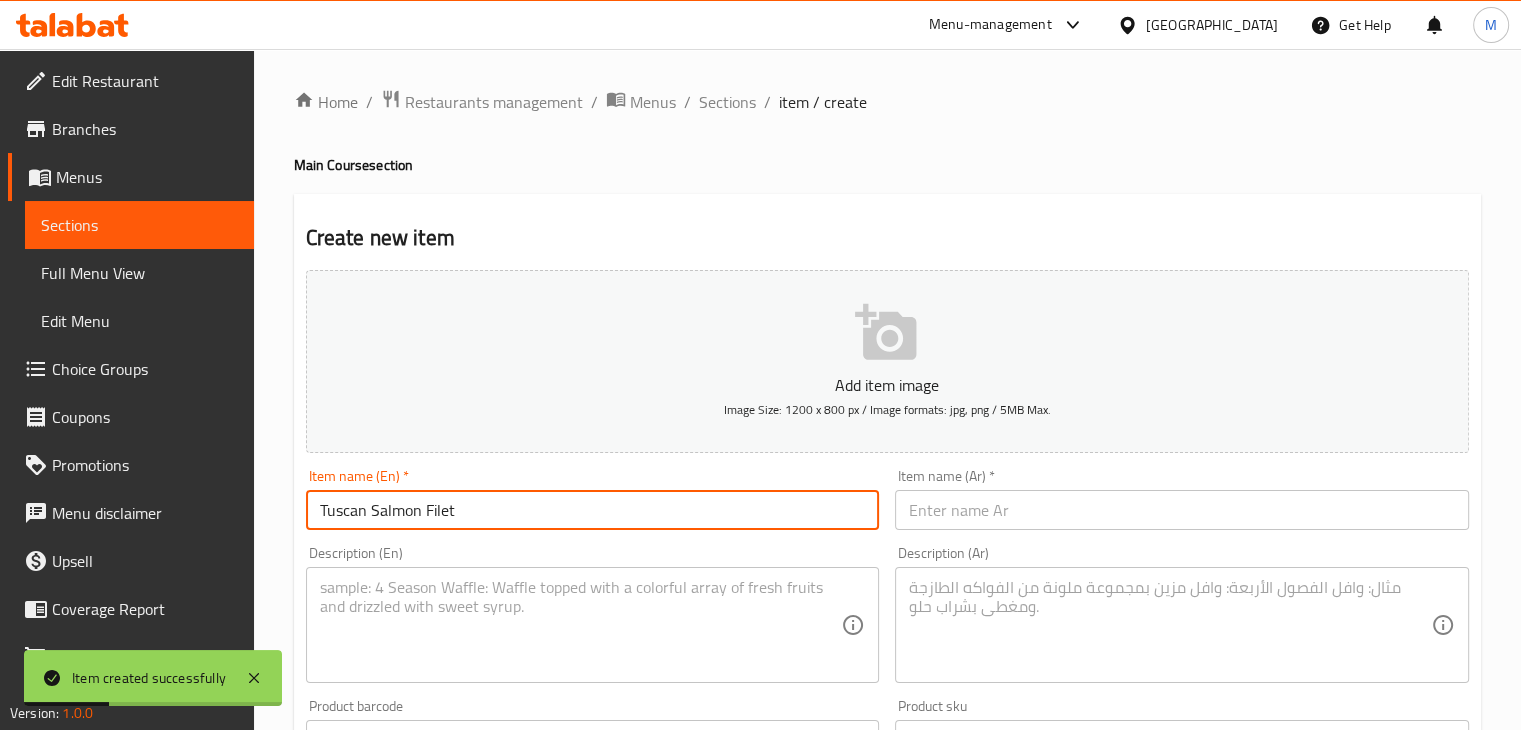 type on "Tuscan Salmon Filet" 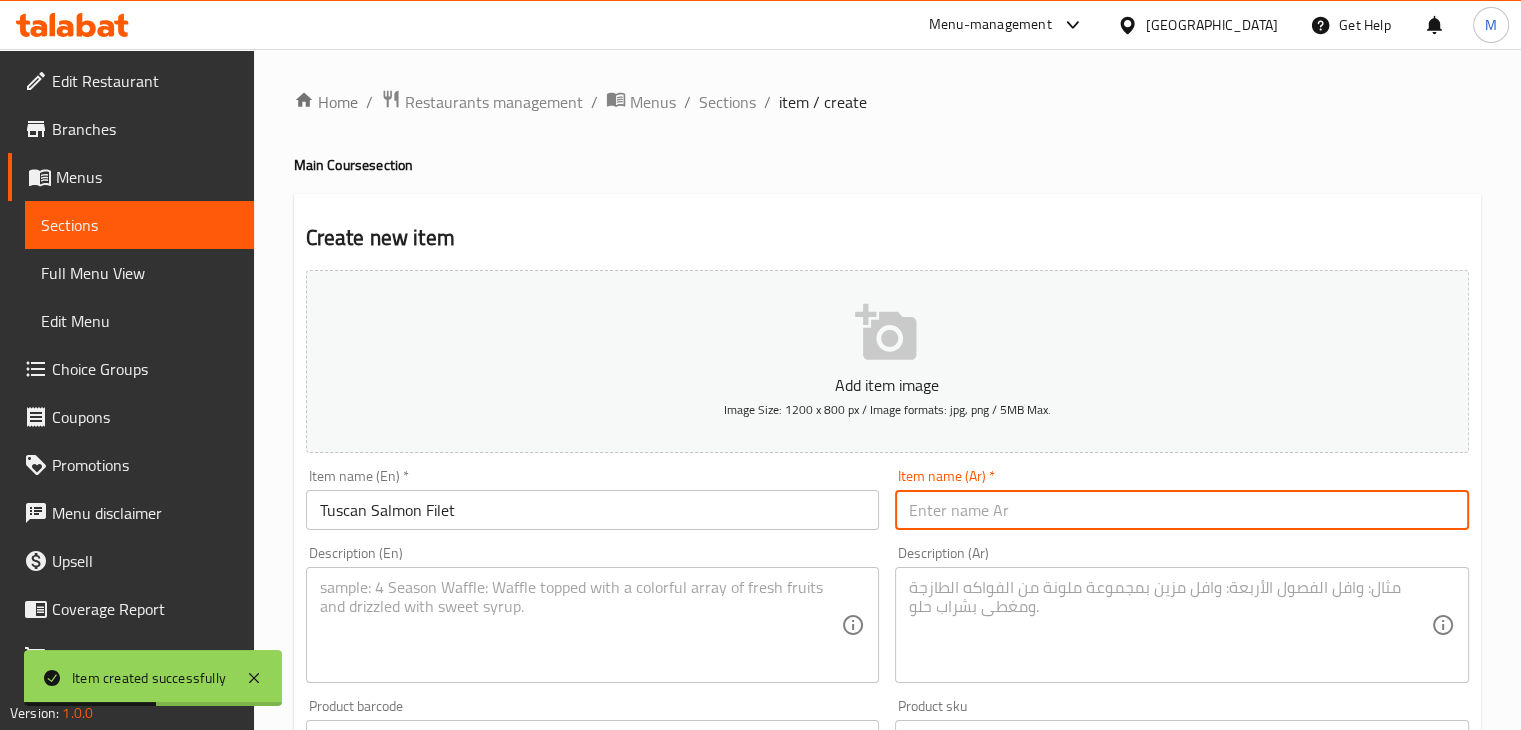 click at bounding box center [1182, 510] 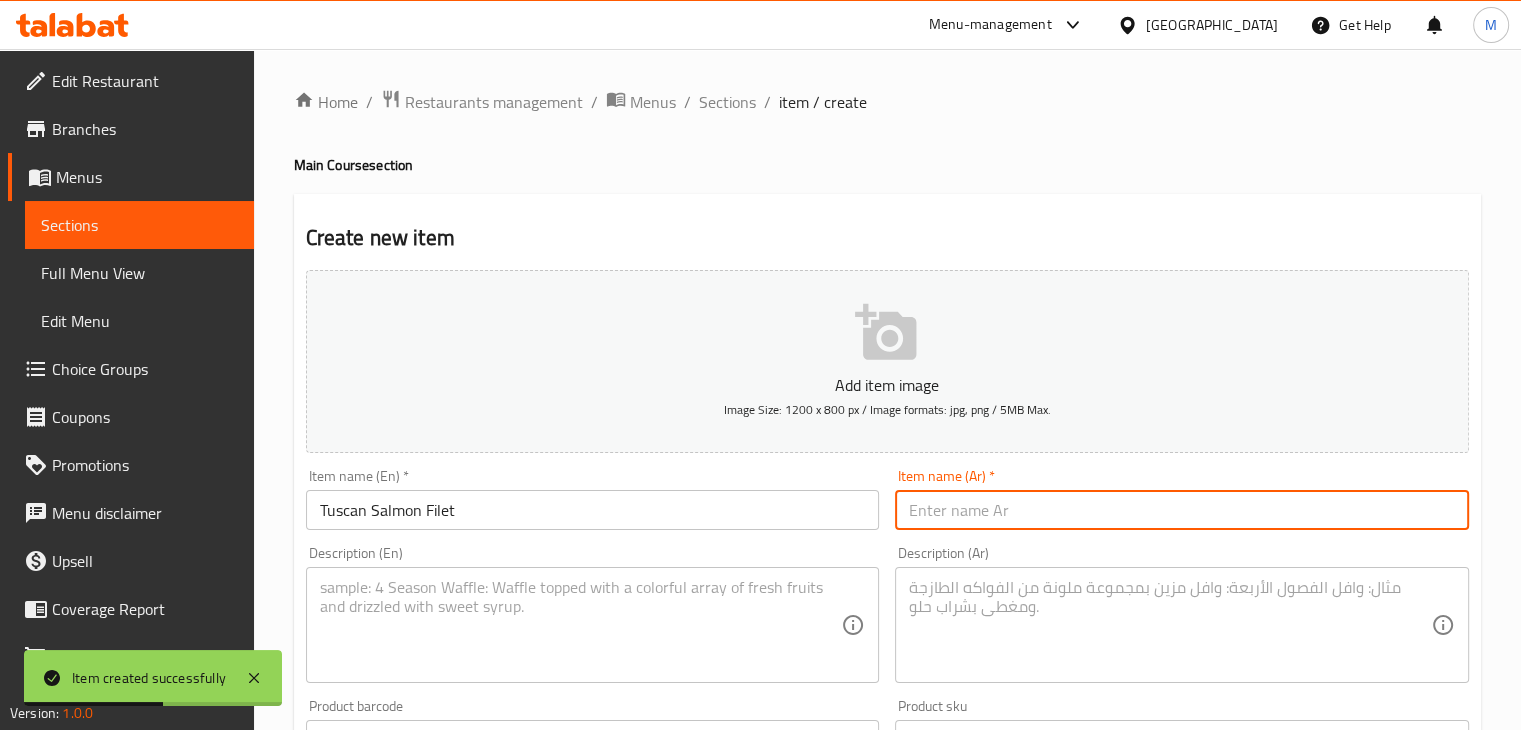 paste on "فيليه السلمون التوسكاني" 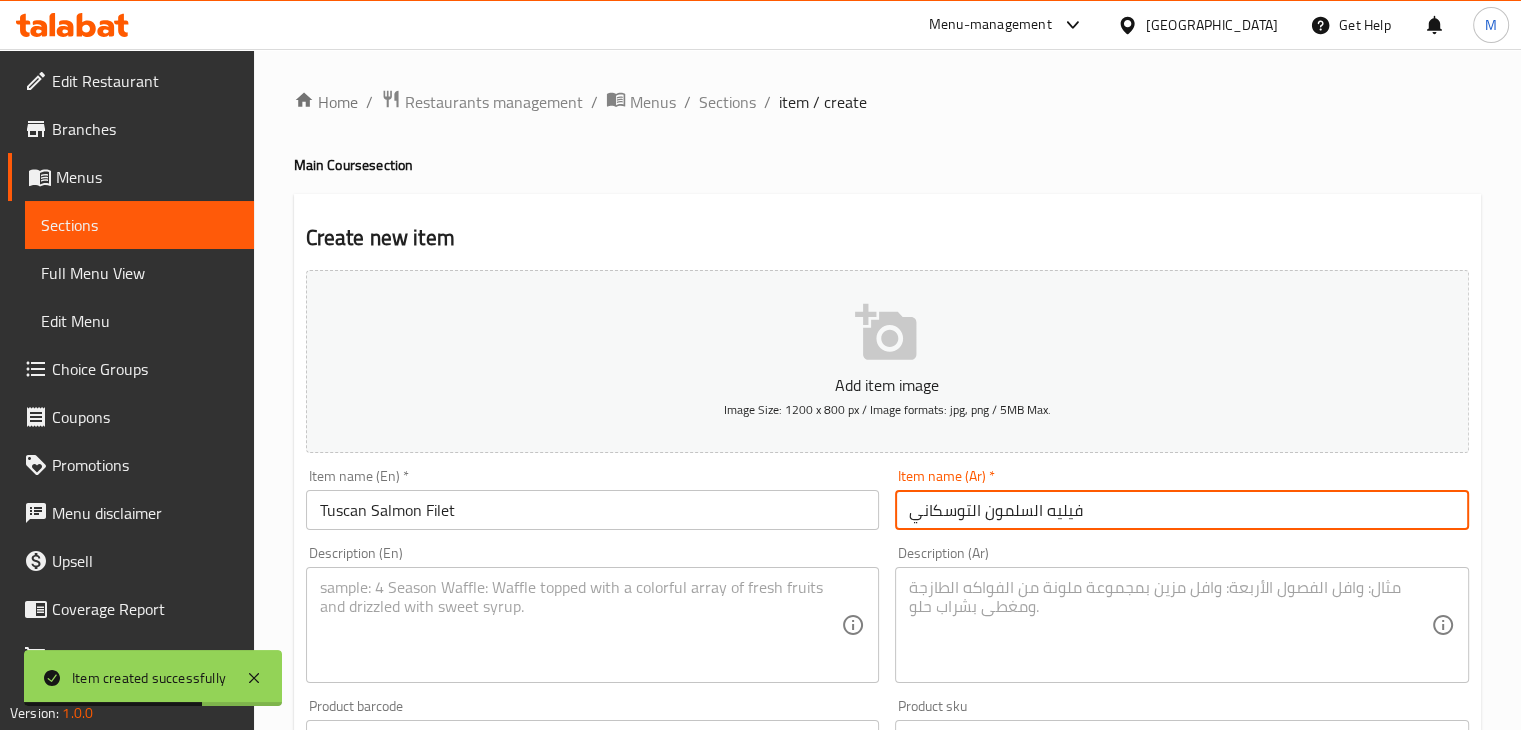 type on "فيليه السلمون التوسكاني" 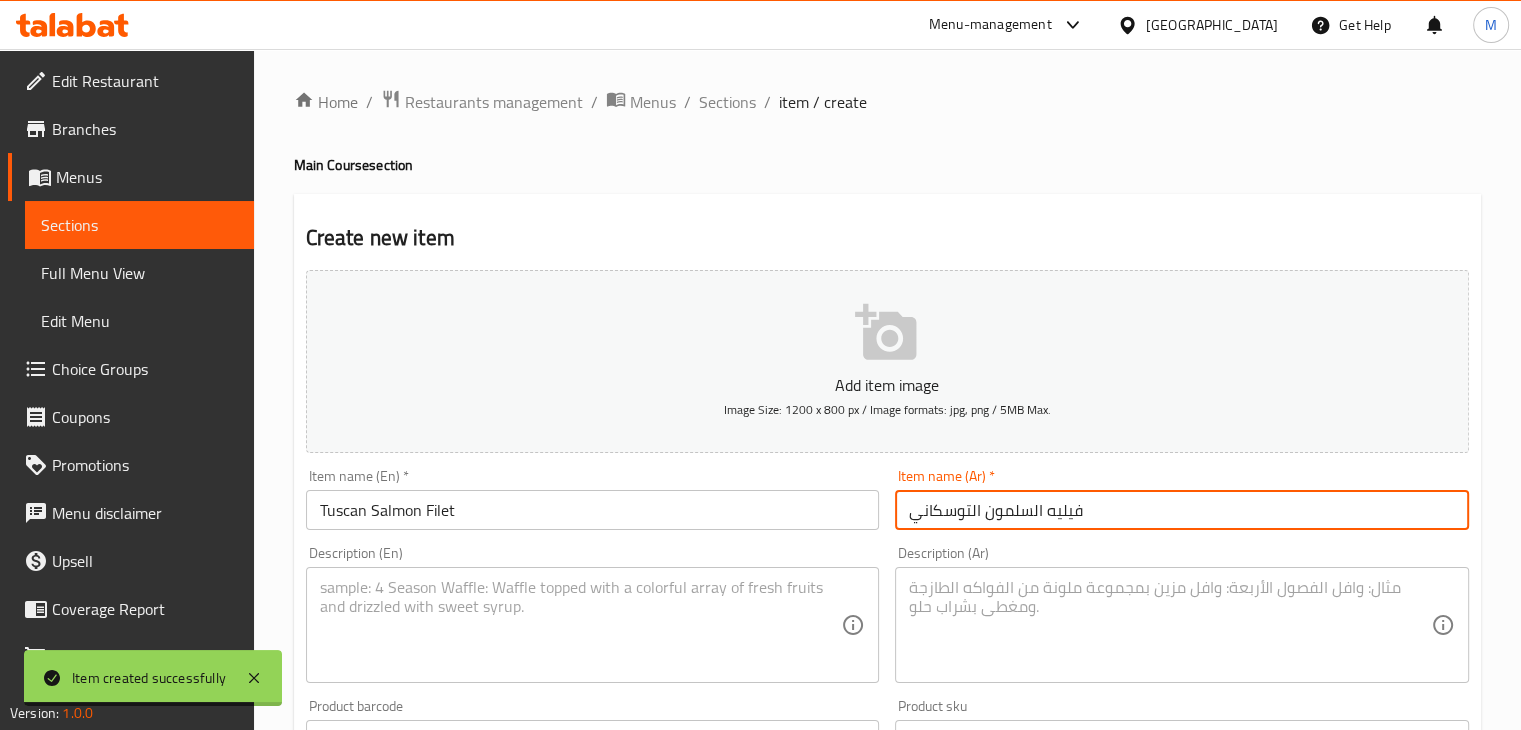 click on "Product barcode Product barcode" at bounding box center (593, 729) 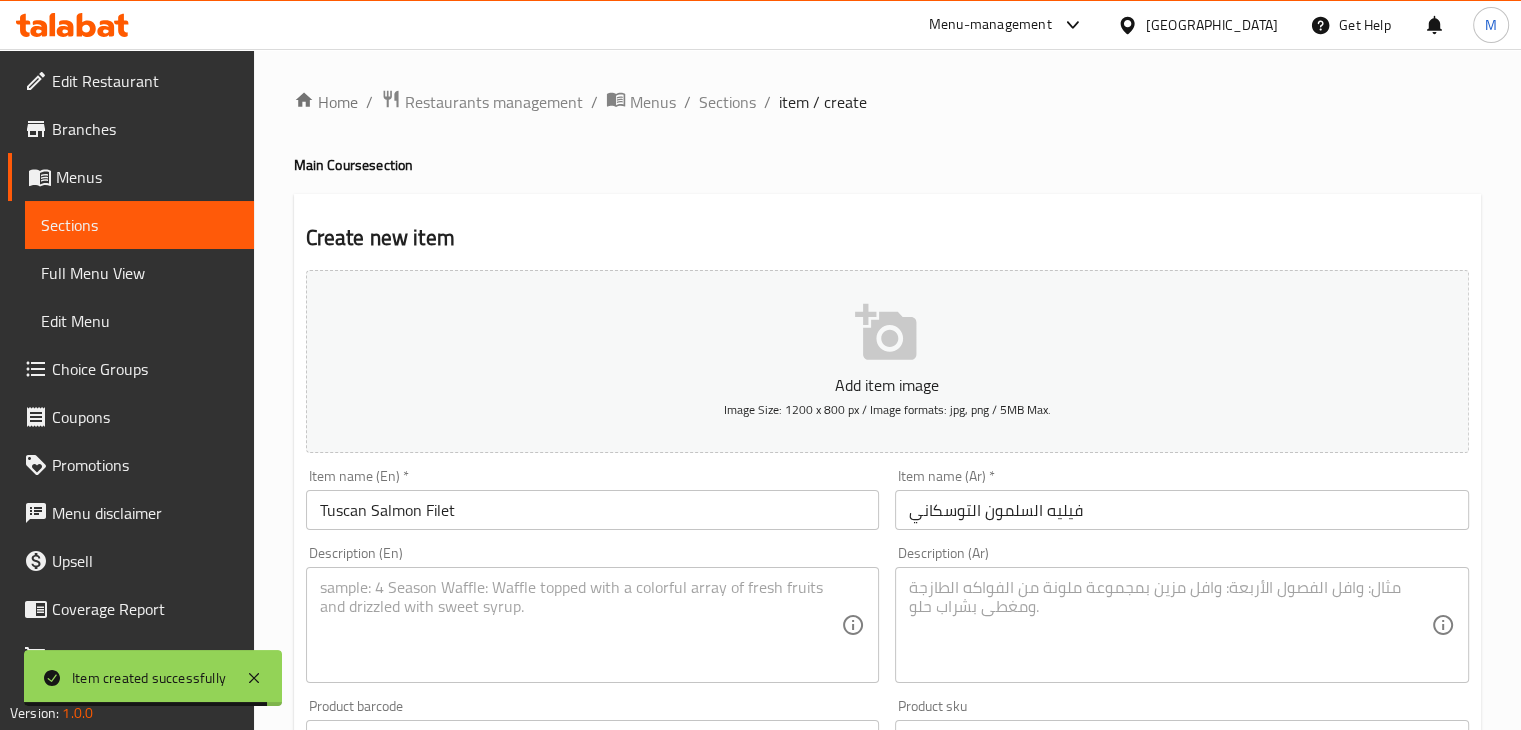 click at bounding box center [581, 625] 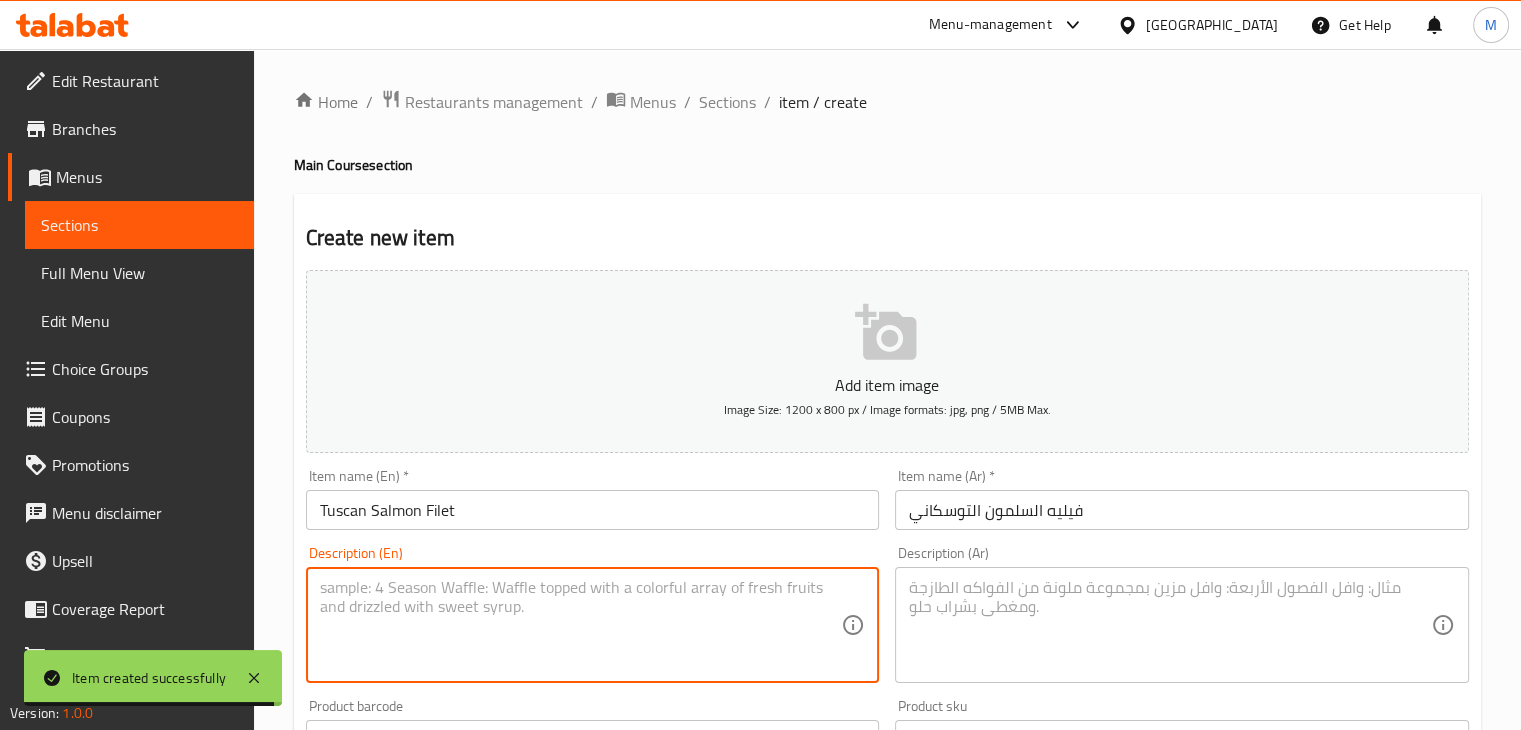 paste on "Grilled salmon served with a herb, olive, and tomato sauce" 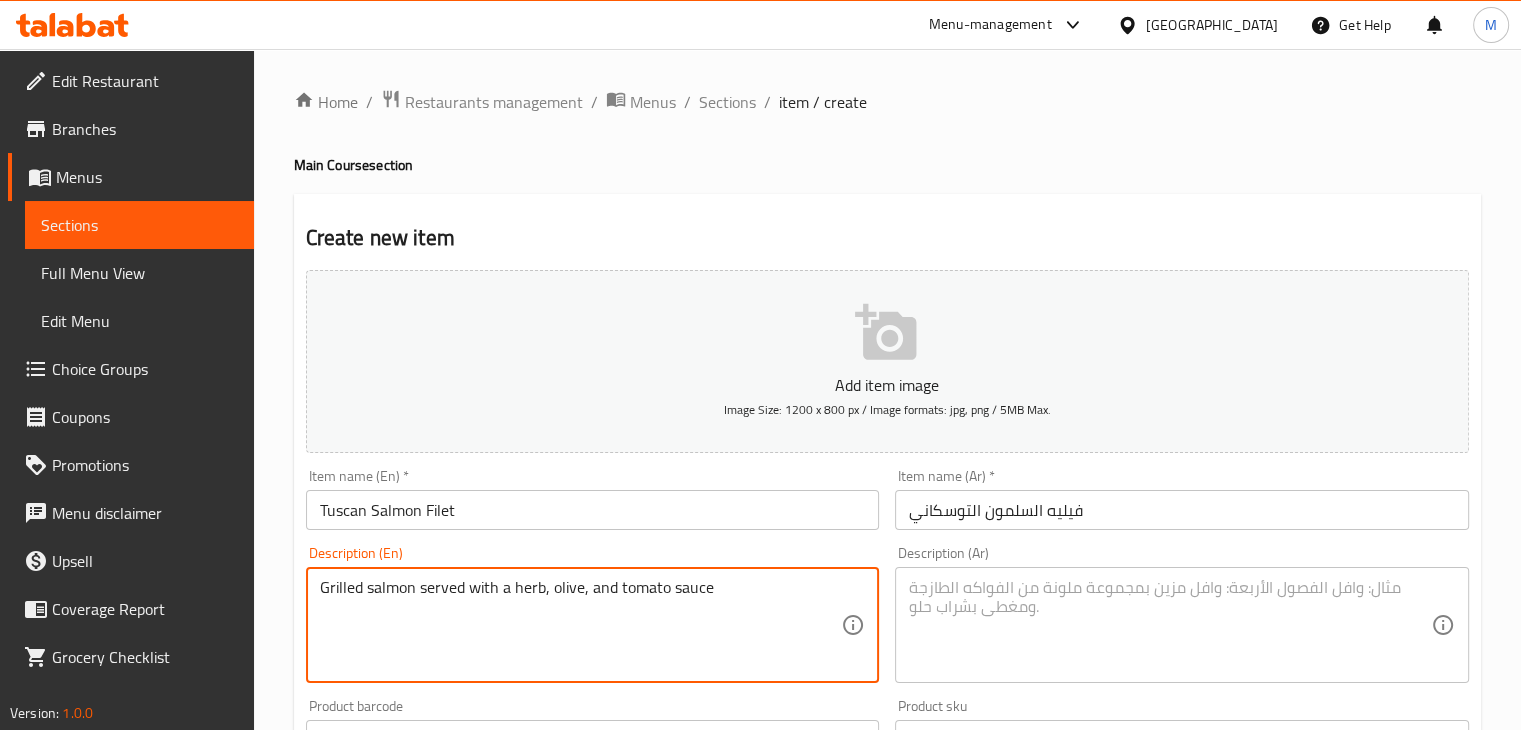 type on "Grilled salmon served with a herb, olive, and tomato sauce" 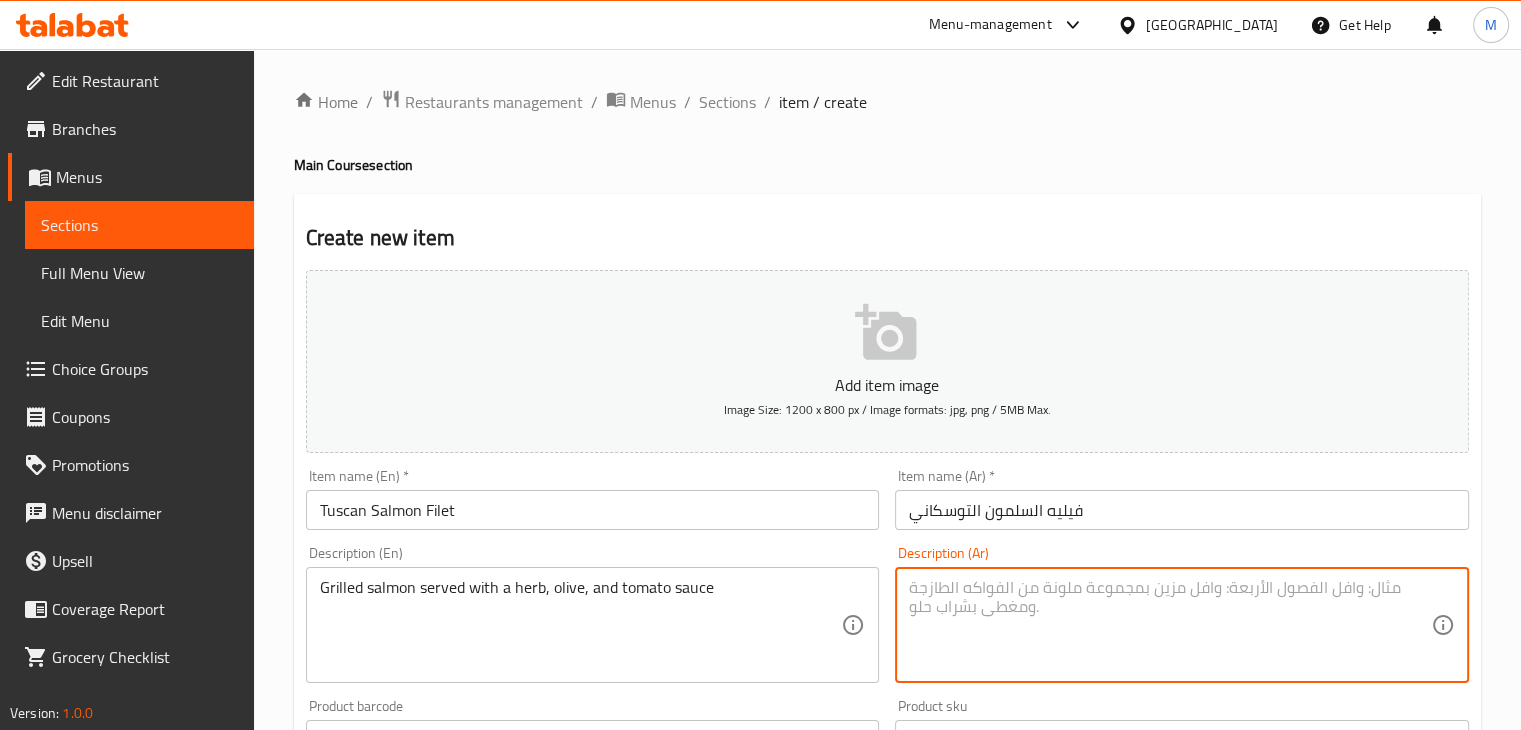 click at bounding box center (1170, 625) 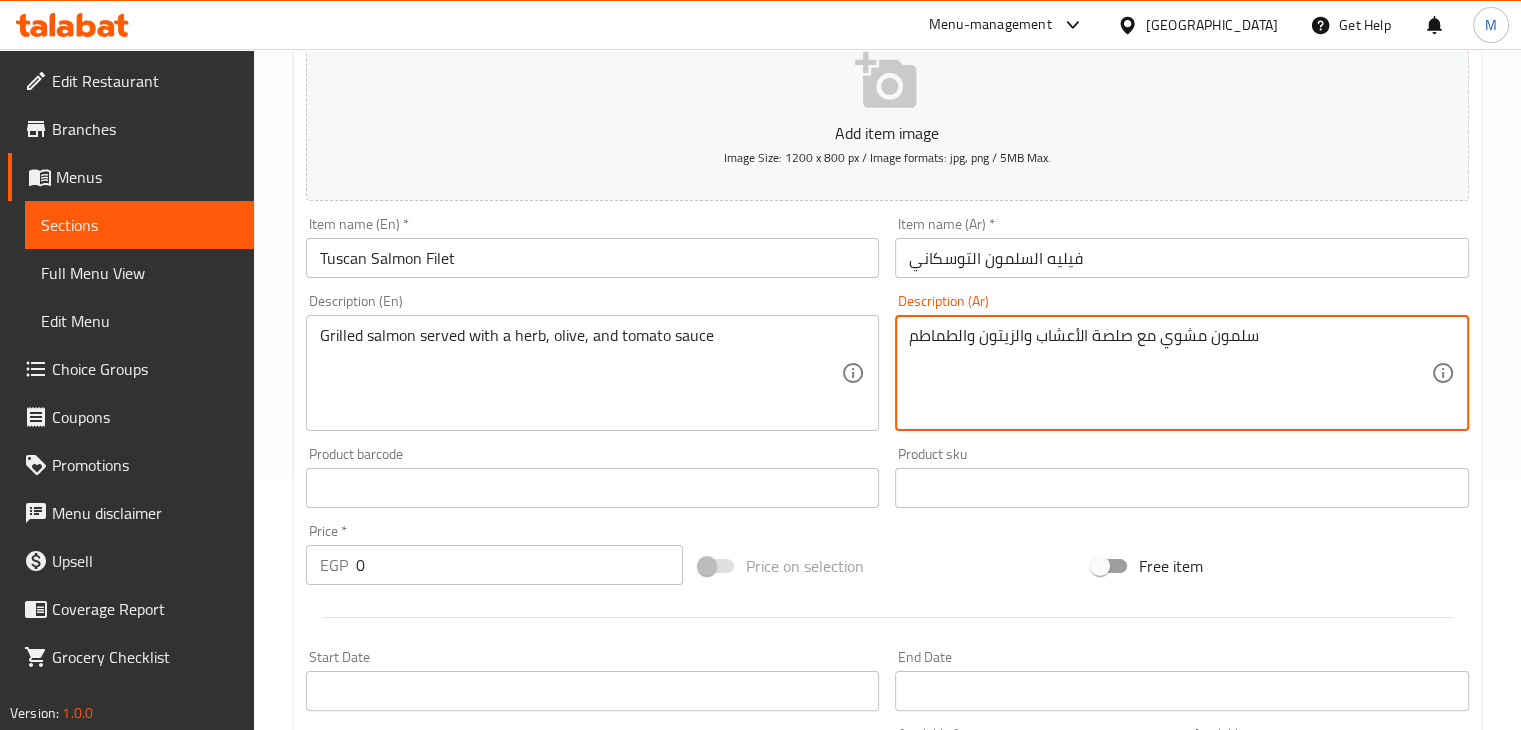 scroll, scrollTop: 252, scrollLeft: 0, axis: vertical 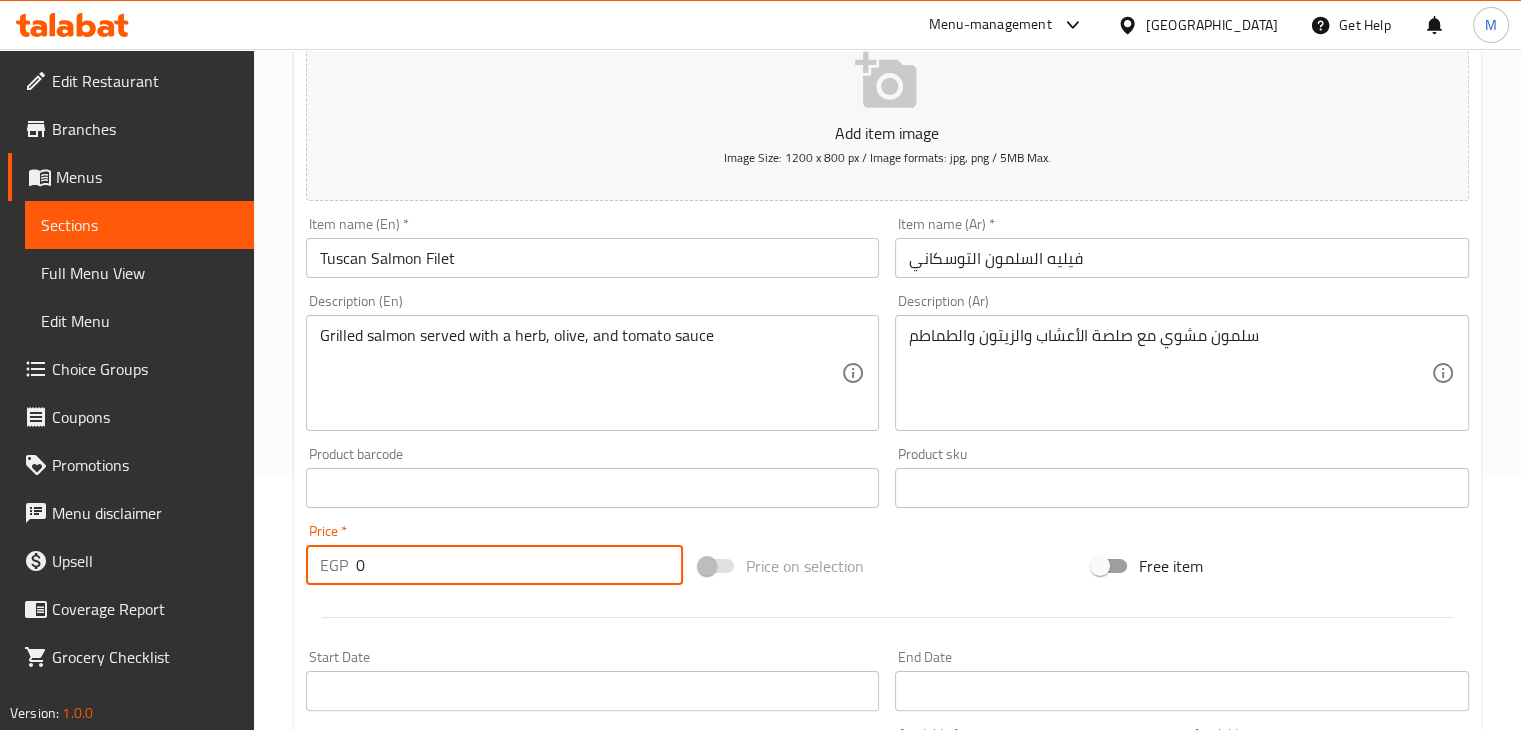 click on "0" at bounding box center [519, 565] 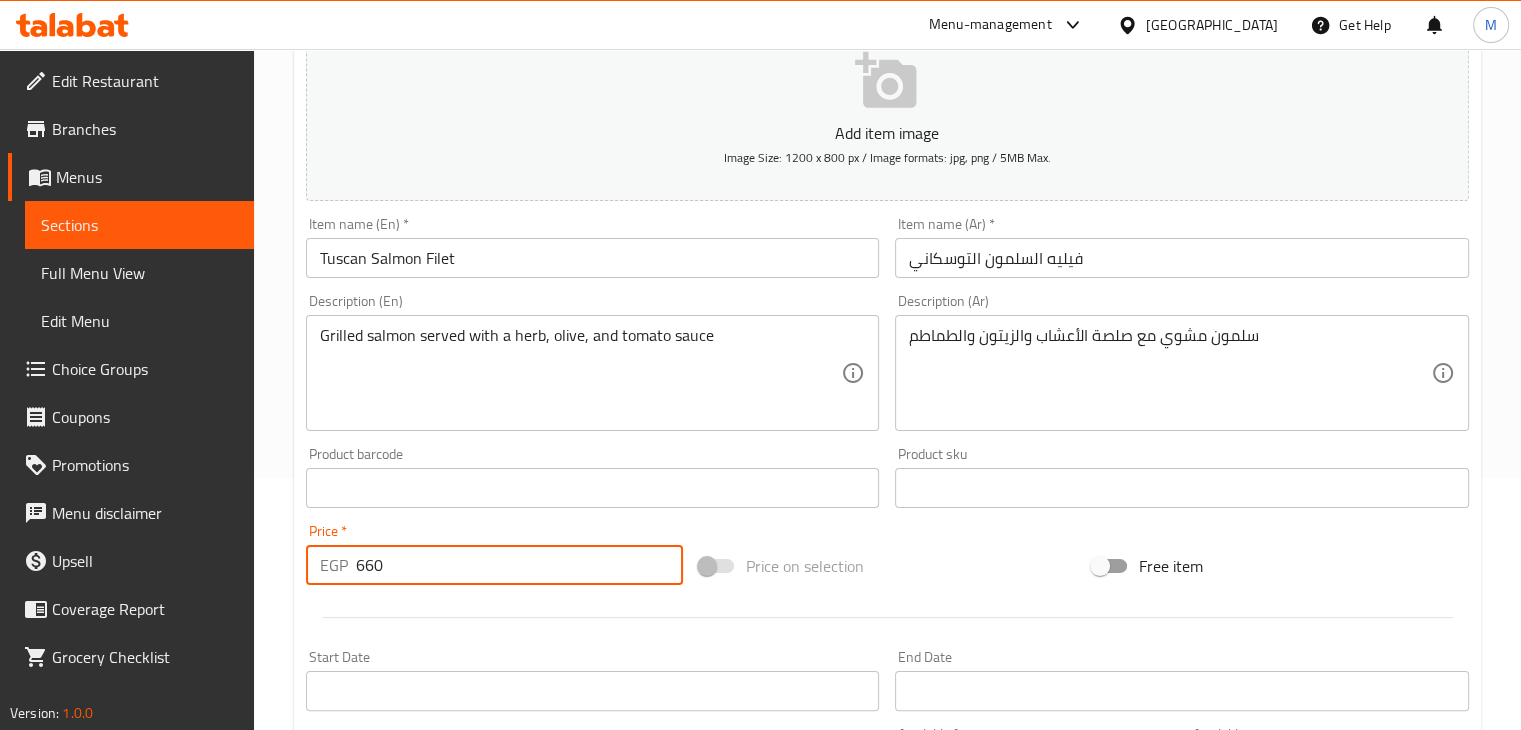 click on "660" at bounding box center (519, 565) 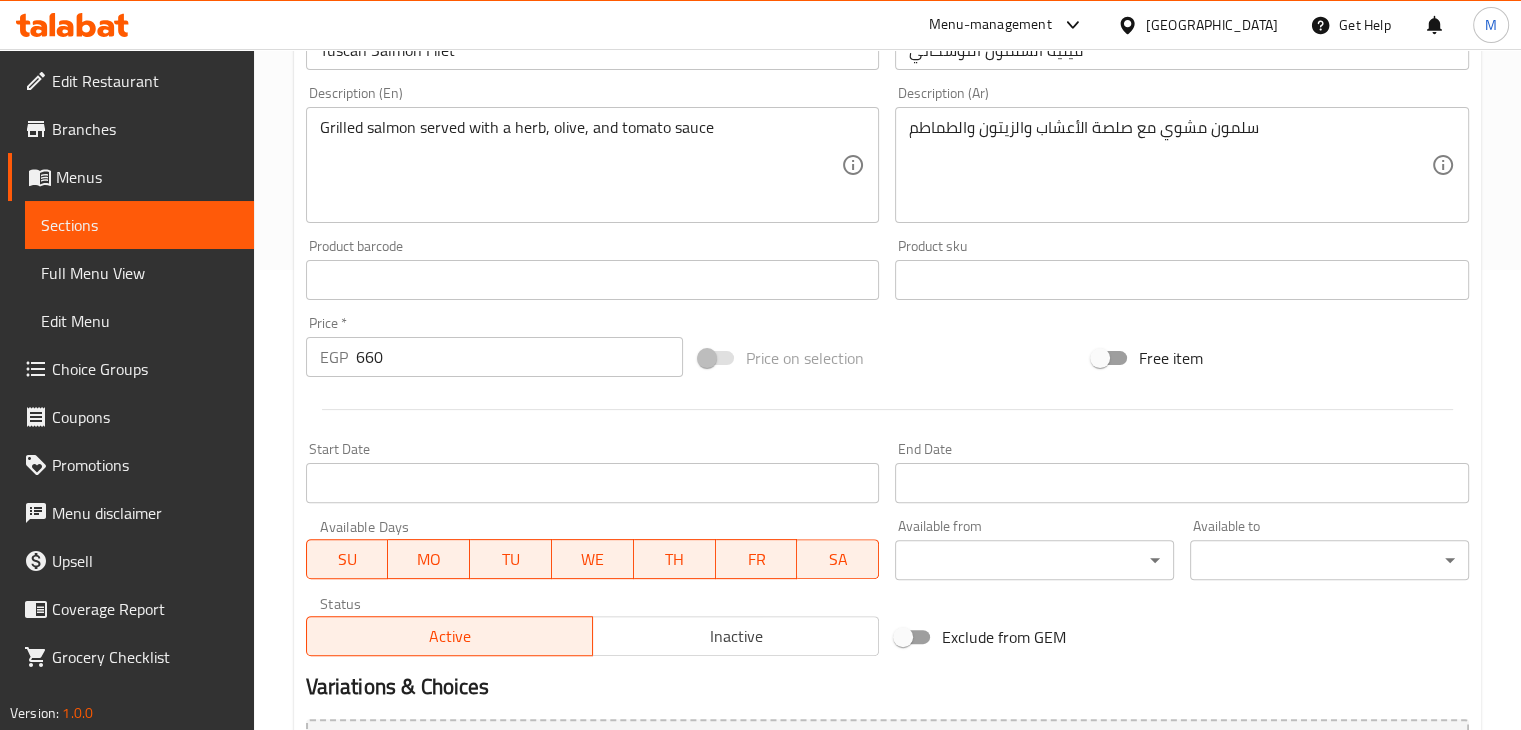 scroll, scrollTop: 683, scrollLeft: 0, axis: vertical 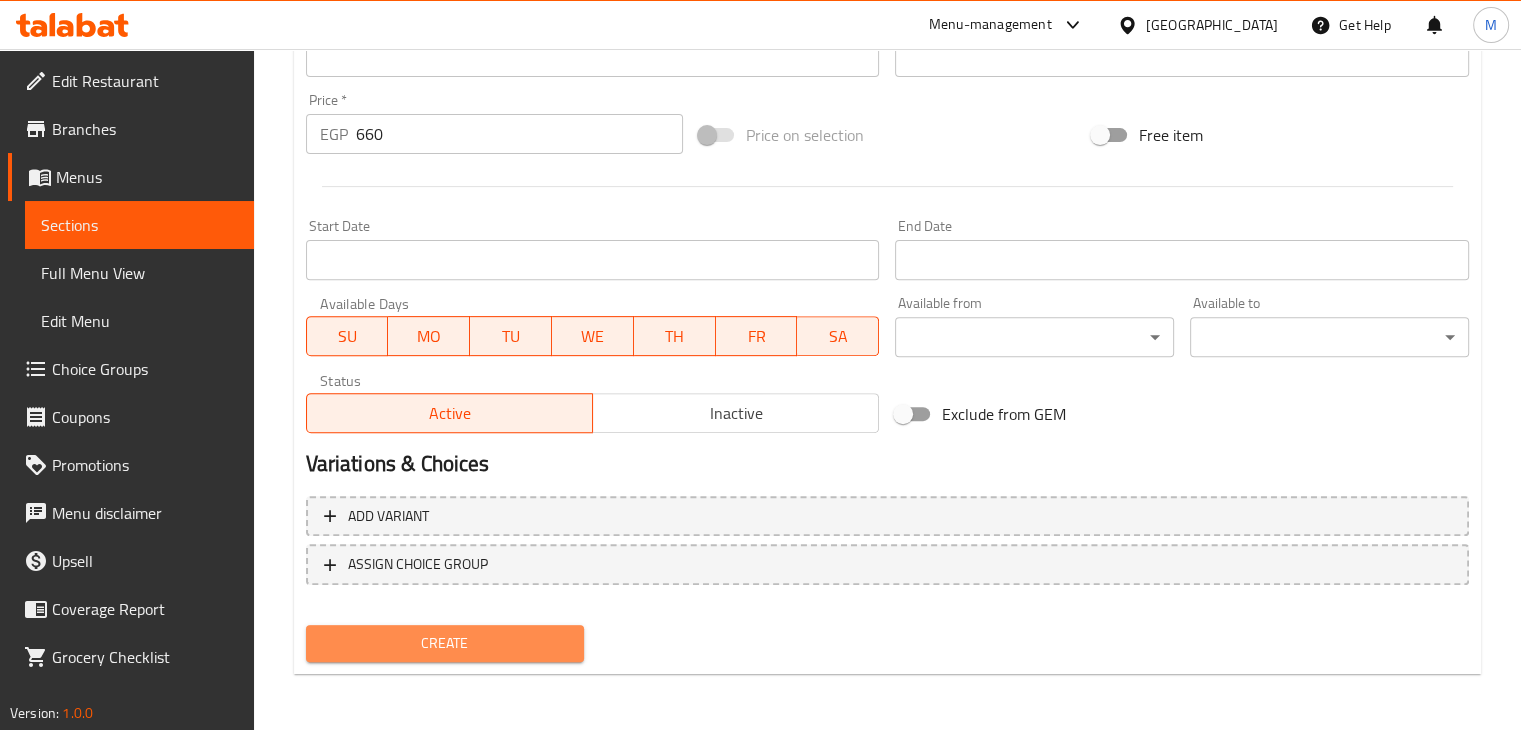 click on "Create" at bounding box center (445, 643) 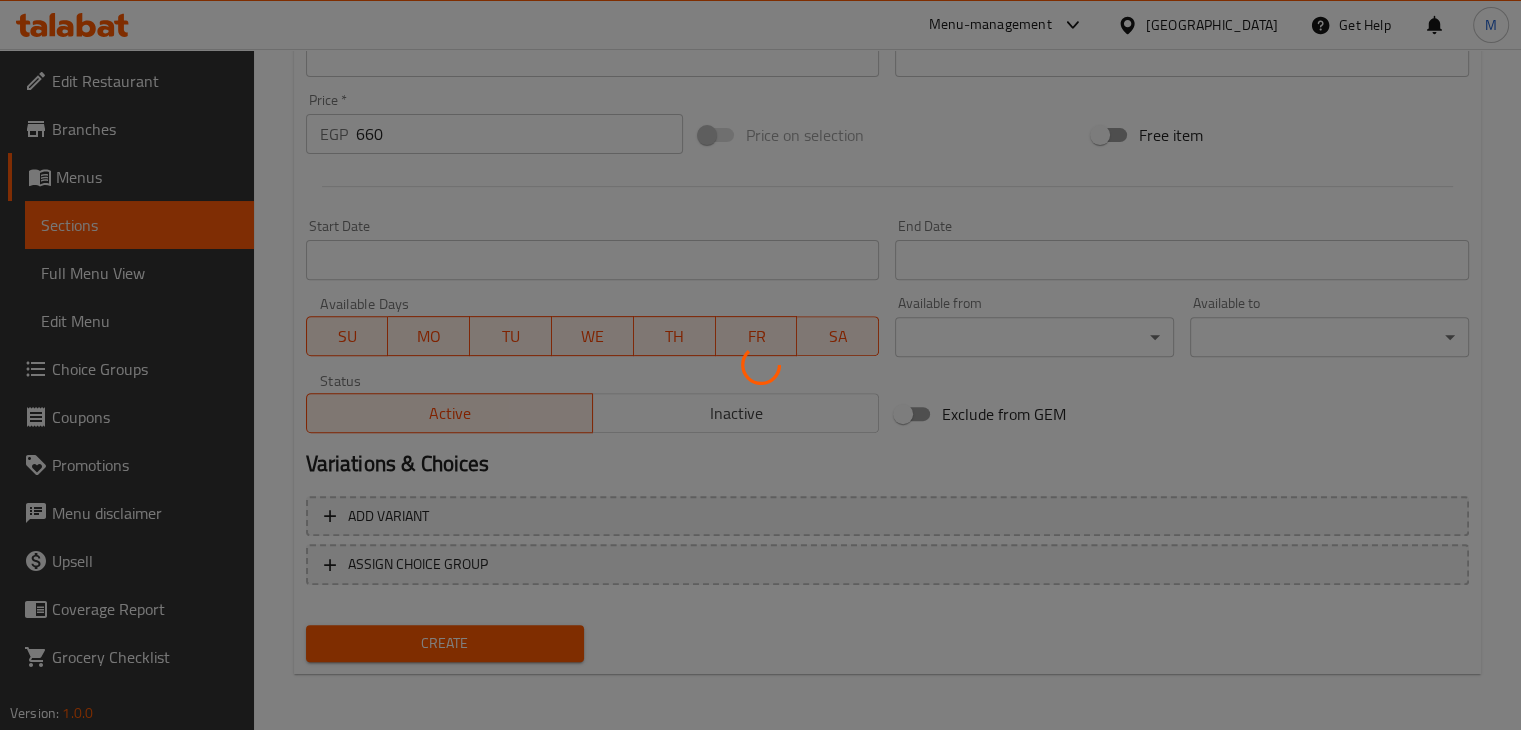 type 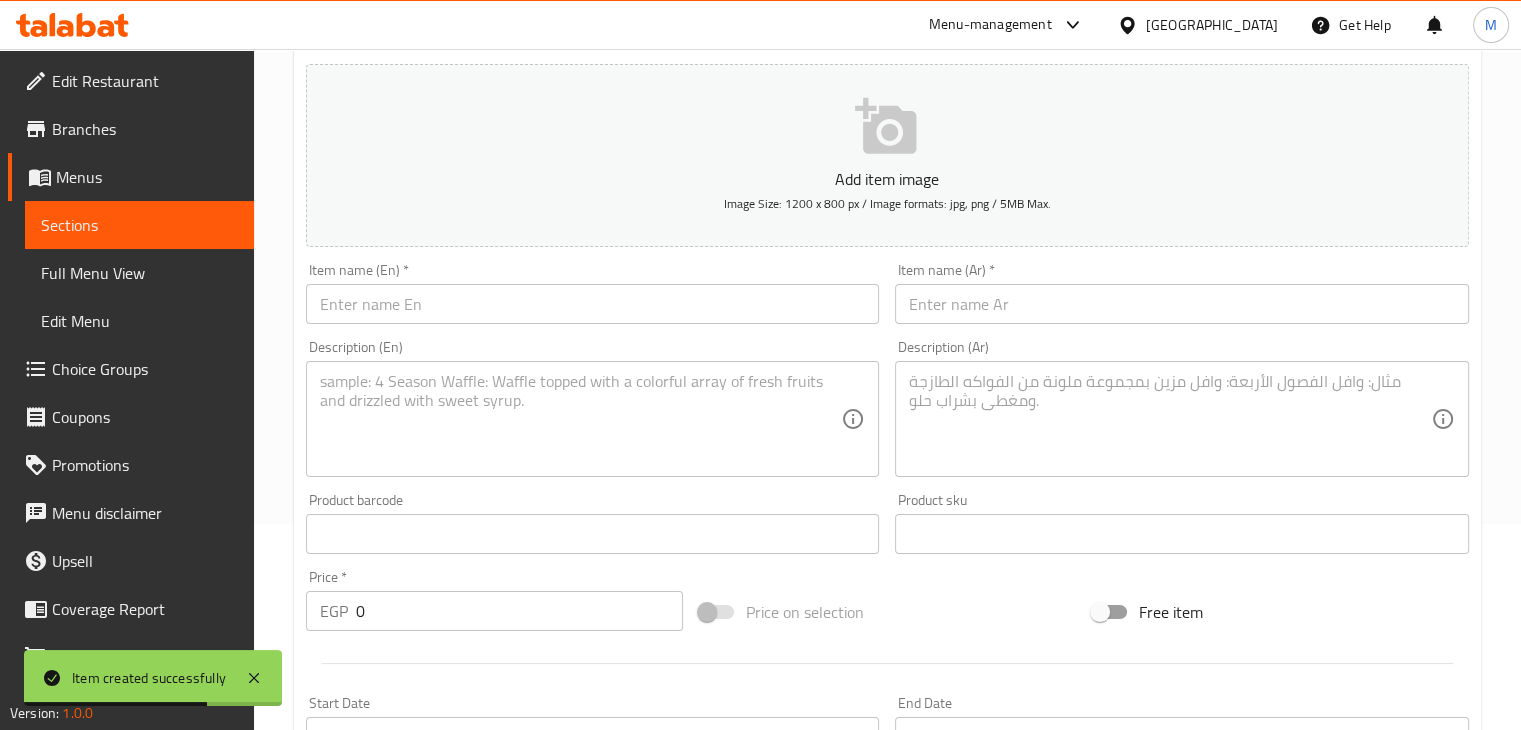 scroll, scrollTop: 0, scrollLeft: 0, axis: both 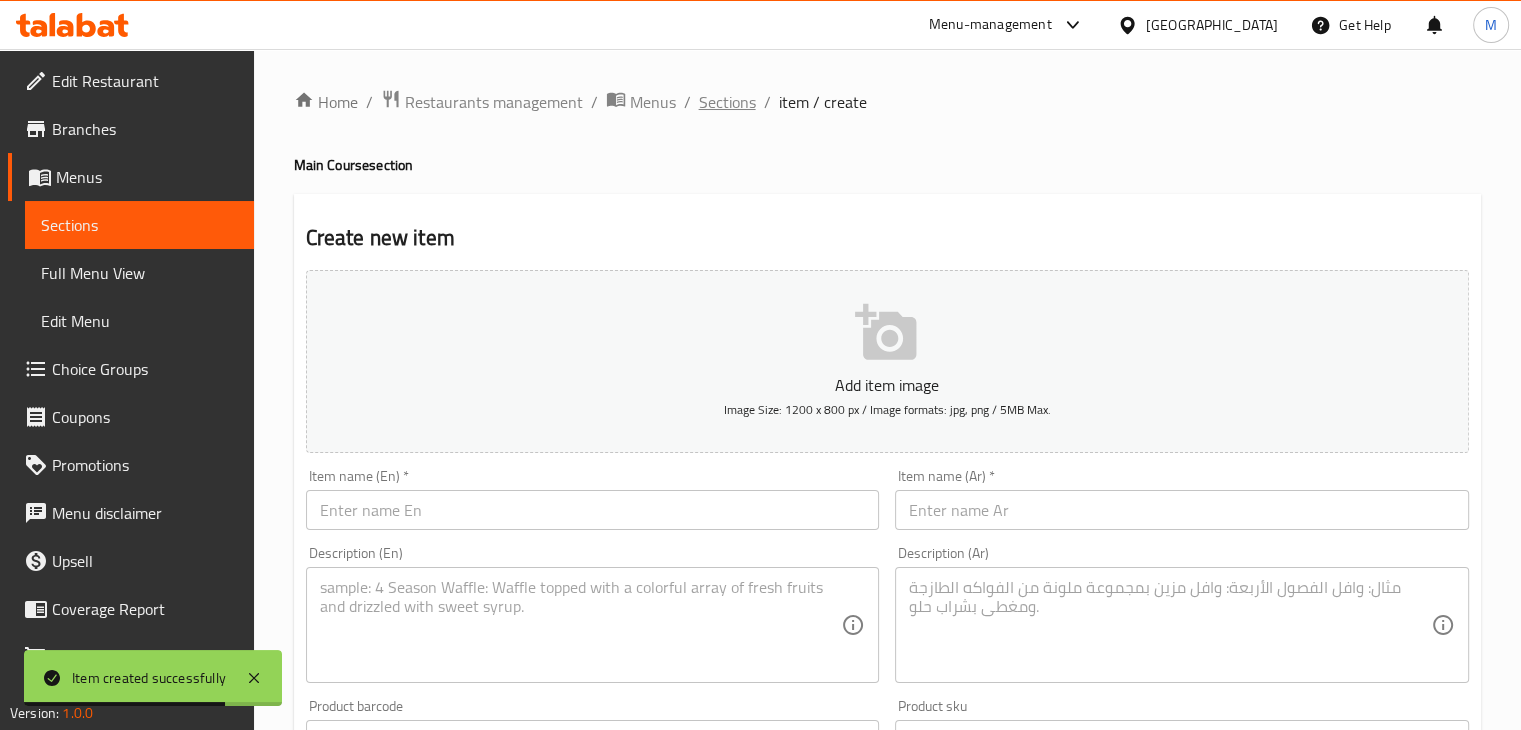click on "Sections" at bounding box center (727, 102) 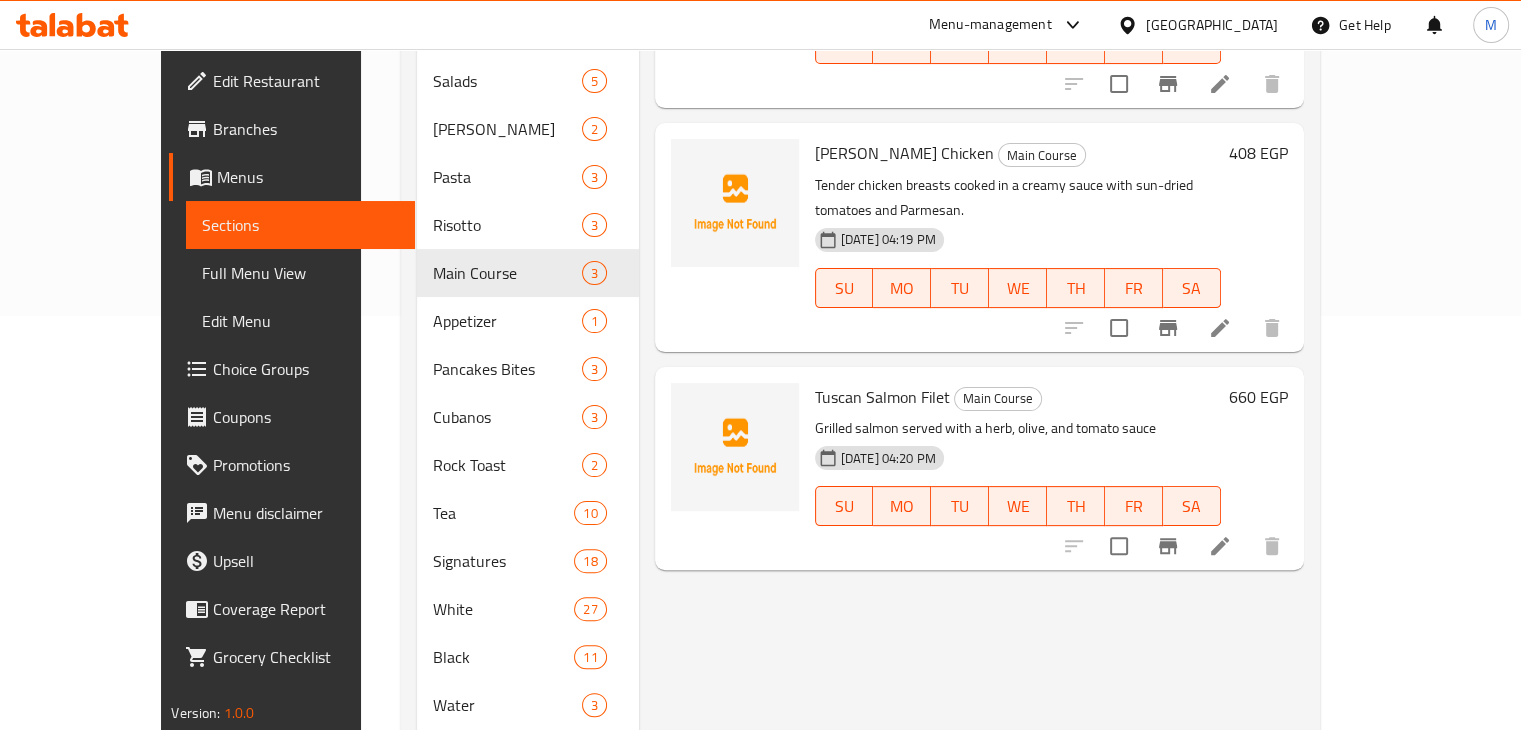 scroll, scrollTop: 420, scrollLeft: 0, axis: vertical 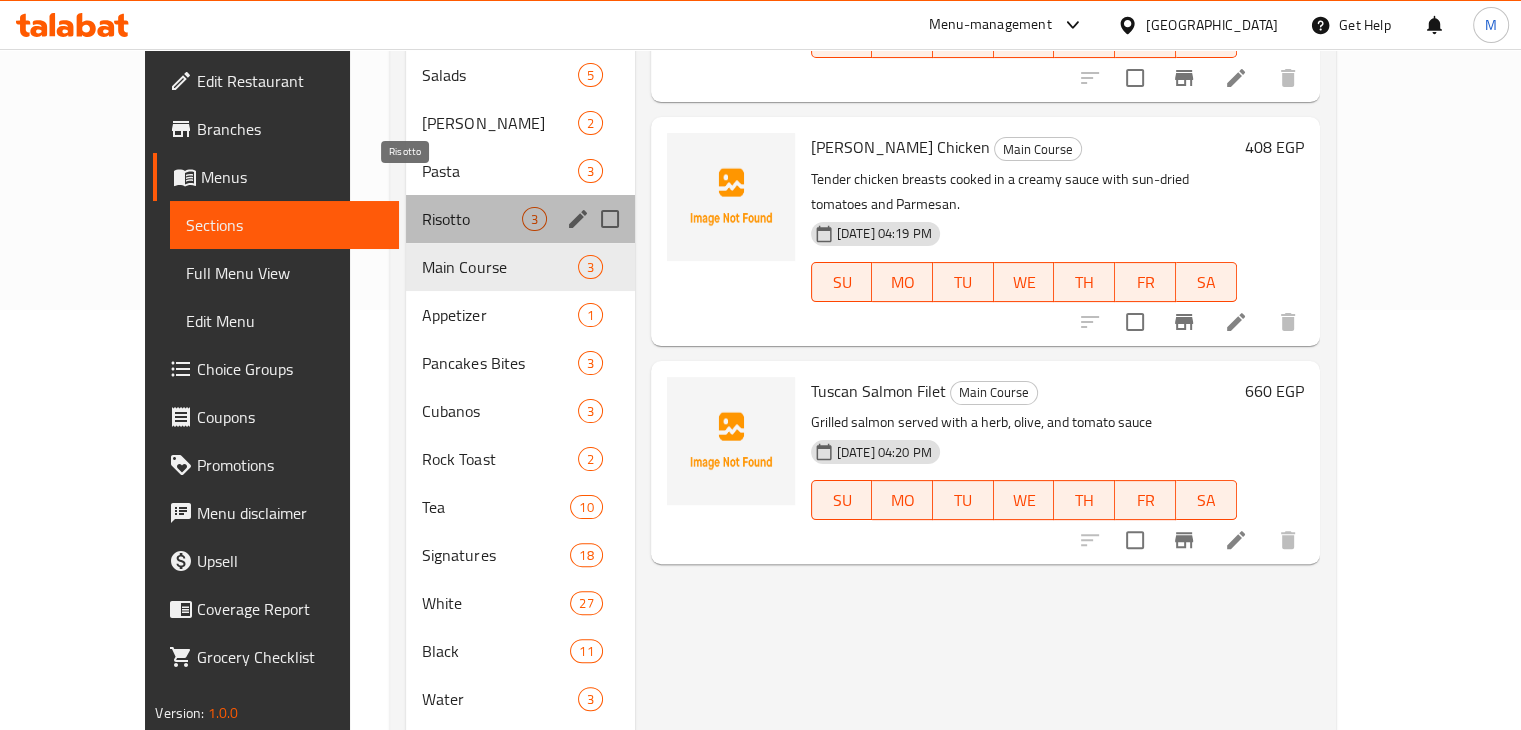 click on "Risotto" at bounding box center (471, 219) 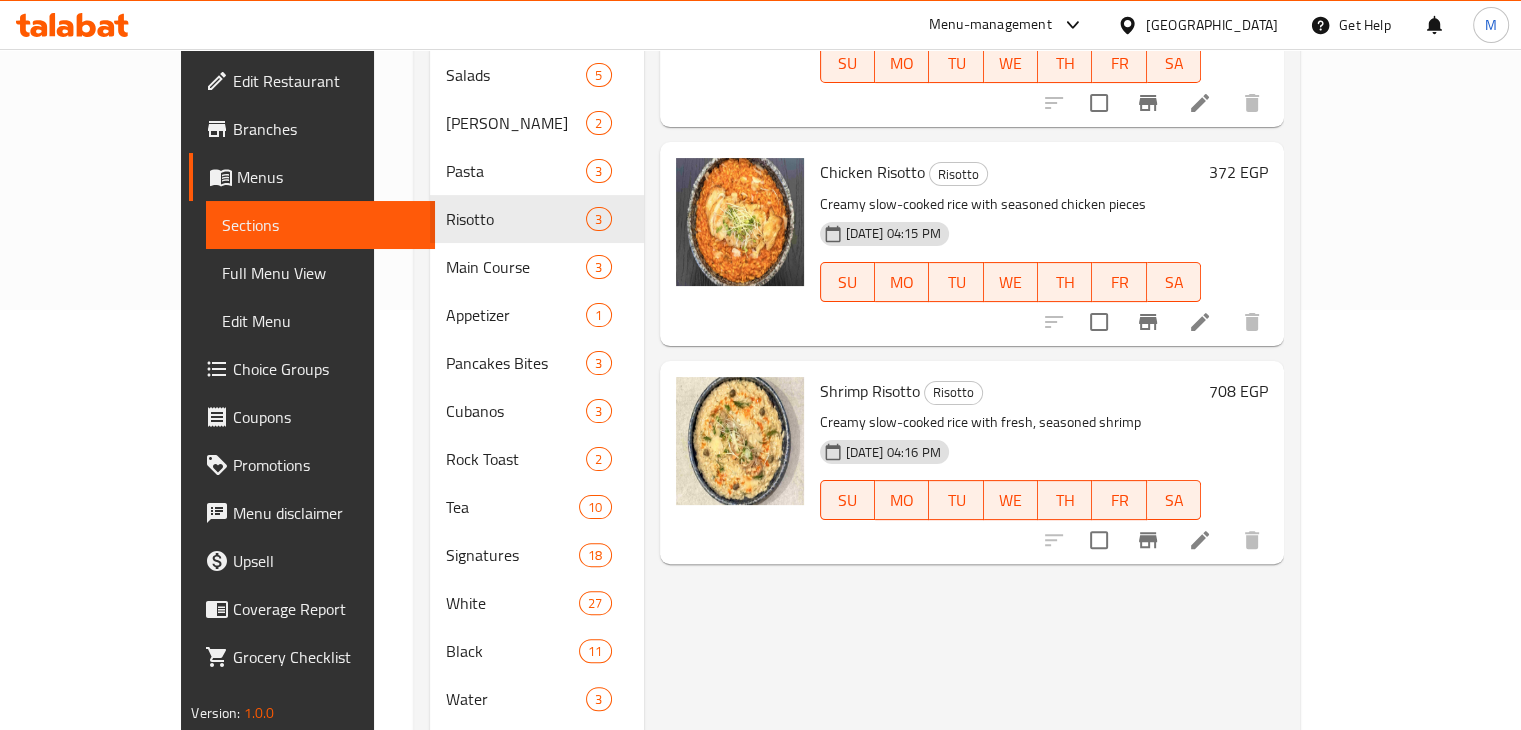 scroll, scrollTop: 127, scrollLeft: 0, axis: vertical 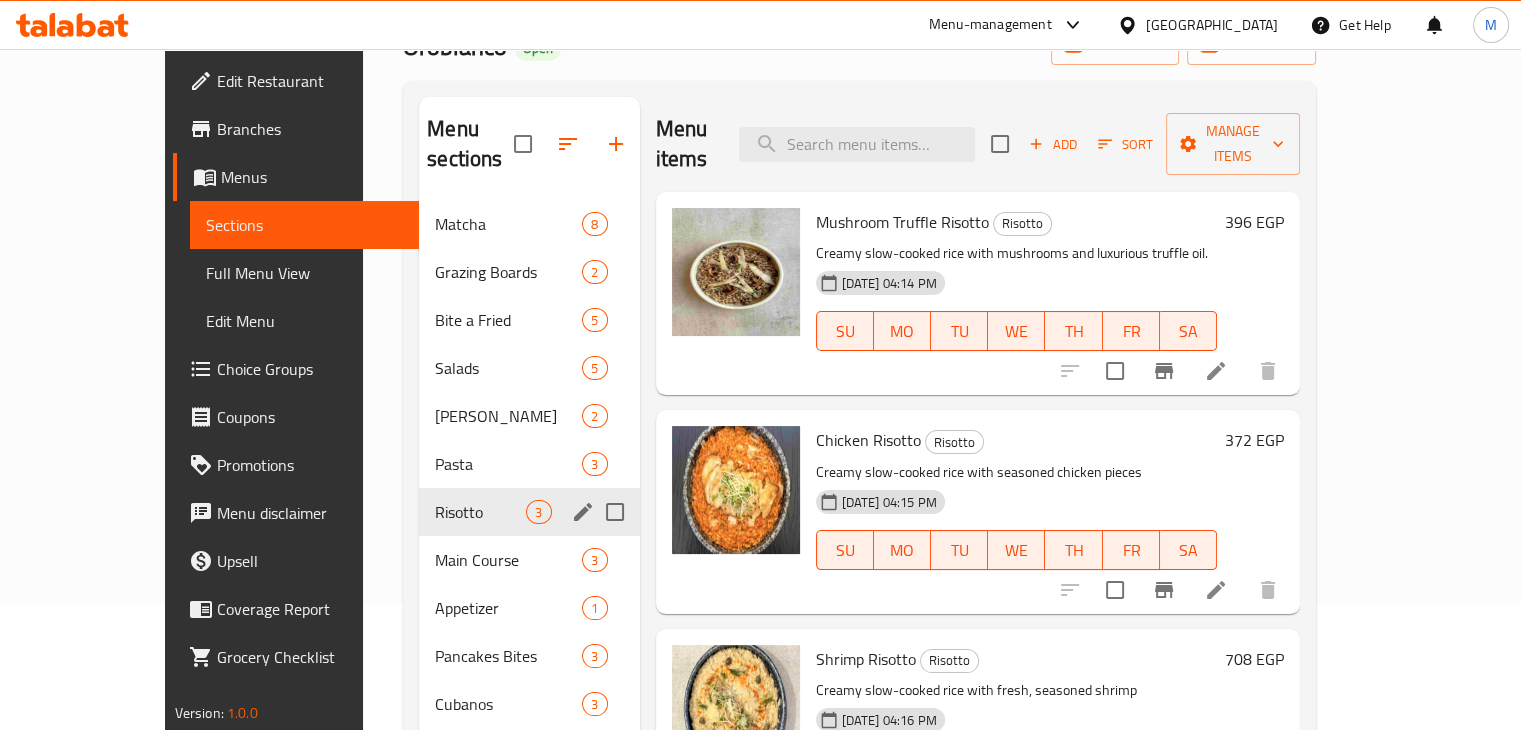 click on "Risotto 3" at bounding box center (529, 512) 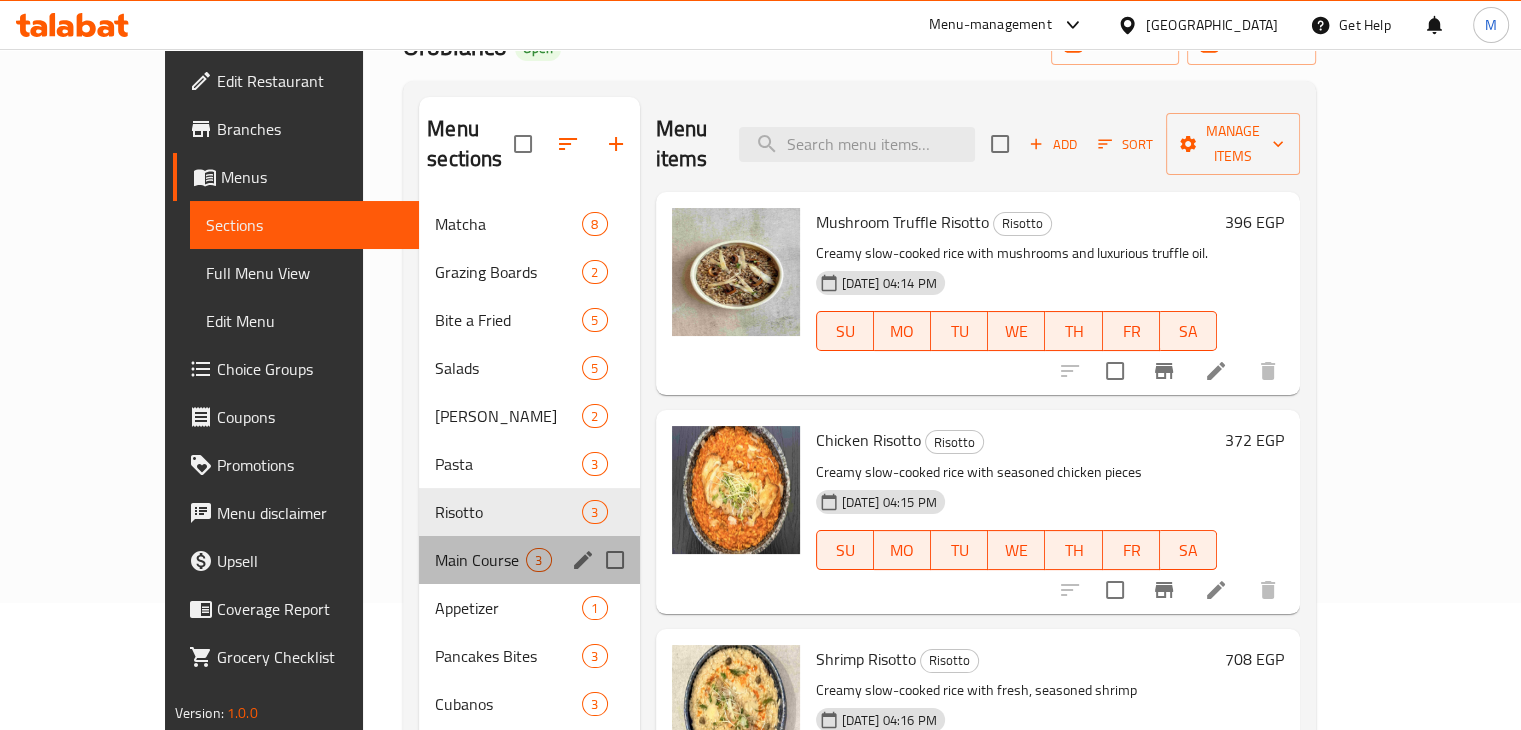 click on "Main Course 3" at bounding box center [529, 560] 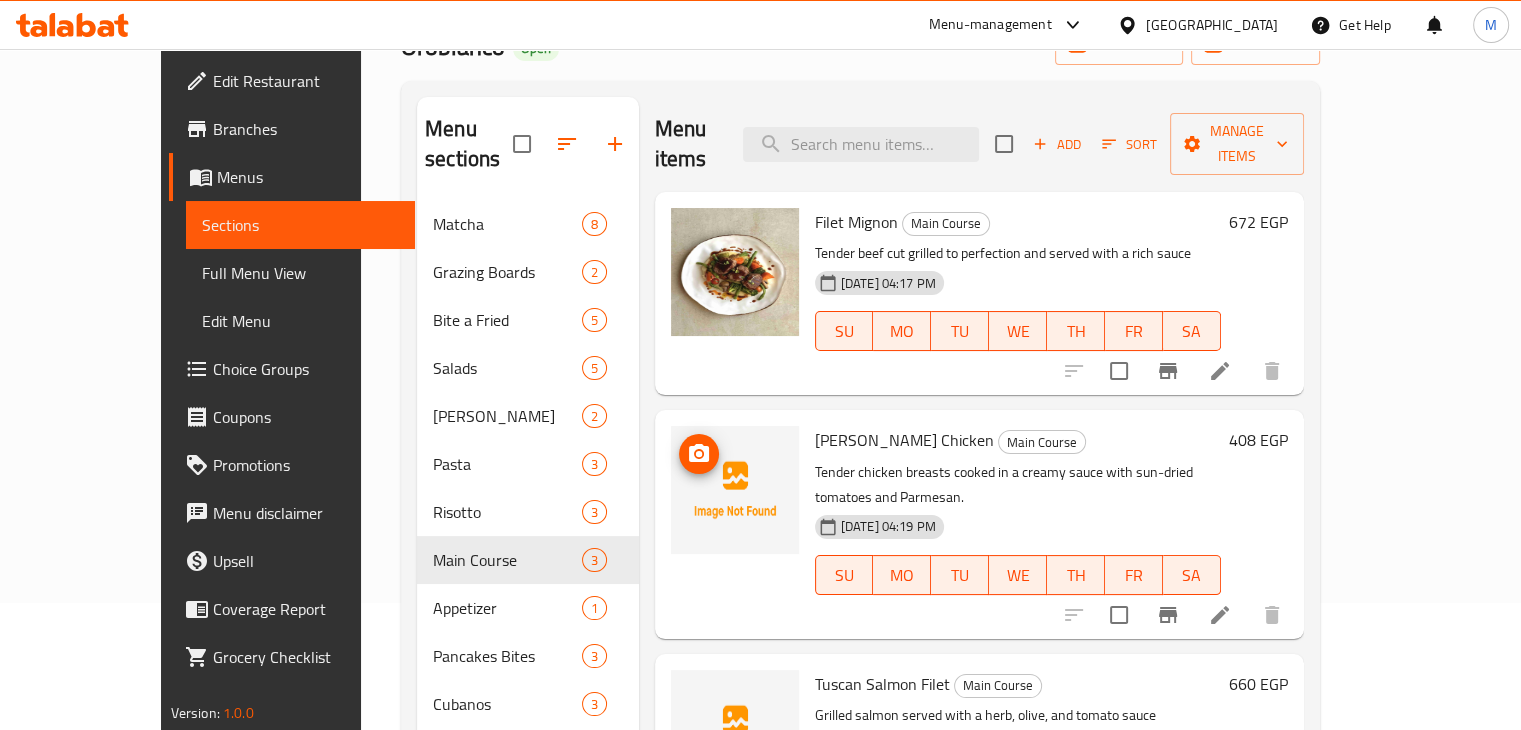 click at bounding box center (735, 490) 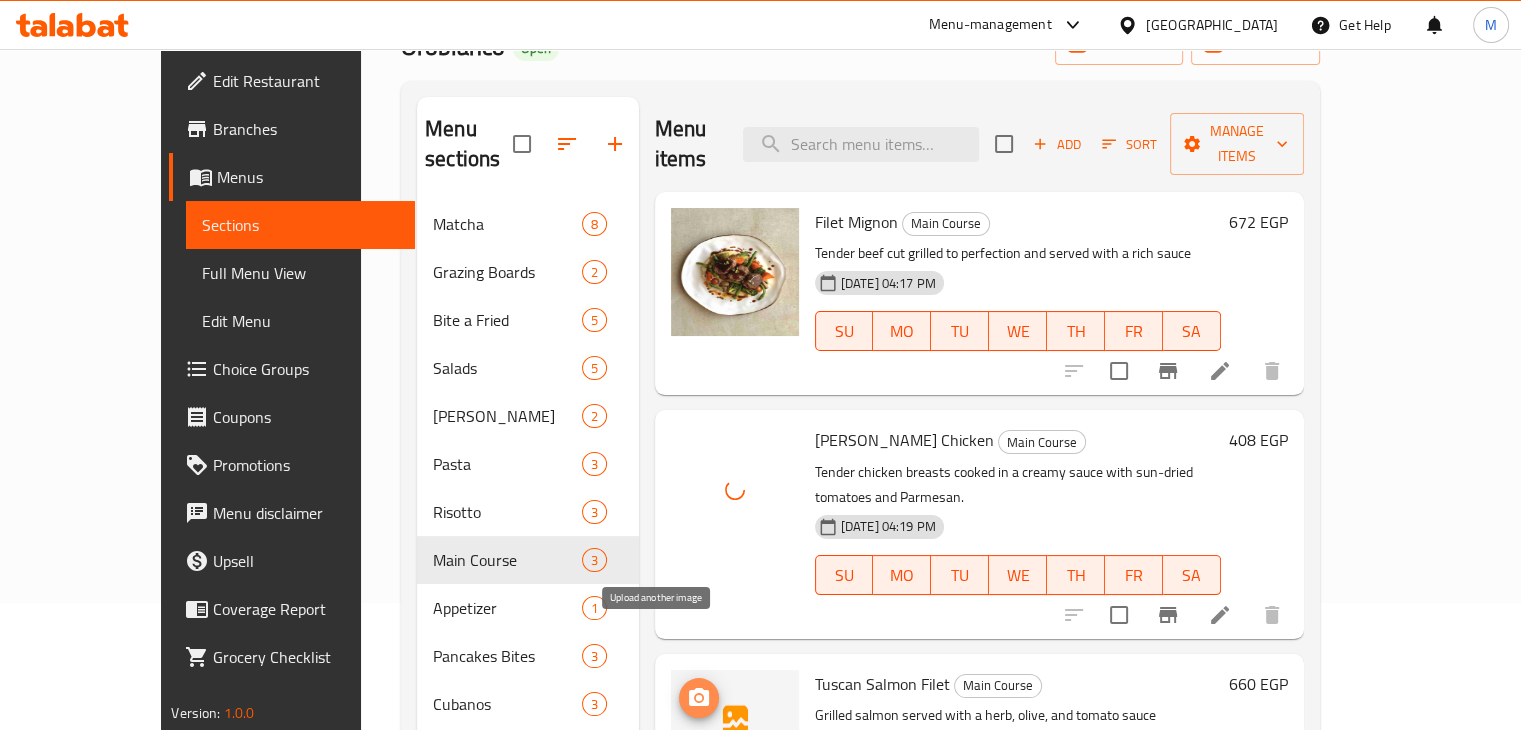 click 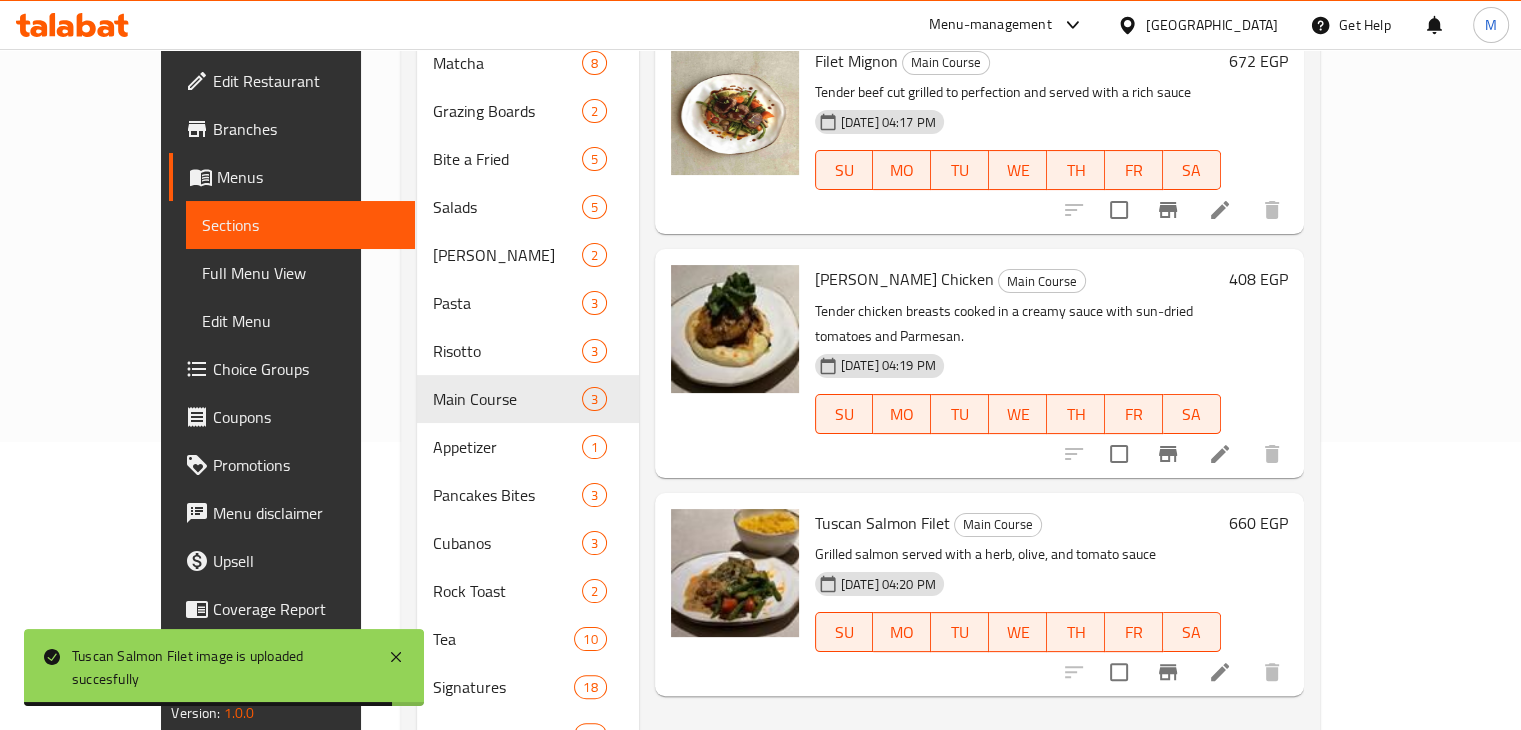 scroll, scrollTop: 0, scrollLeft: 0, axis: both 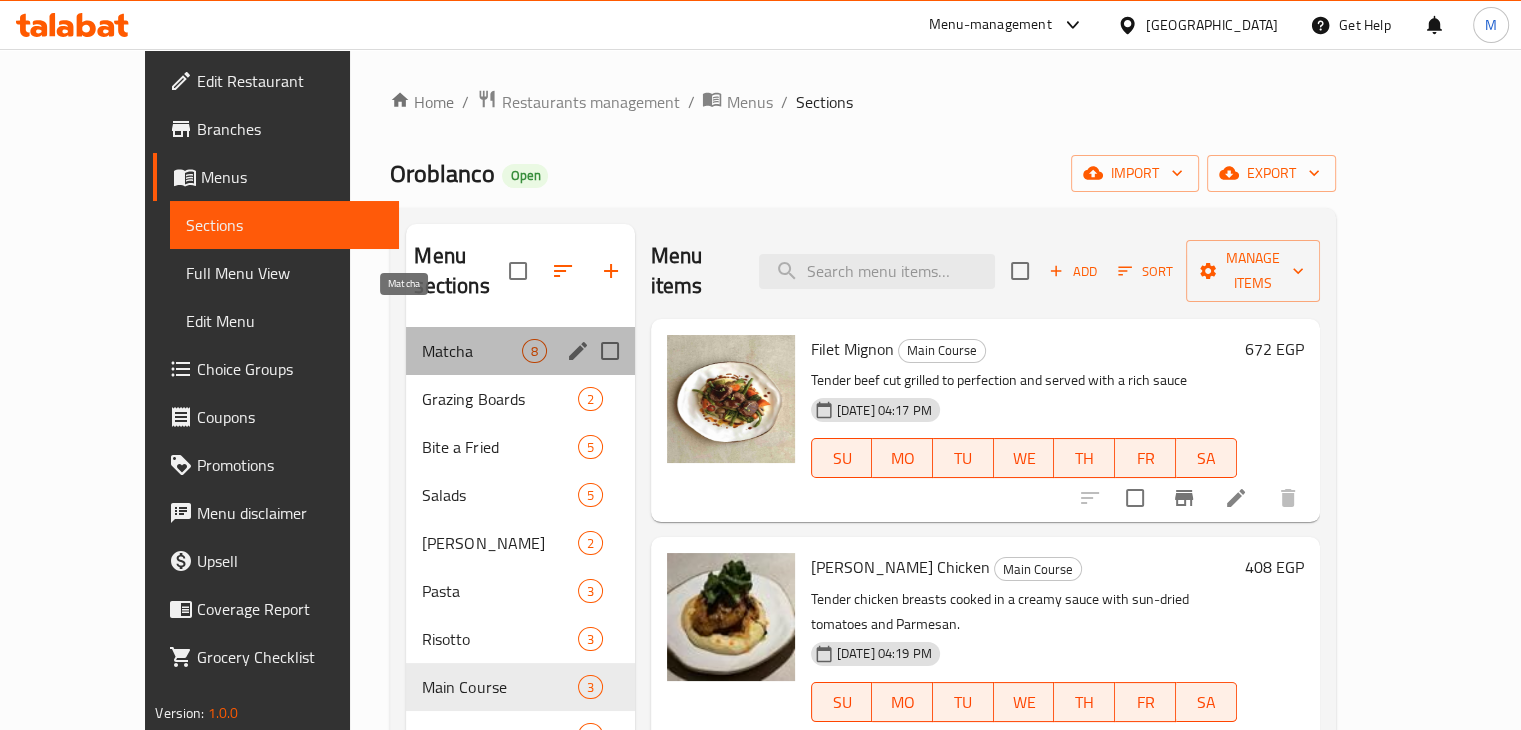 click on "Matcha" at bounding box center [471, 351] 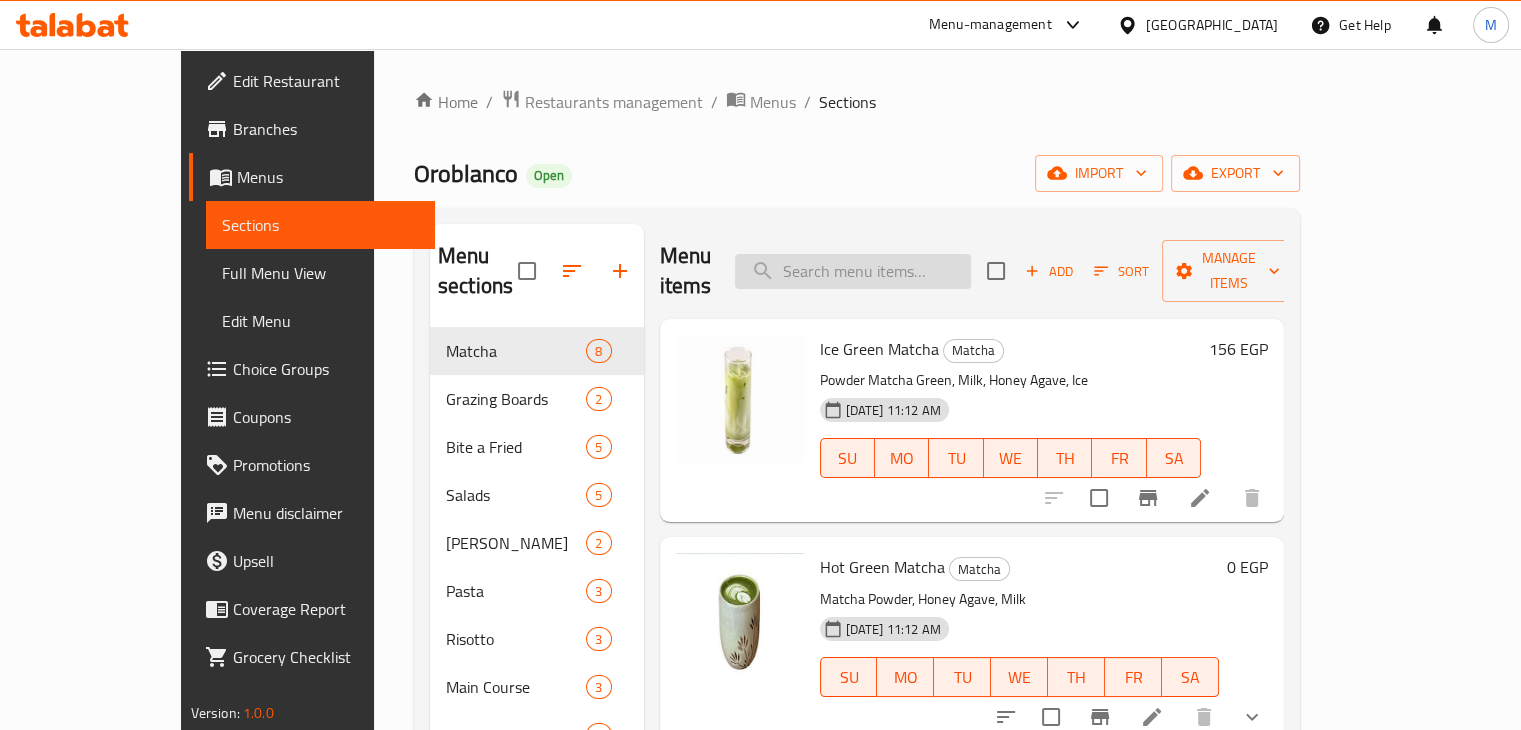 click at bounding box center (853, 271) 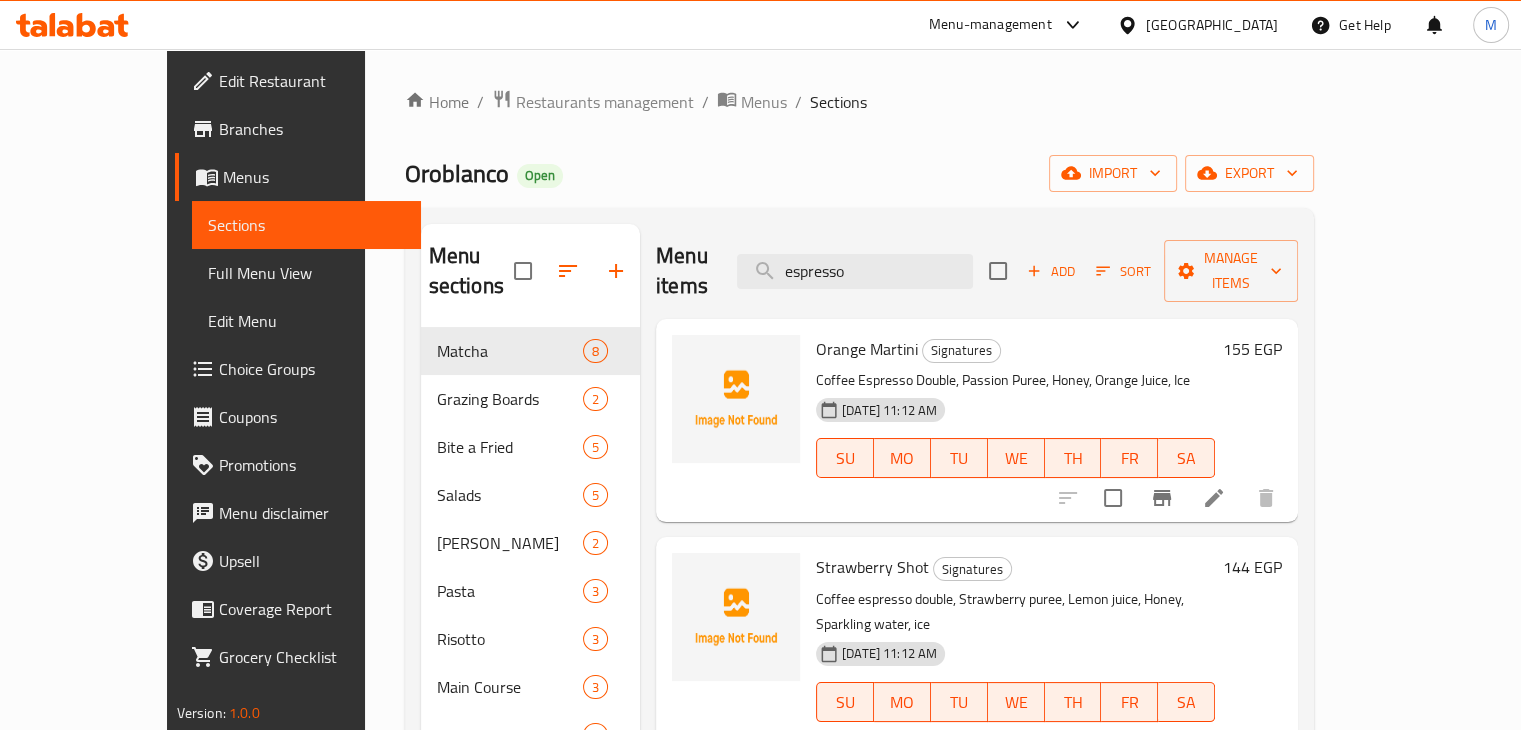 scroll, scrollTop: 30, scrollLeft: 0, axis: vertical 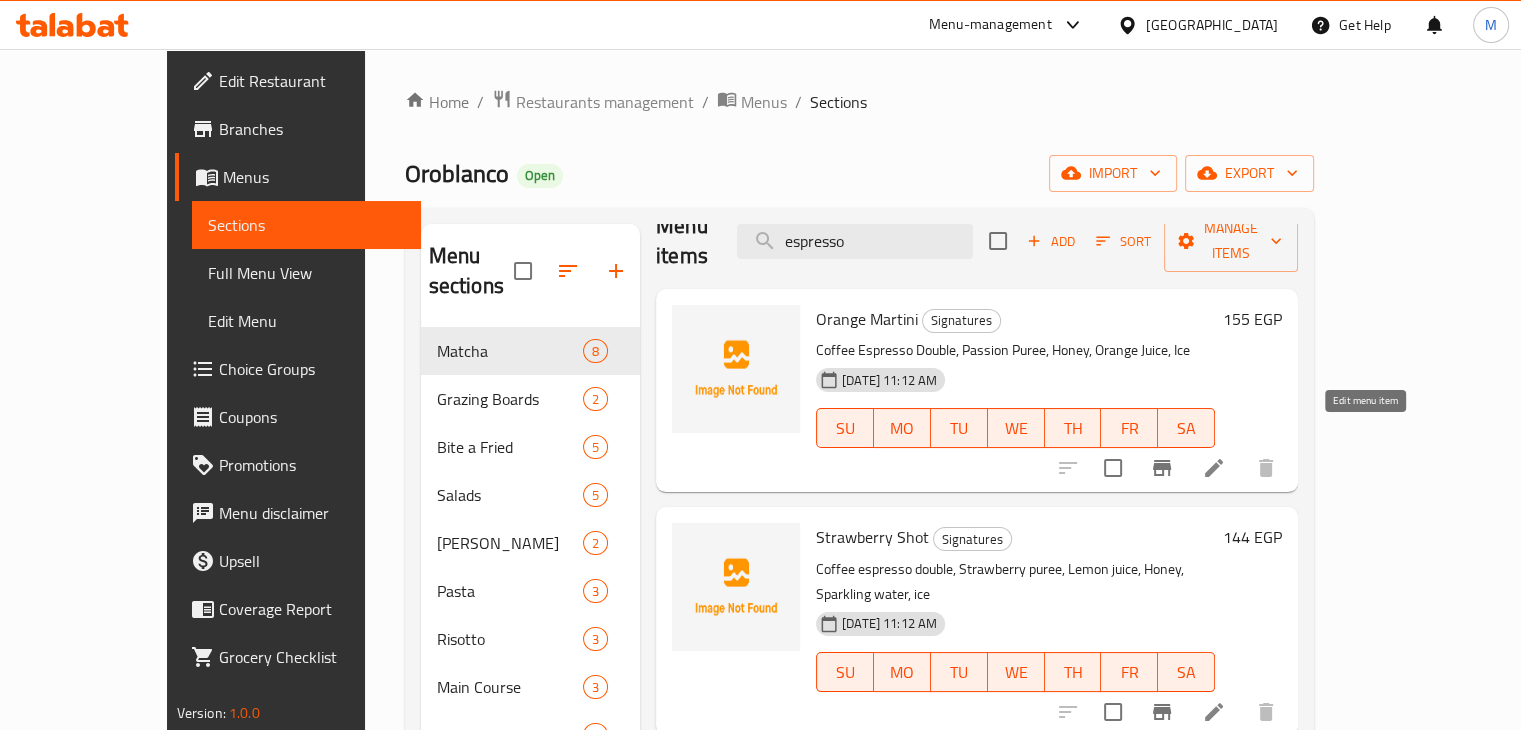 type on "espresso" 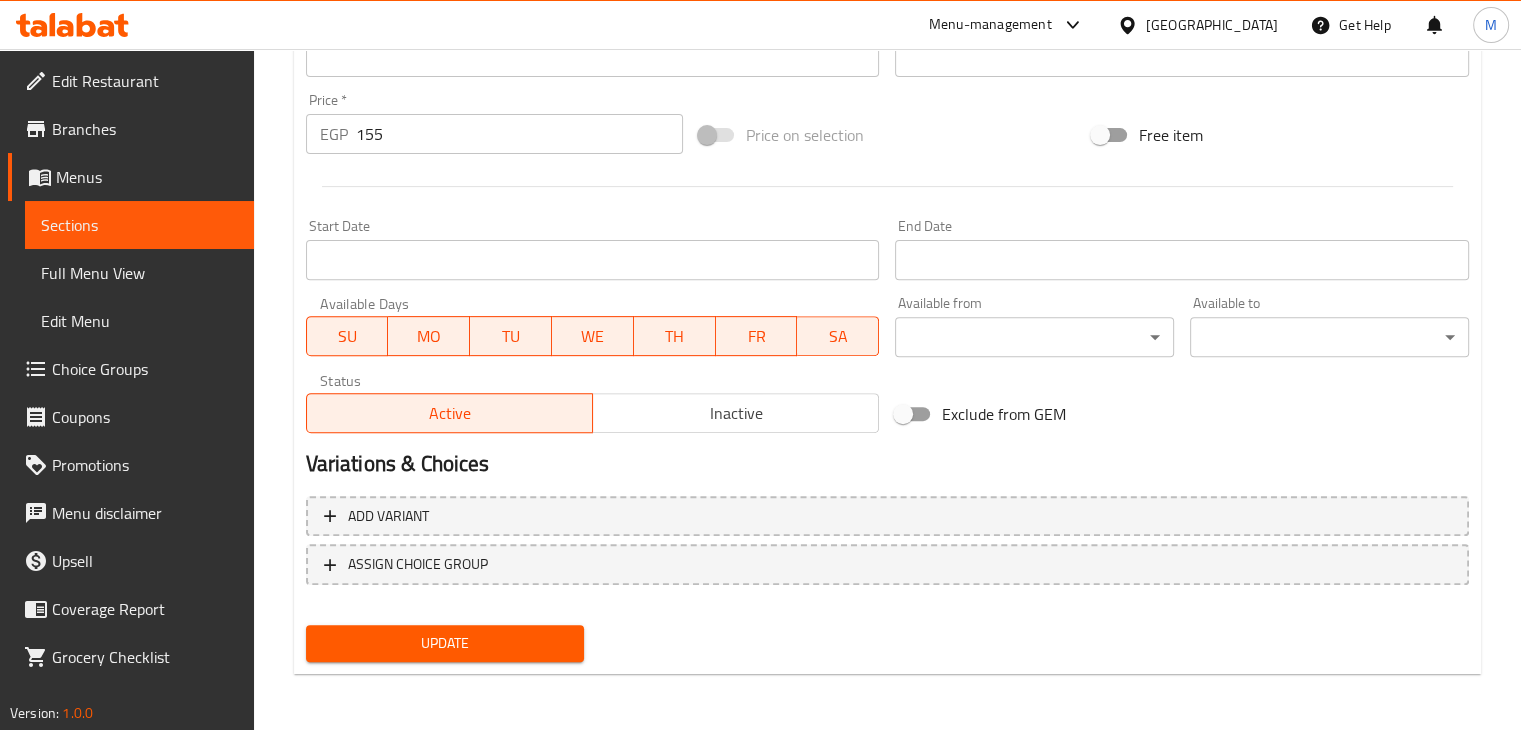 scroll, scrollTop: 0, scrollLeft: 0, axis: both 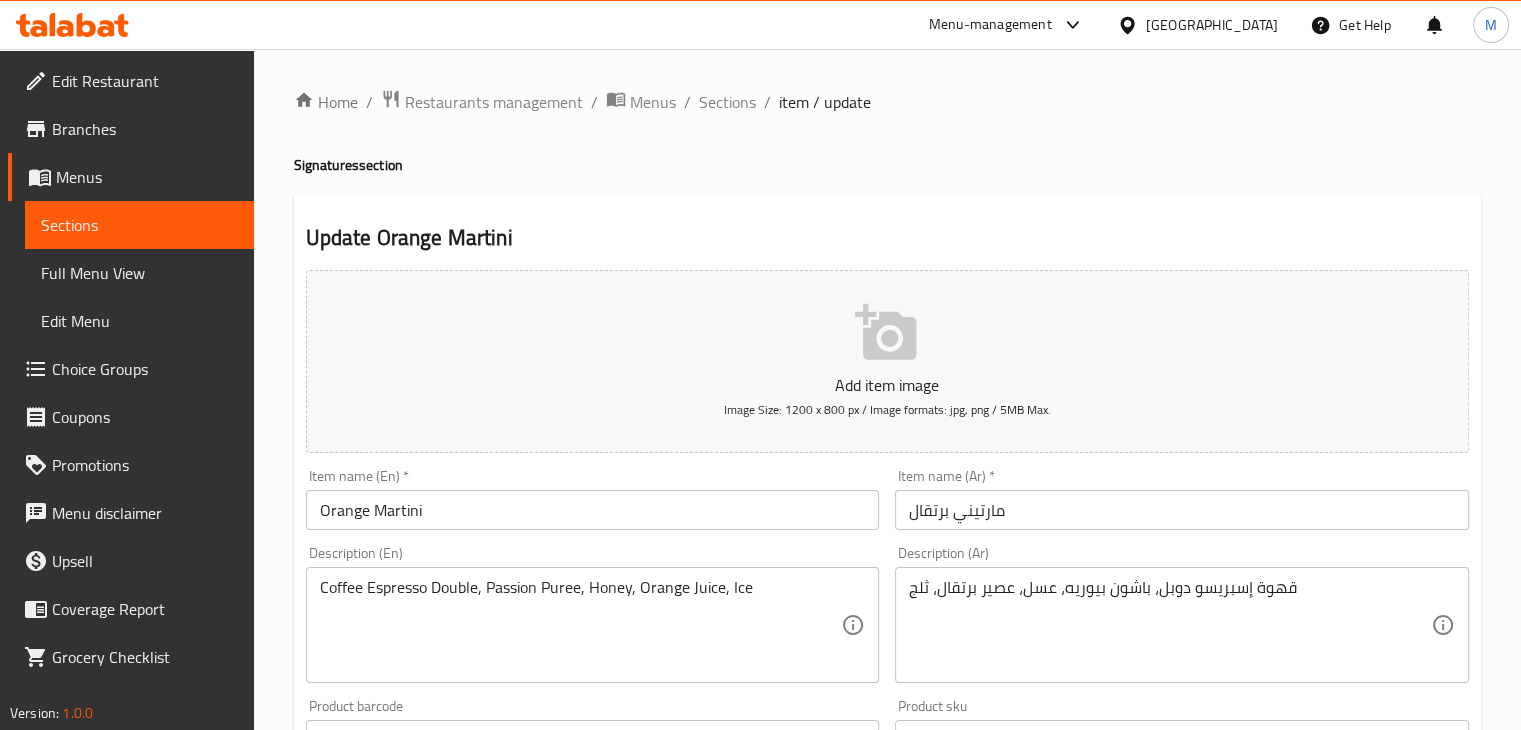 click on "Home / Restaurants management / Menus / Sections / item / update Signatures  section Update Orange Martini Add item image Image Size: 1200 x 800 px / Image formats: jpg, png / 5MB Max. Item name (En)   * Orange Martini Item name (En)  * Item name (Ar)   * مارتيني برتقال Item name (Ar)  * Description (En) Coffee Espresso Double, Passion Puree, Honey, Orange Juice, Ice Description (En) Description (Ar) قهوة إسبريسو دوبل، باشون بيوريه، عسل، عصير برتقال، ثلج Description (Ar) Product barcode Product barcode Product sku Product sku Price   * EGP 155 Price  * Price on selection Free item Start Date Start Date End Date End Date Available Days SU MO TU WE TH FR SA Available from ​ ​ Available to ​ ​ Status Active Inactive Exclude from GEM Variations & Choices Add variant ASSIGN CHOICE GROUP Update" at bounding box center (887, 731) 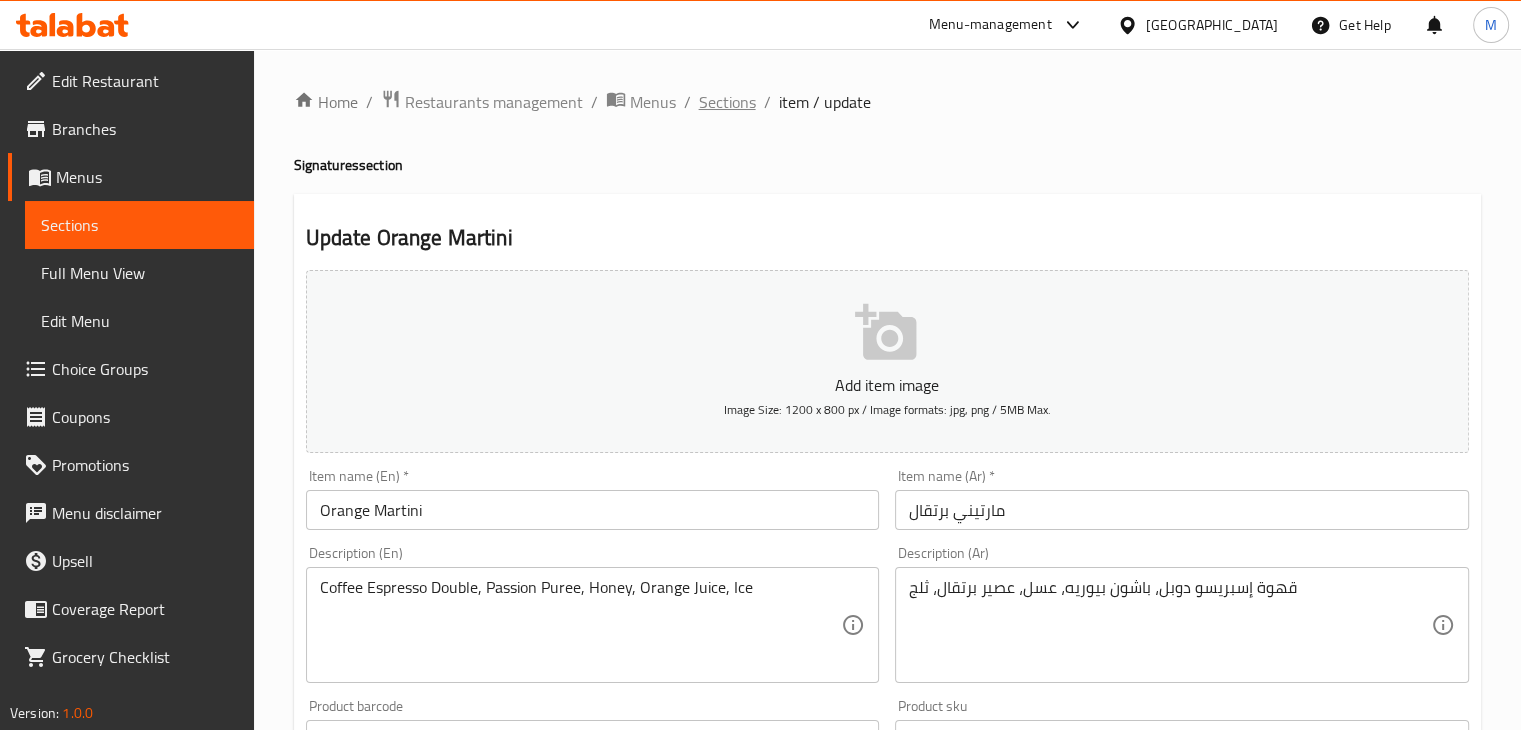 click on "Sections" at bounding box center [727, 102] 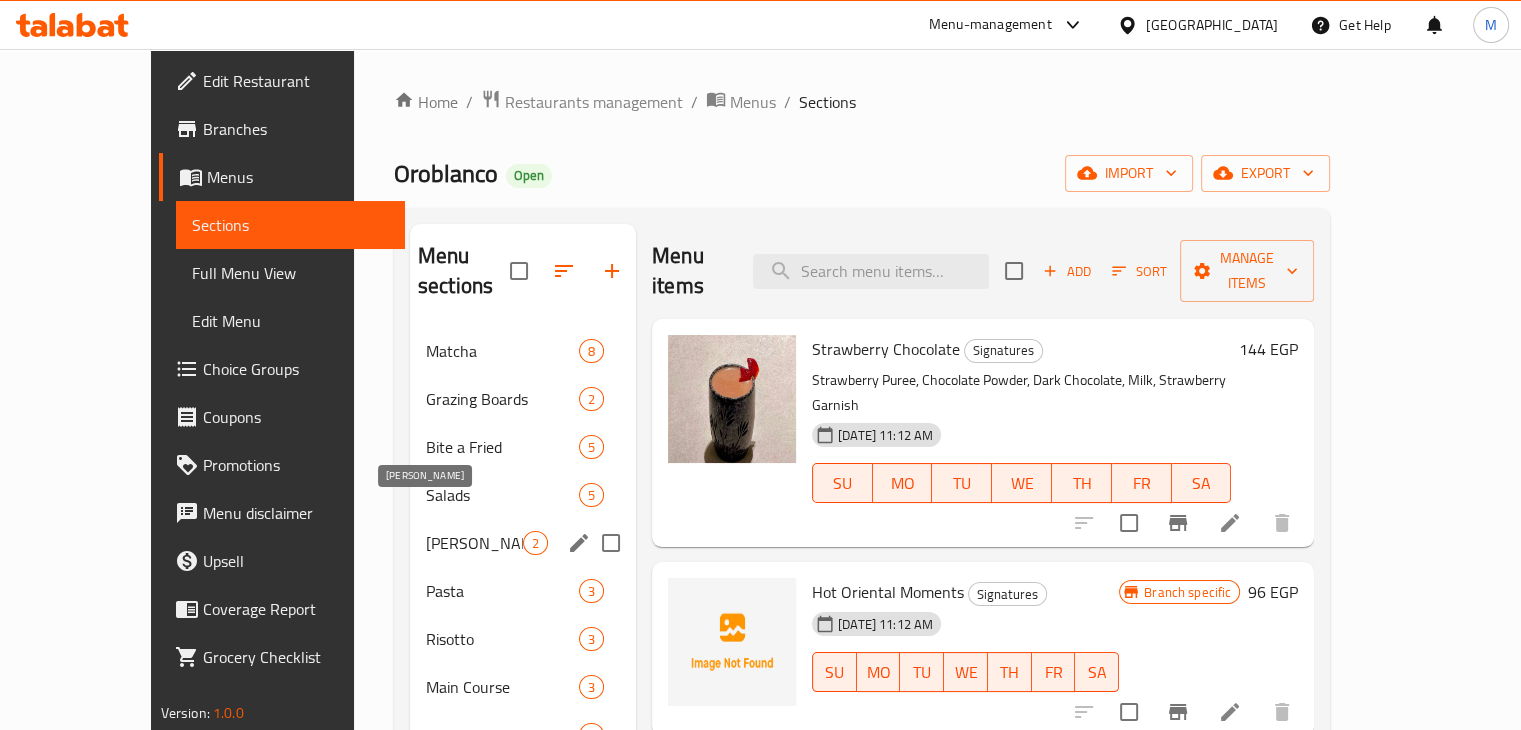 click on "Pasta 3" at bounding box center [523, 591] 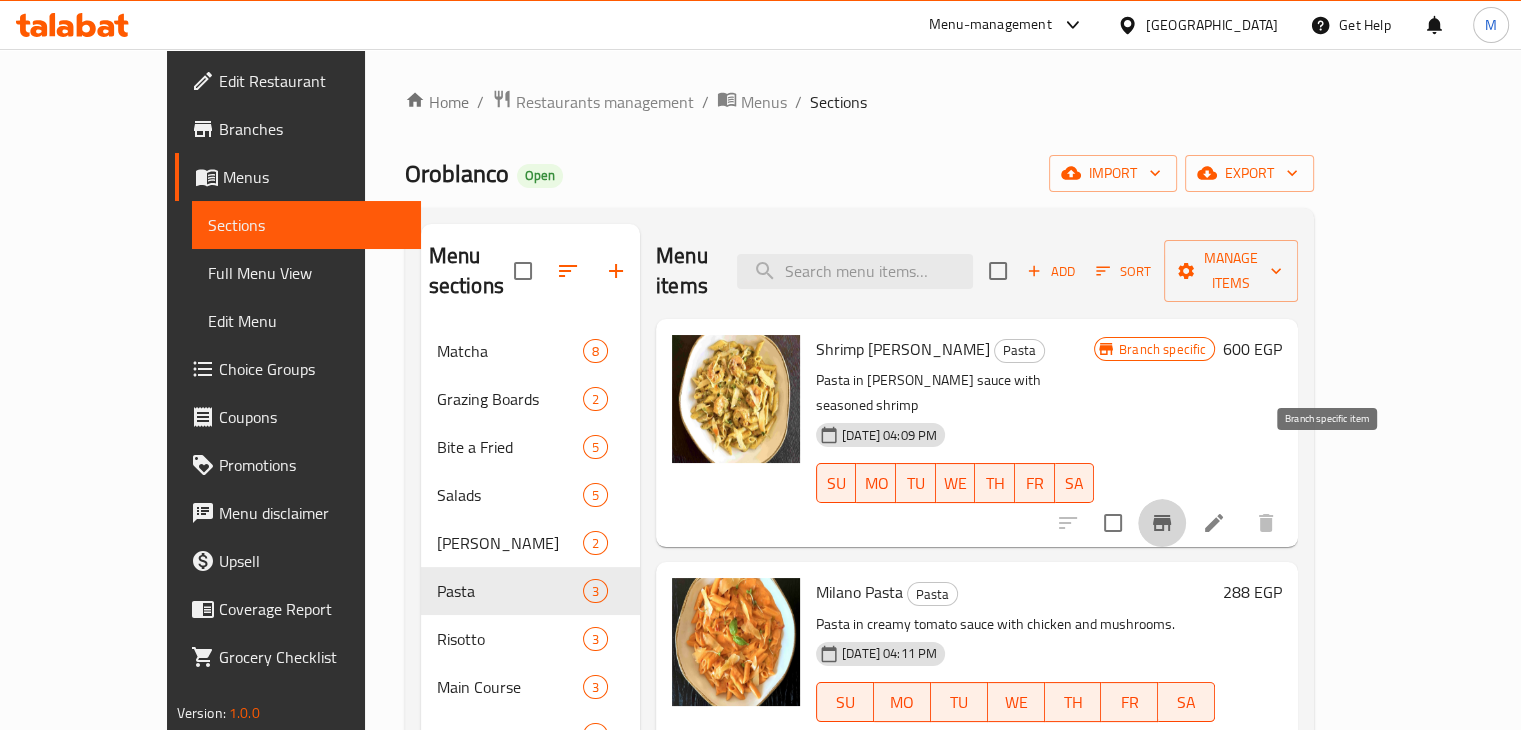 click at bounding box center [1162, 523] 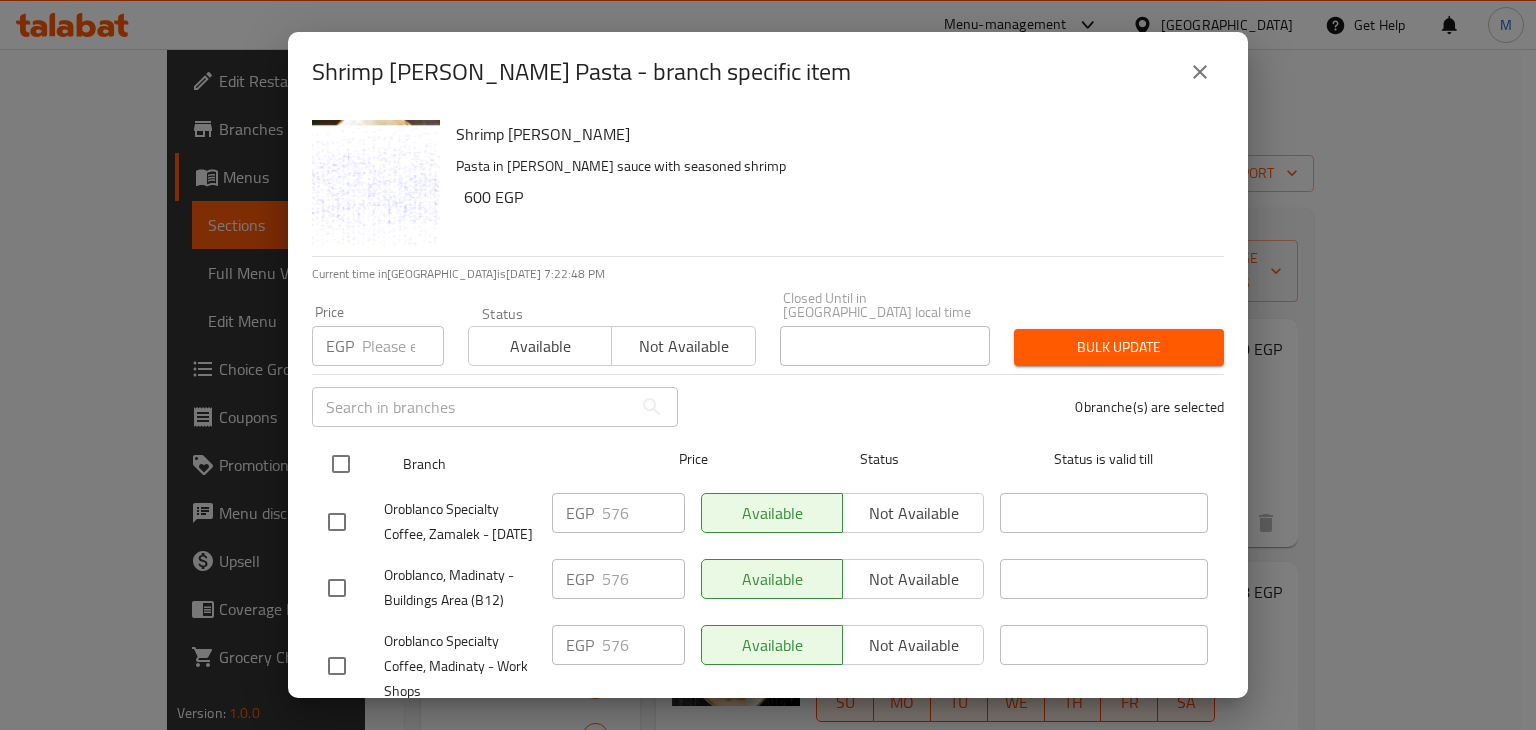 click at bounding box center [341, 464] 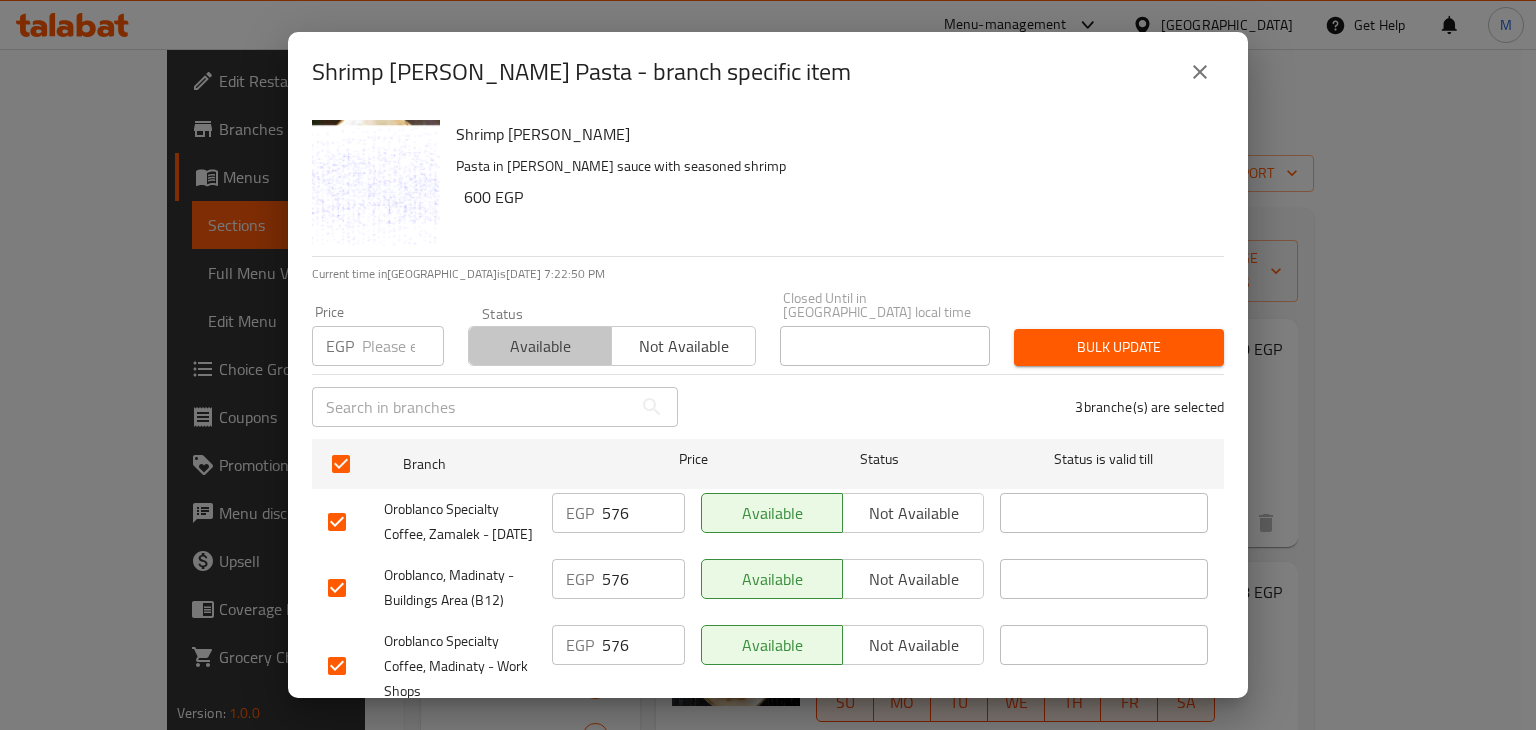 click on "Available" at bounding box center [540, 346] 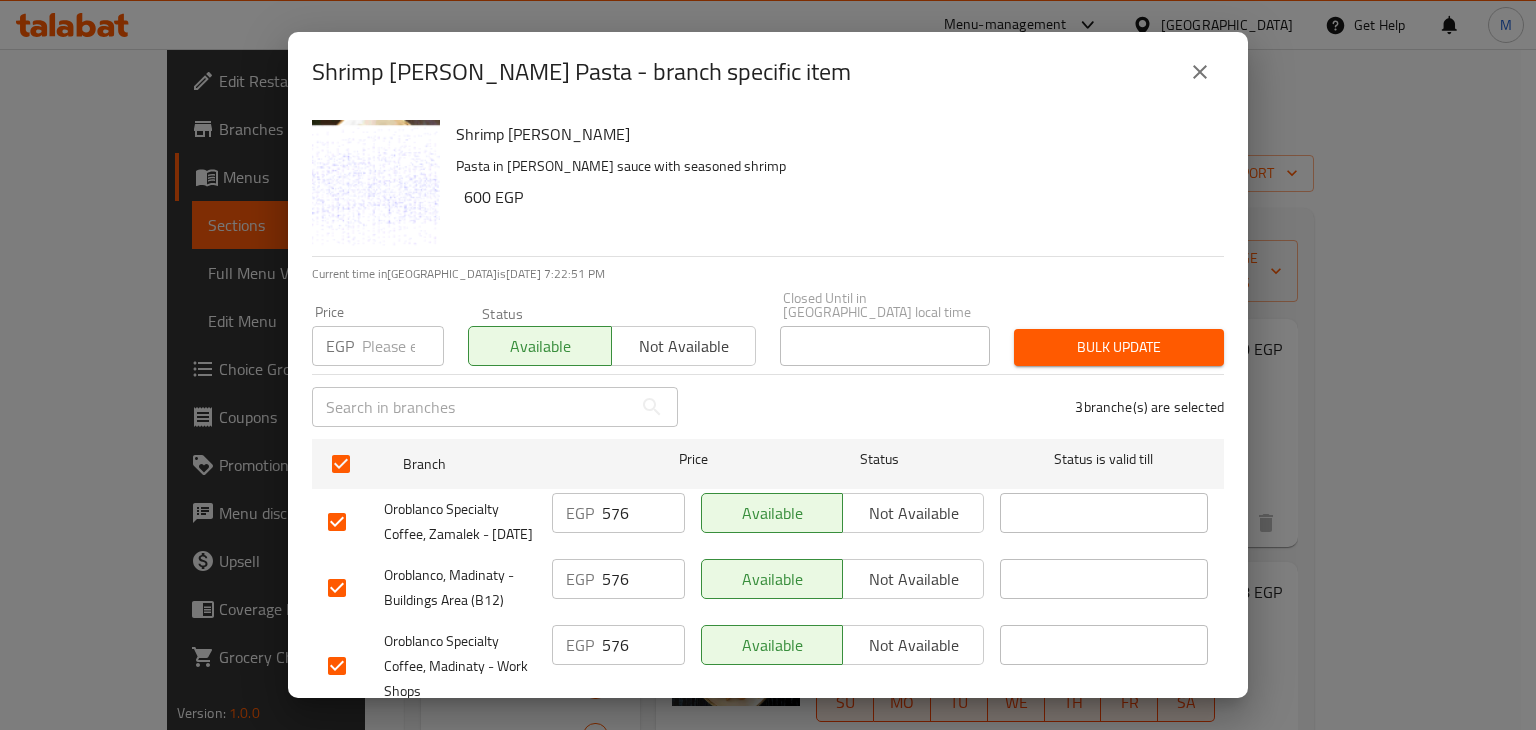 click at bounding box center [337, 522] 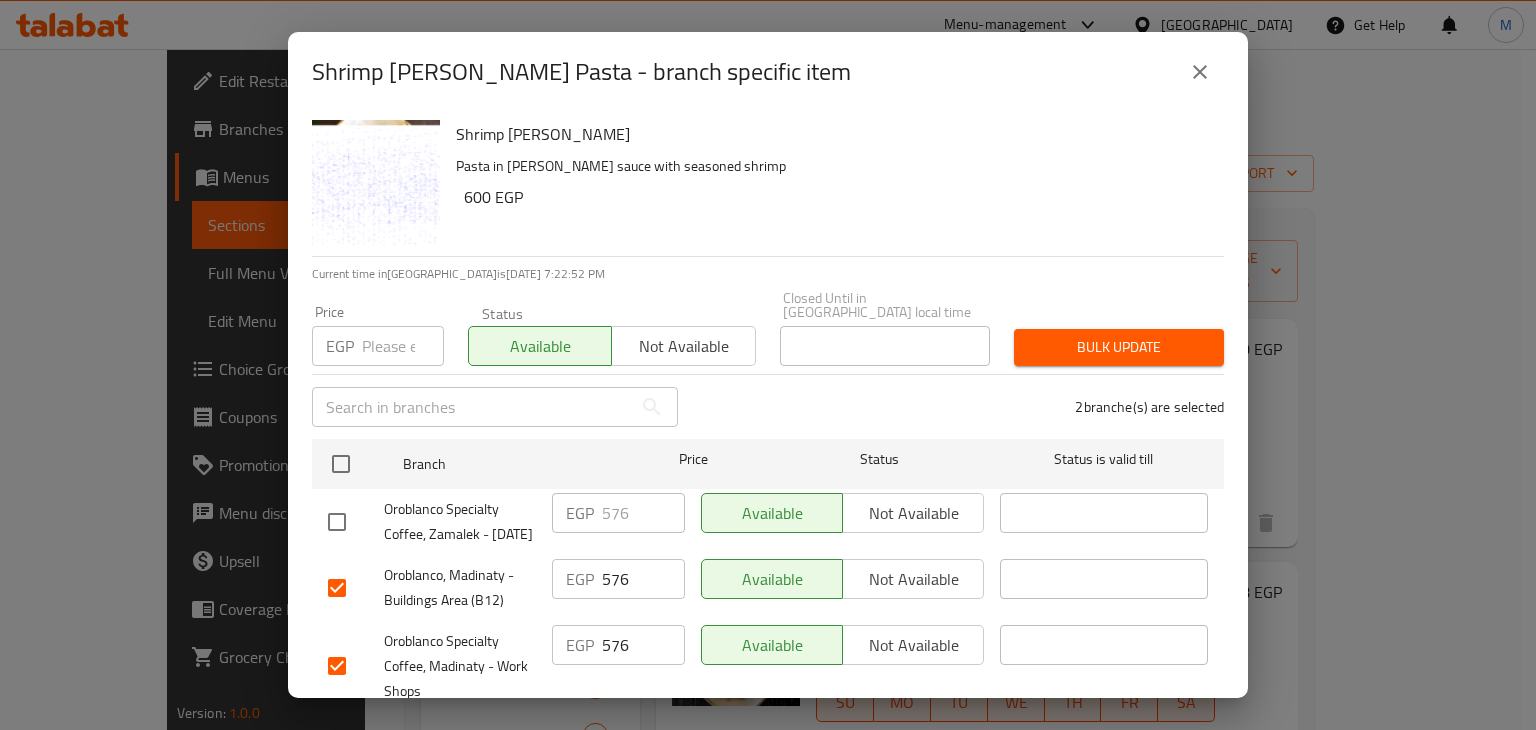 click on "Available Not available" at bounding box center (842, 513) 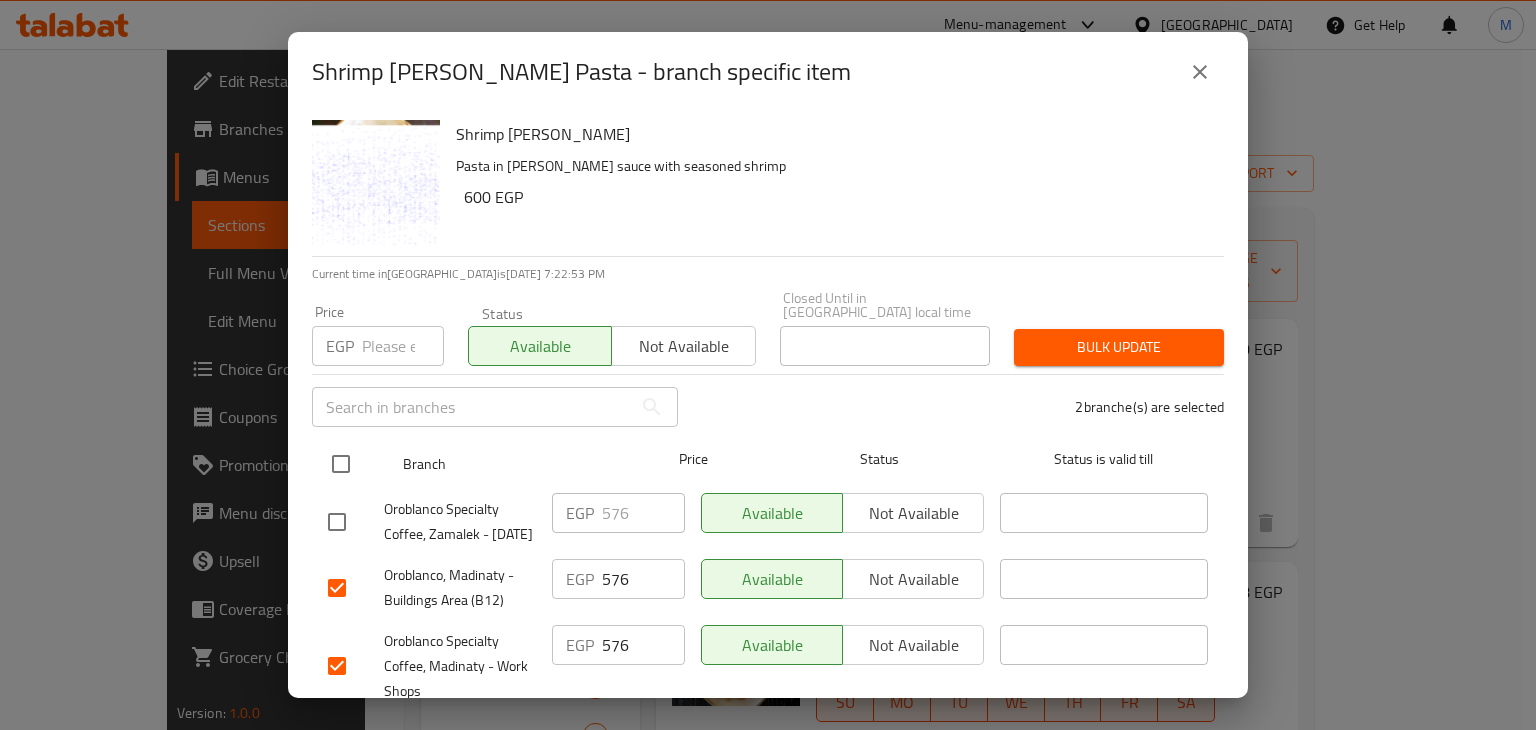 click at bounding box center (341, 464) 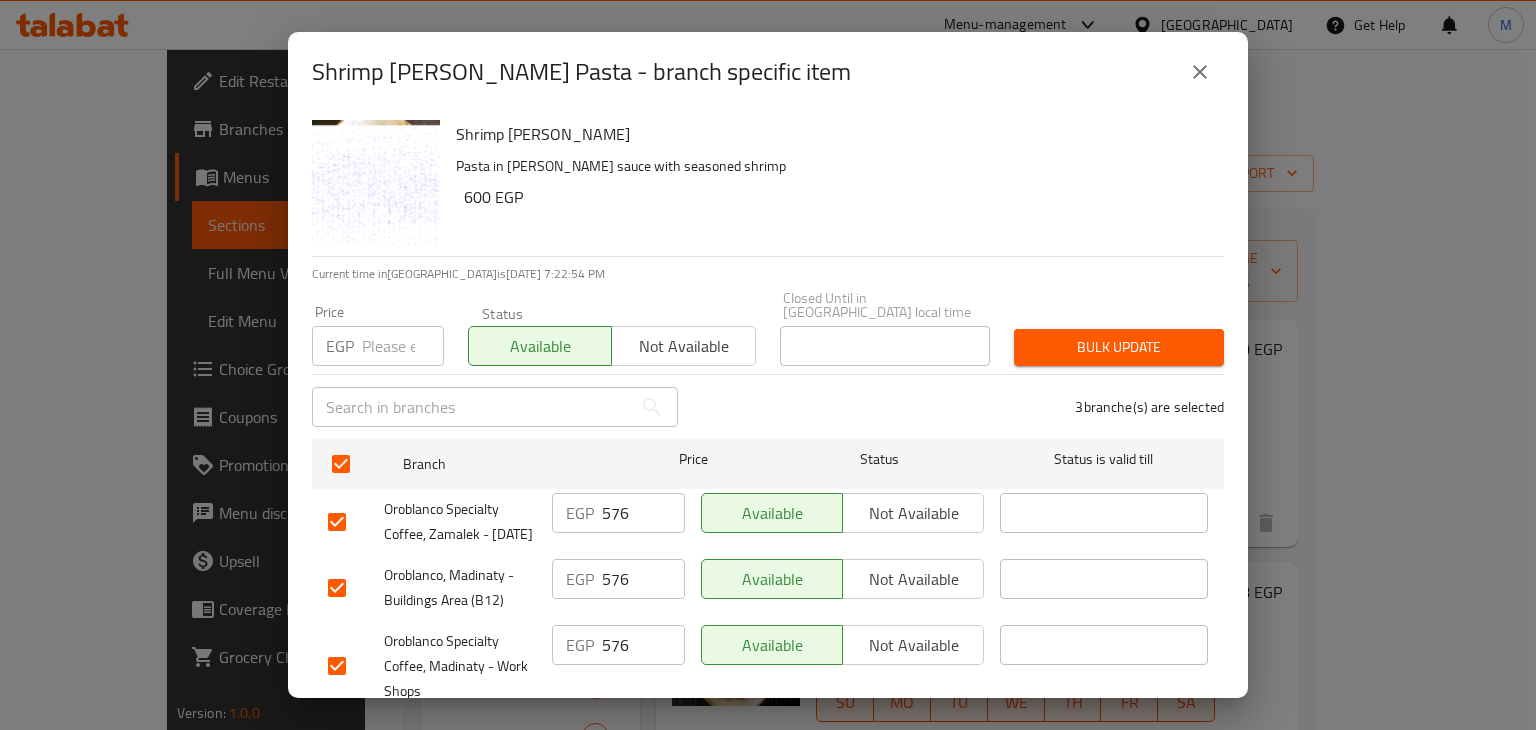 click on "Available" at bounding box center [540, 346] 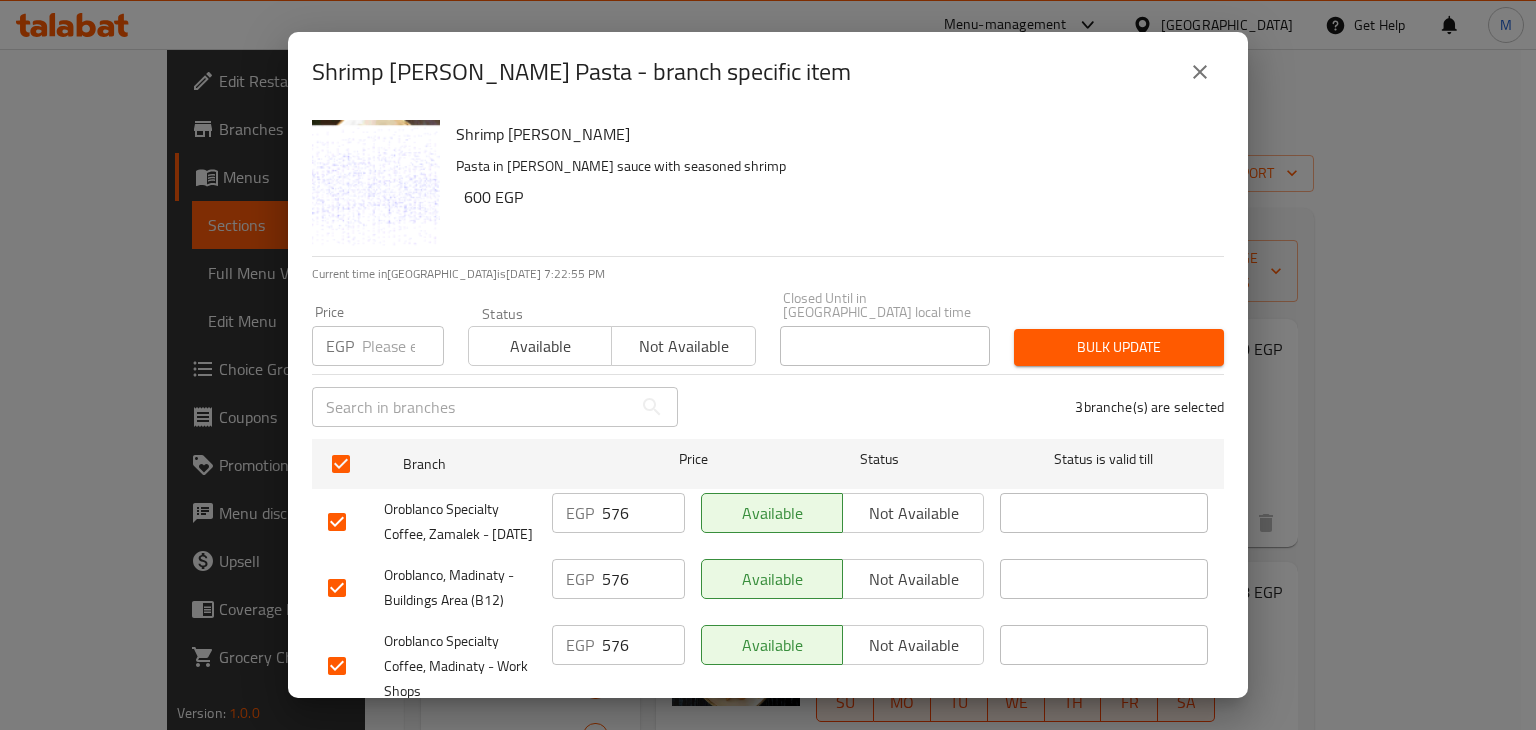 click on "Not available" at bounding box center (913, 513) 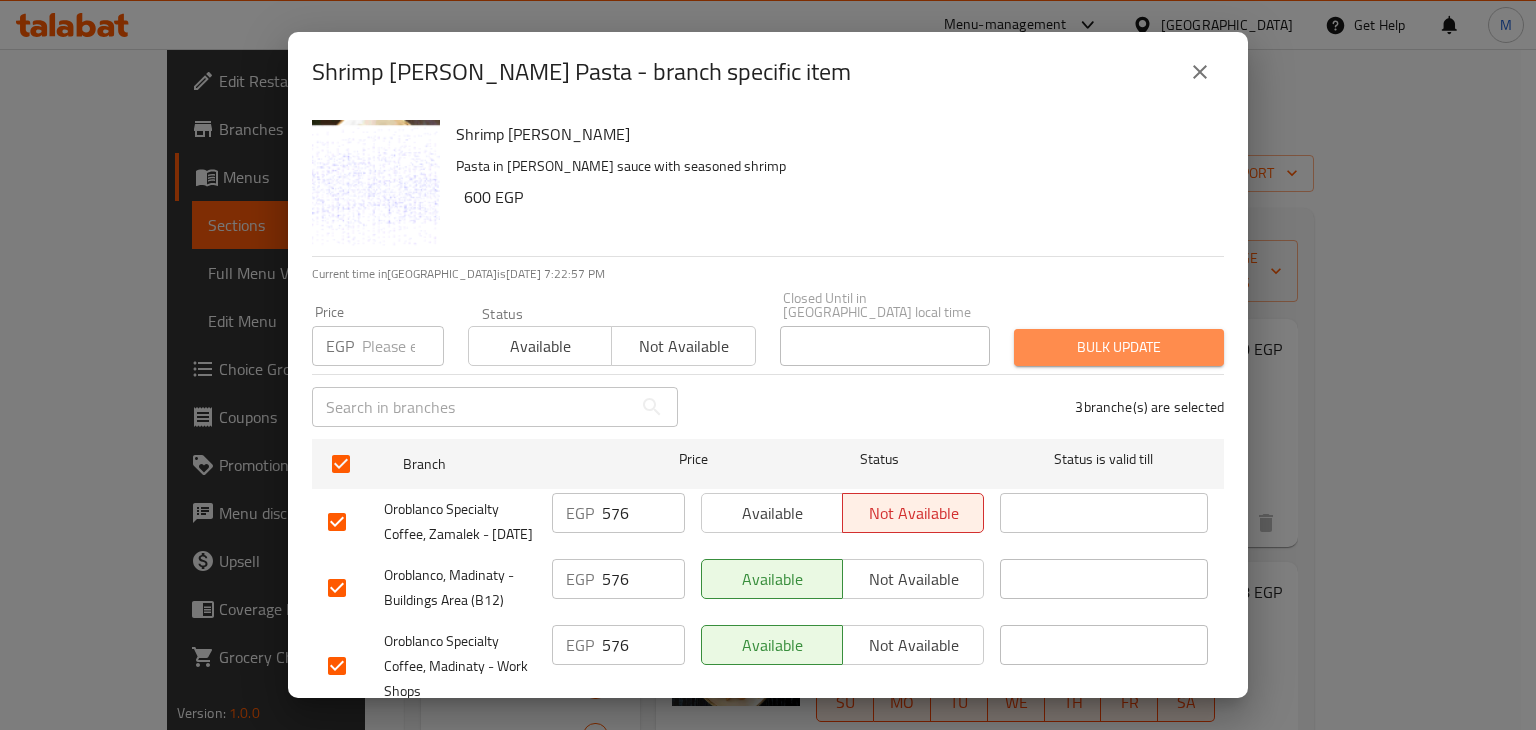 click on "Bulk update" at bounding box center [1119, 347] 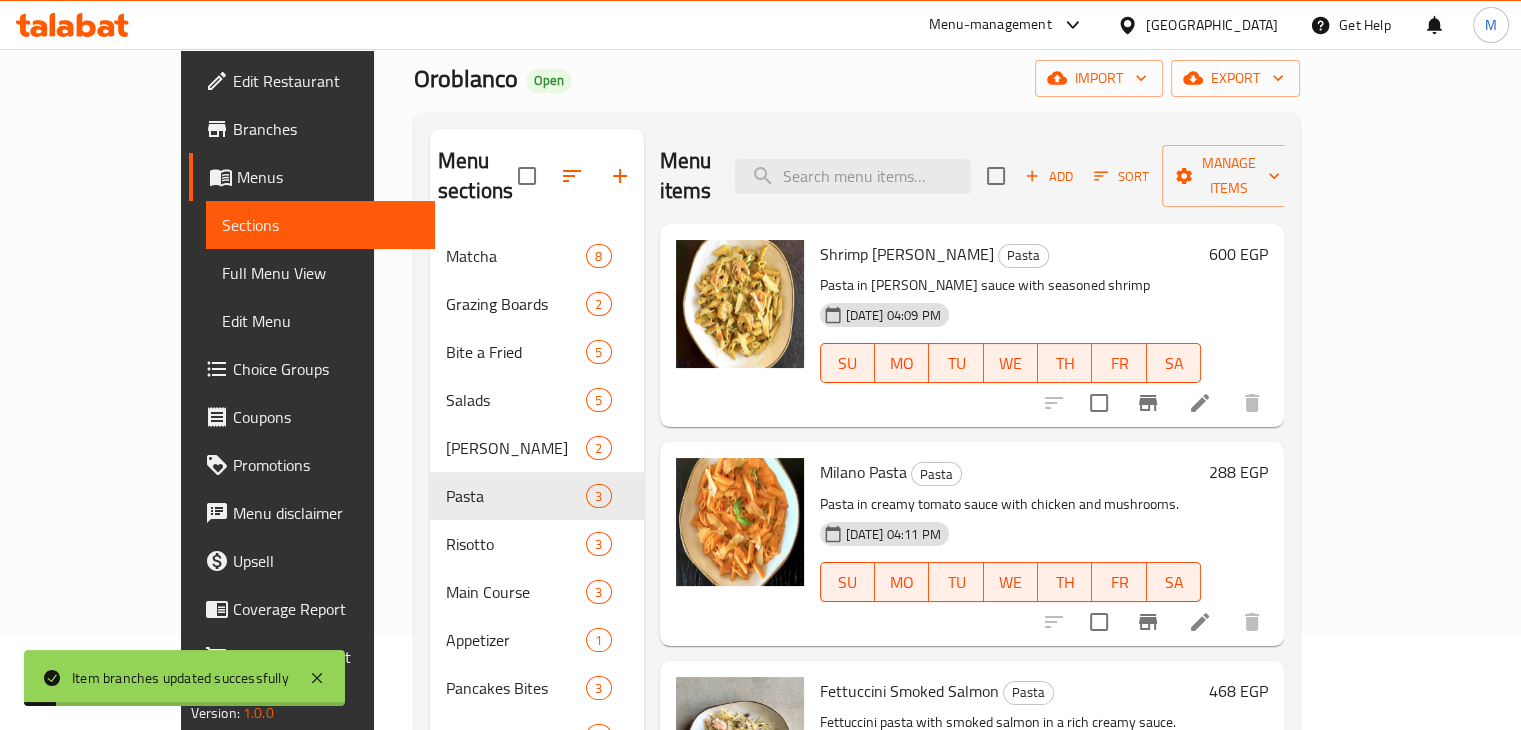 scroll, scrollTop: 96, scrollLeft: 0, axis: vertical 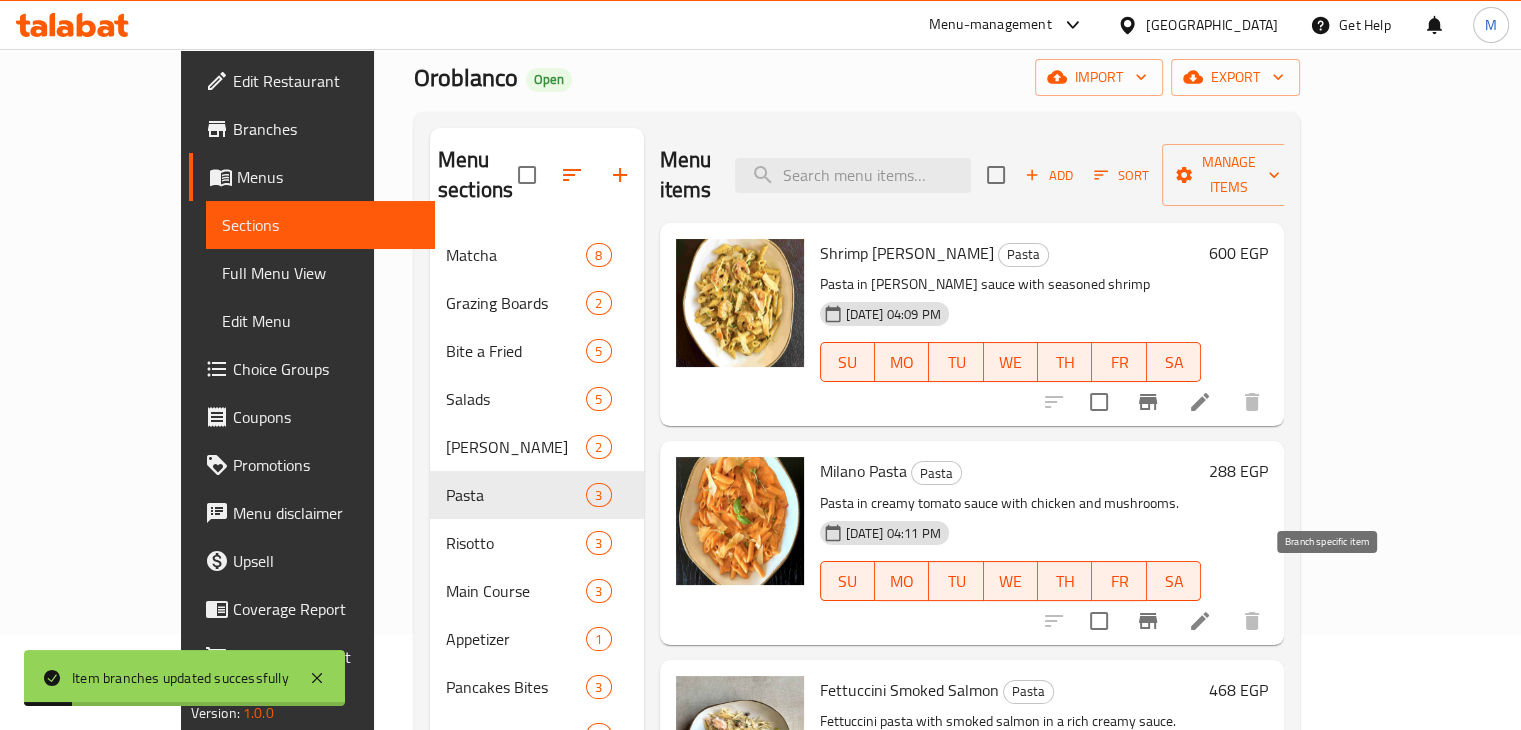click 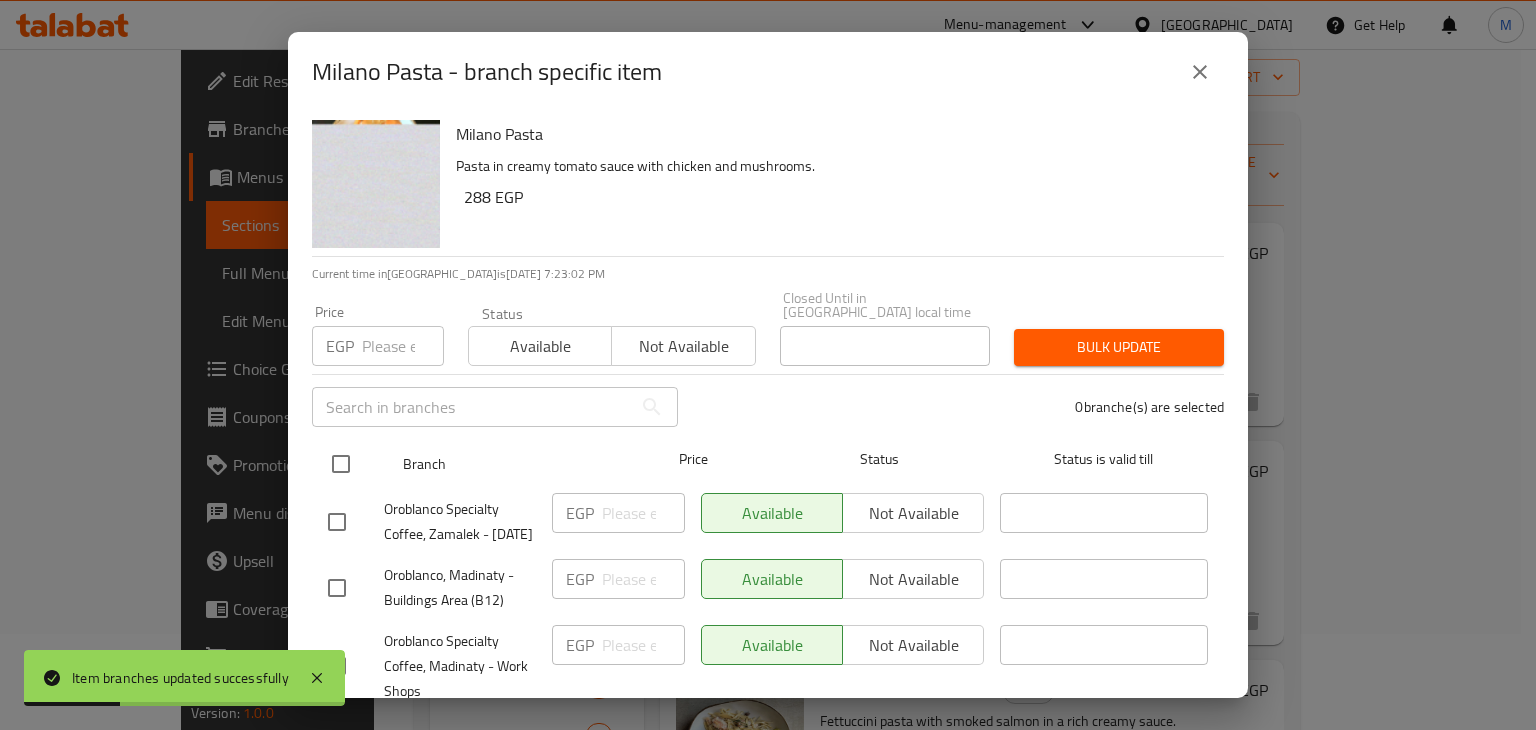 click at bounding box center (341, 464) 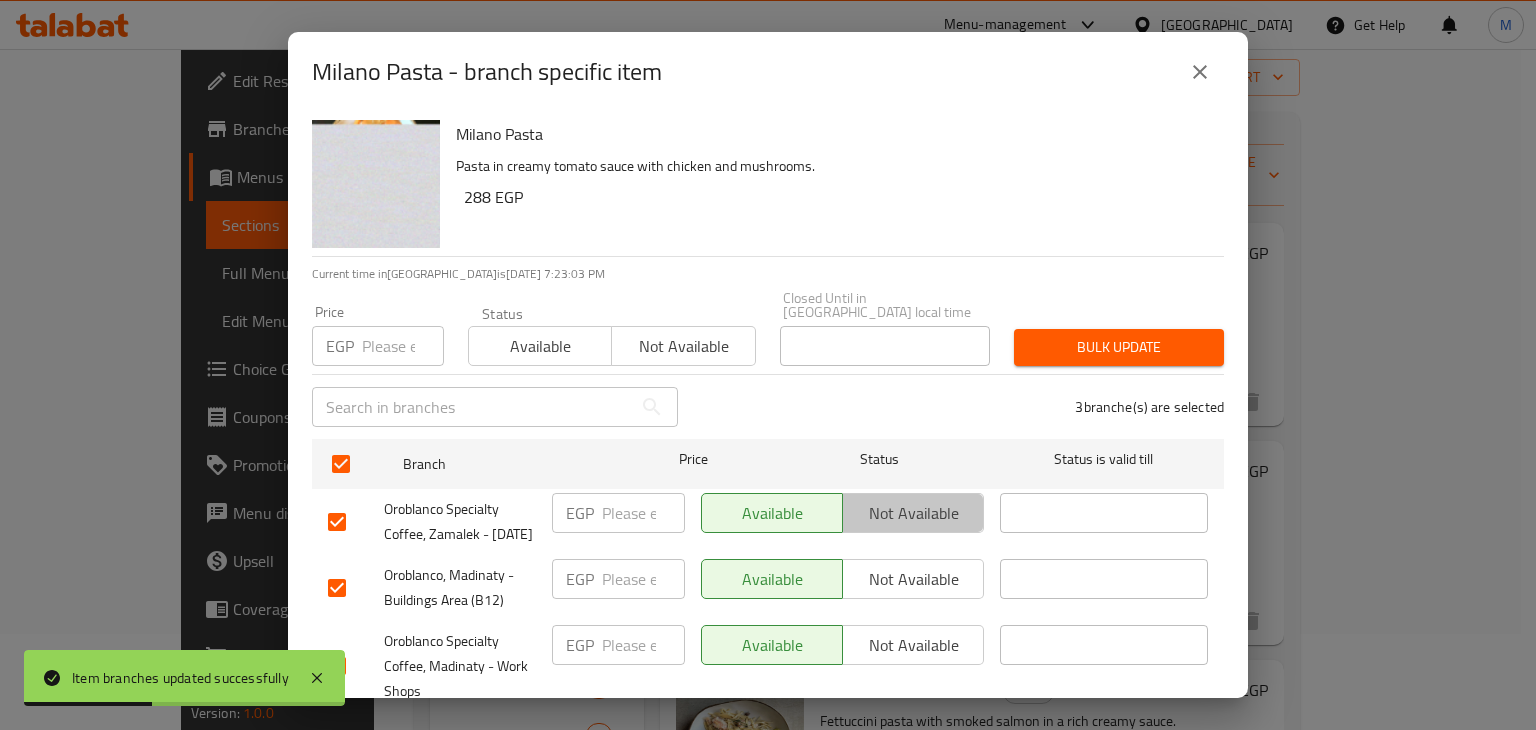 click on "Not available" at bounding box center [913, 513] 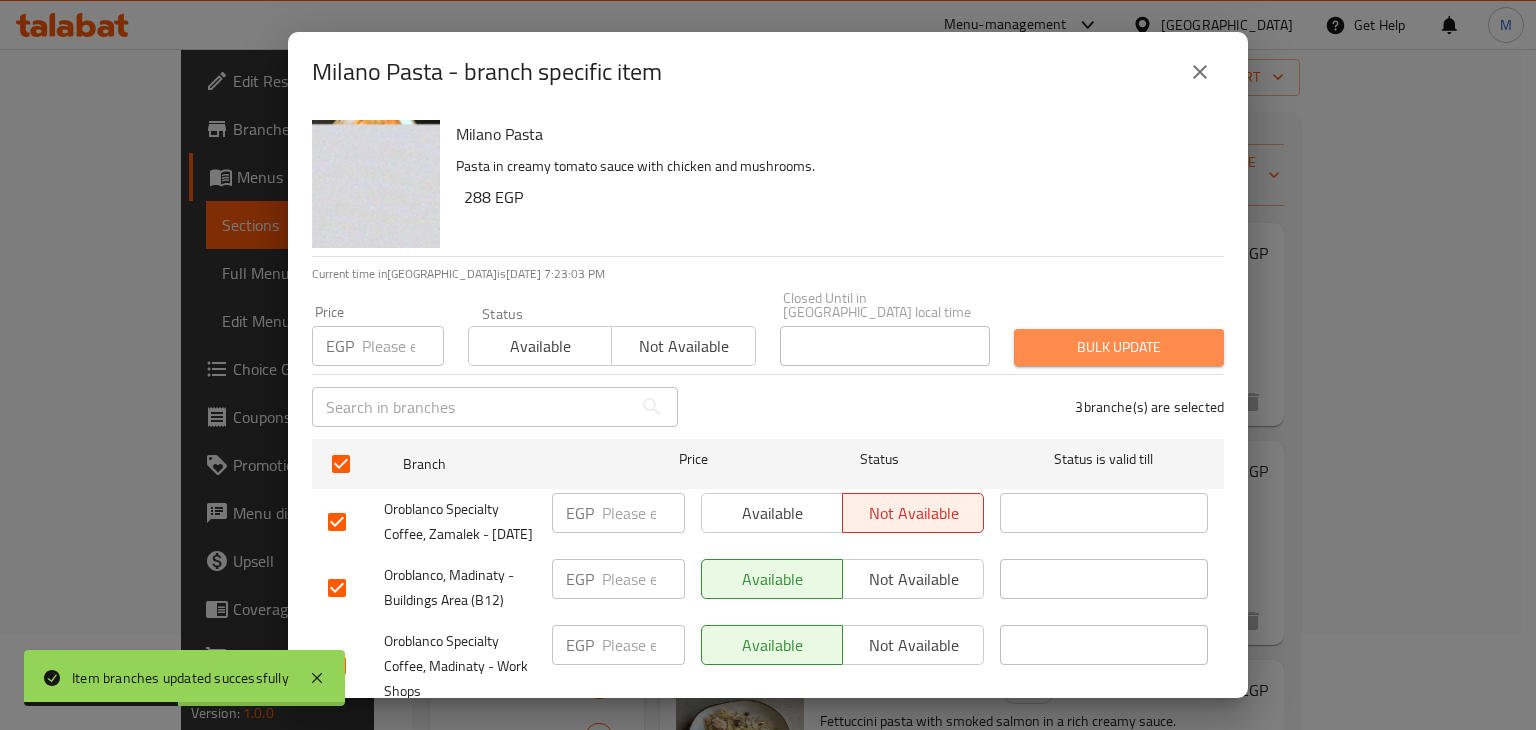 click on "Bulk update" at bounding box center [1119, 347] 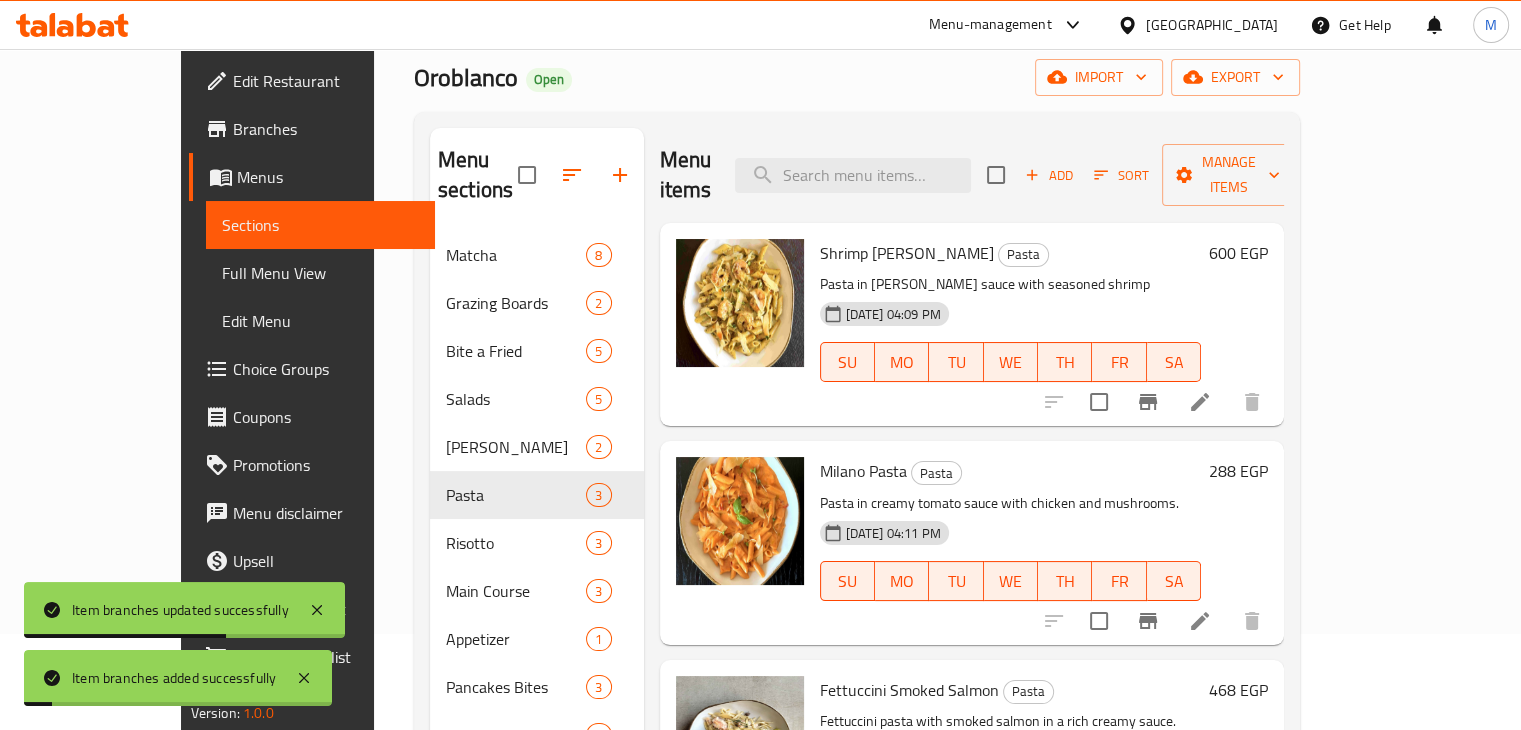 scroll, scrollTop: 338, scrollLeft: 0, axis: vertical 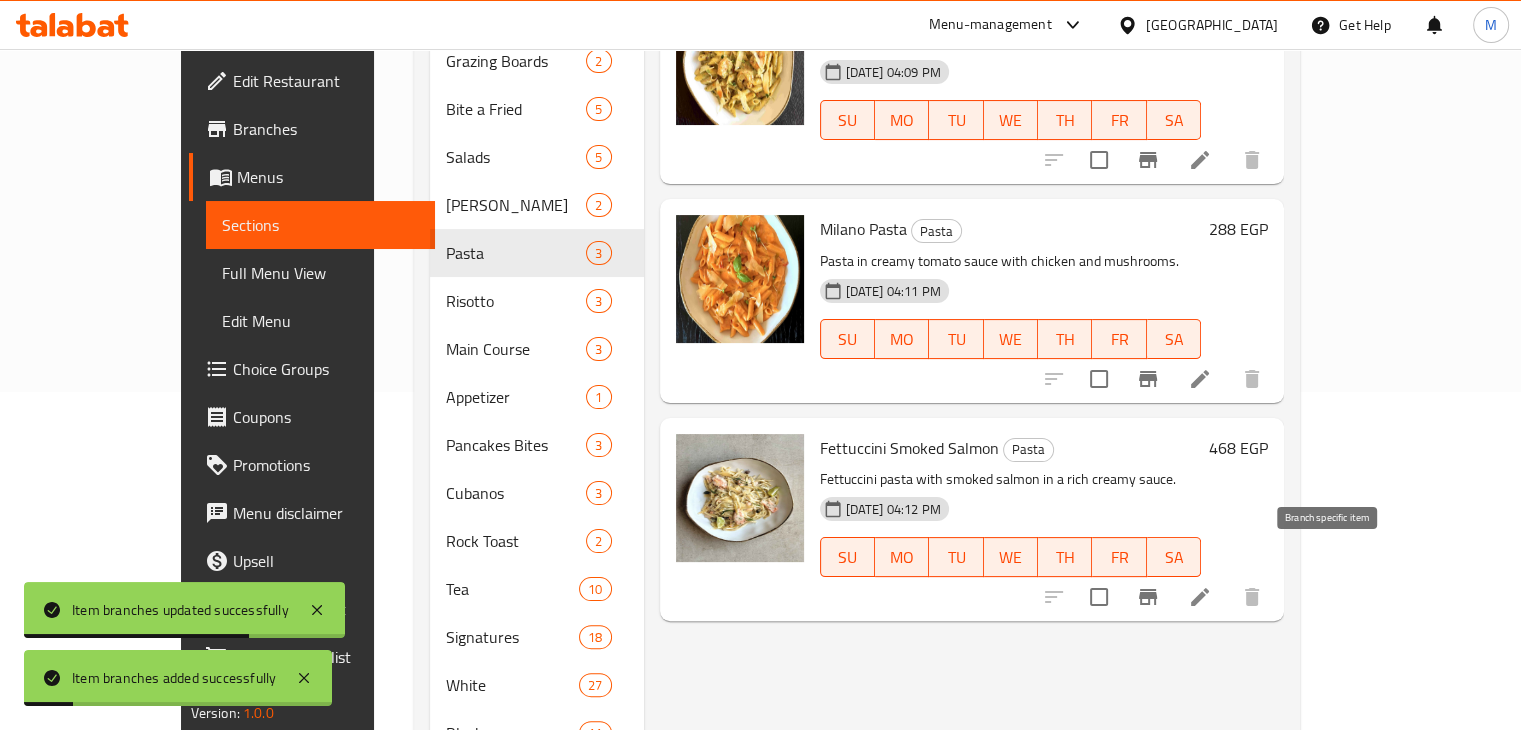 click 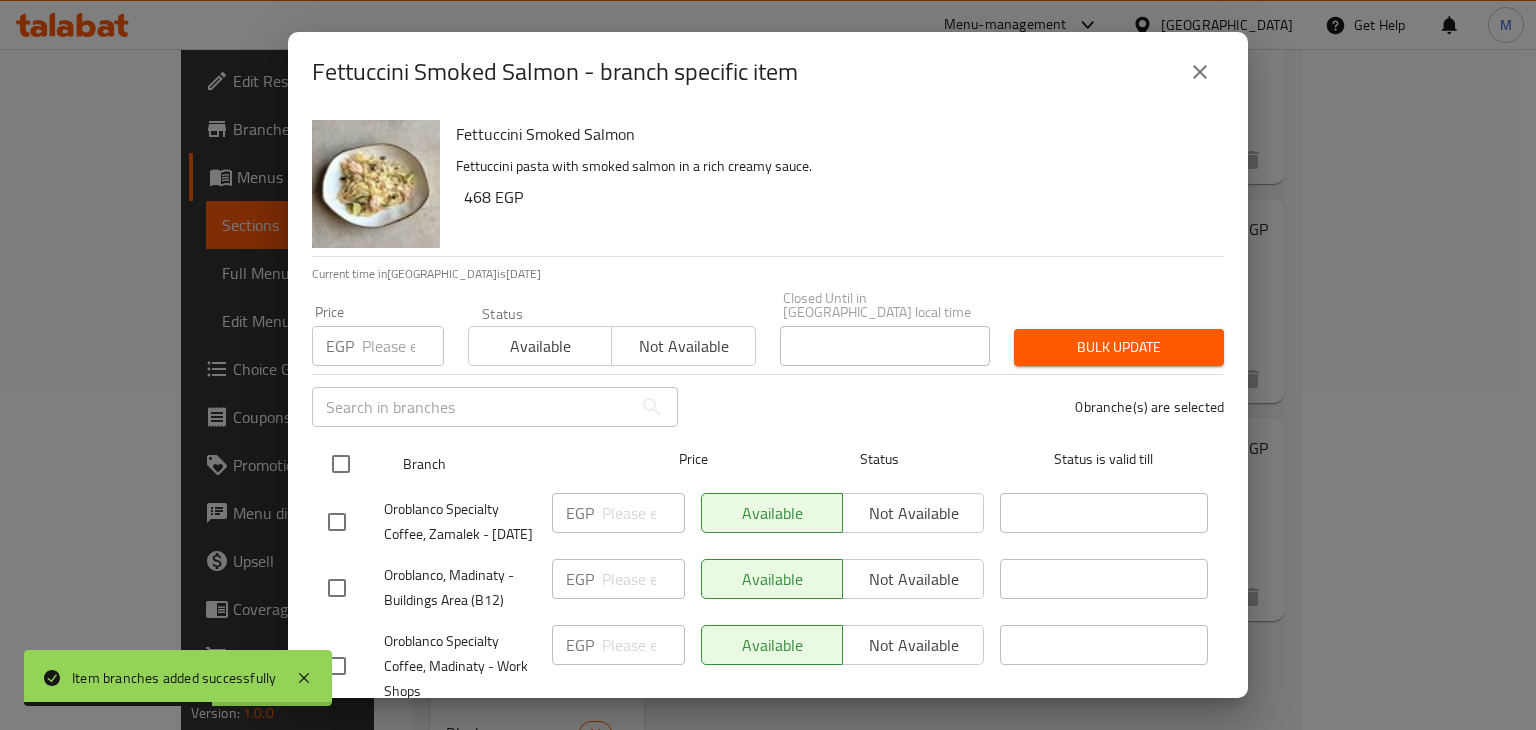 click at bounding box center [341, 464] 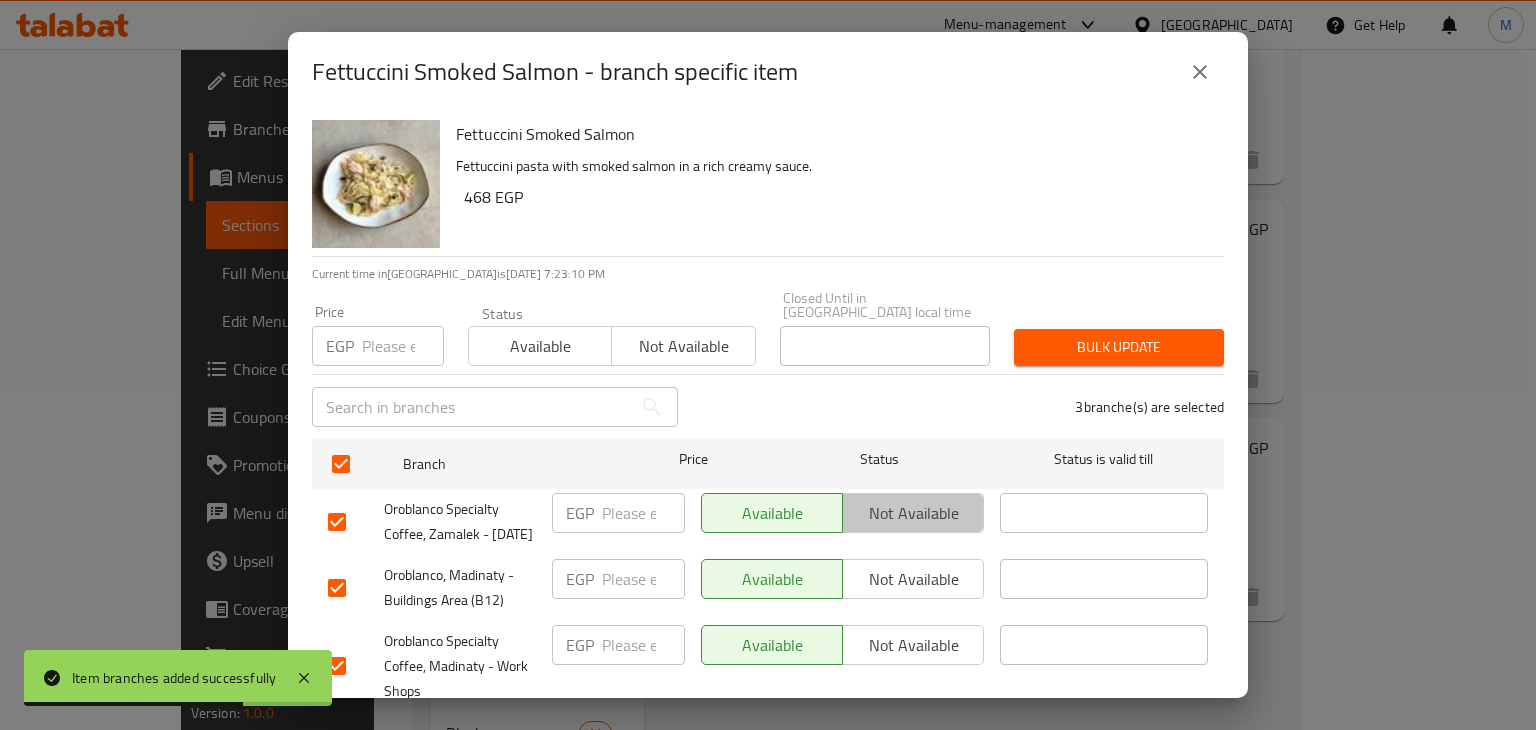 click on "Not available" at bounding box center [913, 513] 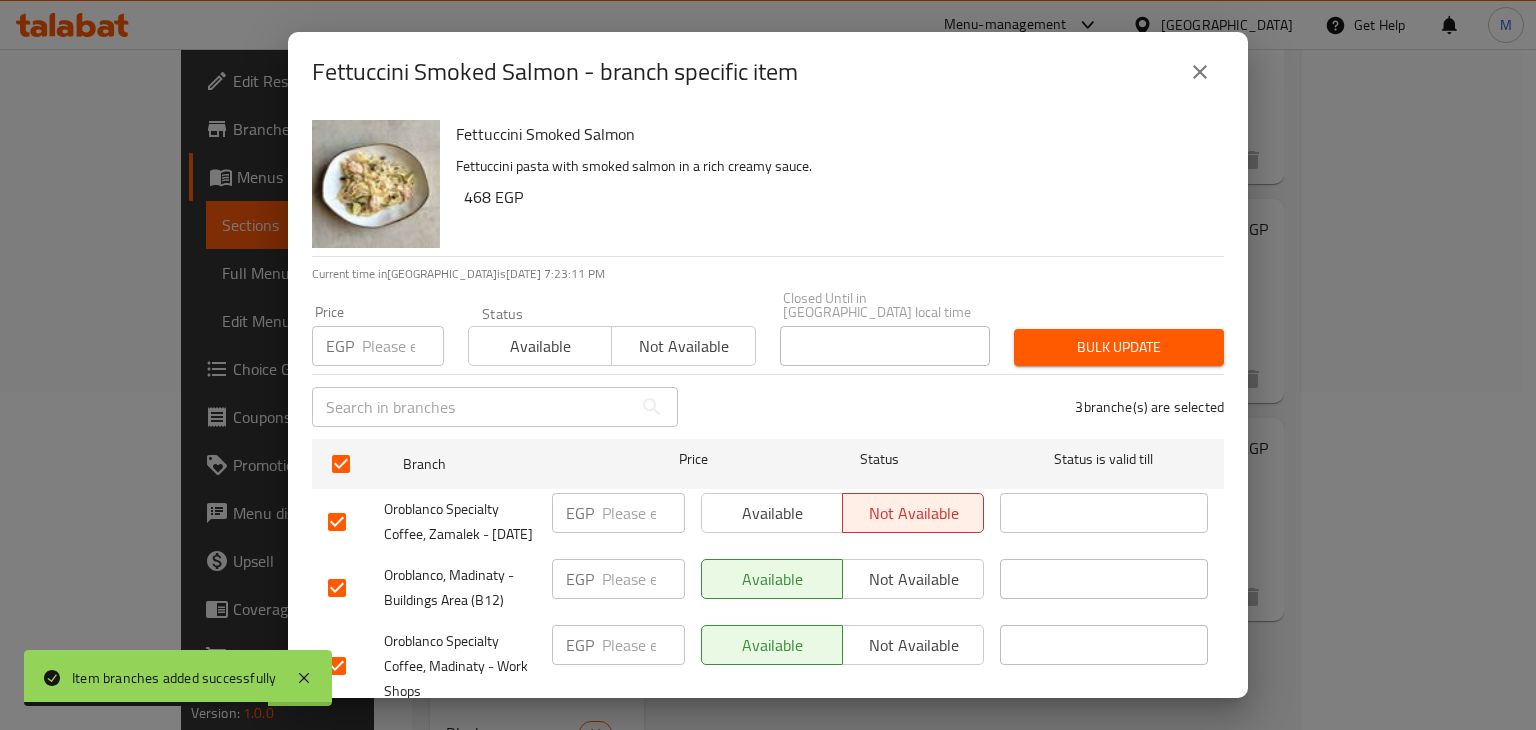 click on "Bulk update" at bounding box center [1119, 347] 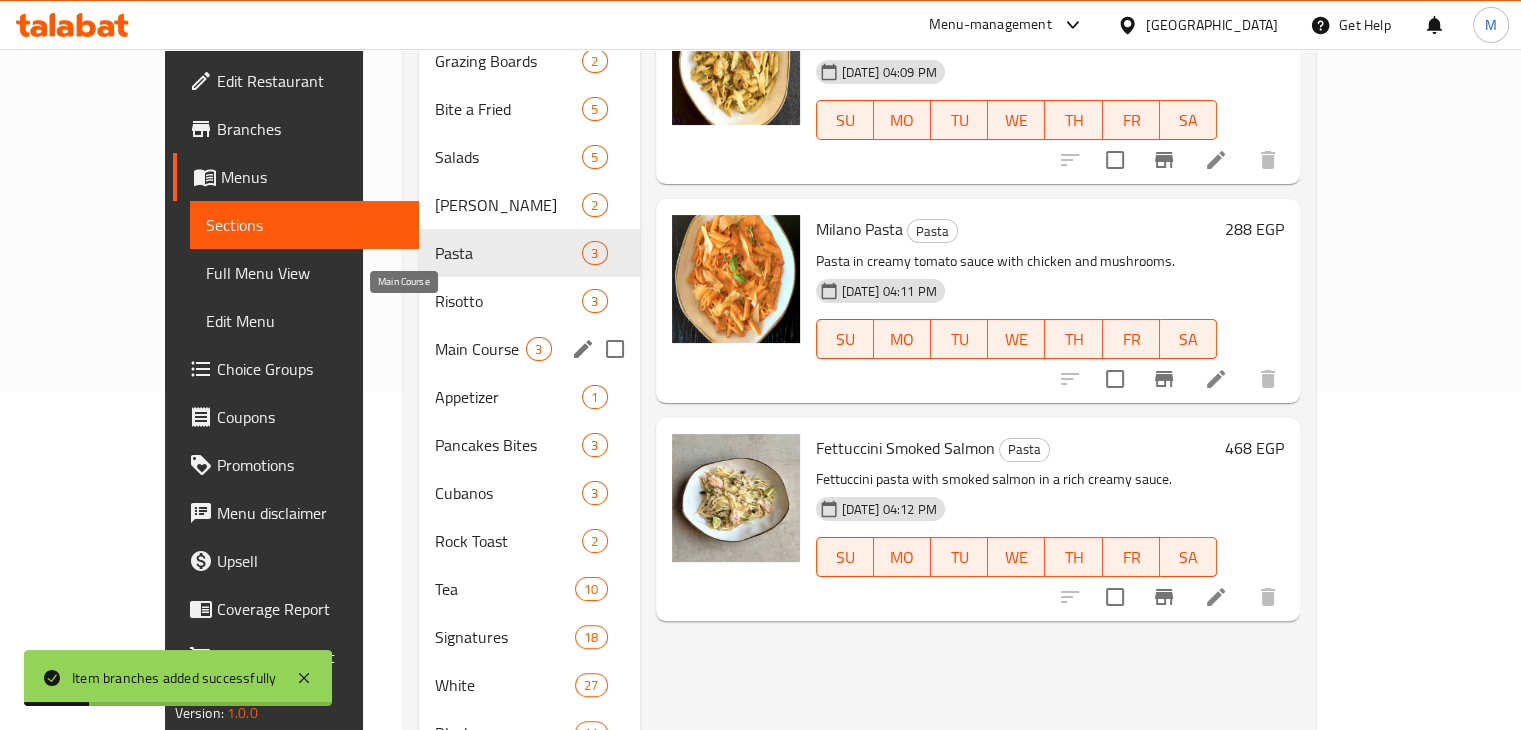 click on "Main Course" at bounding box center [480, 349] 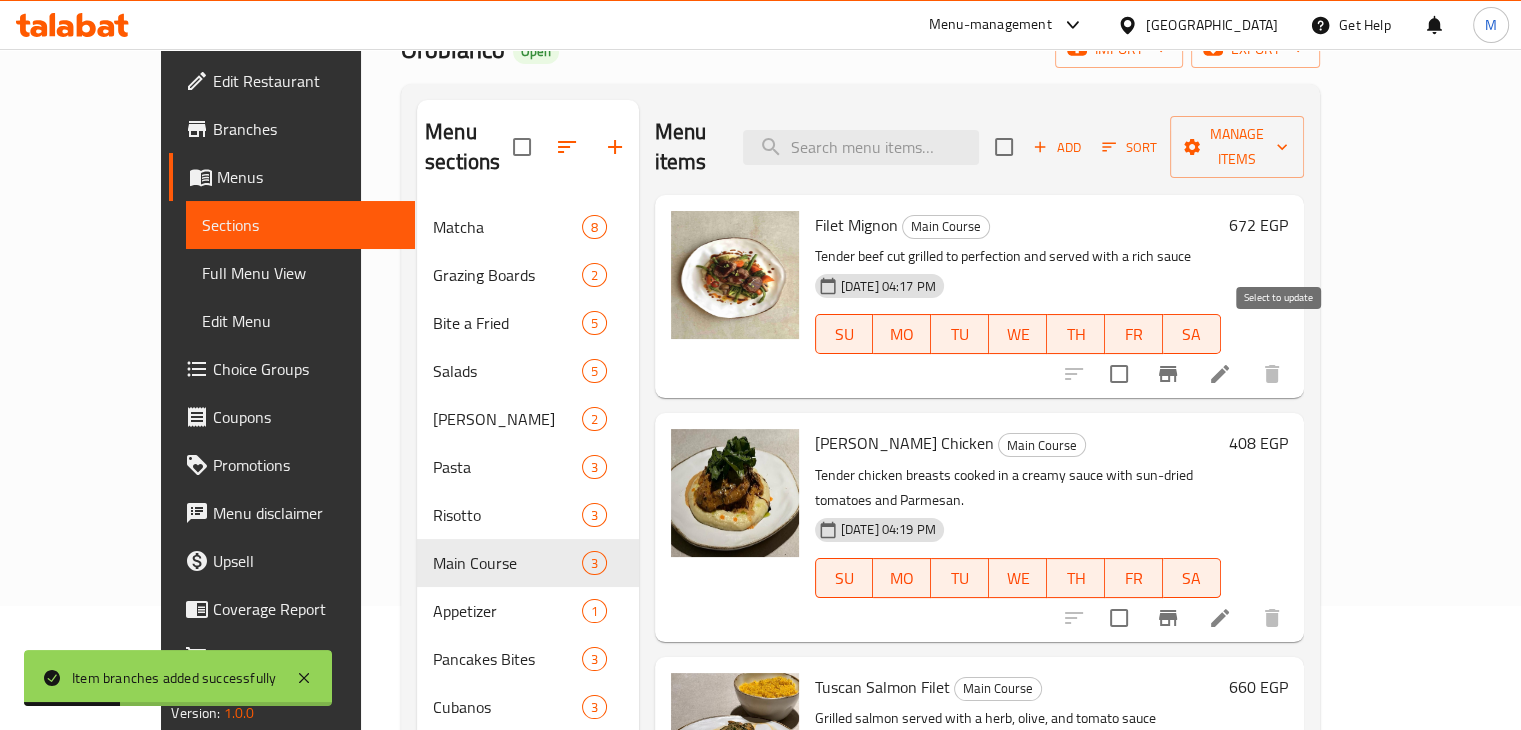 scroll, scrollTop: 120, scrollLeft: 0, axis: vertical 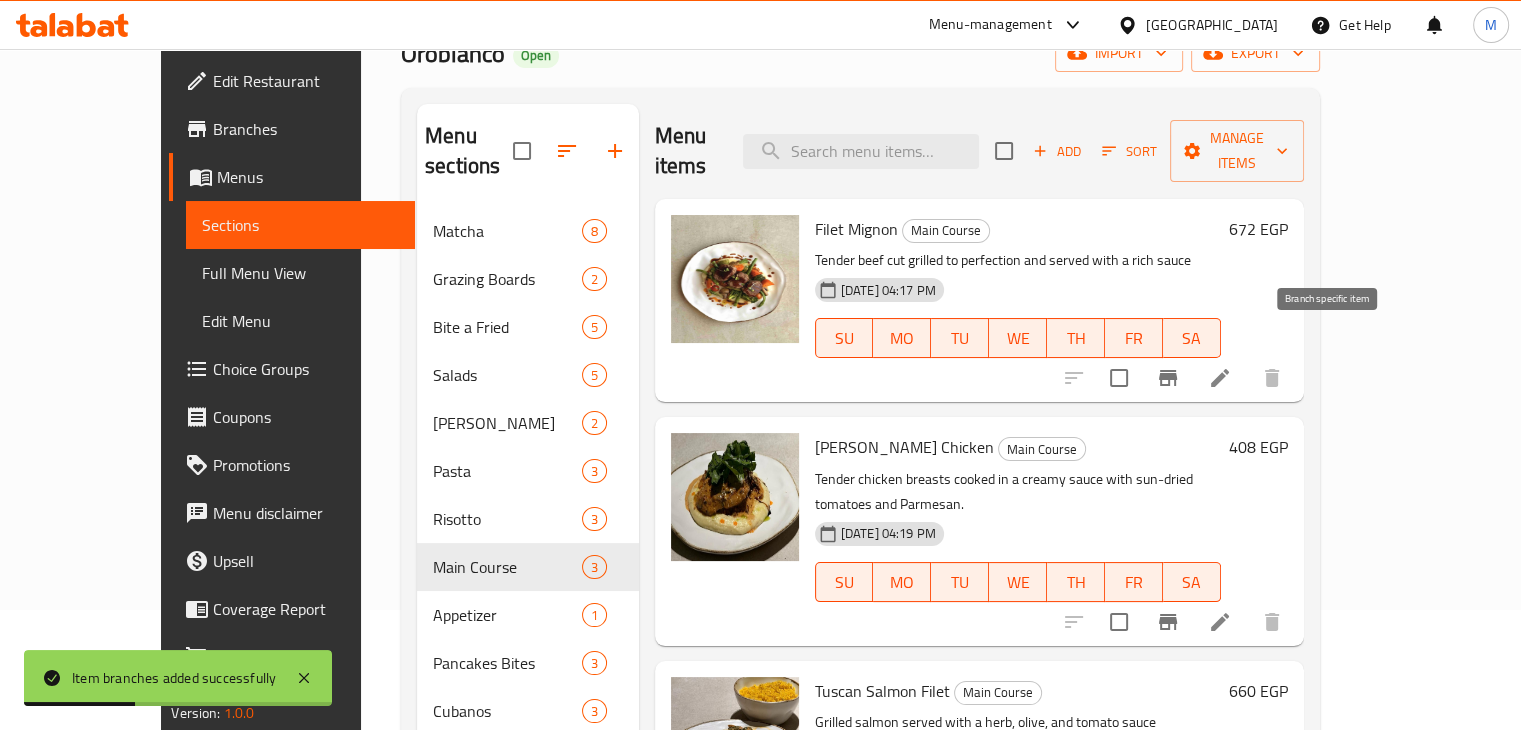 click 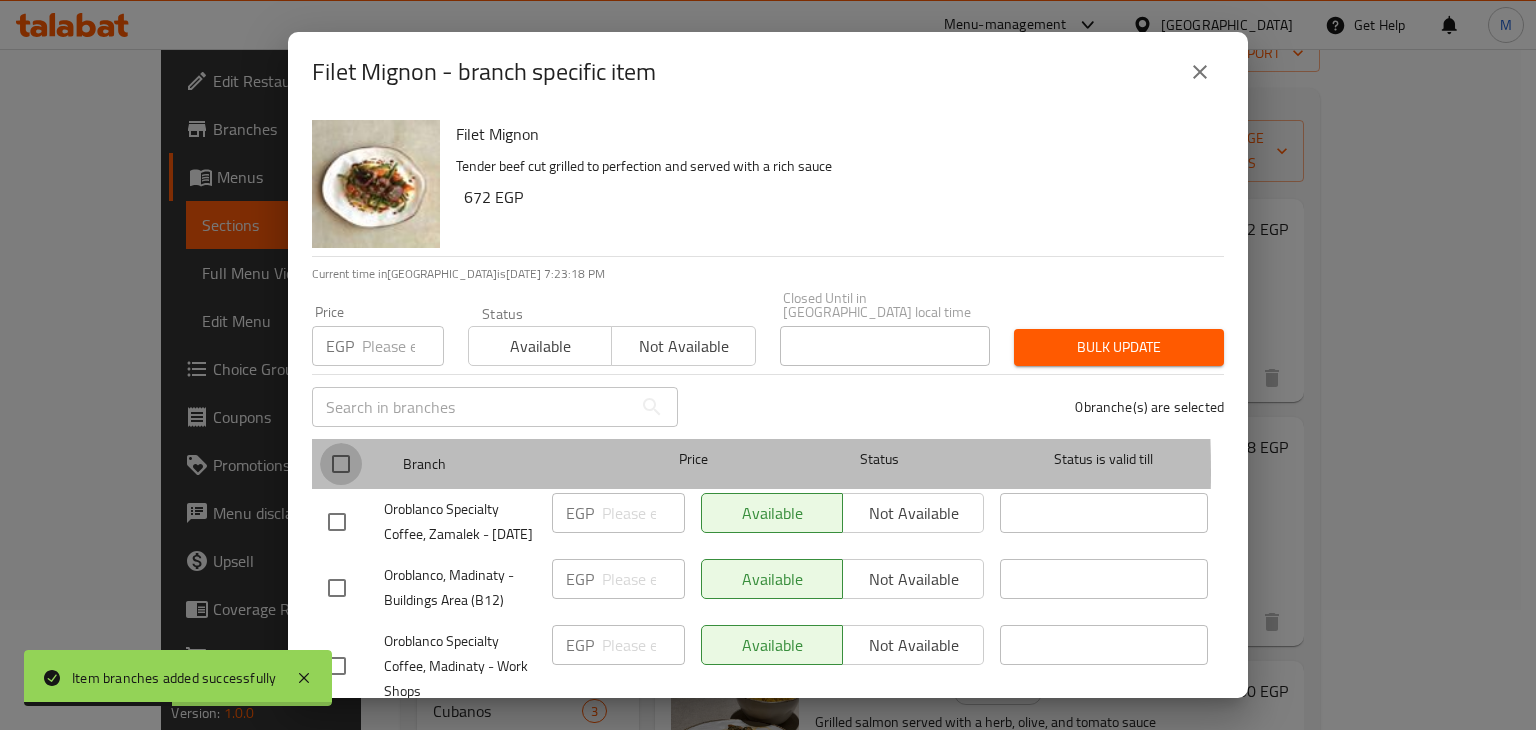 click at bounding box center [341, 464] 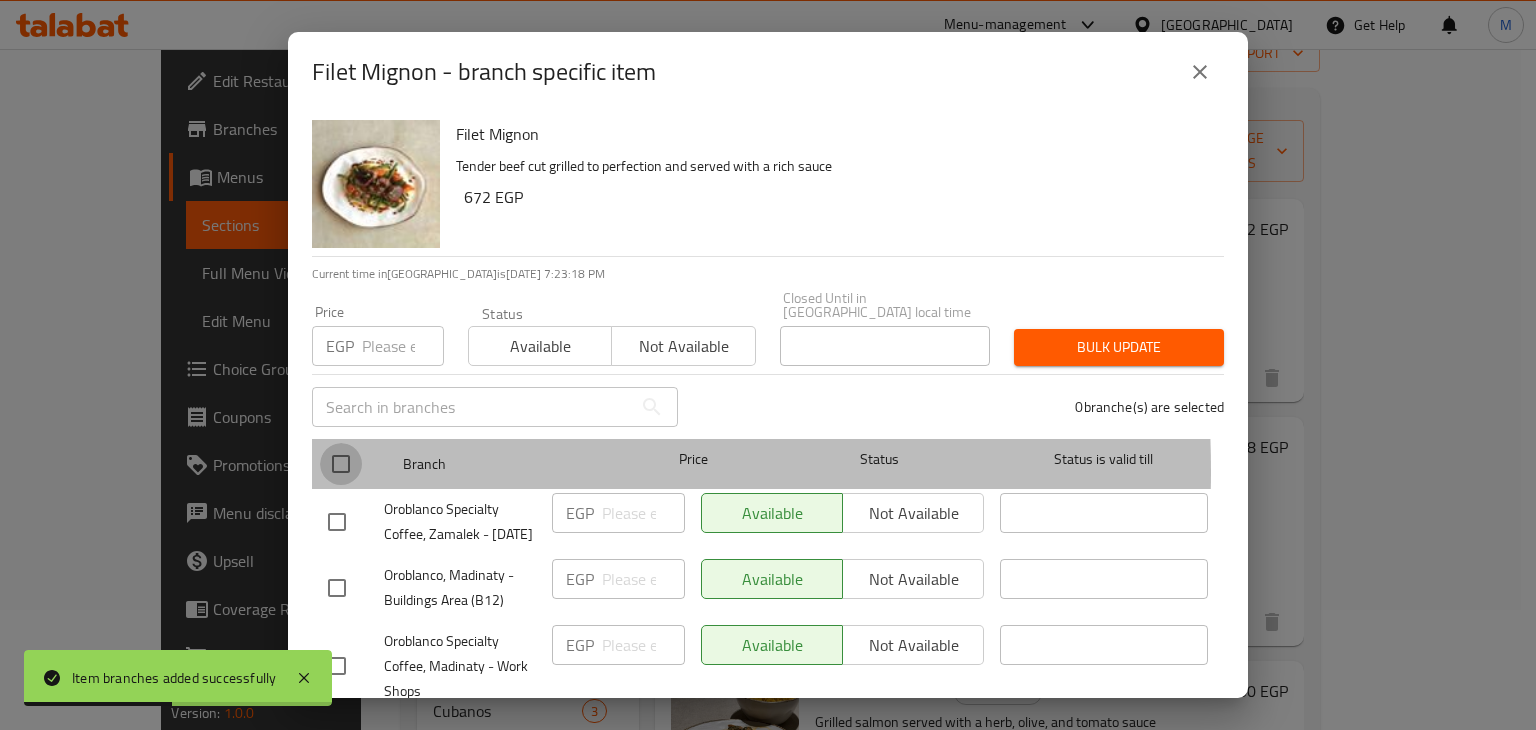 checkbox on "true" 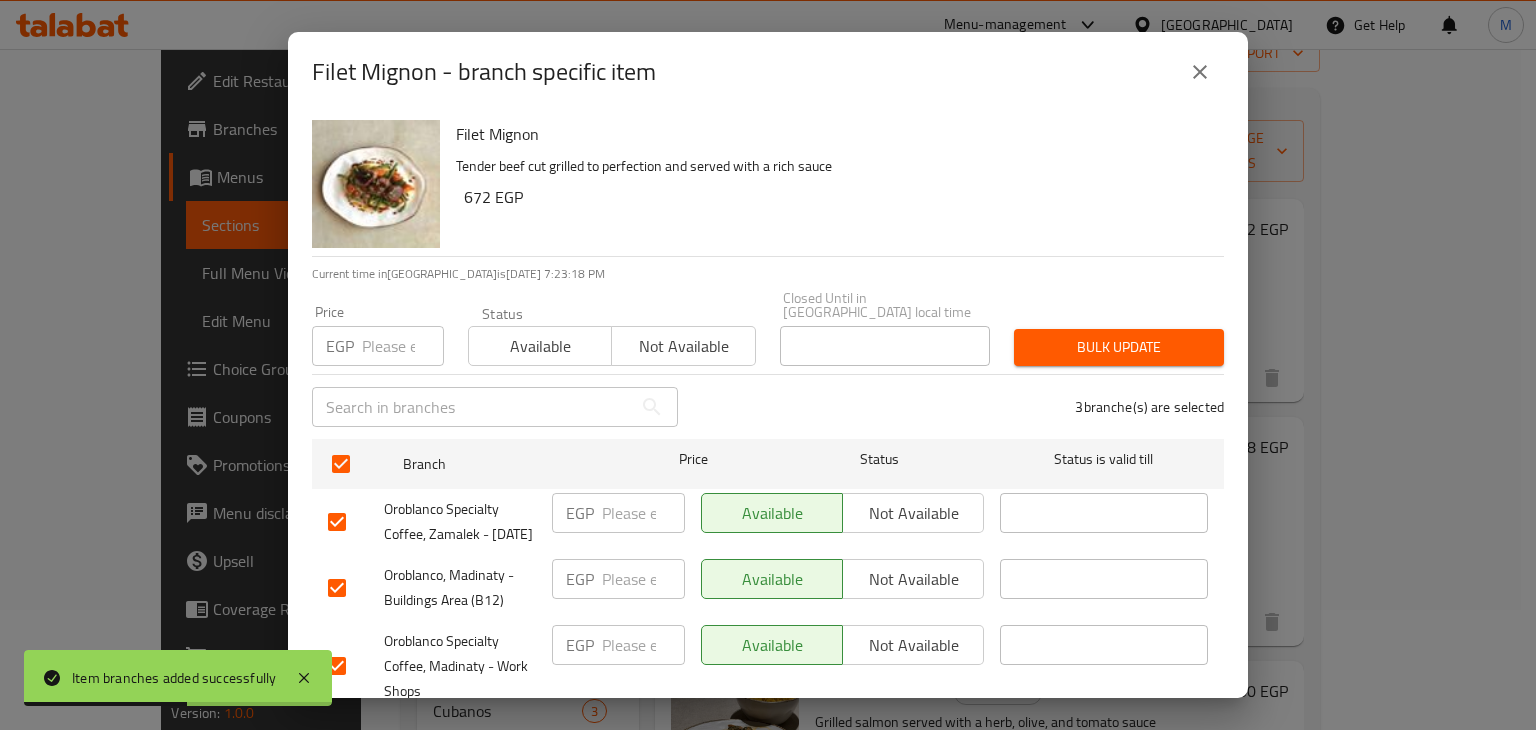 click on "Not available" at bounding box center [683, 346] 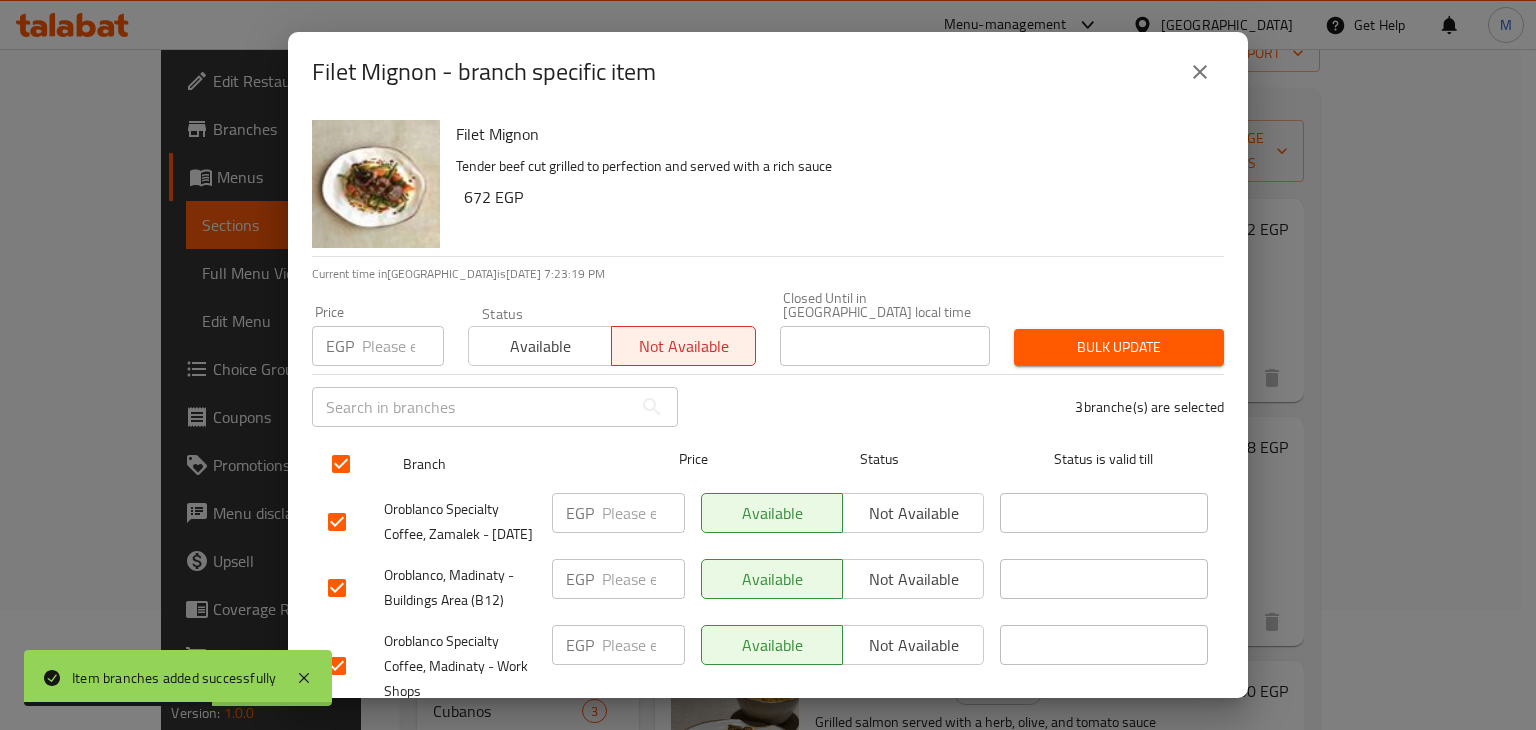 click on "Status" at bounding box center [880, 464] 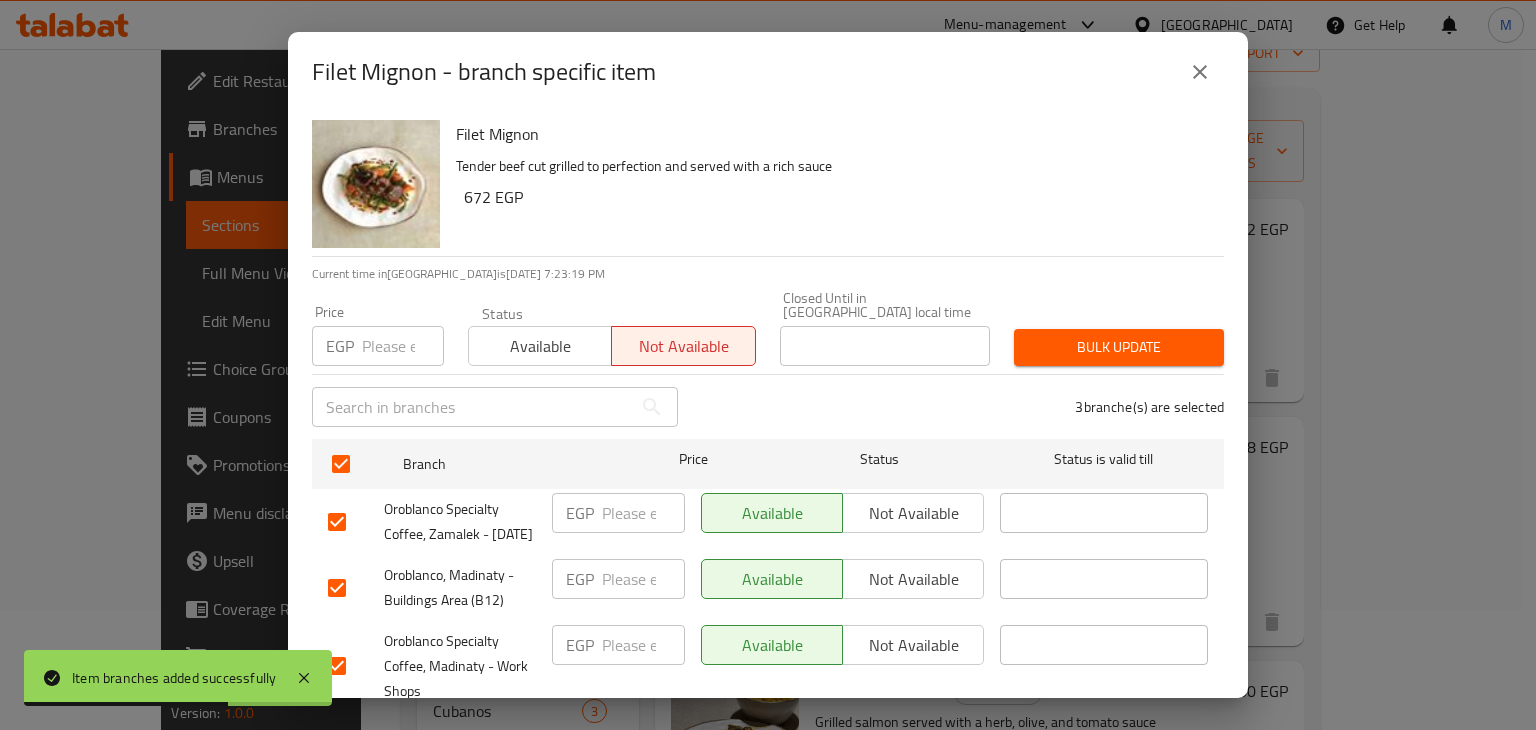 click on "Not available" at bounding box center [913, 513] 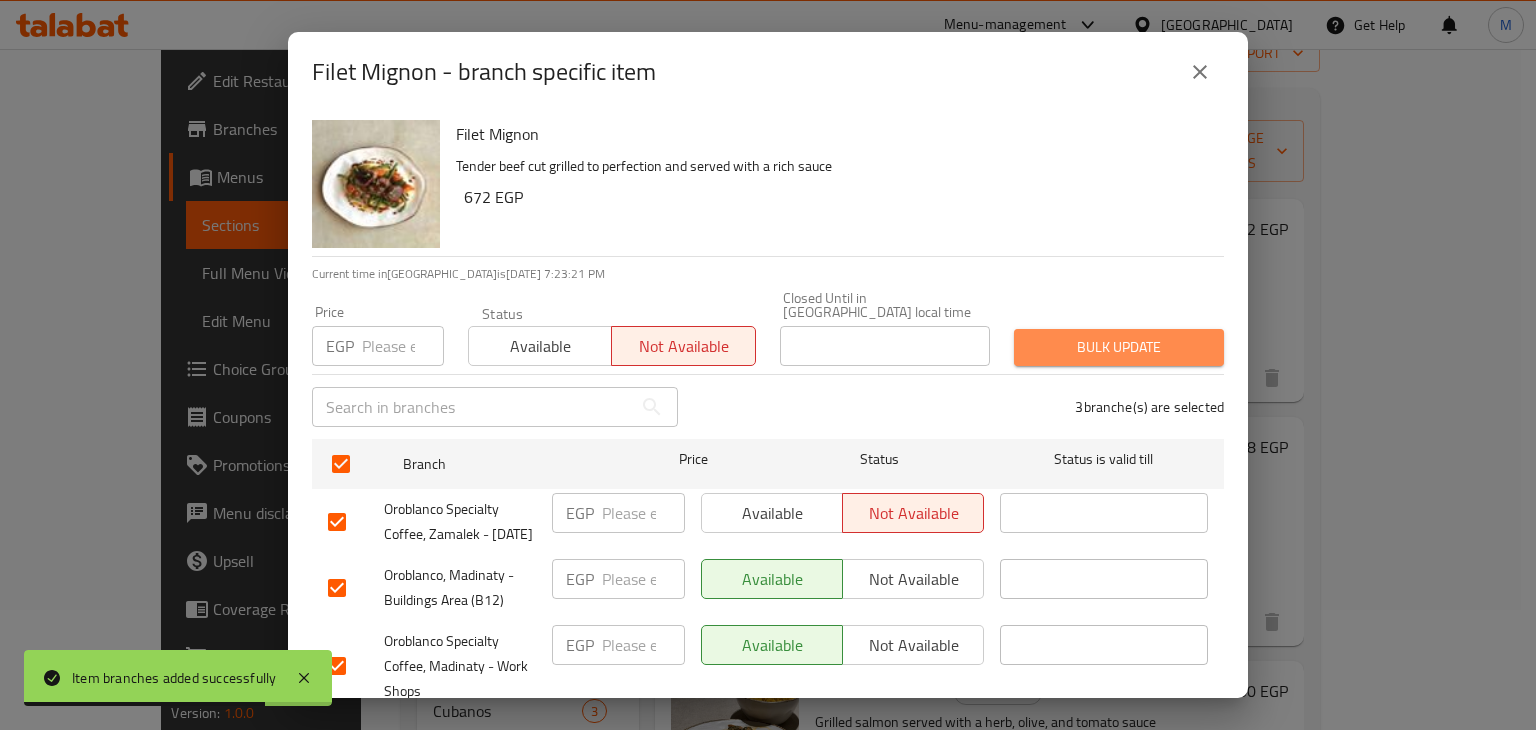 click on "Bulk update" at bounding box center (1119, 347) 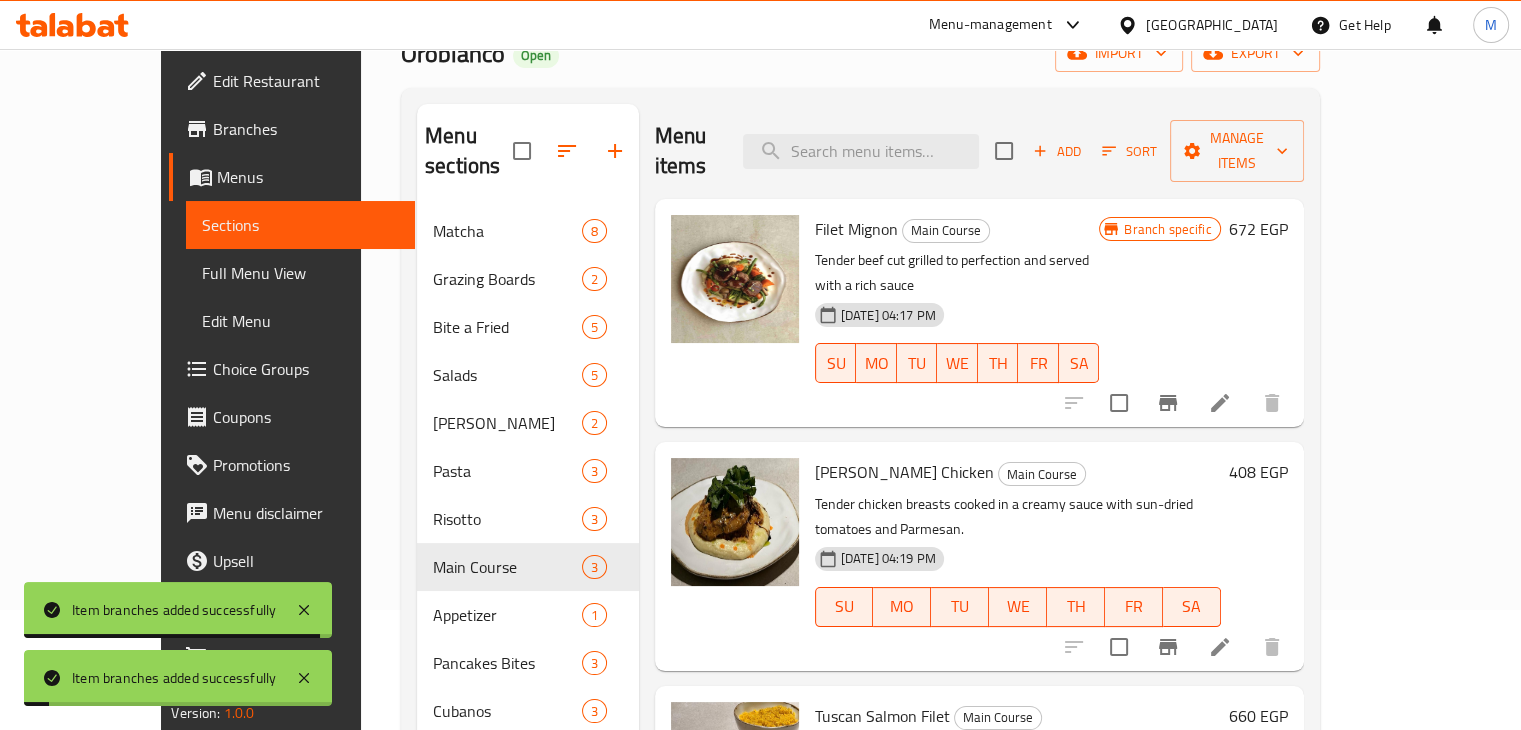 click 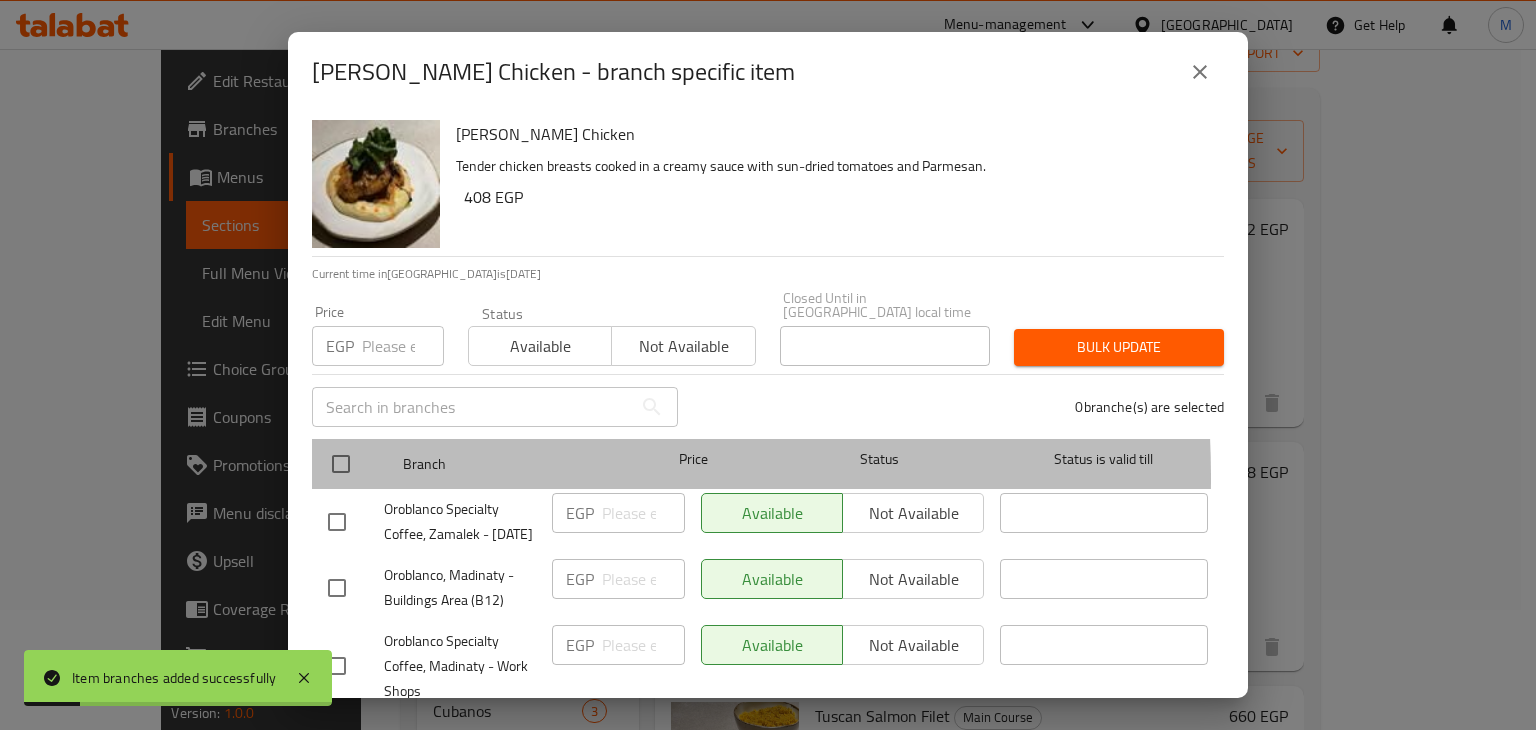 click at bounding box center (357, 464) 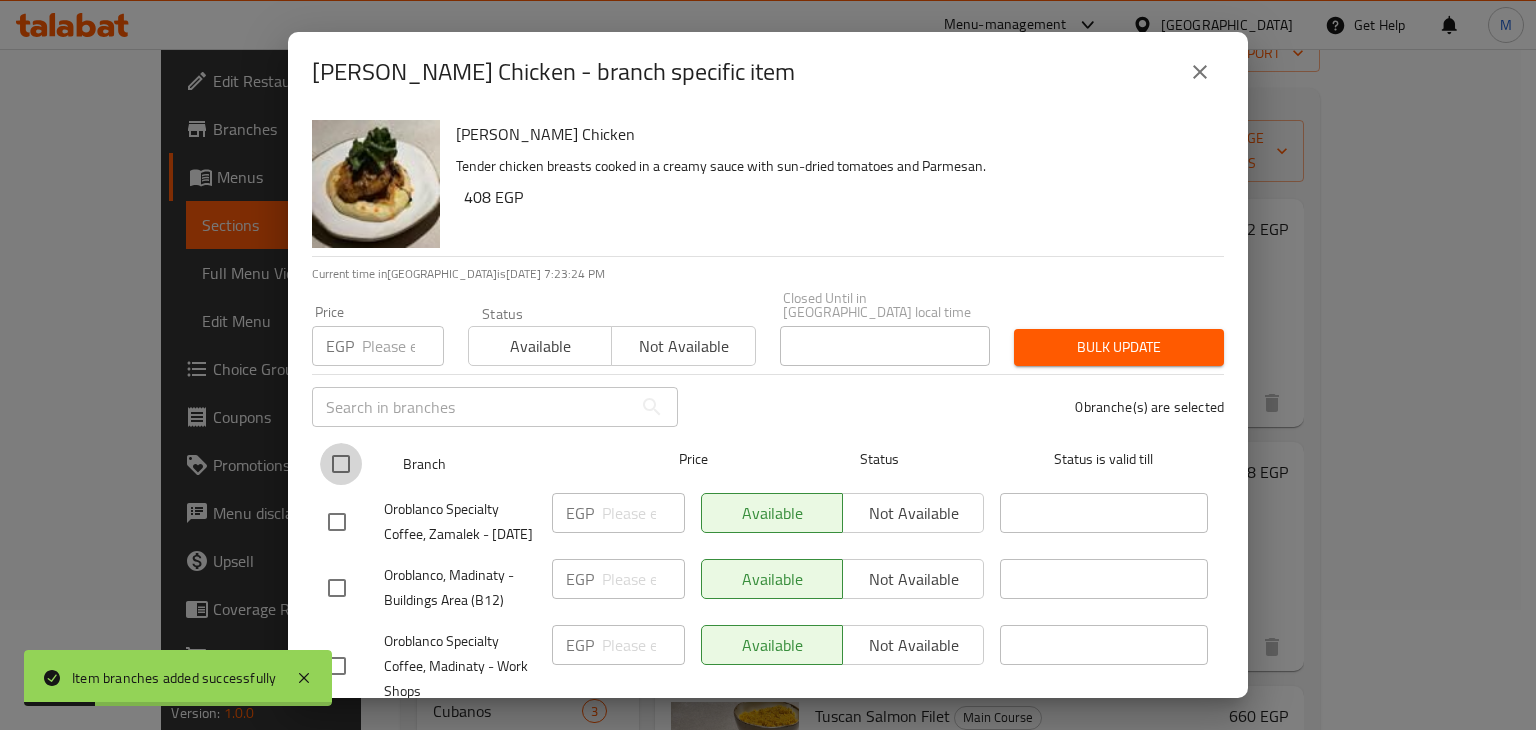 click at bounding box center (341, 464) 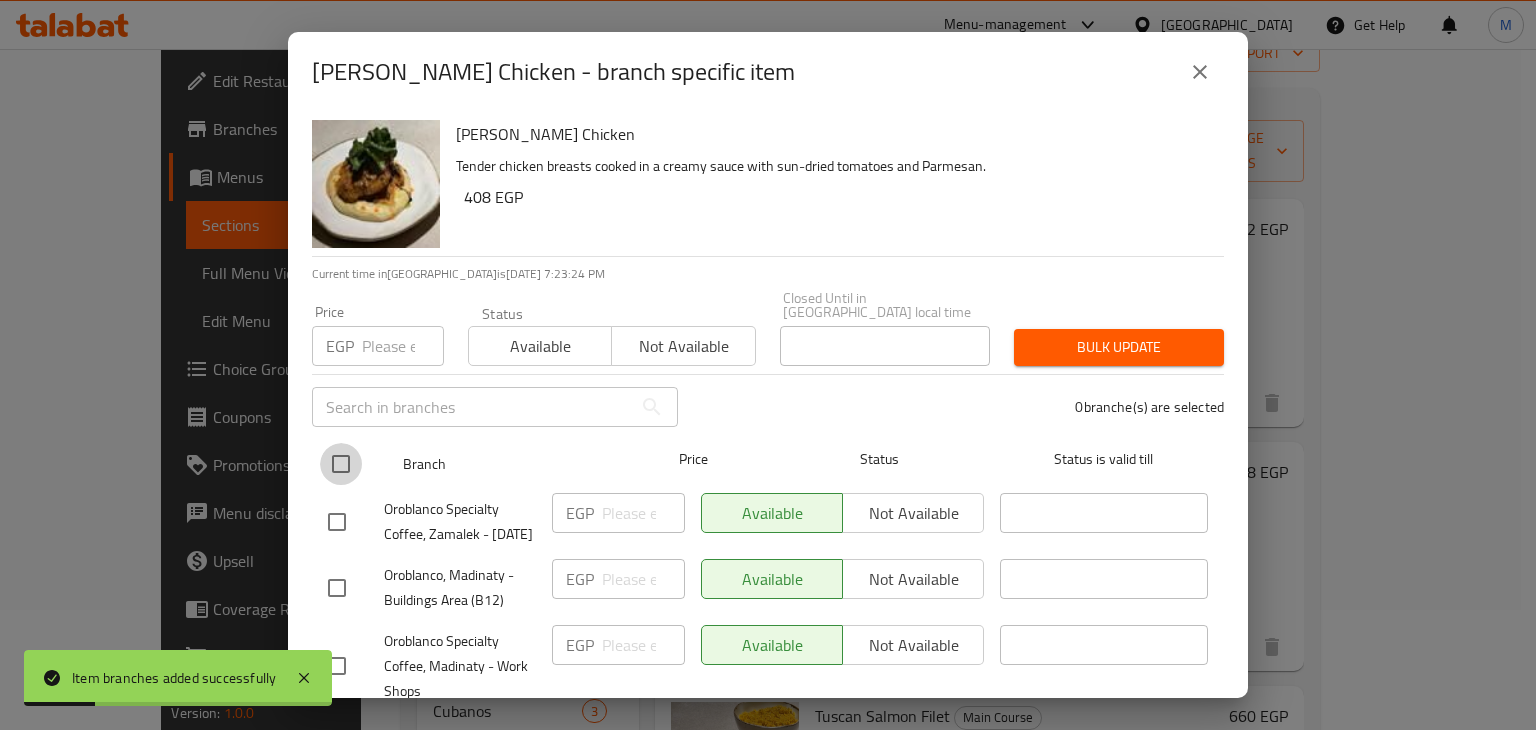 checkbox on "true" 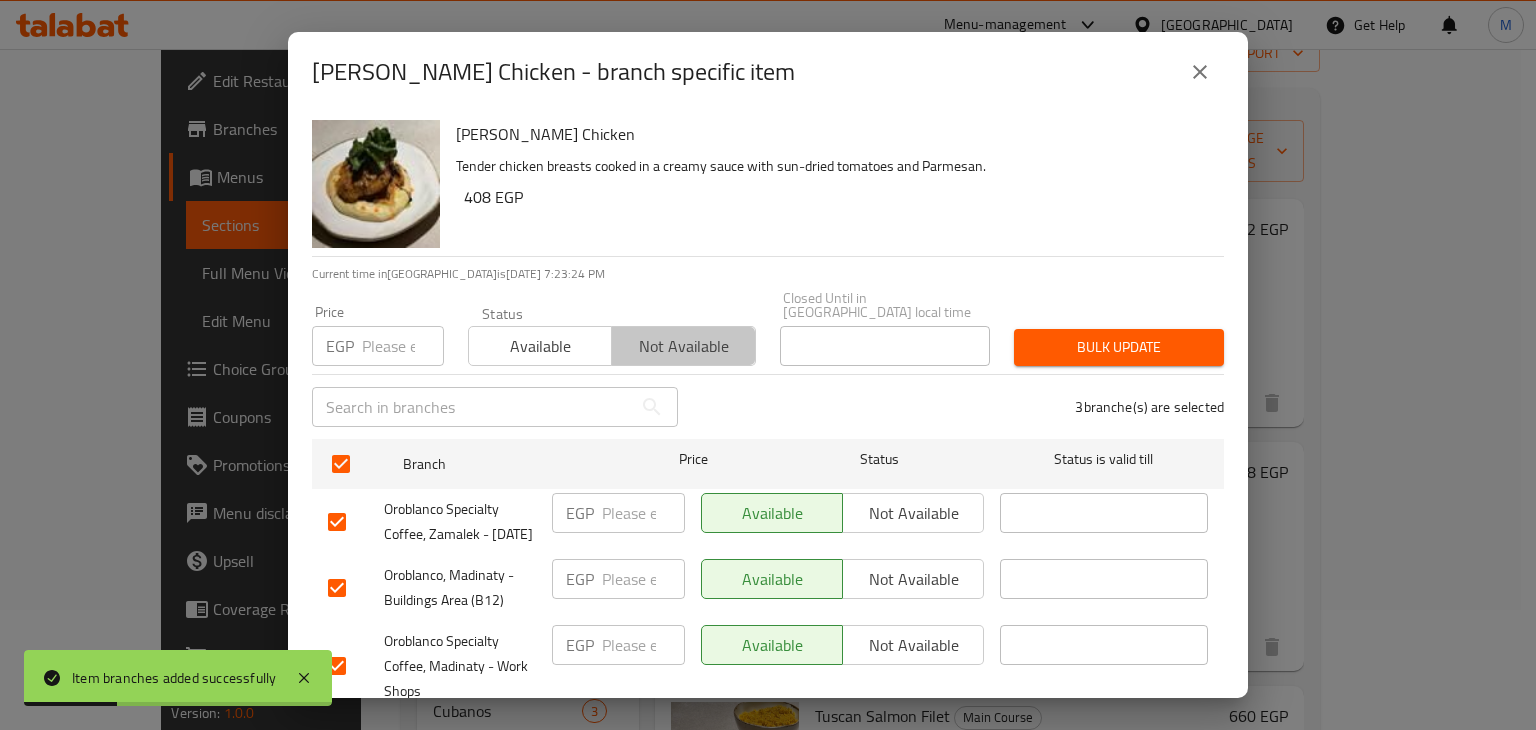 click on "Not available" at bounding box center (683, 346) 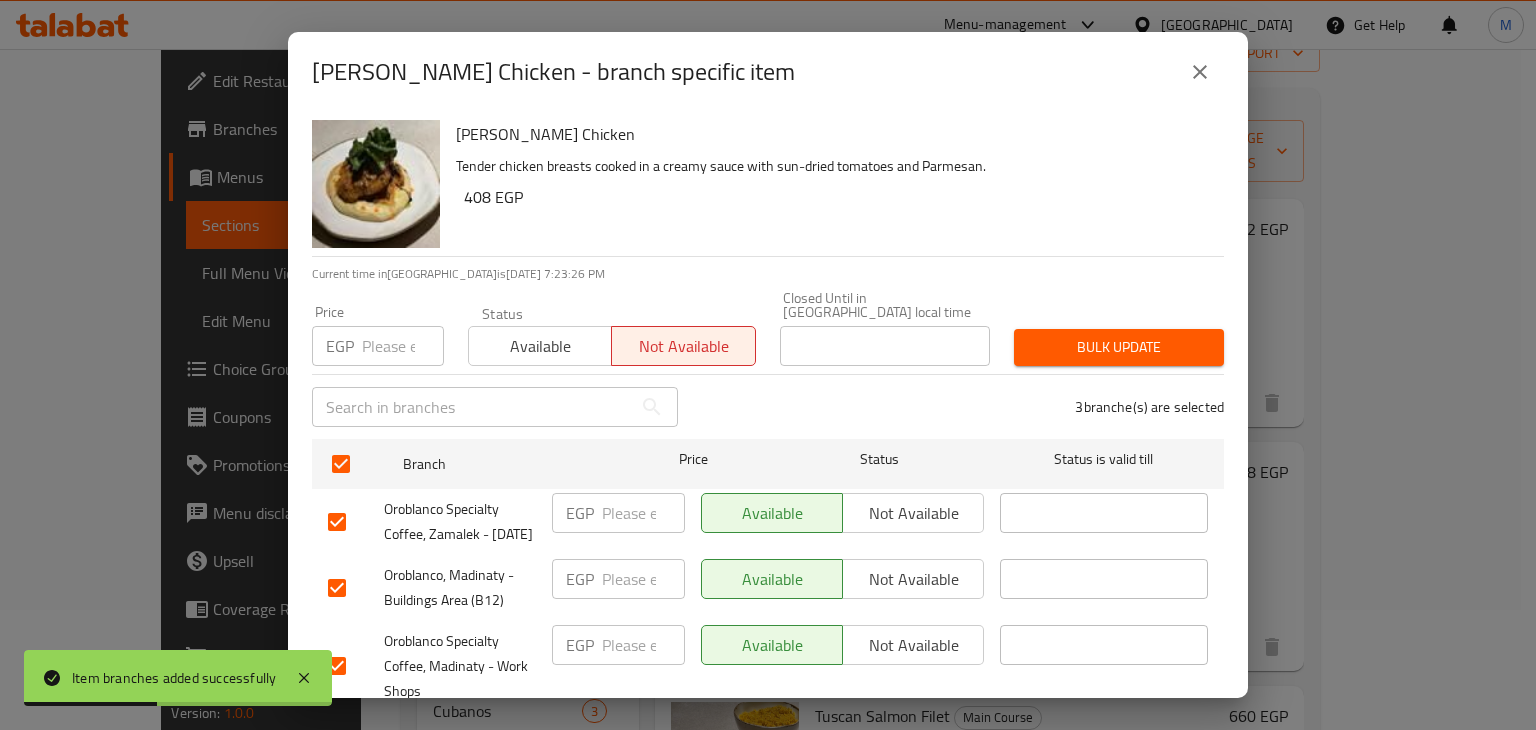 click on "Available" at bounding box center [540, 346] 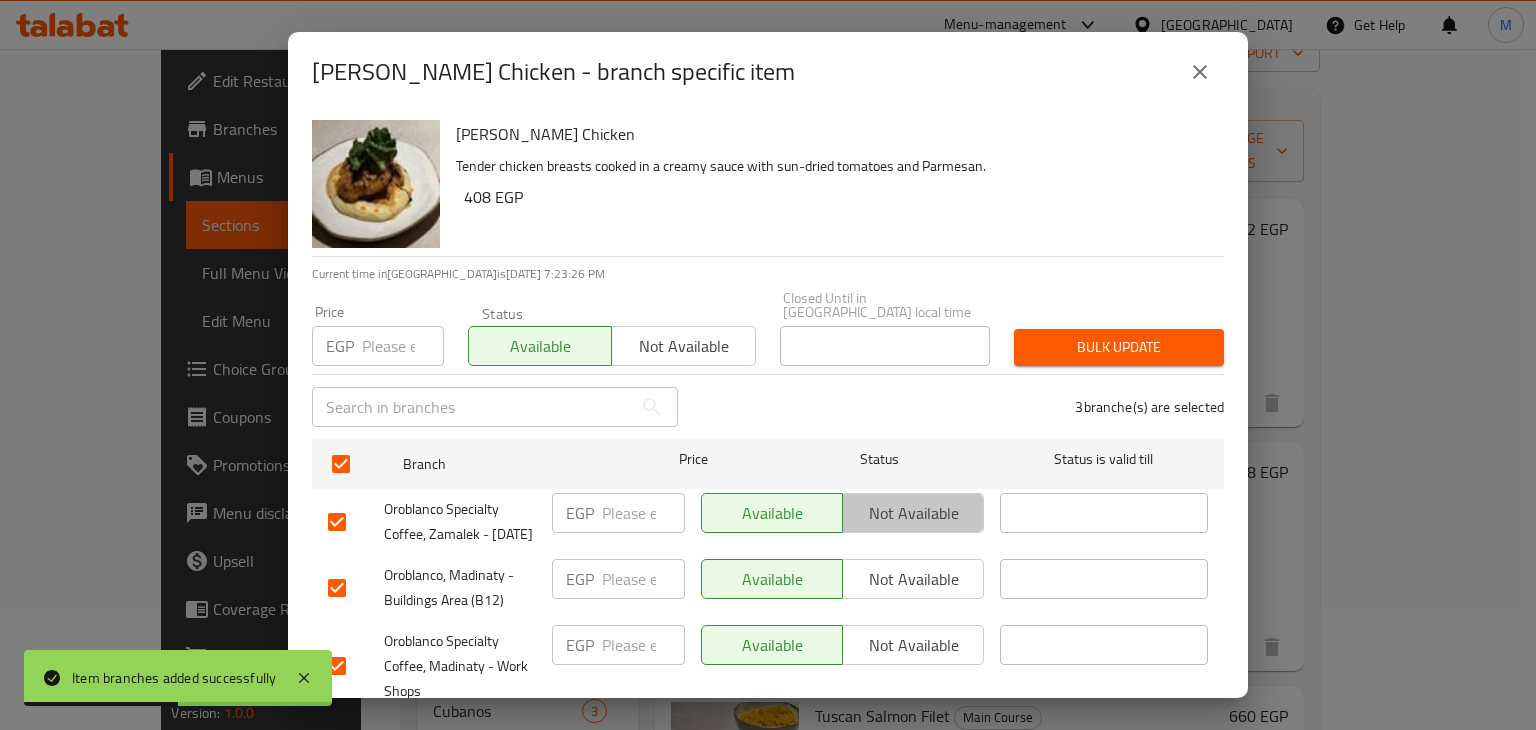 click on "Not available" at bounding box center (913, 513) 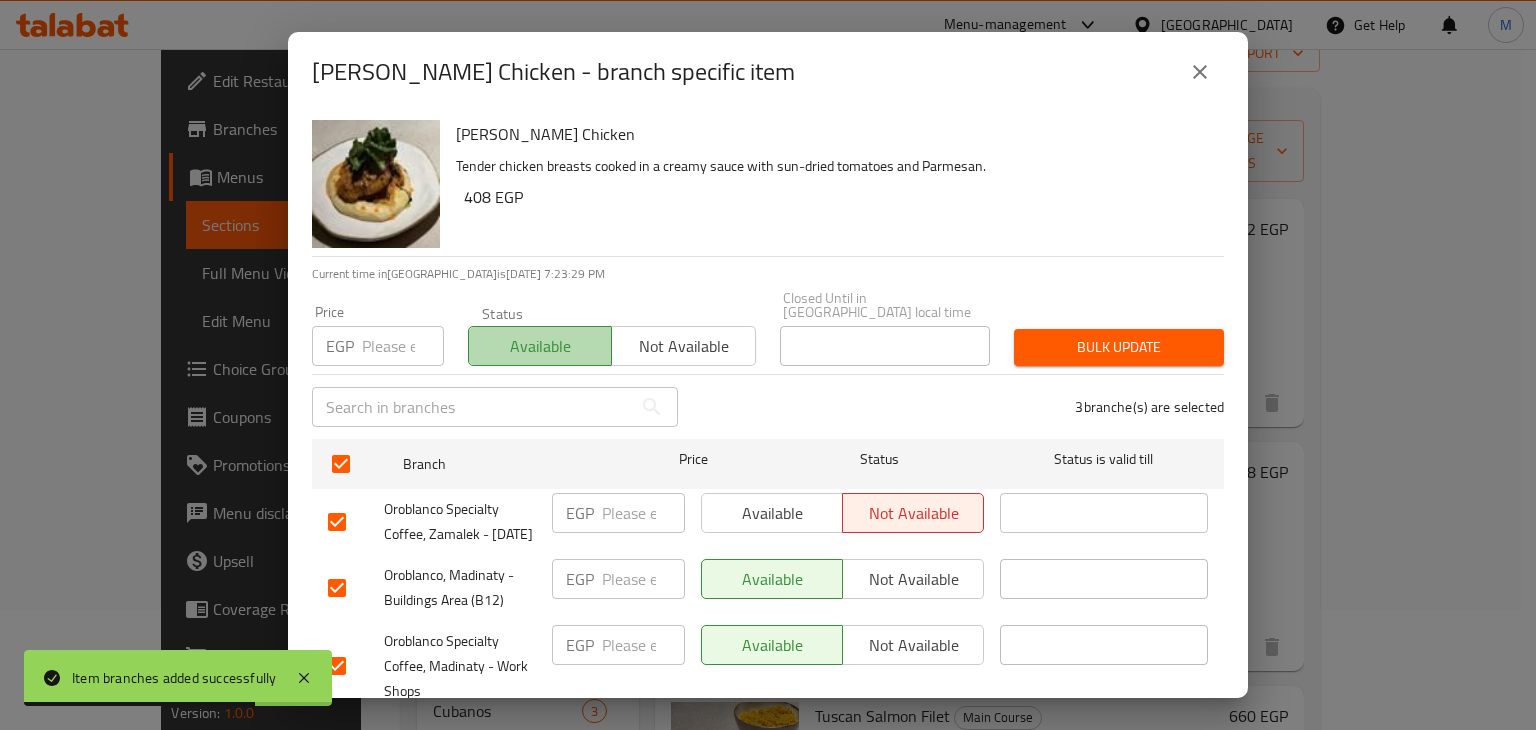 click on "Available" at bounding box center [540, 346] 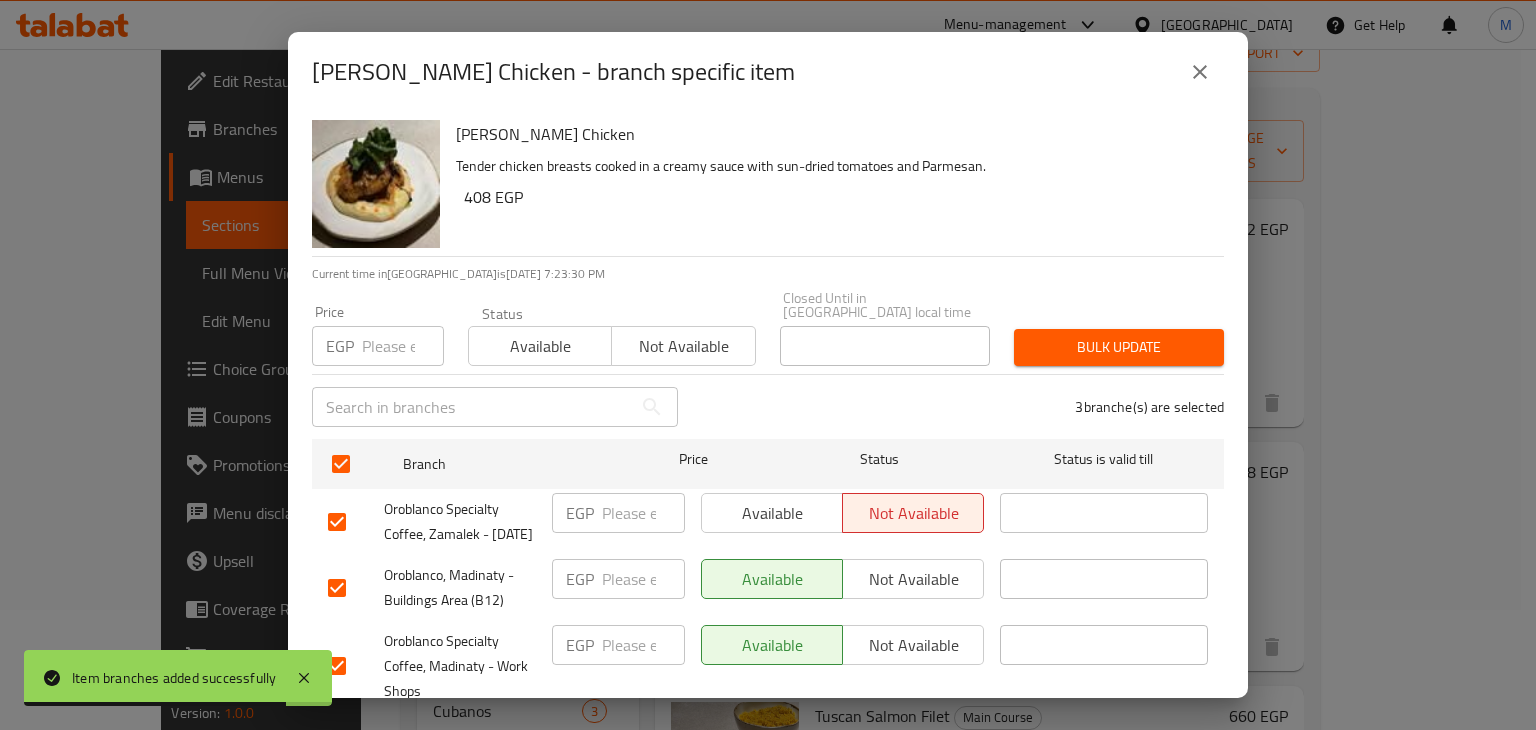 click on "Bulk update" at bounding box center (1119, 347) 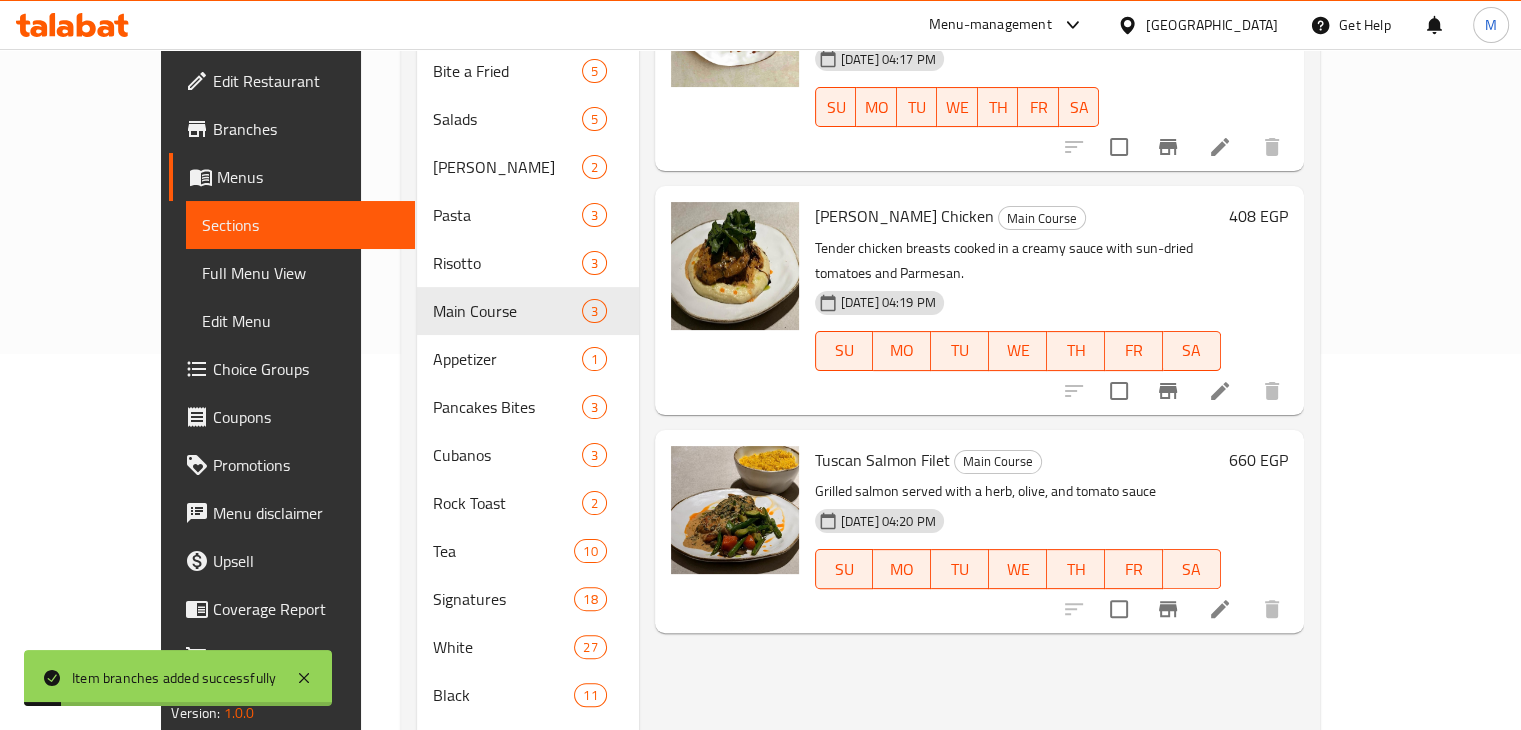 scroll, scrollTop: 379, scrollLeft: 0, axis: vertical 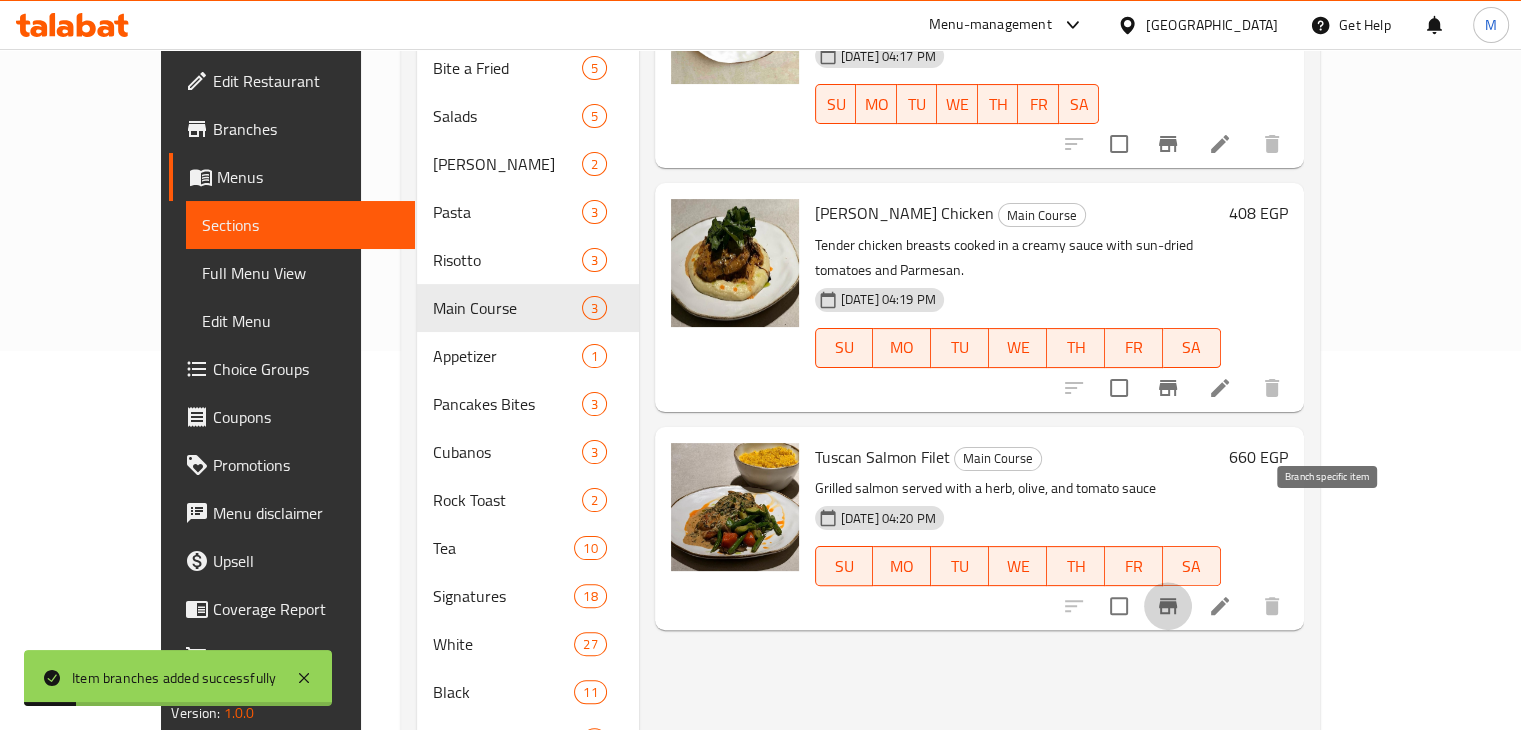 click 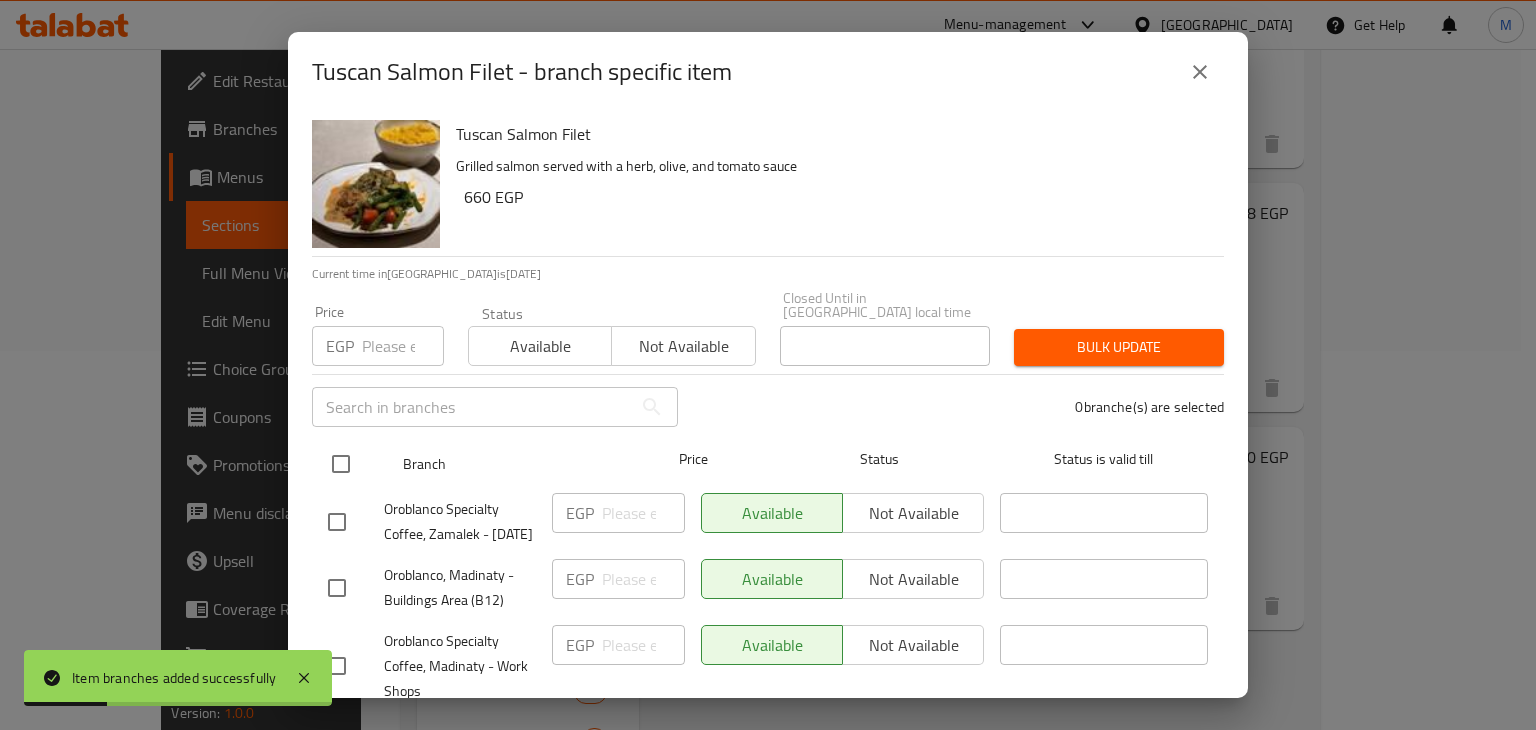 click at bounding box center (341, 464) 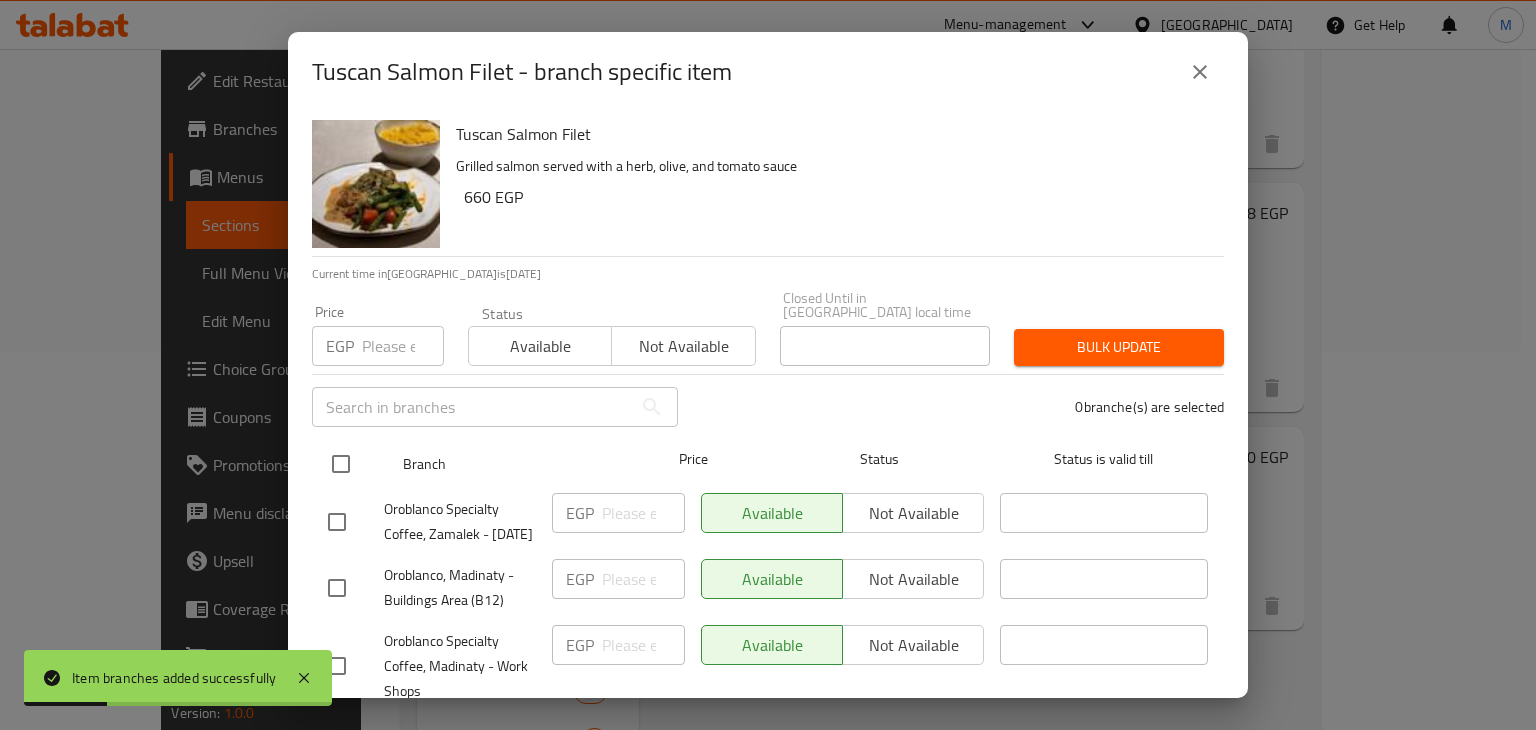 checkbox on "true" 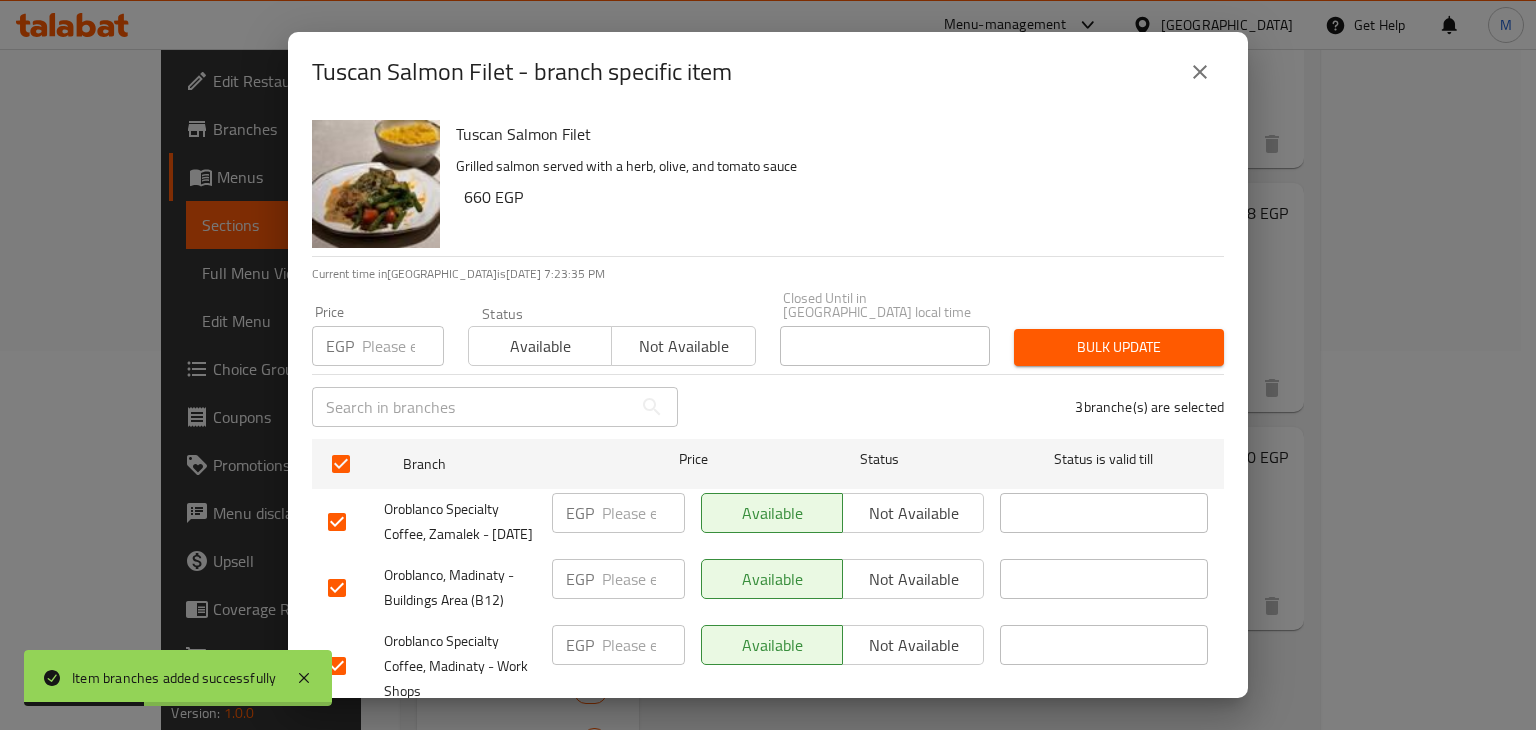click on "Available Not available" at bounding box center [842, 522] 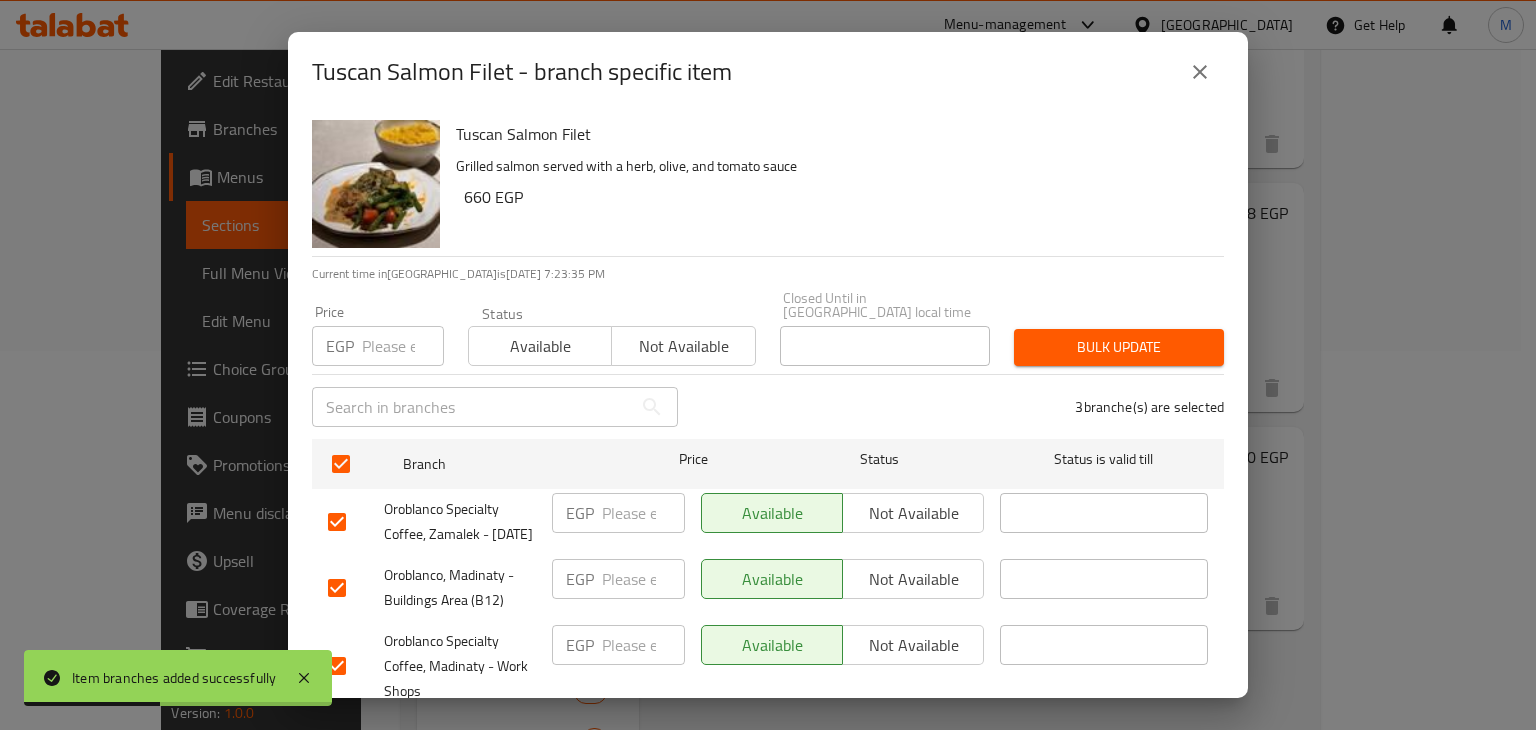 click on "Not available" at bounding box center [913, 513] 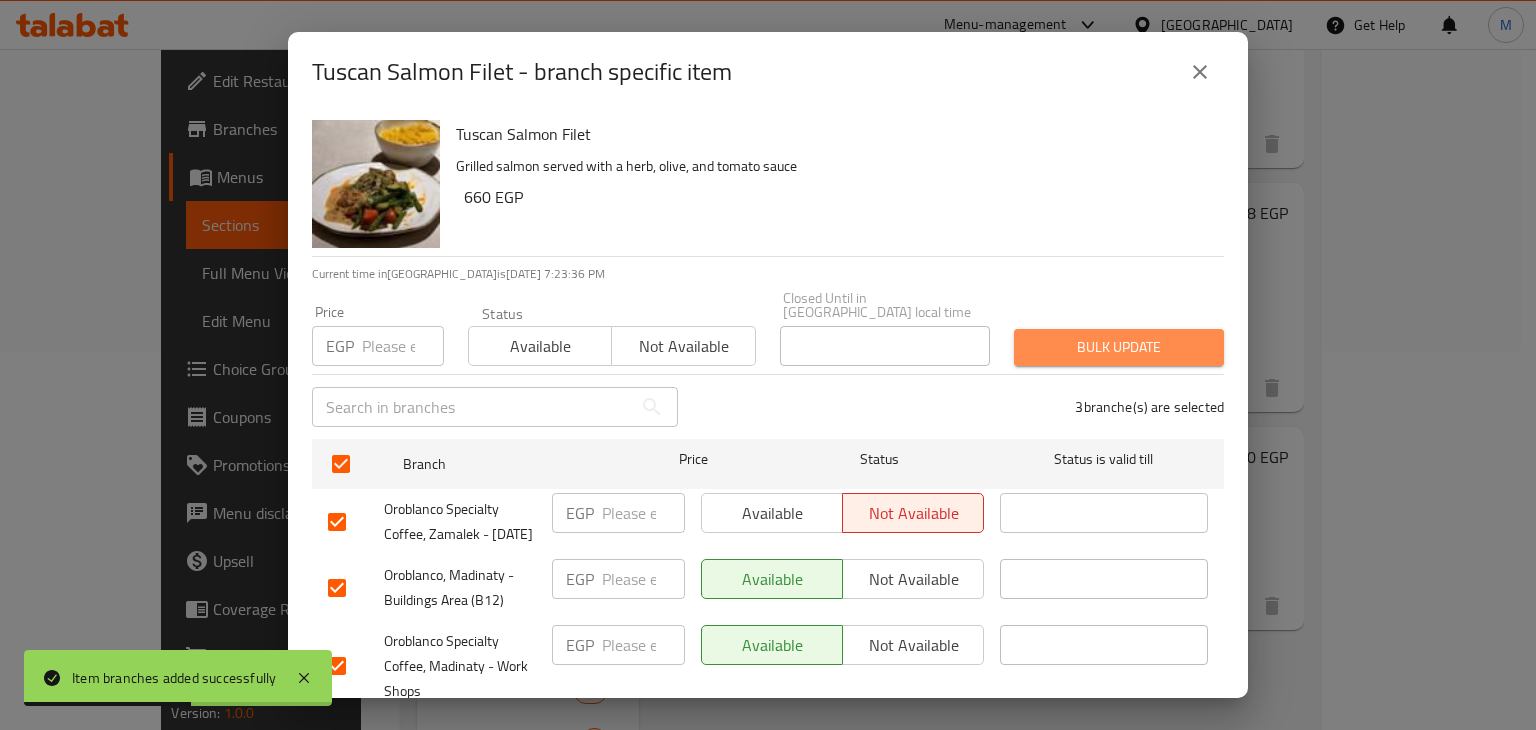 click on "Bulk update" at bounding box center (1119, 347) 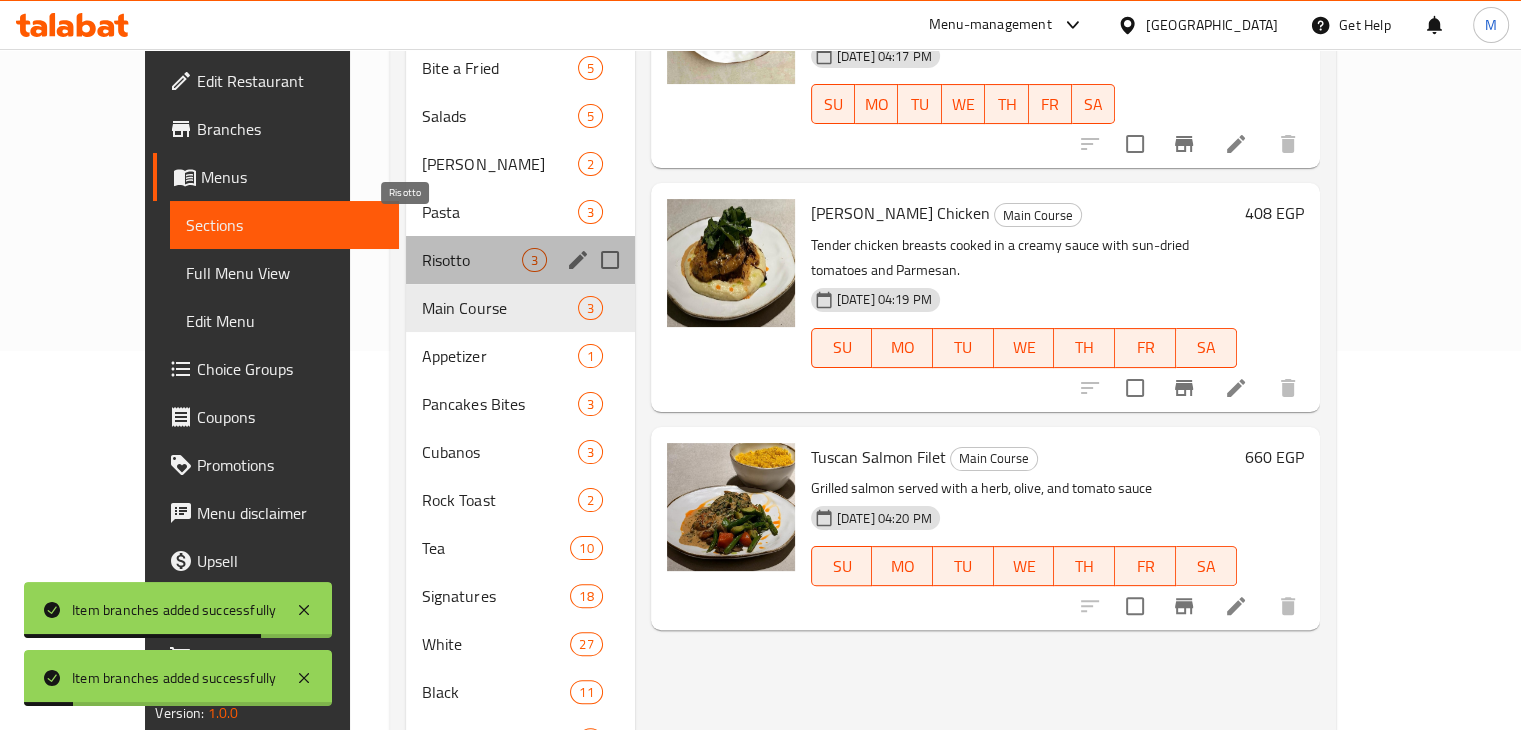 click on "Risotto" at bounding box center (471, 260) 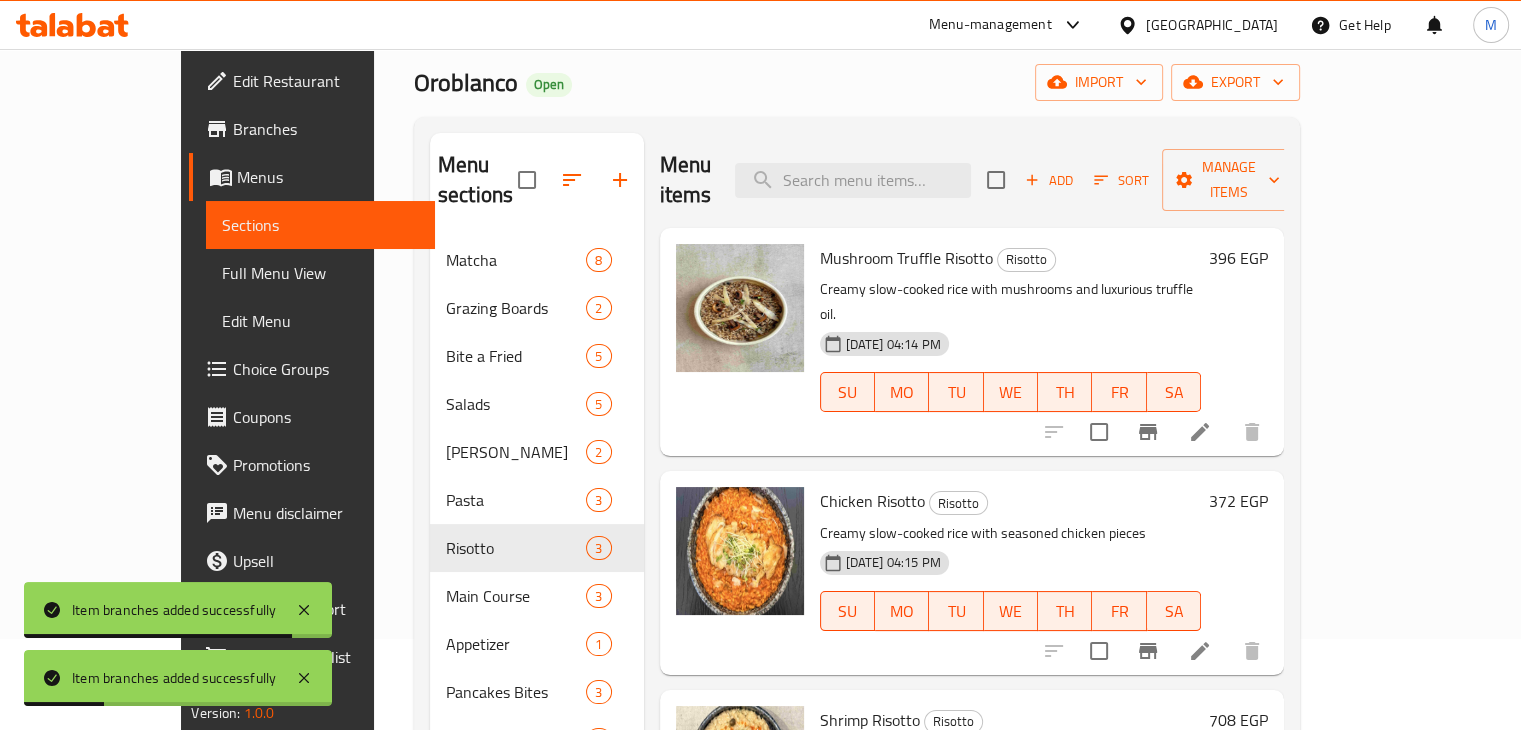 scroll, scrollTop: 84, scrollLeft: 0, axis: vertical 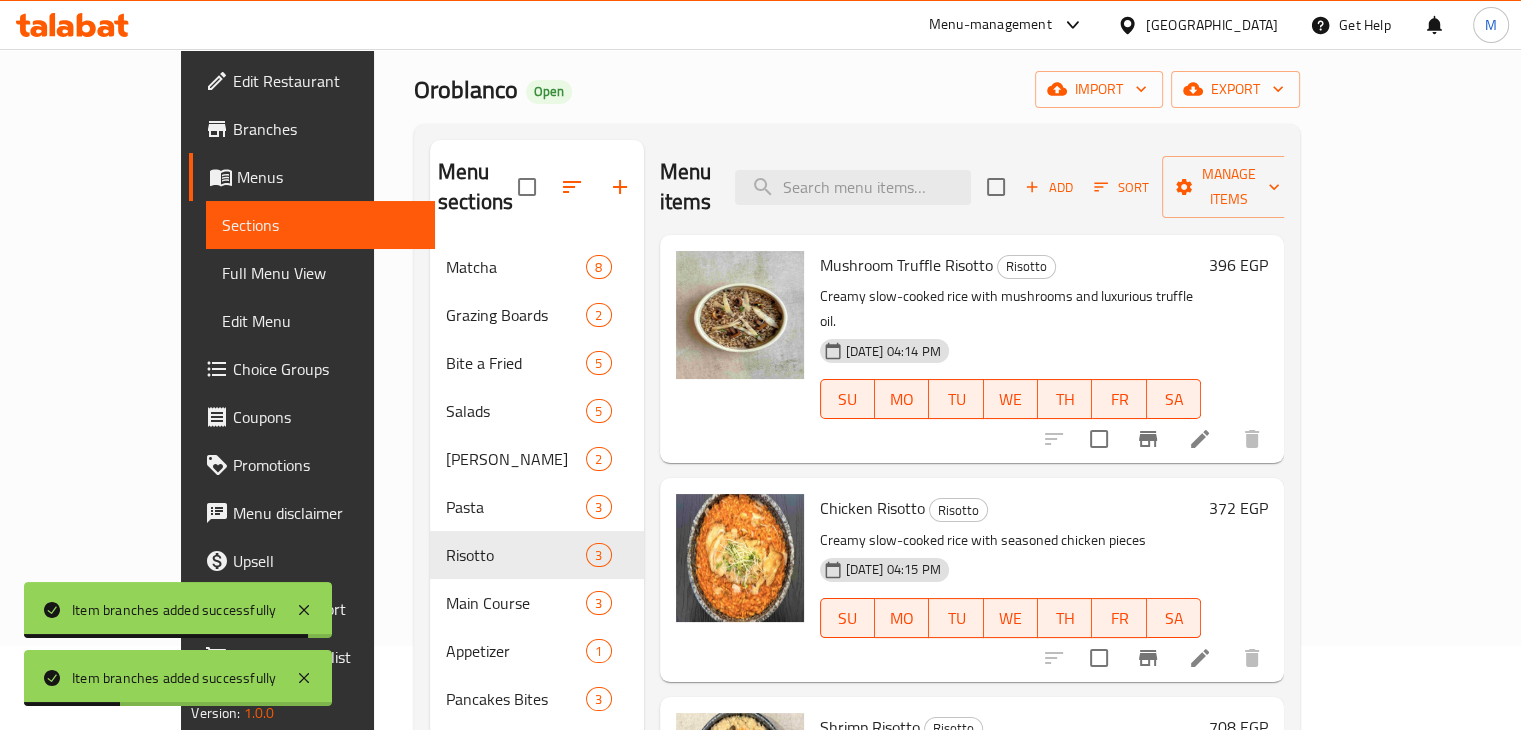 click at bounding box center [1153, 439] 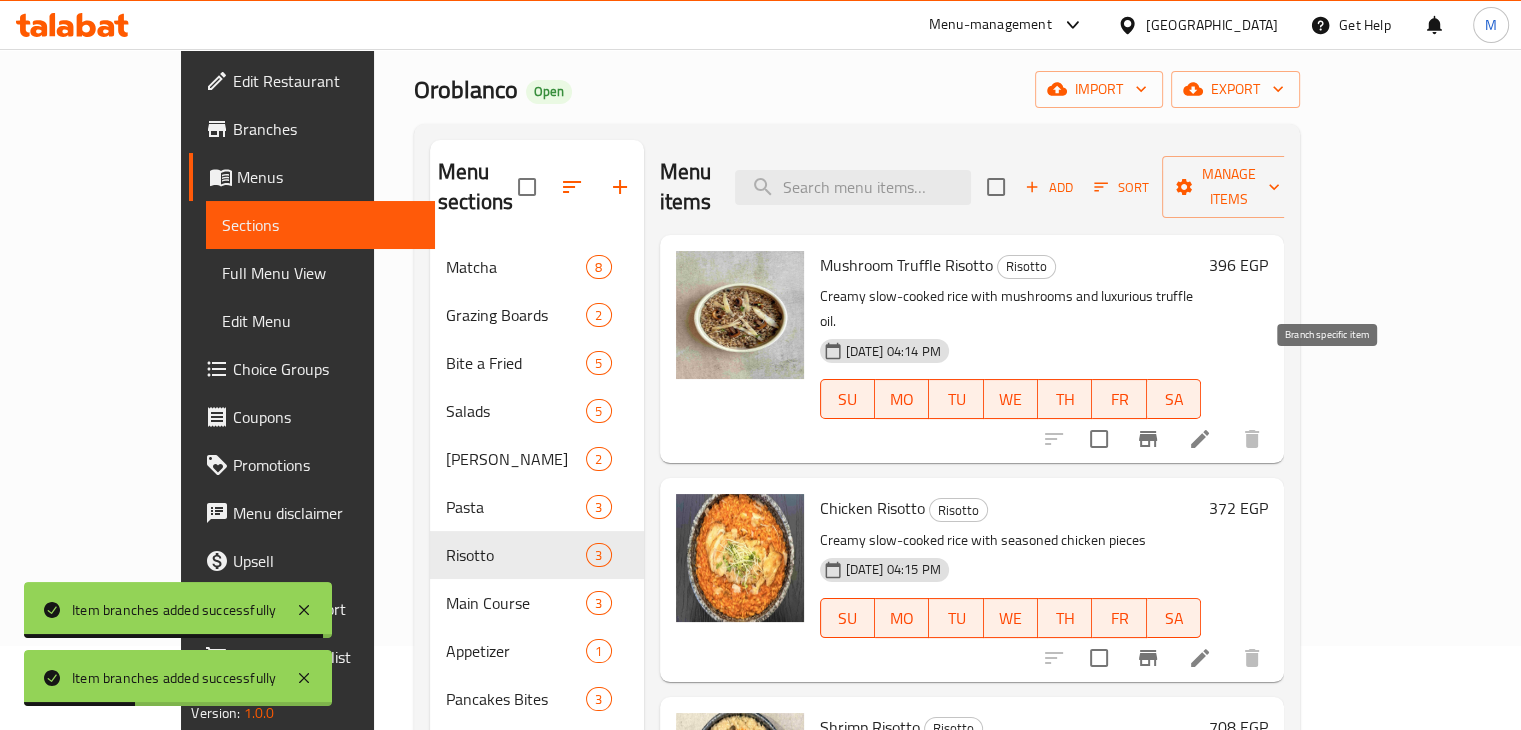 click 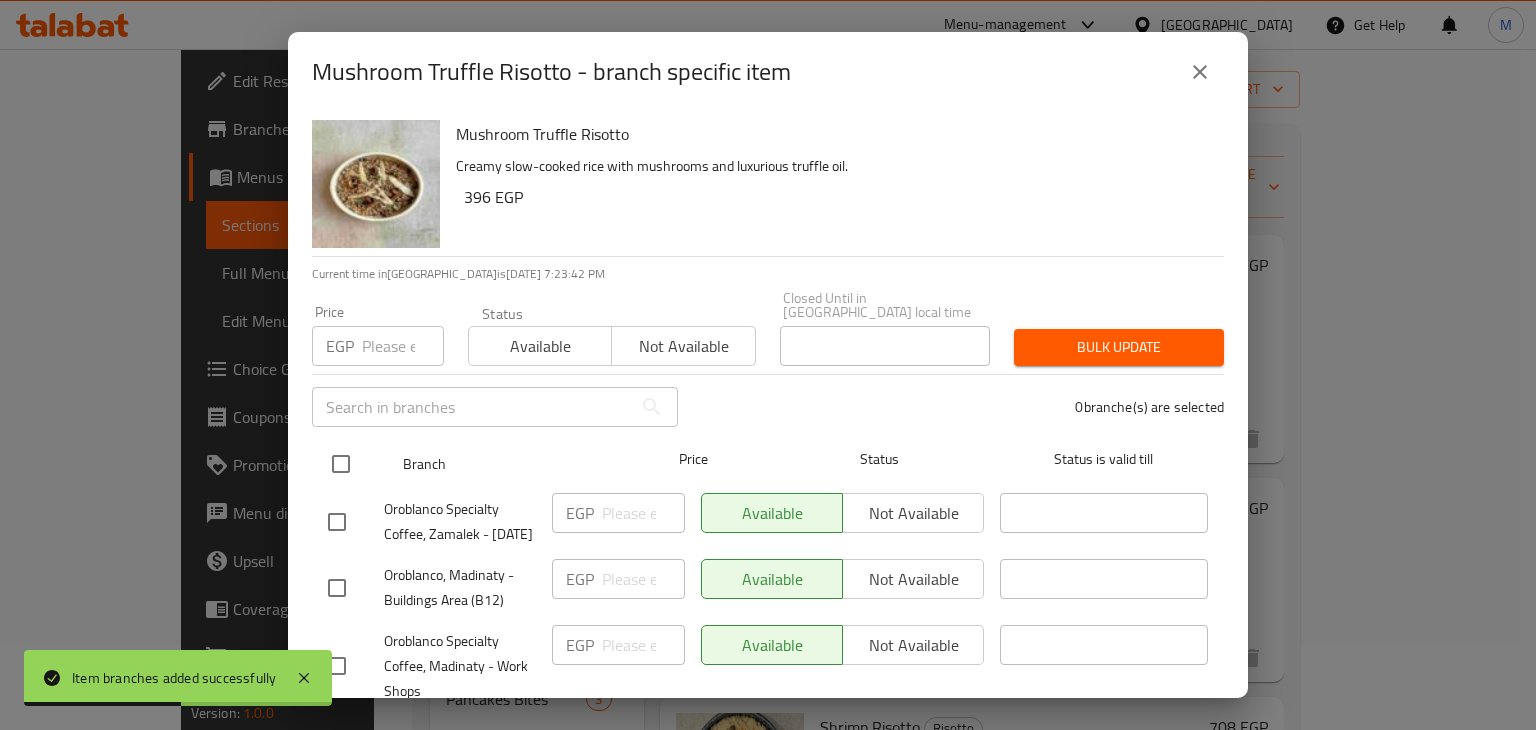 click at bounding box center [341, 464] 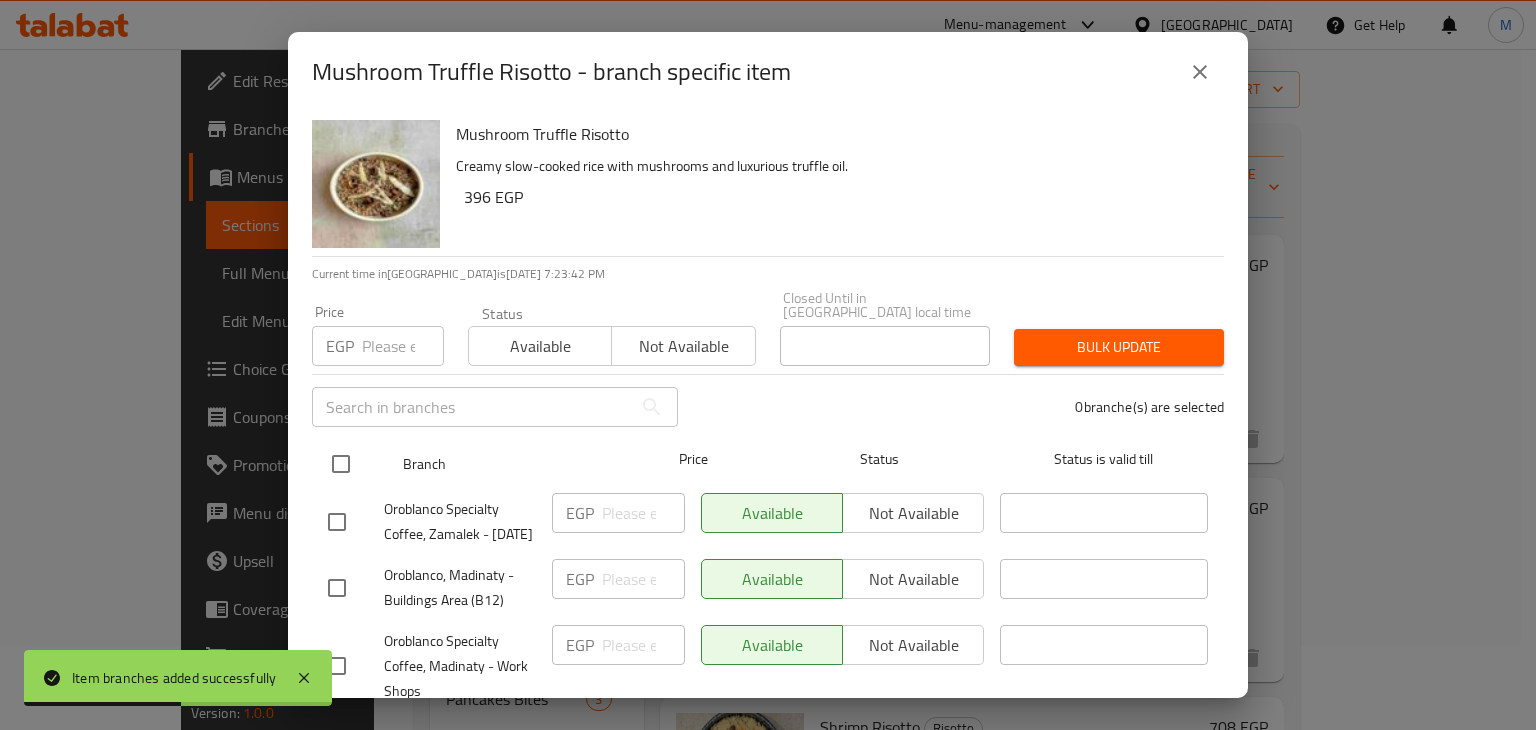 checkbox on "true" 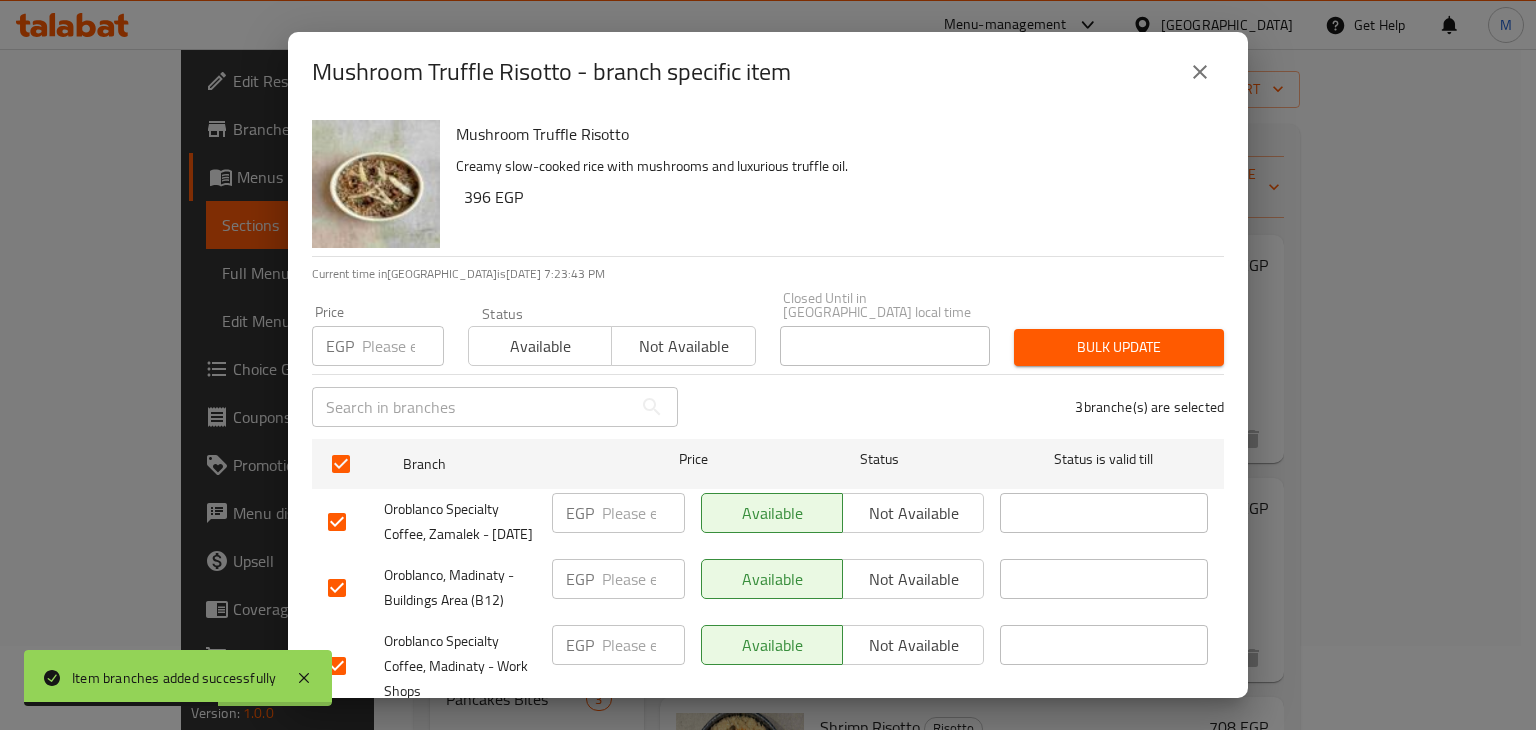 click on "Not available" at bounding box center (913, 513) 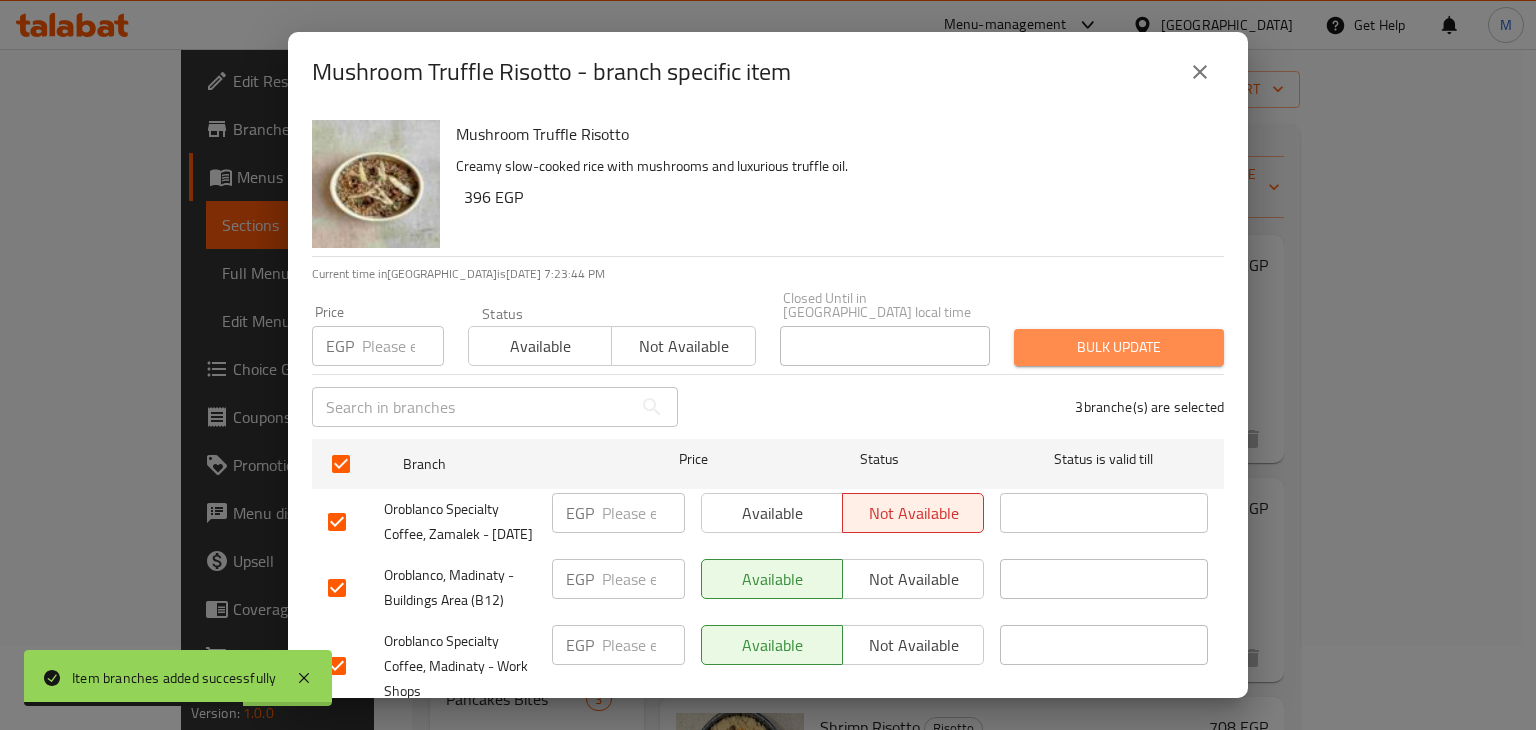 click on "Bulk update" at bounding box center [1119, 347] 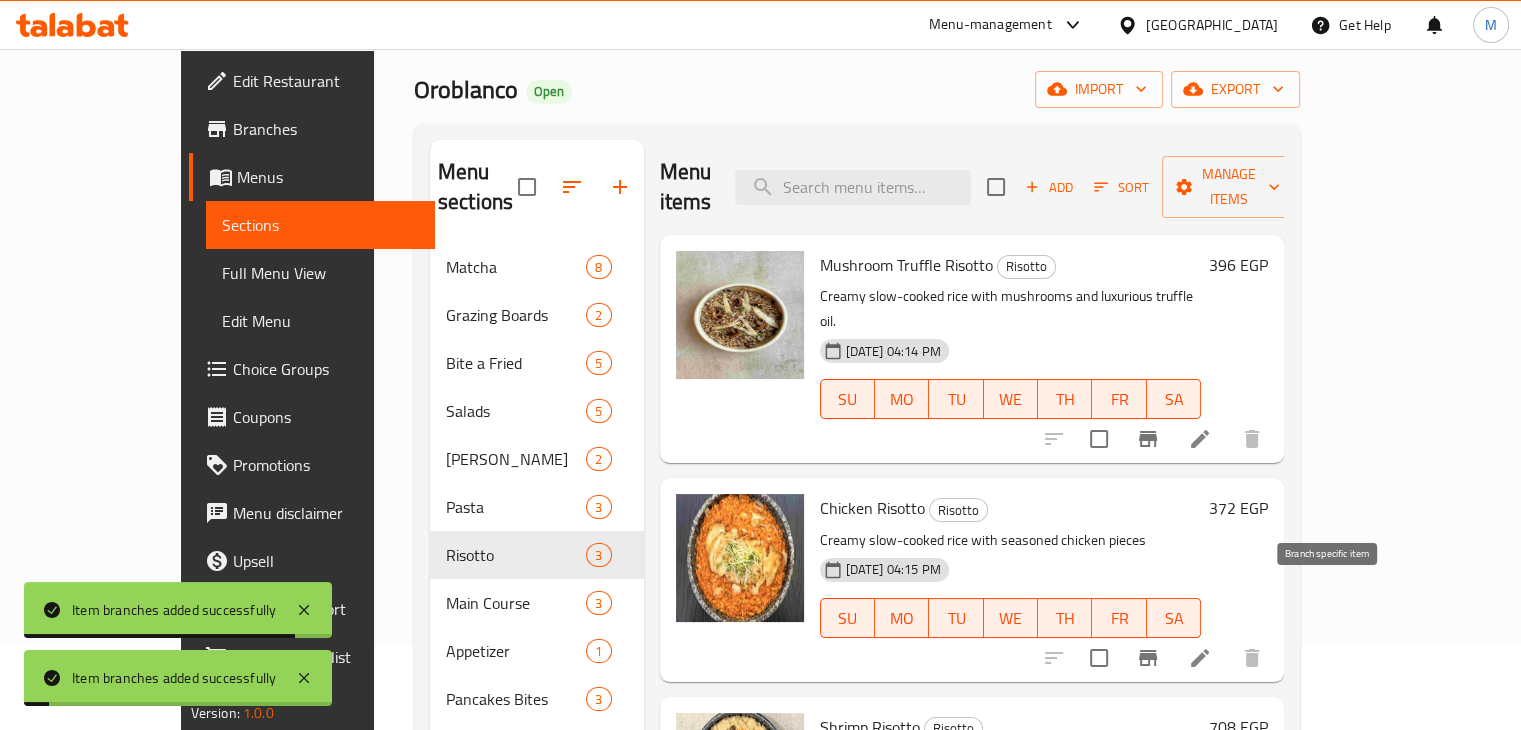 click 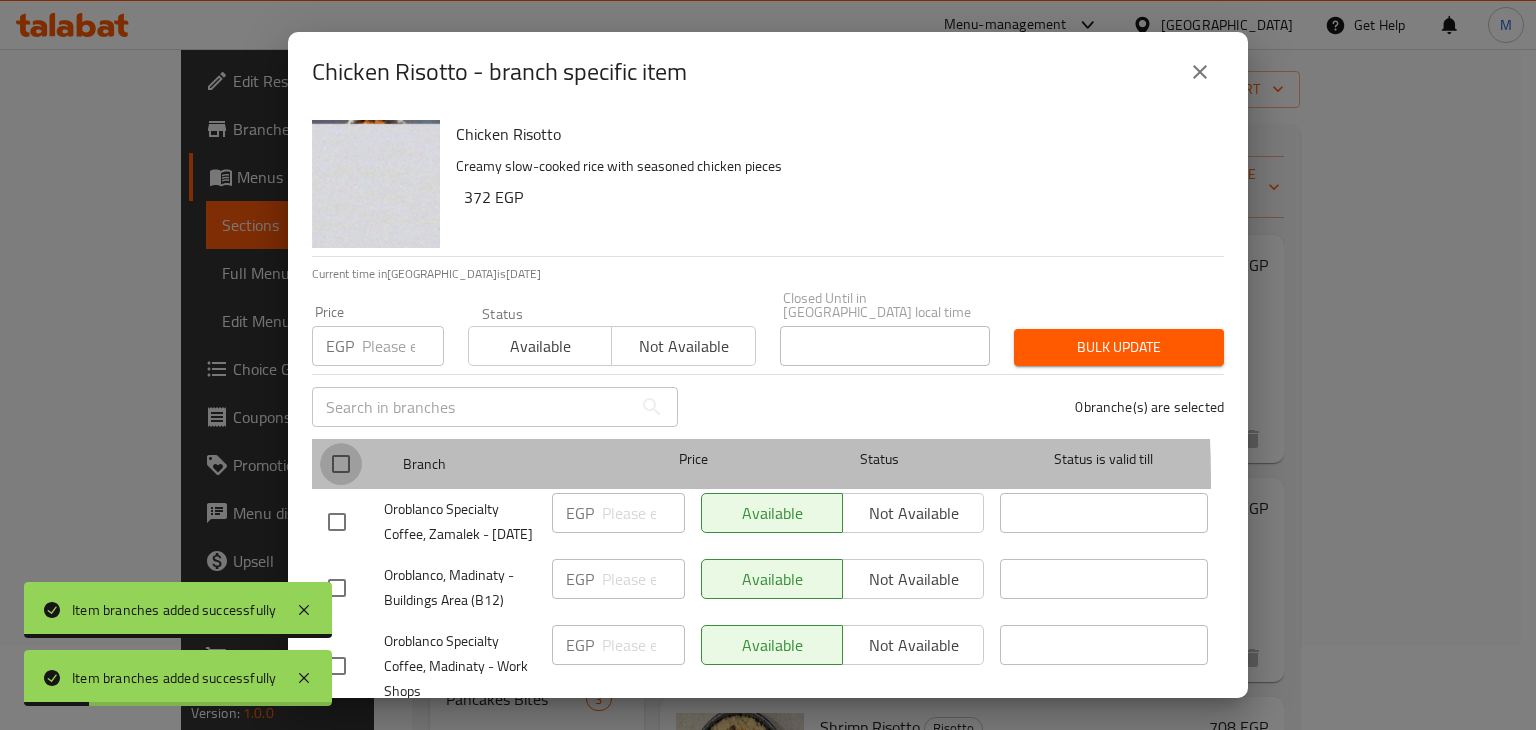 click at bounding box center (341, 464) 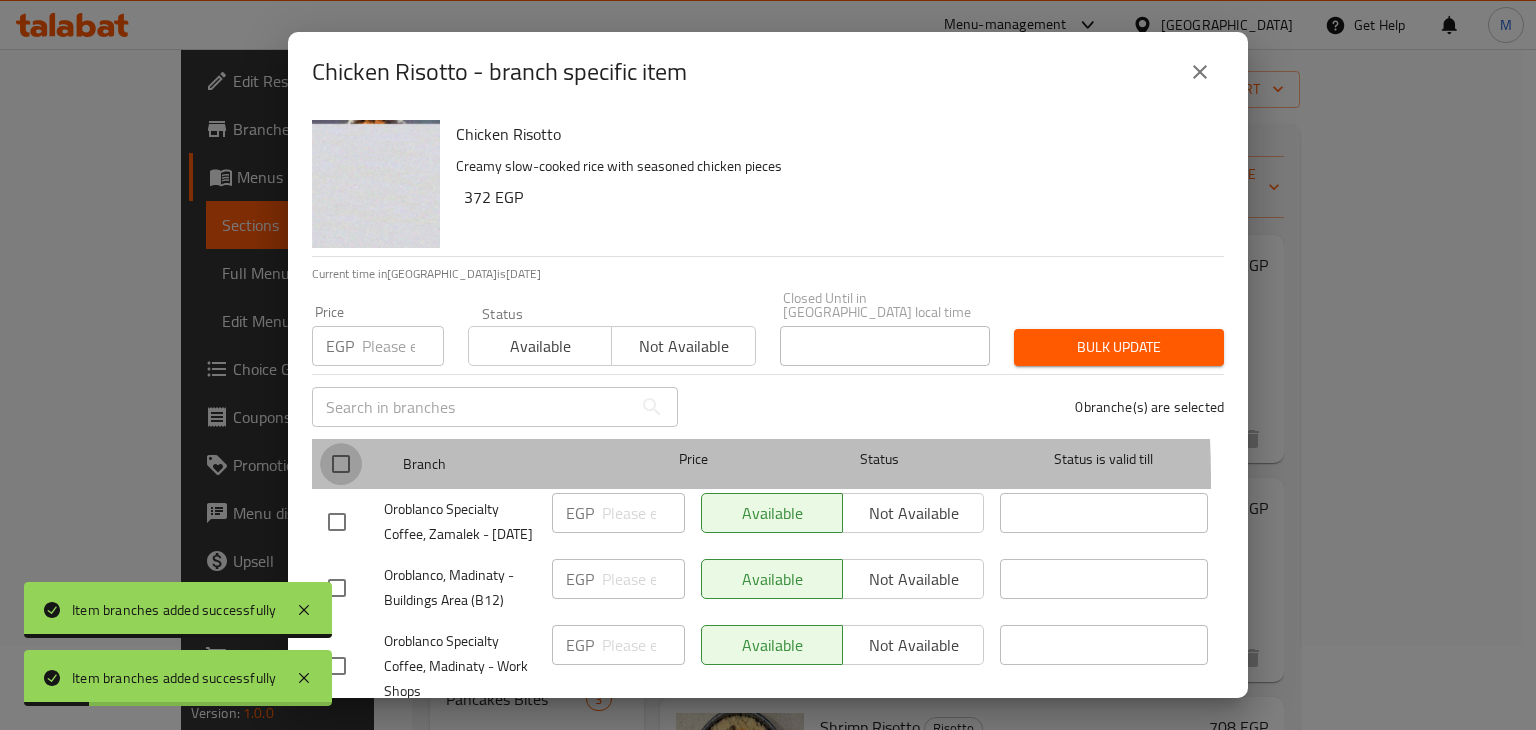 checkbox on "true" 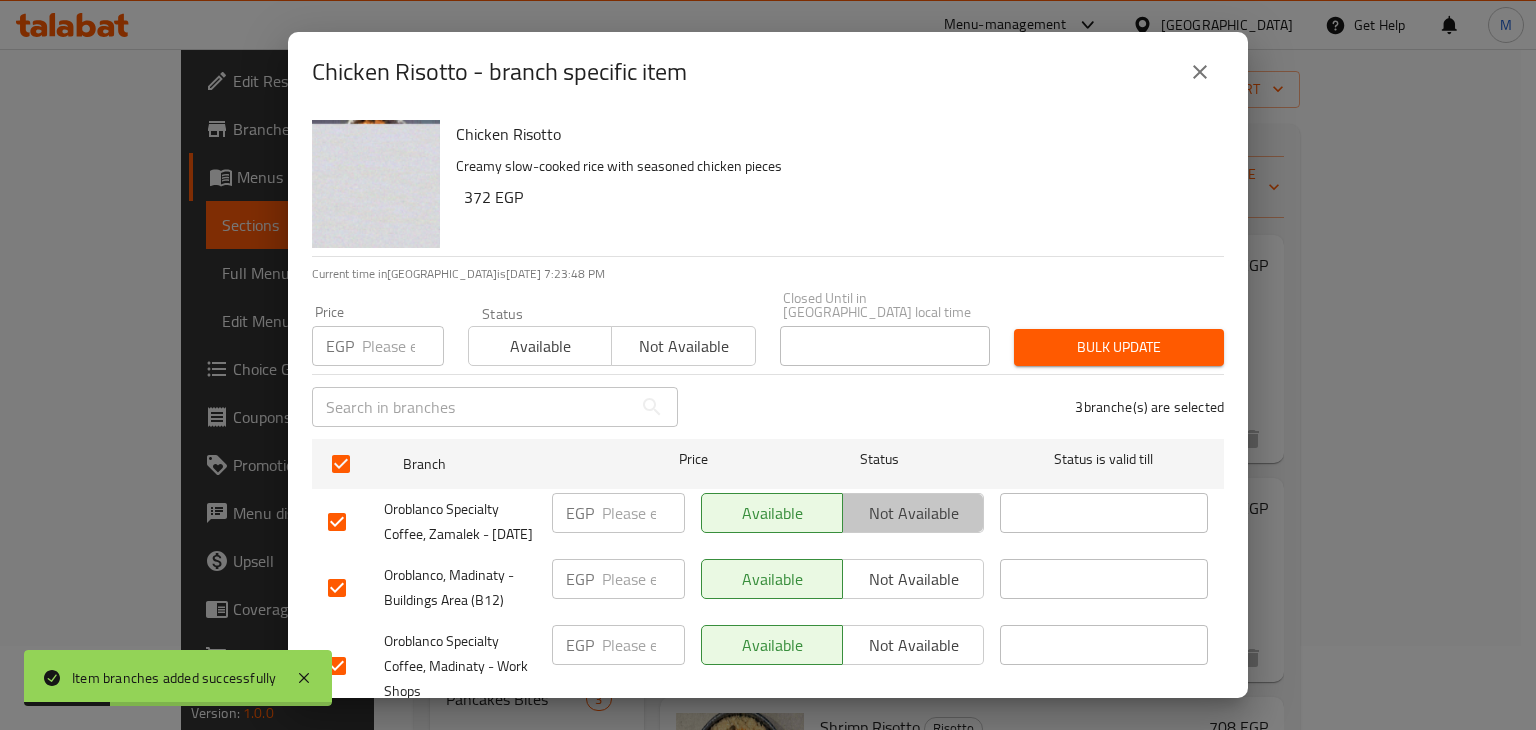 click on "Not available" at bounding box center [913, 513] 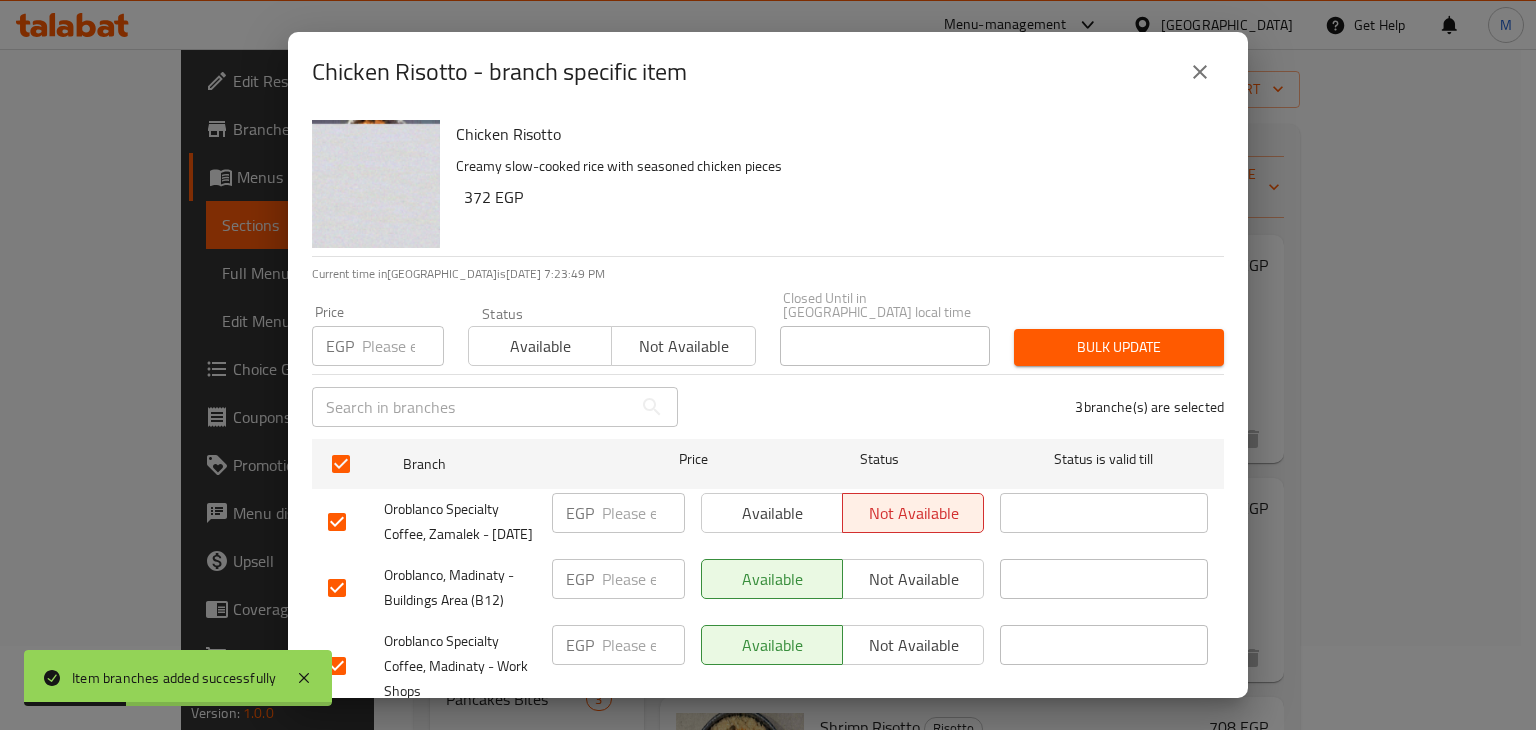 click on "Bulk update" at bounding box center [1119, 347] 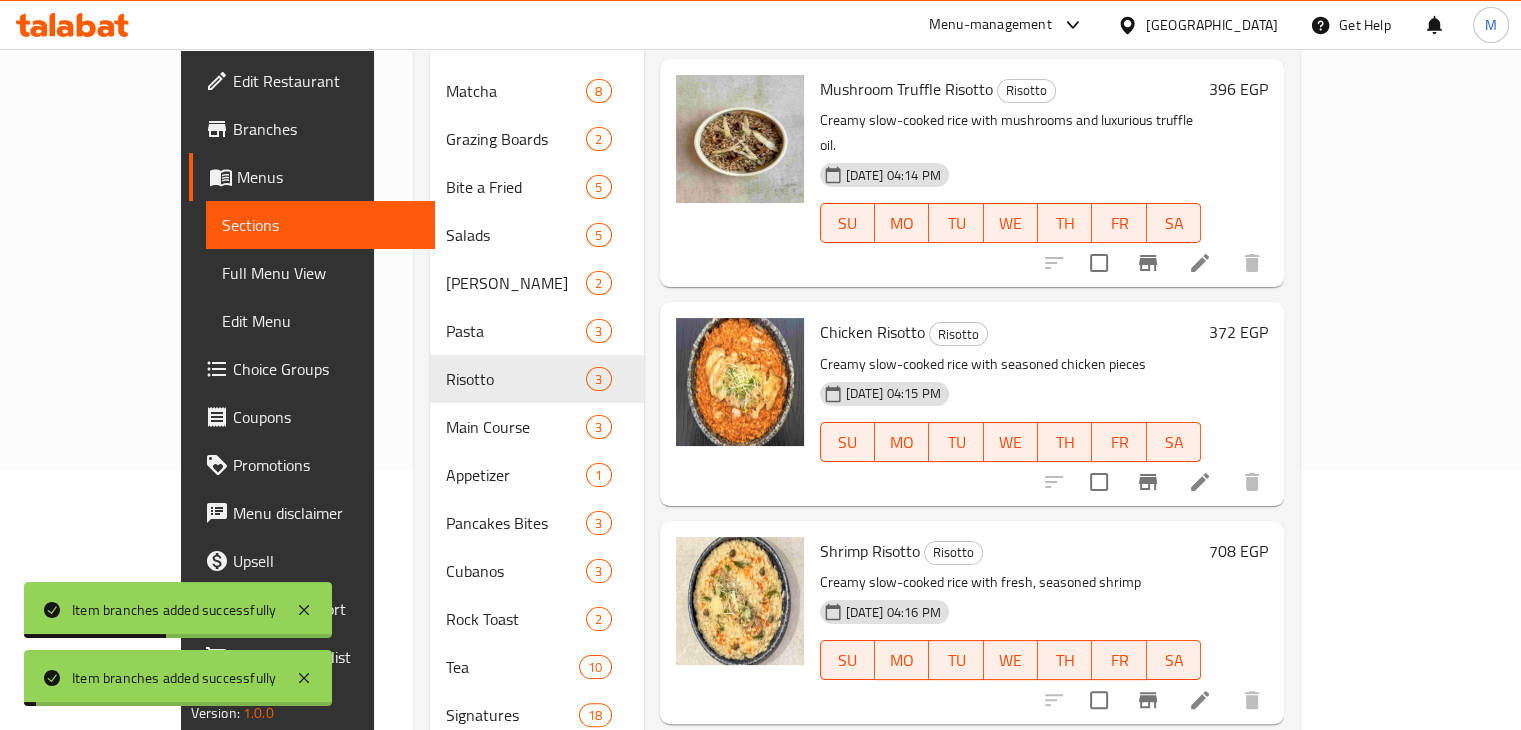 scroll, scrollTop: 264, scrollLeft: 0, axis: vertical 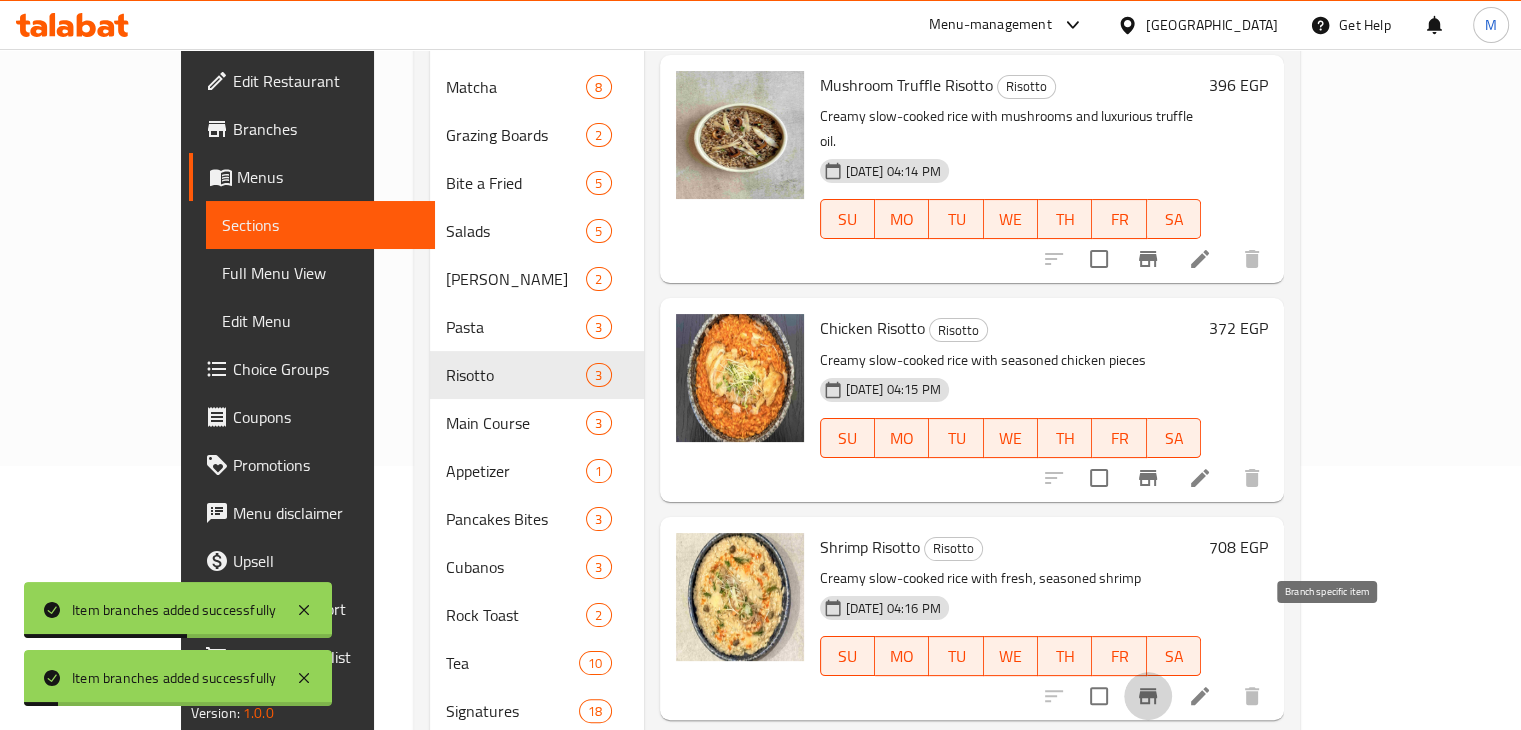 click 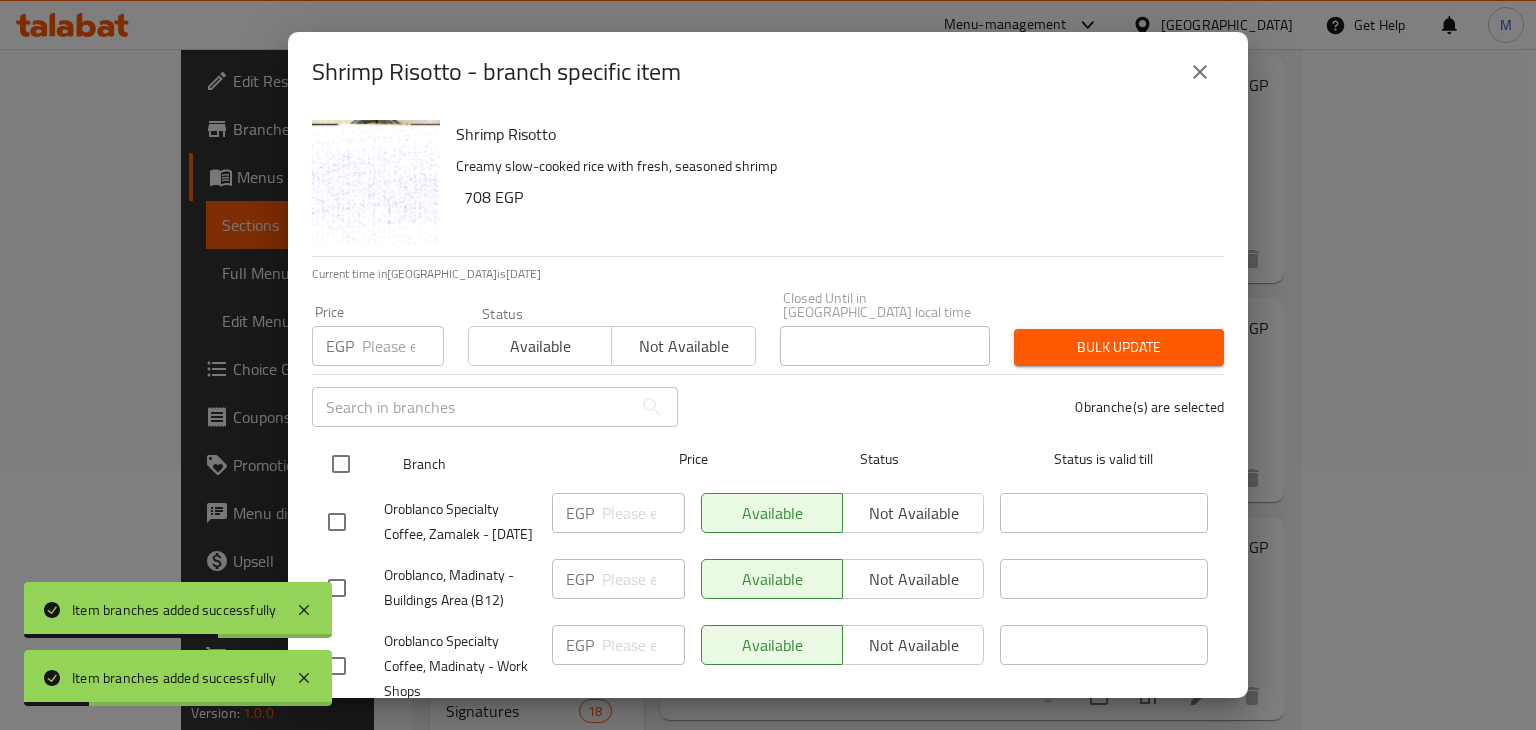 click at bounding box center (341, 464) 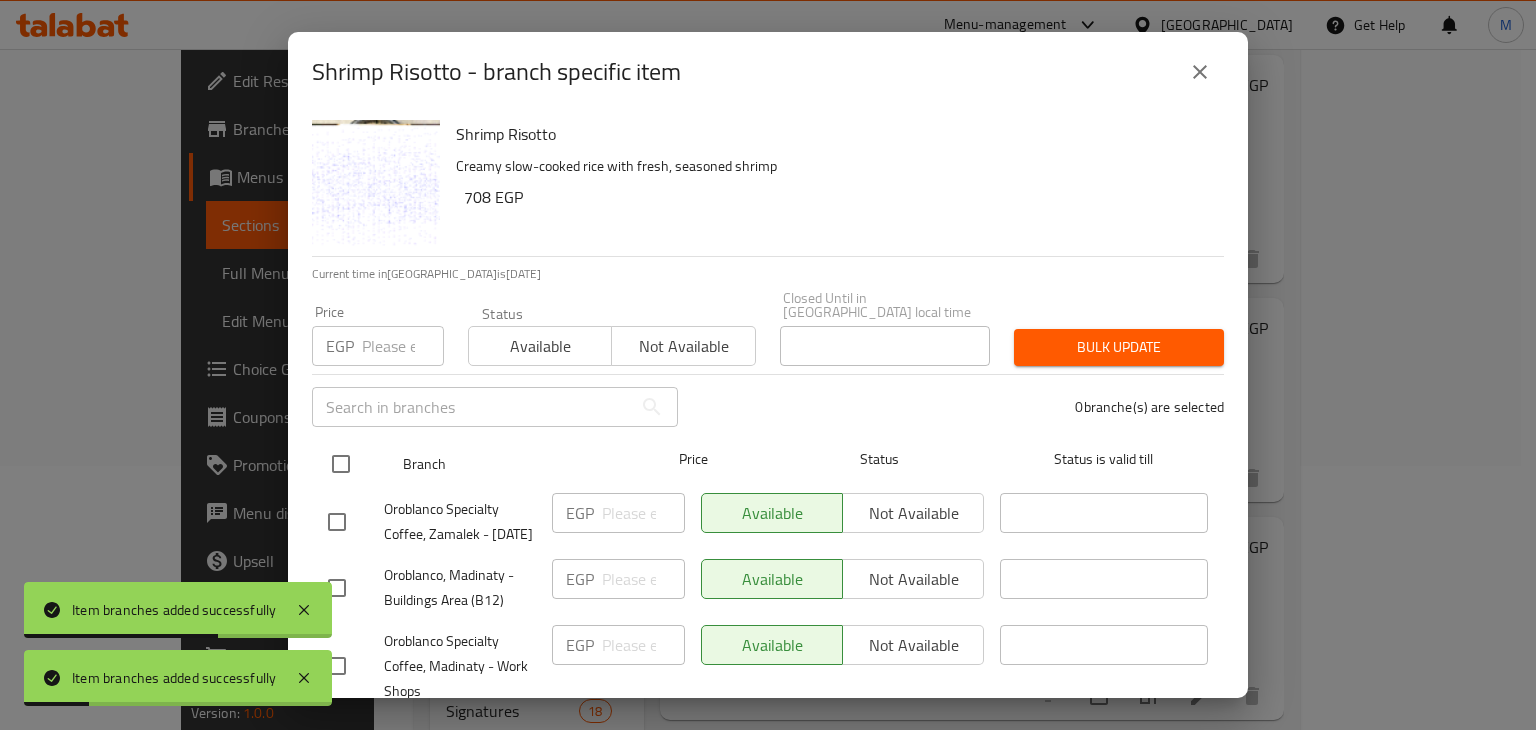 checkbox on "true" 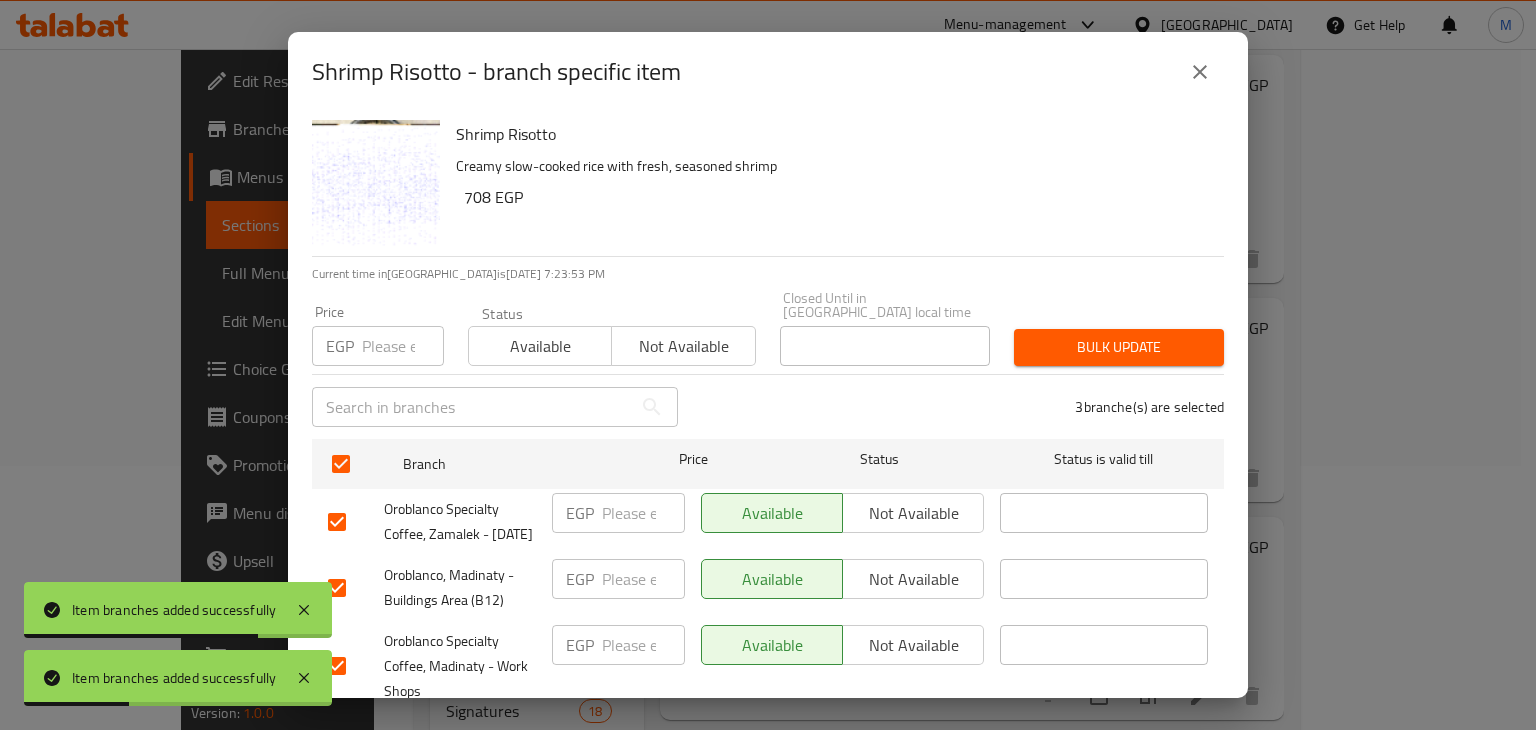 click on "Not available" at bounding box center [913, 513] 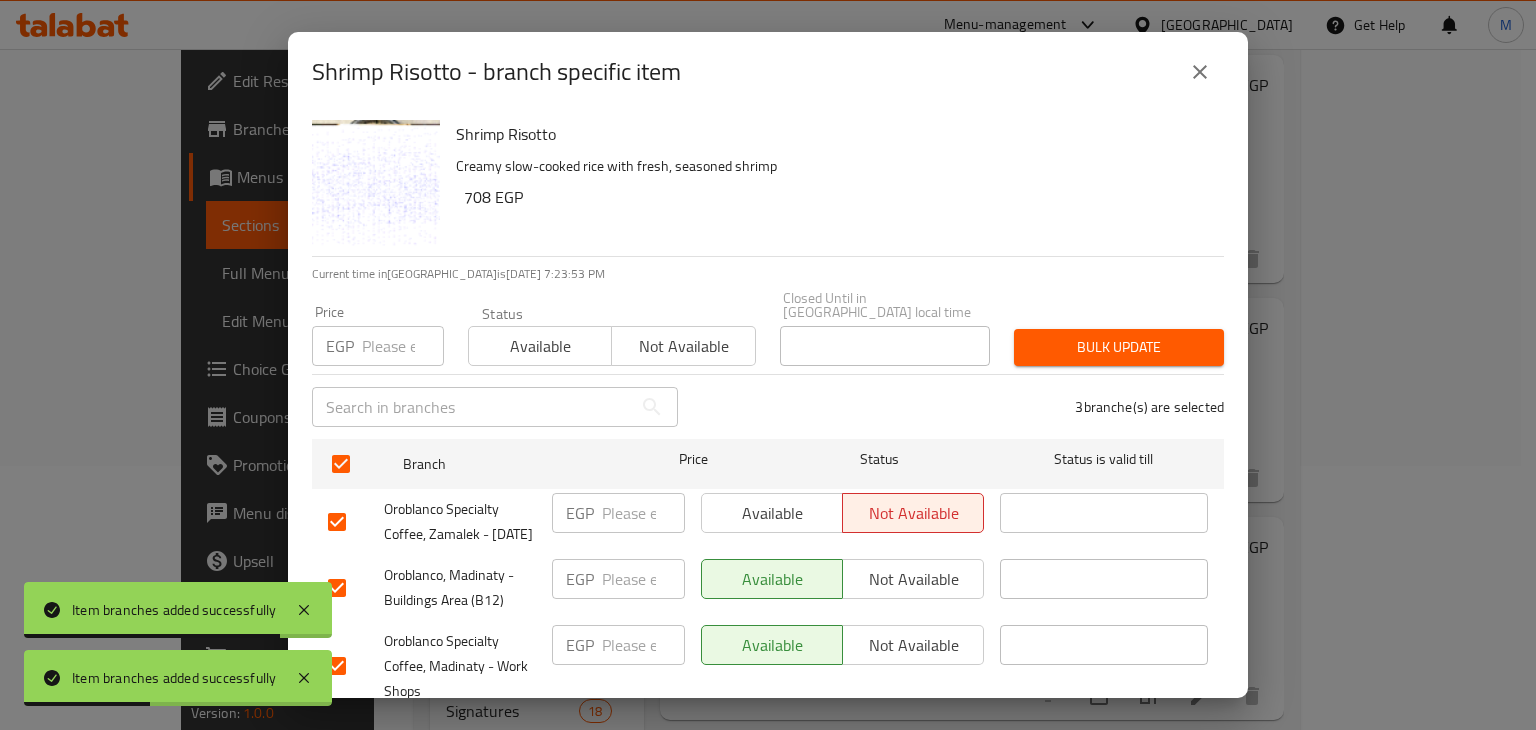 click on "Bulk update" at bounding box center (1119, 347) 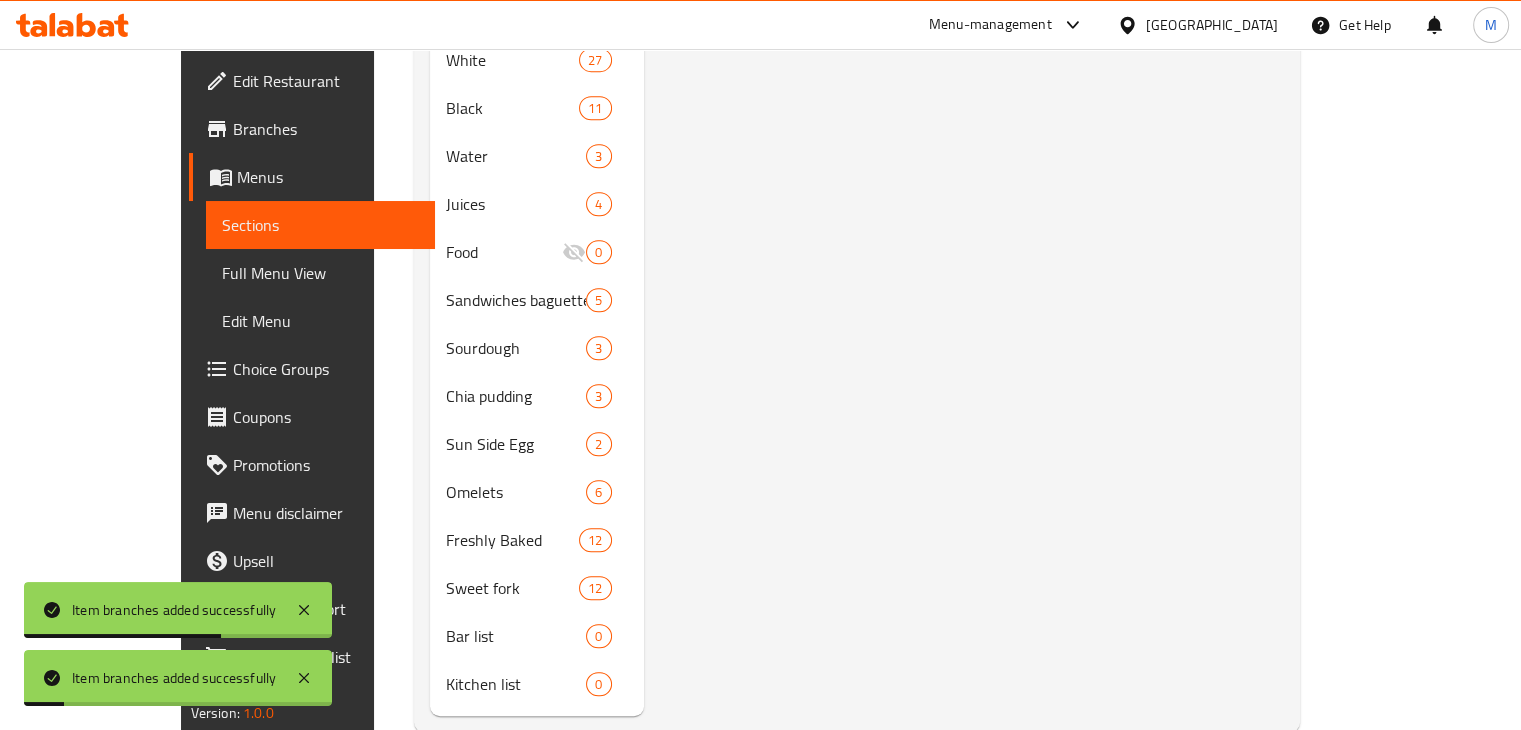 scroll, scrollTop: 975, scrollLeft: 0, axis: vertical 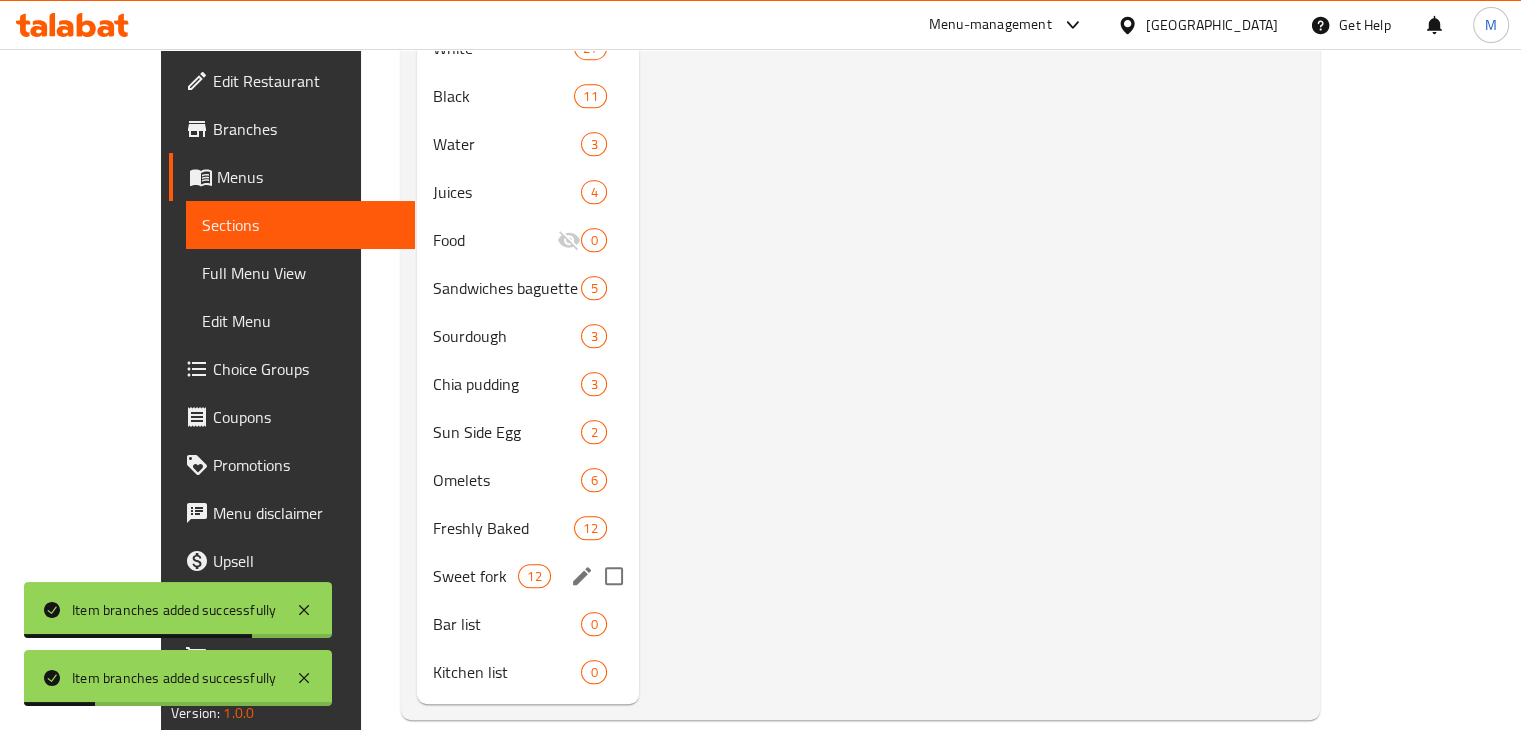 click on "Sweet fork 12" at bounding box center [528, 576] 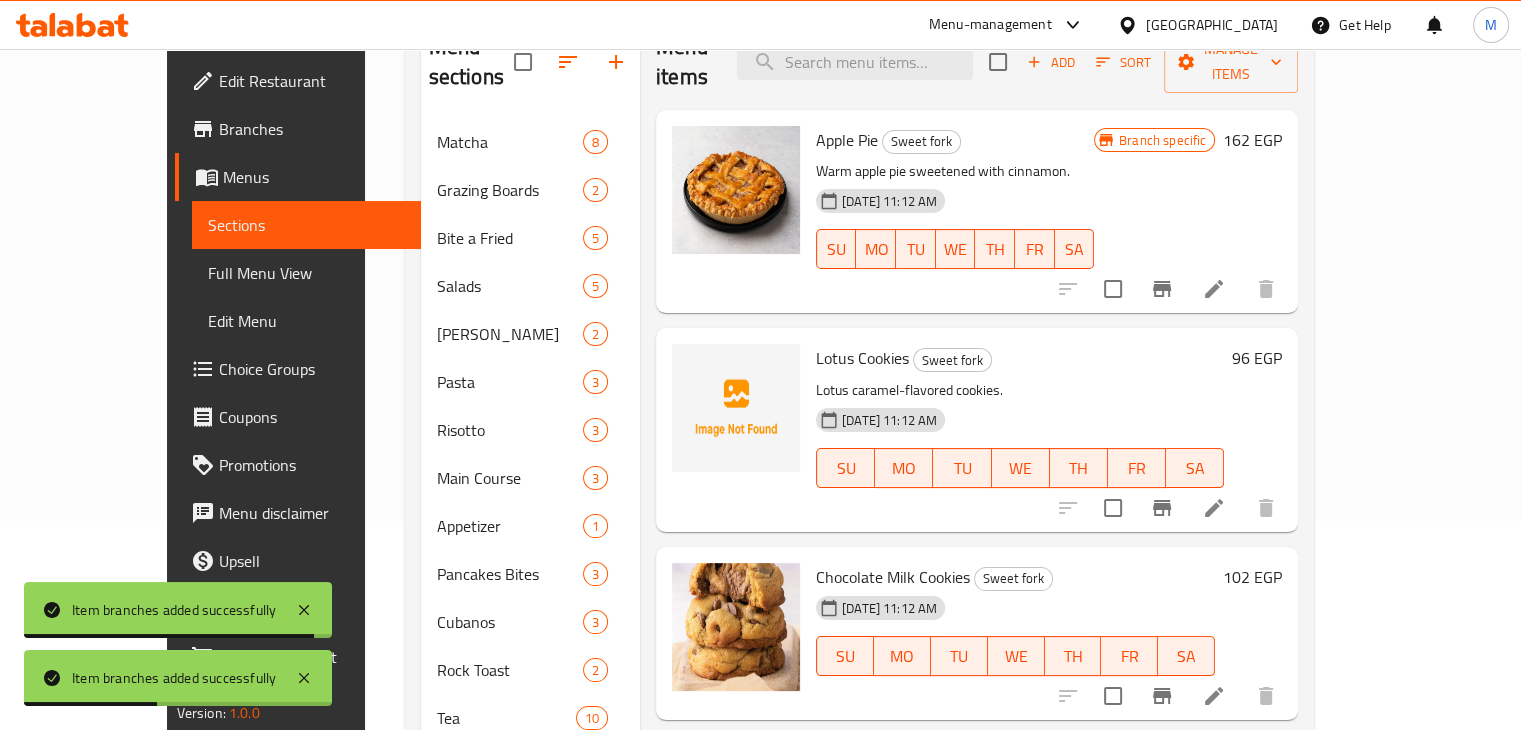 scroll, scrollTop: 0, scrollLeft: 0, axis: both 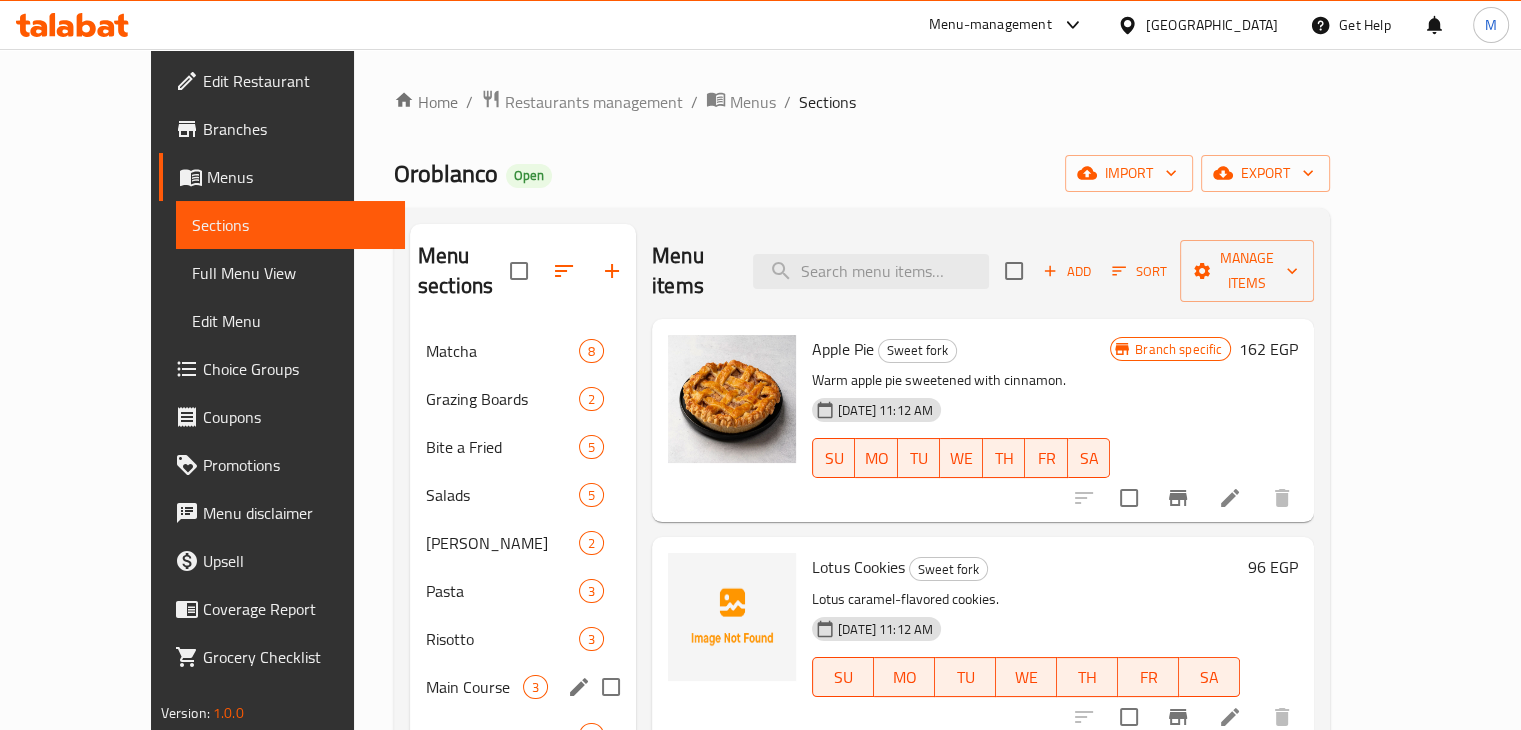 click on "Main Course" at bounding box center (474, 687) 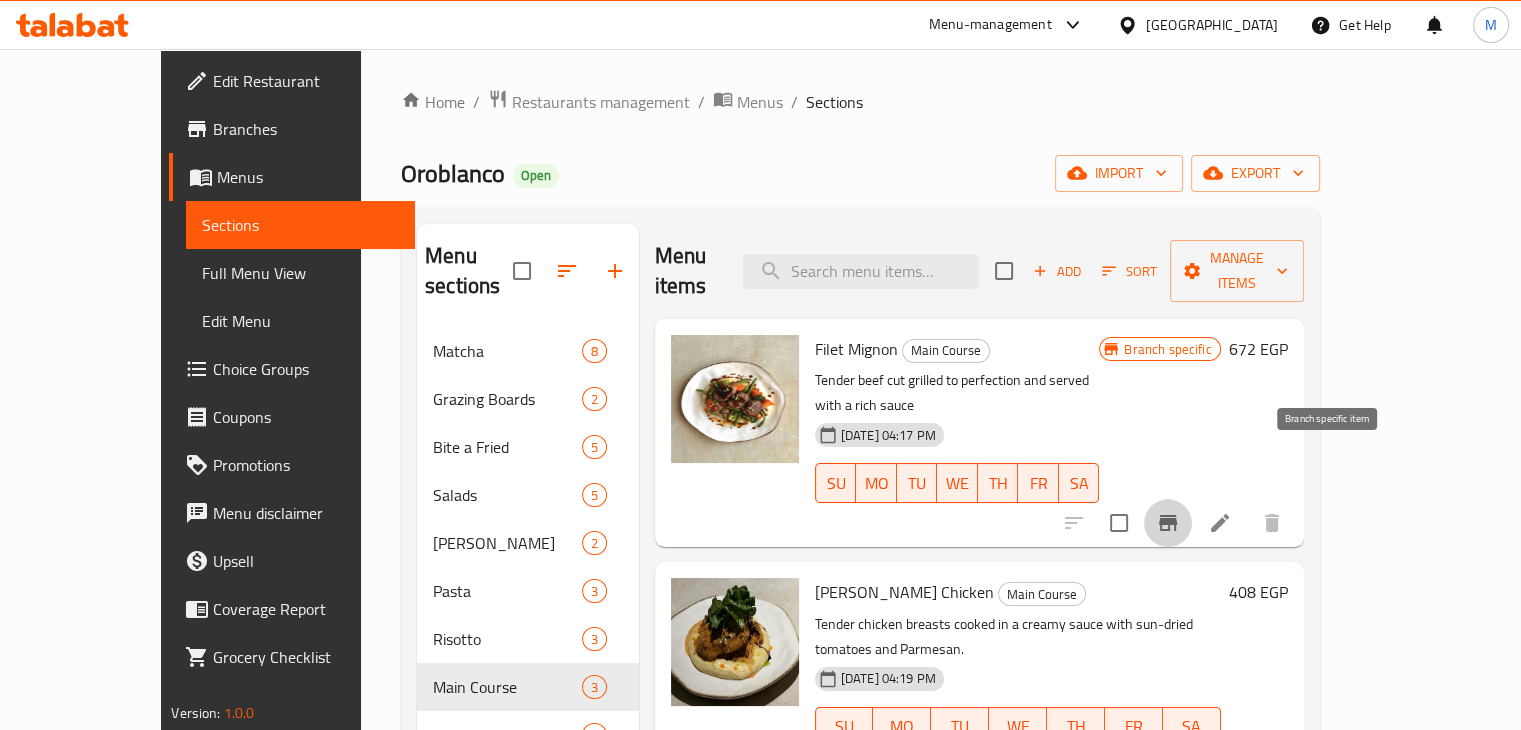 click 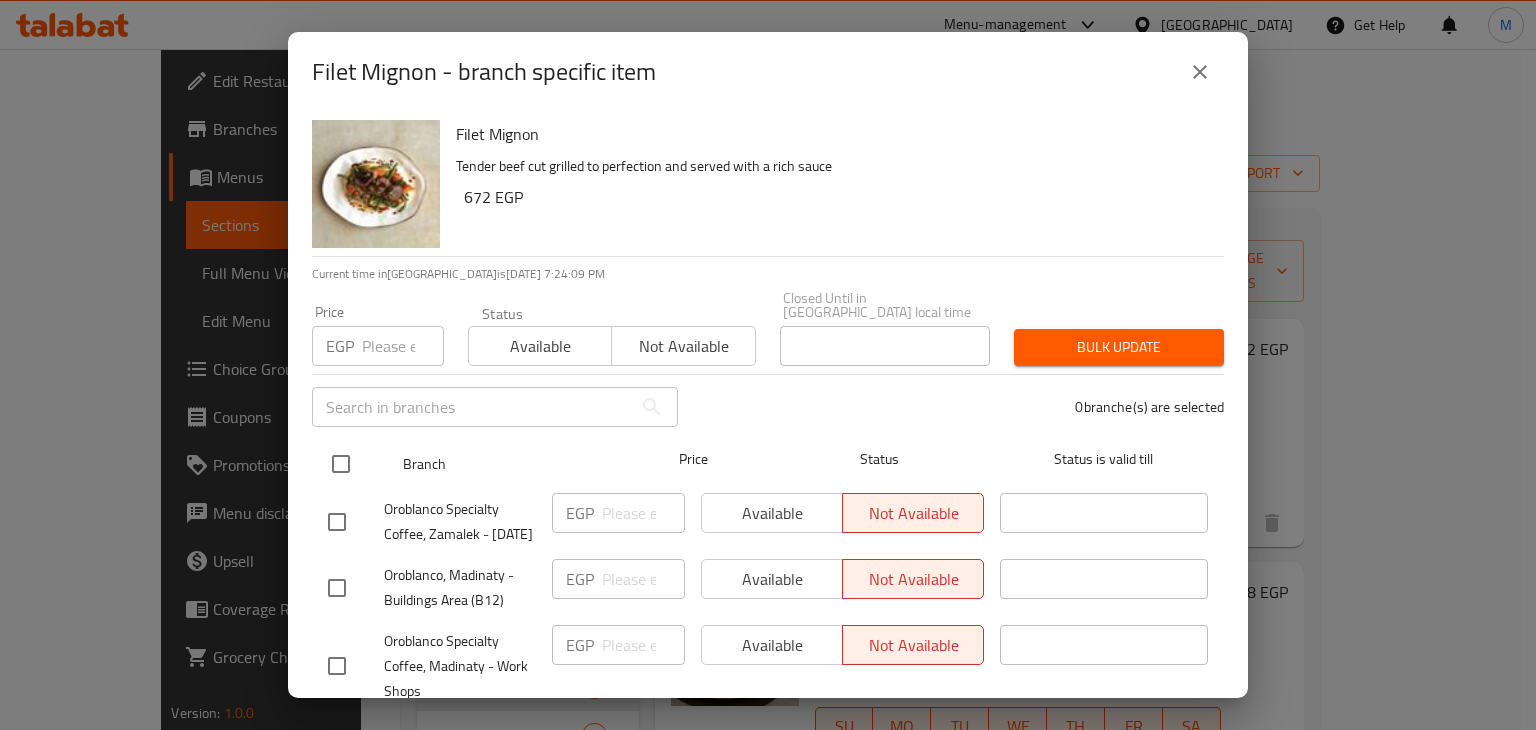 click at bounding box center [341, 464] 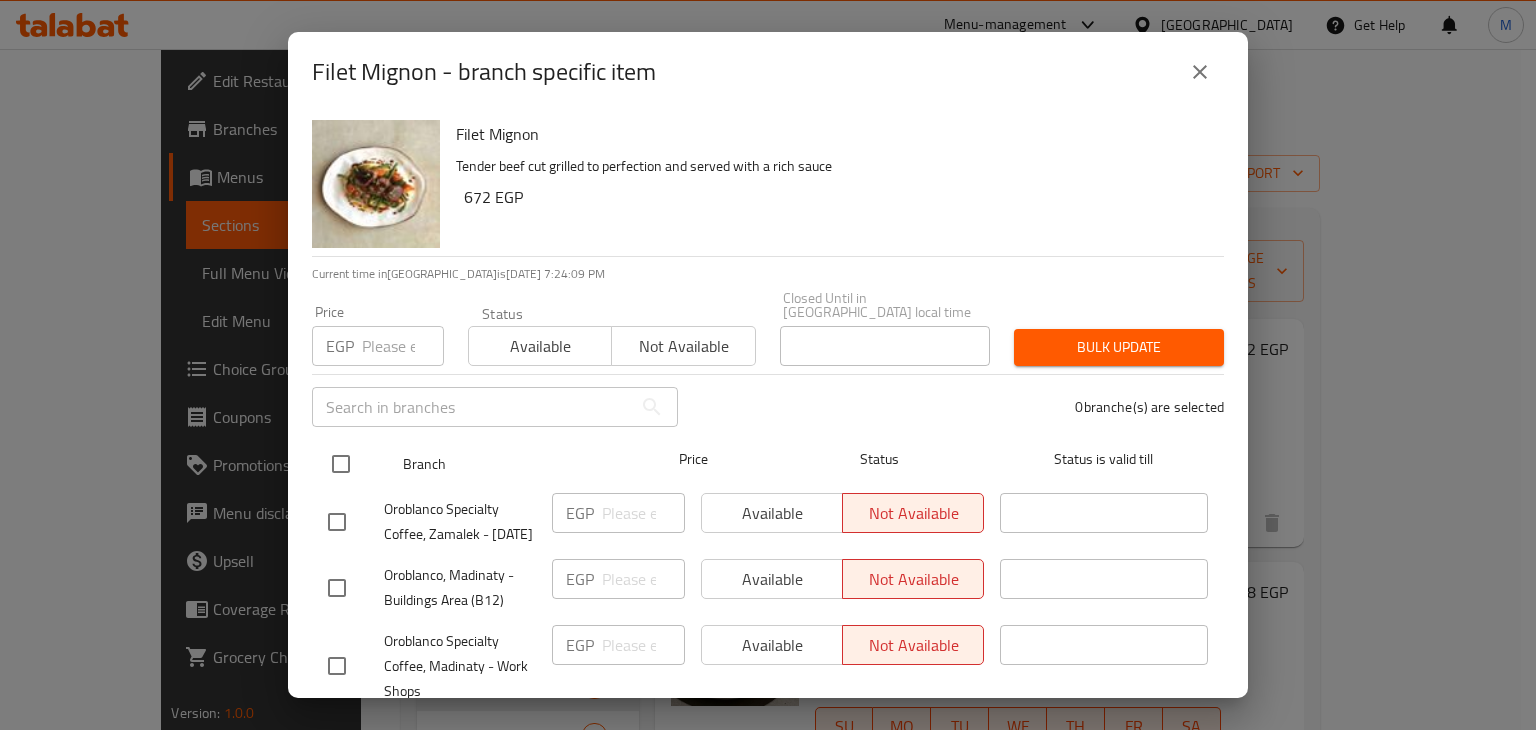 checkbox on "true" 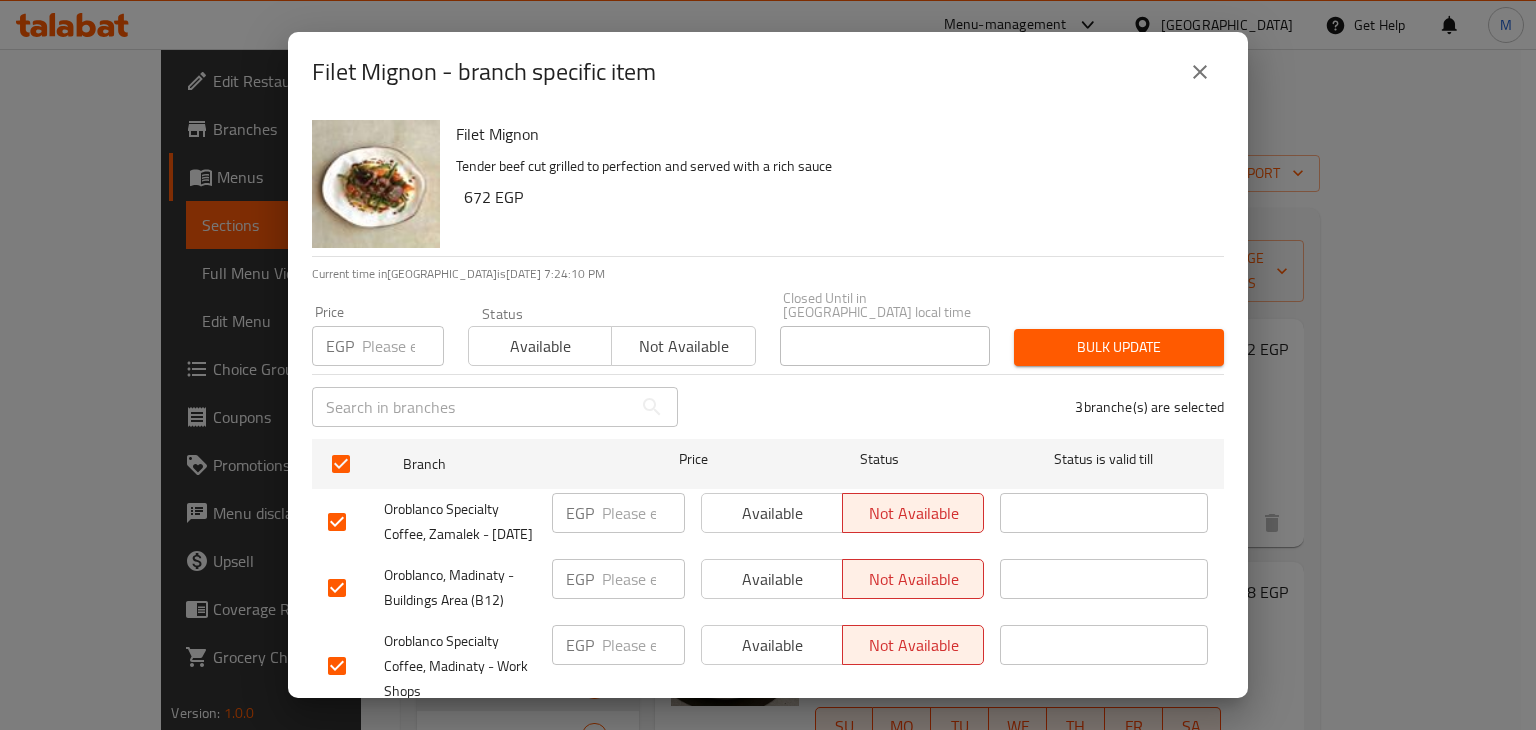 click on "Available" at bounding box center (540, 346) 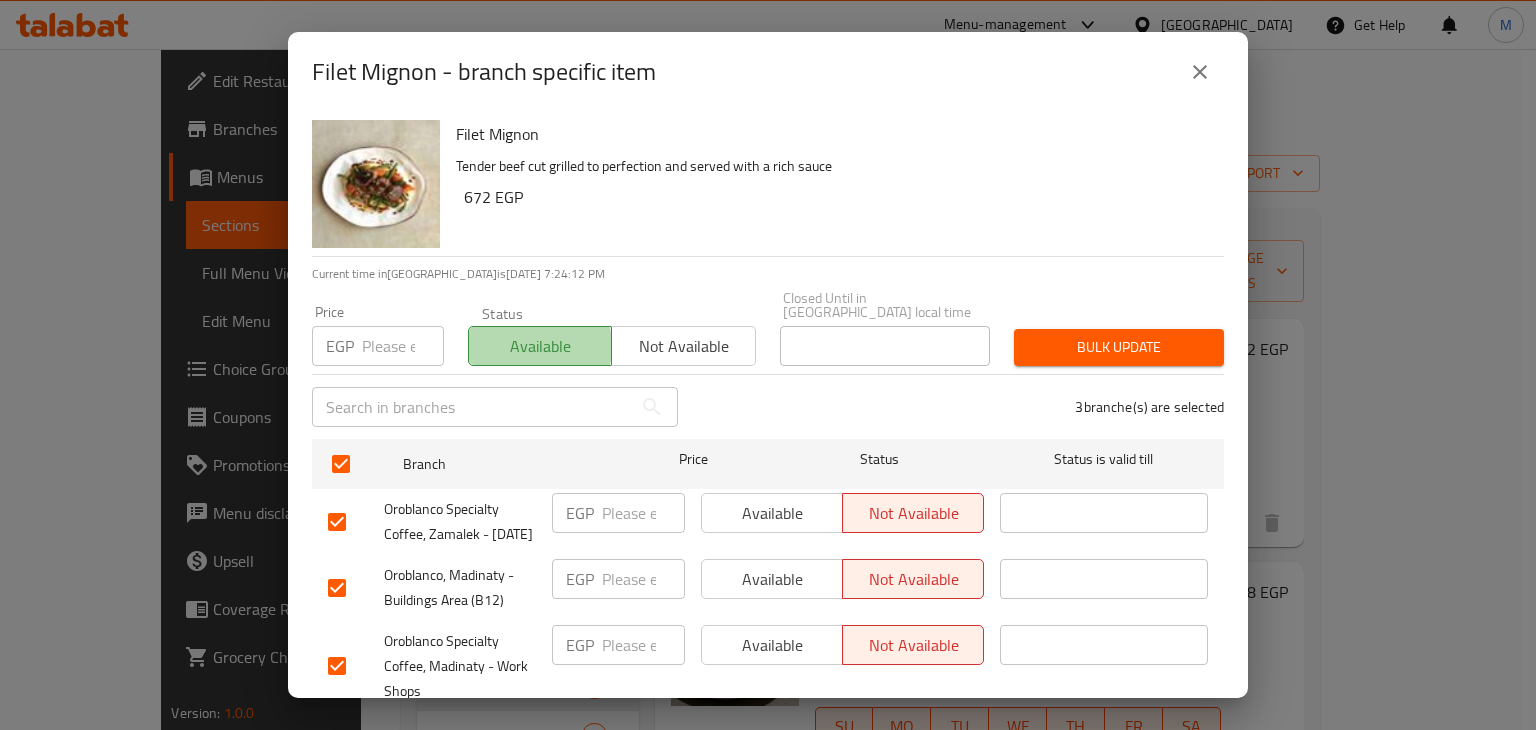 click on "Available" at bounding box center [540, 346] 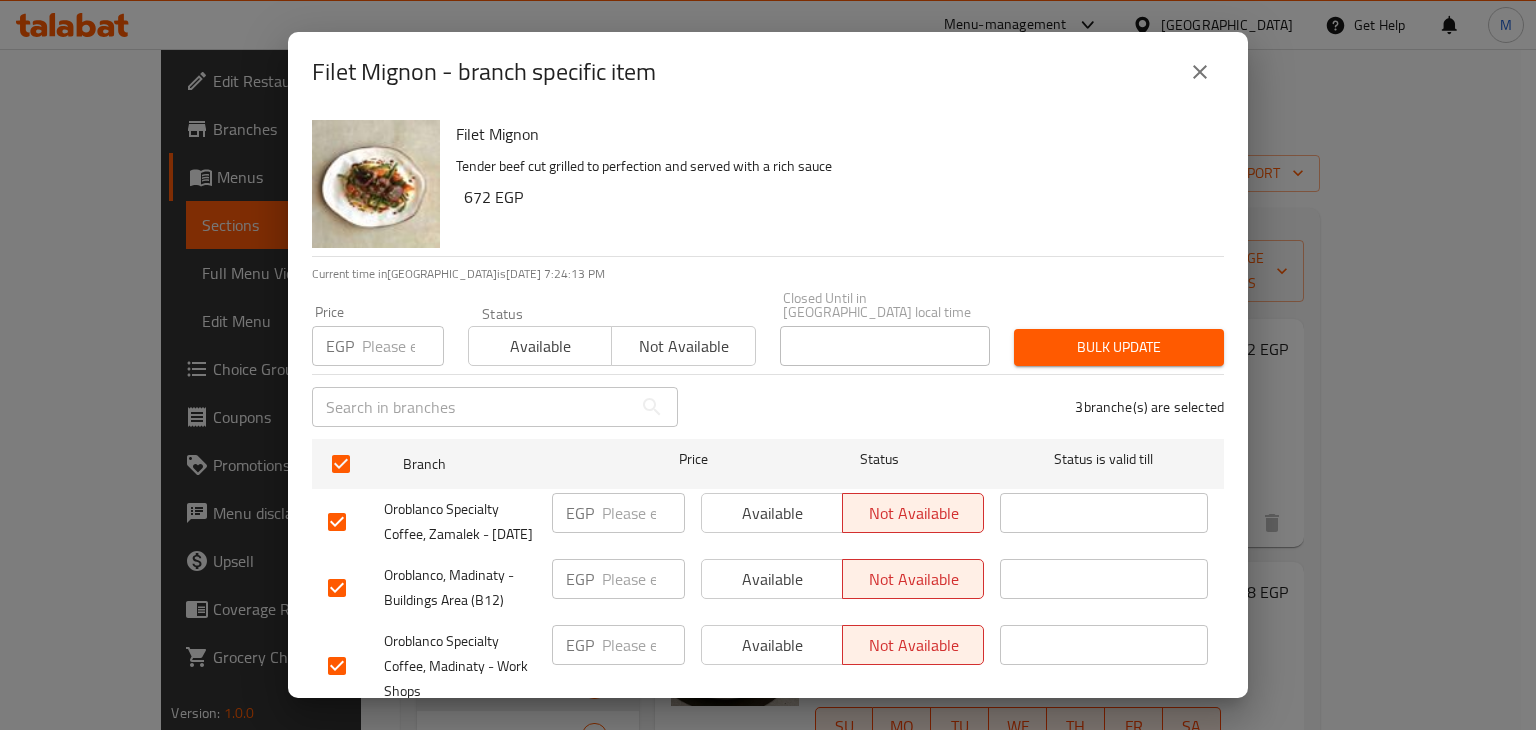 click on "Available" at bounding box center (772, 579) 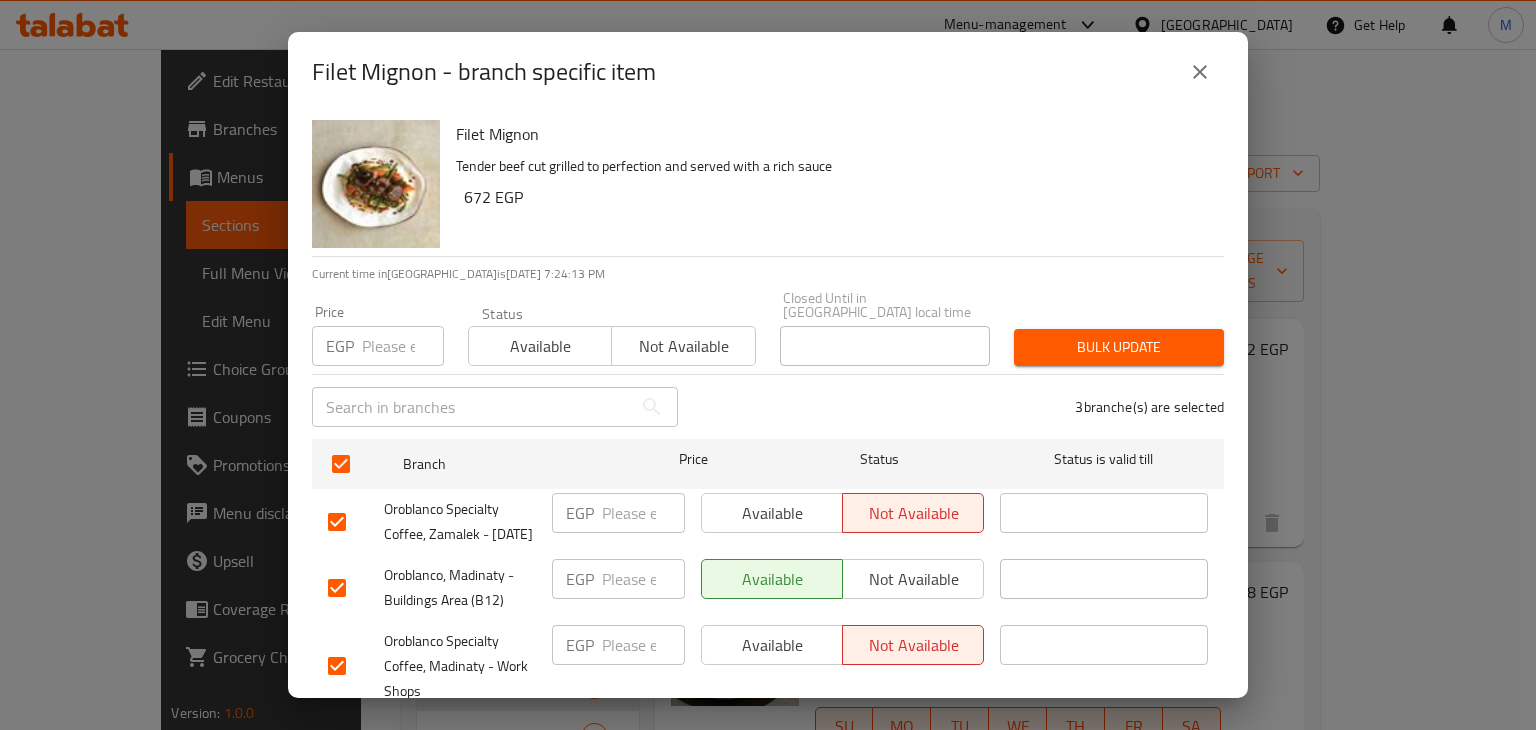 click on "Available" at bounding box center [772, 645] 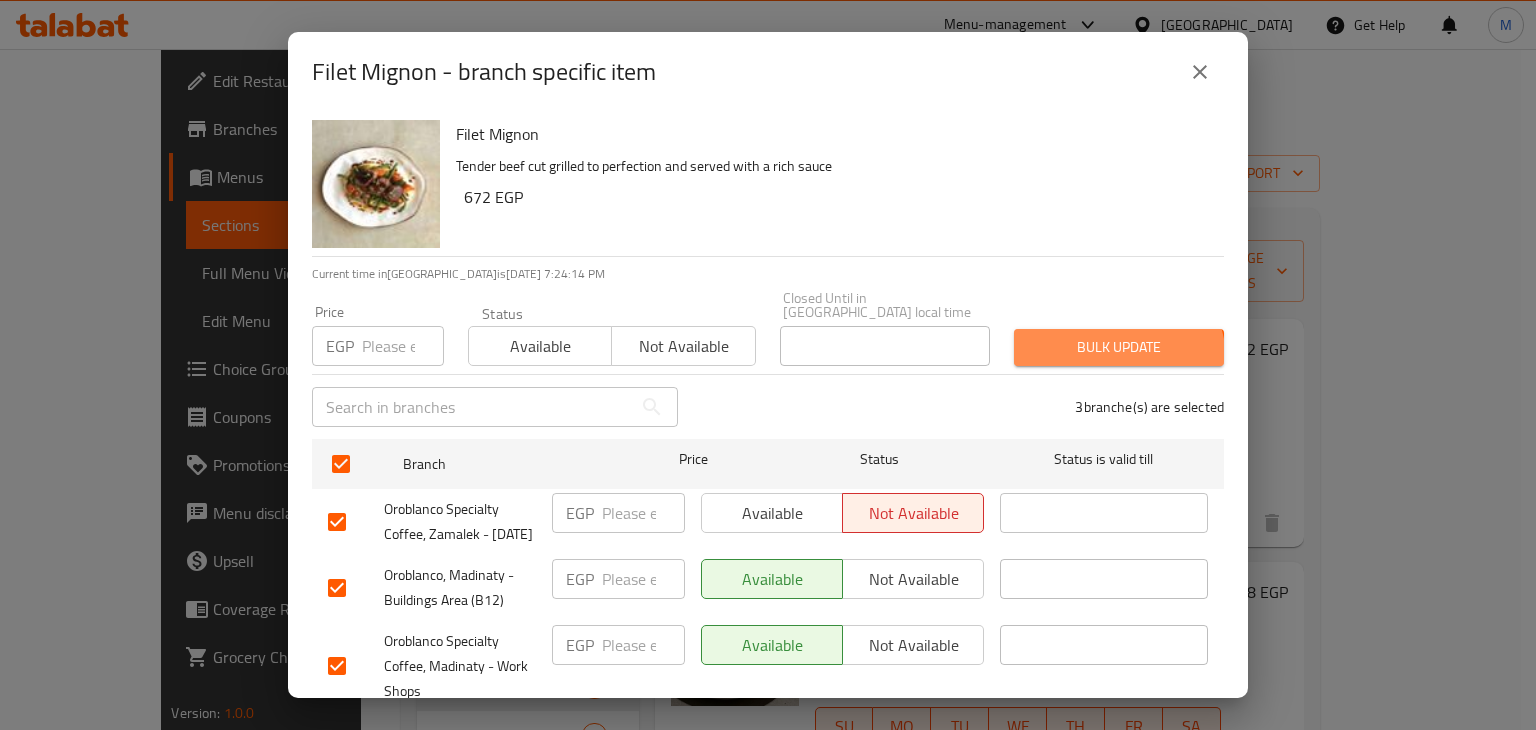 click on "Bulk update" at bounding box center (1119, 347) 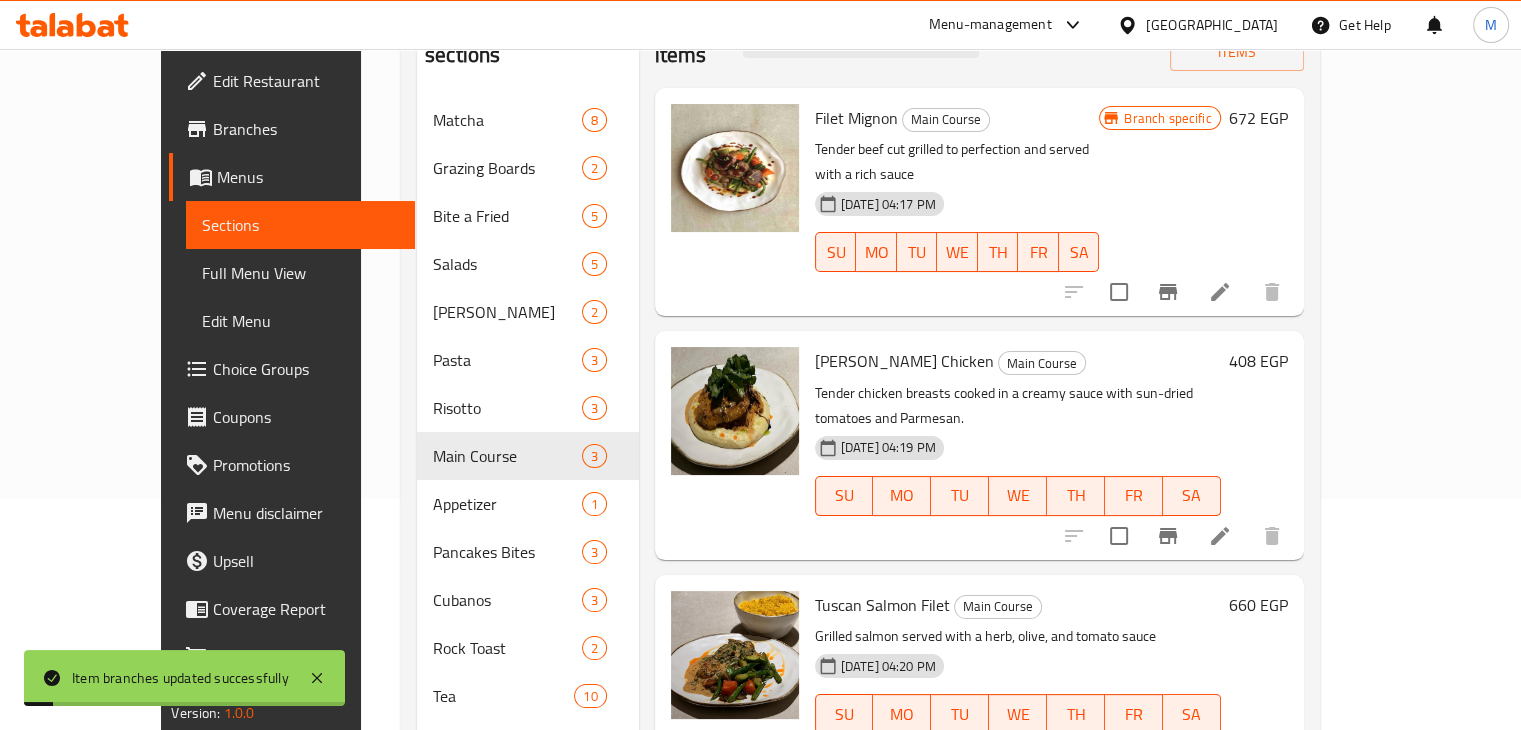 scroll, scrollTop: 234, scrollLeft: 0, axis: vertical 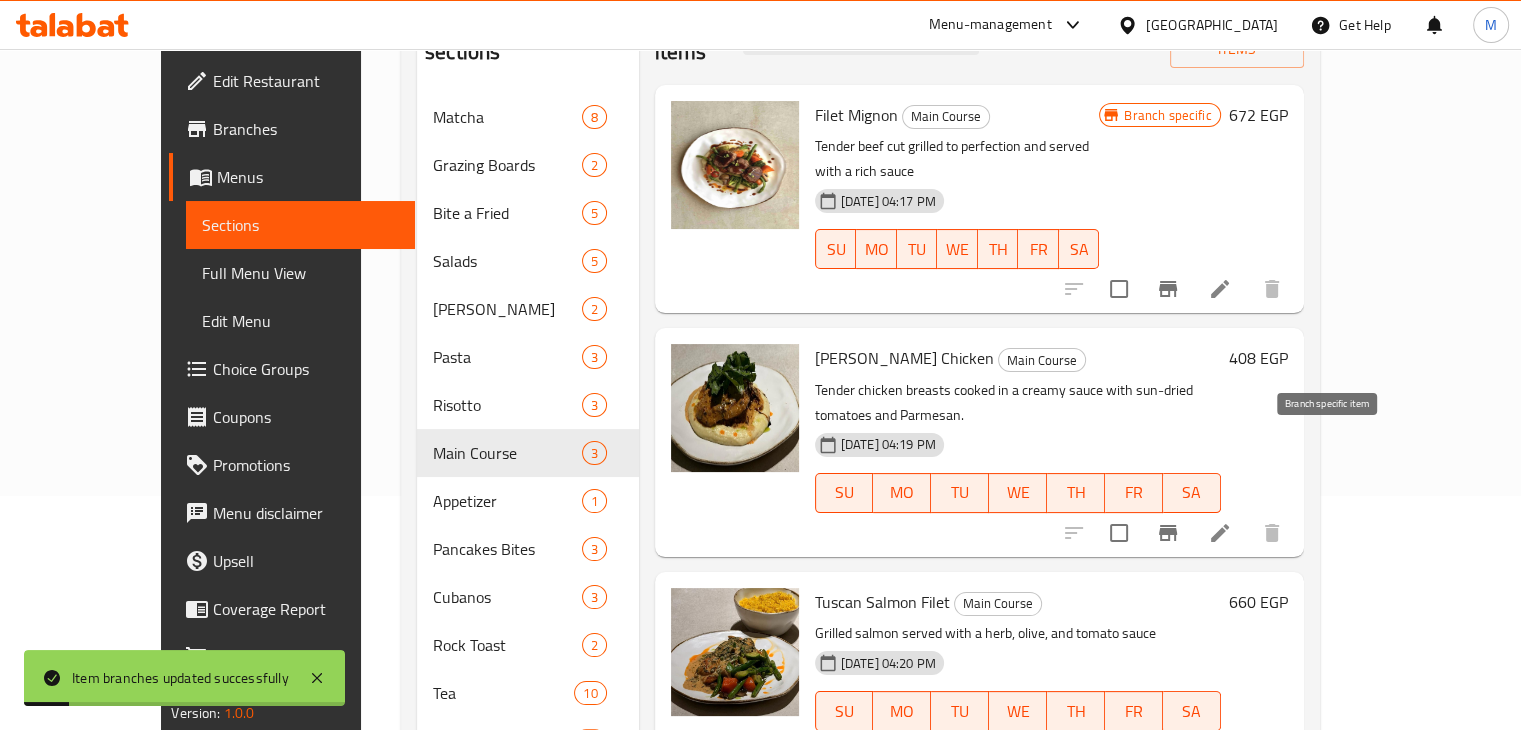 click at bounding box center [1168, 533] 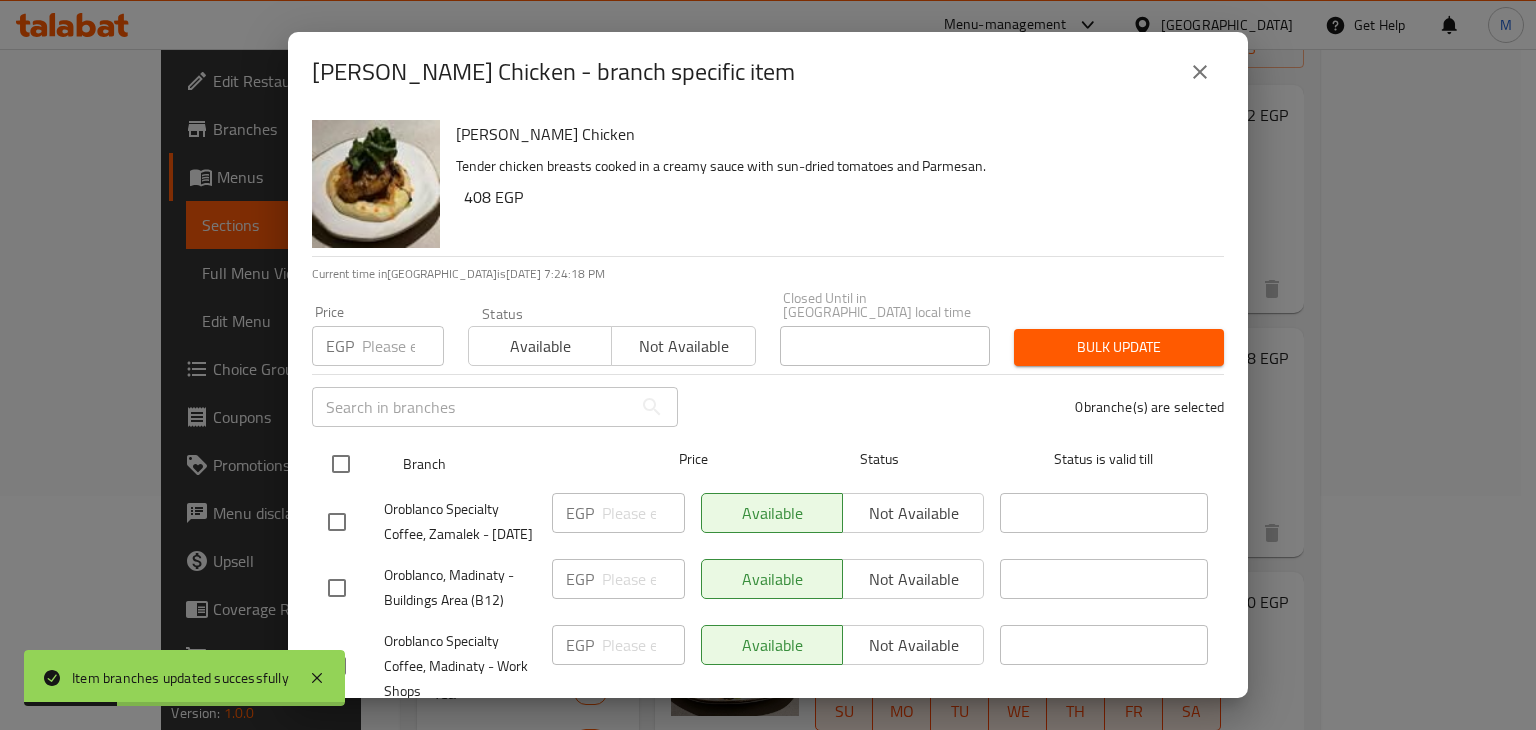 click on "Branch Price Status Status is valid till" at bounding box center (768, 464) 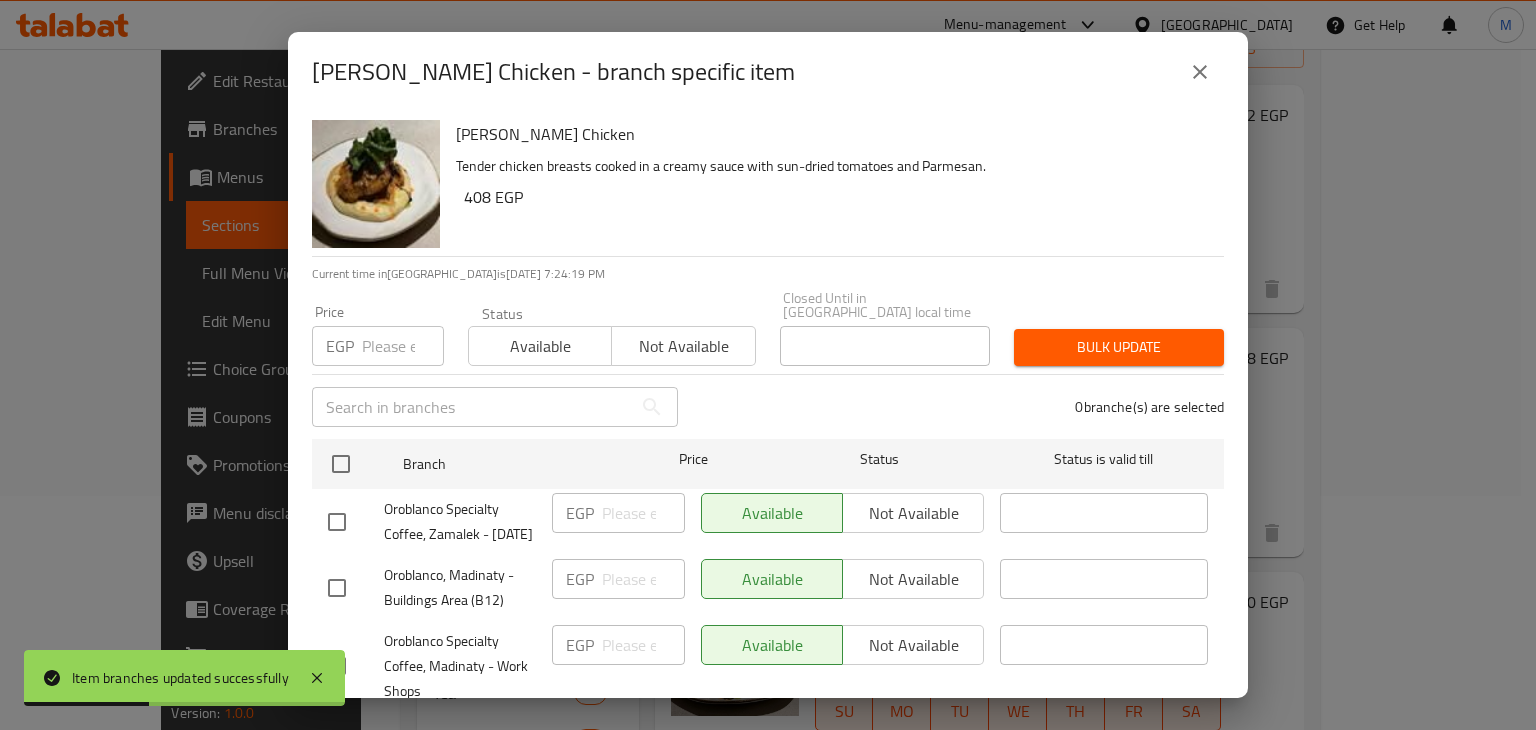 click on "Available Not available" at bounding box center (842, 513) 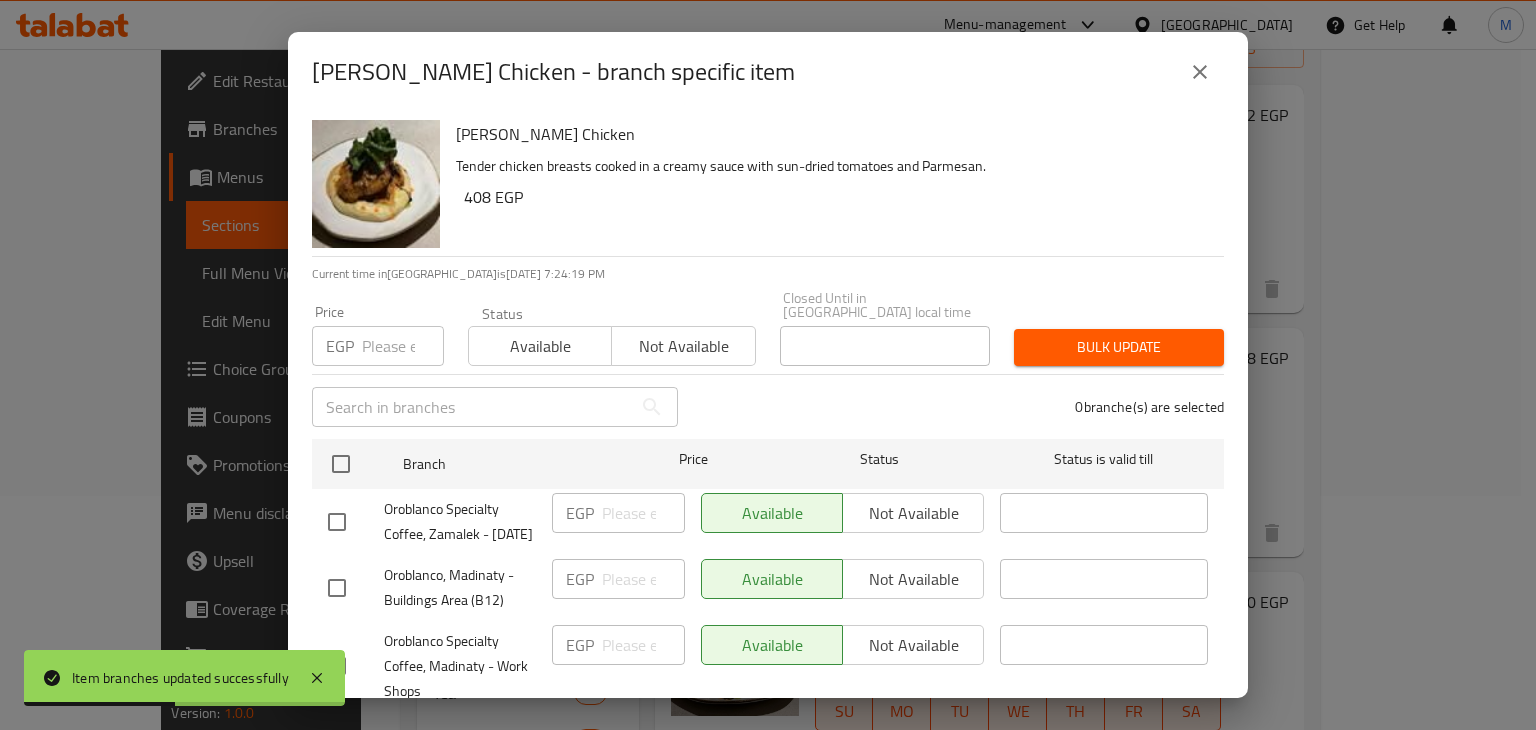 click on "Available Not available" at bounding box center [842, 513] 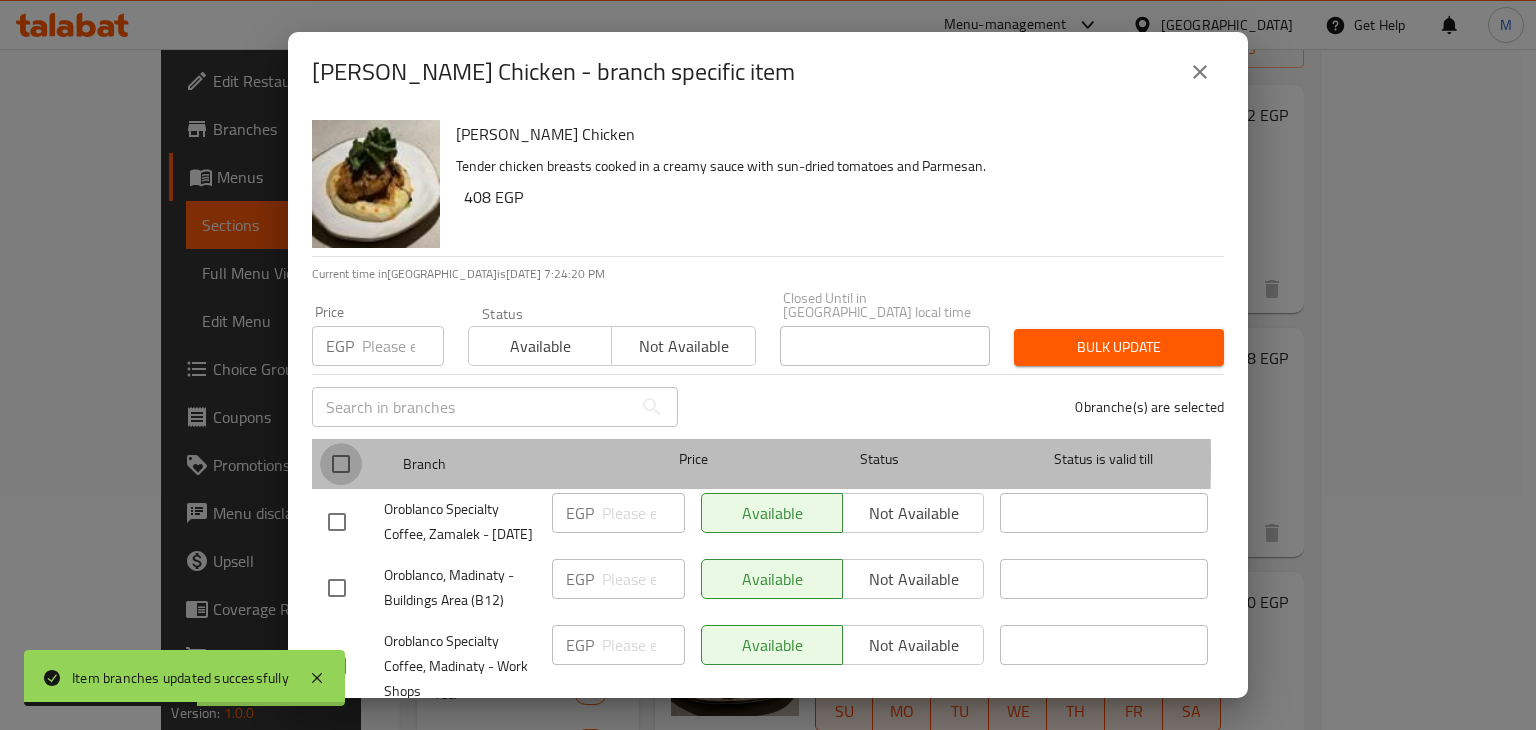 click at bounding box center [341, 464] 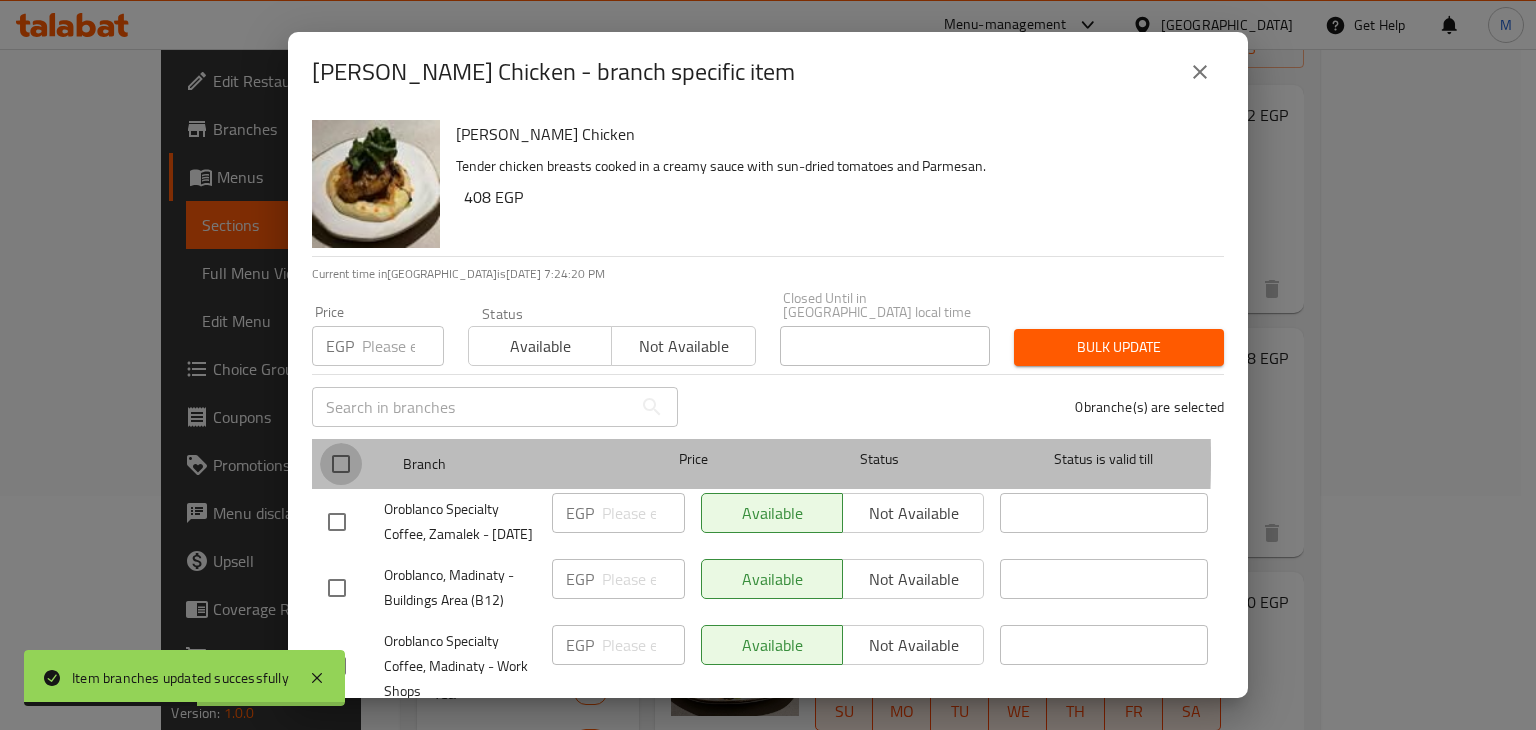 checkbox on "true" 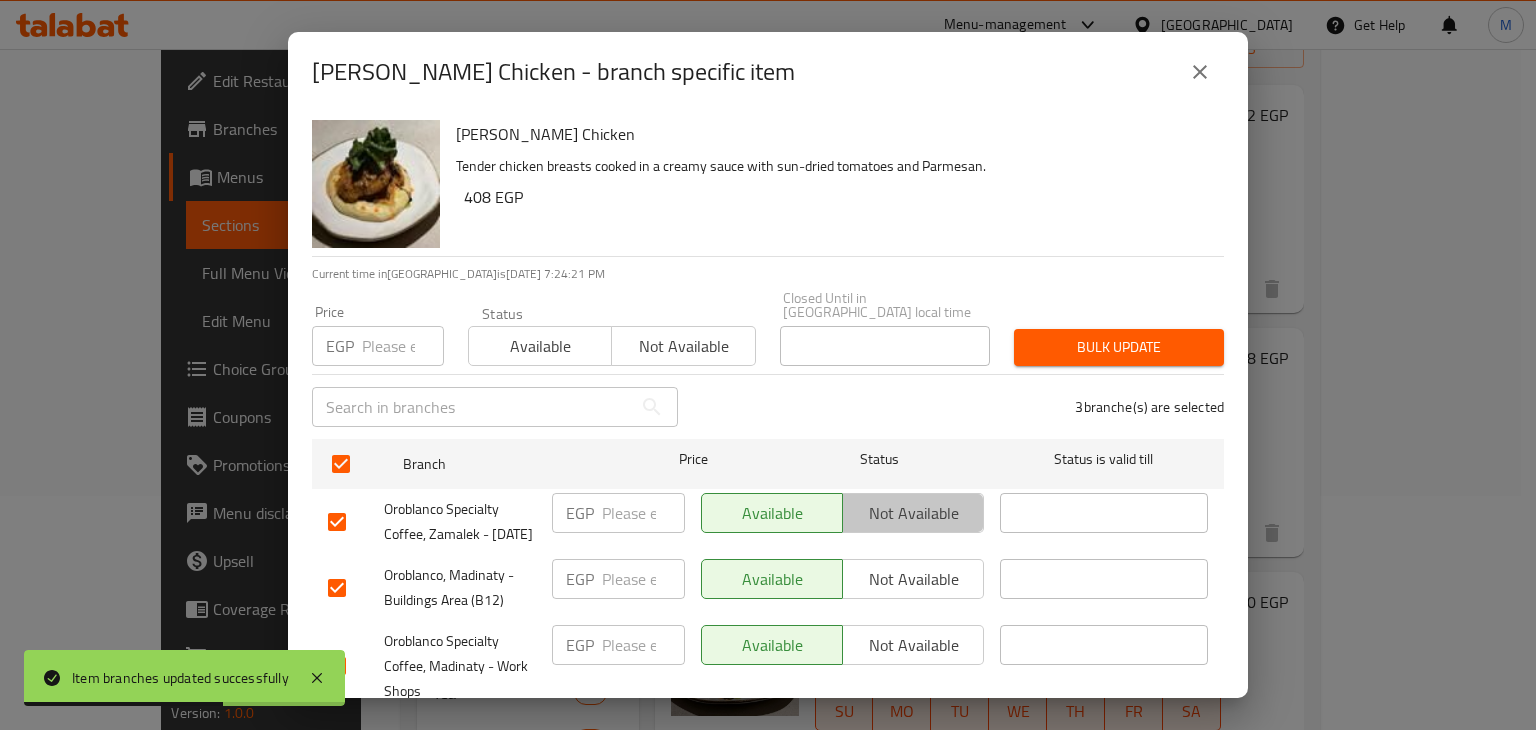 click on "Not available" at bounding box center (913, 513) 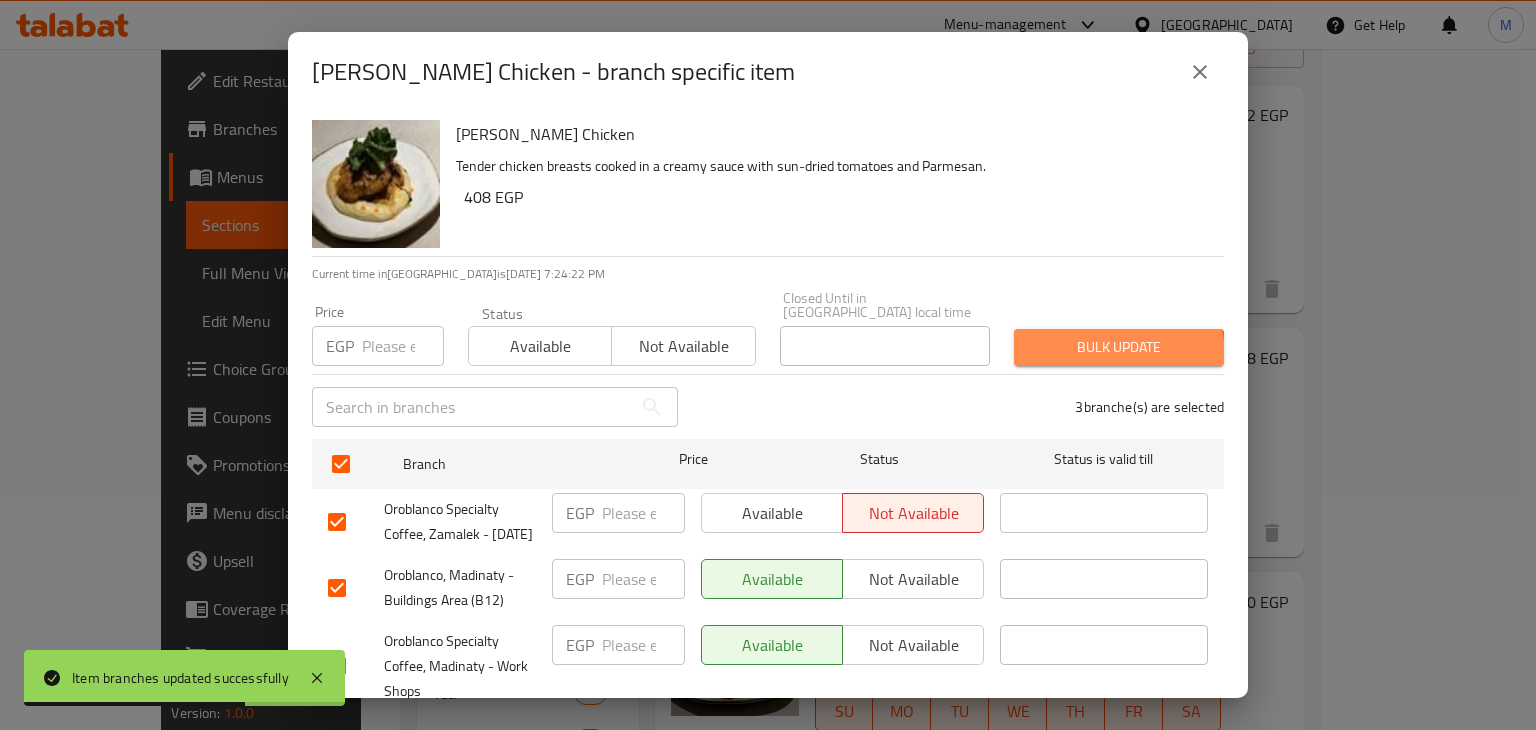 click on "Bulk update" at bounding box center [1119, 347] 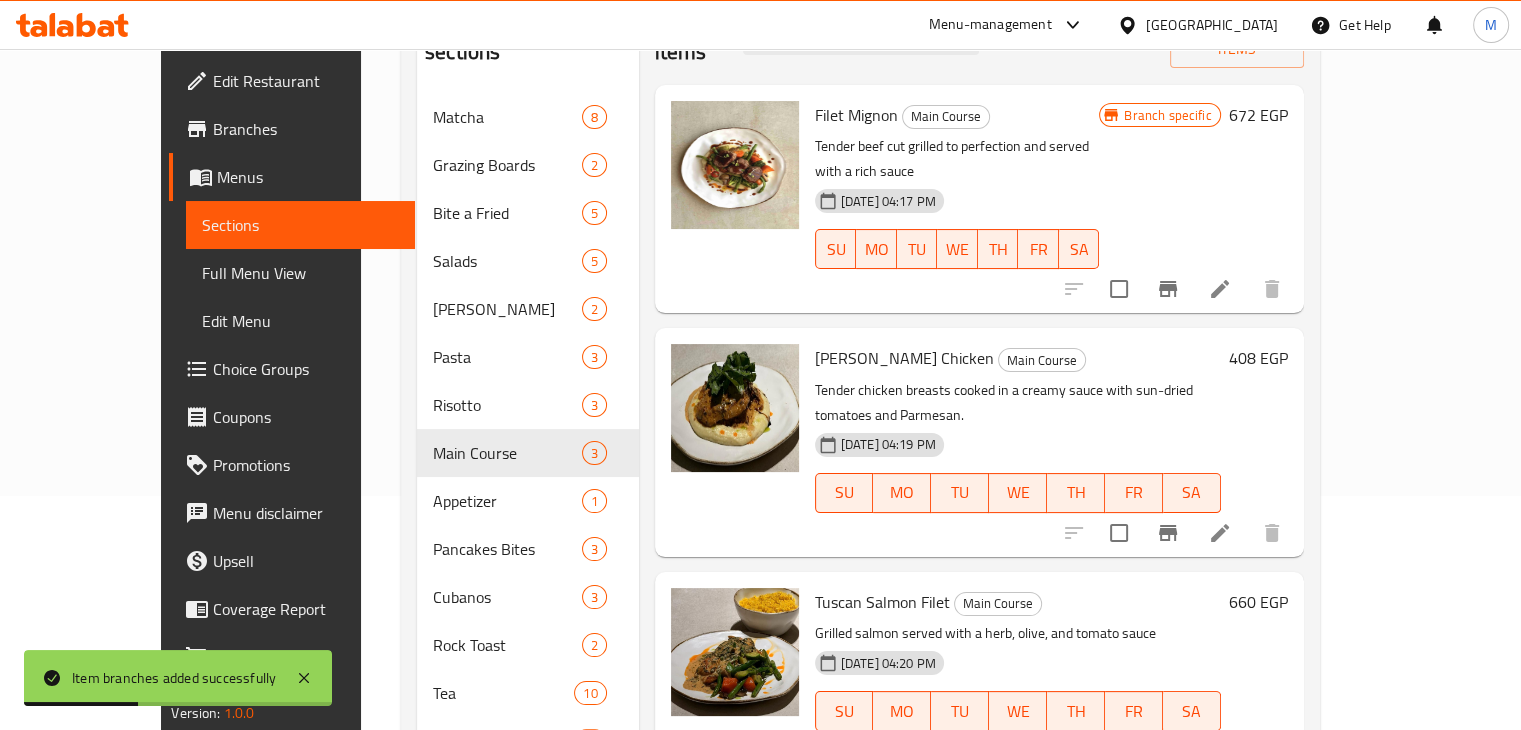 scroll, scrollTop: 347, scrollLeft: 0, axis: vertical 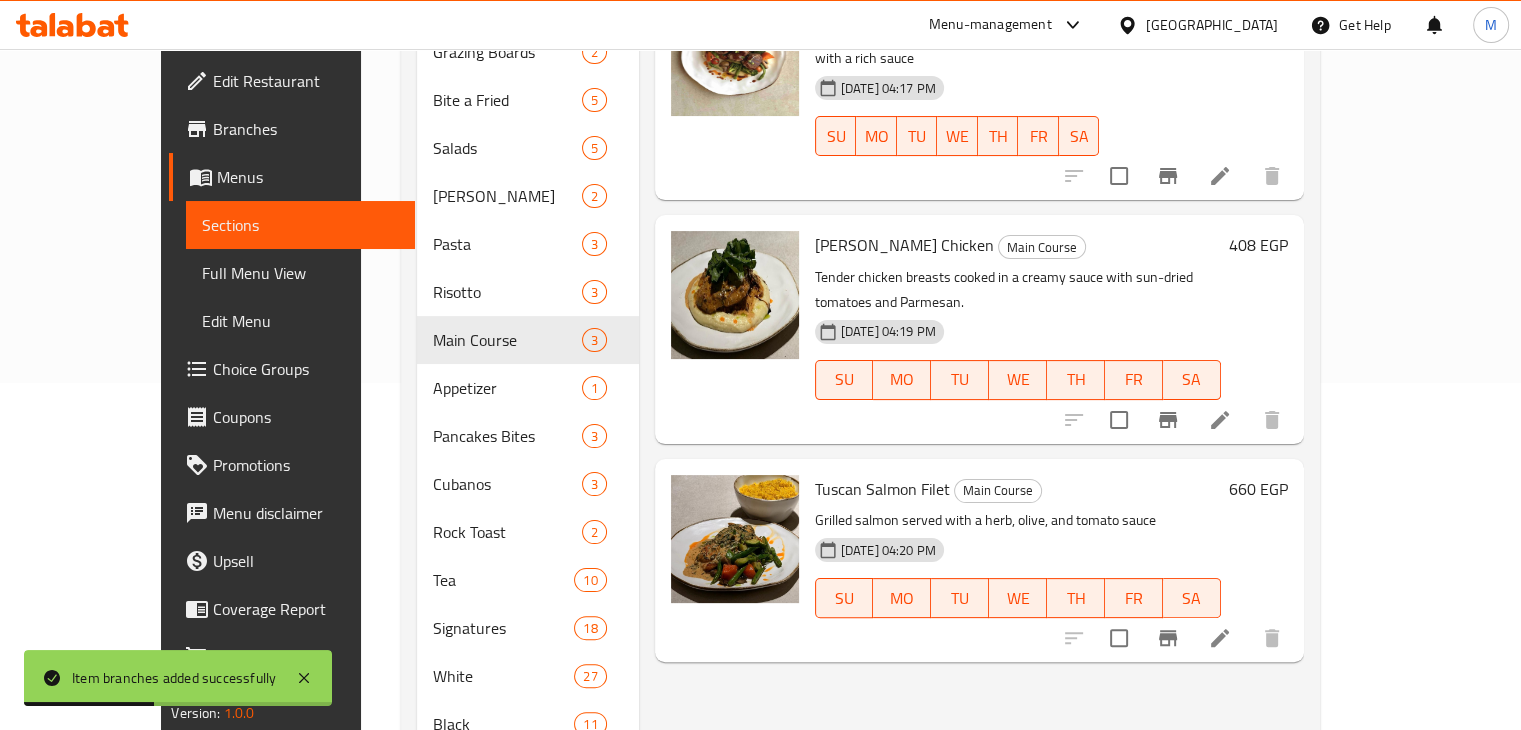 click 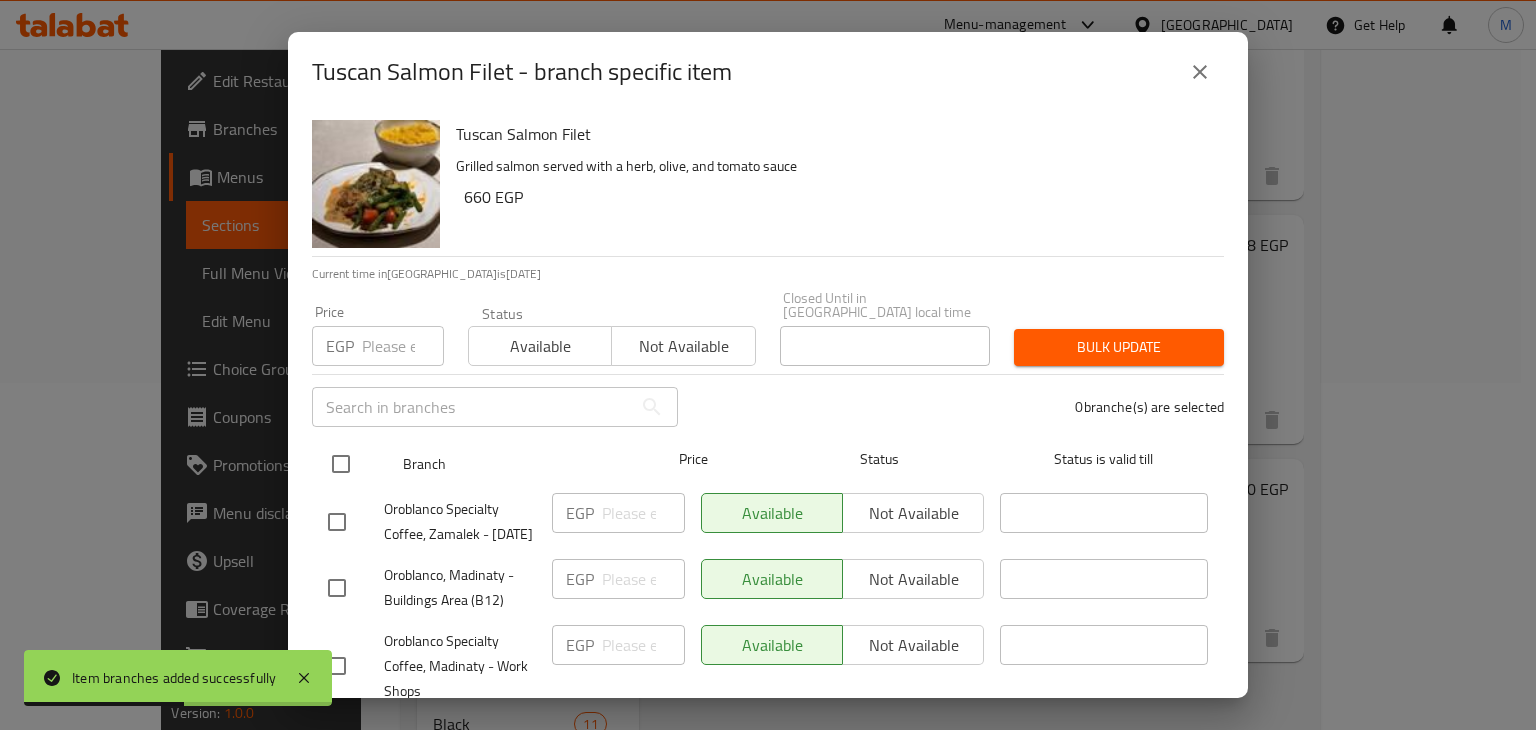 click at bounding box center [341, 464] 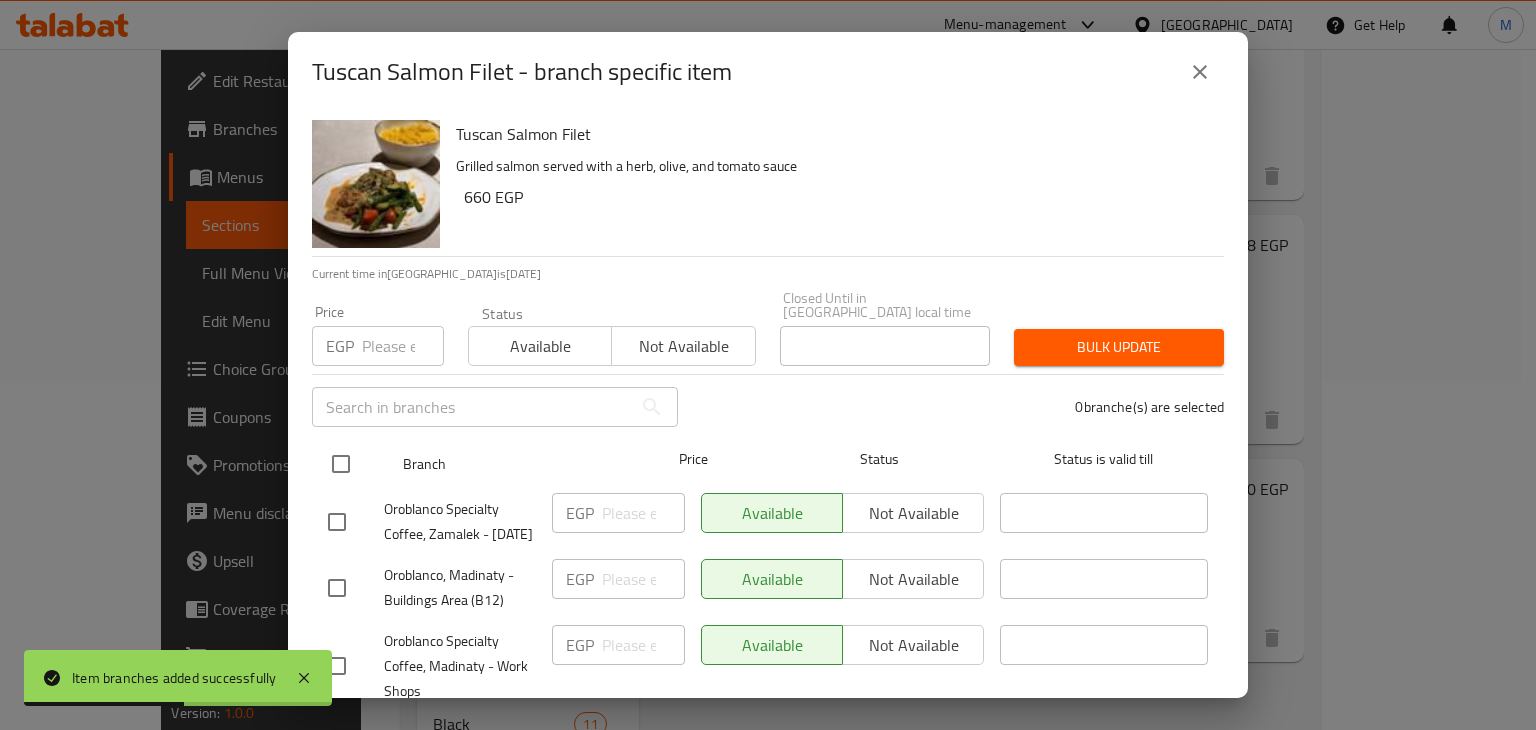 checkbox on "true" 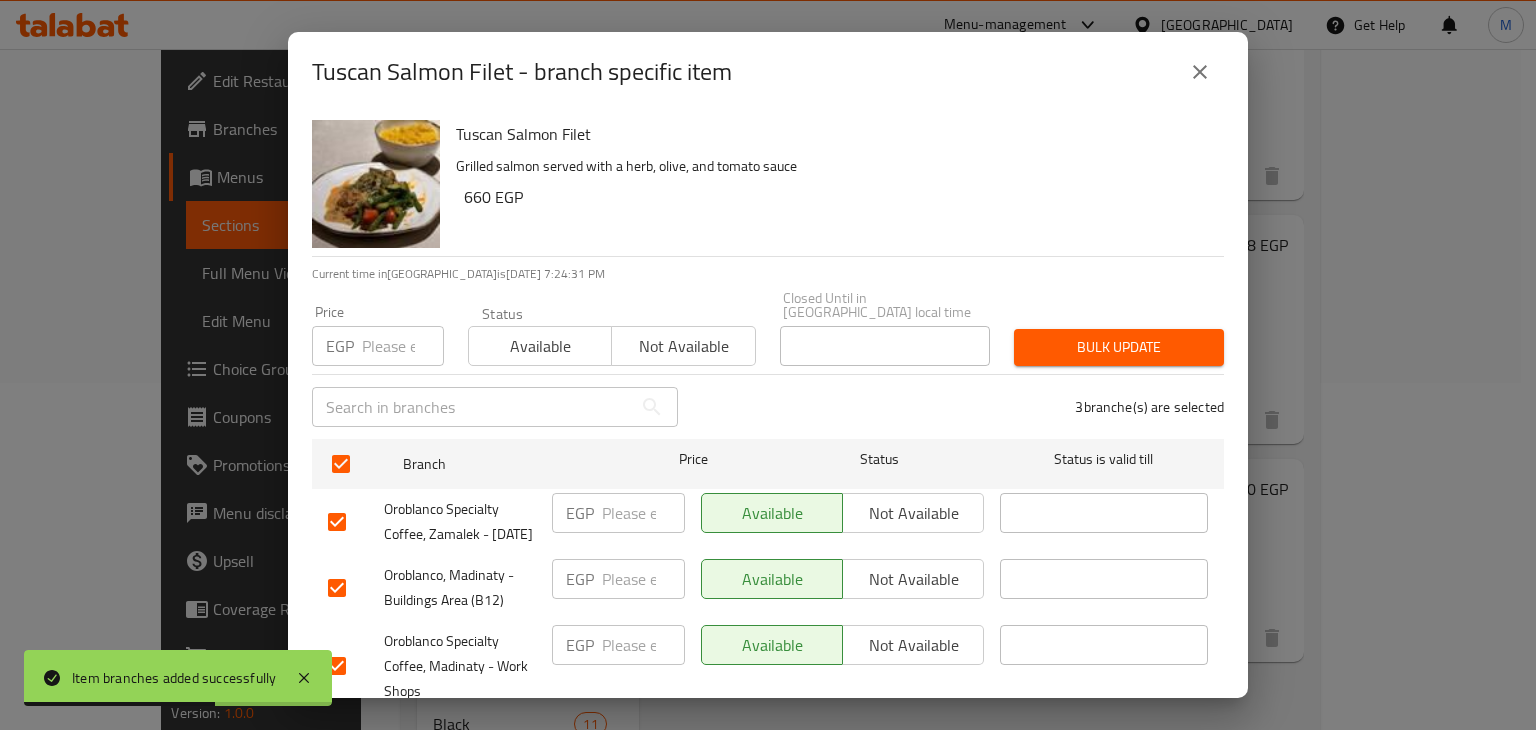 click on "Not available" at bounding box center (913, 513) 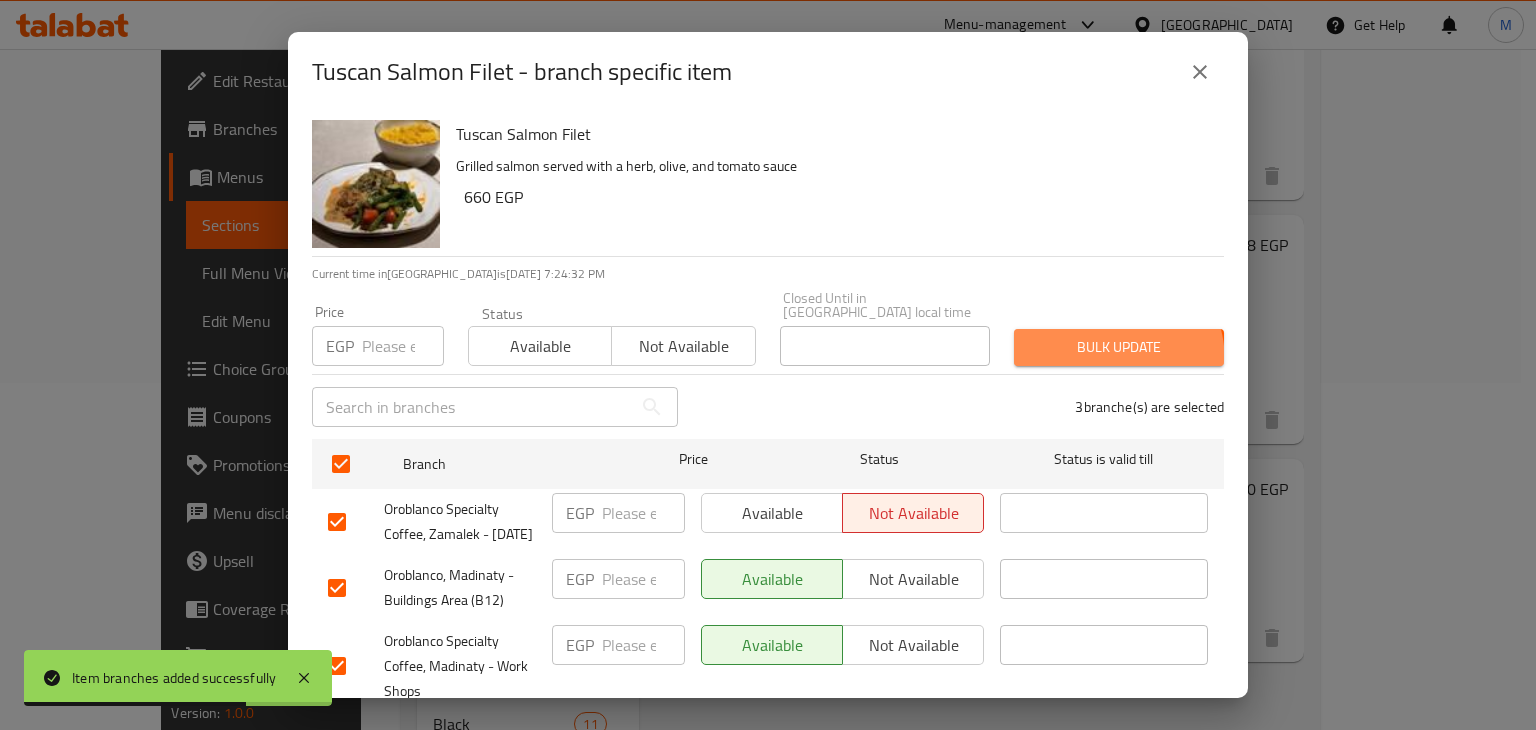 click on "Bulk update" at bounding box center [1119, 347] 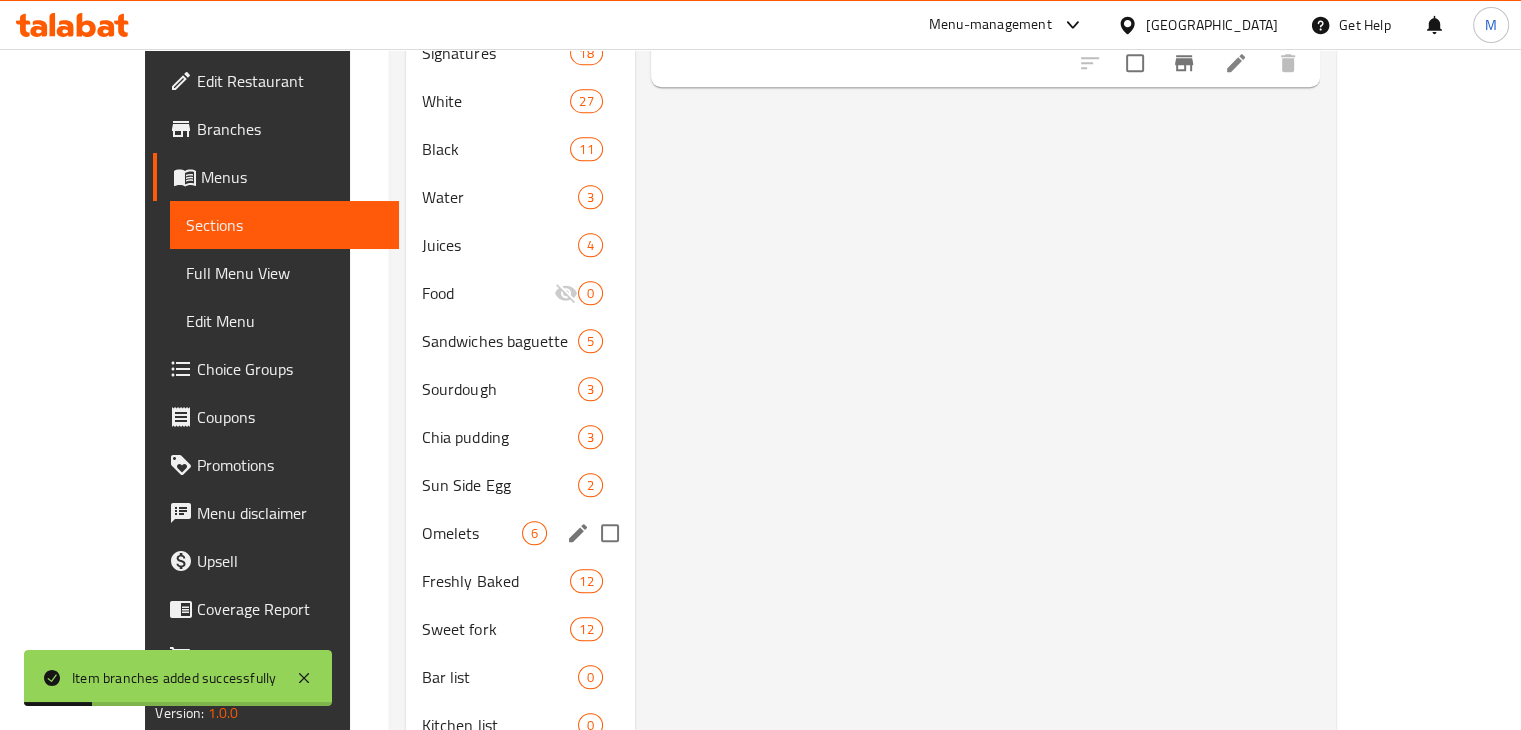 scroll, scrollTop: 975, scrollLeft: 0, axis: vertical 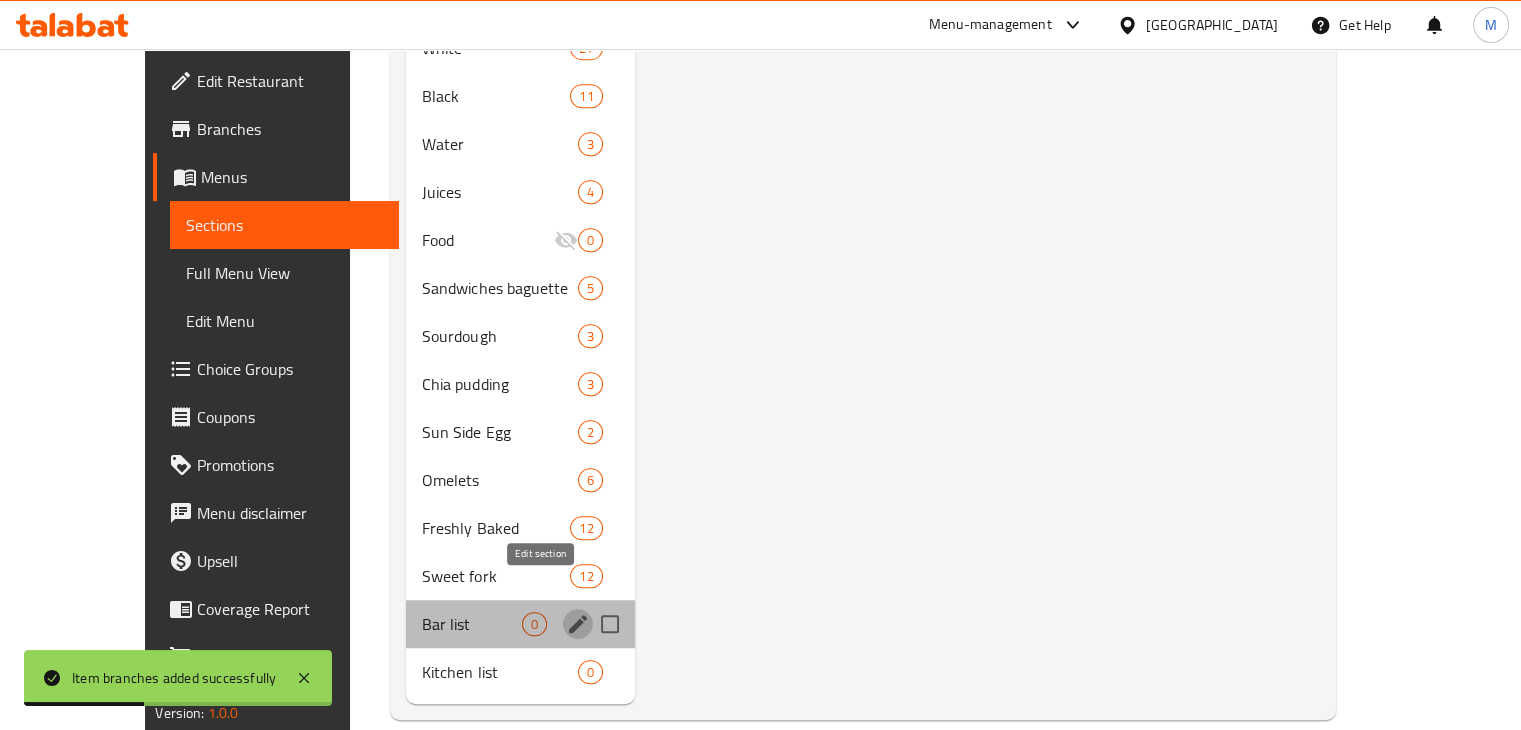 click 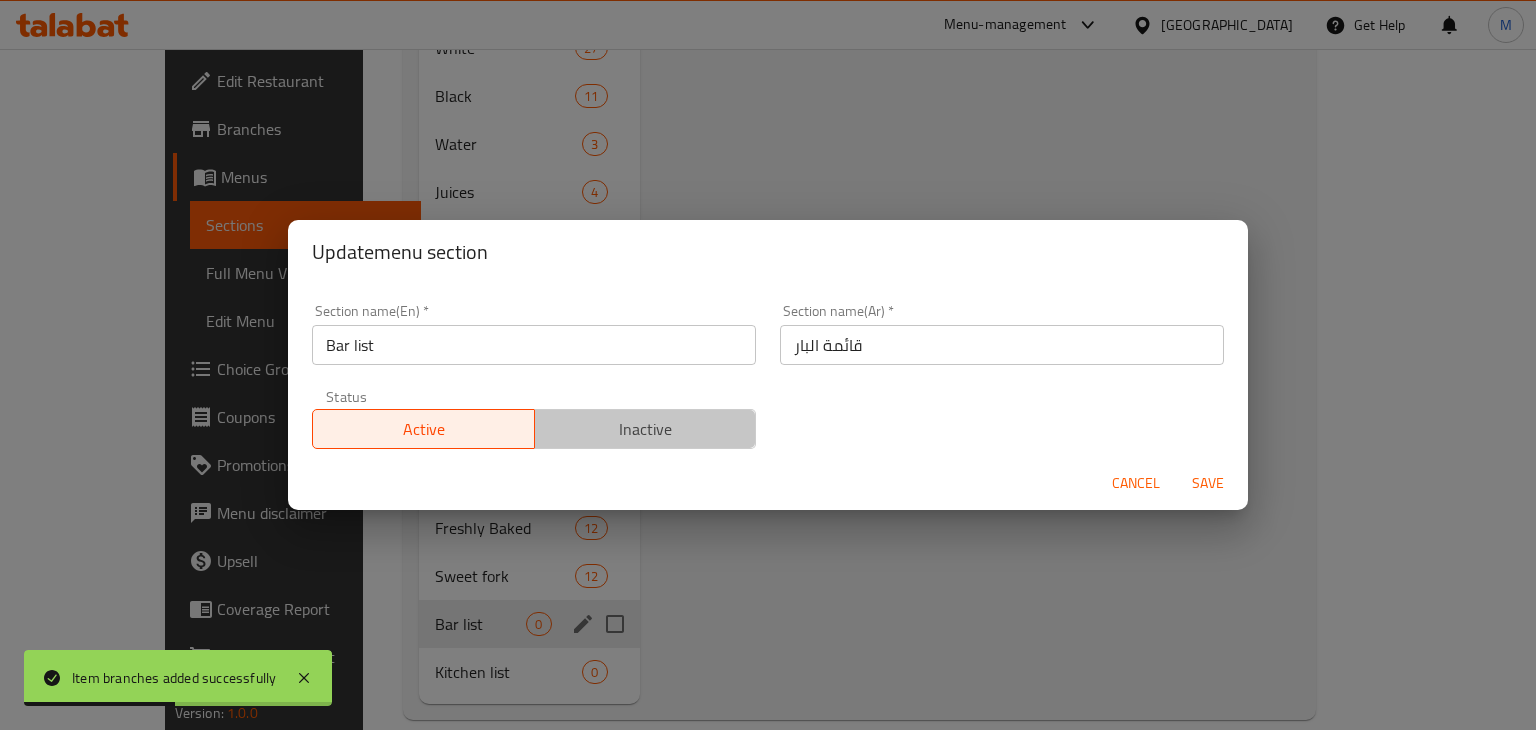 click on "Inactive" at bounding box center (646, 429) 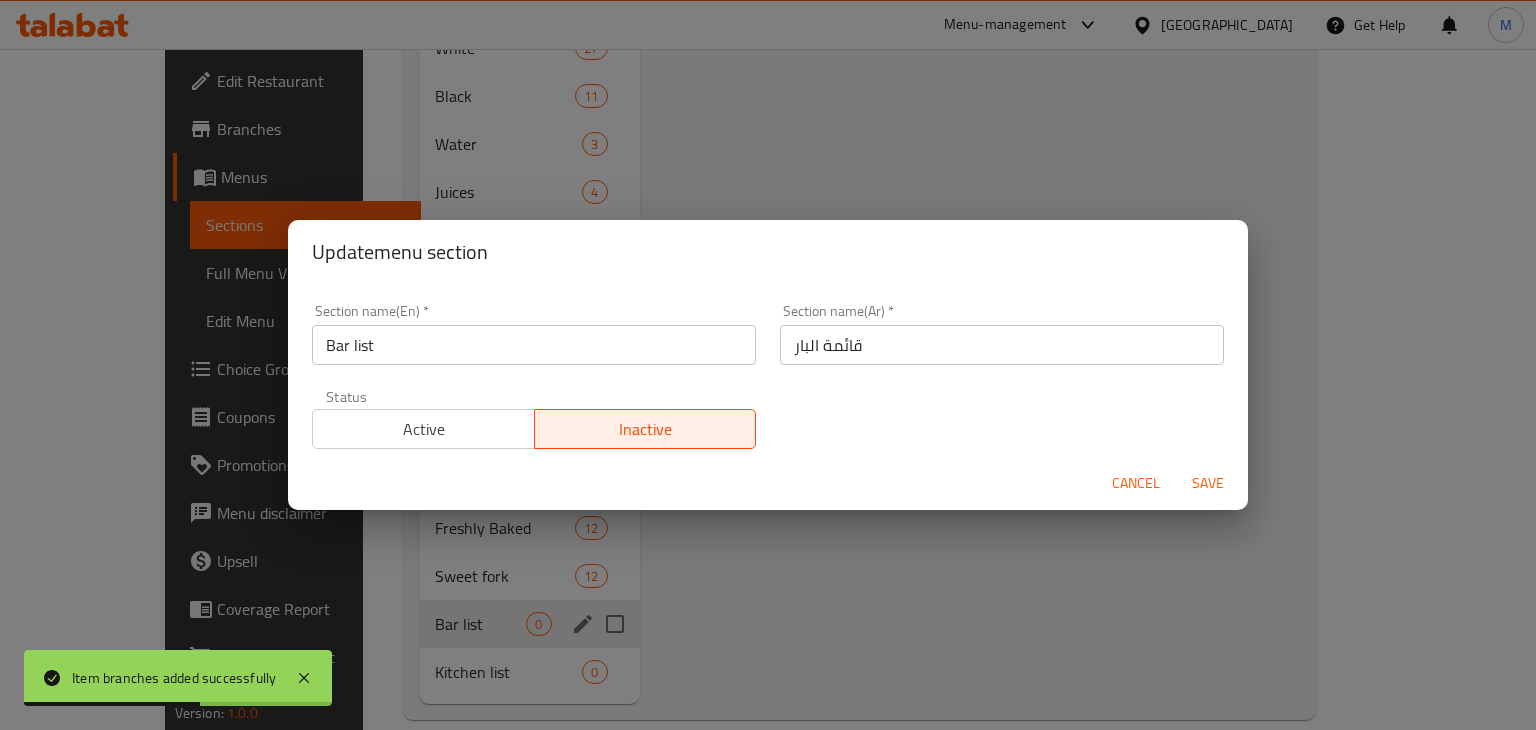 click on "Save" at bounding box center (1208, 483) 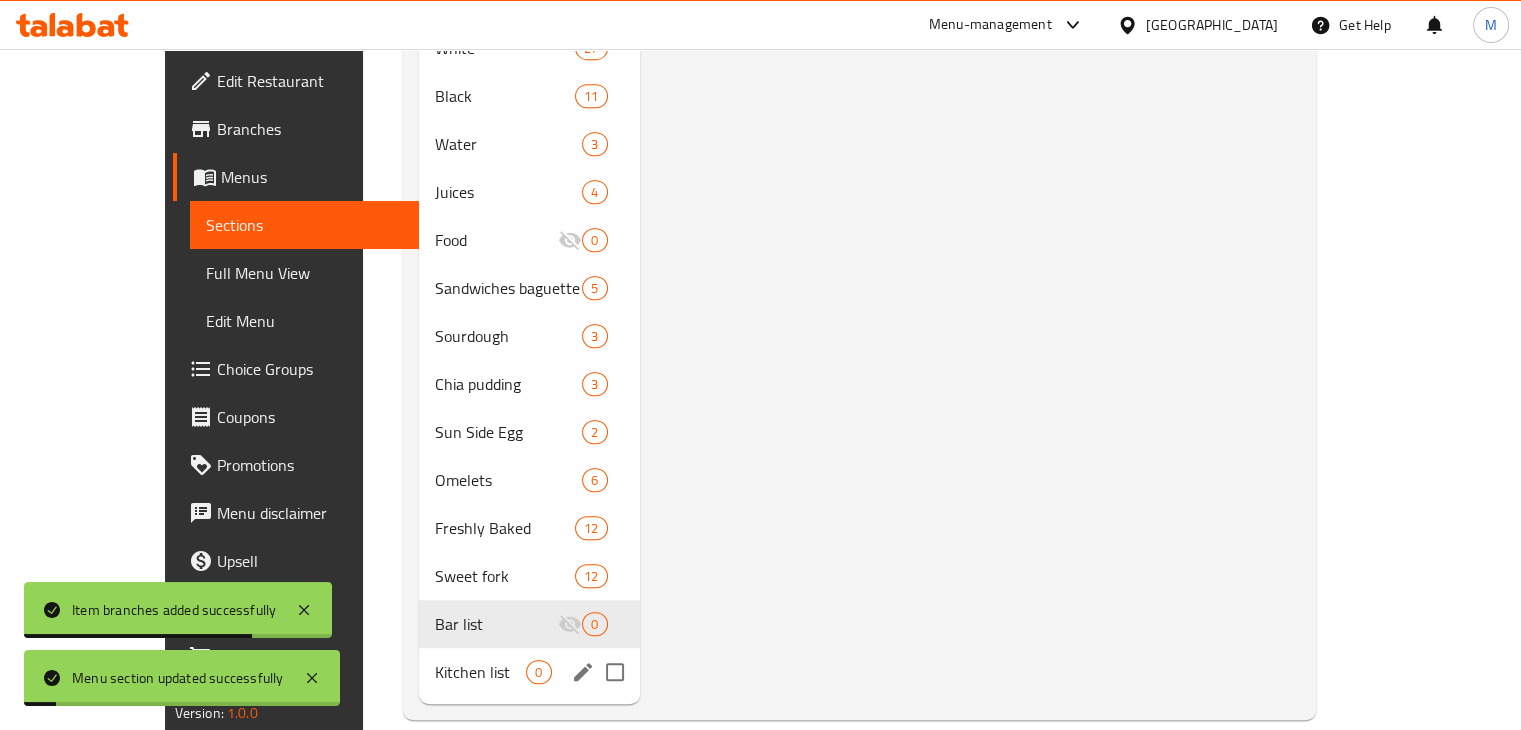 click 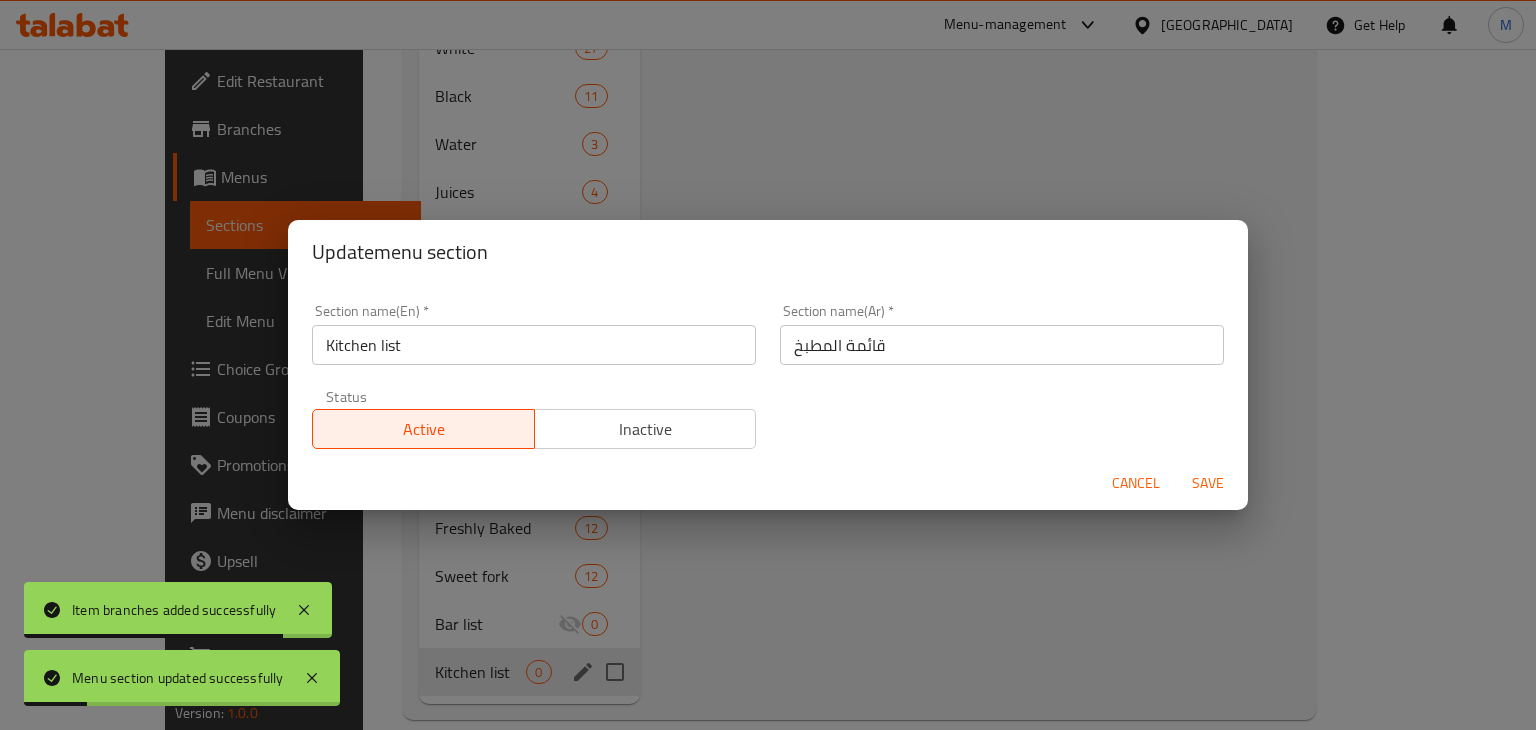 click on "Inactive" at bounding box center [646, 429] 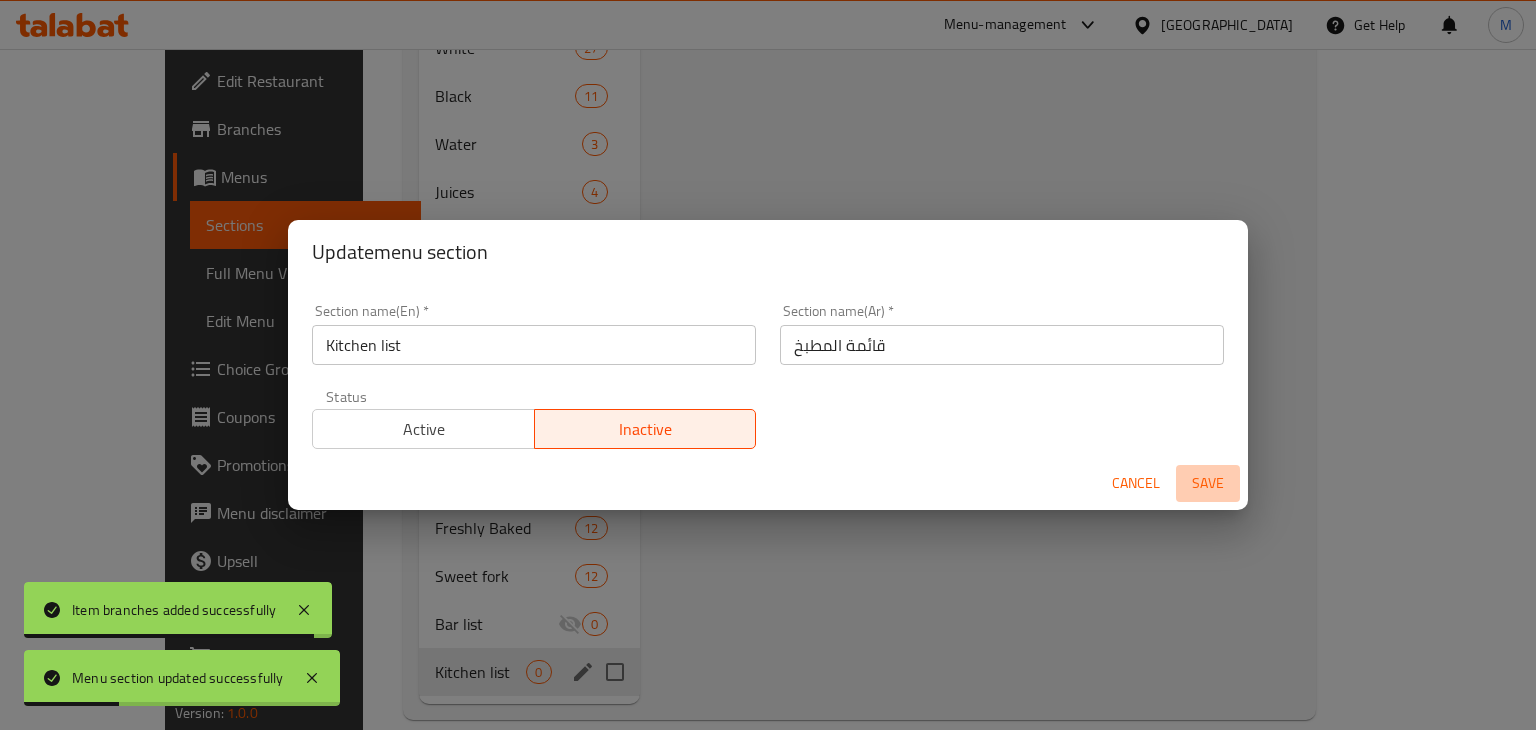 click on "Save" at bounding box center (1208, 483) 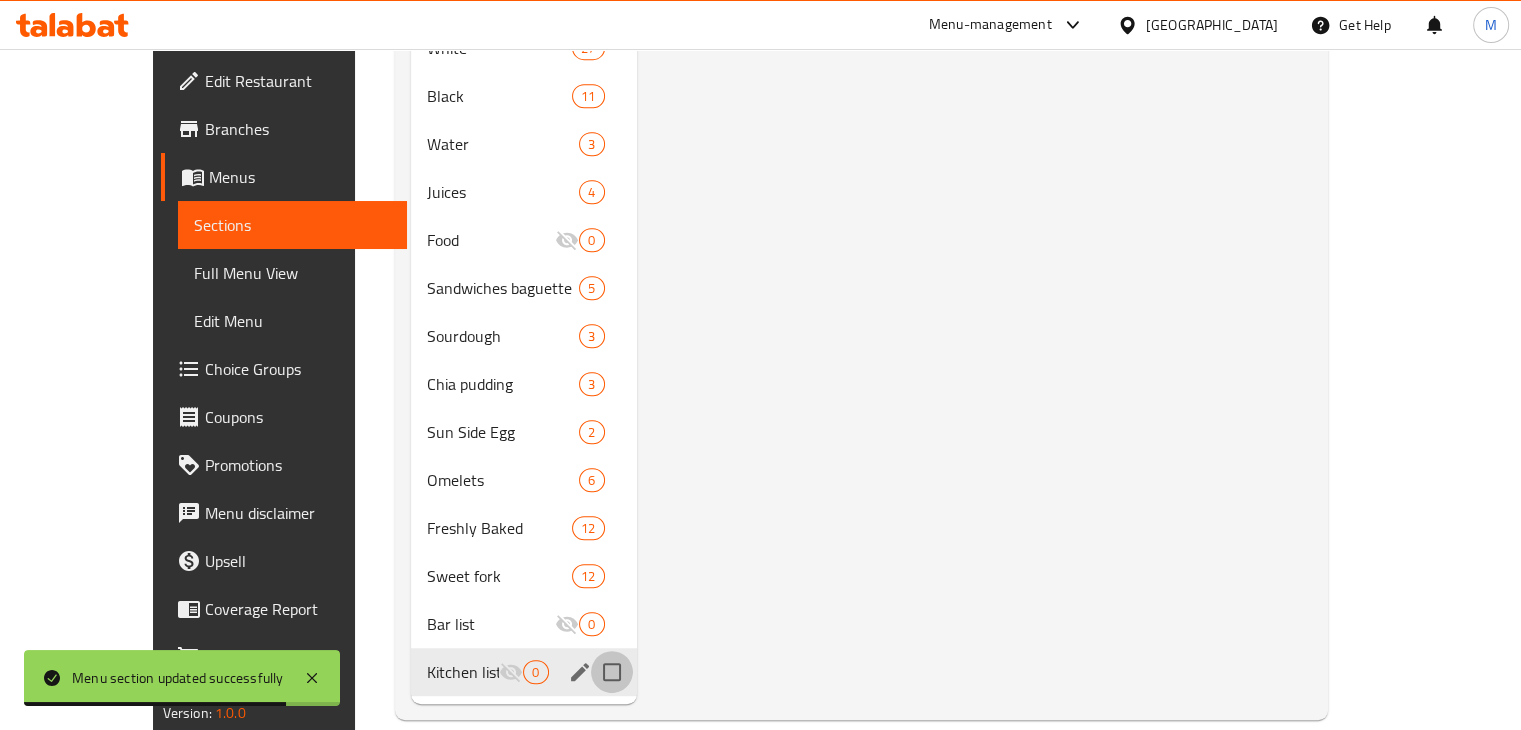 click at bounding box center (612, 672) 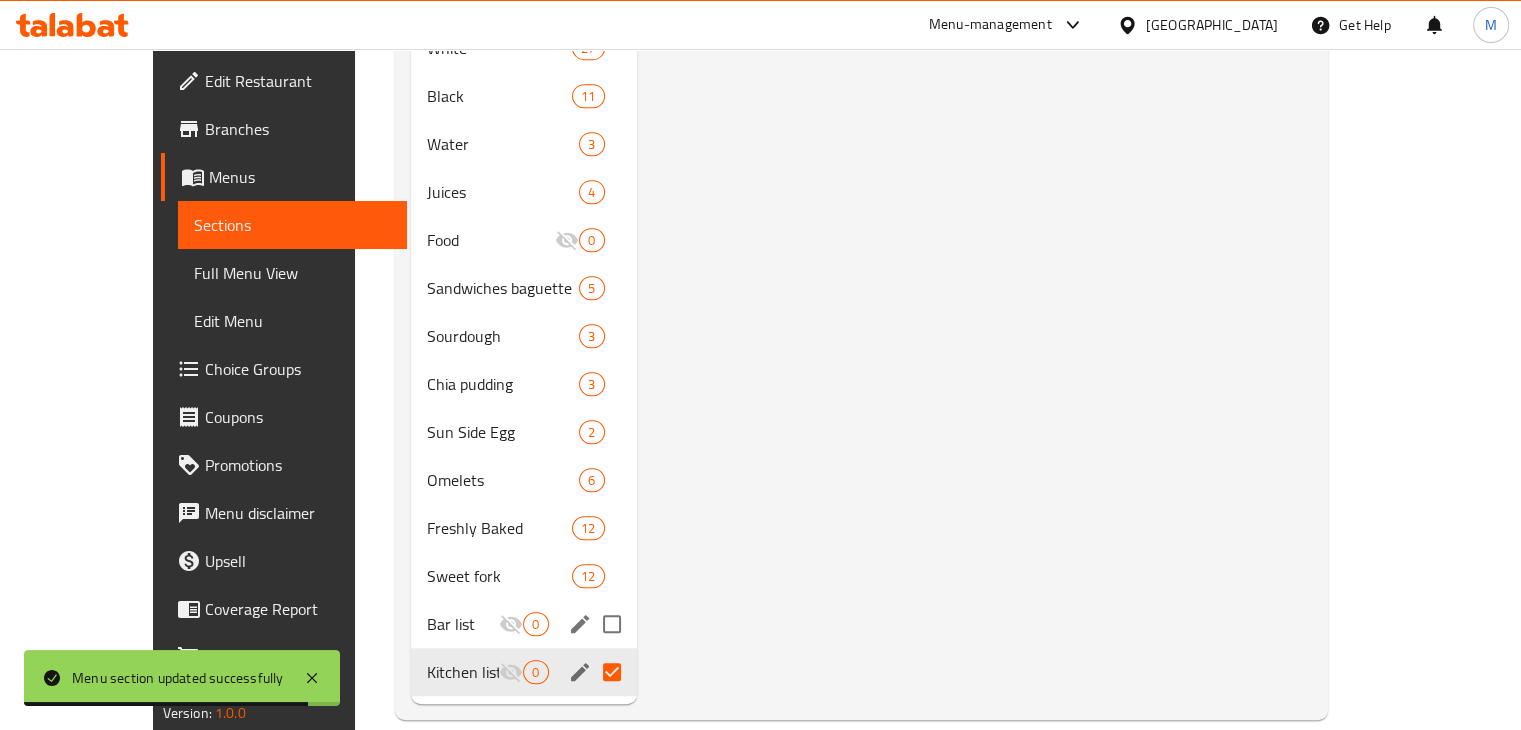 click at bounding box center (612, 624) 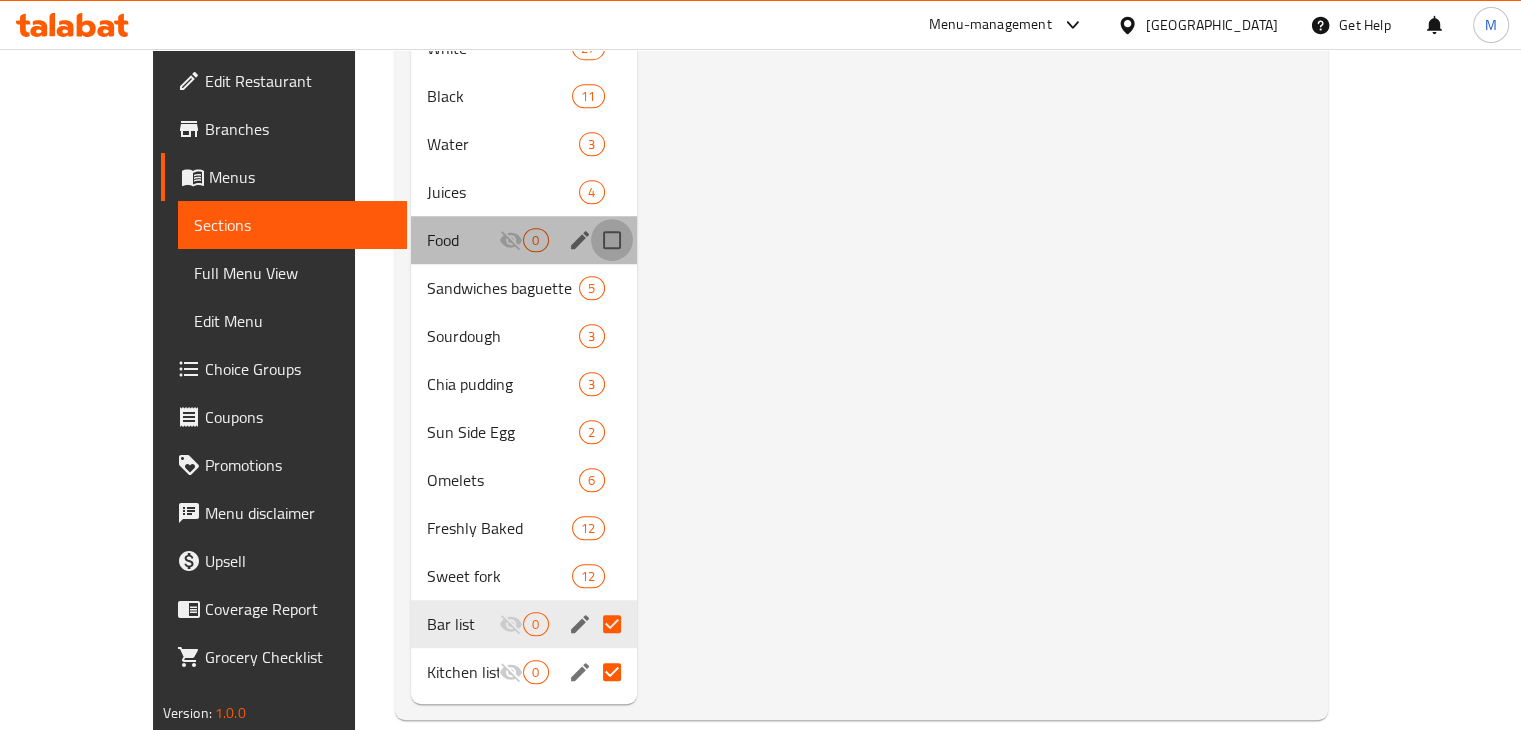 click at bounding box center [612, 240] 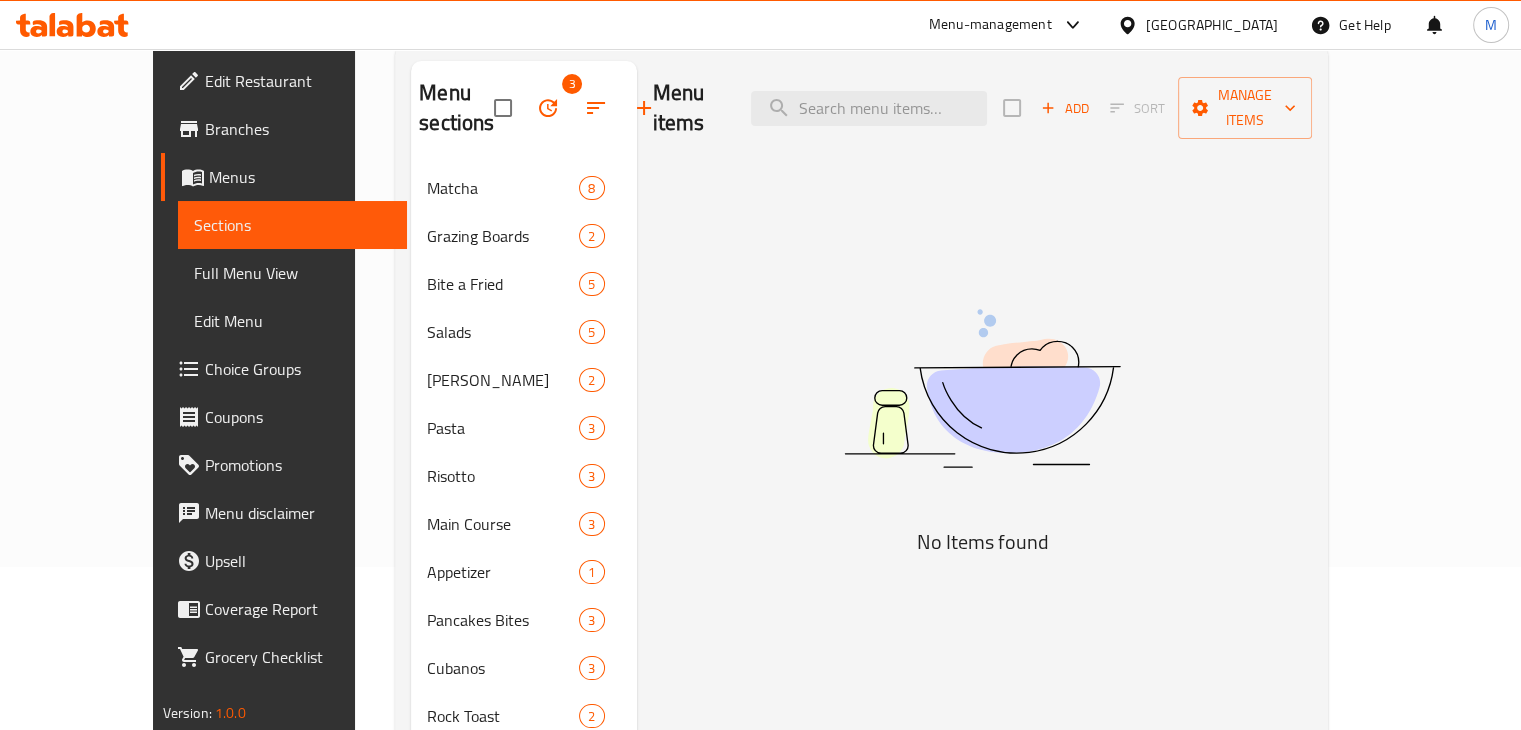 scroll, scrollTop: 148, scrollLeft: 0, axis: vertical 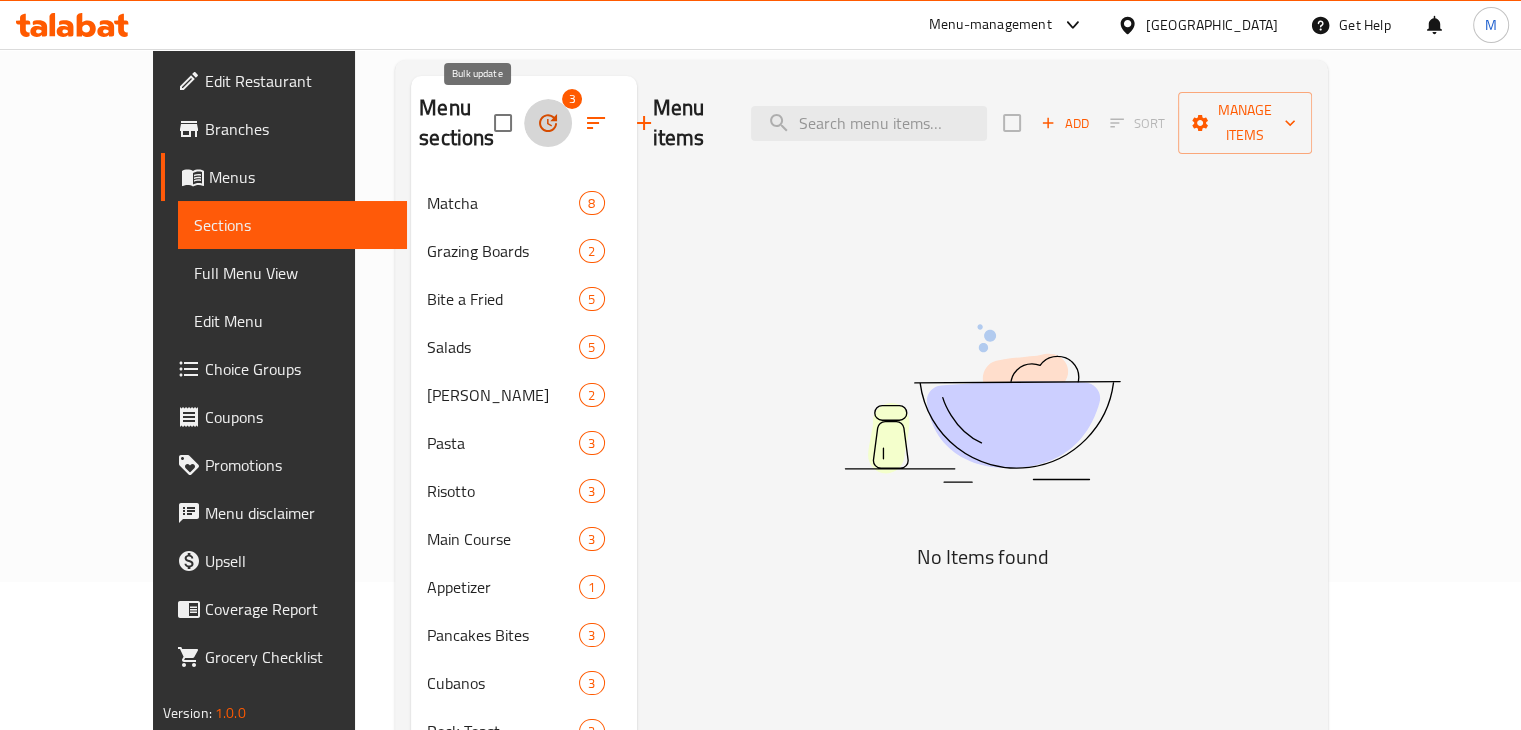 click at bounding box center (548, 123) 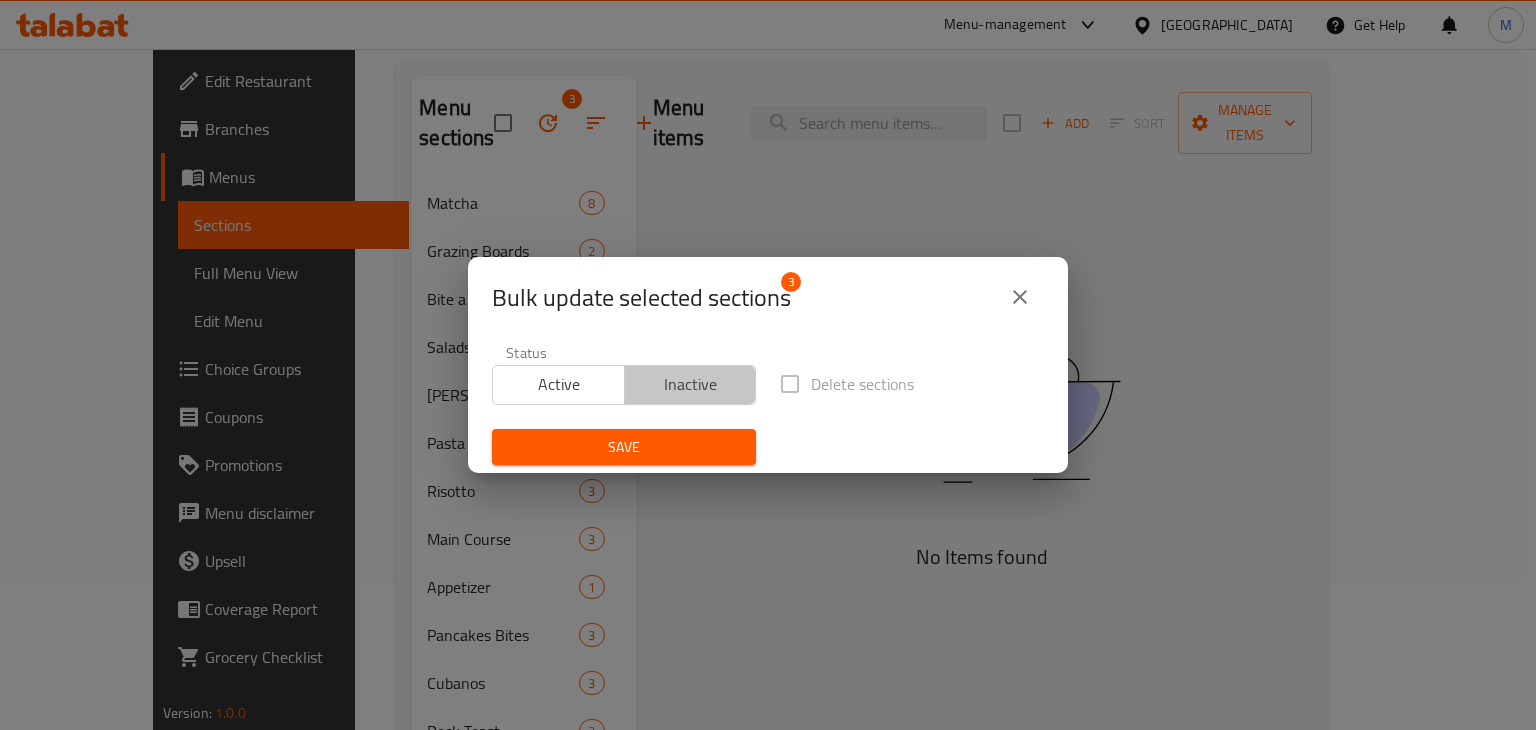click on "Inactive" at bounding box center [691, 384] 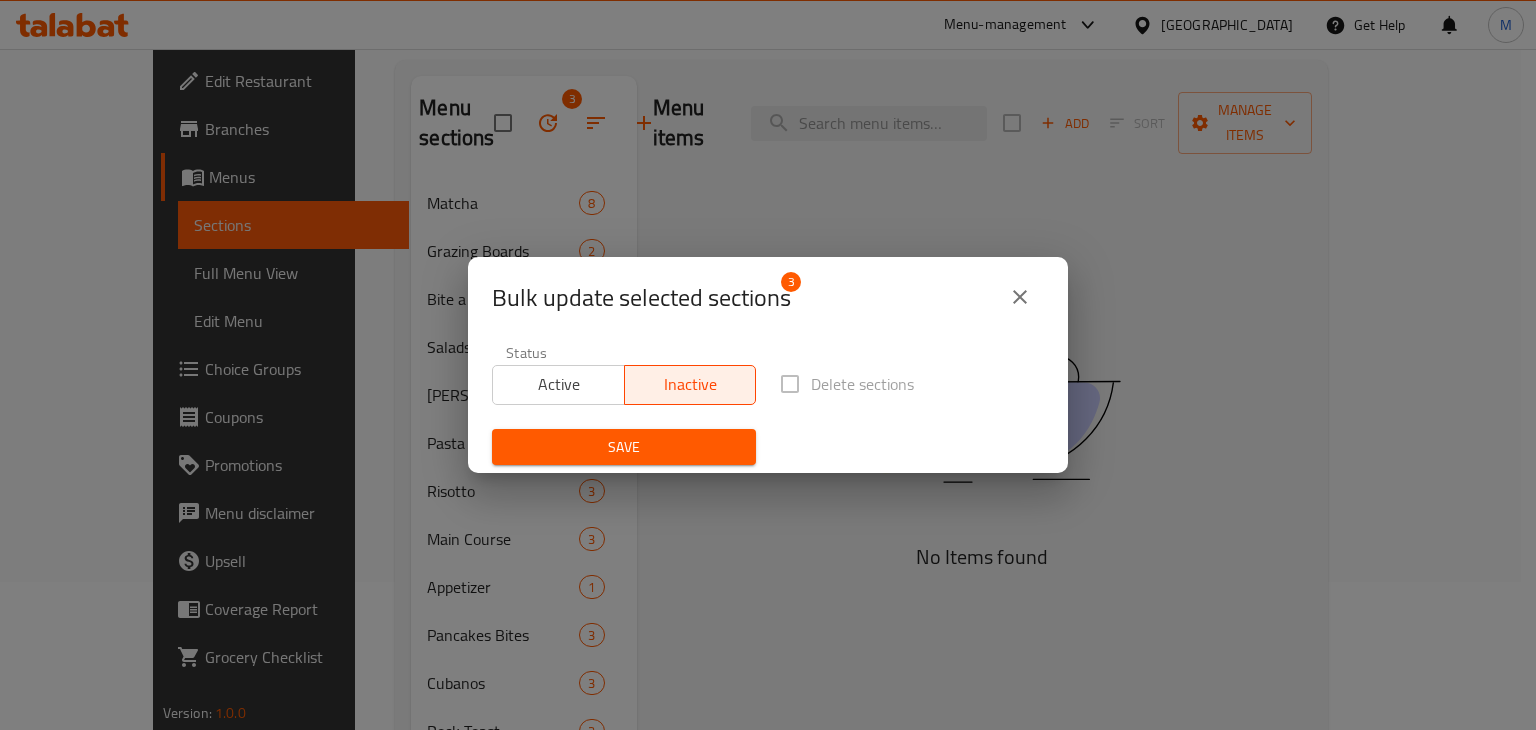 click on "Delete sections" at bounding box center (841, 384) 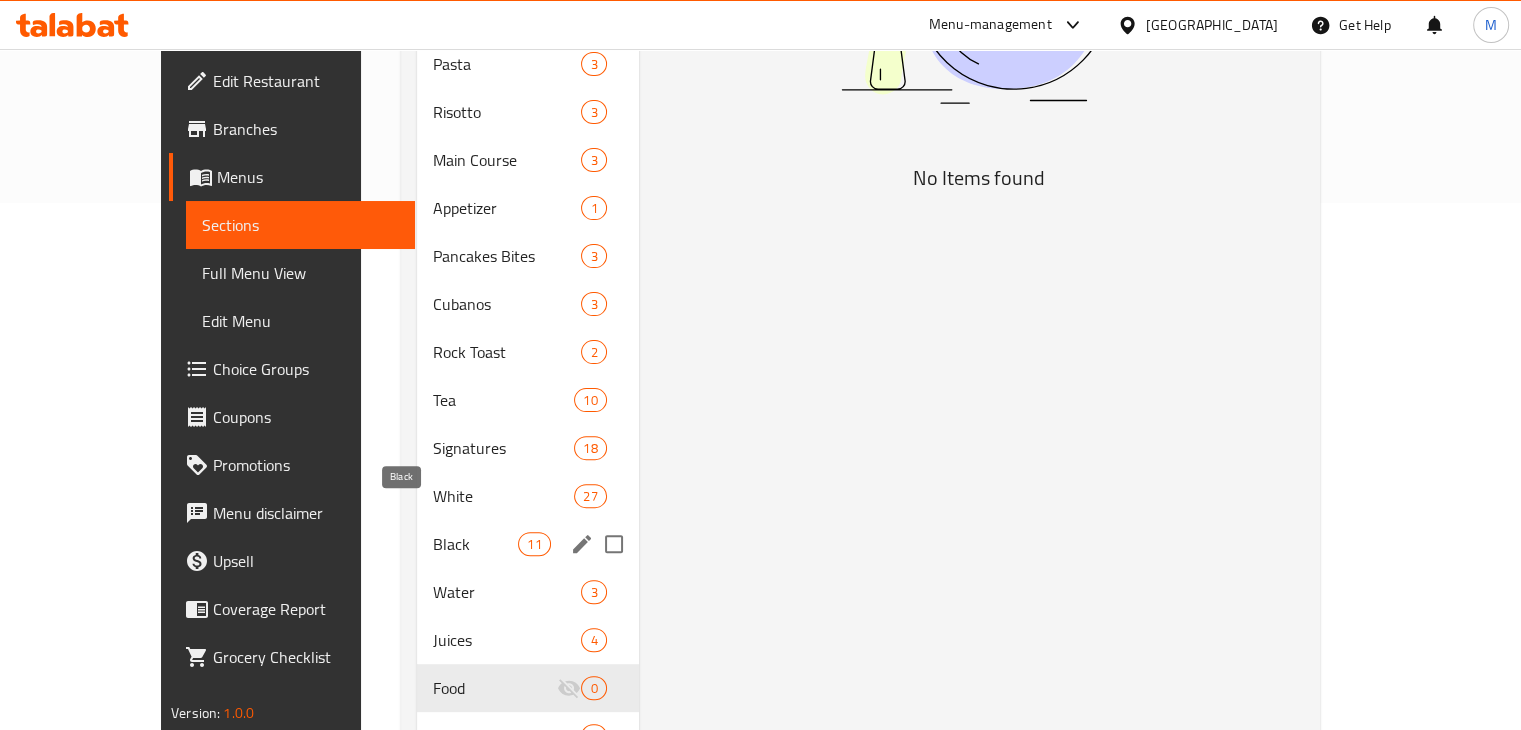 scroll, scrollTop: 541, scrollLeft: 0, axis: vertical 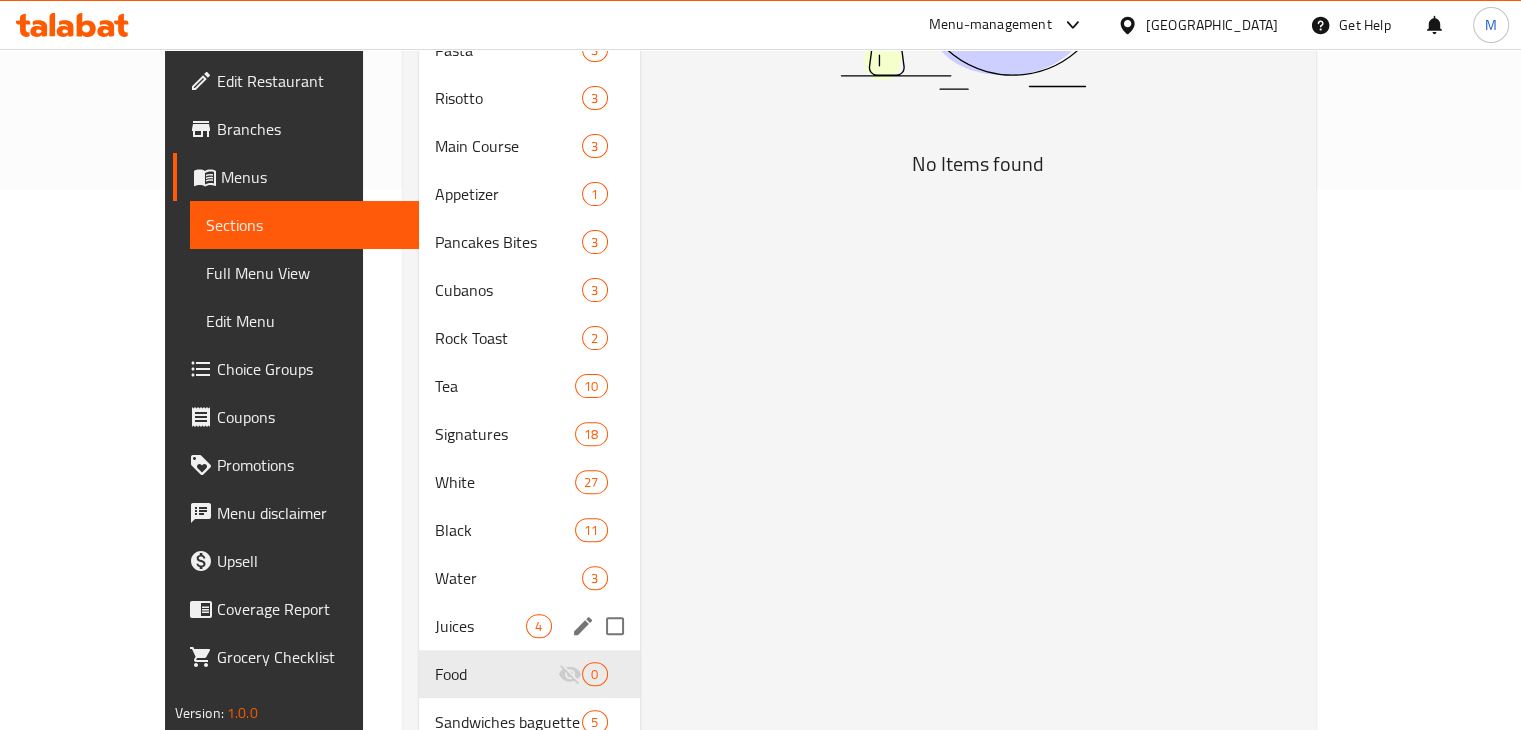 click on "Juices" at bounding box center [480, 626] 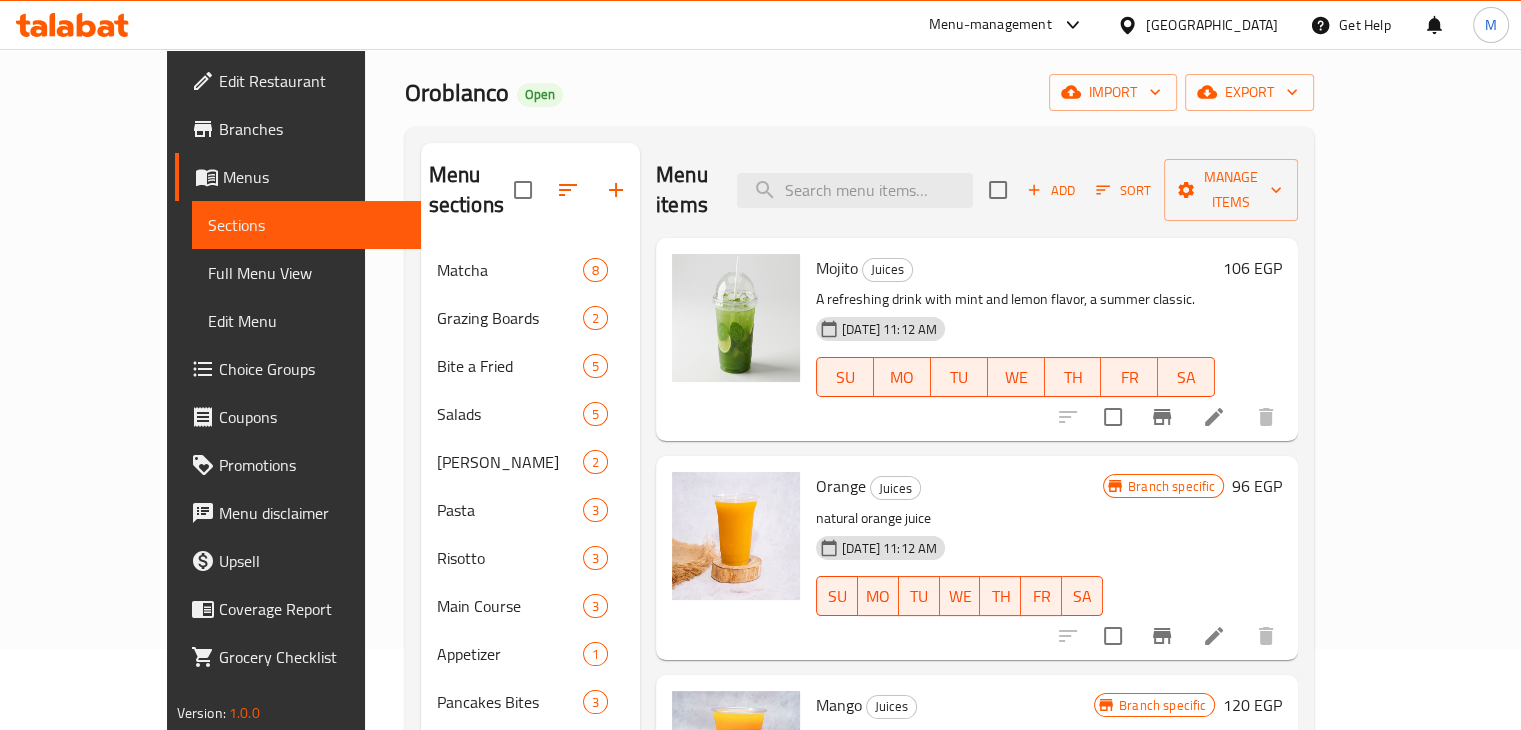 scroll, scrollTop: 80, scrollLeft: 0, axis: vertical 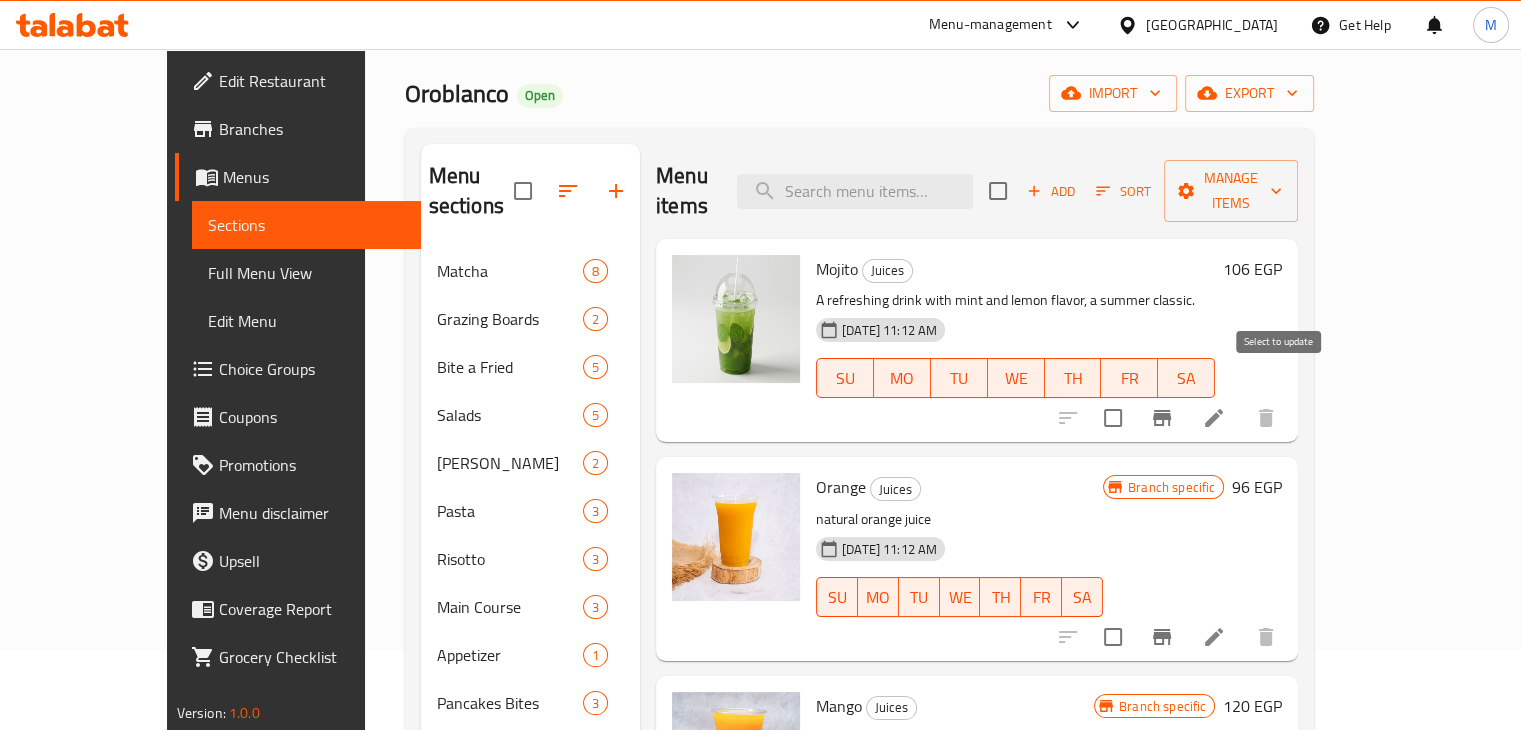 click at bounding box center (1113, 418) 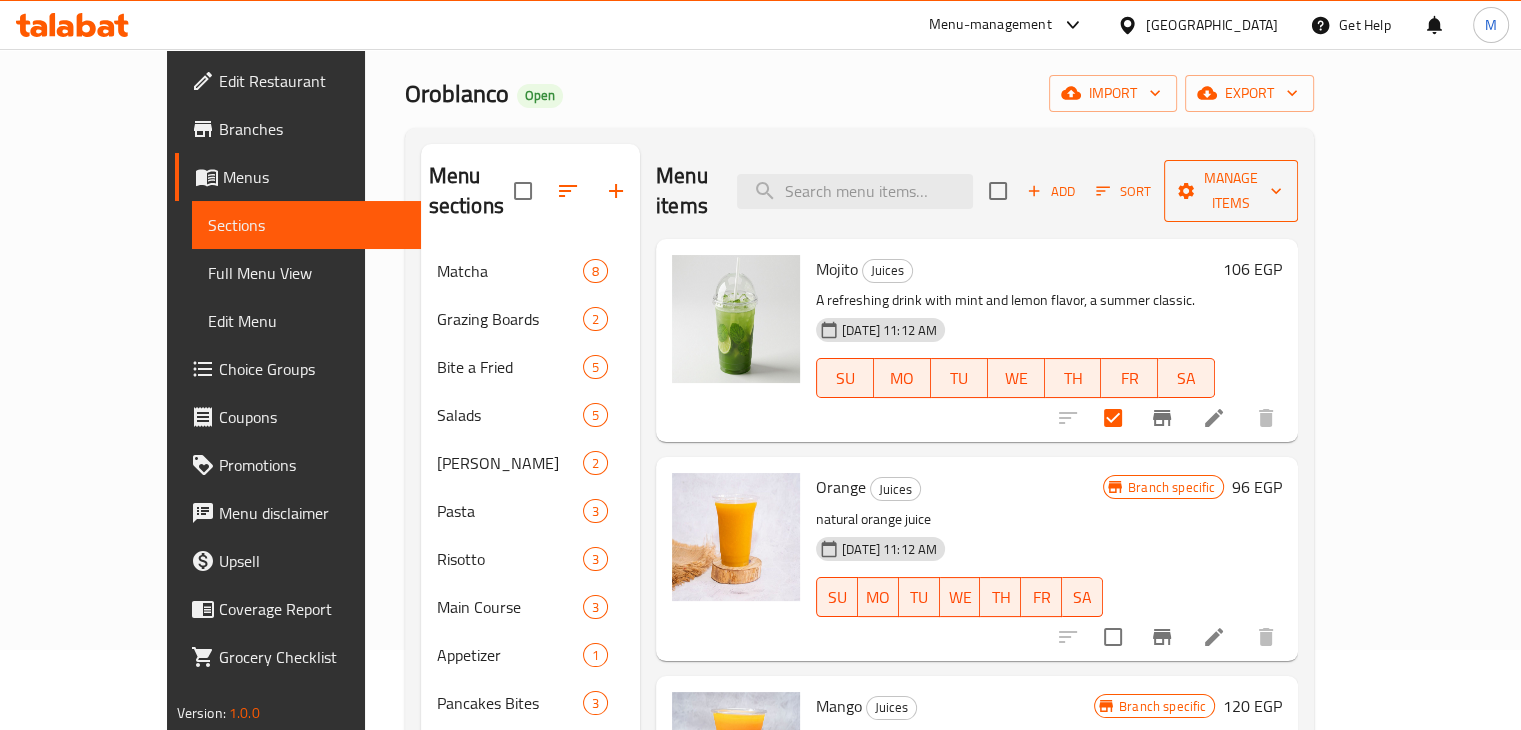 click on "Manage items" at bounding box center [1231, 191] 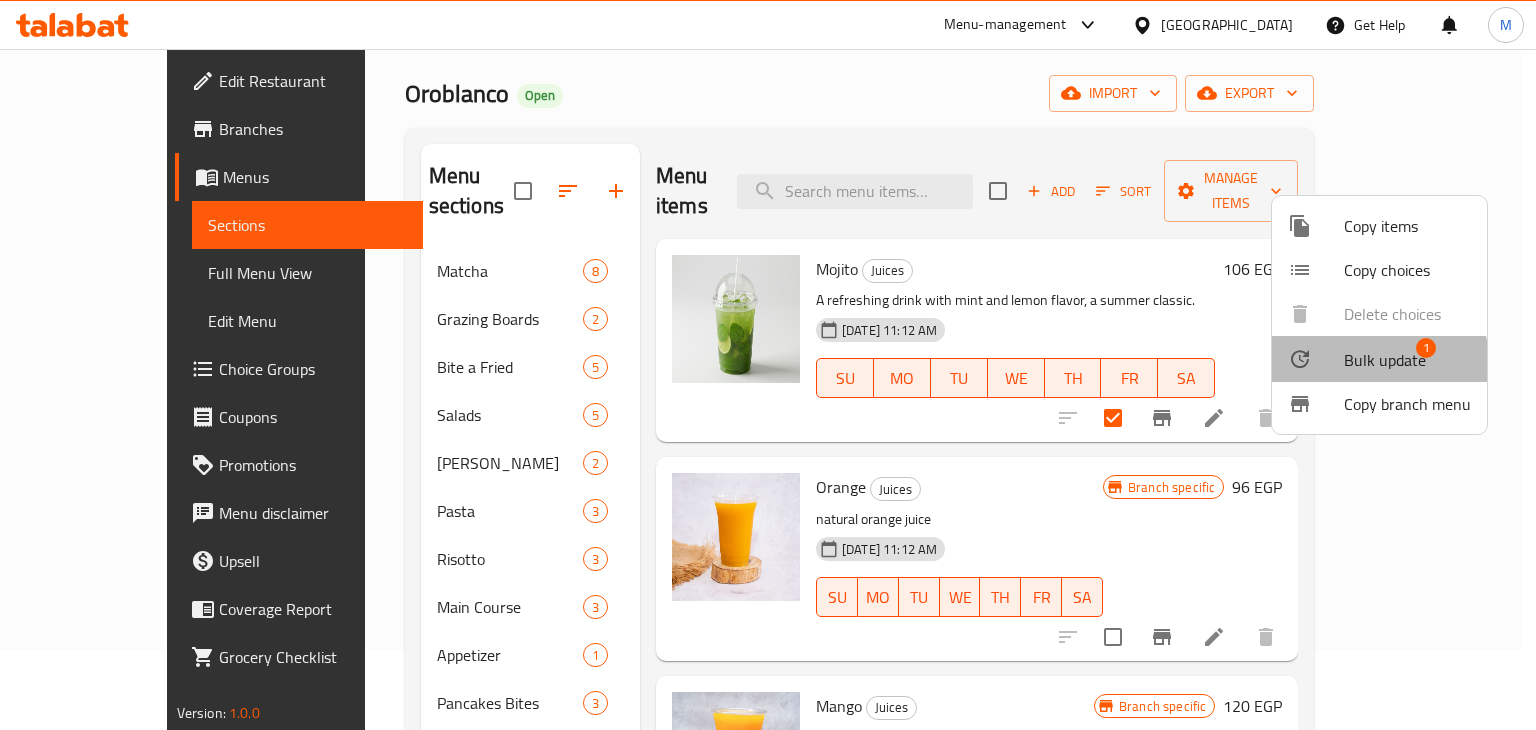 click on "Bulk update" at bounding box center (1385, 360) 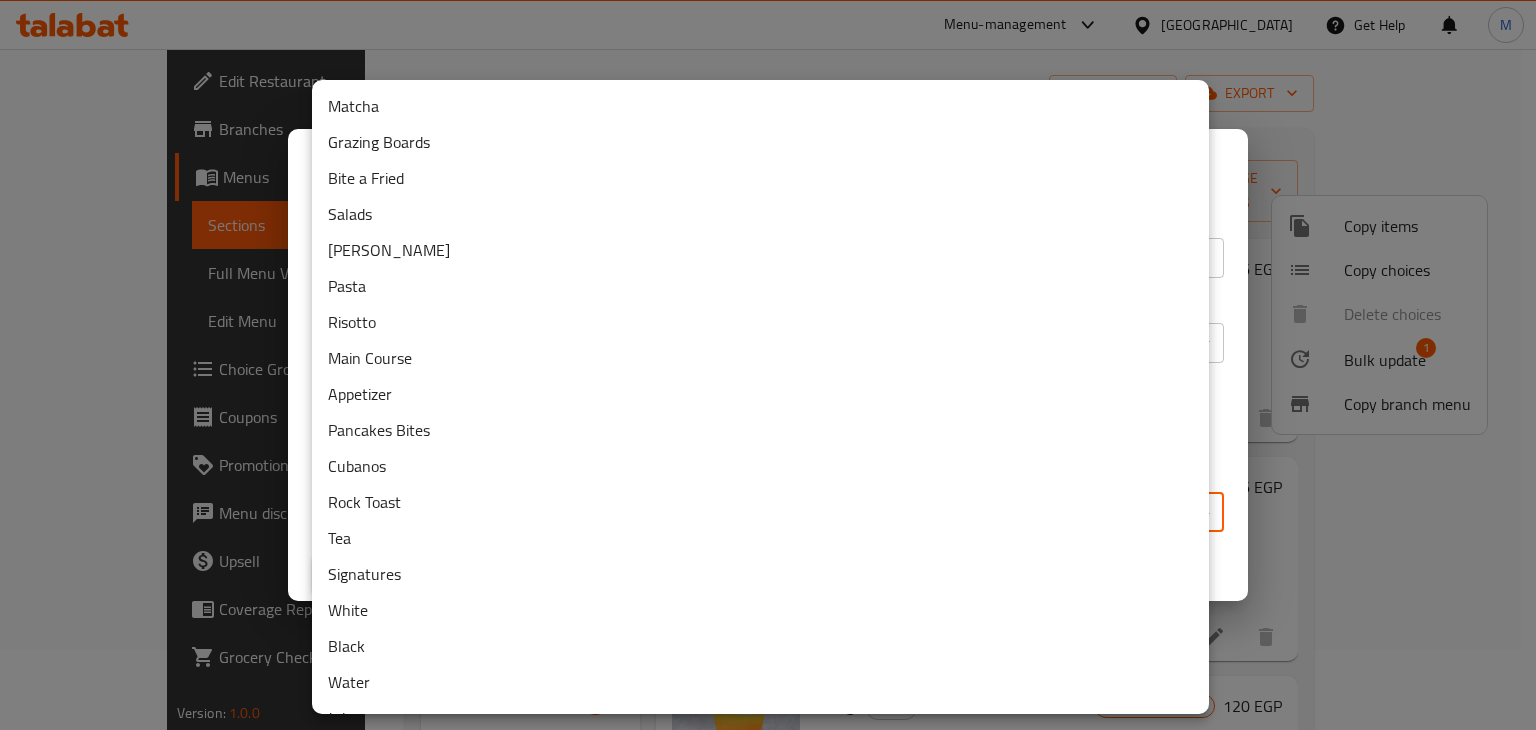 click on "​ Menu-management [GEOGRAPHIC_DATA] Get Help M   Edit Restaurant   Branches   Menus   Sections   Full Menu View   Edit Menu   Choice Groups   Coupons   Promotions   Menu disclaimer   Upsell   Coverage Report   Grocery Checklist  Version:    1.0.0  Get support on:    Support.OpsPlatform Home / Restaurants management / Menus / Sections Oroblanco Open import export Menu sections Matcha 8 Grazing Boards 2 Bite a Fried 5 Salads 5 Benedict 2 Pasta 3 Risotto 3 Main Course 3 Appetizer 1 Pancakes Bites 3 Cubanos 3 Rock Toast 2 	Tea 10 Signatures 18 White 27 Black 11 Water 3 Juices 4 Food 0 Sandwiches  baguette 5 Sourdough 3 Chia pudding 3 Sun Side Egg 2 Omelets 6 Freshly Baked 12 Sweet fork 12 Bar list 0 Kitchen list 0 Menu items Add Sort Manage items Mojito   Juices A refreshing drink with mint and lemon flavor, a summer classic. [DATE] 11:12 AM SU MO TU WE TH FR SA 106   EGP Orange   Juices natural orange juice [DATE] 11:12 AM SU MO TU WE TH FR [PERSON_NAME] specific 96   EGP Mango    Juices Natural mango juice SU MO TU" at bounding box center [768, 309] 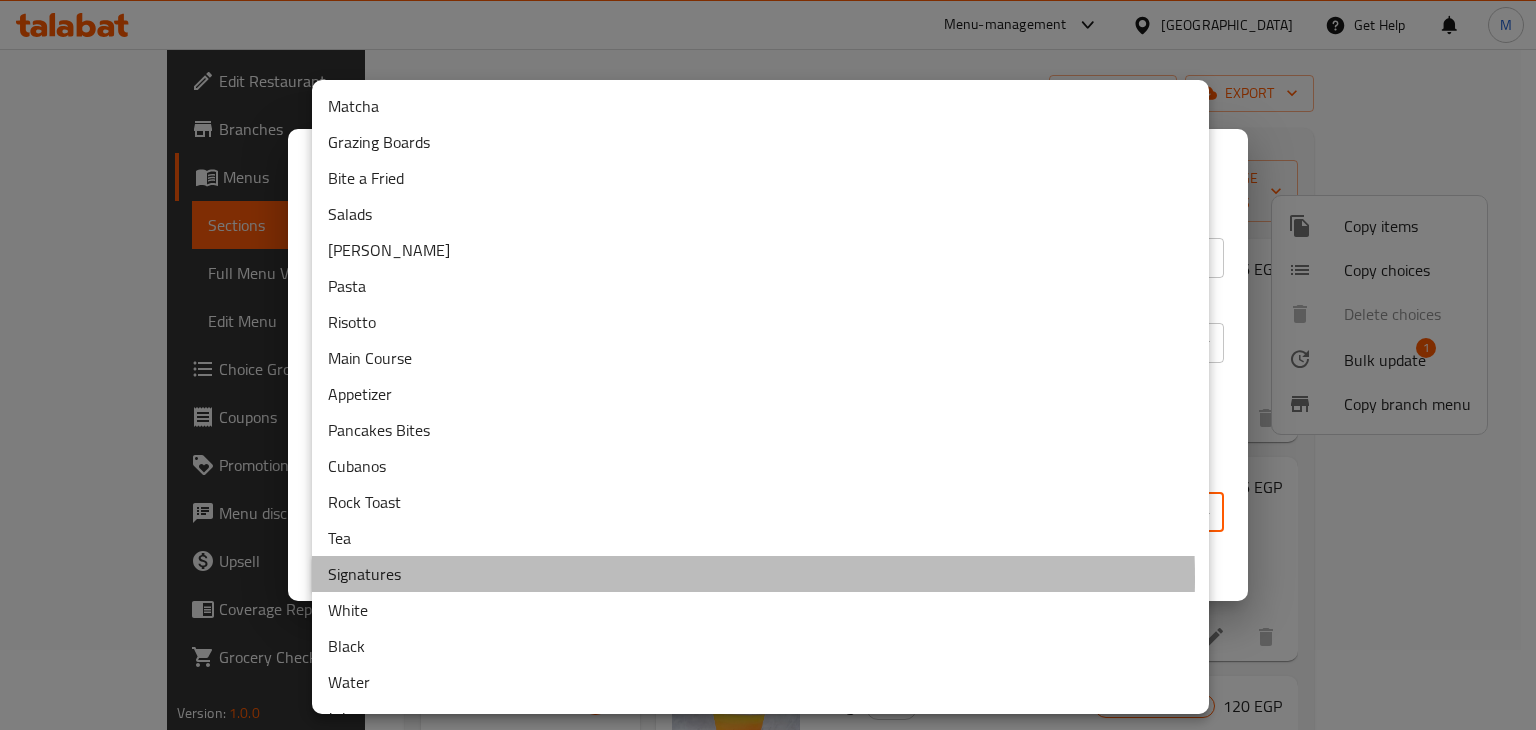 click on "Signatures" at bounding box center (760, 574) 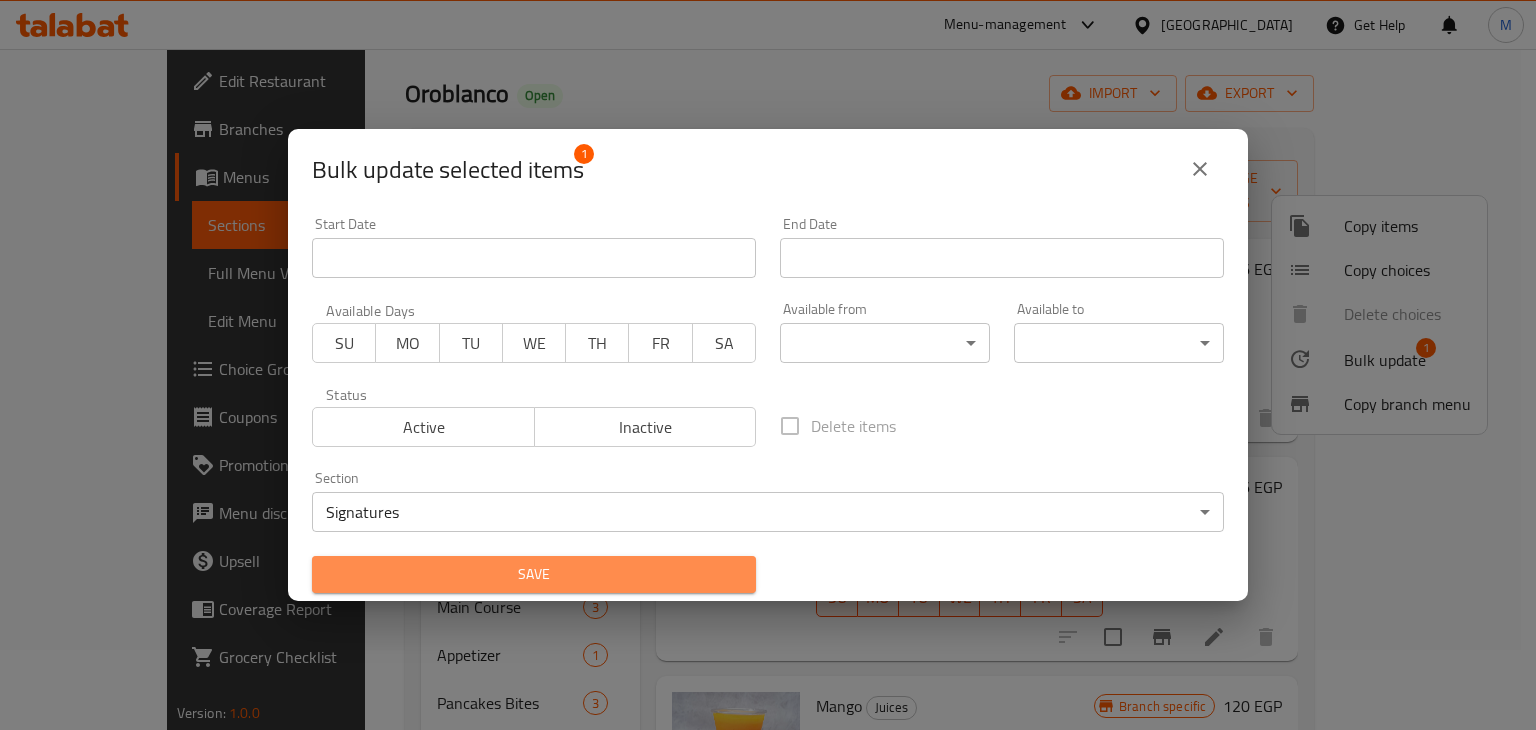 click on "Save" at bounding box center (534, 574) 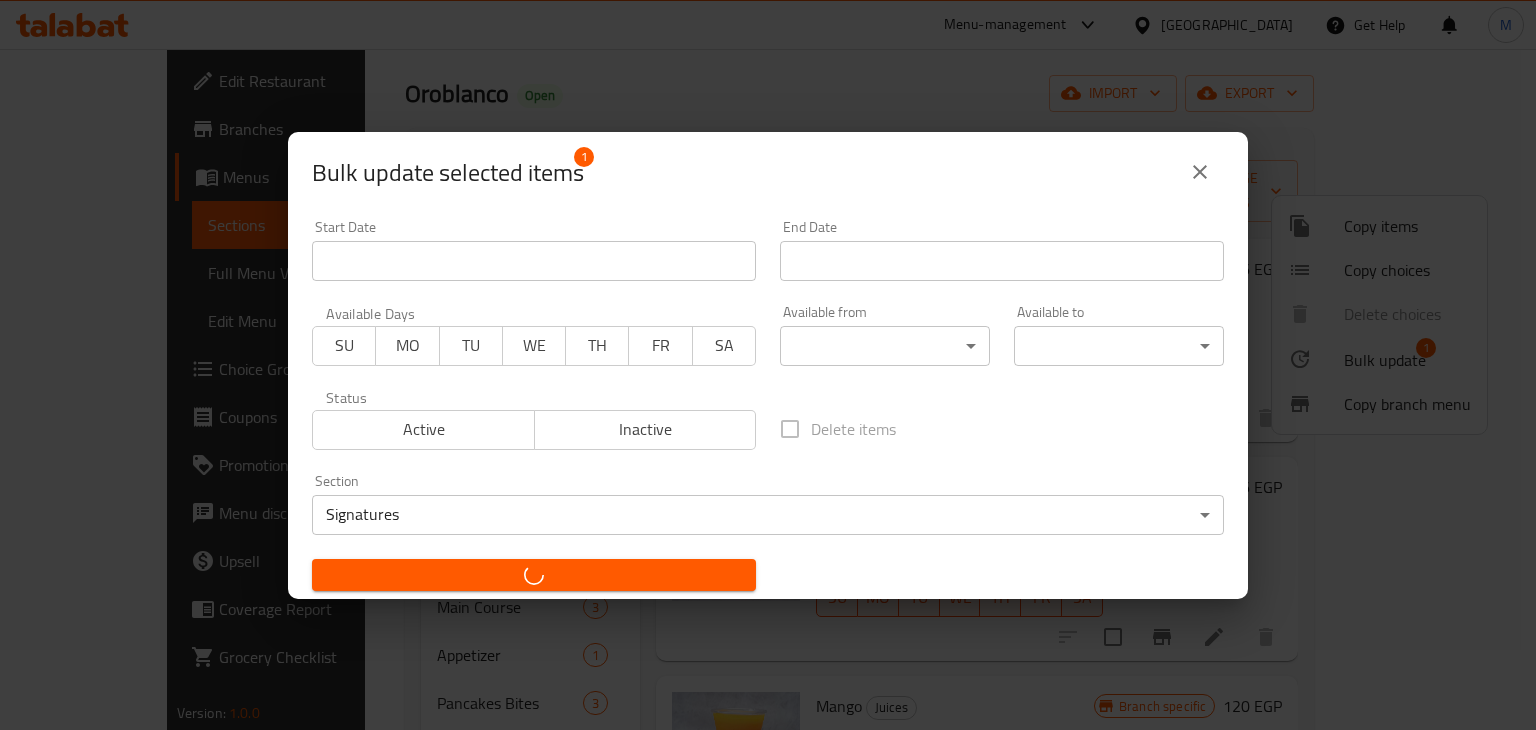 checkbox on "false" 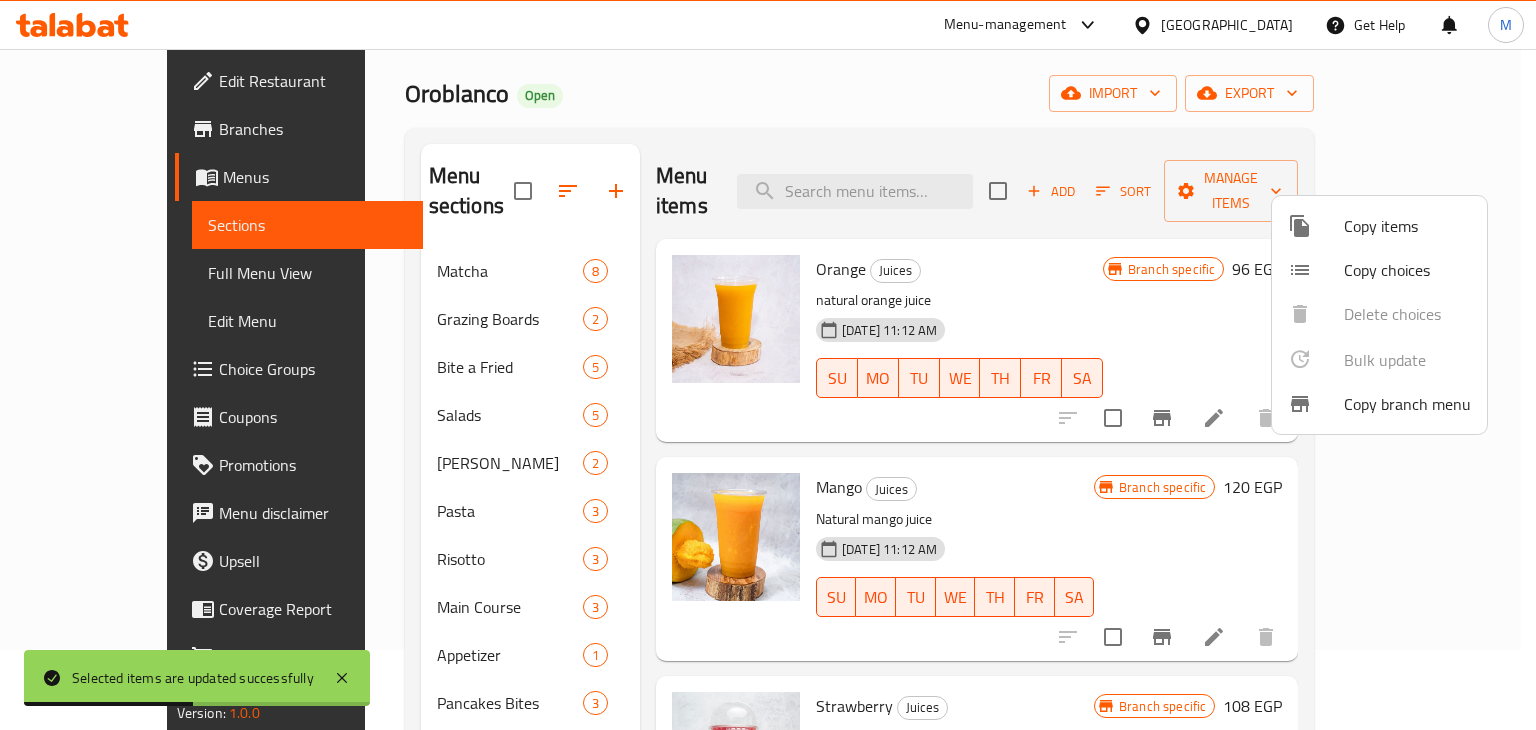 click at bounding box center [768, 365] 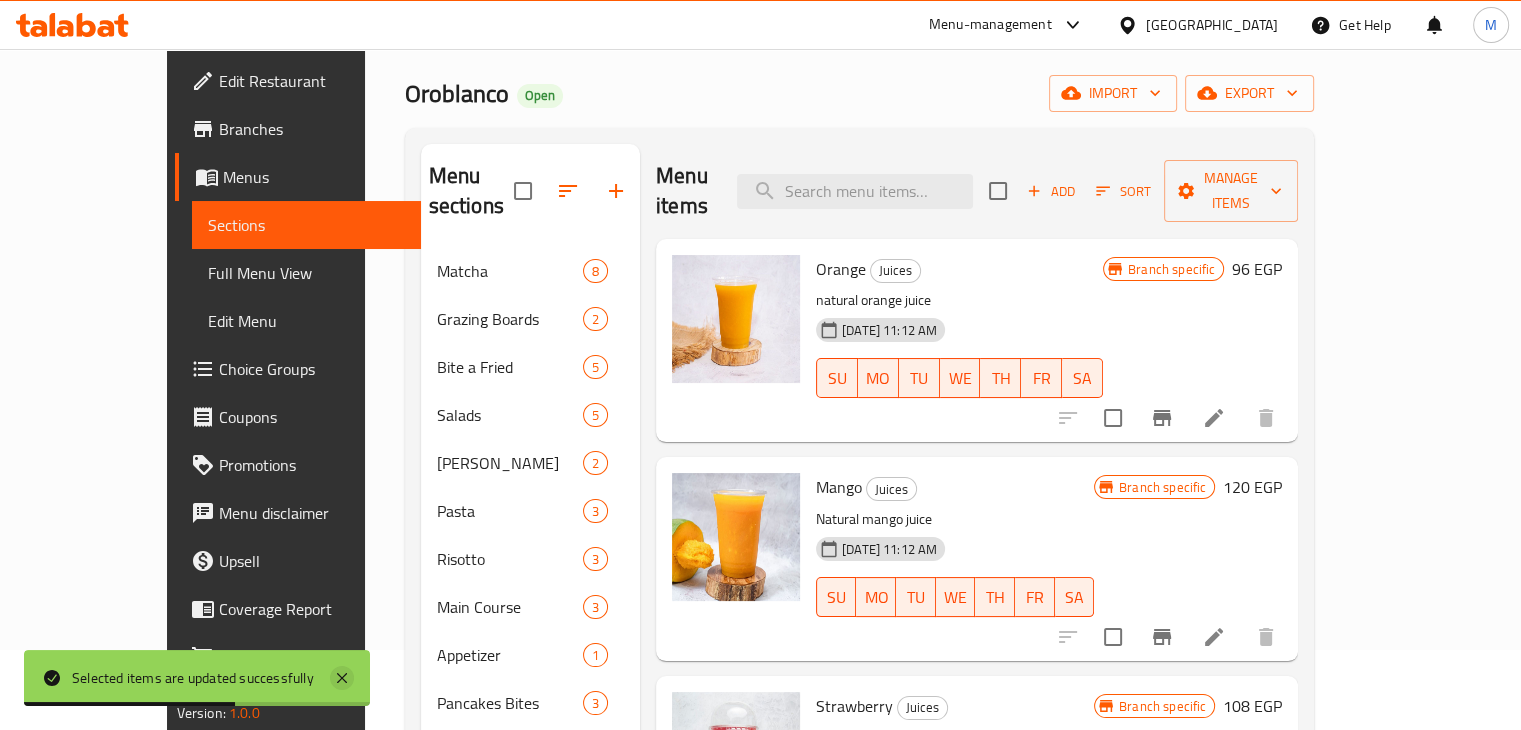 click 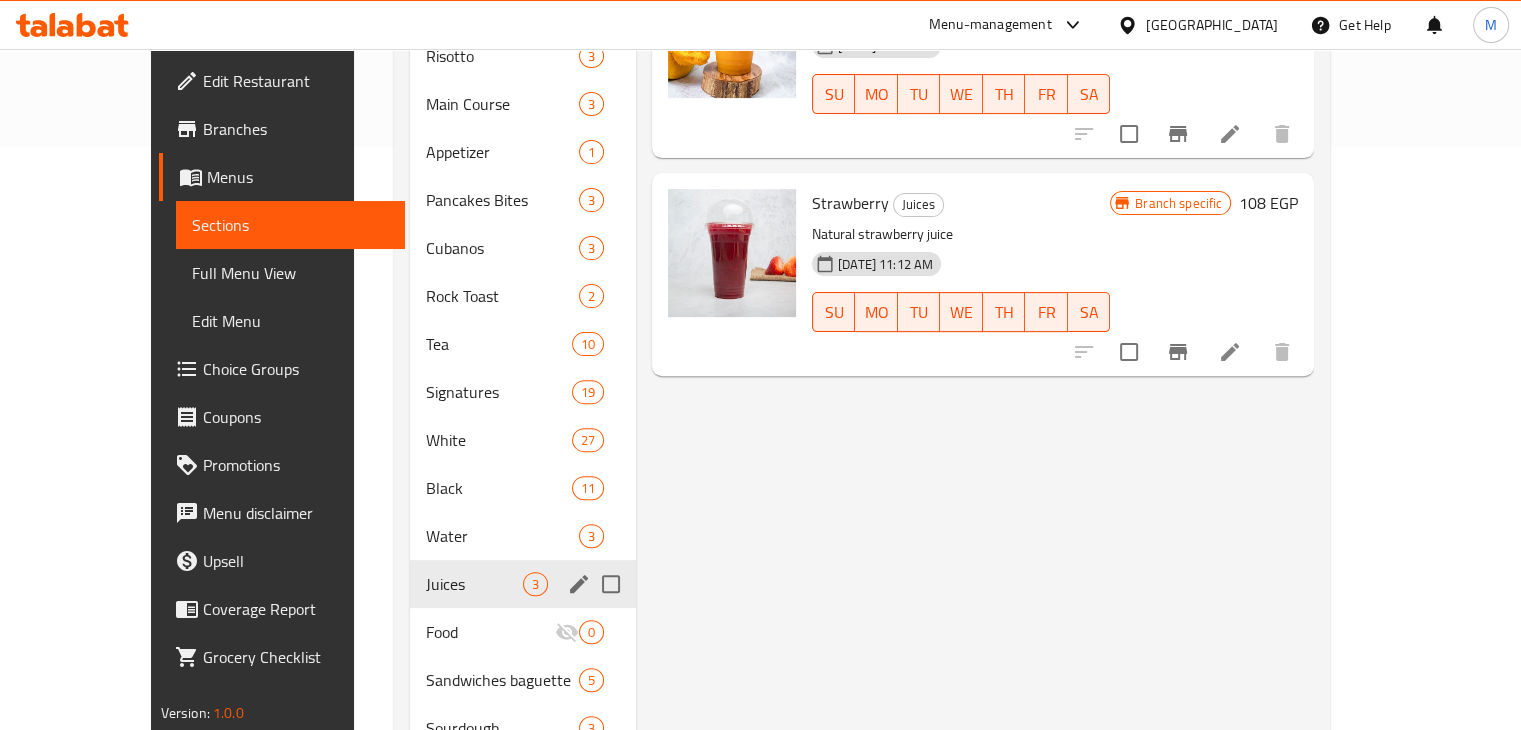 scroll, scrollTop: 586, scrollLeft: 0, axis: vertical 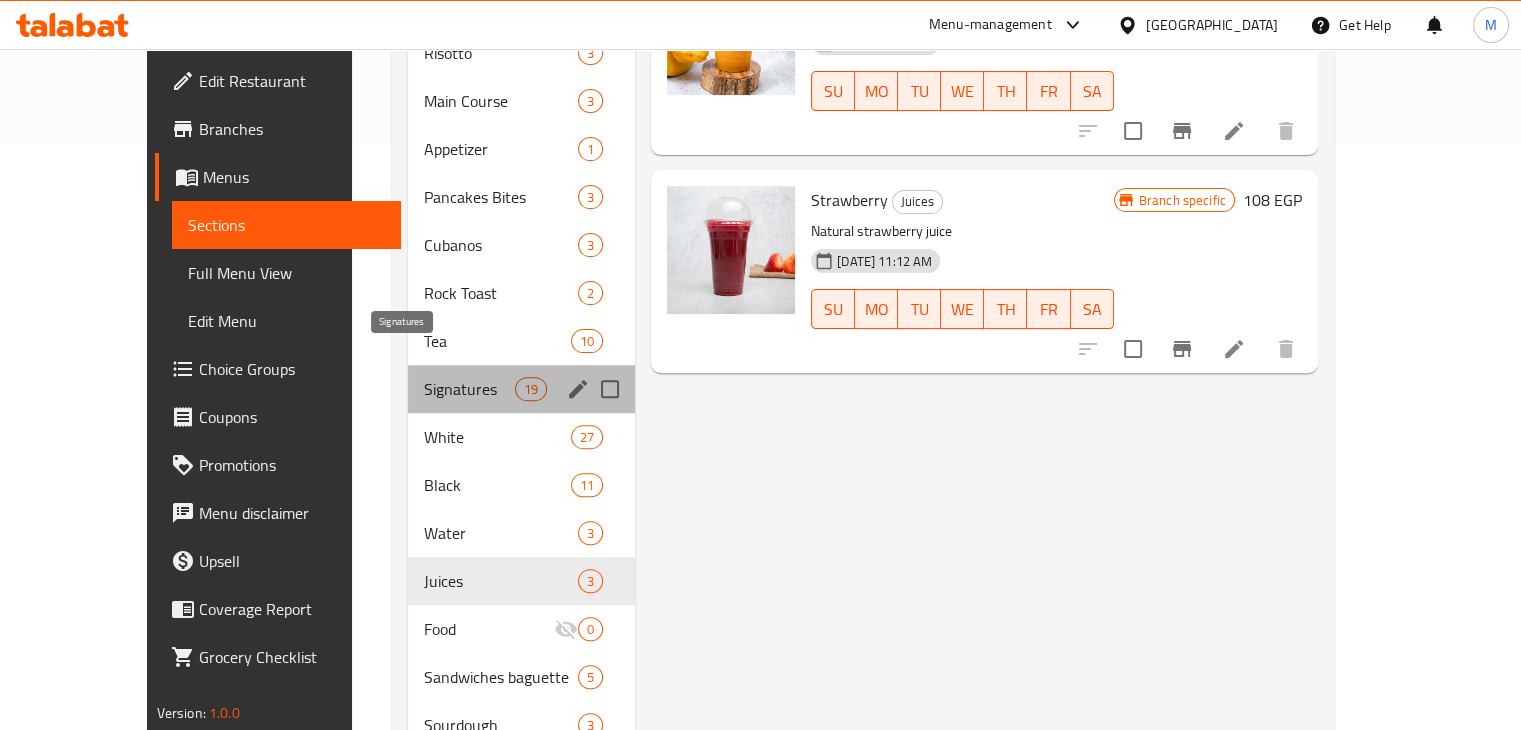click on "Signatures" at bounding box center [469, 389] 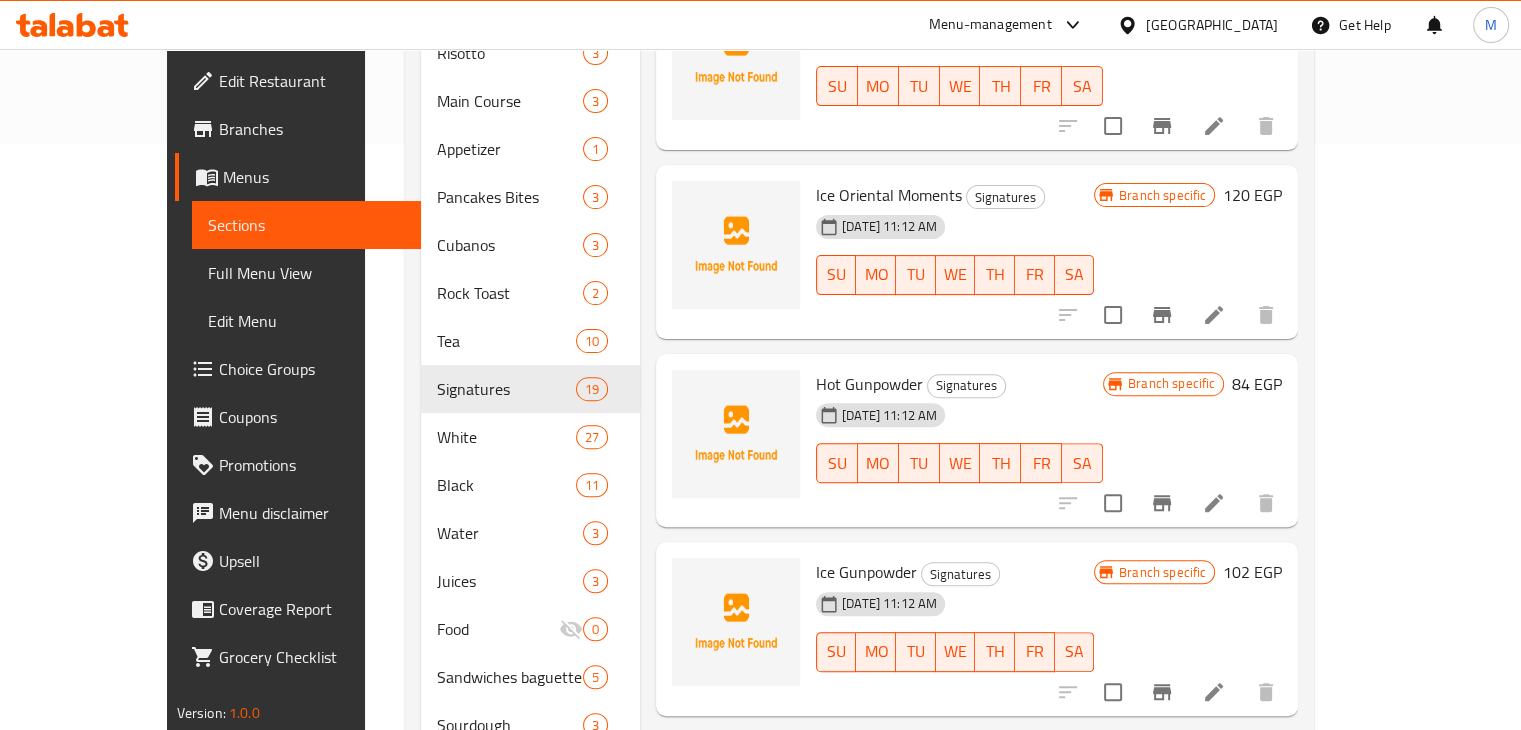scroll, scrollTop: 0, scrollLeft: 0, axis: both 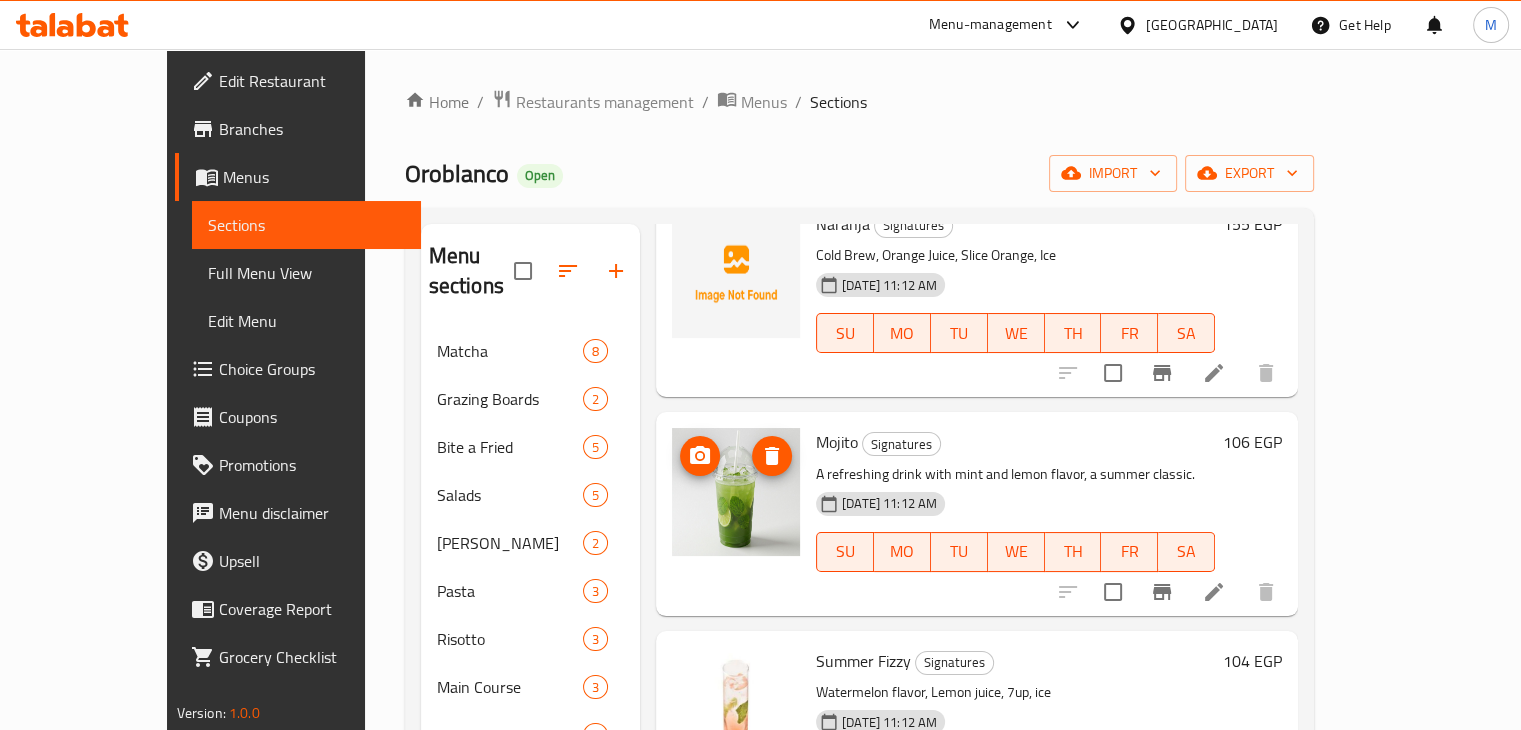 click at bounding box center (736, 492) 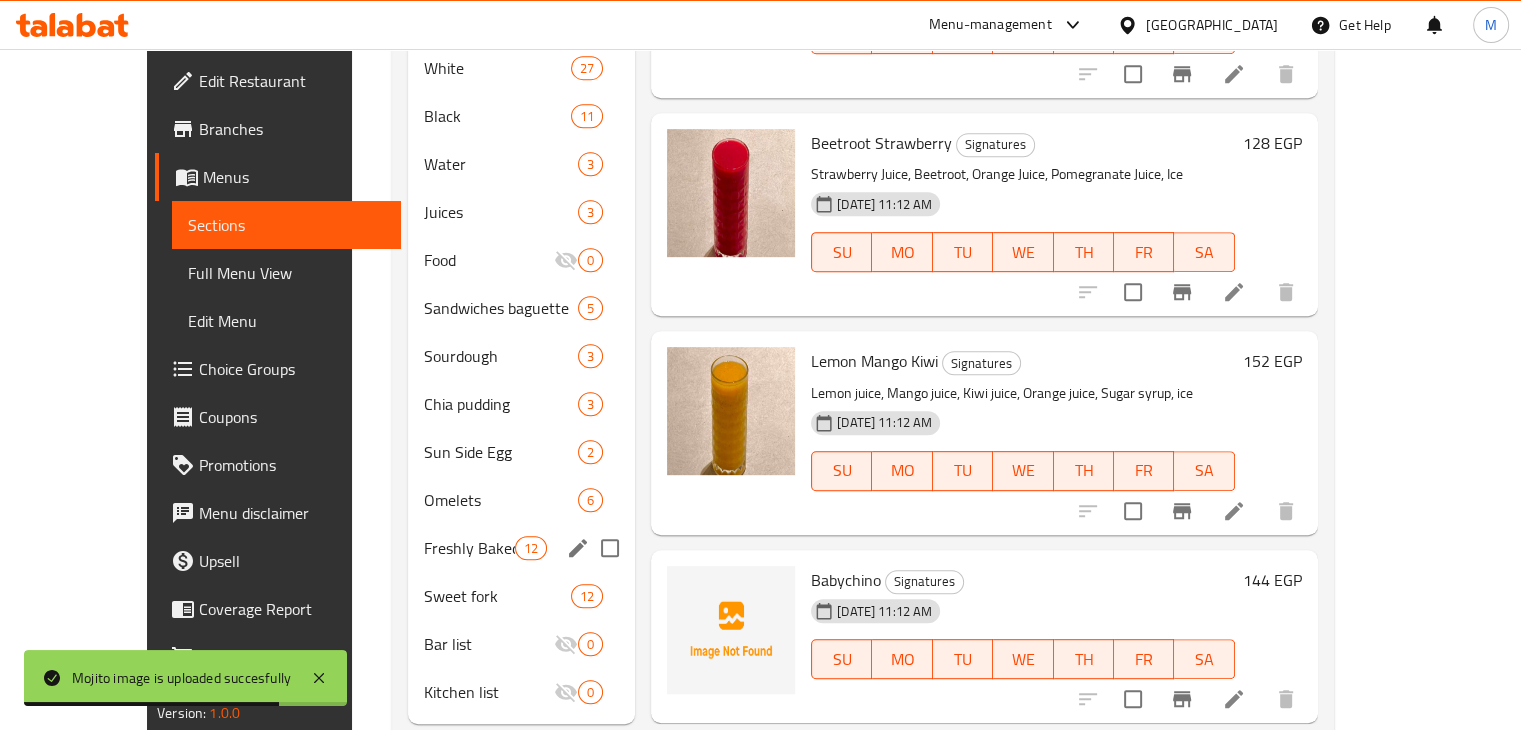 scroll, scrollTop: 975, scrollLeft: 0, axis: vertical 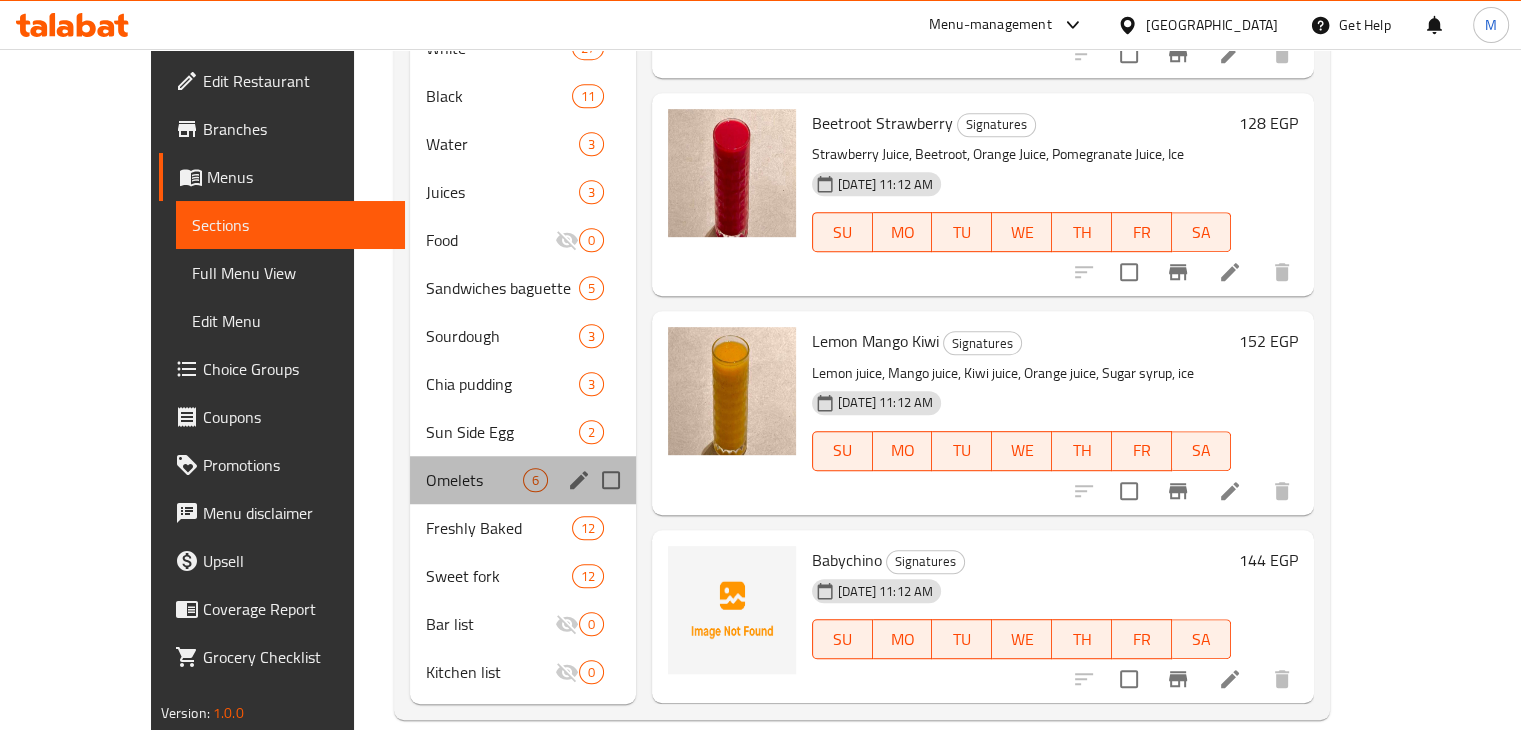 click on "Omelets 6" at bounding box center [523, 480] 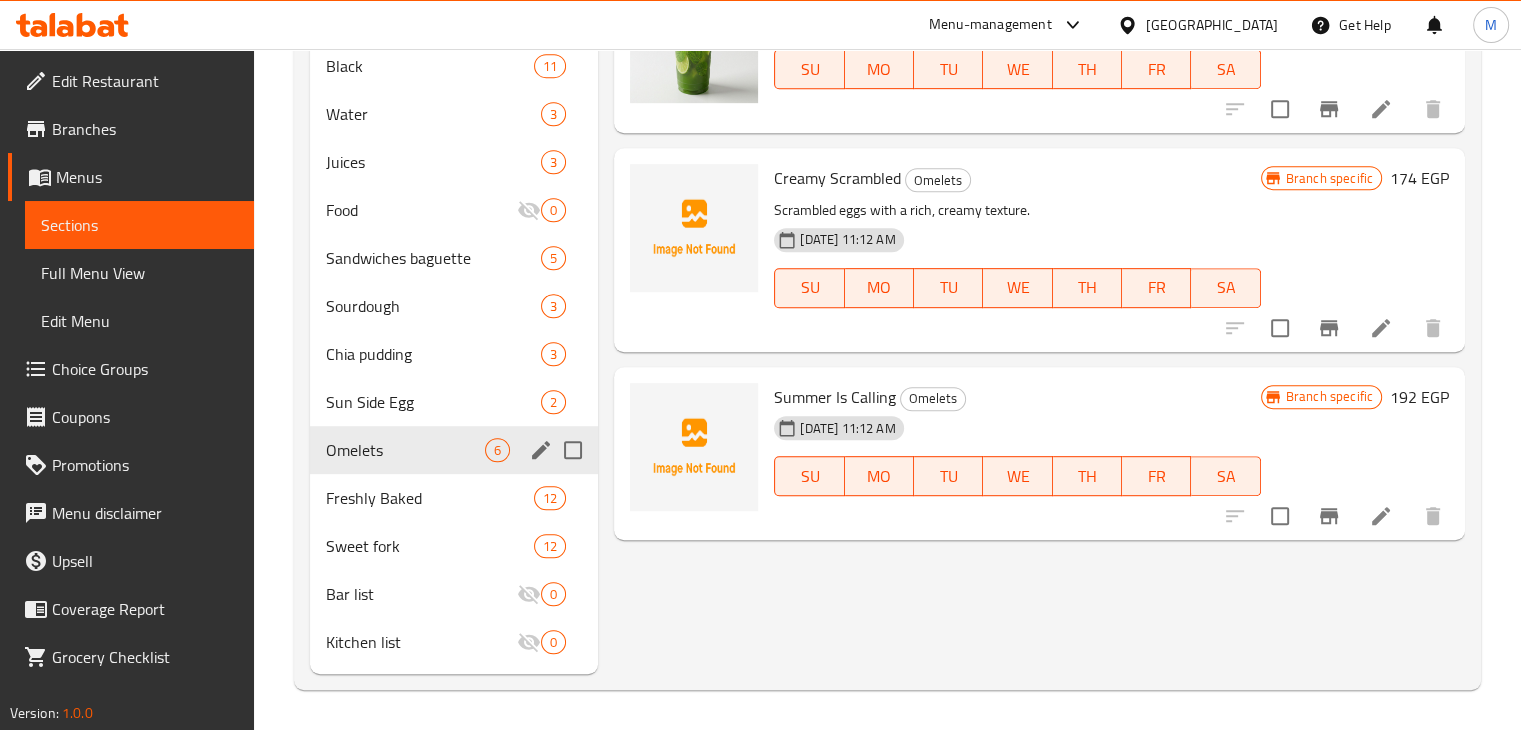 scroll, scrollTop: 0, scrollLeft: 0, axis: both 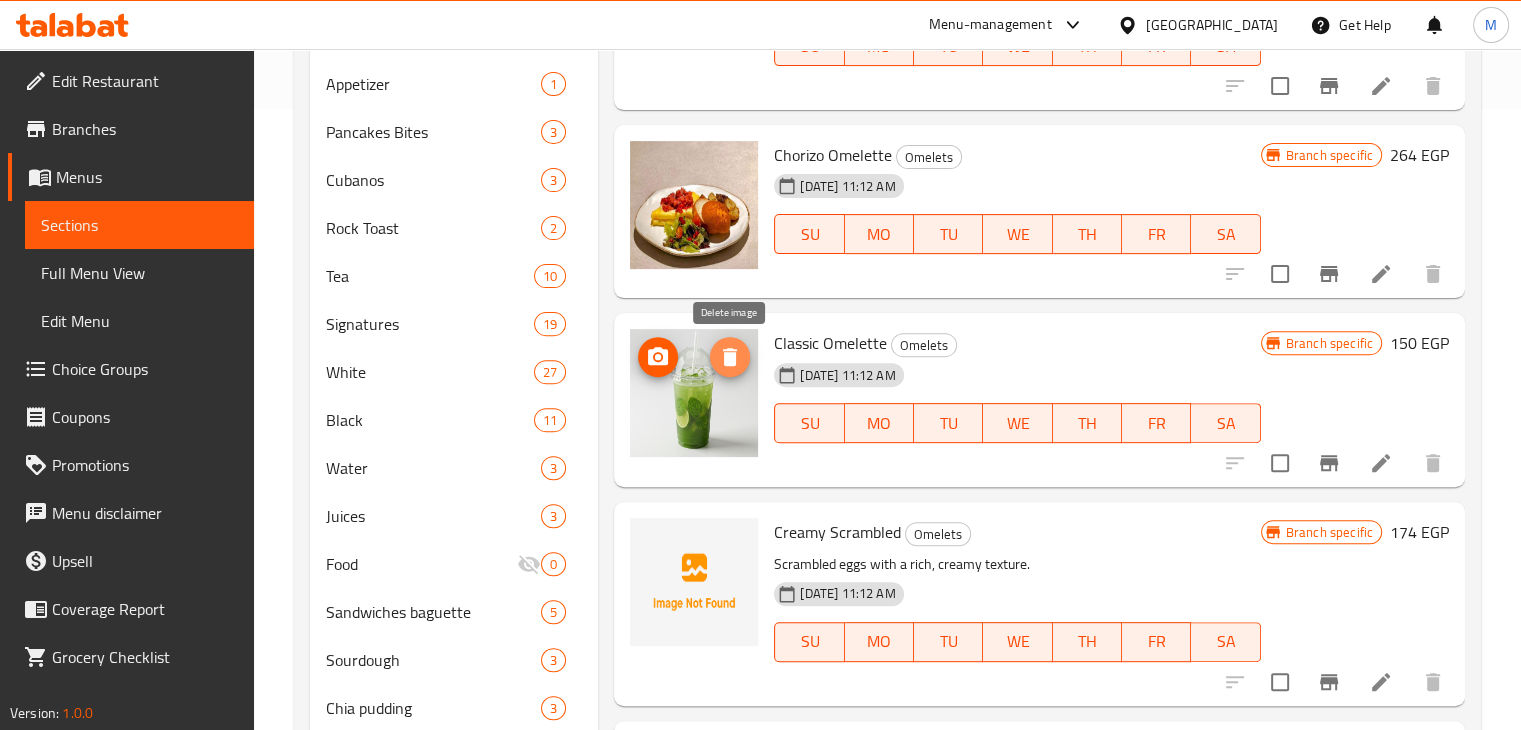 click 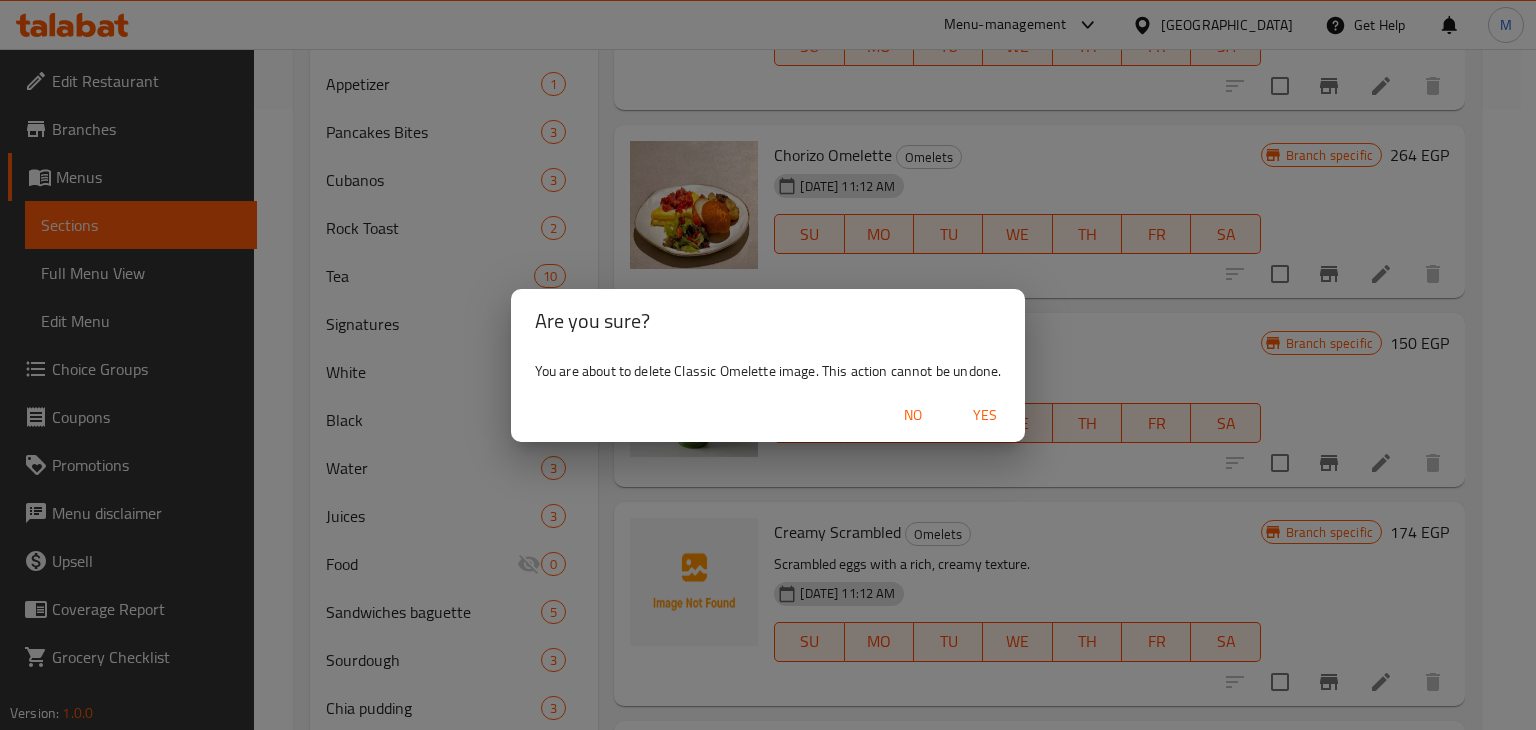click on "Yes" at bounding box center [985, 415] 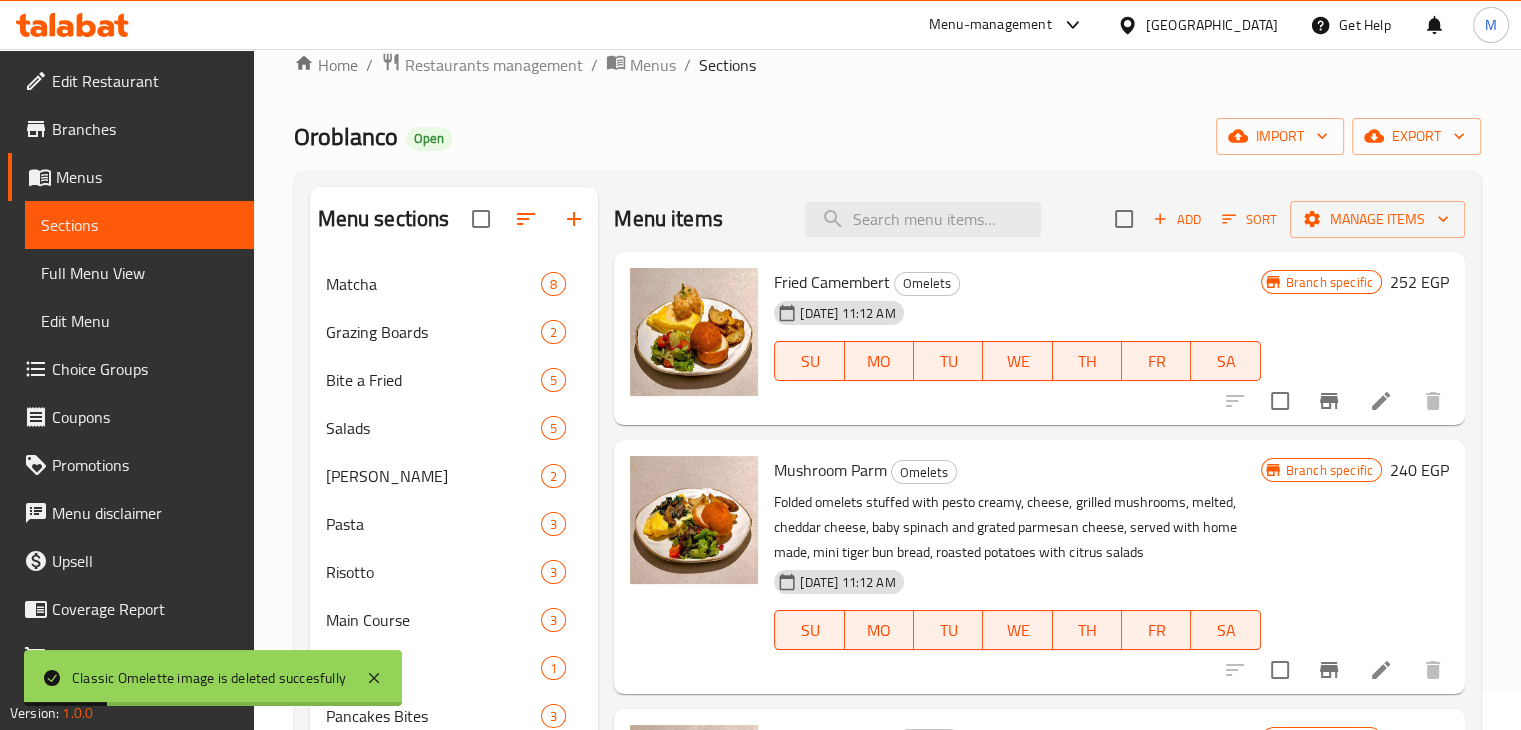 scroll, scrollTop: 36, scrollLeft: 0, axis: vertical 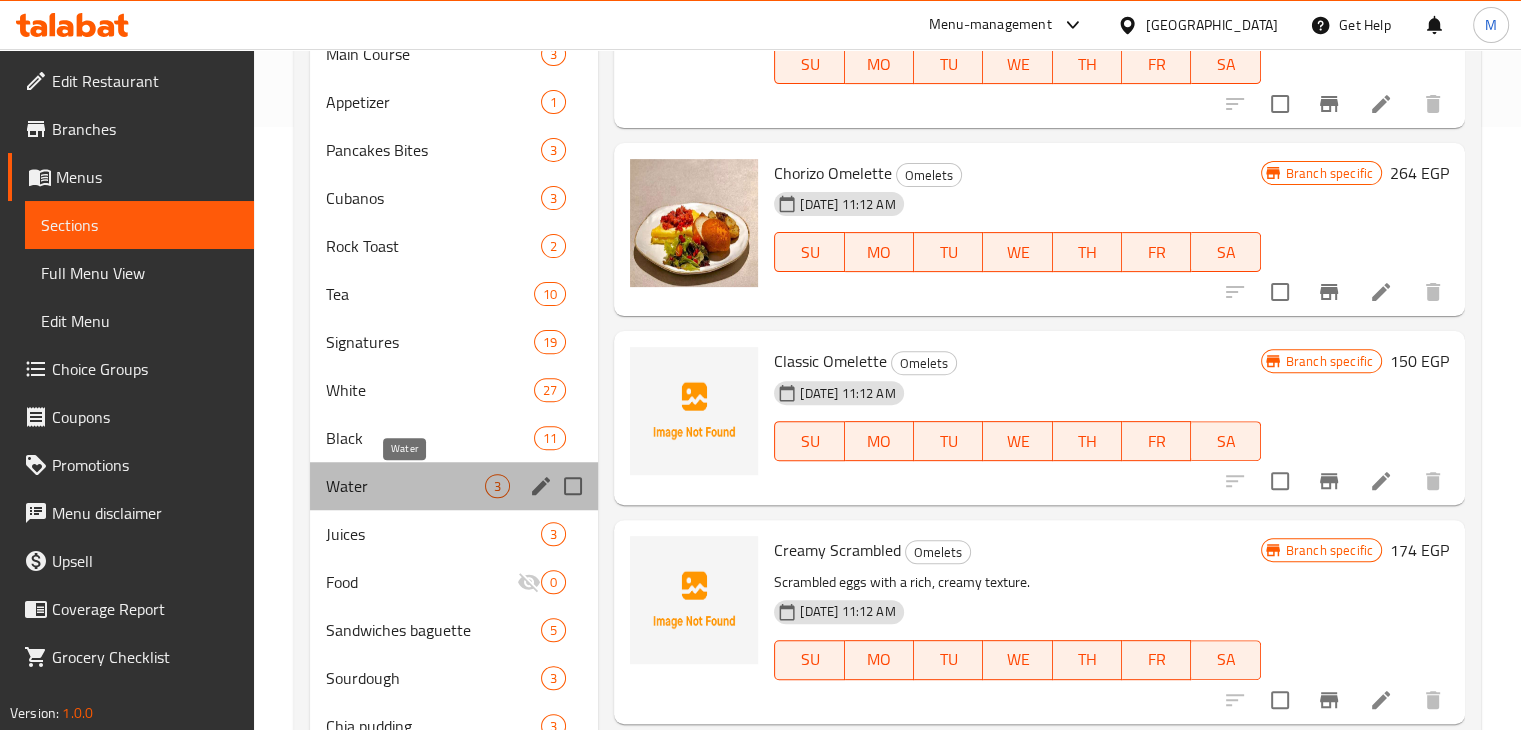 click on "Water" at bounding box center [406, 486] 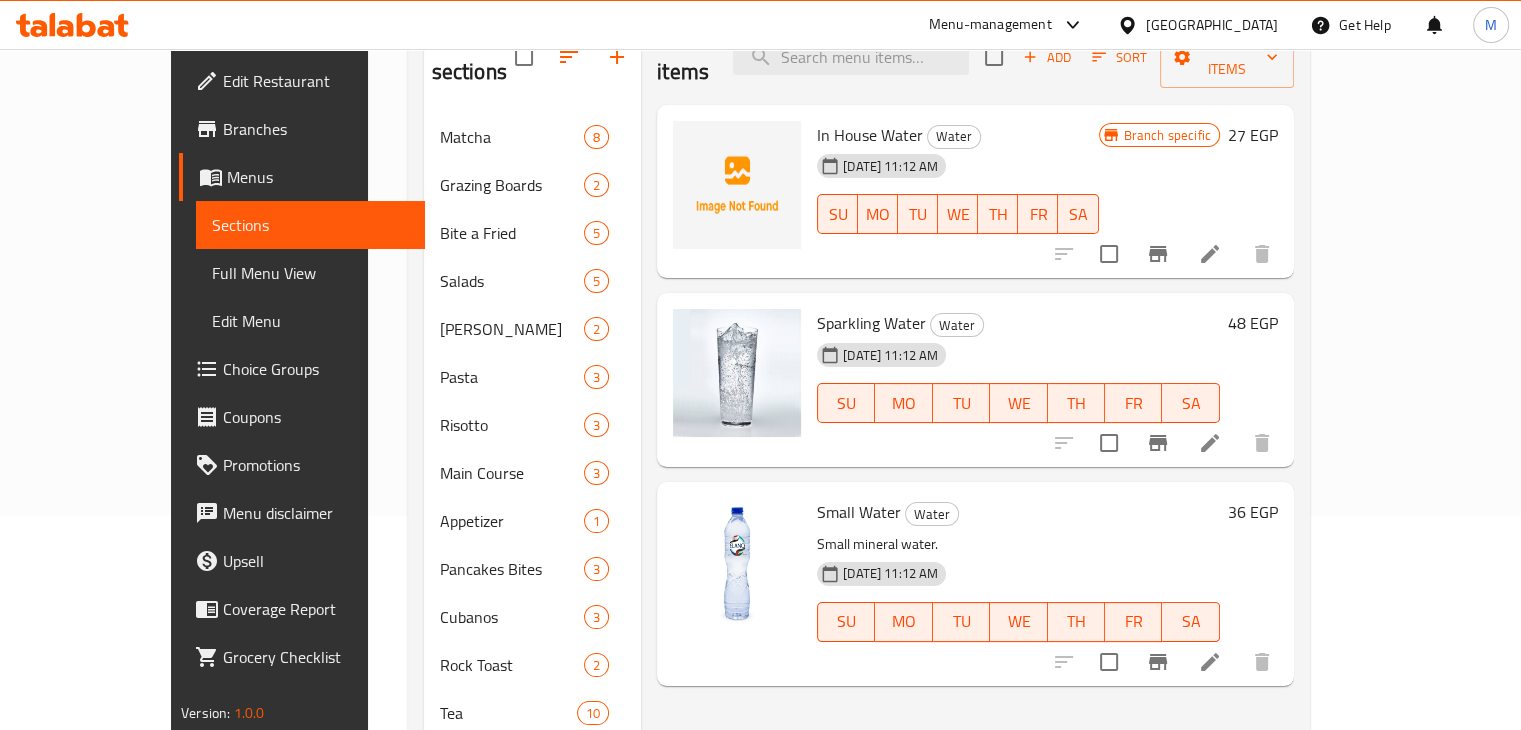 scroll, scrollTop: 209, scrollLeft: 0, axis: vertical 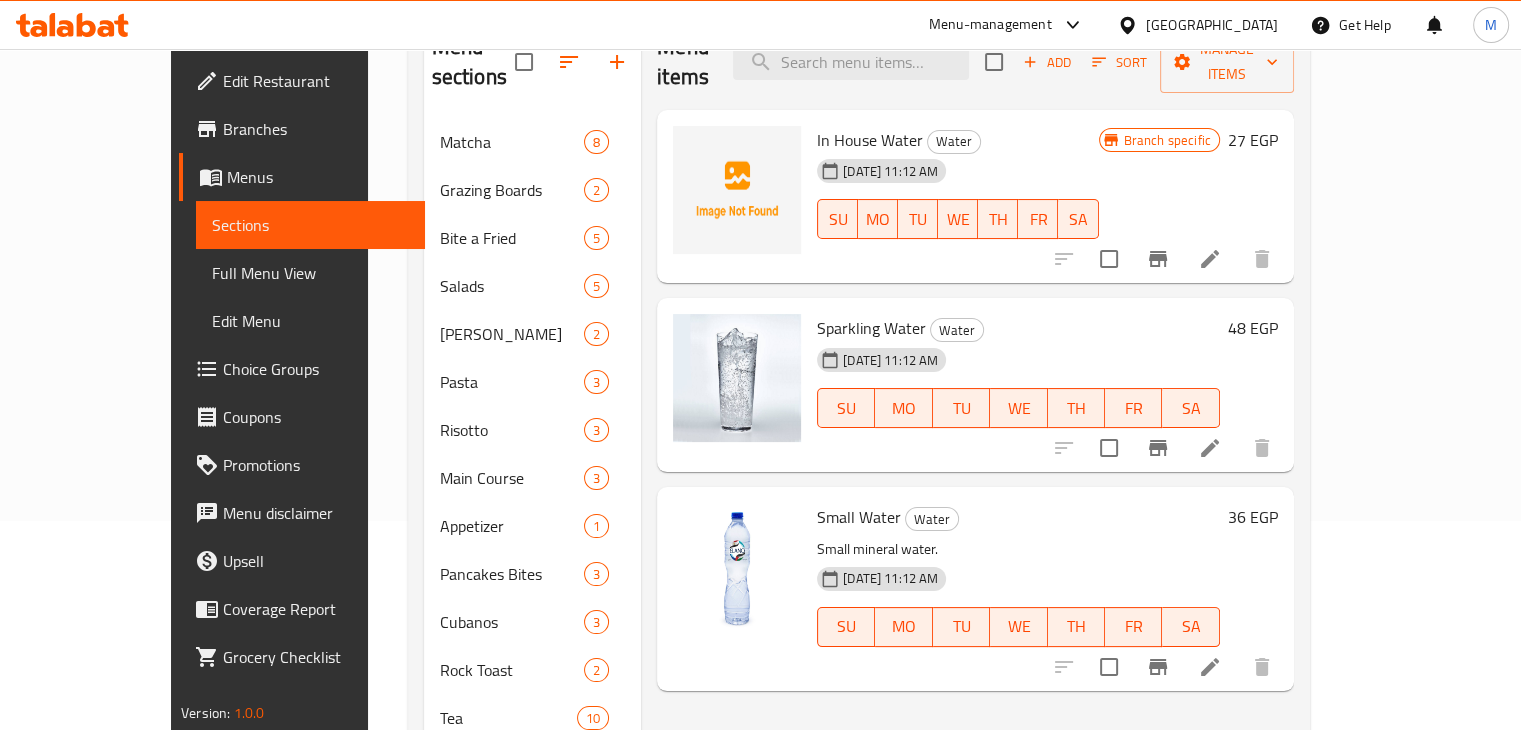 click 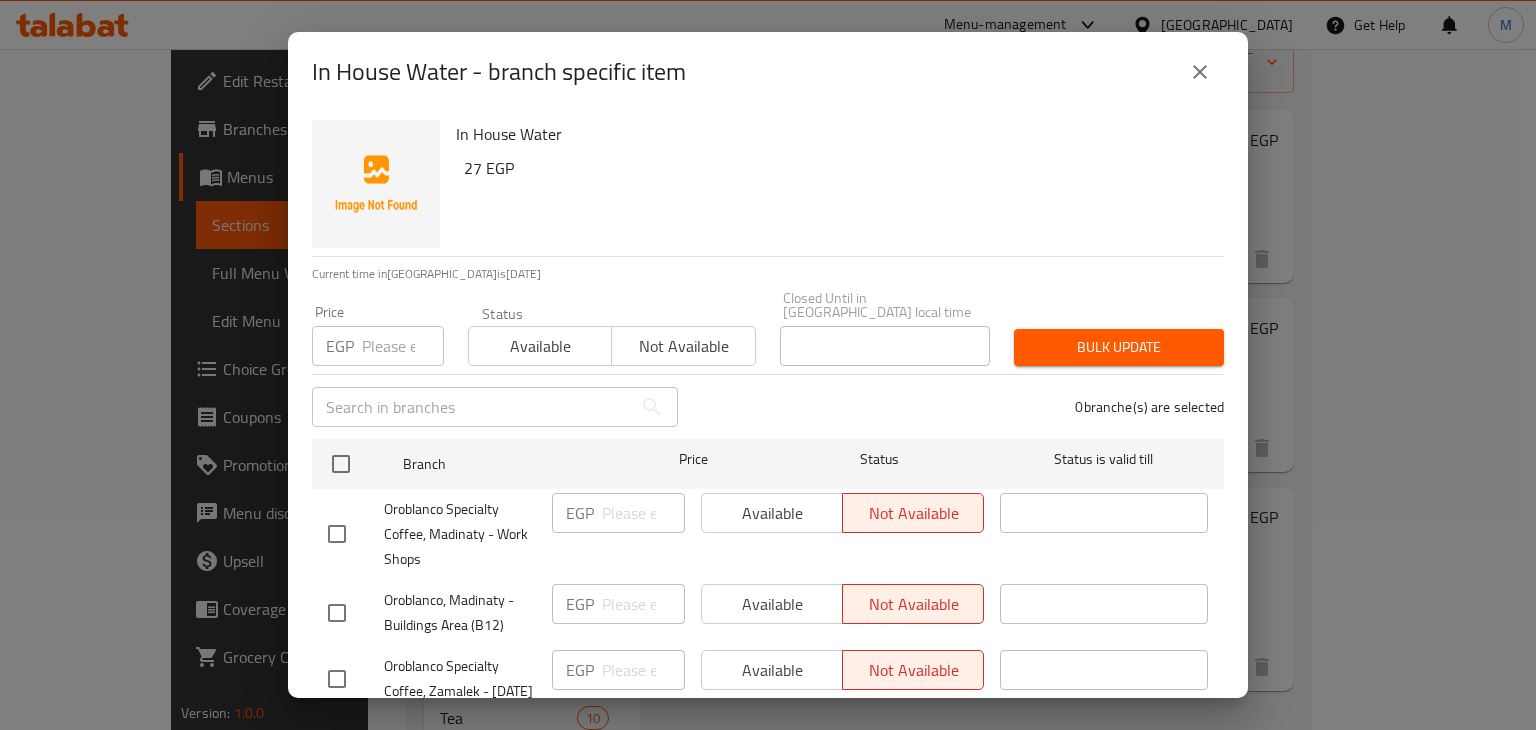 click on "Not available" at bounding box center [683, 346] 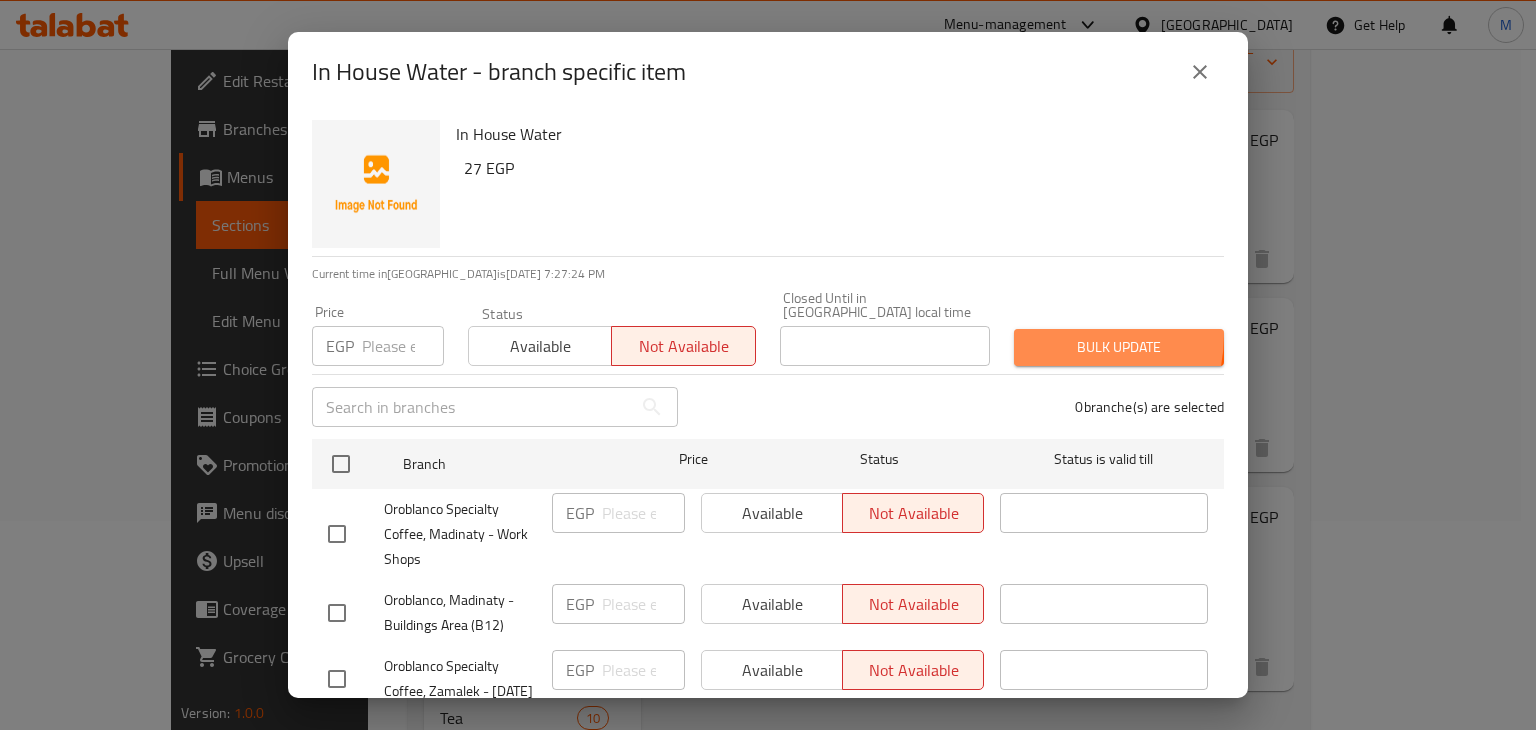 click on "Bulk update" at bounding box center [1119, 347] 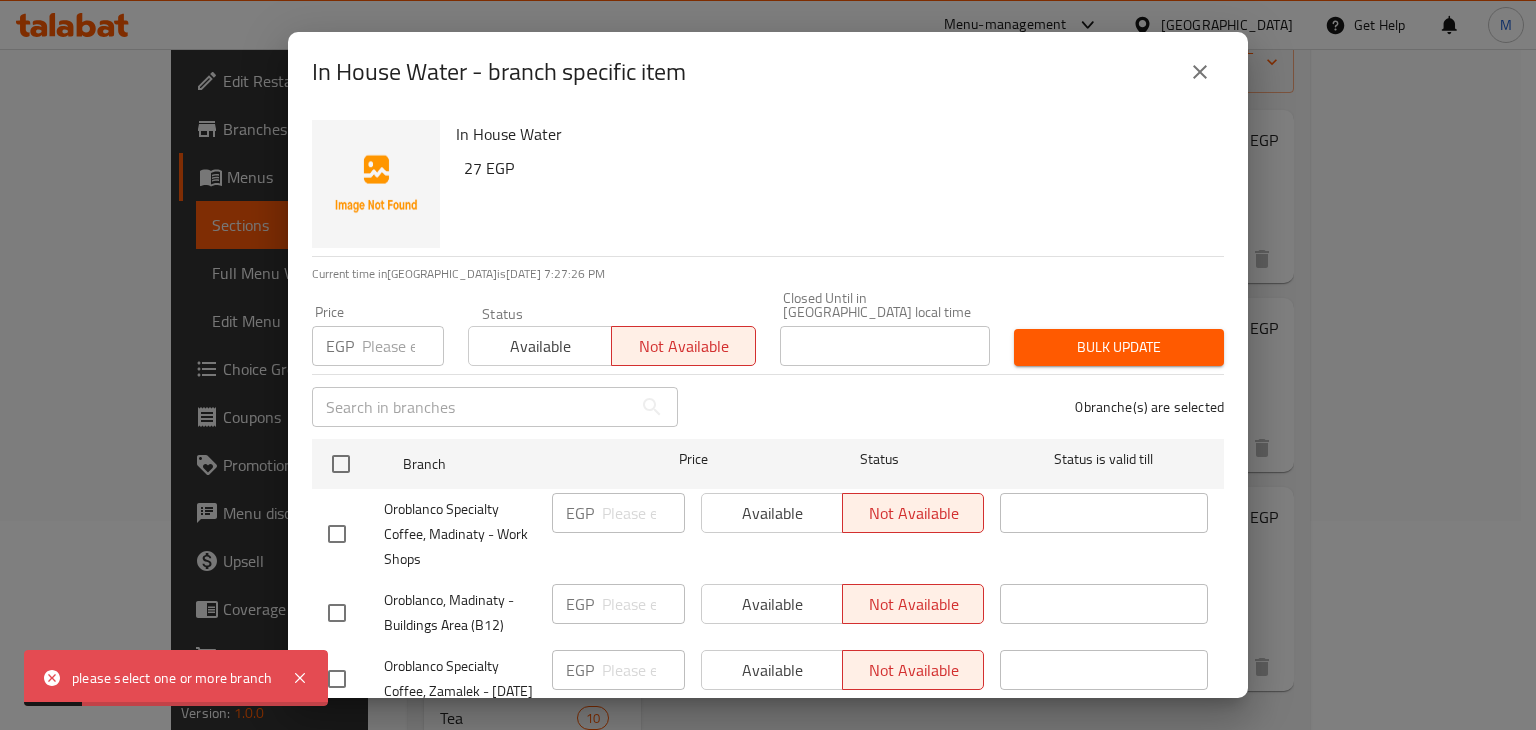 click on "In House Water 27   EGP Current time in  [GEOGRAPHIC_DATA]  is  [DATE]   7:27:26 PM Price EGP Price Status Available Not available Closed Until in [GEOGRAPHIC_DATA] local time Closed Until in [GEOGRAPHIC_DATA] local time Bulk update ​ 0  branche(s) are selected Branch Price Status Status is valid till Oroblanco Specialty Coffee, Madinaty - Work Shops EGP ​ Available Not available ​ [GEOGRAPHIC_DATA], Madinaty - Buildings Area (B12) EGP ​ Available Not available ​ Oroblanco Specialty Coffee, Zamalek - [DATE] EGP ​ Available Not available ​ Save" at bounding box center [768, 405] 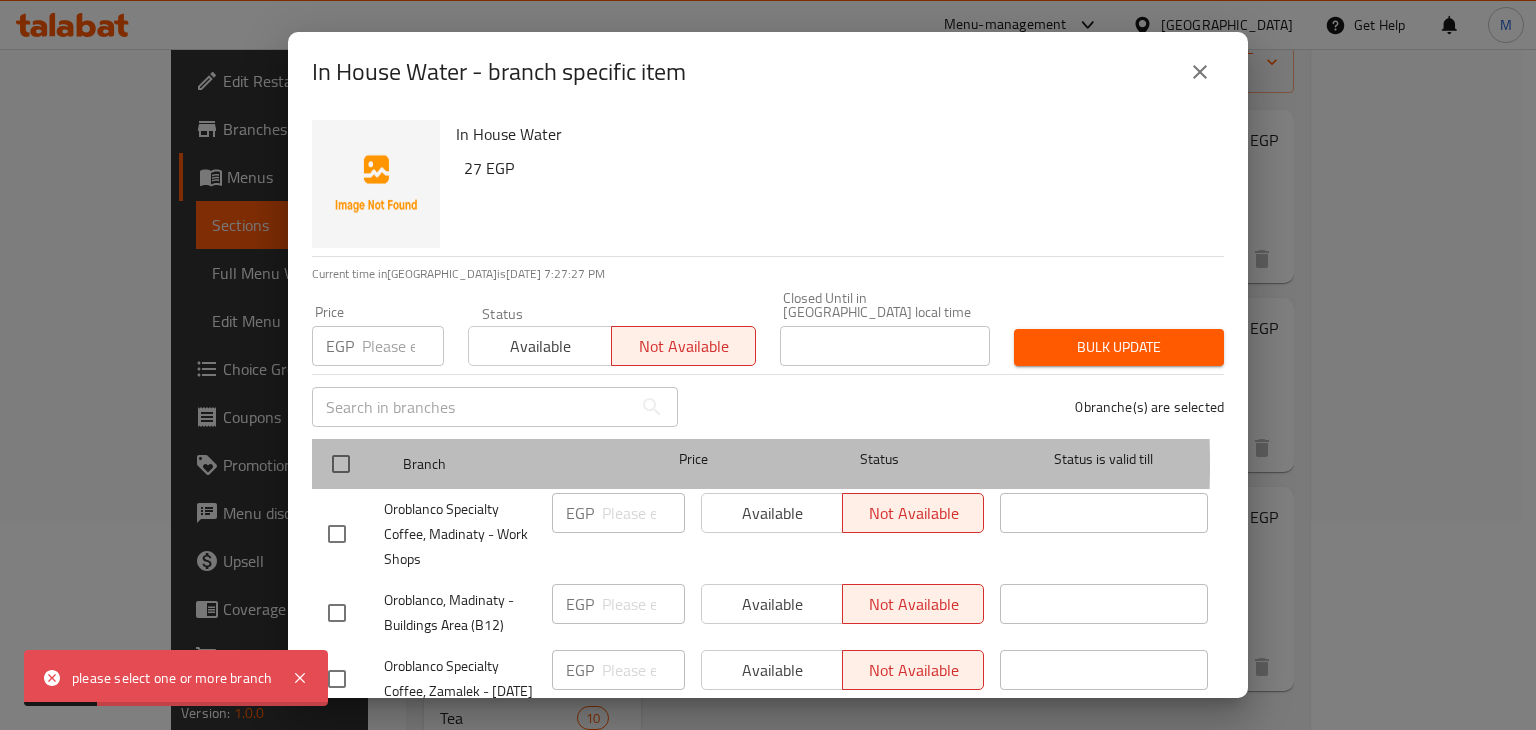 click at bounding box center [357, 464] 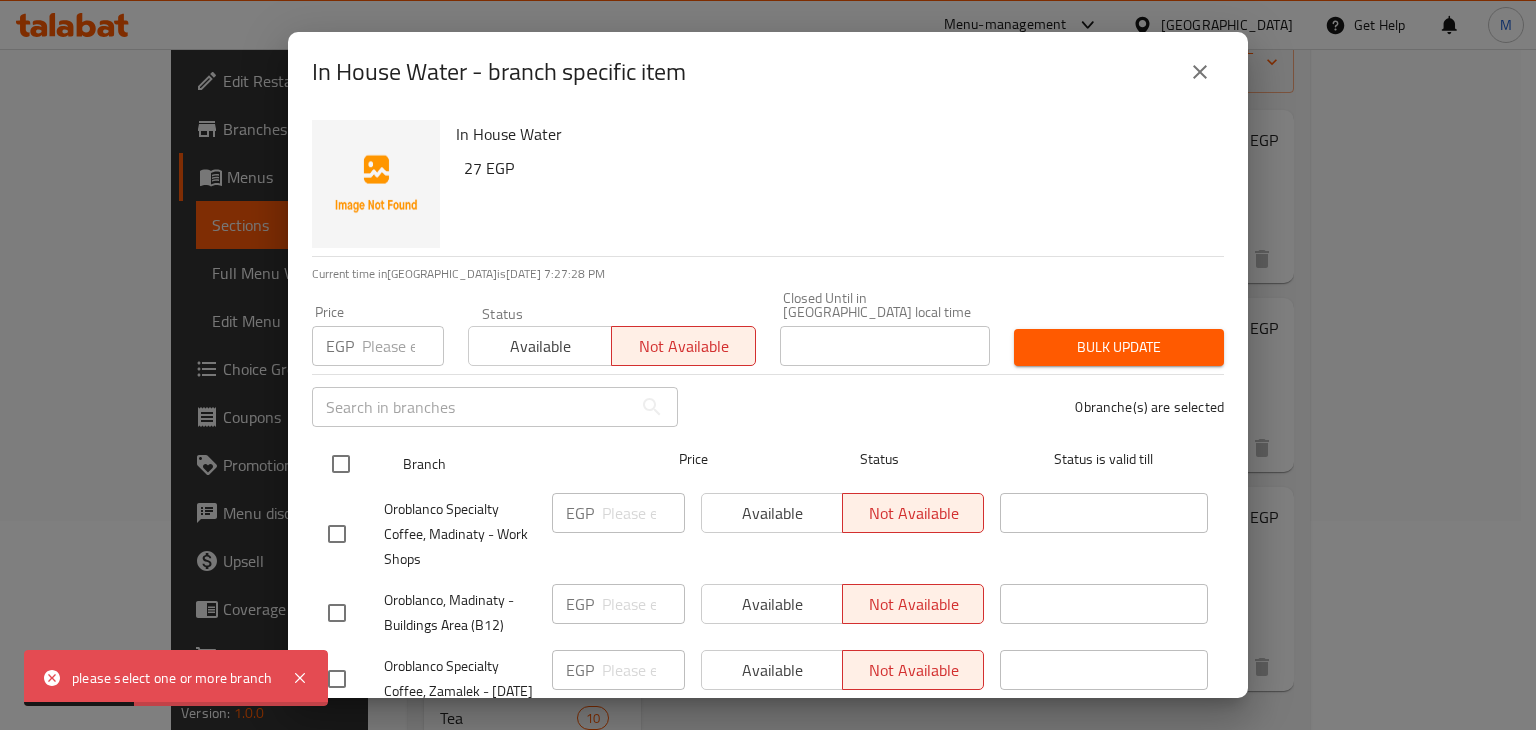 click at bounding box center [341, 464] 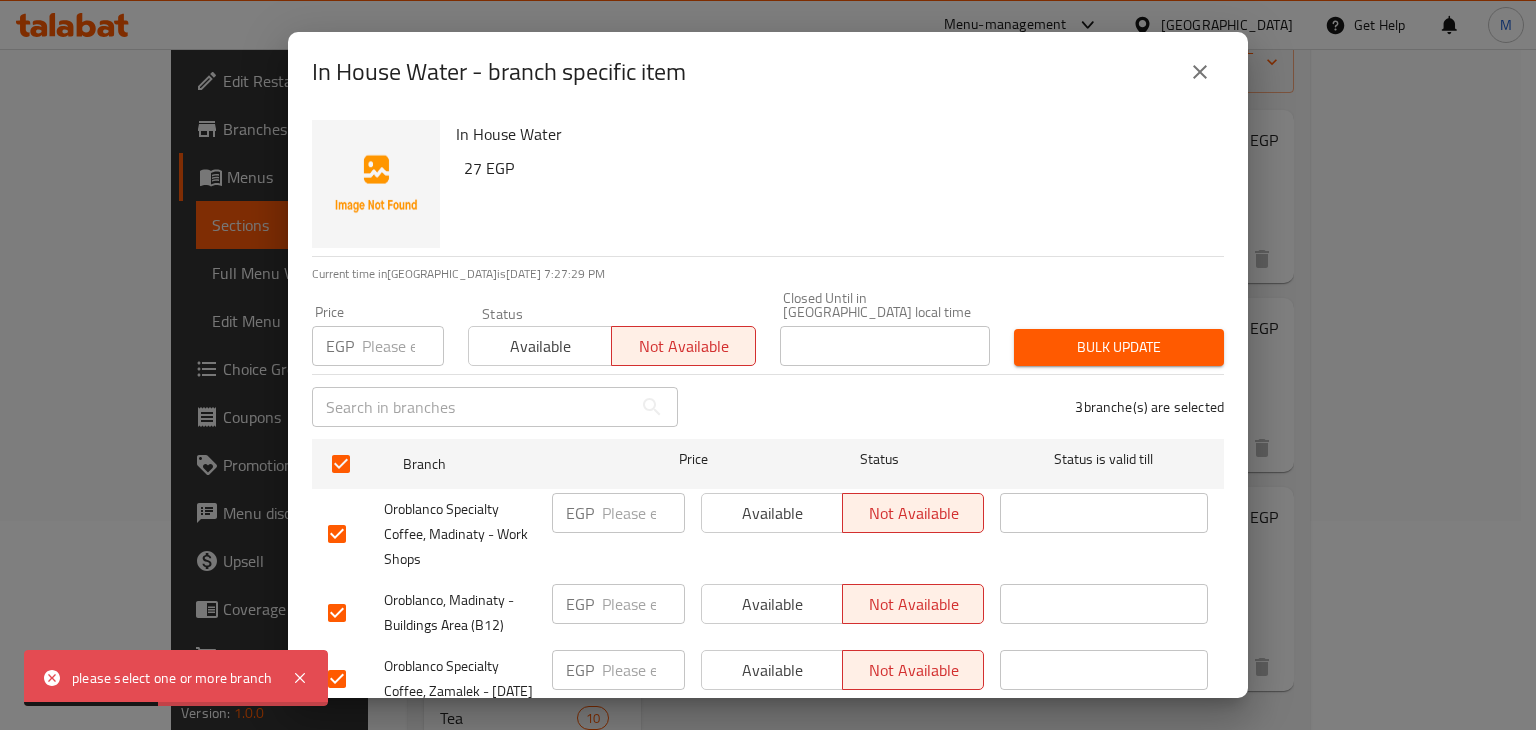 click on "Bulk update" at bounding box center (1119, 347) 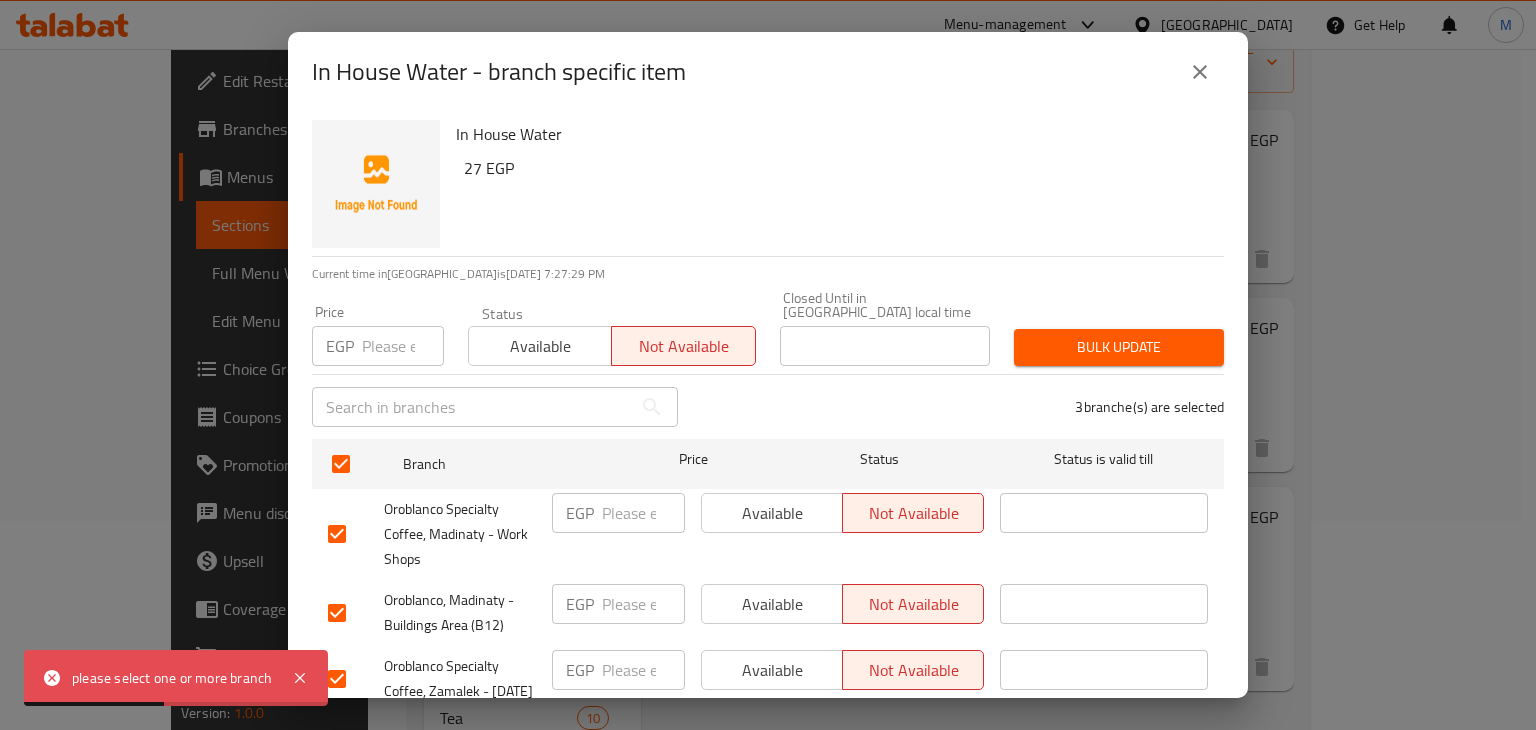 click on "Bulk update" at bounding box center [1119, 347] 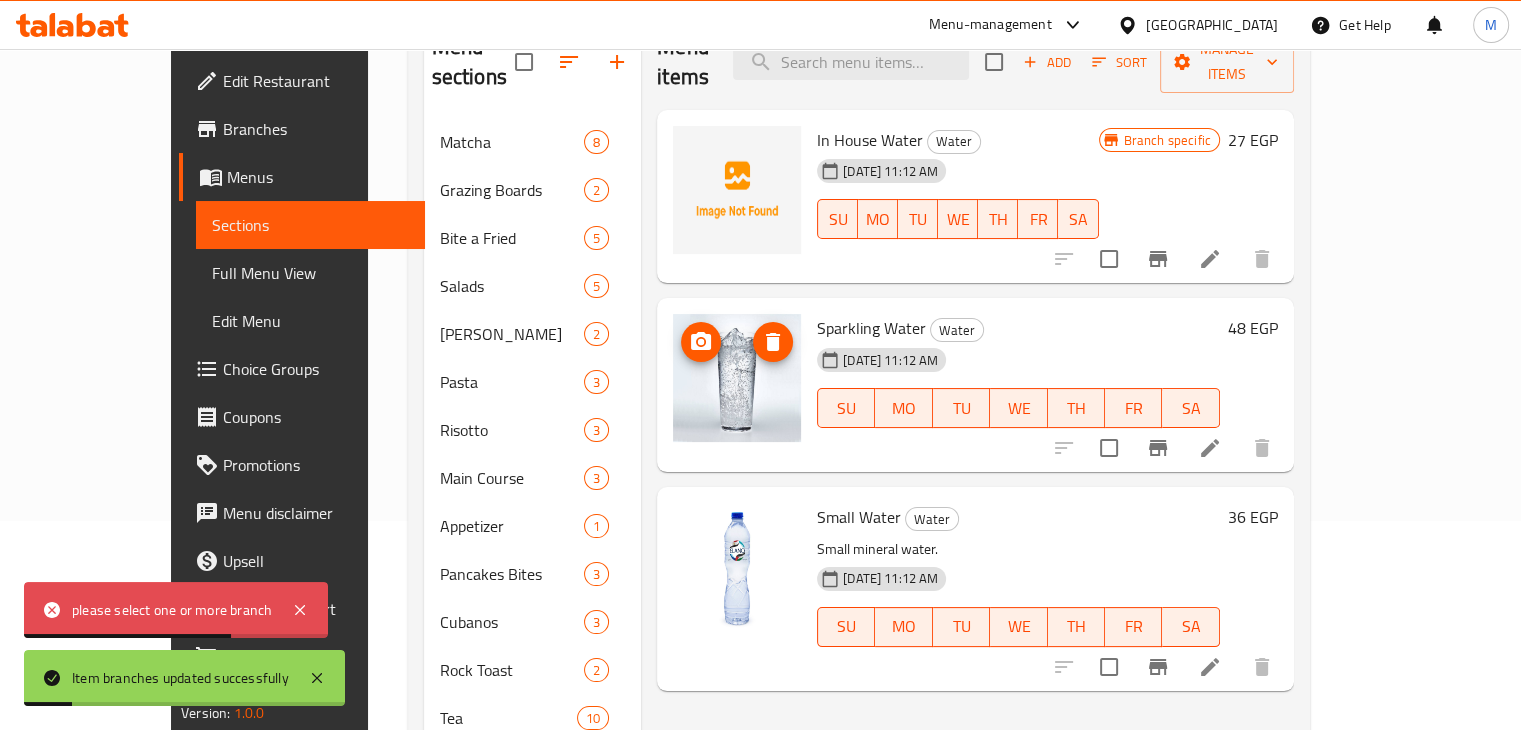 click 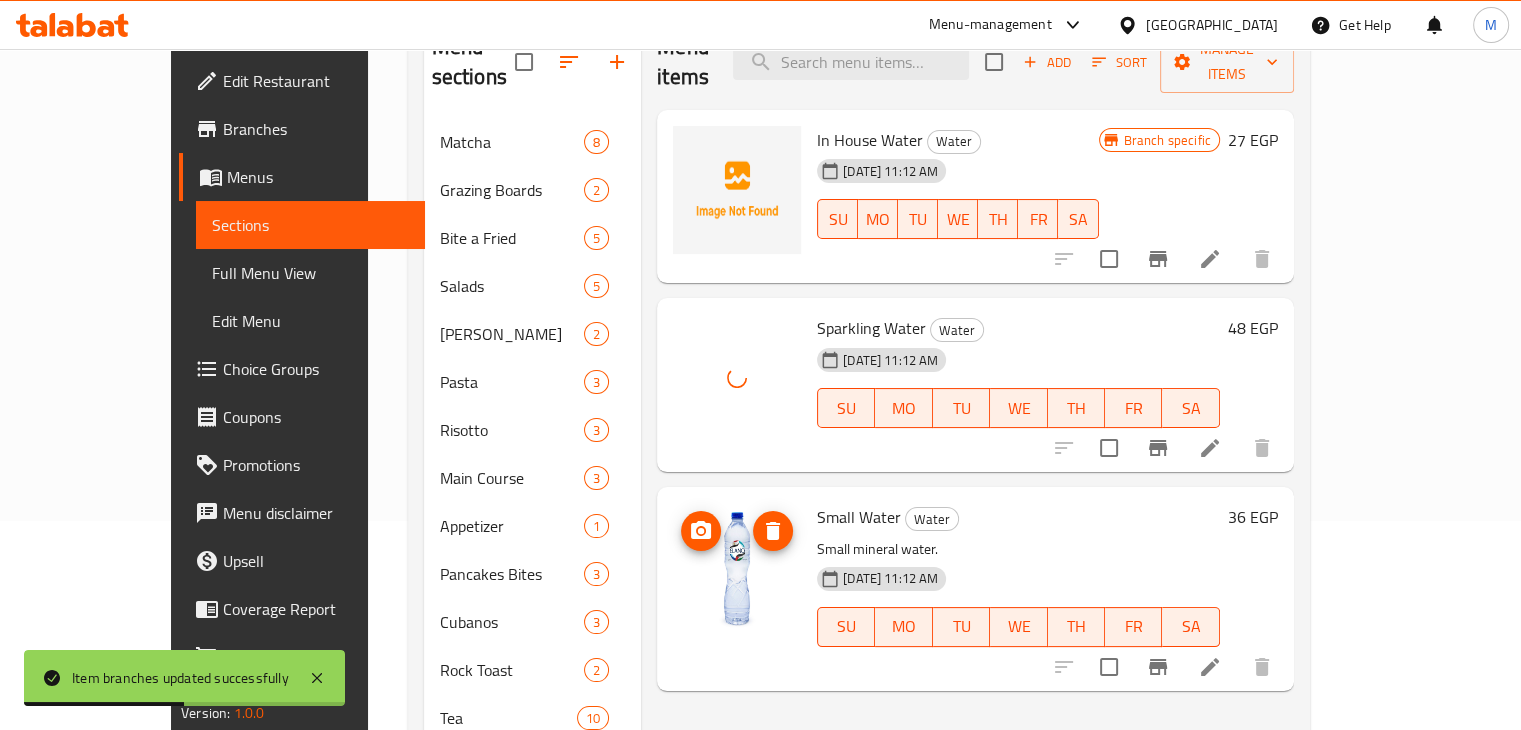 click at bounding box center (737, 567) 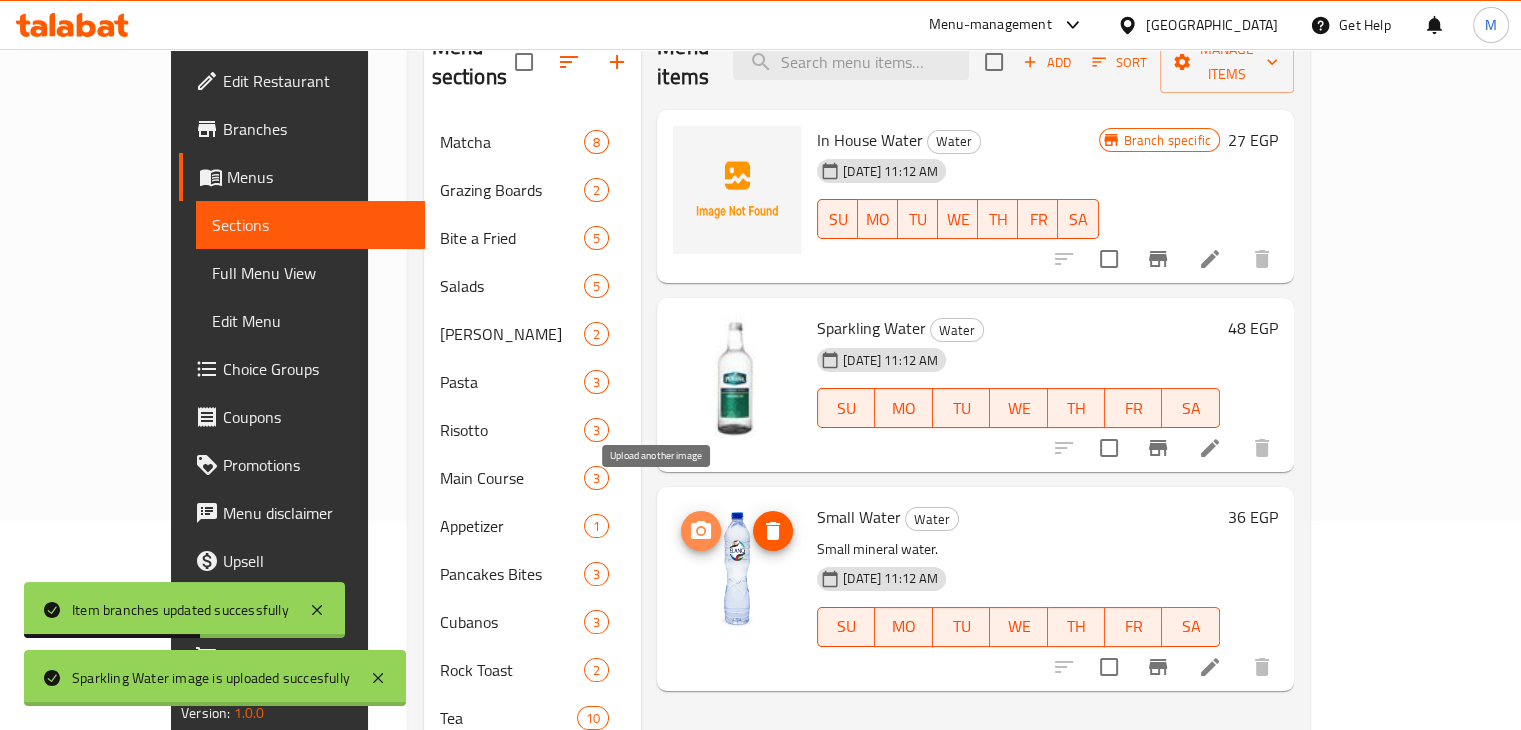 click 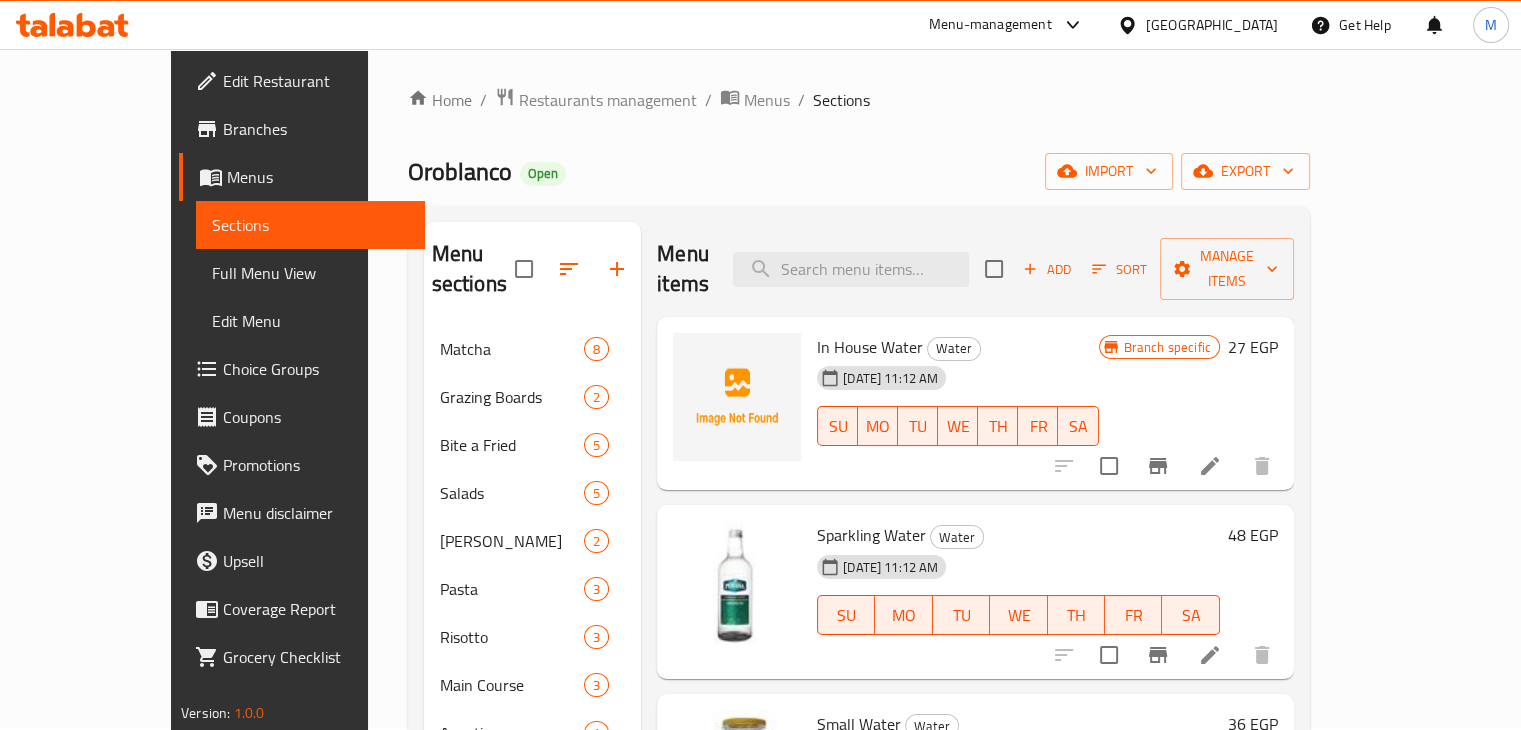 scroll, scrollTop: 0, scrollLeft: 0, axis: both 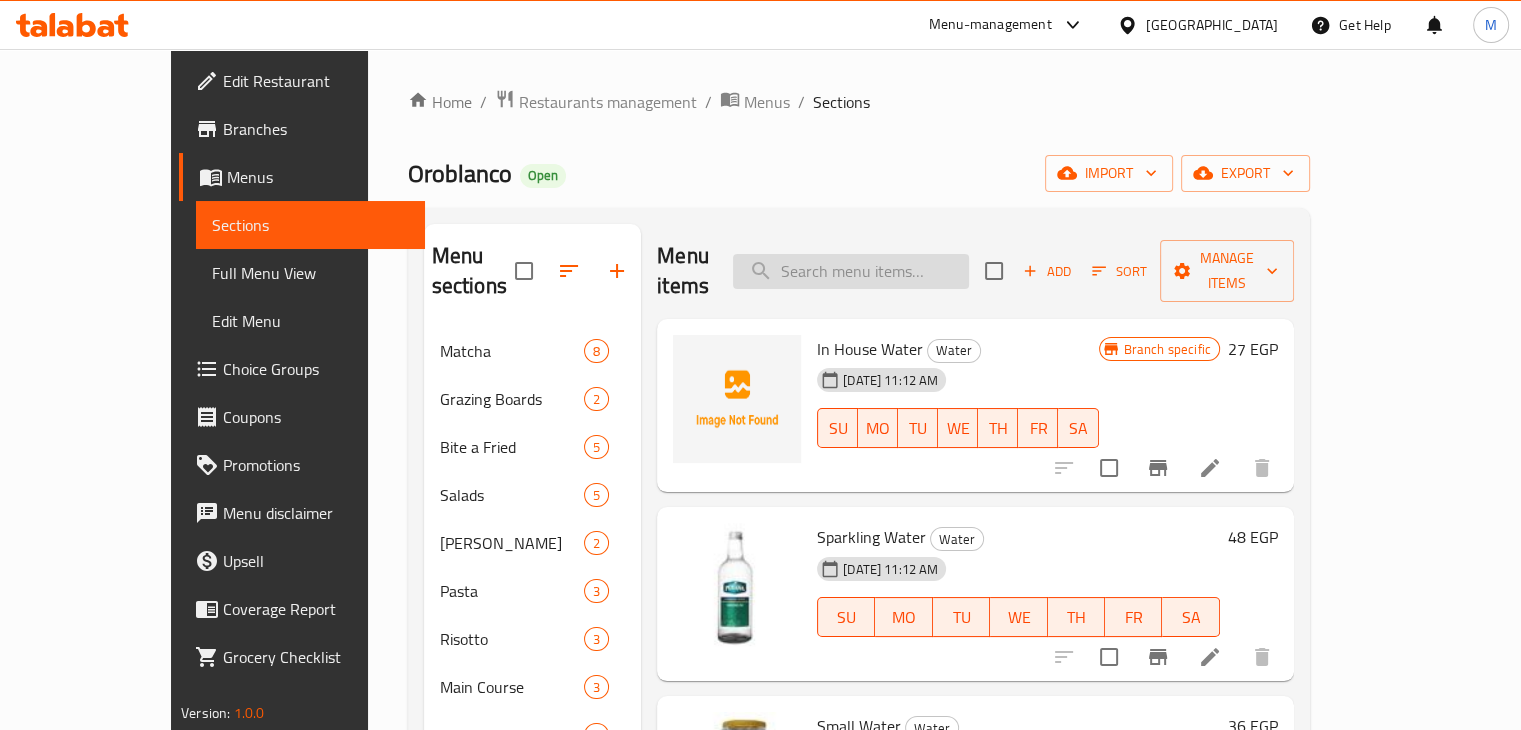 click at bounding box center (851, 271) 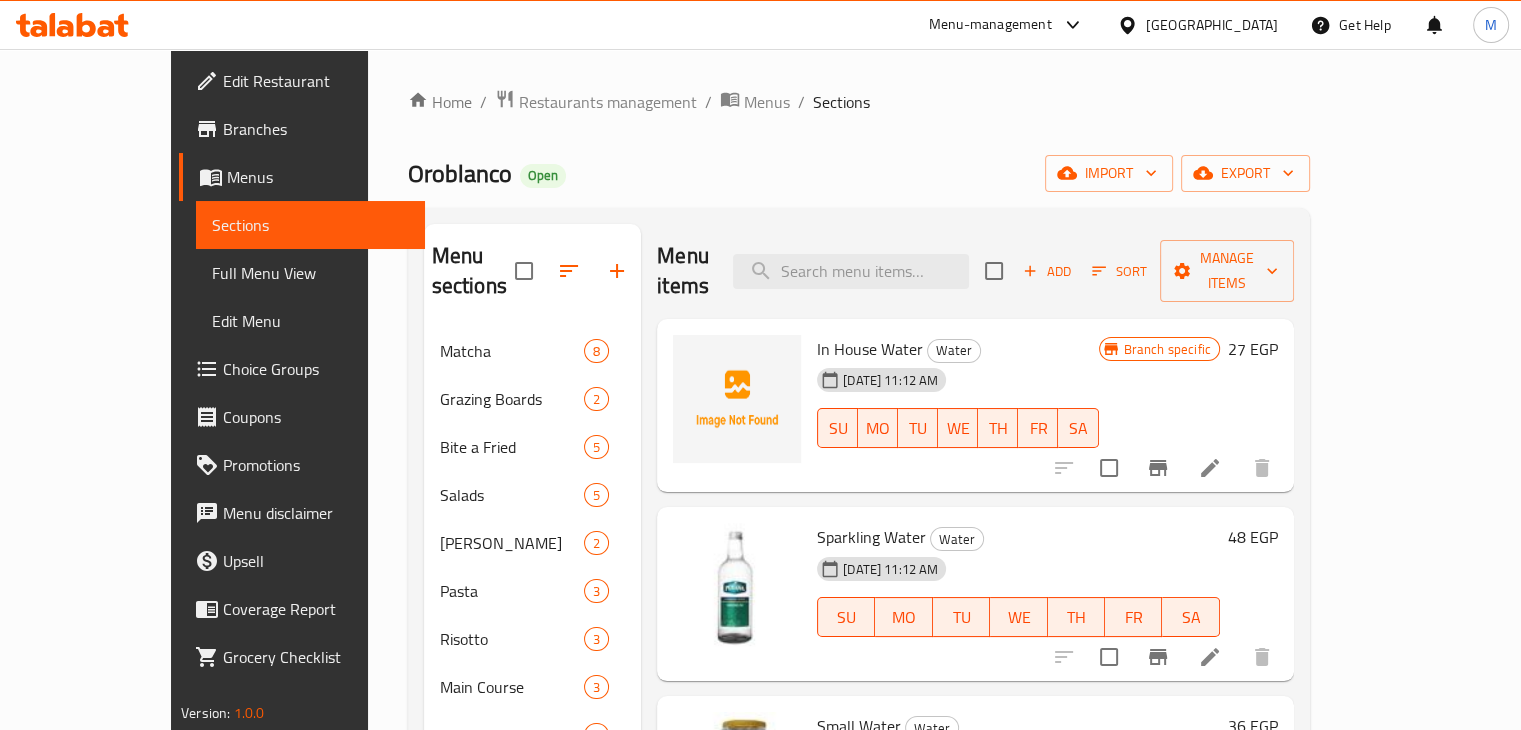 click on "Oroblanco Open import export" at bounding box center [859, 173] 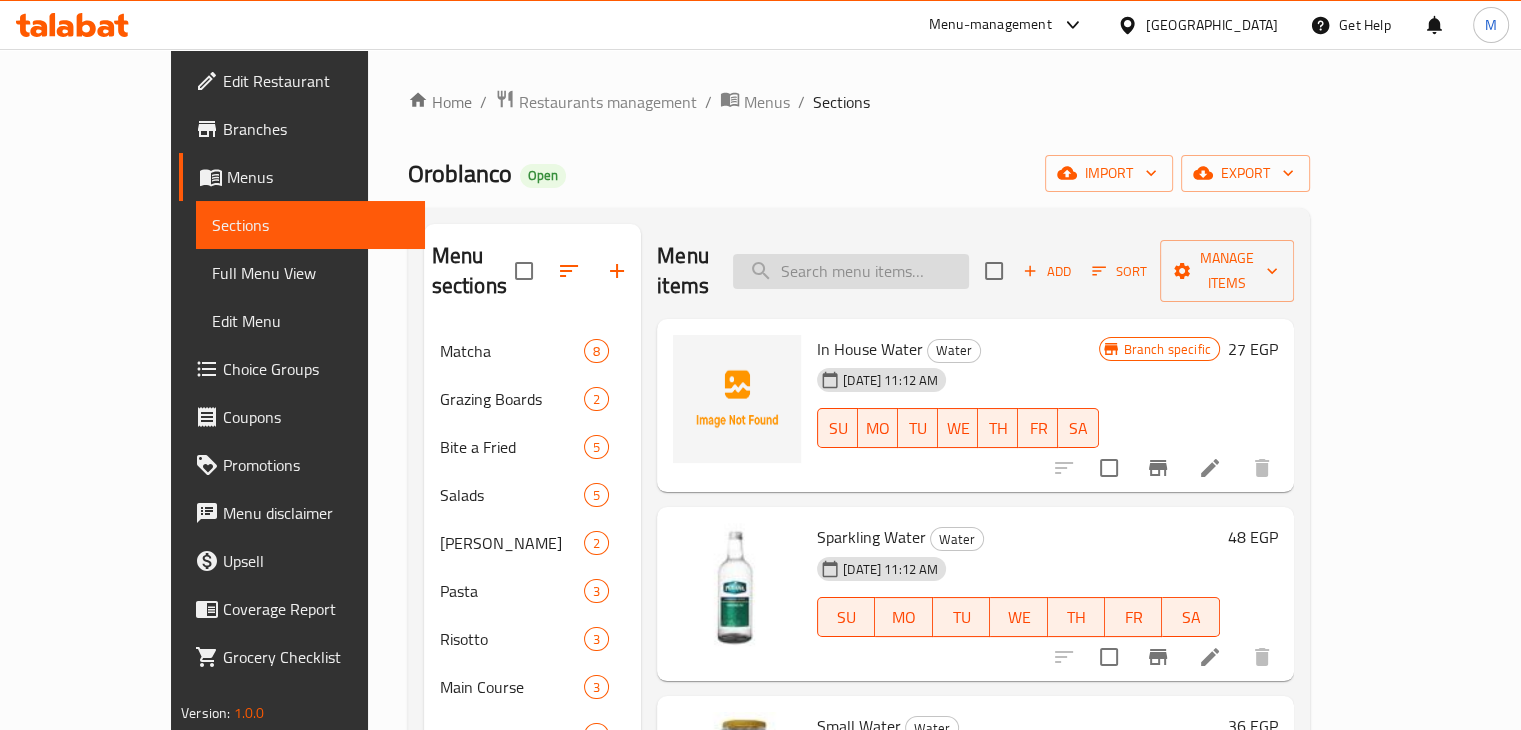 click at bounding box center [851, 271] 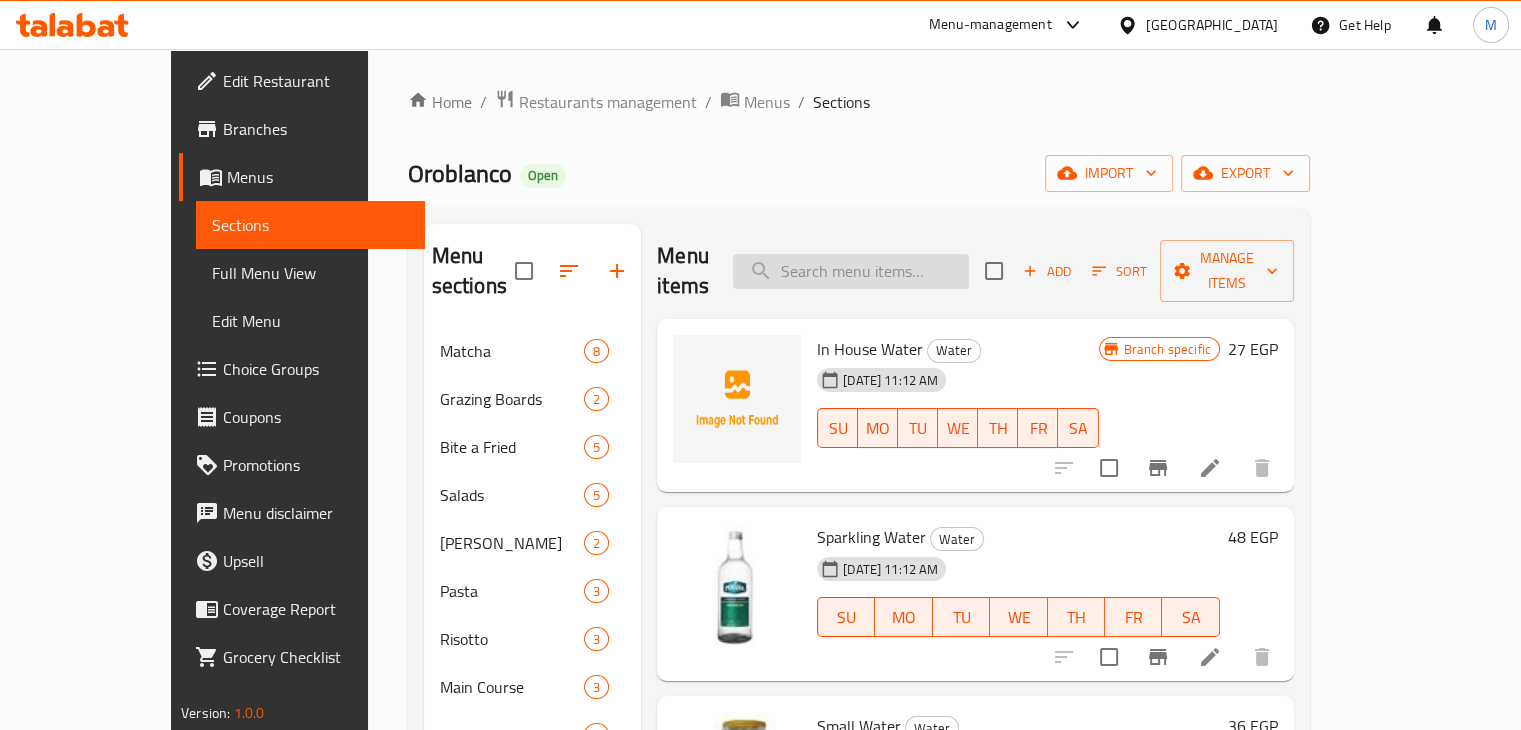 click at bounding box center (851, 271) 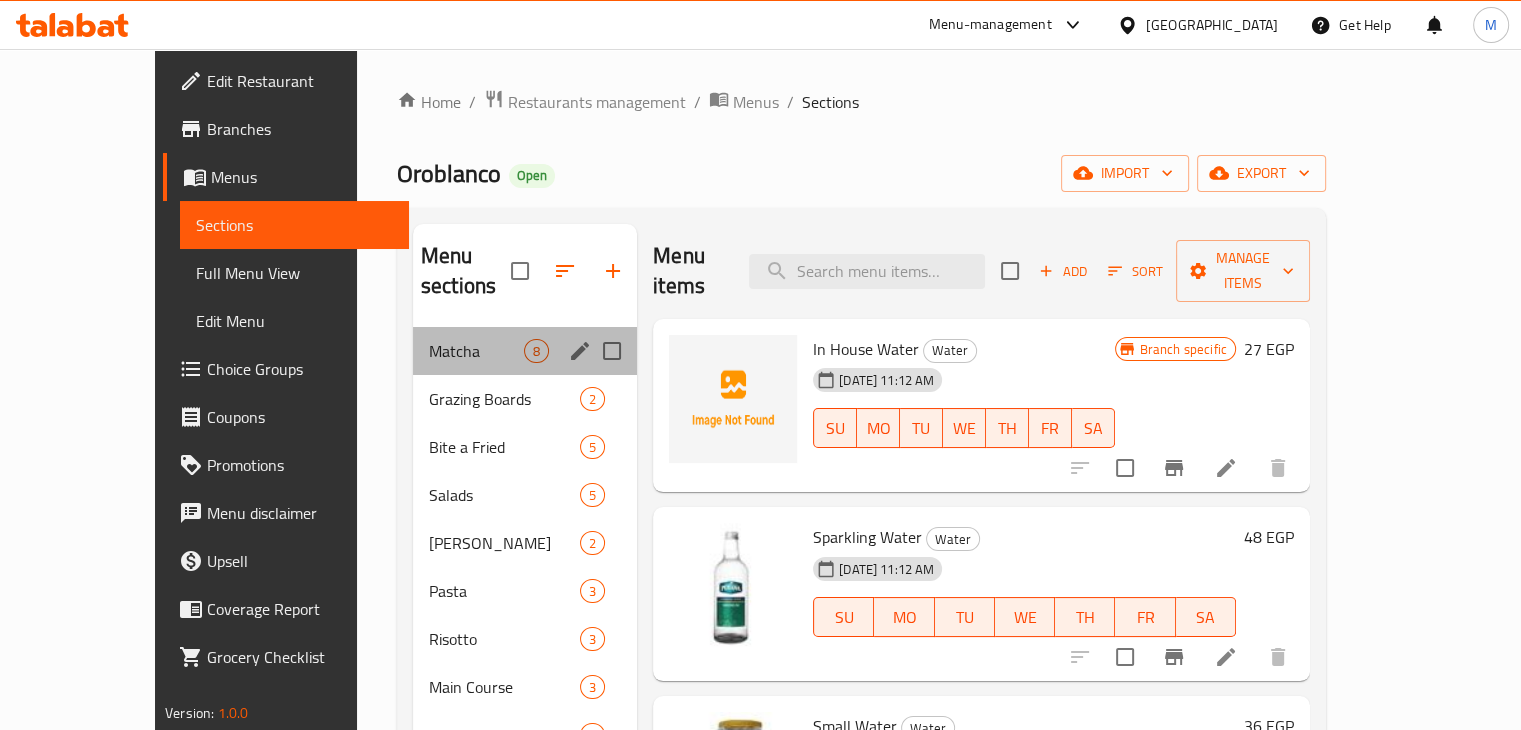 click on "Matcha 8" at bounding box center (525, 351) 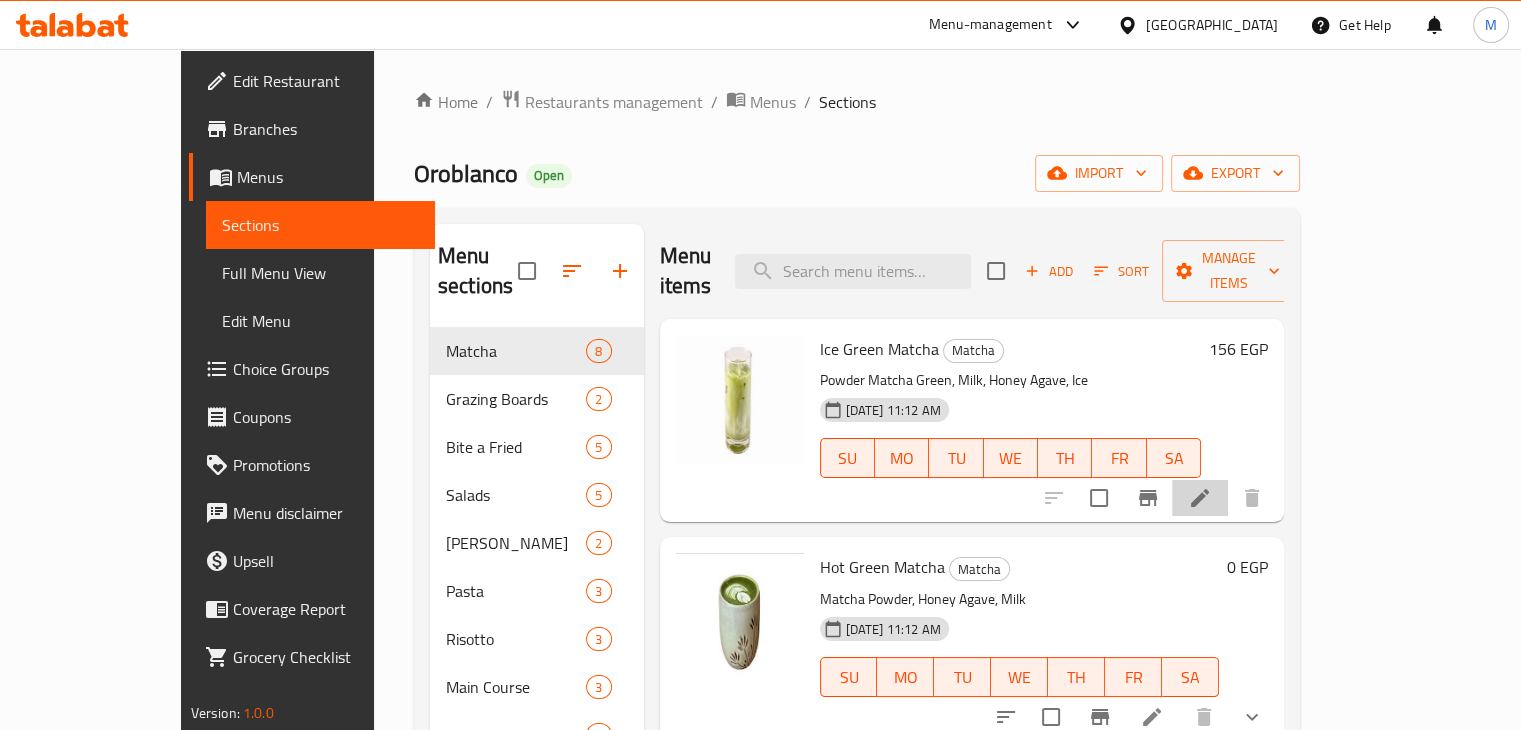 click 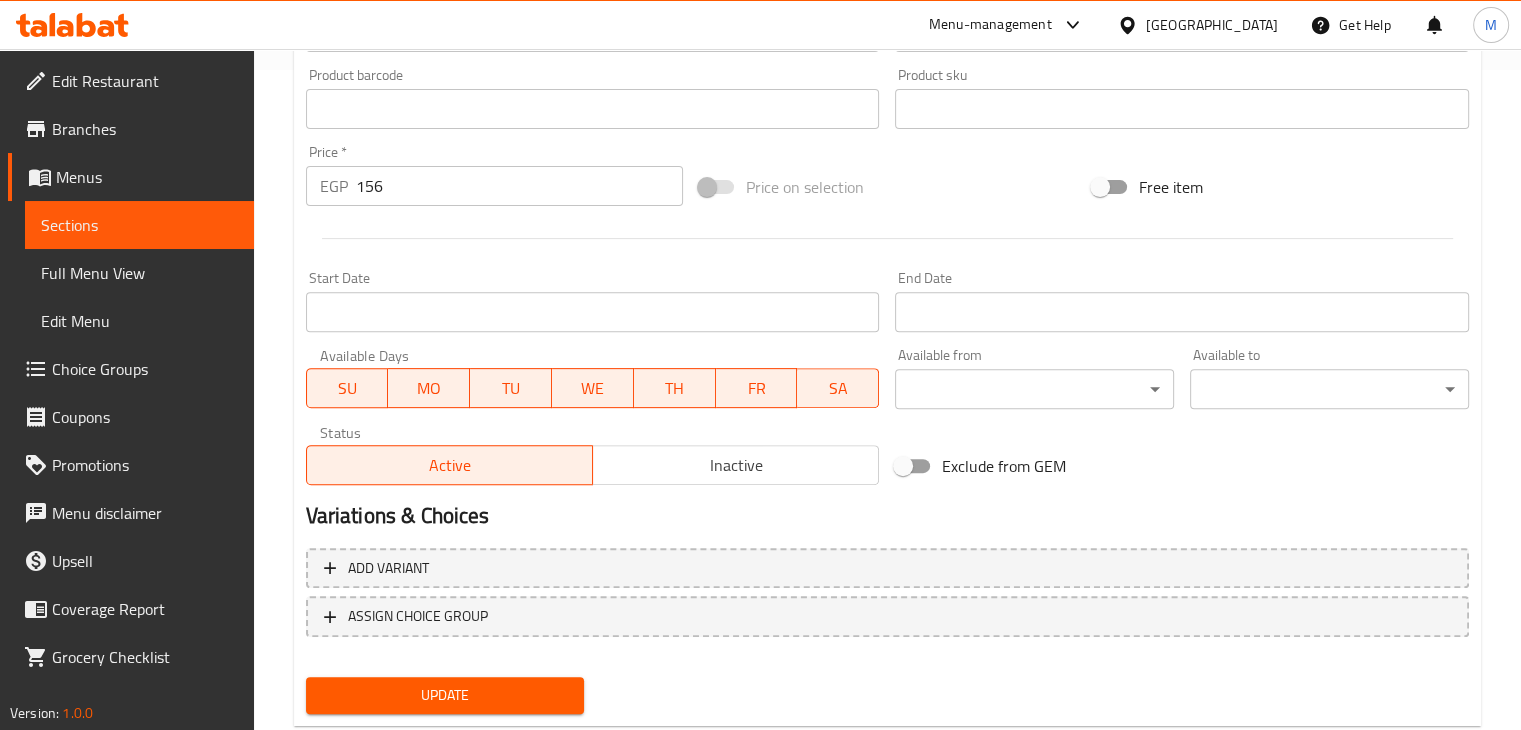 scroll, scrollTop: 711, scrollLeft: 0, axis: vertical 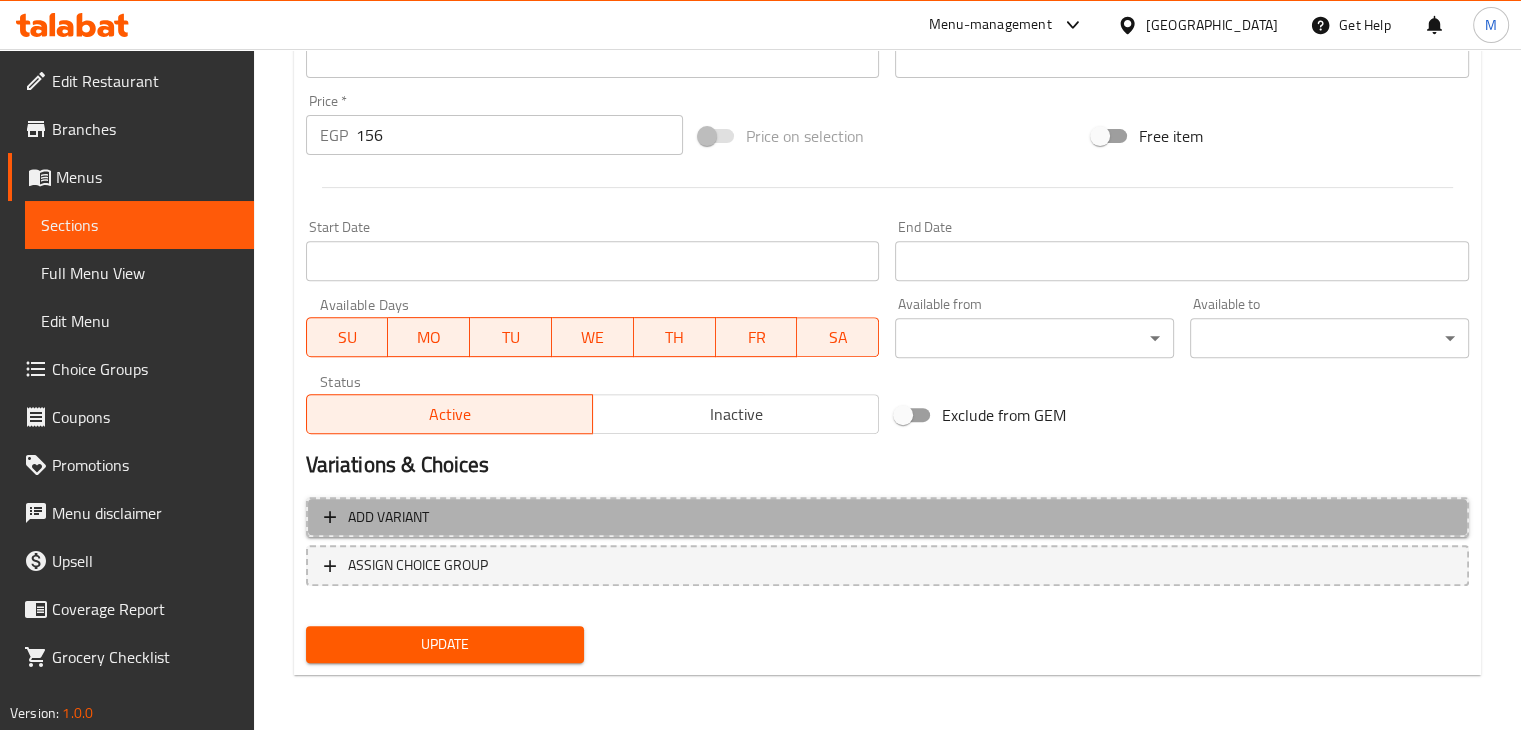 click on "Add variant" at bounding box center (887, 517) 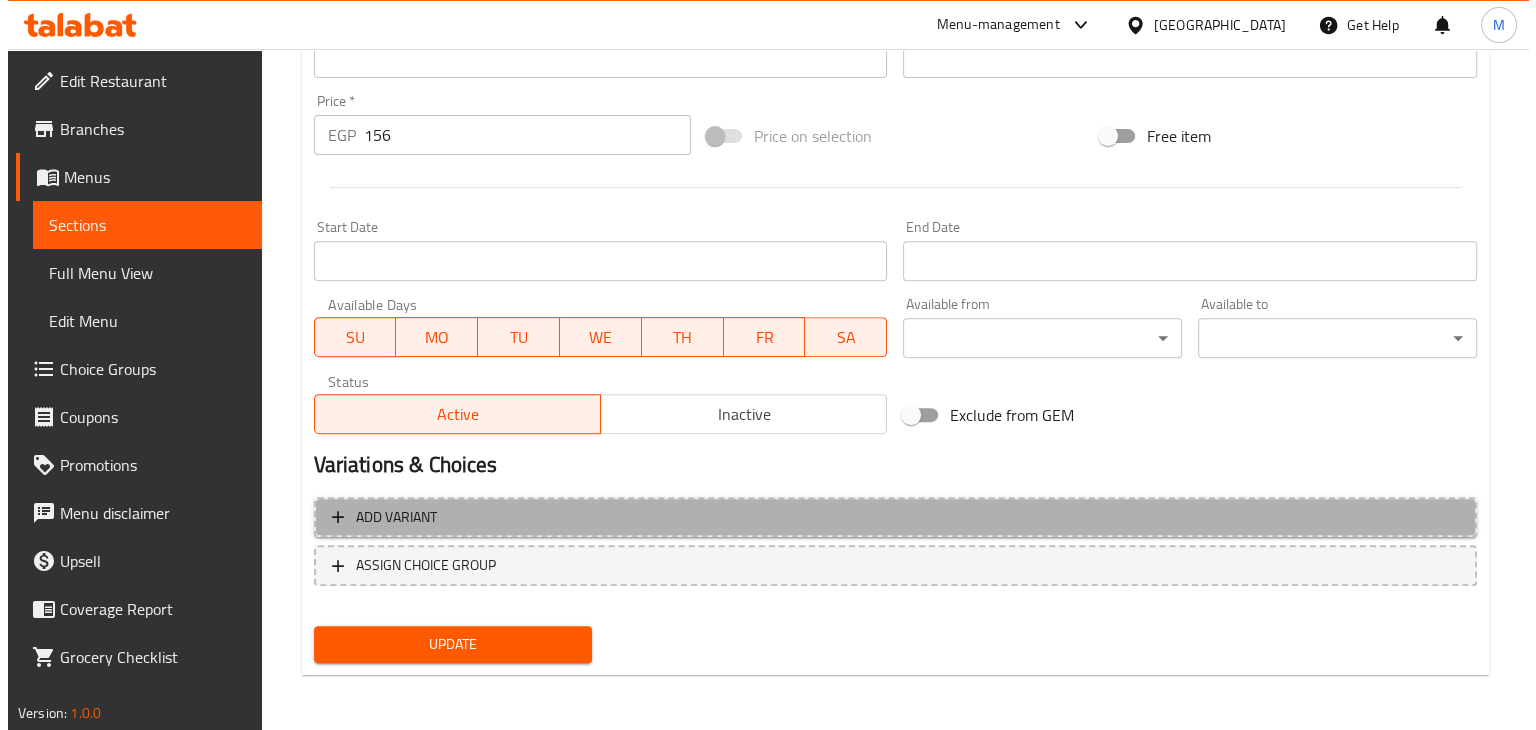 scroll, scrollTop: 698, scrollLeft: 0, axis: vertical 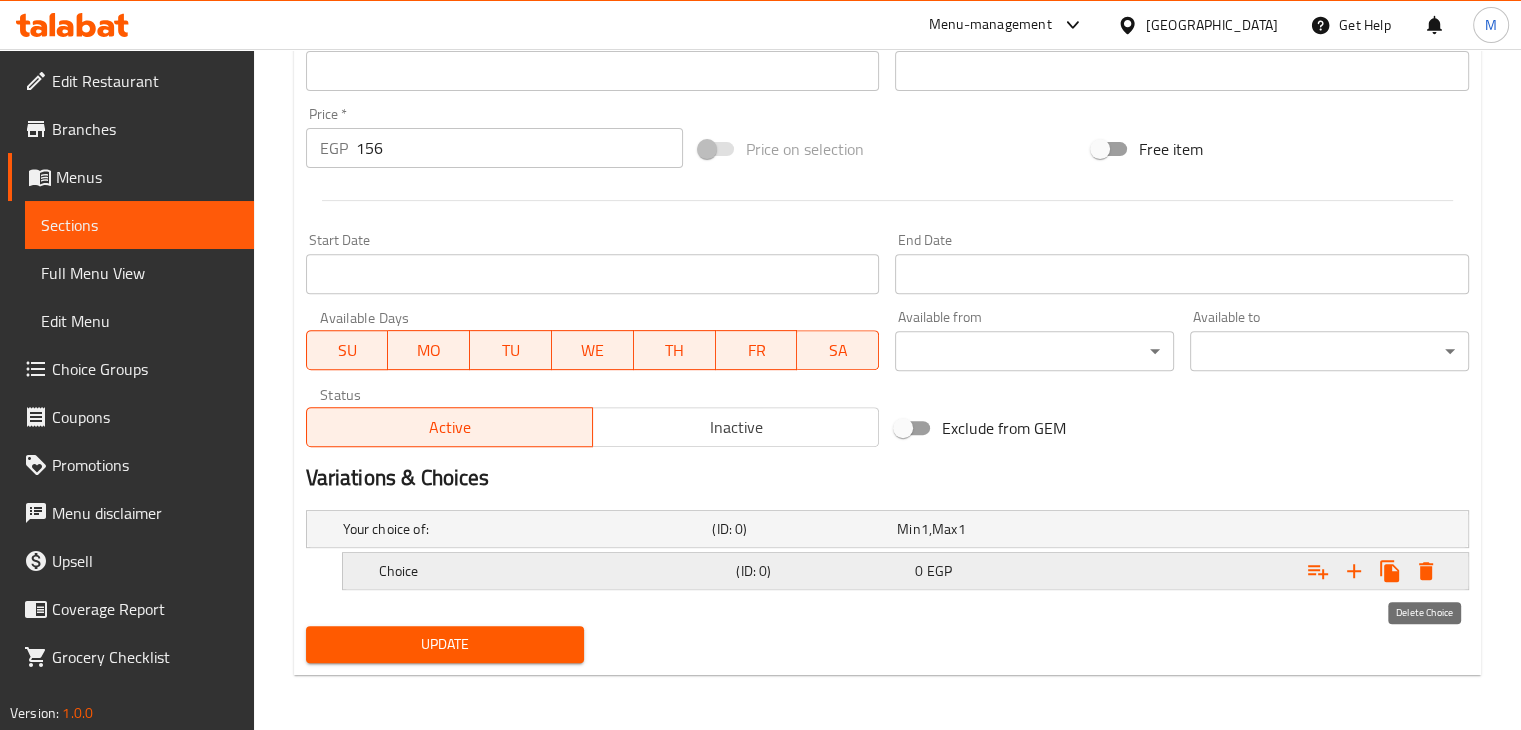 click 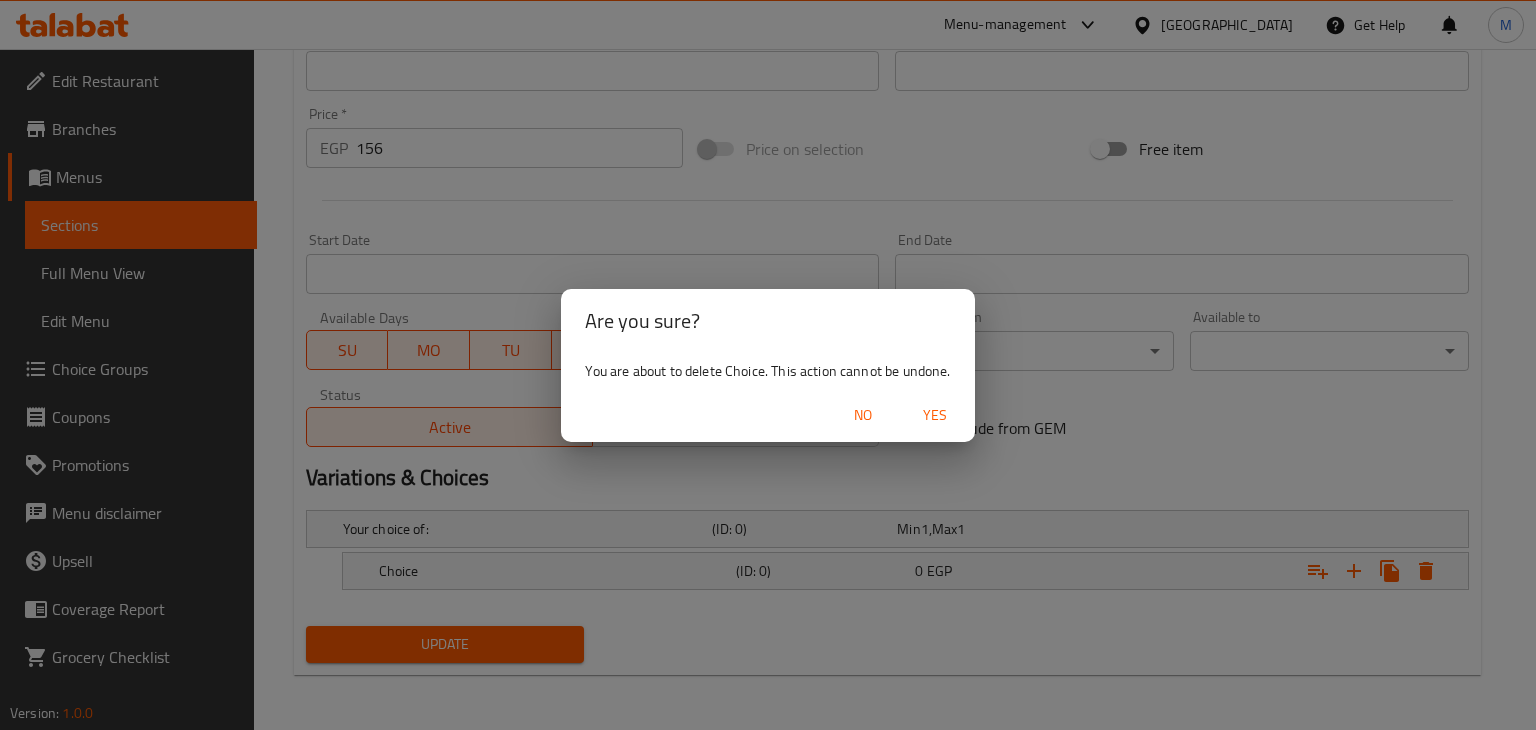 click on "Yes" at bounding box center (935, 415) 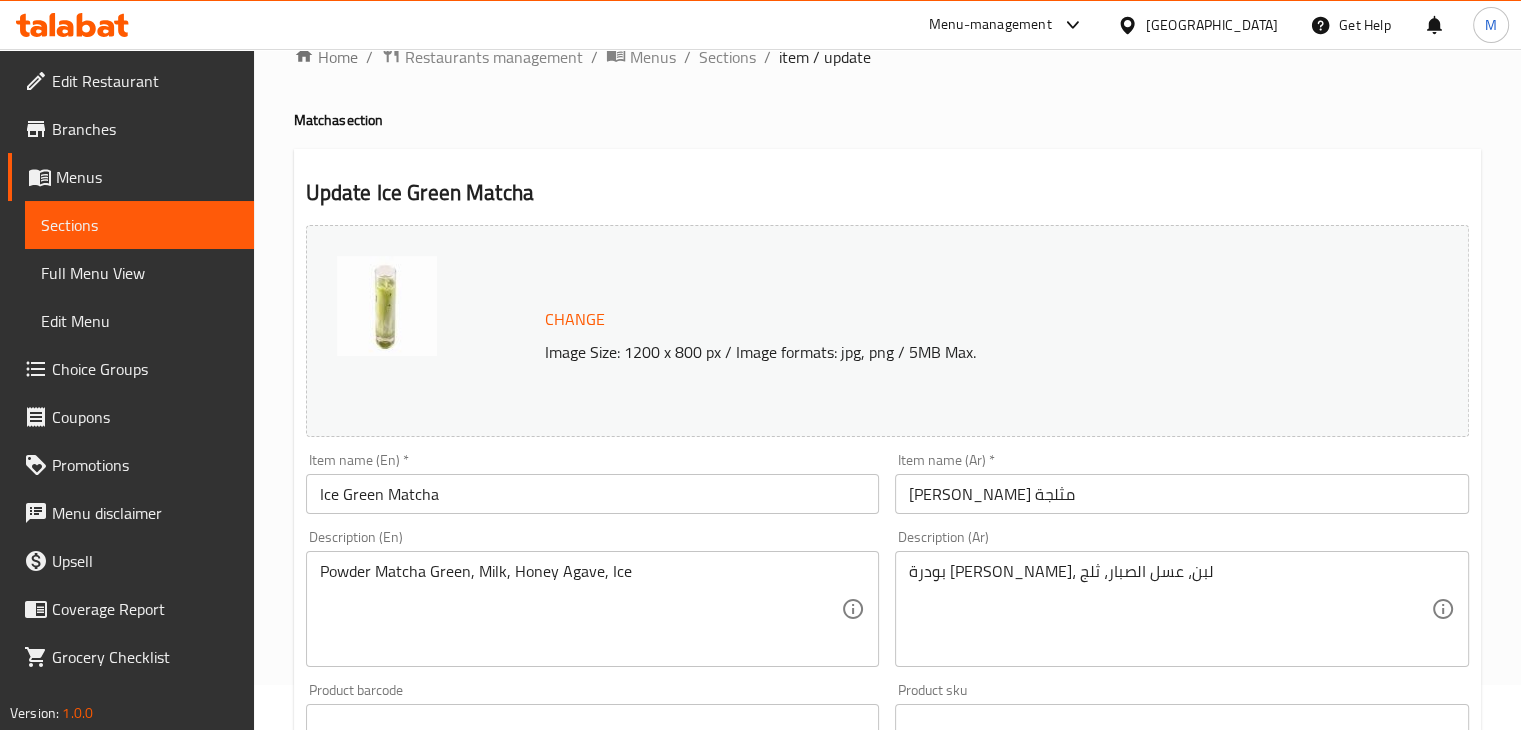 scroll, scrollTop: 0, scrollLeft: 0, axis: both 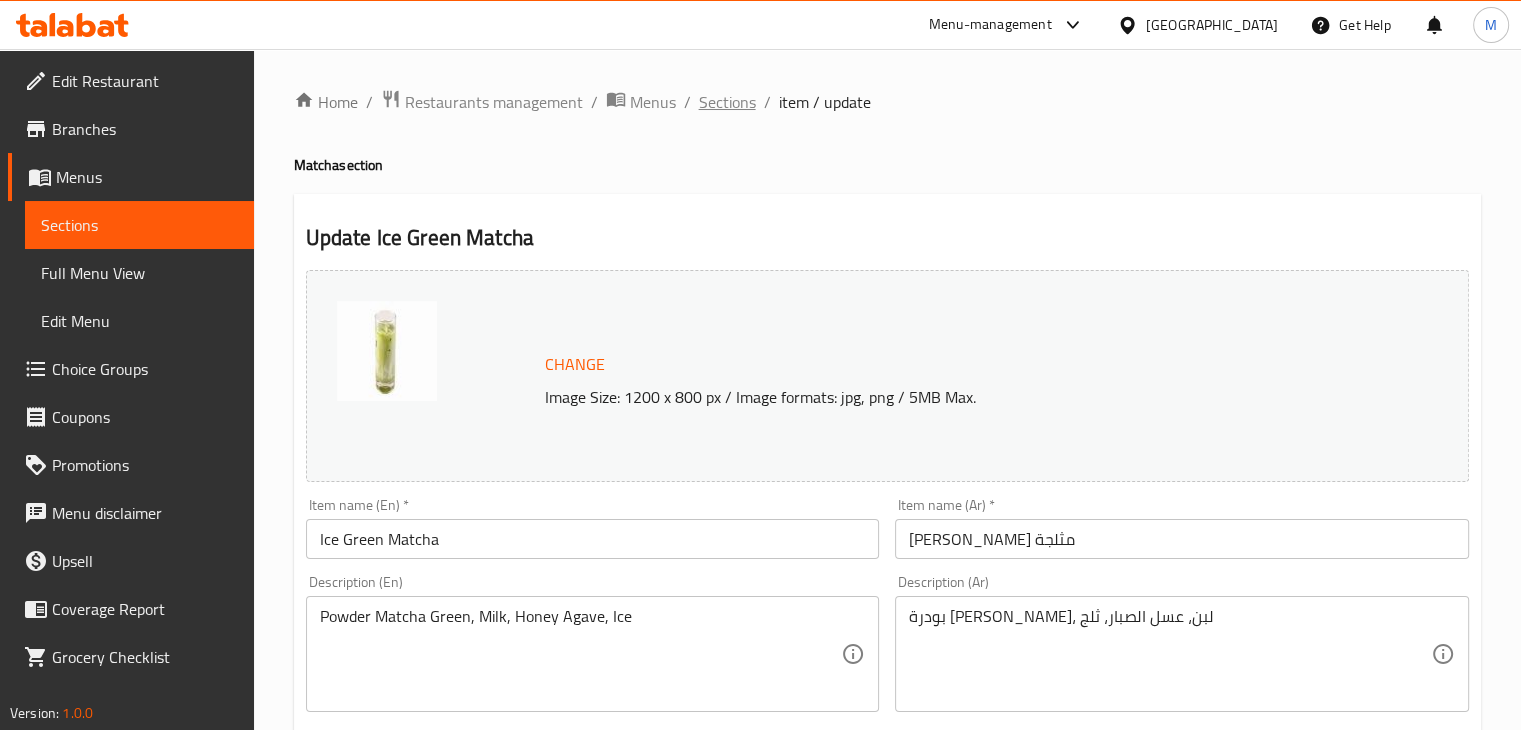 click on "Sections" at bounding box center (727, 102) 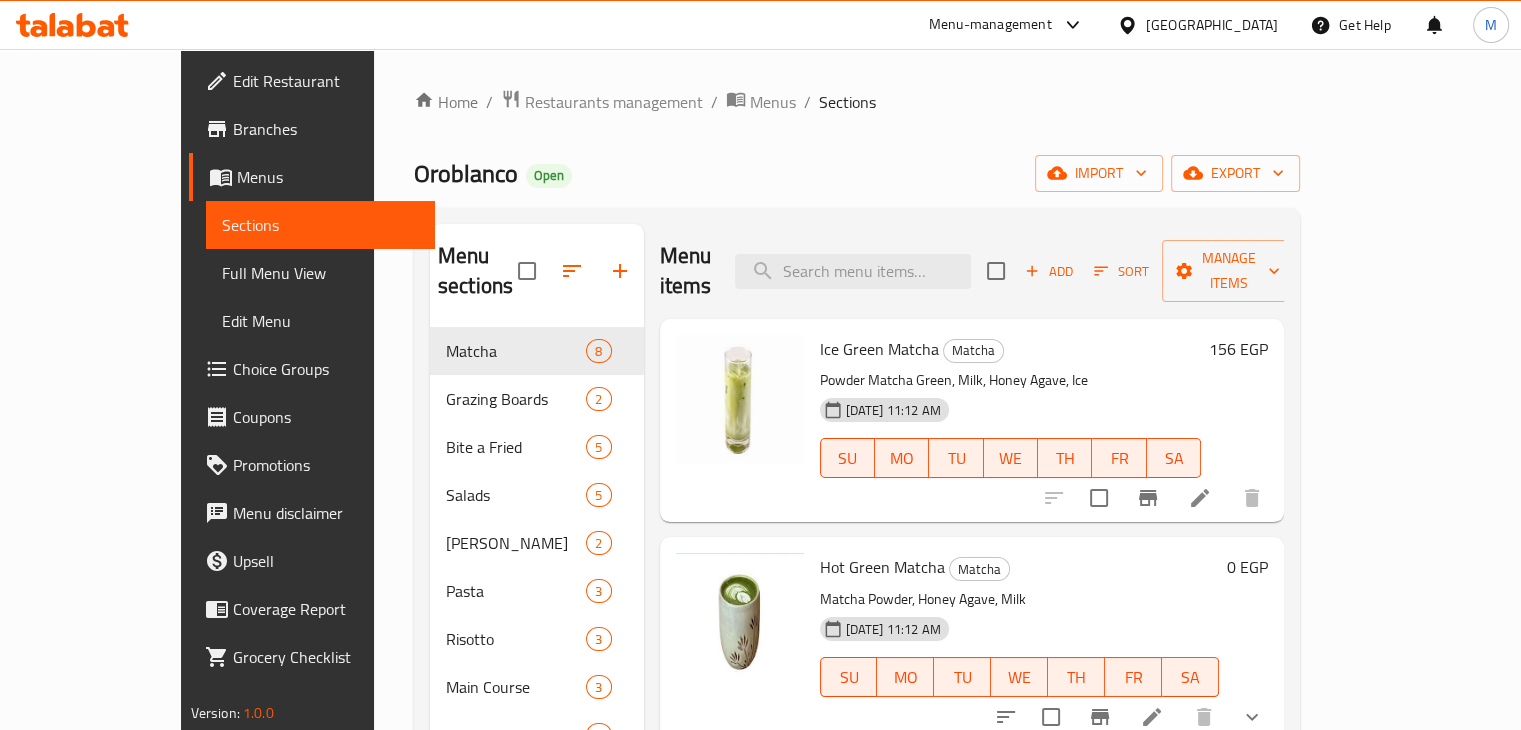 click on "Choice Groups" at bounding box center (326, 369) 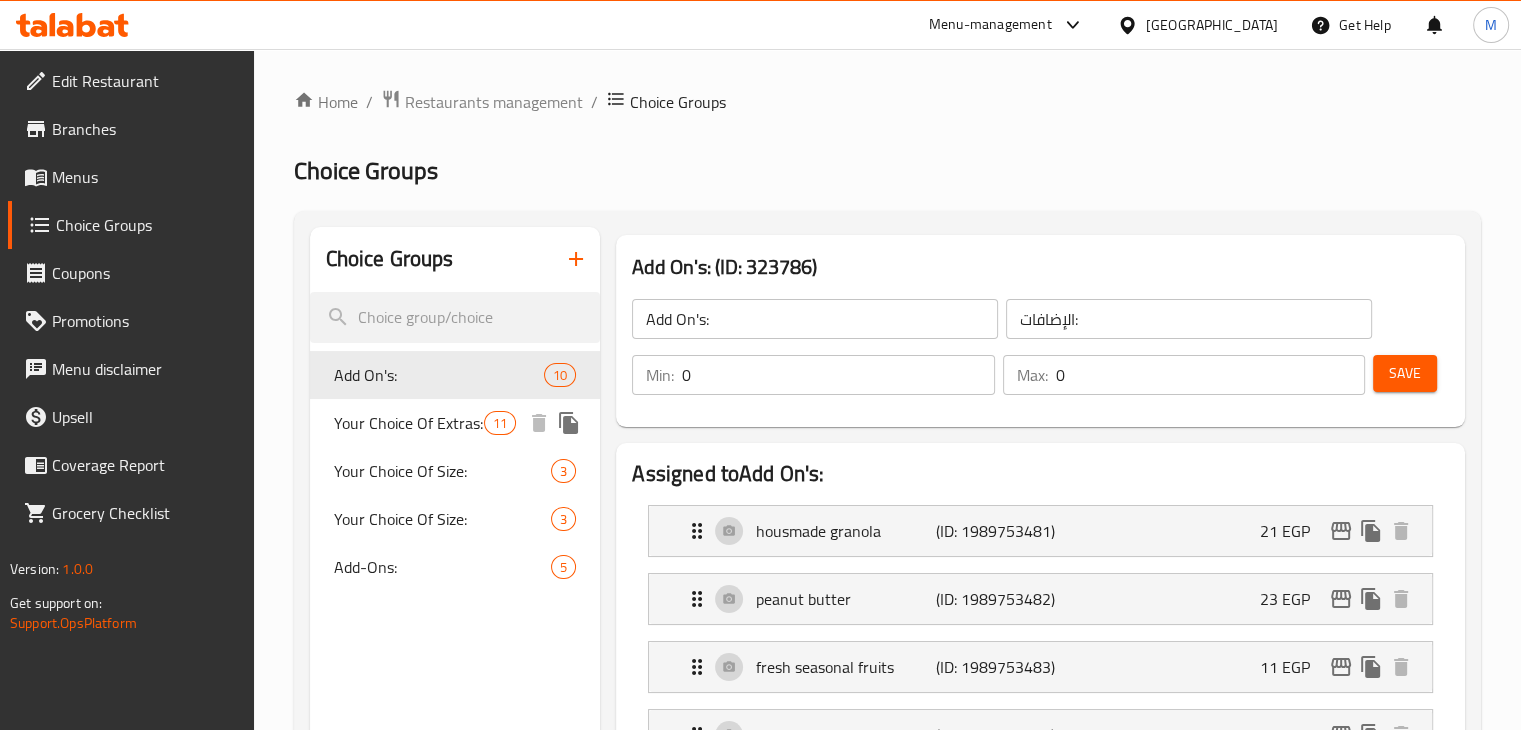 click on "Your Choice Of Extras:" at bounding box center [409, 423] 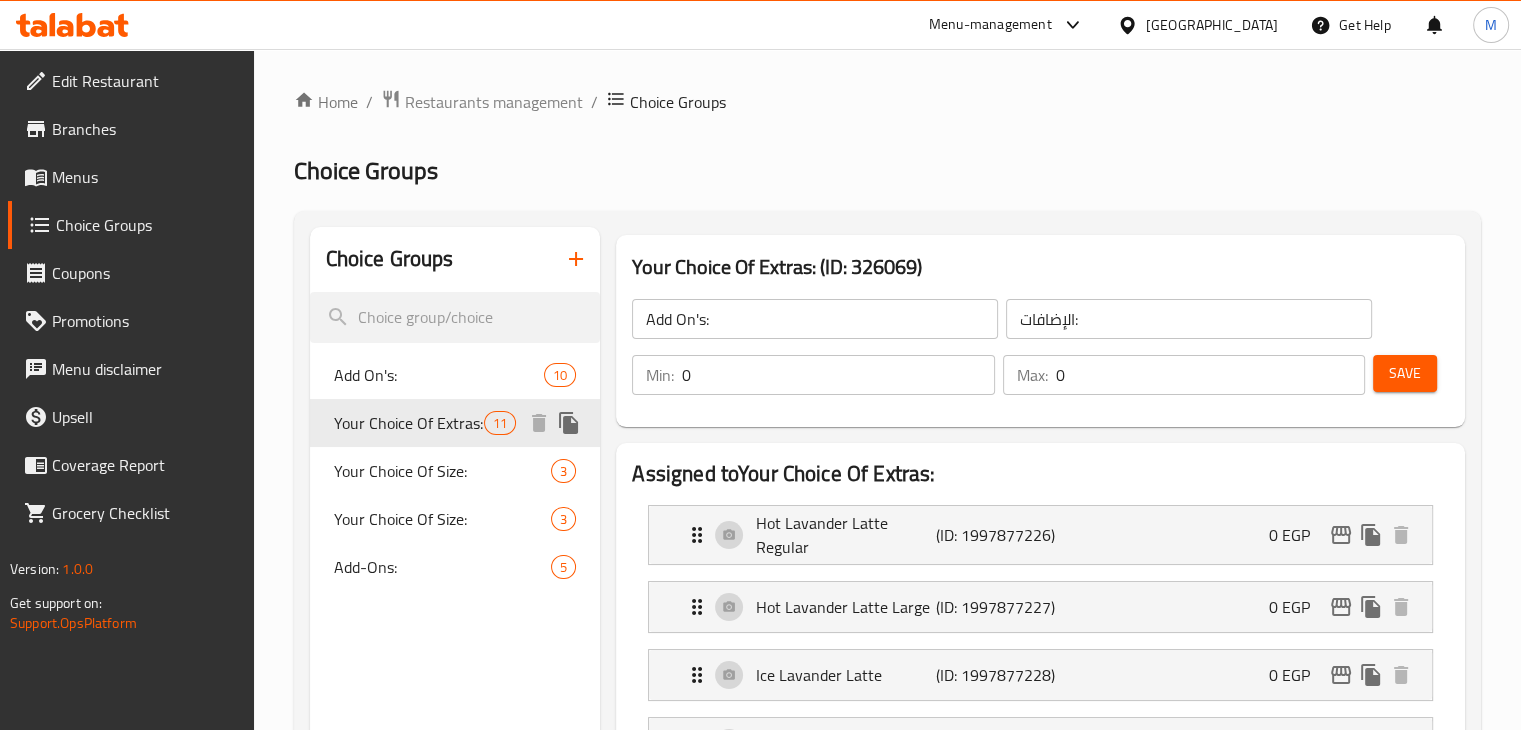 type on "Your Choice Of Extras:" 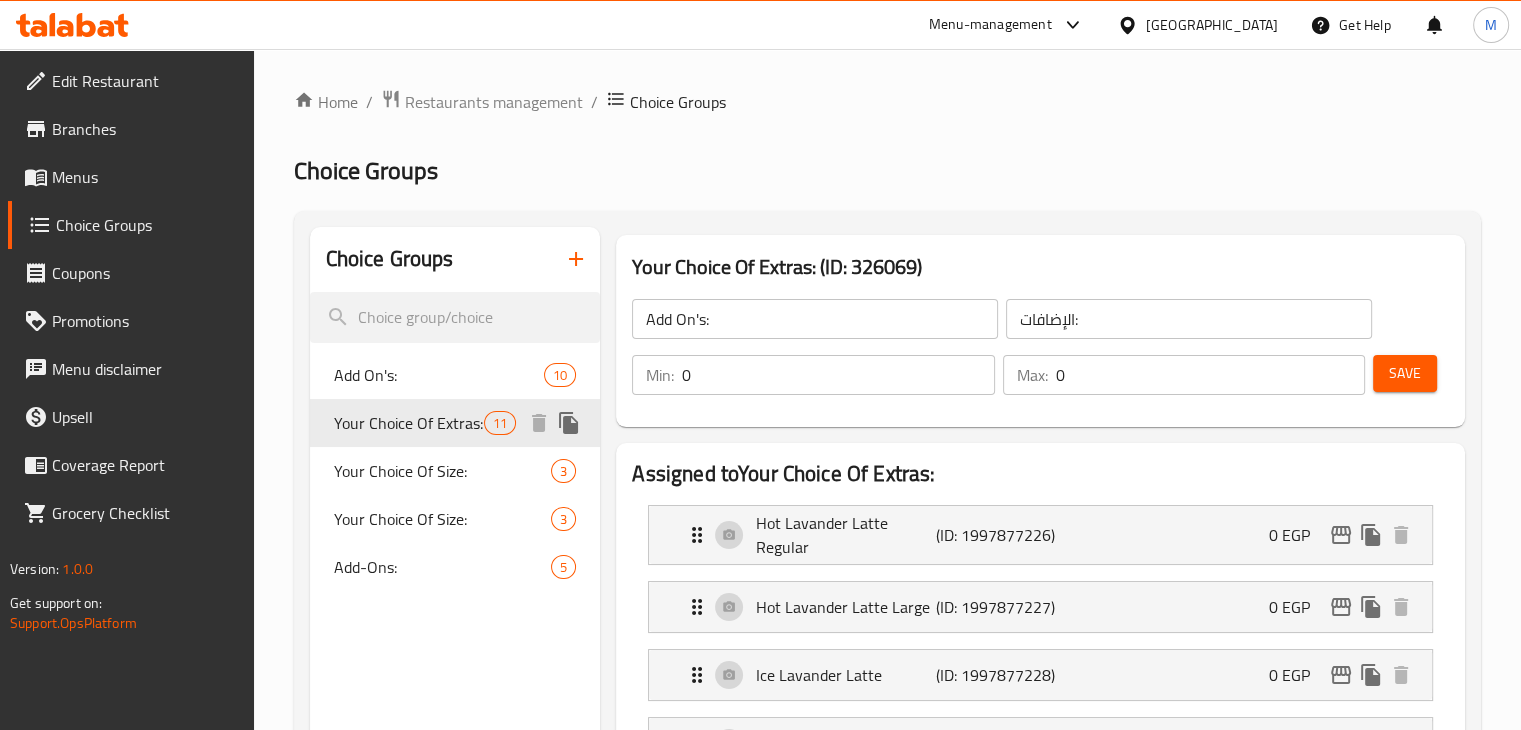 type on "إختيارك من الاضافات:" 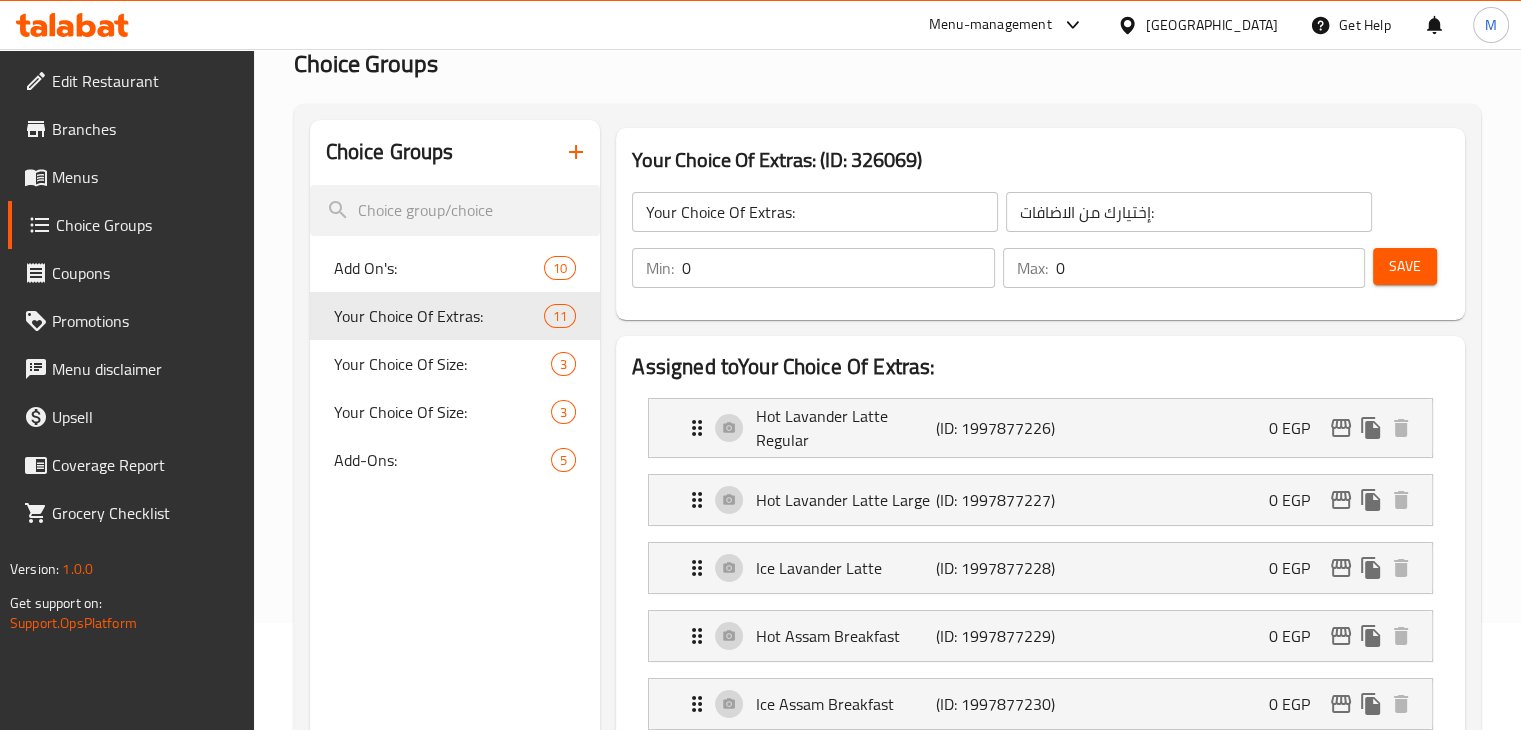 scroll, scrollTop: 0, scrollLeft: 0, axis: both 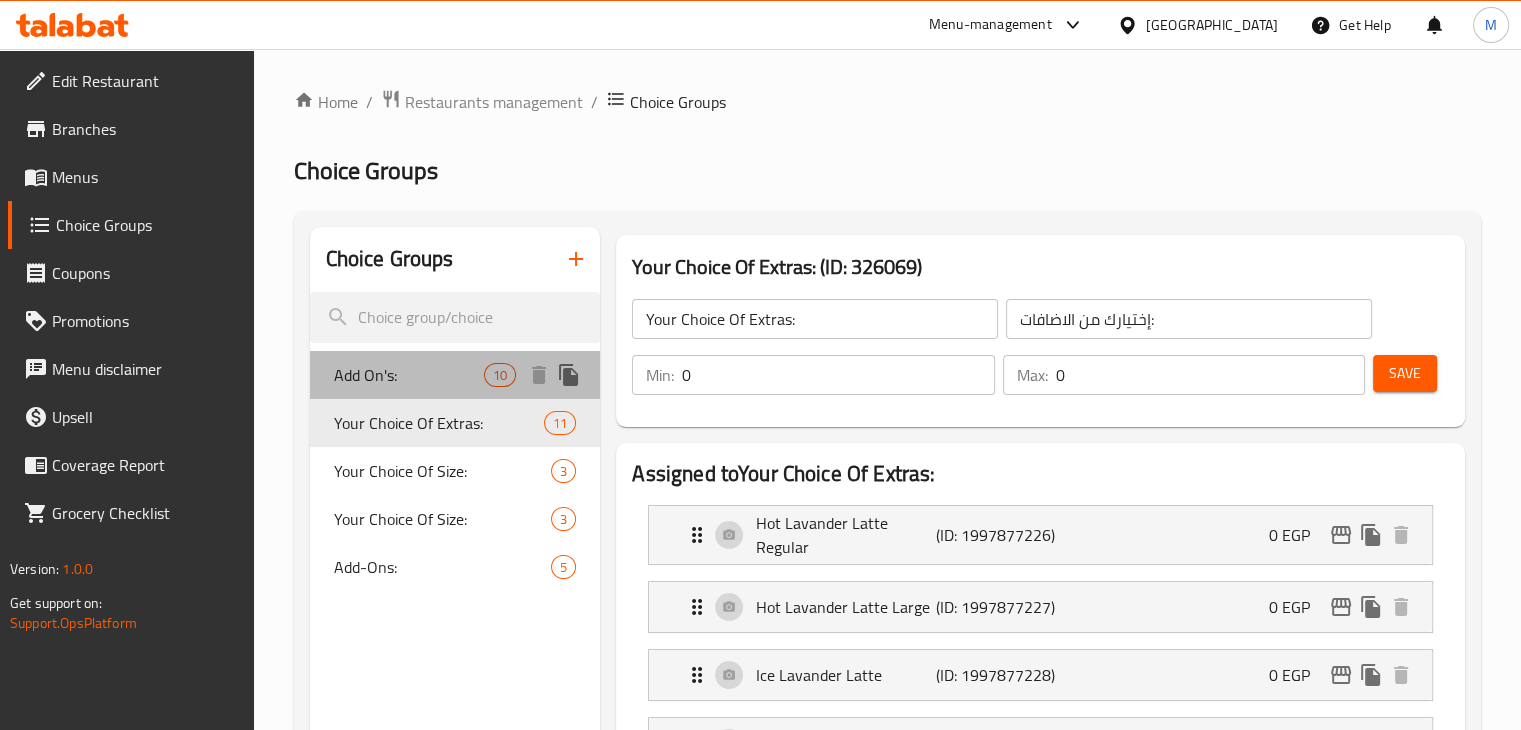 click on "Add On's:" at bounding box center [409, 375] 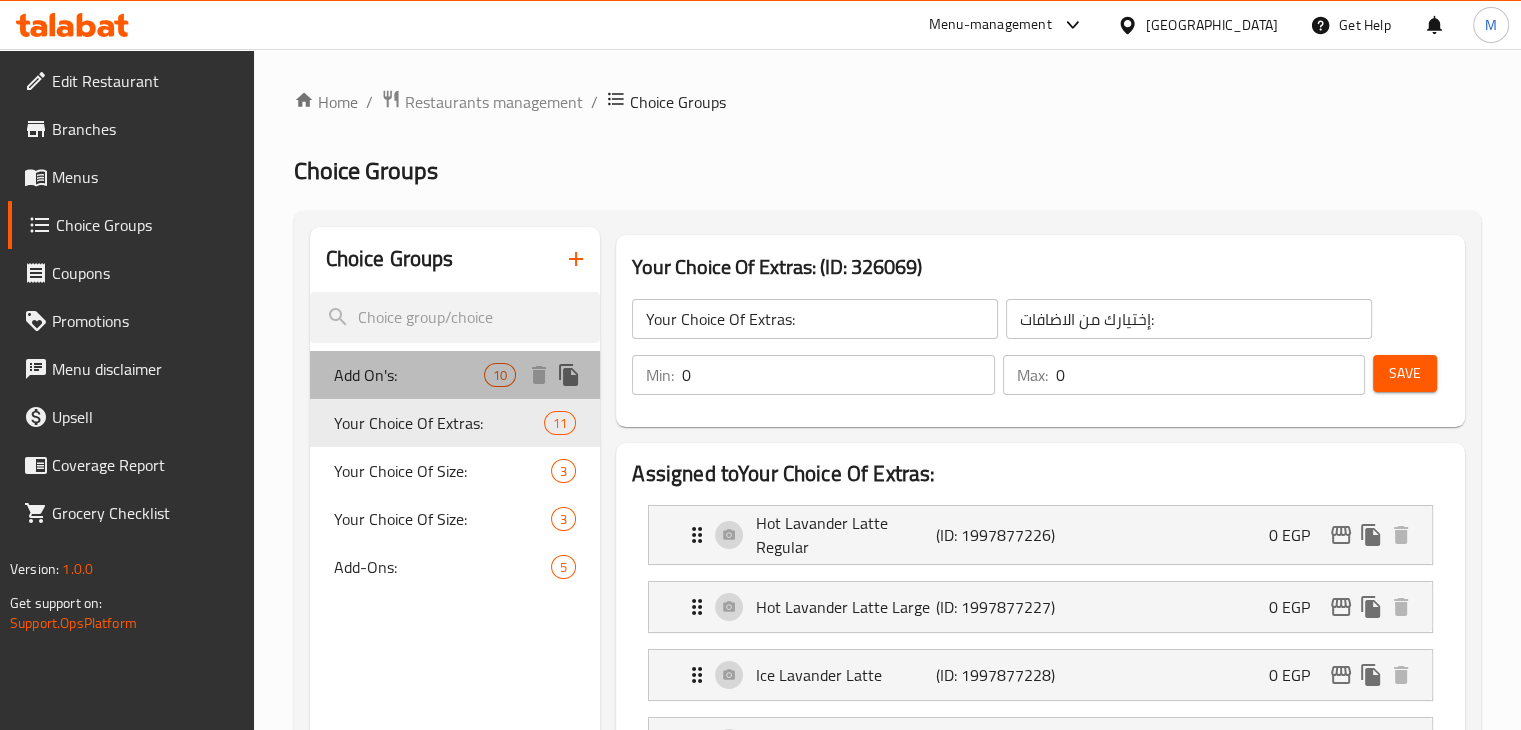 type 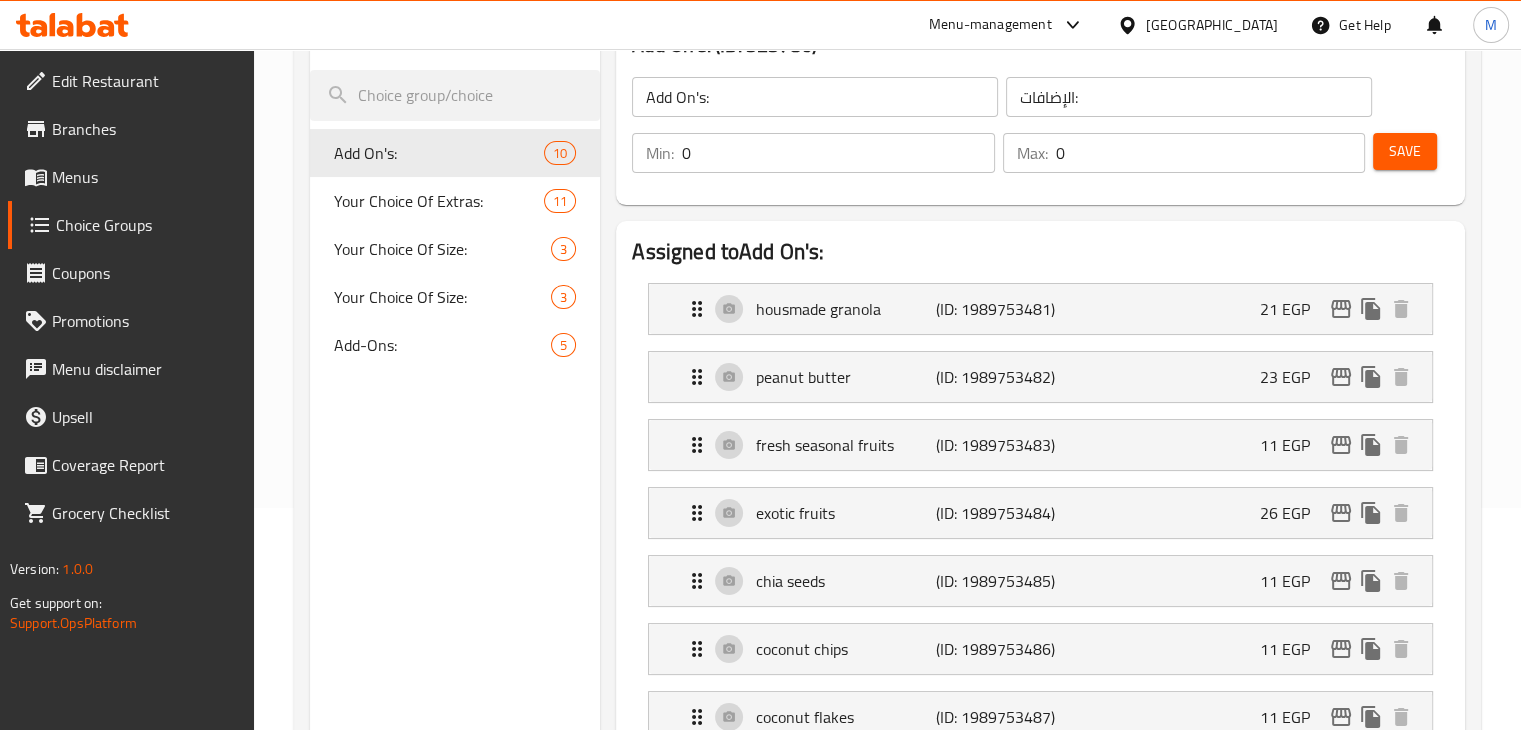 scroll, scrollTop: 223, scrollLeft: 0, axis: vertical 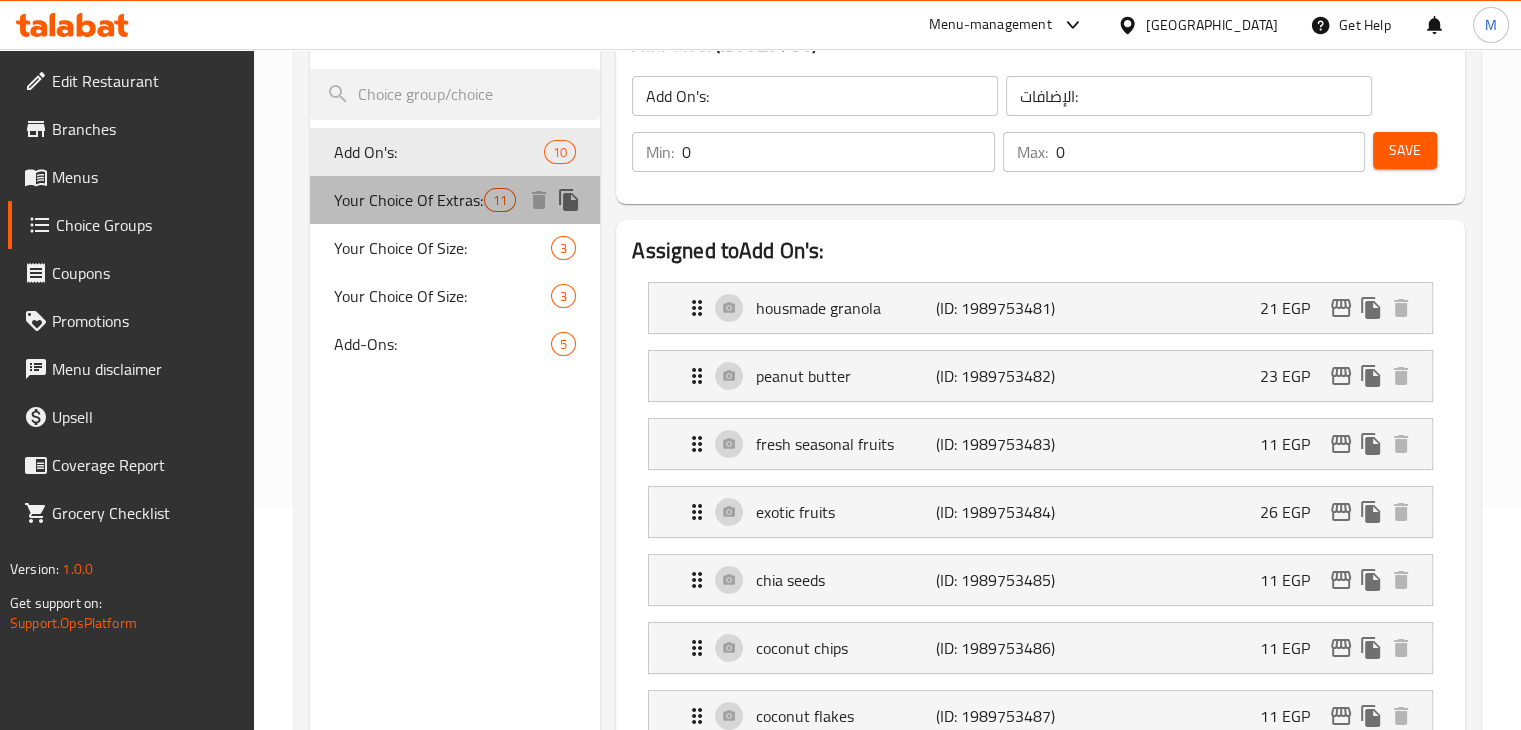 click on "Your Choice Of Extras:" at bounding box center [409, 200] 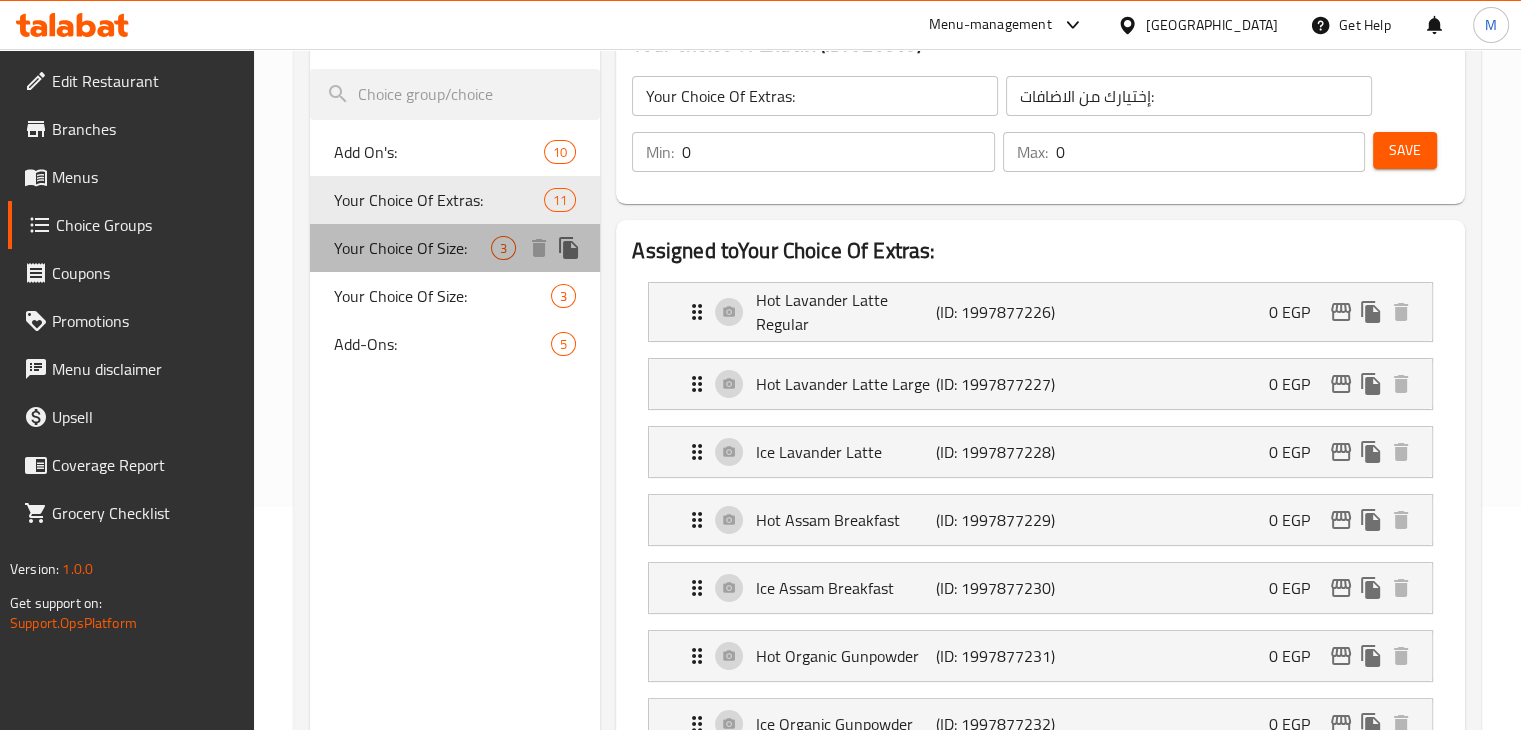 click on "Your Choice Of Size:" at bounding box center (413, 248) 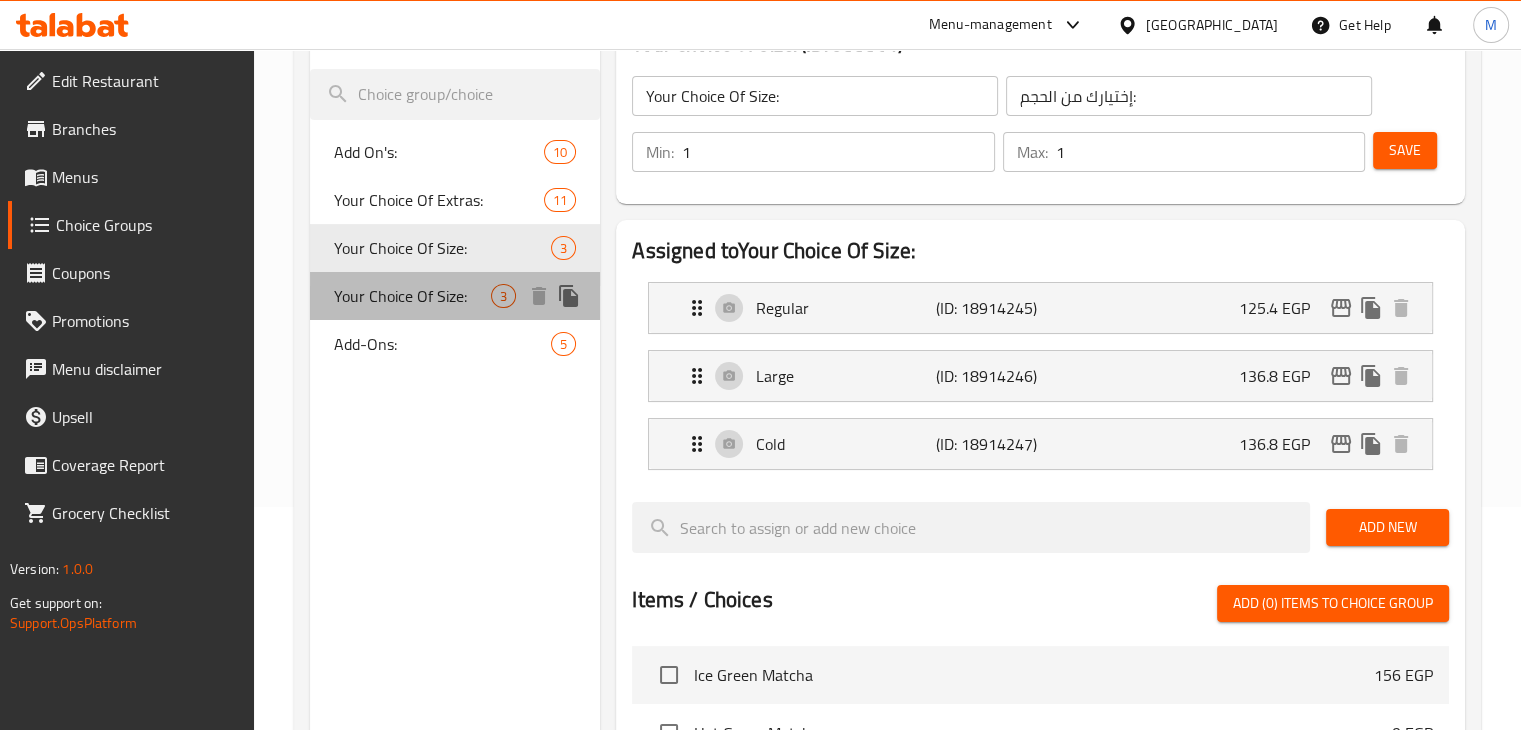 click on "Your Choice Of Size:" at bounding box center [413, 296] 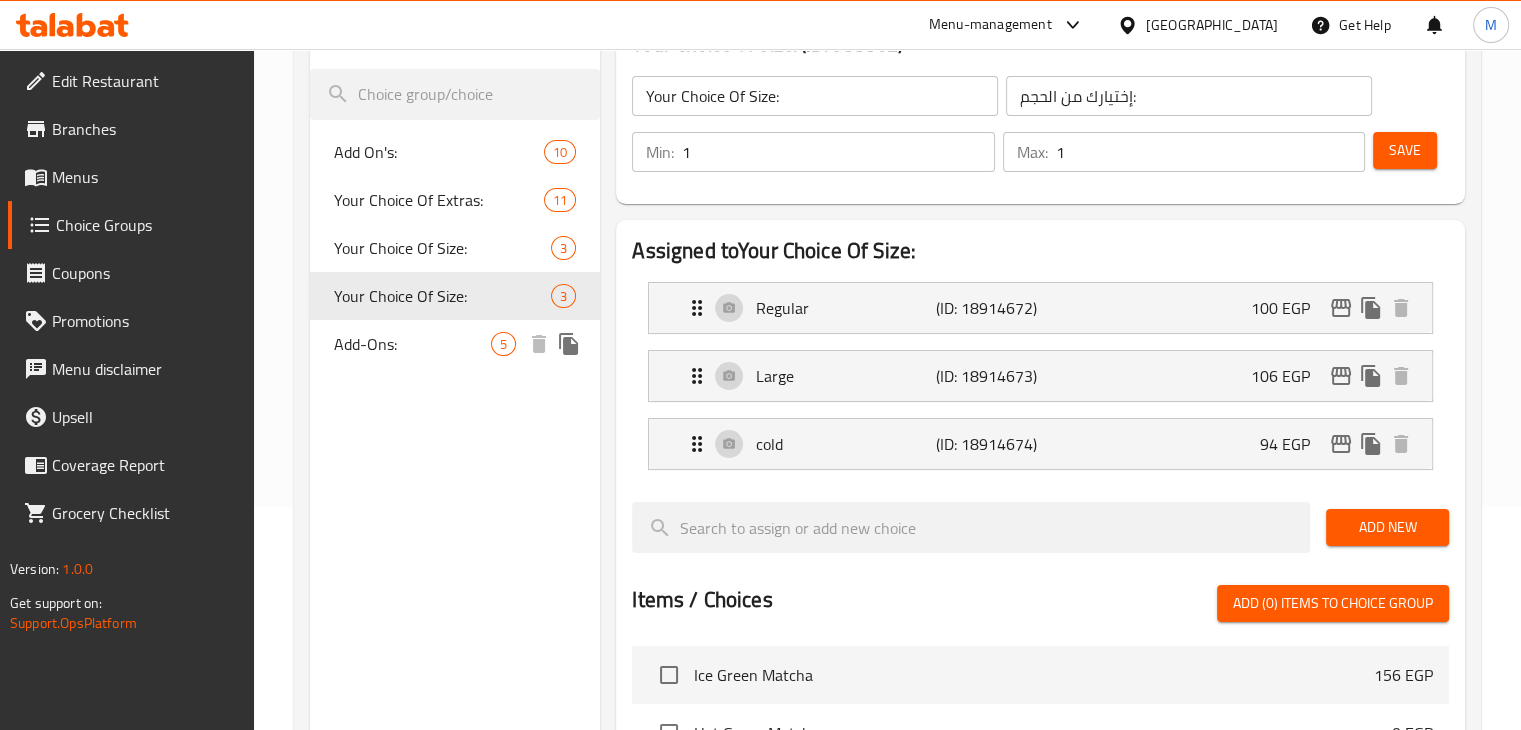 click on "Add-Ons:" at bounding box center [413, 344] 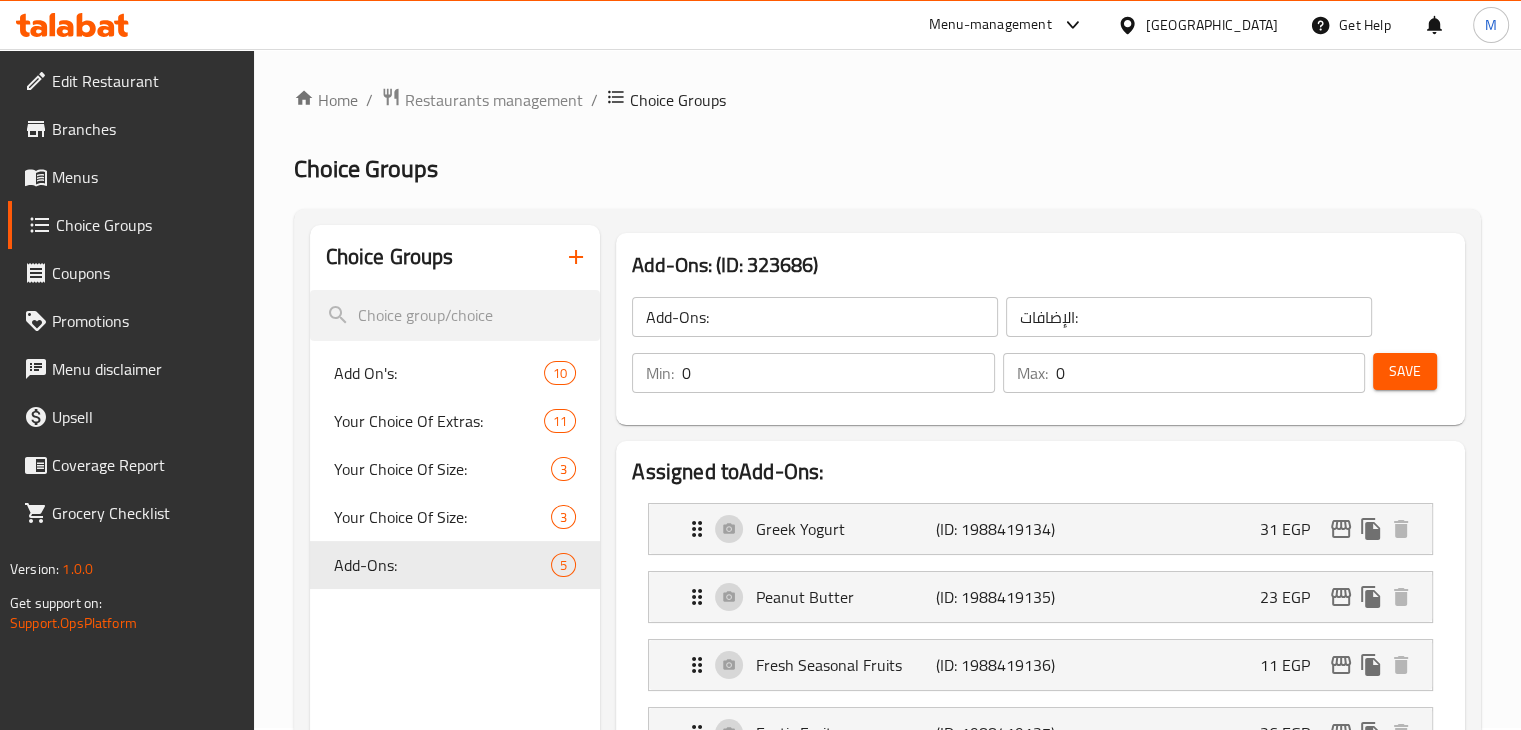 scroll, scrollTop: 0, scrollLeft: 0, axis: both 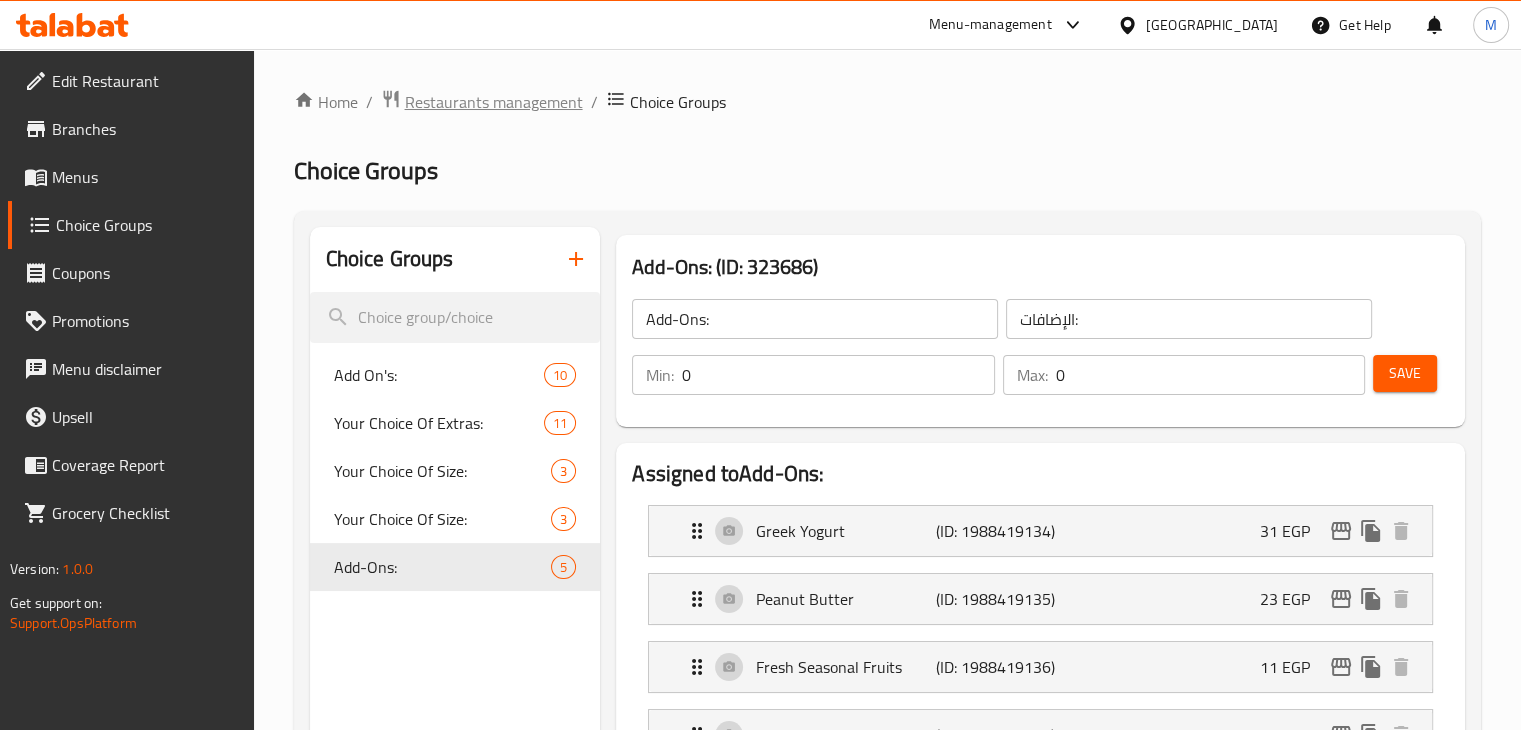 click on "Restaurants management" at bounding box center [494, 102] 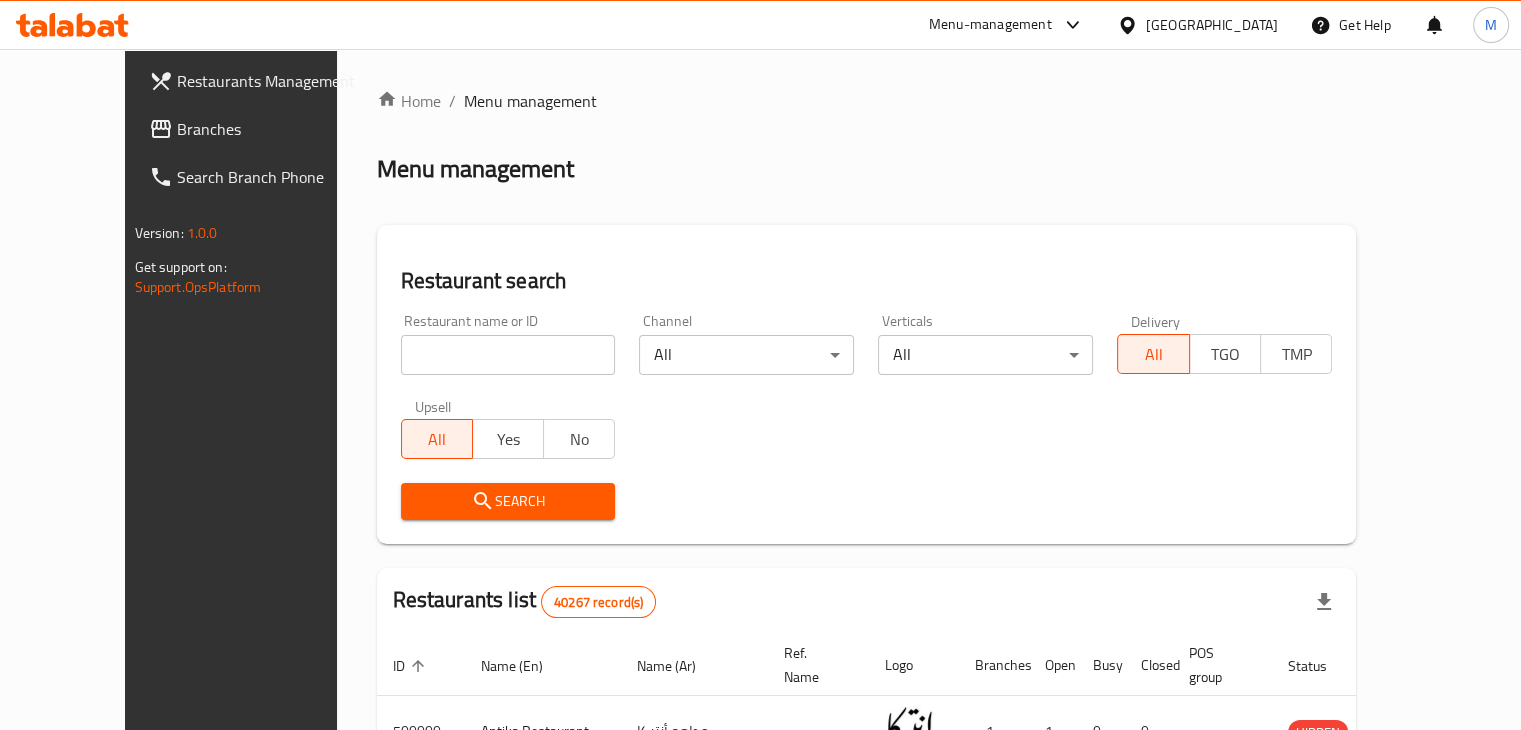 click at bounding box center [508, 355] 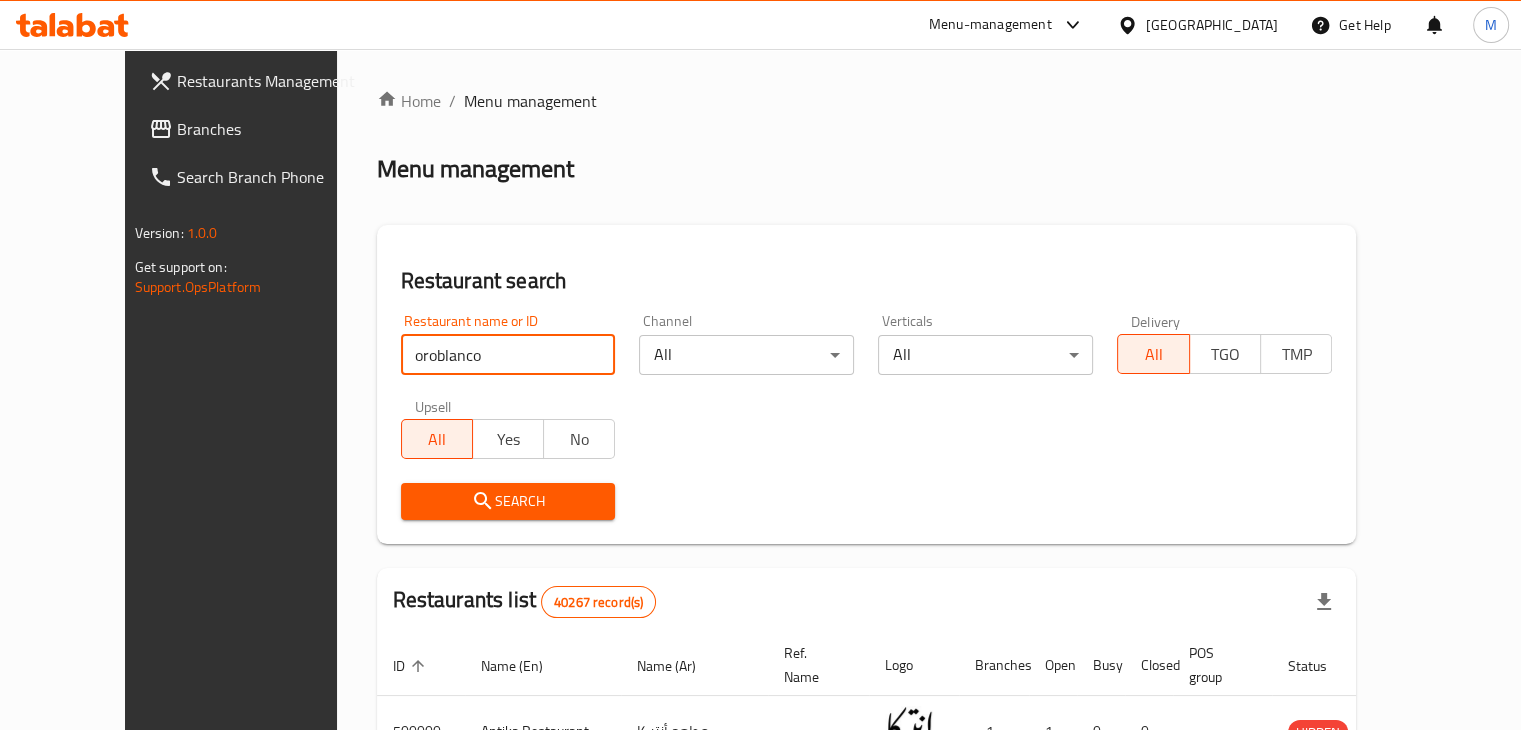 click on "Search" at bounding box center [508, 501] 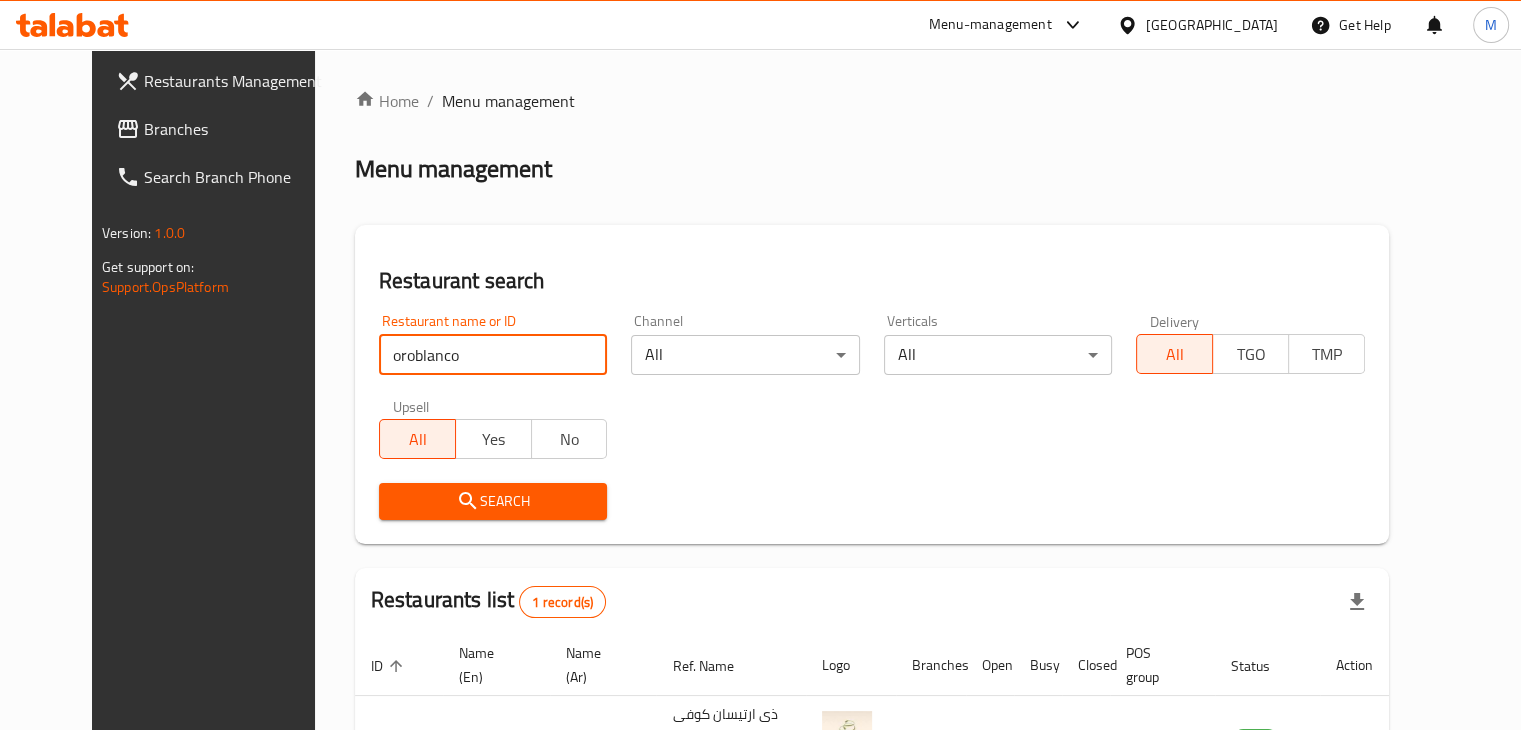 scroll, scrollTop: 145, scrollLeft: 0, axis: vertical 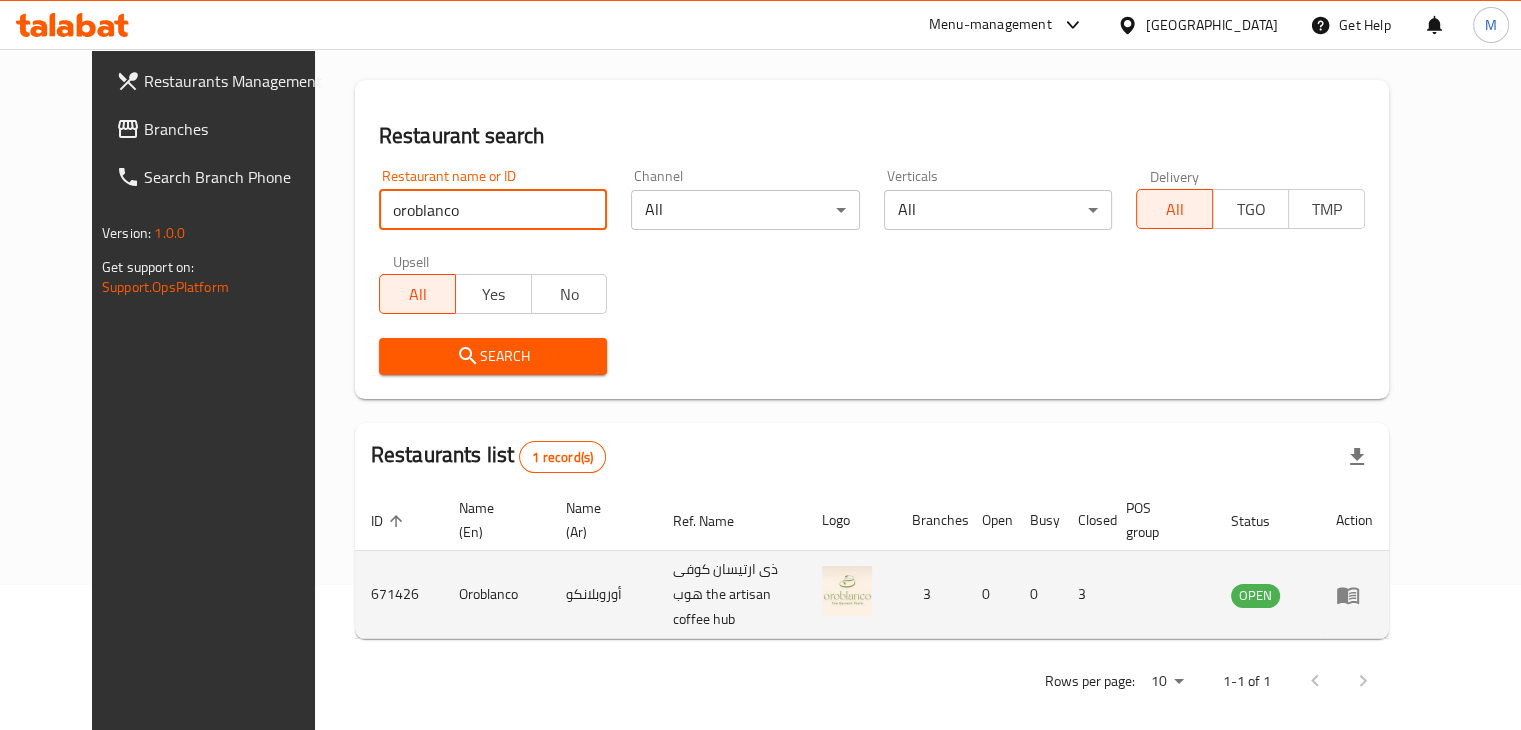 click 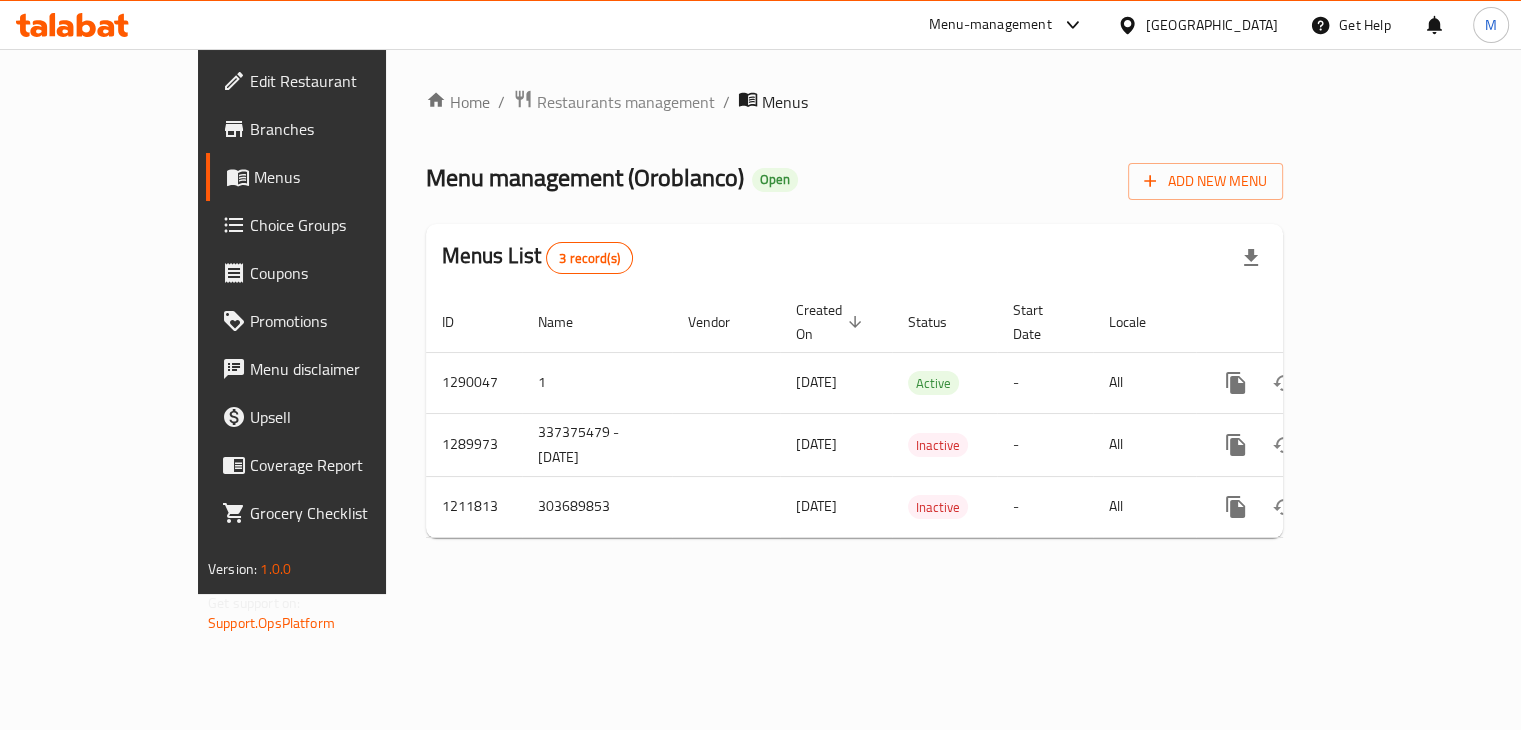 scroll, scrollTop: 0, scrollLeft: 0, axis: both 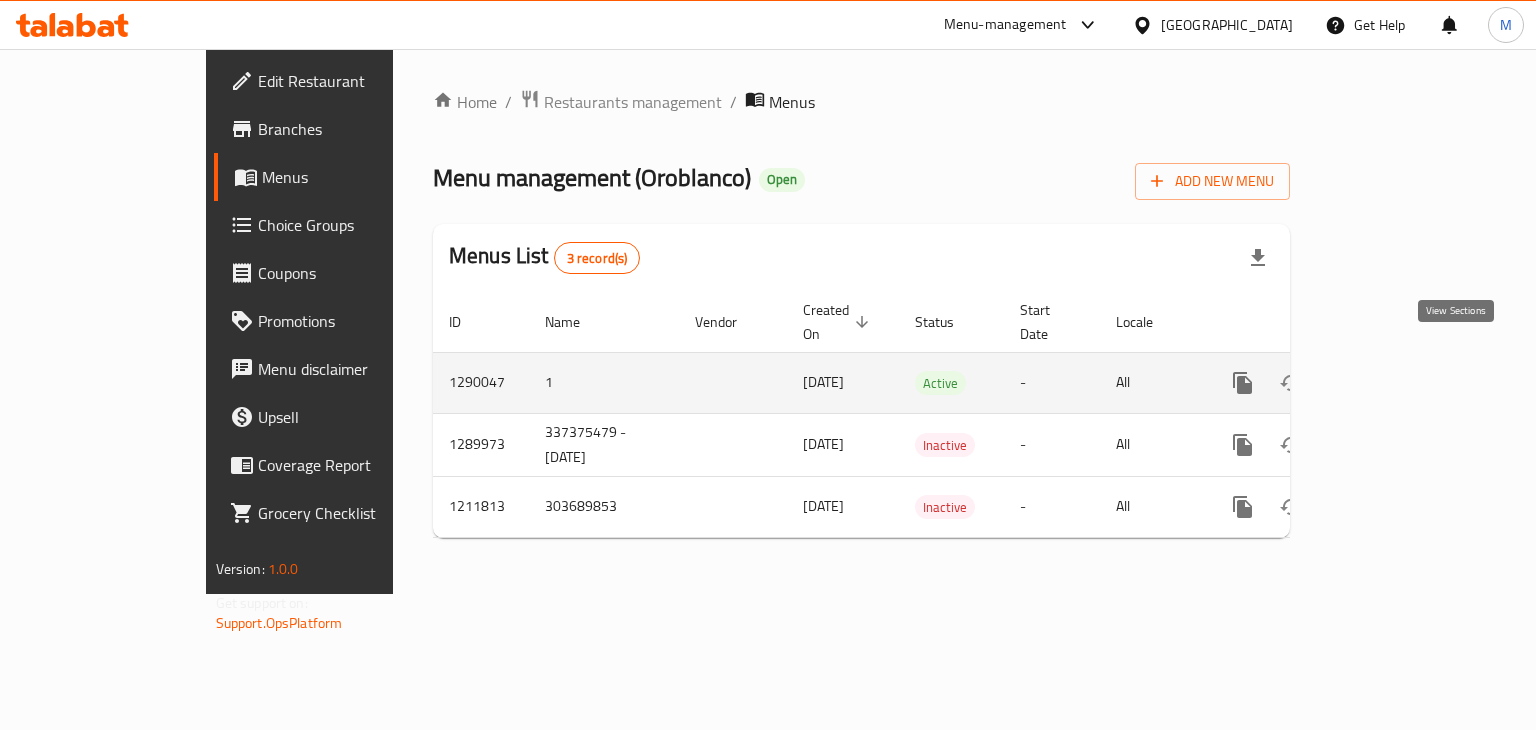 click at bounding box center [1387, 383] 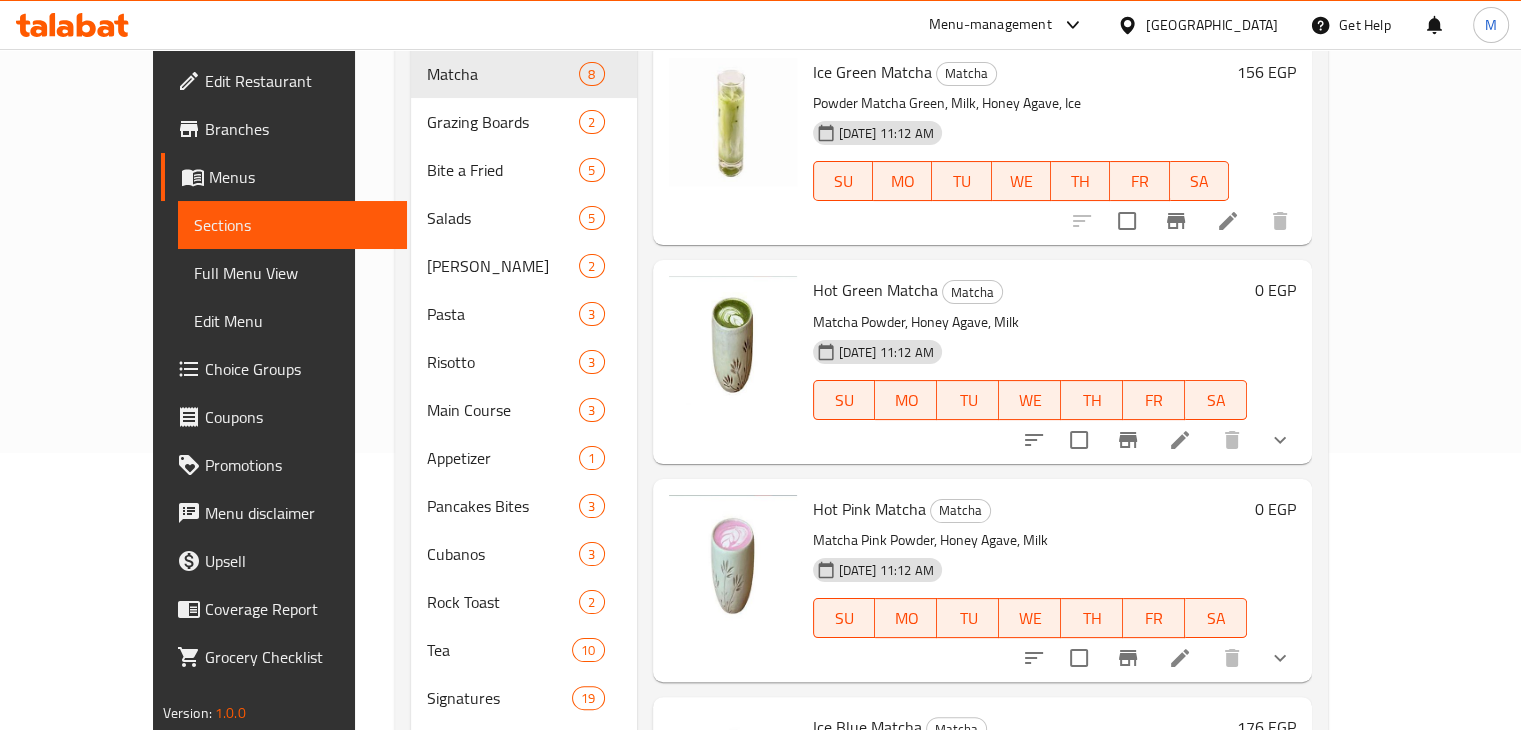 scroll, scrollTop: 0, scrollLeft: 0, axis: both 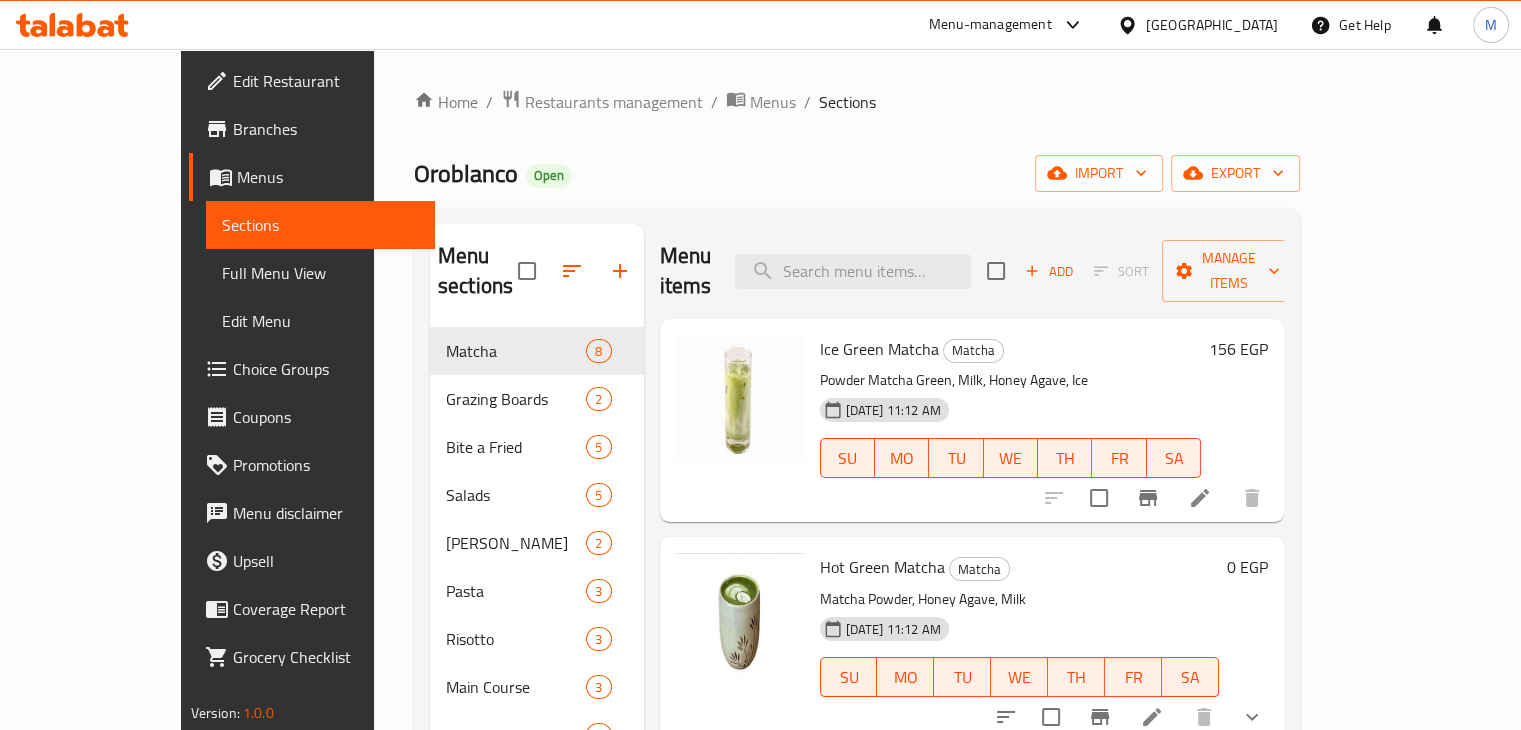 click at bounding box center (1200, 498) 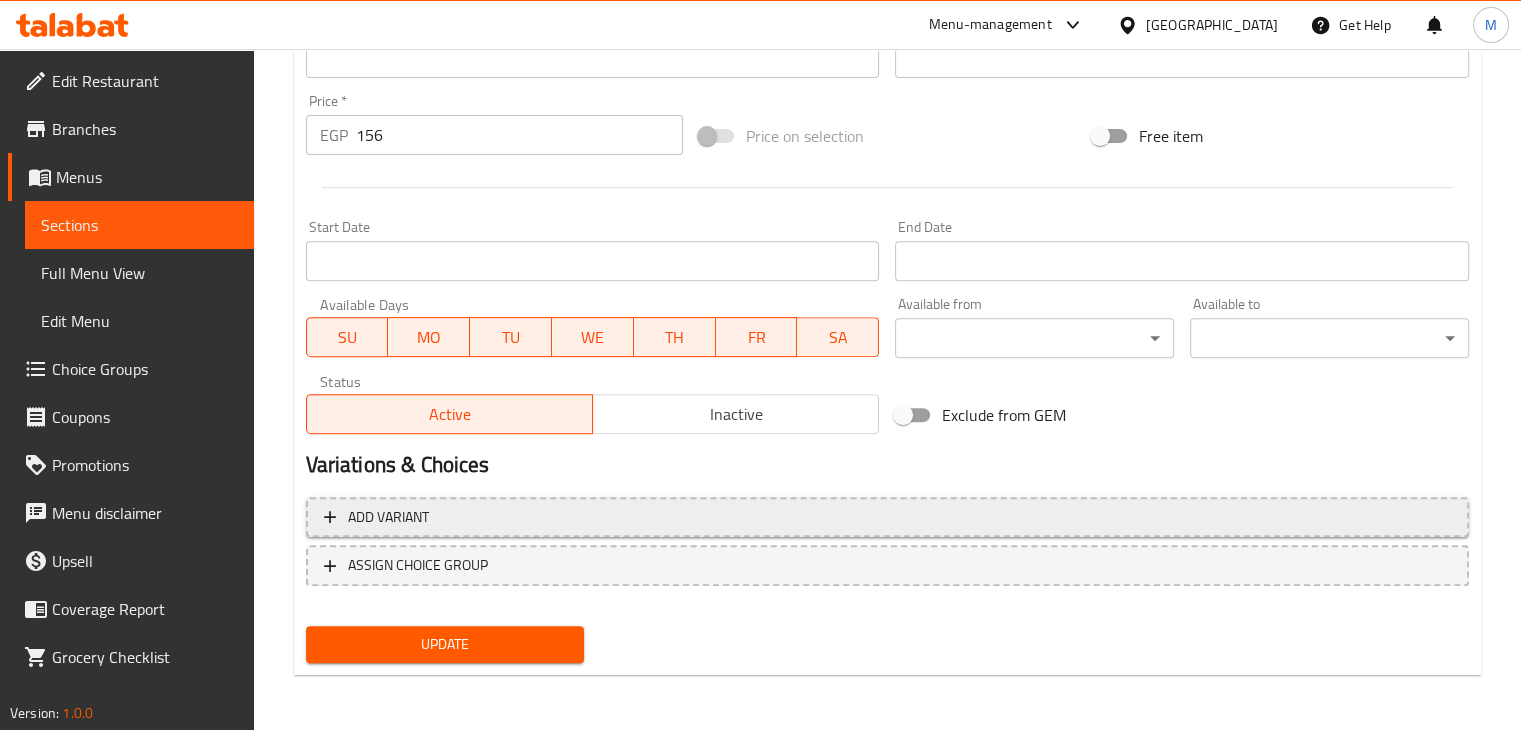 scroll, scrollTop: 0, scrollLeft: 0, axis: both 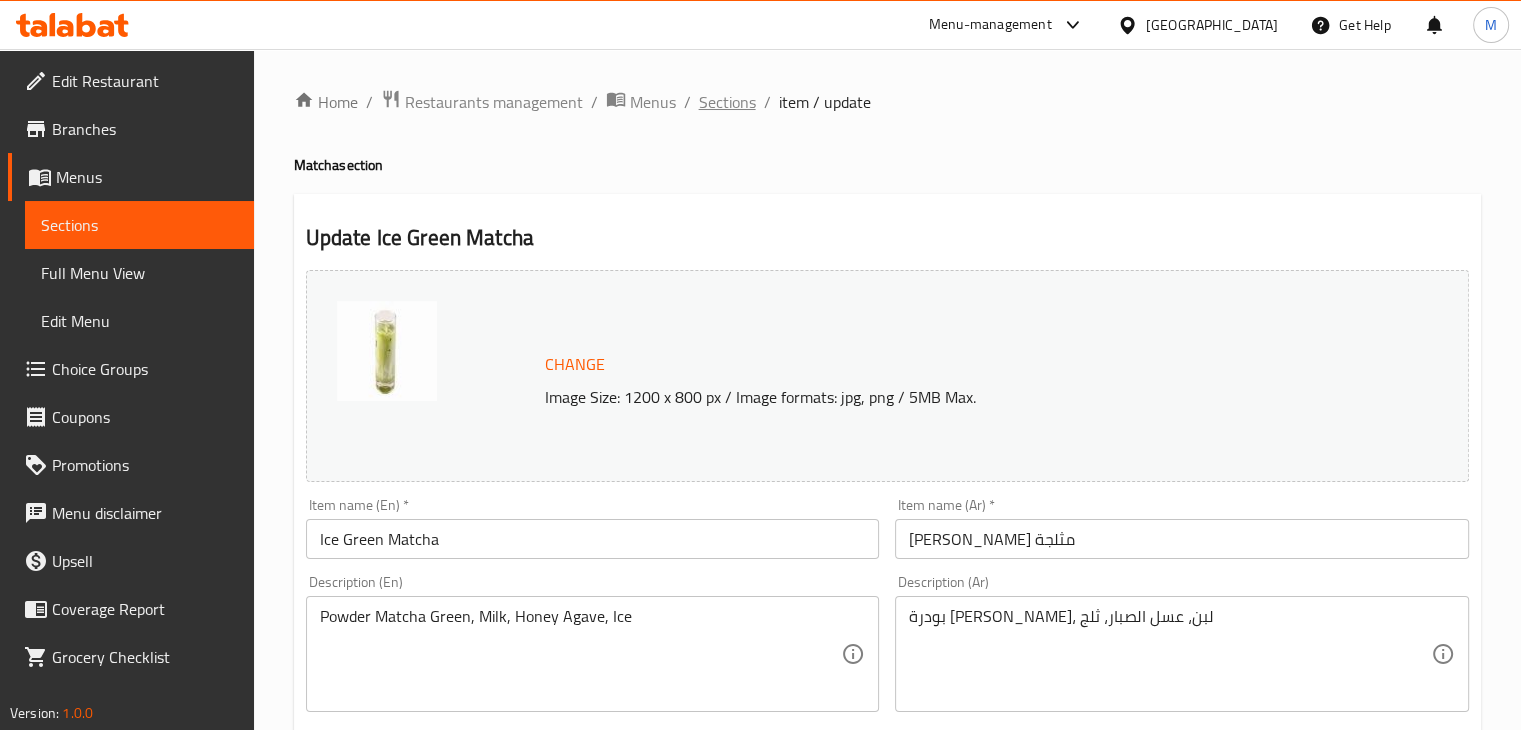 click on "Sections" at bounding box center [727, 102] 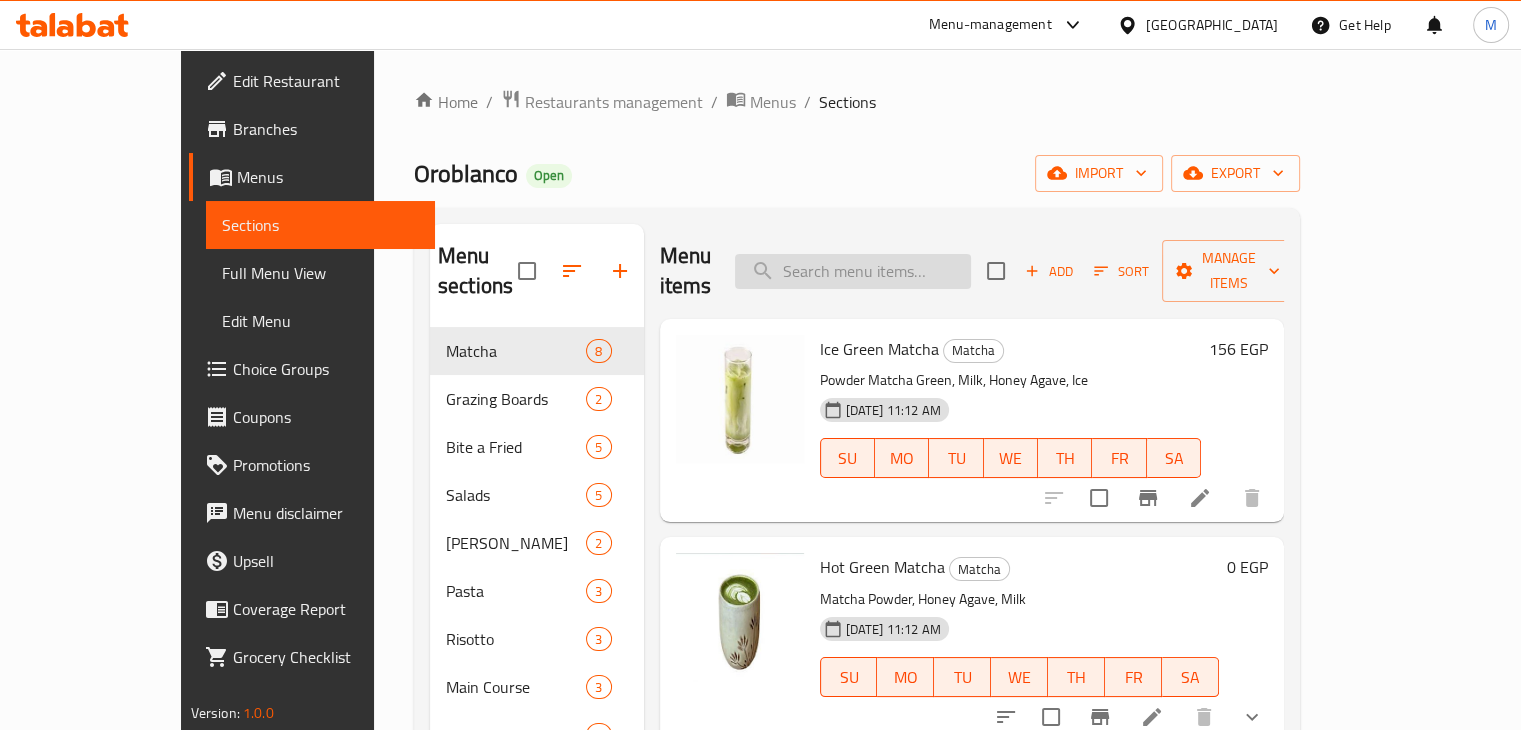 click at bounding box center (853, 271) 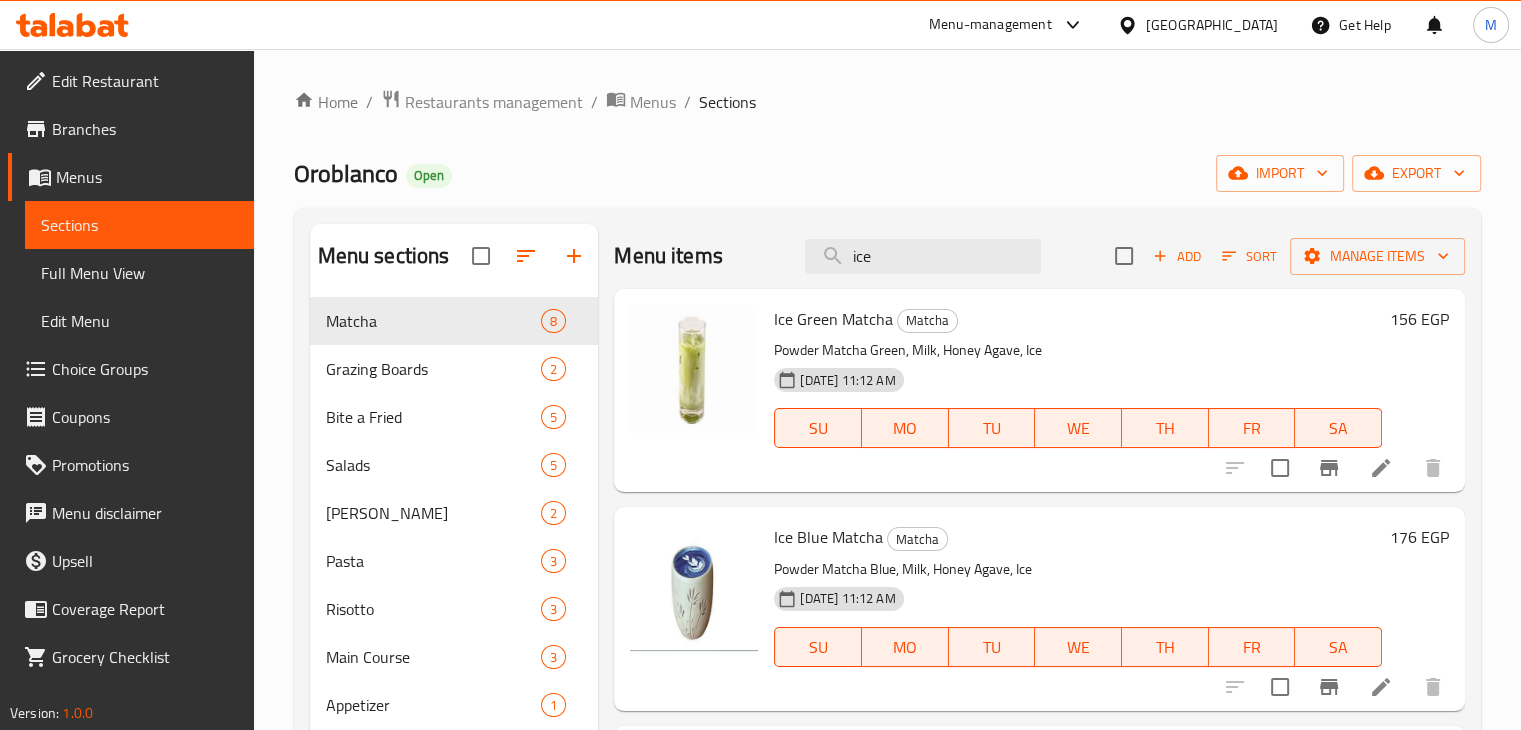 scroll, scrollTop: 0, scrollLeft: 0, axis: both 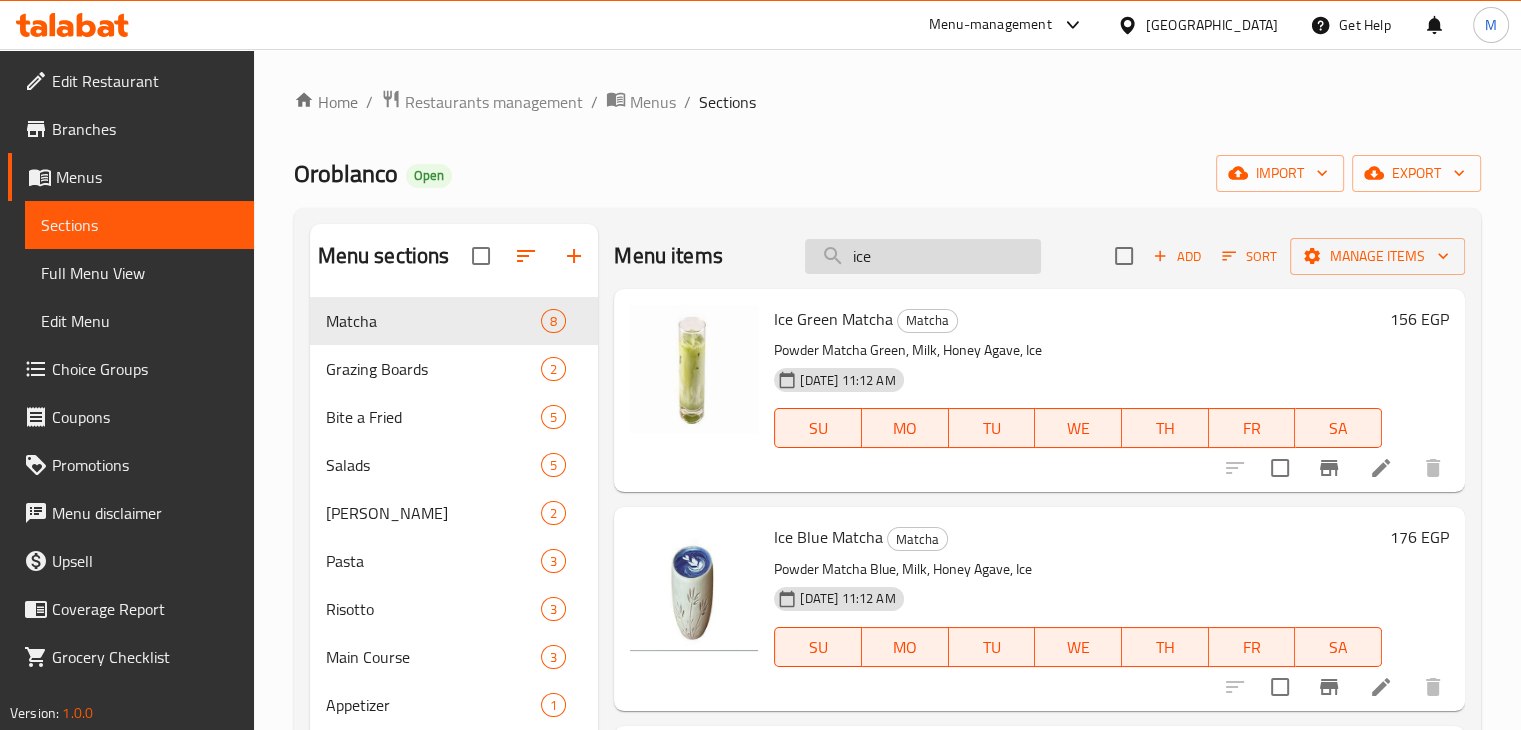 click on "ice" at bounding box center (923, 256) 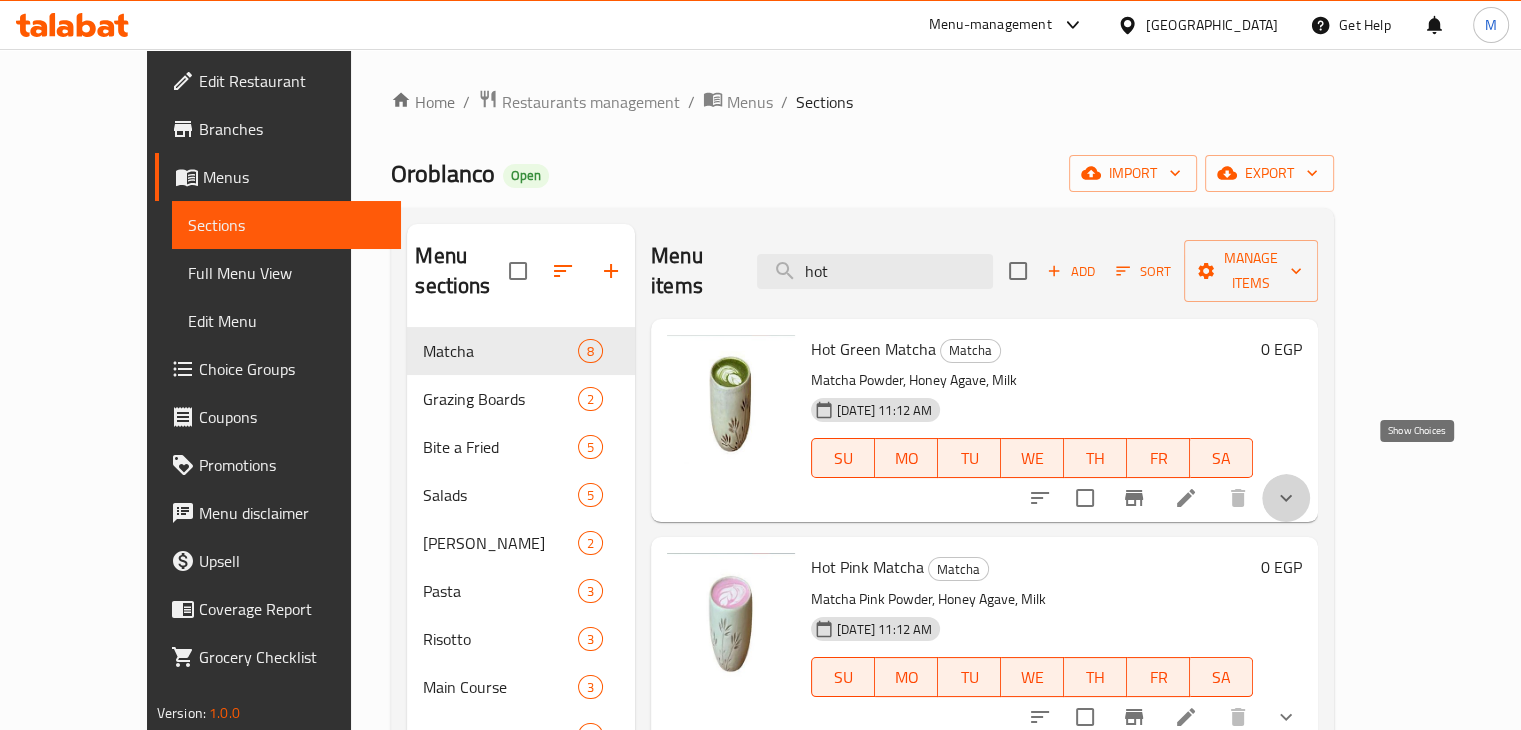 click 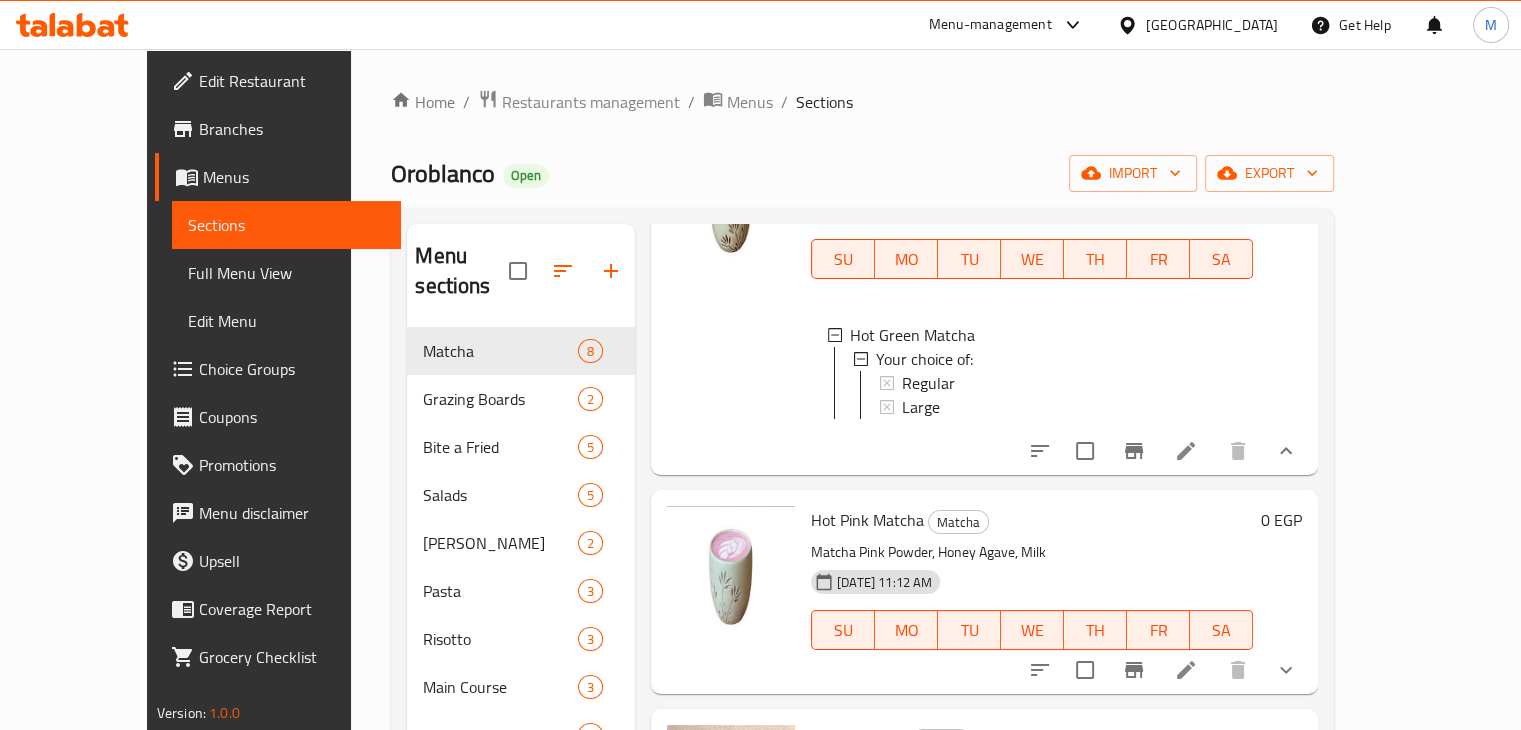 scroll, scrollTop: 200, scrollLeft: 0, axis: vertical 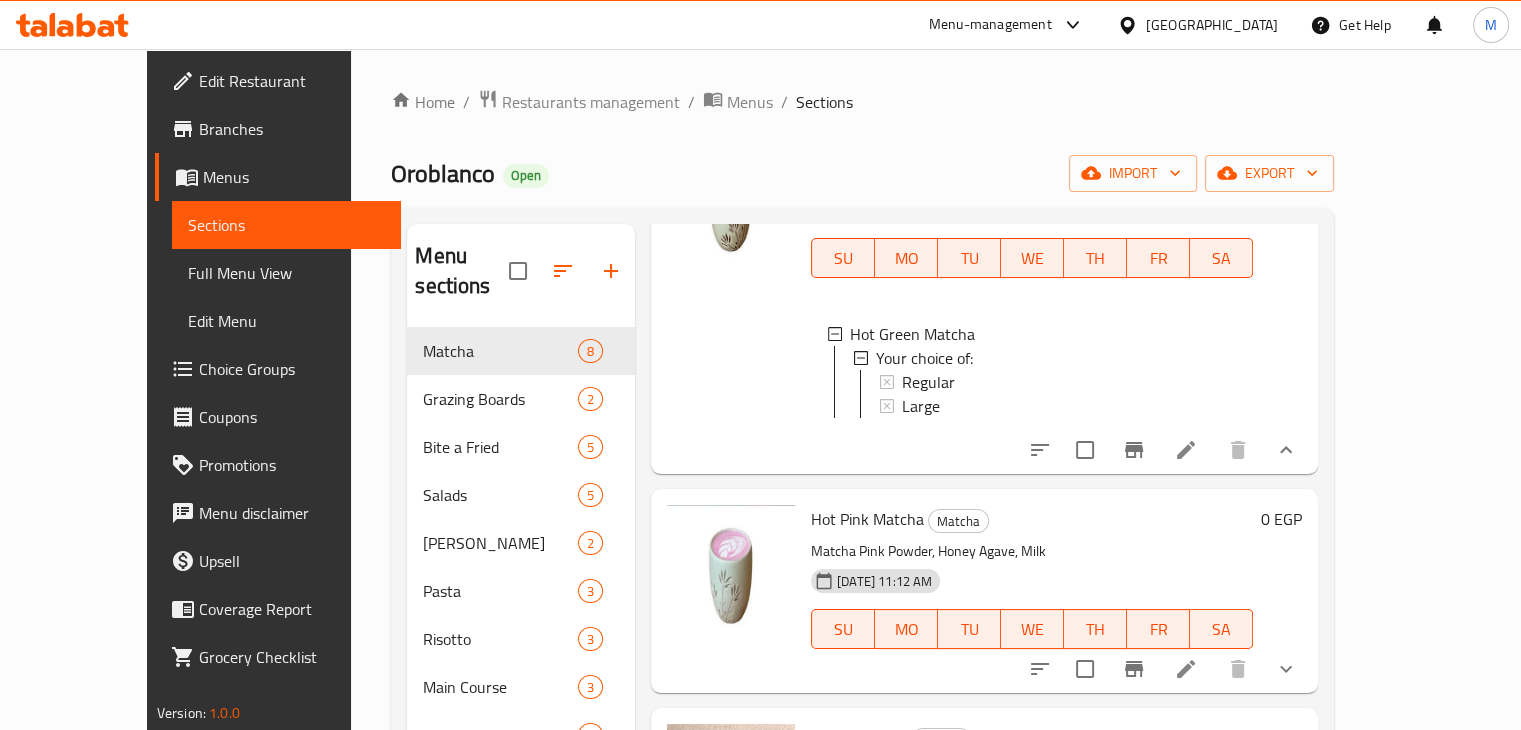 click 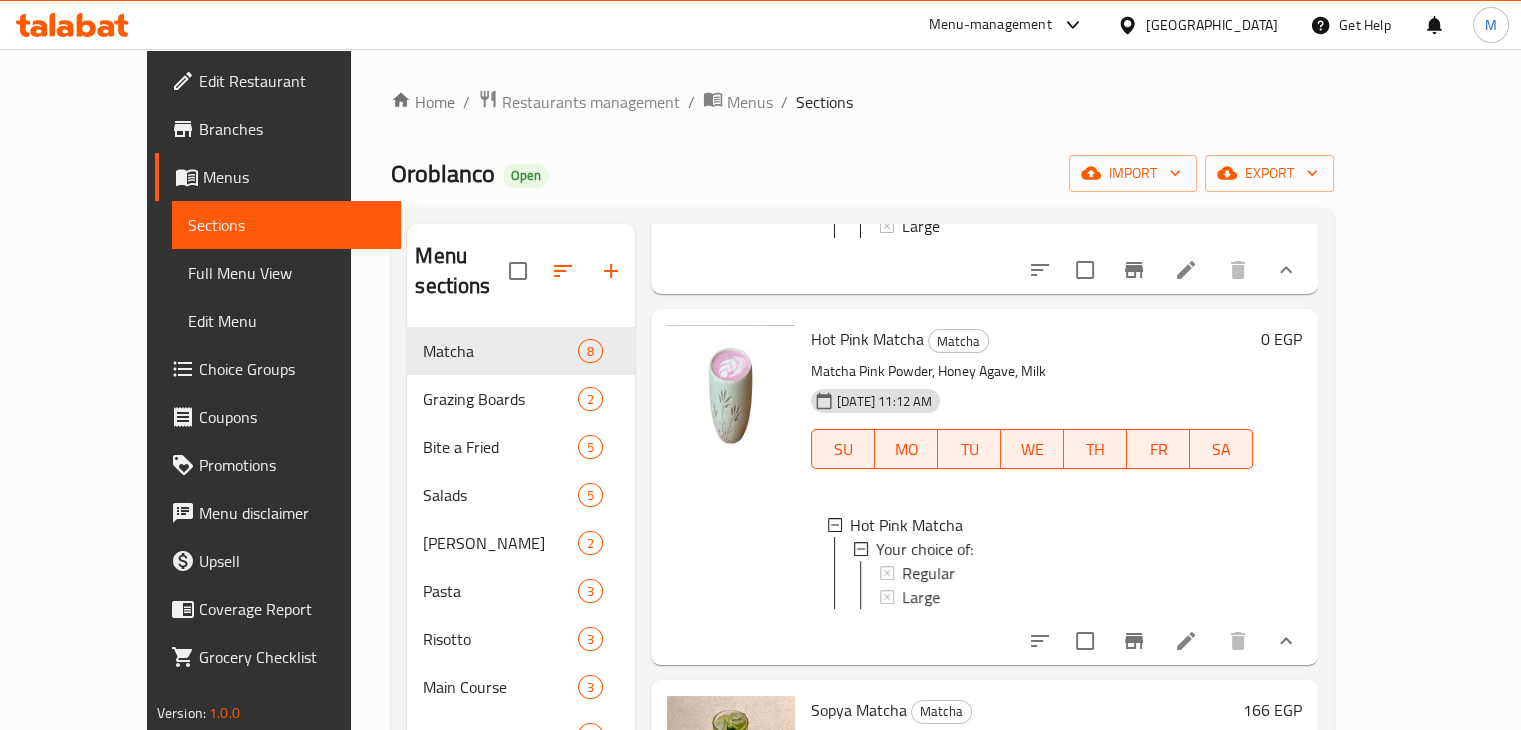 scroll, scrollTop: 388, scrollLeft: 0, axis: vertical 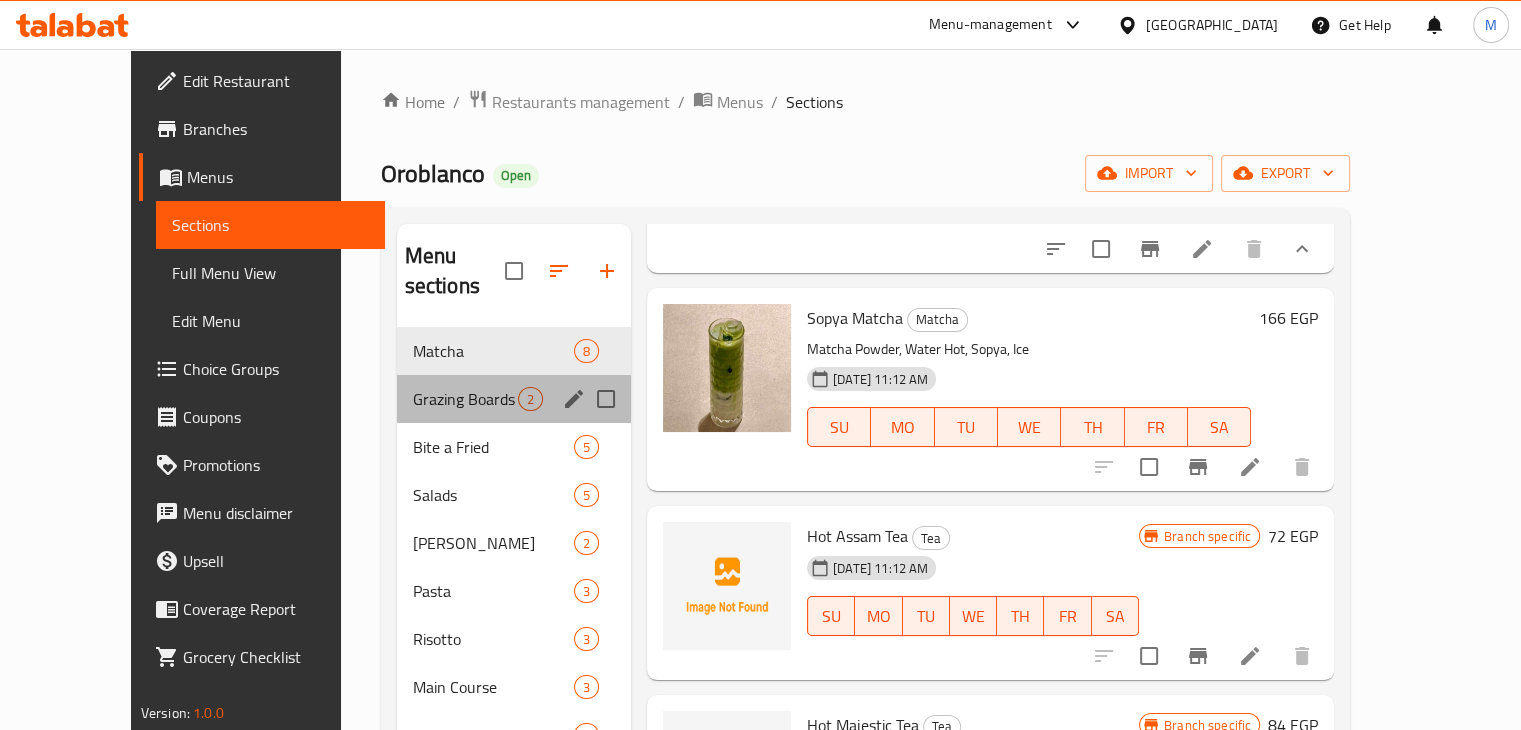 click on "Grazing Boards 2" at bounding box center (514, 399) 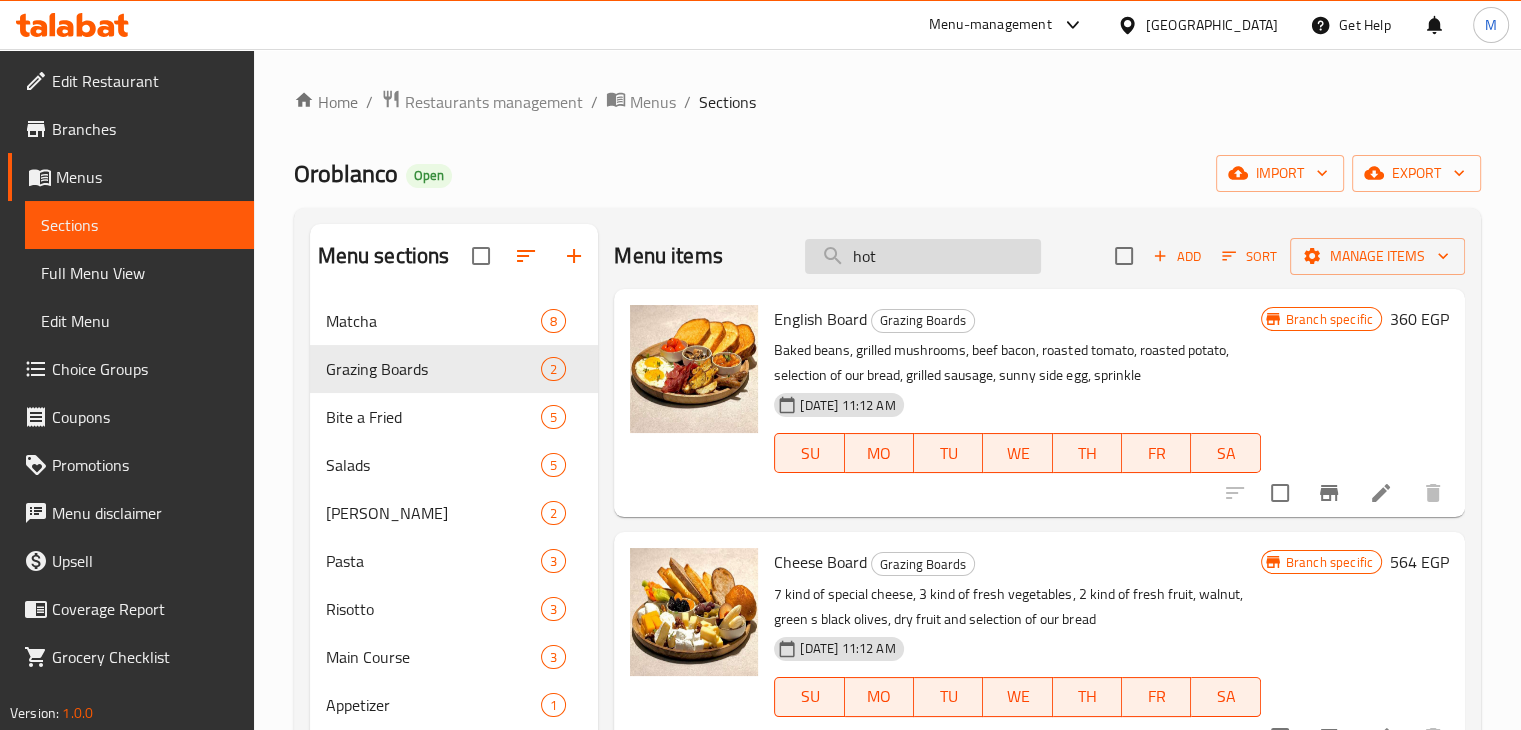 click on "hot" at bounding box center [923, 256] 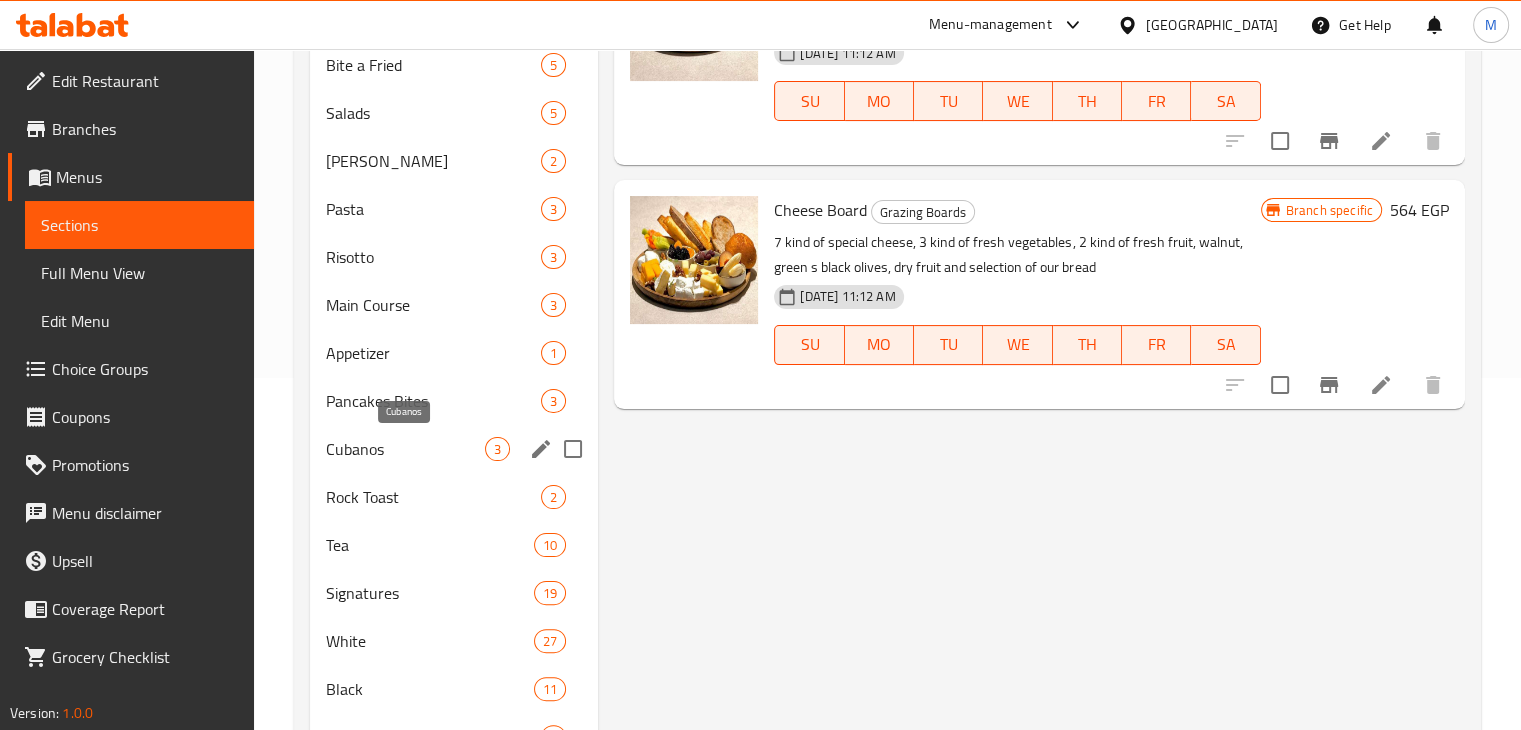 scroll, scrollTop: 356, scrollLeft: 0, axis: vertical 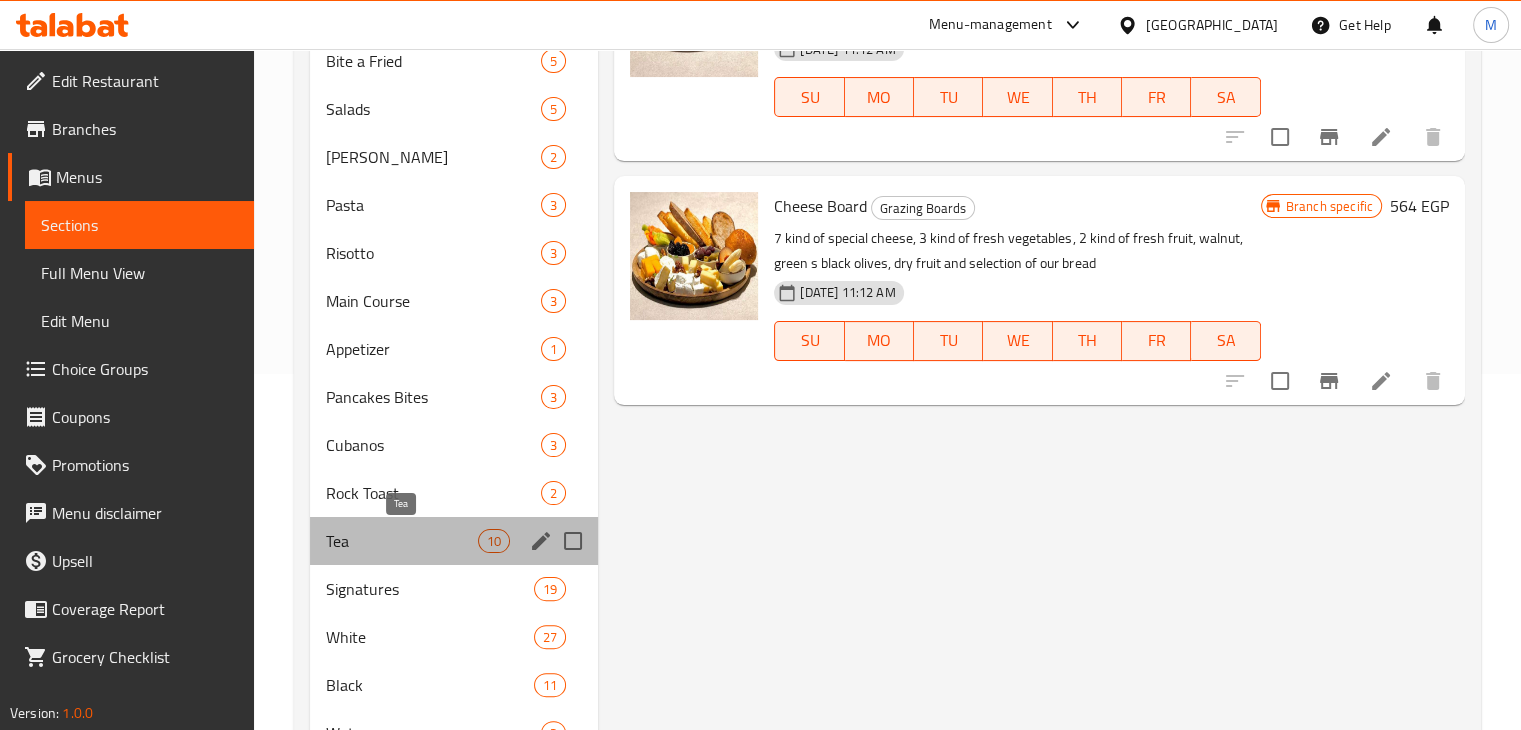 click on "Tea" at bounding box center (402, 541) 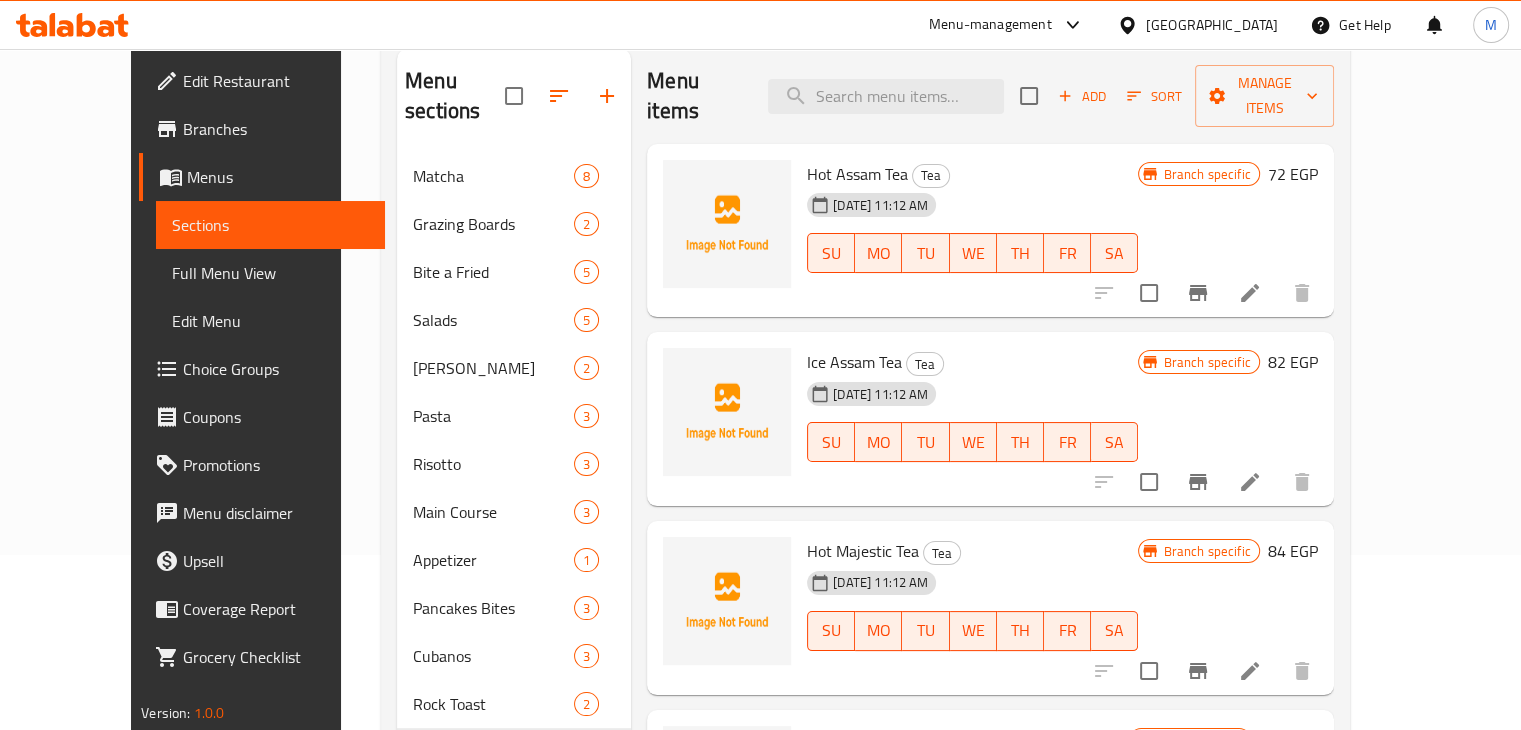 scroll, scrollTop: 0, scrollLeft: 0, axis: both 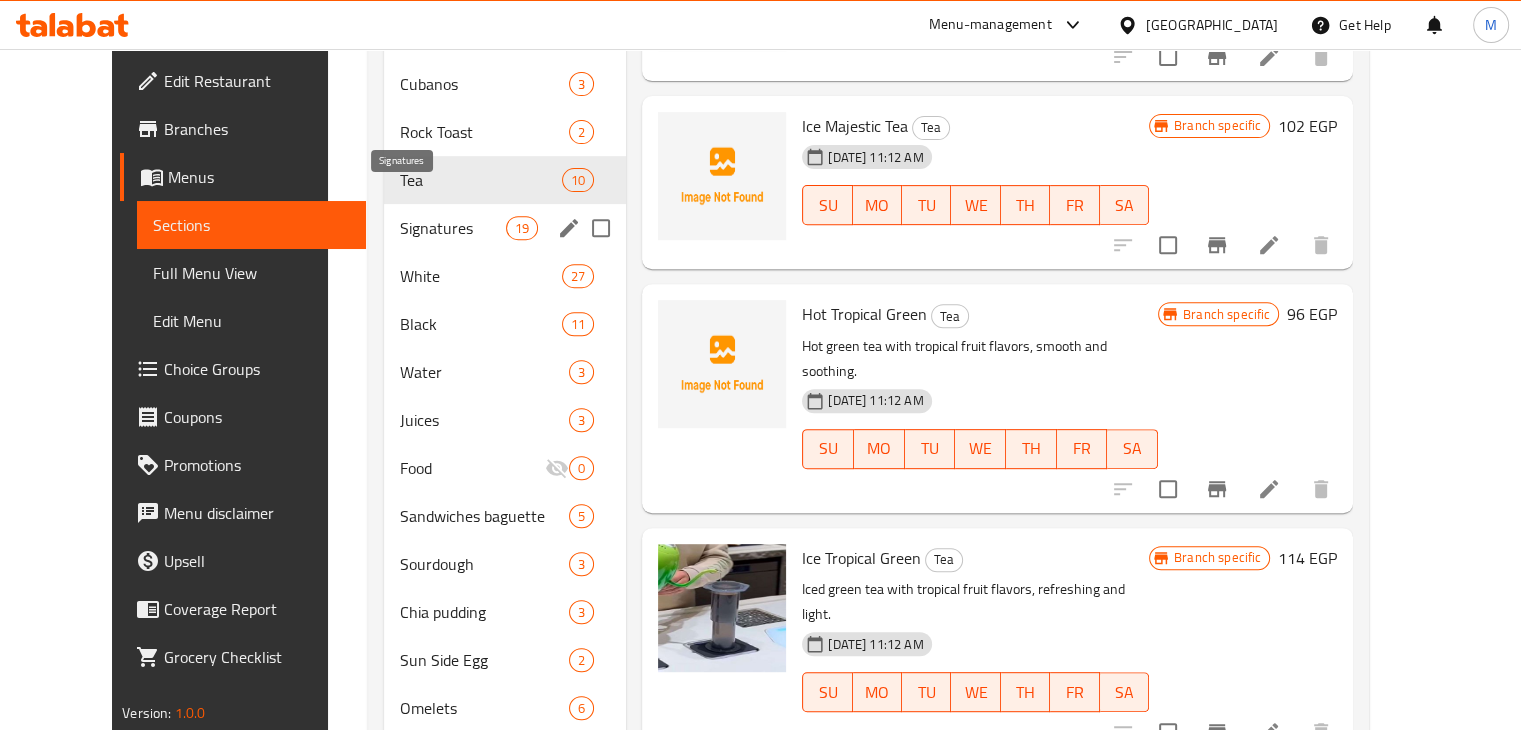 click on "Signatures" at bounding box center [453, 228] 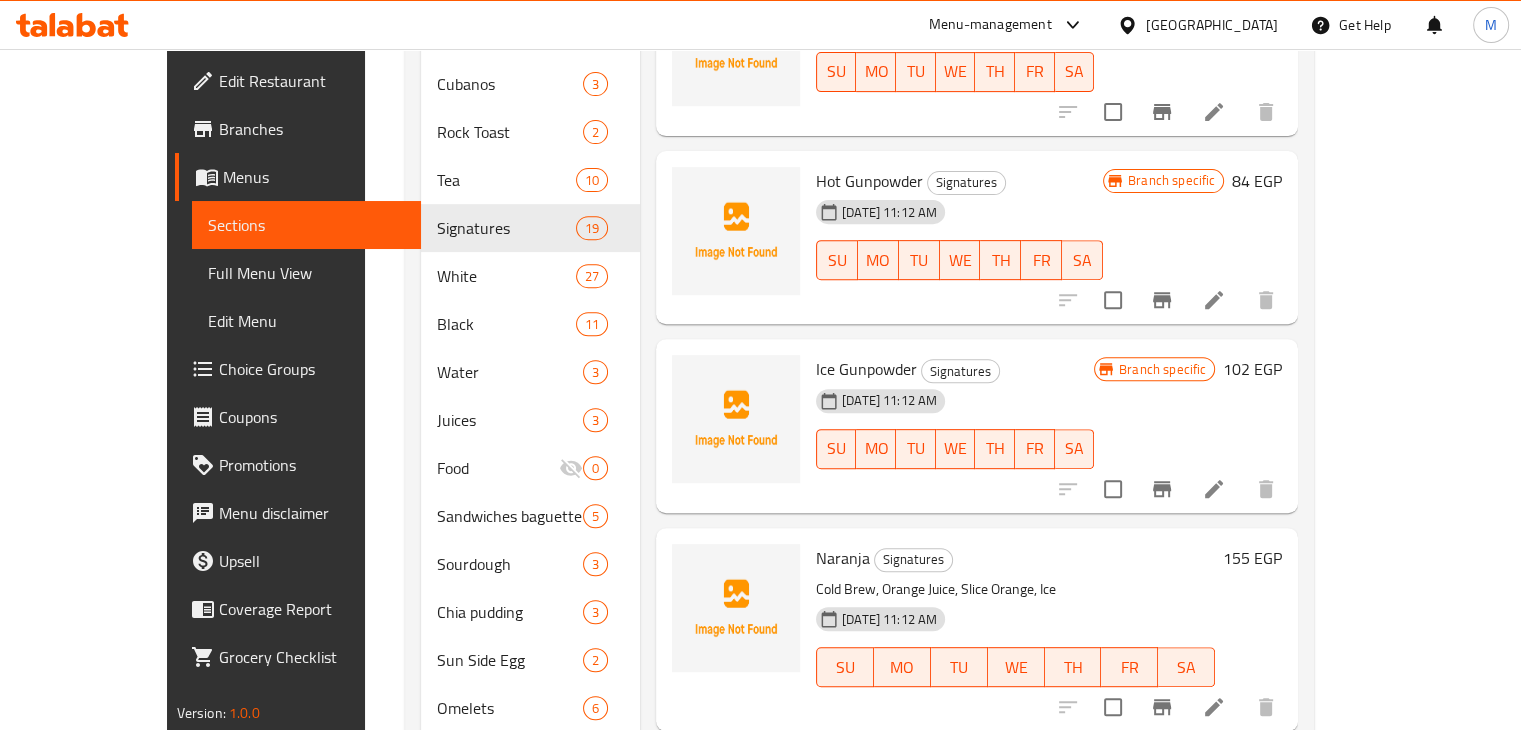 scroll, scrollTop: 0, scrollLeft: 0, axis: both 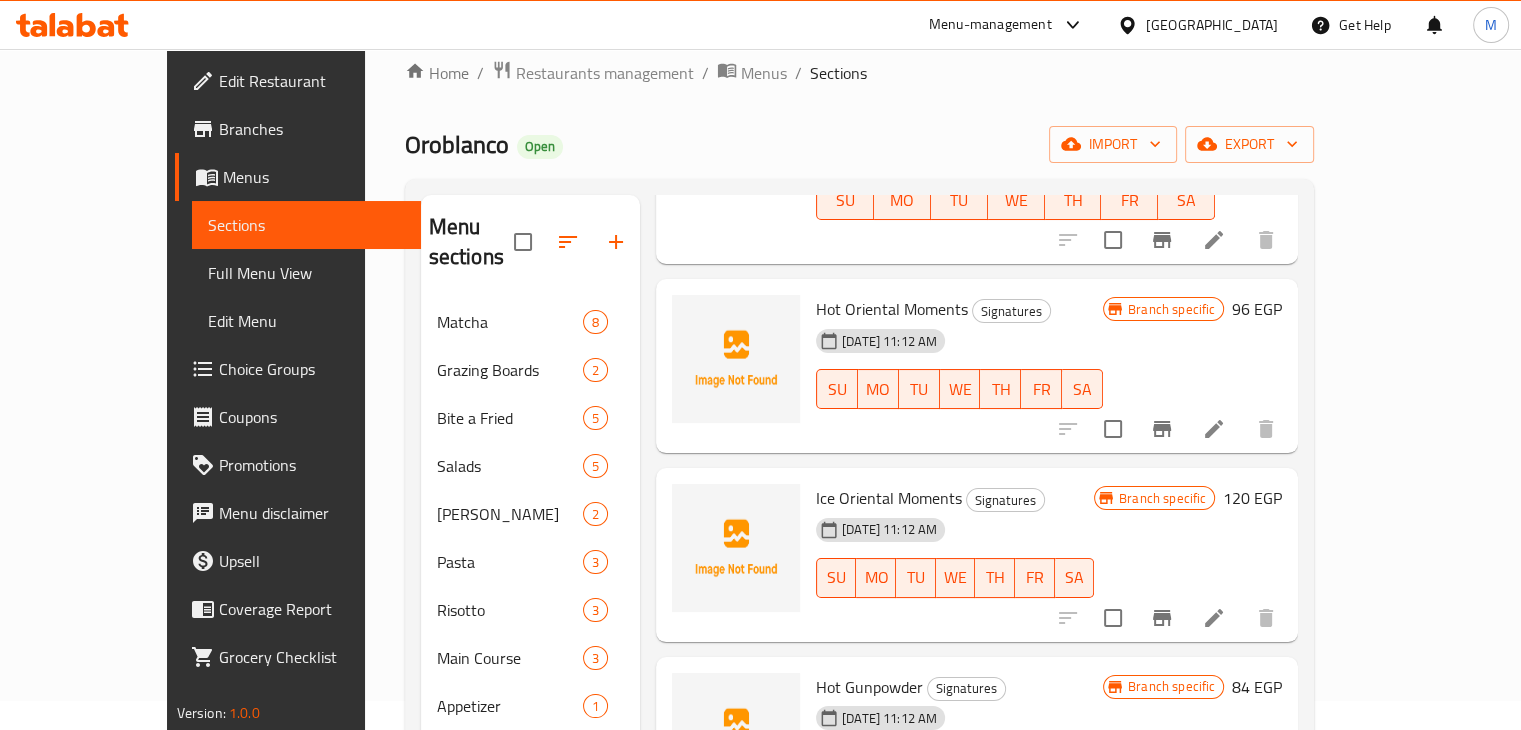 click on "Ice Oriental Moments" at bounding box center [889, 498] 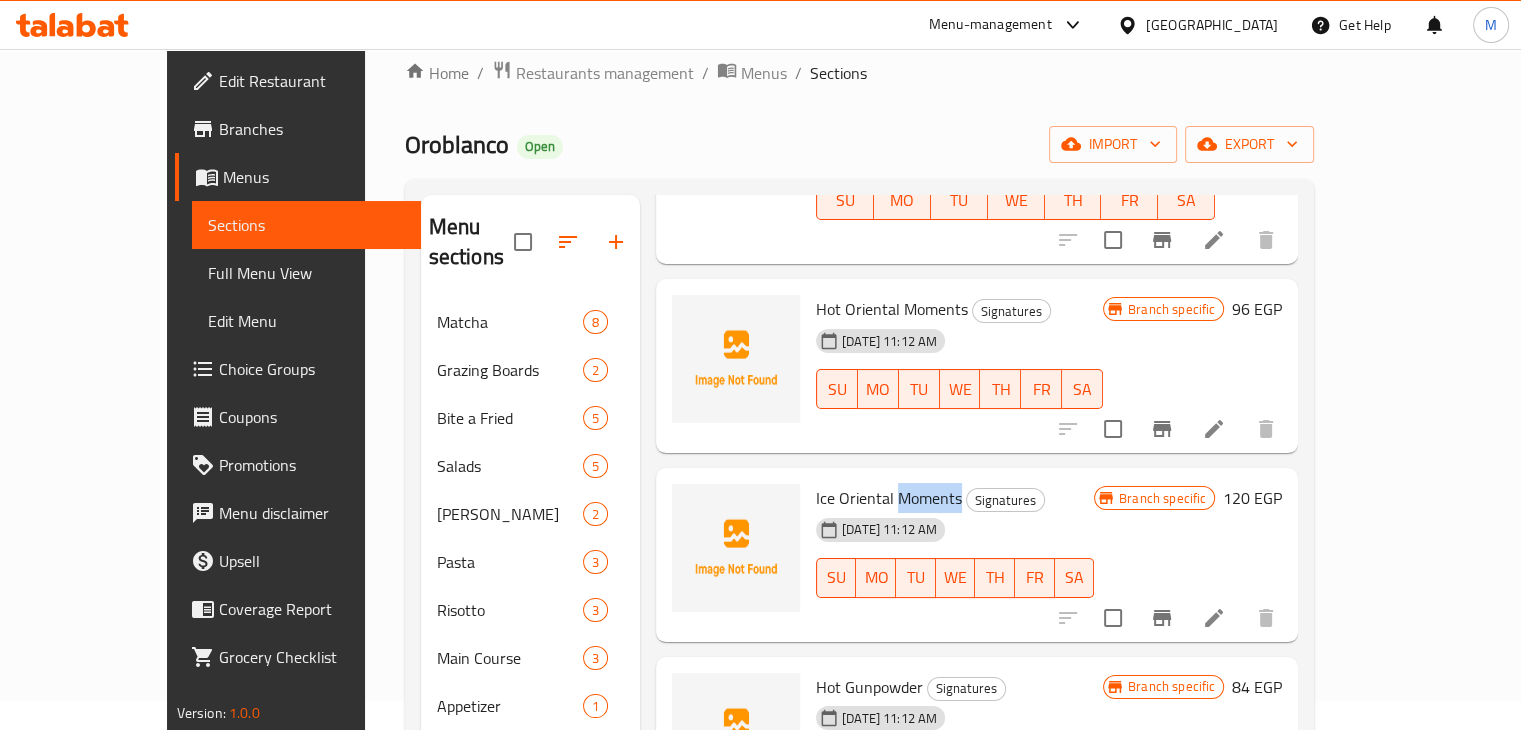 click on "Ice Oriental Moments" at bounding box center (889, 498) 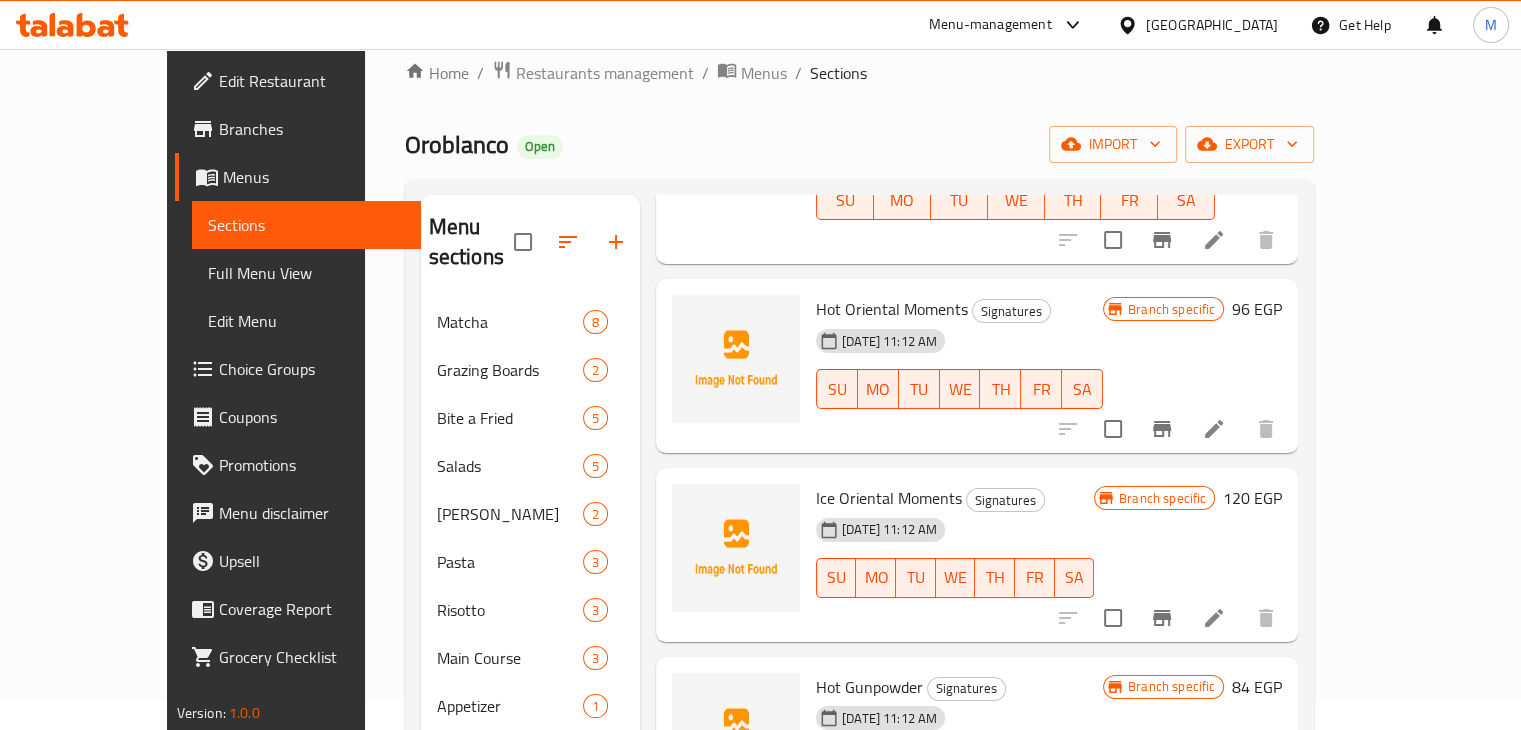 click on "Ice Oriental Moments   Signatures" at bounding box center [955, 498] 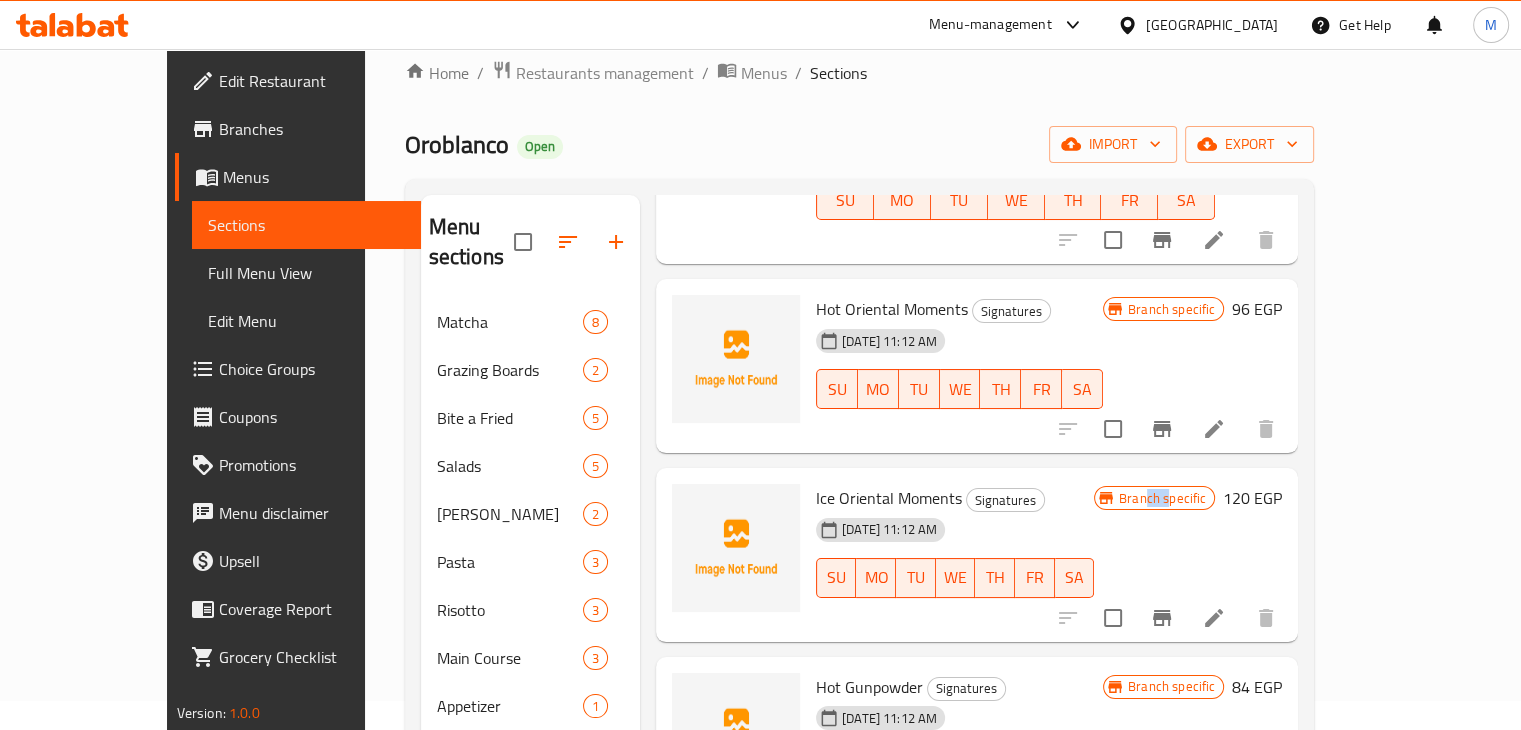 drag, startPoint x: 1302, startPoint y: 445, endPoint x: 1320, endPoint y: 465, distance: 26.907248 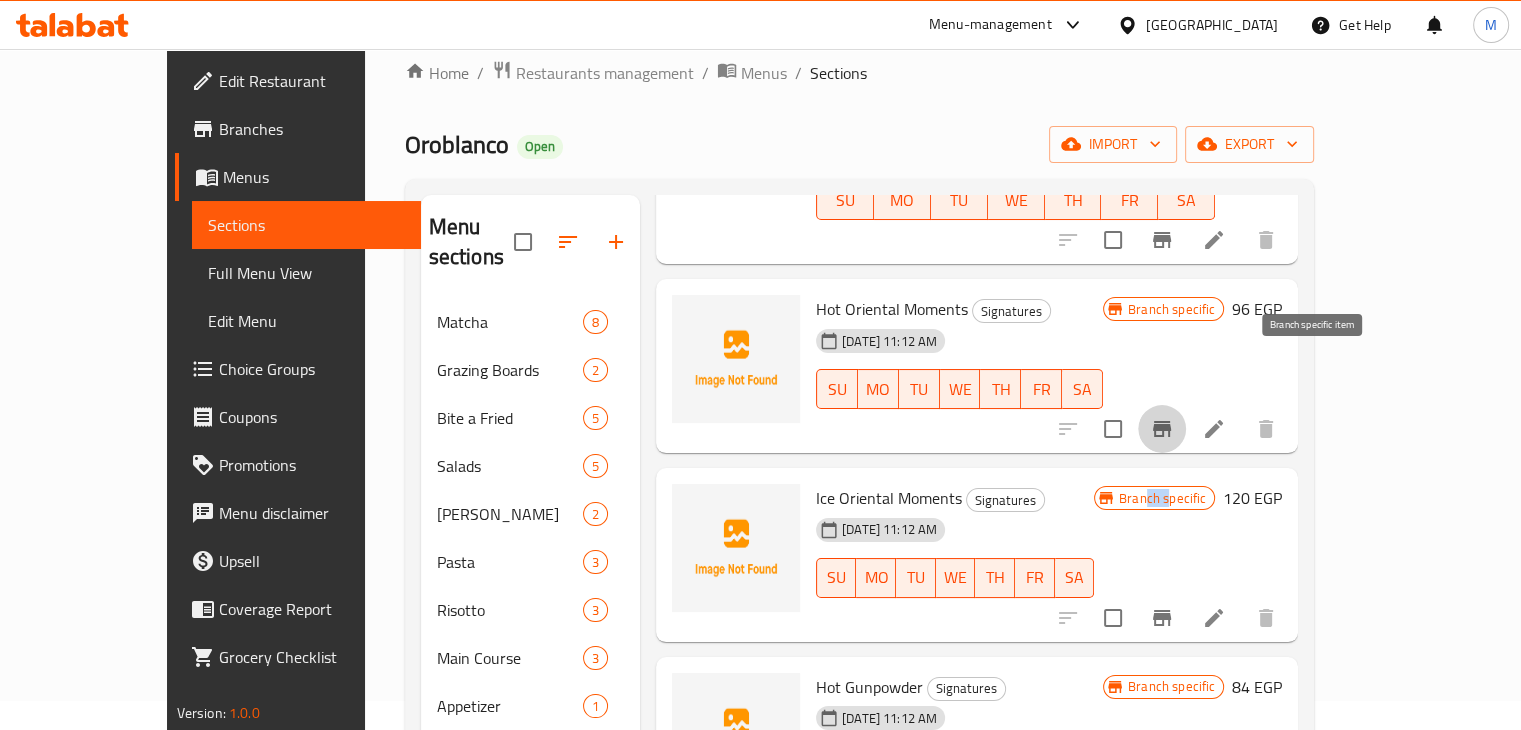 click 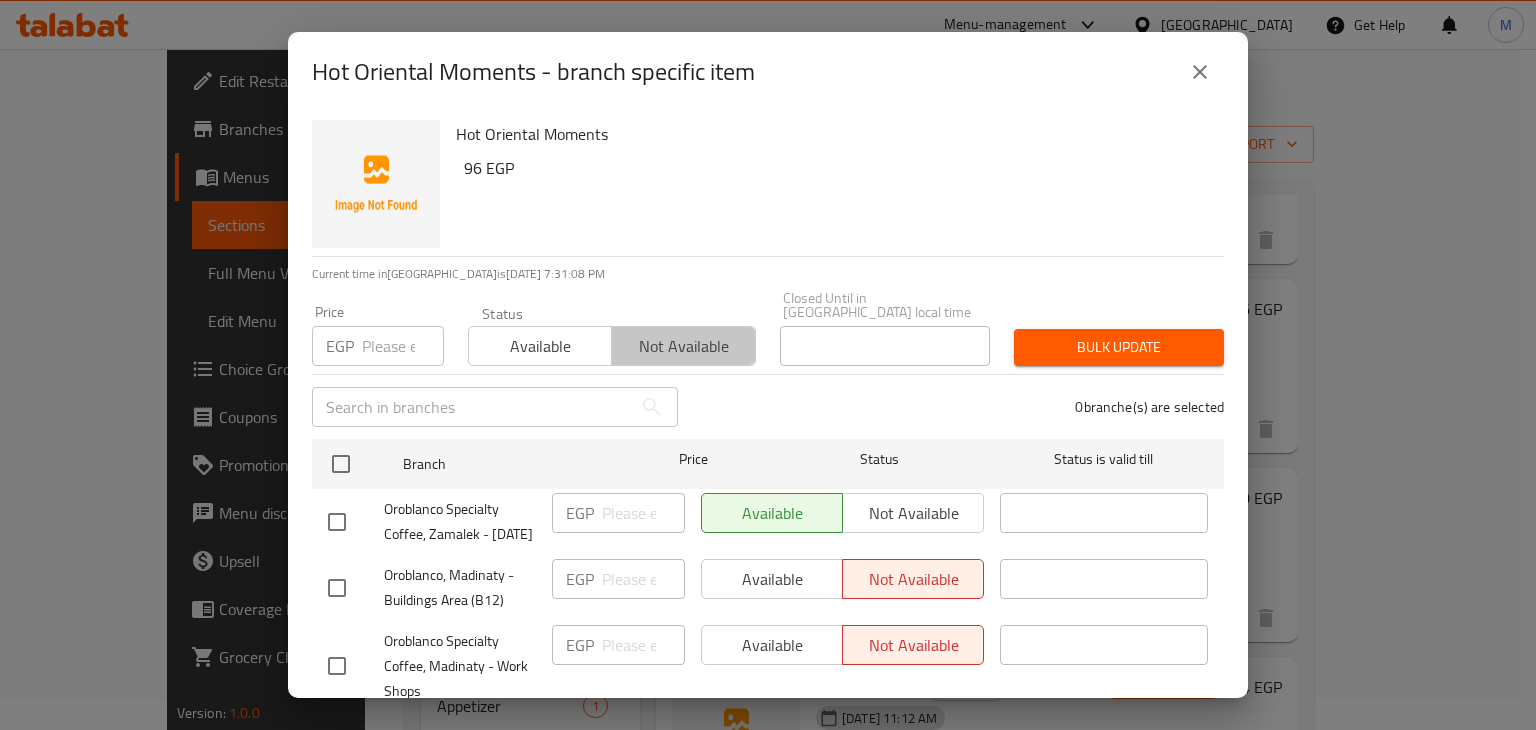 click on "Not available" at bounding box center (683, 346) 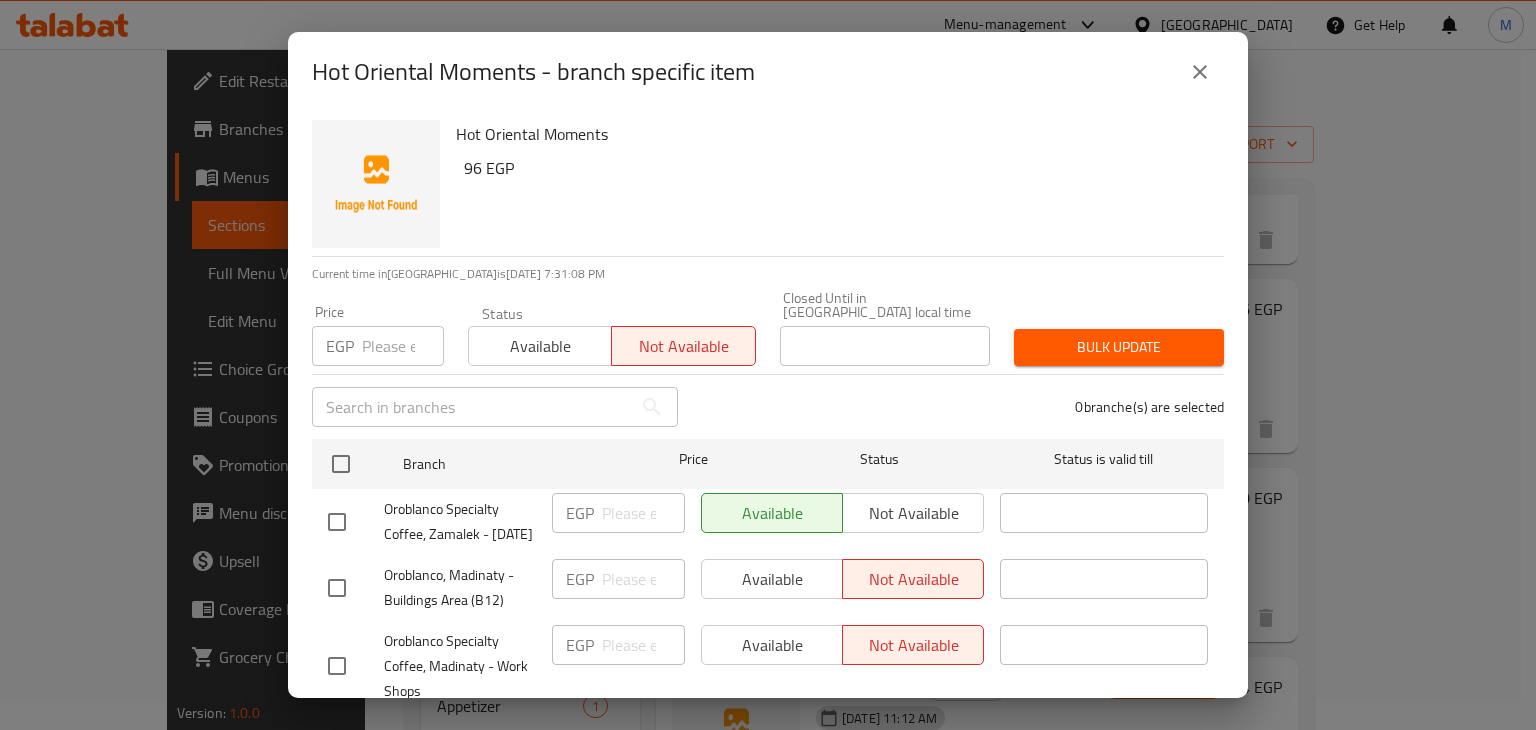 click on "Bulk update" at bounding box center [1119, 347] 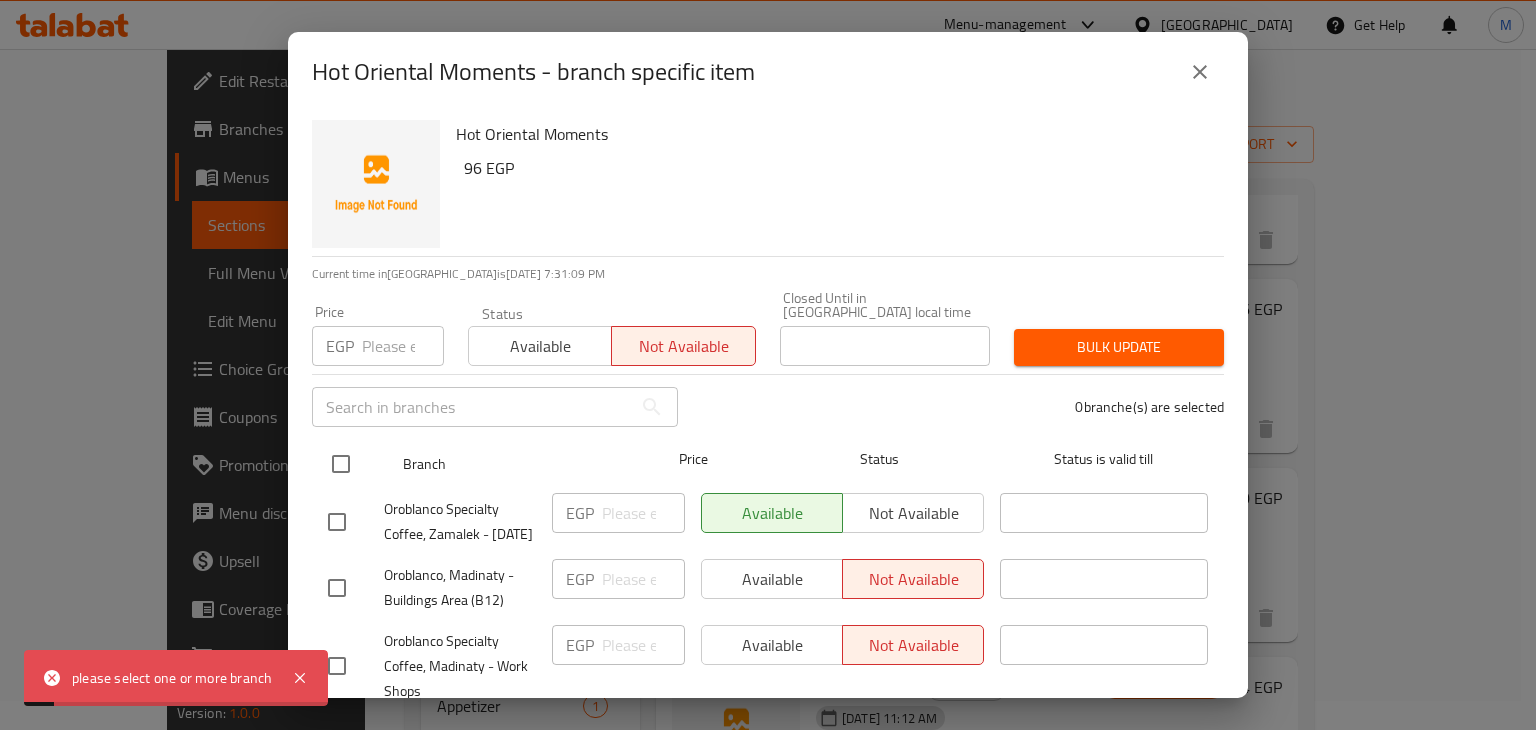 click at bounding box center (341, 464) 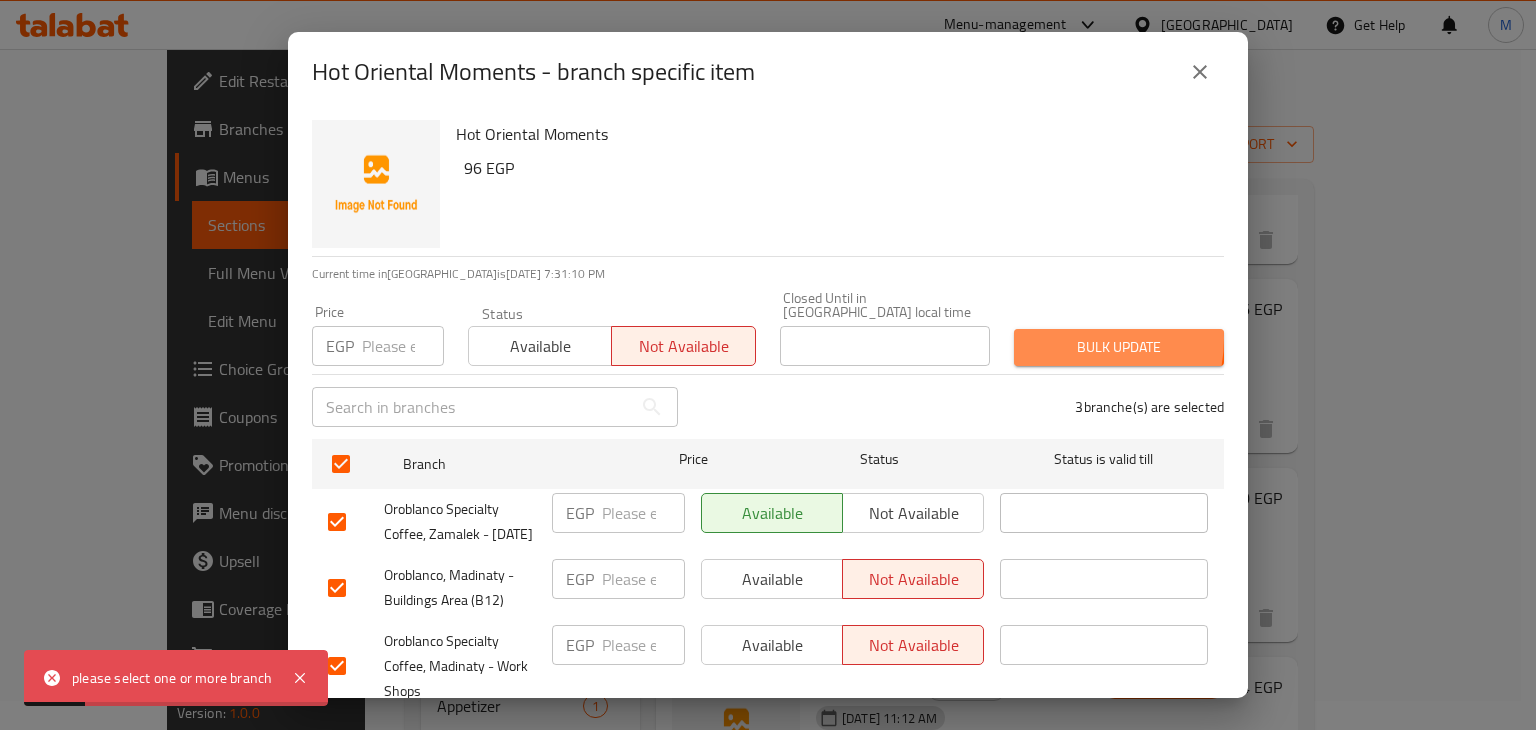 click on "Bulk update" at bounding box center [1119, 347] 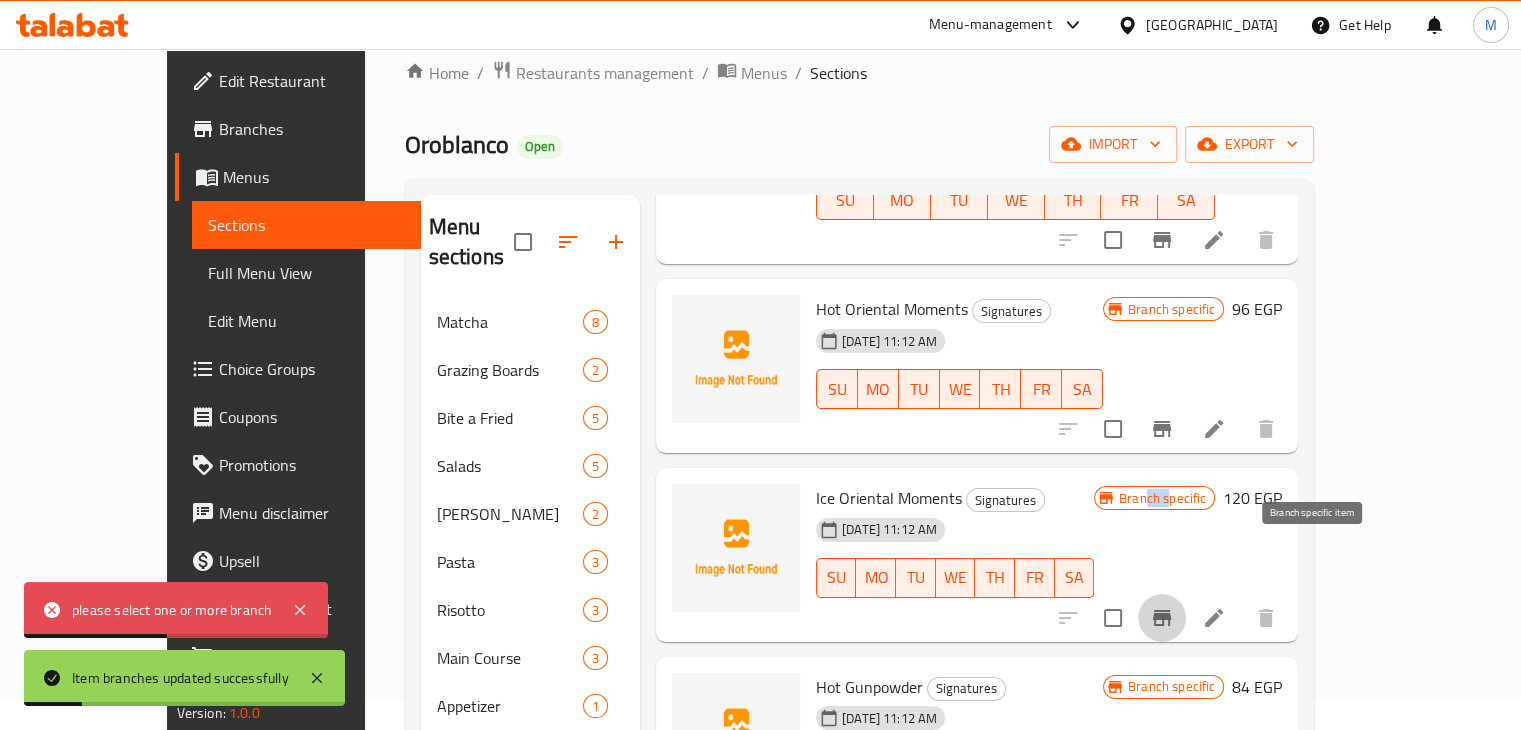 click 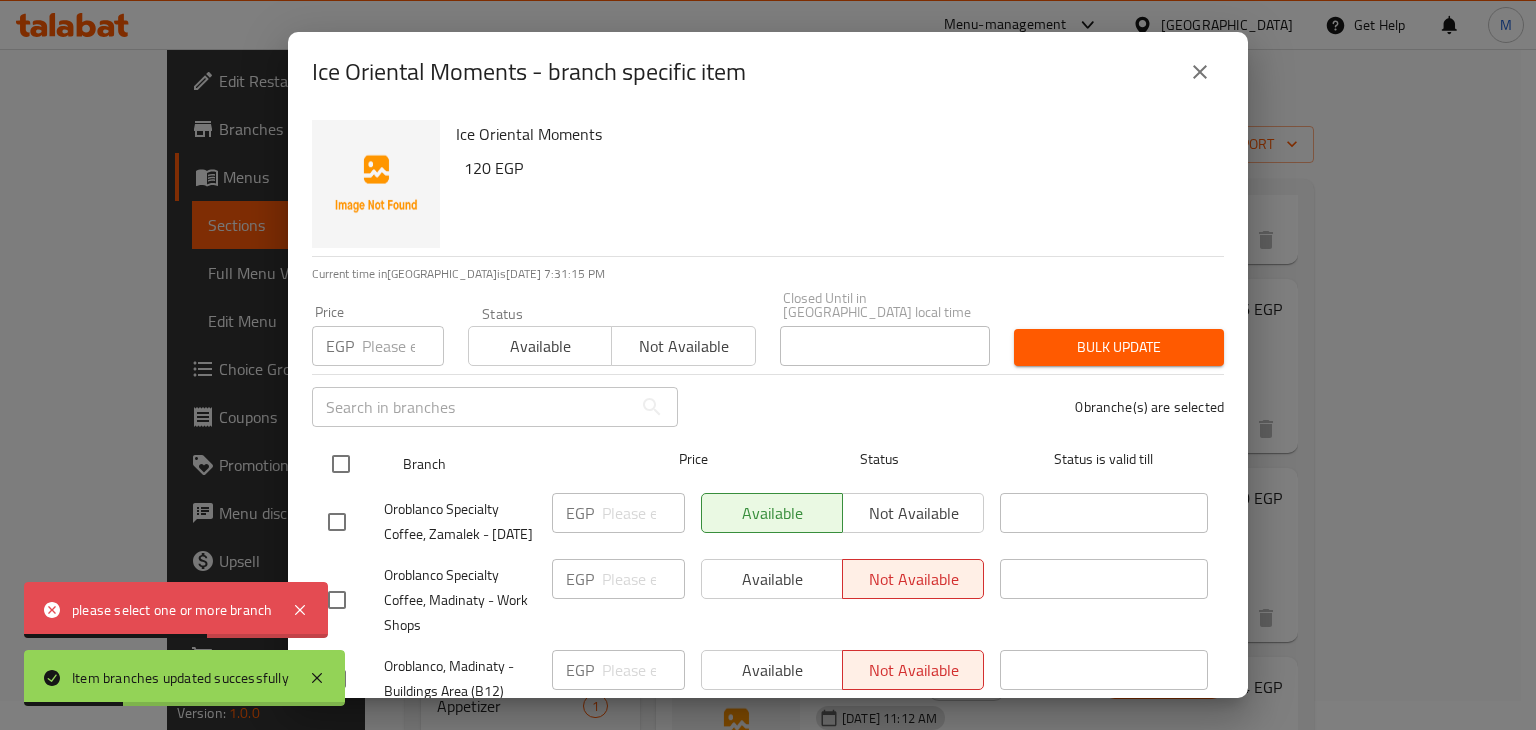 click at bounding box center [341, 464] 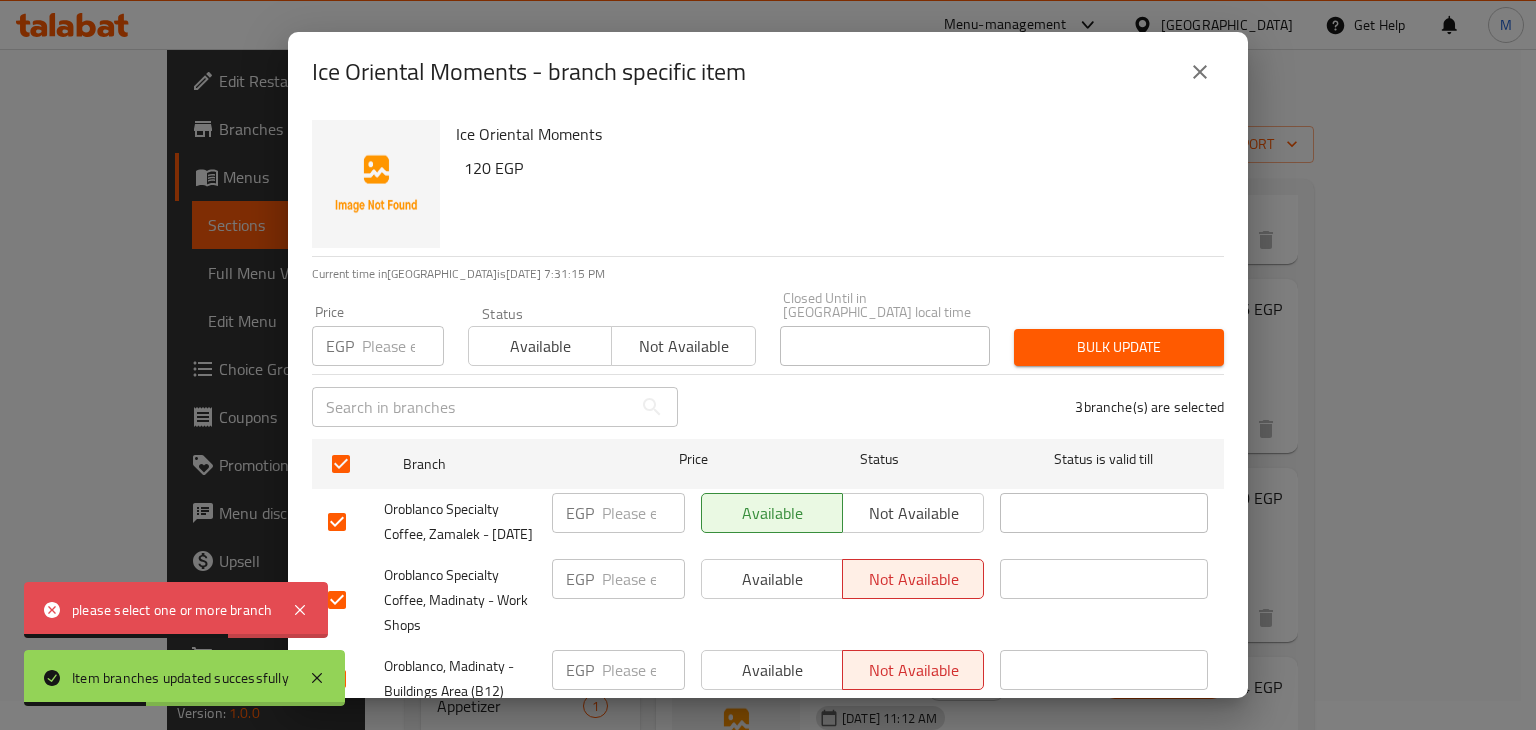 click on "Not available" at bounding box center [683, 346] 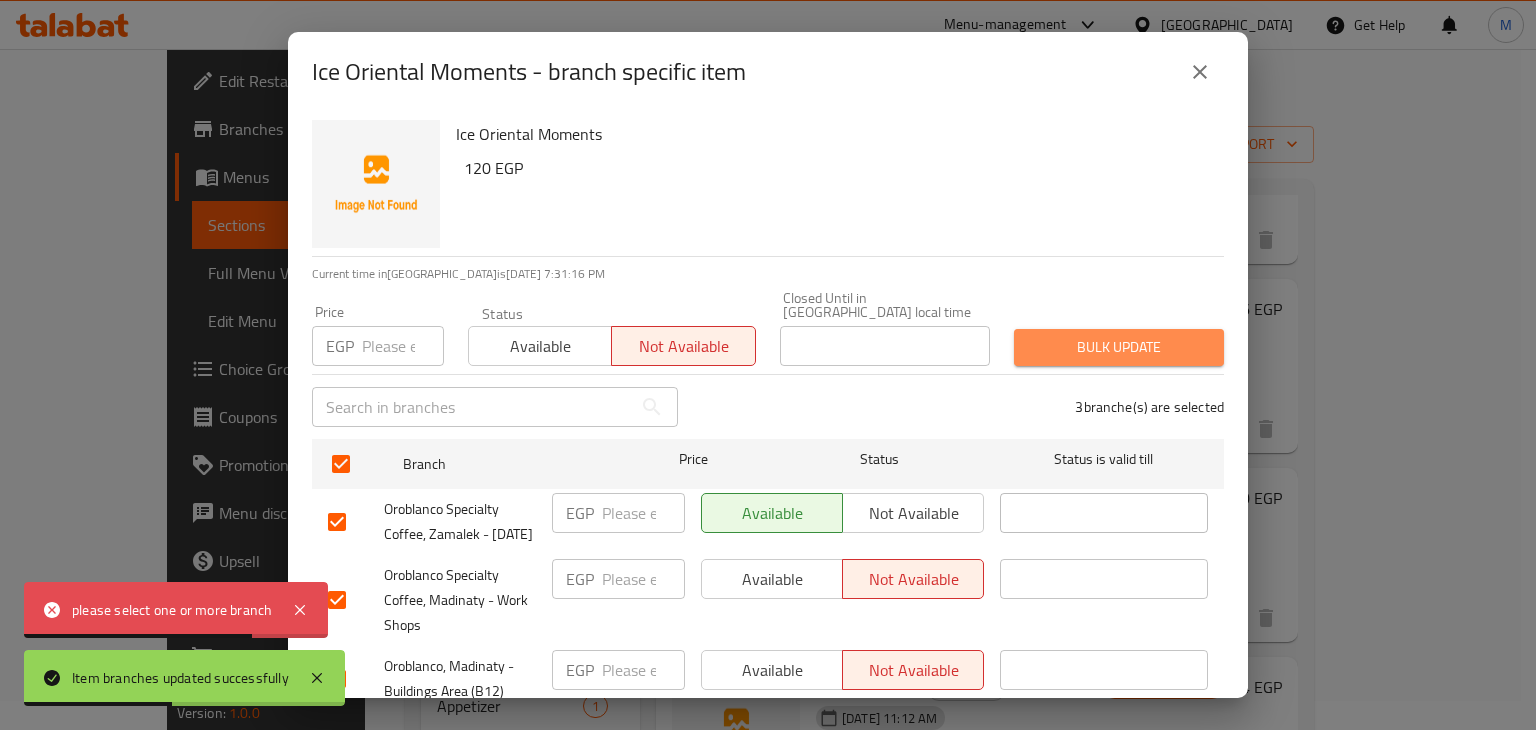 click on "Bulk update" at bounding box center [1119, 347] 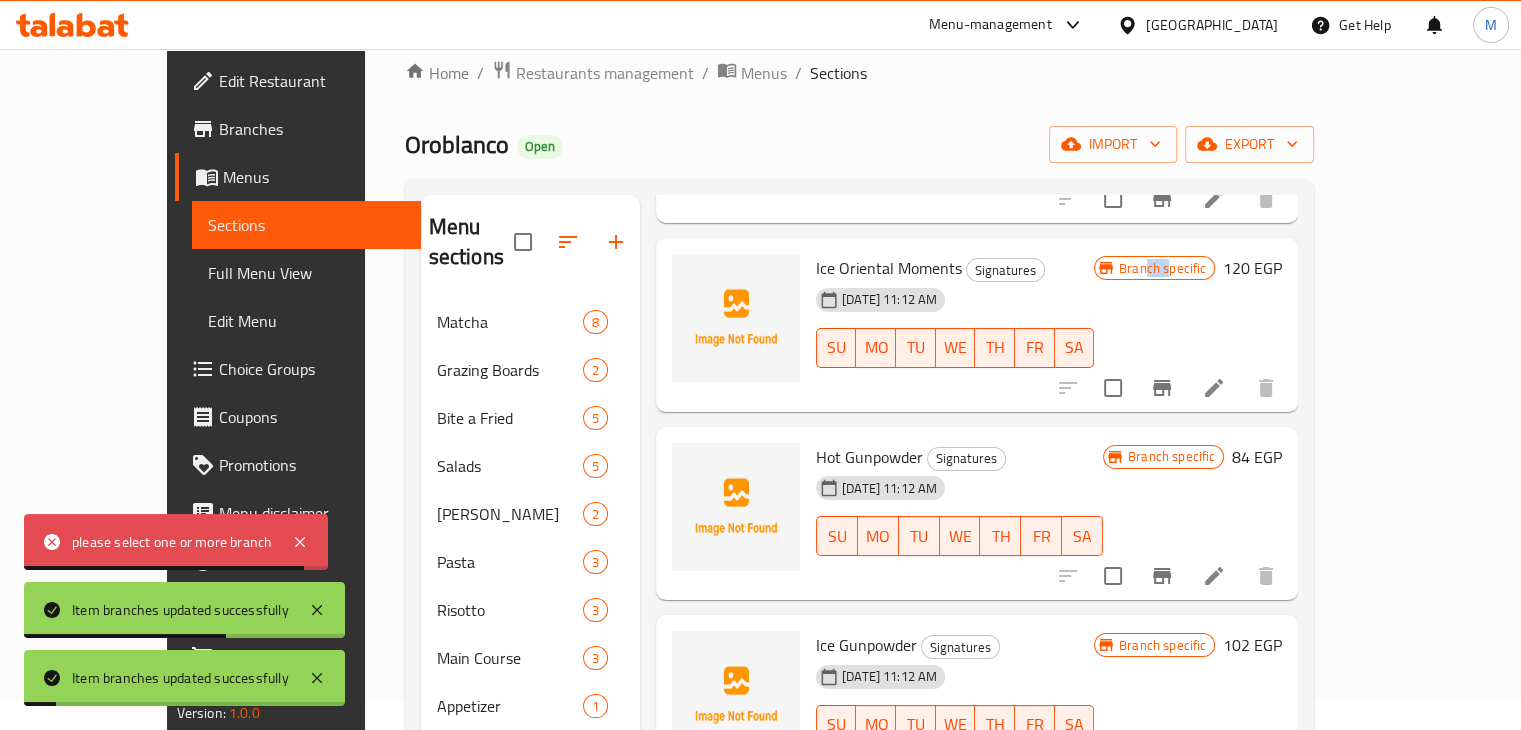 scroll, scrollTop: 540, scrollLeft: 0, axis: vertical 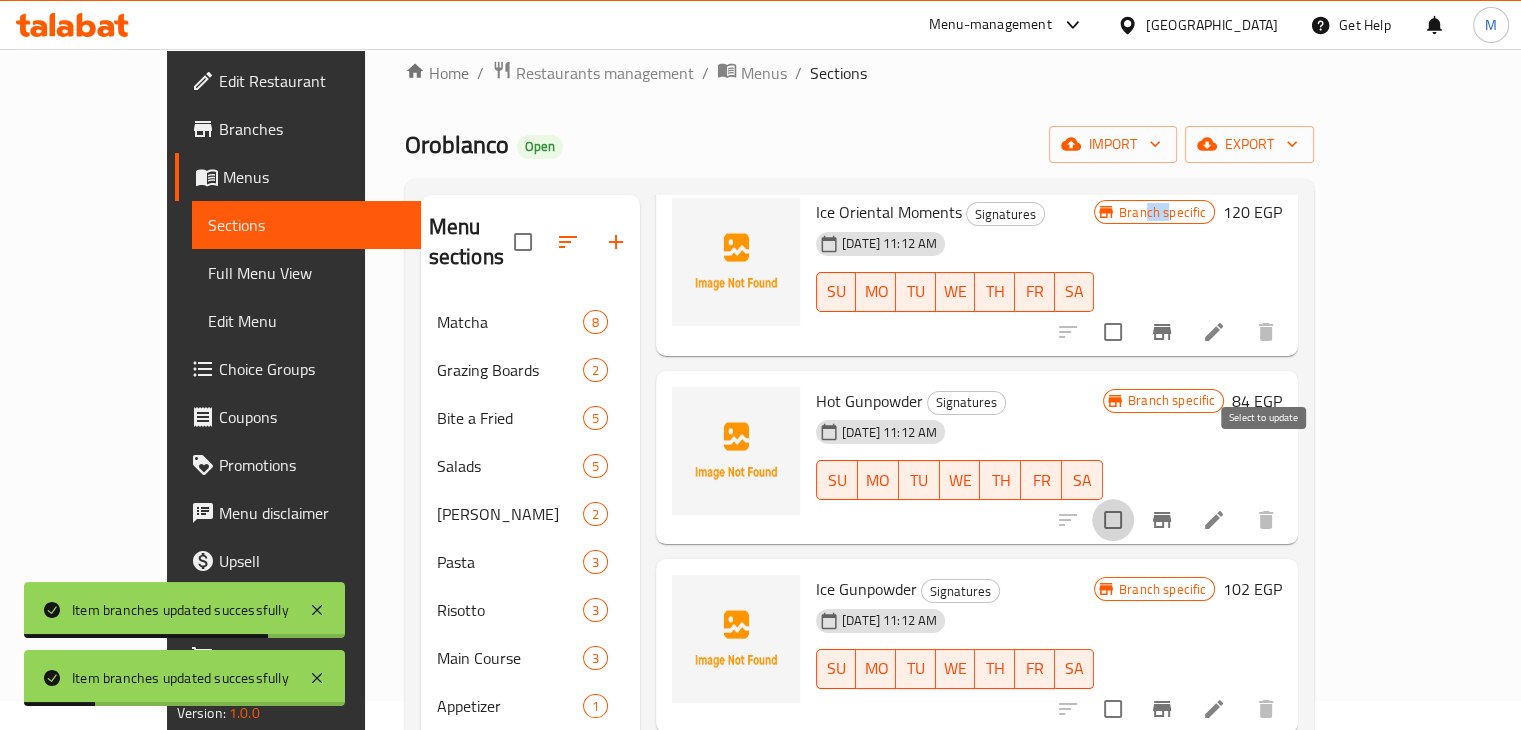 click at bounding box center (1113, 520) 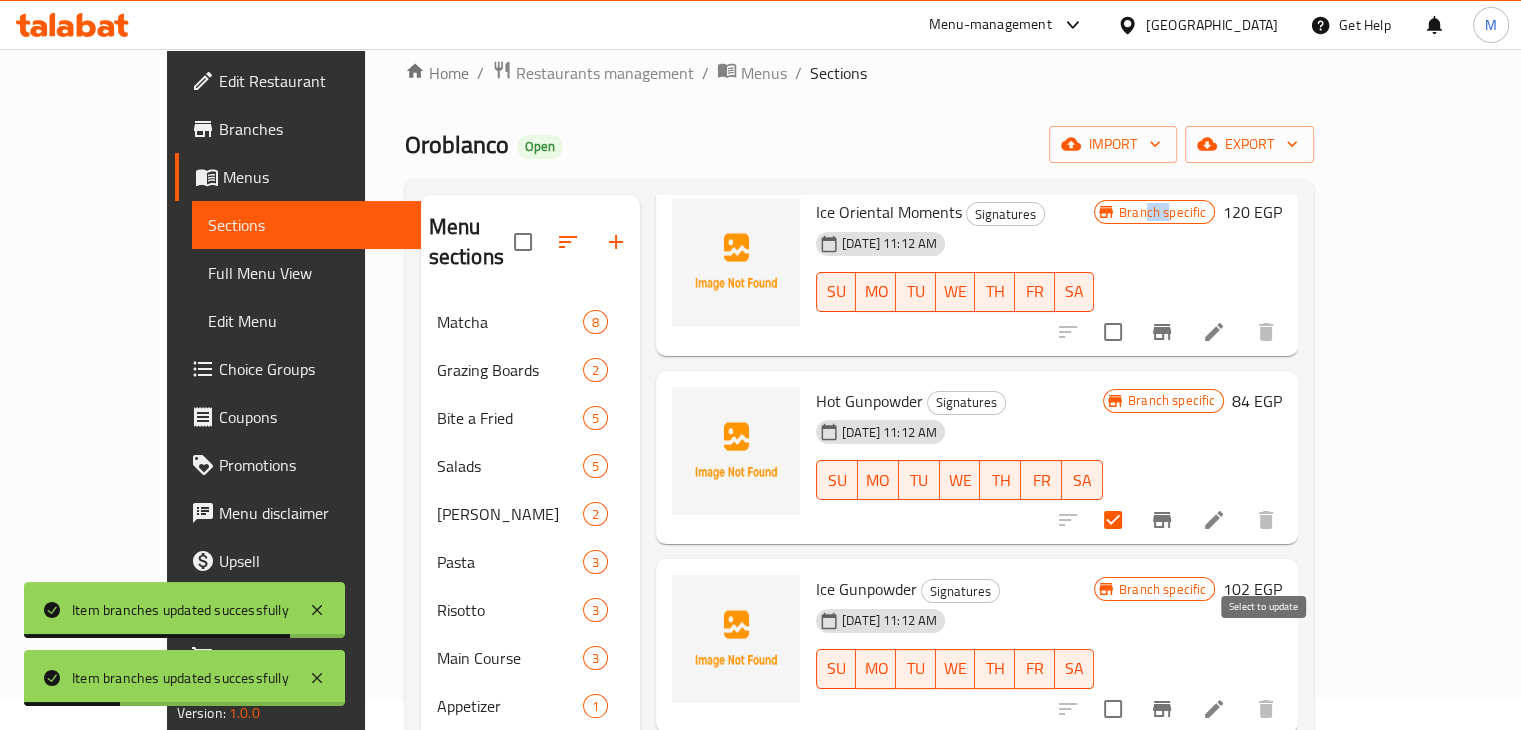 click at bounding box center [1113, 709] 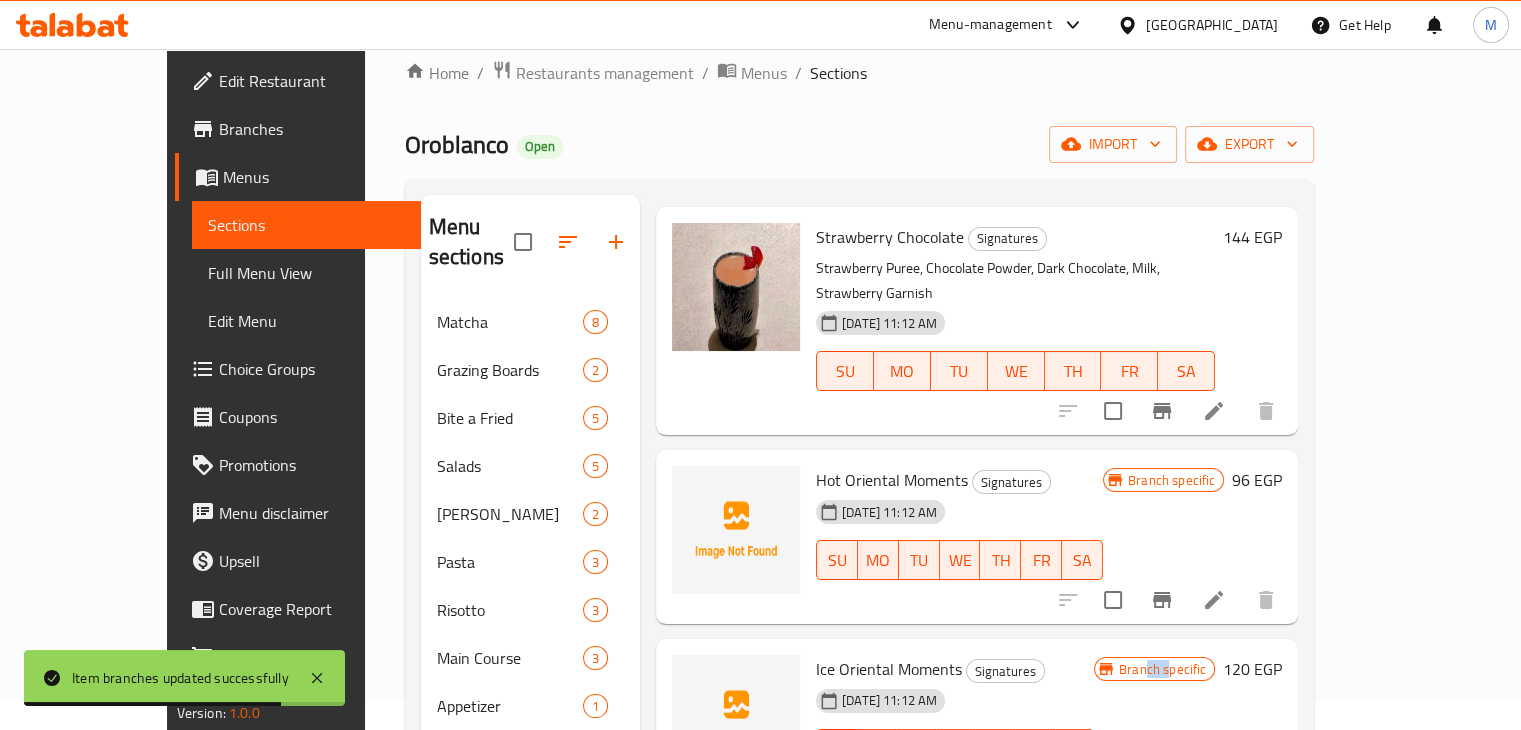 scroll, scrollTop: 0, scrollLeft: 0, axis: both 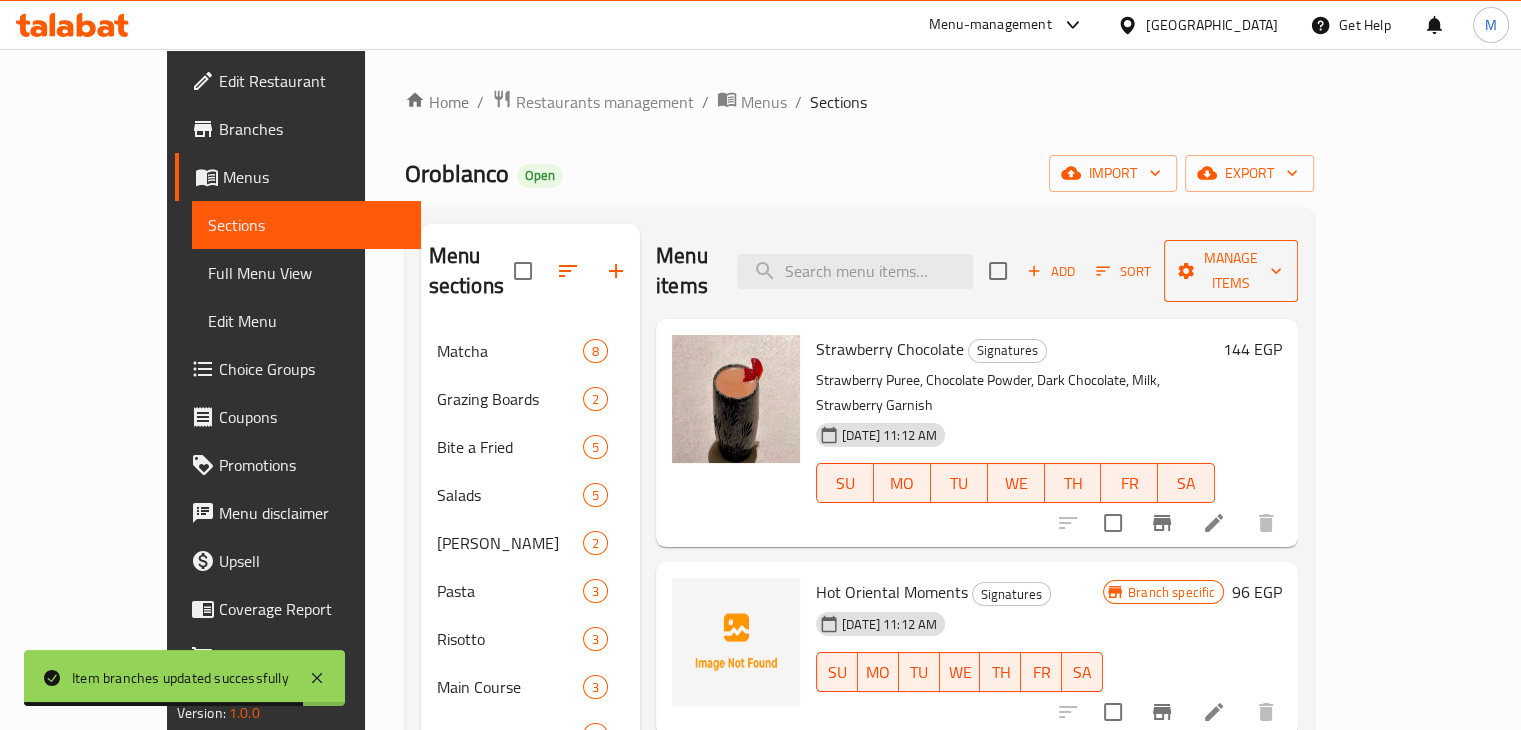 click on "Manage items" at bounding box center (1231, 271) 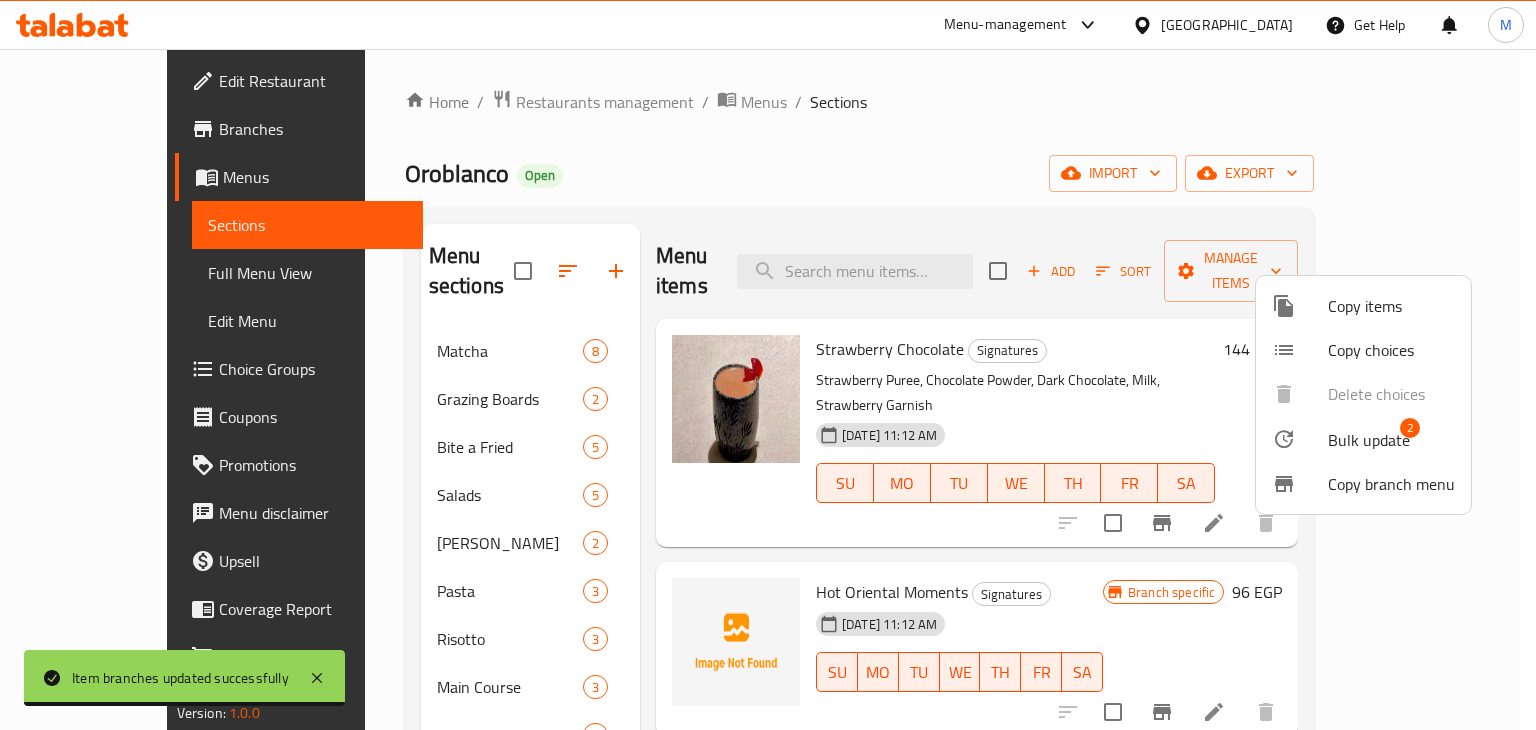 click on "Bulk update" at bounding box center (1369, 440) 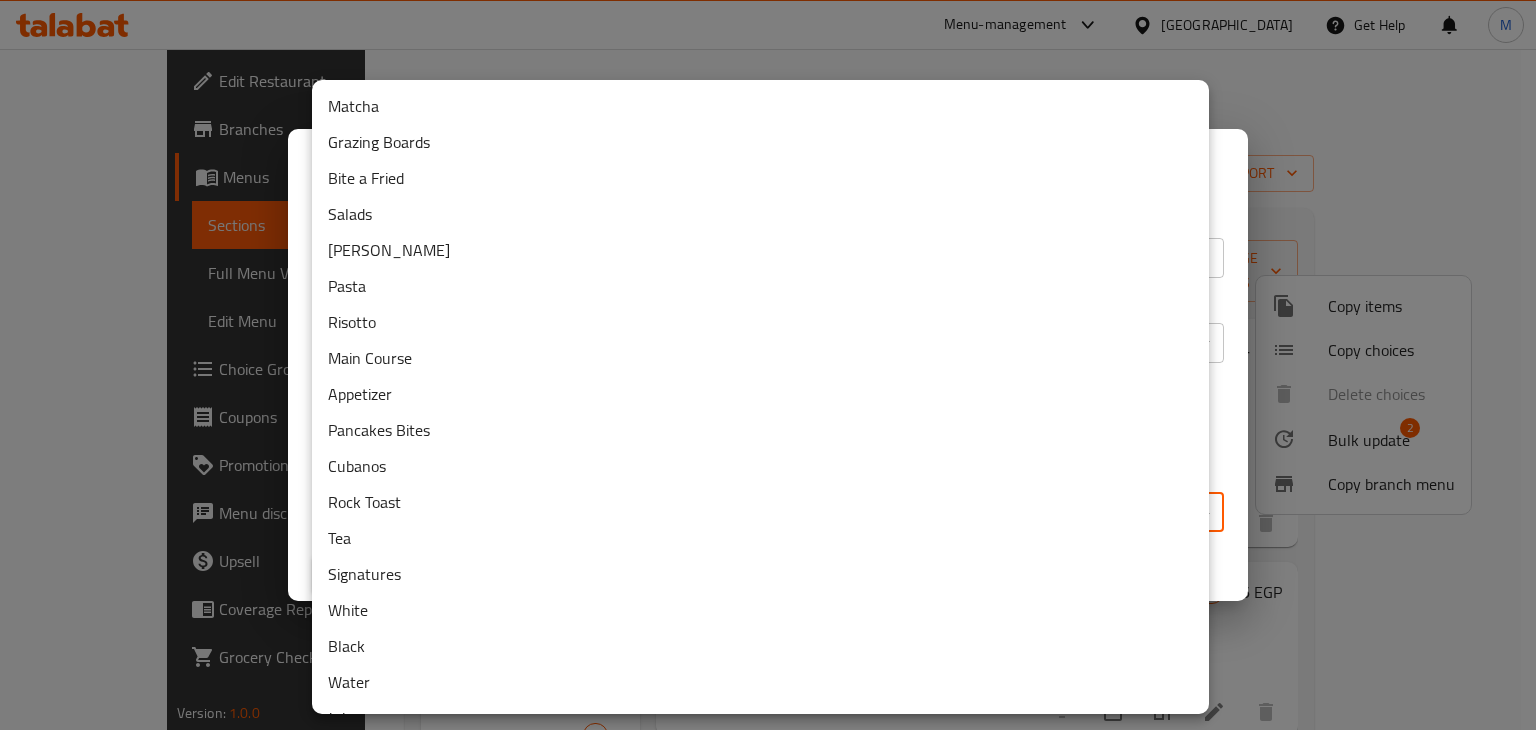 click on "​ Menu-management [GEOGRAPHIC_DATA] Get Help M   Edit Restaurant   Branches   Menus   Sections   Full Menu View   Edit Menu   Choice Groups   Coupons   Promotions   Menu disclaimer   Upsell   Coverage Report   Grocery Checklist  Version:    1.0.0  Get support on:    Support.OpsPlatform Home / Restaurants management / Menus / Sections Oroblanco Open import export Menu sections Matcha 8 Grazing Boards 2 Bite a Fried 5 Salads 5 Benedict 2 Pasta 3 Risotto 3 Main Course 3 Appetizer 1 Pancakes Bites 3 Cubanos 3 Rock Toast 2 	Tea 10 Signatures 19 White 27 Black 11 Water 3 Juices 3 Food 0 Sandwiches  baguette 5 Sourdough 3 Chia pudding 3 Sun Side Egg 2 Omelets 6 Freshly Baked 12 Sweet fork 12 Bar list 0 Kitchen list 0 Menu items Add Sort Manage items Strawberry Chocolate   Signatures Strawberry Puree, Chocolate Powder, Dark Chocolate, Milk, Strawberry Garnish  [DATE] 11:12 AM SU MO TU WE TH FR SA 144   EGP Hot Oriental Moments   Signatures [DATE] 11:12 AM SU MO TU WE TH FR [PERSON_NAME] specific 96   EGP   Signatures SU MO" at bounding box center [768, 389] 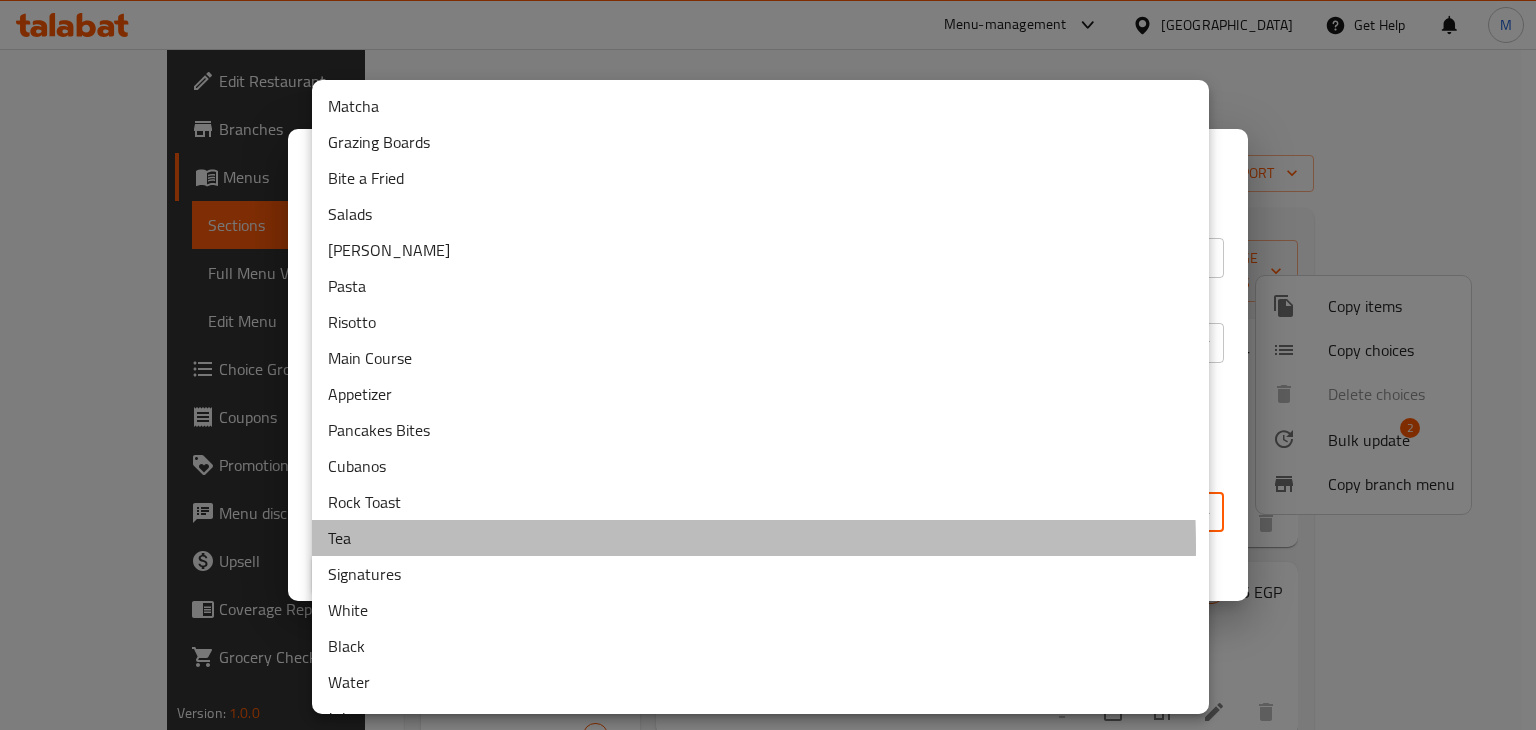 click on "Tea" at bounding box center [760, 538] 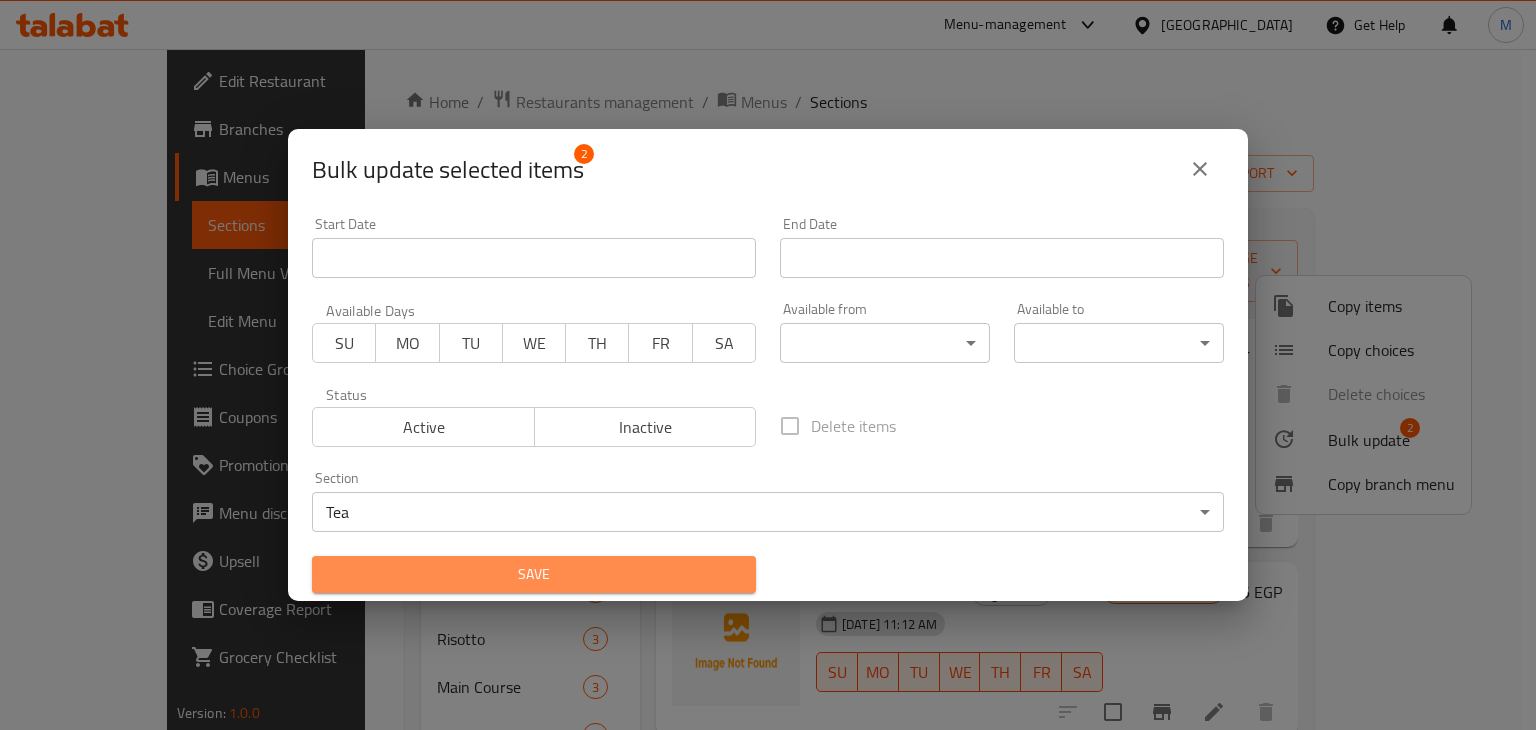 click on "Save" at bounding box center (534, 574) 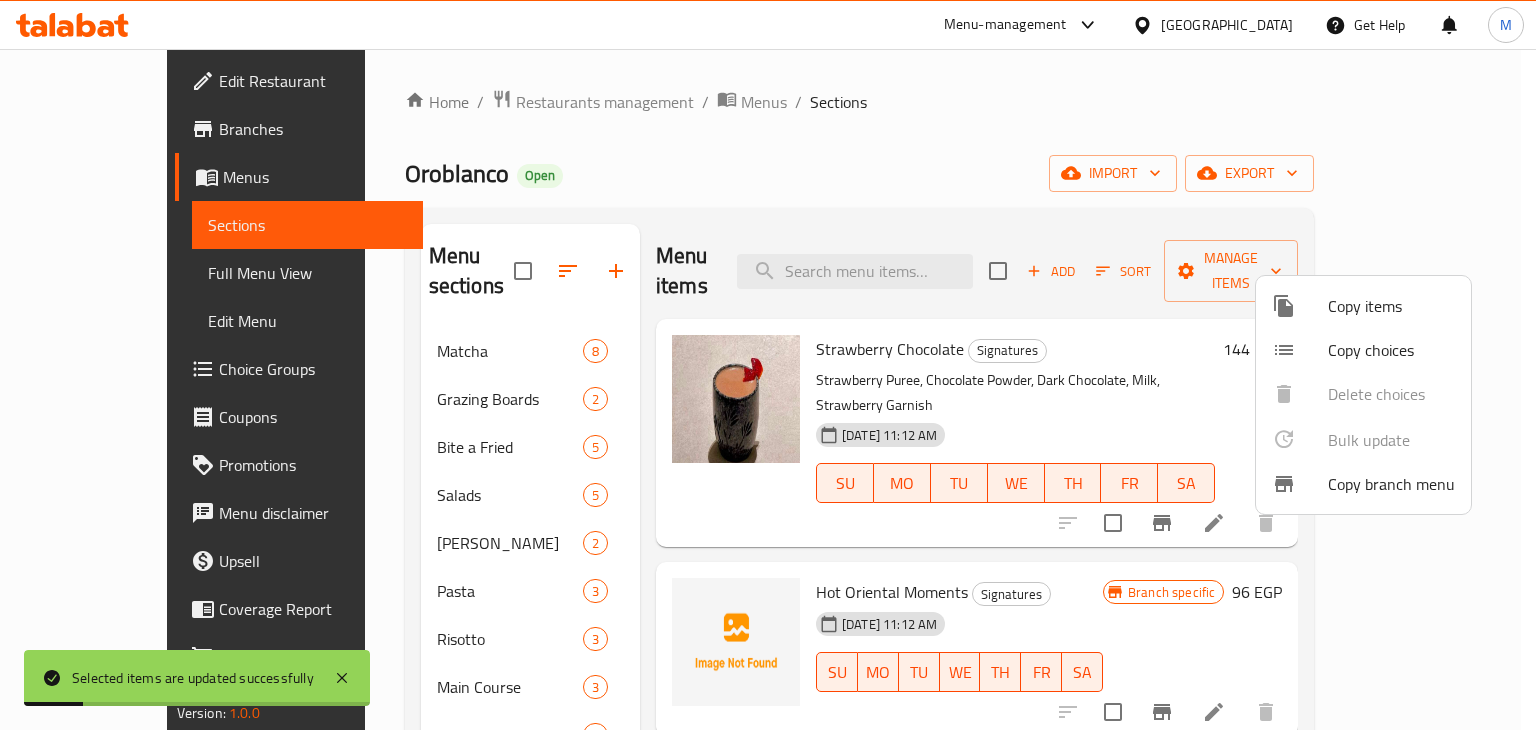 click at bounding box center [768, 365] 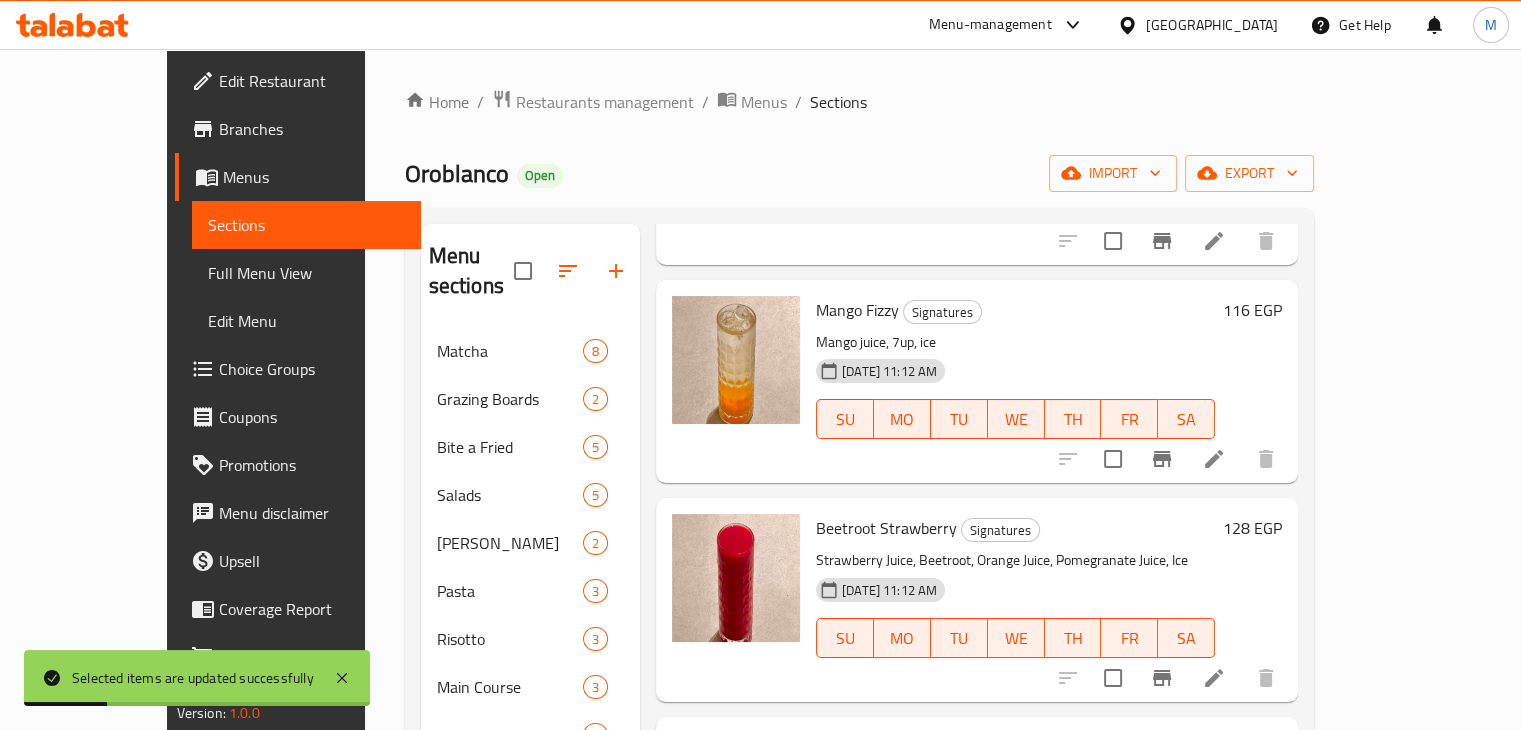 scroll, scrollTop: 2220, scrollLeft: 0, axis: vertical 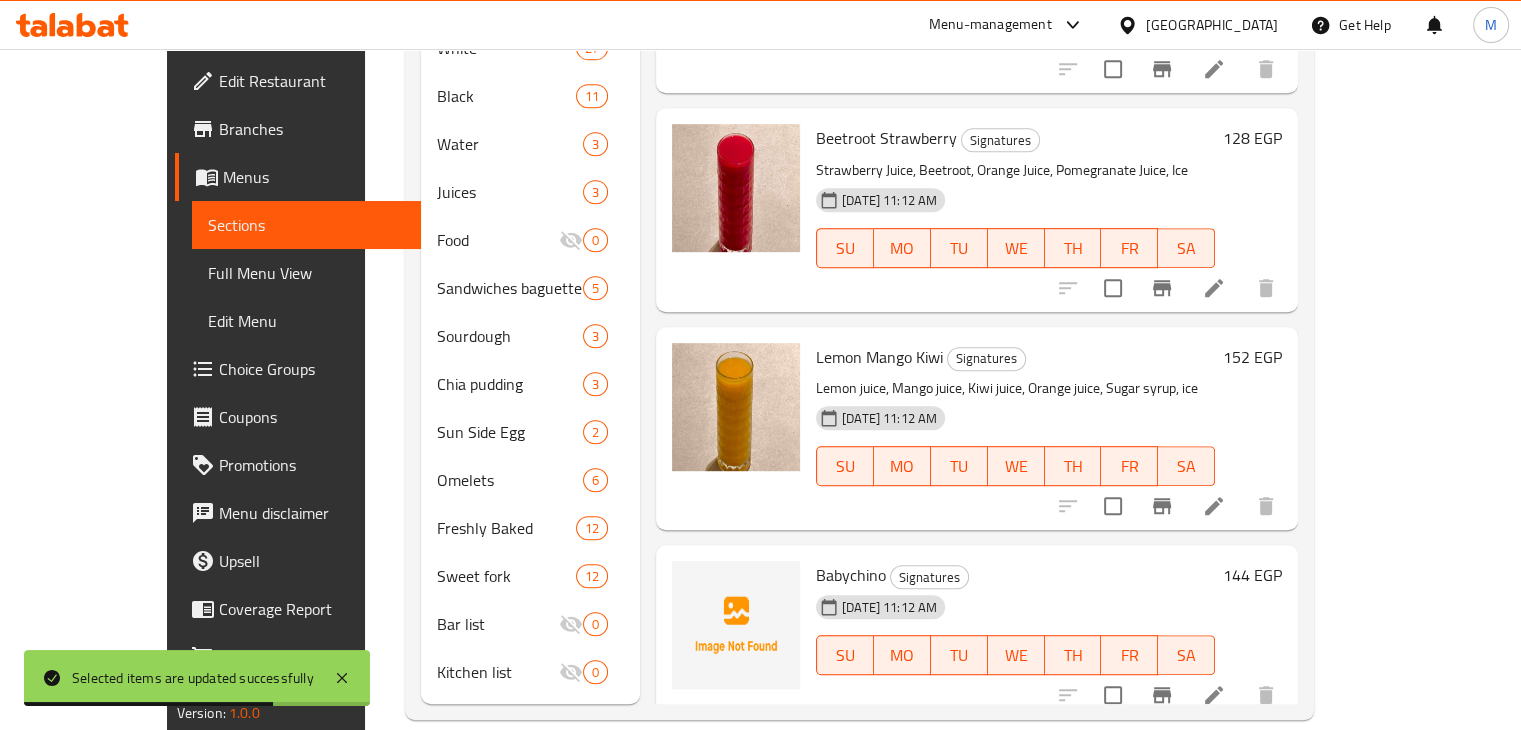 click 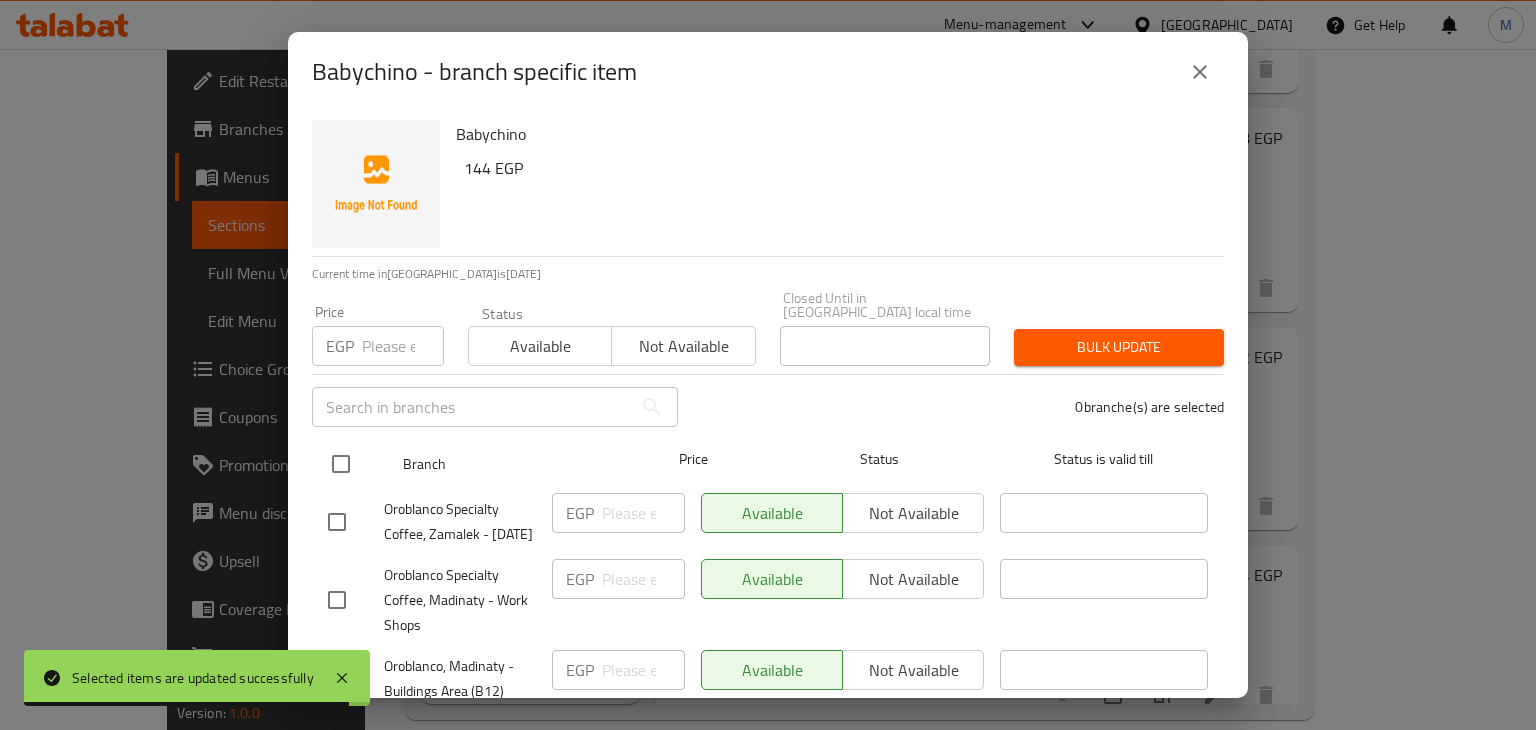 click at bounding box center (341, 464) 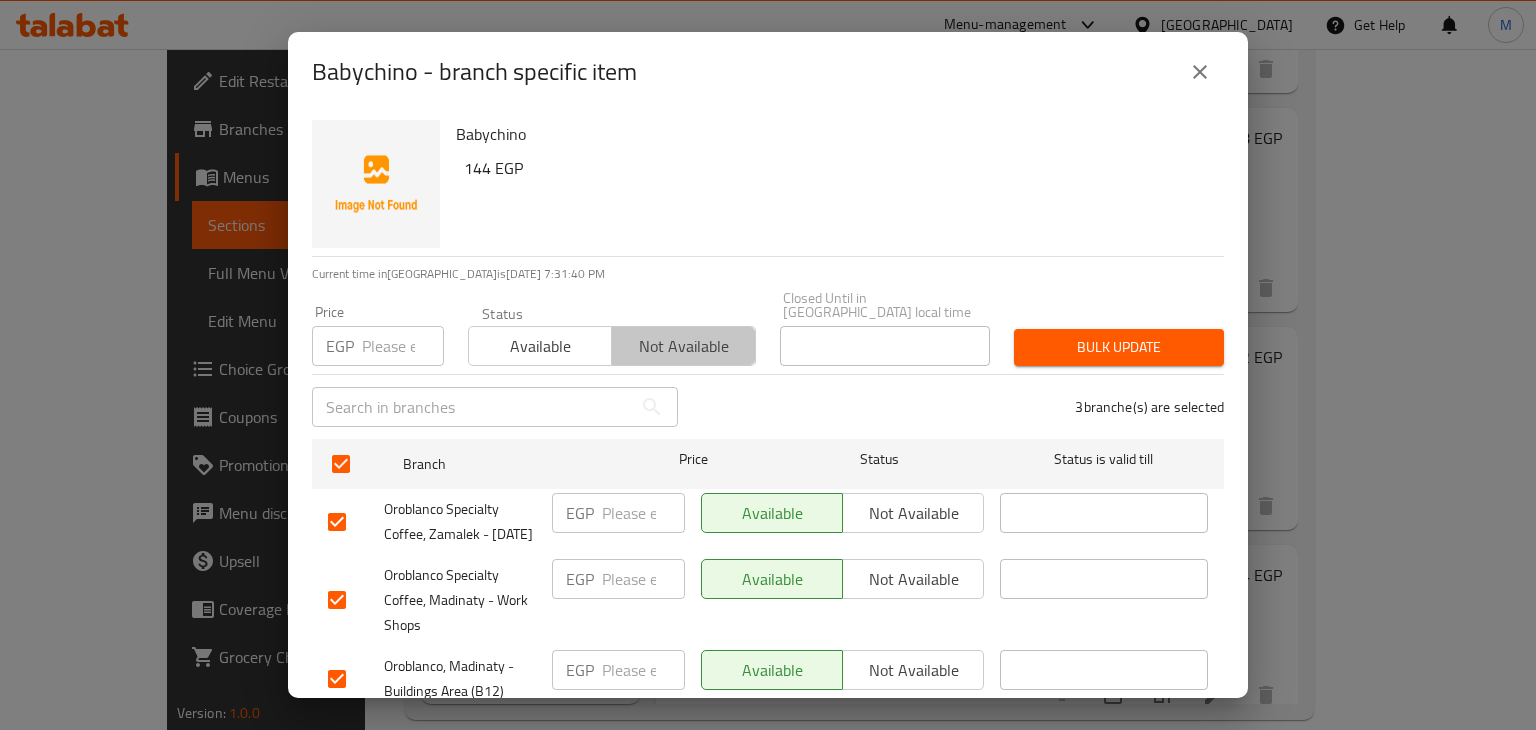 click on "Not available" at bounding box center [683, 346] 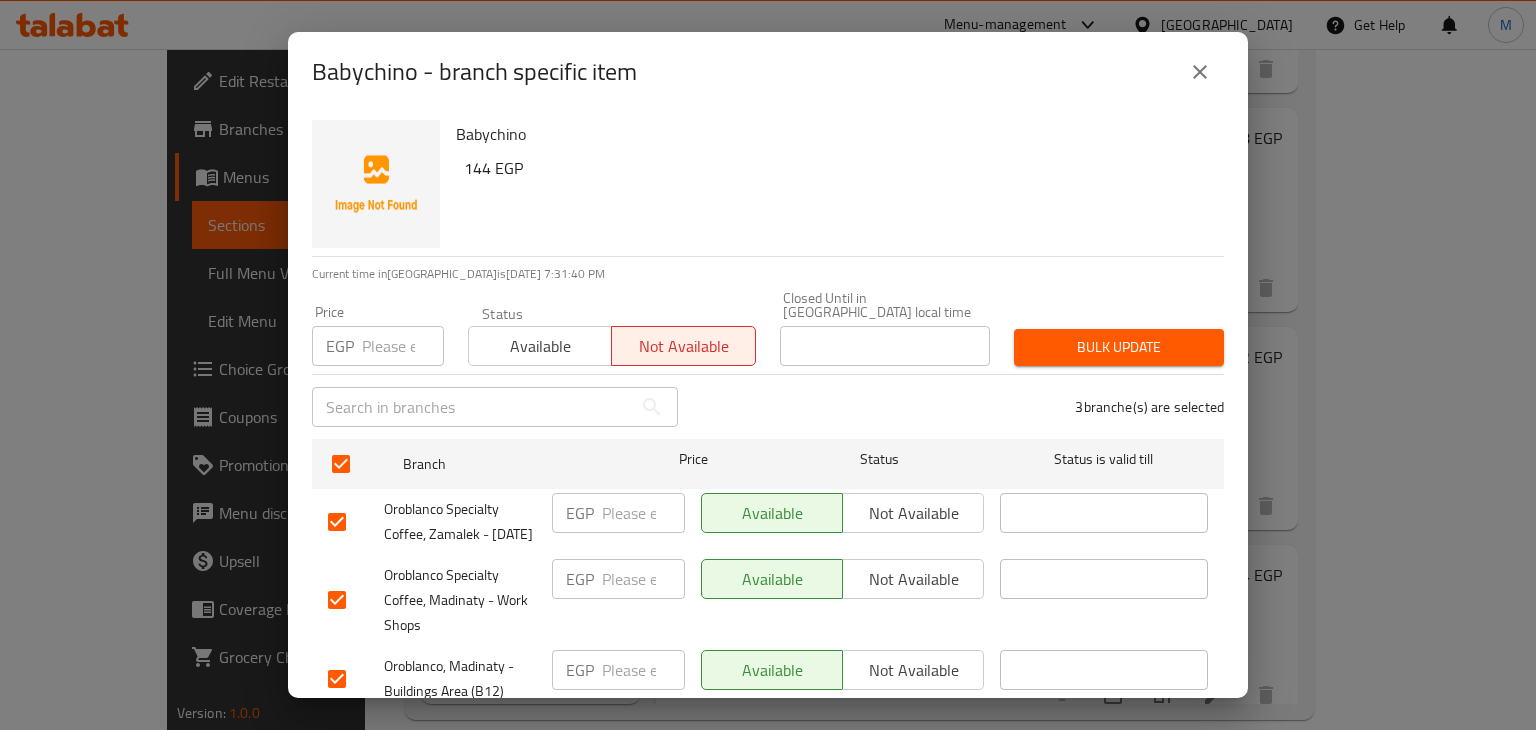 click on "Bulk update" at bounding box center [1119, 347] 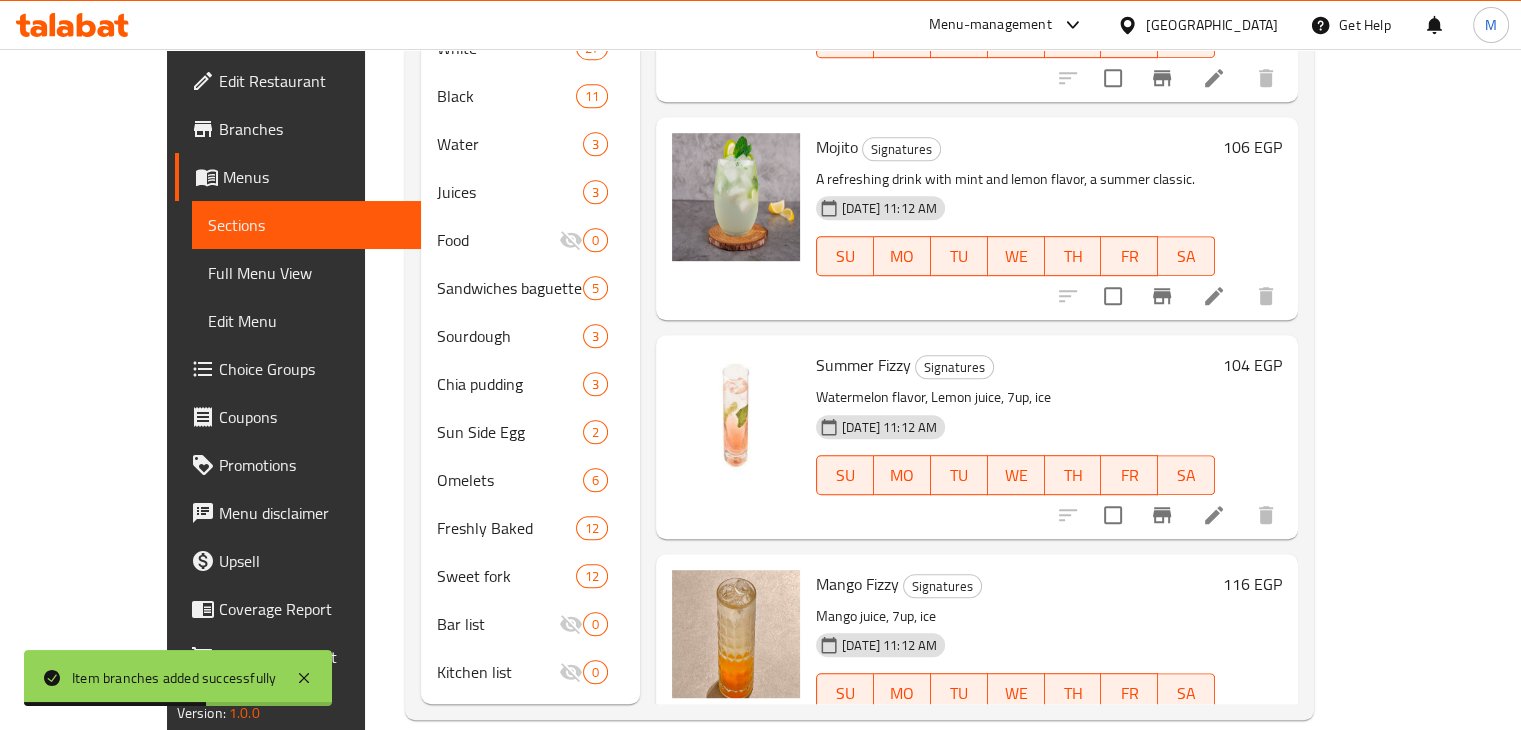 scroll, scrollTop: 0, scrollLeft: 0, axis: both 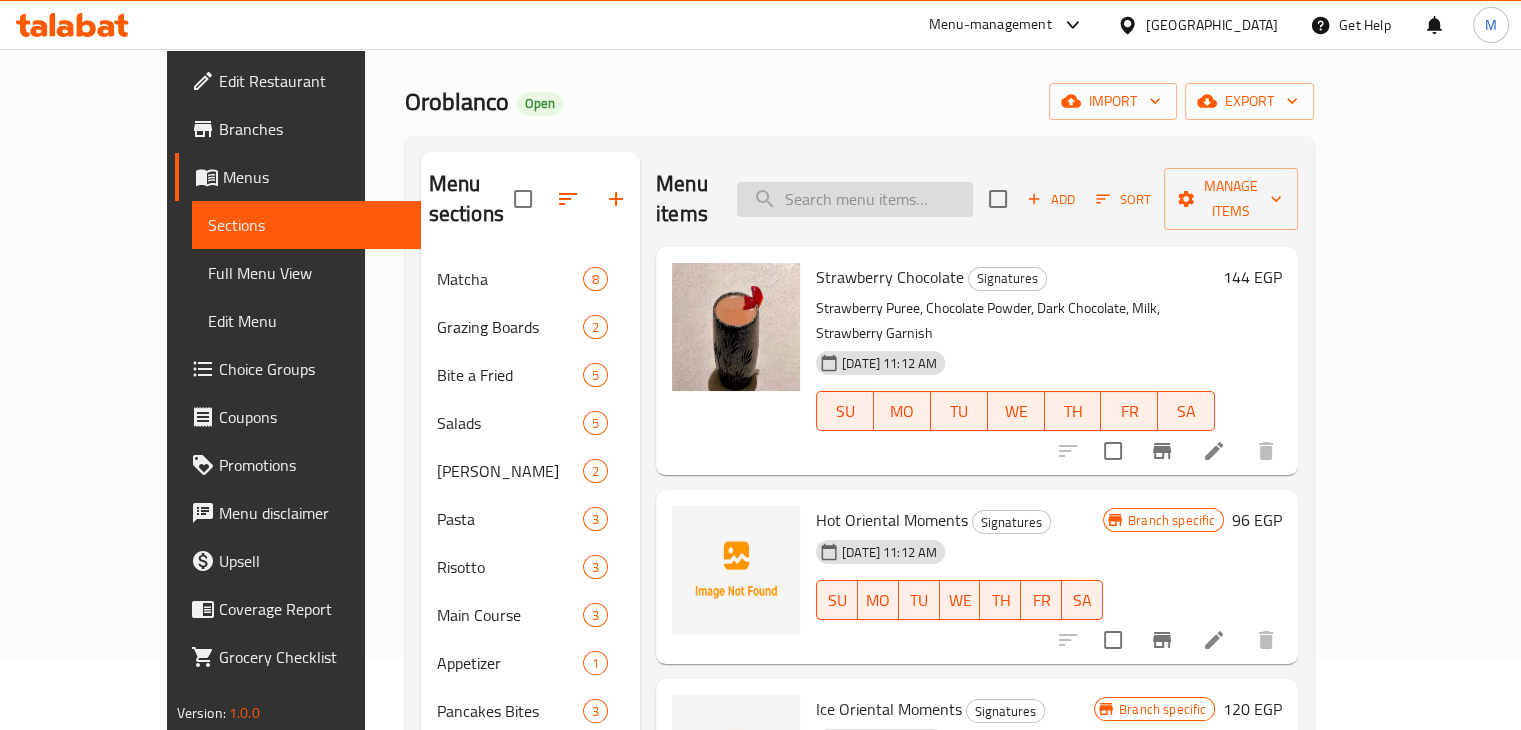 click at bounding box center (855, 199) 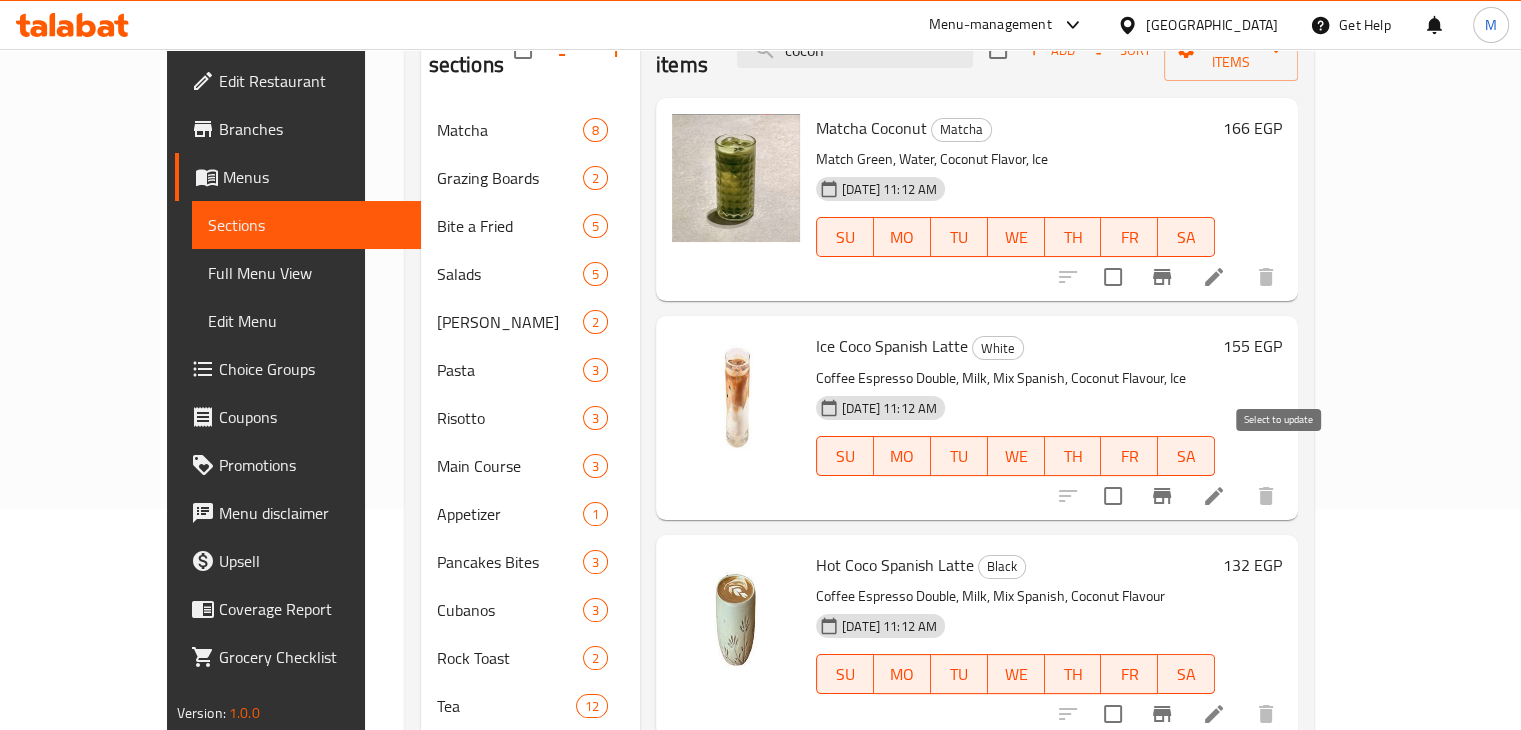 scroll, scrollTop: 226, scrollLeft: 0, axis: vertical 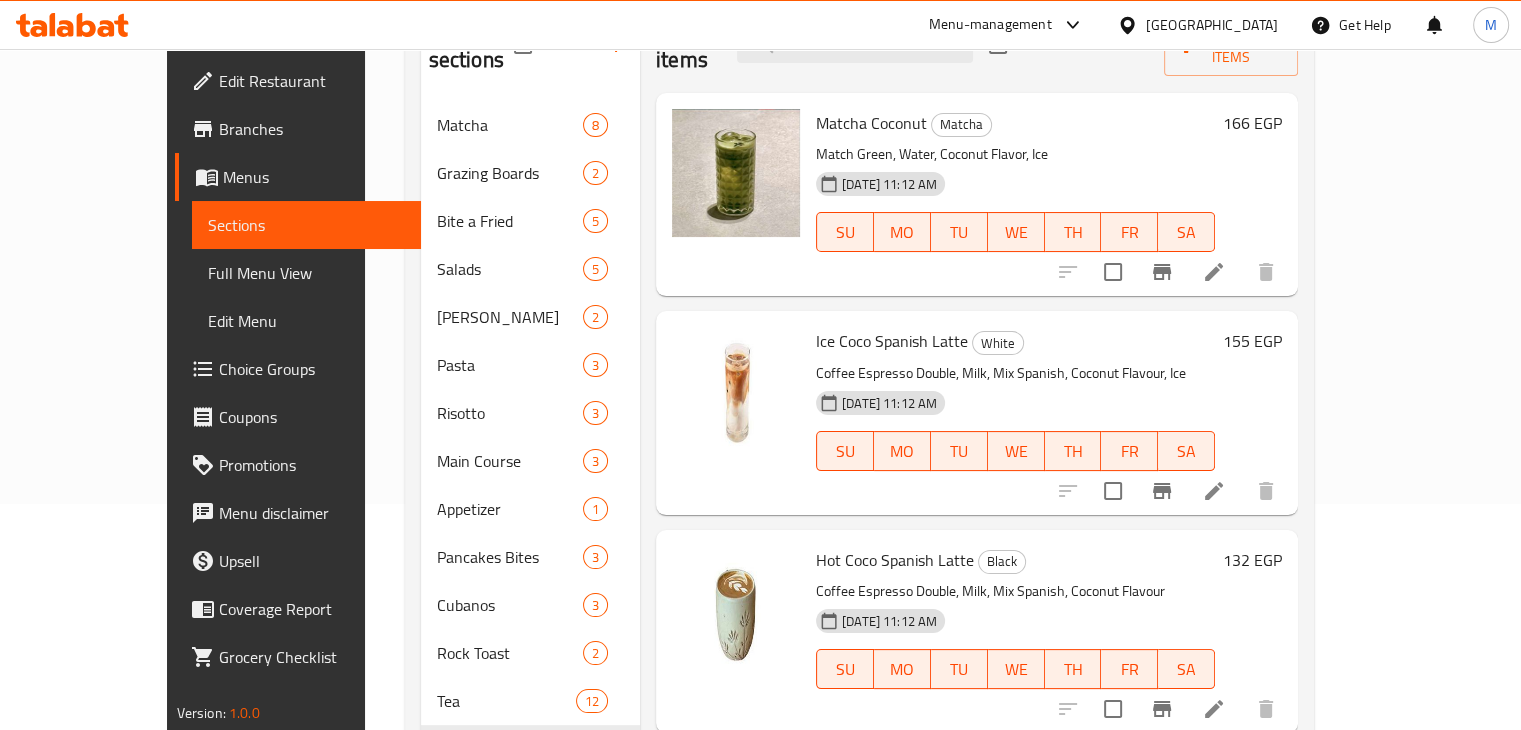 click at bounding box center [1167, 709] 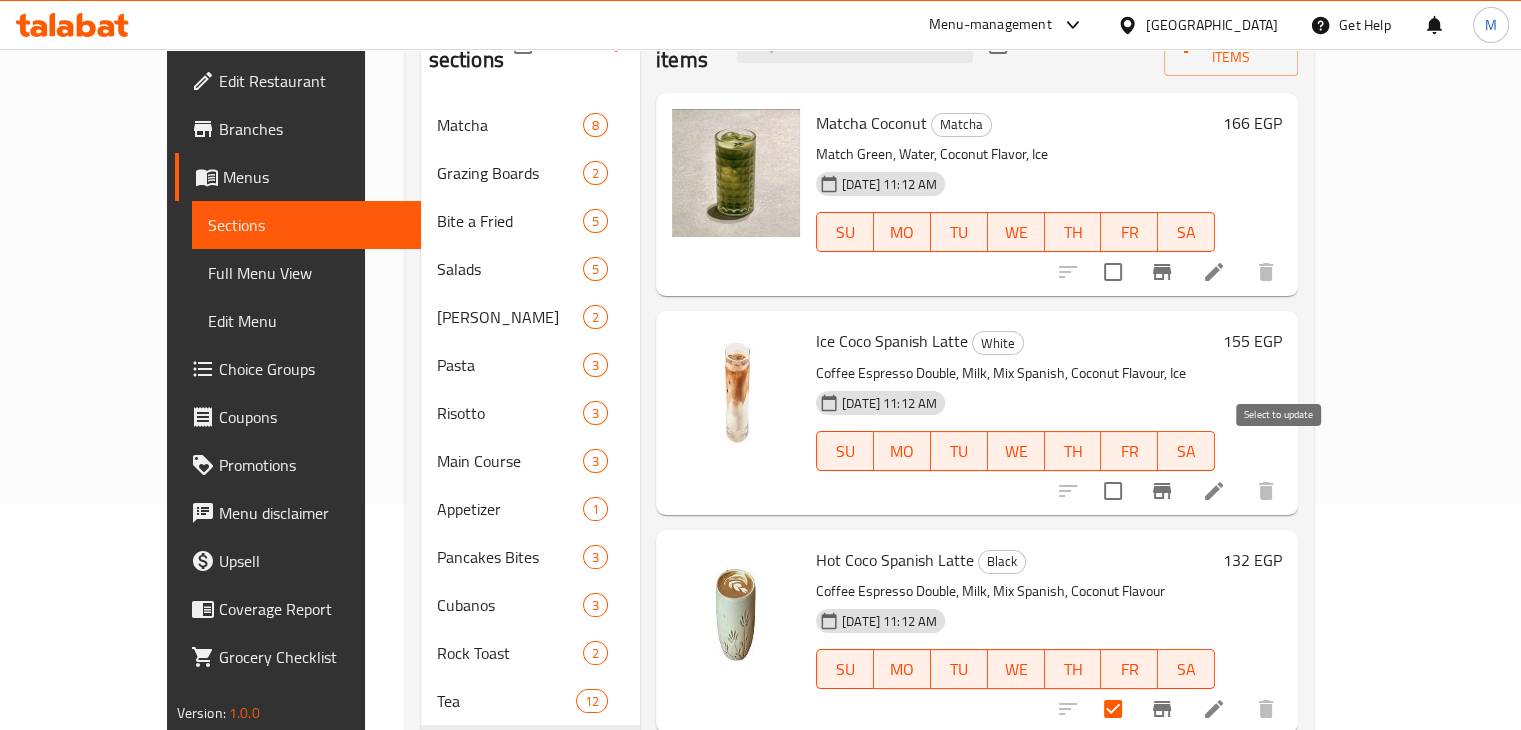click at bounding box center [1113, 491] 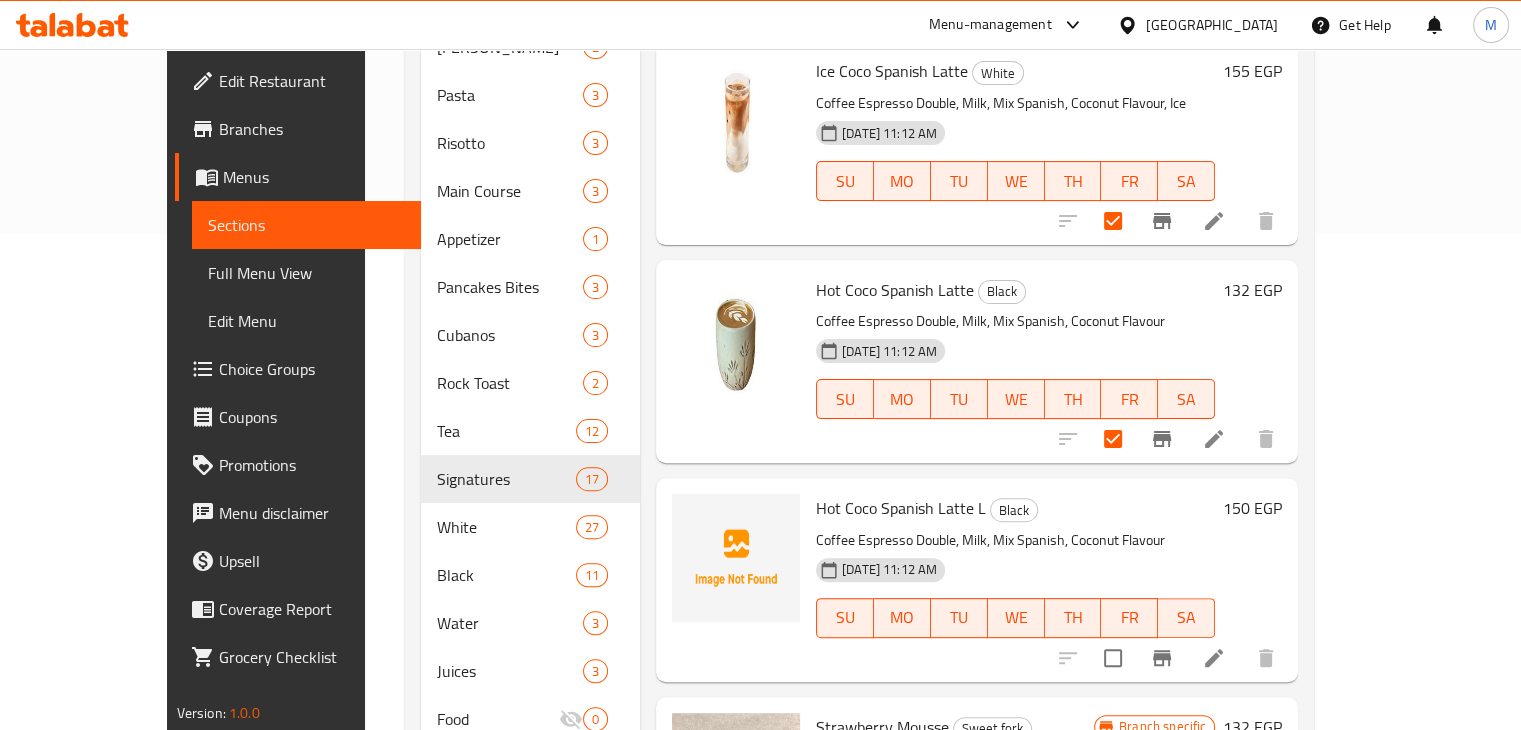 scroll, scrollTop: 536, scrollLeft: 0, axis: vertical 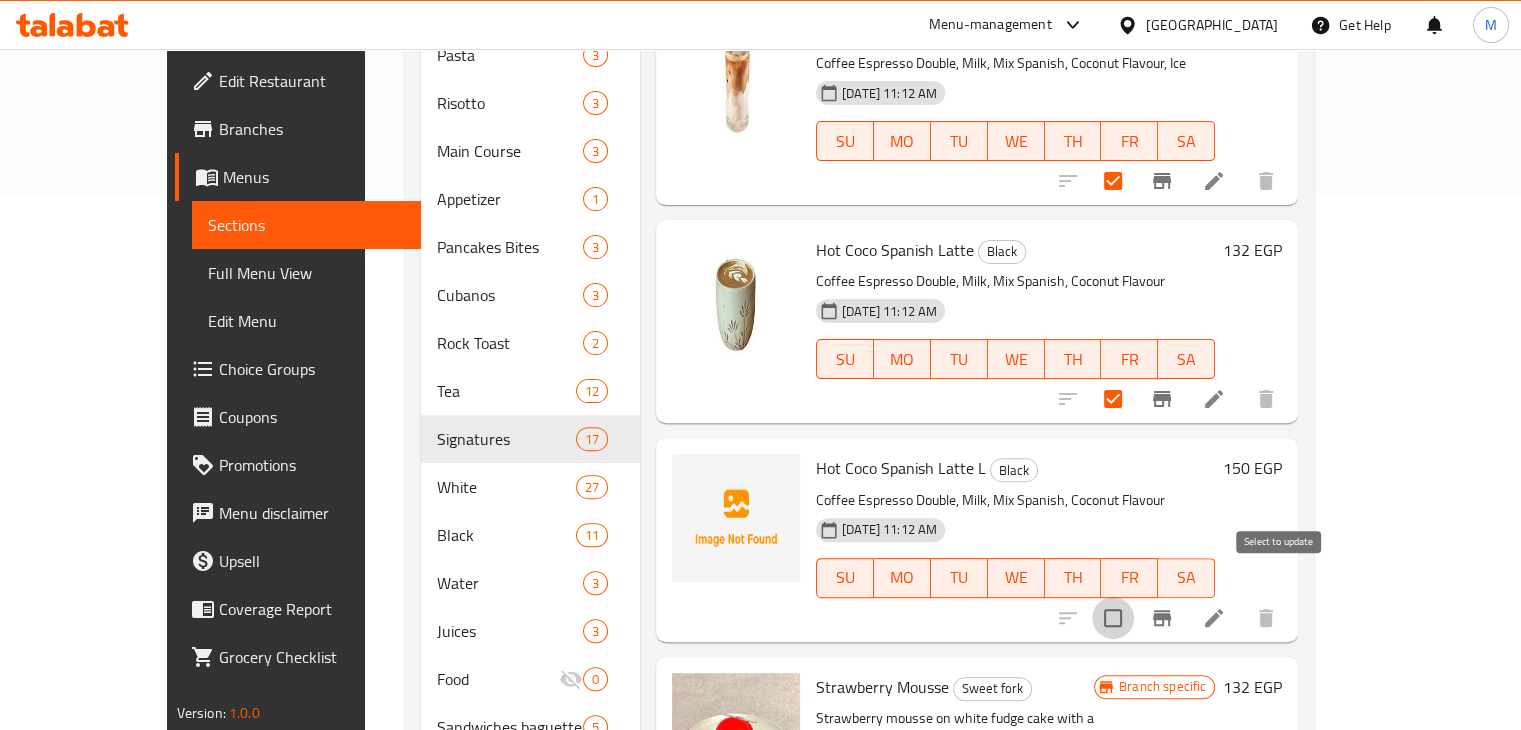 click at bounding box center (1113, 618) 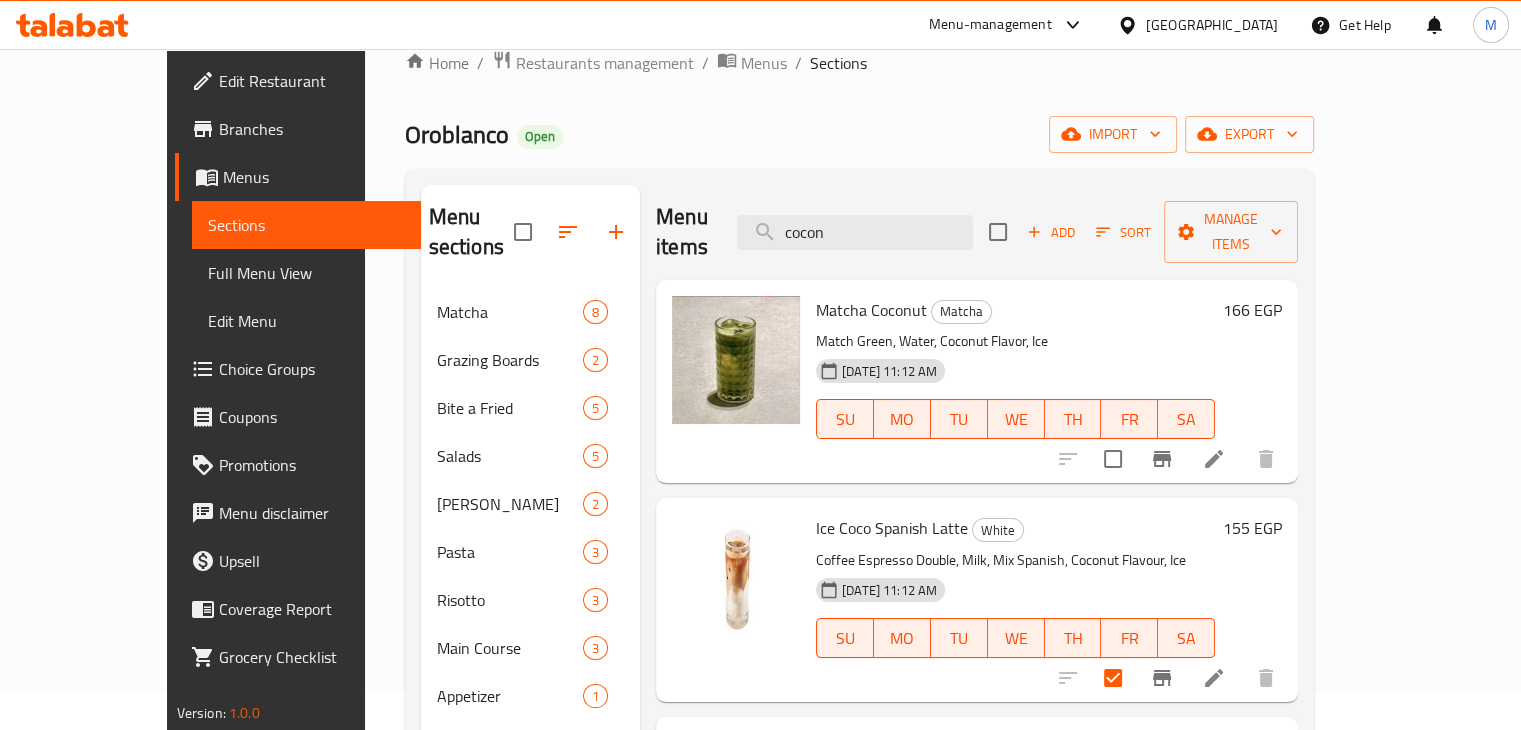 scroll, scrollTop: 0, scrollLeft: 0, axis: both 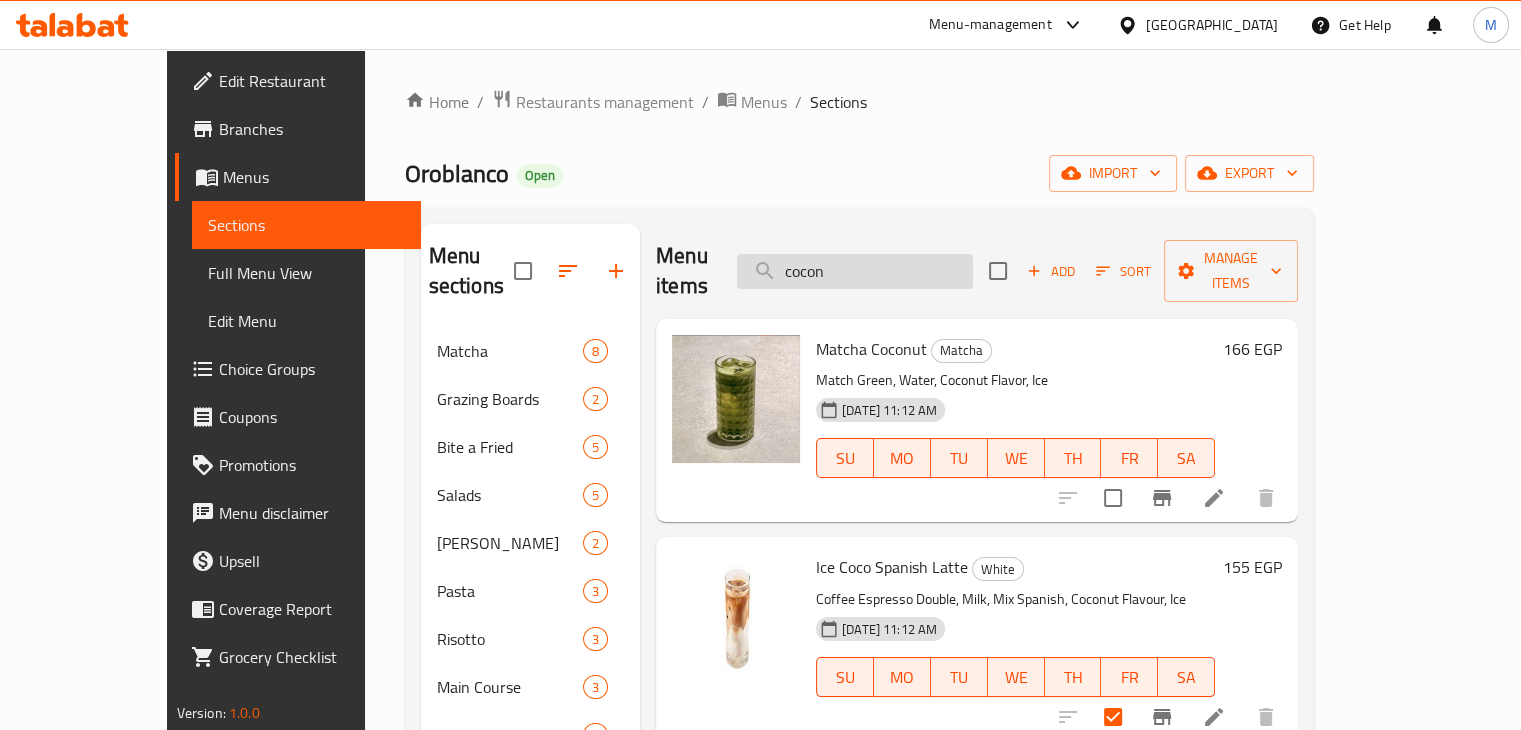 click on "cocon" at bounding box center [855, 271] 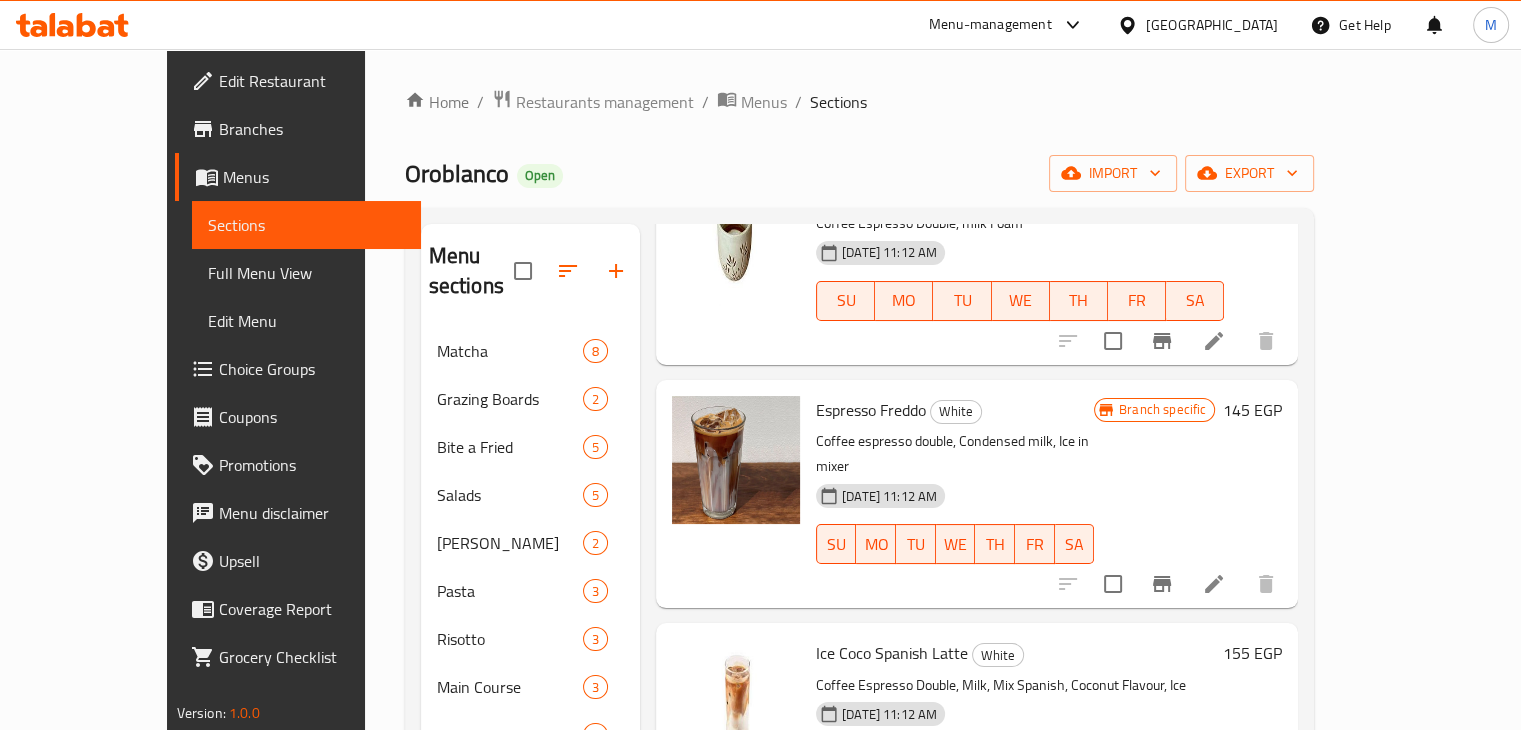scroll, scrollTop: 2200, scrollLeft: 0, axis: vertical 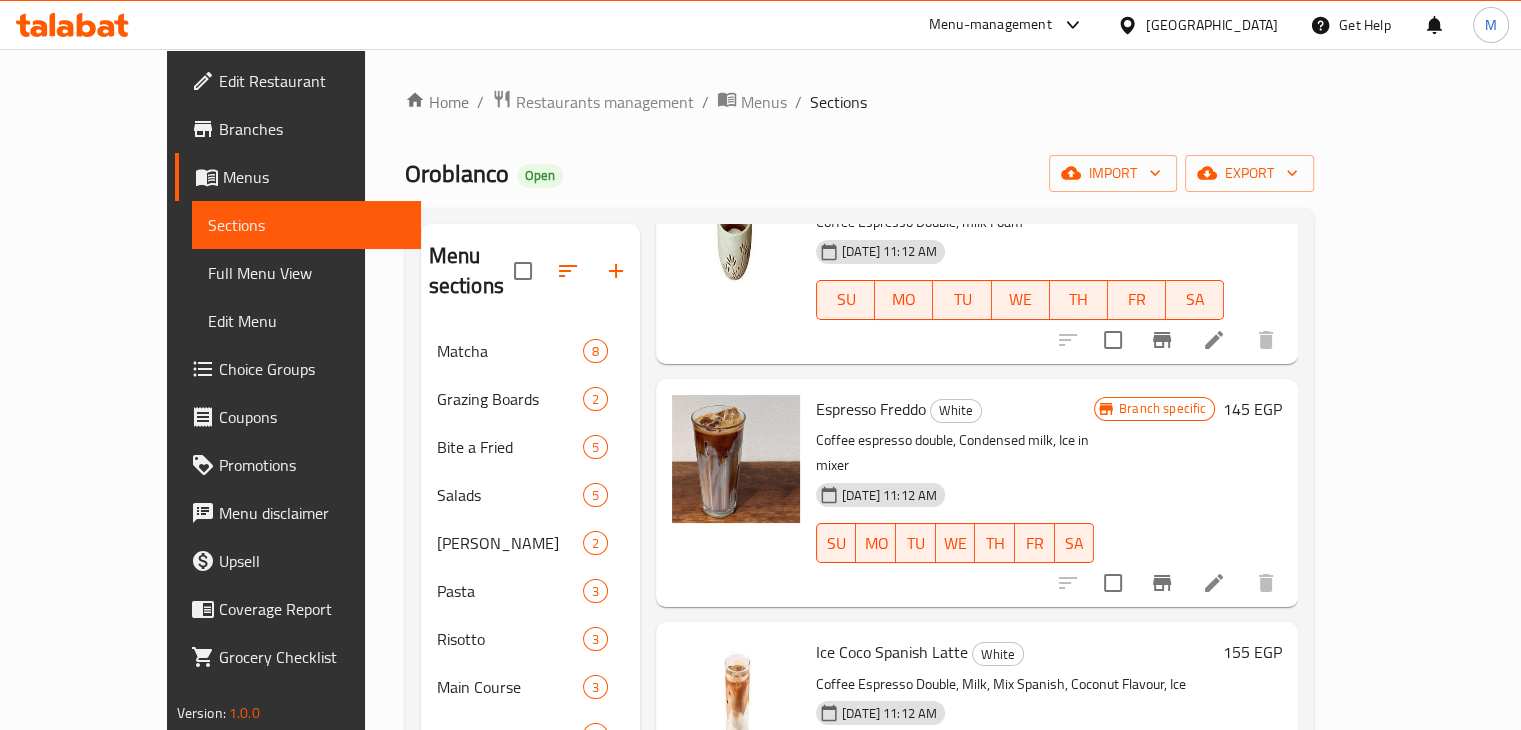 click at bounding box center [1113, 583] 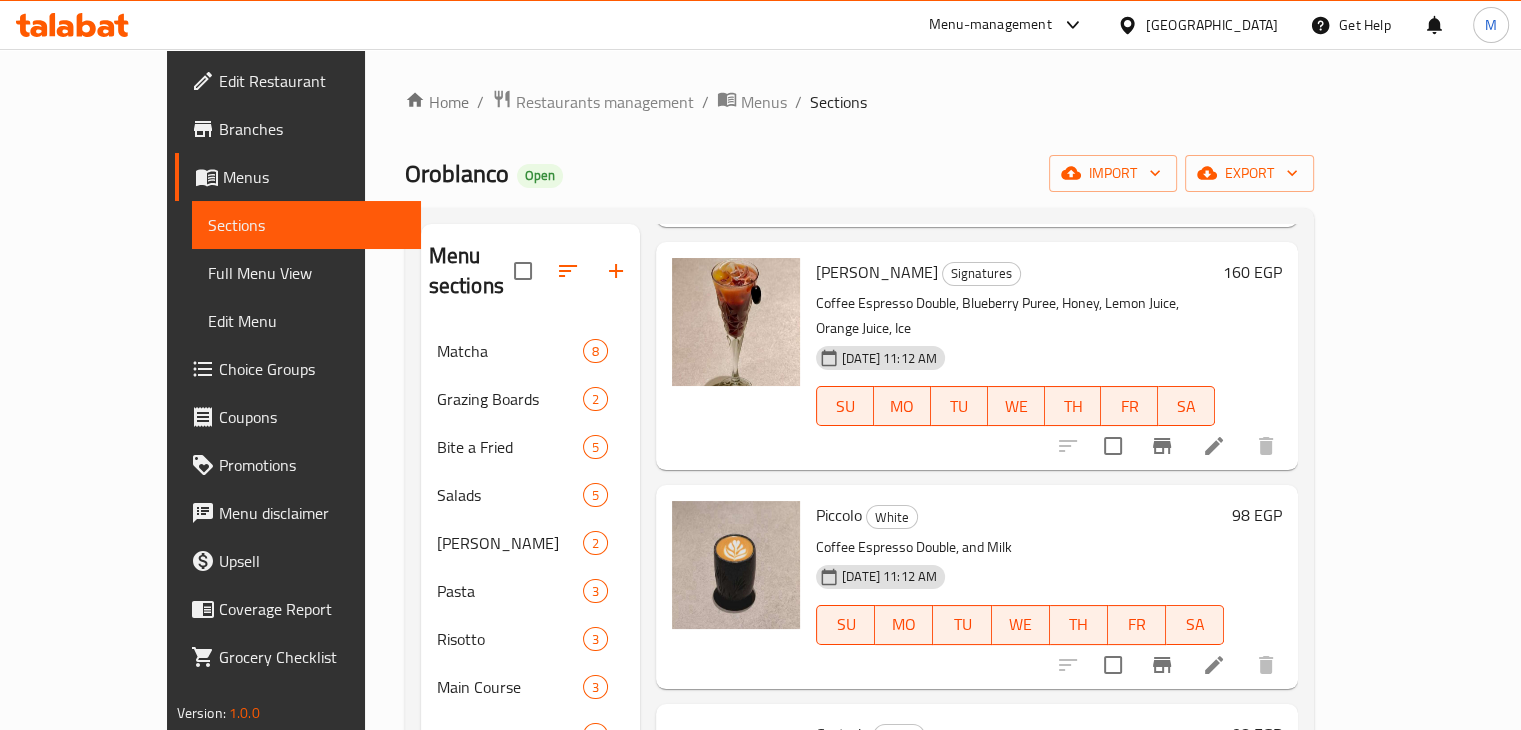 scroll, scrollTop: 0, scrollLeft: 0, axis: both 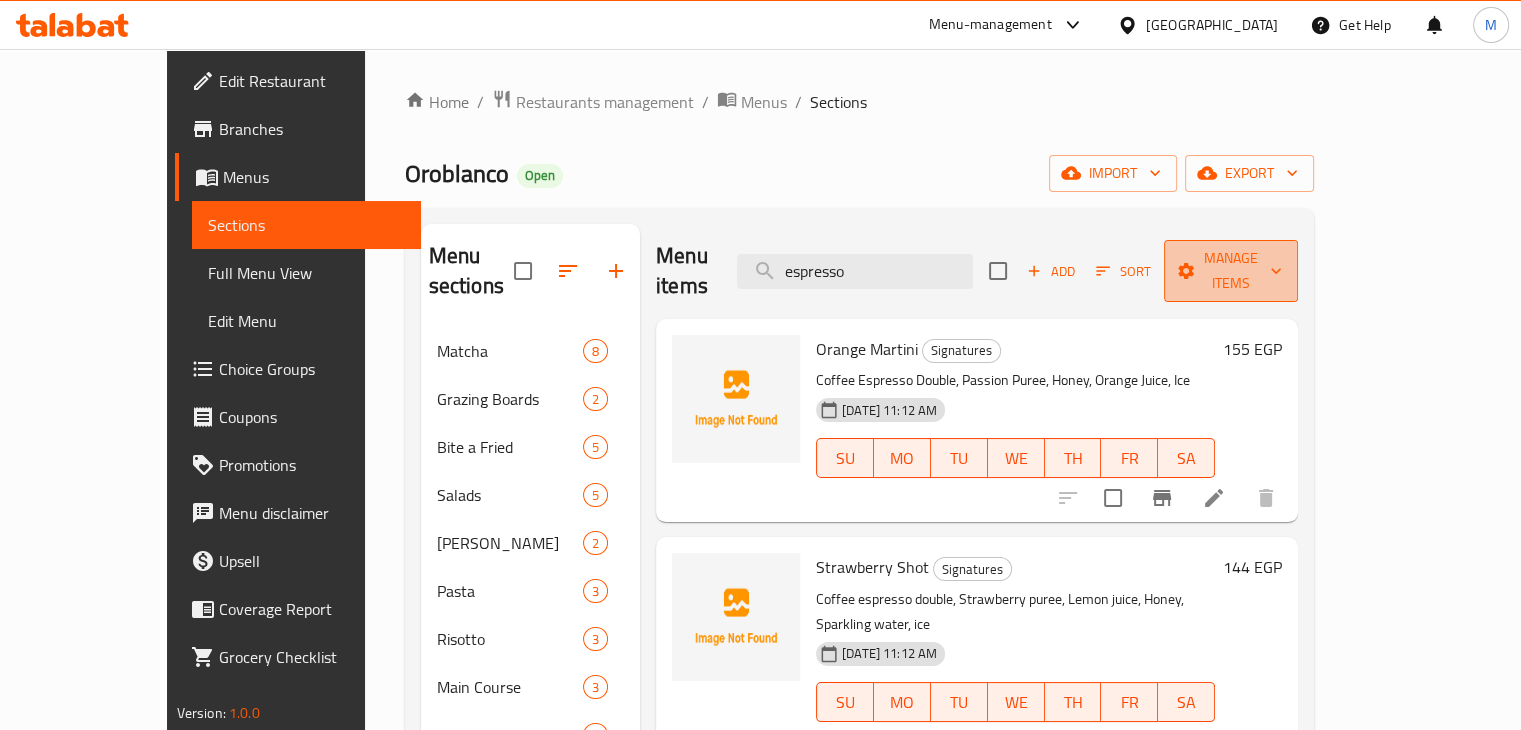 click on "Manage items" at bounding box center (1231, 271) 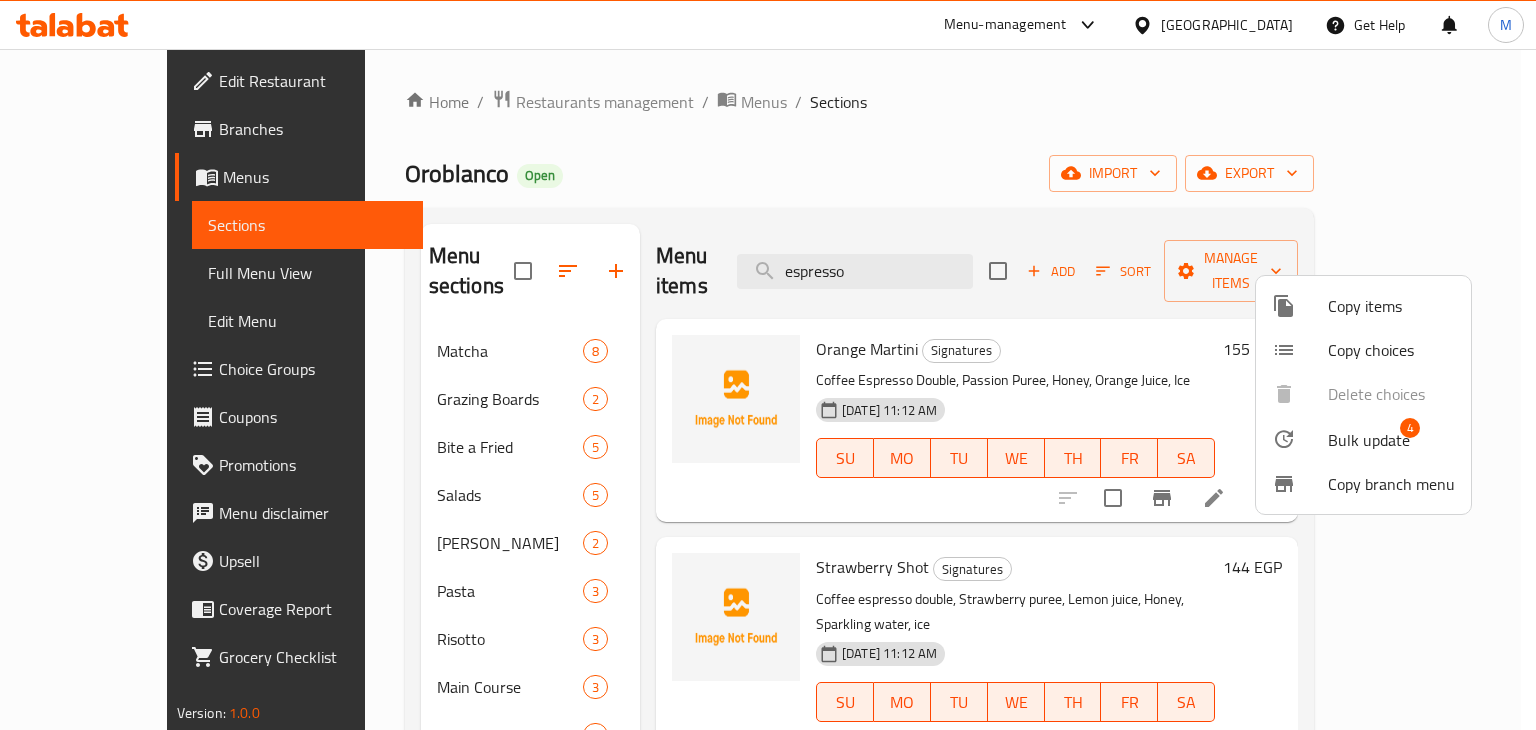 click at bounding box center [1300, 439] 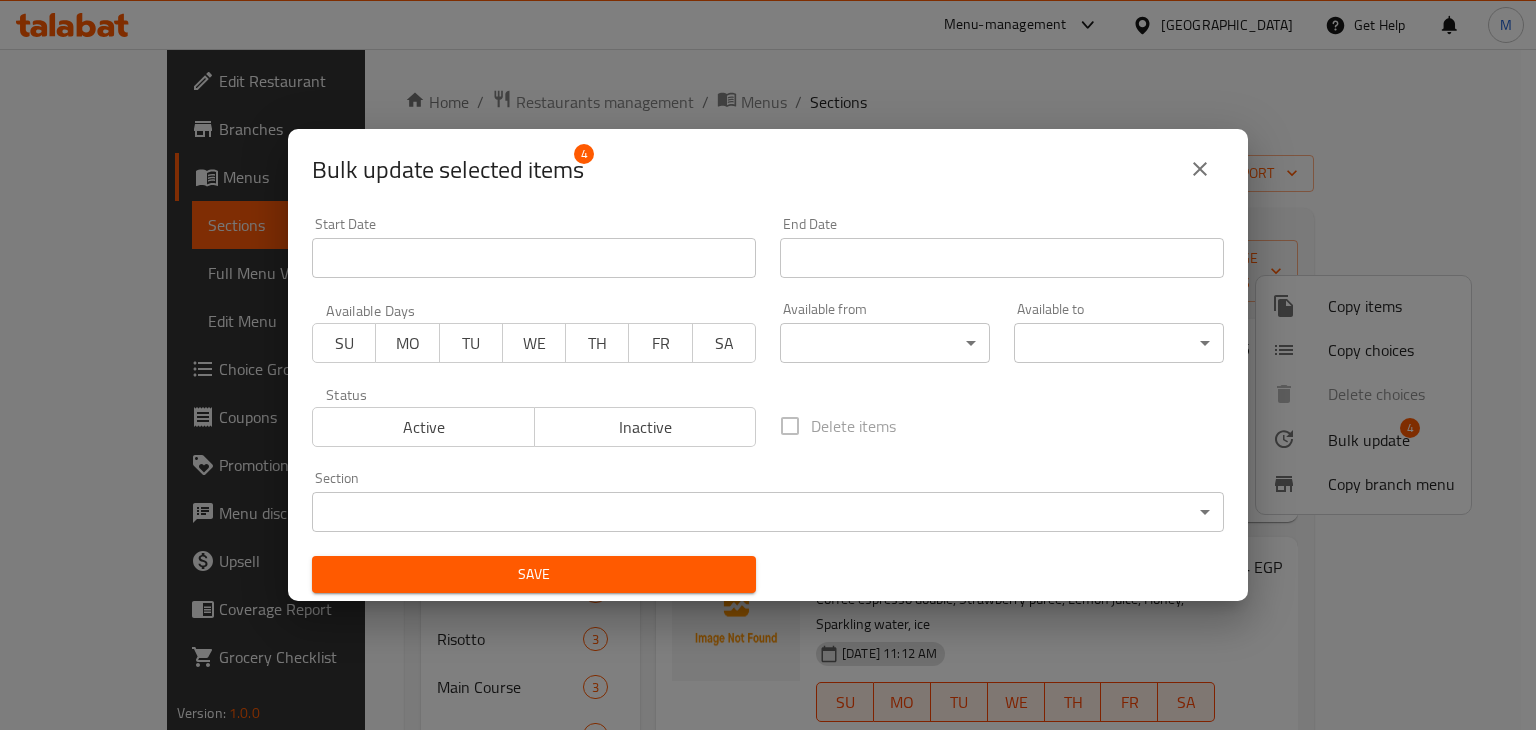 click on "​ Menu-management [GEOGRAPHIC_DATA] Get Help M   Edit Restaurant   Branches   Menus   Sections   Full Menu View   Edit Menu   Choice Groups   Coupons   Promotions   Menu disclaimer   Upsell   Coverage Report   Grocery Checklist  Version:    1.0.0  Get support on:    Support.OpsPlatform Home / Restaurants management / Menus / Sections Oroblanco Open import export Menu sections Matcha 8 Grazing Boards 2 Bite a Fried 5 Salads 5 Benedict 2 Pasta 3 Risotto 3 Main Course 3 Appetizer 1 Pancakes Bites 3 Cubanos 3 Rock Toast 2 	Tea 12 Signatures 17 White 27 Black 11 Water 3 Juices 3 Food 0 Sandwiches  baguette 5 Sourdough 3 Chia pudding 3 Sun Side Egg 2 Omelets 6 Freshly Baked 12 Sweet fork 12 Bar list 0 Kitchen list 0 Menu items espresso Add Sort Manage items Orange Martini   Signatures Coffee Espresso Double, Passion Puree, Honey, Orange Juice, Ice [DATE] 11:12 AM SU MO TU WE TH FR SA 155   EGP Strawberry Shot   Signatures Coffee espresso double, Strawberry puree, Lemon juice, Honey, Sparkling water, ice SU MO TU WE TH FR" at bounding box center (768, 389) 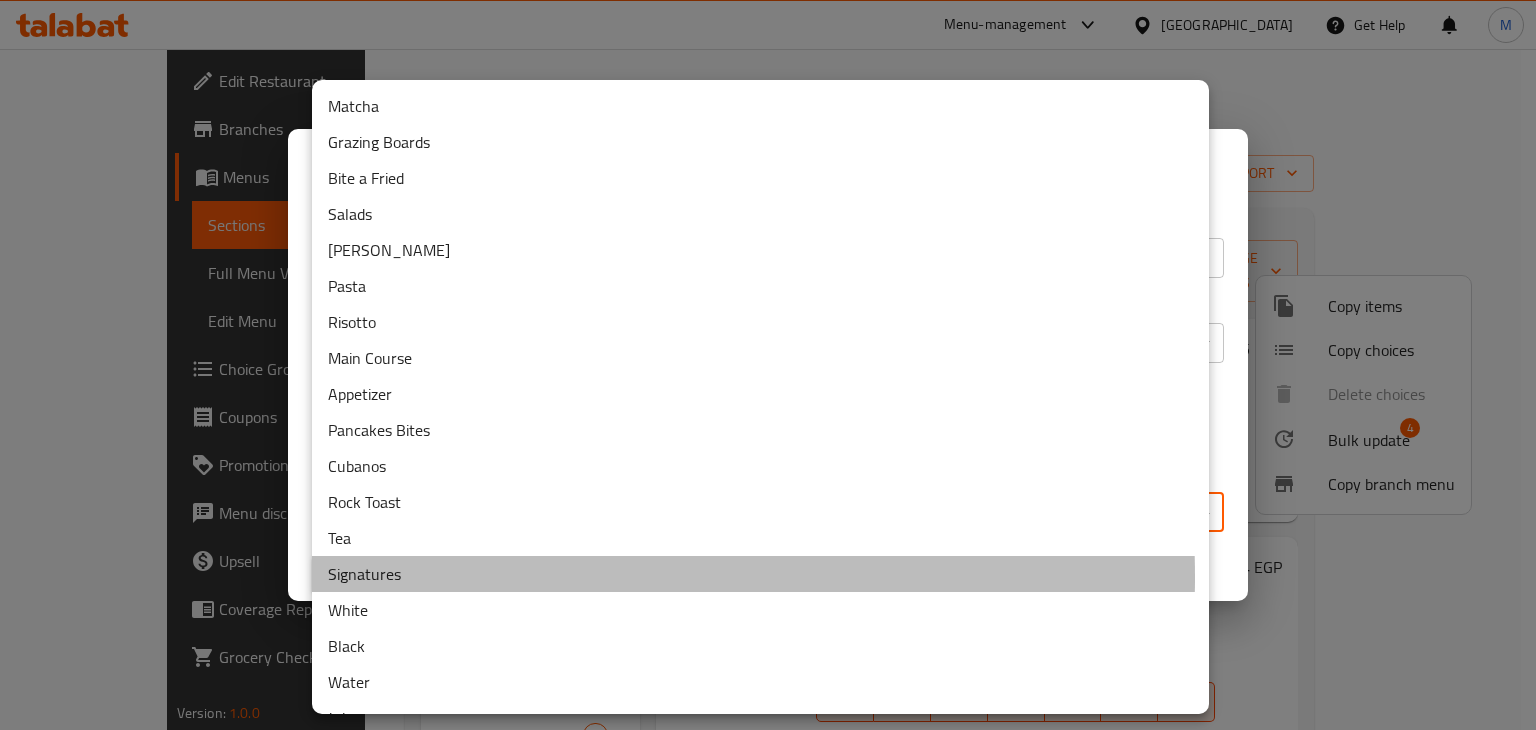 click on "Signatures" at bounding box center [760, 574] 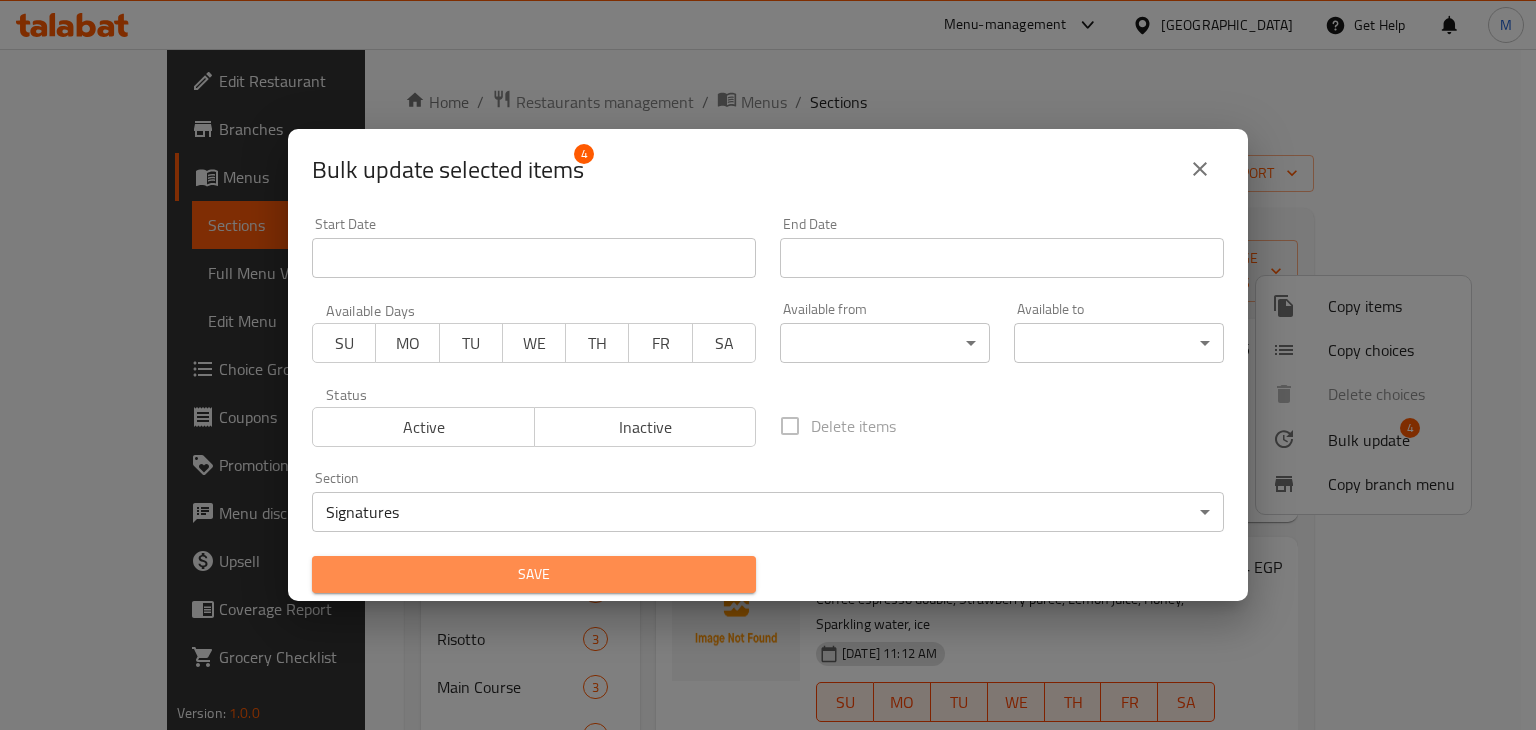 click on "Save" at bounding box center (534, 574) 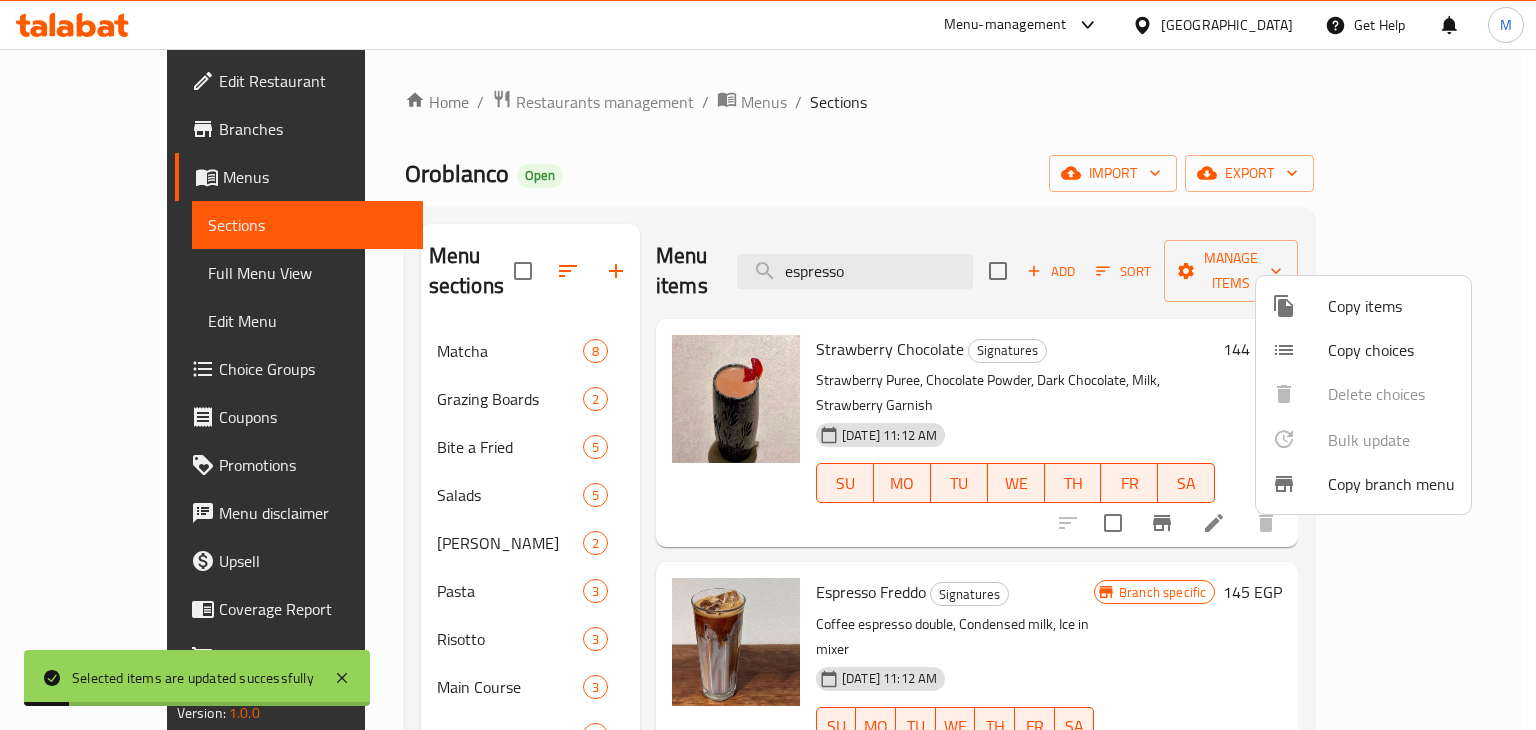 click at bounding box center [768, 365] 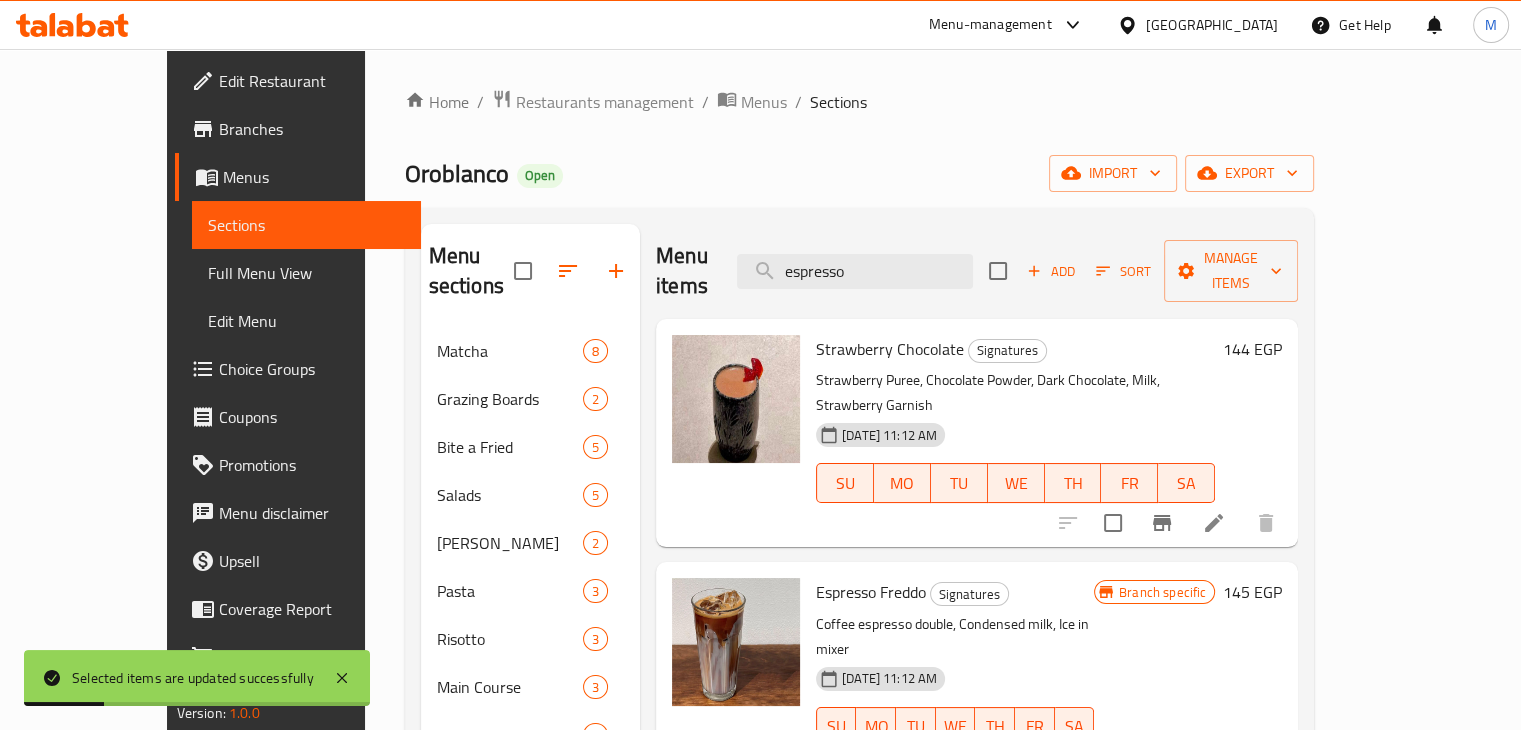 click on "espresso" at bounding box center (855, 271) 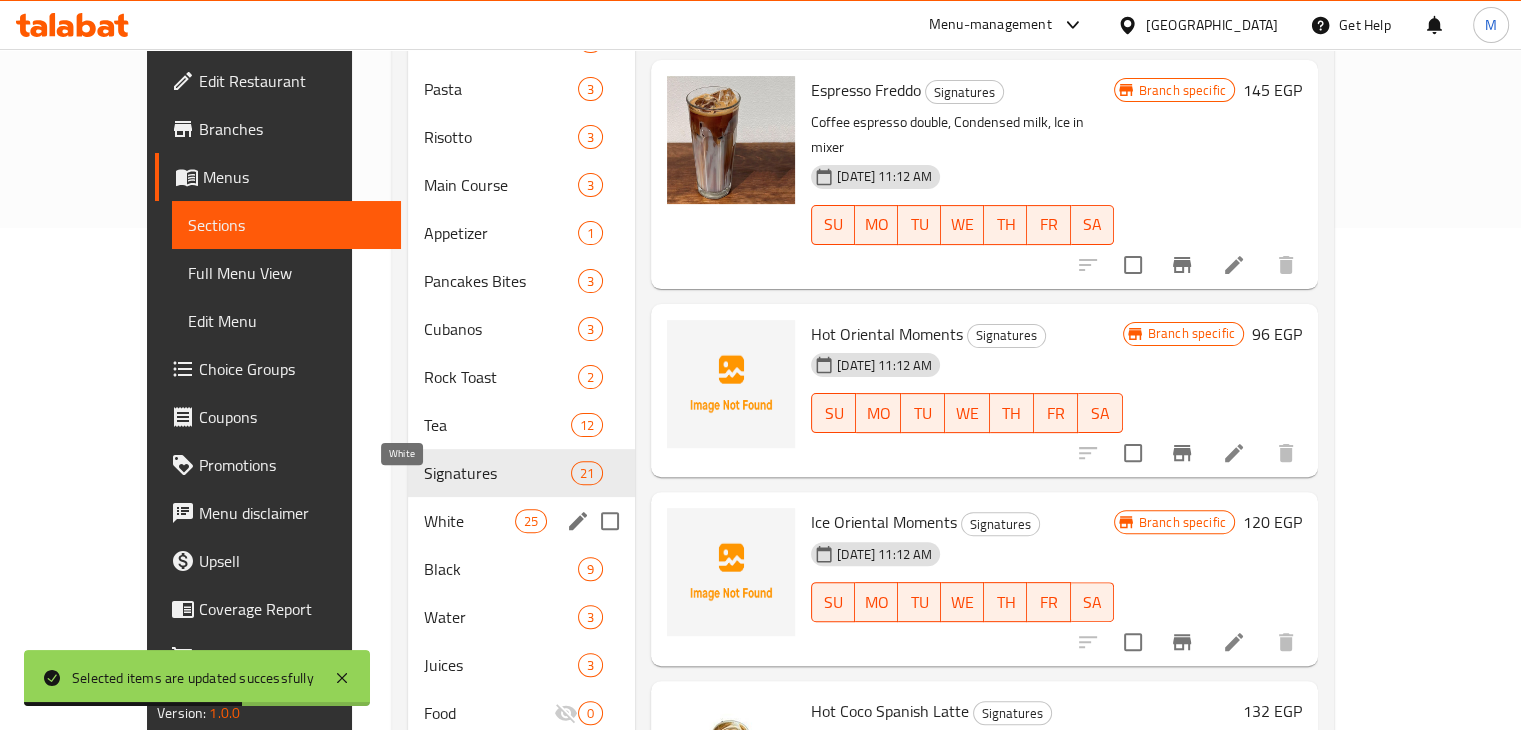 scroll, scrollTop: 508, scrollLeft: 0, axis: vertical 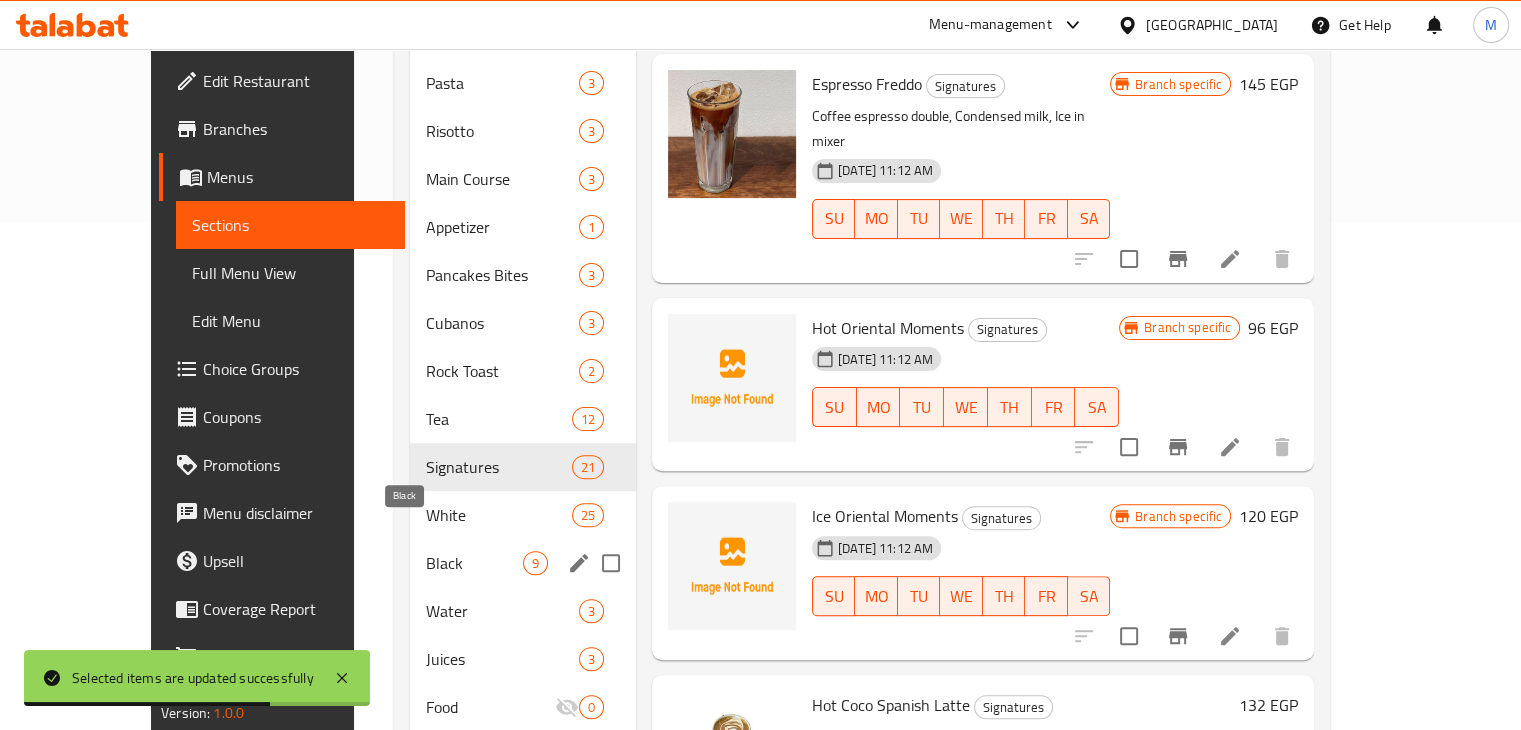 click on "Black" at bounding box center (474, 563) 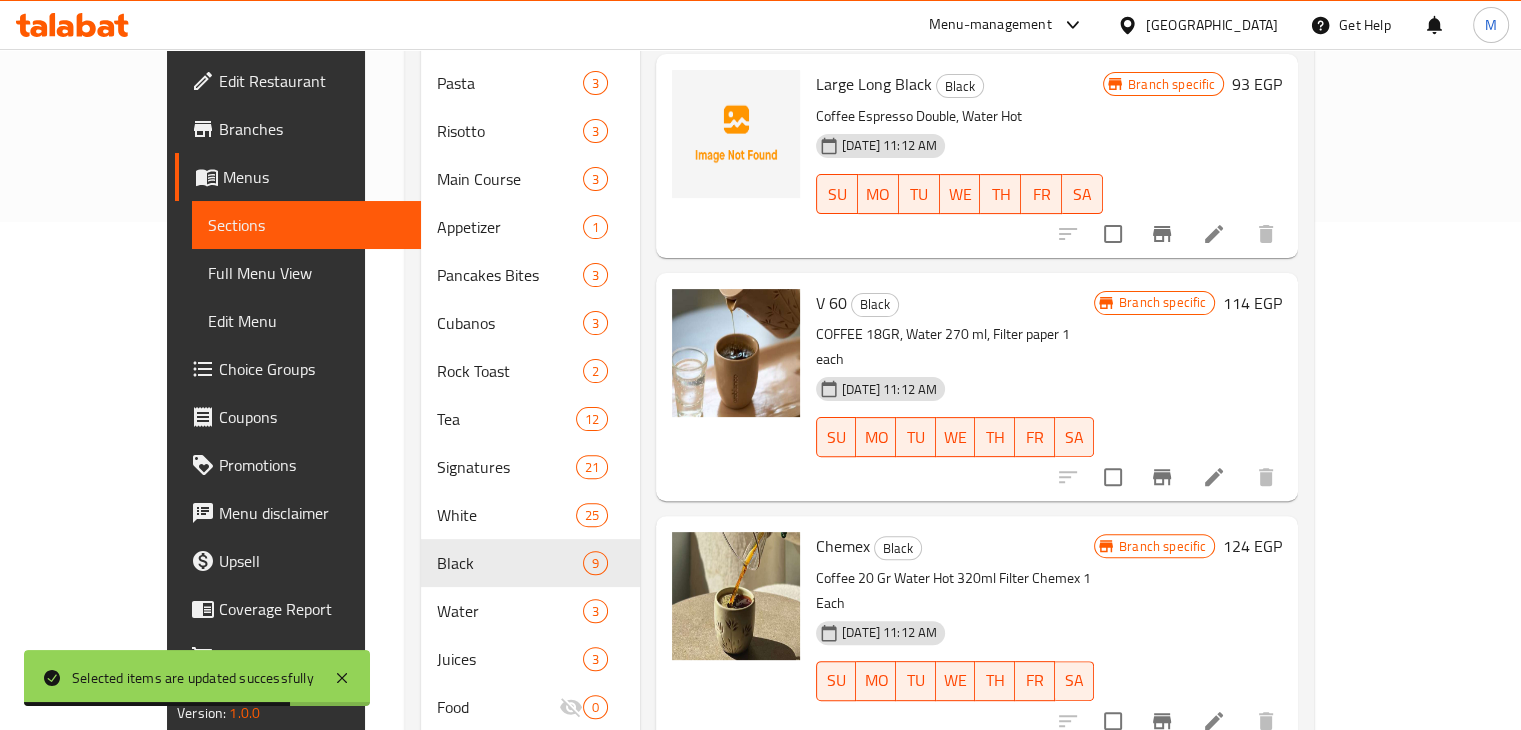 click on "SU" at bounding box center [836, 437] 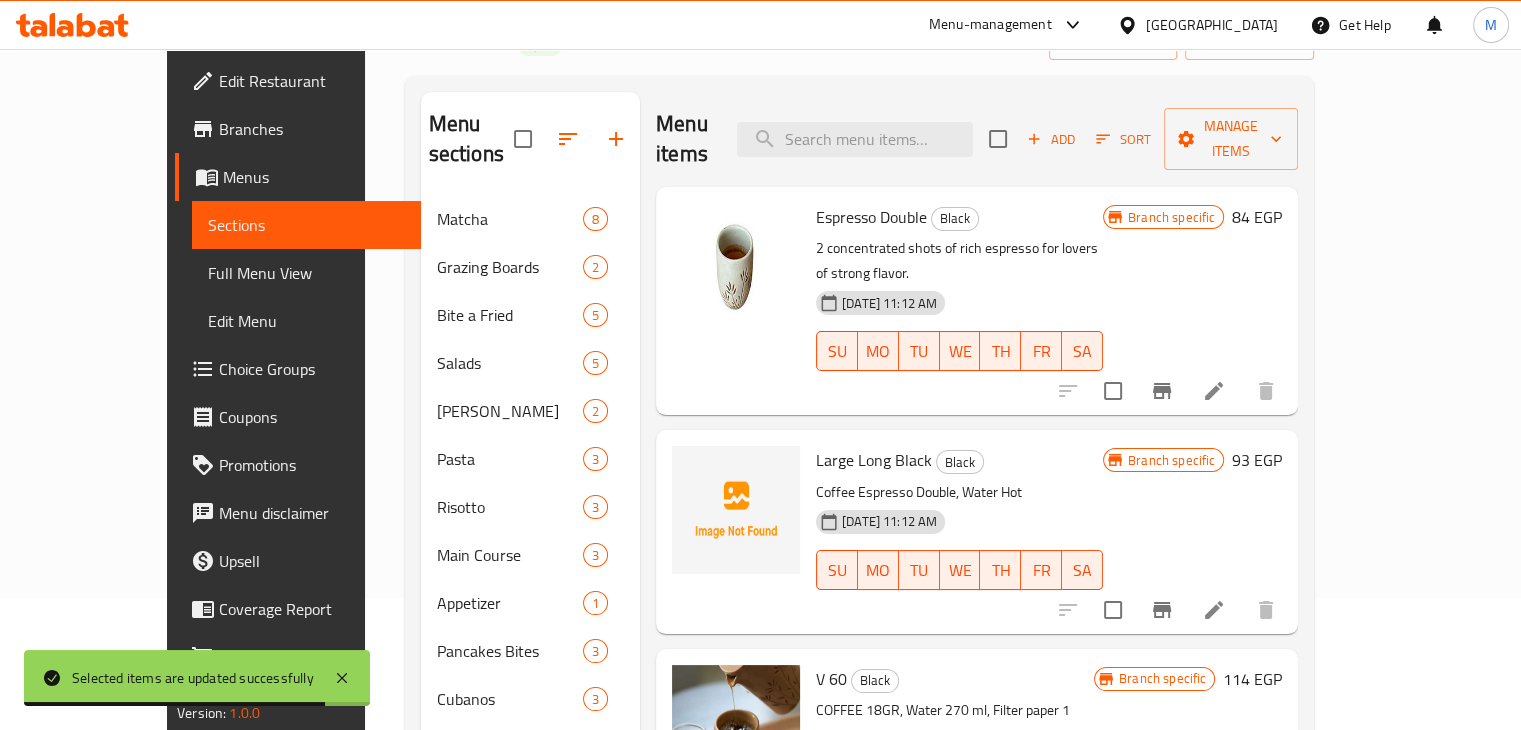 scroll, scrollTop: 130, scrollLeft: 0, axis: vertical 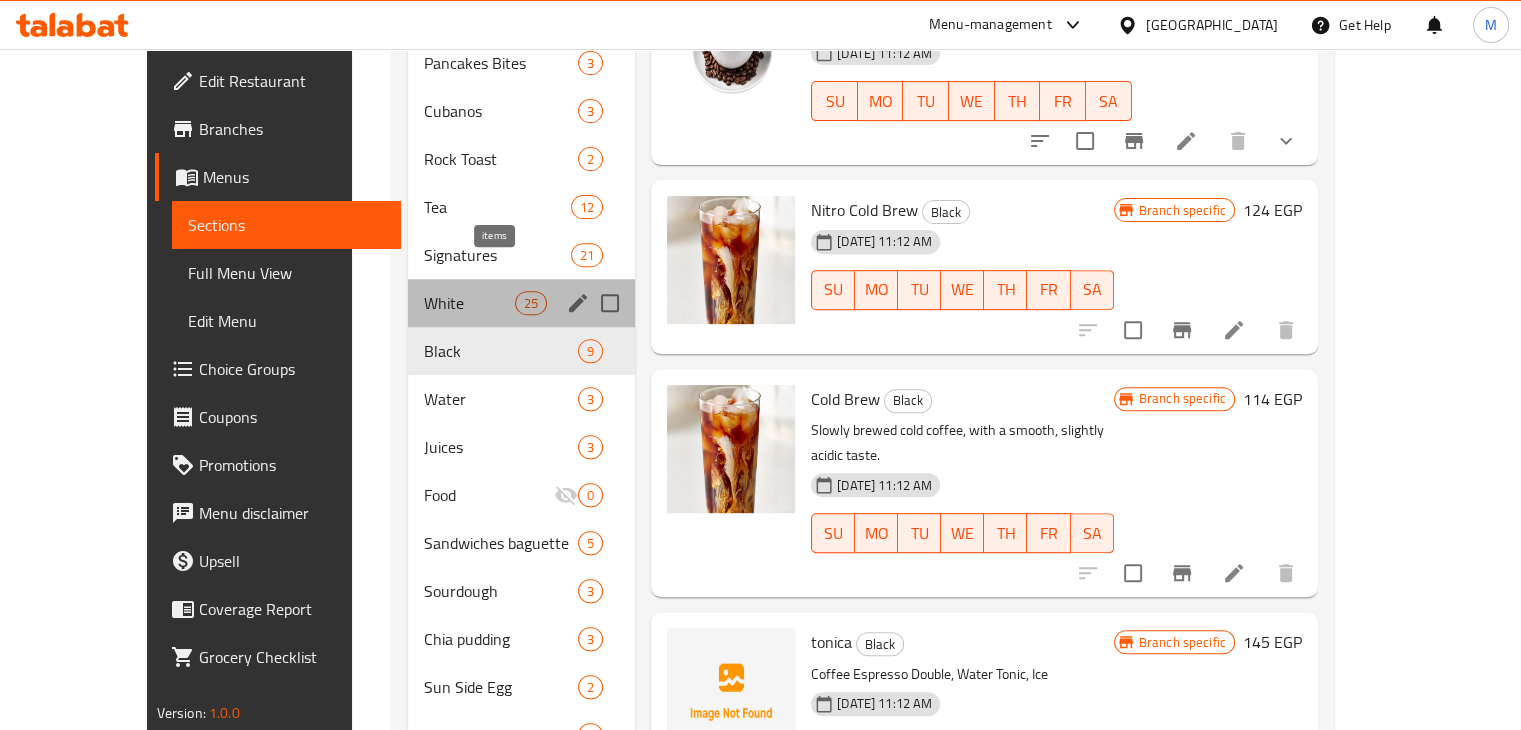 click on "25" at bounding box center (531, 303) 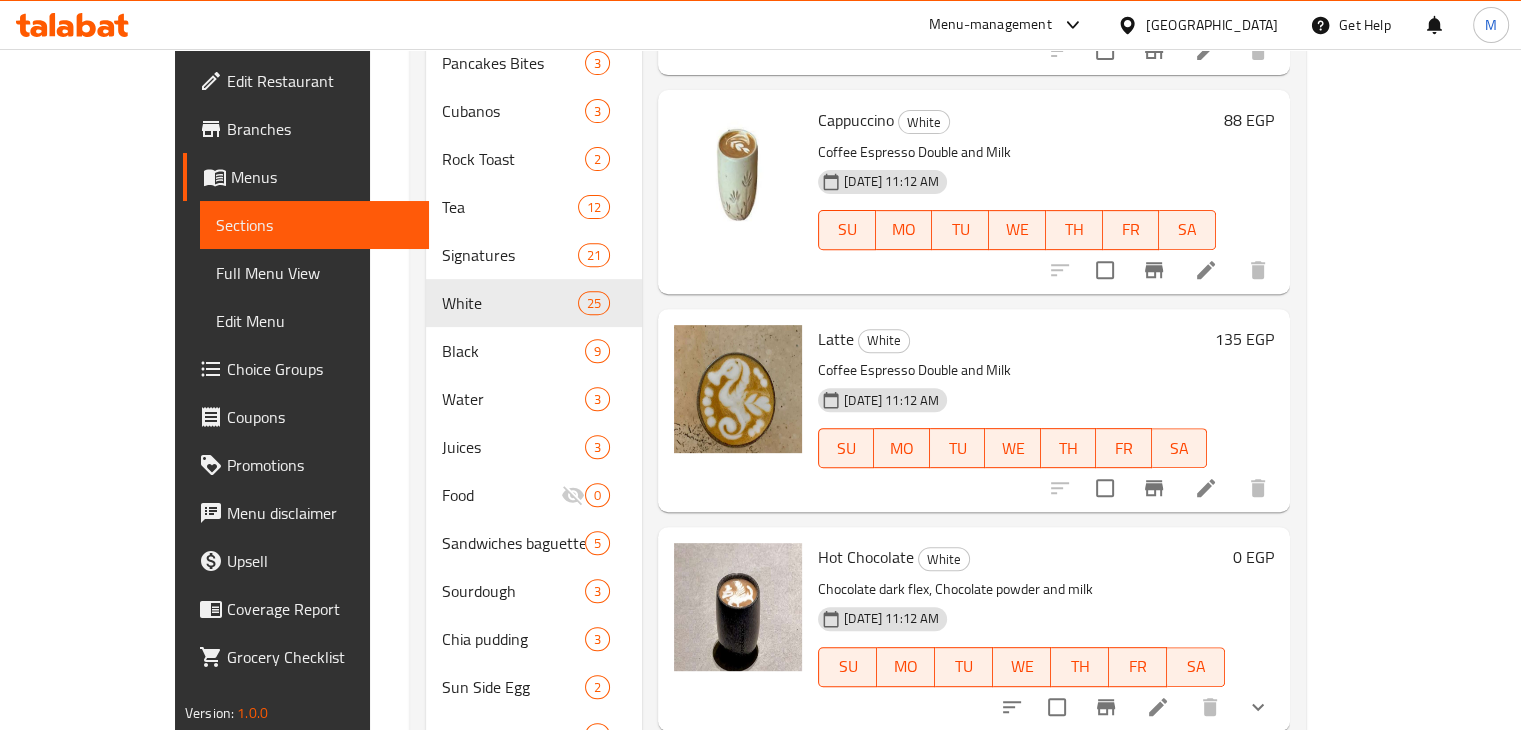 scroll, scrollTop: 0, scrollLeft: 0, axis: both 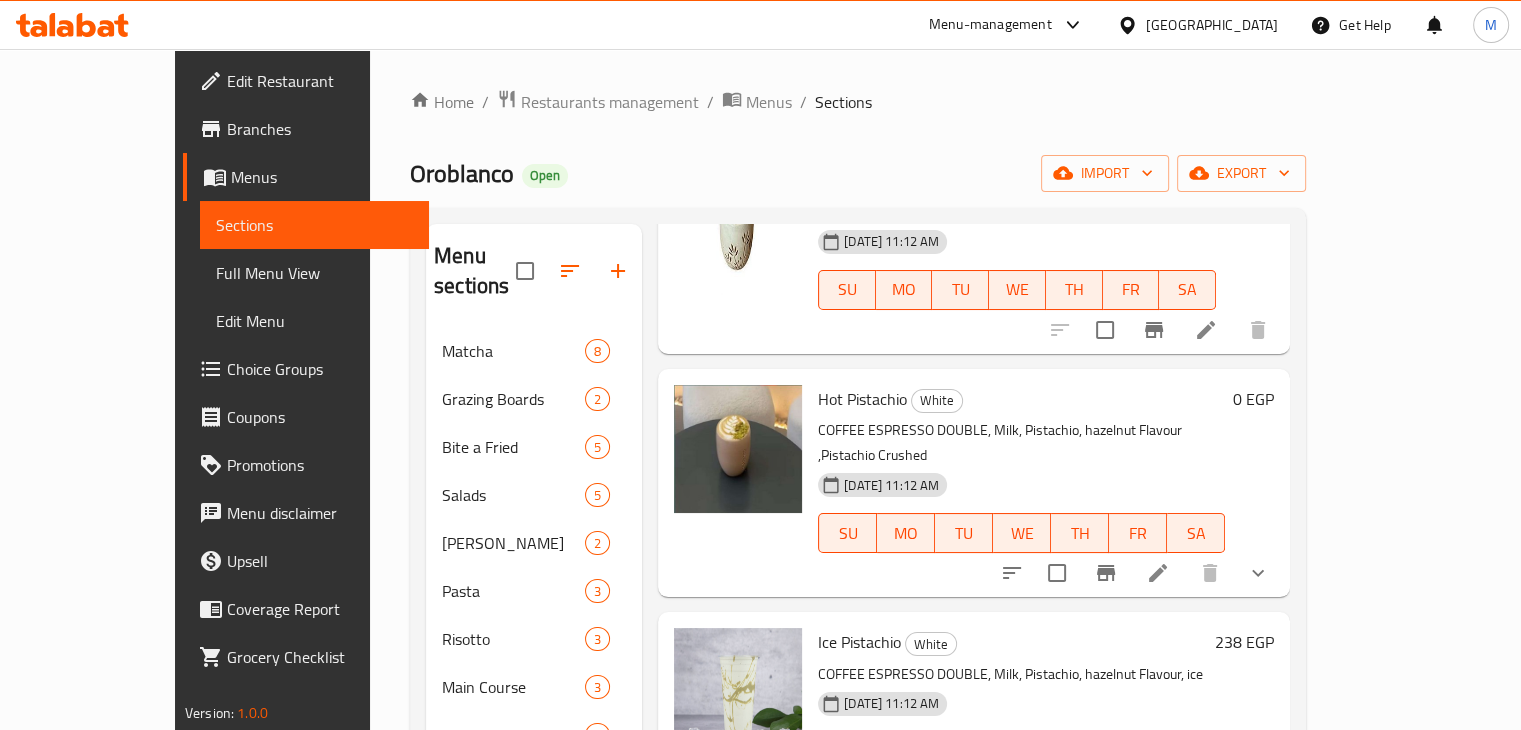 click at bounding box center (1057, 573) 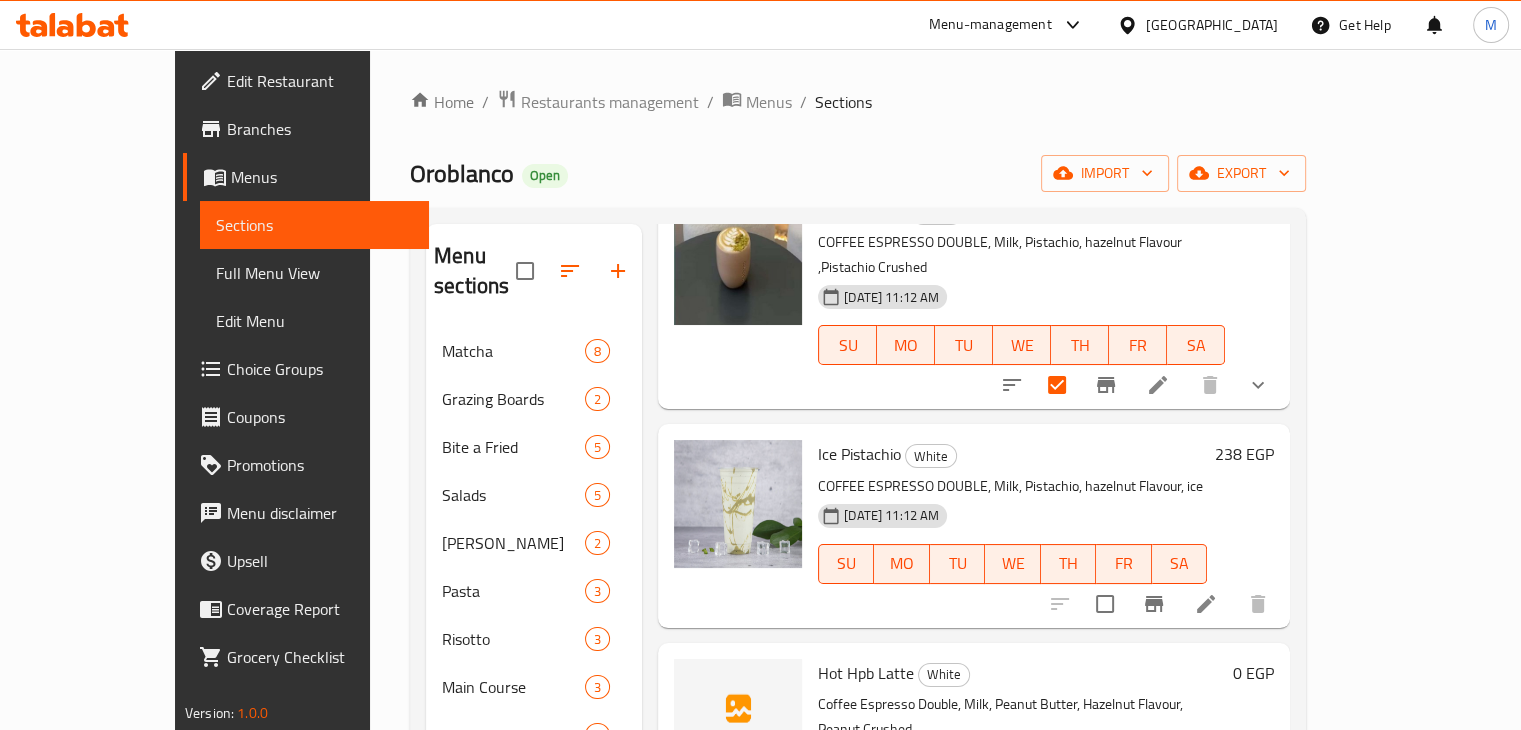 scroll, scrollTop: 1912, scrollLeft: 0, axis: vertical 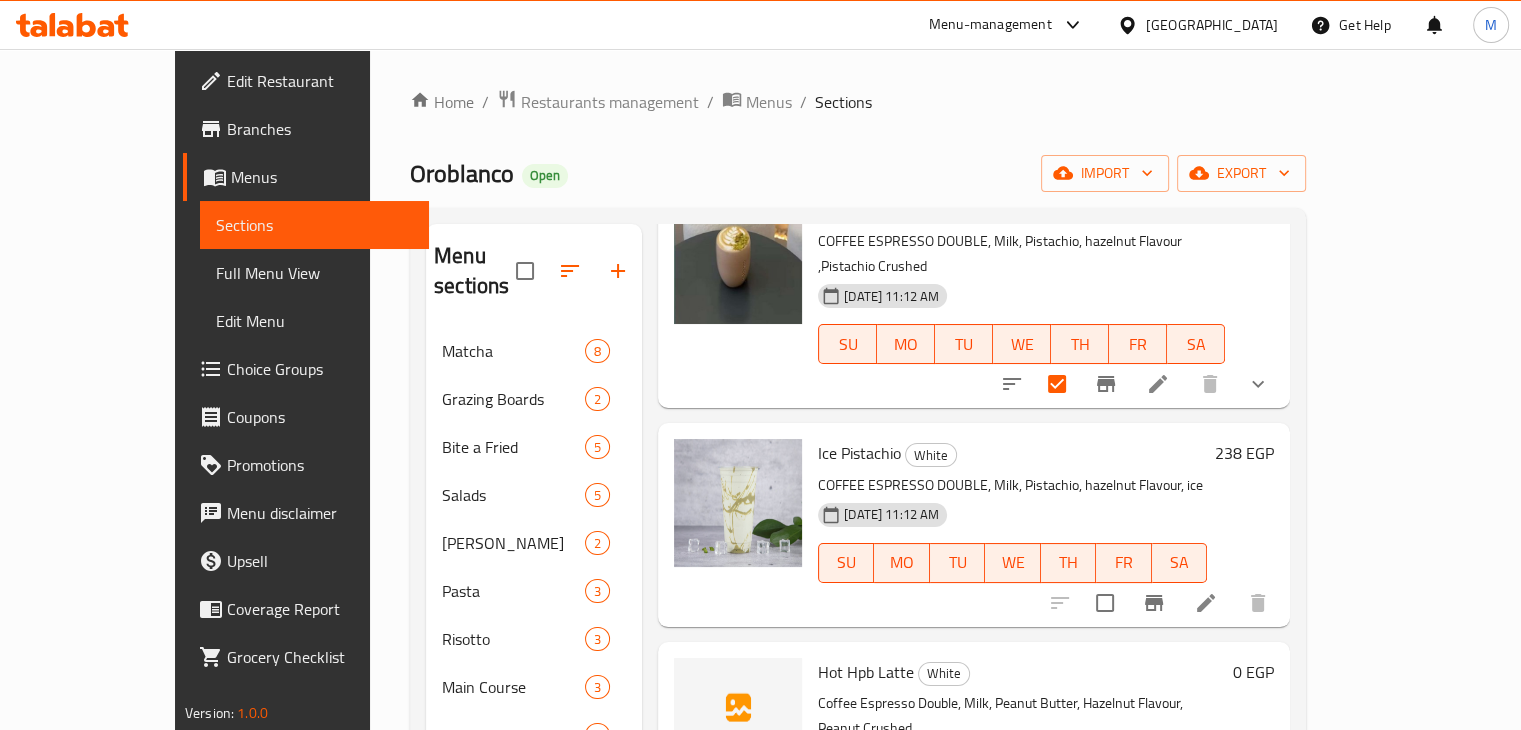 click at bounding box center (1105, 603) 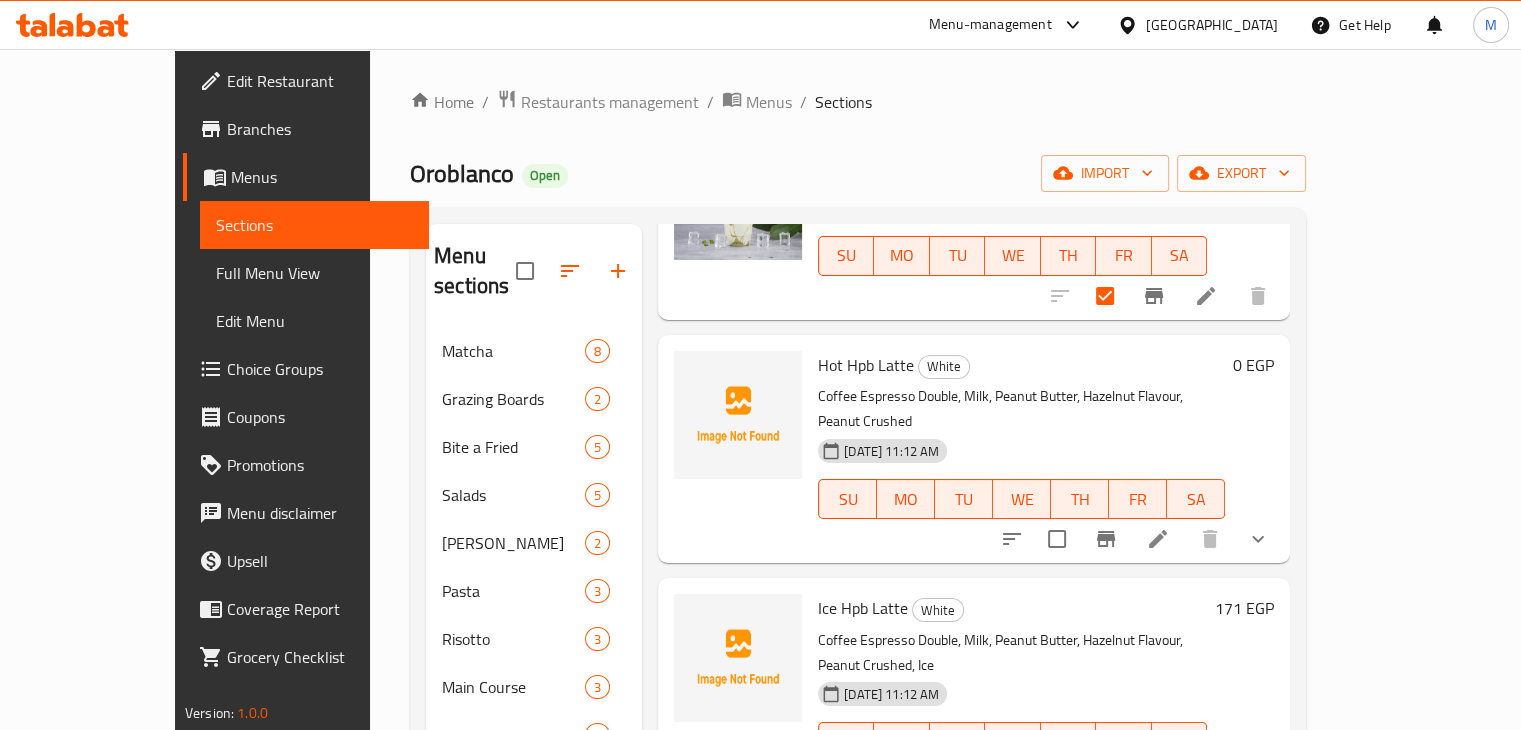 scroll, scrollTop: 2220, scrollLeft: 0, axis: vertical 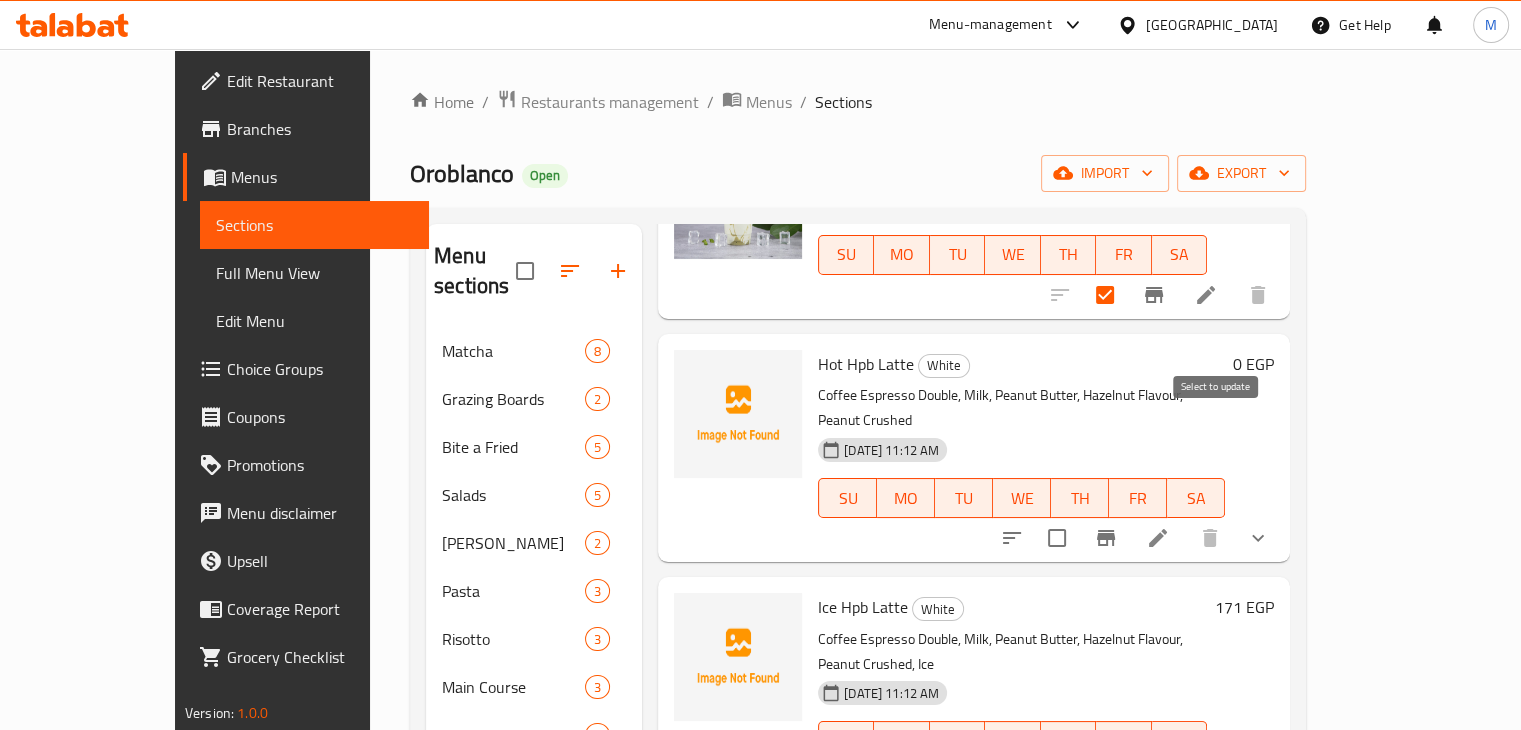 click at bounding box center (1057, 538) 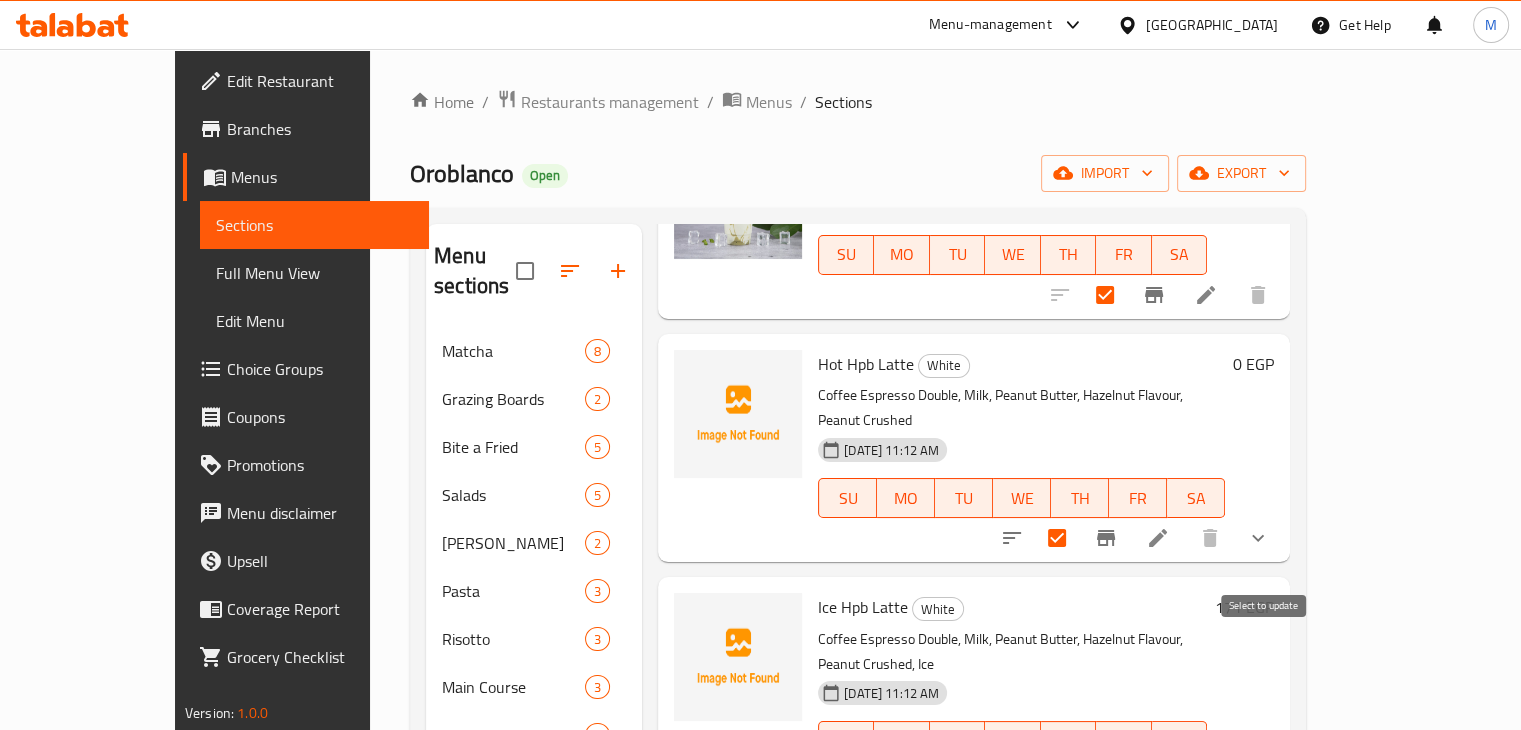 click at bounding box center [1105, 781] 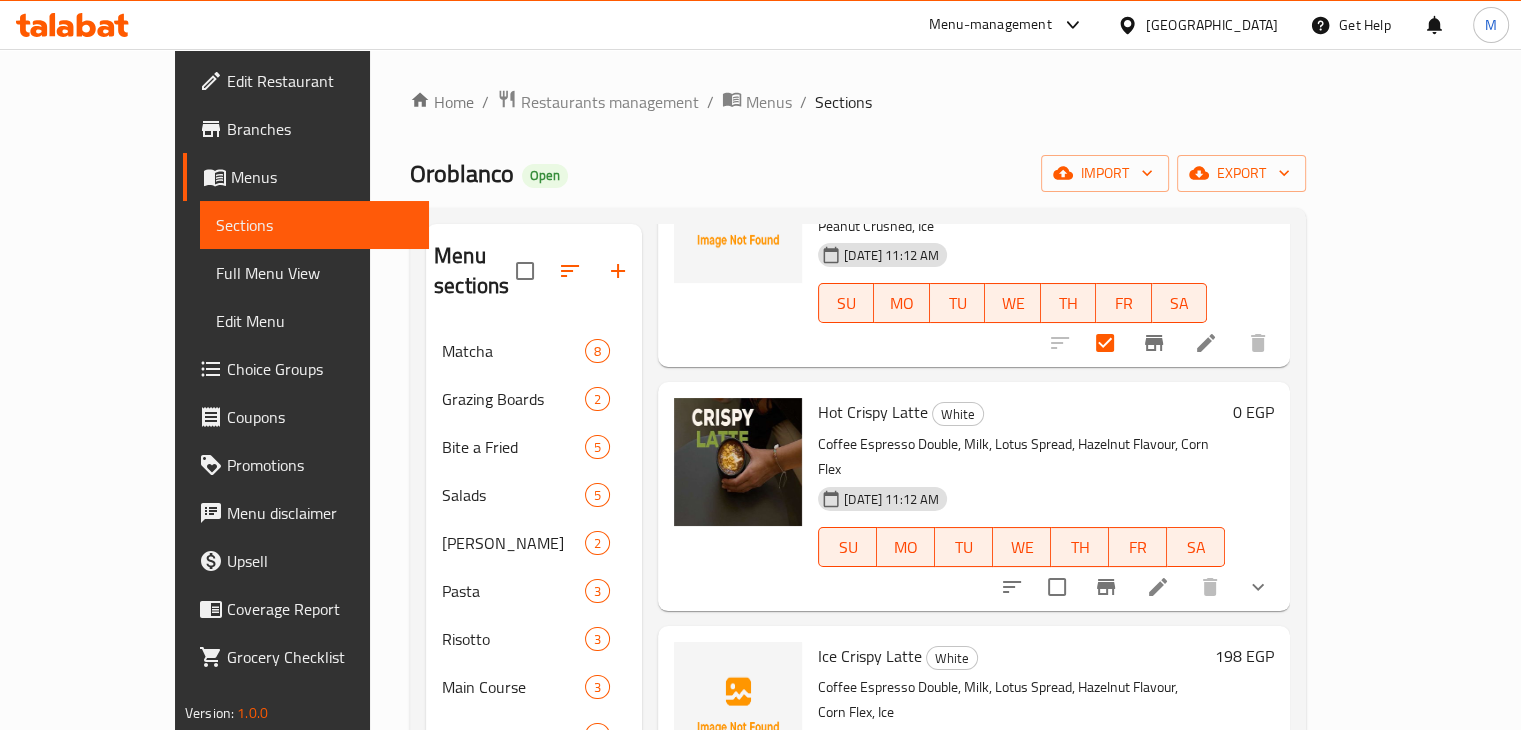 scroll, scrollTop: 2660, scrollLeft: 0, axis: vertical 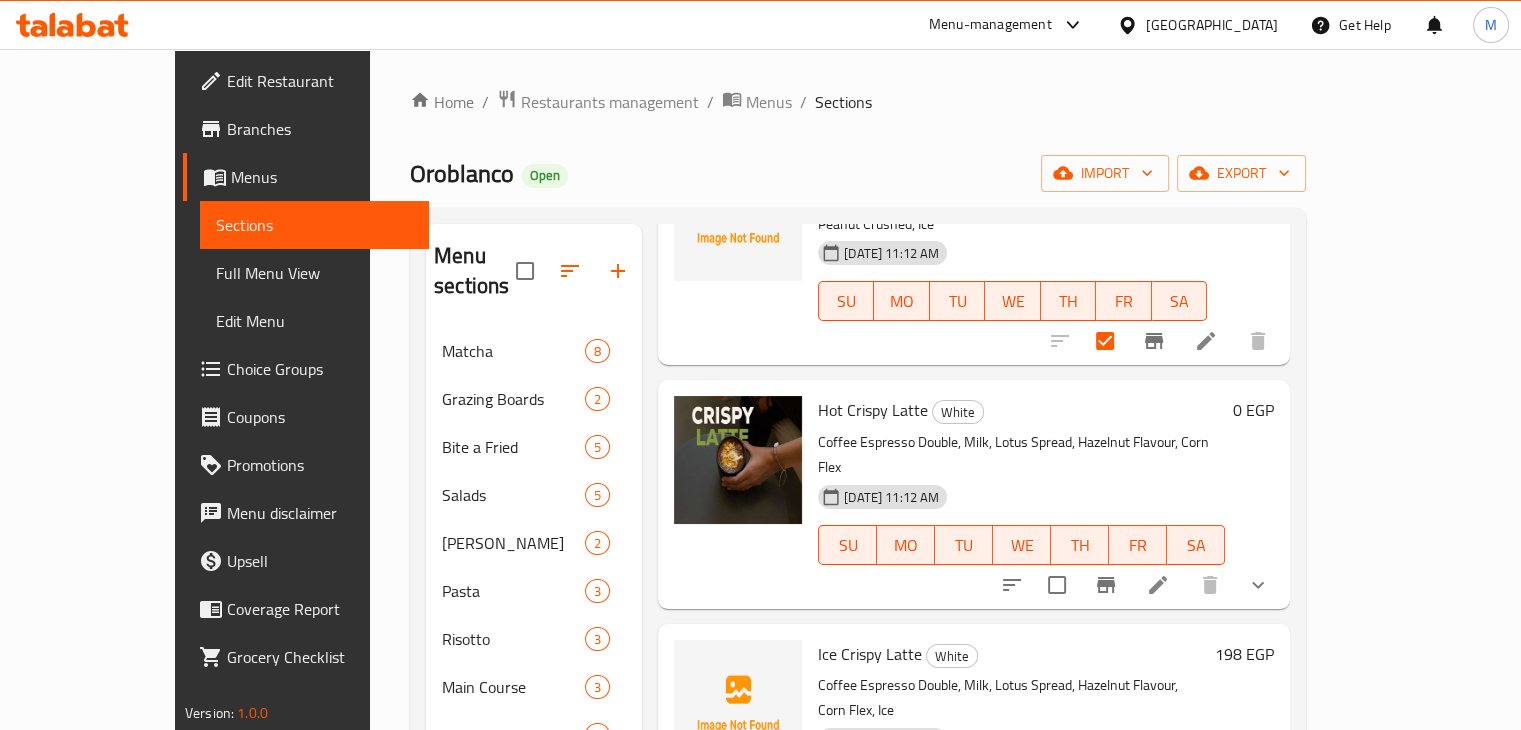 click at bounding box center [1057, 585] 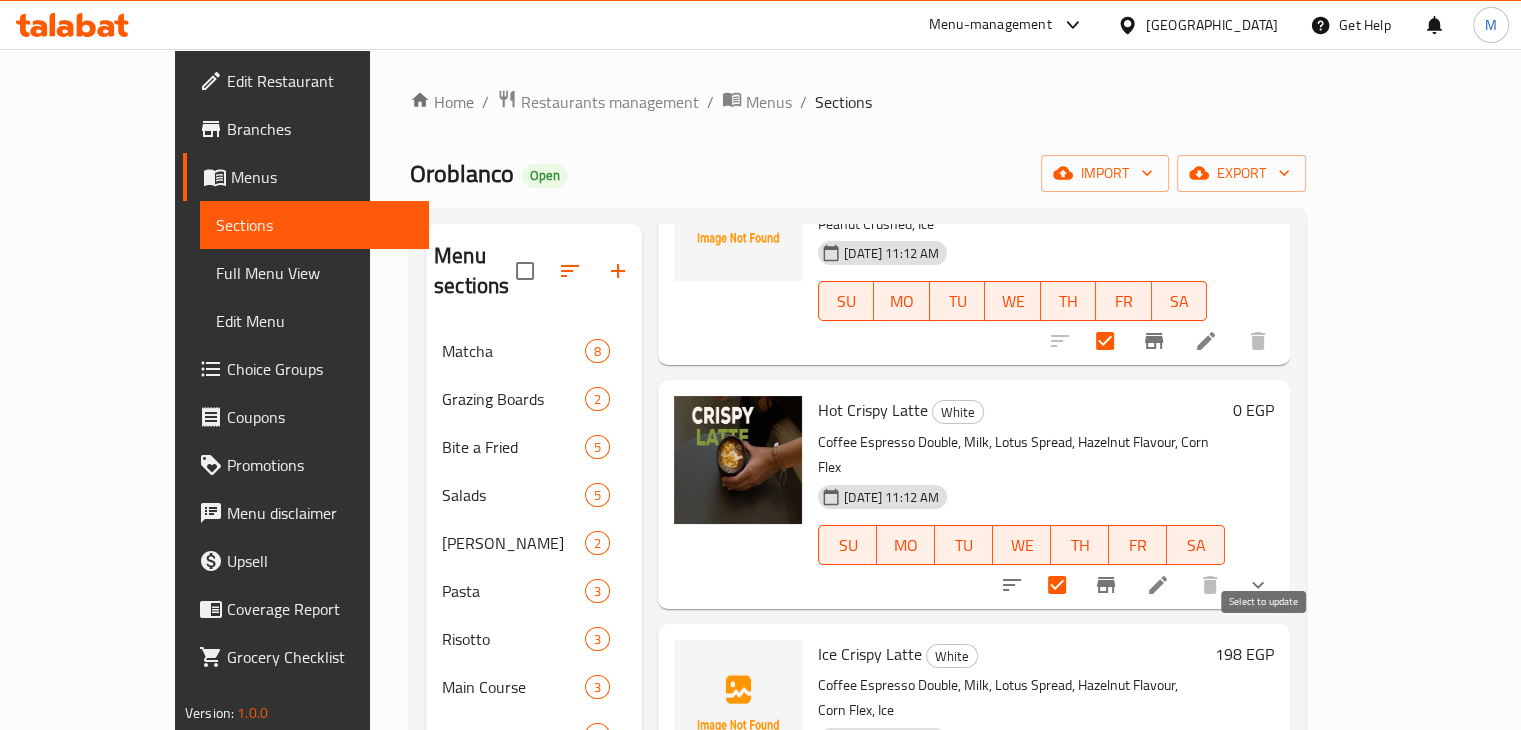 click at bounding box center [1105, 828] 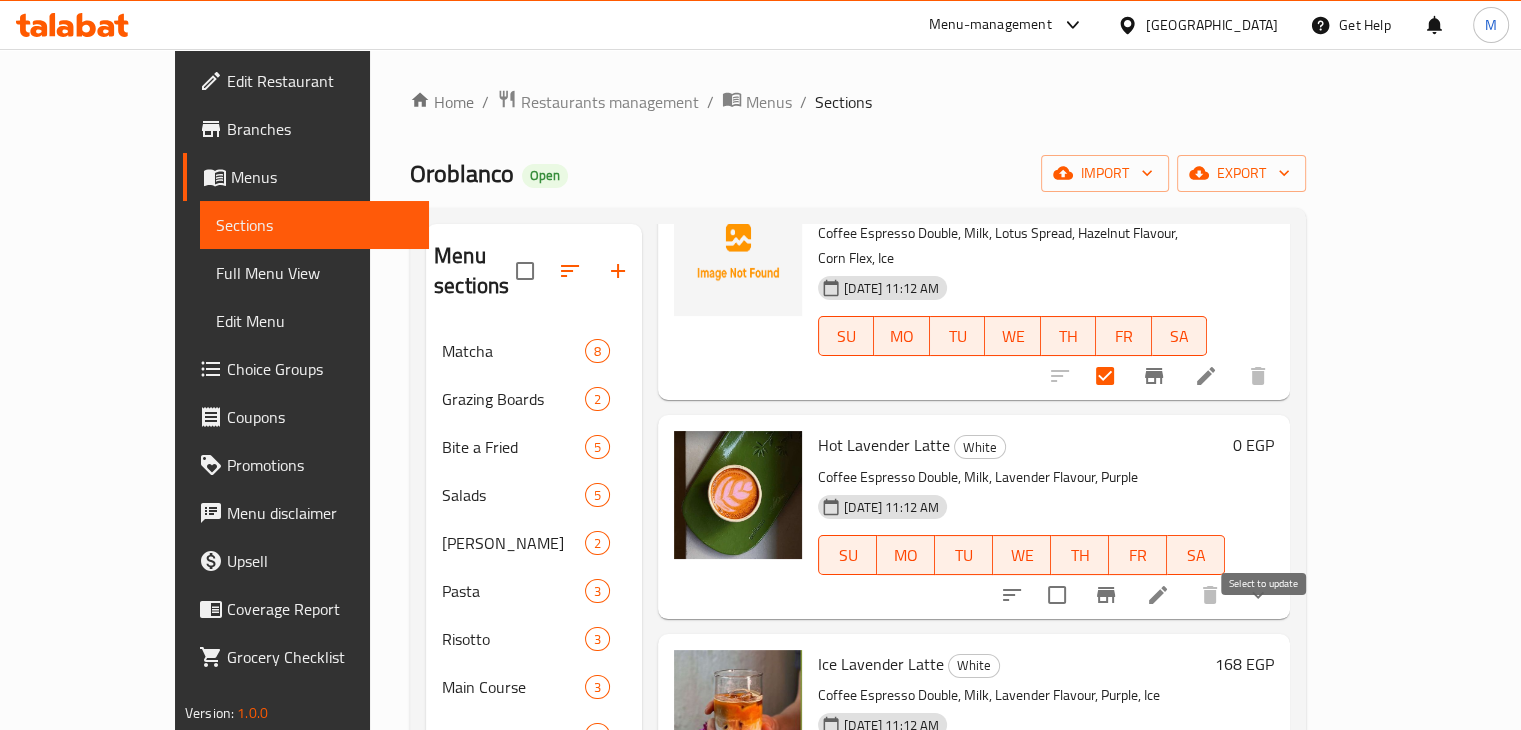 scroll, scrollTop: 3116, scrollLeft: 0, axis: vertical 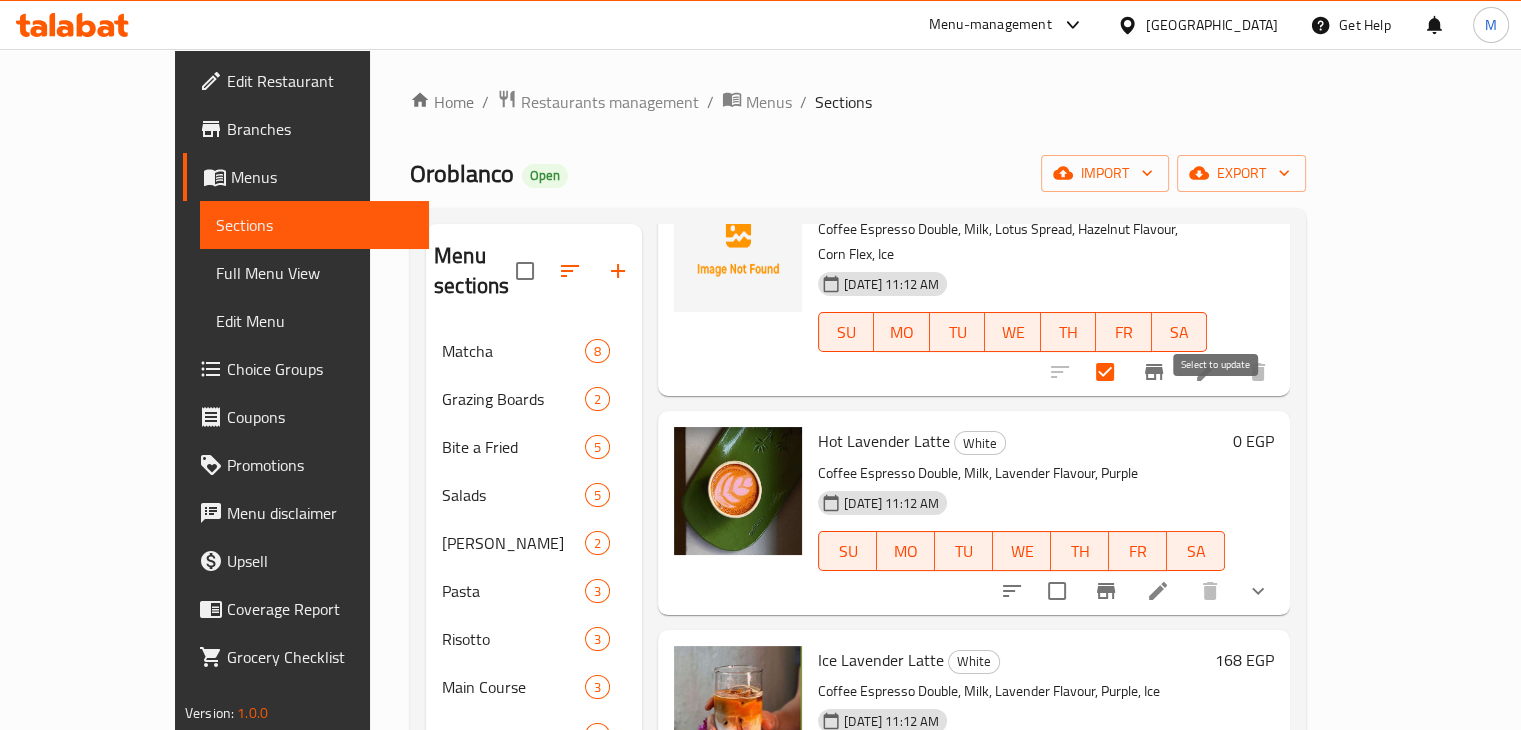 click at bounding box center [1057, 591] 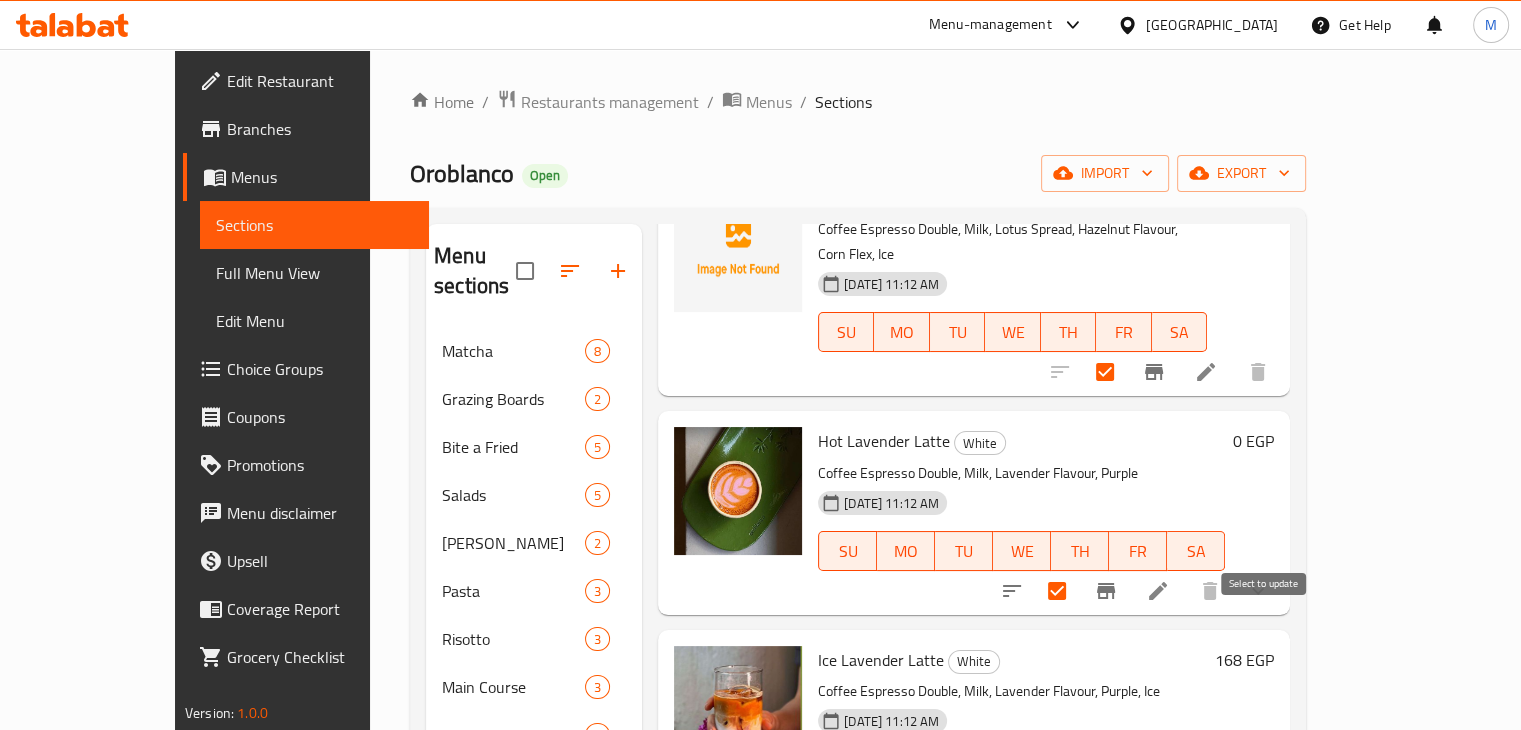 click at bounding box center (1105, 809) 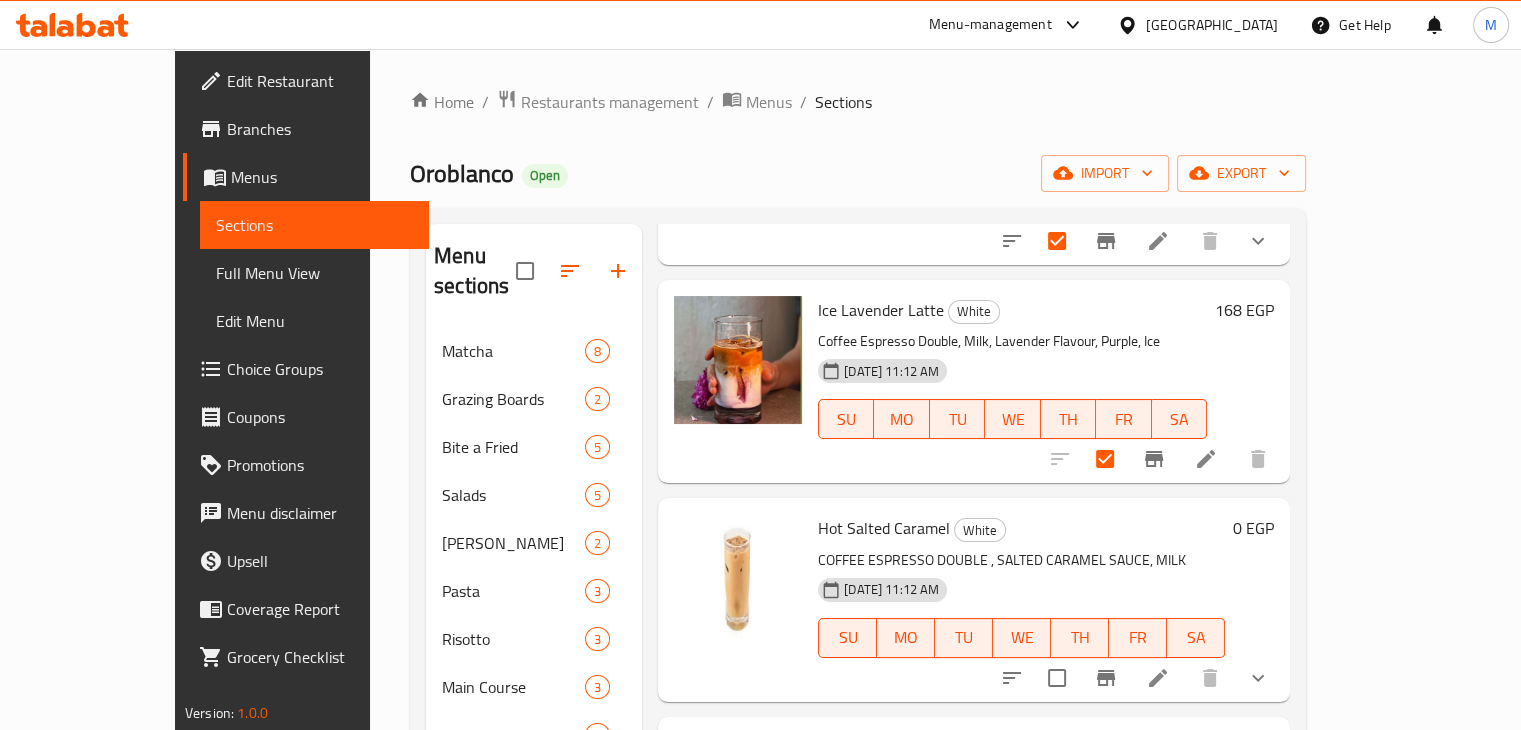 scroll, scrollTop: 3478, scrollLeft: 0, axis: vertical 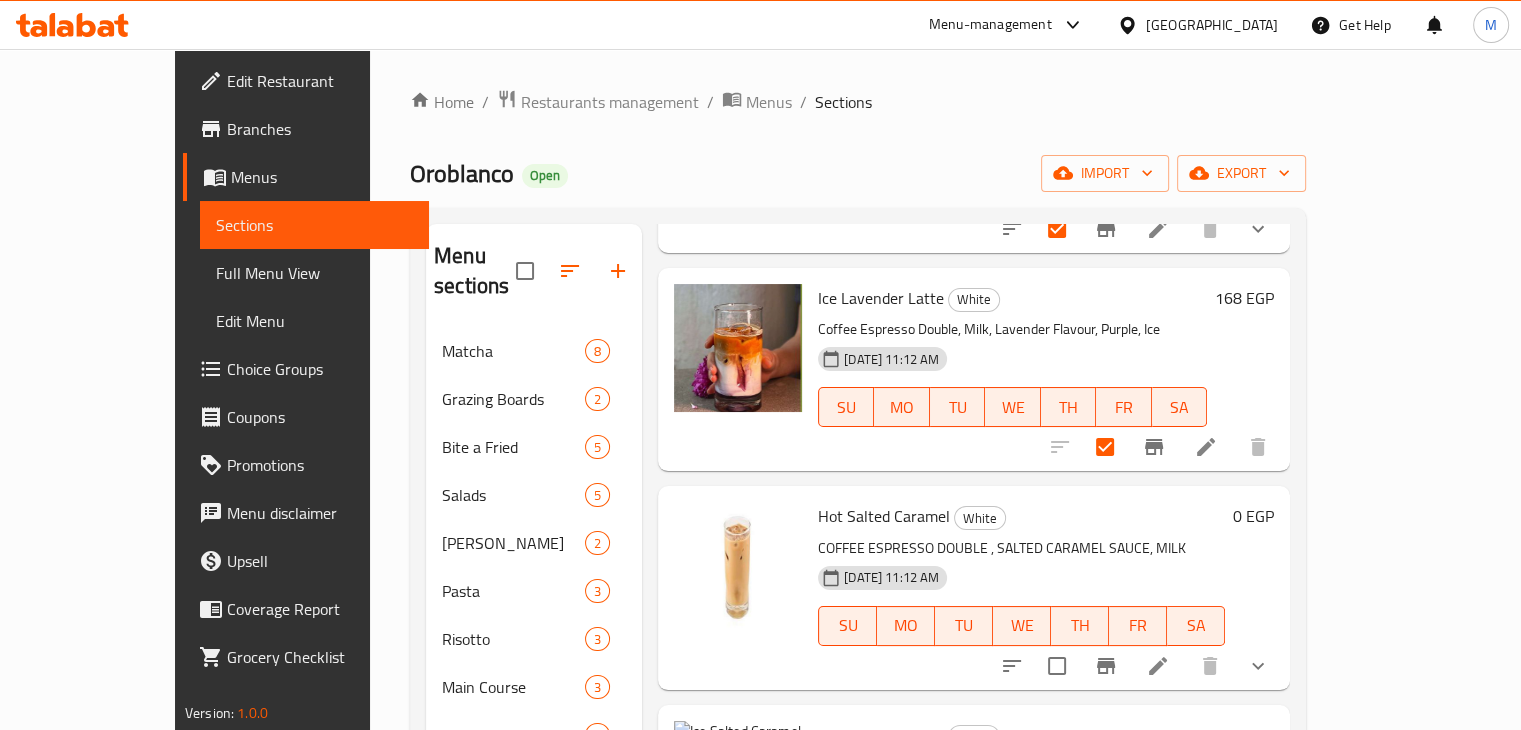 click at bounding box center (1057, 666) 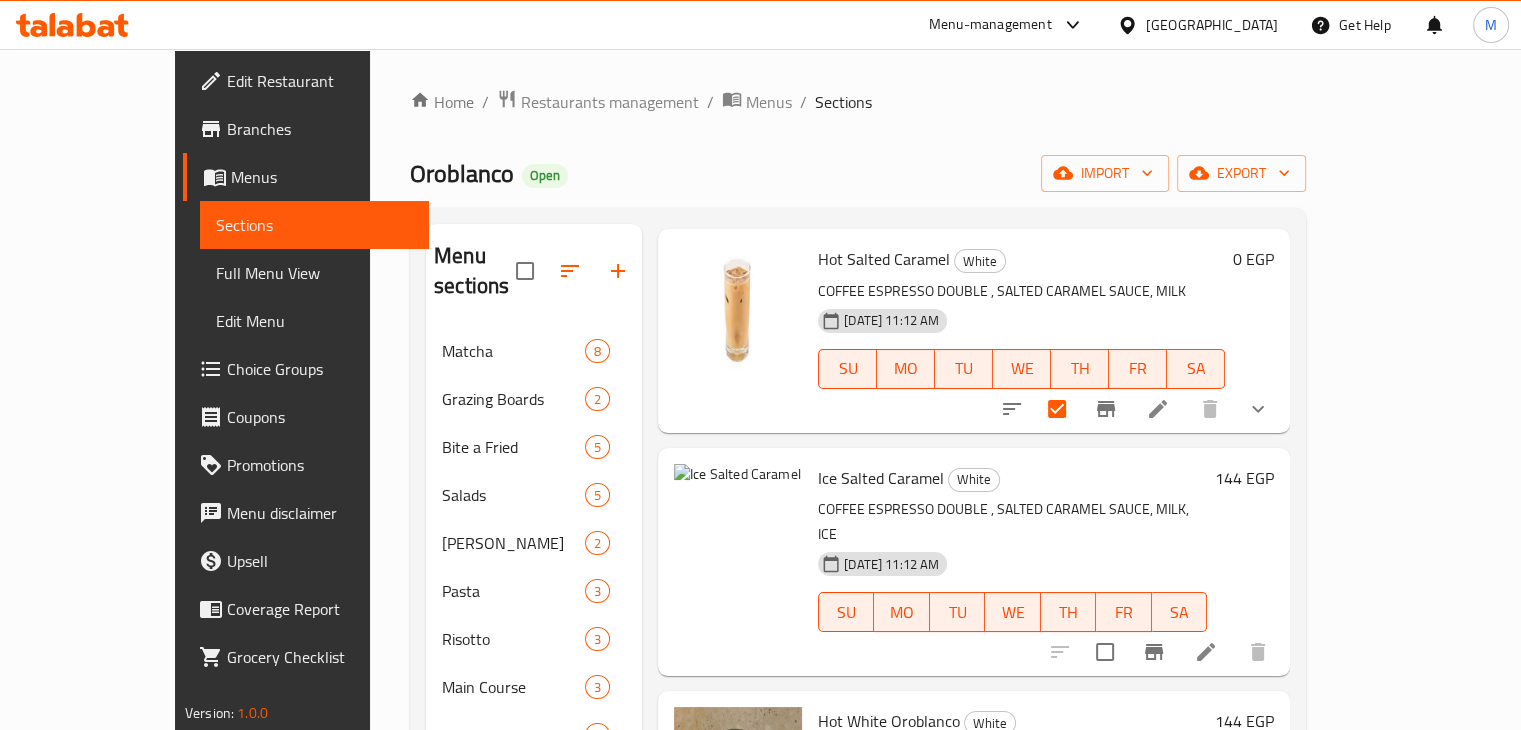 scroll, scrollTop: 3736, scrollLeft: 0, axis: vertical 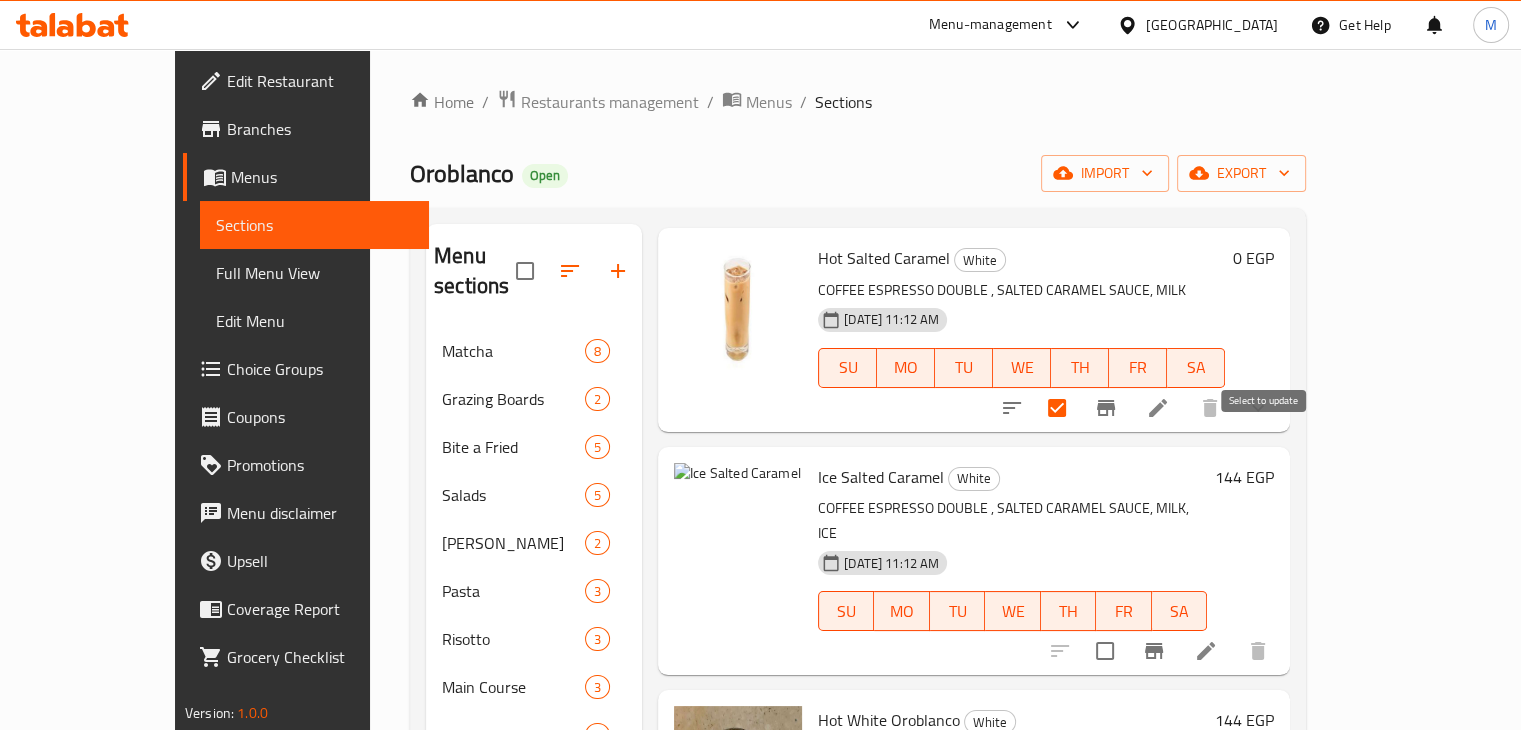 click at bounding box center (1105, 651) 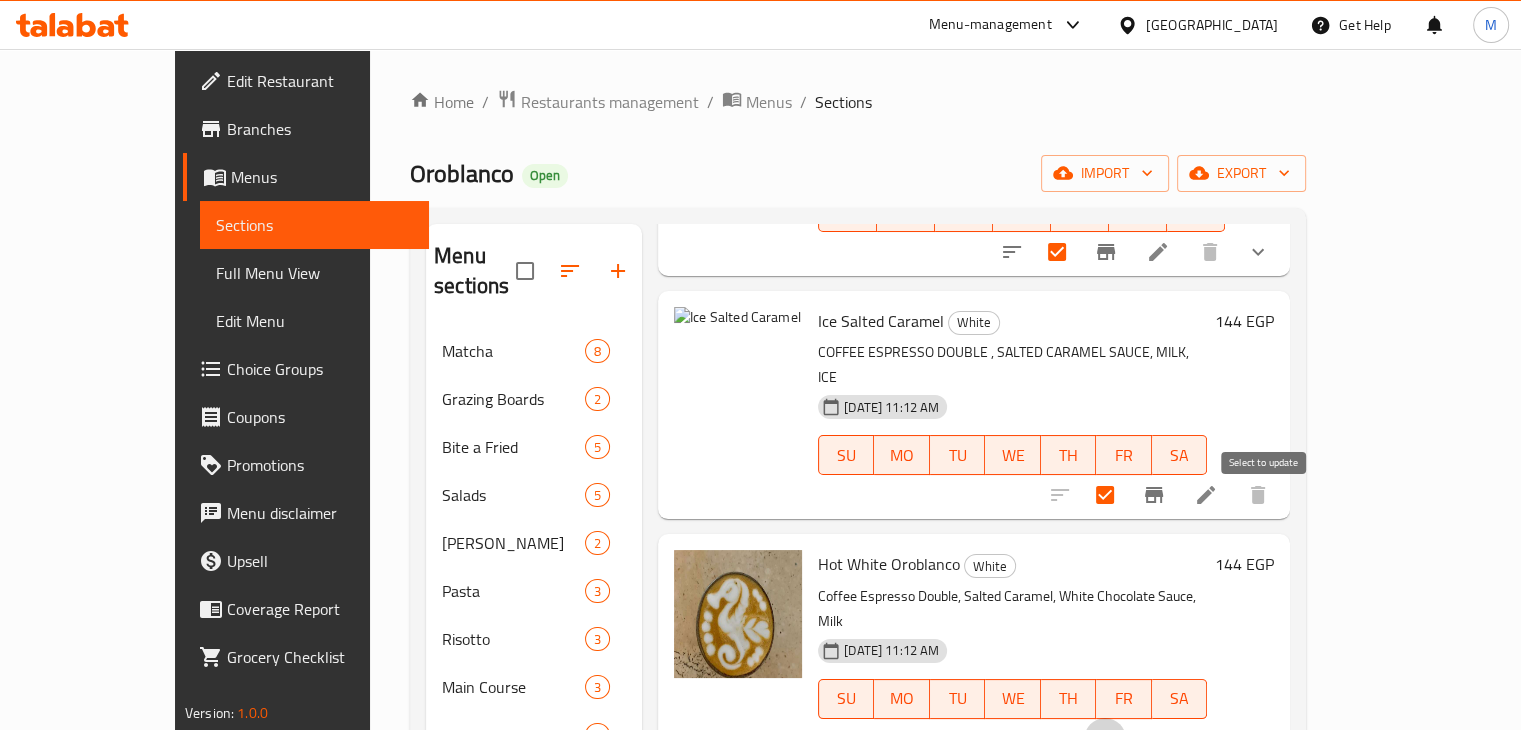 click at bounding box center (1105, 739) 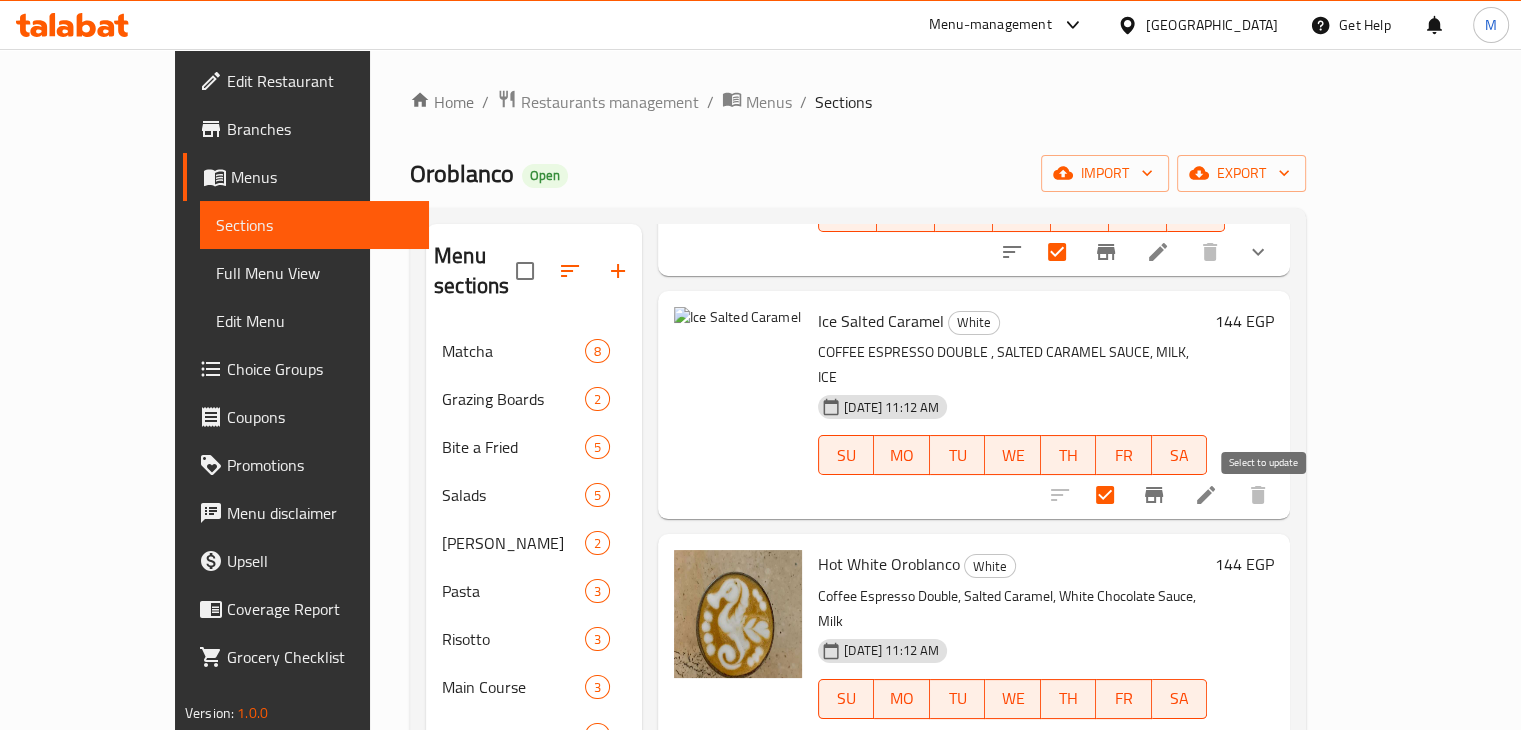 scroll, scrollTop: 4057, scrollLeft: 0, axis: vertical 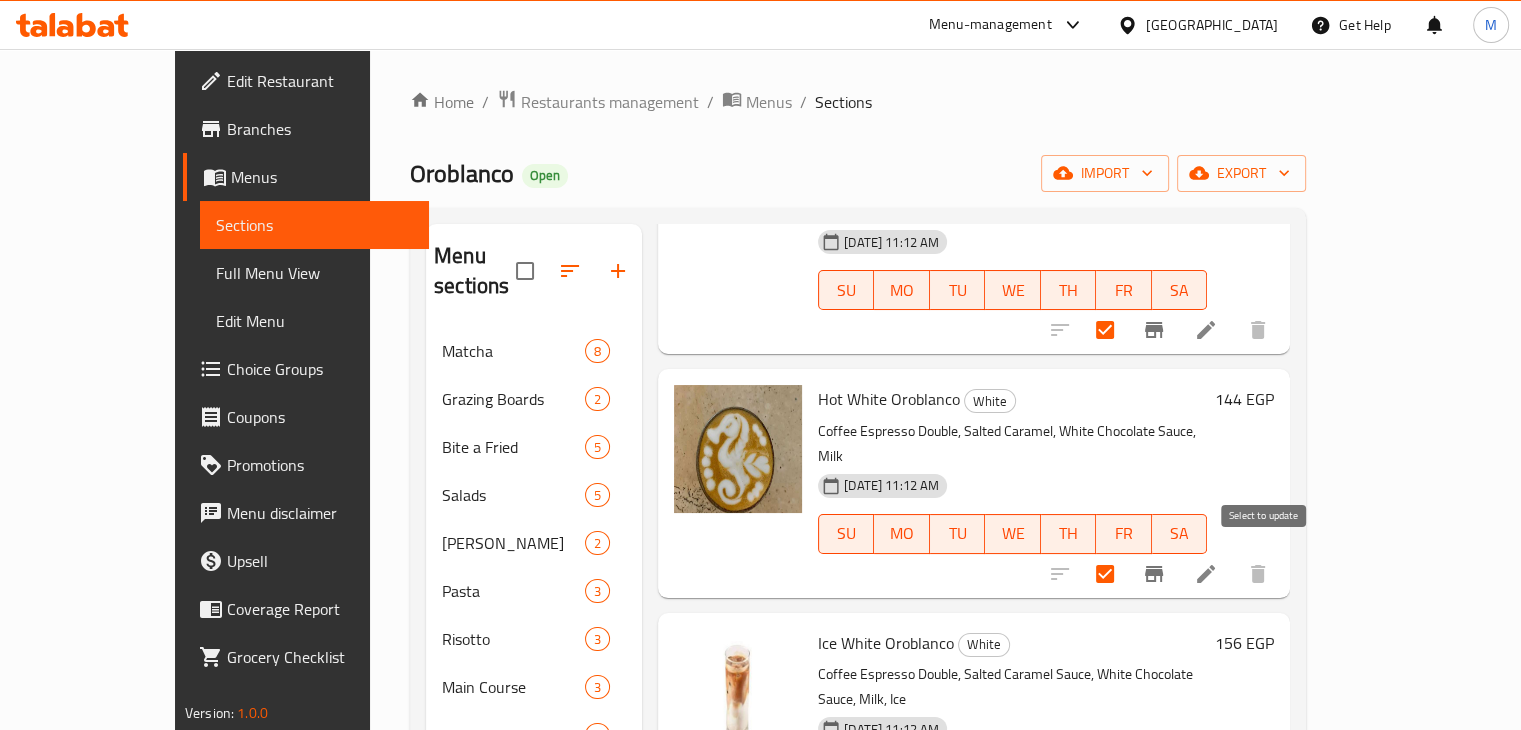 click at bounding box center [1105, 817] 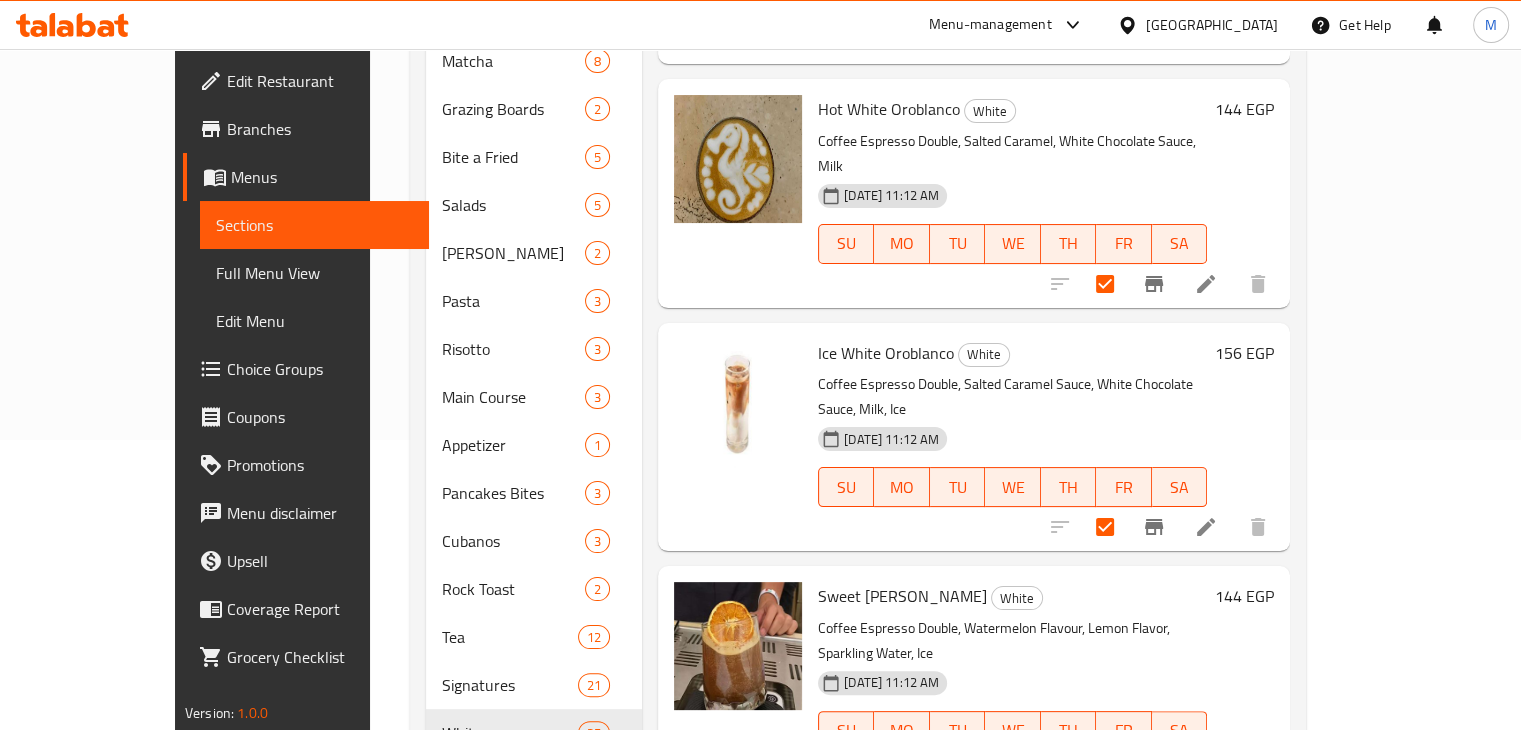 scroll, scrollTop: 455, scrollLeft: 0, axis: vertical 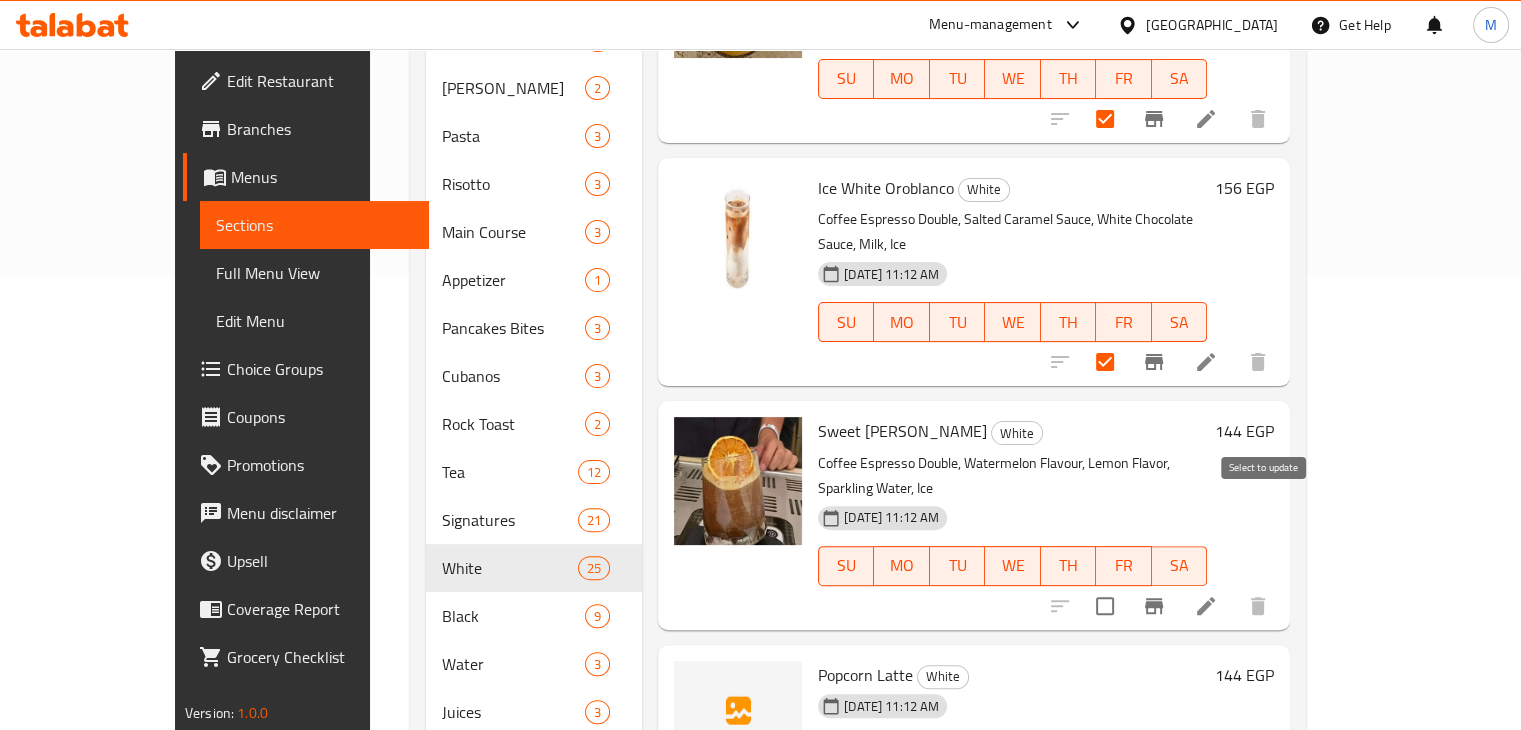 click at bounding box center (1105, 794) 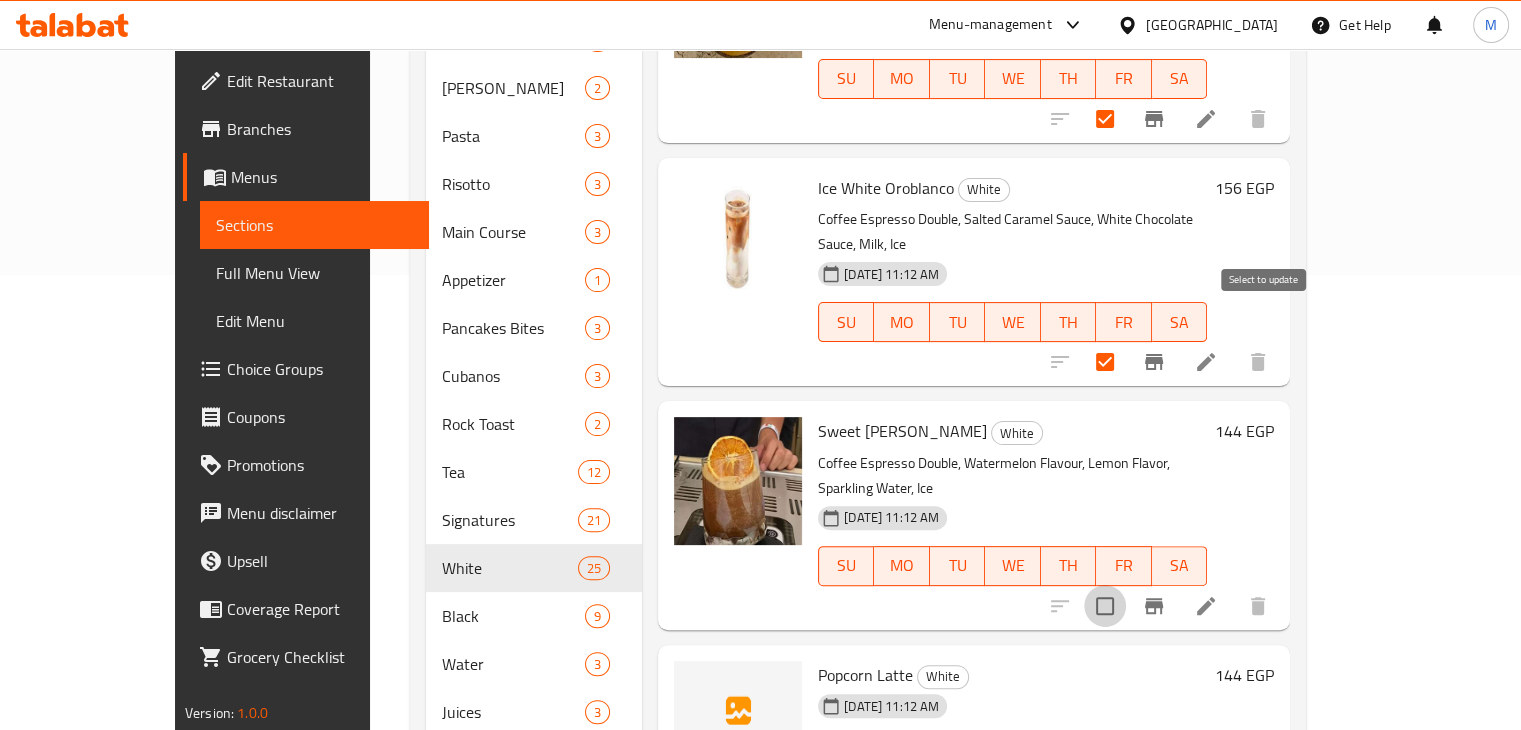 click at bounding box center (1105, 606) 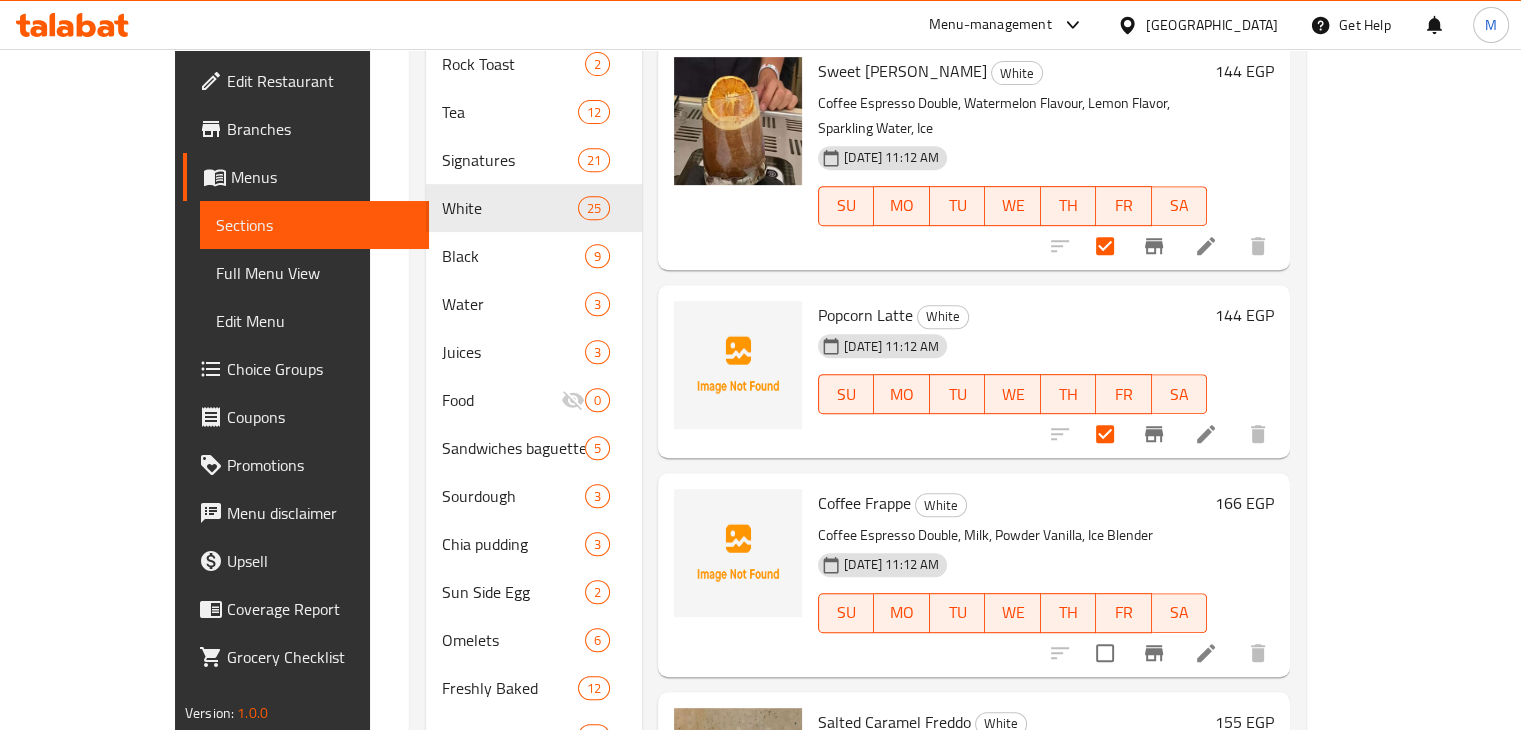 scroll, scrollTop: 816, scrollLeft: 0, axis: vertical 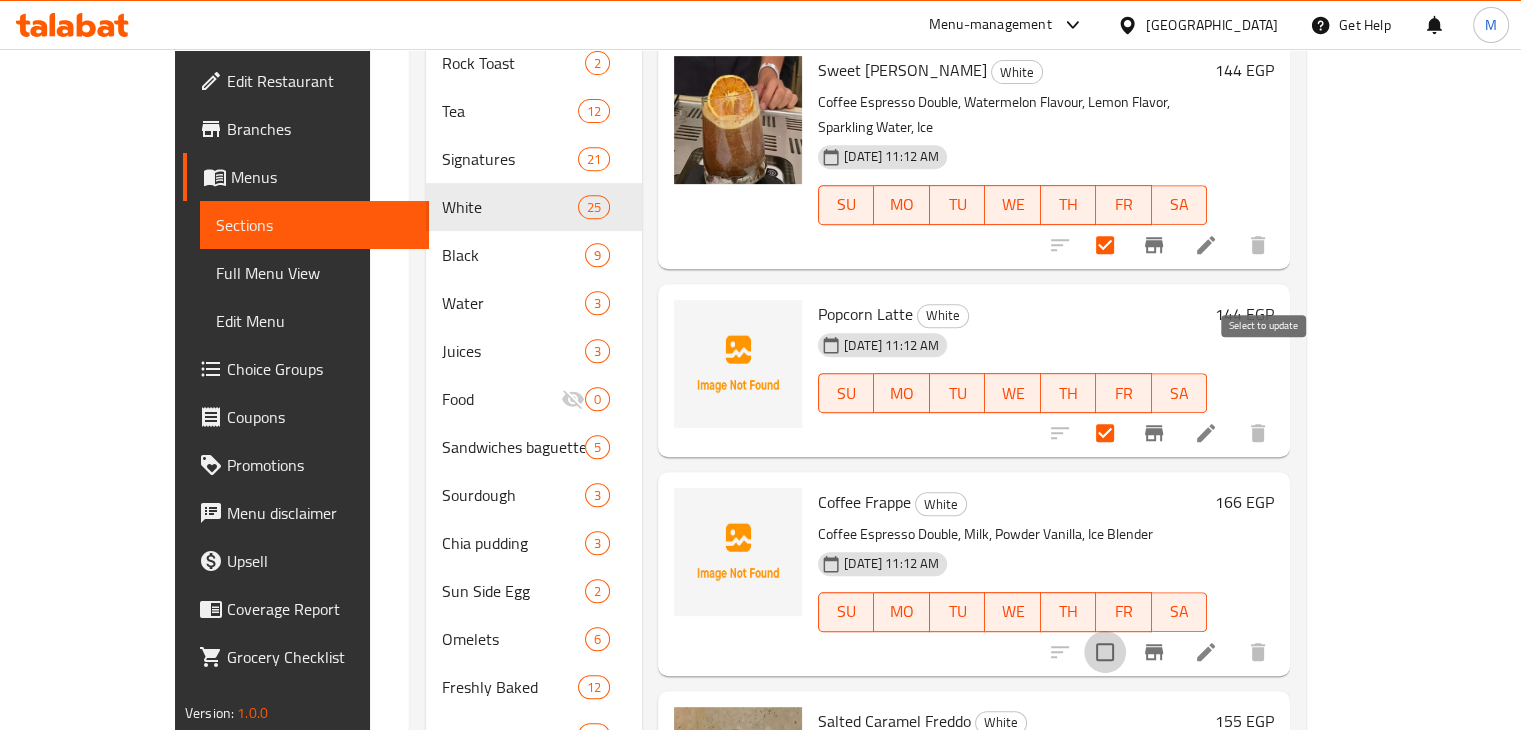 click at bounding box center (1105, 652) 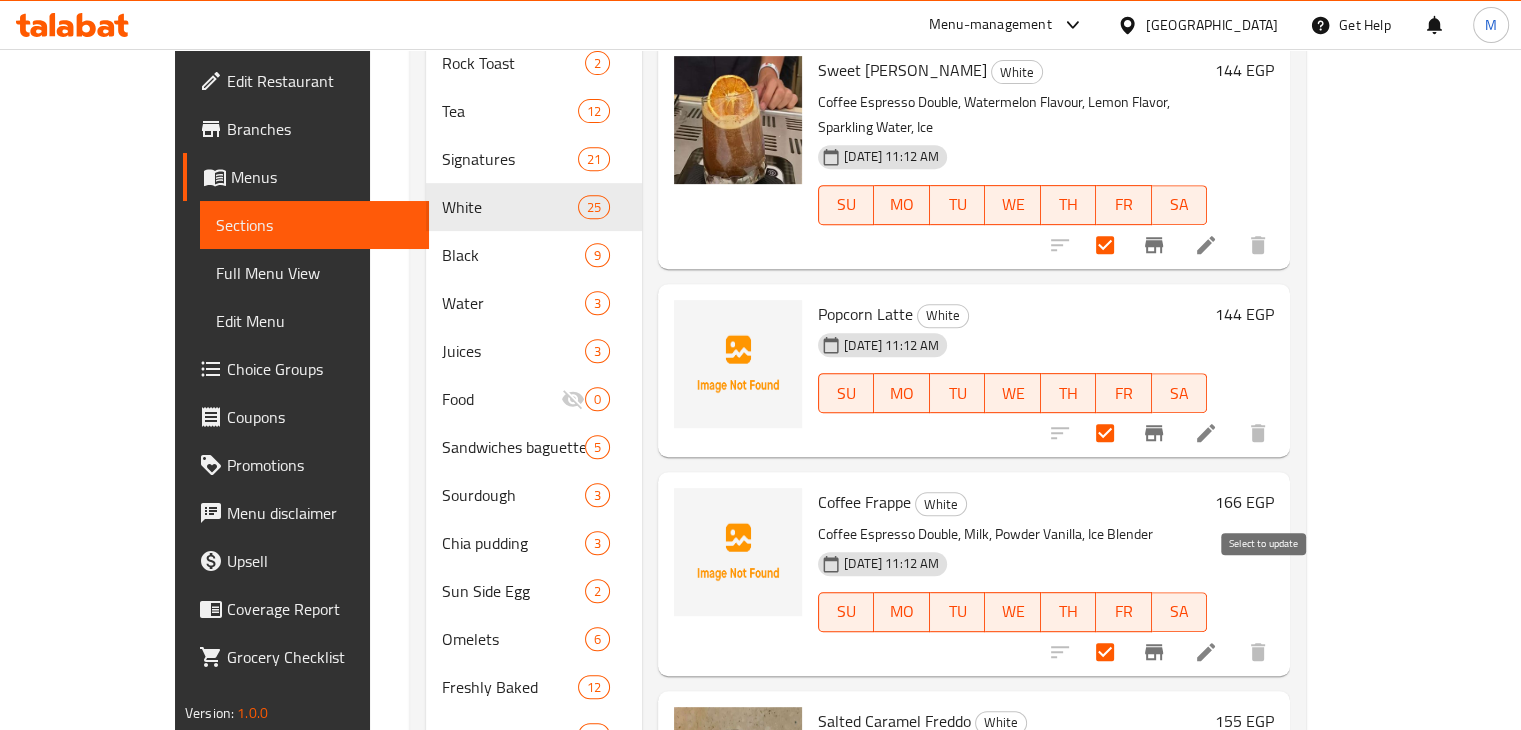 click at bounding box center (1105, 870) 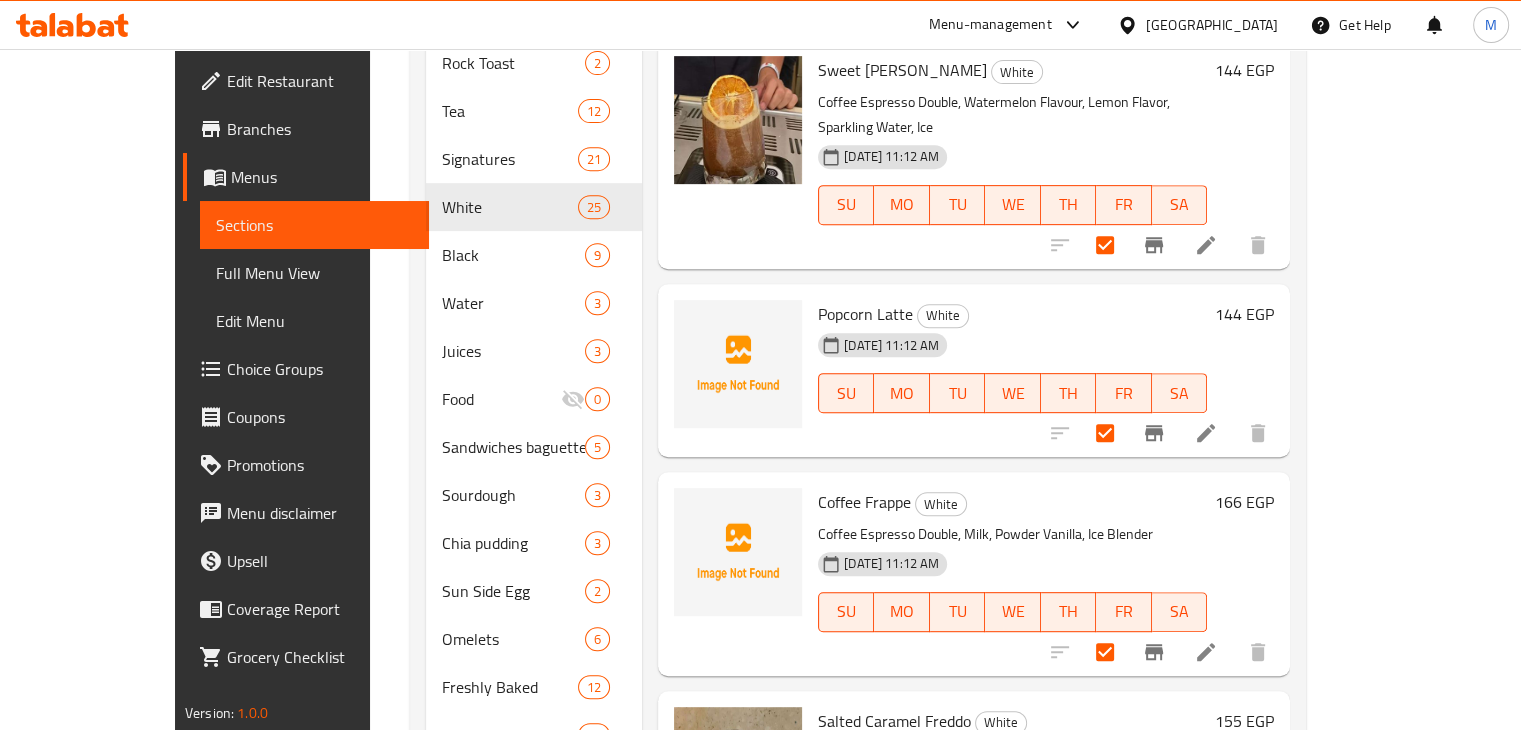 scroll, scrollTop: 975, scrollLeft: 0, axis: vertical 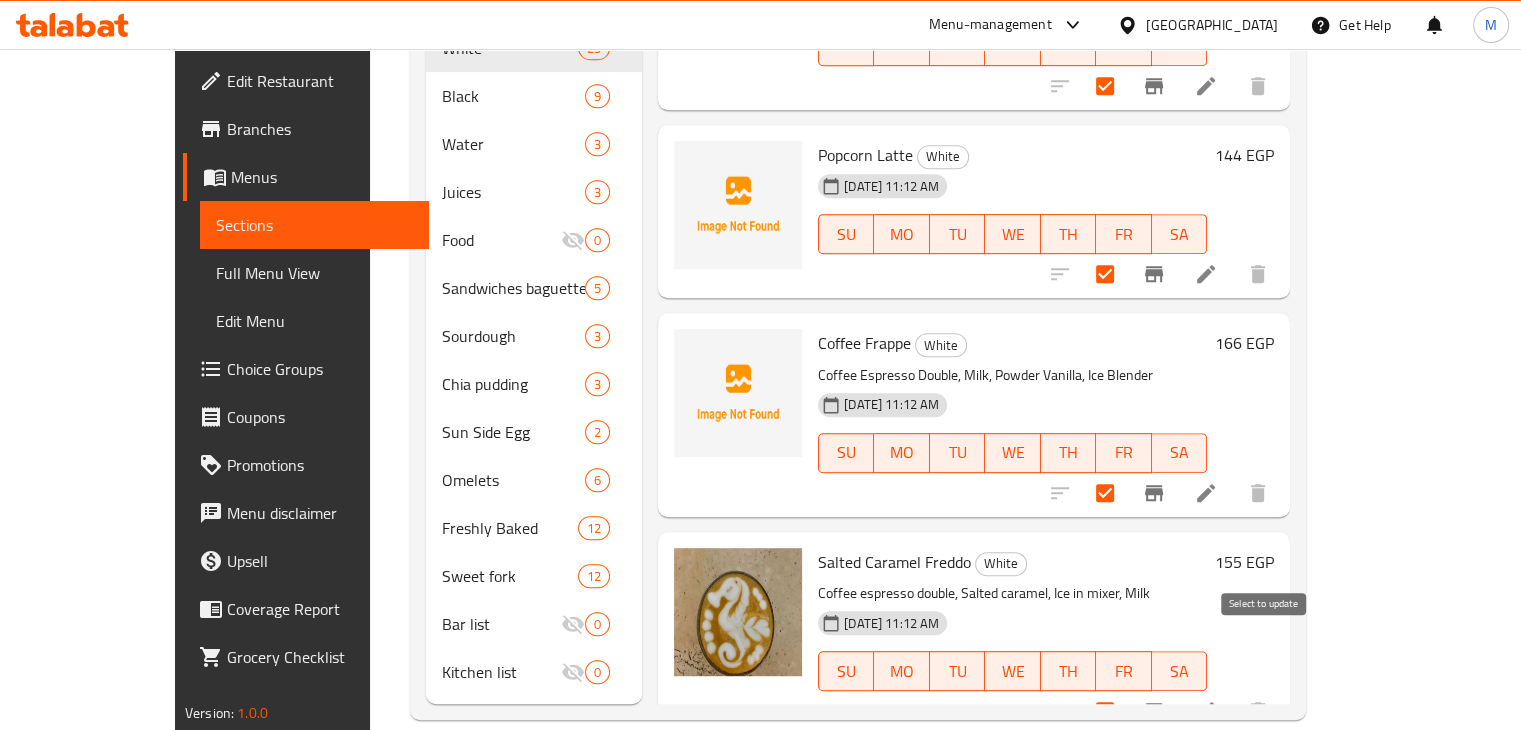 click at bounding box center (1105, 955) 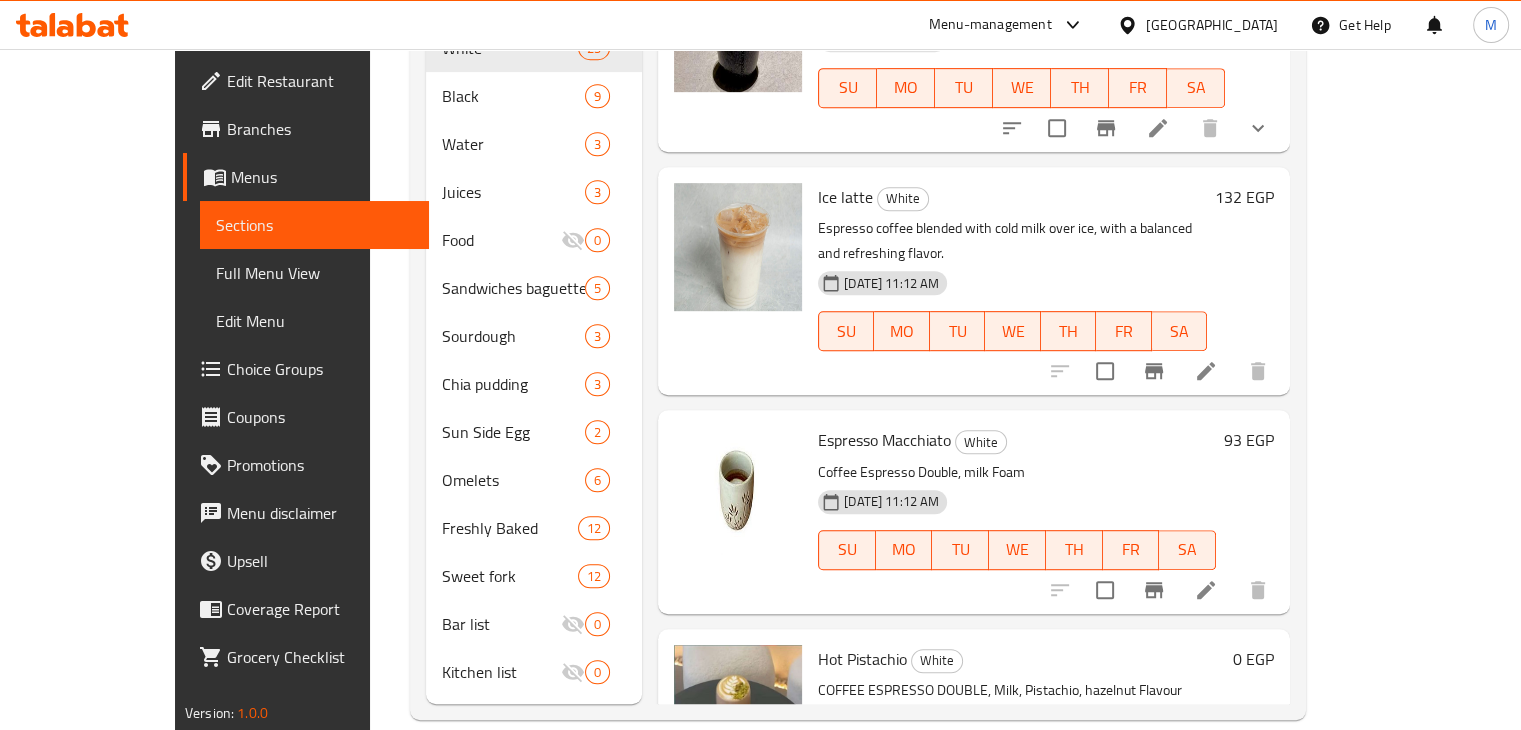 scroll, scrollTop: 0, scrollLeft: 0, axis: both 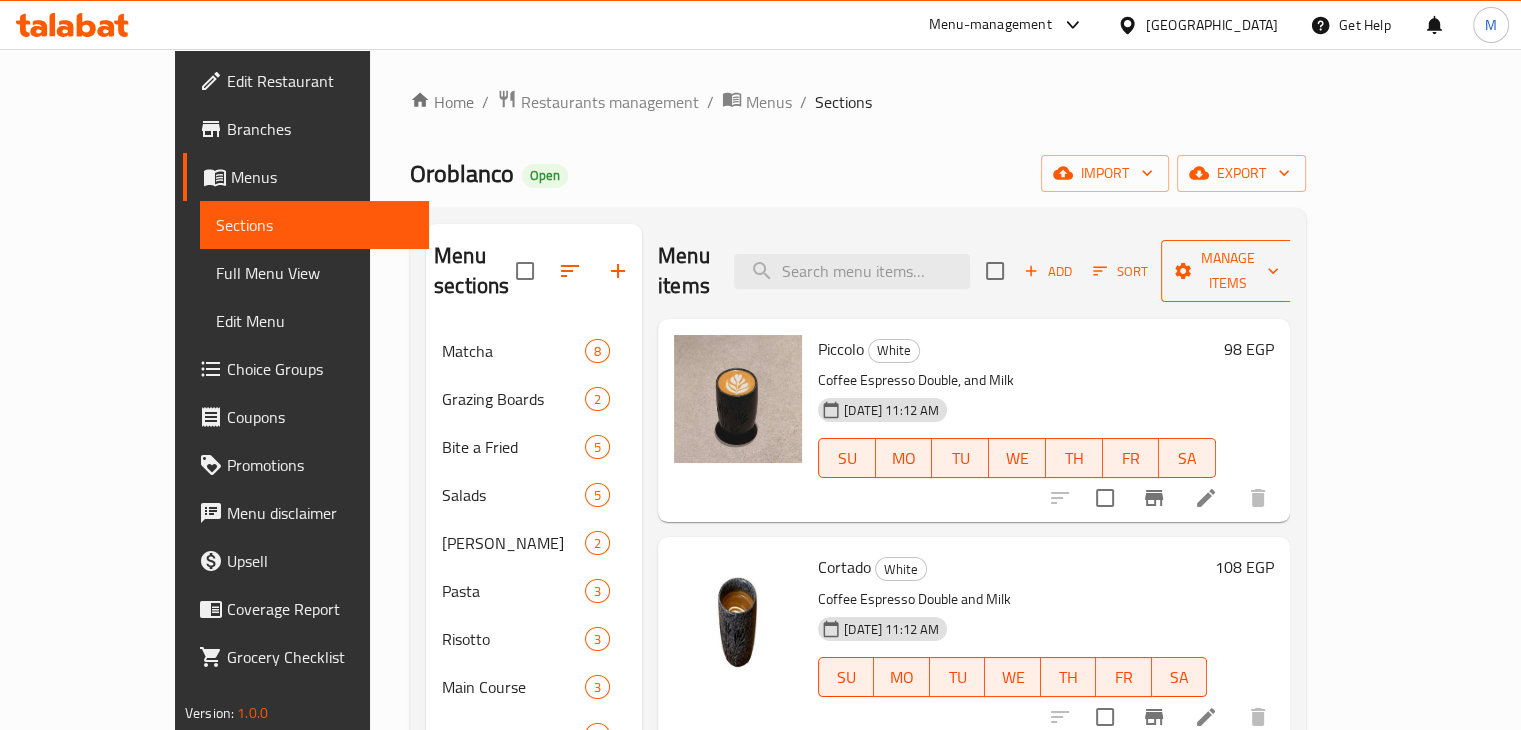 click on "Manage items" at bounding box center (1228, 271) 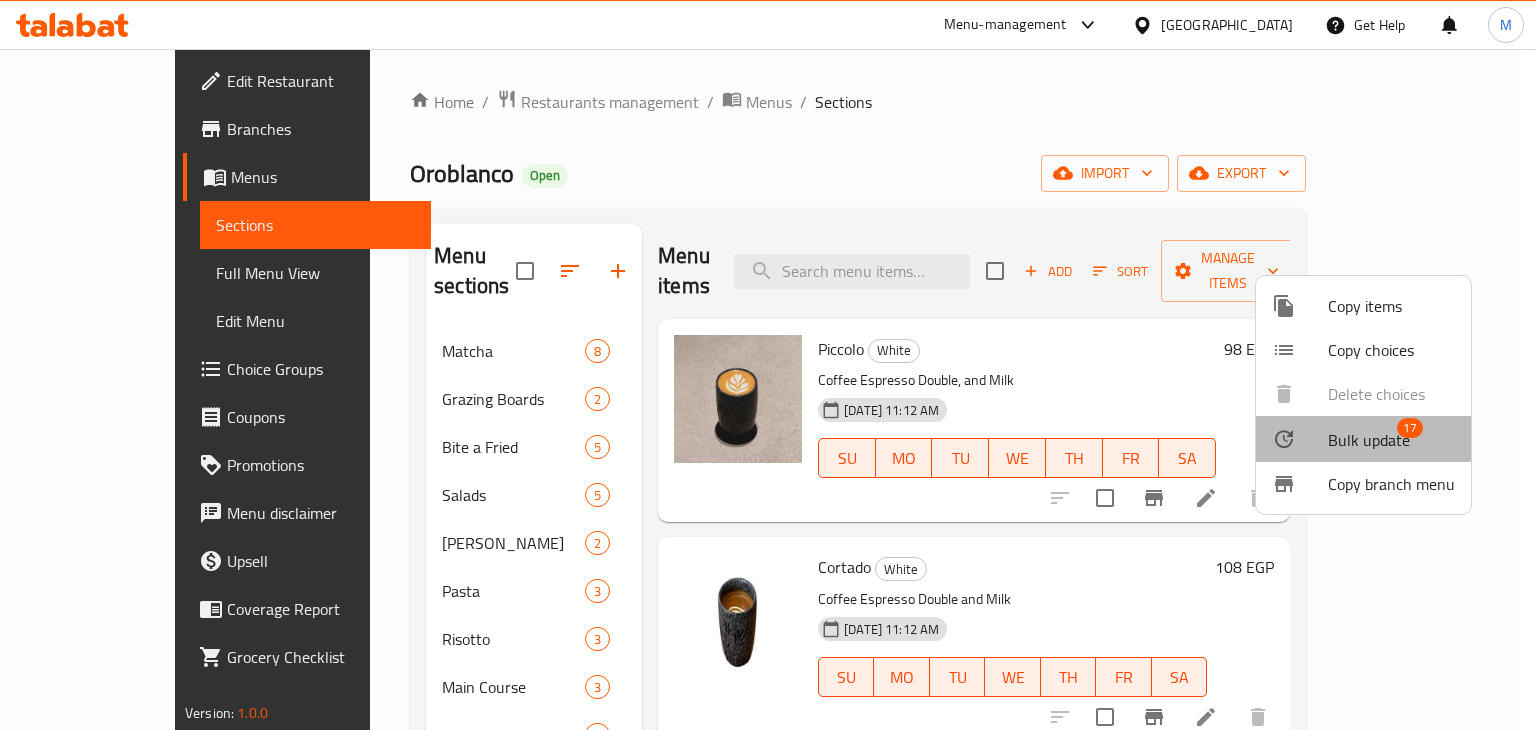 click on "Bulk update" at bounding box center (1369, 440) 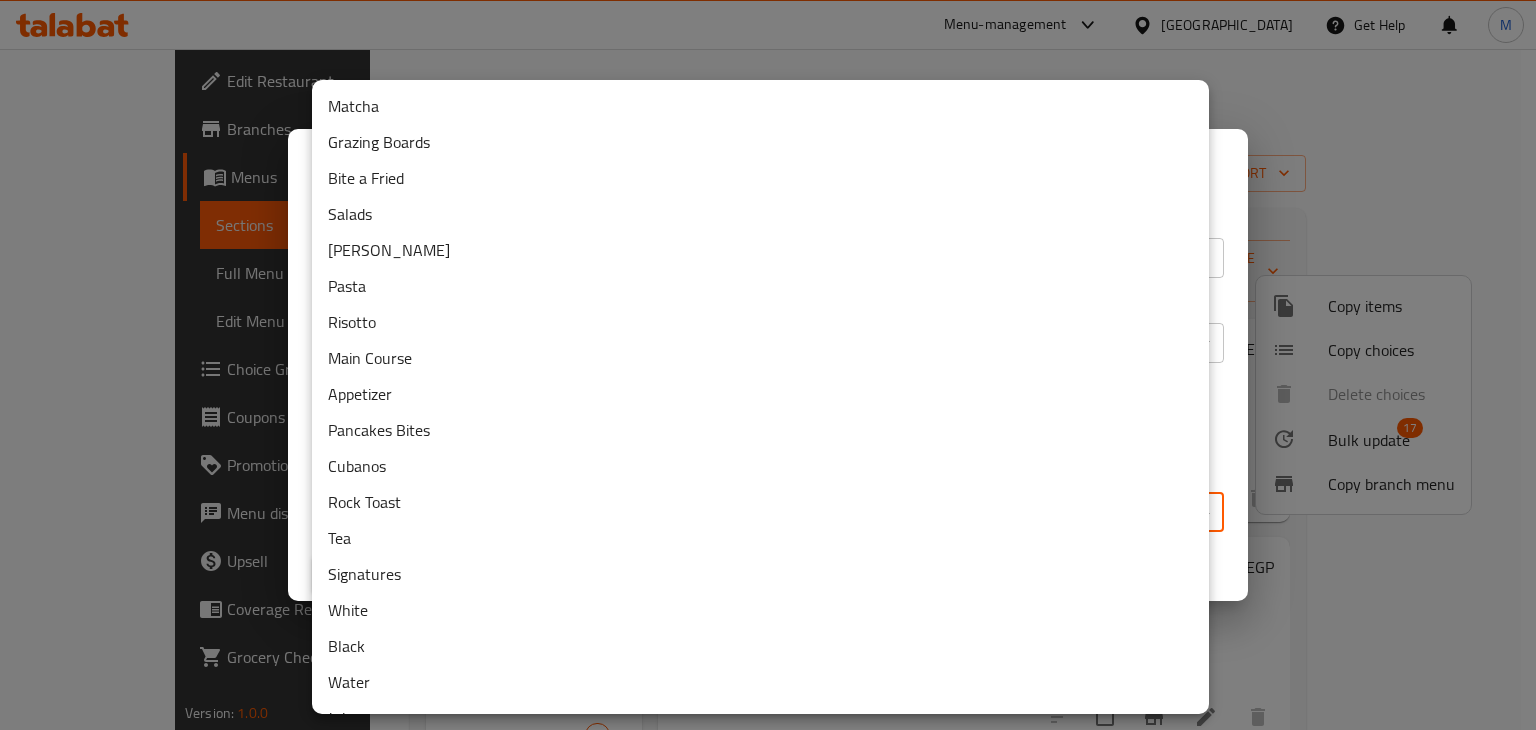 click on "​ Menu-management [GEOGRAPHIC_DATA] Get Help M   Edit Restaurant   Branches   Menus   Sections   Full Menu View   Edit Menu   Choice Groups   Coupons   Promotions   Menu disclaimer   Upsell   Coverage Report   Grocery Checklist  Version:    1.0.0  Get support on:    Support.OpsPlatform Home / Restaurants management / Menus / Sections Oroblanco Open import export Menu sections Matcha 8 Grazing Boards 2 Bite a Fried 5 Salads 5 Benedict 2 Pasta 3 Risotto 3 Main Course 3 Appetizer 1 Pancakes Bites 3 Cubanos 3 Rock Toast 2 	Tea 12 Signatures 21 White 25 Black 9 Water 3 Juices 3 Food 0 Sandwiches  baguette 5 Sourdough 3 Chia pudding 3 Sun Side Egg 2 Omelets 6 Freshly Baked 12 Sweet fork 12 Bar list 0 Kitchen list 0 Menu items Add Sort Manage items Piccolo   White Coffee Espresso Double, and Milk [DATE] 11:12 AM SU MO TU WE TH FR SA 98   EGP Cortado   White Coffee Espresso Double and Milk [DATE] 11:12 AM SU MO TU WE TH FR SA 108   EGP Flat White   White Coffee Espresso Double and Milk [DATE] 11:12 AM SU MO TU WE" at bounding box center (768, 389) 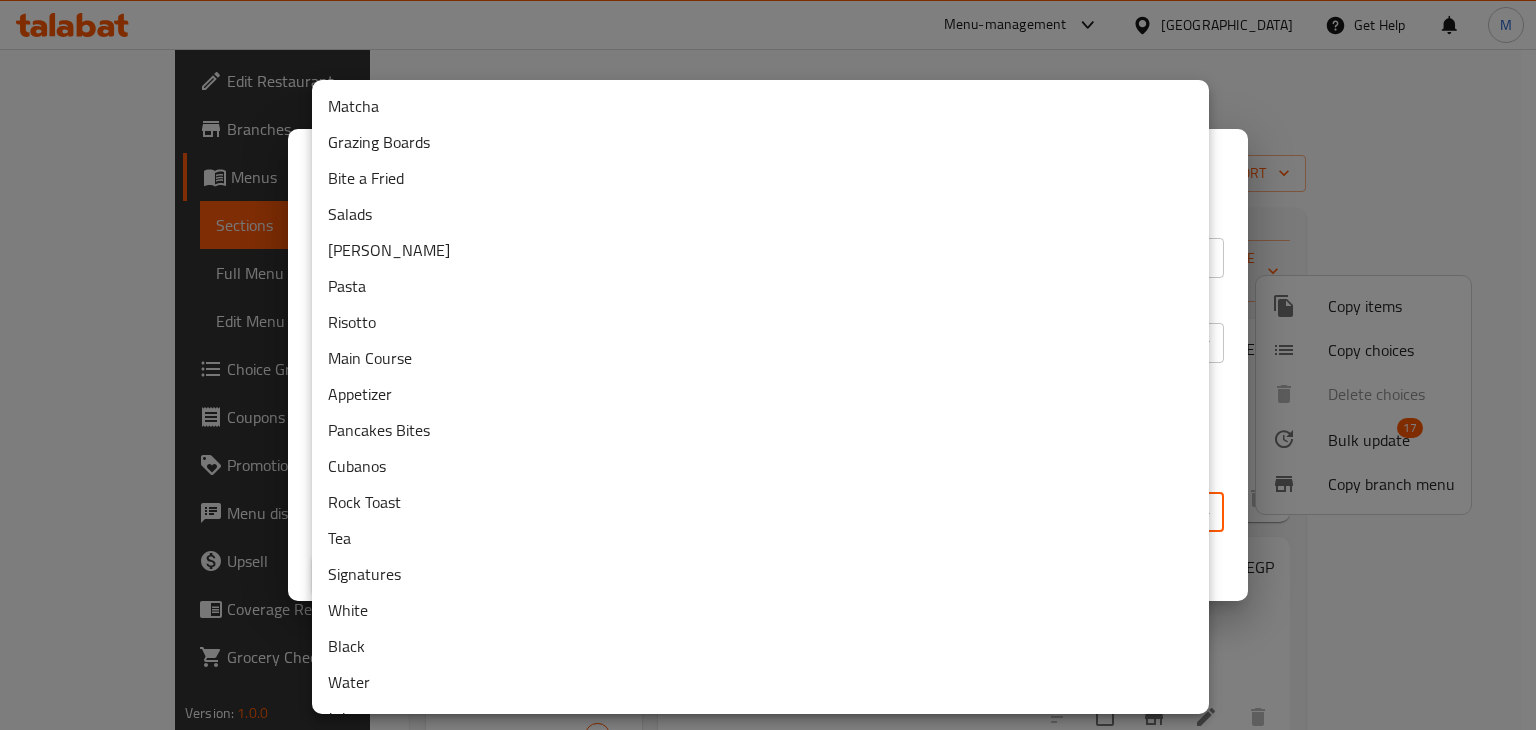 click on "Signatures" at bounding box center [760, 574] 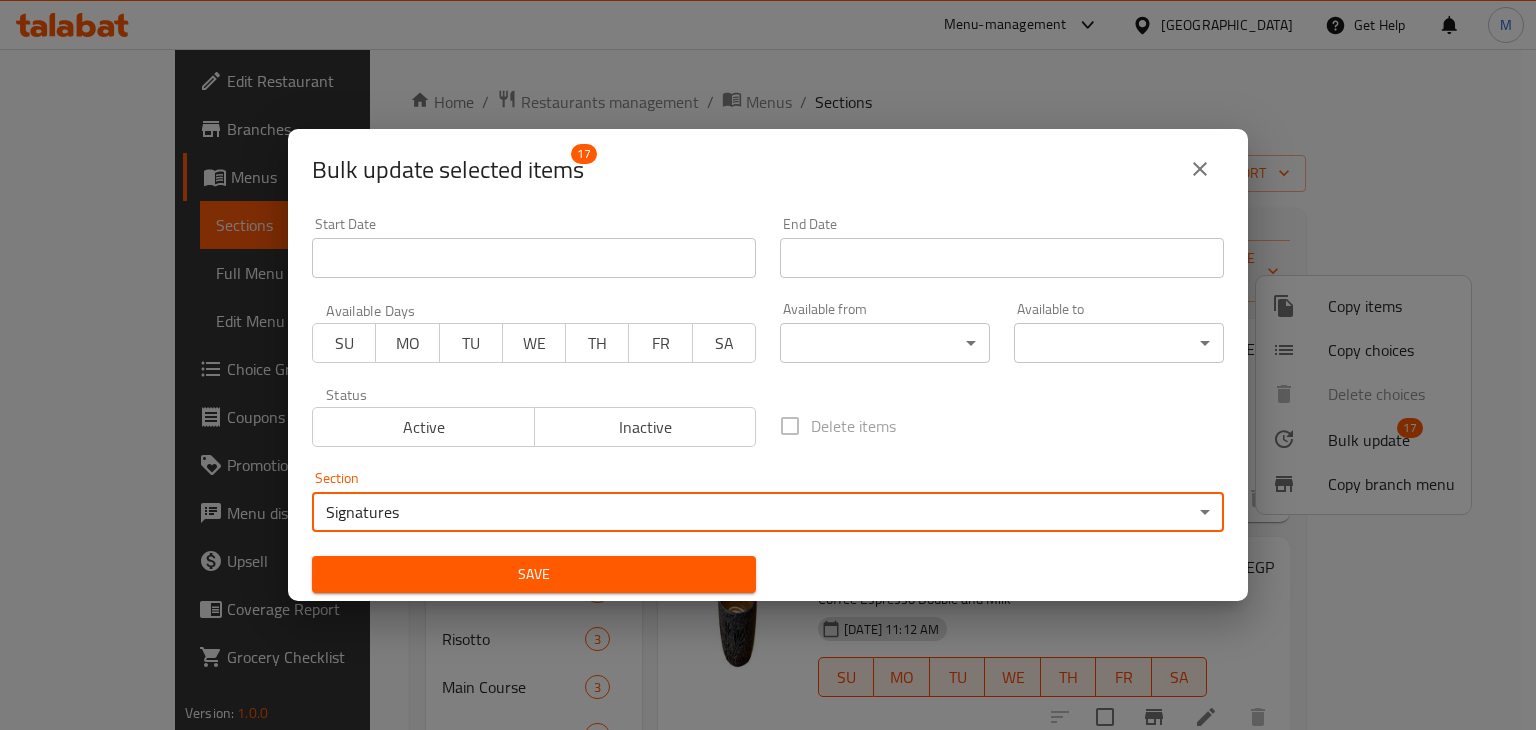 click on "Save" at bounding box center (534, 574) 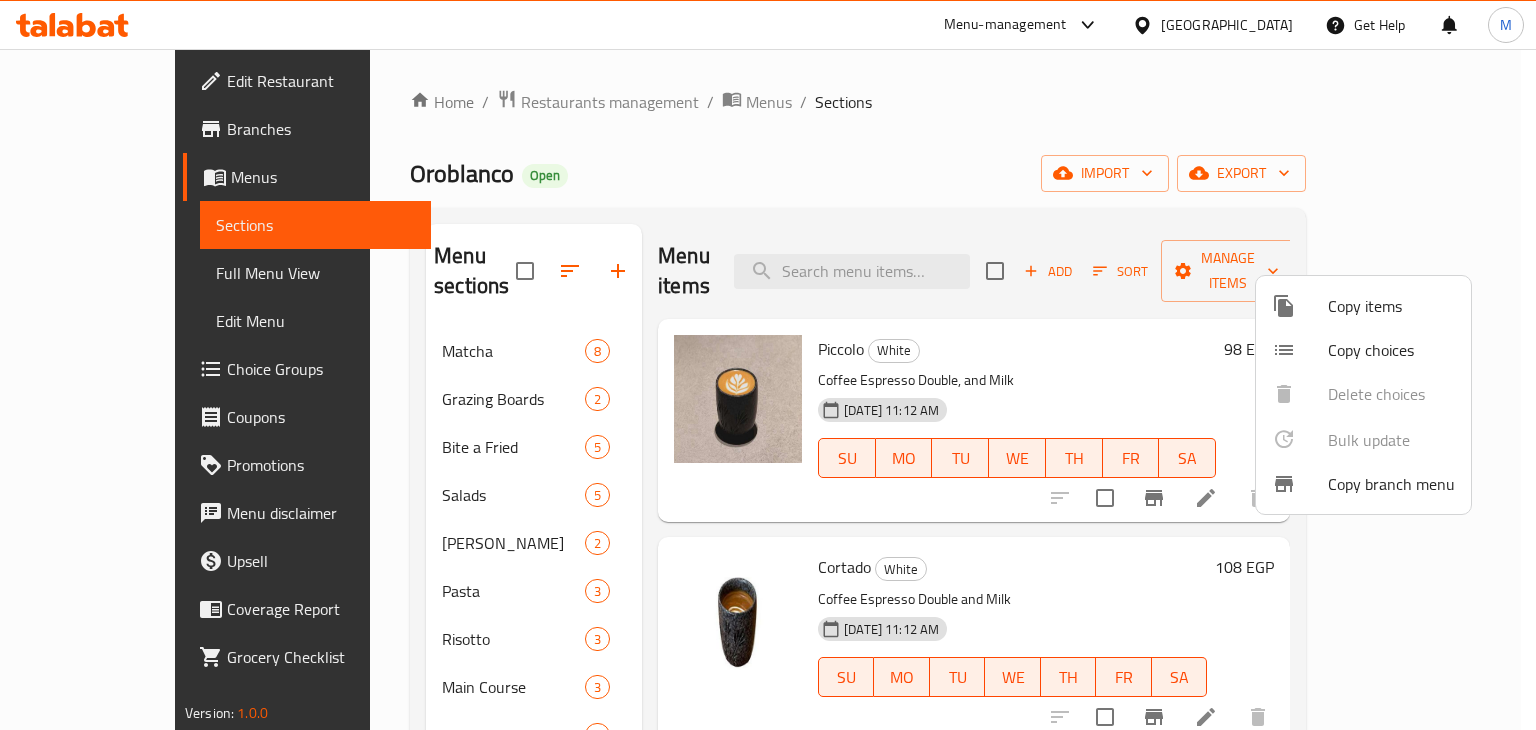 click at bounding box center [768, 365] 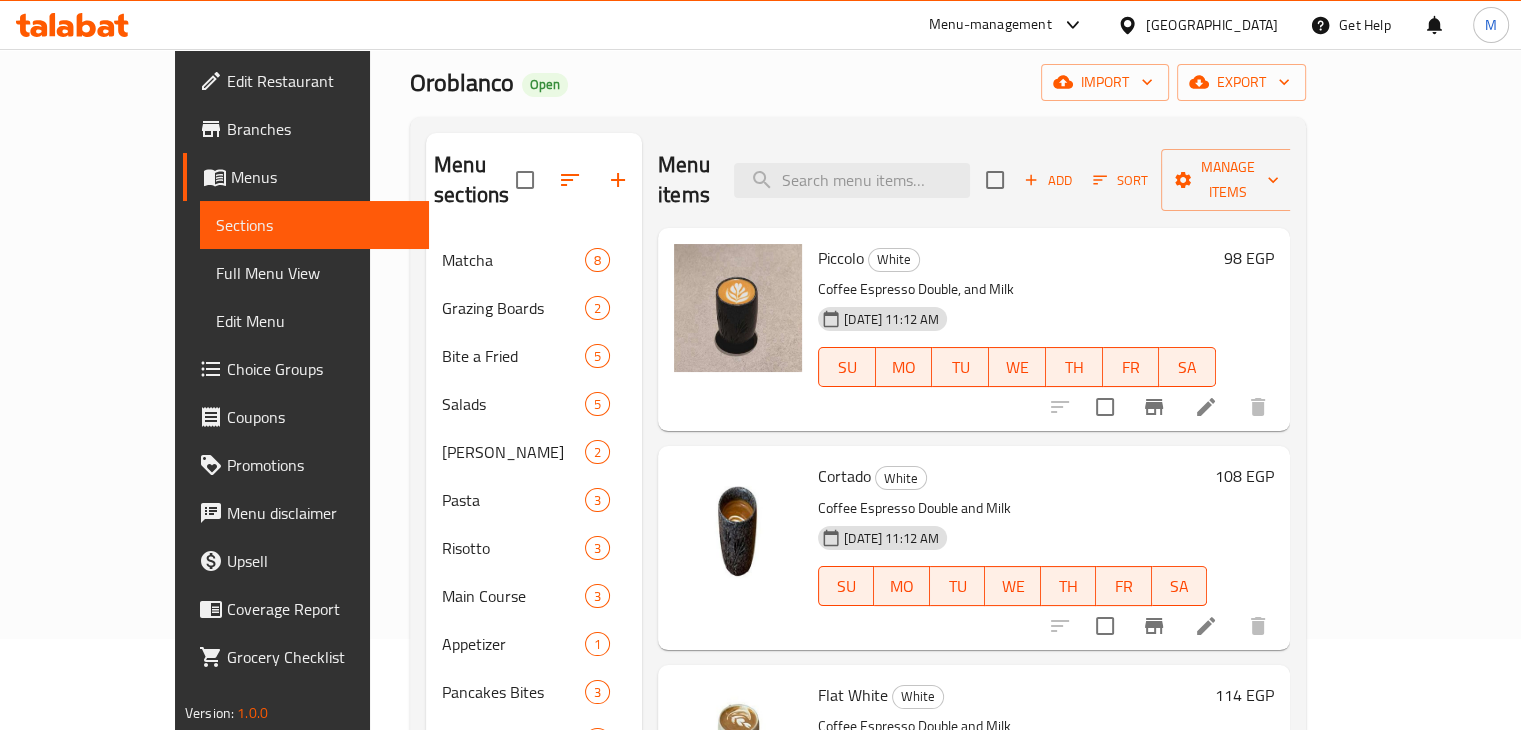 scroll, scrollTop: 0, scrollLeft: 0, axis: both 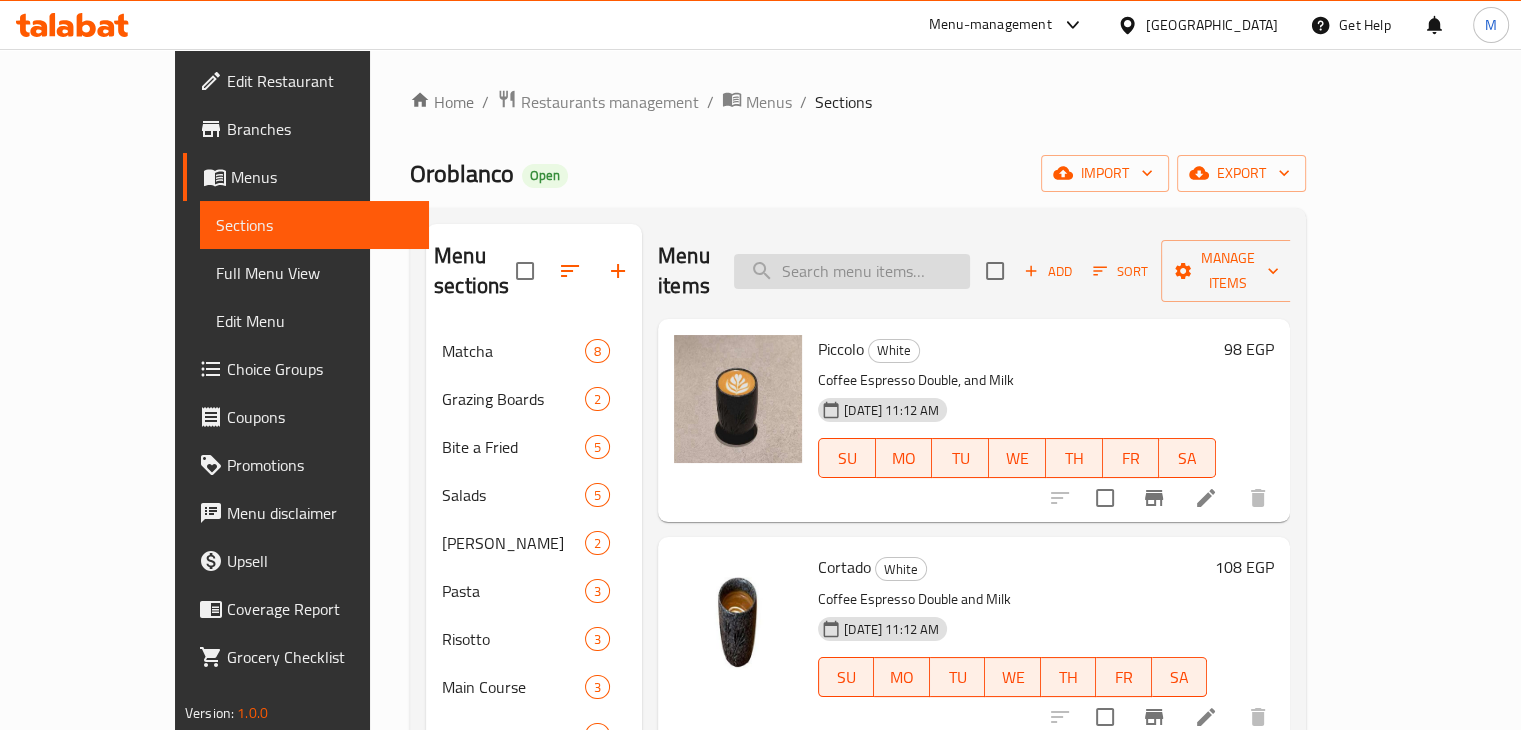 click at bounding box center (852, 271) 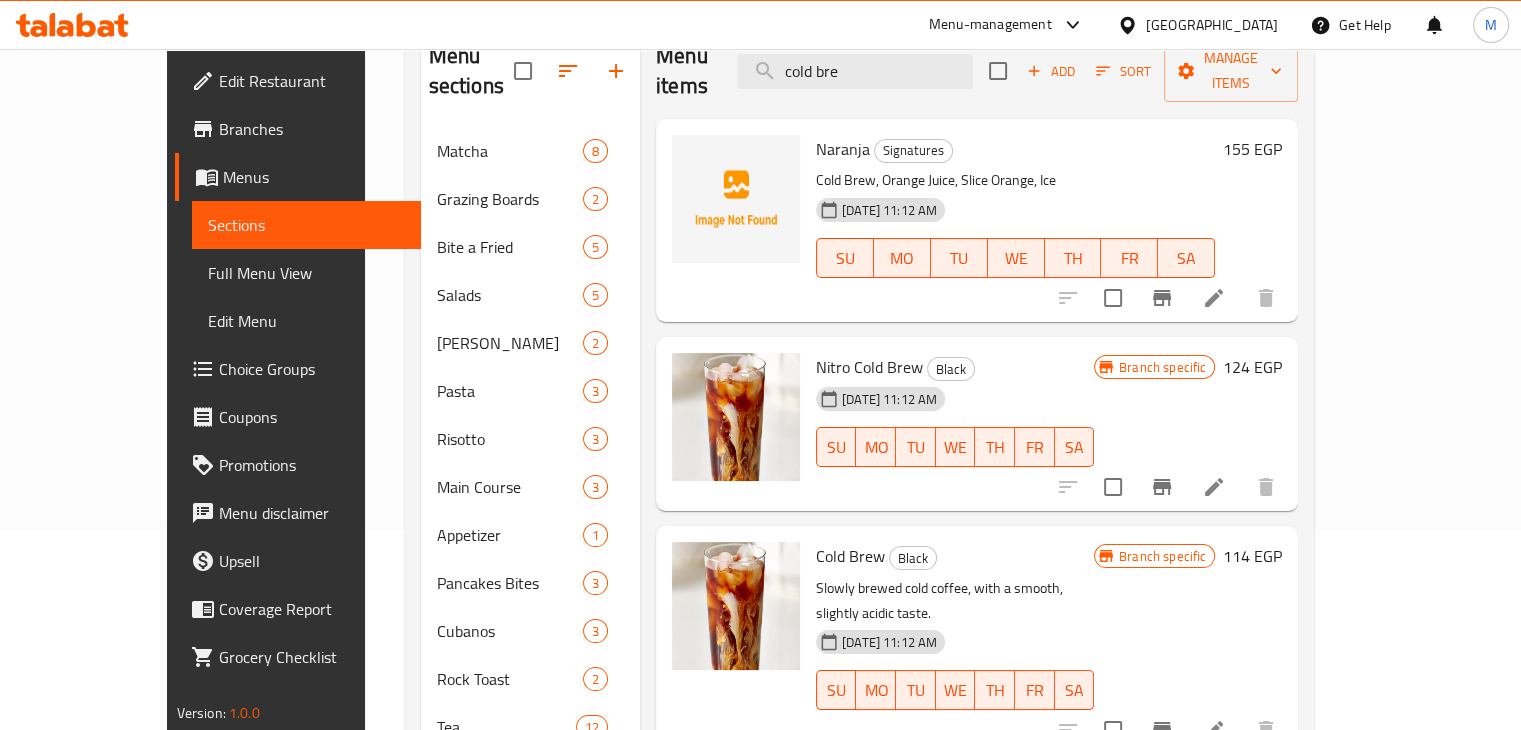 scroll, scrollTop: 211, scrollLeft: 0, axis: vertical 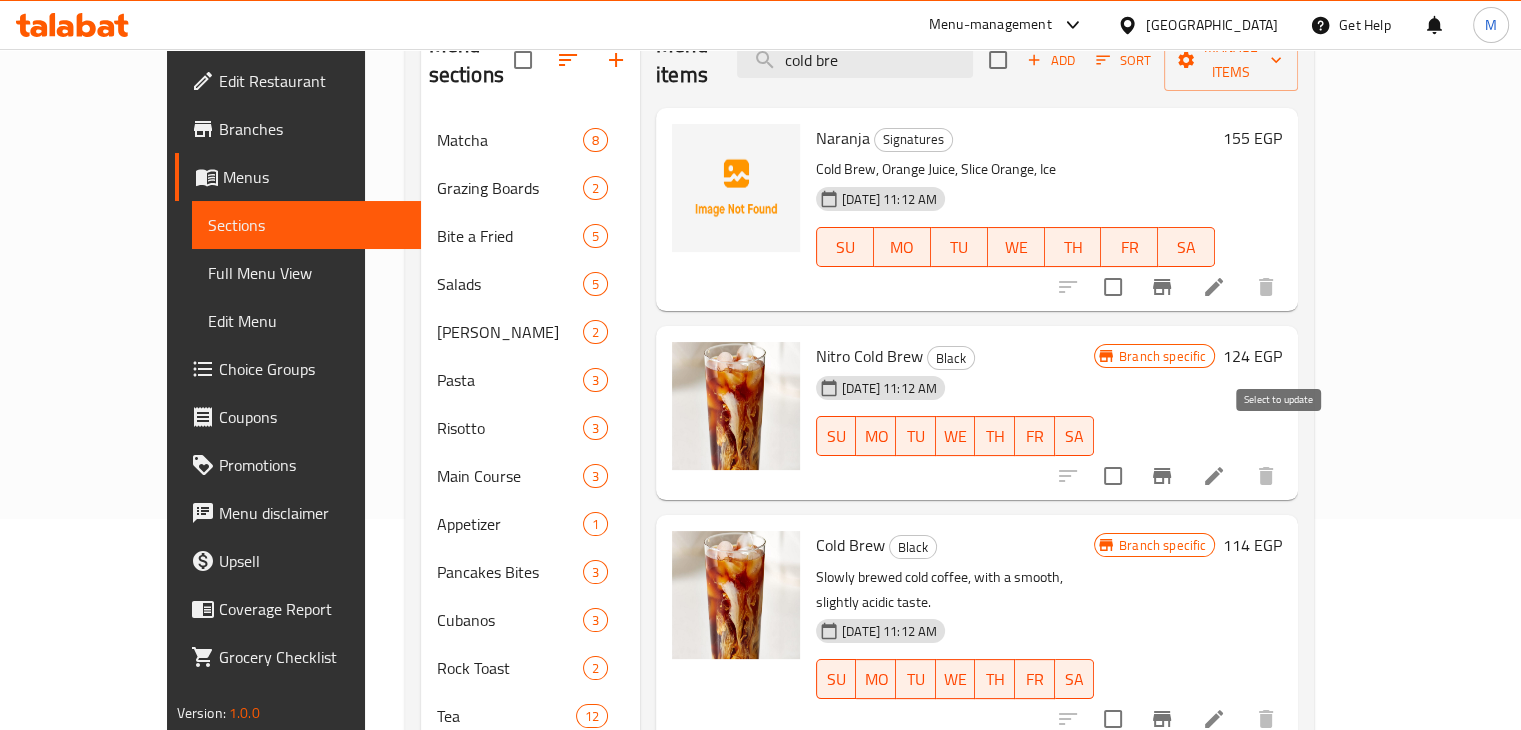 click at bounding box center (1113, 476) 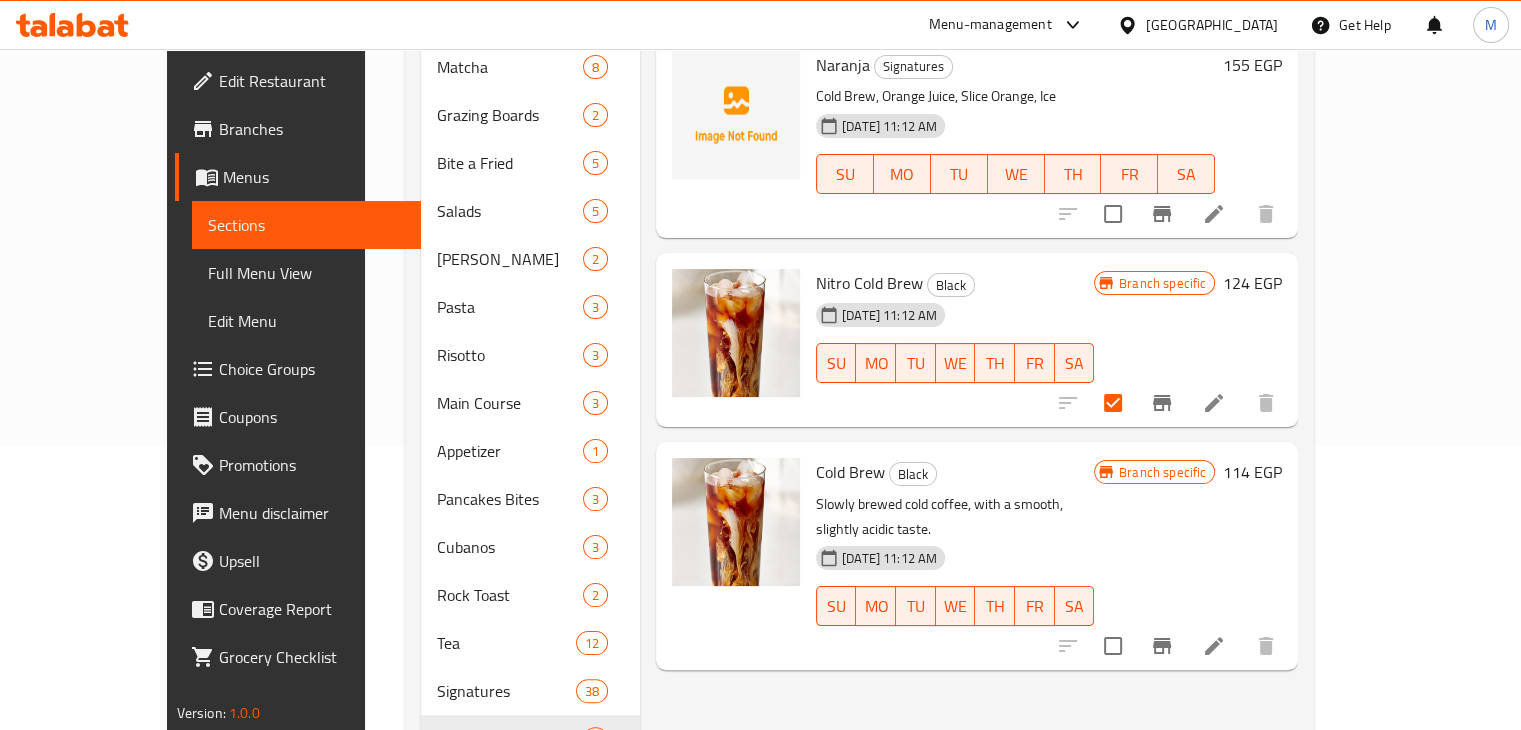 scroll, scrollTop: 292, scrollLeft: 0, axis: vertical 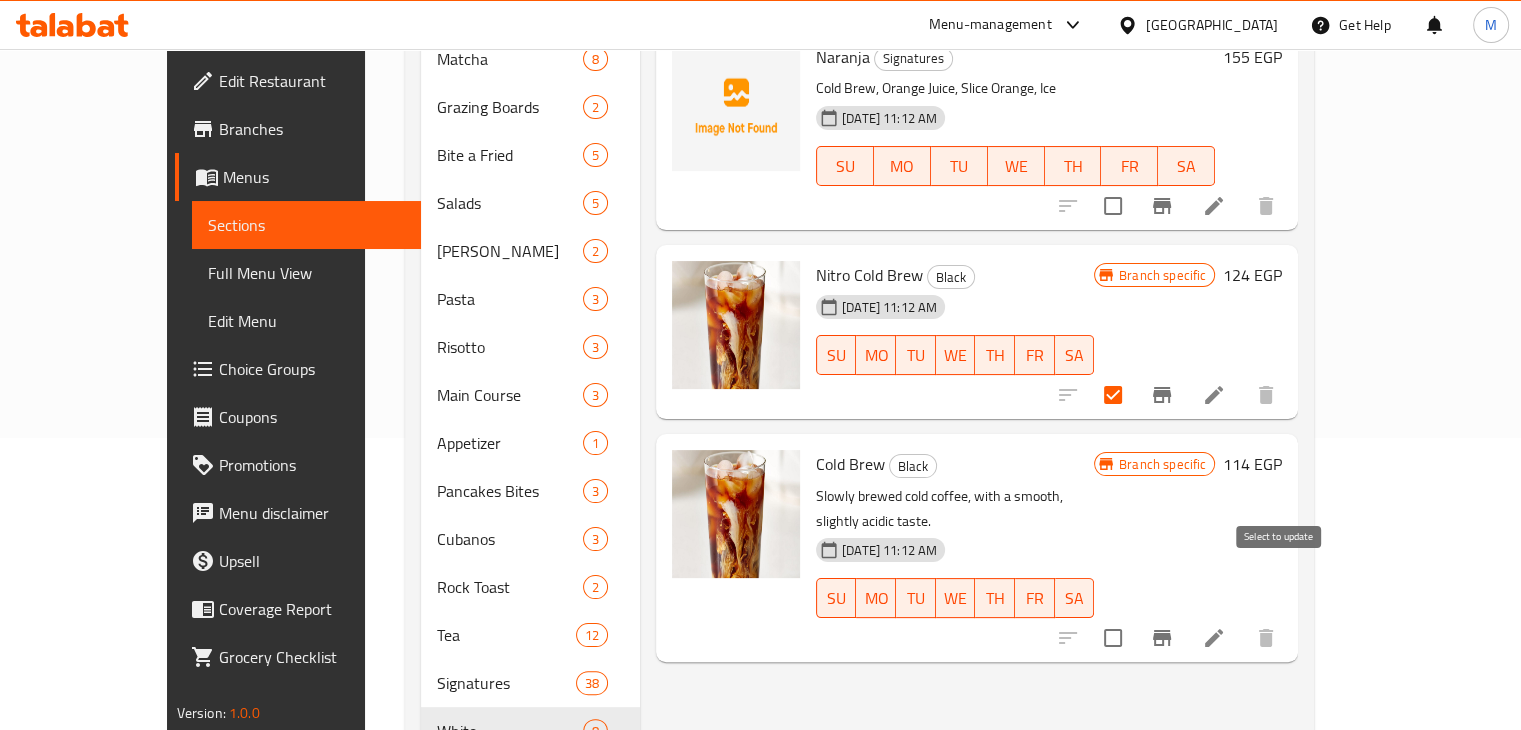 click at bounding box center [1113, 638] 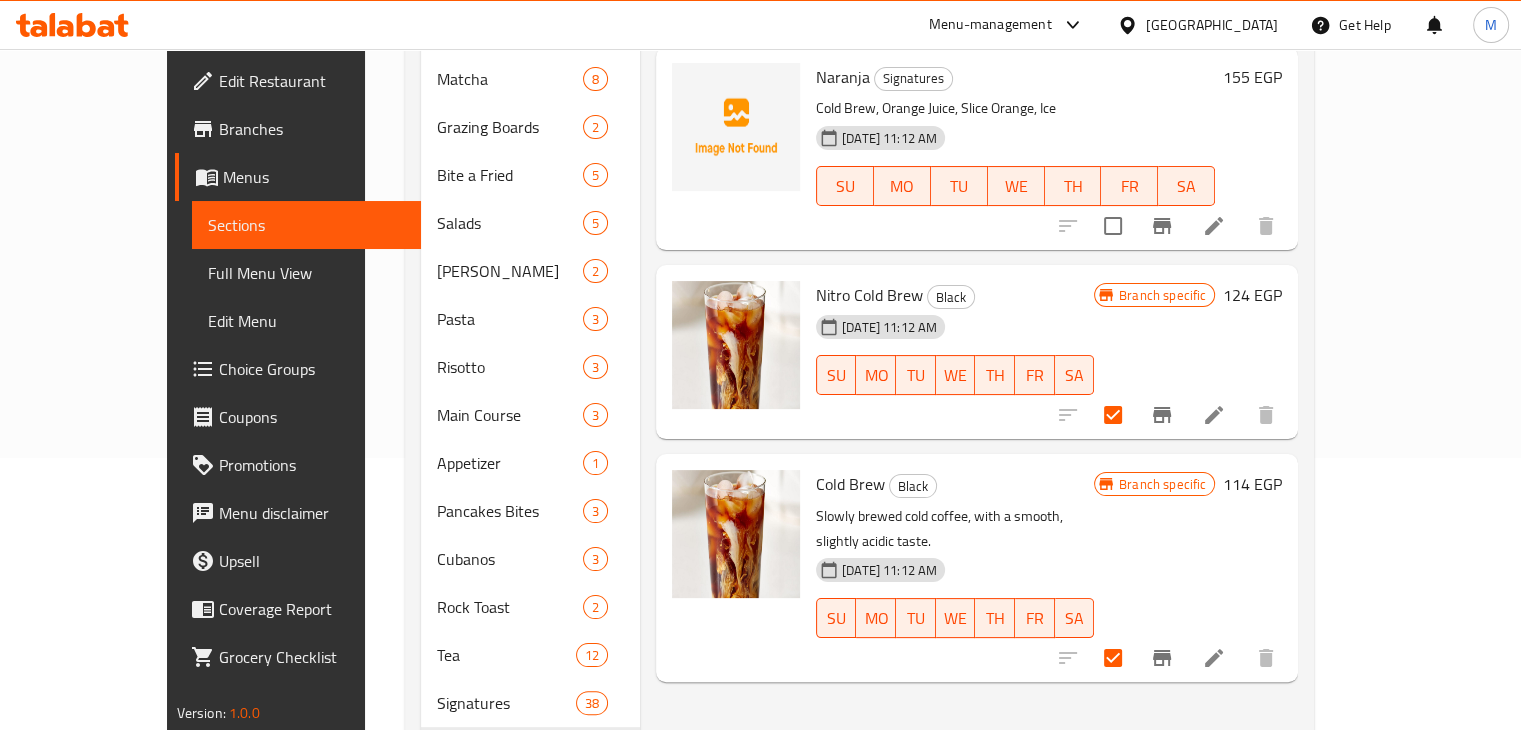 scroll, scrollTop: 276, scrollLeft: 0, axis: vertical 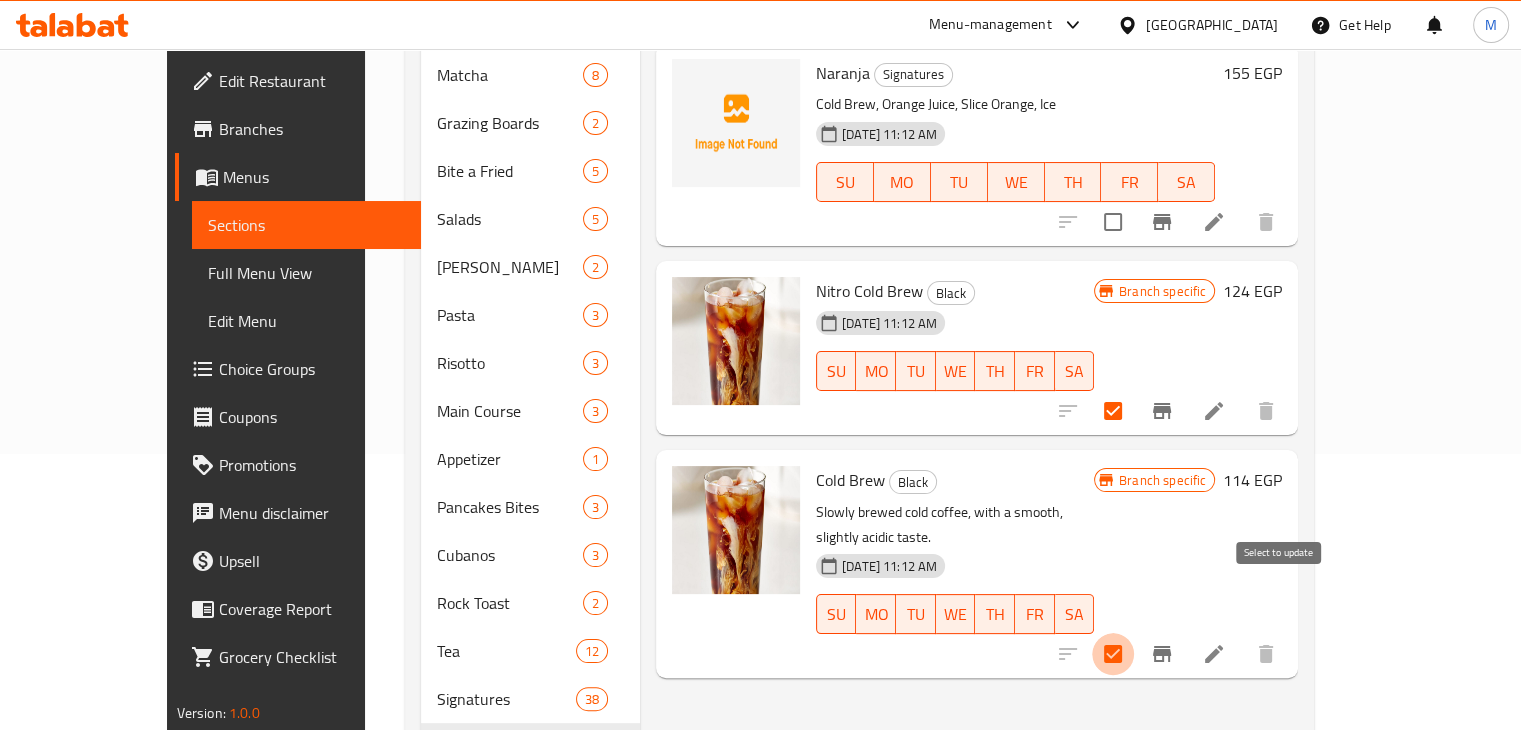 click at bounding box center (1113, 654) 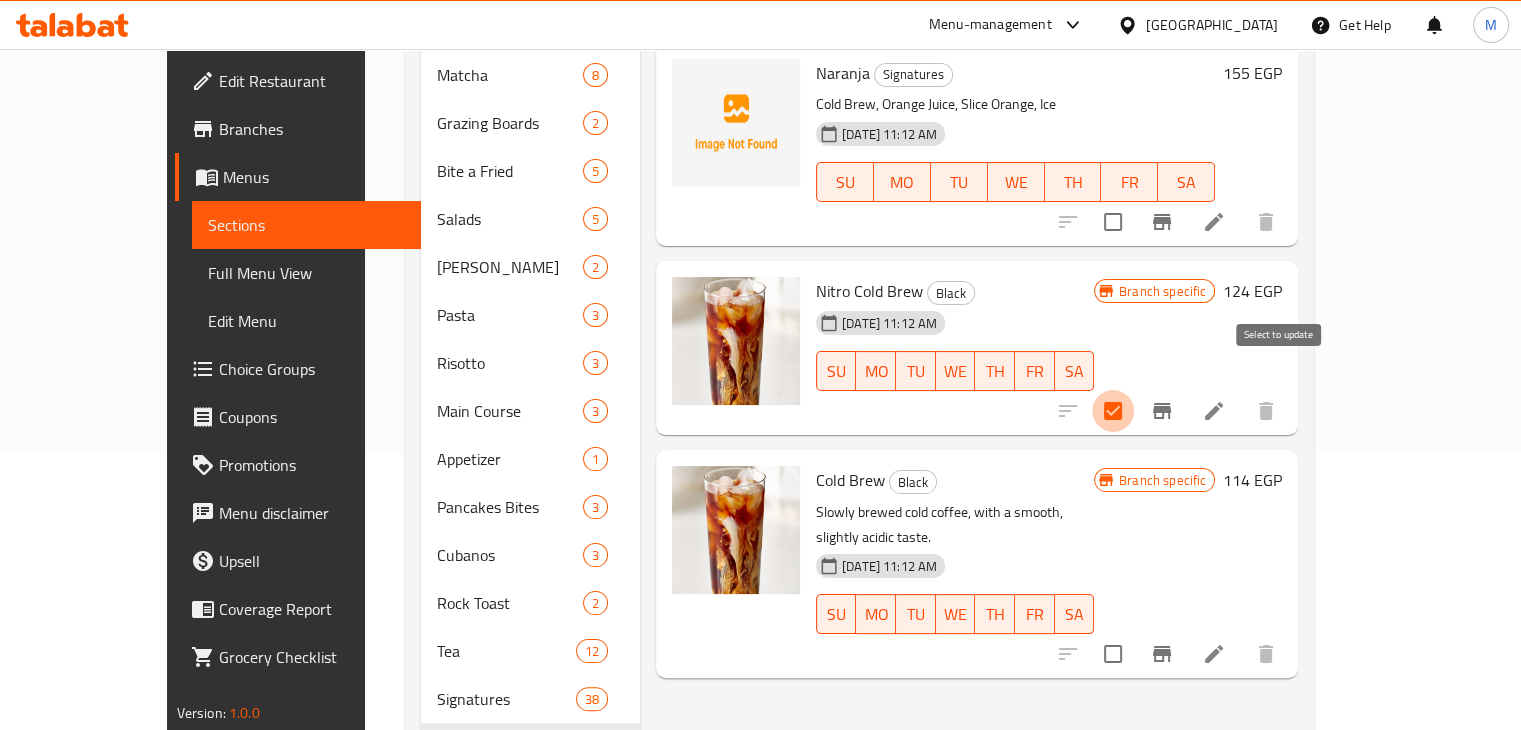 click at bounding box center [1113, 411] 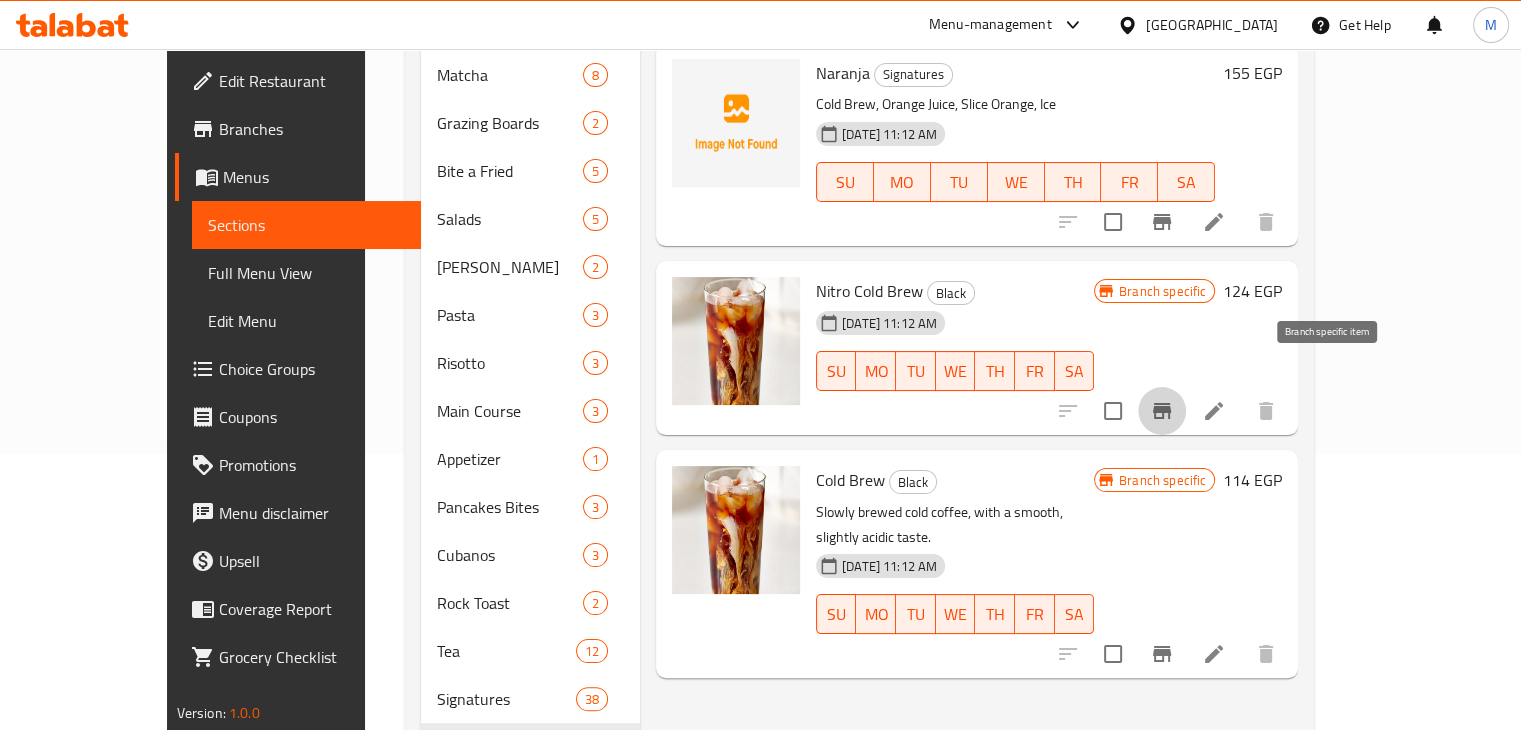 click 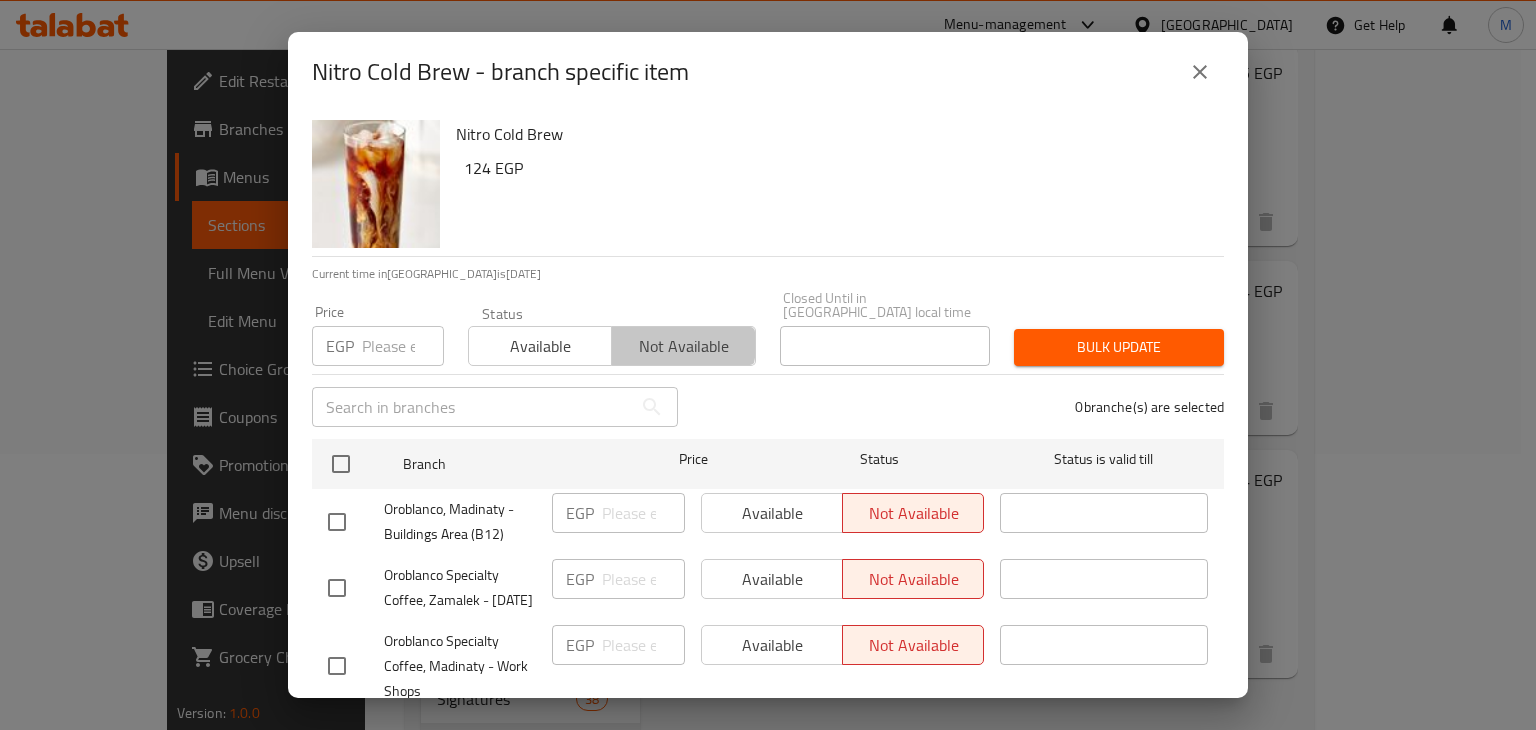 click on "Not available" at bounding box center [683, 346] 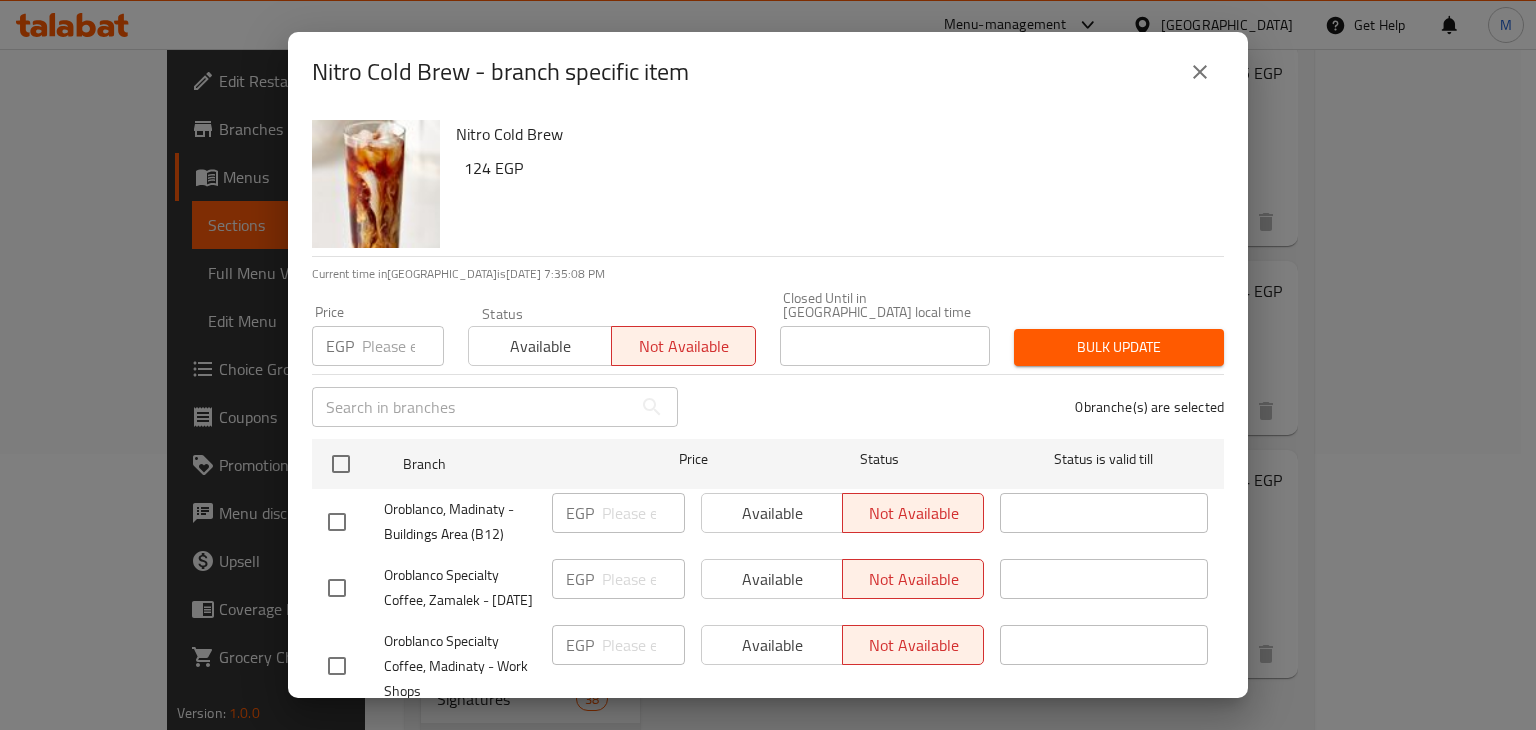click on "Bulk update" at bounding box center (1119, 347) 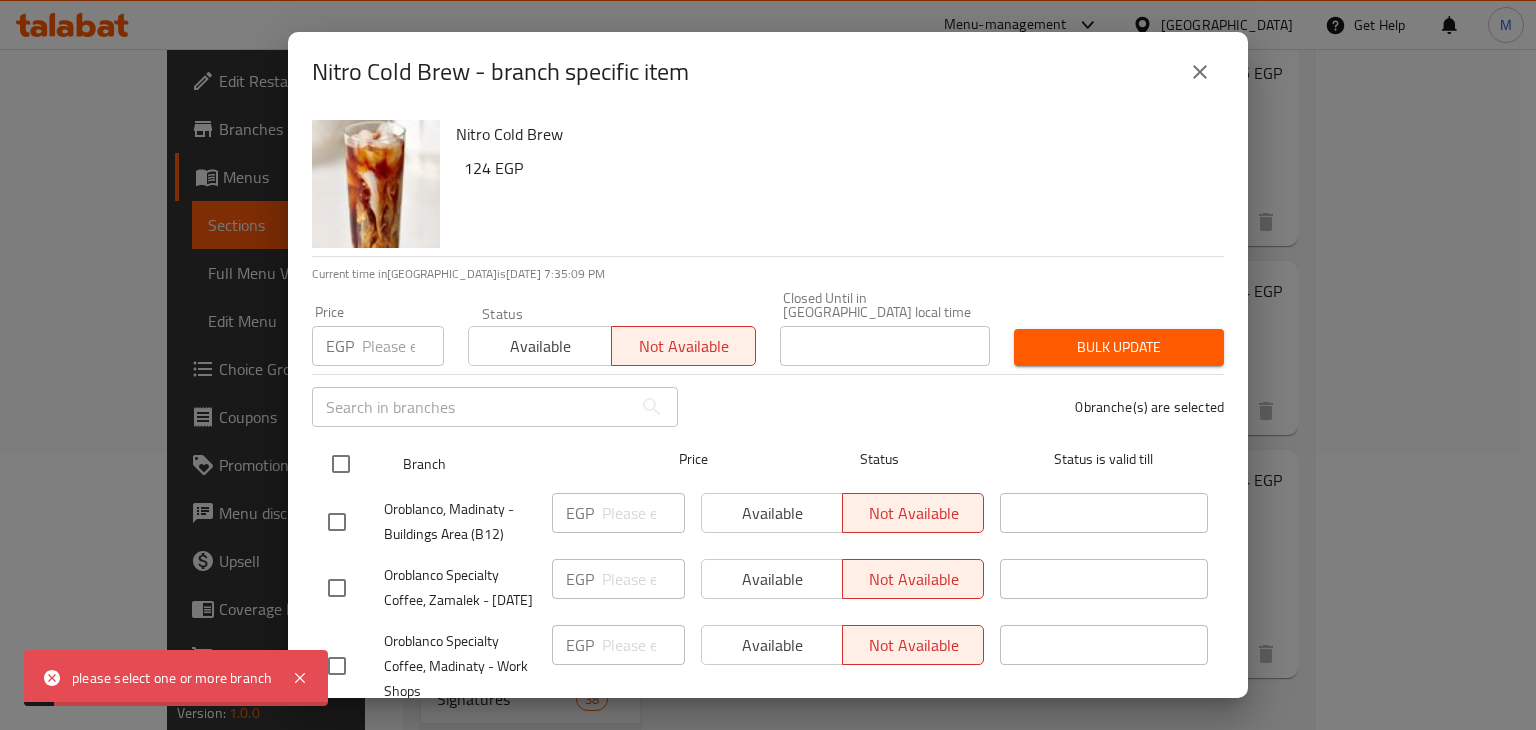 click at bounding box center [341, 464] 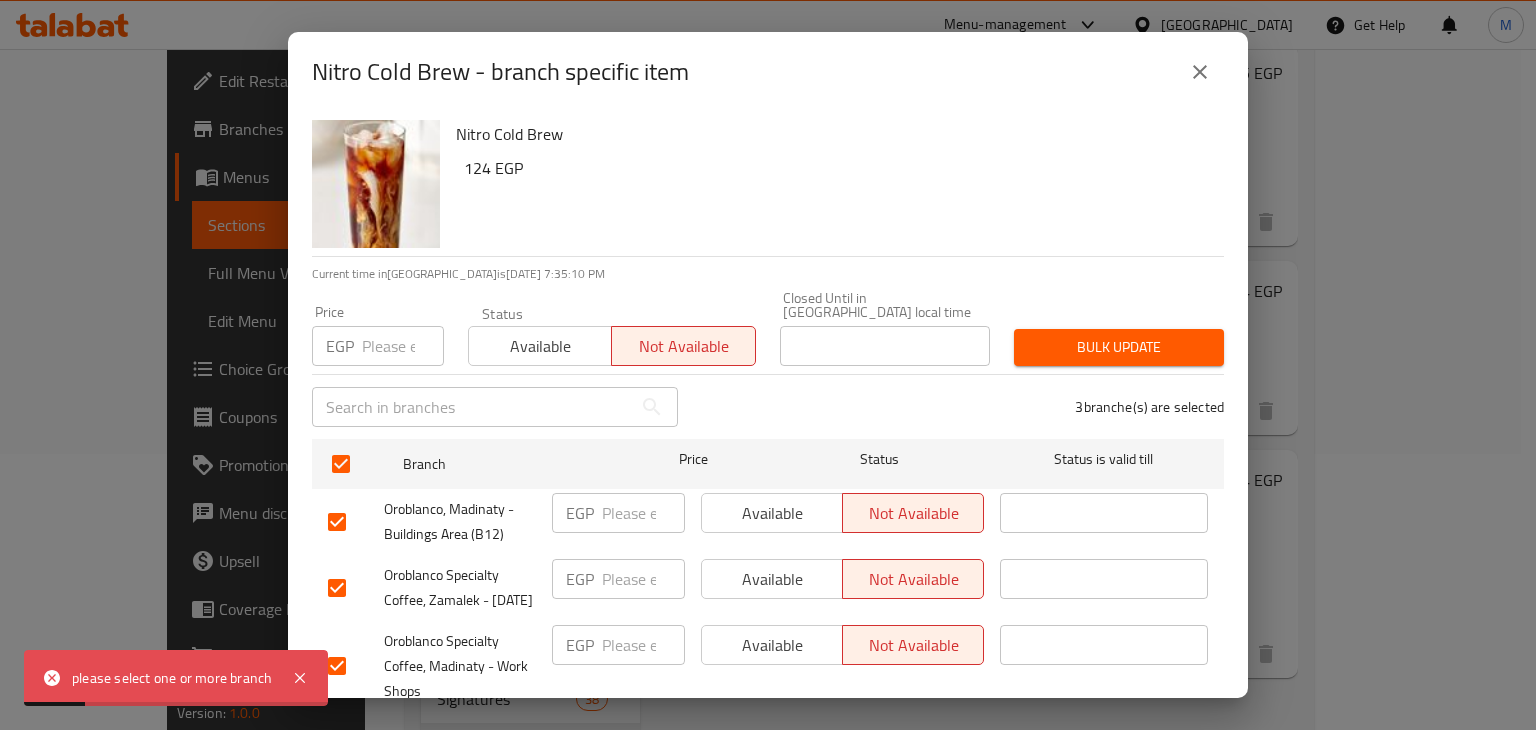 click on "Bulk update" at bounding box center [1119, 347] 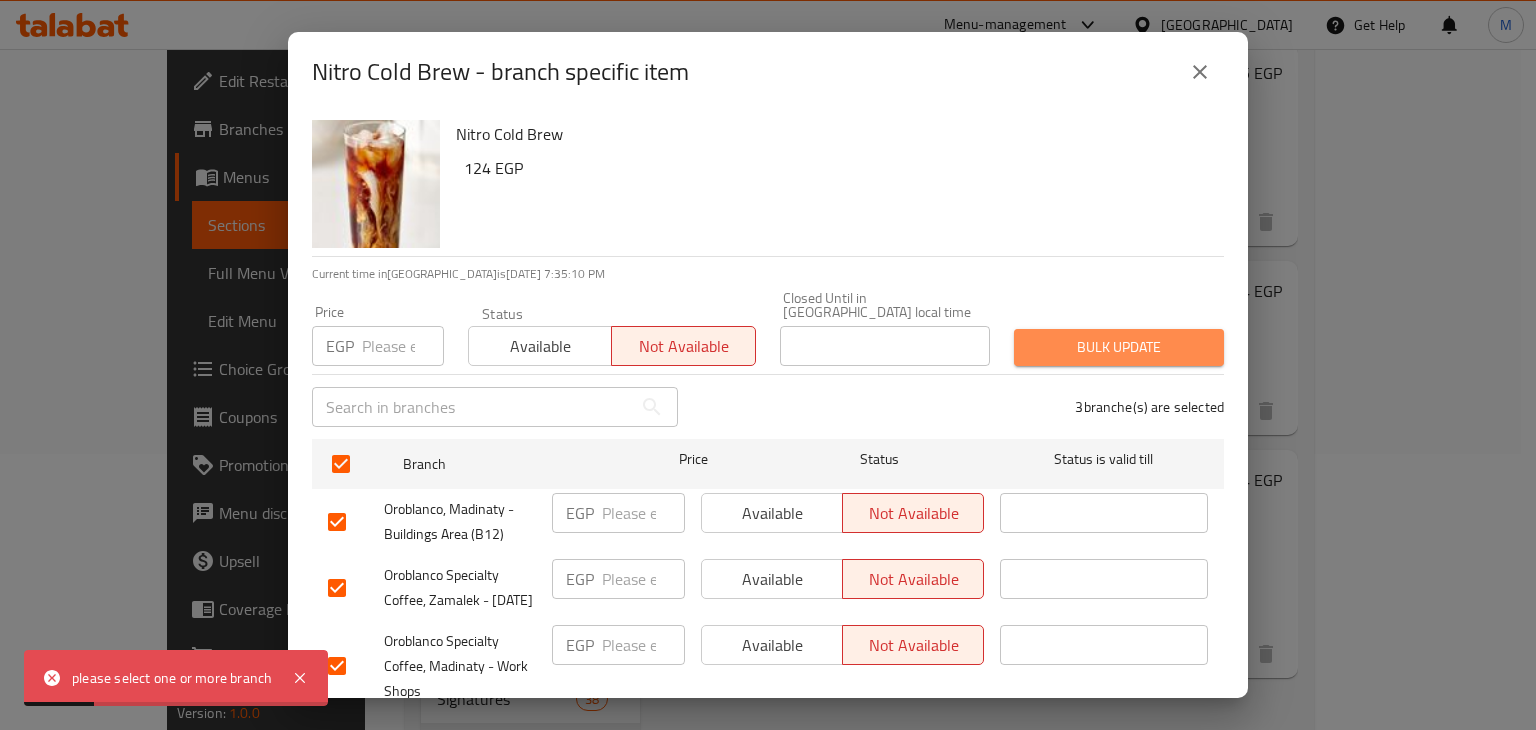 click on "Bulk update" at bounding box center (1119, 347) 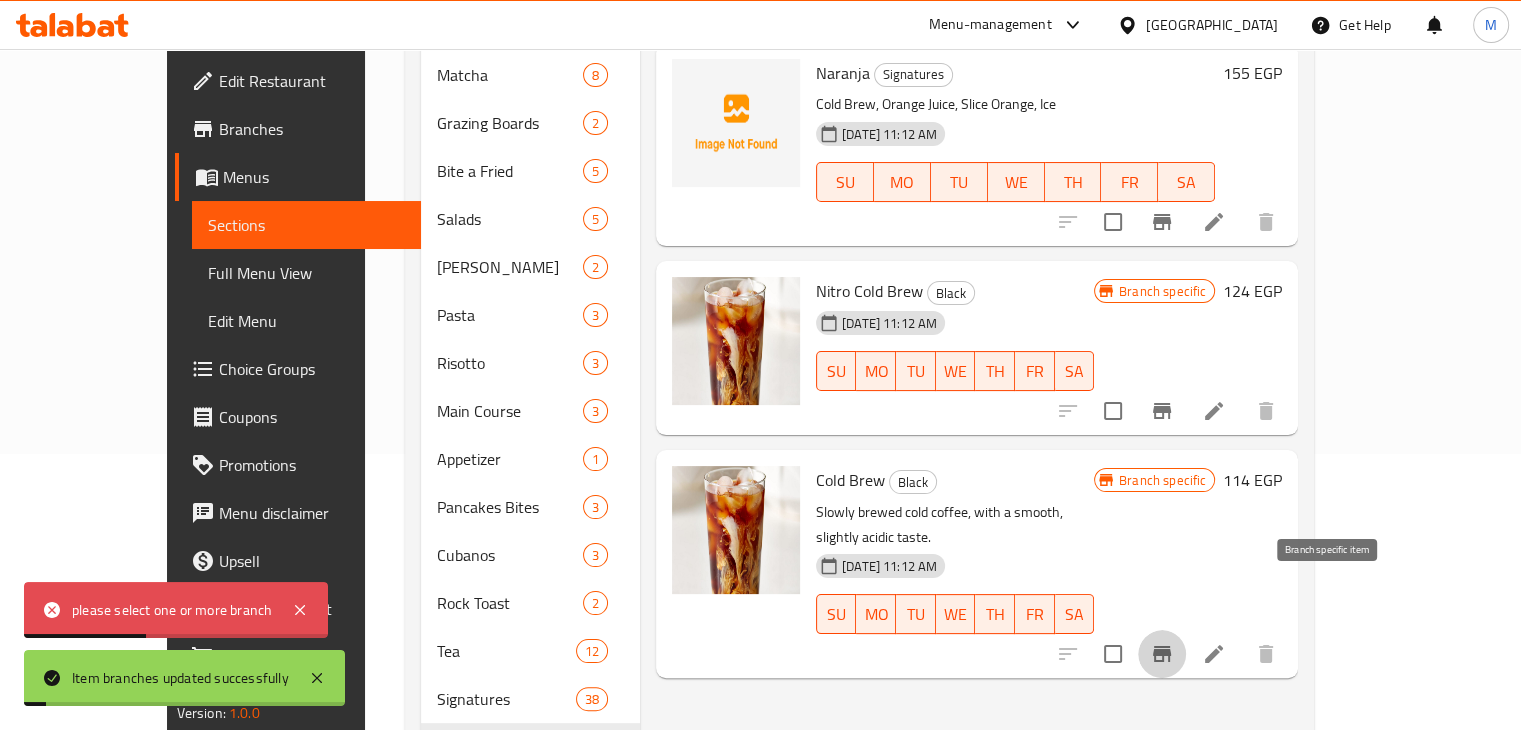 click 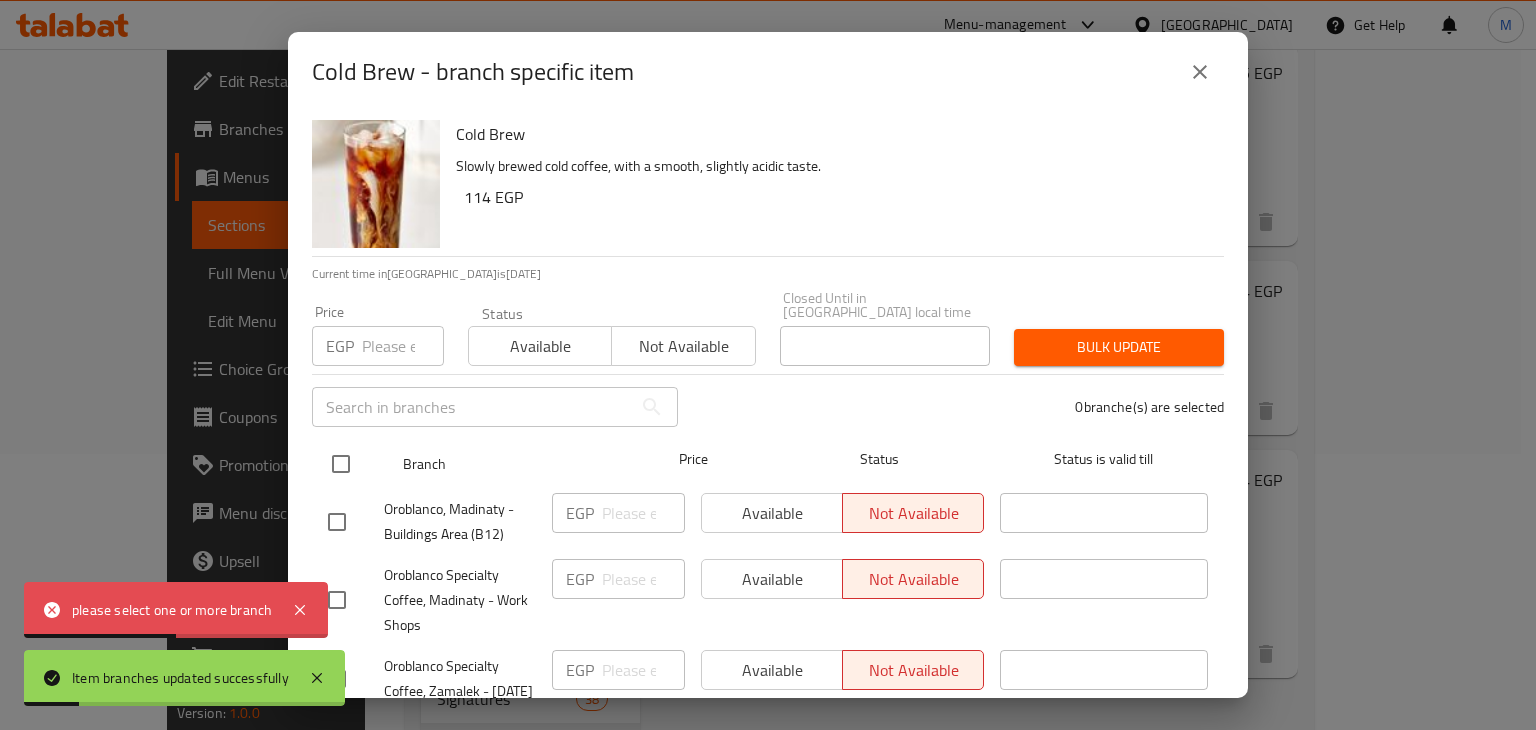 click at bounding box center [341, 464] 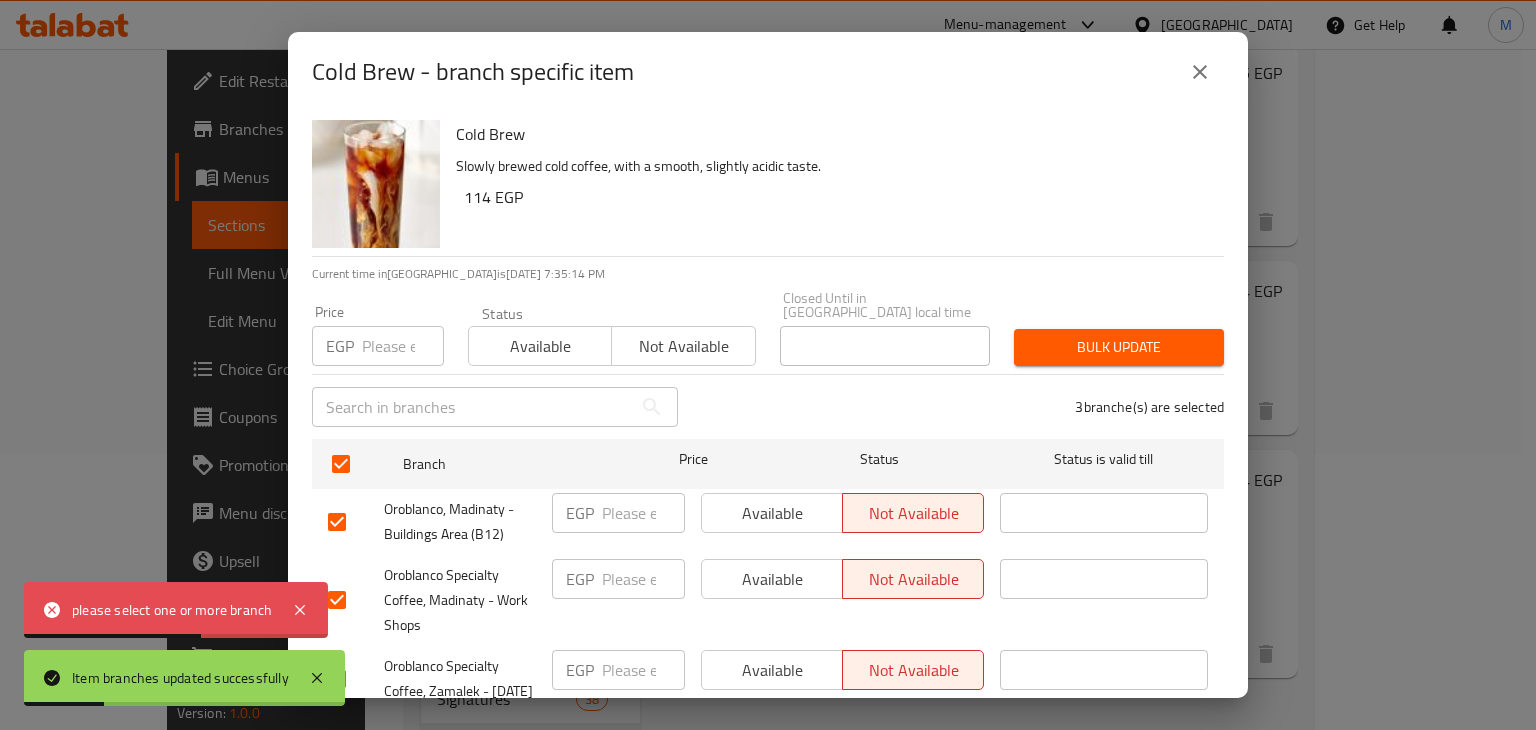 click on "Available Not available" at bounding box center [612, 336] 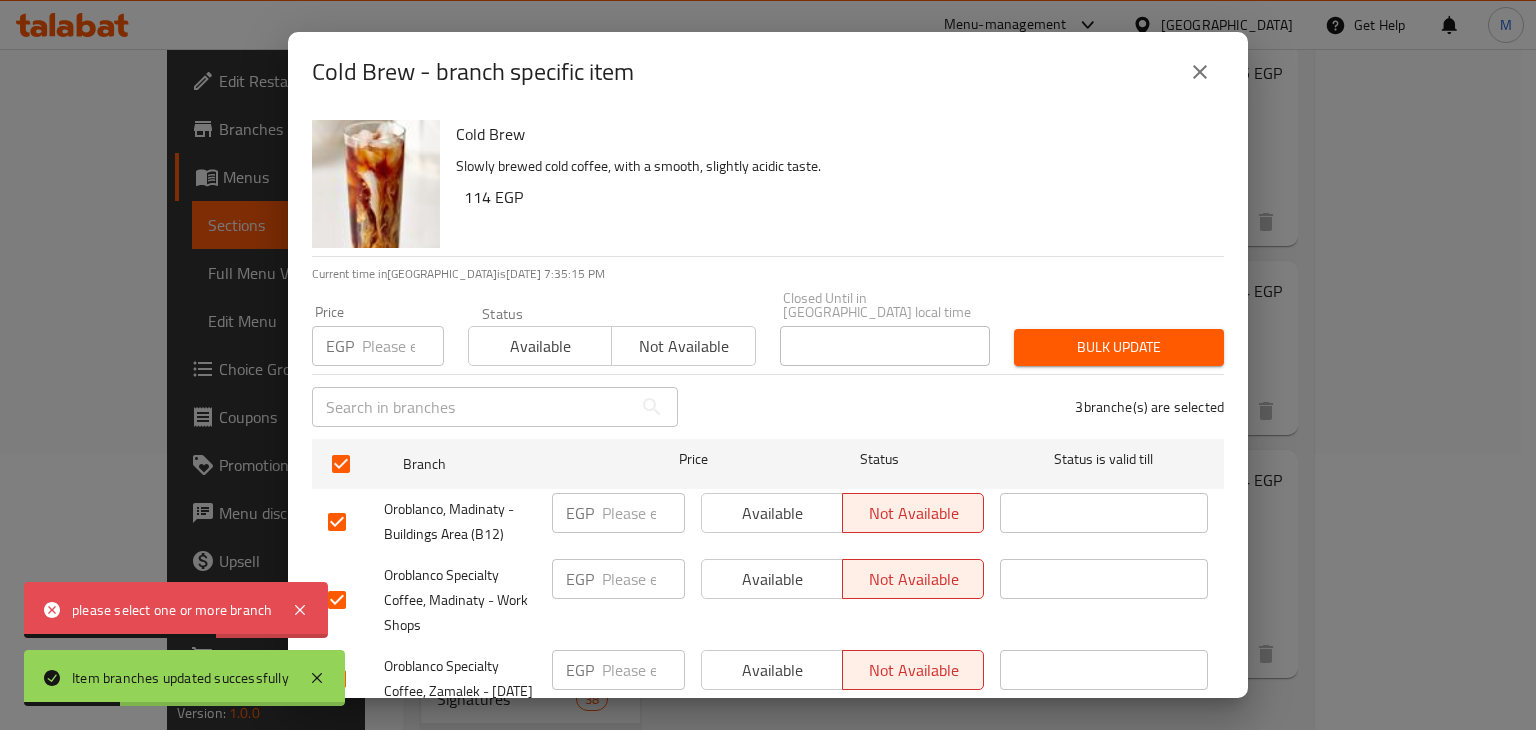 click on "Not available" at bounding box center [683, 346] 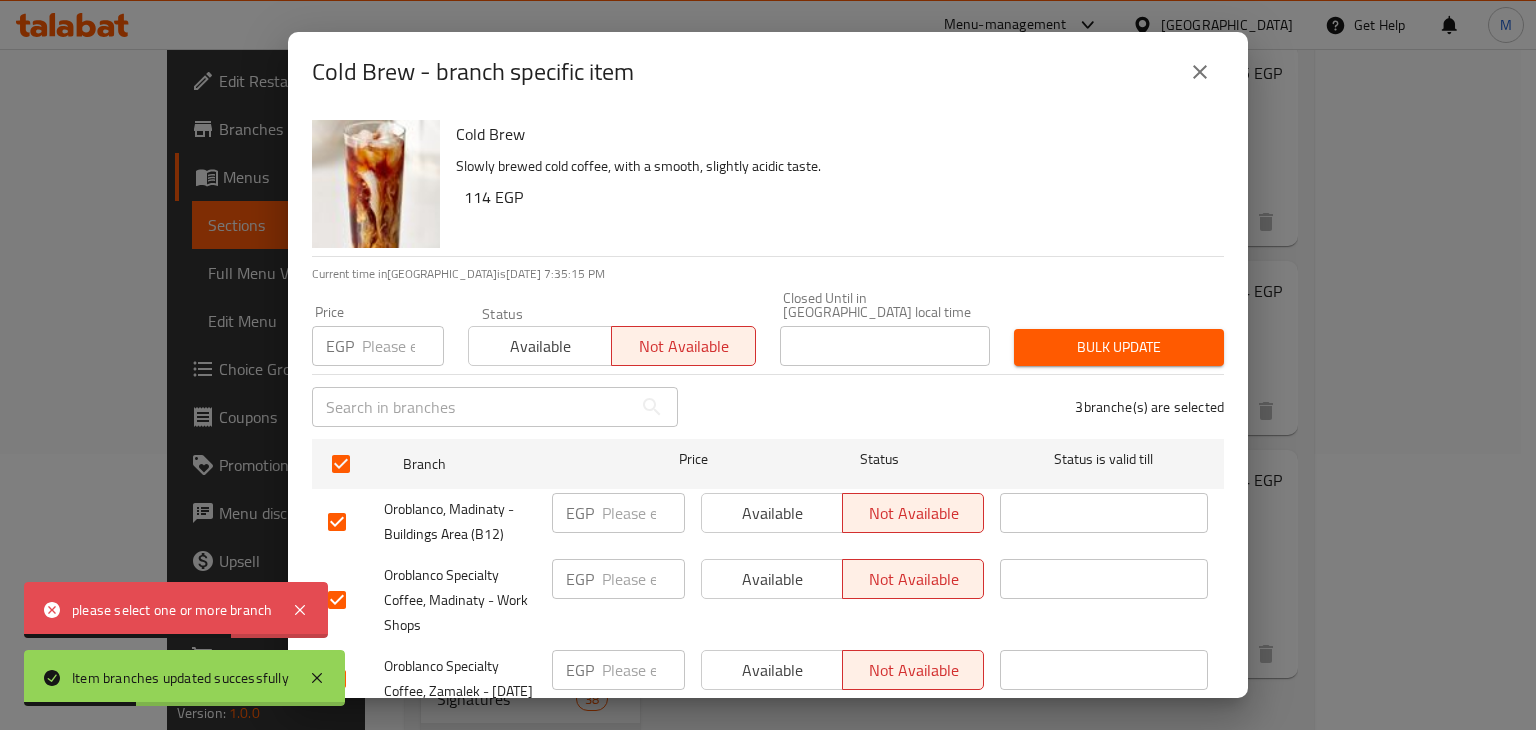 click on "Bulk update" at bounding box center [1119, 347] 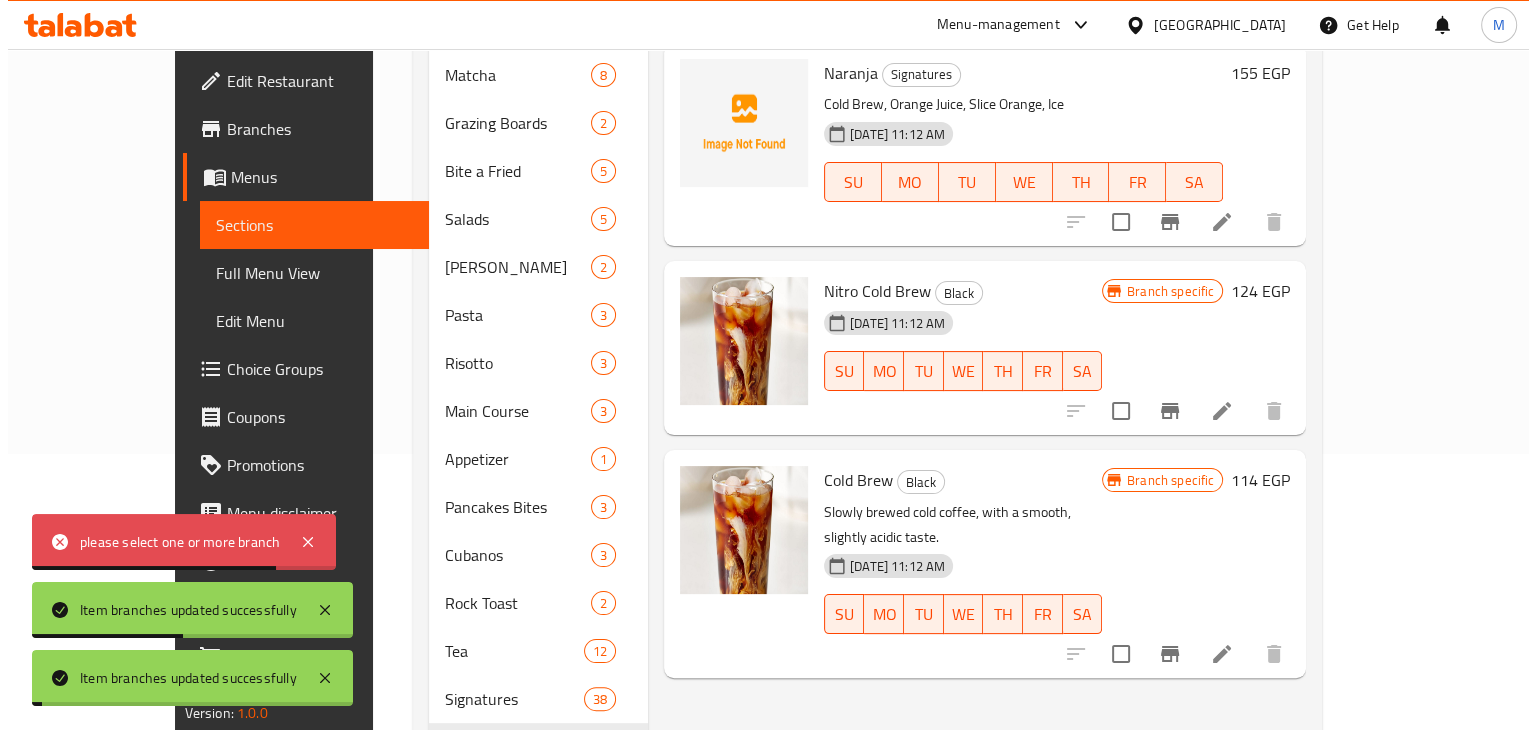scroll, scrollTop: 0, scrollLeft: 0, axis: both 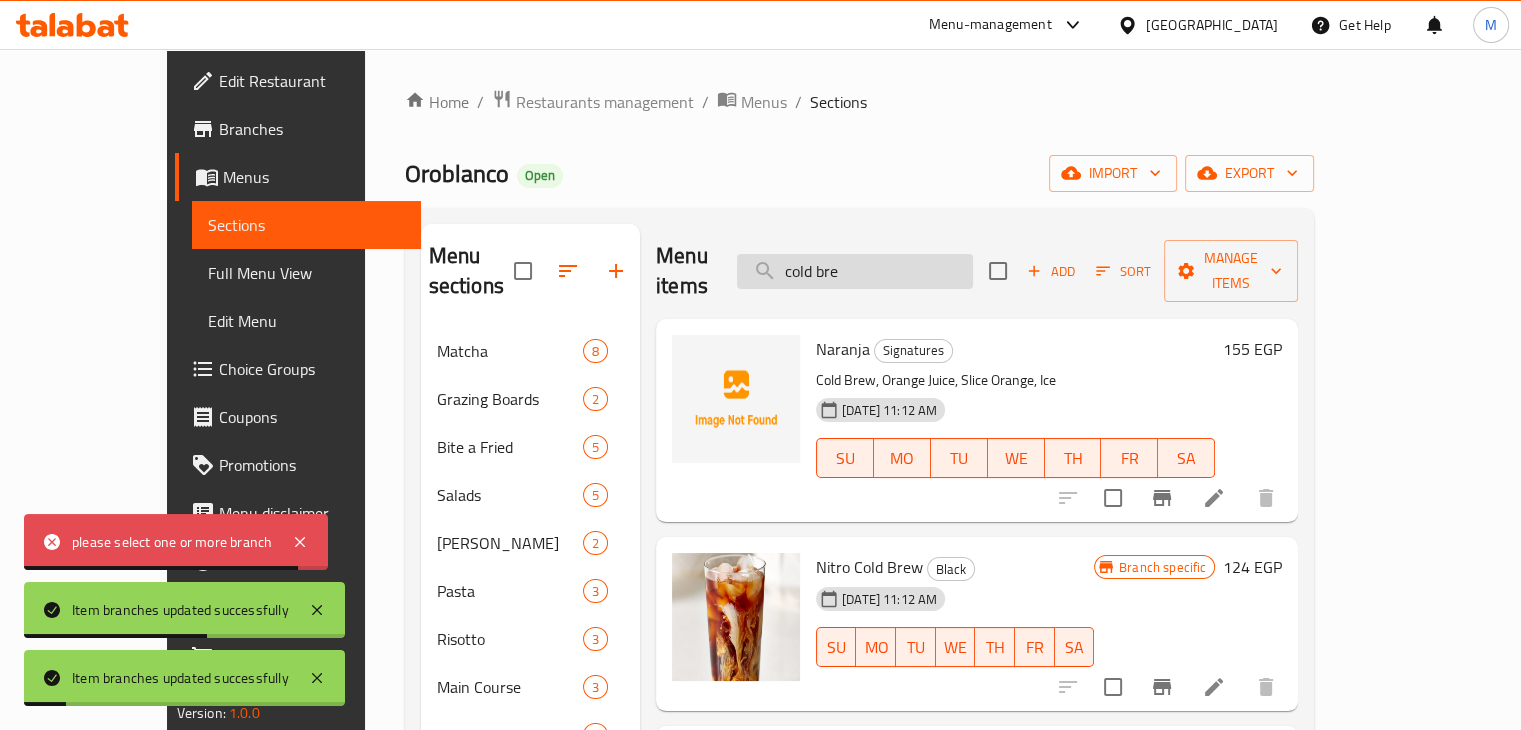 click on "cold bre" at bounding box center (855, 271) 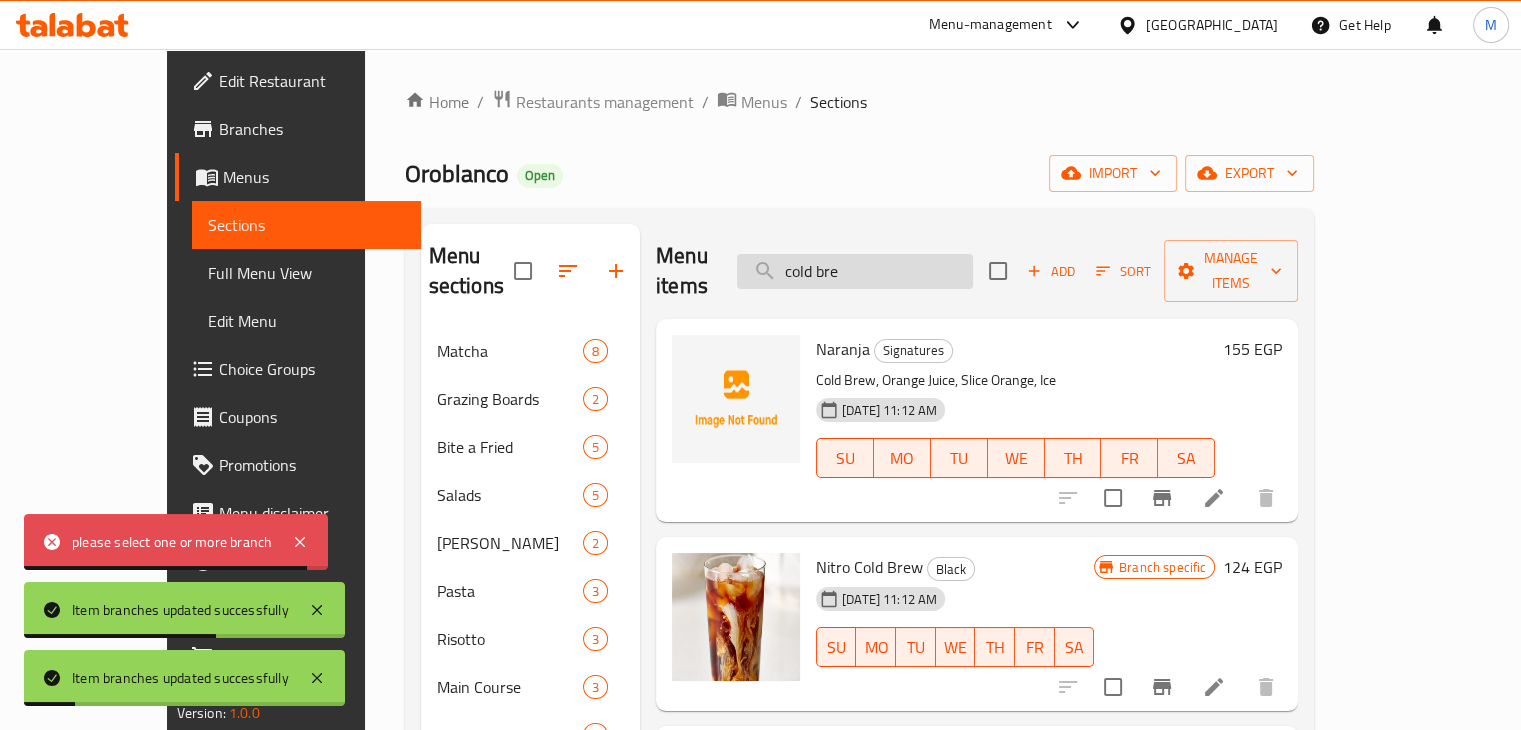 click on "cold bre" at bounding box center (855, 271) 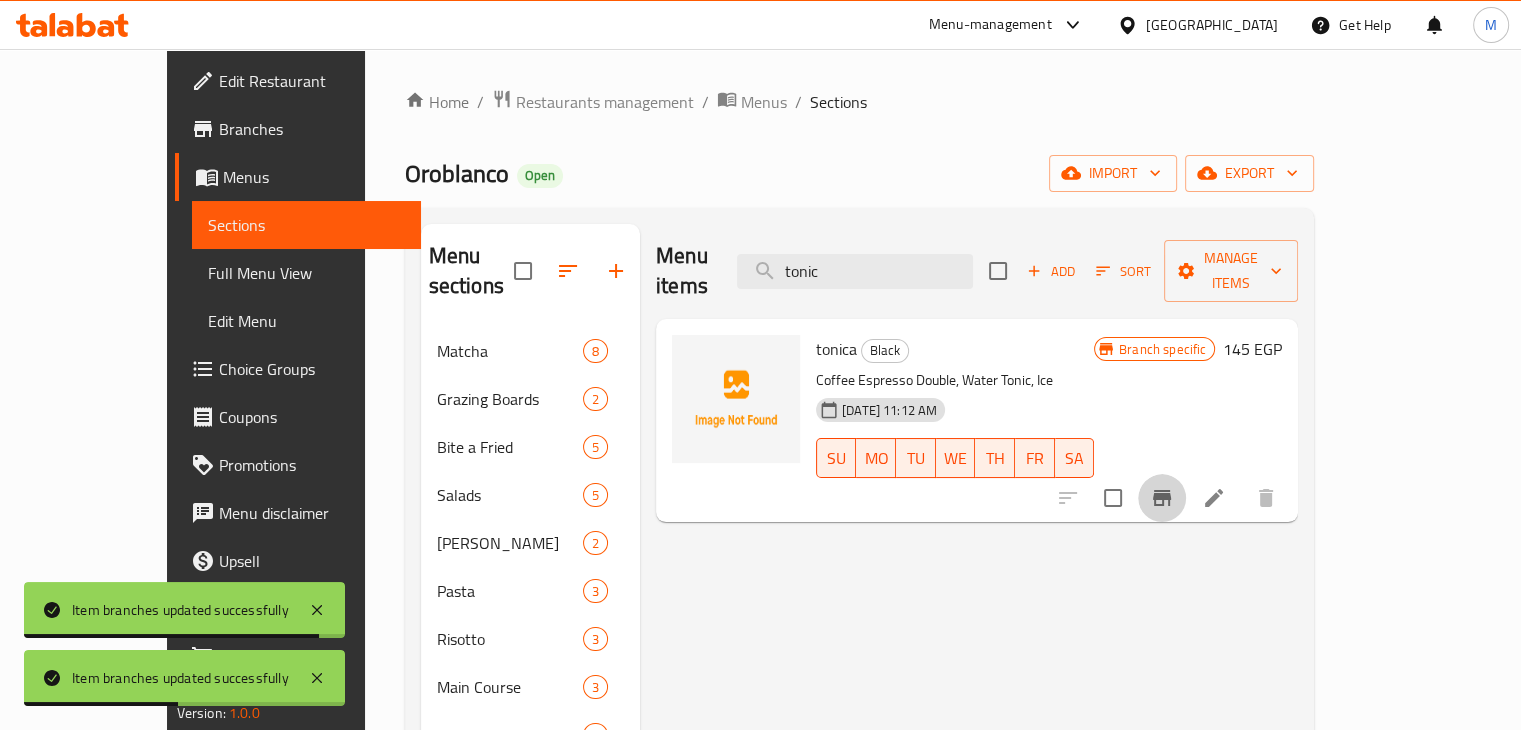click 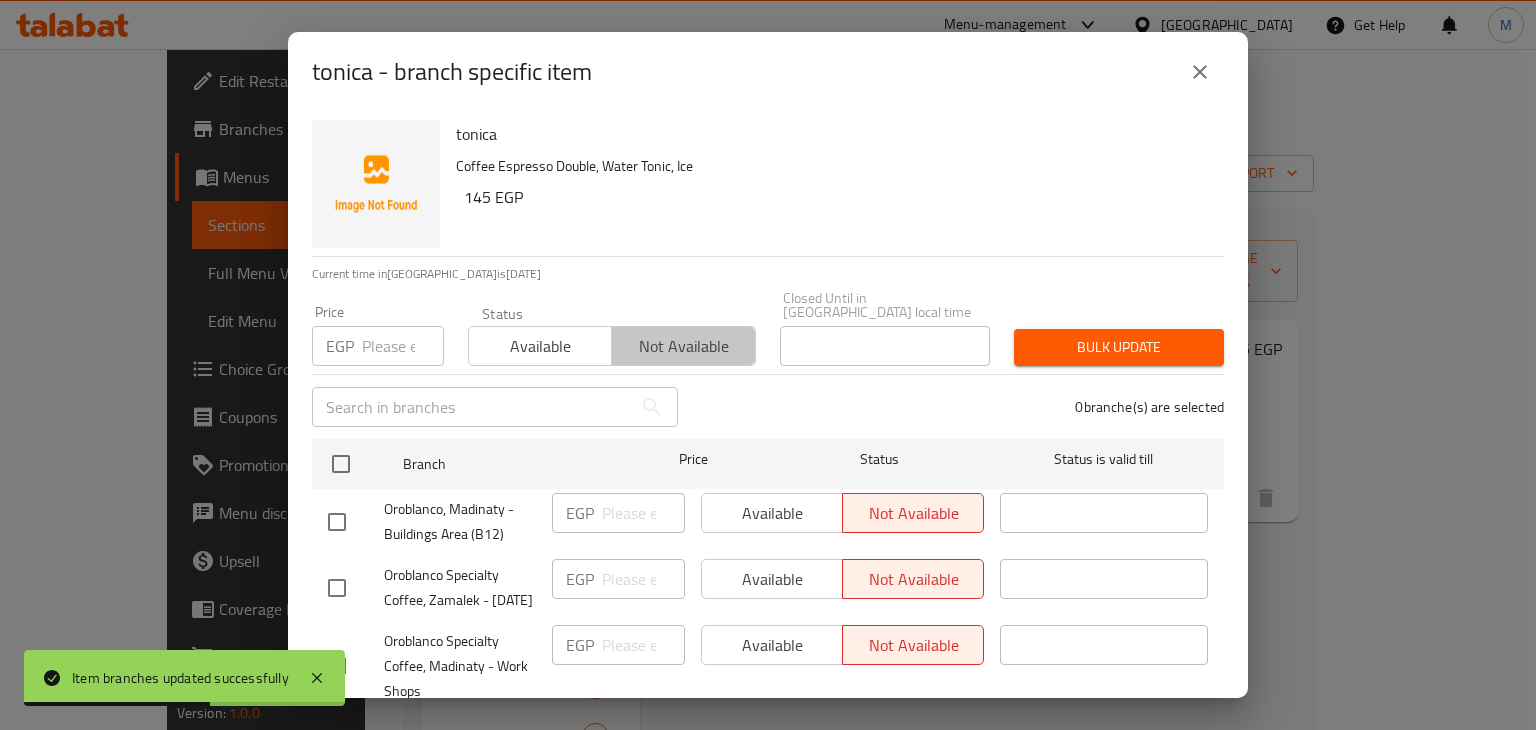 click on "Not available" at bounding box center [683, 346] 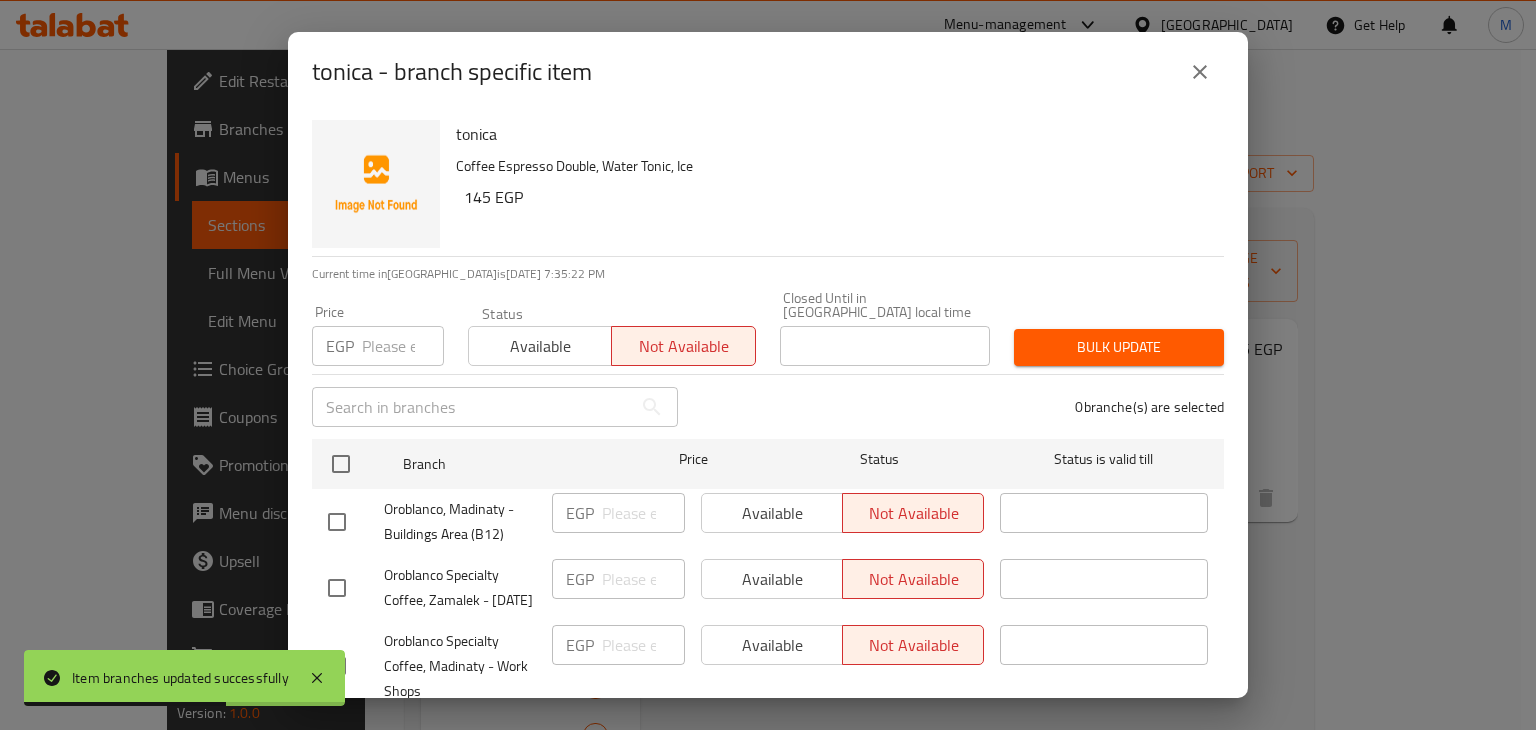 click on "Bulk update" at bounding box center (1119, 347) 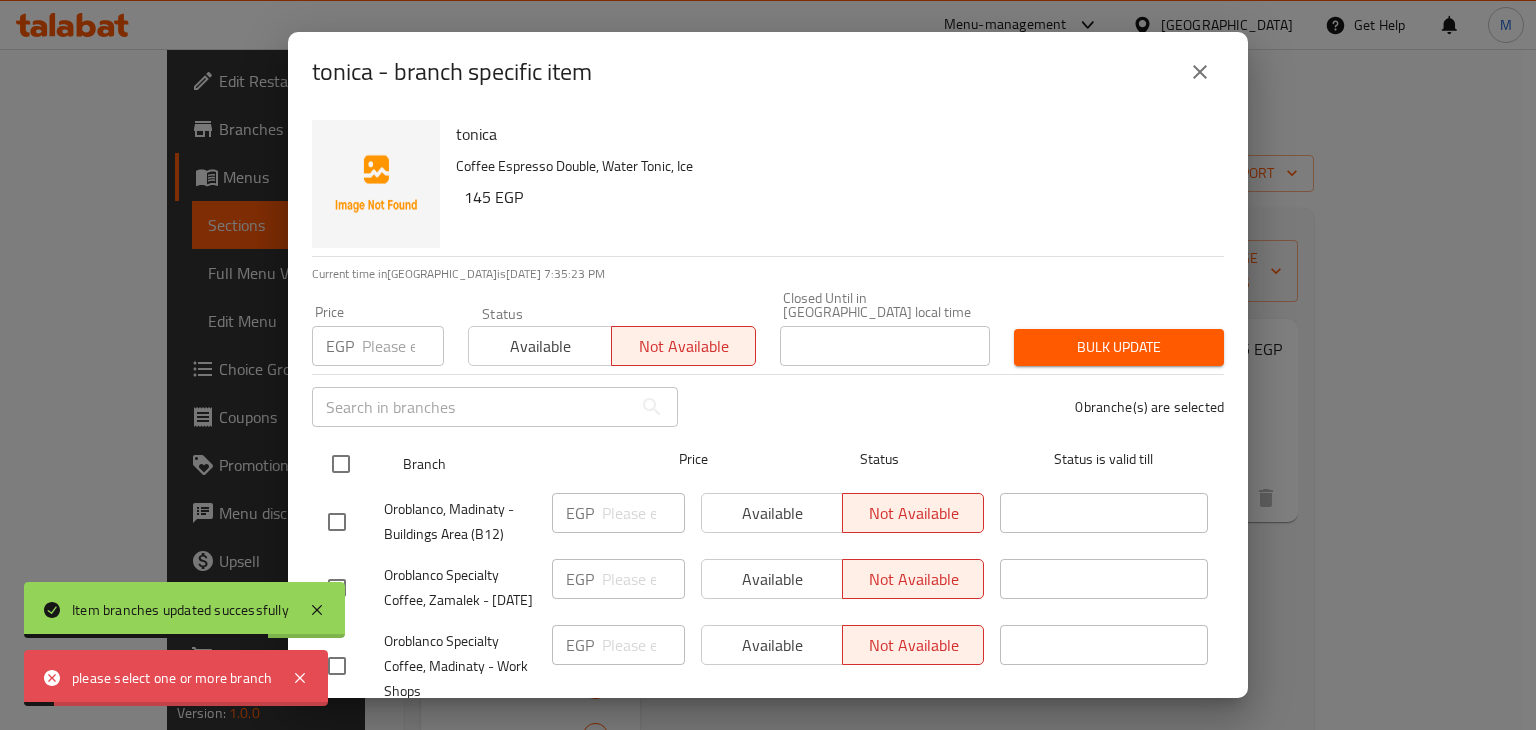 click at bounding box center (341, 464) 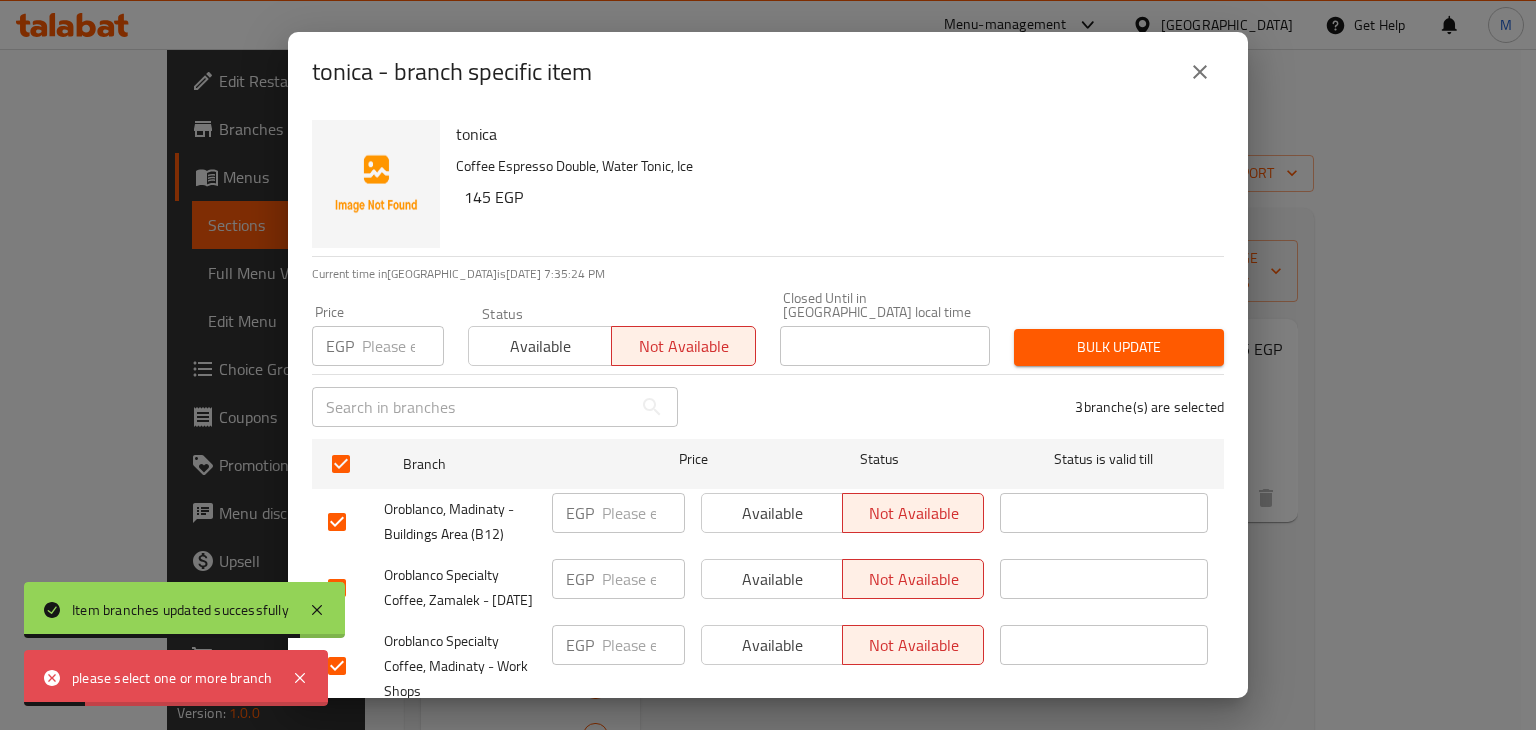 click on "Bulk update" at bounding box center [1119, 347] 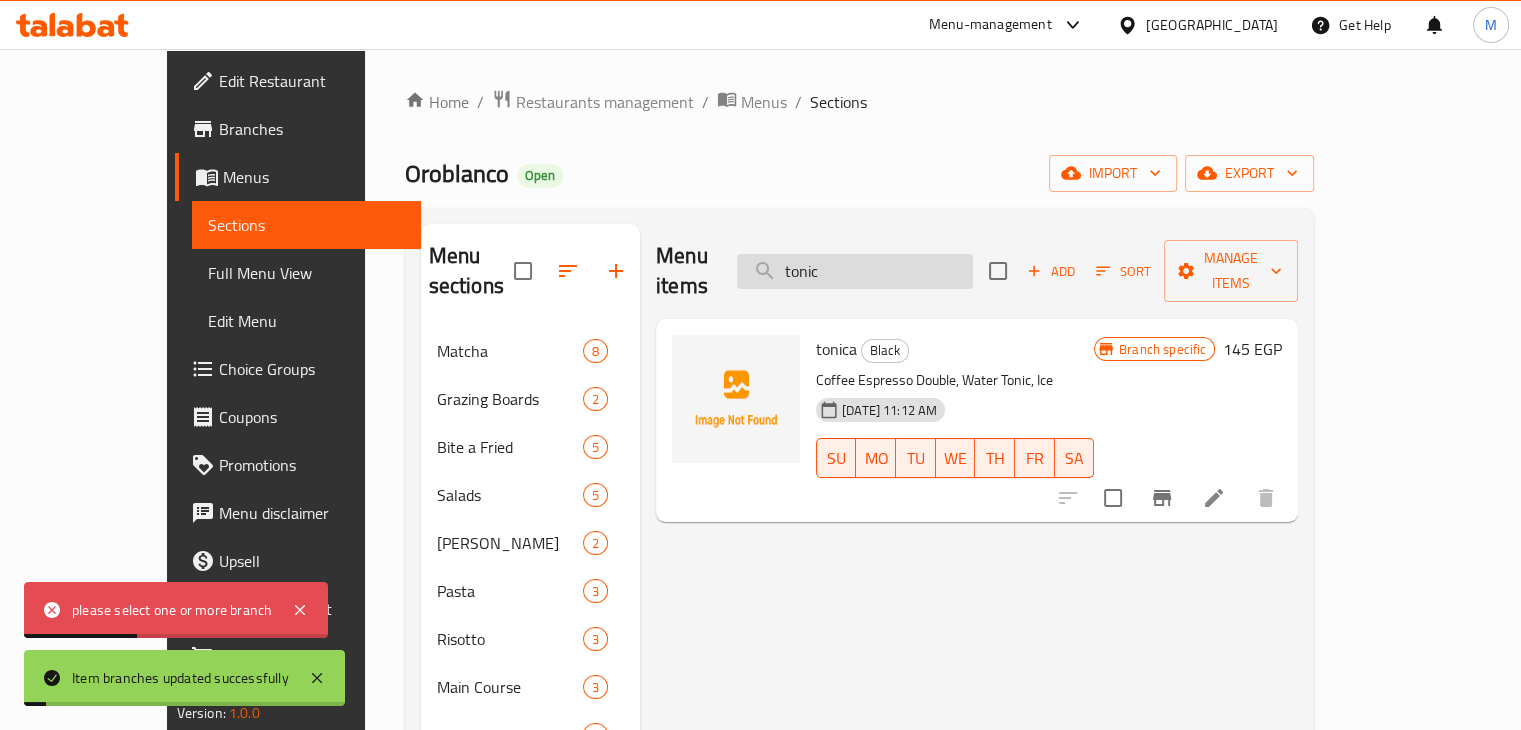 click on "tonic" at bounding box center (855, 271) 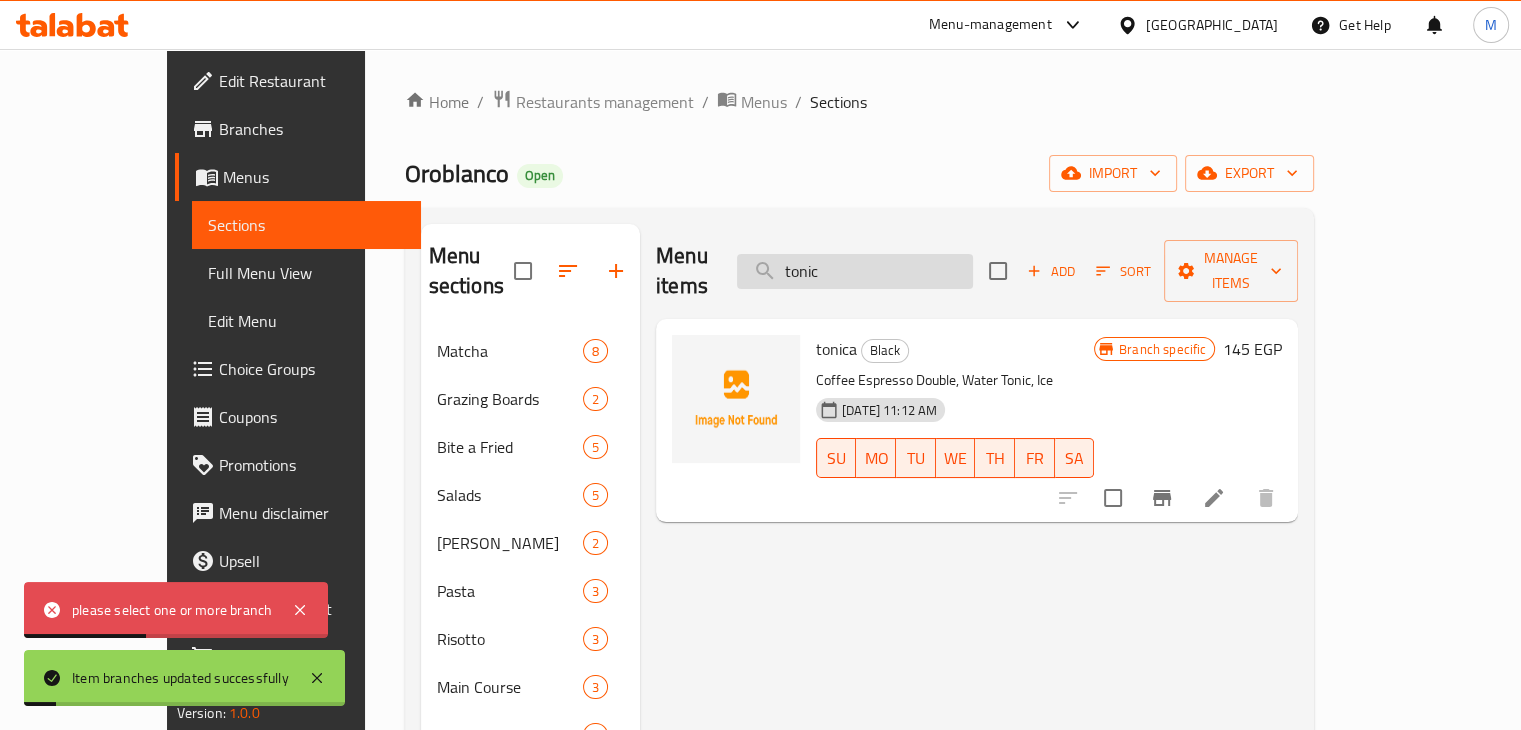 click on "tonic" at bounding box center (855, 271) 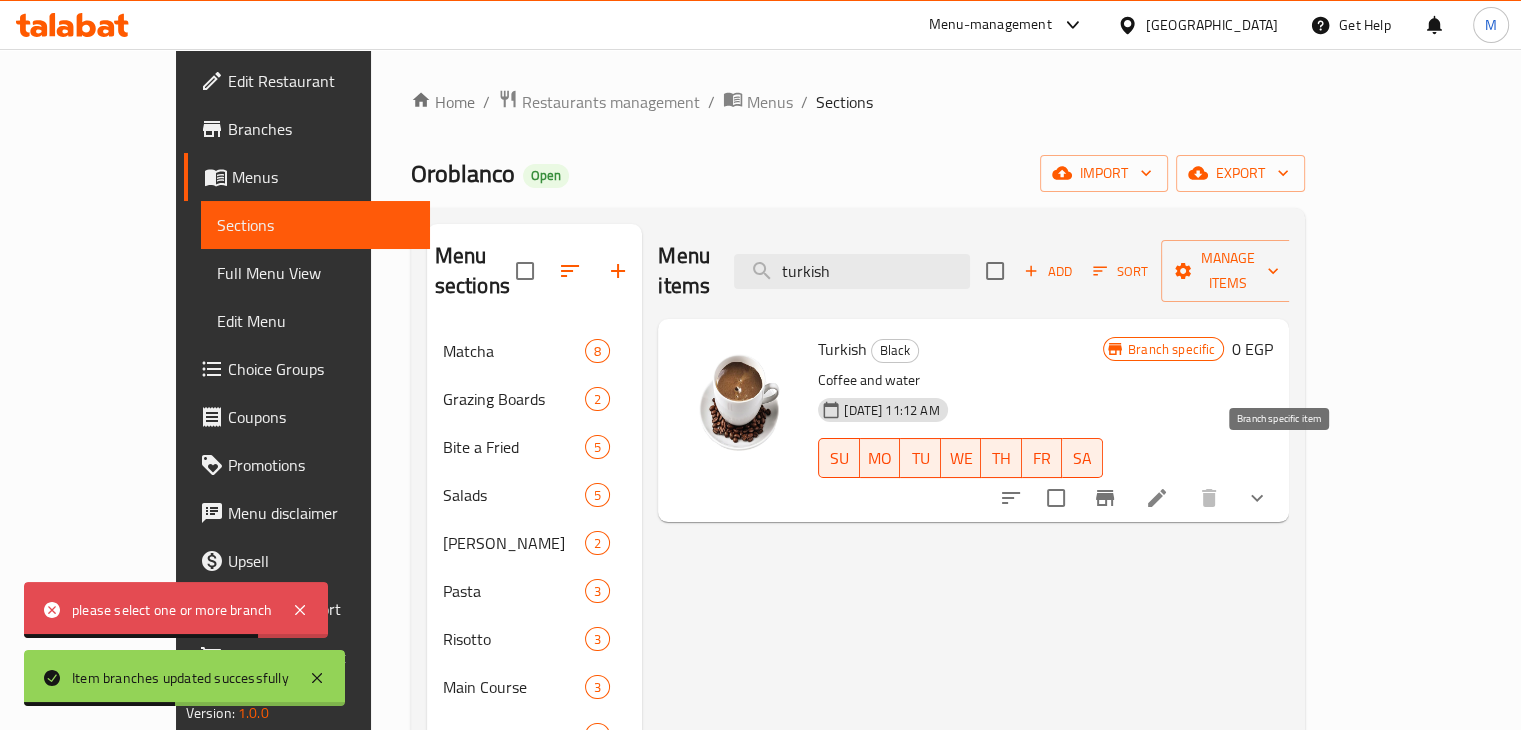 click 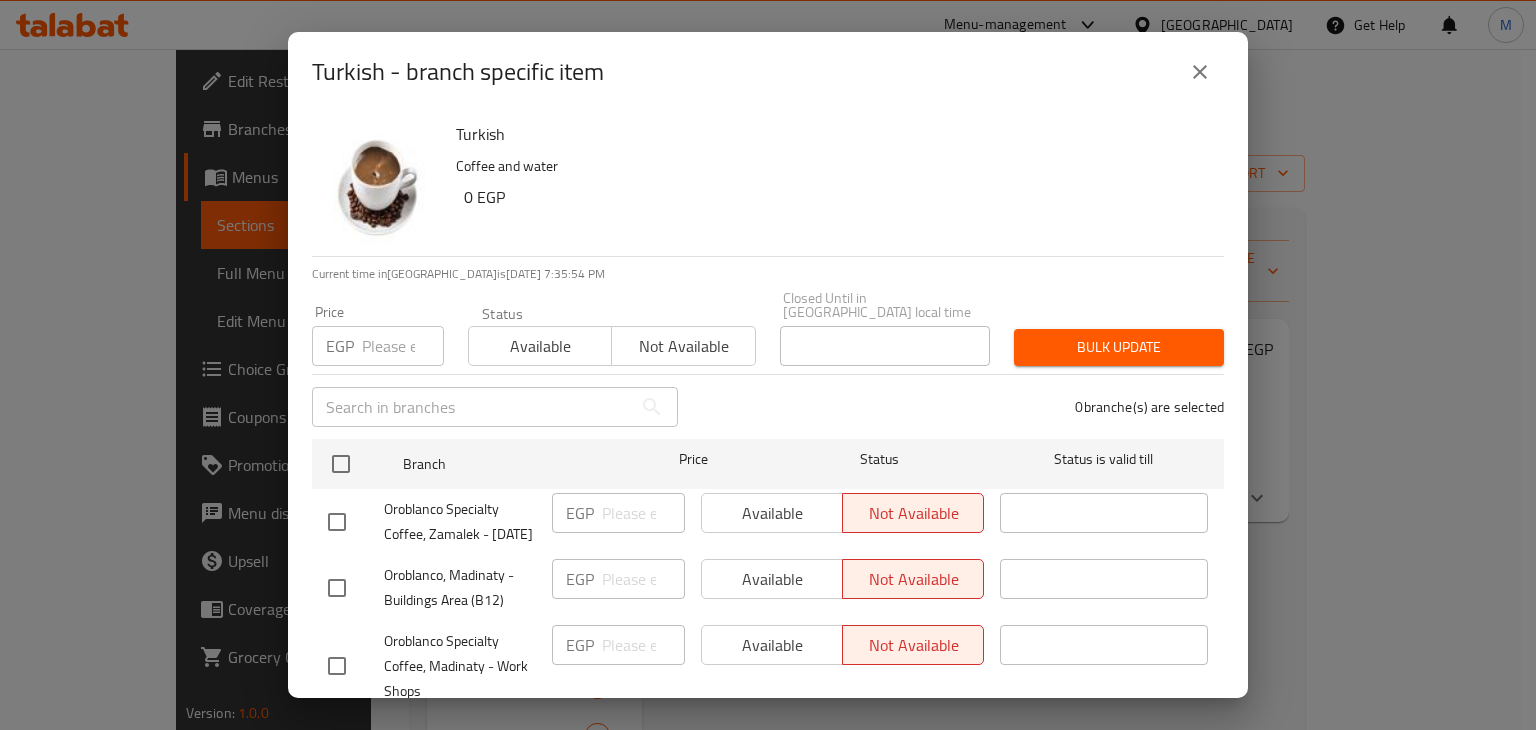 click on "Not available" at bounding box center (683, 346) 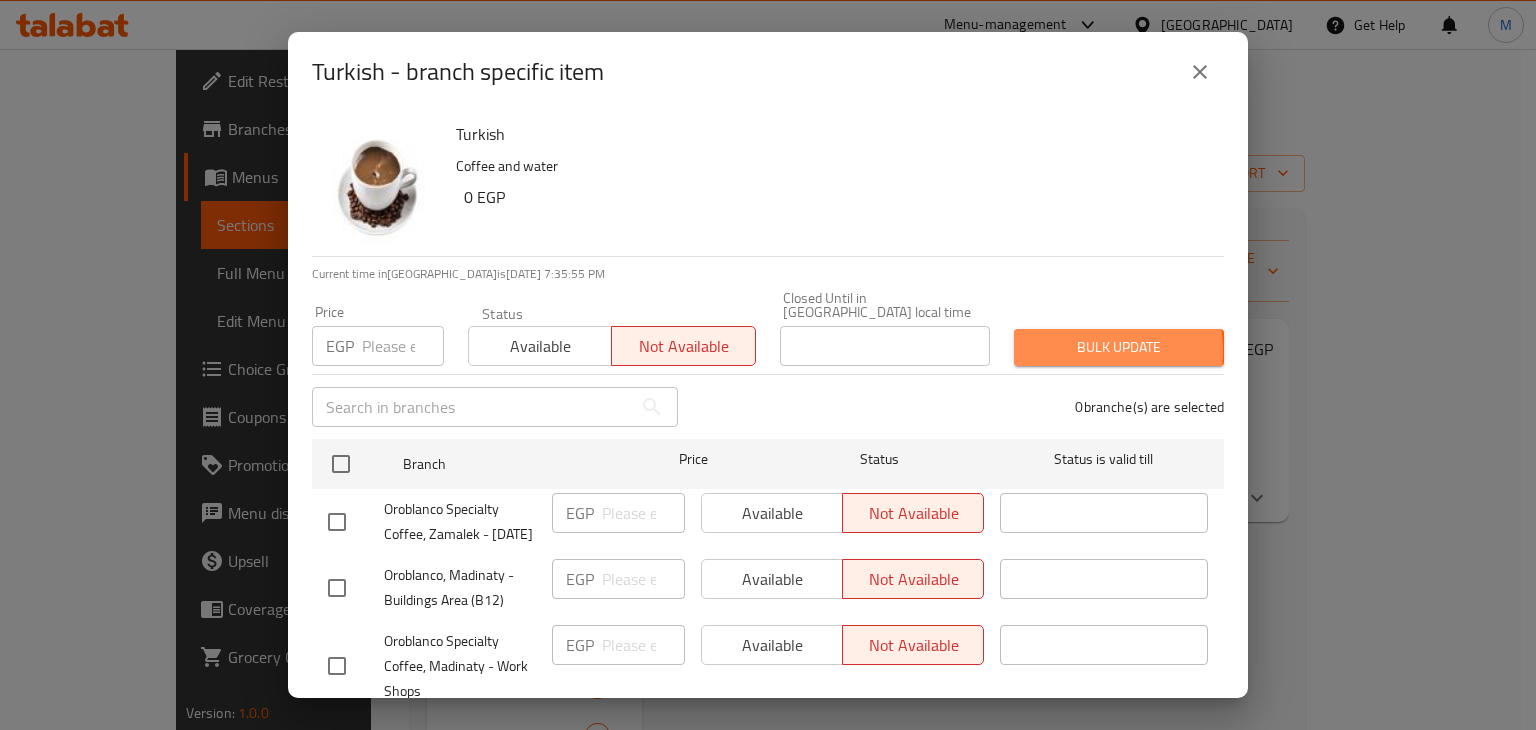 click on "Bulk update" at bounding box center [1119, 347] 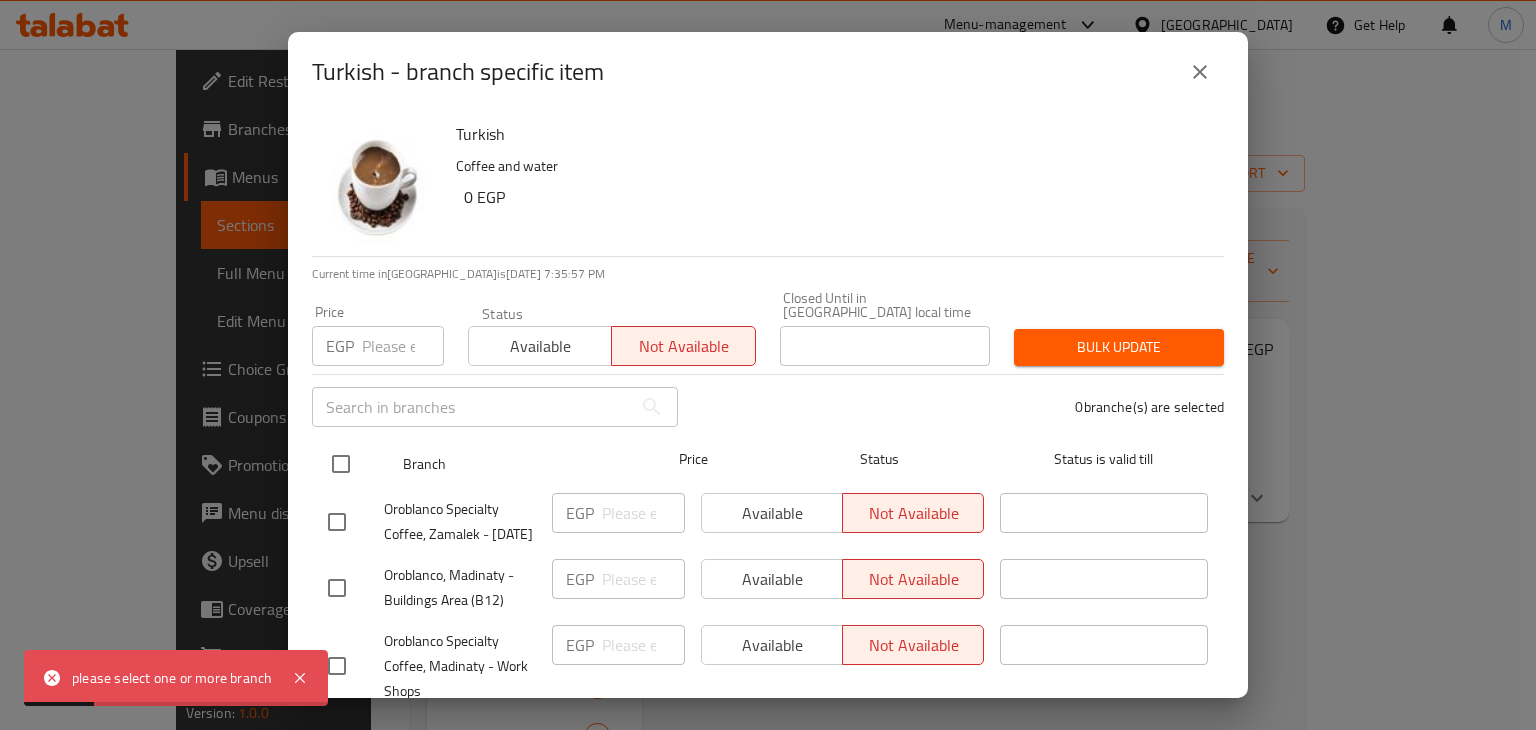 click at bounding box center (341, 464) 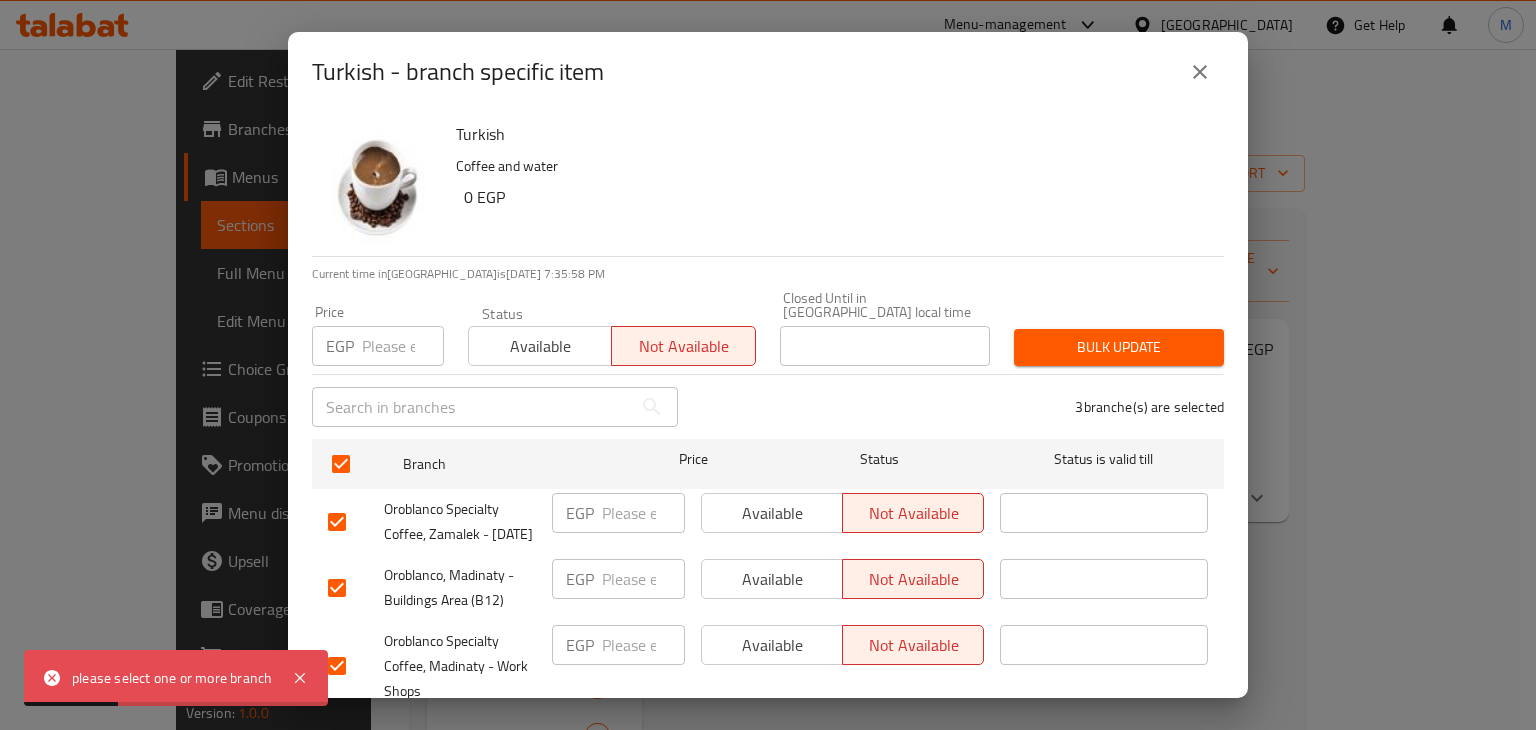 click on "Price EGP Price Status Available Not available Closed Until in [GEOGRAPHIC_DATA] local time Closed Until in [GEOGRAPHIC_DATA] local time Bulk update" at bounding box center [768, 328] 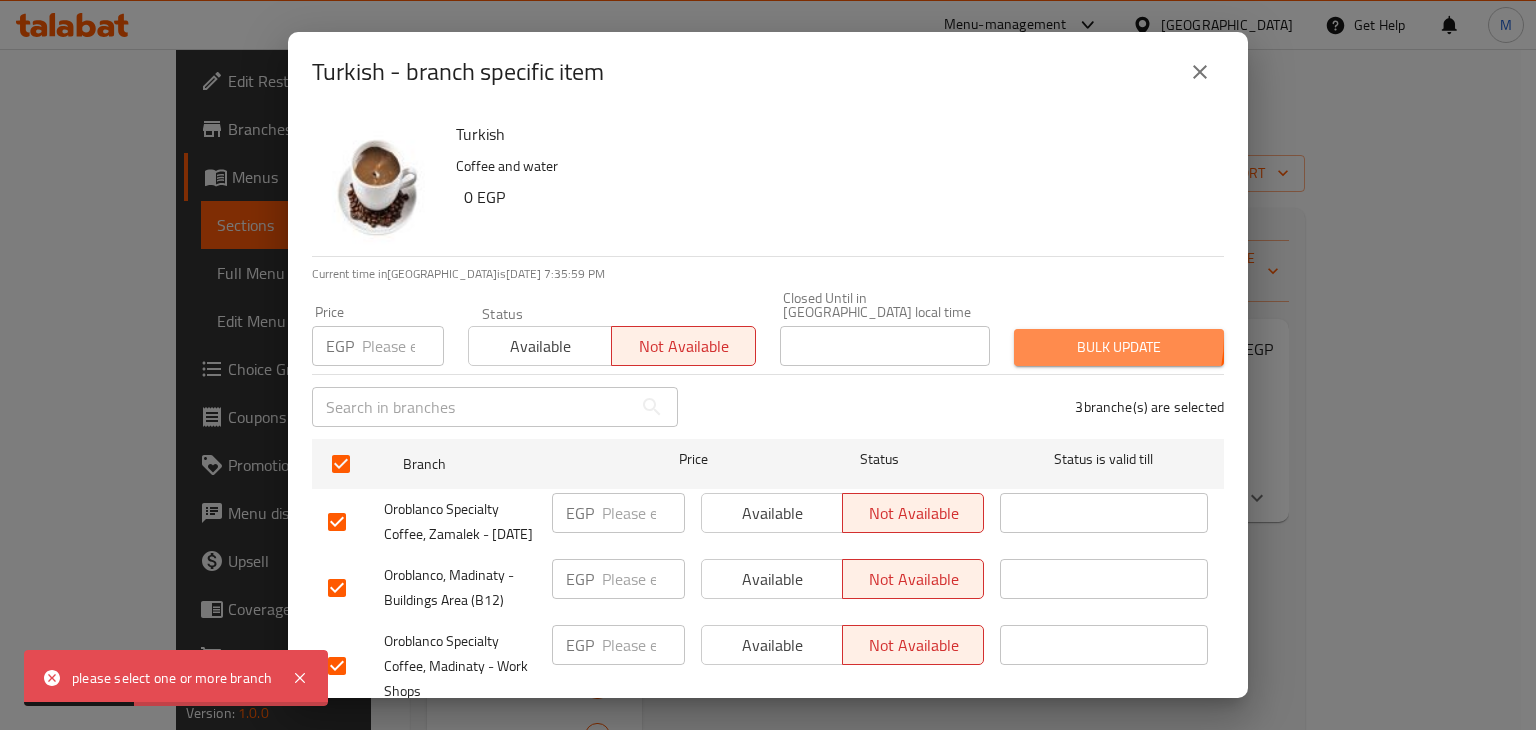 click on "Bulk update" at bounding box center [1119, 347] 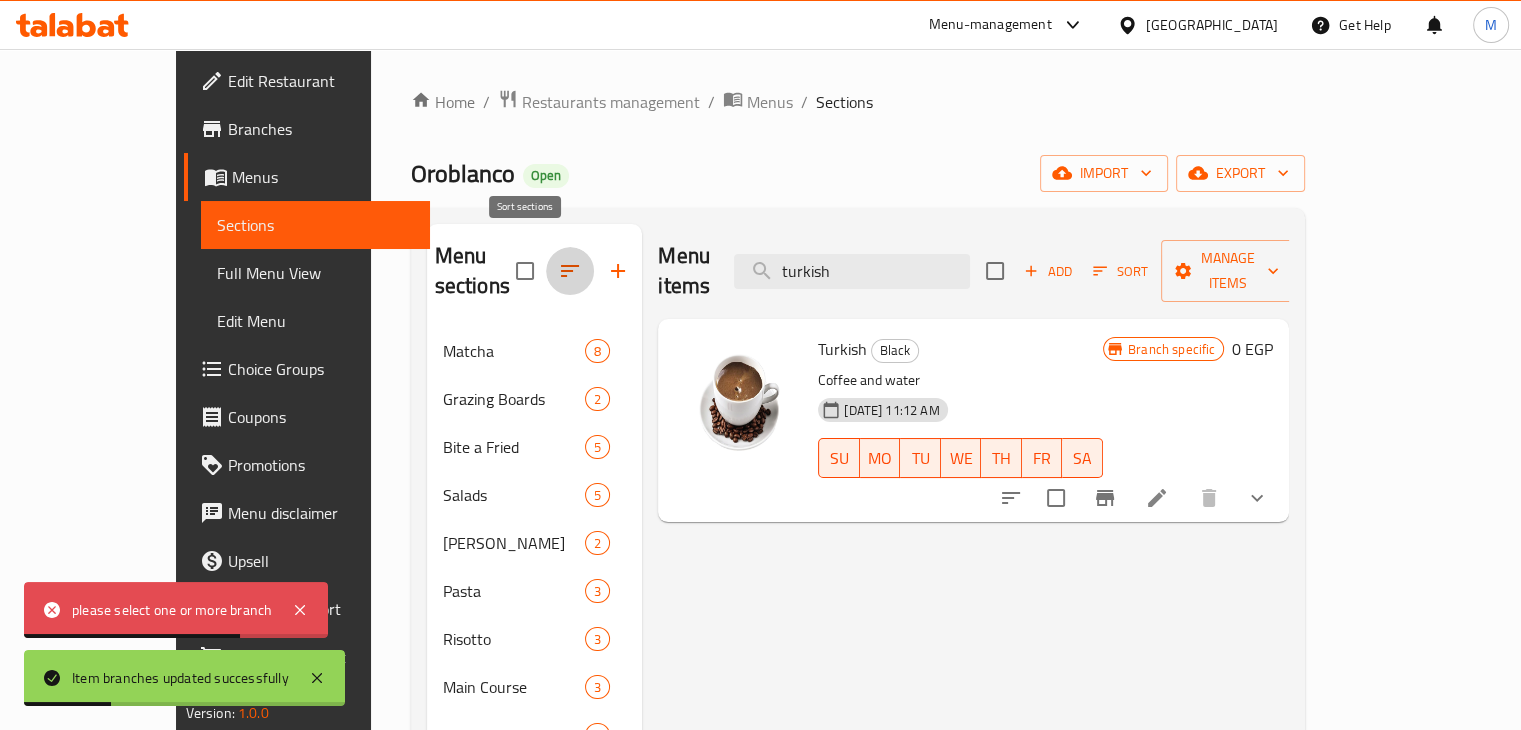 click 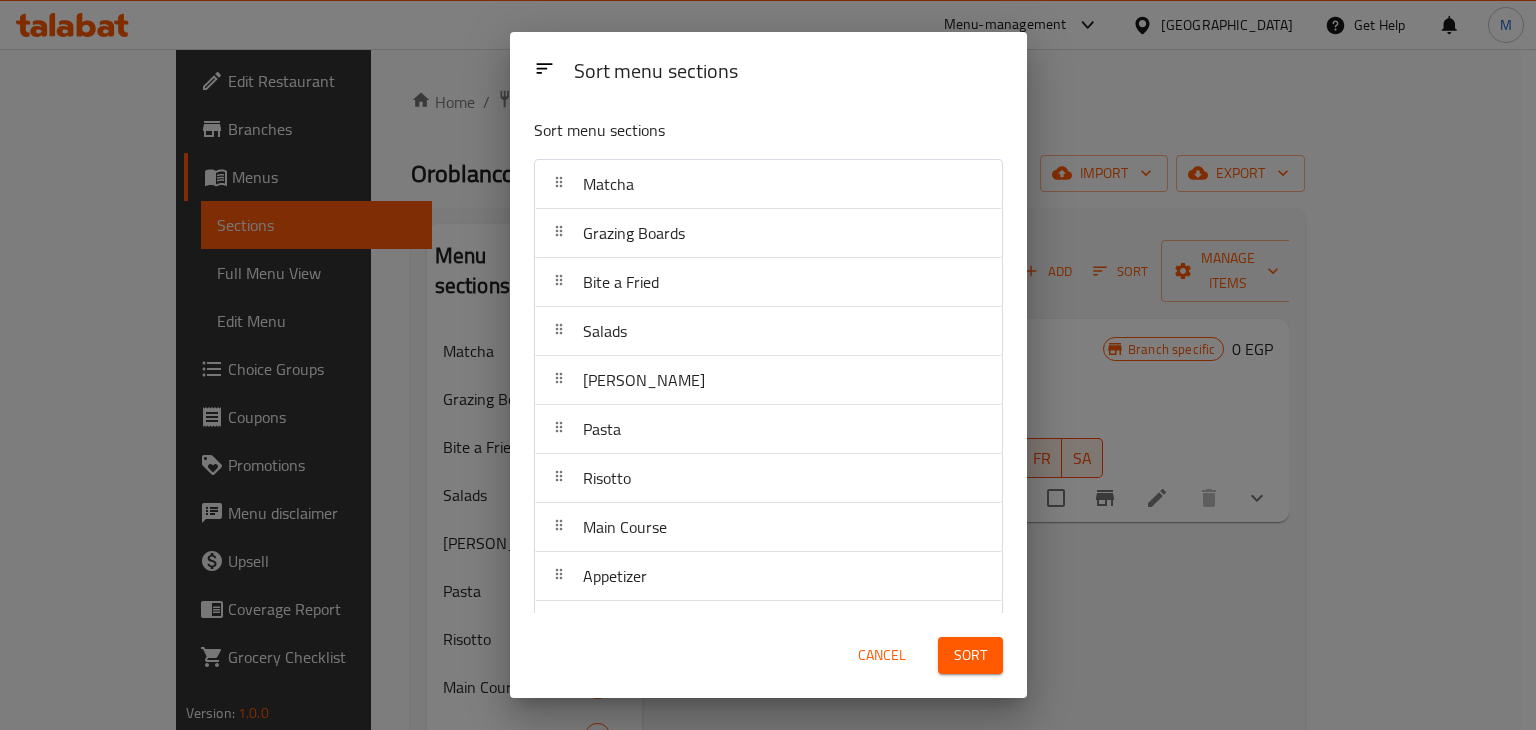 scroll, scrollTop: 0, scrollLeft: 0, axis: both 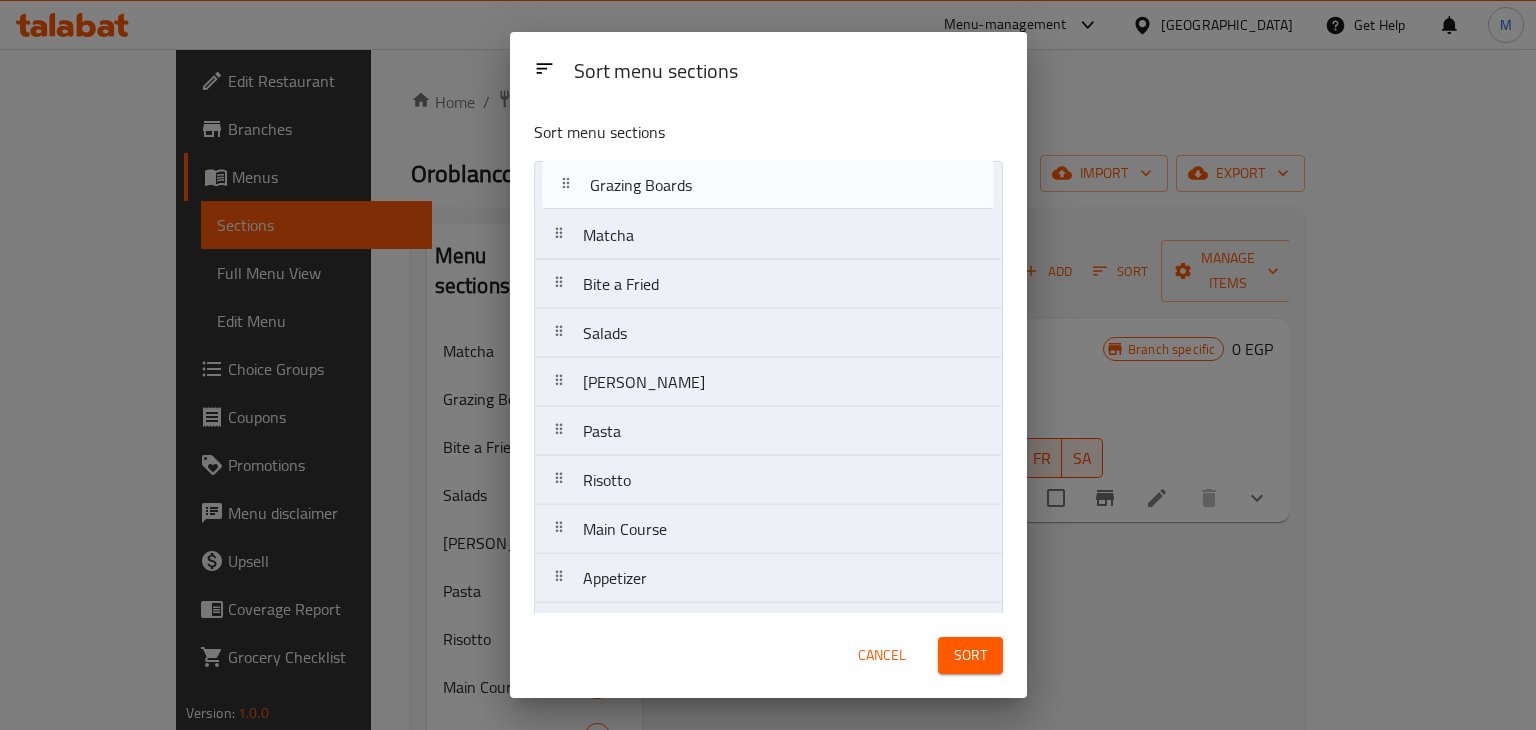 drag, startPoint x: 702, startPoint y: 236, endPoint x: 712, endPoint y: 172, distance: 64.77654 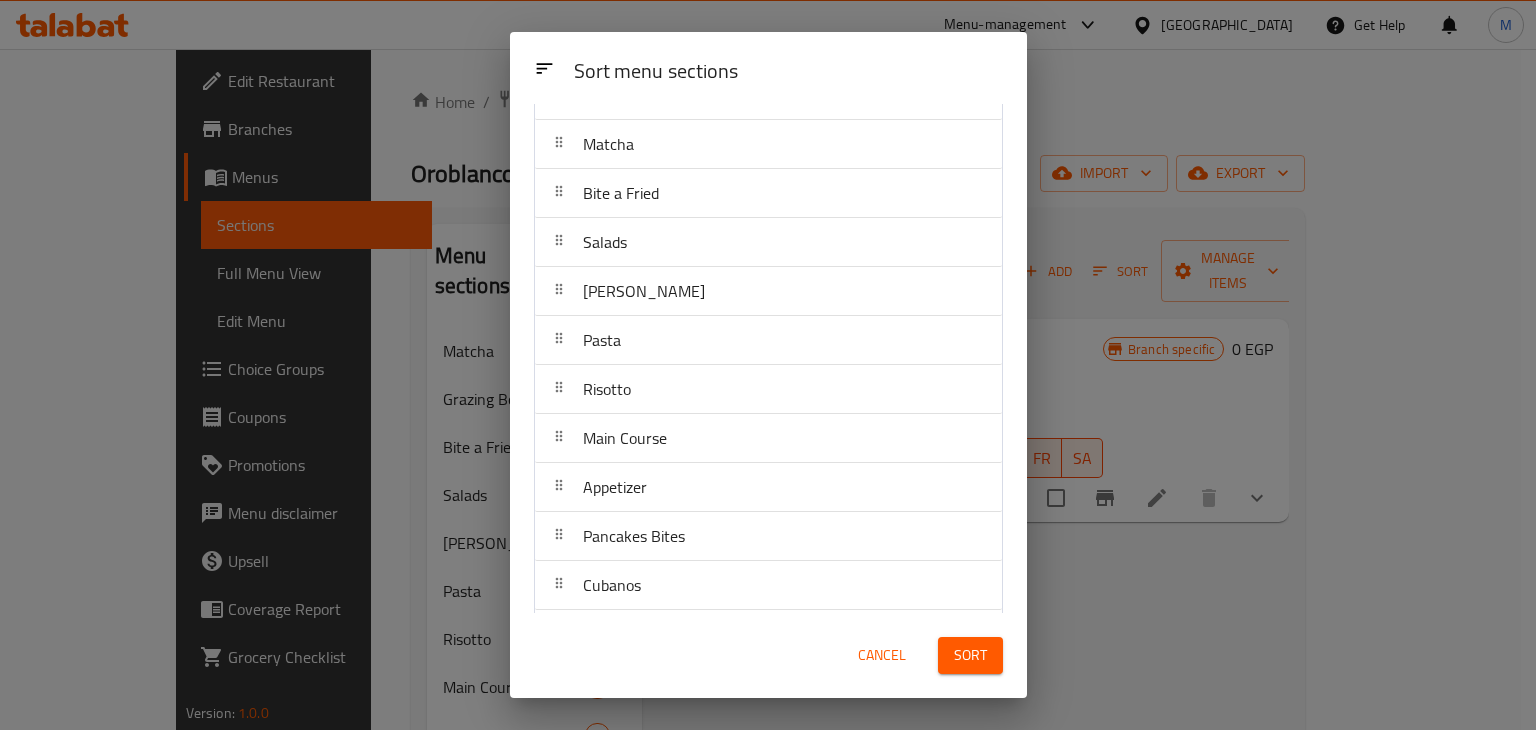 scroll, scrollTop: 0, scrollLeft: 0, axis: both 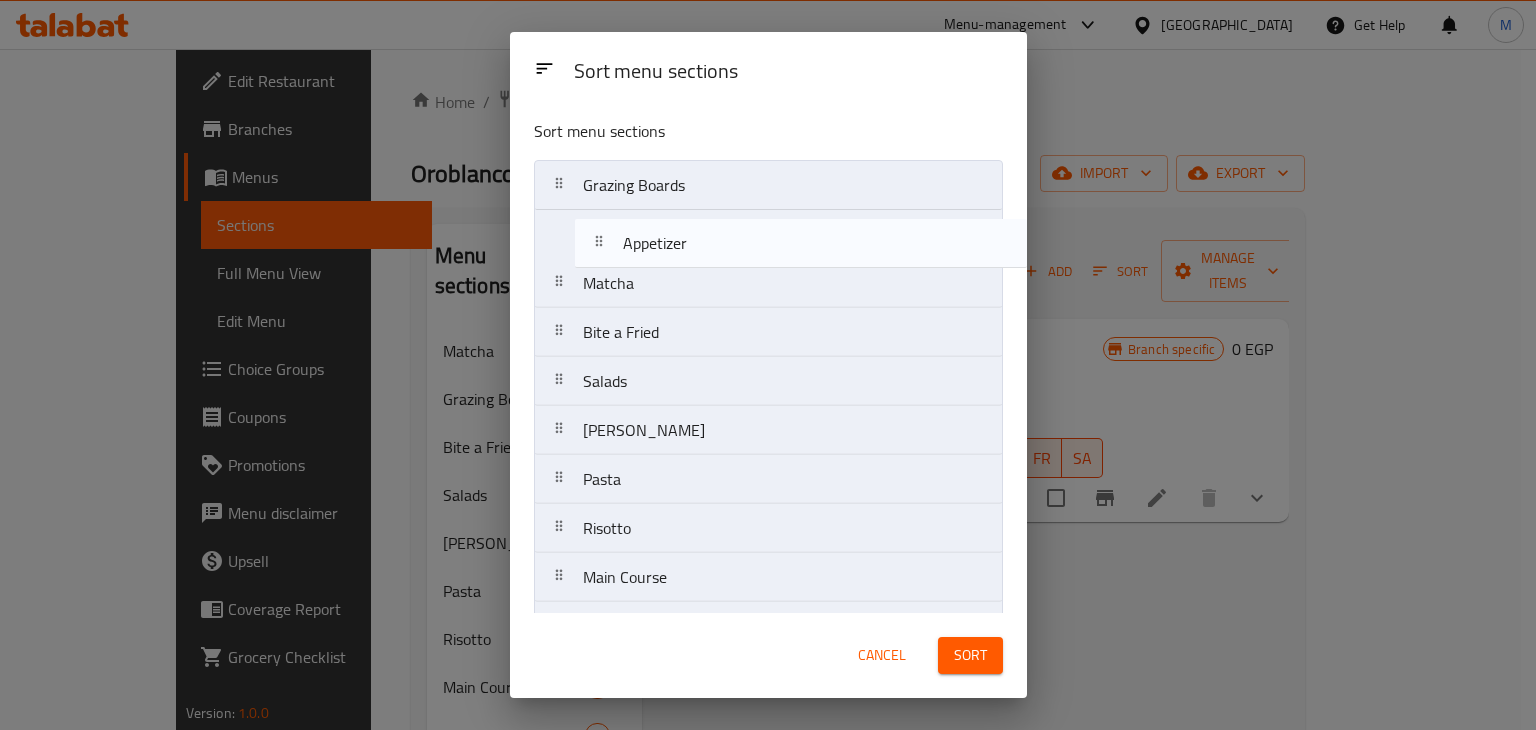drag, startPoint x: 637, startPoint y: 584, endPoint x: 678, endPoint y: 216, distance: 370.27692 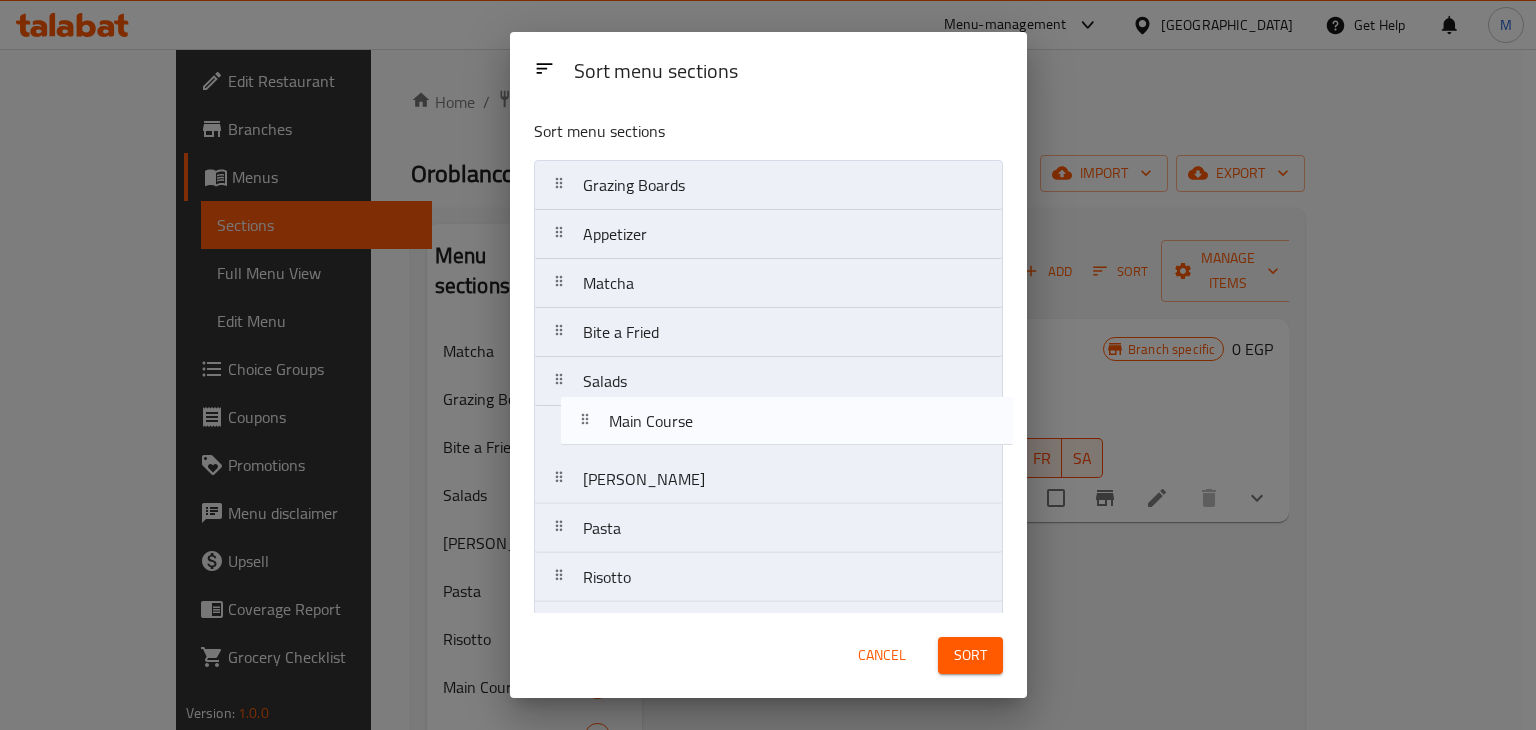 scroll, scrollTop: 3, scrollLeft: 0, axis: vertical 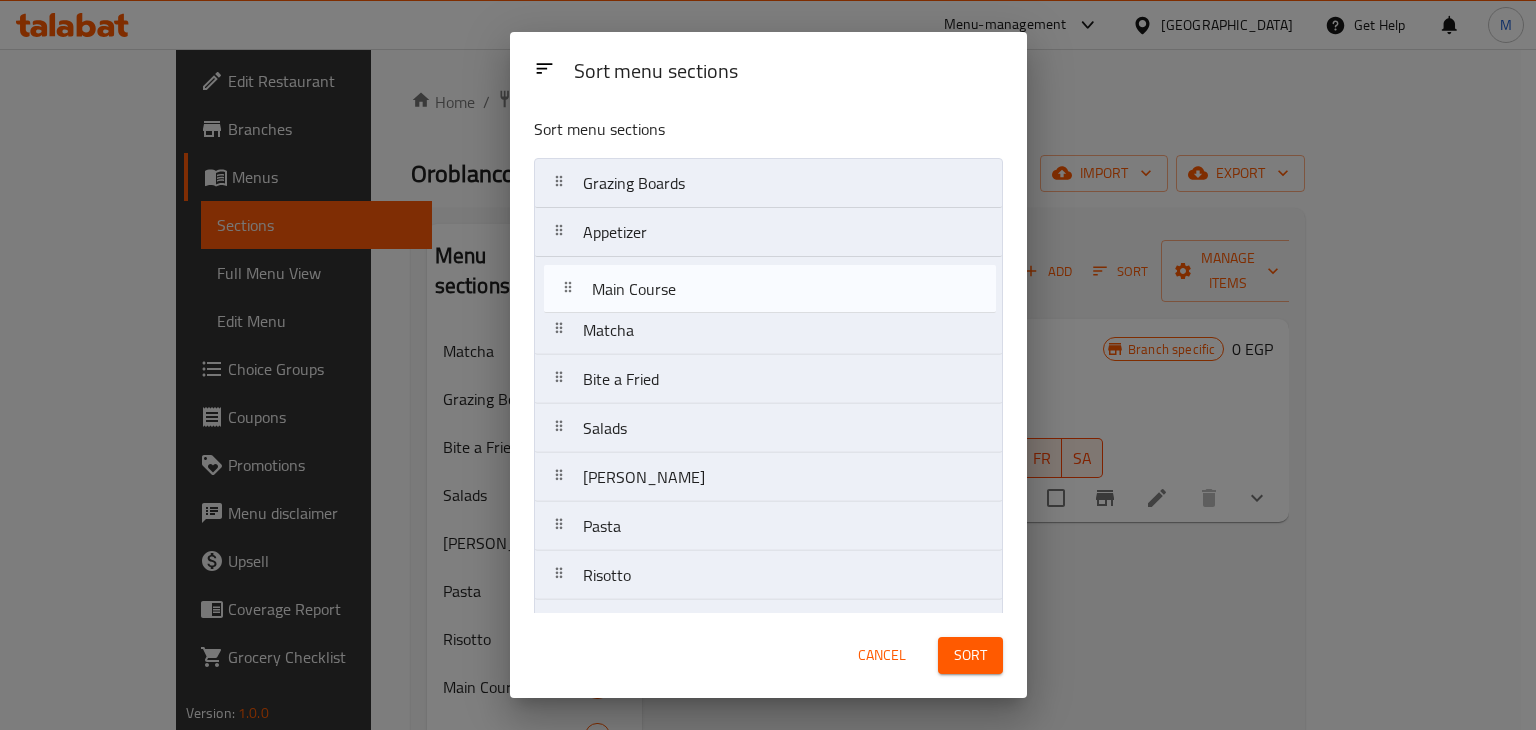 drag, startPoint x: 644, startPoint y: 577, endPoint x: 662, endPoint y: 246, distance: 331.48907 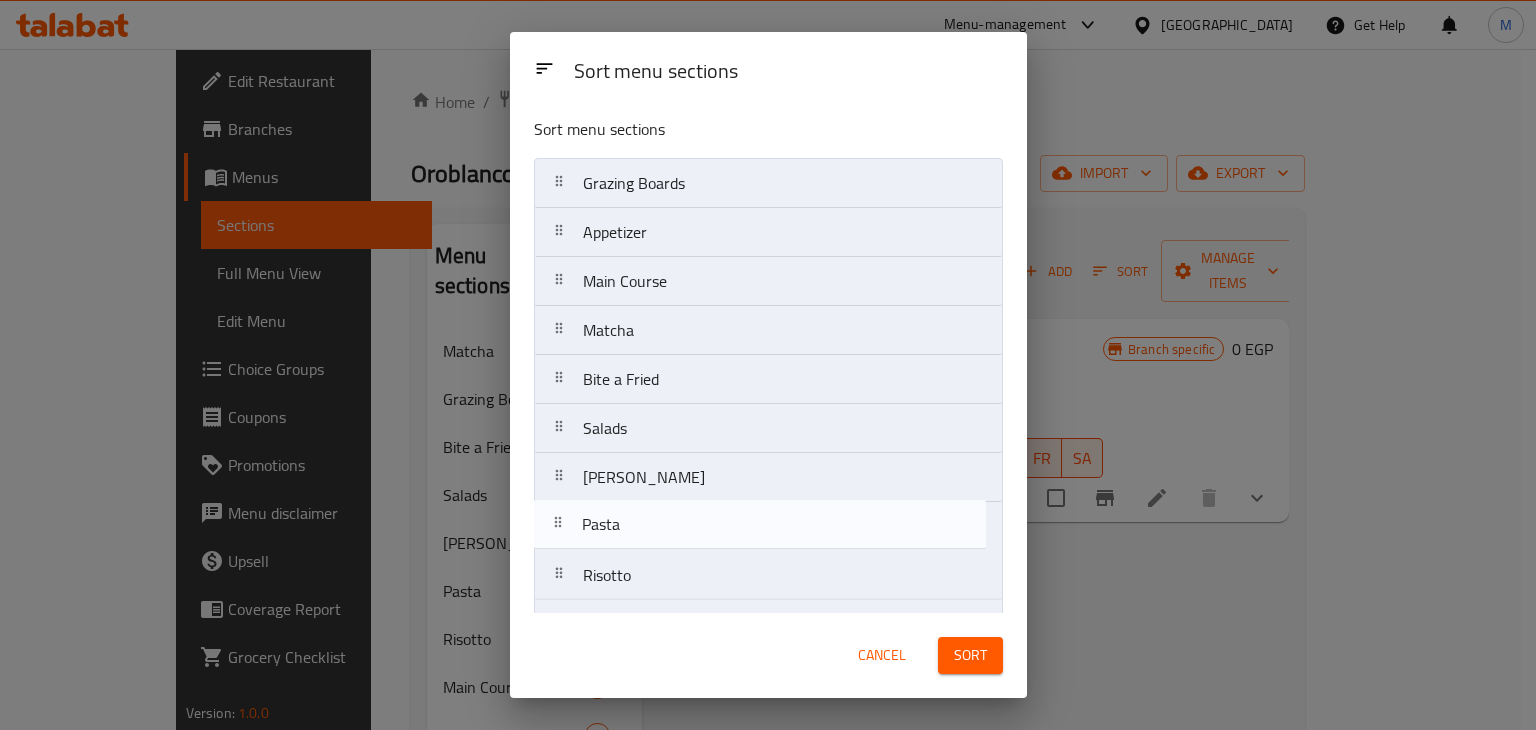 scroll, scrollTop: 4, scrollLeft: 0, axis: vertical 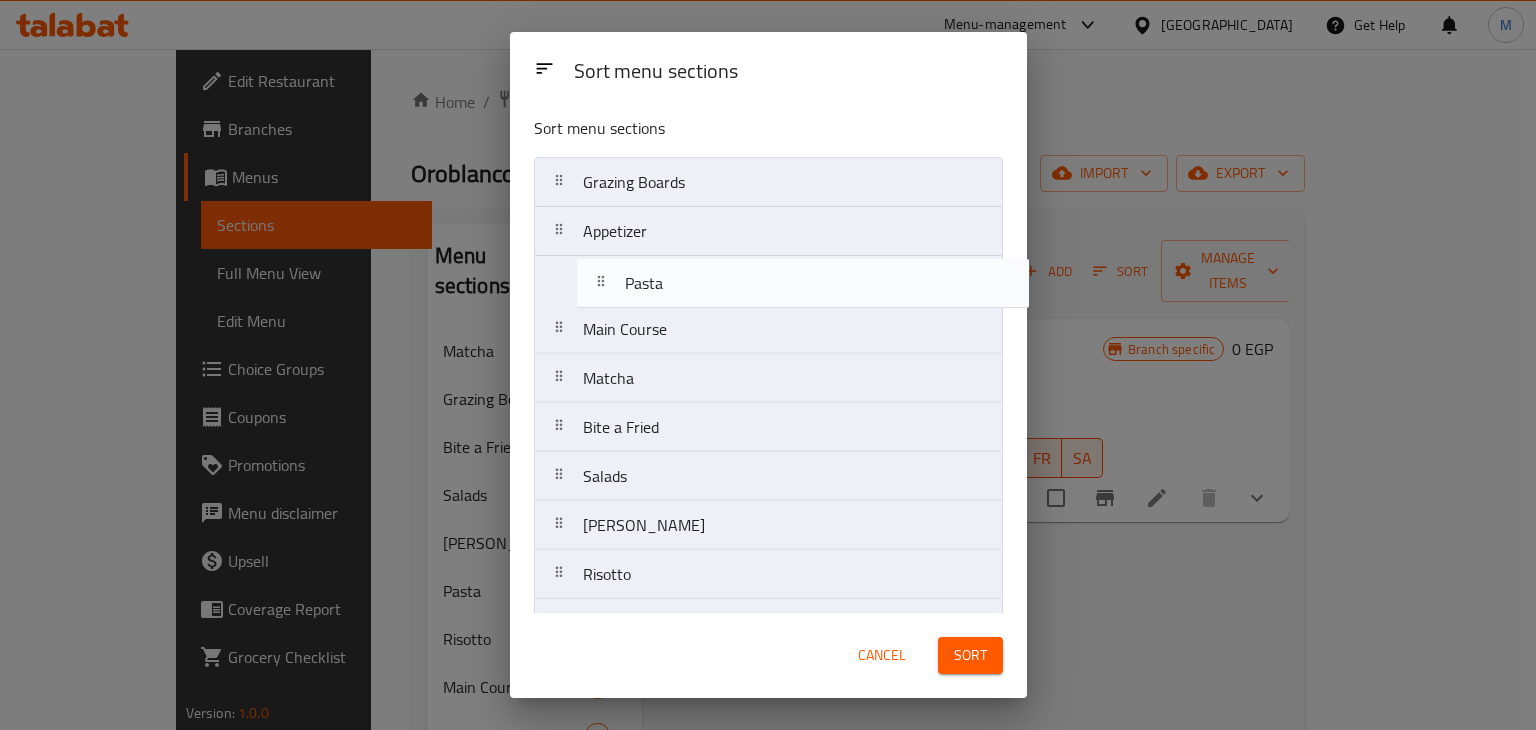 drag, startPoint x: 625, startPoint y: 525, endPoint x: 675, endPoint y: 252, distance: 277.541 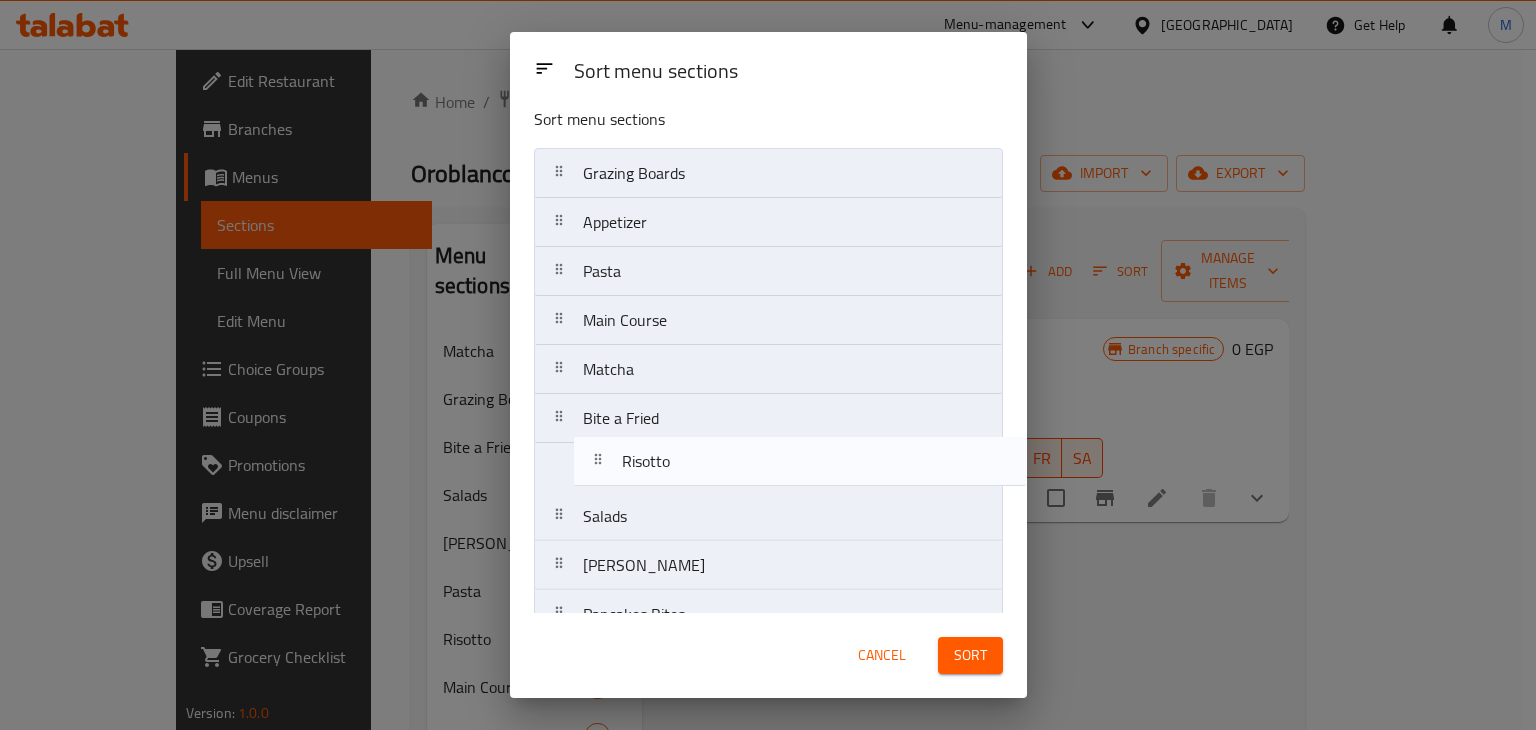 scroll, scrollTop: 17, scrollLeft: 0, axis: vertical 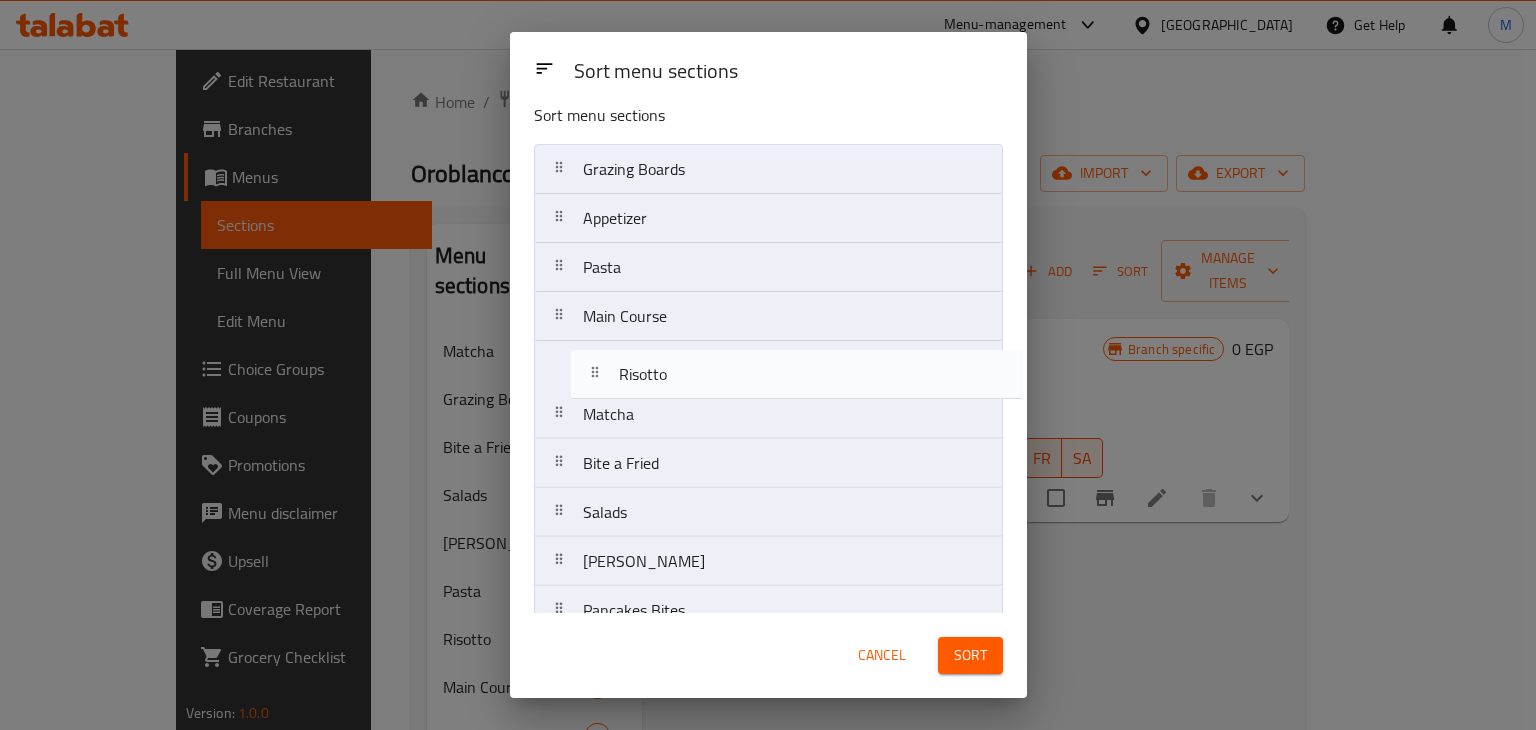 drag, startPoint x: 648, startPoint y: 574, endPoint x: 684, endPoint y: 353, distance: 223.91293 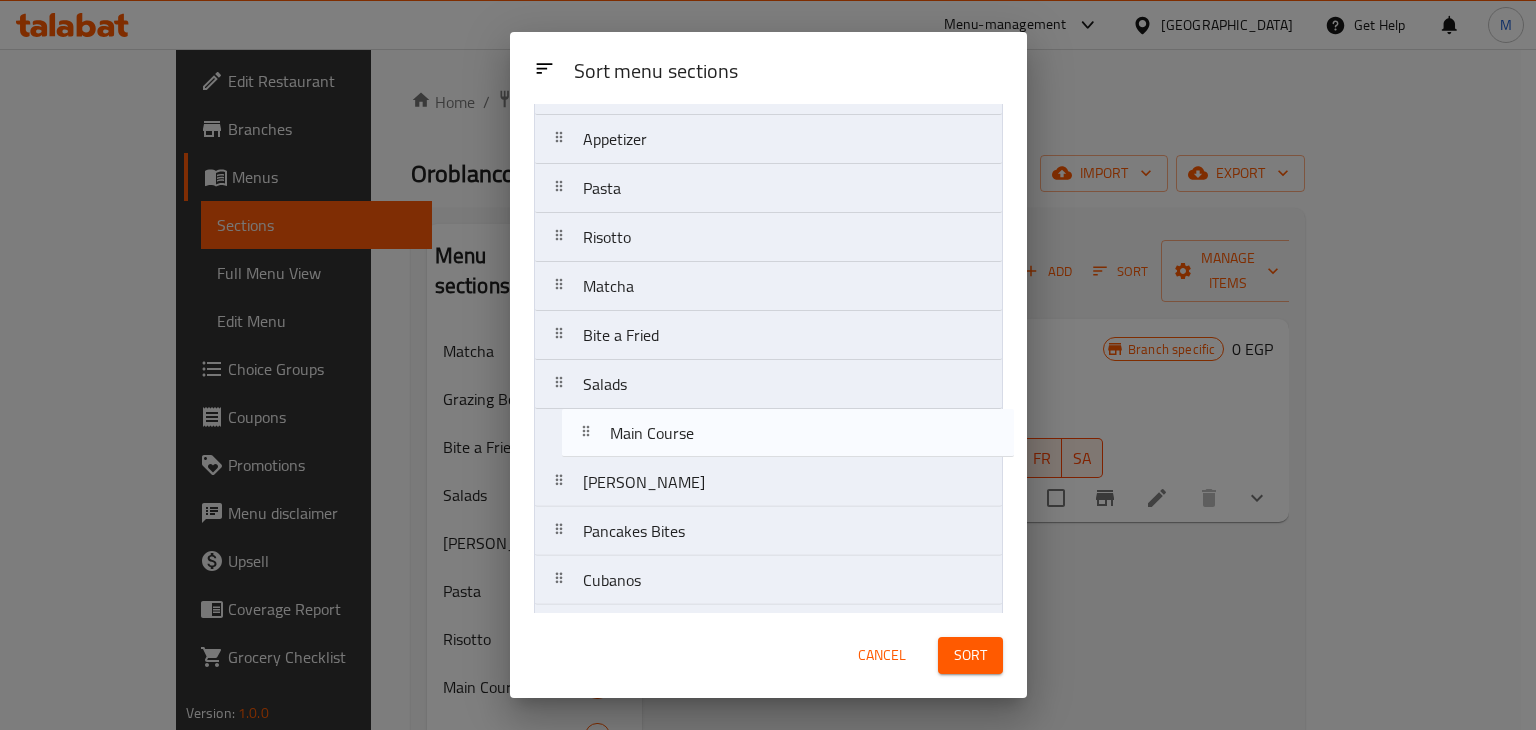 scroll, scrollTop: 96, scrollLeft: 0, axis: vertical 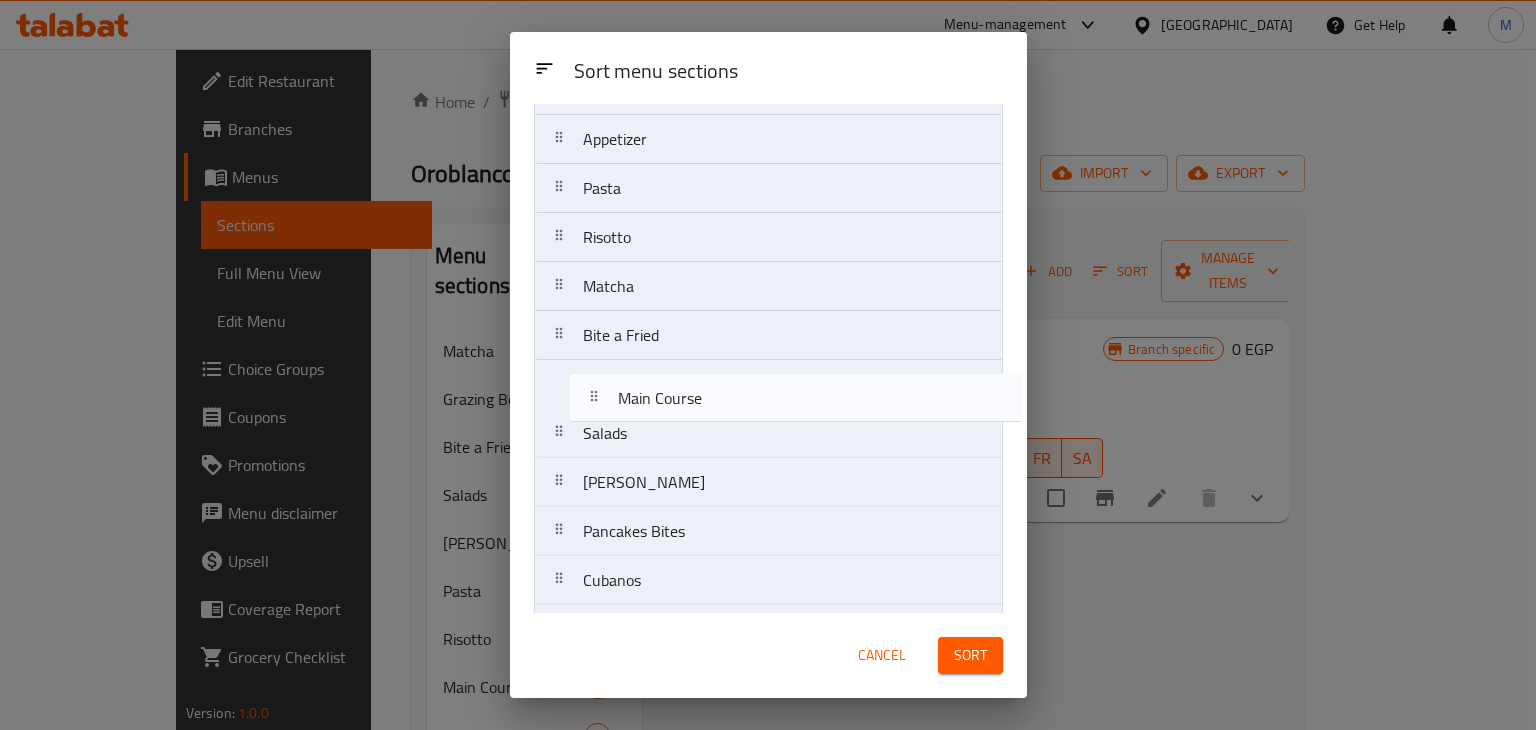 drag, startPoint x: 659, startPoint y: 325, endPoint x: 692, endPoint y: 410, distance: 91.18114 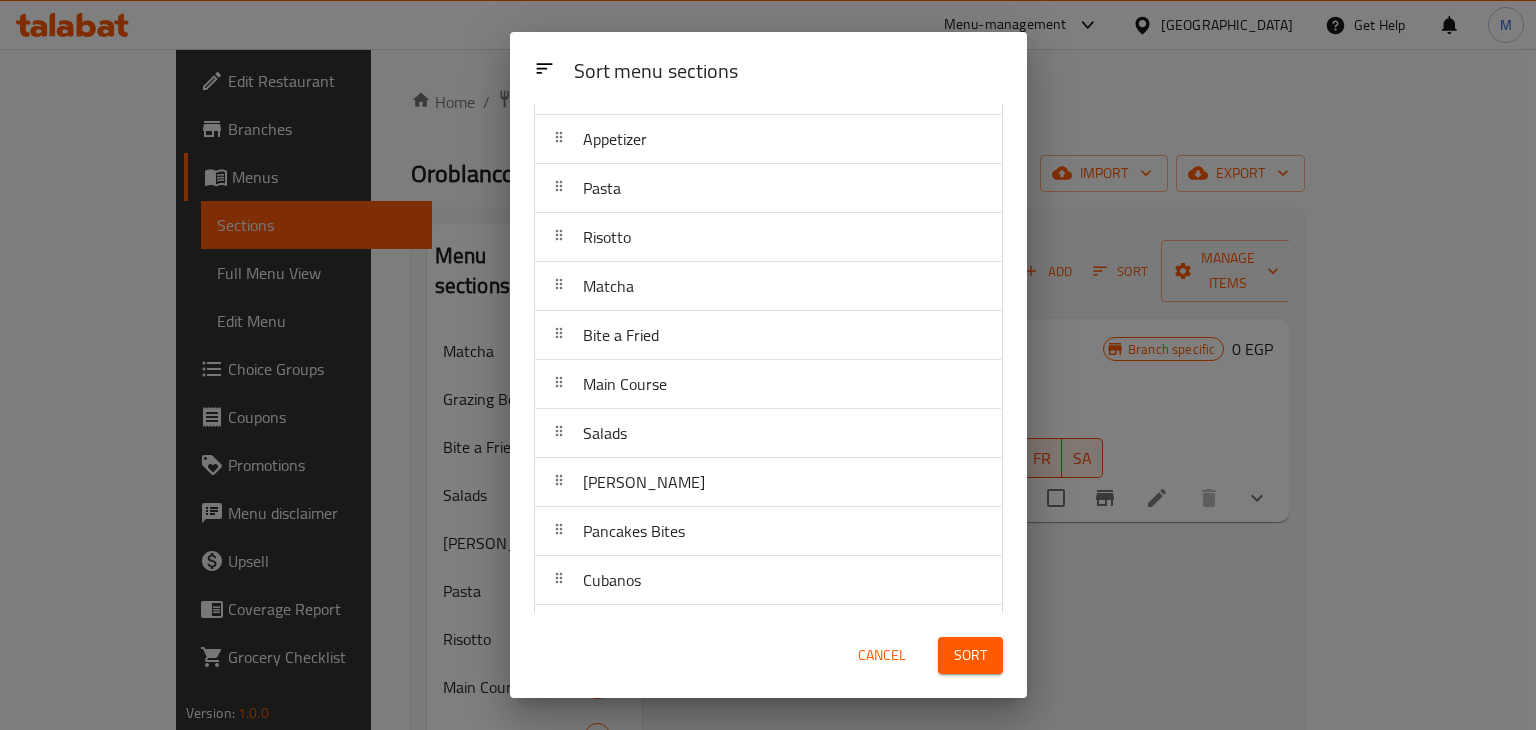 scroll, scrollTop: 0, scrollLeft: 0, axis: both 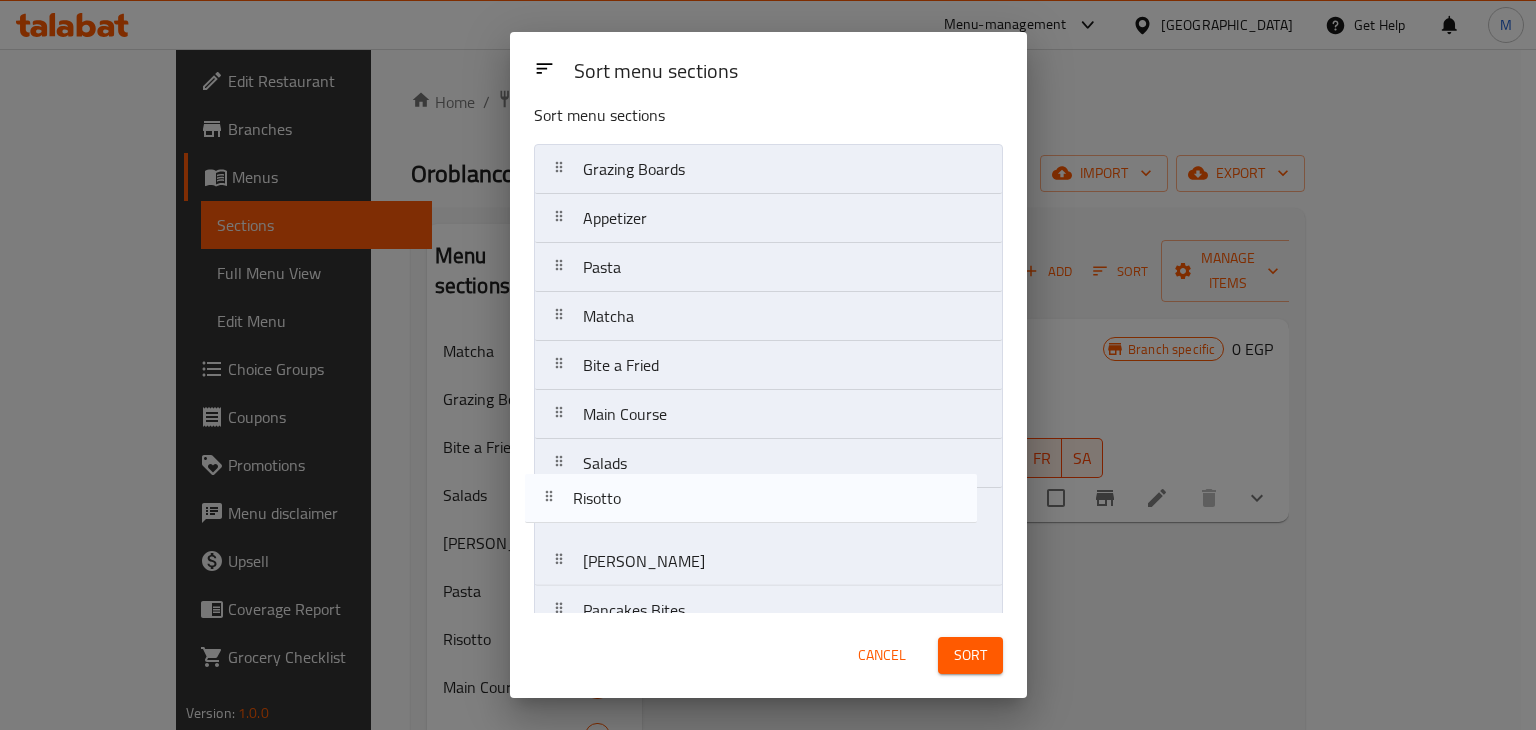 drag, startPoint x: 670, startPoint y: 336, endPoint x: 661, endPoint y: 516, distance: 180.22485 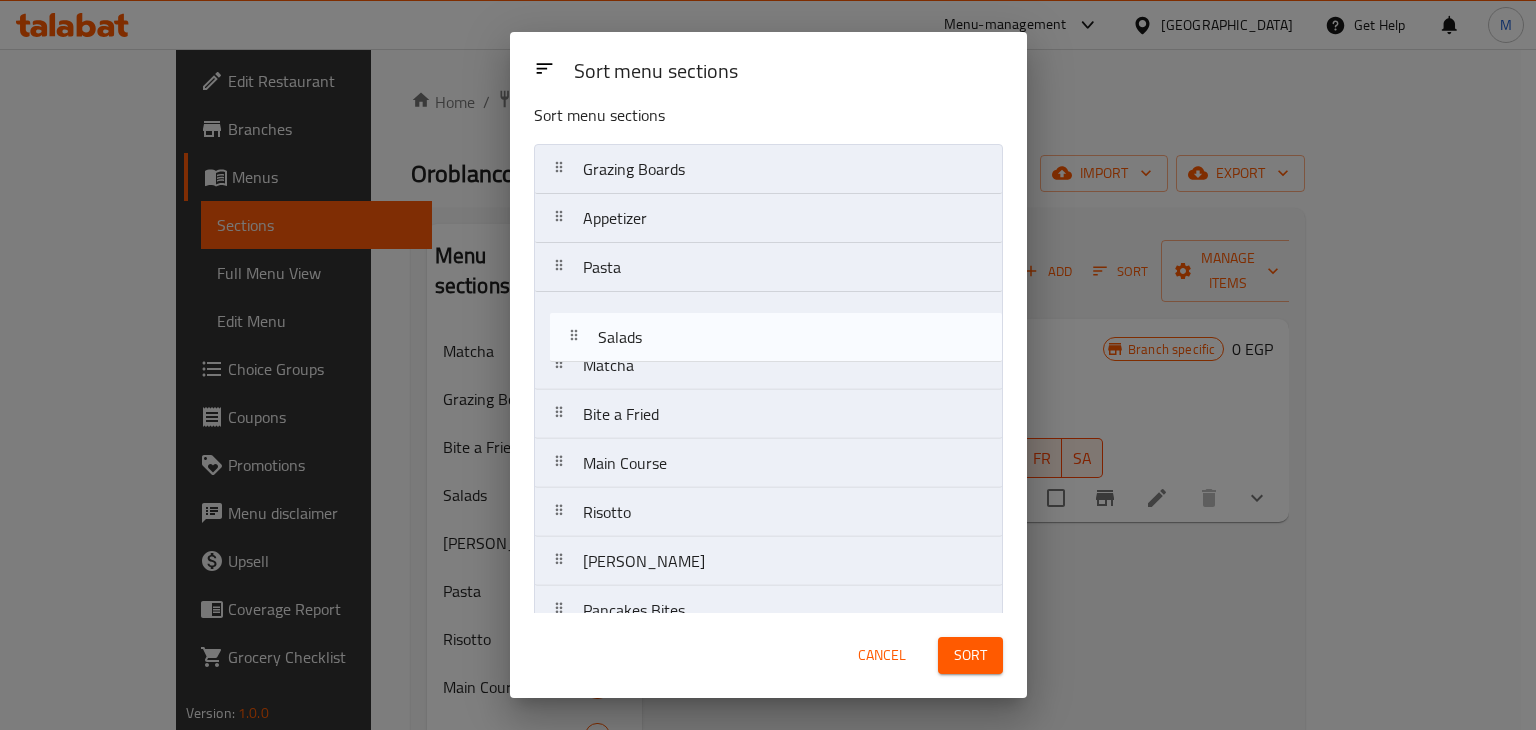 drag, startPoint x: 674, startPoint y: 476, endPoint x: 696, endPoint y: 321, distance: 156.55351 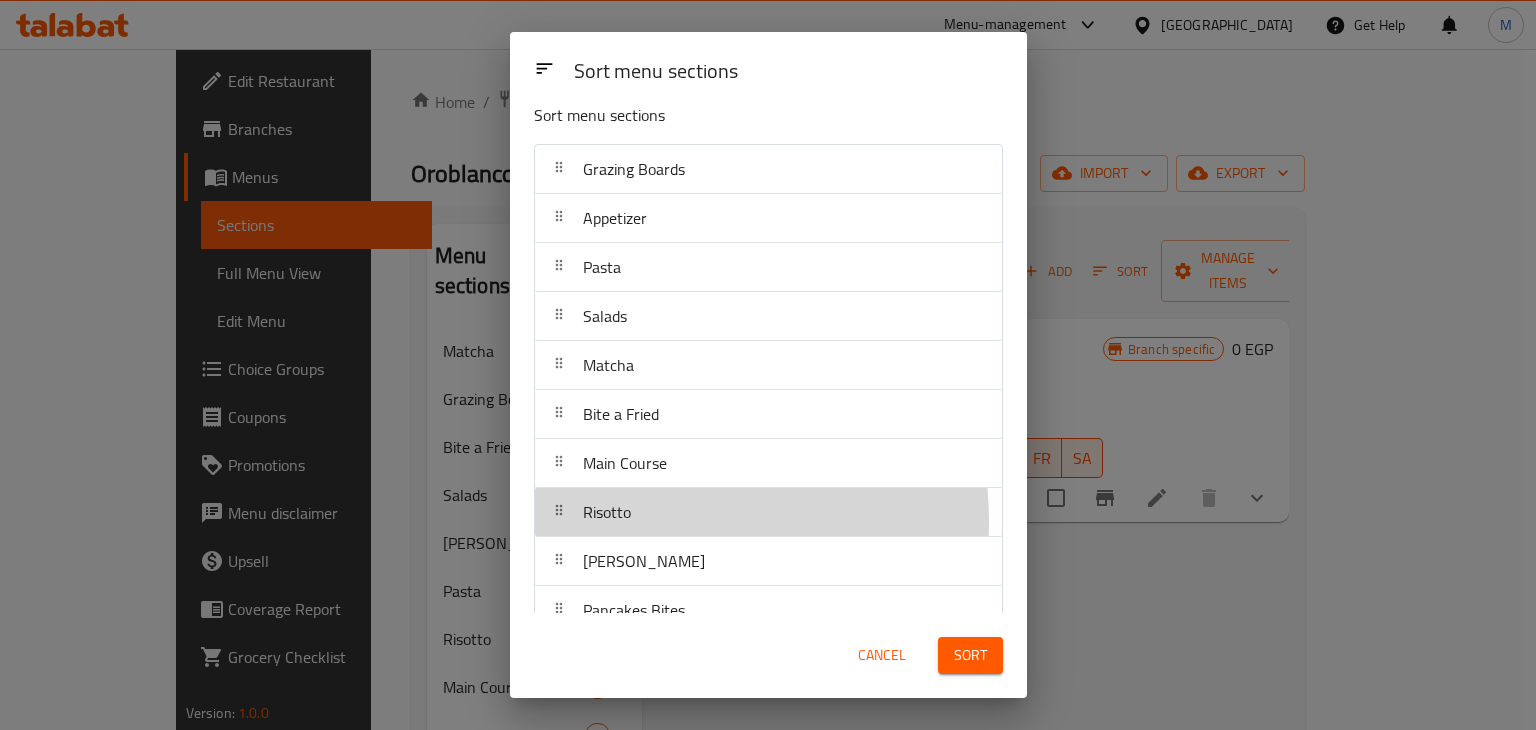 scroll, scrollTop: 18, scrollLeft: 0, axis: vertical 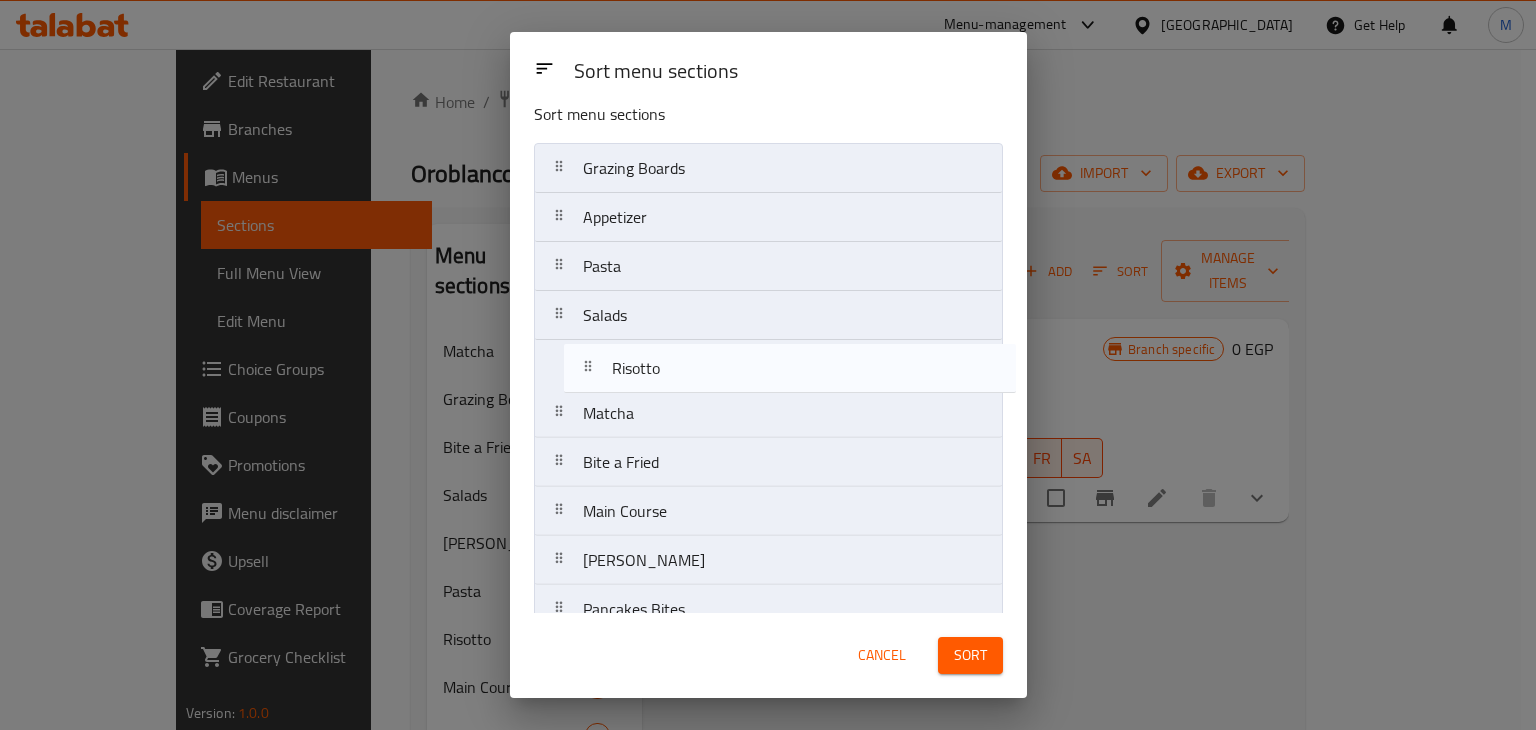 drag, startPoint x: 653, startPoint y: 519, endPoint x: 684, endPoint y: 370, distance: 152.19067 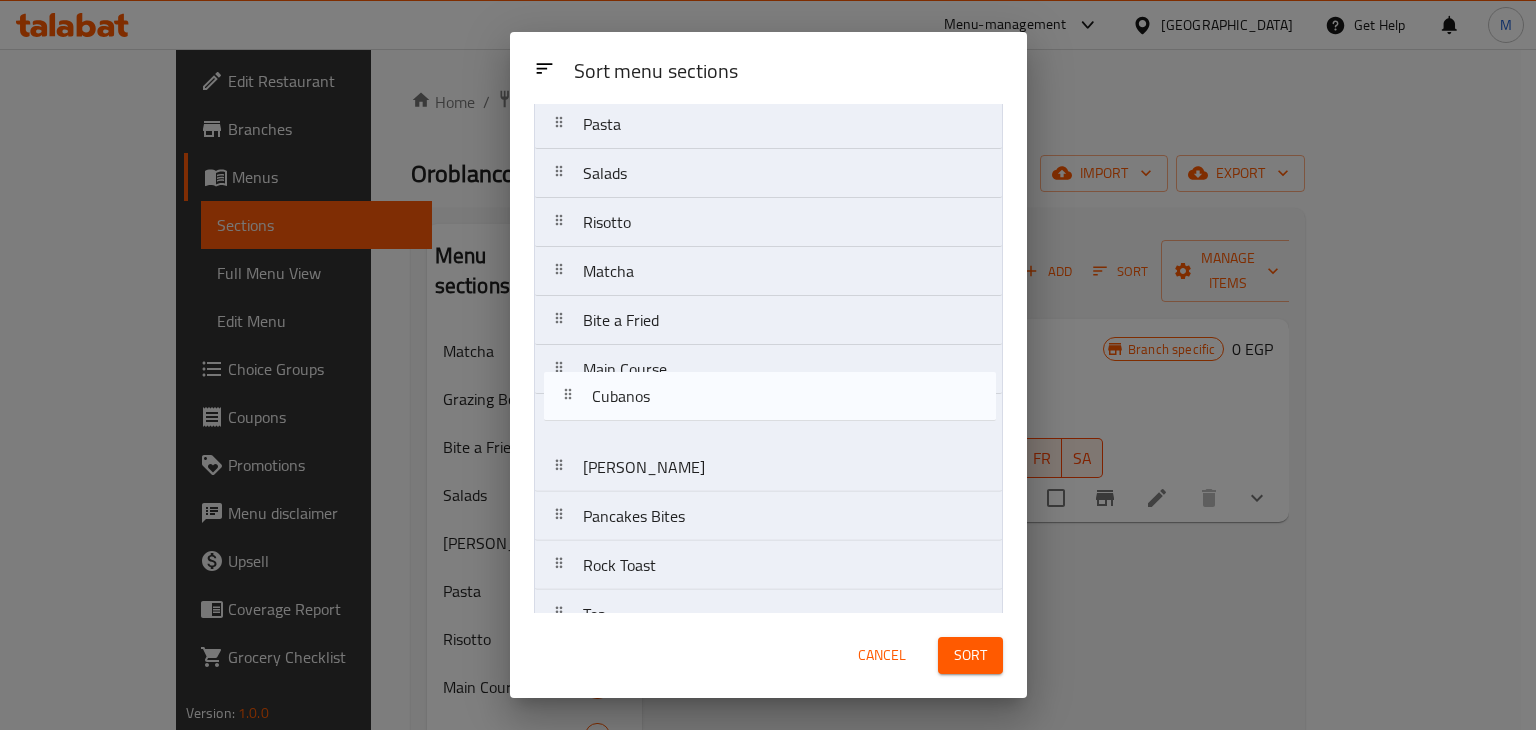 scroll, scrollTop: 161, scrollLeft: 0, axis: vertical 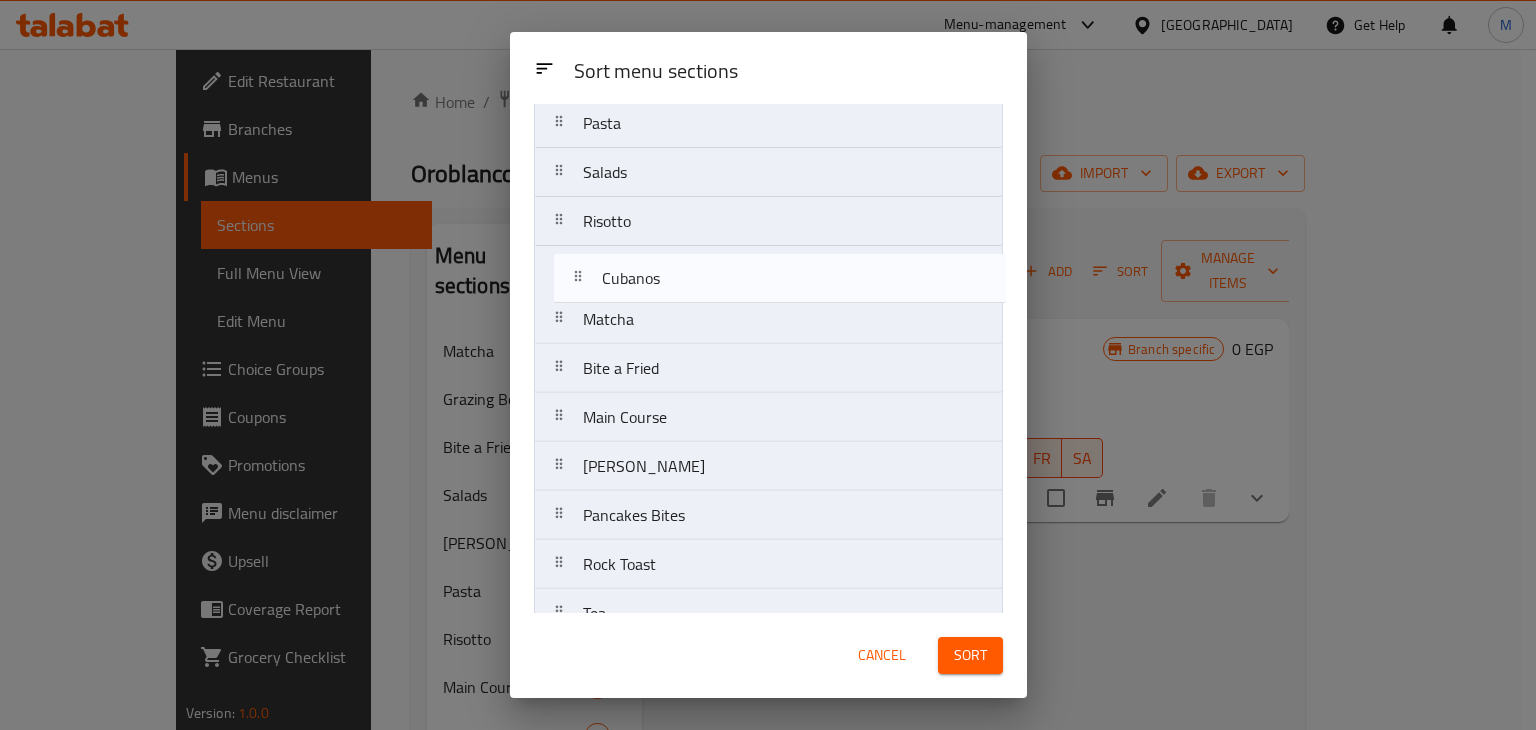 drag, startPoint x: 641, startPoint y: 525, endPoint x: 665, endPoint y: 266, distance: 260.1096 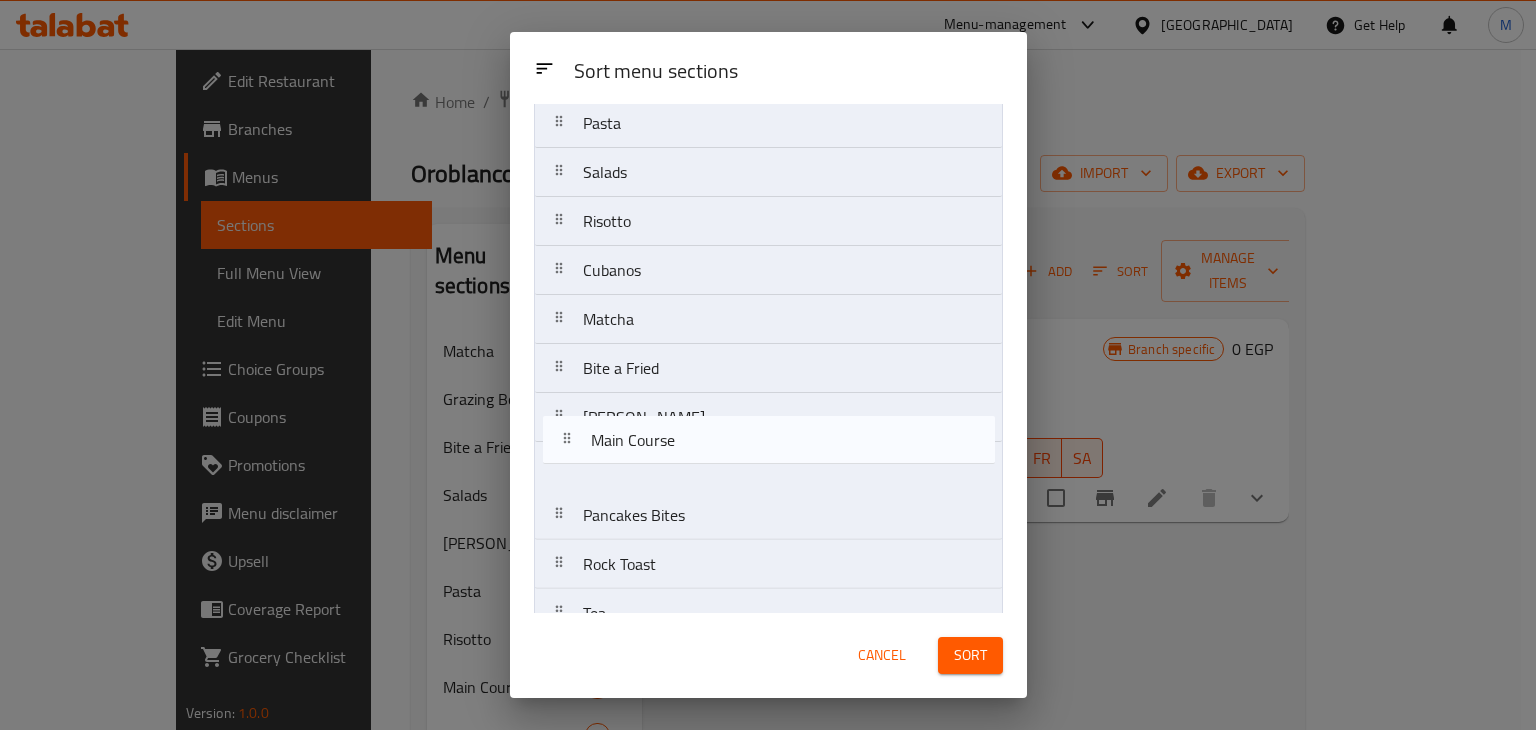drag, startPoint x: 657, startPoint y: 418, endPoint x: 668, endPoint y: 437, distance: 21.954498 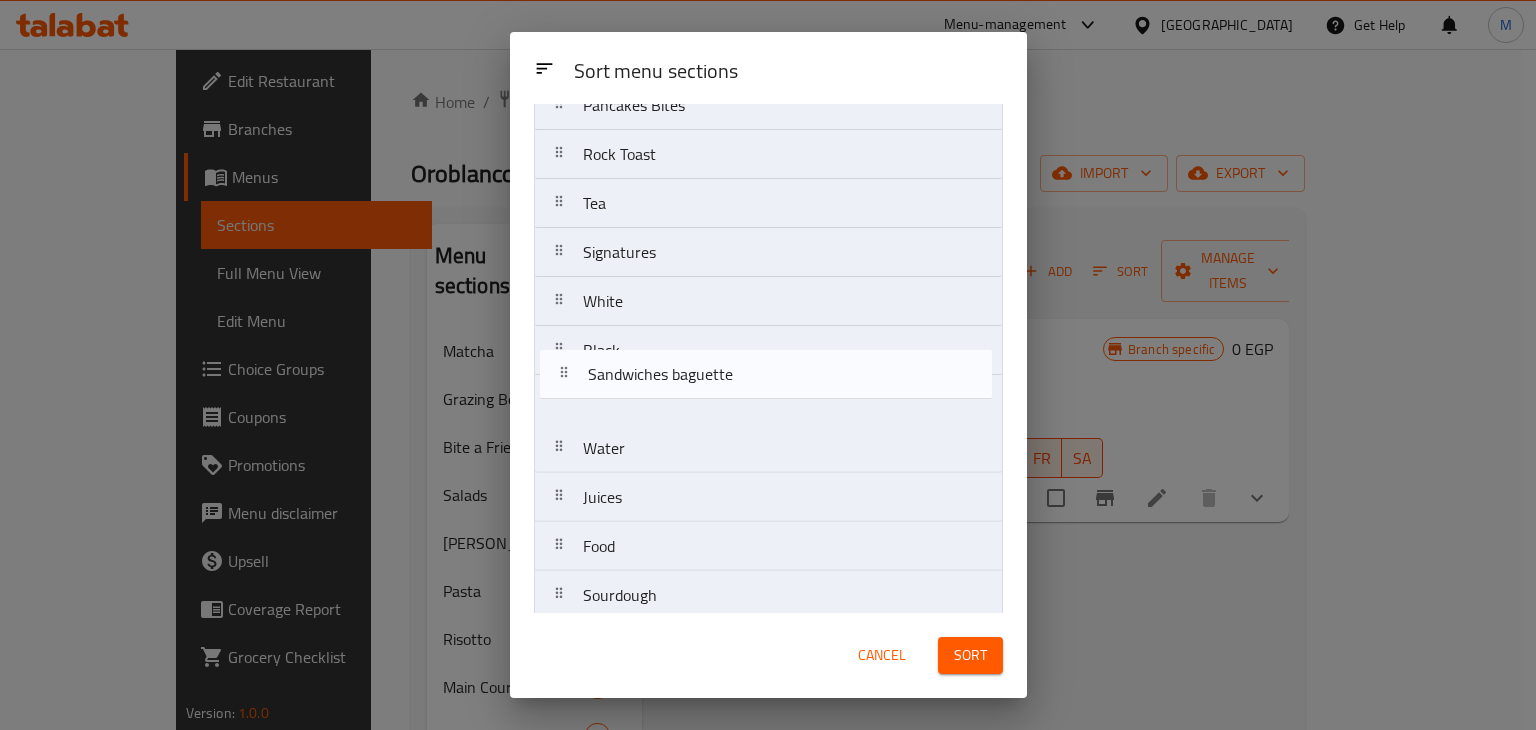 scroll, scrollTop: 573, scrollLeft: 0, axis: vertical 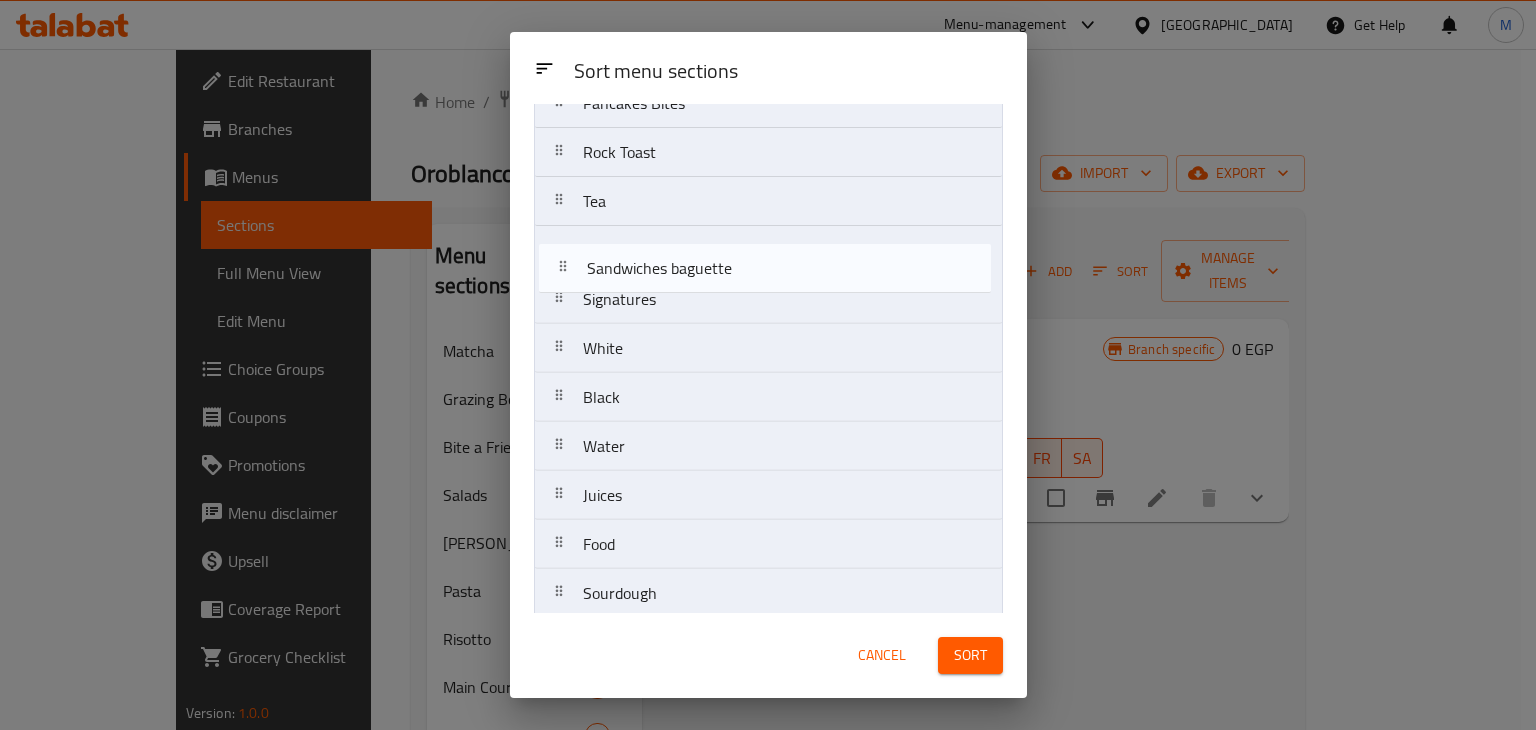 drag, startPoint x: 664, startPoint y: 537, endPoint x: 669, endPoint y: 173, distance: 364.03433 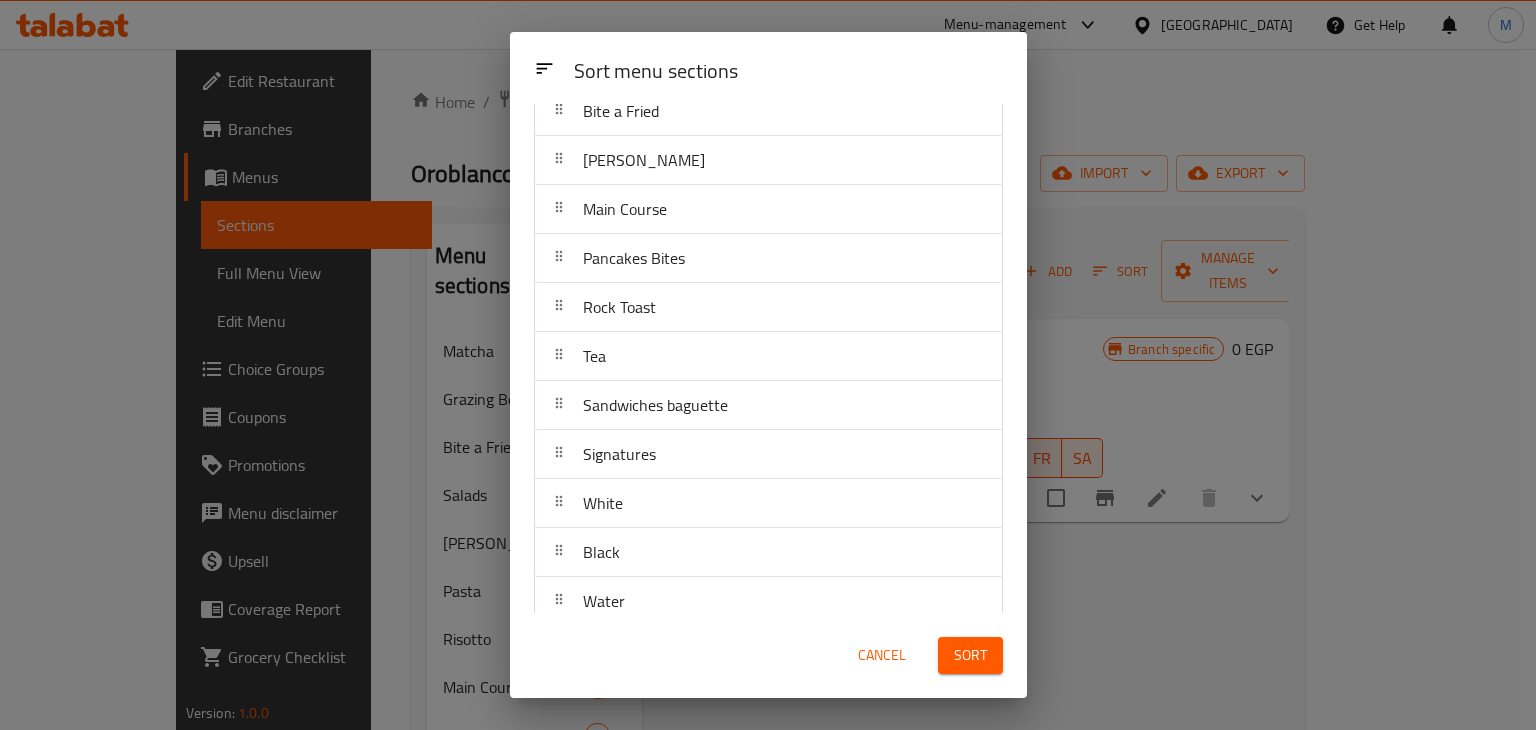 scroll, scrollTop: 413, scrollLeft: 0, axis: vertical 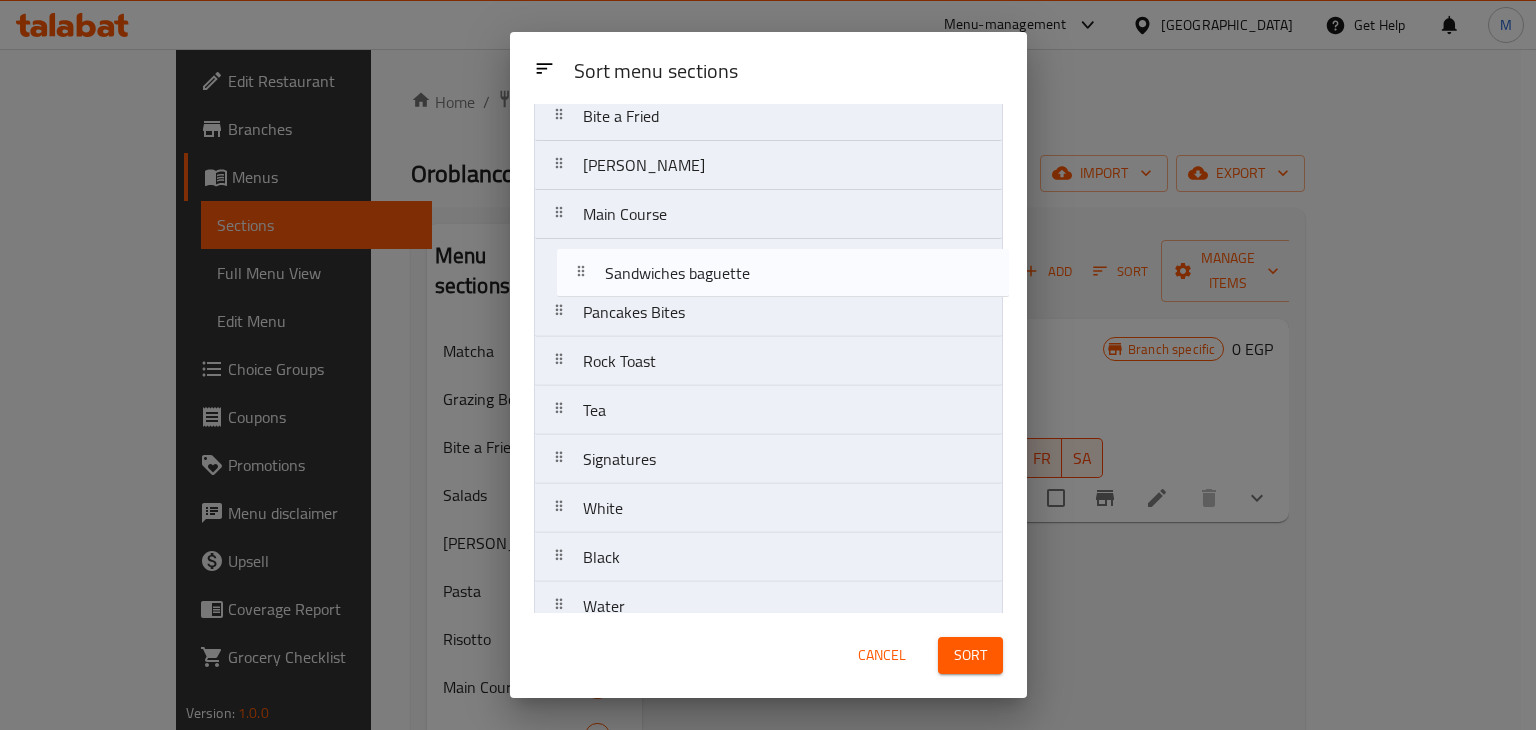 drag, startPoint x: 661, startPoint y: 408, endPoint x: 688, endPoint y: 257, distance: 153.39491 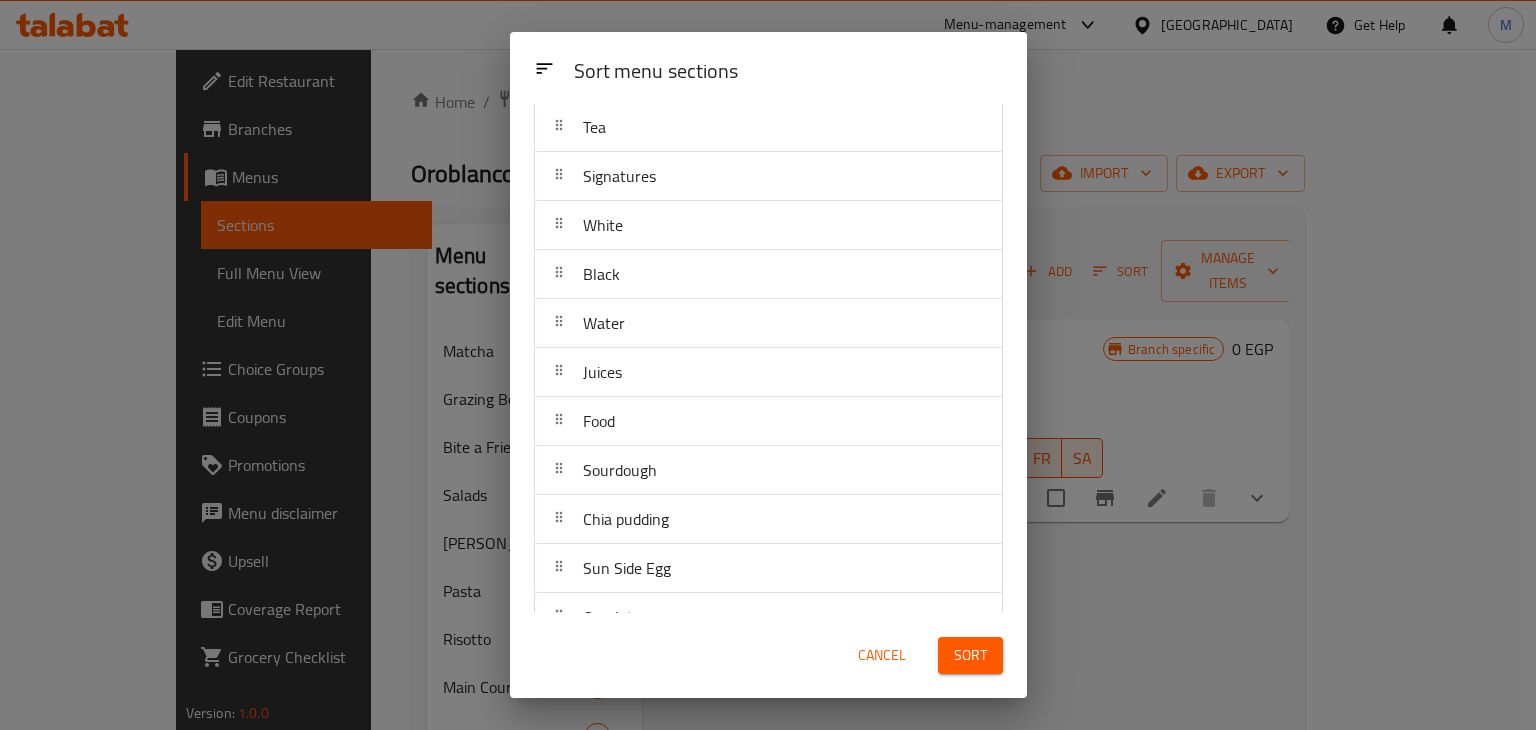 scroll, scrollTop: 700, scrollLeft: 0, axis: vertical 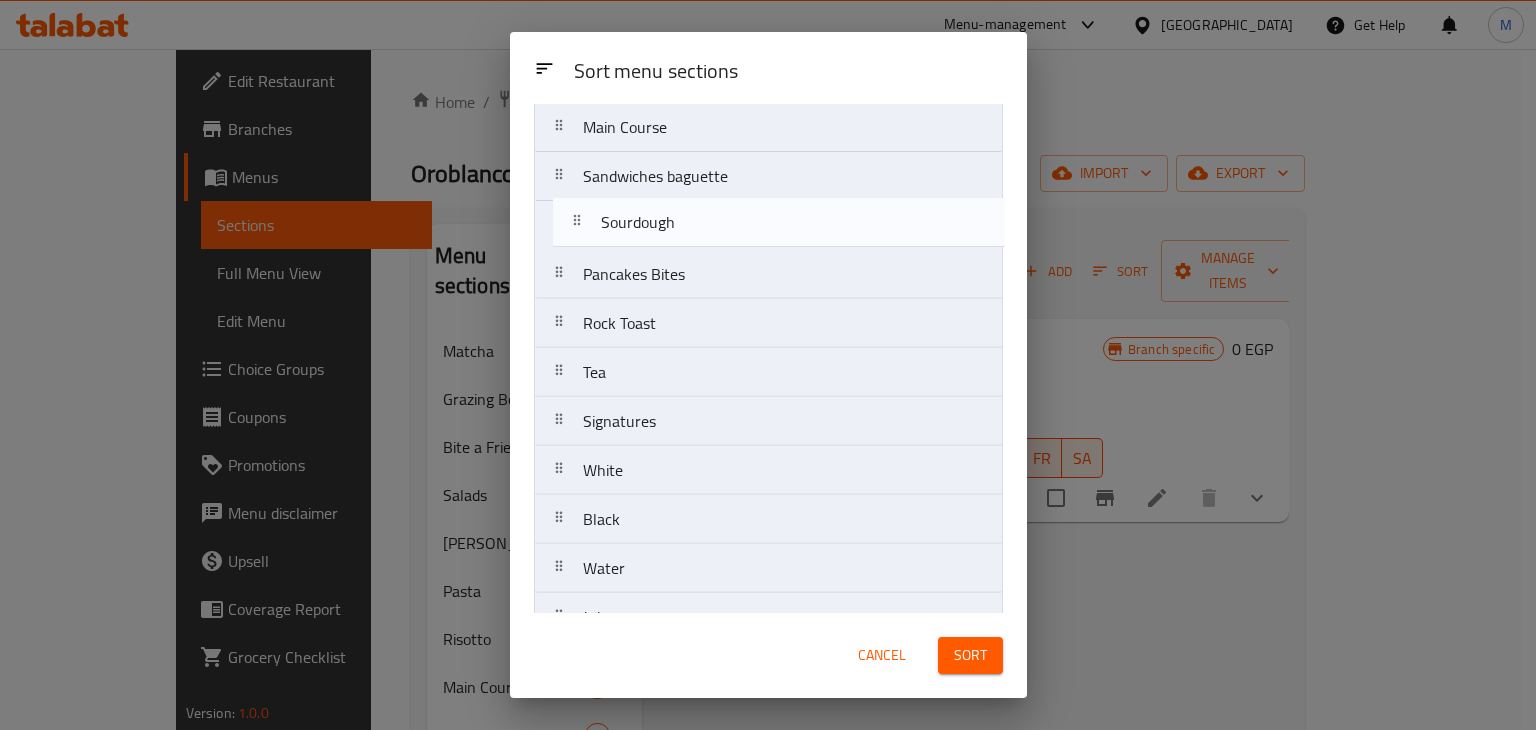 drag, startPoint x: 652, startPoint y: 465, endPoint x: 679, endPoint y: 177, distance: 289.26285 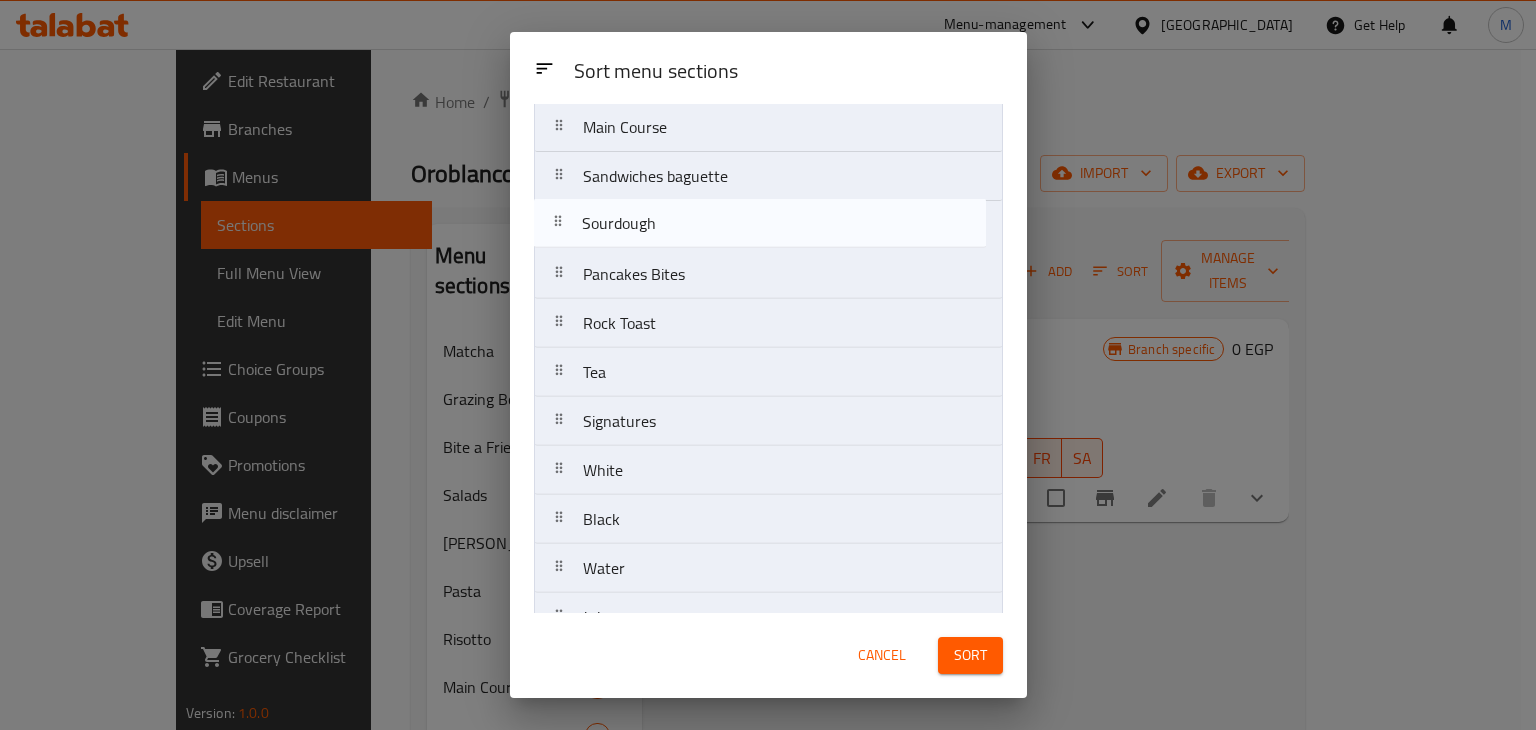 scroll, scrollTop: 500, scrollLeft: 0, axis: vertical 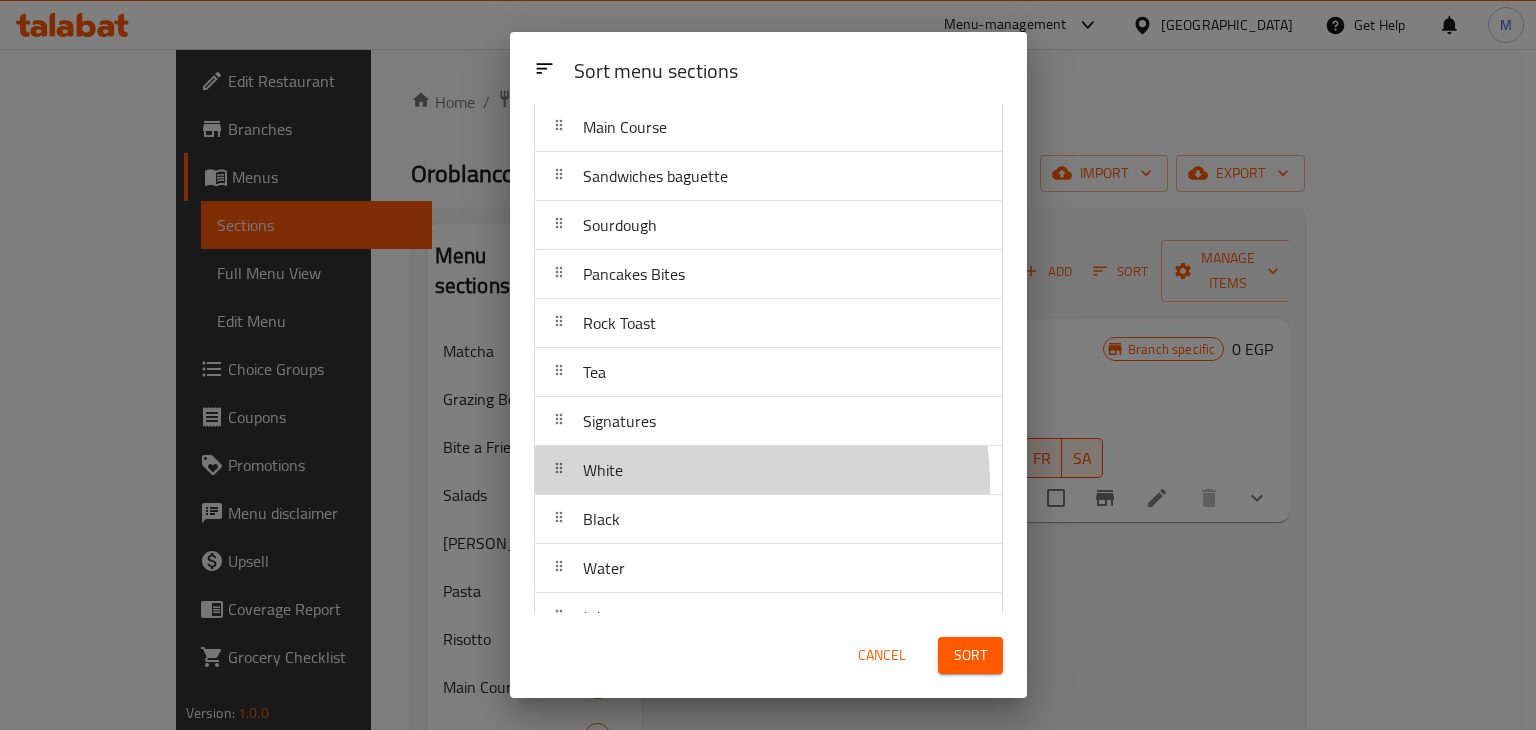 click on "White" at bounding box center [768, 470] 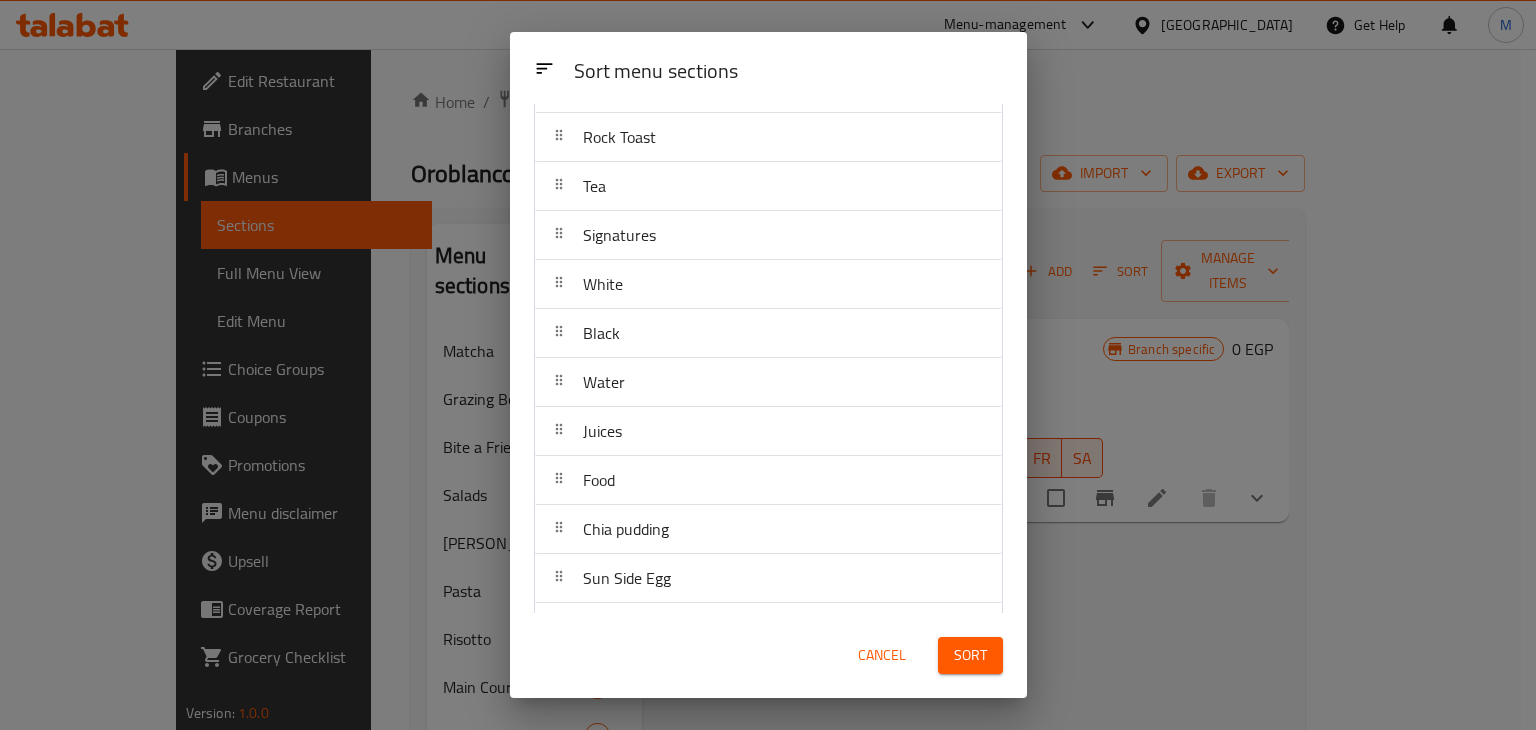 scroll, scrollTop: 794, scrollLeft: 0, axis: vertical 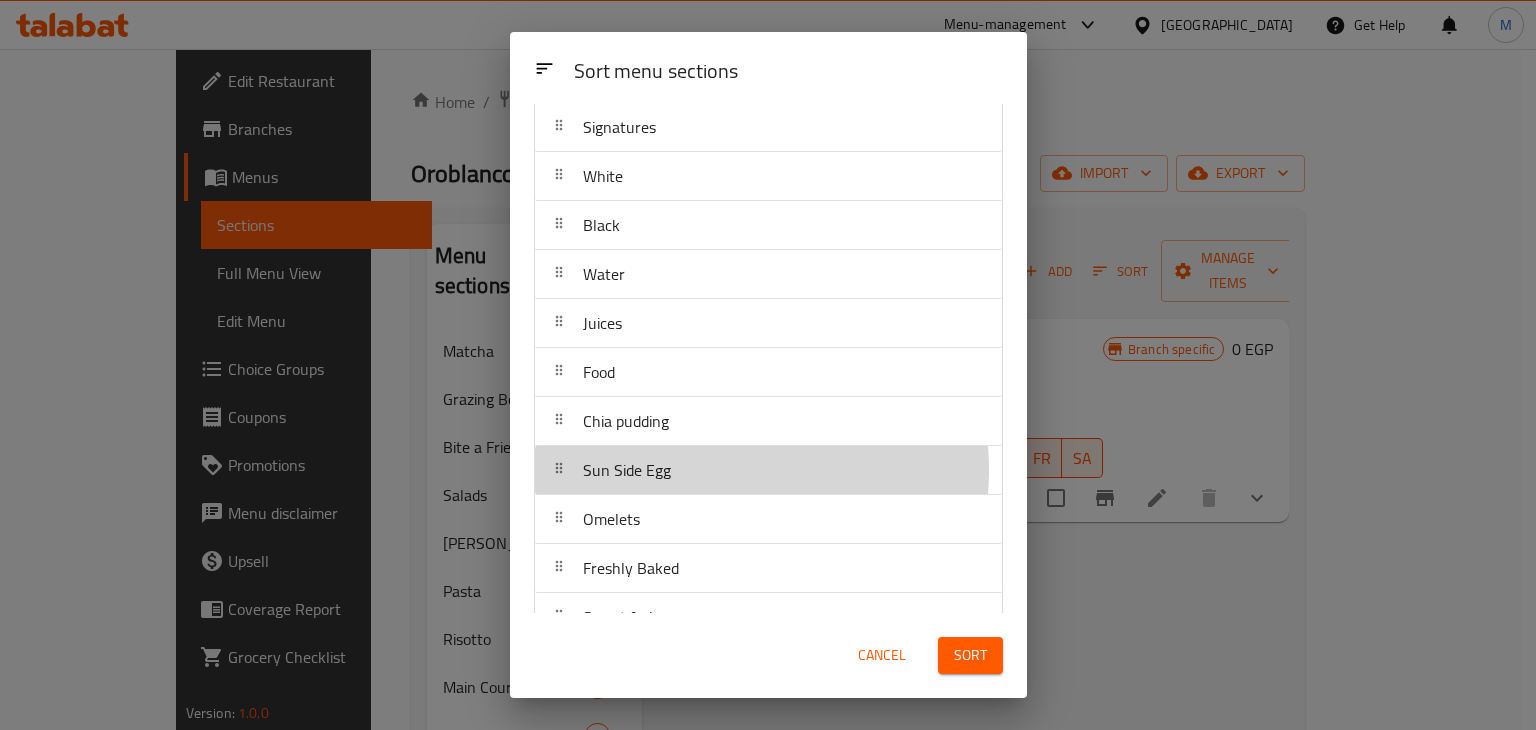 click on "Sun Side Egg" at bounding box center (768, 470) 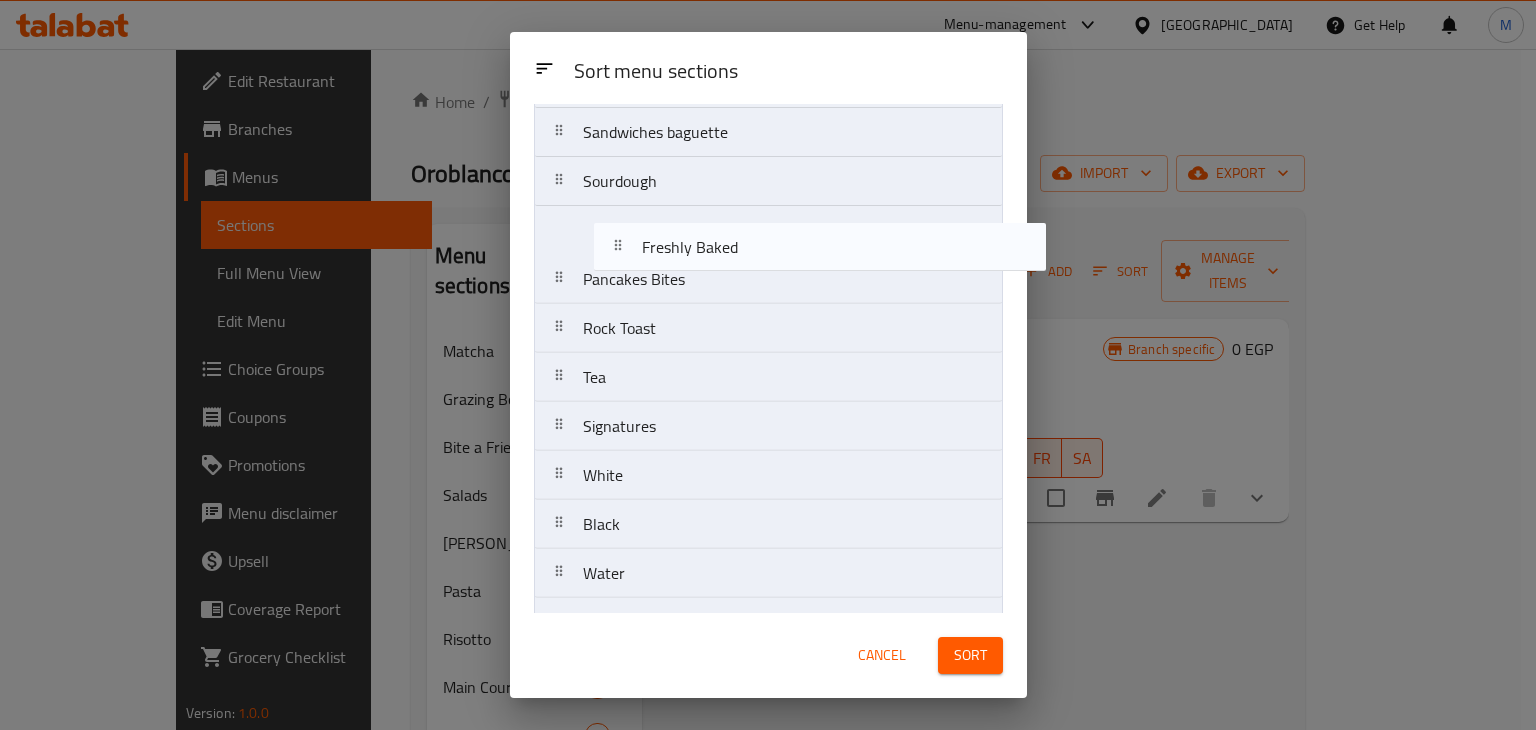 scroll, scrollTop: 518, scrollLeft: 0, axis: vertical 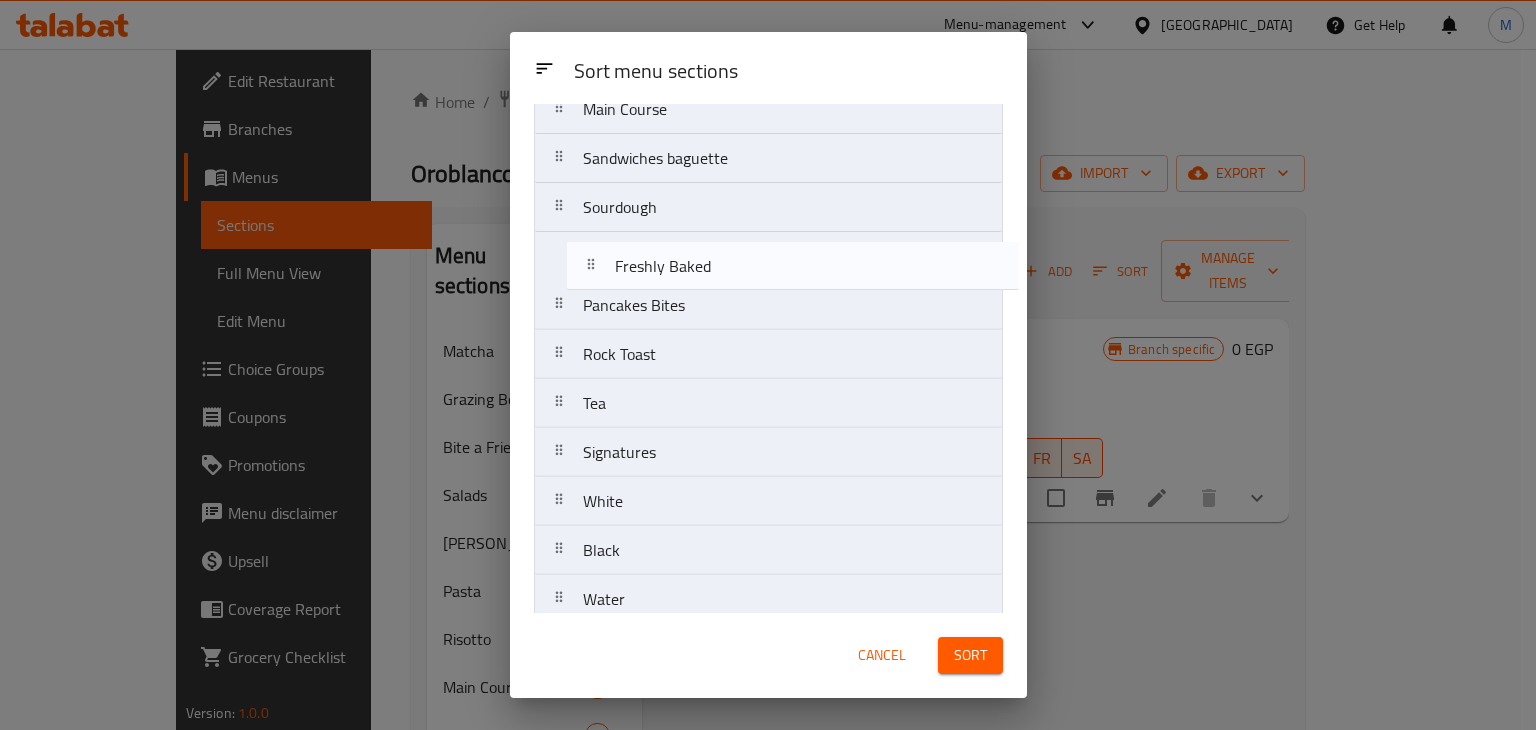 drag, startPoint x: 685, startPoint y: 552, endPoint x: 721, endPoint y: 229, distance: 325 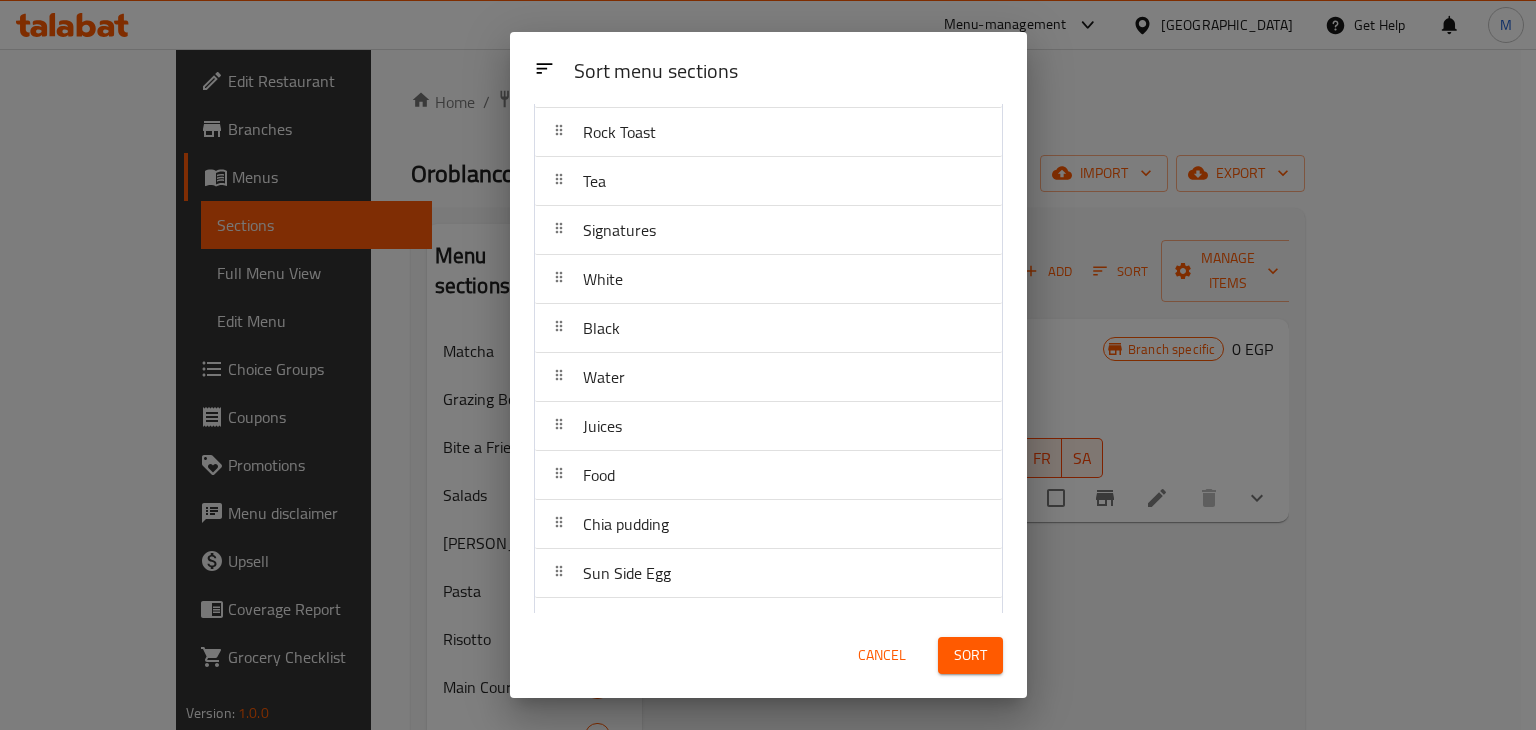 scroll, scrollTop: 826, scrollLeft: 0, axis: vertical 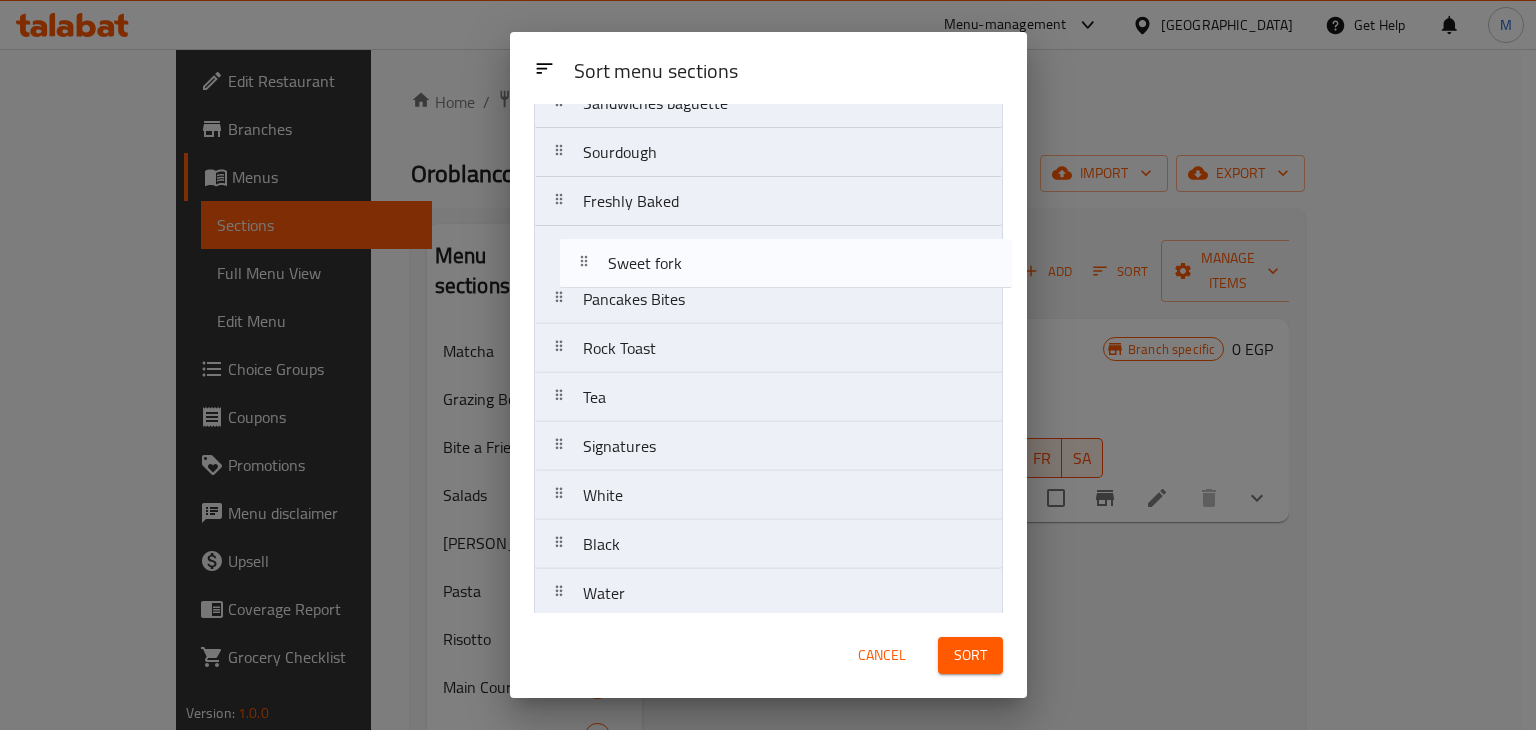 drag, startPoint x: 641, startPoint y: 581, endPoint x: 674, endPoint y: 219, distance: 363.50104 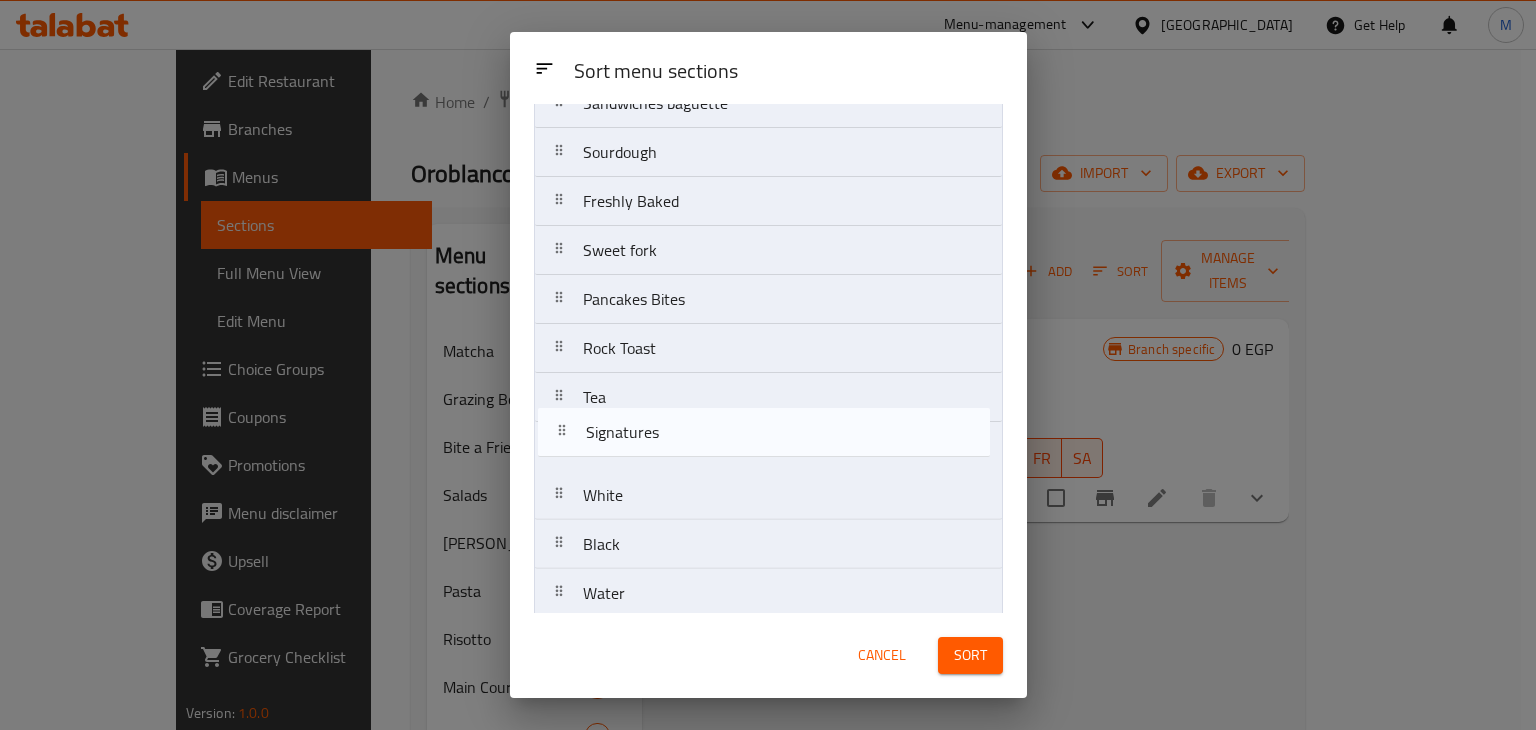 drag, startPoint x: 633, startPoint y: 454, endPoint x: 638, endPoint y: 441, distance: 13.928389 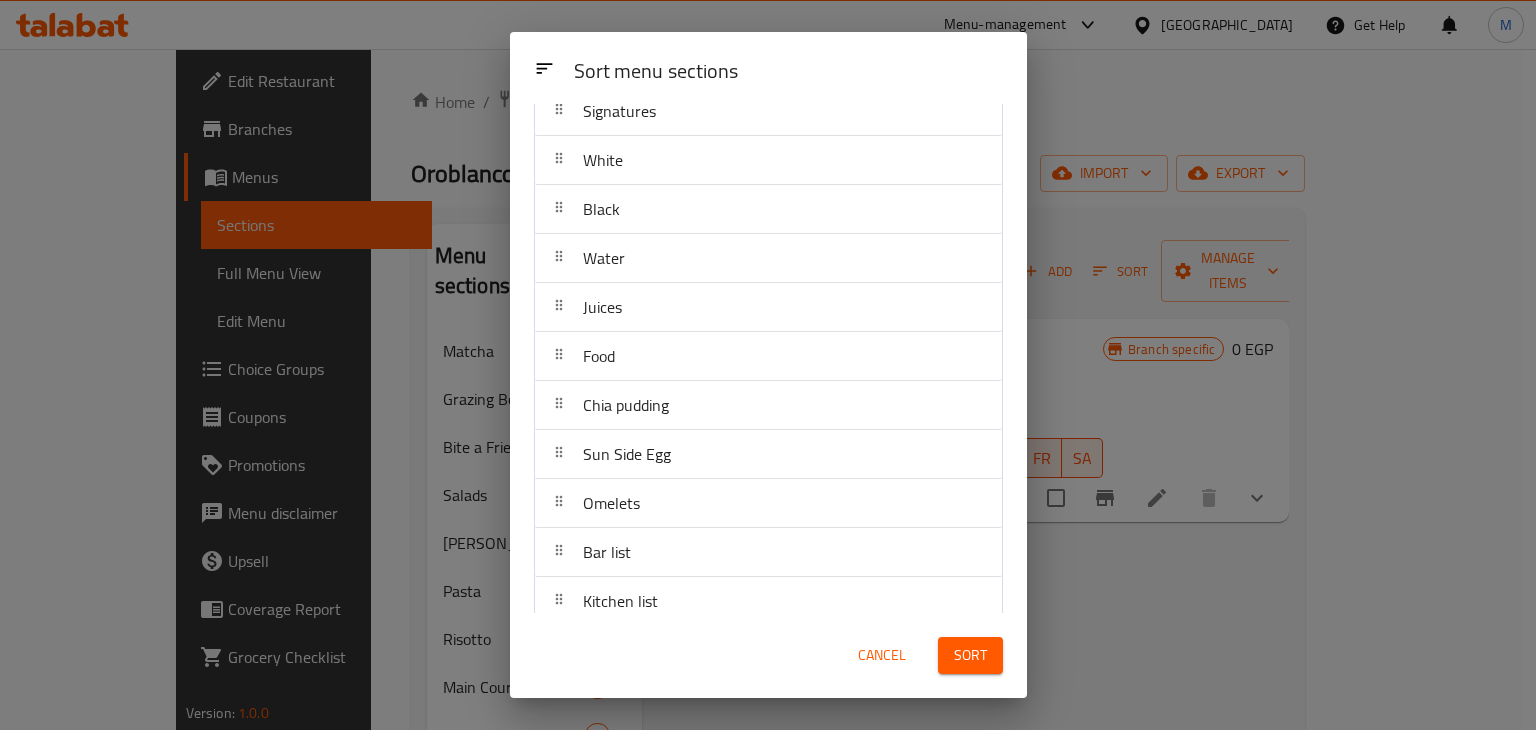 scroll, scrollTop: 924, scrollLeft: 0, axis: vertical 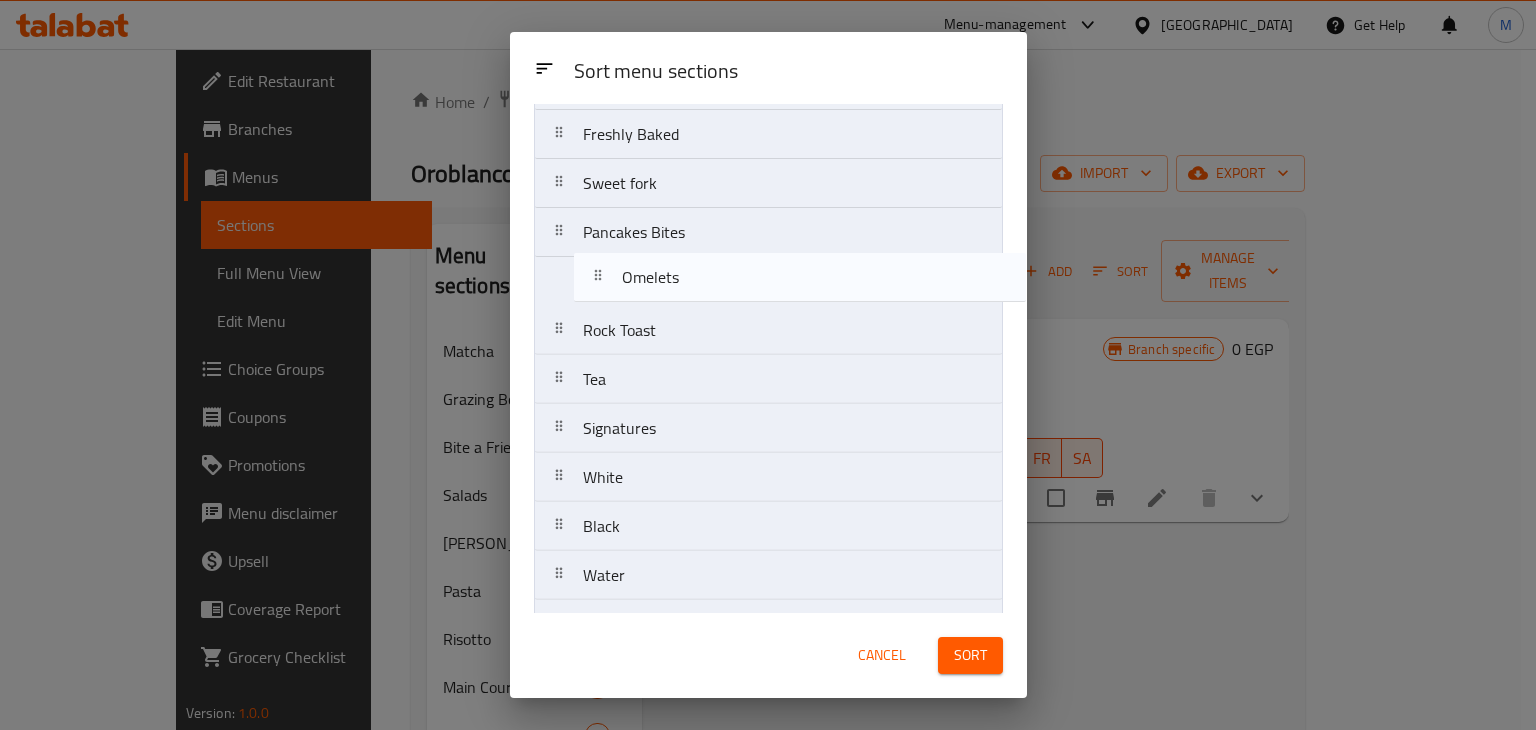 drag, startPoint x: 660, startPoint y: 487, endPoint x: 708, endPoint y: 241, distance: 250.63918 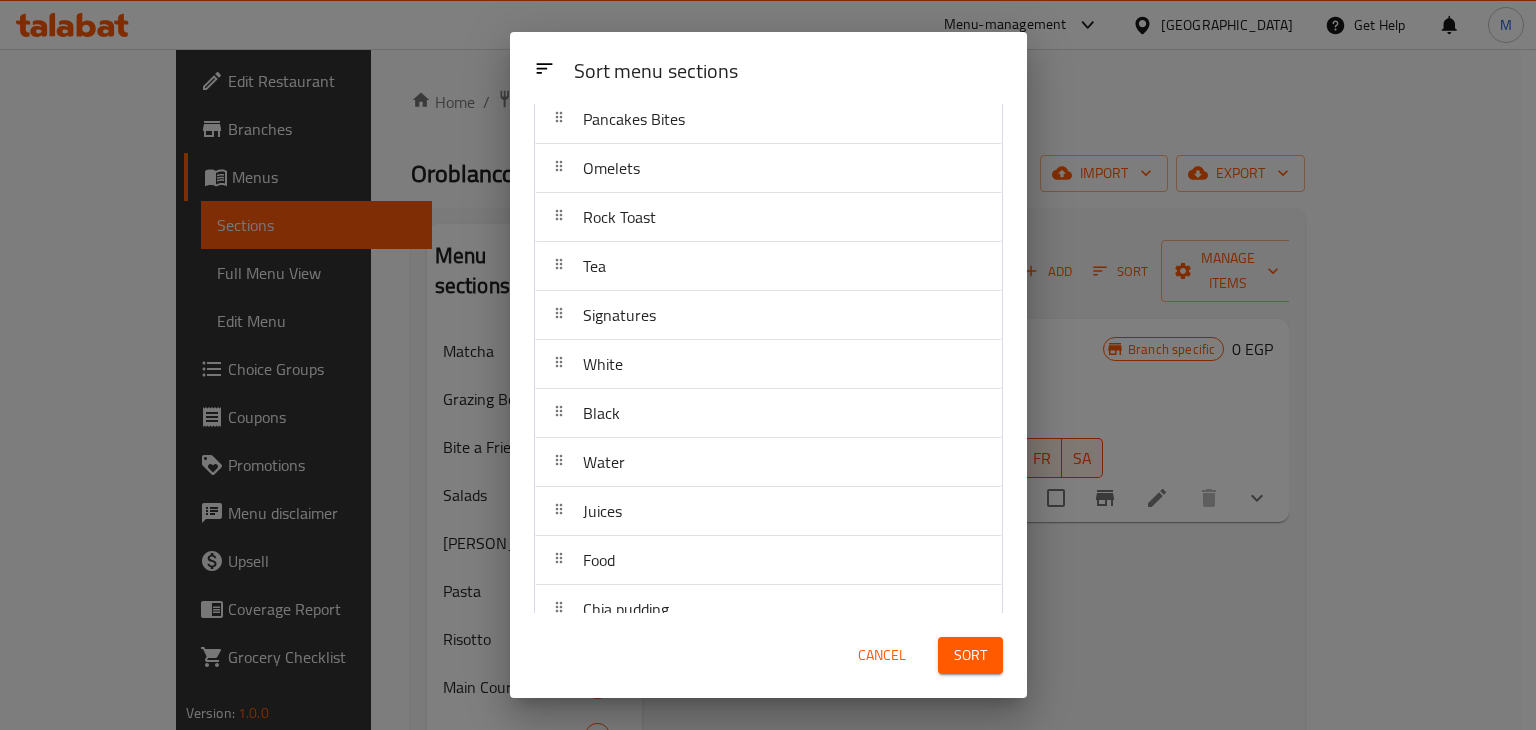 scroll, scrollTop: 755, scrollLeft: 0, axis: vertical 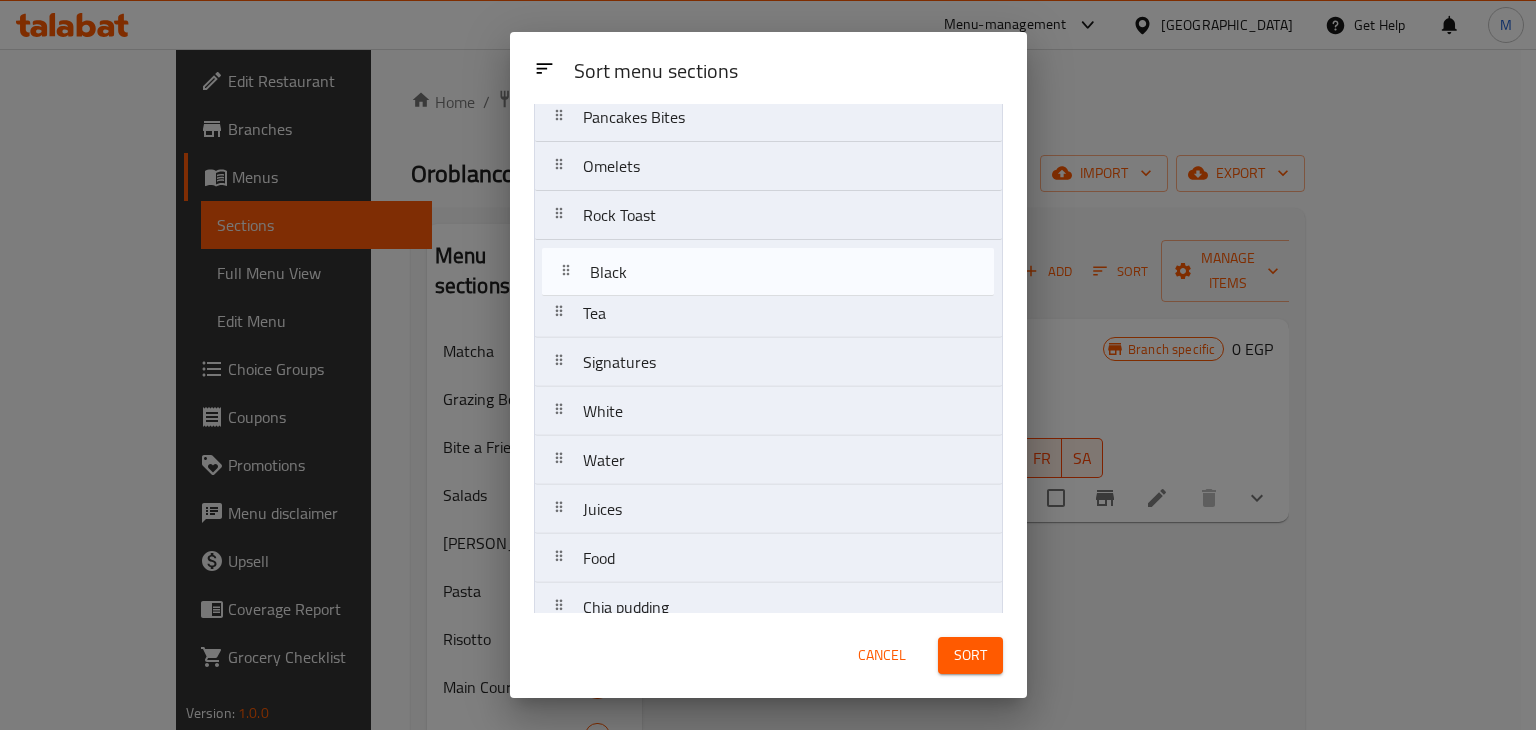 drag, startPoint x: 632, startPoint y: 421, endPoint x: 643, endPoint y: 276, distance: 145.41664 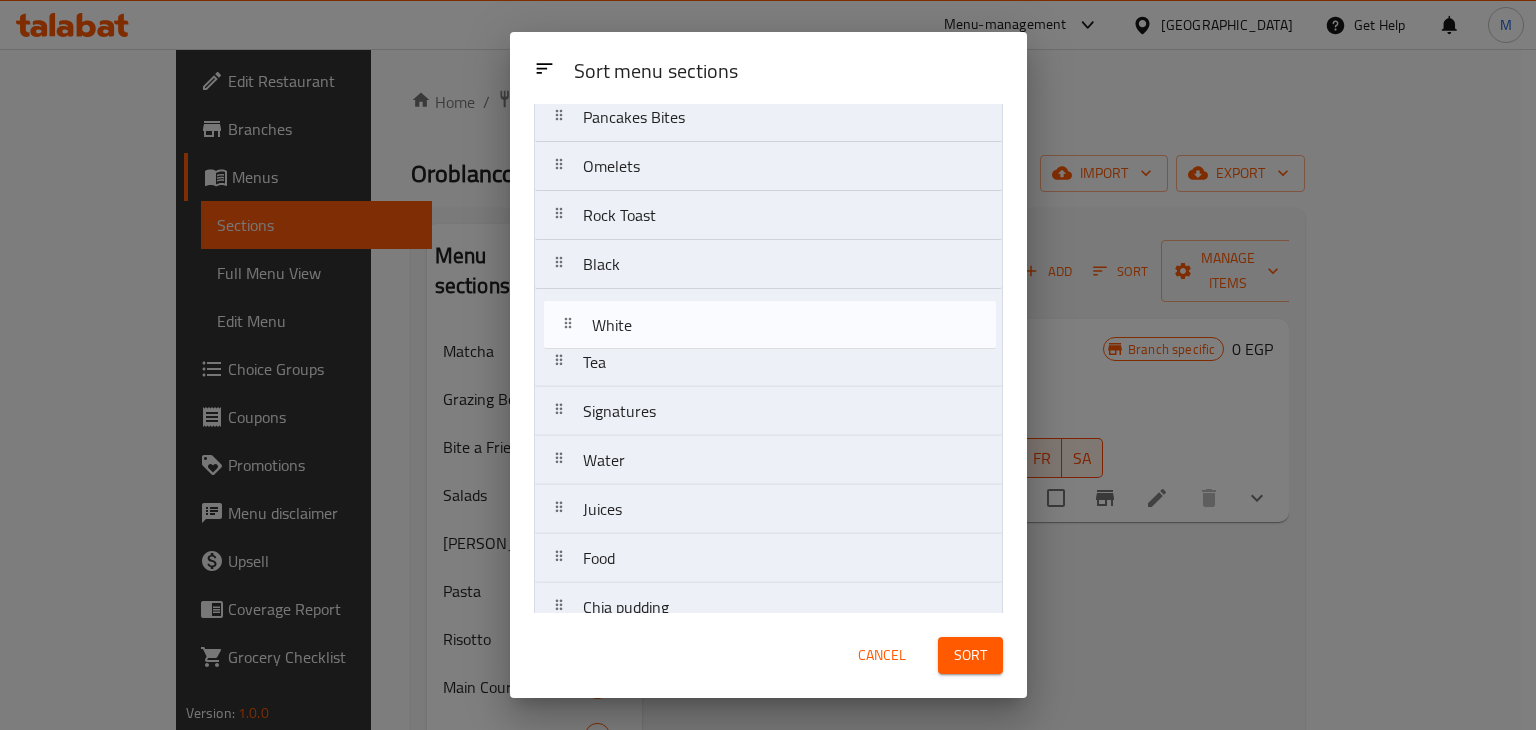 drag, startPoint x: 637, startPoint y: 397, endPoint x: 648, endPoint y: 308, distance: 89.6772 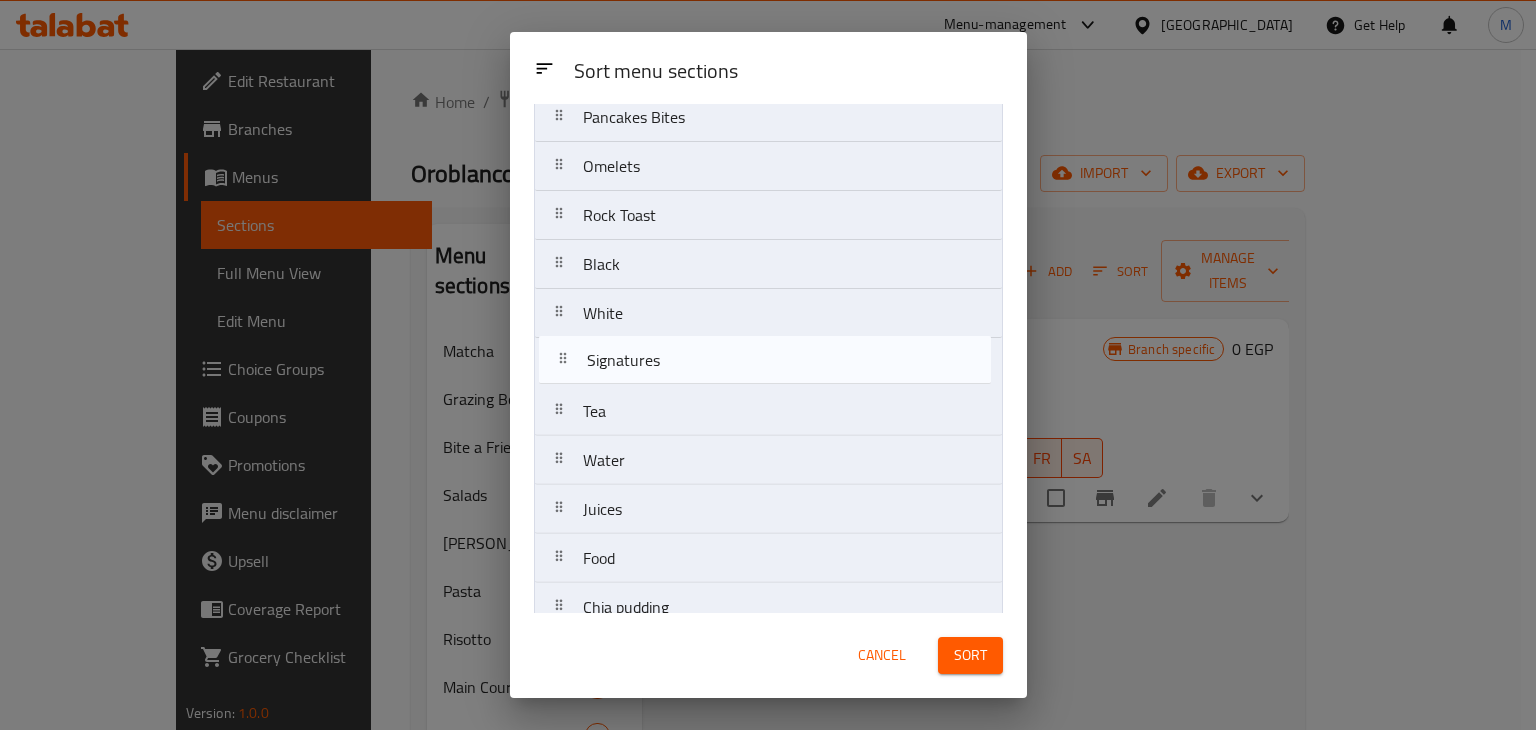 drag, startPoint x: 639, startPoint y: 409, endPoint x: 644, endPoint y: 355, distance: 54.230988 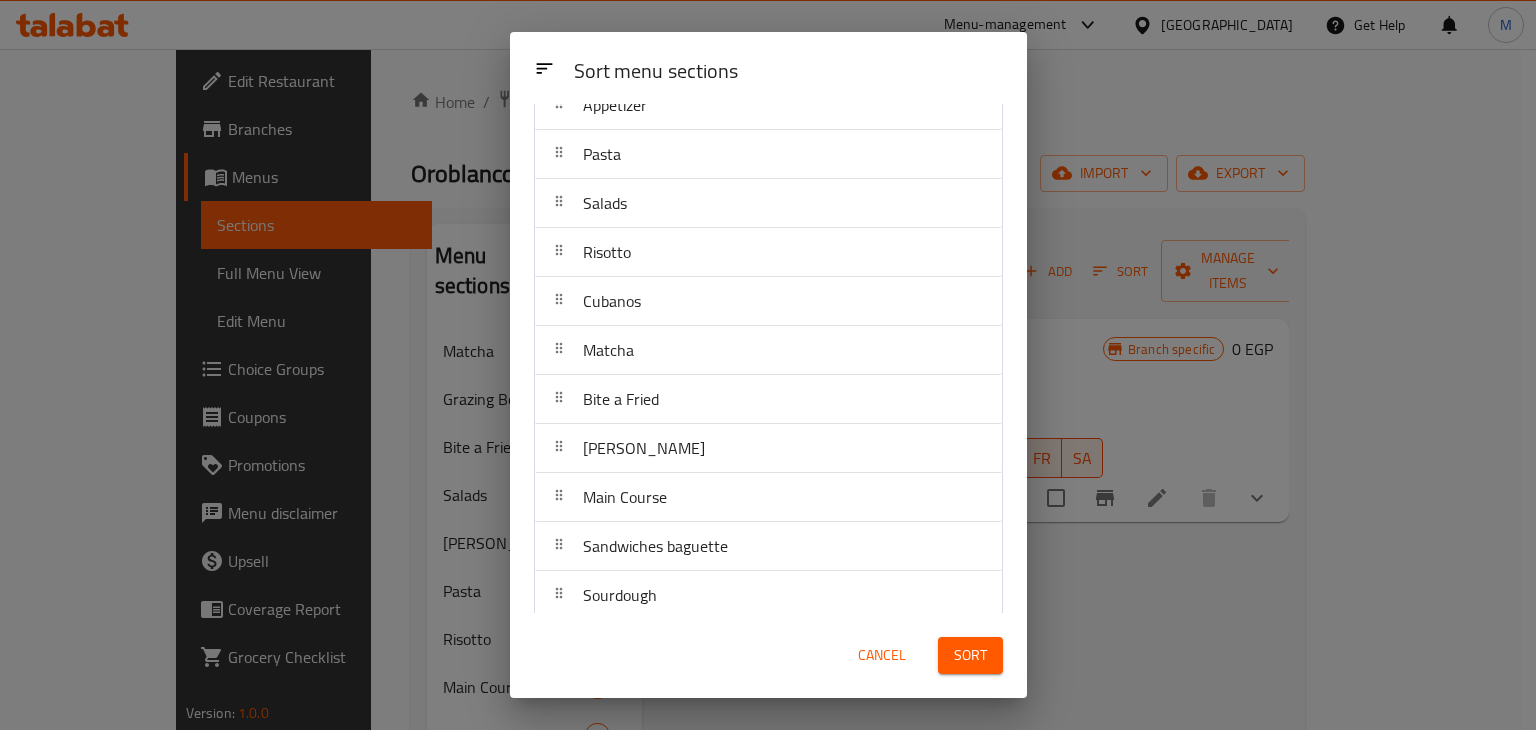 scroll, scrollTop: 123, scrollLeft: 0, axis: vertical 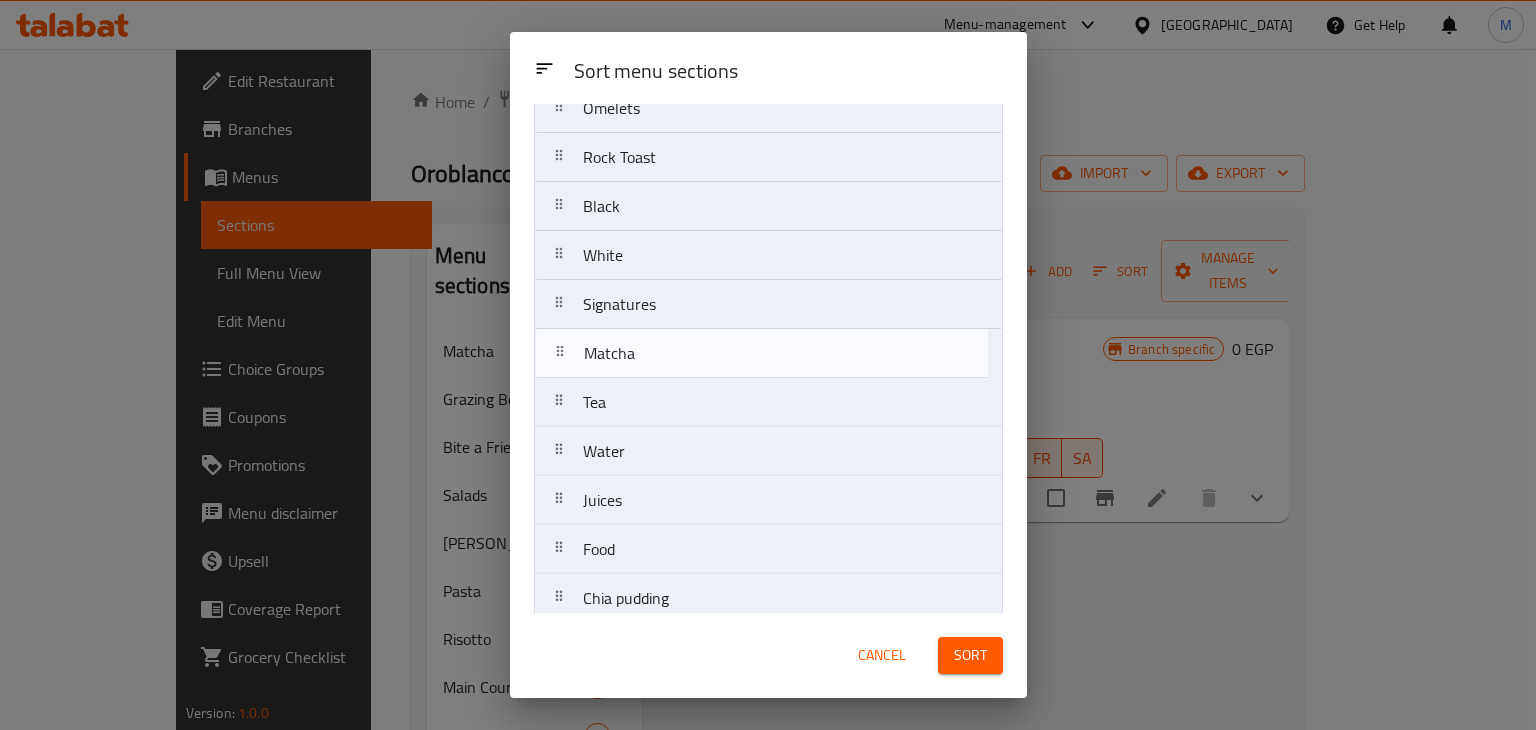 drag, startPoint x: 679, startPoint y: 366, endPoint x: 682, endPoint y: 387, distance: 21.213203 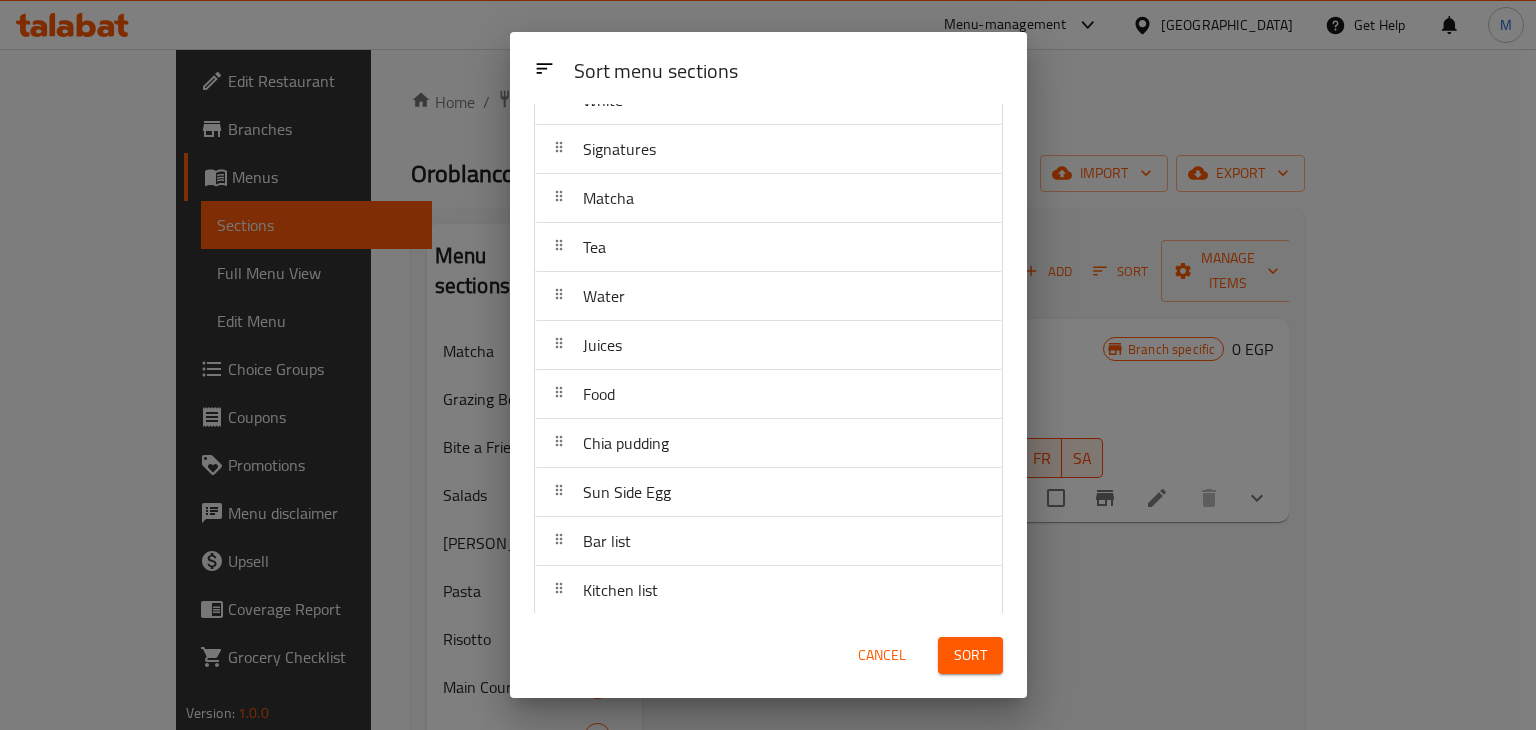 scroll, scrollTop: 924, scrollLeft: 0, axis: vertical 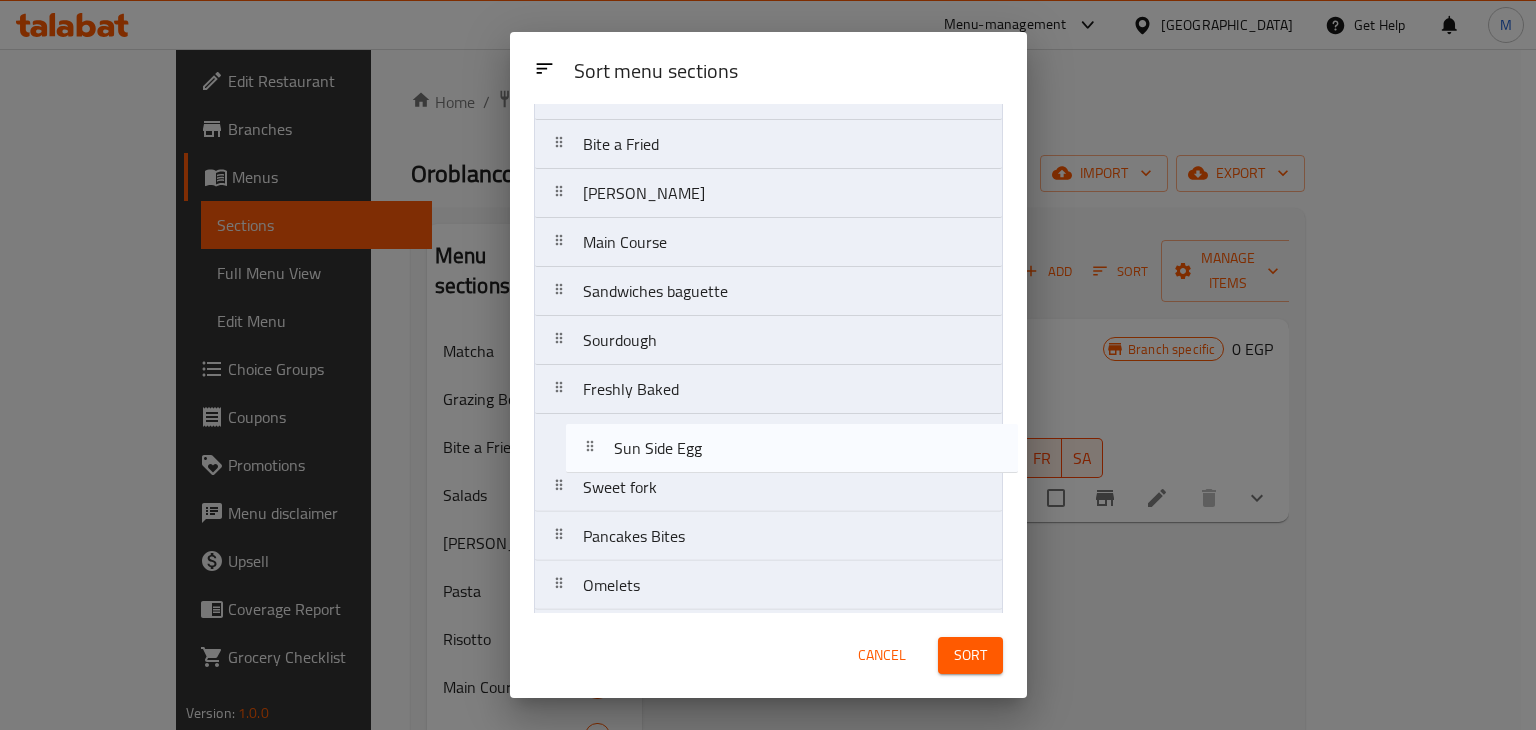 drag, startPoint x: 699, startPoint y: 481, endPoint x: 740, endPoint y: 403, distance: 88.11924 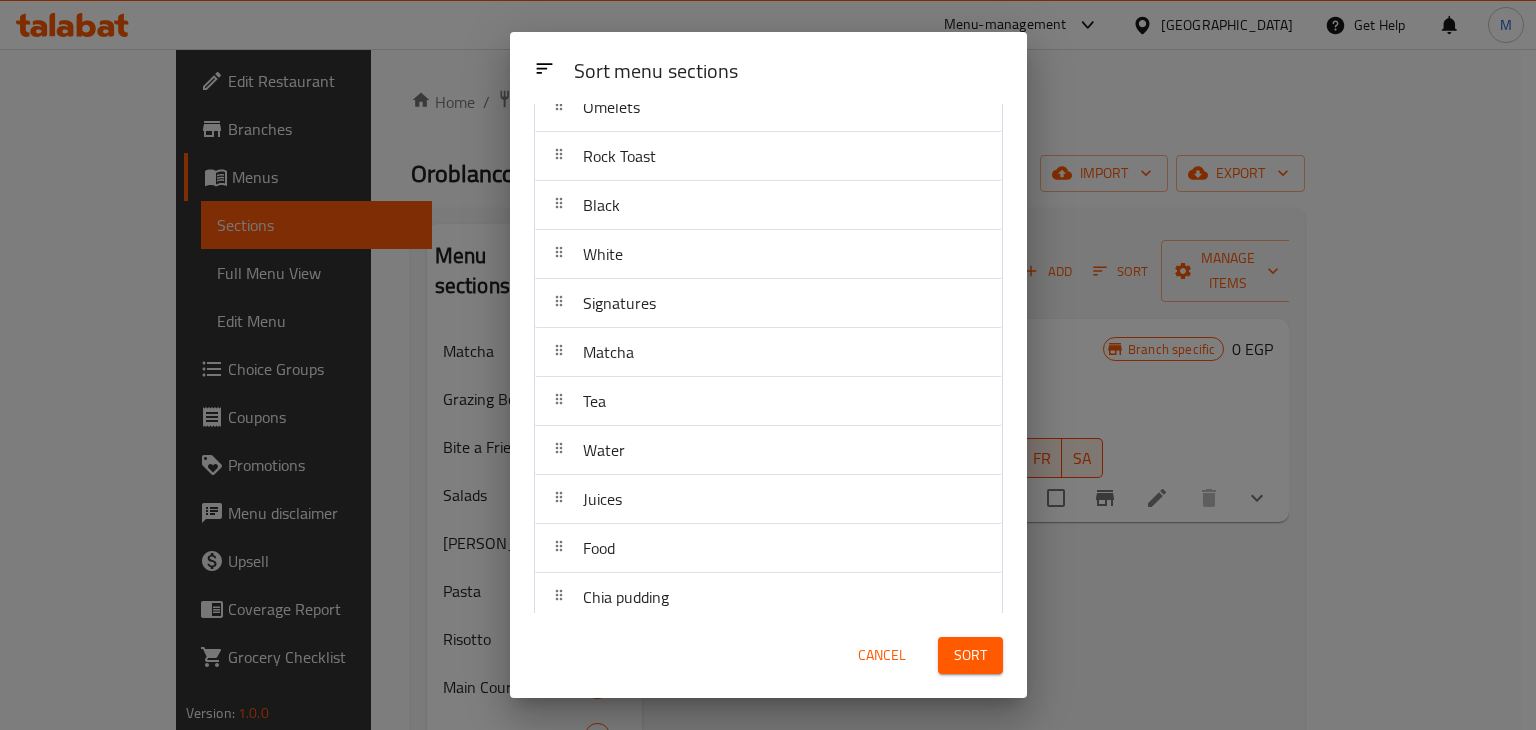 scroll, scrollTop: 924, scrollLeft: 0, axis: vertical 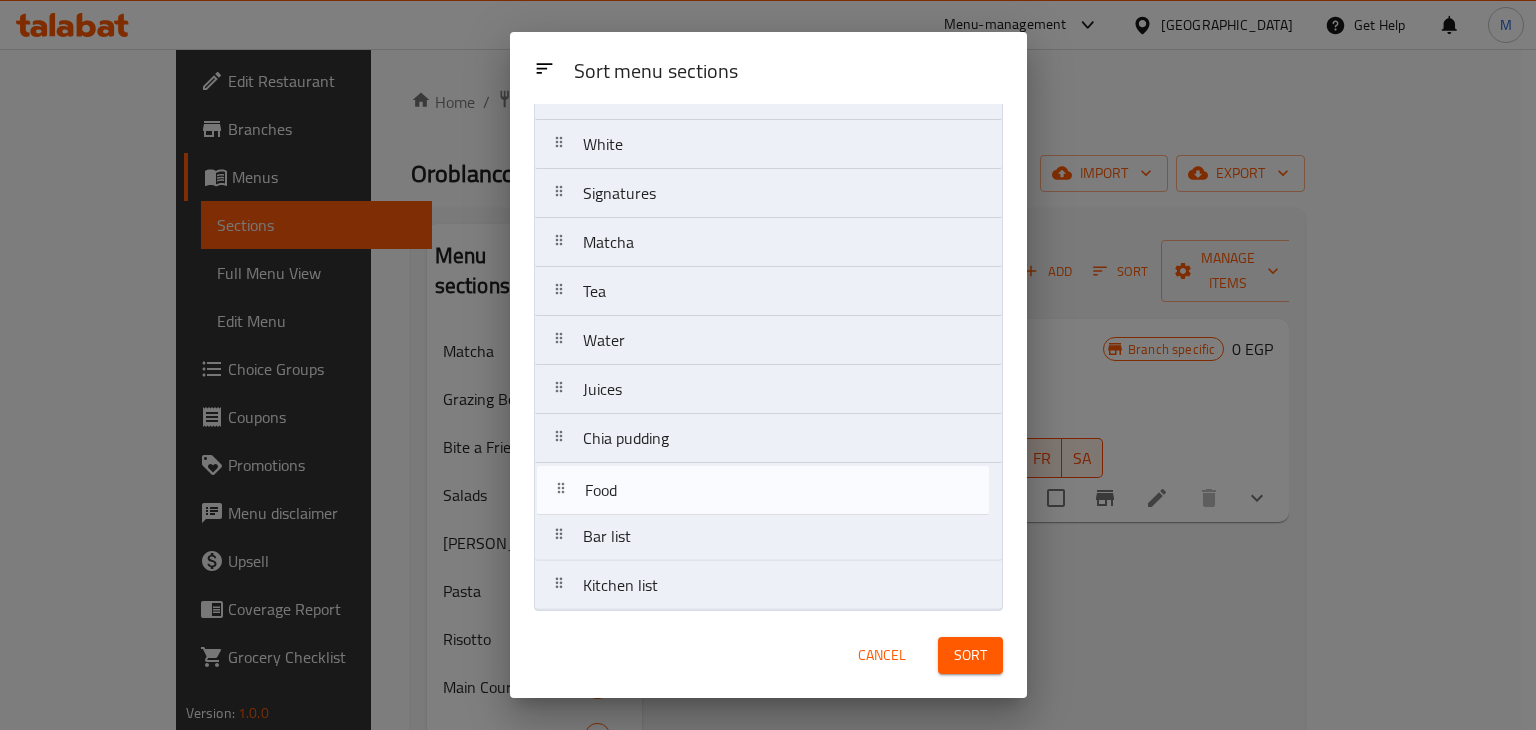 drag, startPoint x: 709, startPoint y: 441, endPoint x: 712, endPoint y: 509, distance: 68.06615 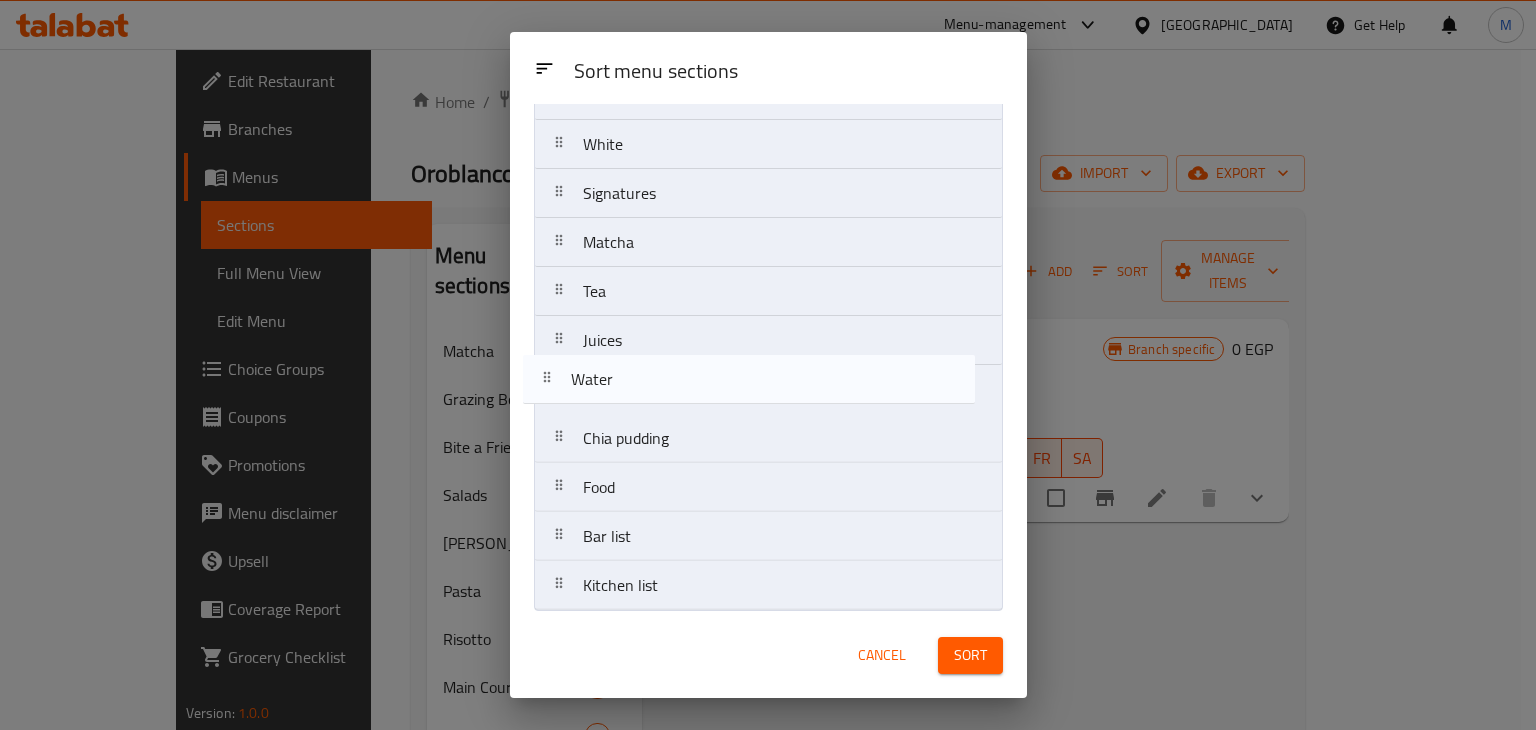 drag, startPoint x: 700, startPoint y: 344, endPoint x: 688, endPoint y: 394, distance: 51.41984 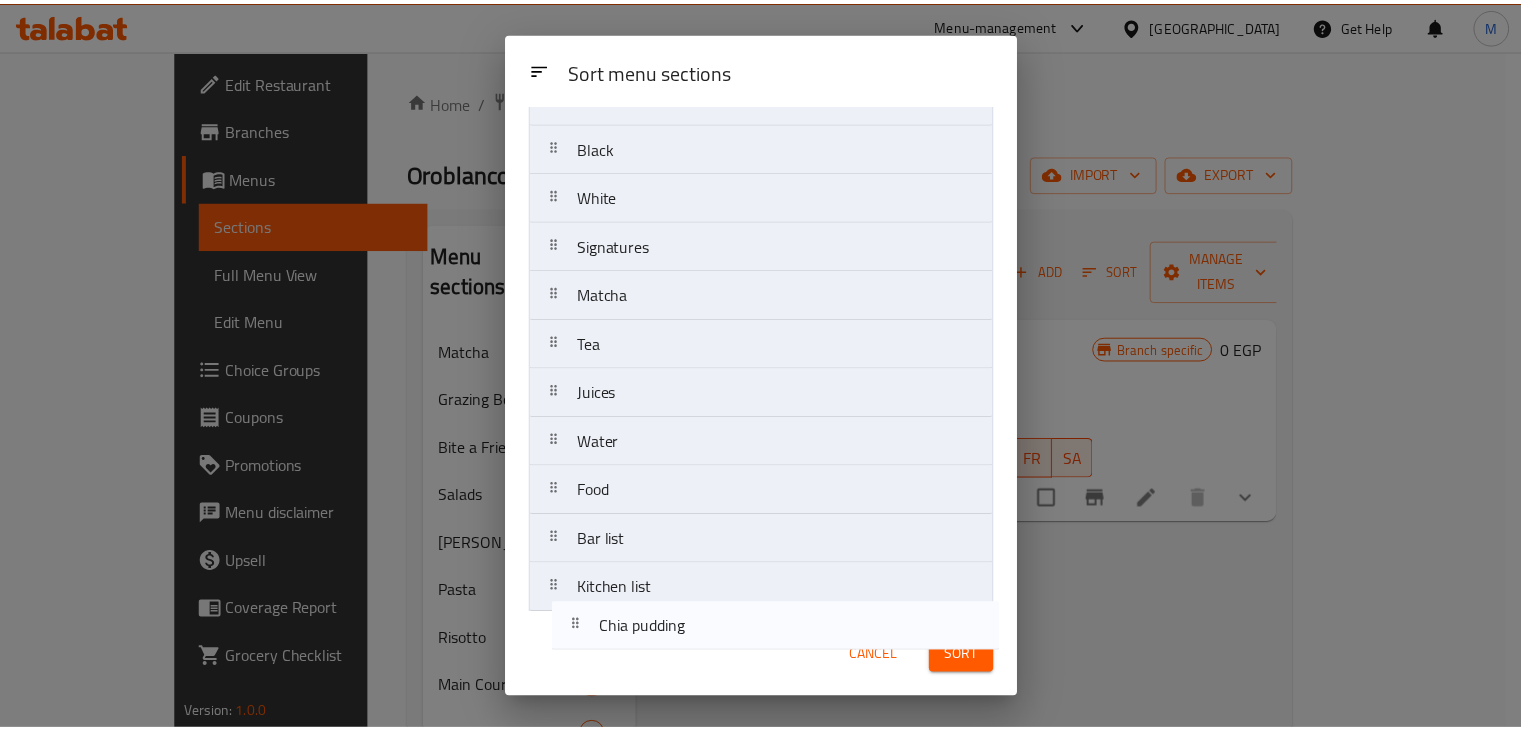 scroll, scrollTop: 924, scrollLeft: 0, axis: vertical 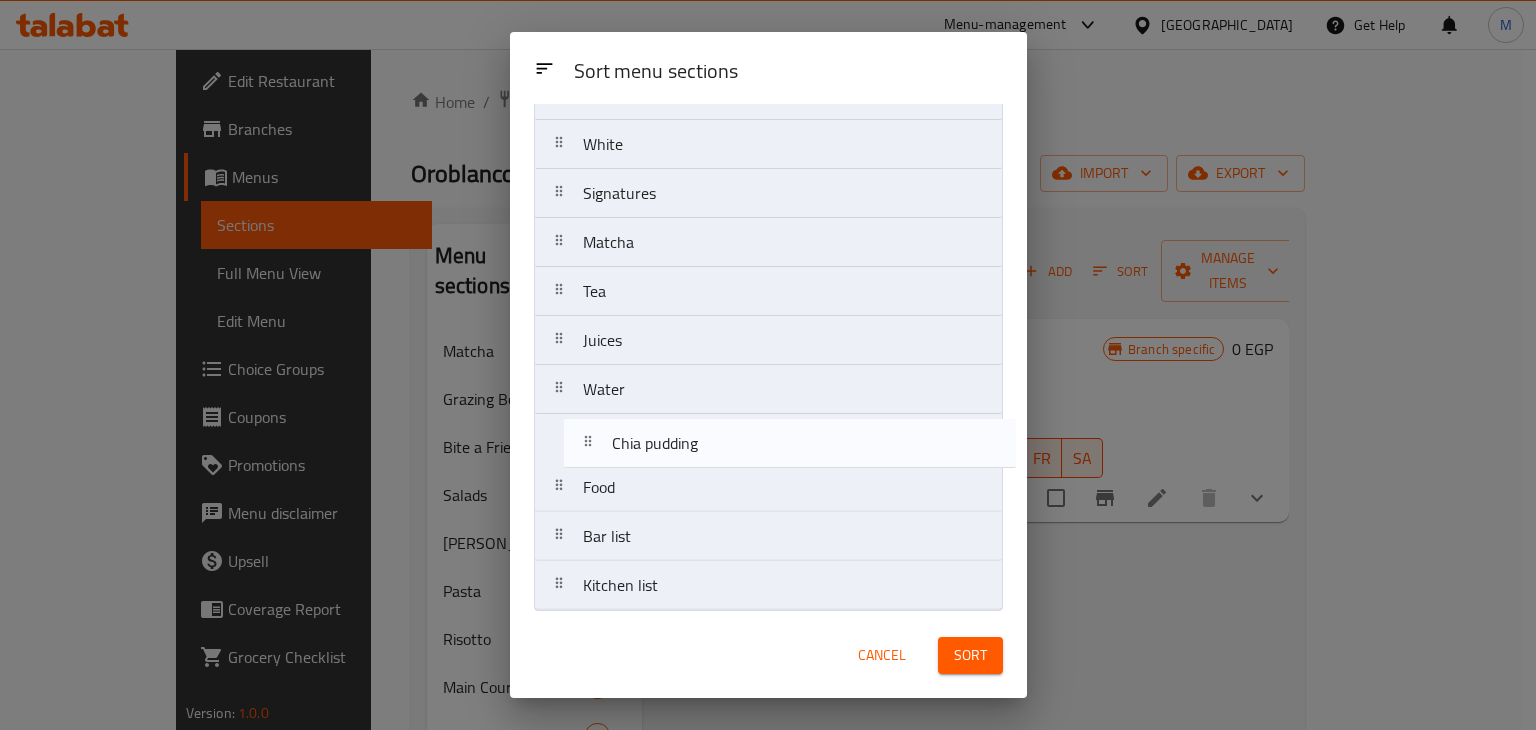 drag, startPoint x: 688, startPoint y: 421, endPoint x: 719, endPoint y: 435, distance: 34.0147 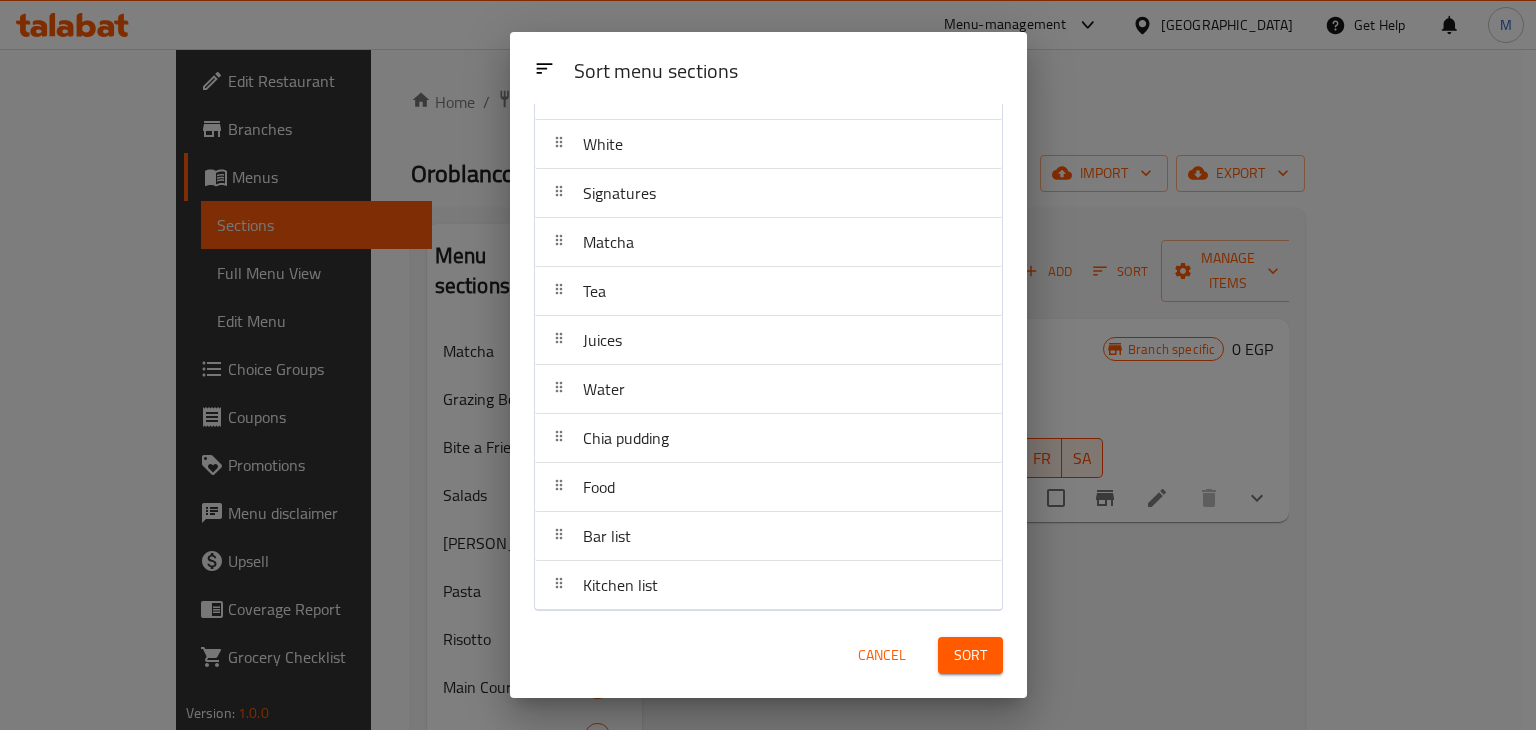 click on "Sort" at bounding box center [970, 655] 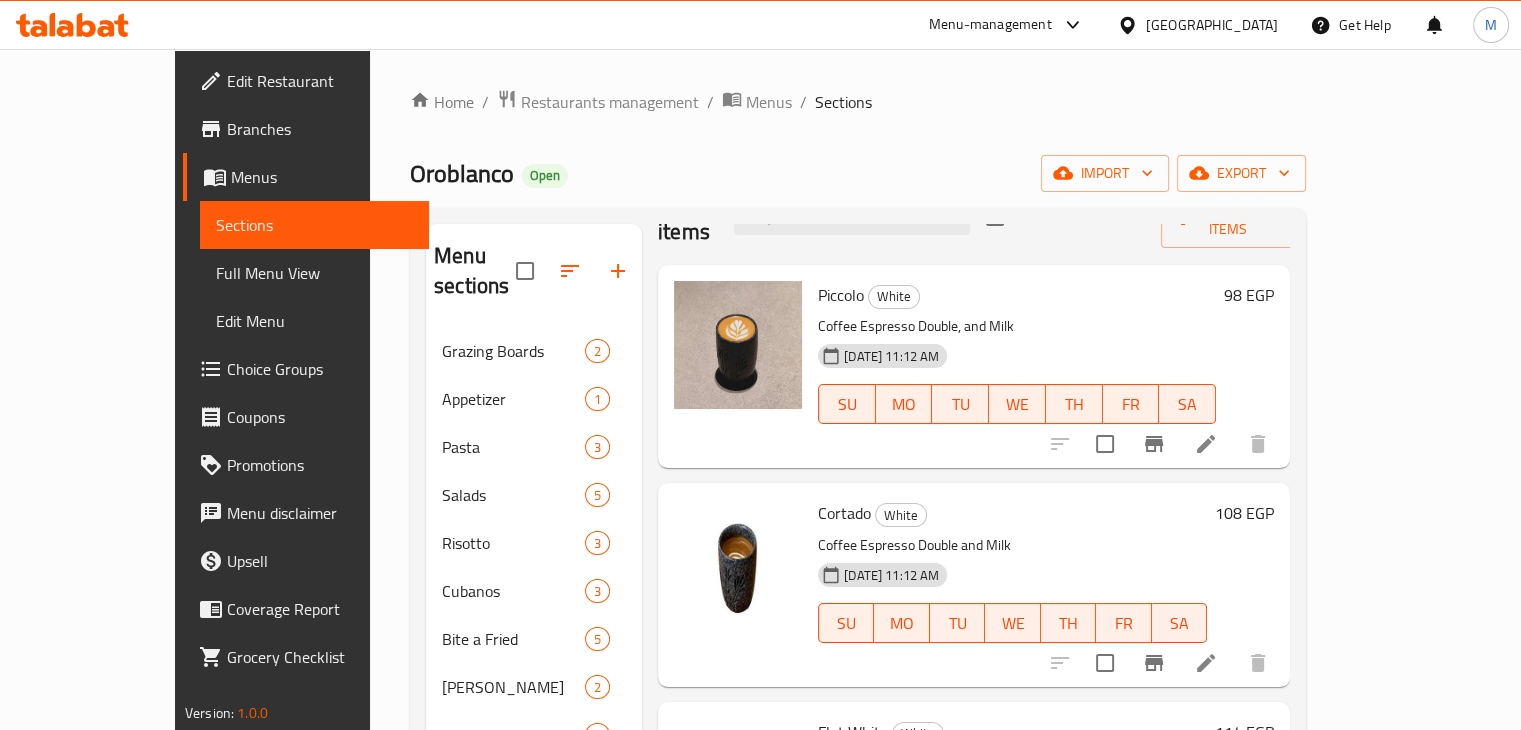 scroll, scrollTop: 62, scrollLeft: 0, axis: vertical 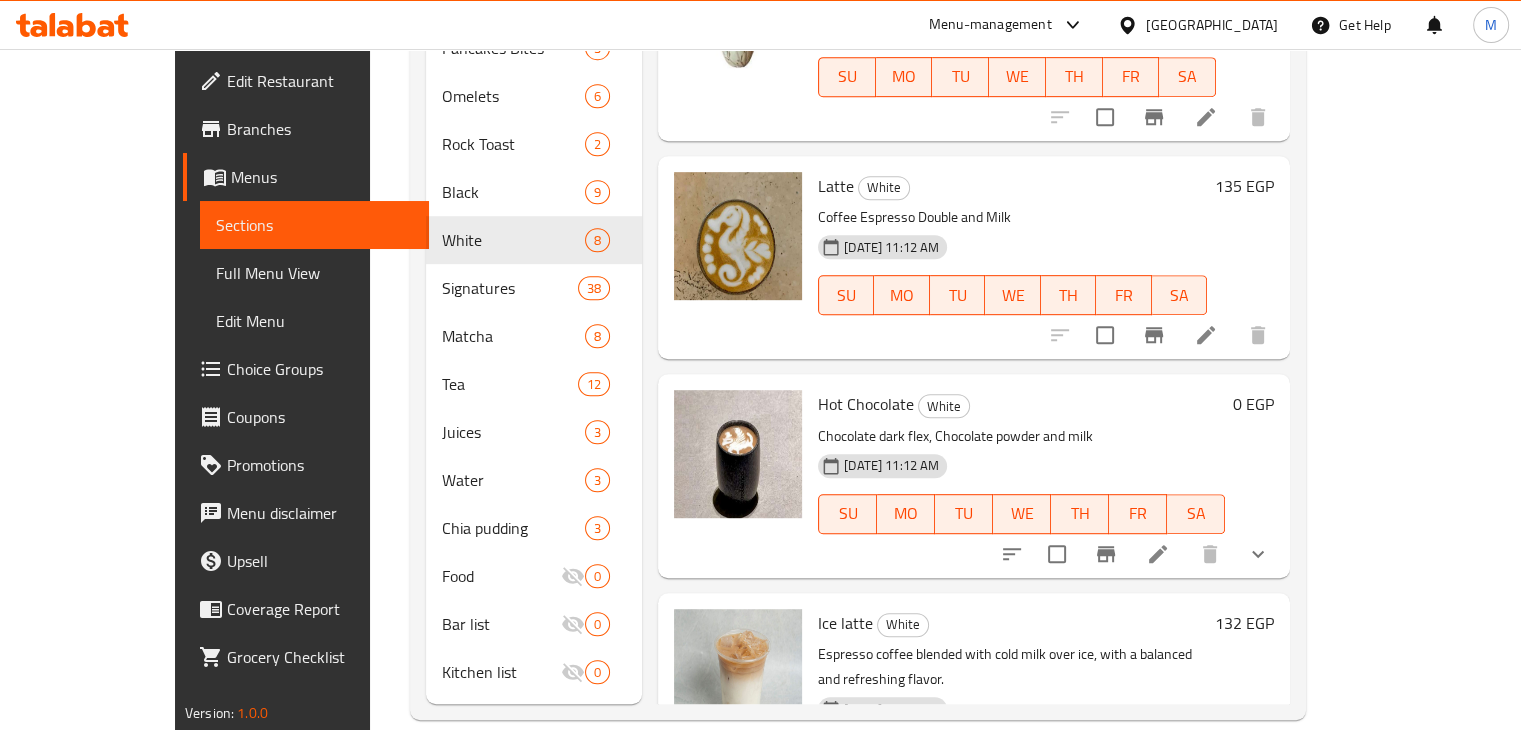 click 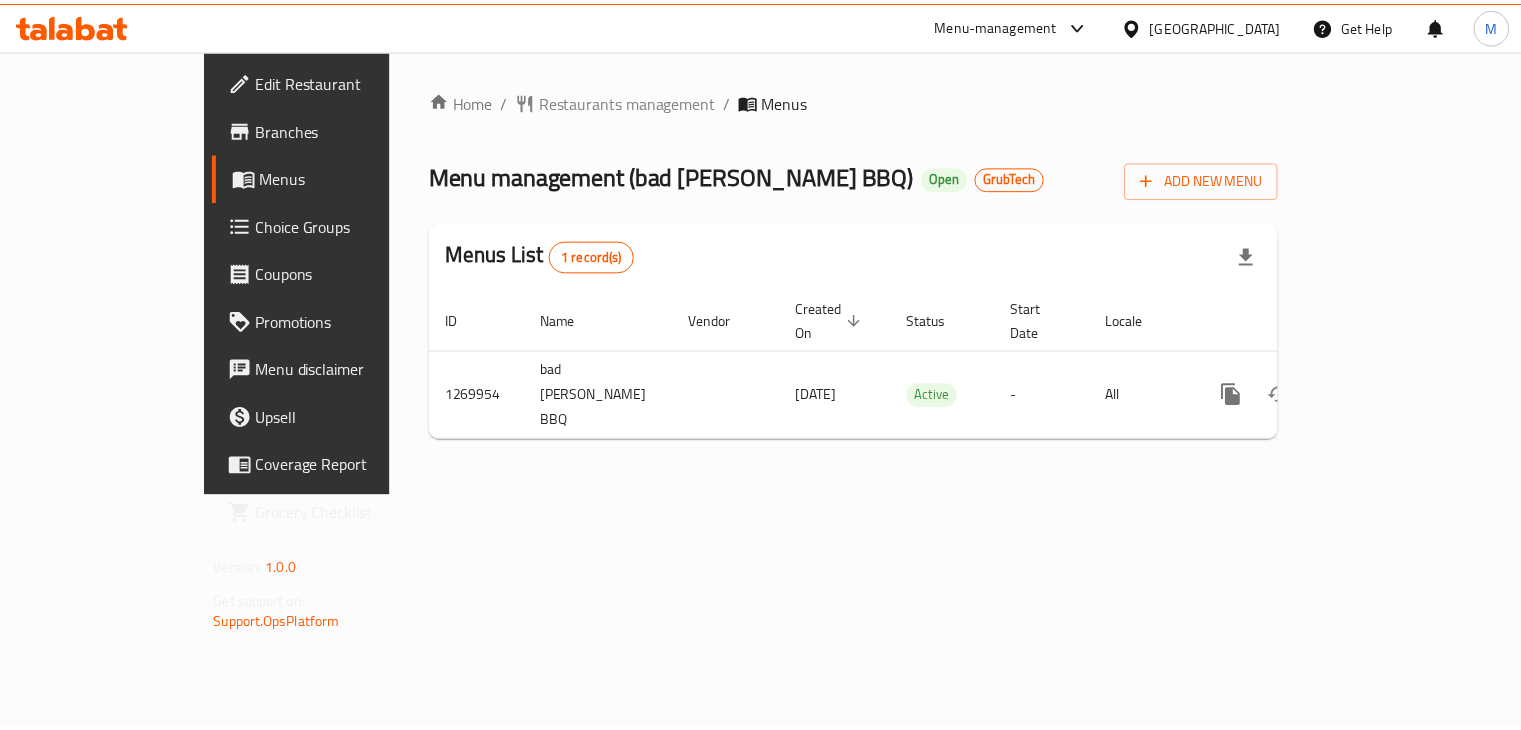 scroll, scrollTop: 0, scrollLeft: 0, axis: both 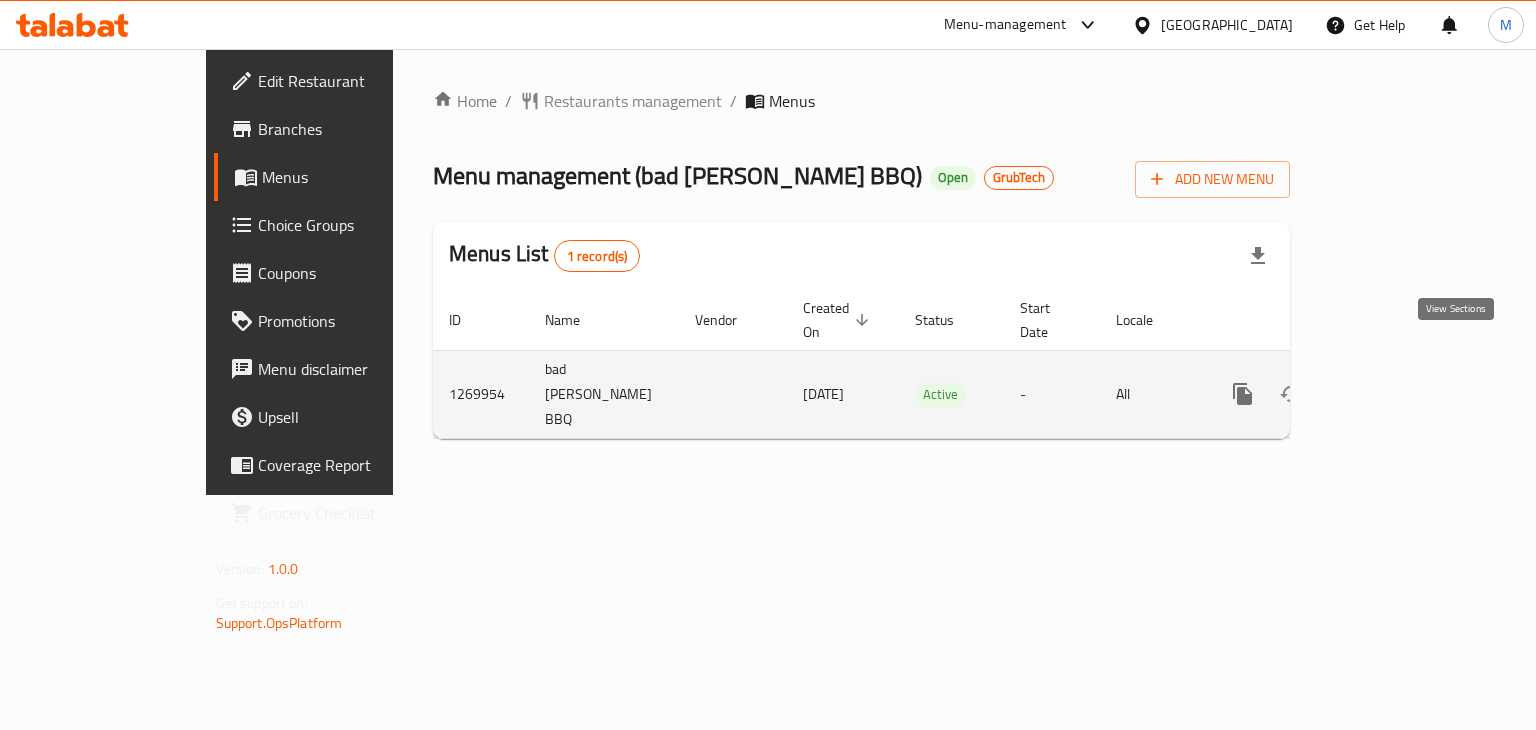 click at bounding box center [1387, 394] 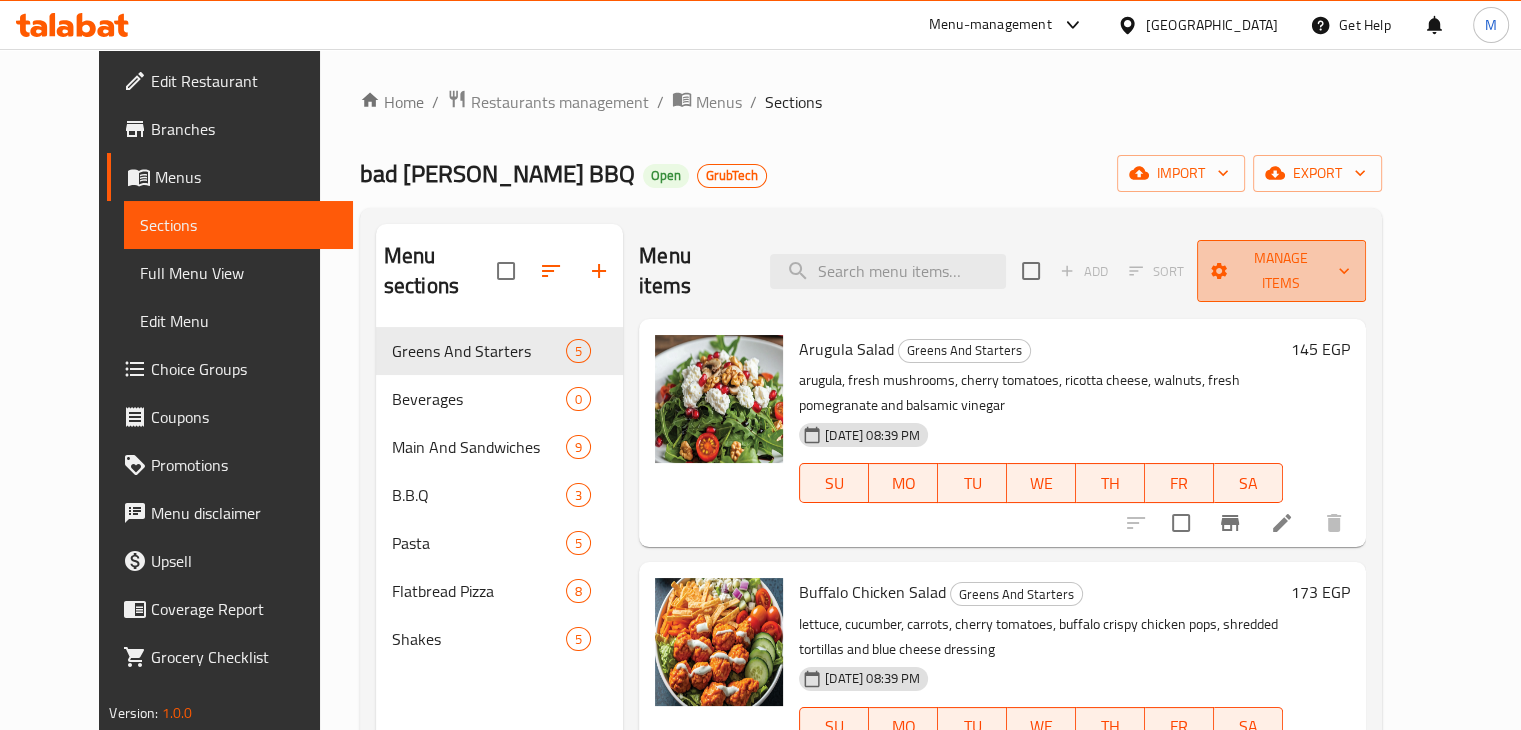 click on "Manage items" at bounding box center [1281, 271] 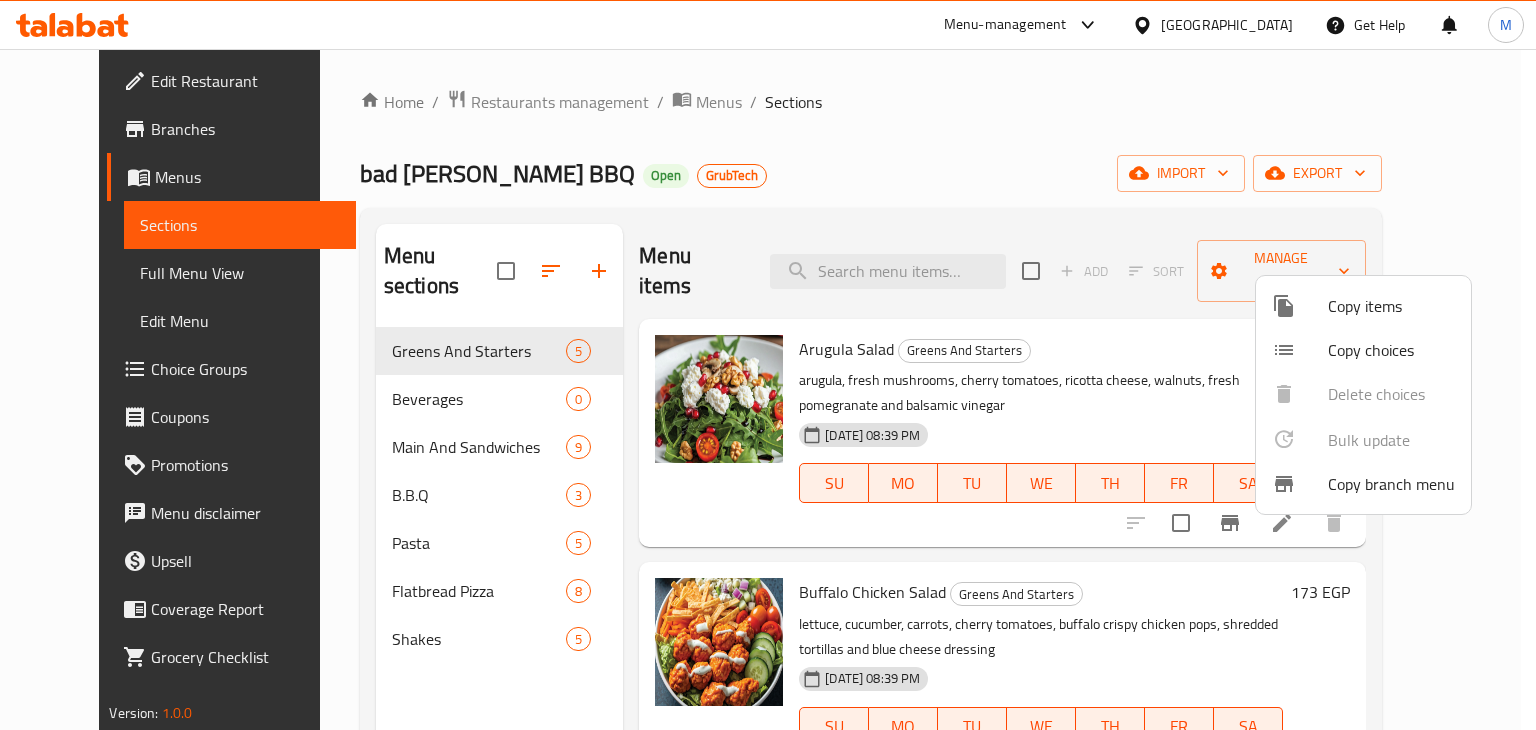 click at bounding box center [768, 365] 